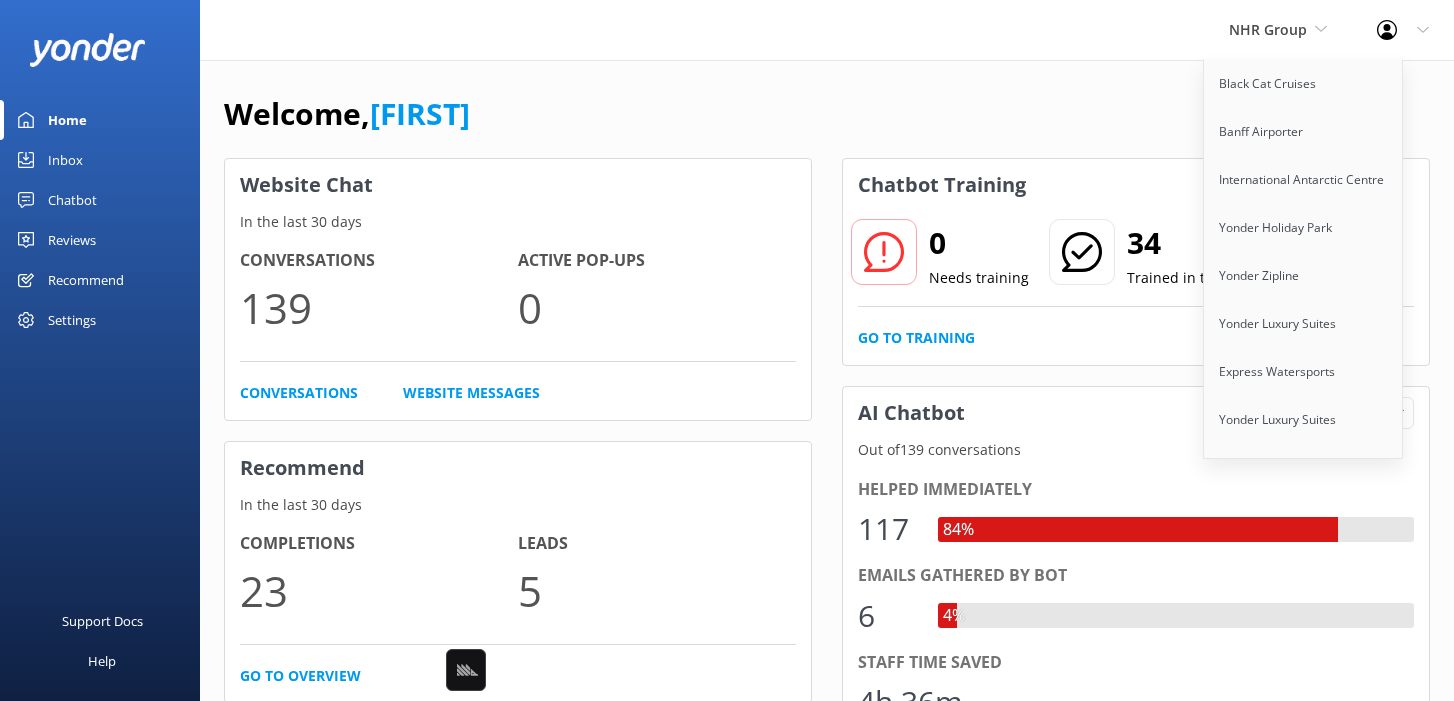 scroll, scrollTop: 0, scrollLeft: 0, axis: both 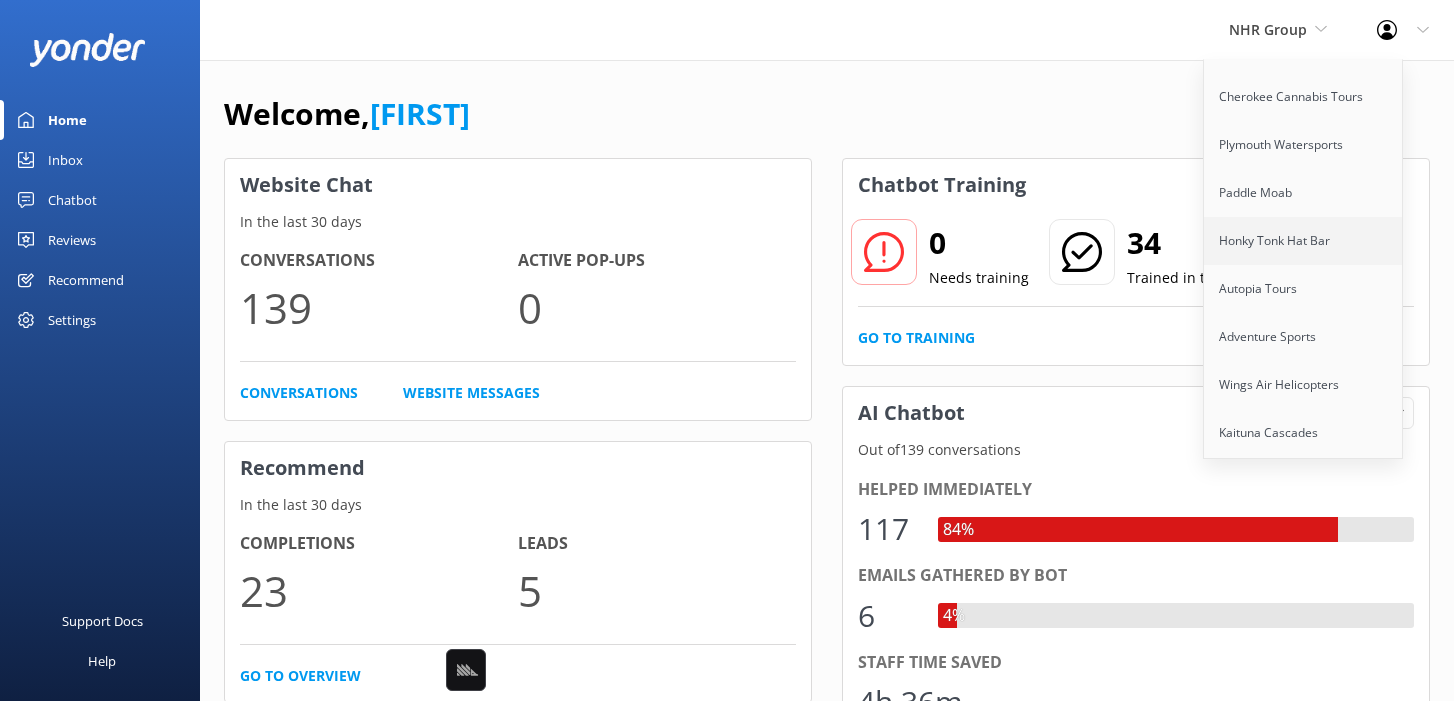 click on "Honky Tonk Hat Bar" at bounding box center (1304, 241) 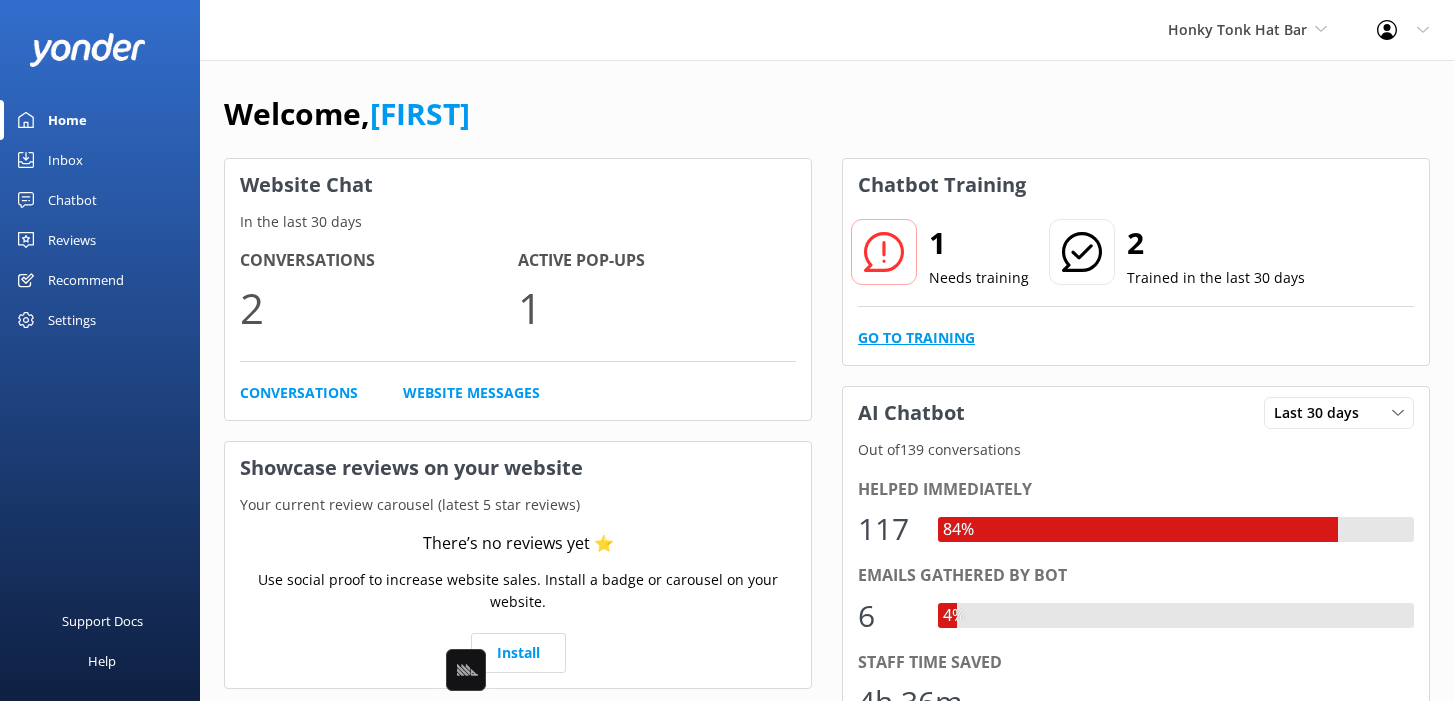 click on "Go to Training" at bounding box center (916, 338) 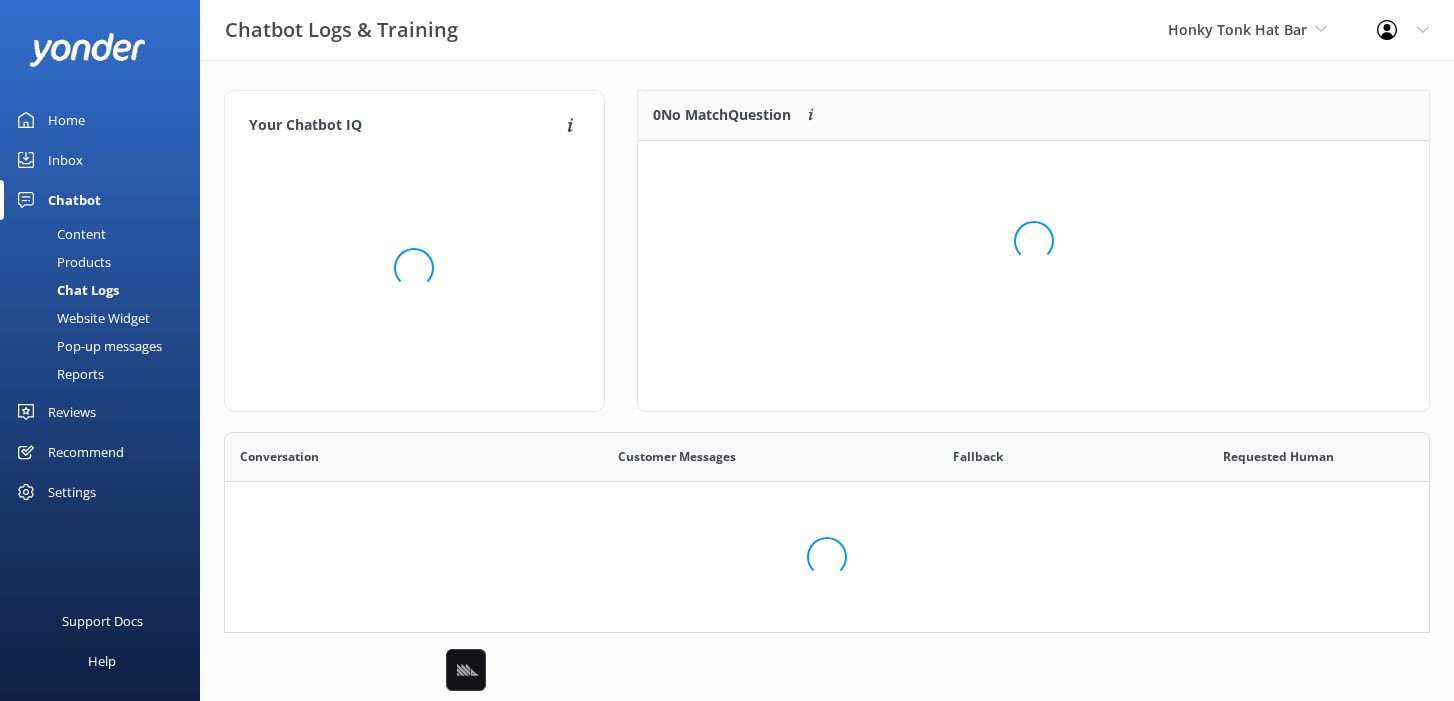 scroll, scrollTop: 1, scrollLeft: 0, axis: vertical 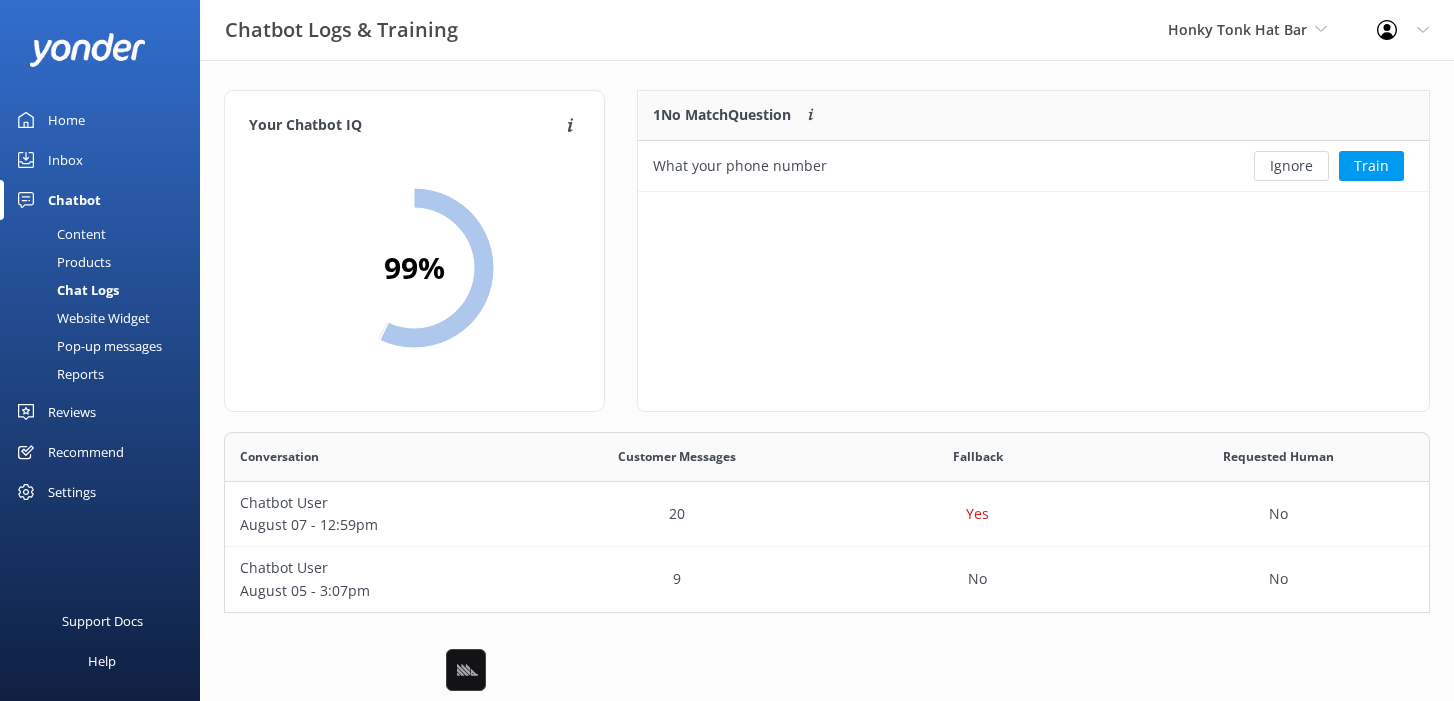 click on "1  No Match Question Customers sometimes ask questions that don't fully match an existing FAQ. These questions require training to enhance the chatbot's accuracy. What your phone number  Ignore Train" at bounding box center (1033, 251) 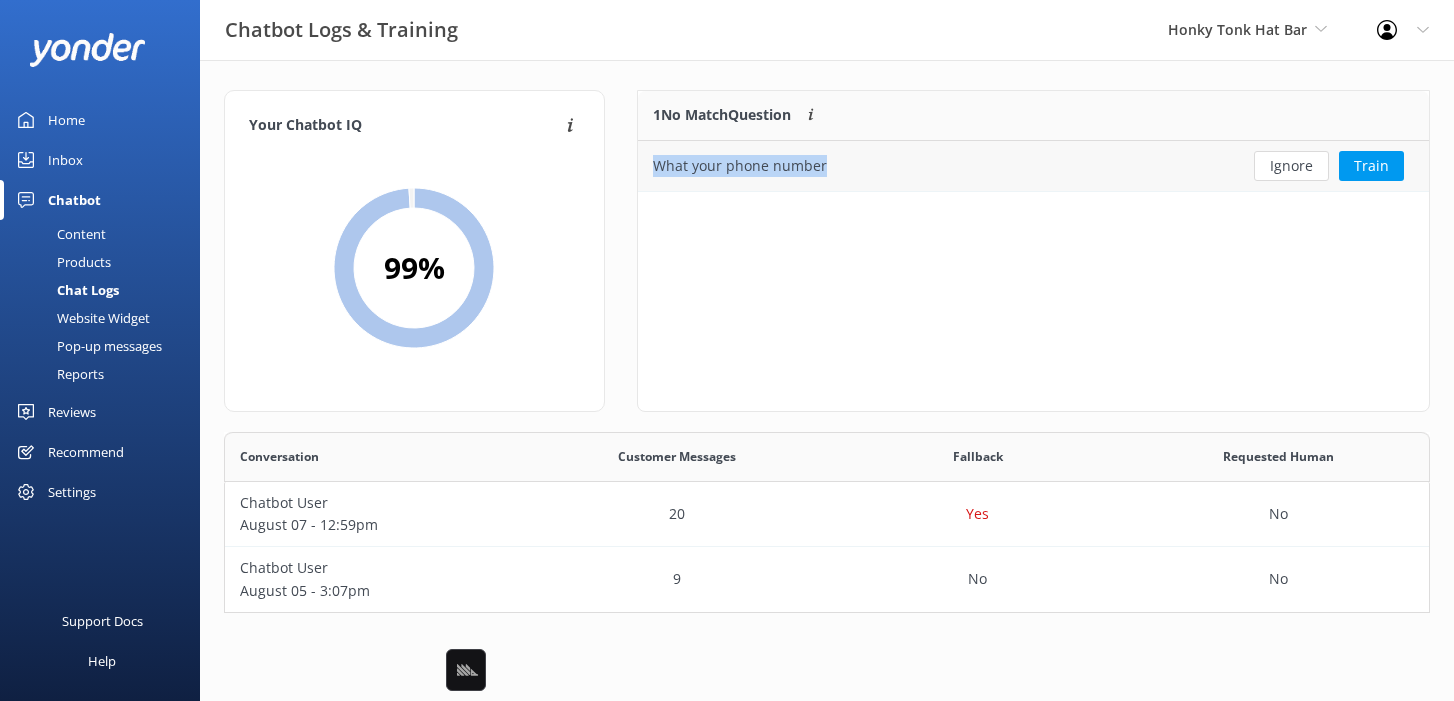 drag, startPoint x: 840, startPoint y: 172, endPoint x: 646, endPoint y: 170, distance: 194.01031 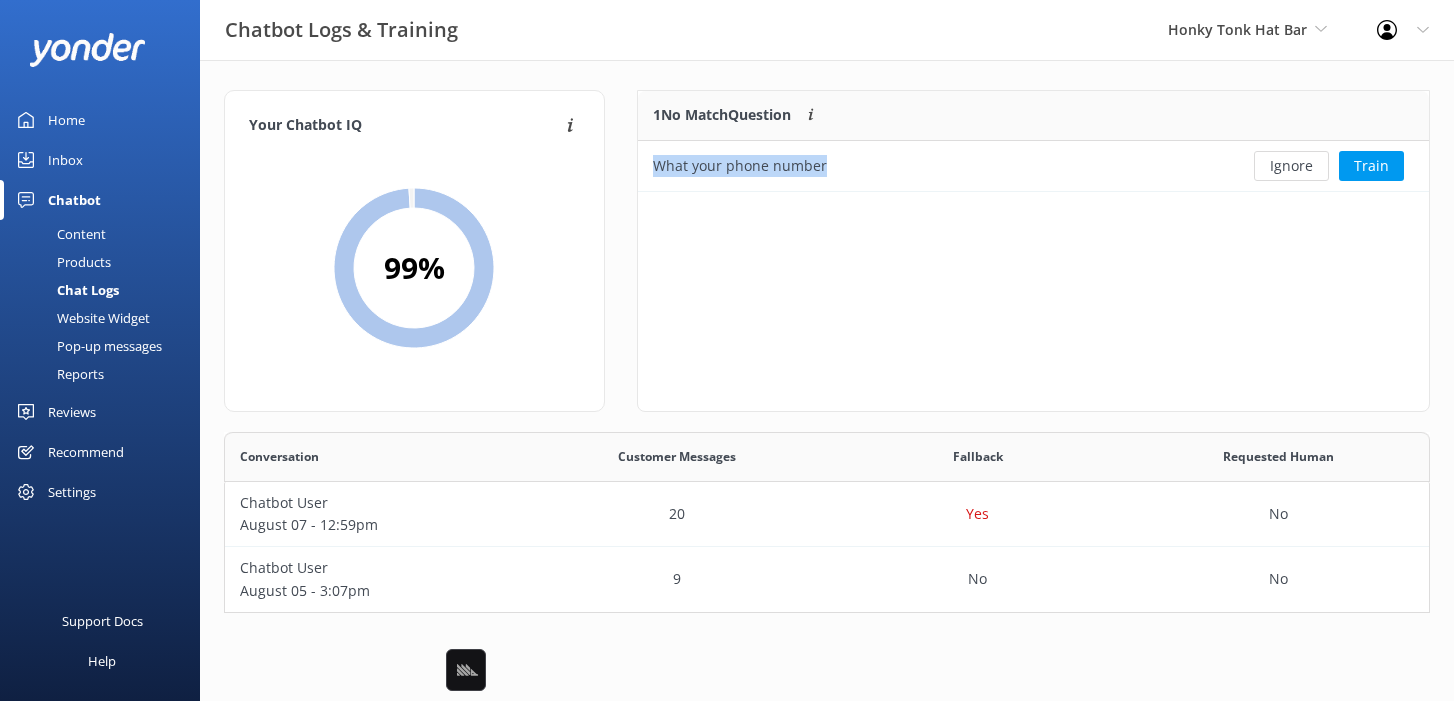 click on "Content" at bounding box center [59, 234] 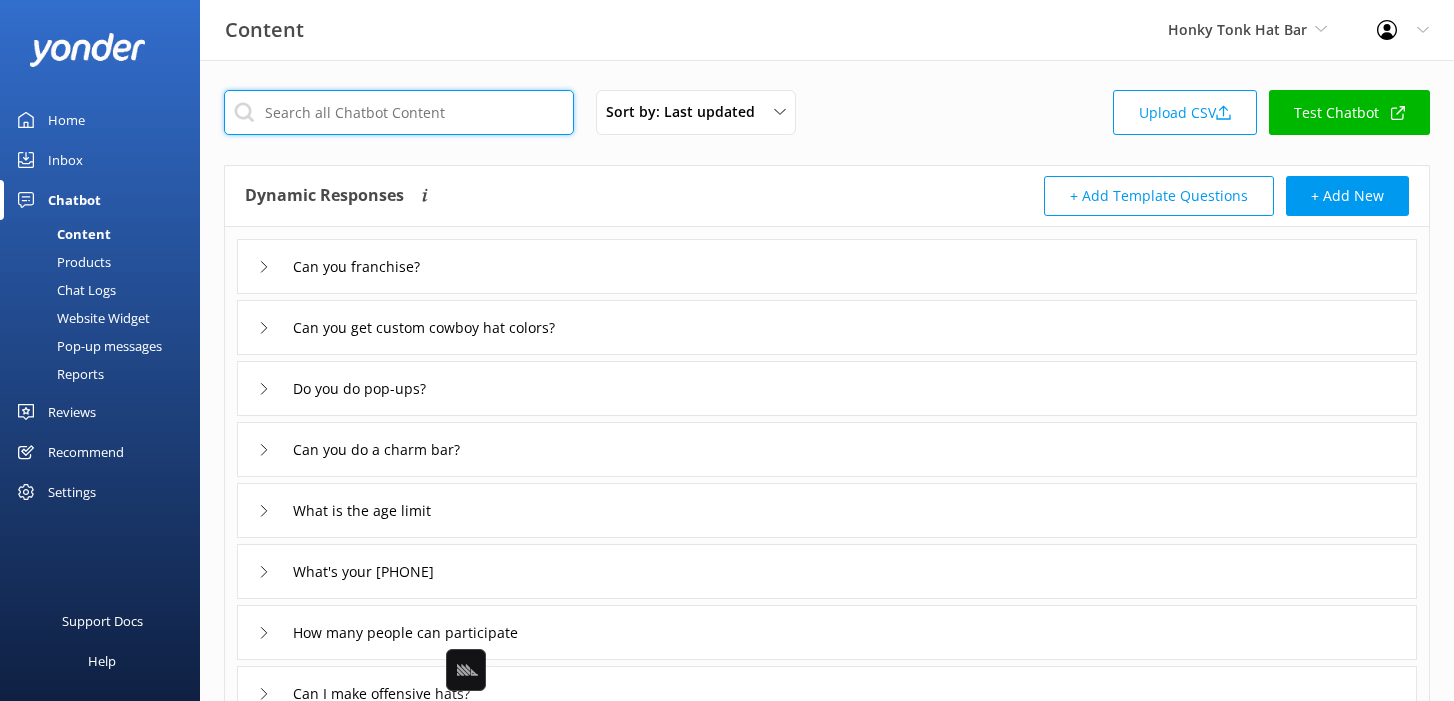 click at bounding box center (399, 112) 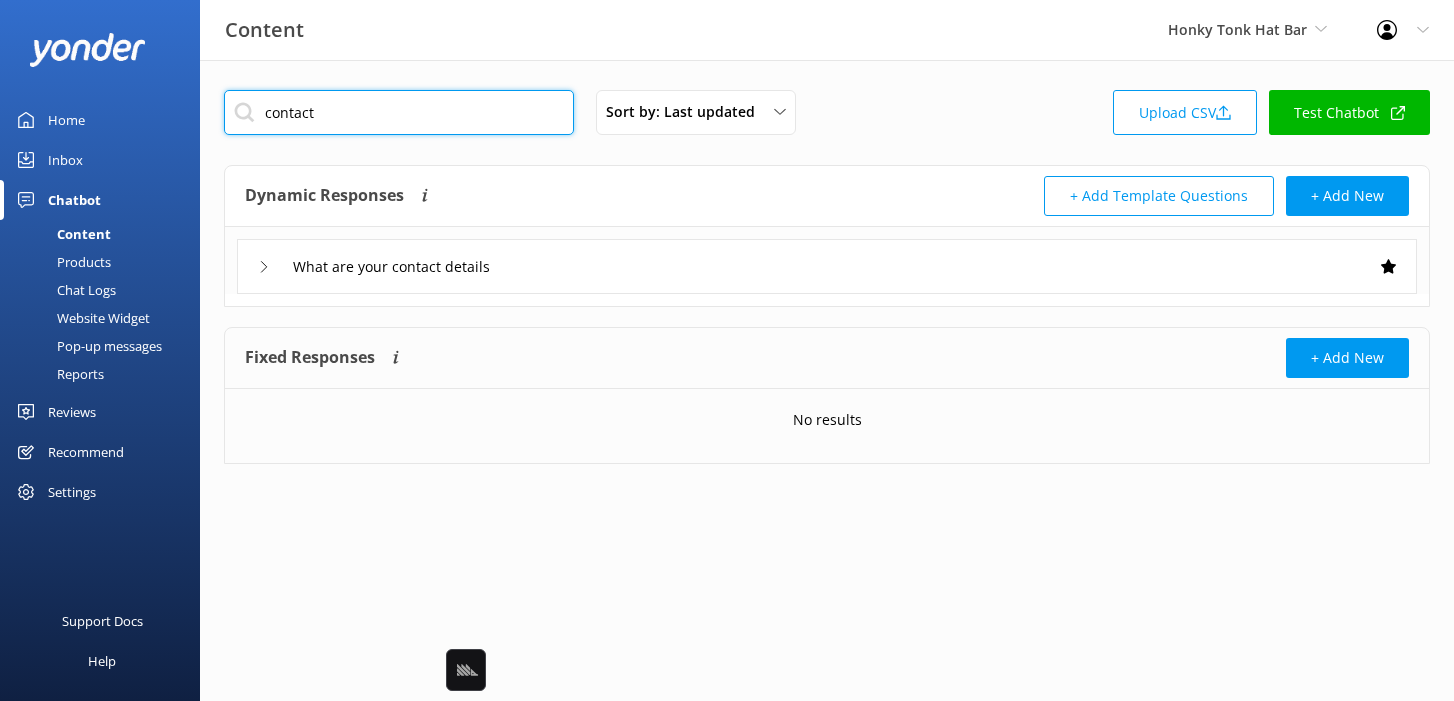 type on "contact" 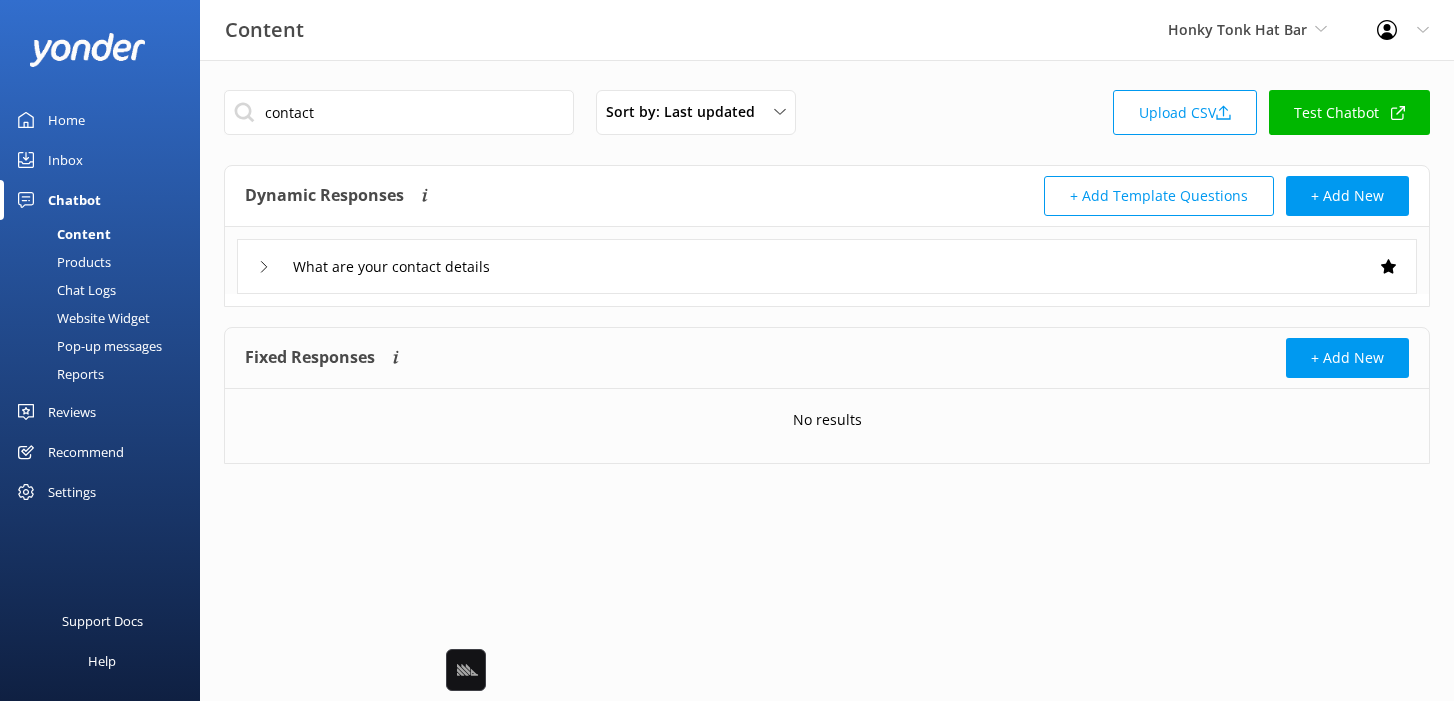 click on "What are your contact details" at bounding box center [827, 266] 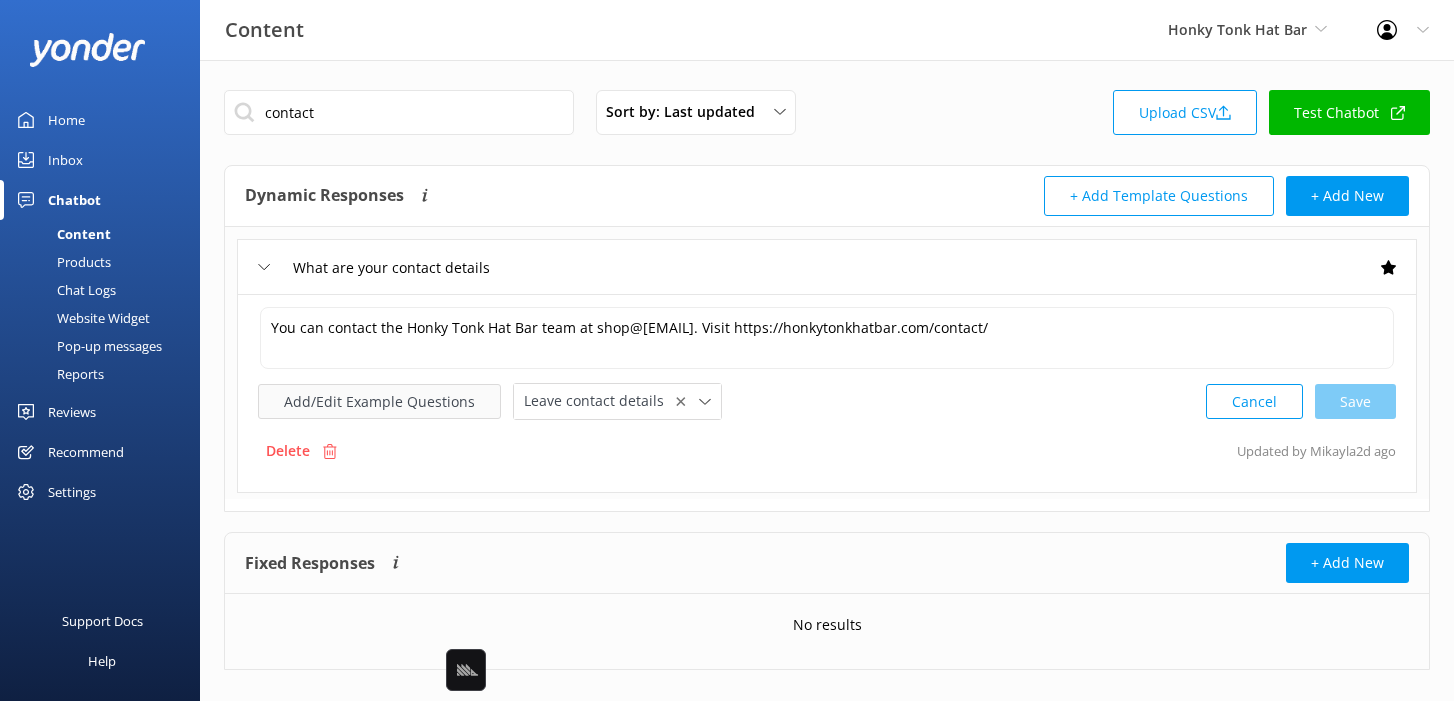 click on "Add/Edit Example Questions" at bounding box center (379, 401) 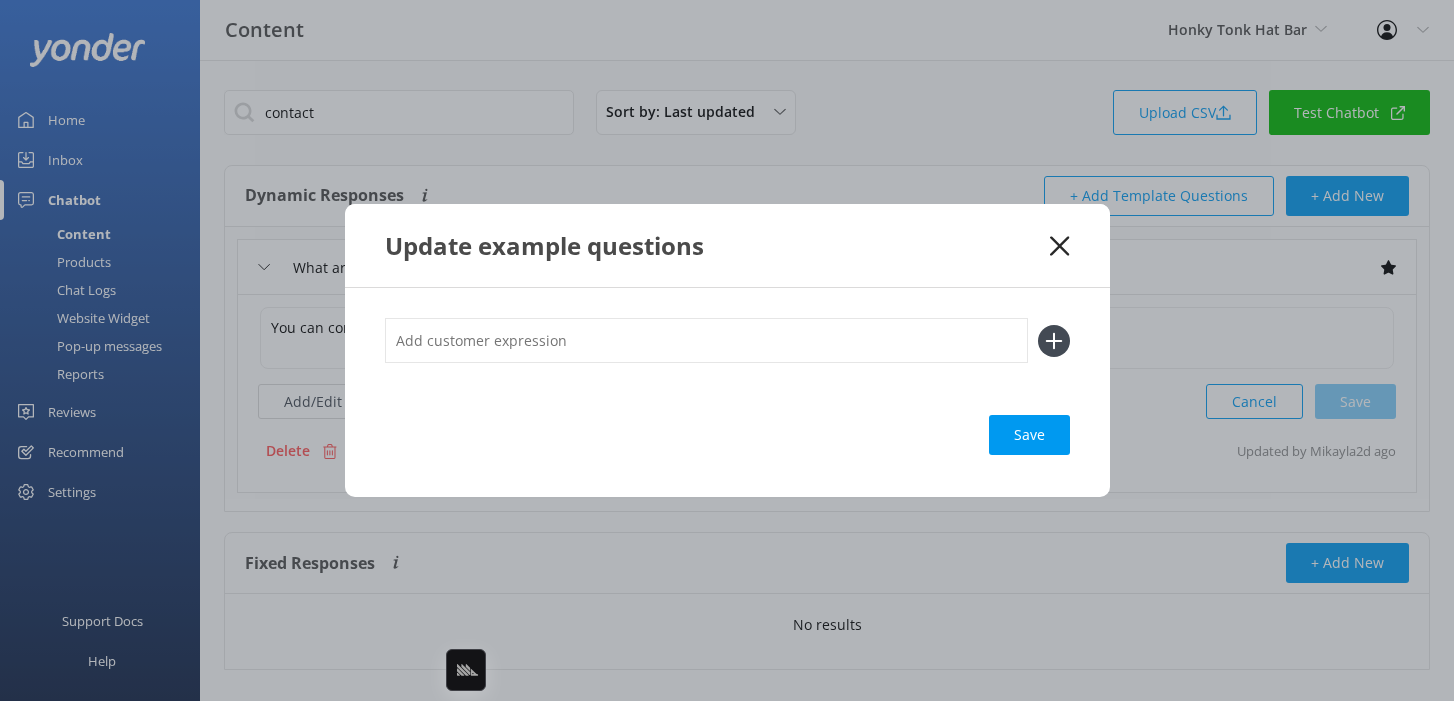click at bounding box center (706, 340) 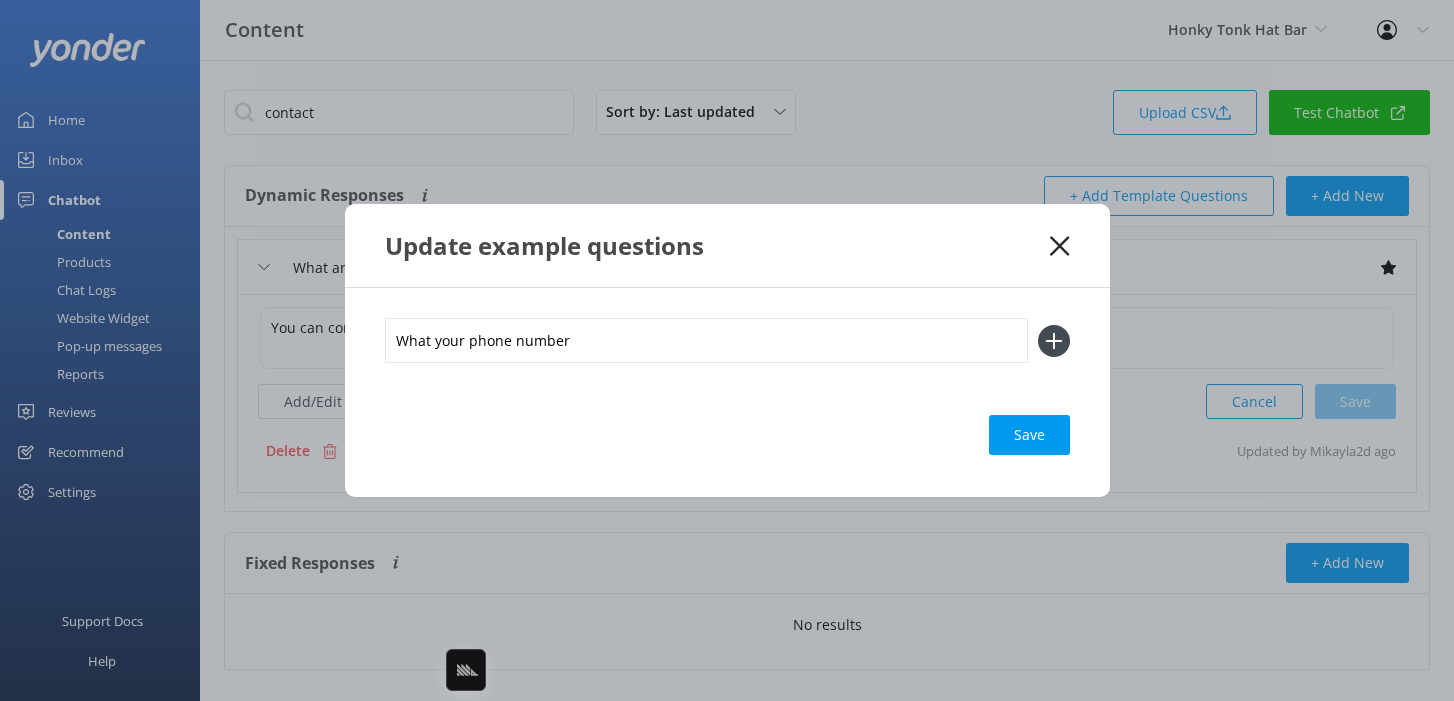 type on "What your phone number" 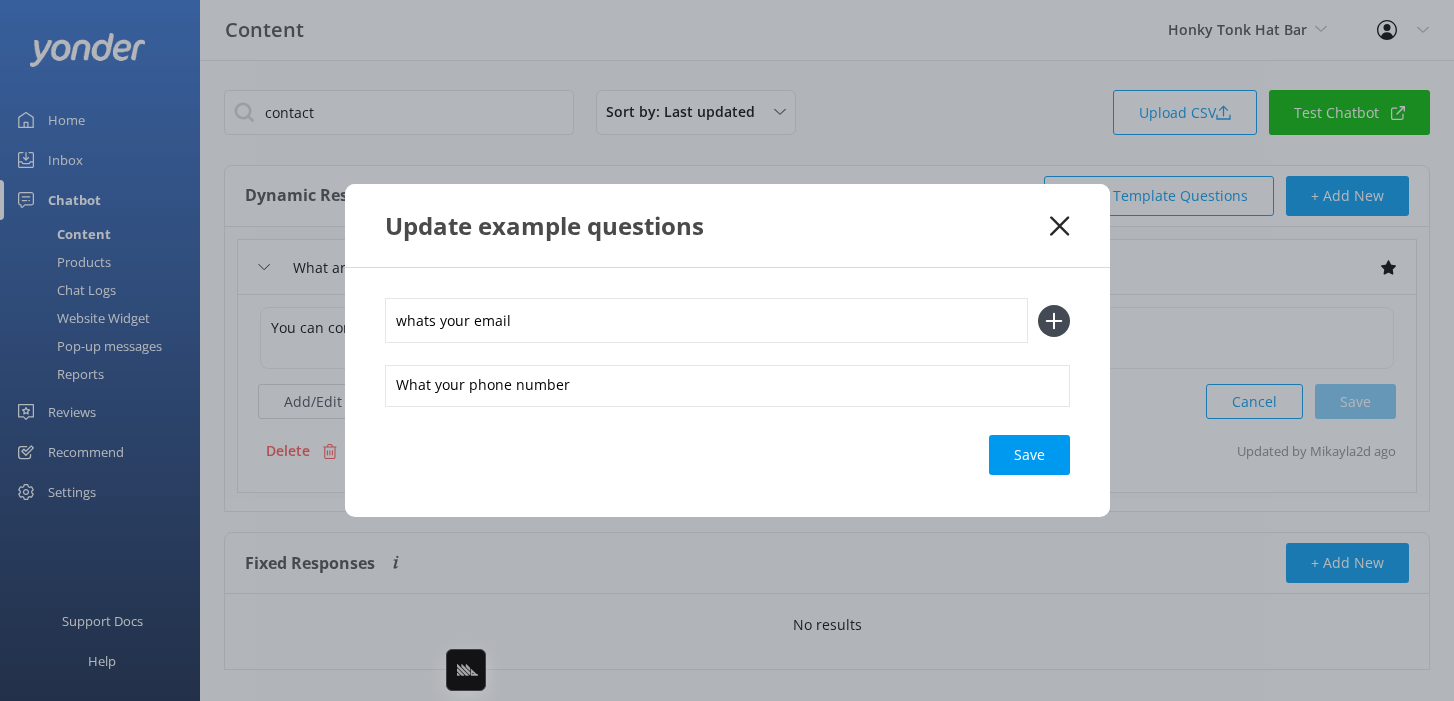 type on "whats your email" 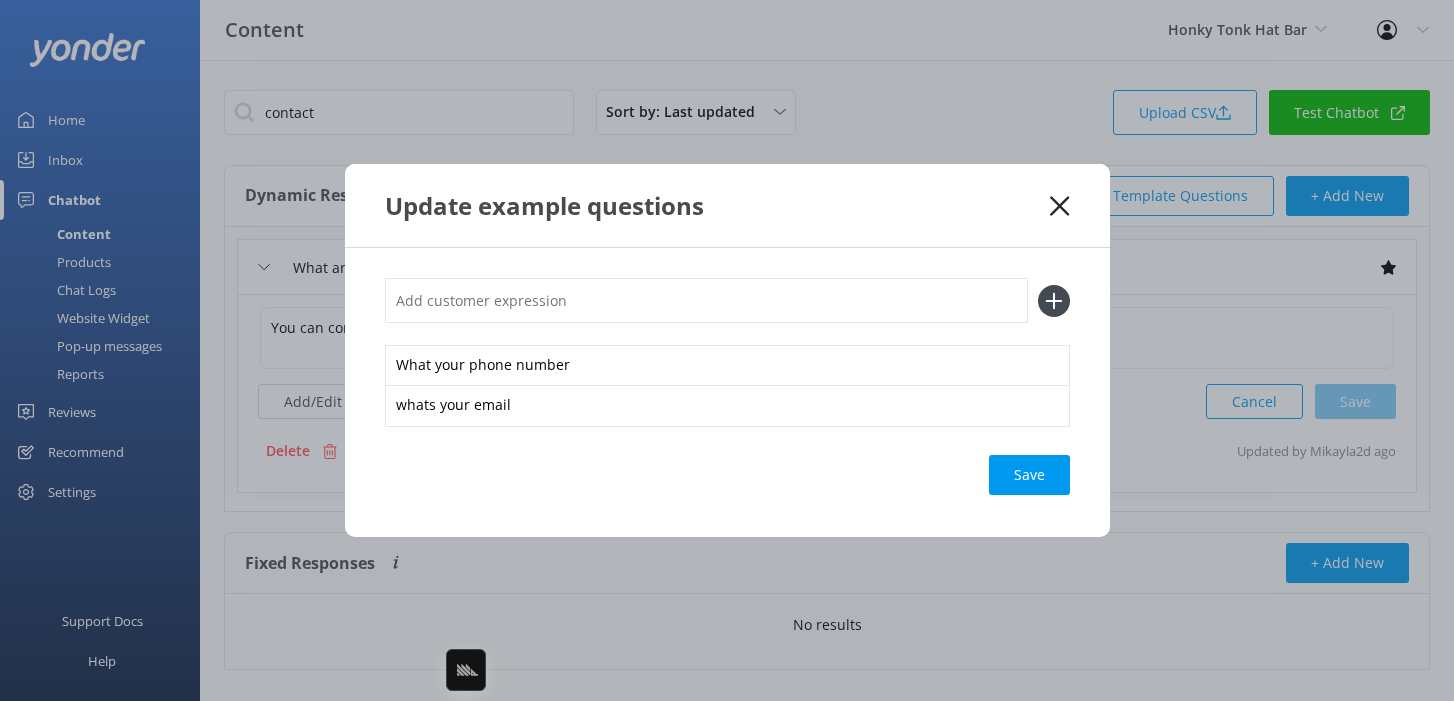 click on "Save" at bounding box center (1029, 475) 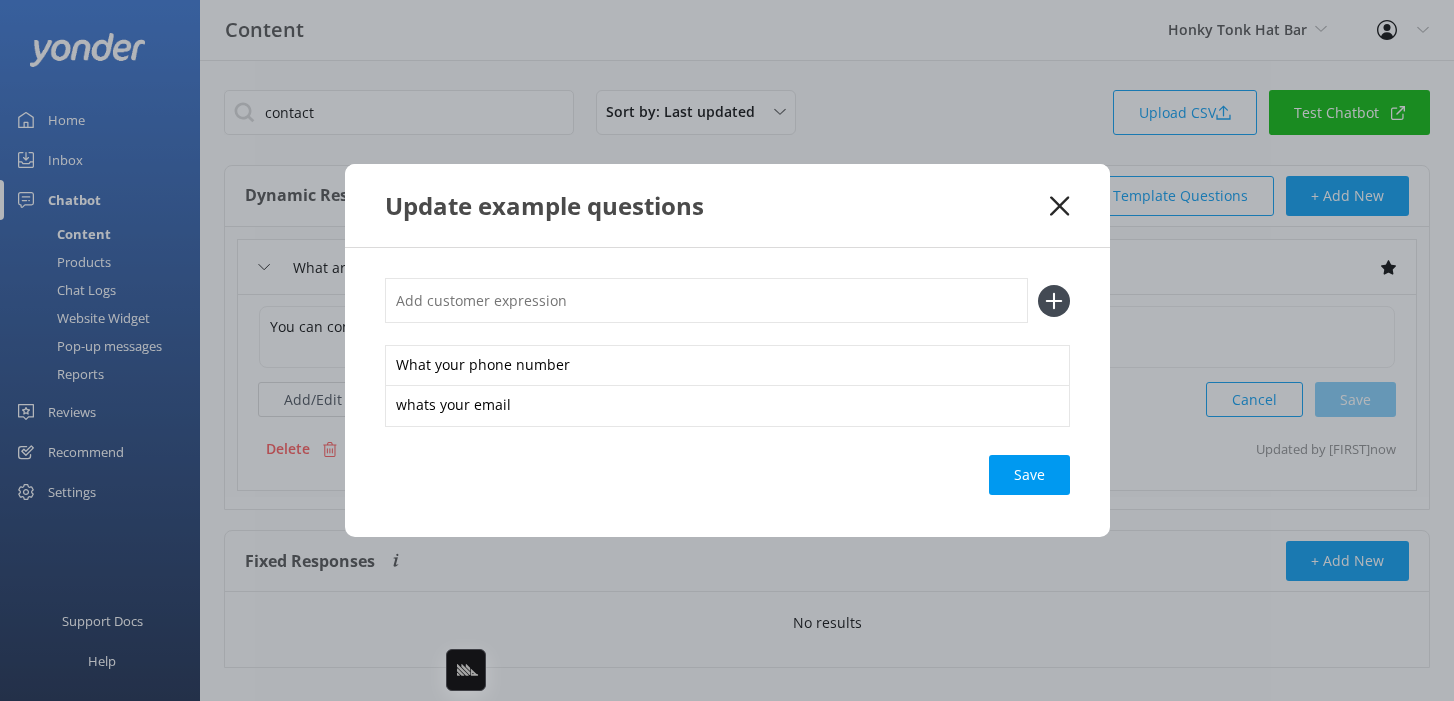 click 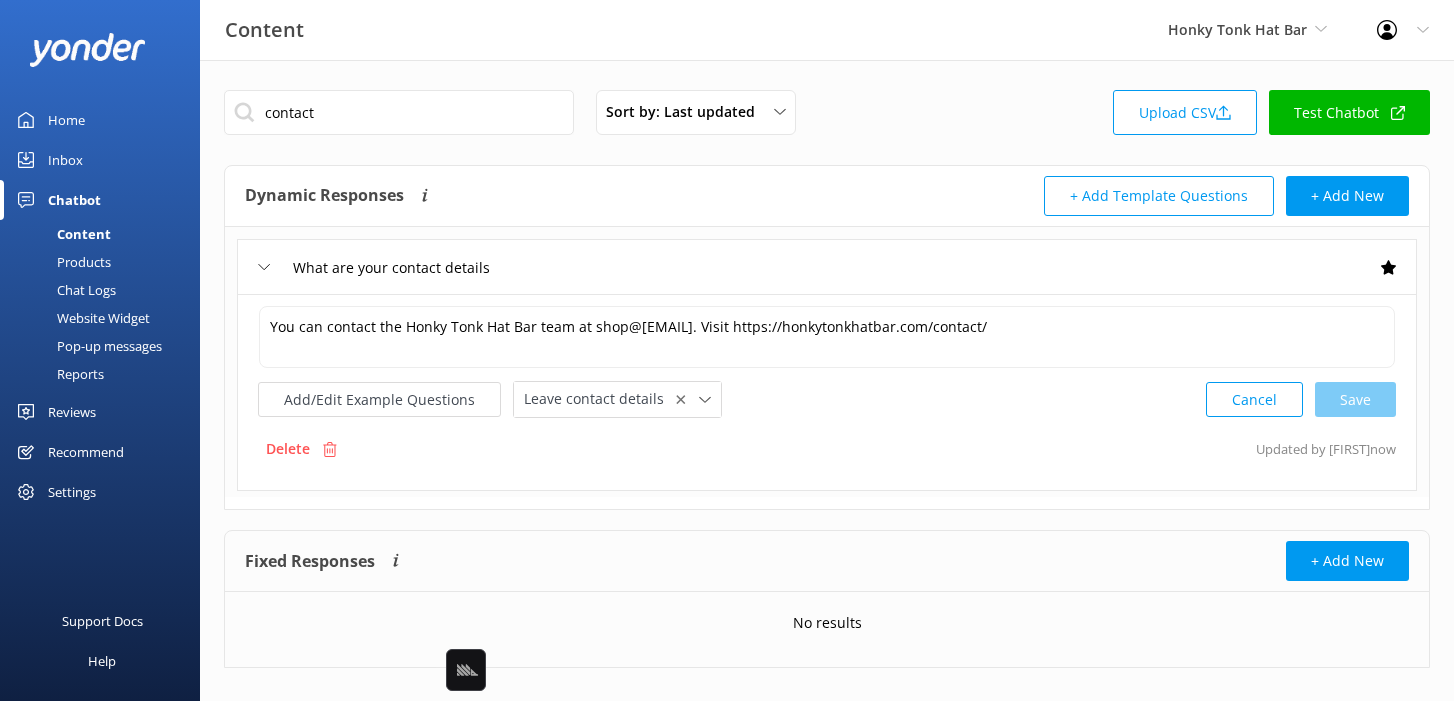 click on "Chat Logs" at bounding box center [64, 290] 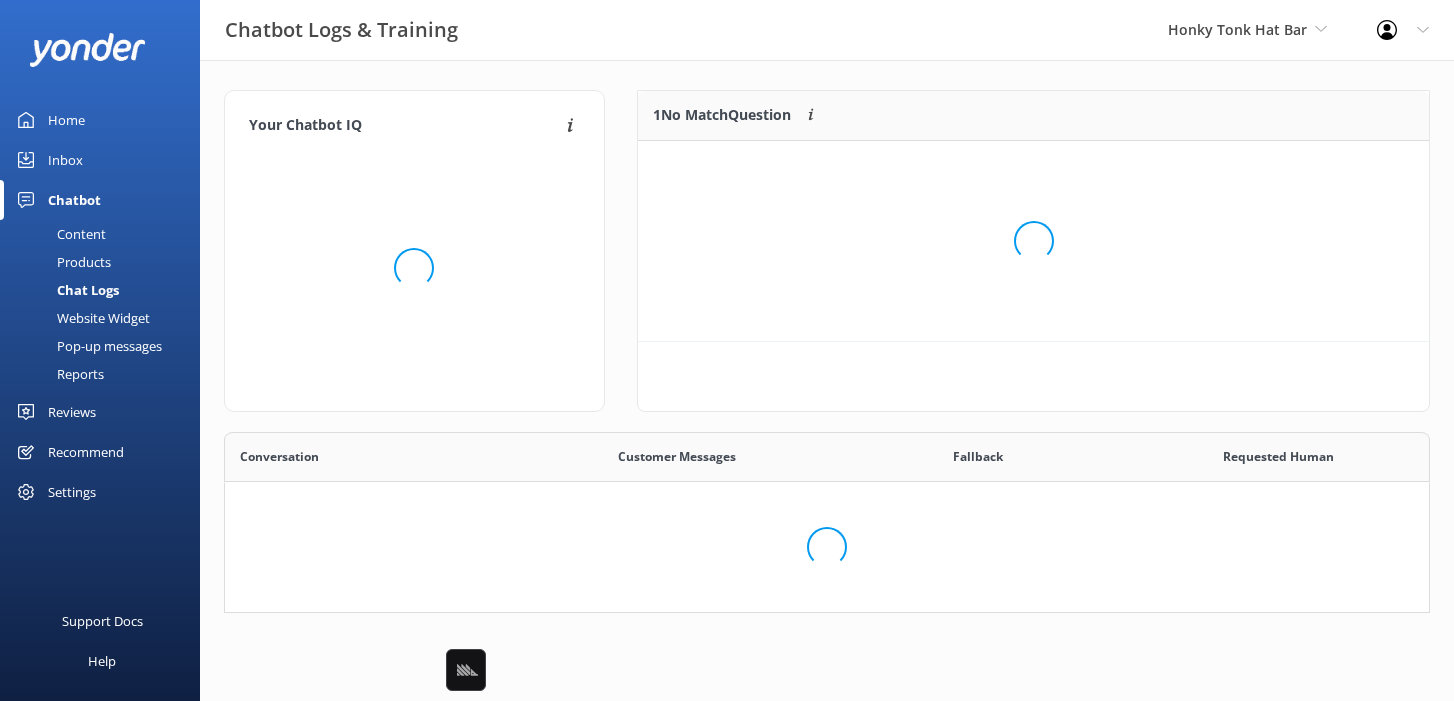 scroll, scrollTop: 1, scrollLeft: 0, axis: vertical 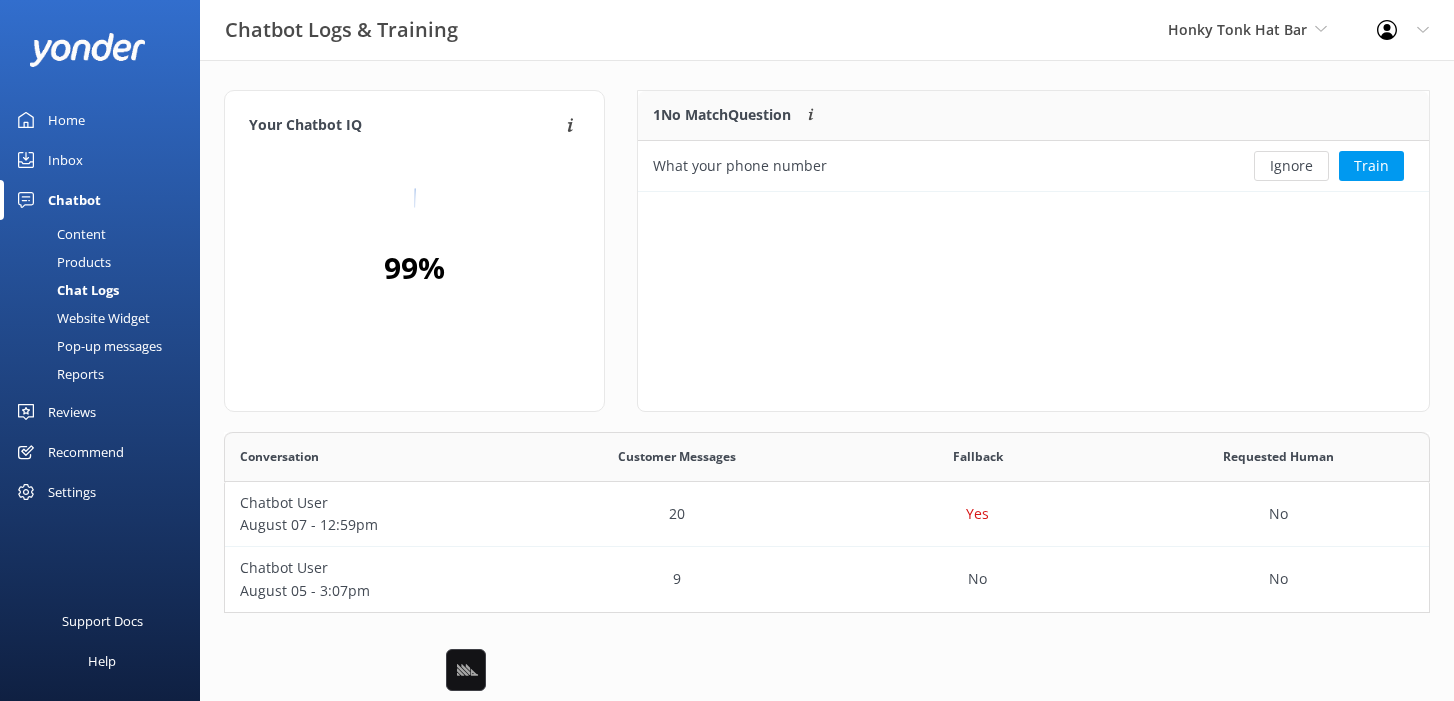 click on "1  No Match Question Customers sometimes ask questions that don't fully match an existing FAQ. These questions require training to enhance the chatbot's accuracy. What your phone number  Ignore Train" at bounding box center [1033, 251] 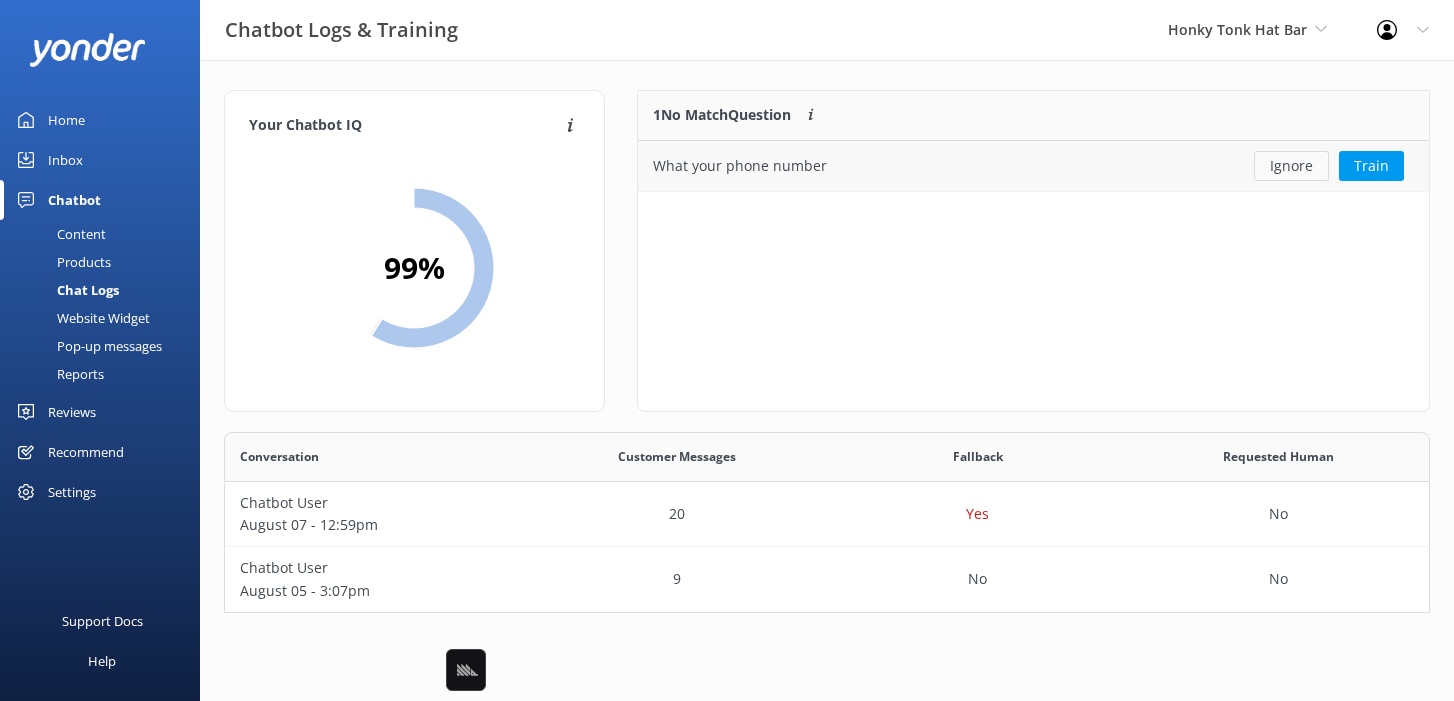 click on "Ignore" at bounding box center (1291, 166) 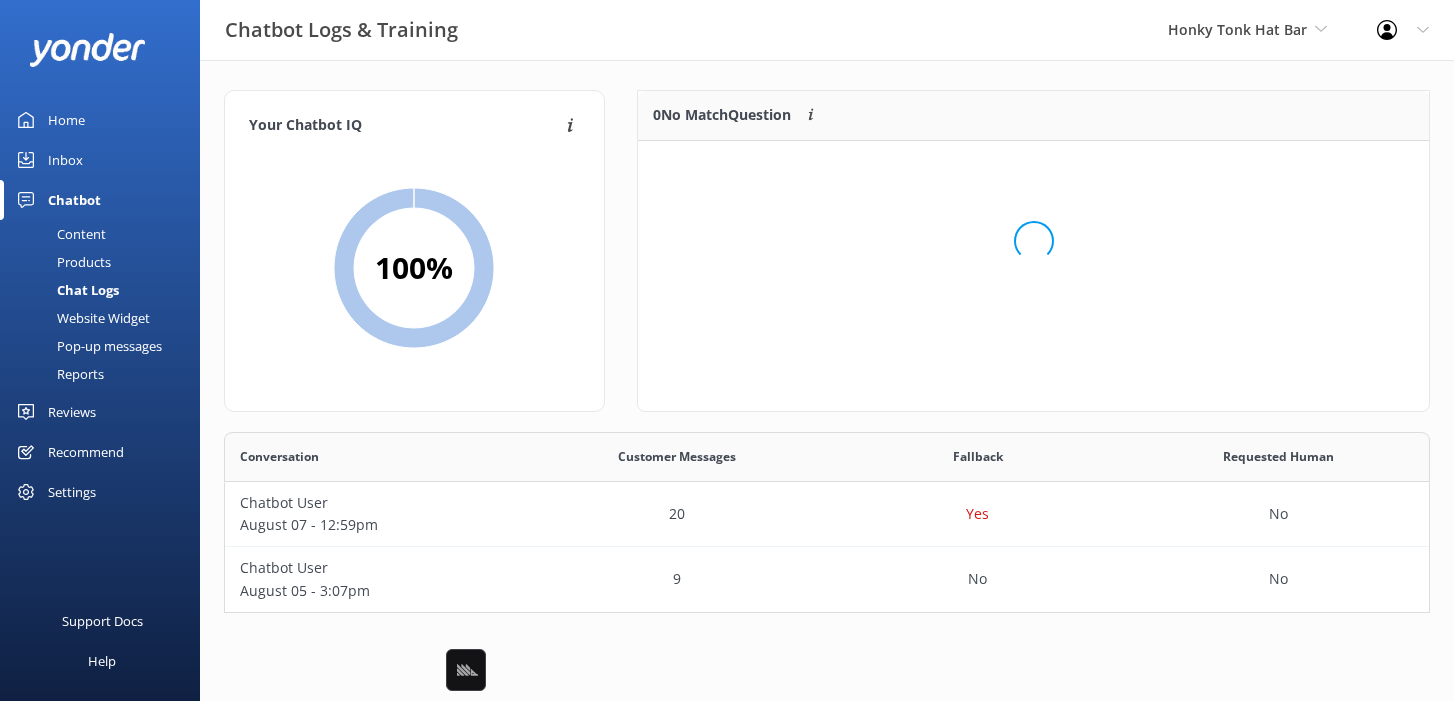 scroll, scrollTop: 1, scrollLeft: 0, axis: vertical 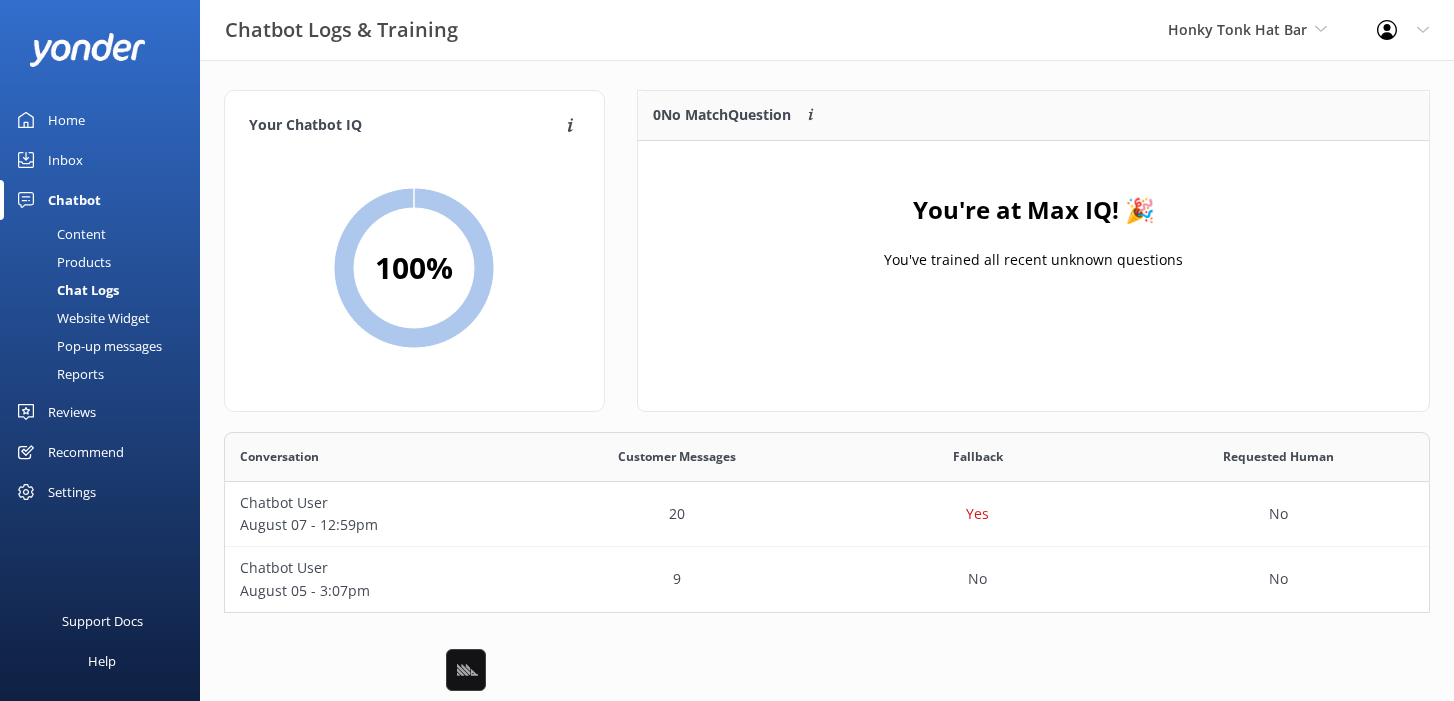 click on "Content" at bounding box center (106, 234) 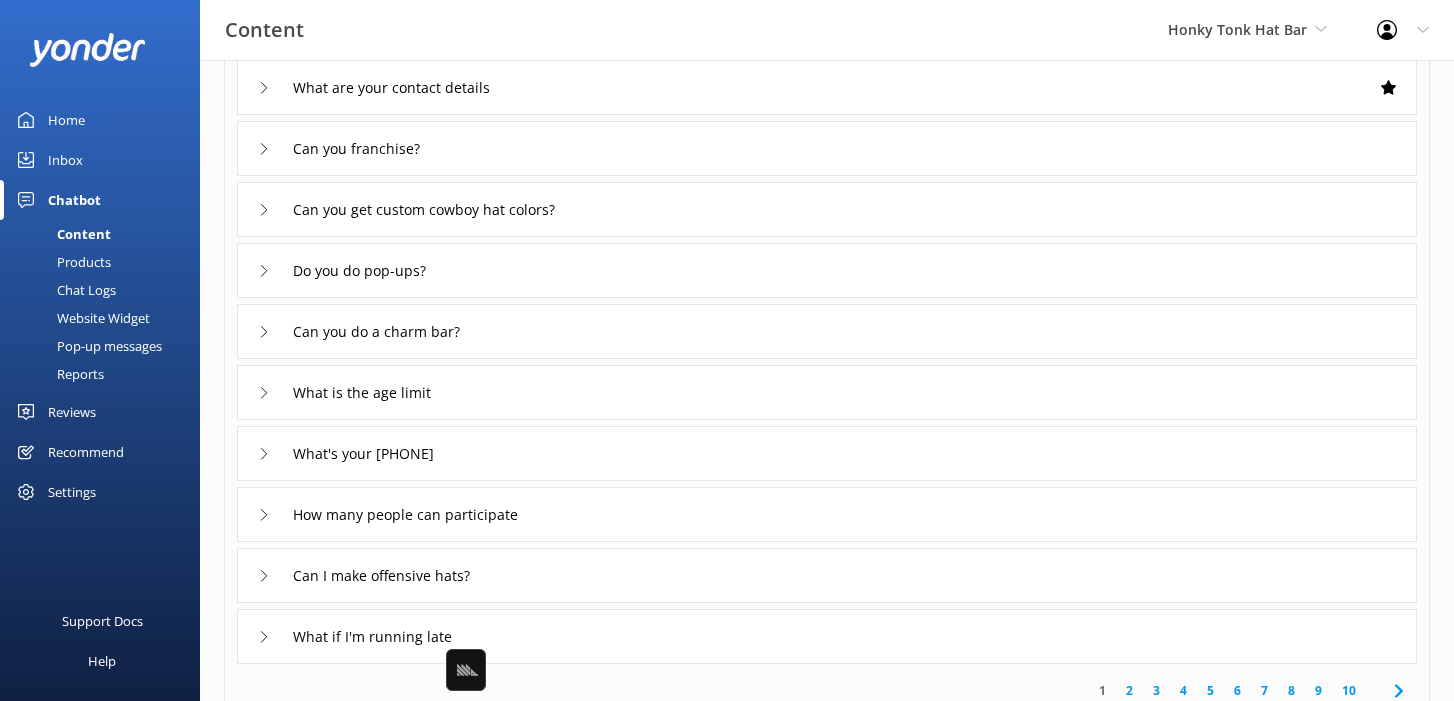 scroll, scrollTop: 178, scrollLeft: 0, axis: vertical 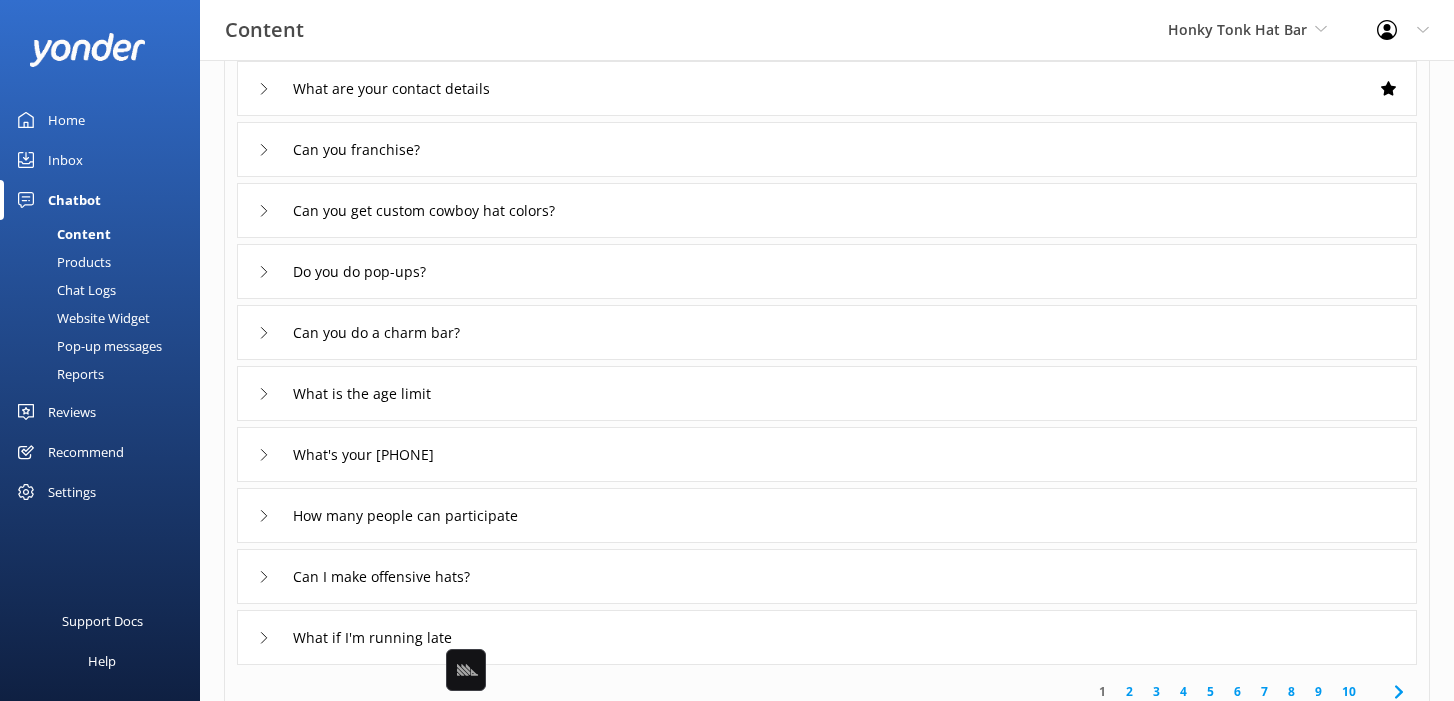 click on "Can you do a charm bar?" at bounding box center (827, 332) 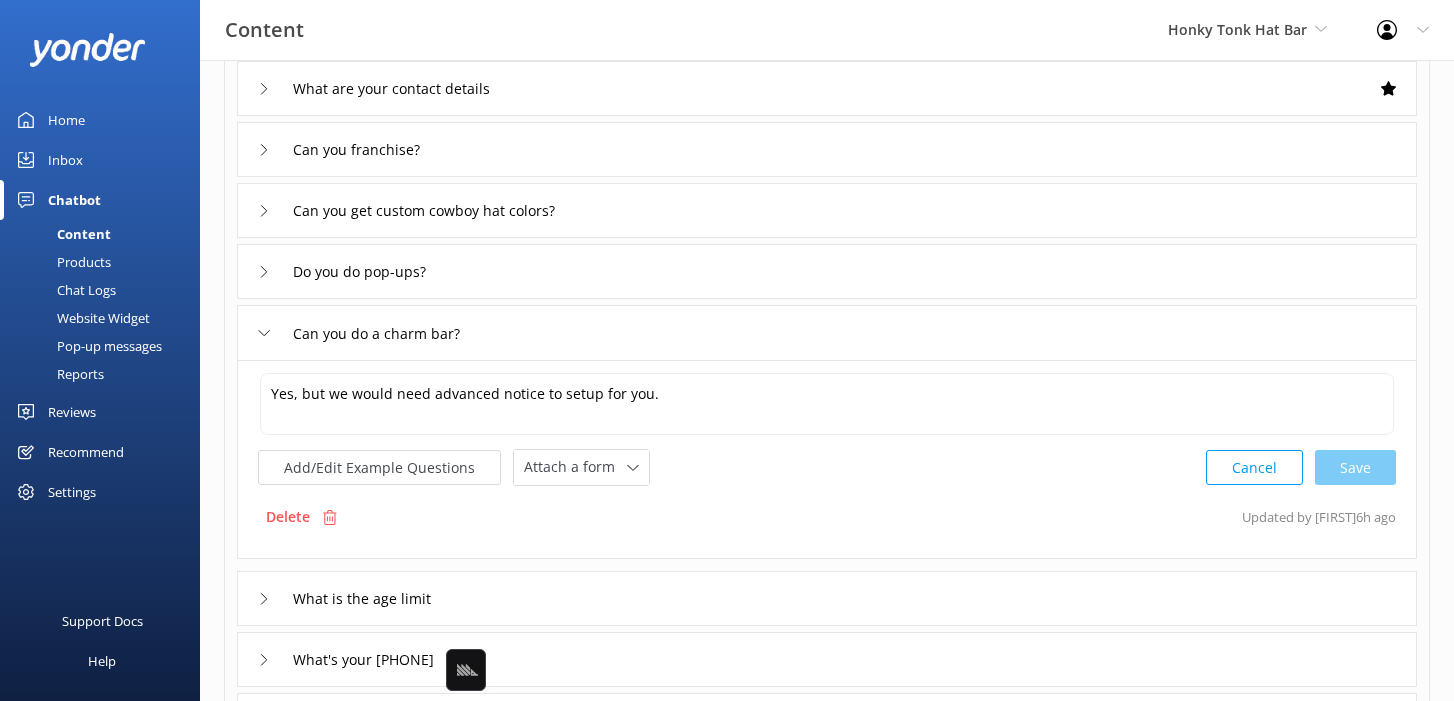 click on "Can you franchise?" at bounding box center (827, 149) 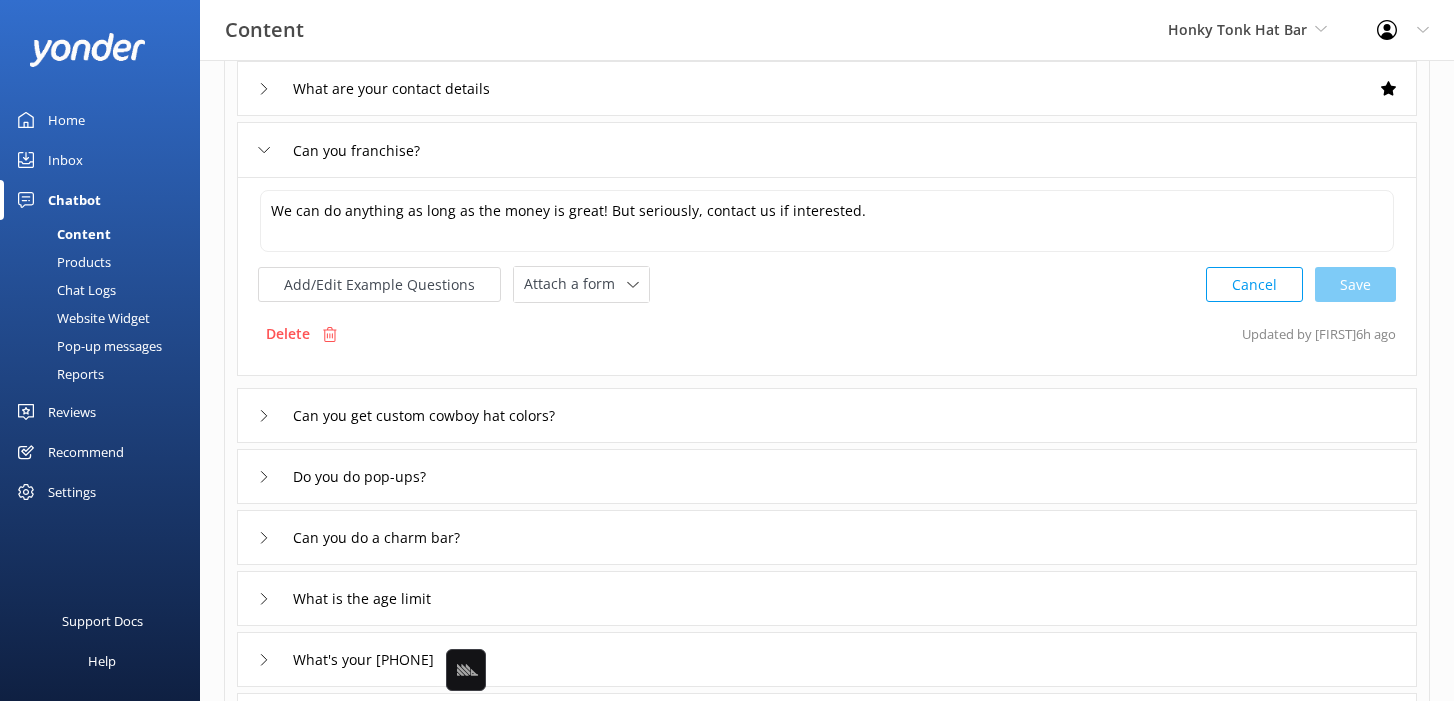 click on "Can you get custom cowboy hat colors?" at bounding box center (827, 415) 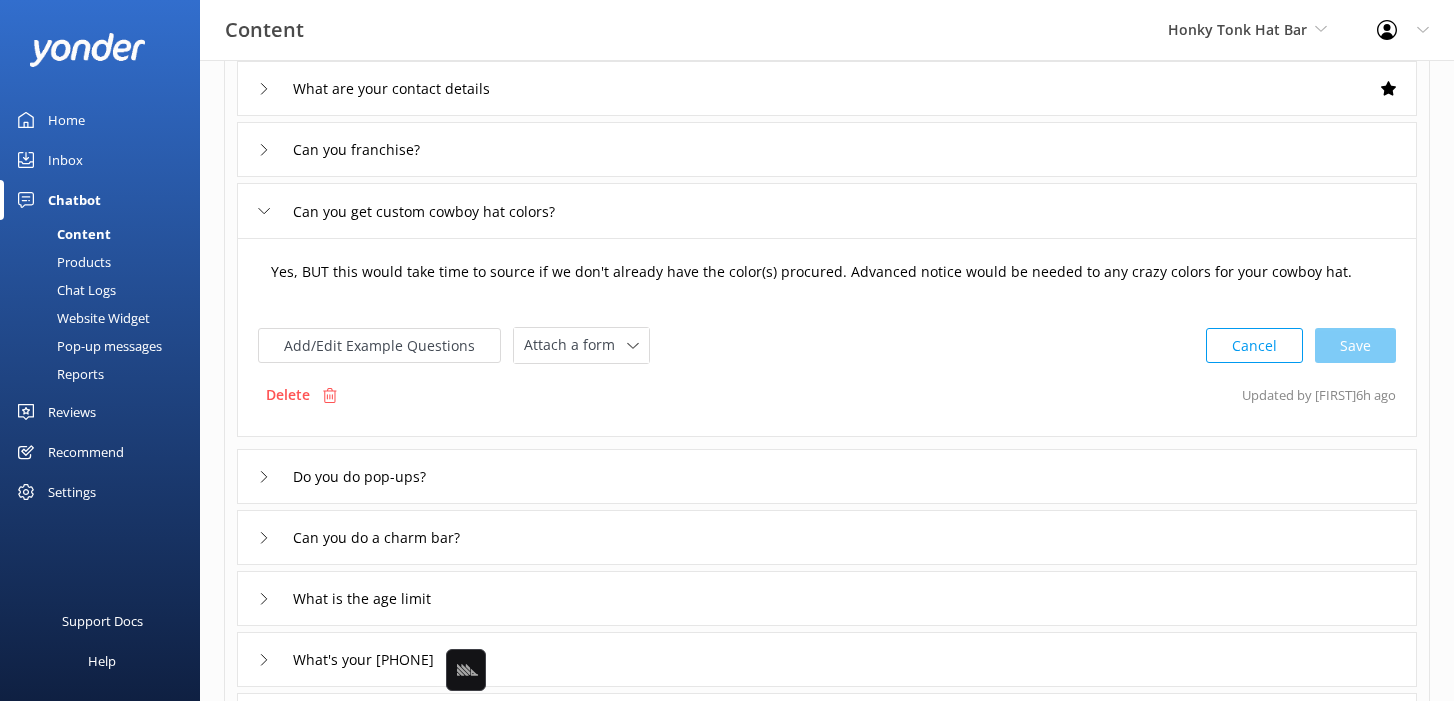click on "Yes, BUT this would take time to source if we don't already have the color(s) procured. Advanced notice would be needed to any crazy colors for your cowboy hat." at bounding box center [827, 282] 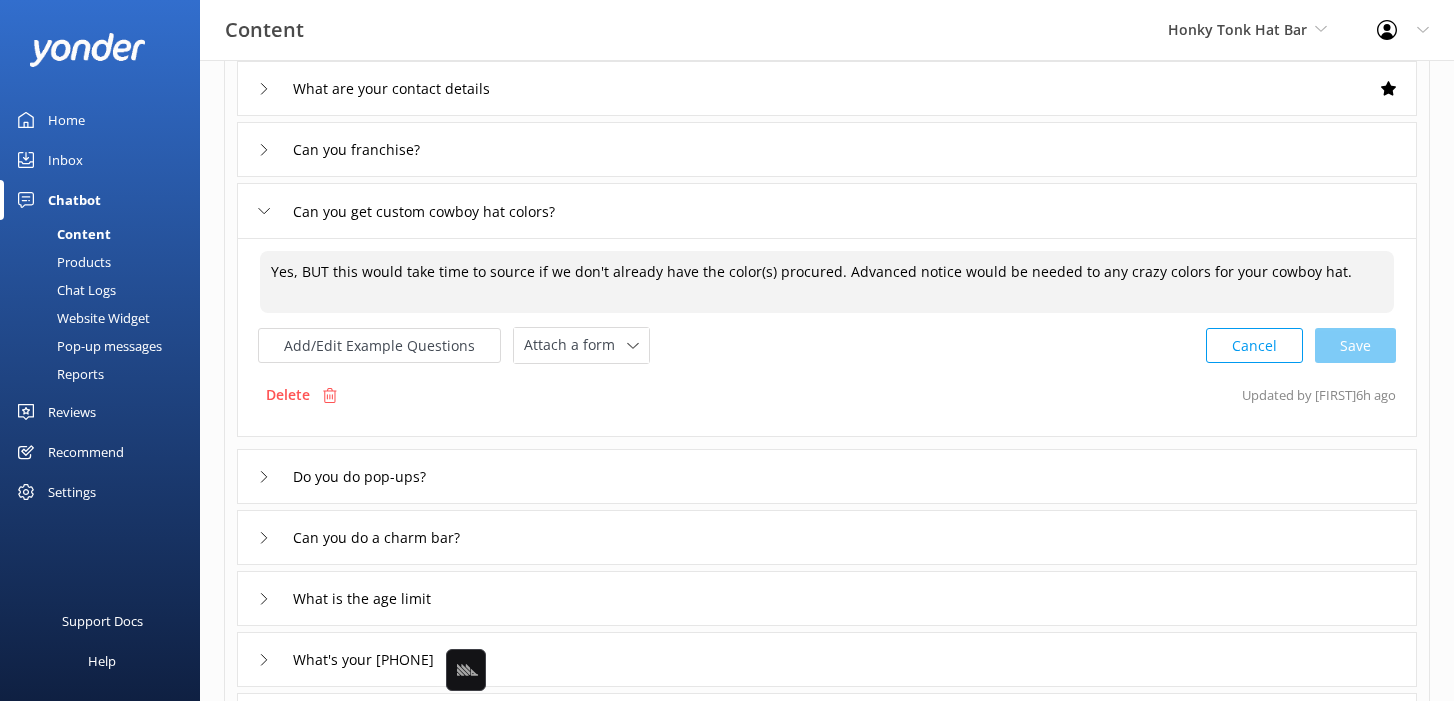 click on "Yes, BUT this would take time to source if we don't already have the color(s) procured. Advanced notice would be needed to any crazy colors for your cowboy hat." at bounding box center [827, 282] 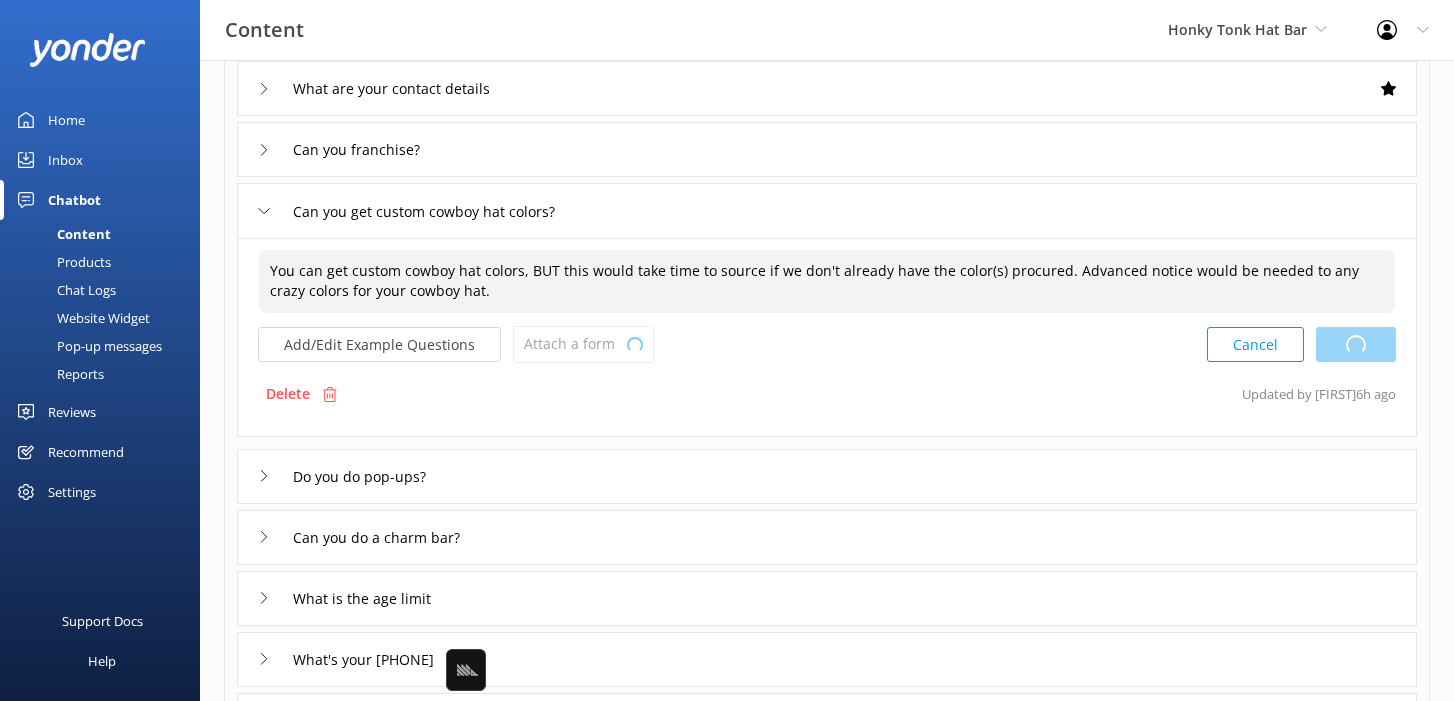 click on "Cancel Loading.." at bounding box center (1301, 344) 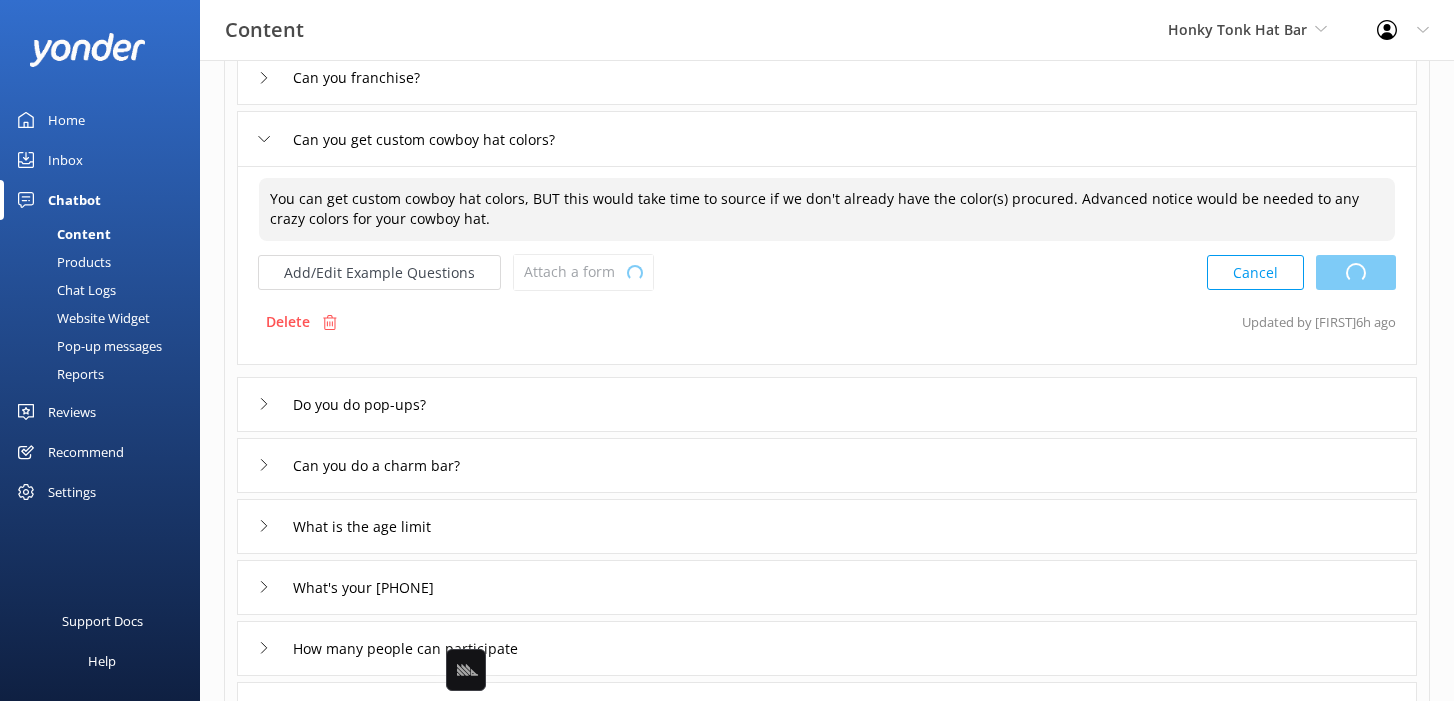 scroll, scrollTop: 265, scrollLeft: 0, axis: vertical 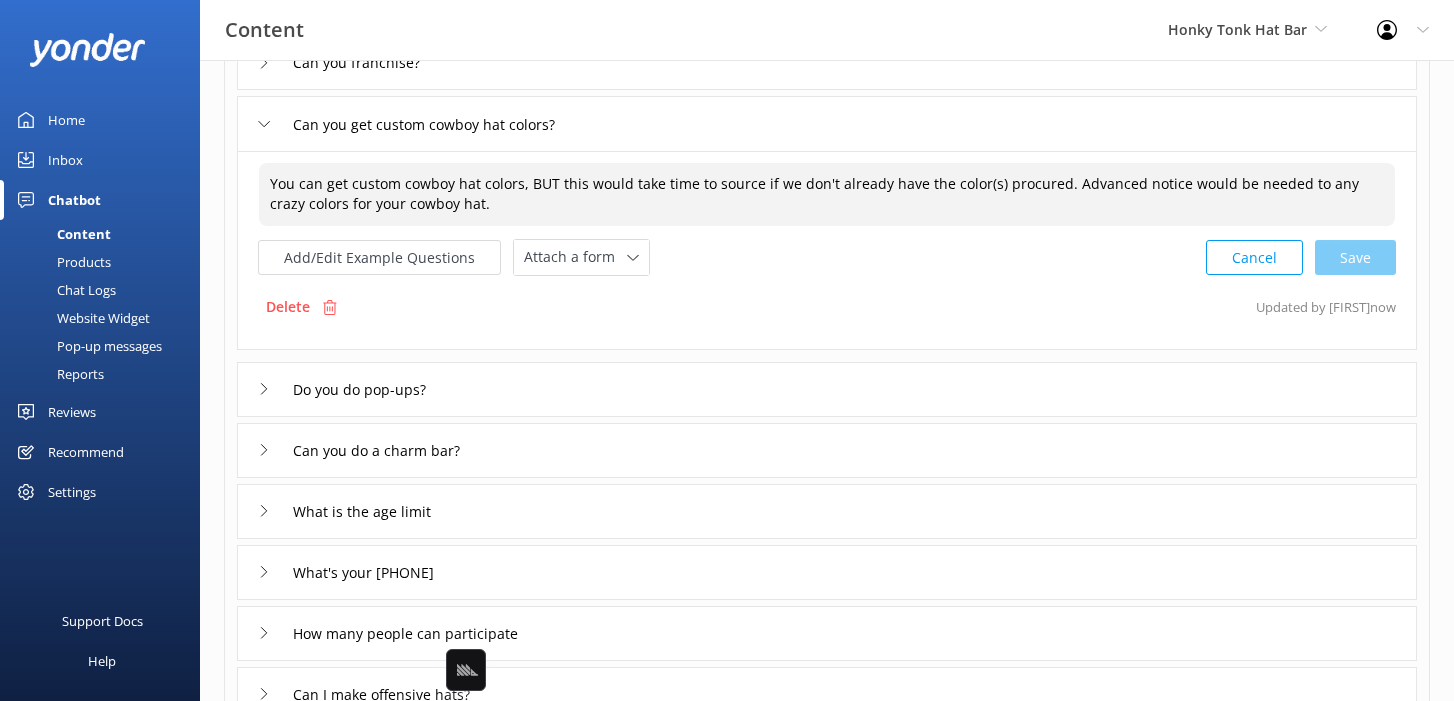type on "You can get custom cowboy hat colors, BUT this would take time to source if we don't already have the color(s) procured. Advanced notice would be needed to any crazy colors for your cowboy hat." 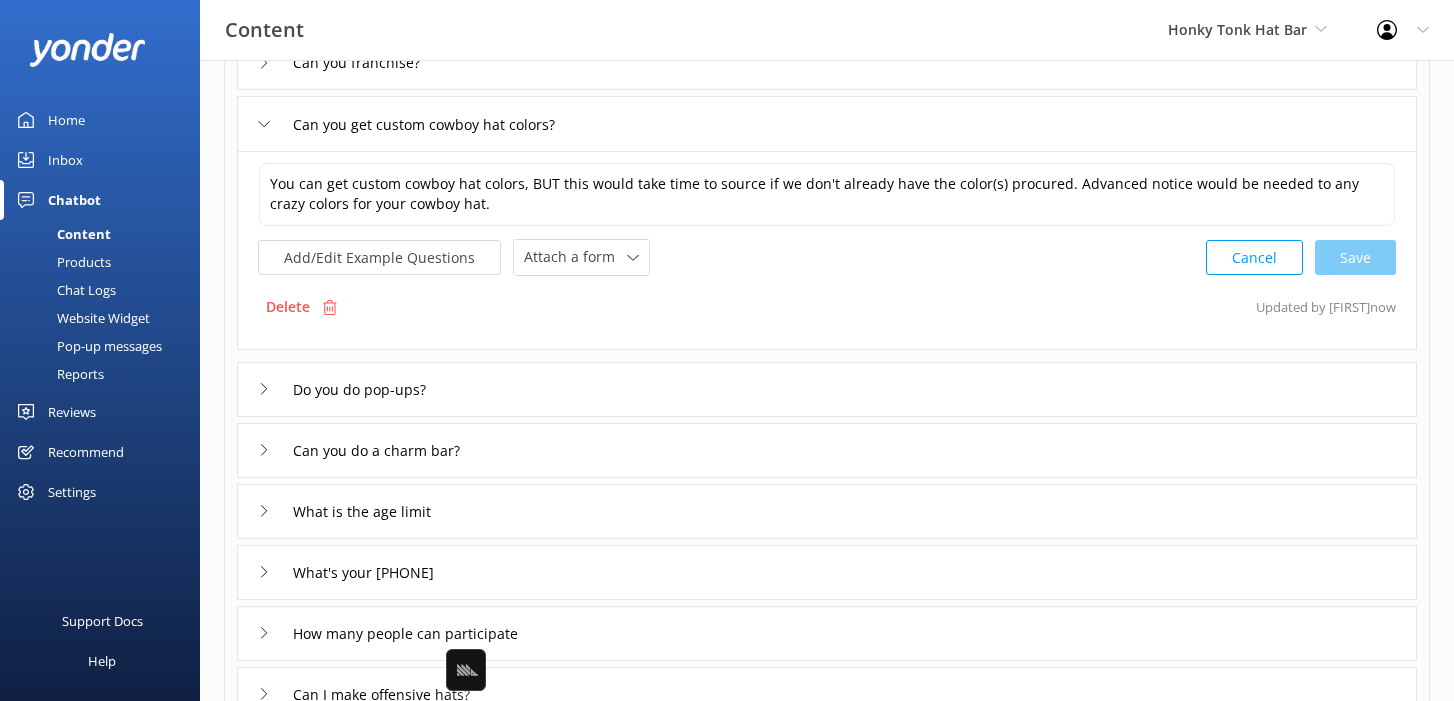 click on "Do you do pop-ups?" at bounding box center (827, 389) 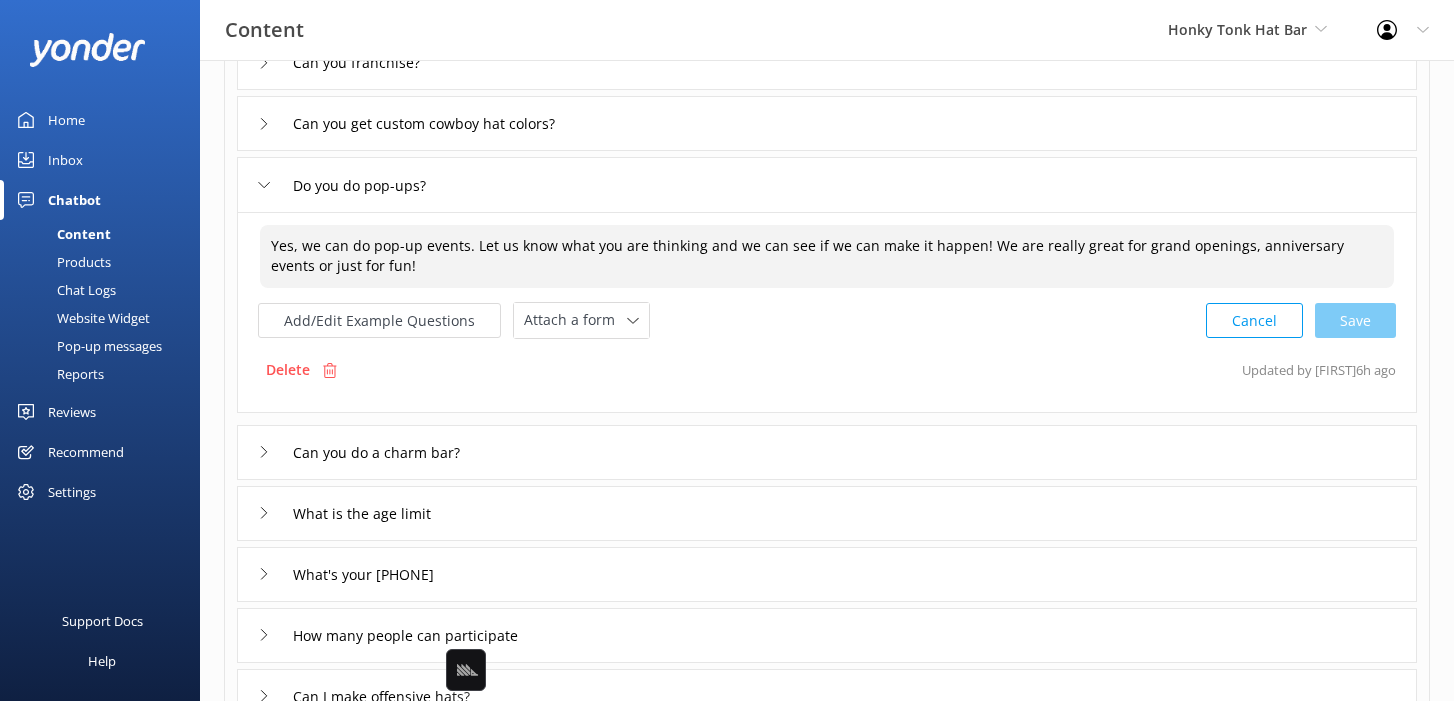 click on "Yes, we can do pop-up events. Let us know what you are thinking and we can see if we can make it happen! We are really great for grand openings, anniversary events or just for fun!" at bounding box center (827, 256) 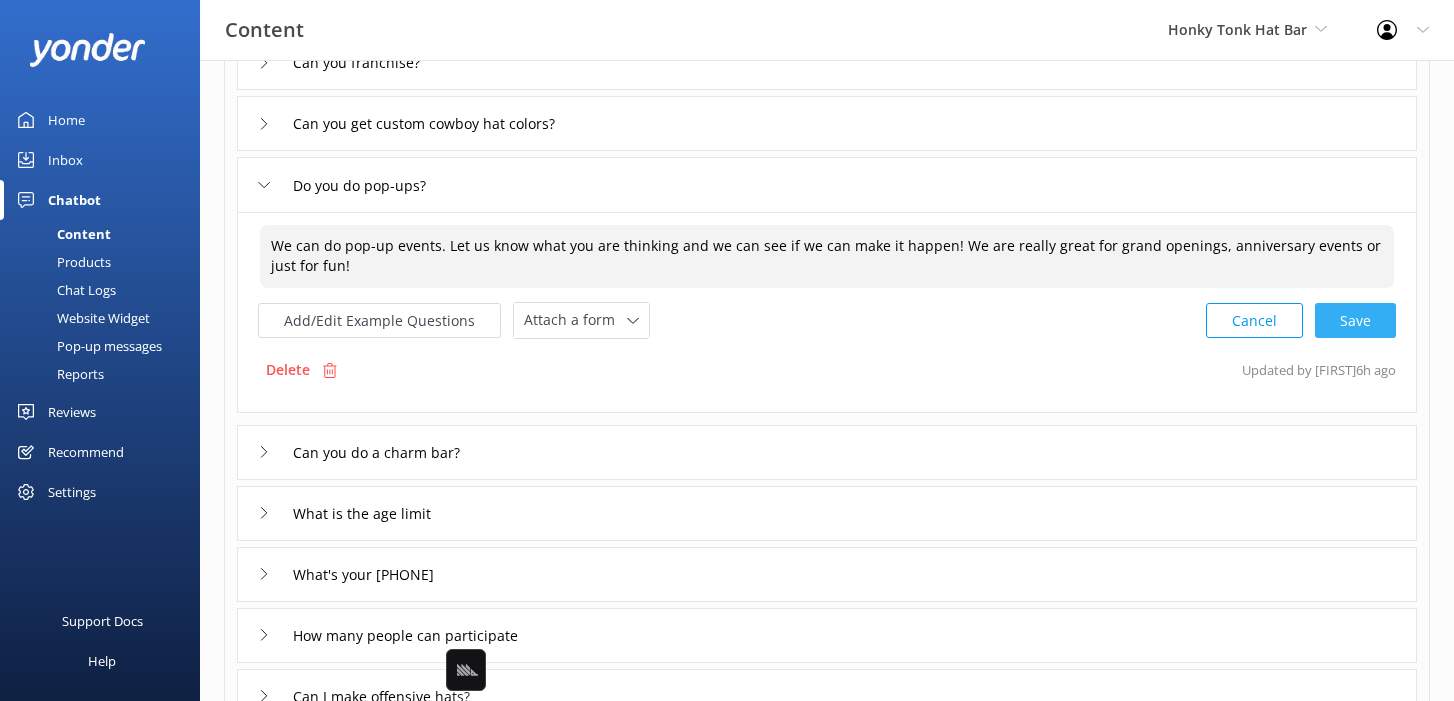 click on "Cancel Save" at bounding box center (1301, 320) 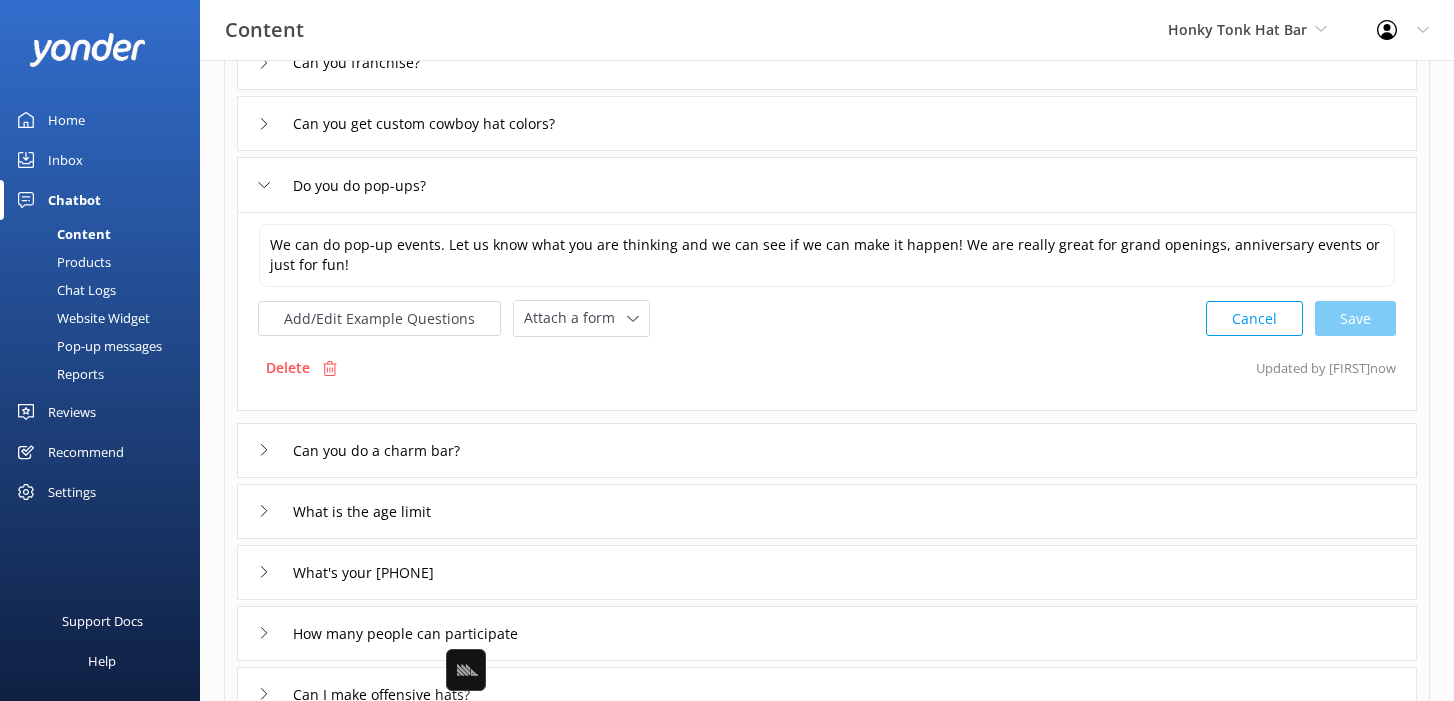 click on "Can you do a charm bar?" at bounding box center [827, 450] 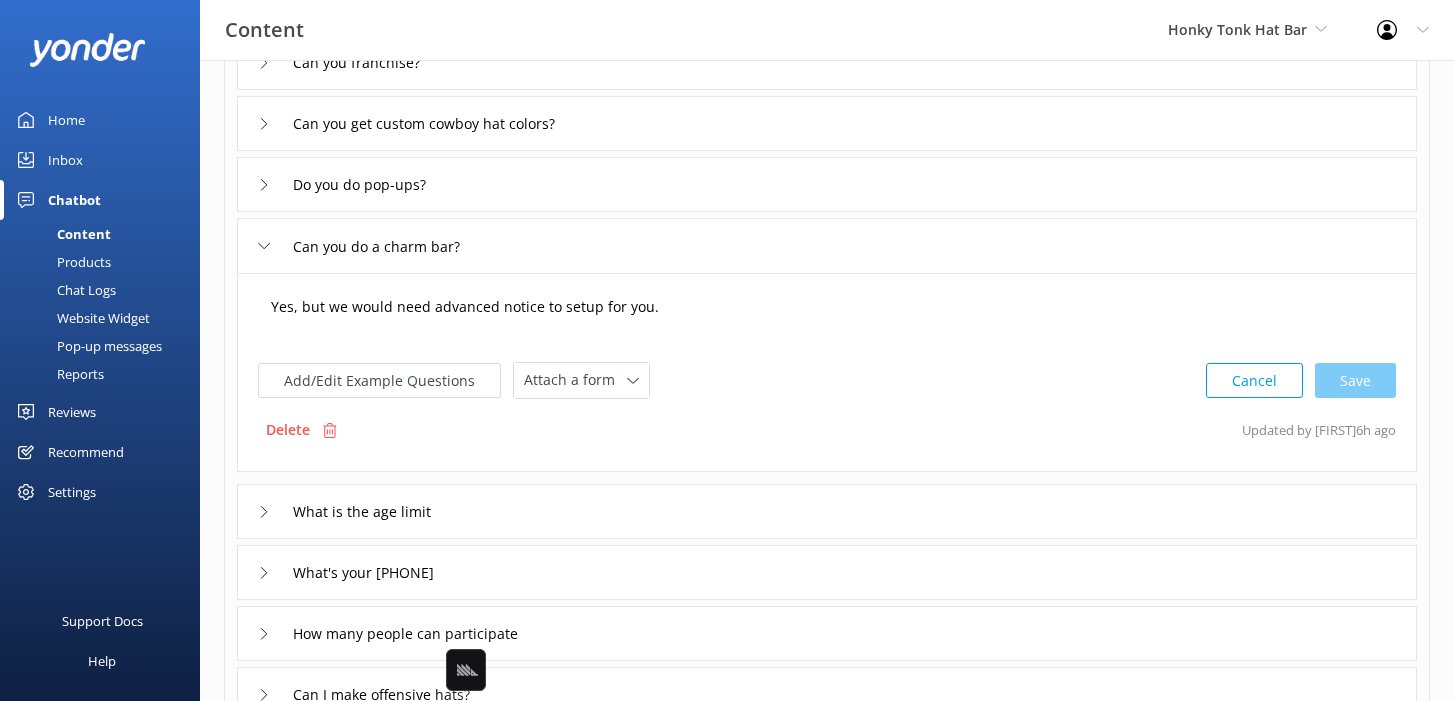 click on "Yes, but we would need advanced notice to setup for you." at bounding box center (827, 317) 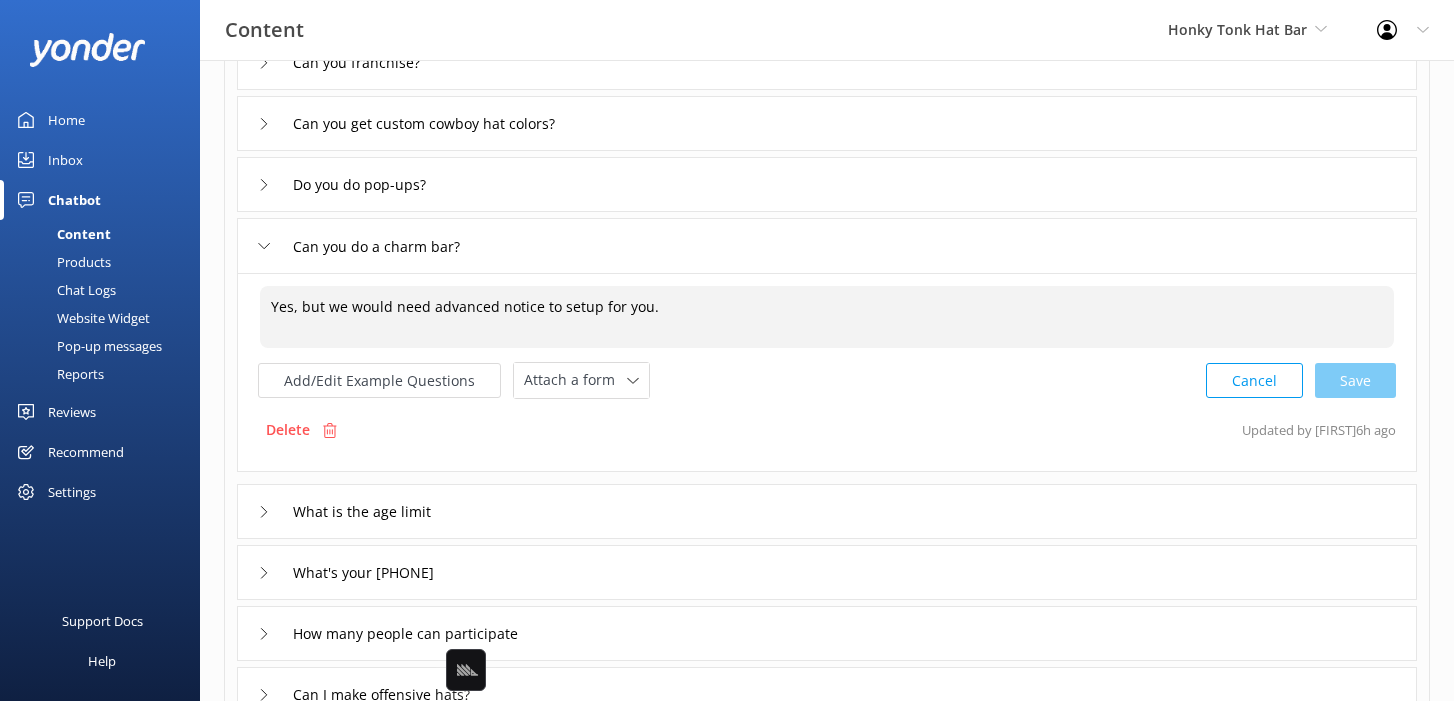 click on "Yes, but we would need advanced notice to setup for you." at bounding box center [827, 317] 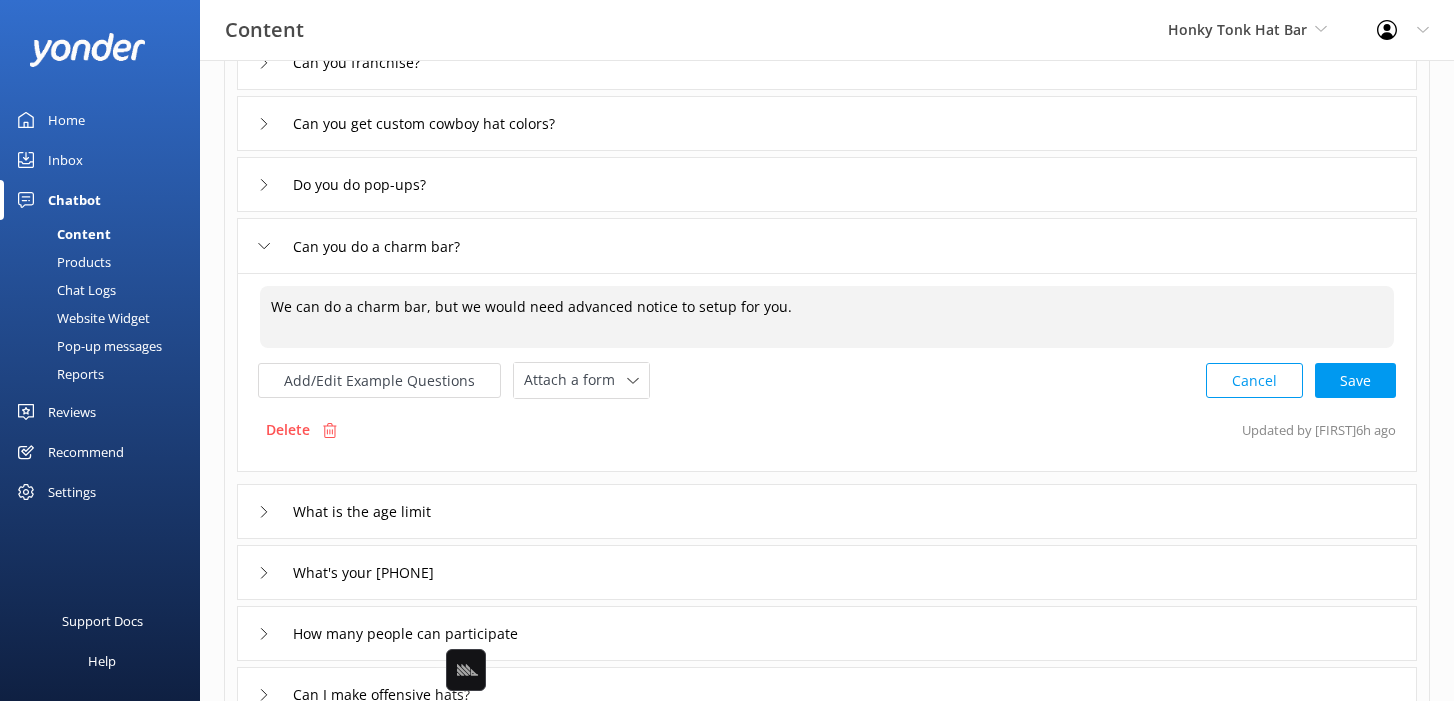 type on "We can do a charm bar, but we would need advanced notice to setup for you." 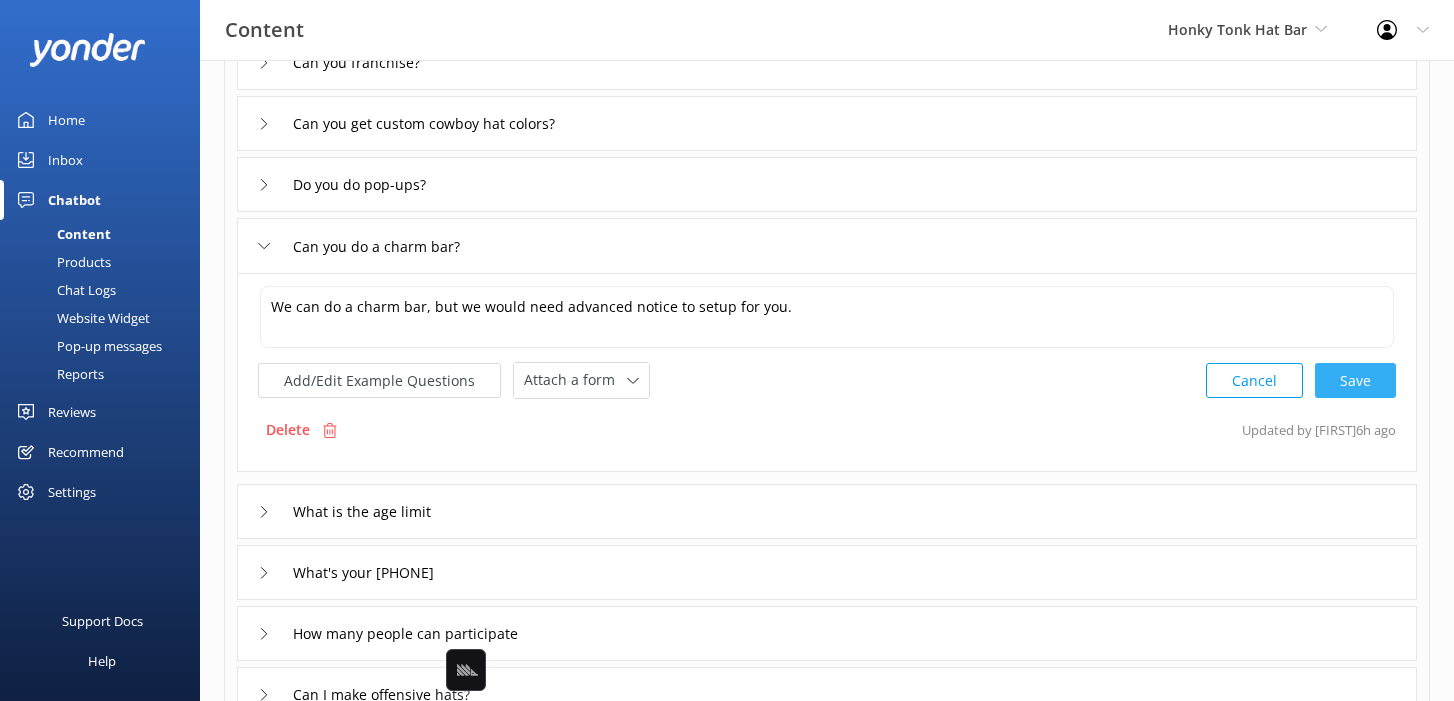 click on "Cancel Save" at bounding box center (1301, 380) 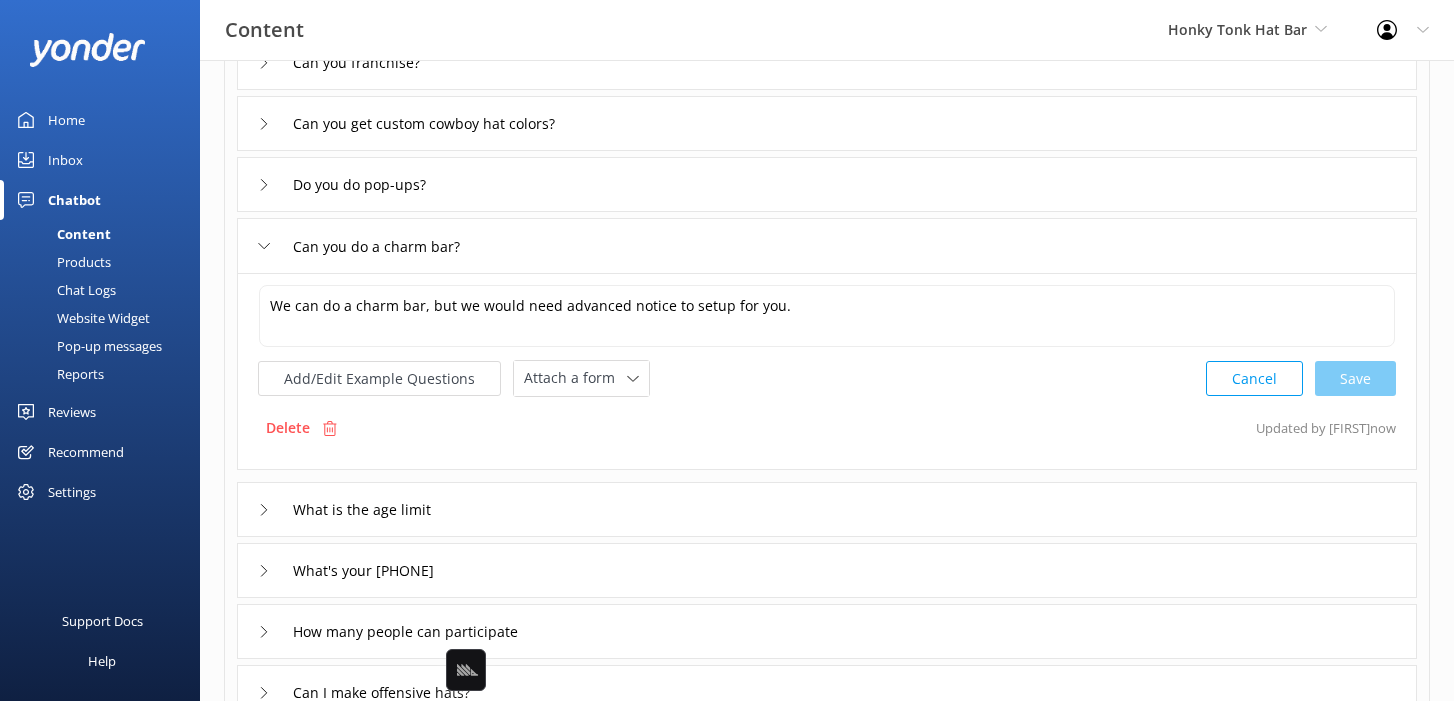 click on "What is the age limit" at bounding box center [827, 509] 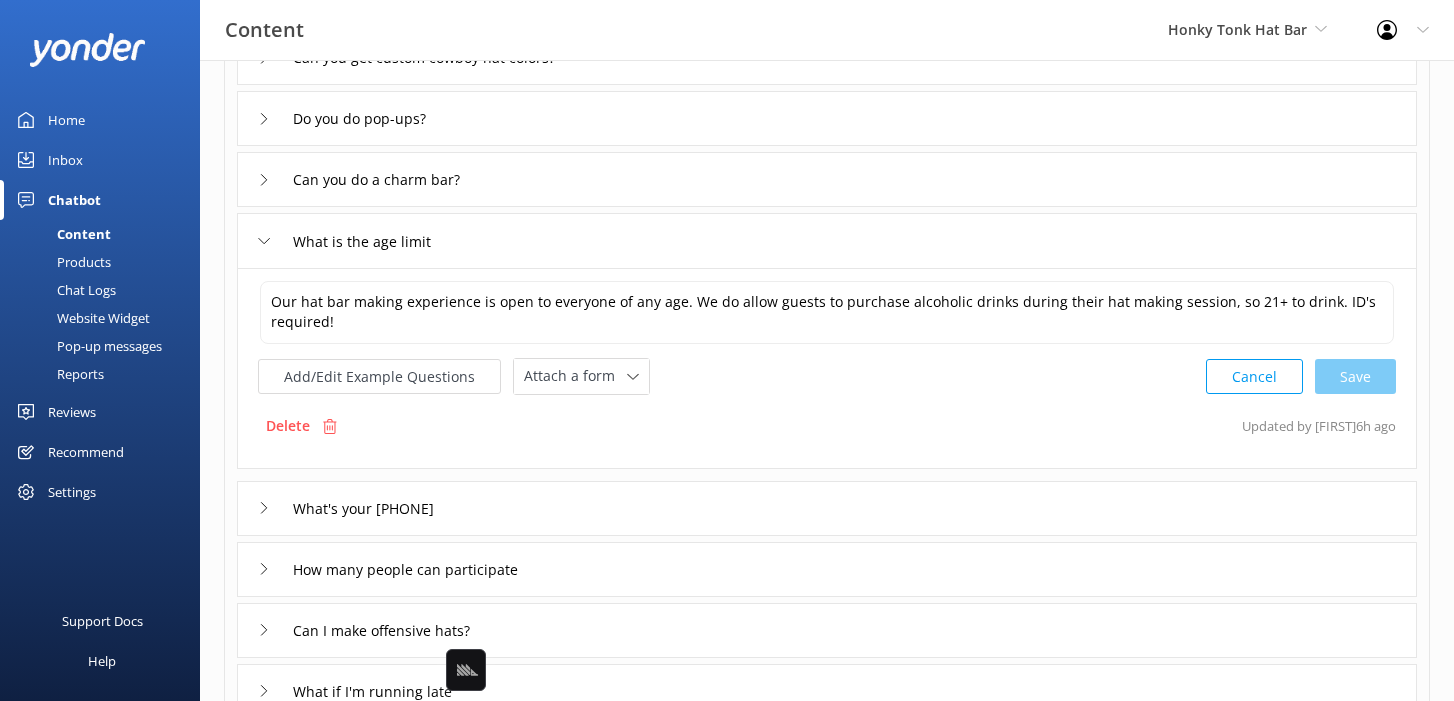 scroll, scrollTop: 353, scrollLeft: 0, axis: vertical 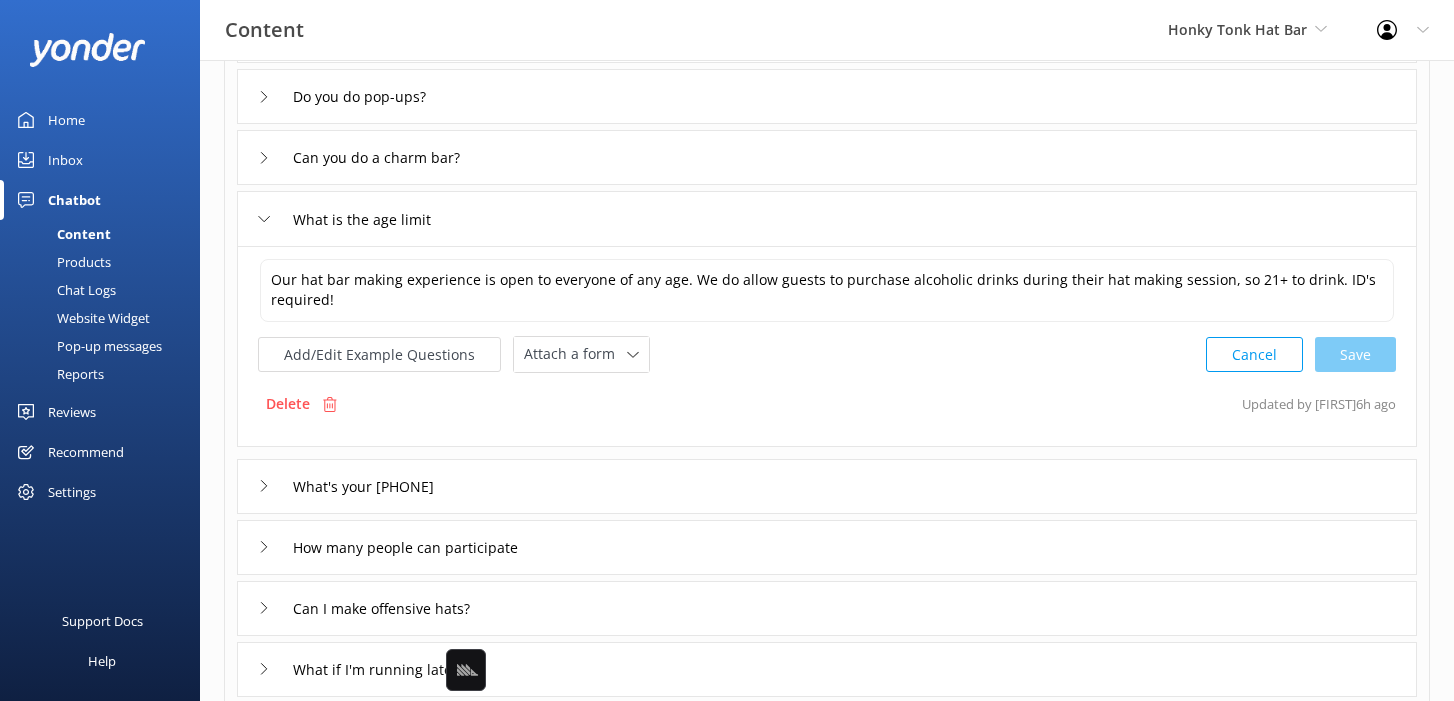 click on "What's your phone number" at bounding box center (827, 486) 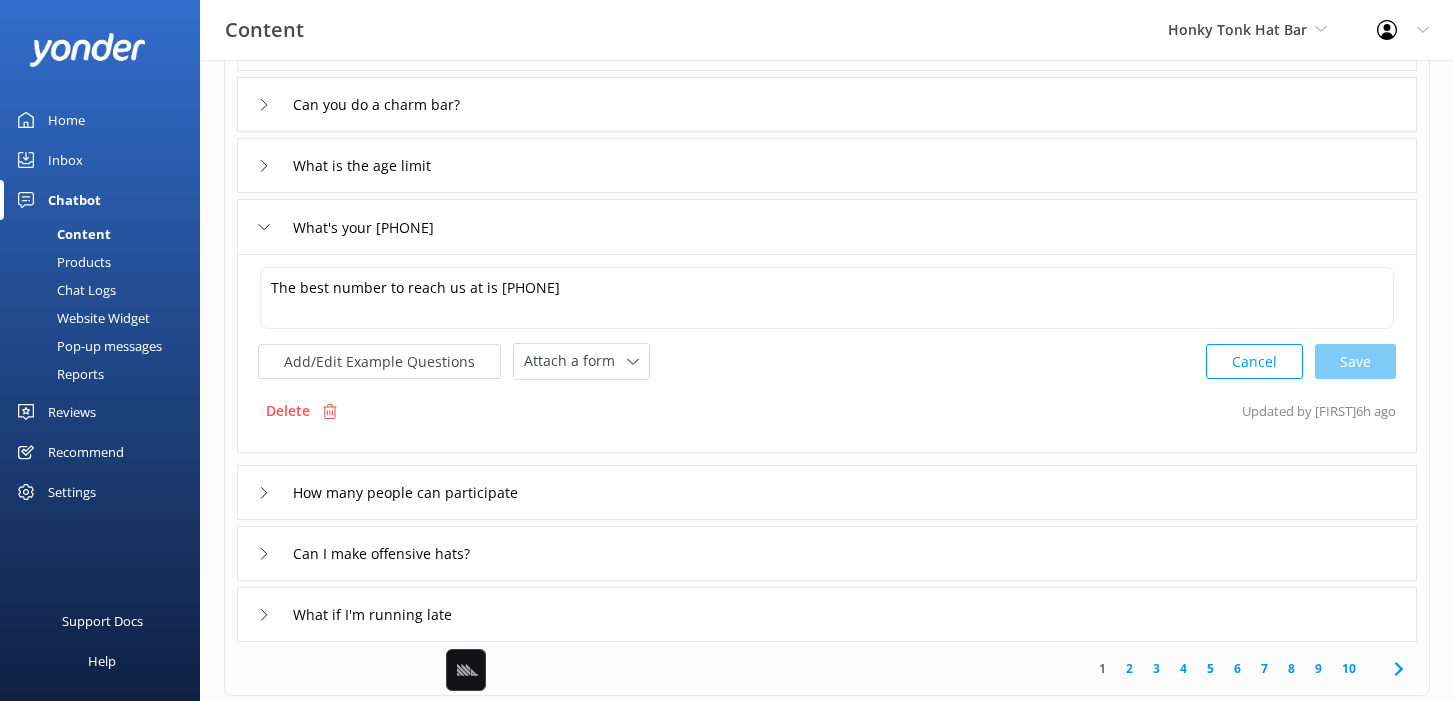 scroll, scrollTop: 408, scrollLeft: 0, axis: vertical 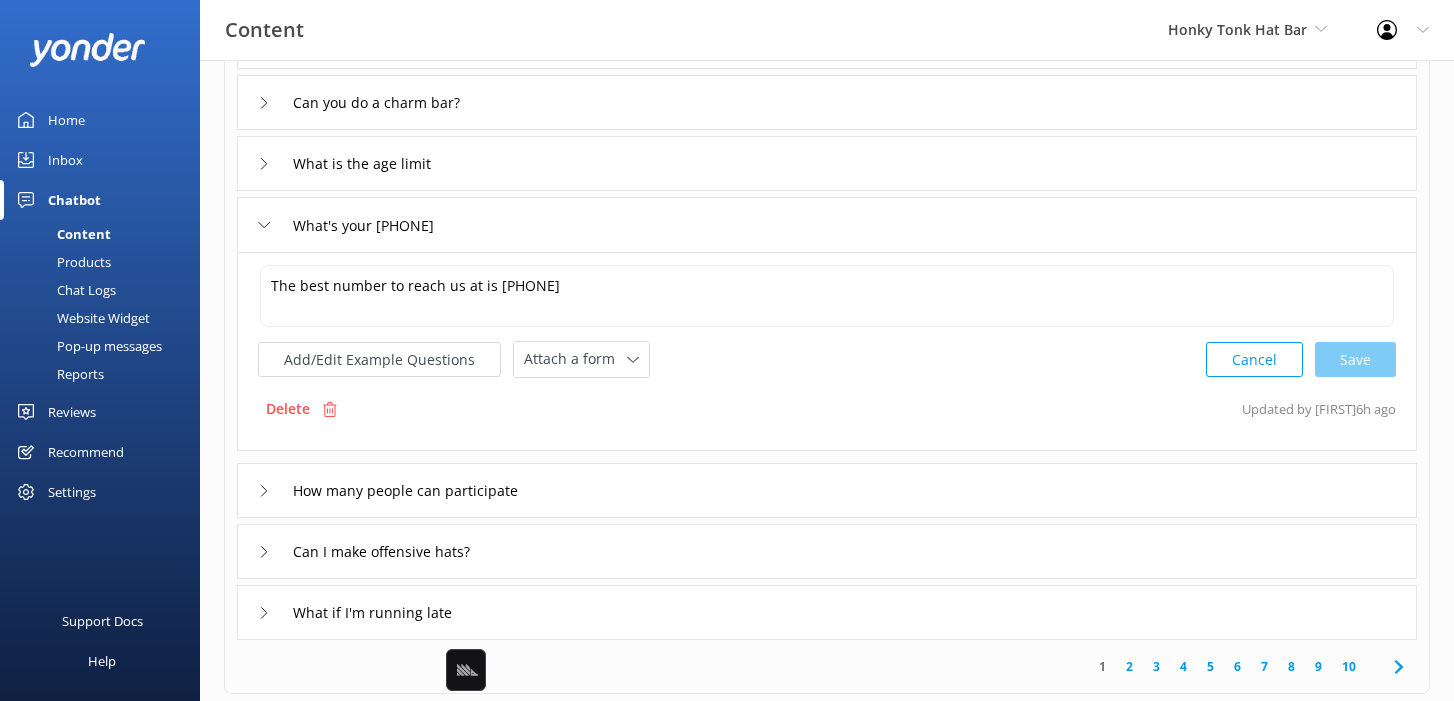 click on "How many people can participate" at bounding box center (827, 490) 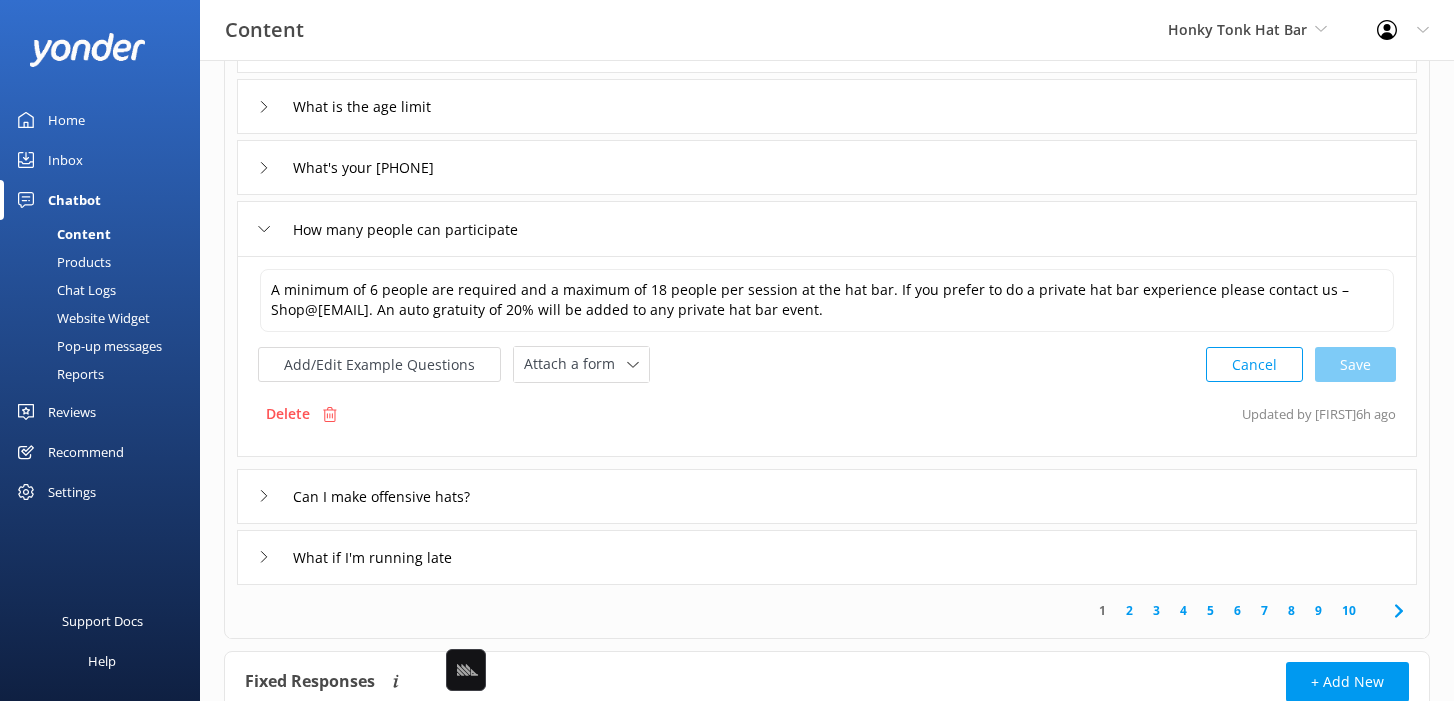 scroll, scrollTop: 466, scrollLeft: 0, axis: vertical 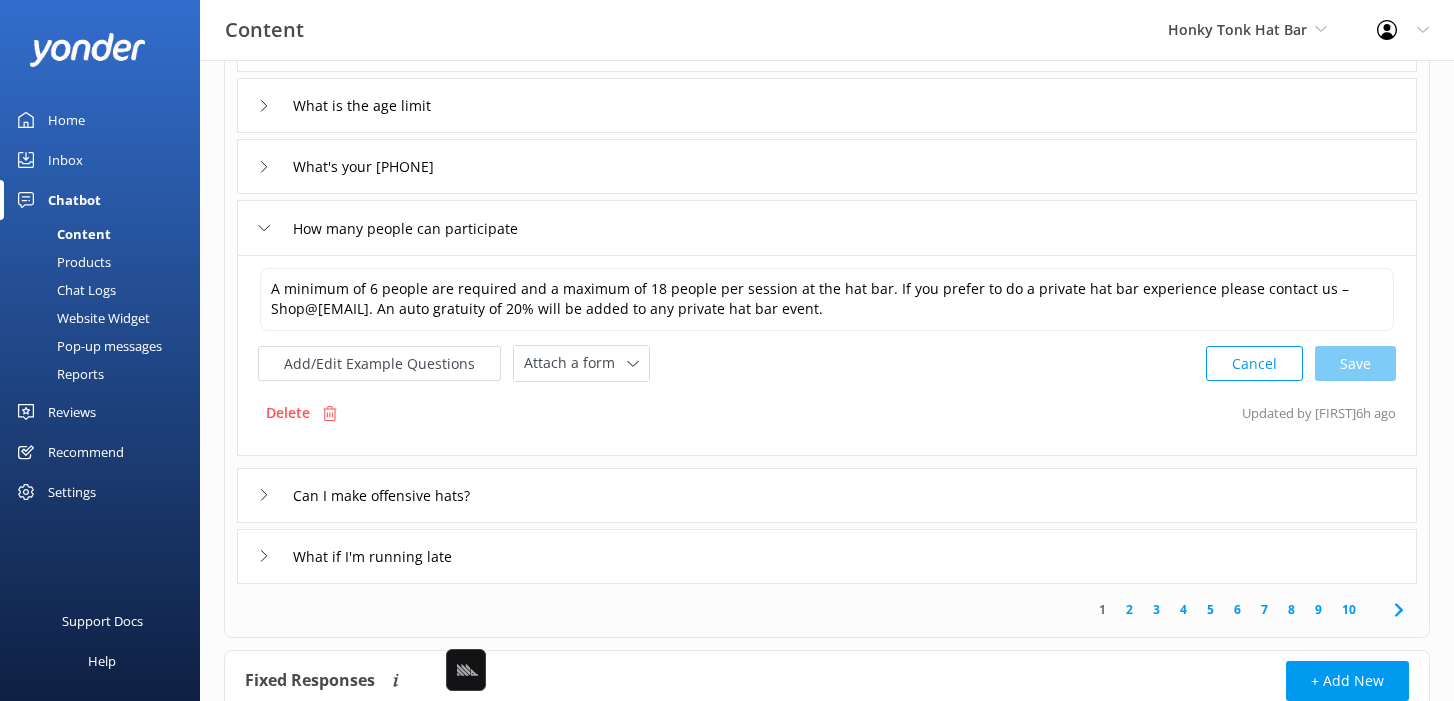 click on "Can I make offensive hats?" at bounding box center (827, 495) 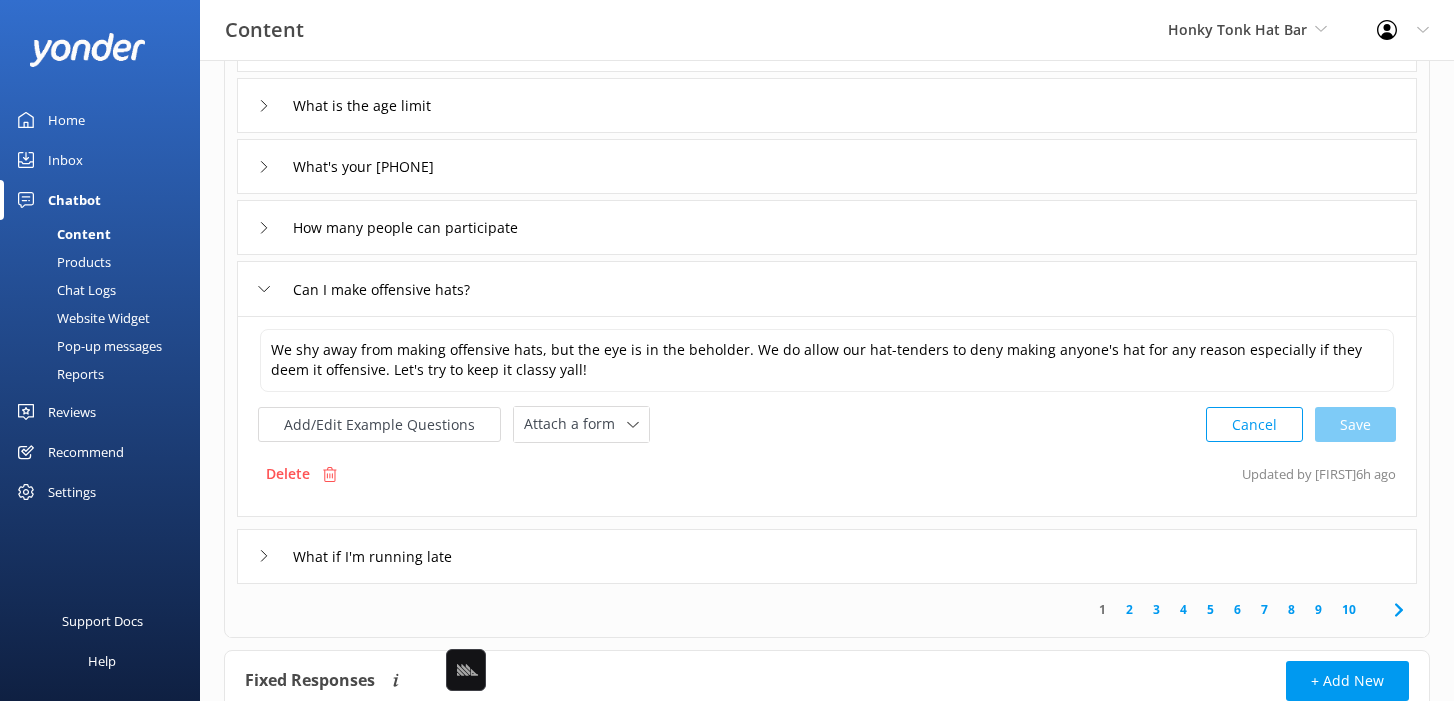 click on "What are your contact details Can you franchise? Can you get custom cowboy hat colors? Do you do pop-ups? Can you do a charm bar? What is the age limit What's your phone number How many people can participate Can I make offensive hats? We shy away from making offensive hats, but the eye is in the beholder. We do allow our hat-tenders to deny making anyone's hat for any reason especially if they deem it offensive. Let's try to keep it classy yall! We shy away from making offensive hats, but the eye is in the beholder. We do allow our hat-tenders to deny making anyone's hat for any reason especially if they deem it offensive. Let's try to keep it classy yall! Add/Edit Example Questions Attach a form Leave contact details Check availability Cancel Save Delete Updated by Grant  6h ago What if I'm running late" at bounding box center (827, 172) 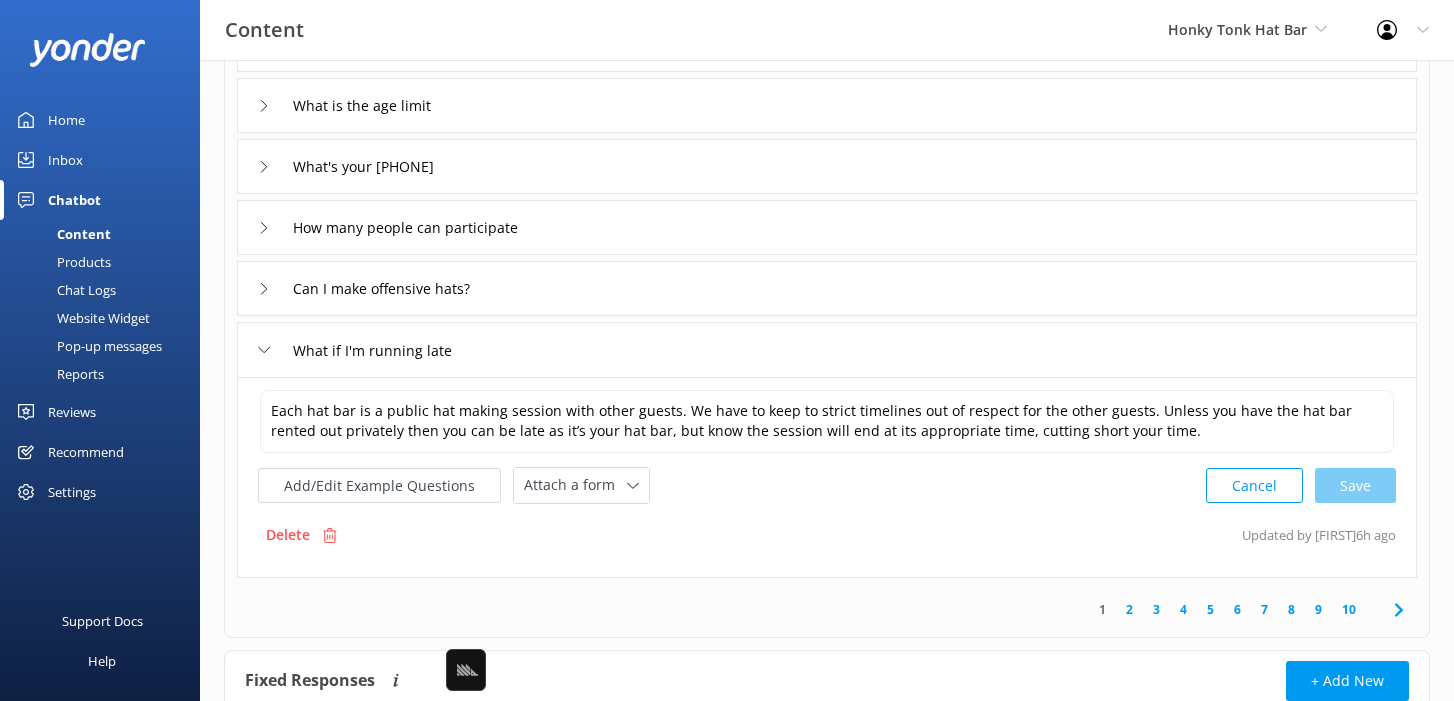 click on "2" at bounding box center [1129, 609] 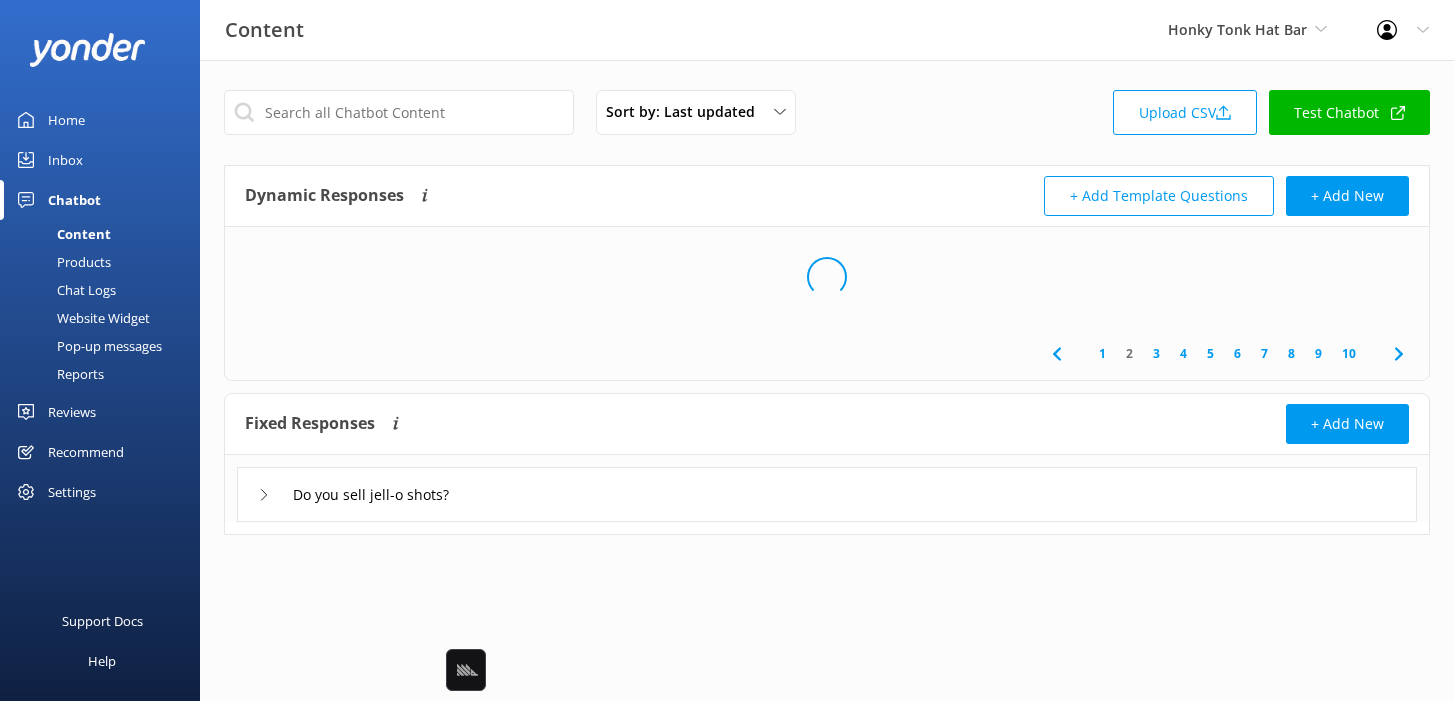 scroll, scrollTop: 0, scrollLeft: 0, axis: both 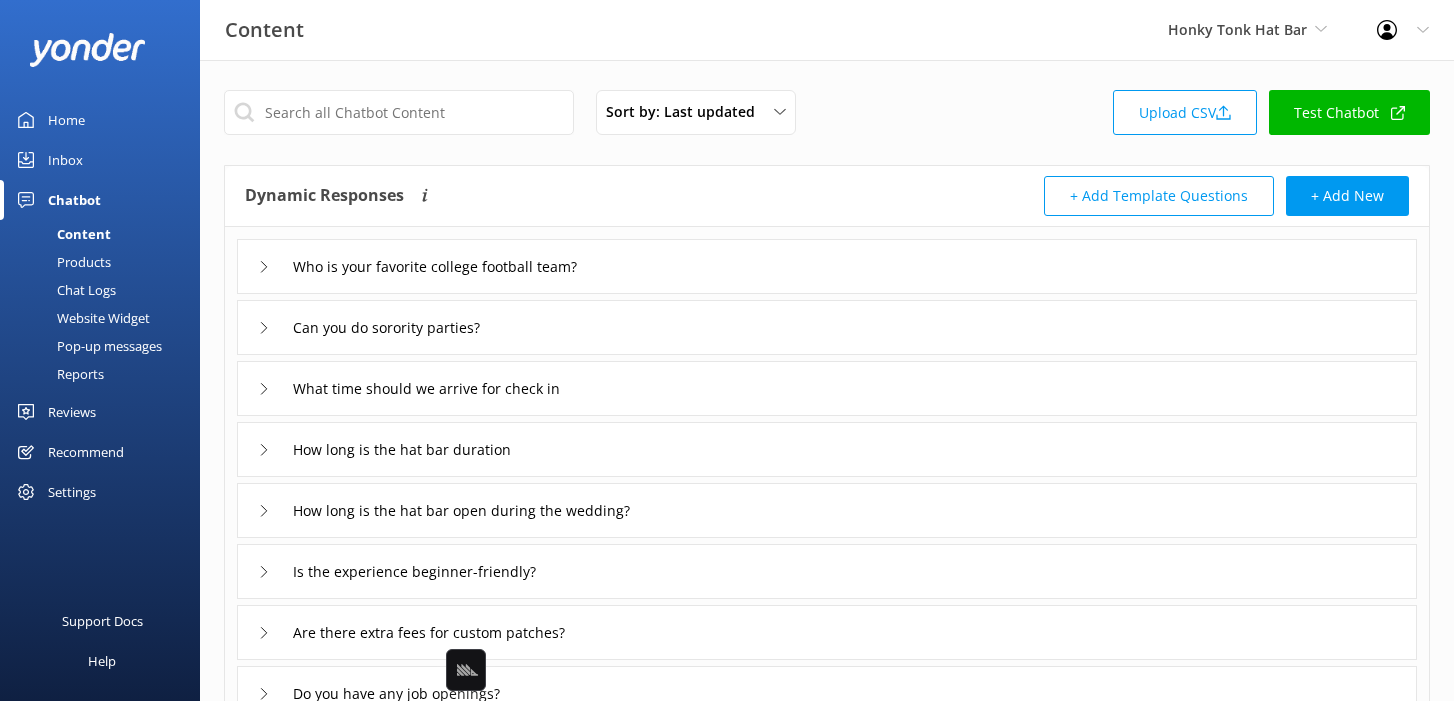 click on "Who is your favorite college football team?" at bounding box center (827, 266) 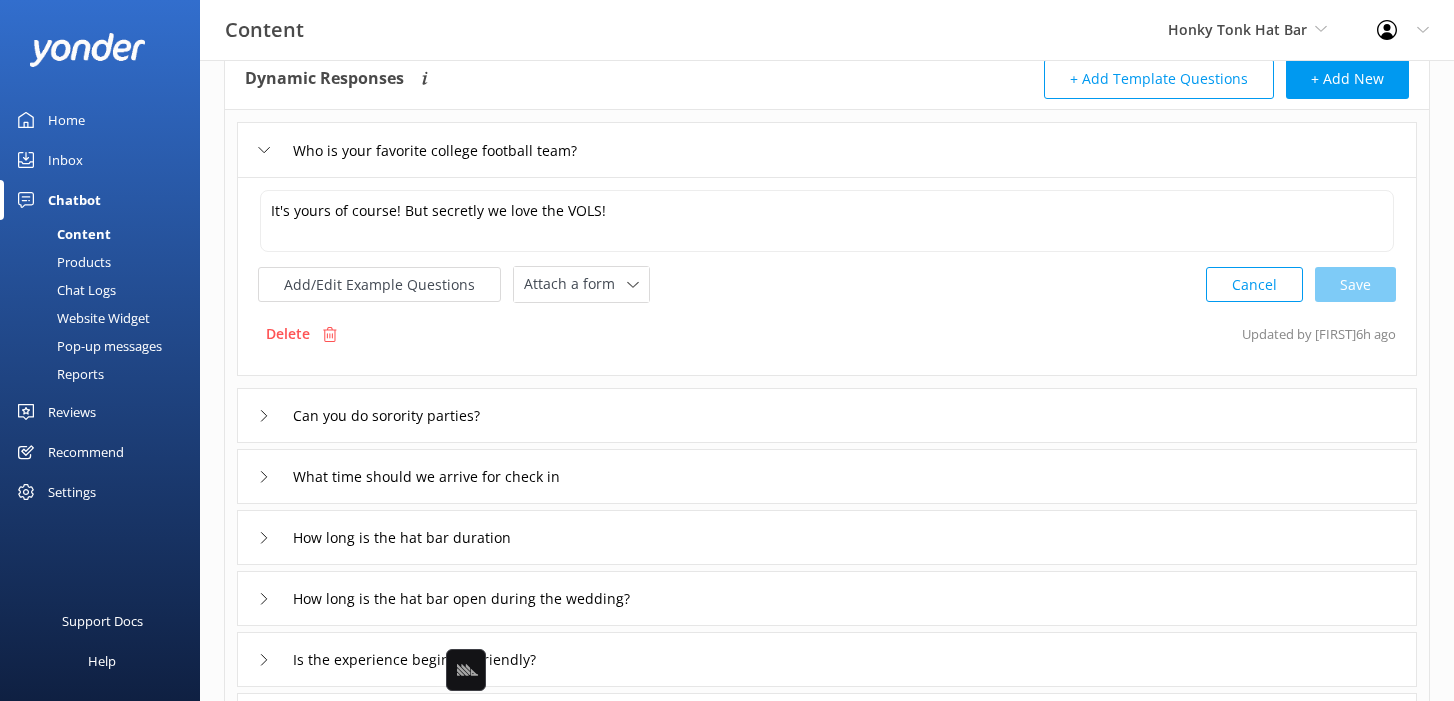 scroll, scrollTop: 120, scrollLeft: 0, axis: vertical 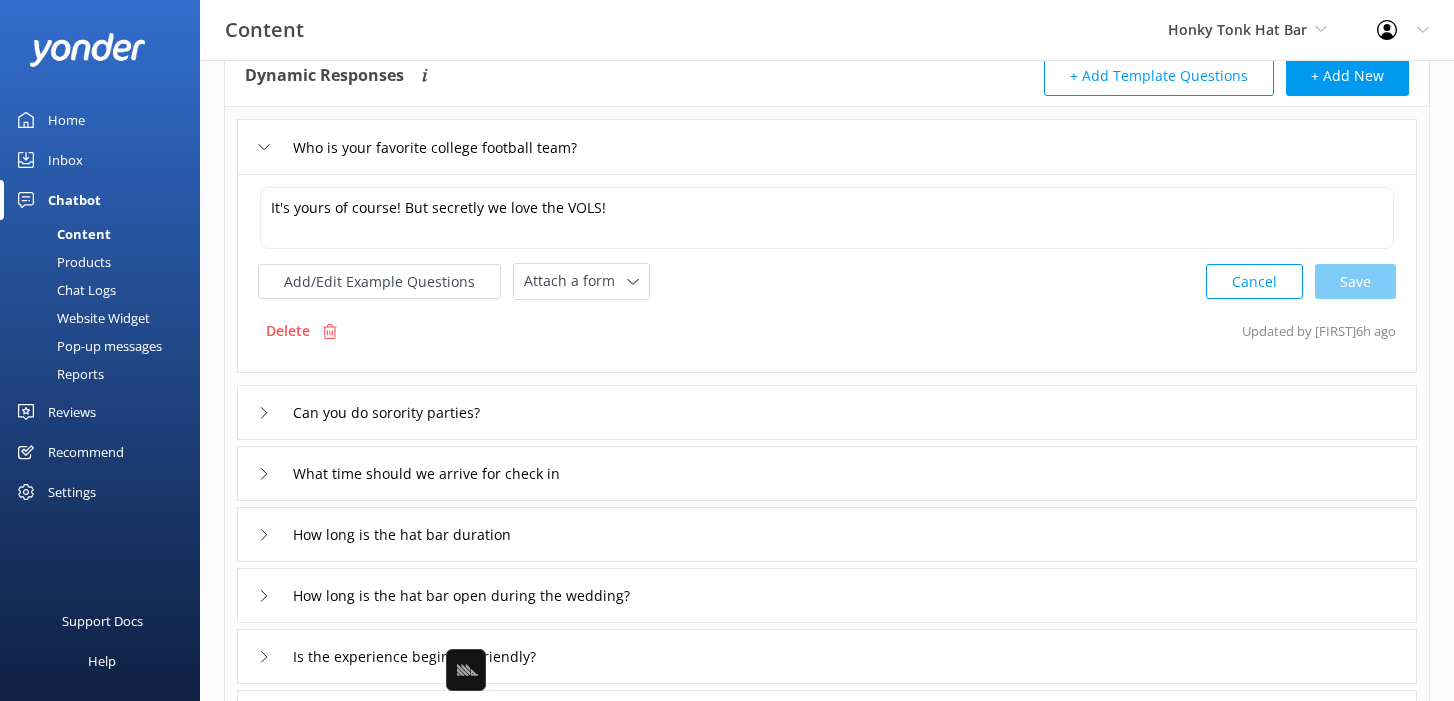 click on "Can you do sorority parties?" at bounding box center (827, 412) 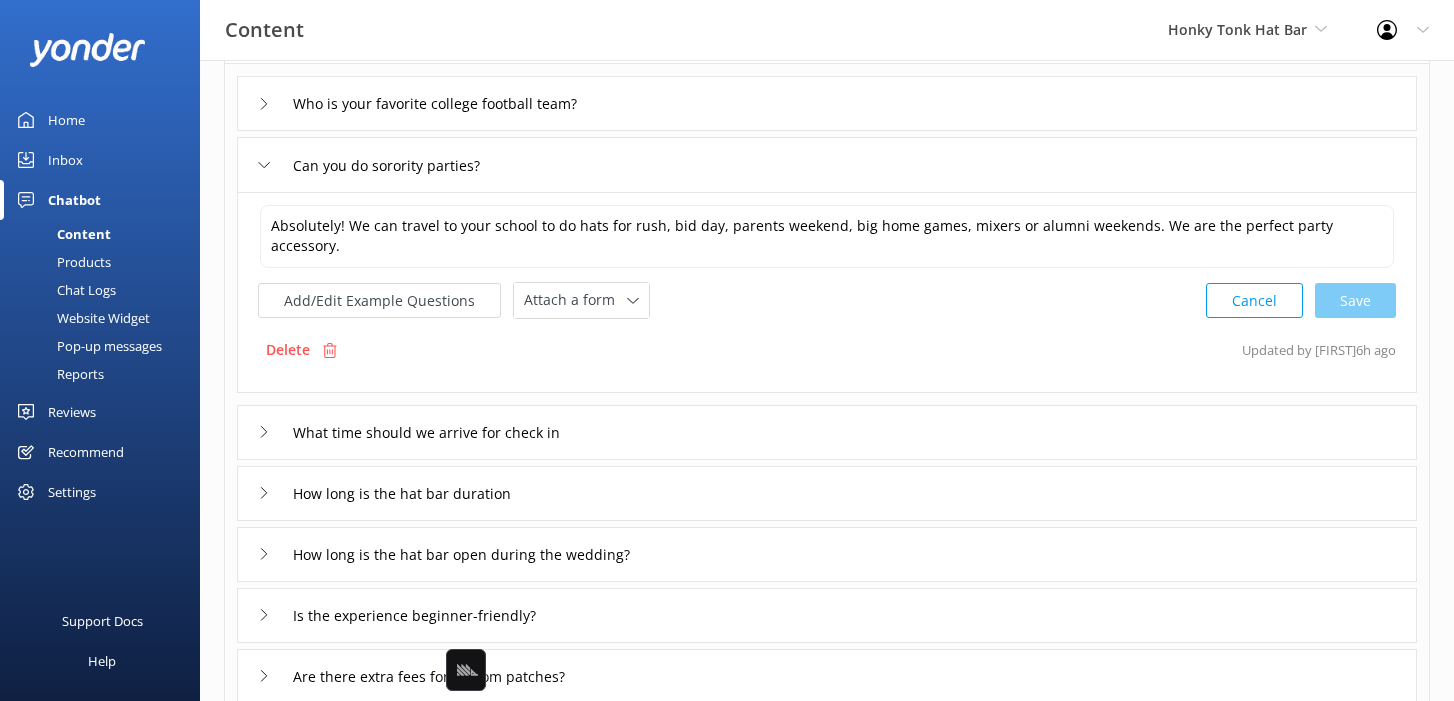 scroll, scrollTop: 165, scrollLeft: 0, axis: vertical 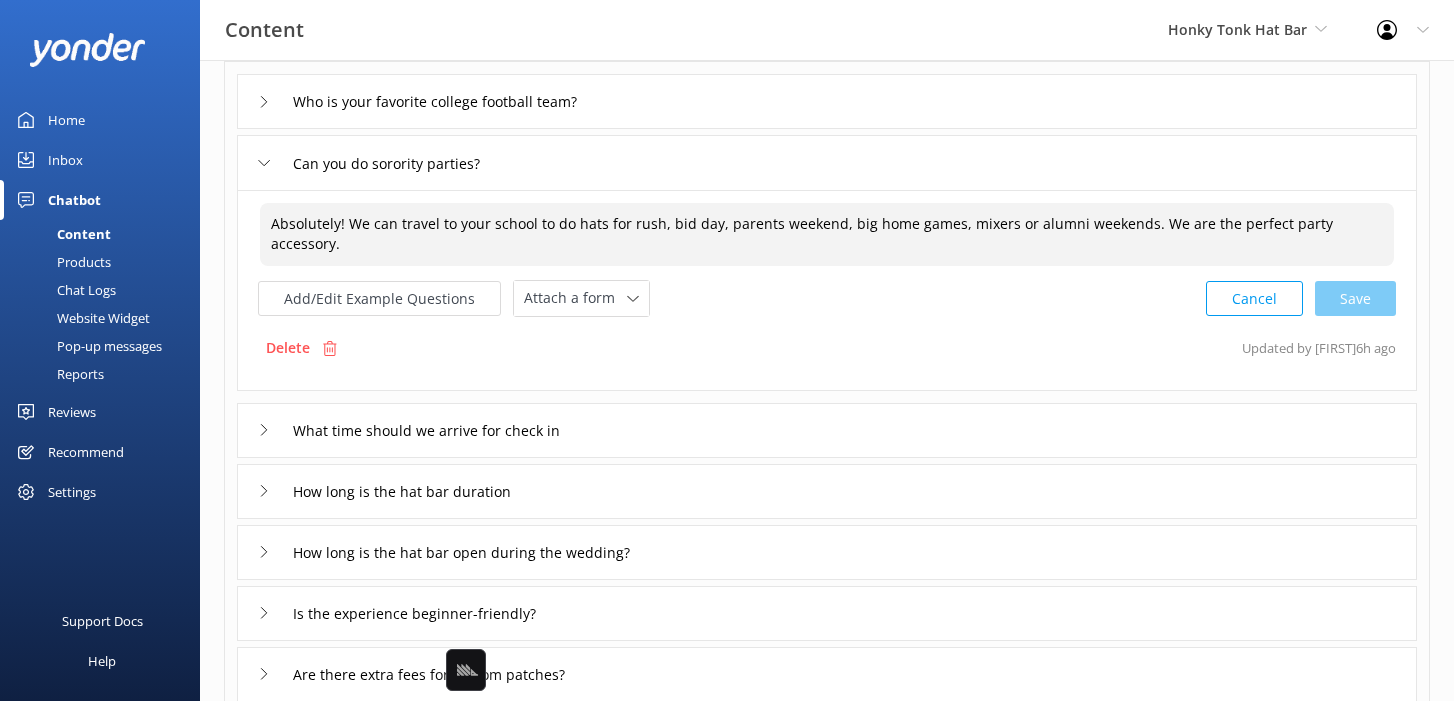 click on "Absolutely! We can travel to your school to do hats for rush, bid day, parents weekend, big home games, mixers or alumni weekends. We are the perfect party accessory." at bounding box center (827, 234) 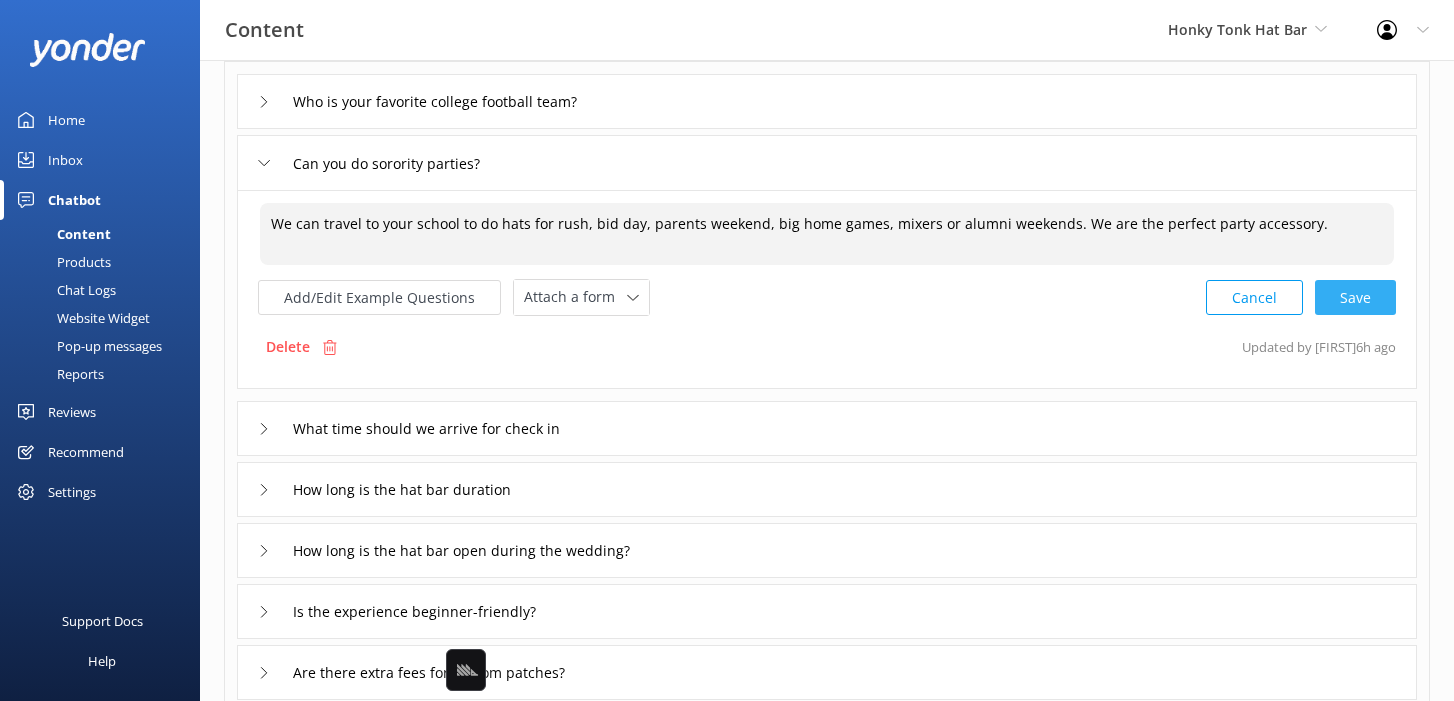 click on "Cancel Save" at bounding box center [1301, 297] 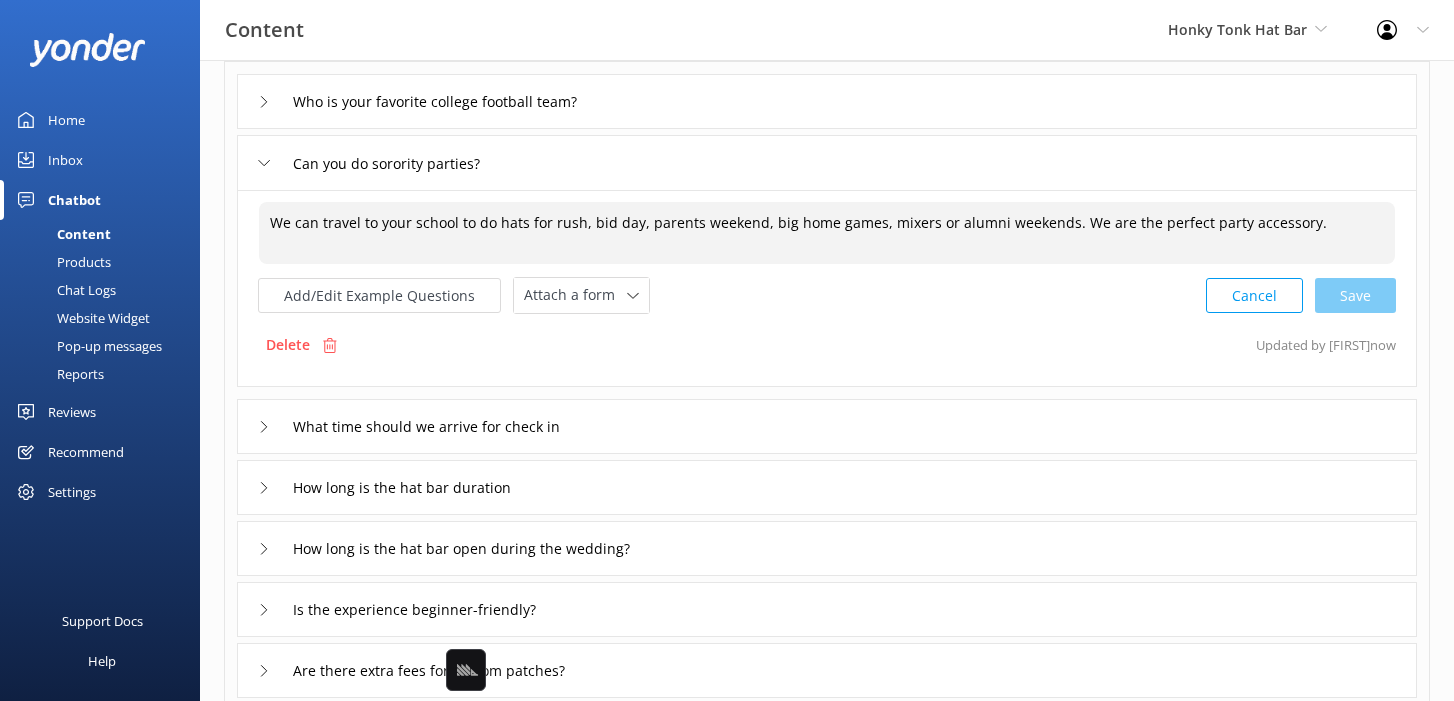 click on "What time should we arrive for check in" at bounding box center (827, 426) 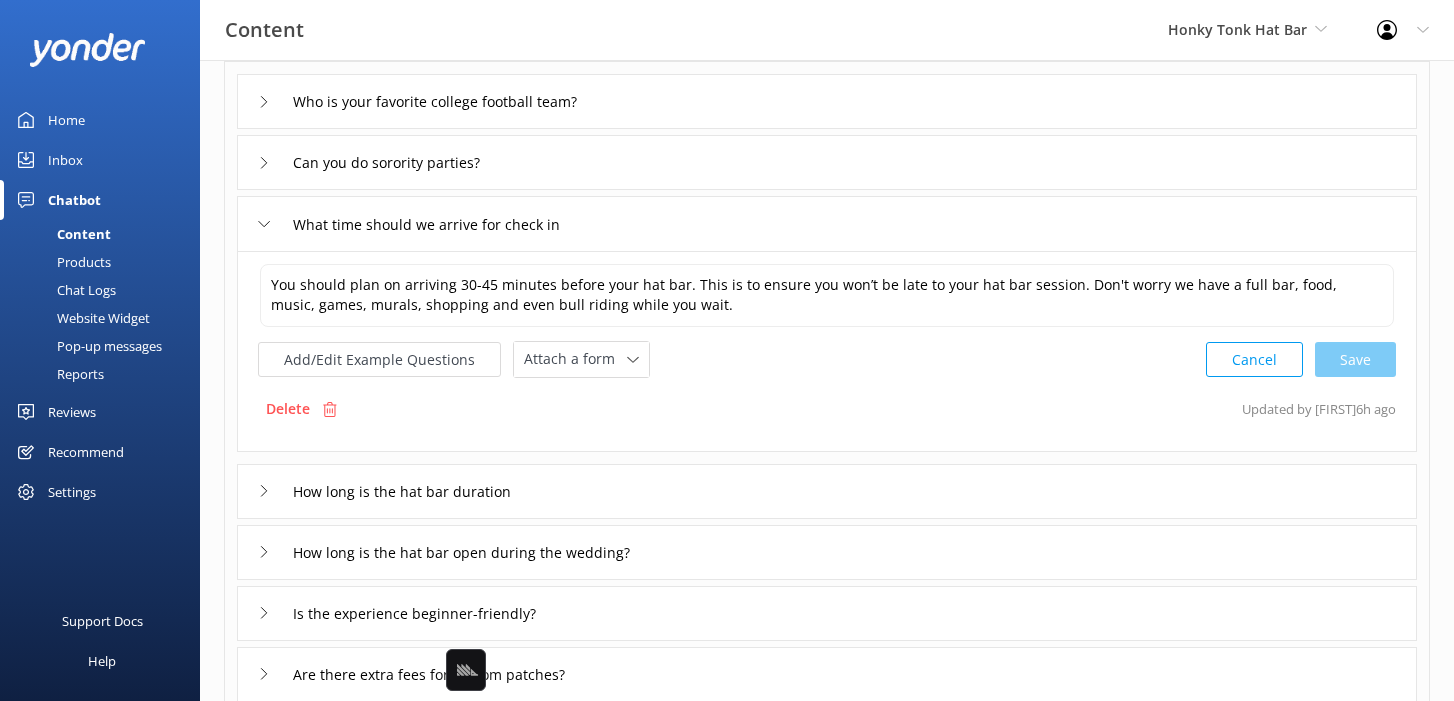 click on "How long is the hat bar duration" at bounding box center [827, 491] 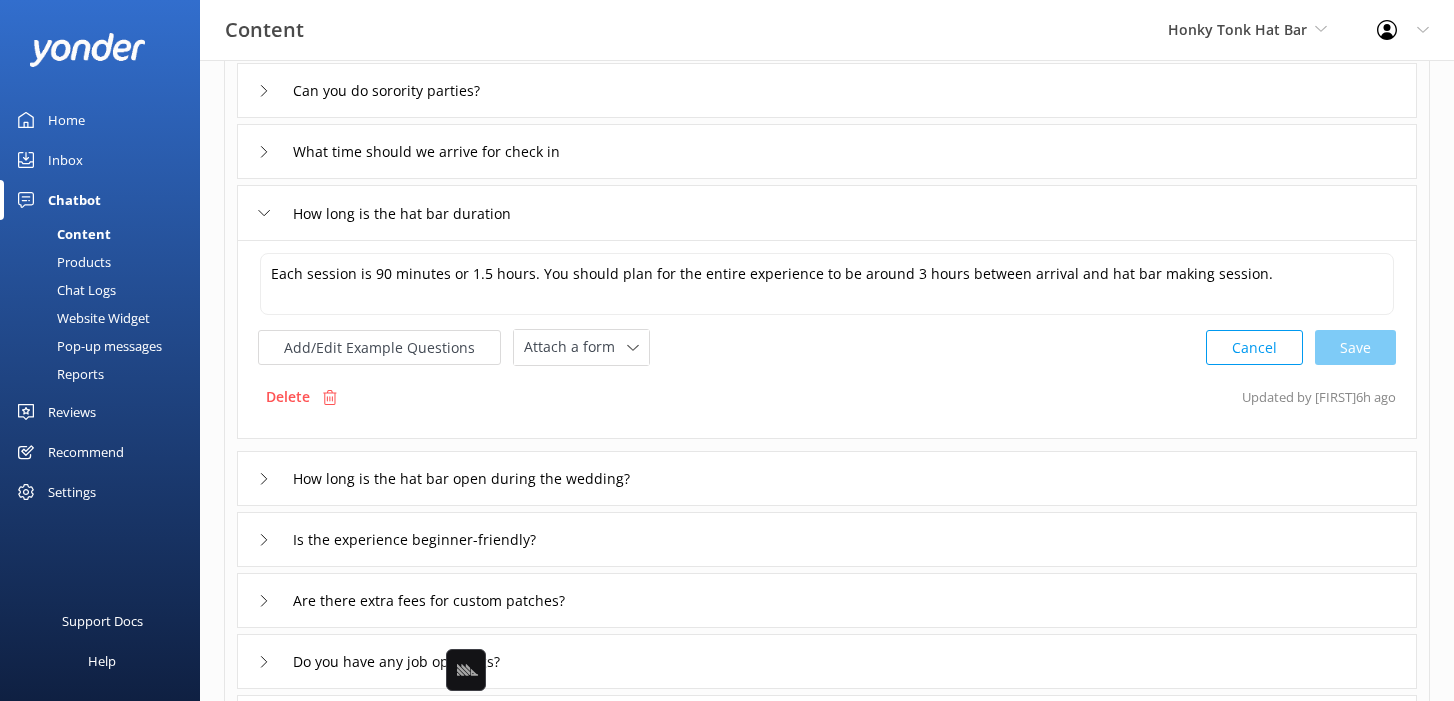 scroll, scrollTop: 246, scrollLeft: 0, axis: vertical 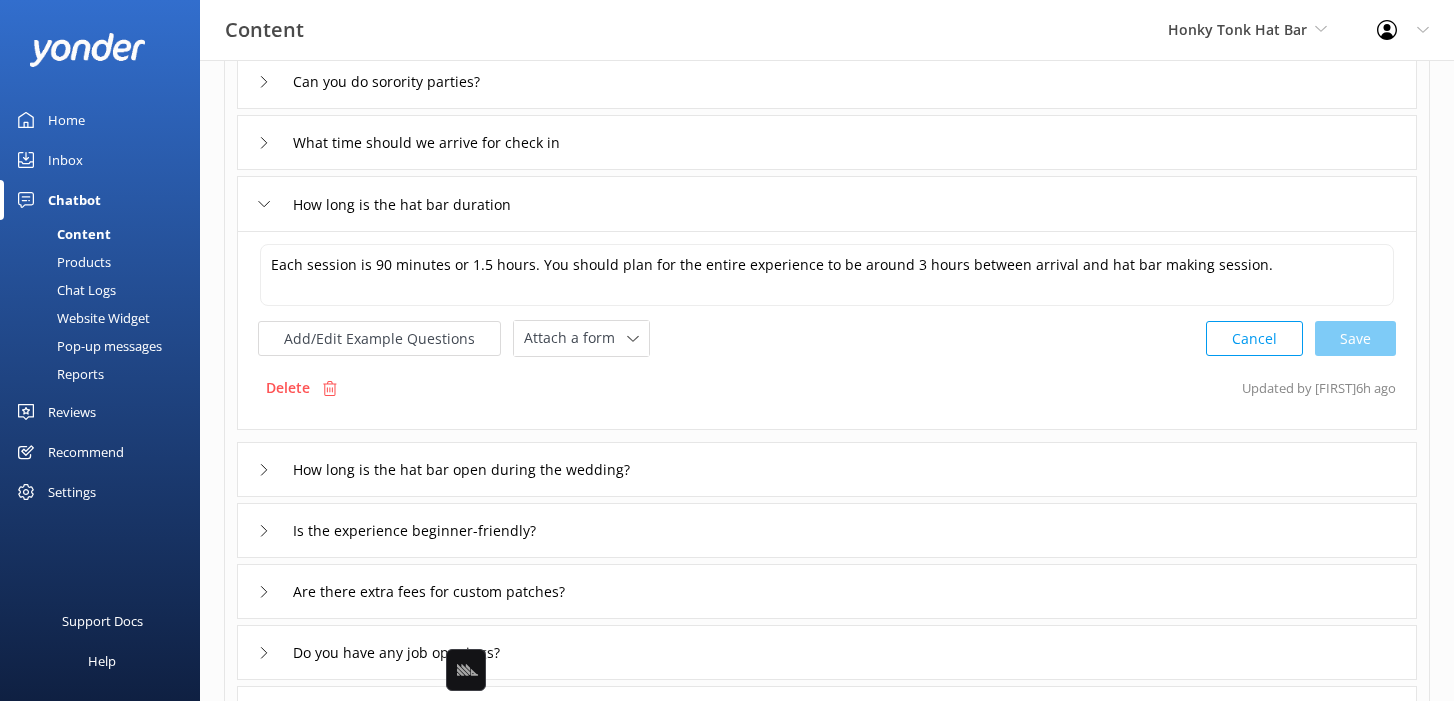 click on "How long is the hat bar open during the wedding?" at bounding box center (827, 469) 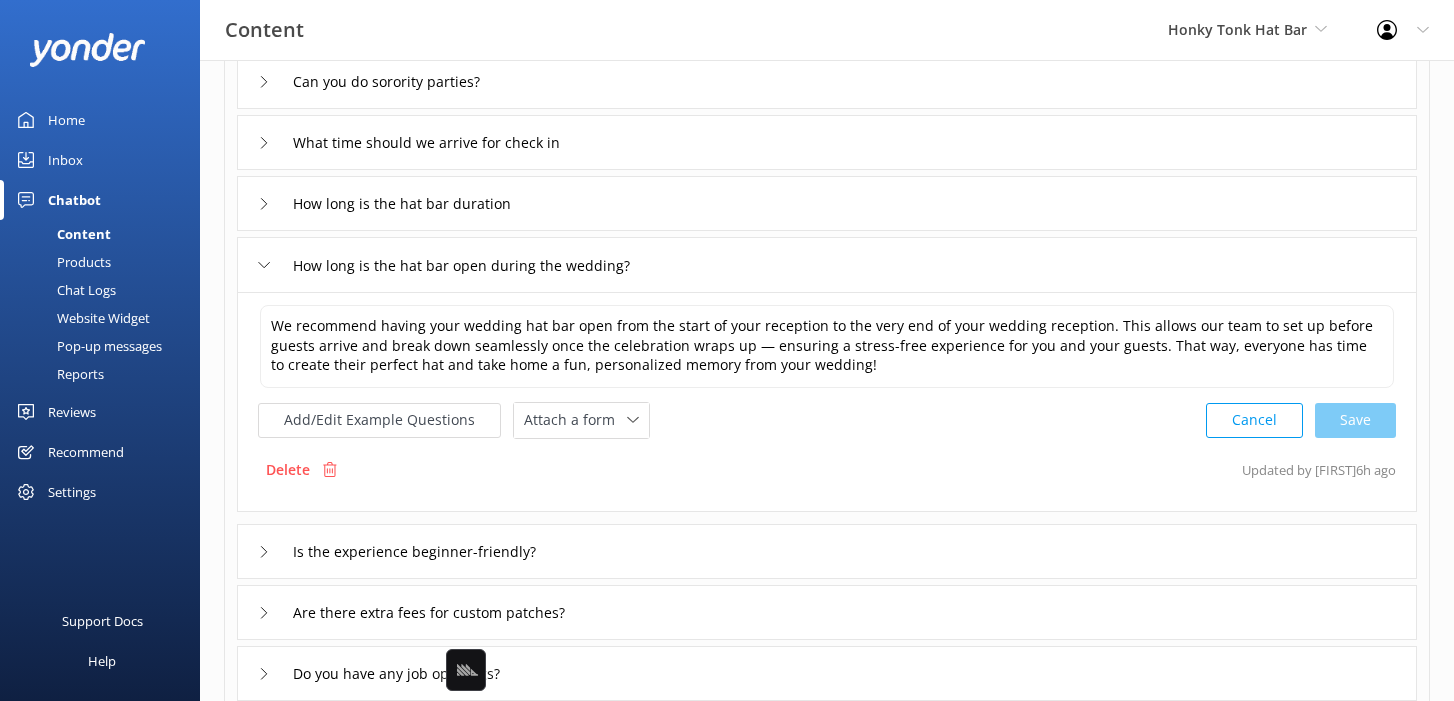 click on "Who is your favorite college football team? Can you do sorority parties? What time should we arrive for check in How long is the hat bar duration How long is the hat bar open during the wedding? We recommend having your wedding hat bar open from the start of your reception to the very end of your wedding reception. This allows our team to set up before guests arrive and break down seamlessly once the celebration wraps up — ensuring a stress-free experience for you and your guests. That way, everyone has time to create their perfect hat and take home a fun, personalized memory from your wedding! We recommend having your wedding hat bar open from the start of your reception to the very end of your wedding reception. This allows our team to set up before guests arrive and break down seamlessly once the celebration wraps up — ensuring a stress-free experience for you and your guests. That way, everyone has time to create their perfect hat and take home a fun, personalized memory from your wedding! Cancel Save" at bounding box center [827, 402] 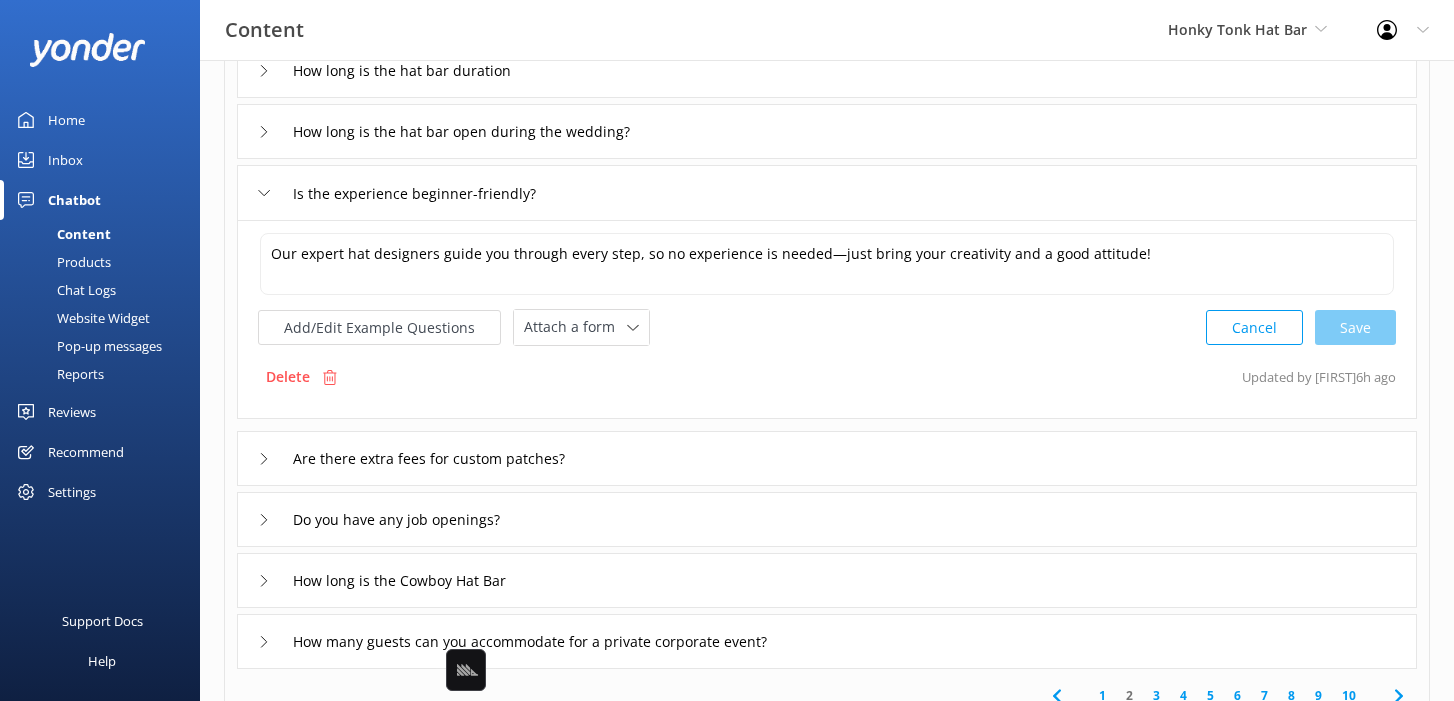 scroll, scrollTop: 383, scrollLeft: 0, axis: vertical 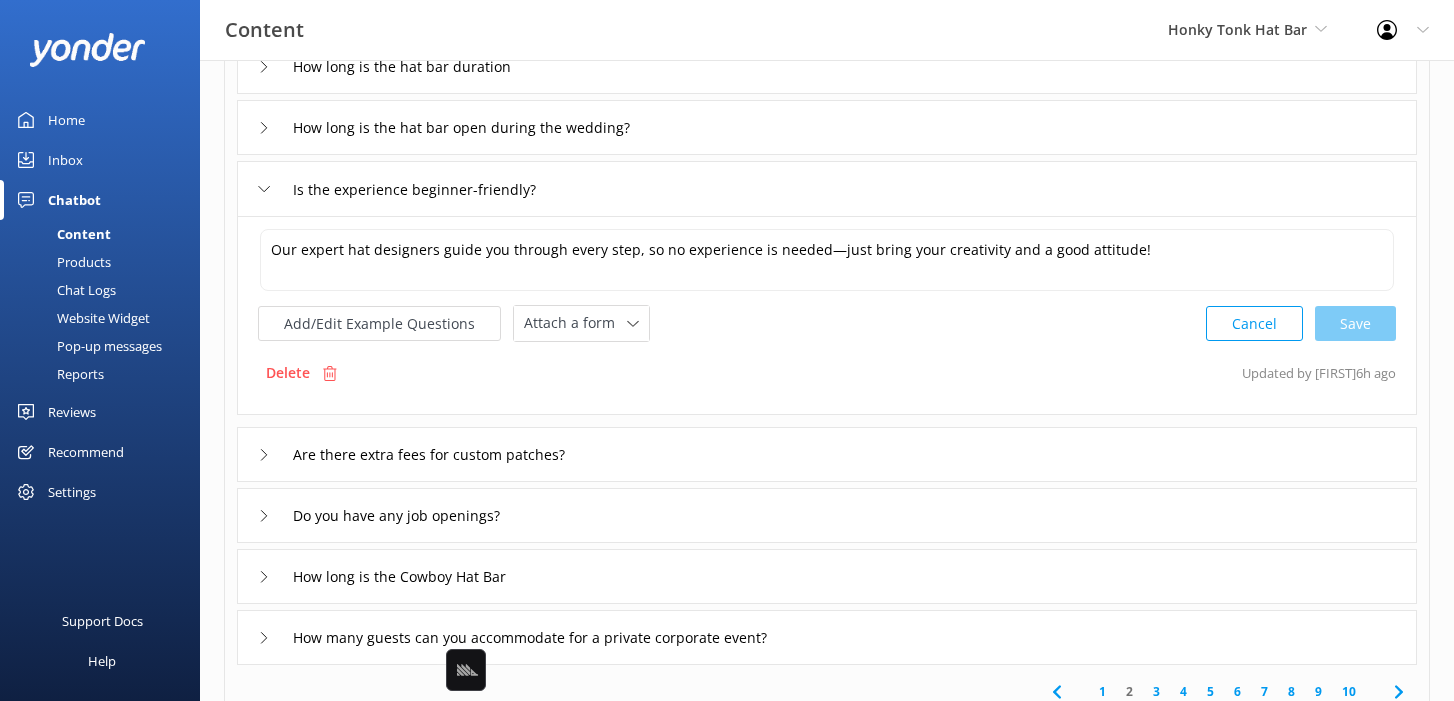 click on "Are there extra fees for custom patches?" at bounding box center [827, 454] 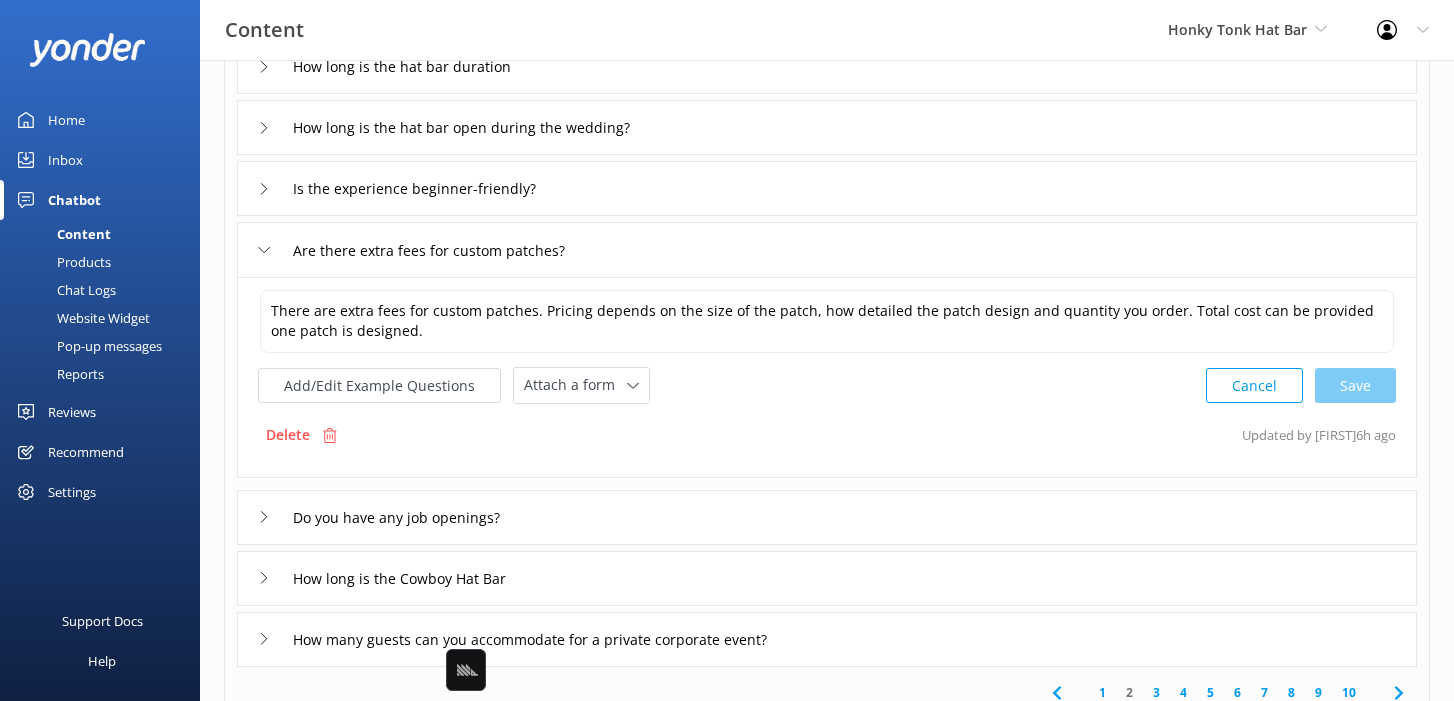 click on "Do you have any job openings?" at bounding box center (827, 517) 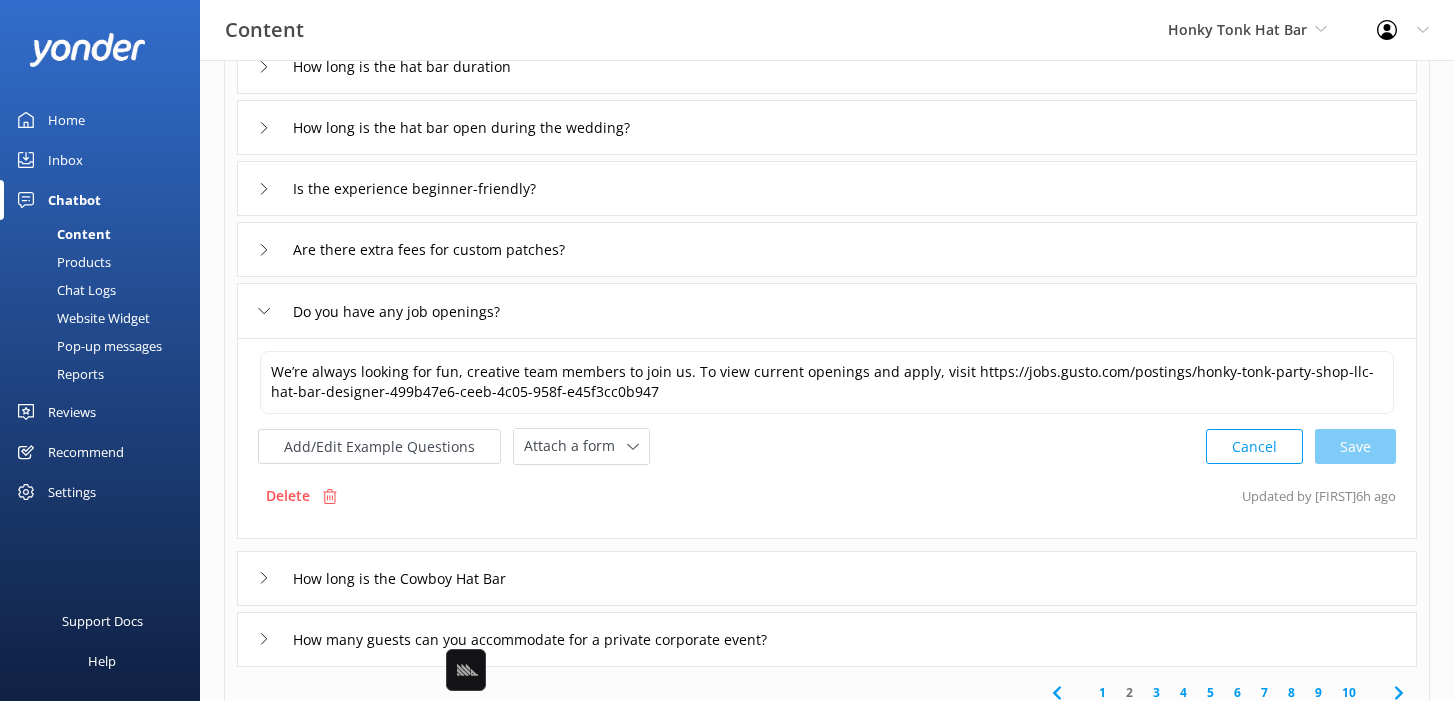 click on "How long is the Cowboy Hat Bar" at bounding box center (827, 578) 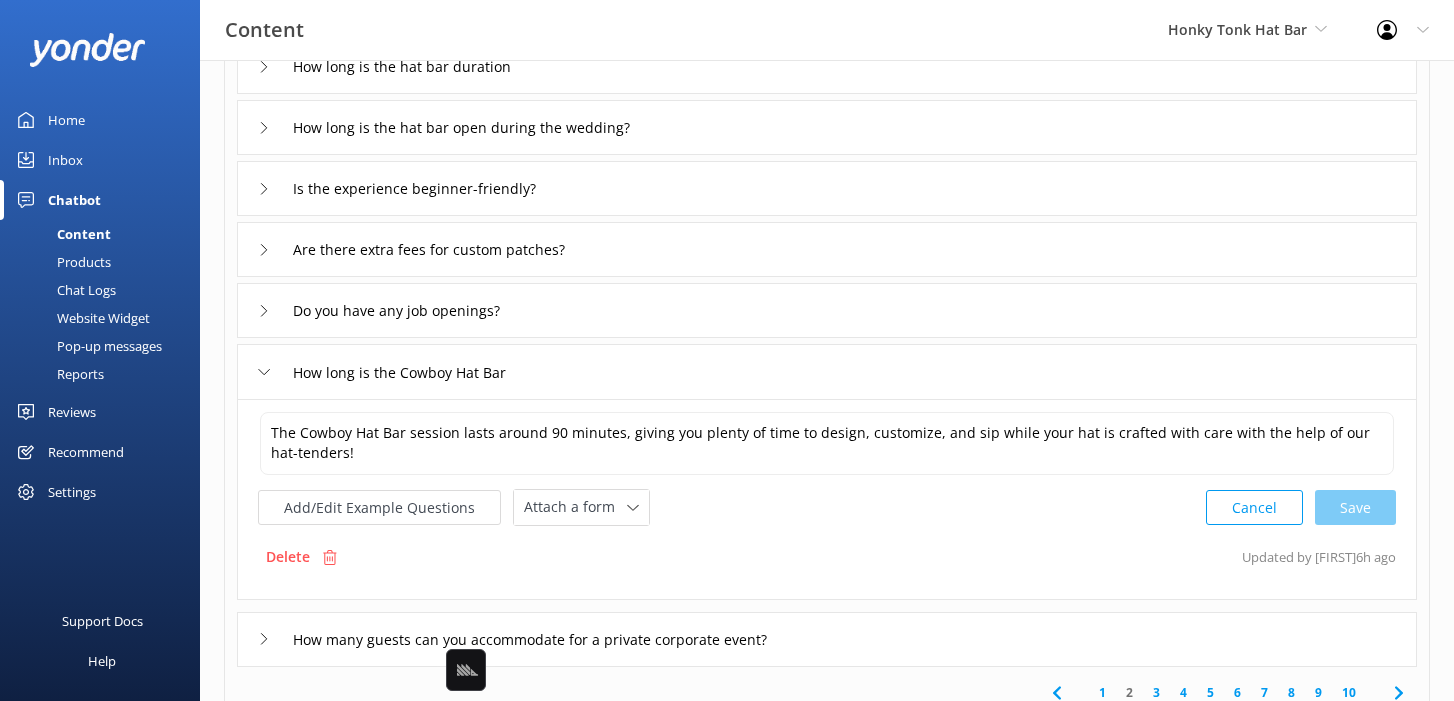 click on "How many guests can you accommodate for a private corporate event?" at bounding box center (827, 639) 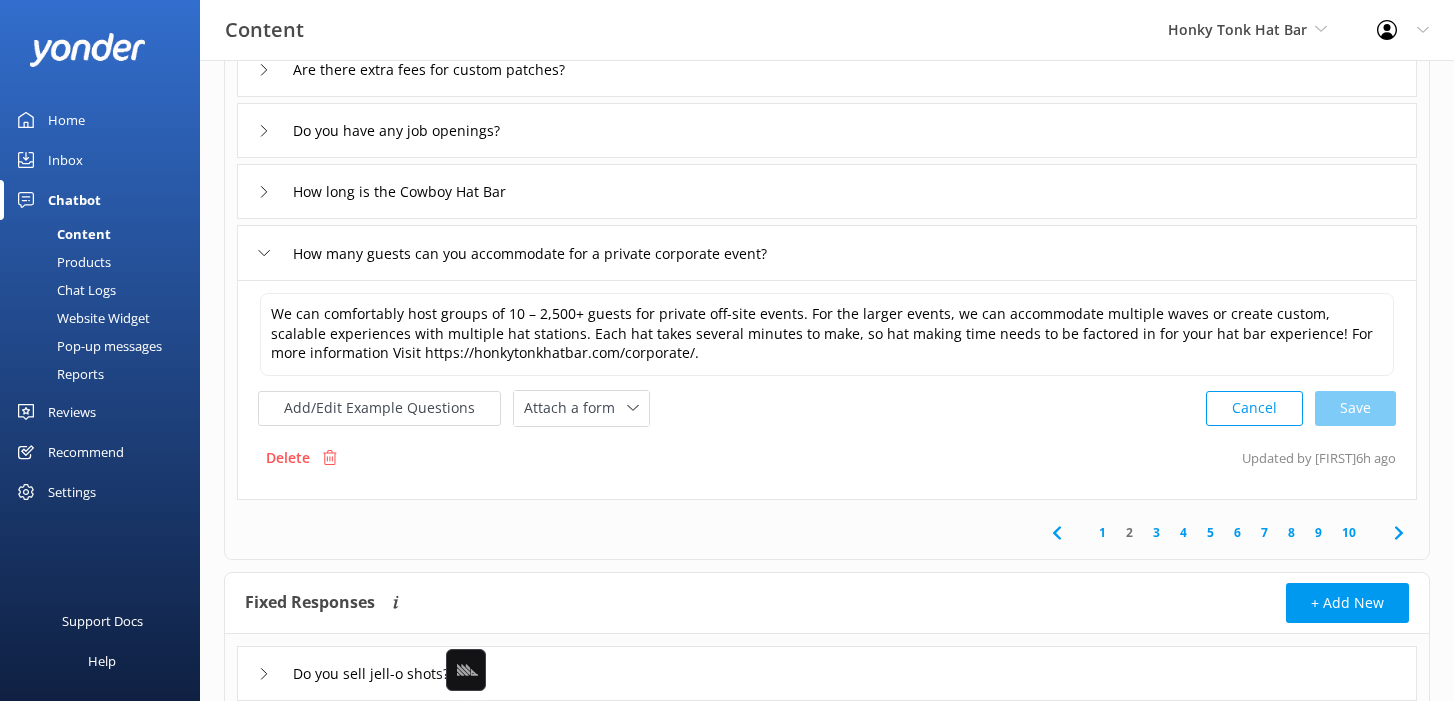 scroll, scrollTop: 575, scrollLeft: 0, axis: vertical 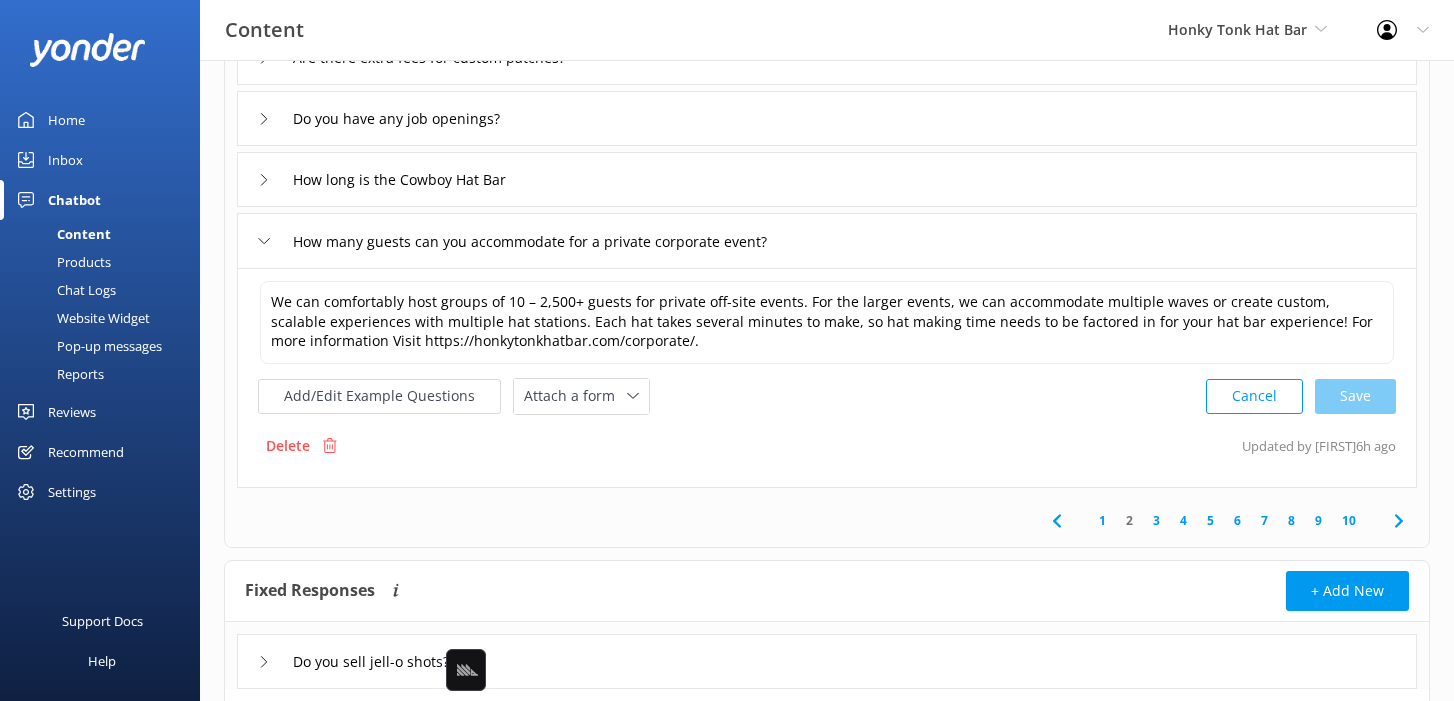 click on "3" at bounding box center [1156, 520] 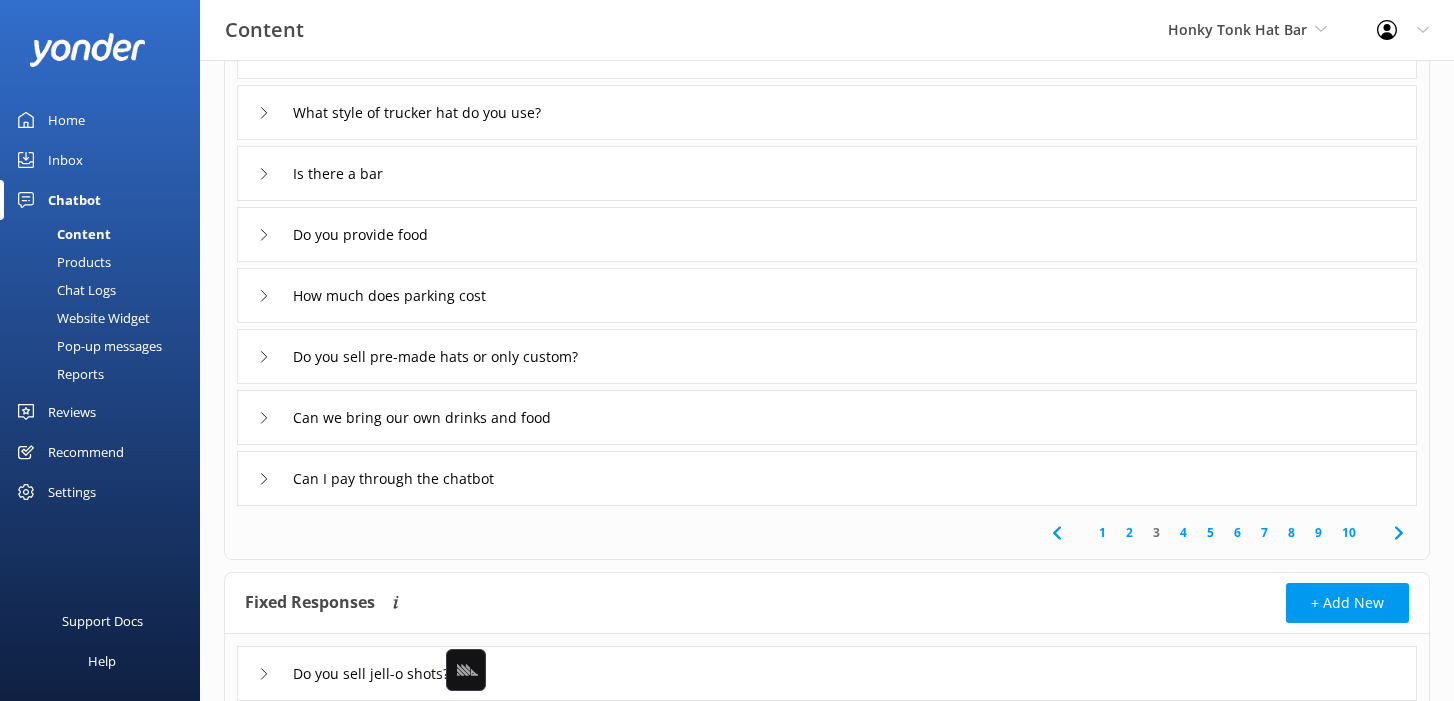 scroll, scrollTop: 410, scrollLeft: 0, axis: vertical 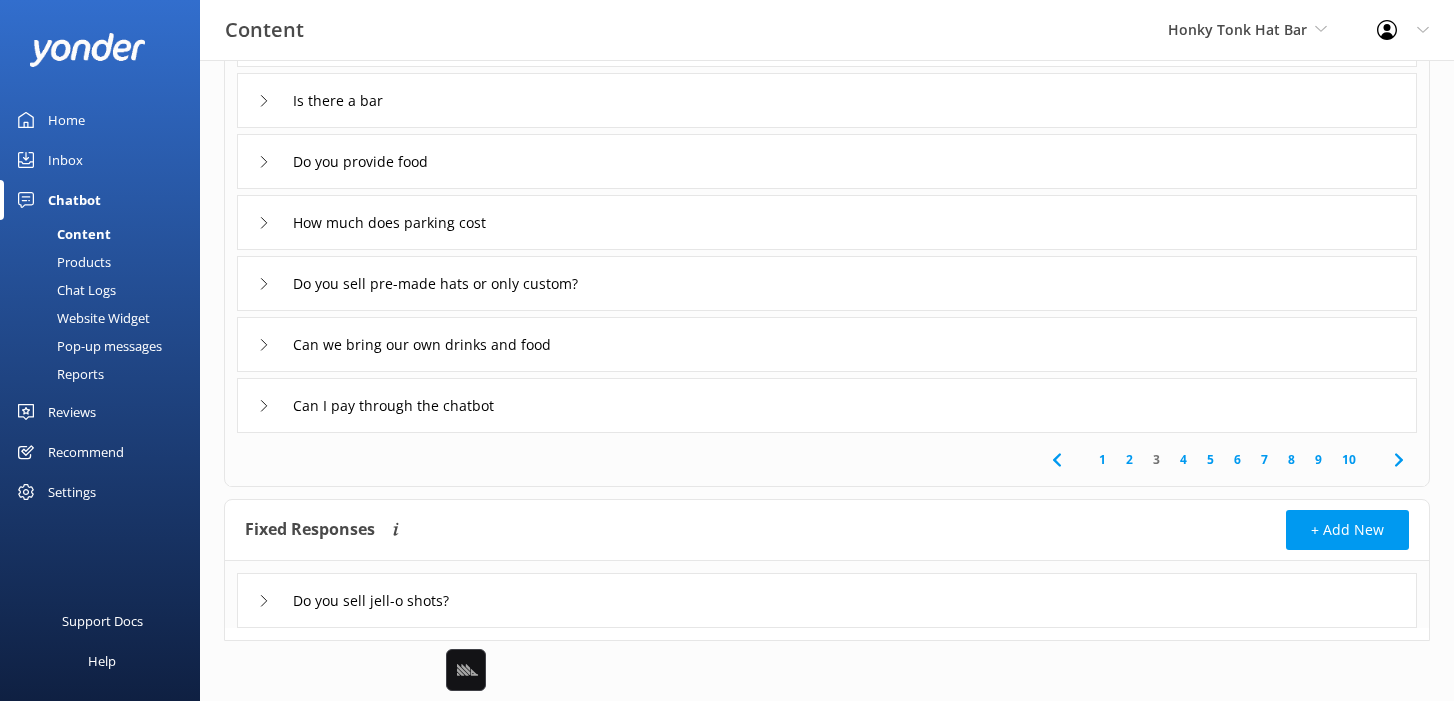 click on "Do you sell jell-o shots?" at bounding box center [827, 600] 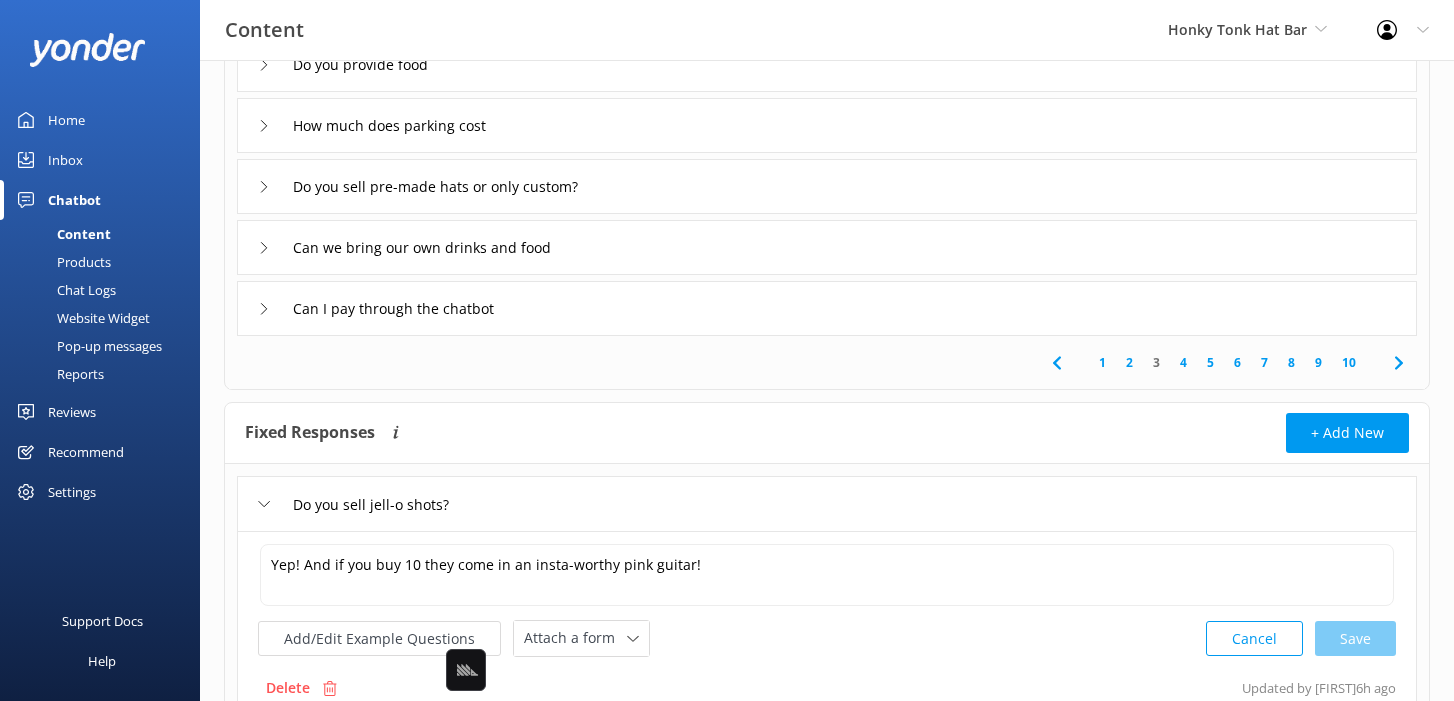 scroll, scrollTop: 615, scrollLeft: 0, axis: vertical 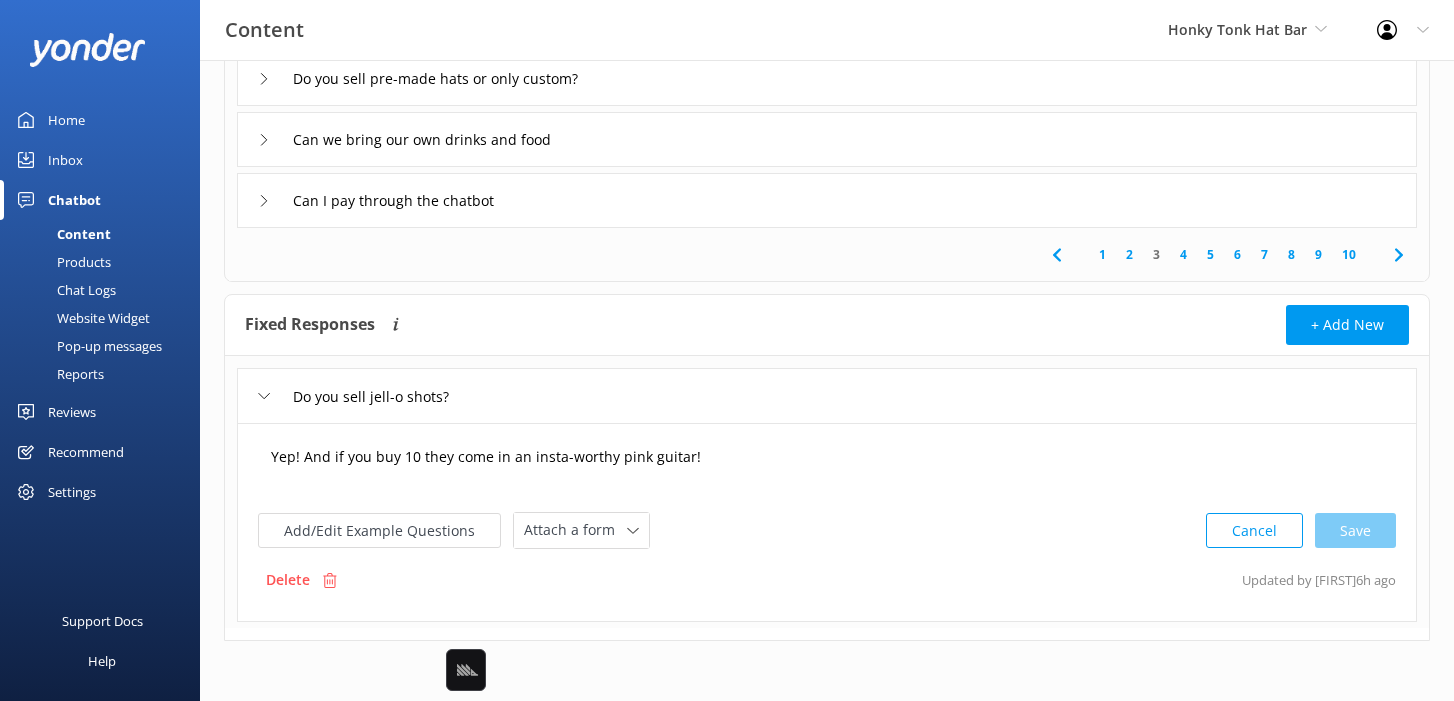 click on "Yep! And if you buy 10 they come in an insta-worthy pink guitar!" at bounding box center [827, 467] 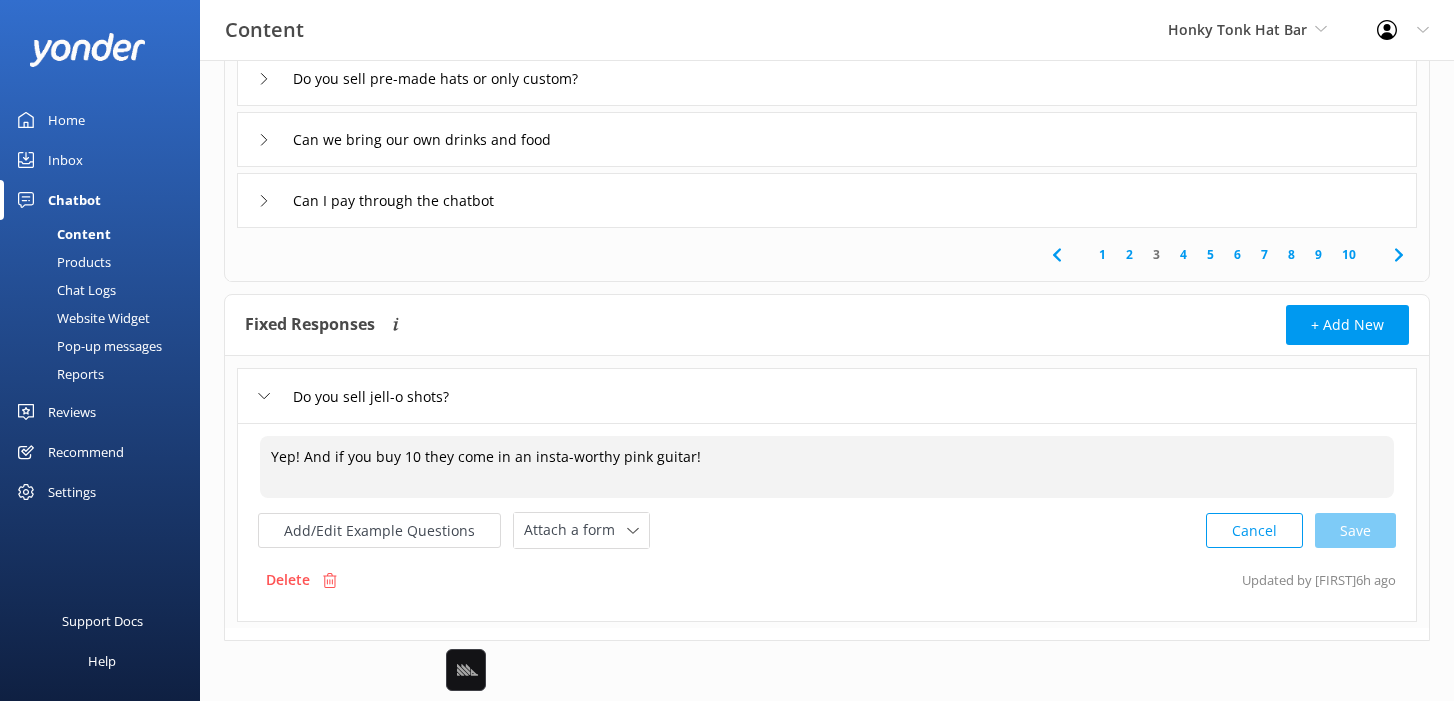 drag, startPoint x: 329, startPoint y: 459, endPoint x: 258, endPoint y: 459, distance: 71 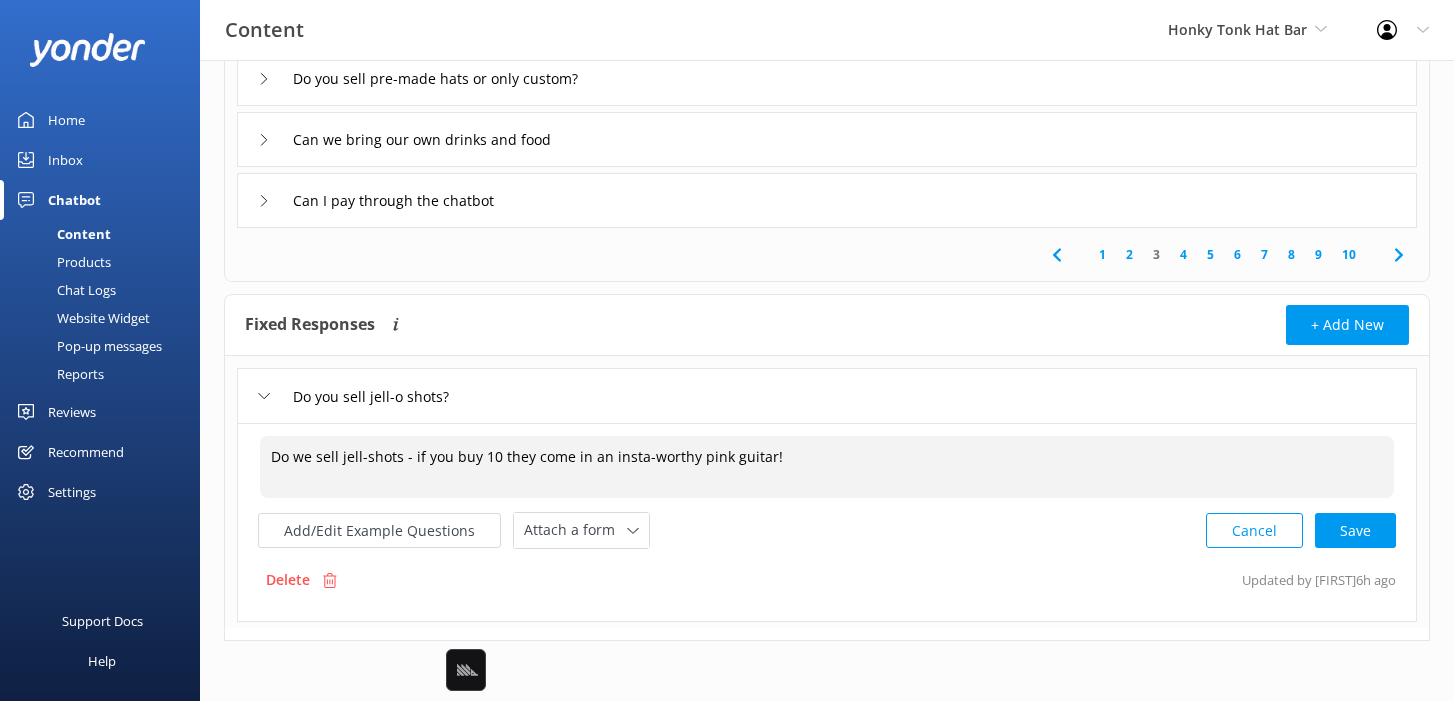 click on "Do we sell jell-shots - if you buy 10 they come in an insta-worthy pink guitar!" at bounding box center (827, 467) 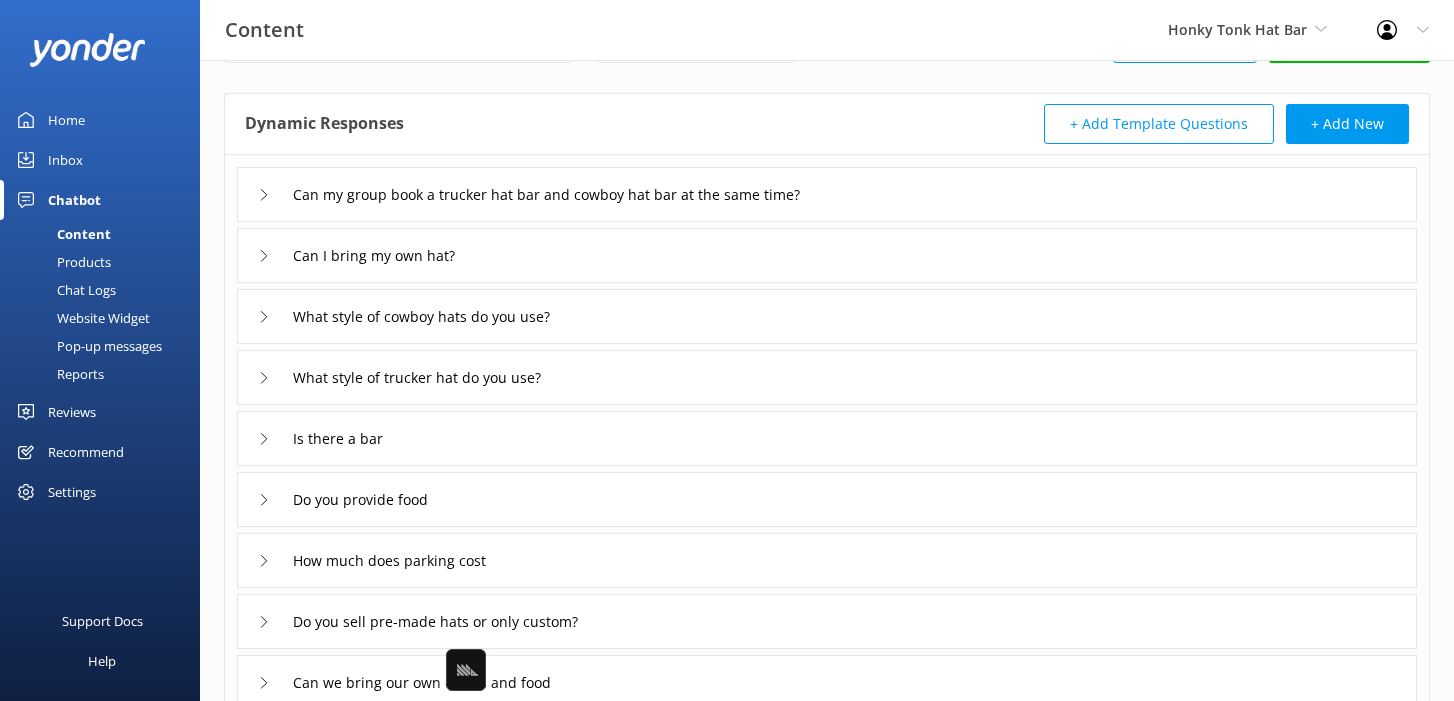 scroll, scrollTop: 0, scrollLeft: 0, axis: both 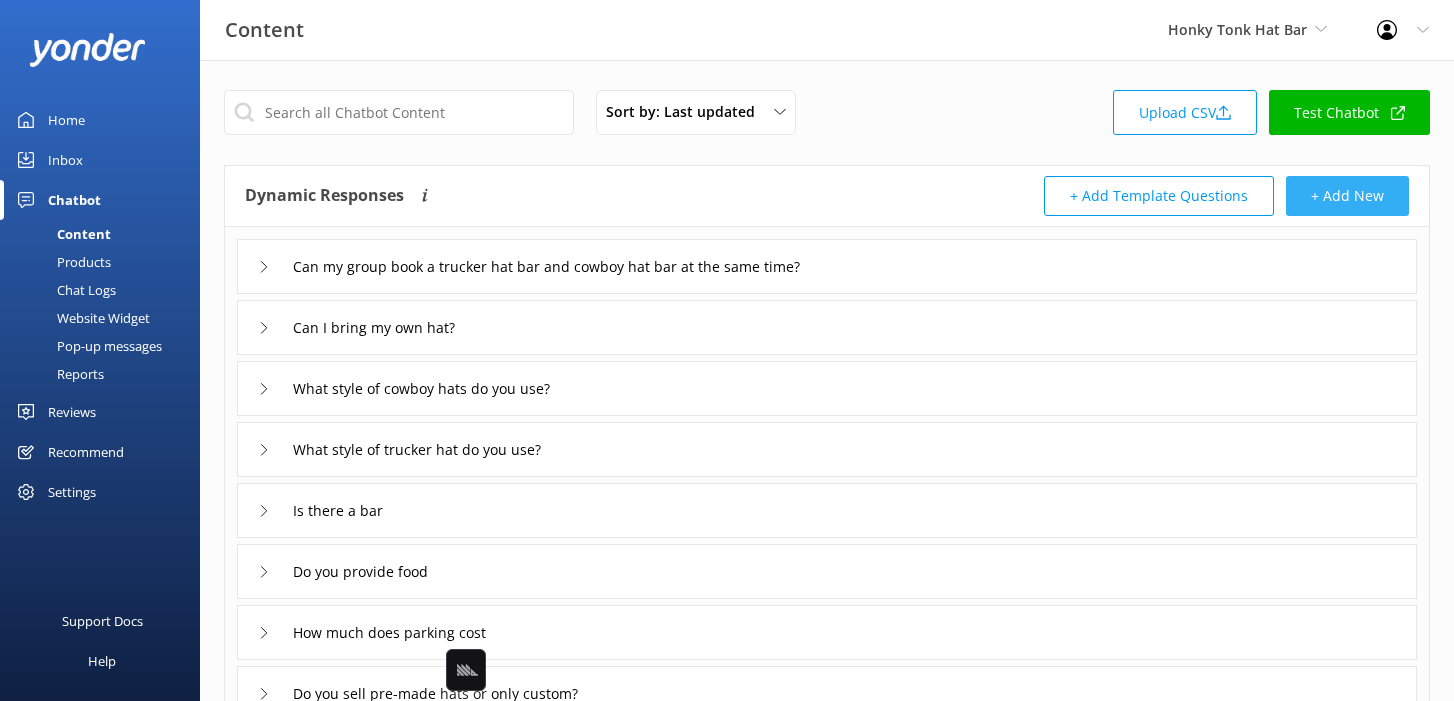 type on "Do we sell jell-shots - if you buy 10 they come in an insta-worthy pink guitar!" 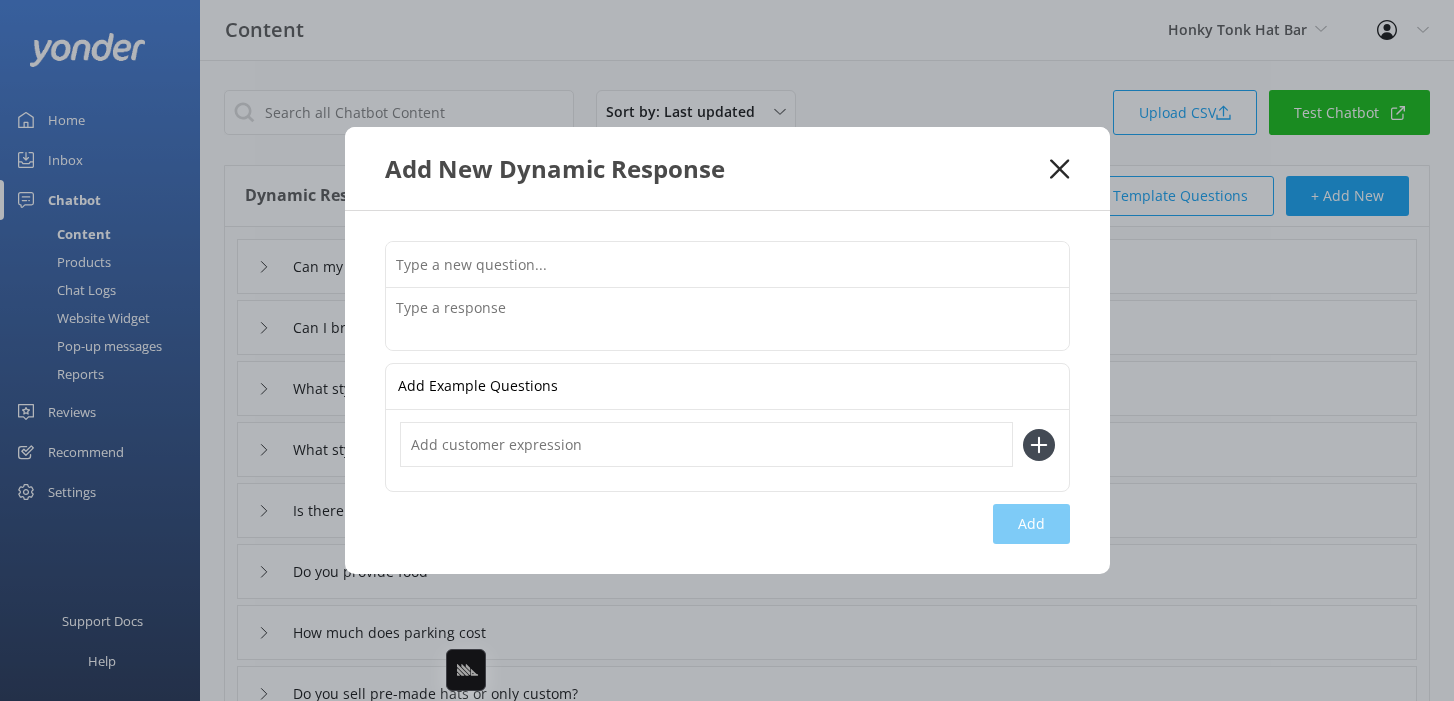click at bounding box center (727, 264) 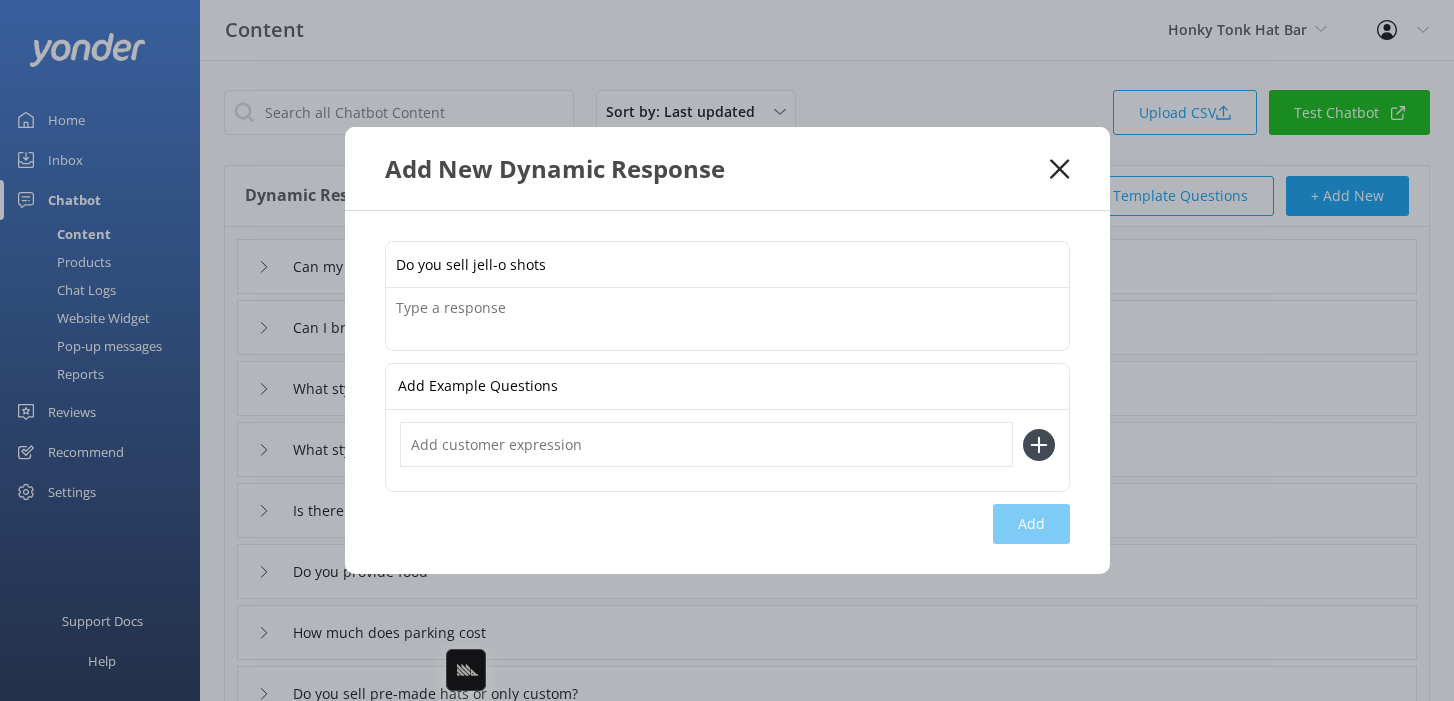 type on "Do you sell jell-o shots" 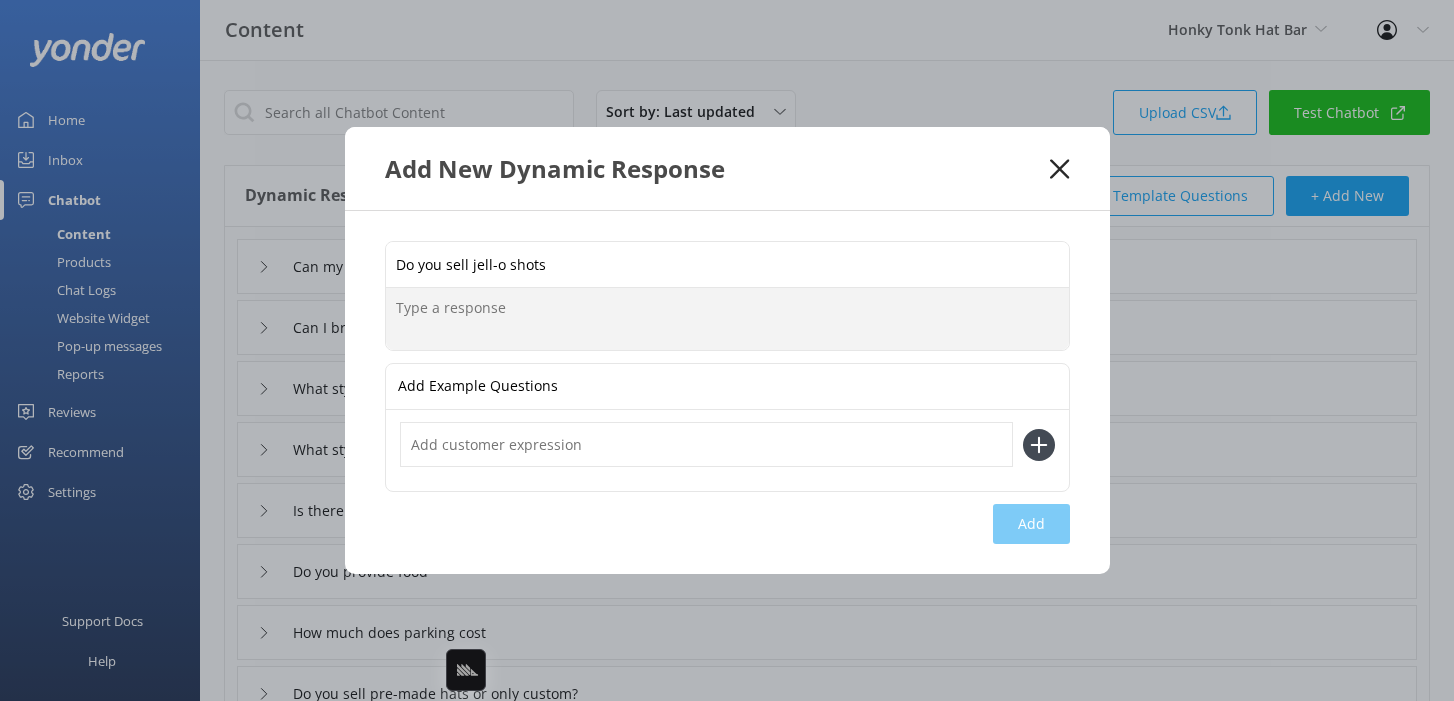 paste on "Do we sell jell-shots - if you buy 10 they come in an insta-worthy pink guitar!" 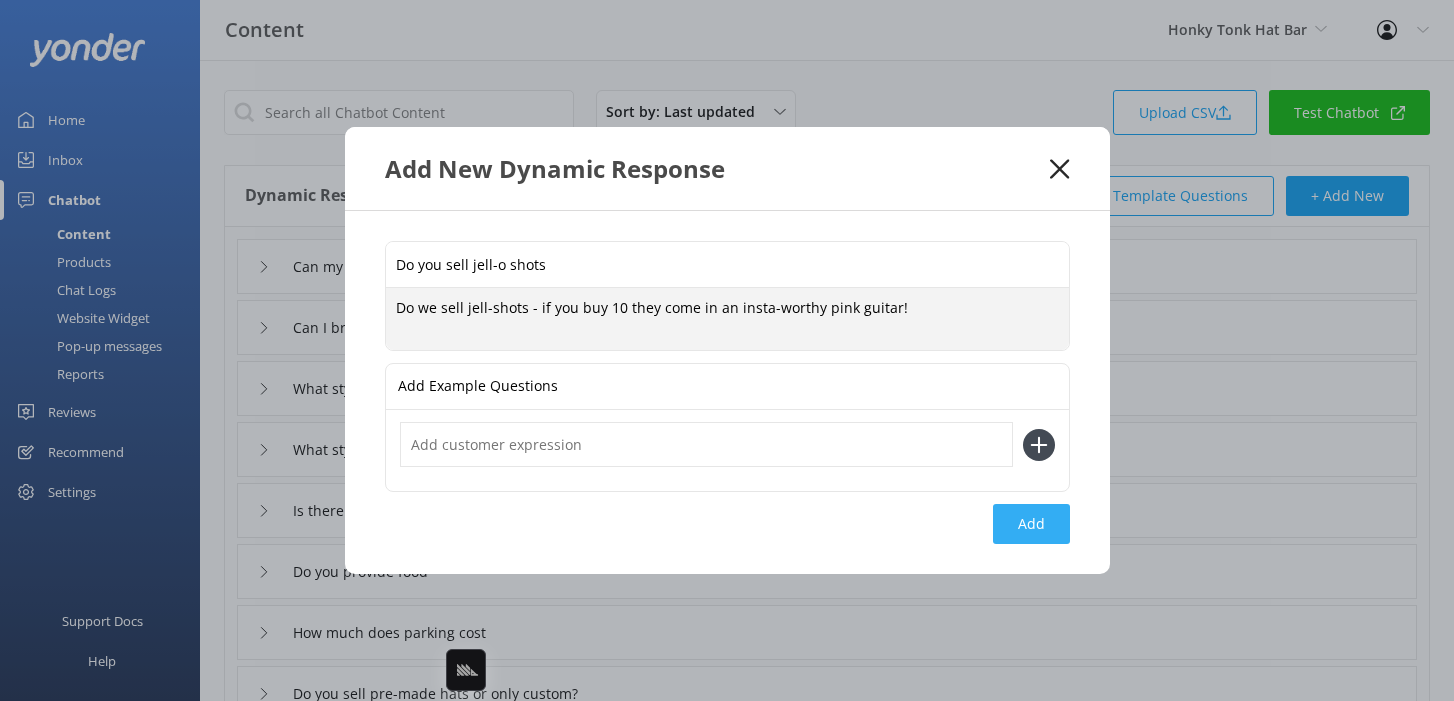 type on "Do we sell jell-shots - if you buy 10 they come in an insta-worthy pink guitar!" 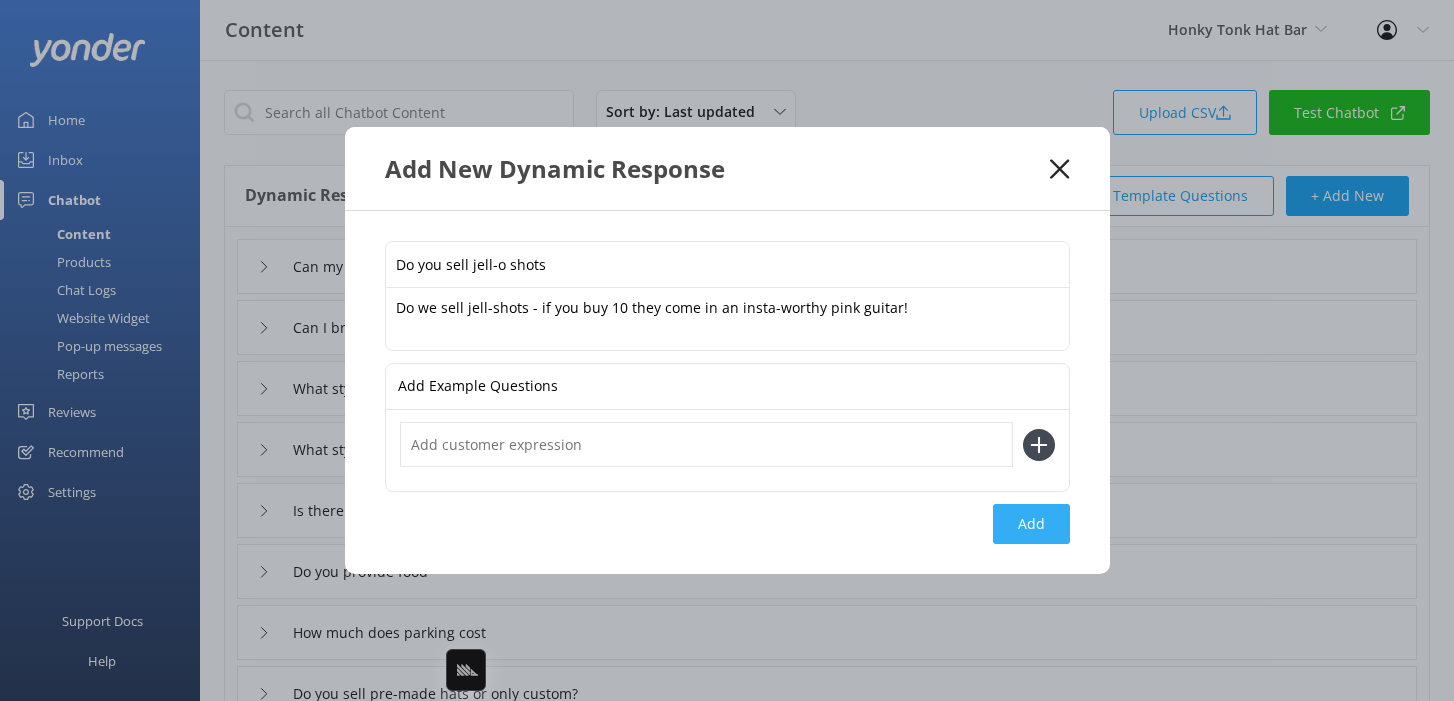 click on "Add" at bounding box center (1031, 524) 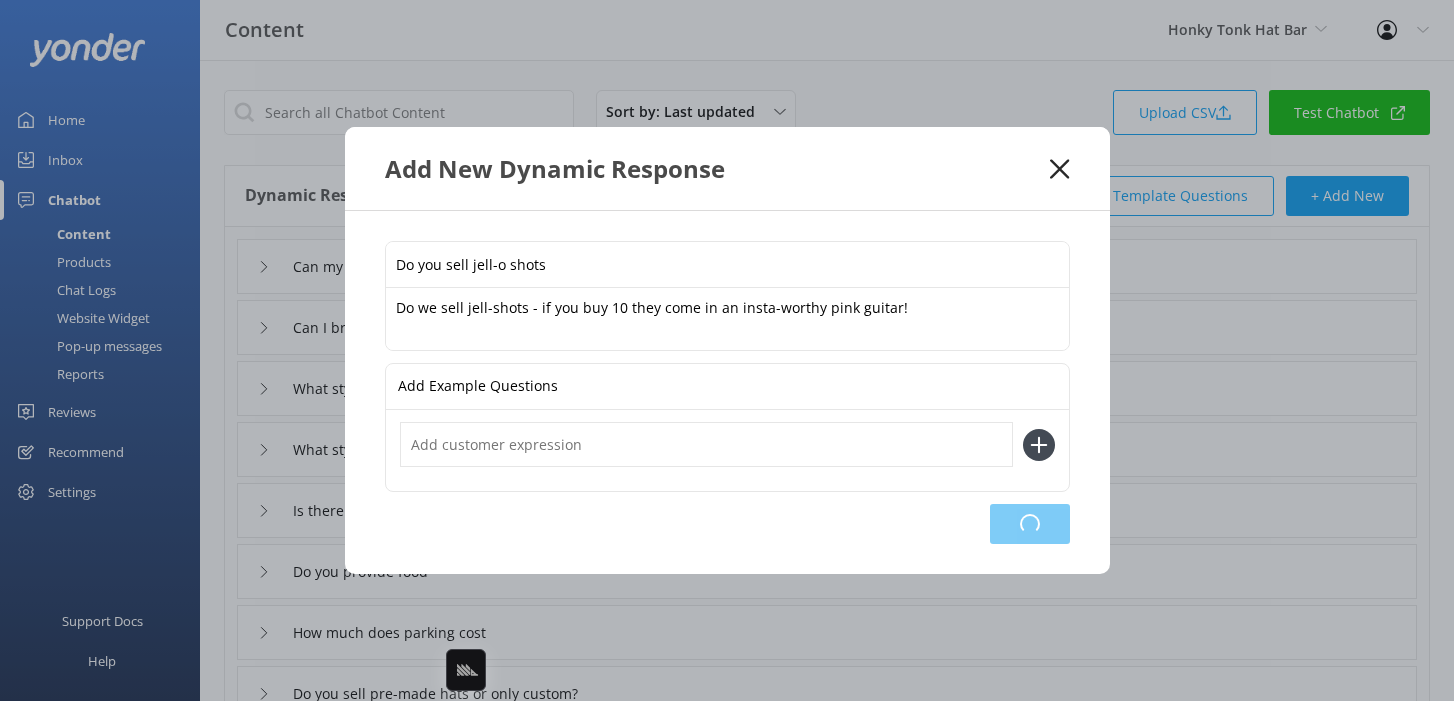 type on "Do you sell jell-o shots" 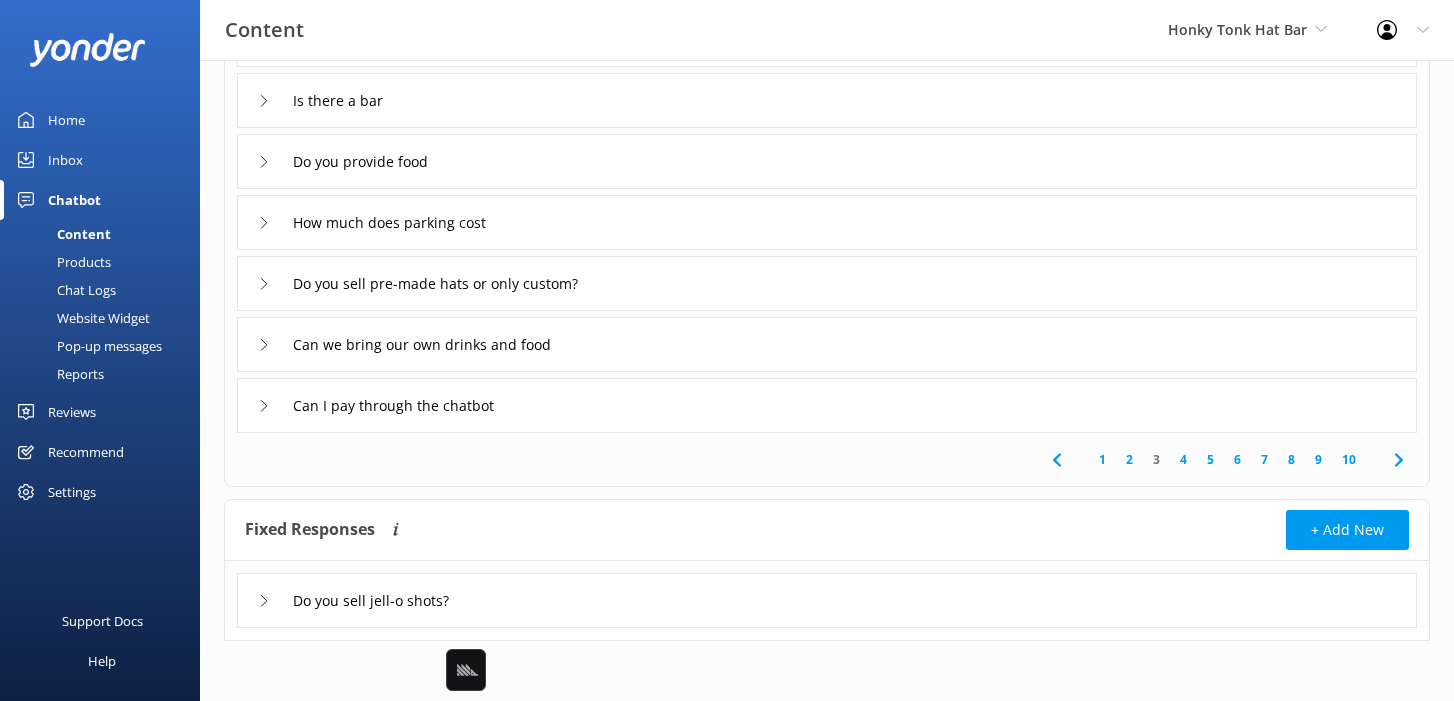 click on "Do you sell jell-o shots?" at bounding box center (827, 600) 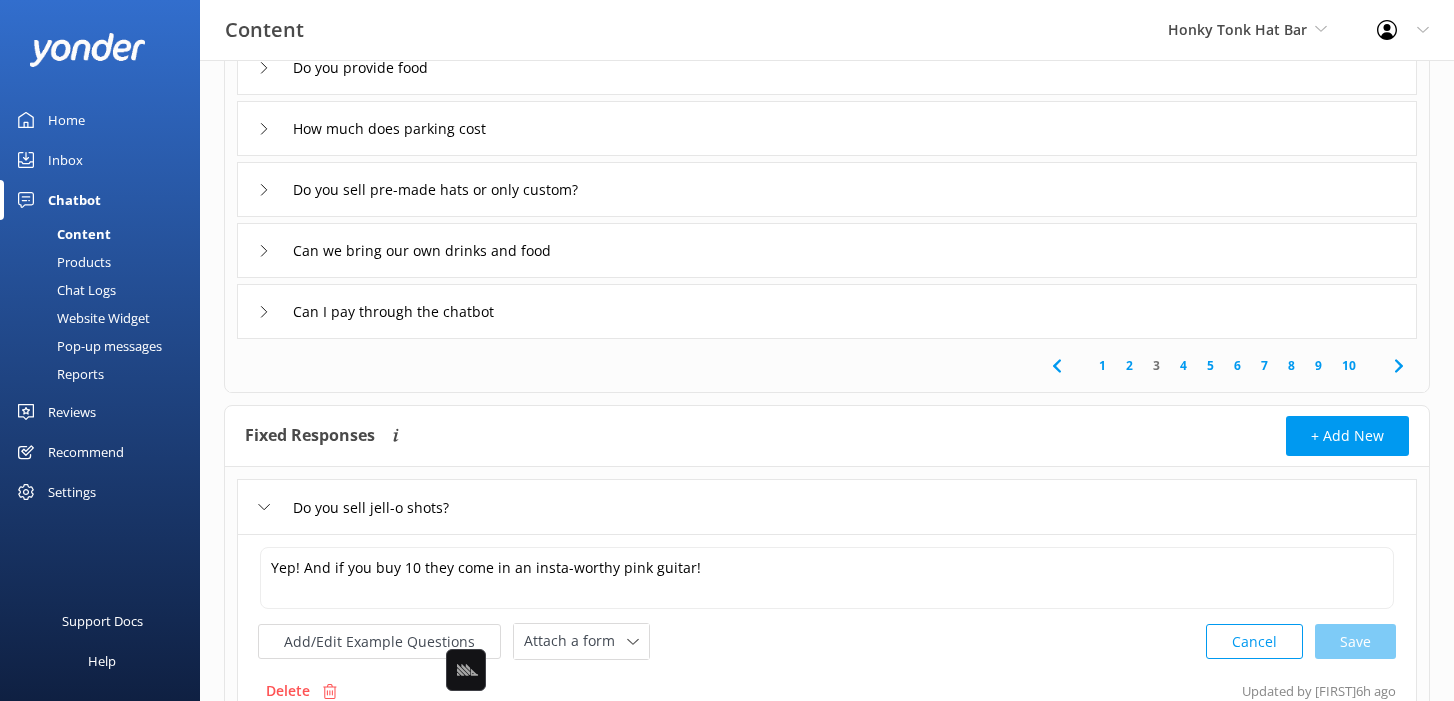 scroll, scrollTop: 676, scrollLeft: 0, axis: vertical 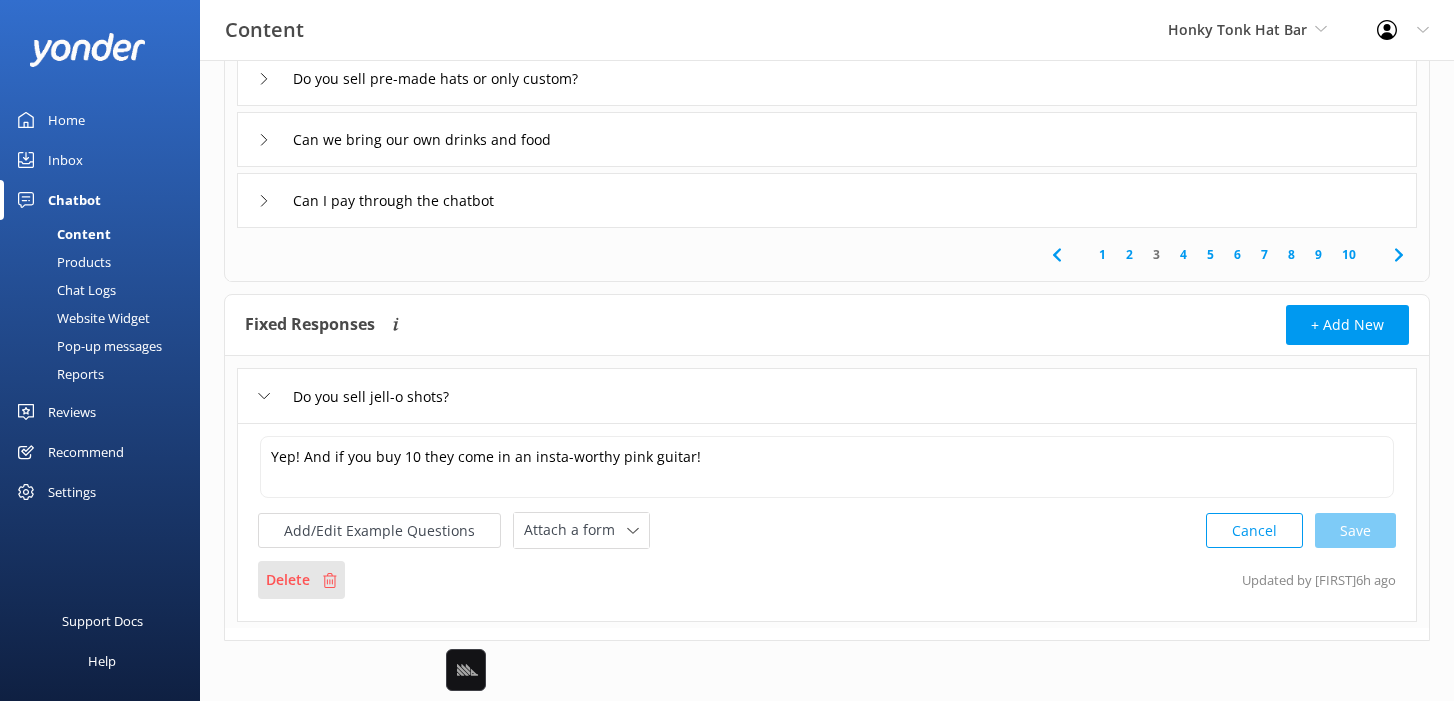 click on "Delete" at bounding box center (301, 580) 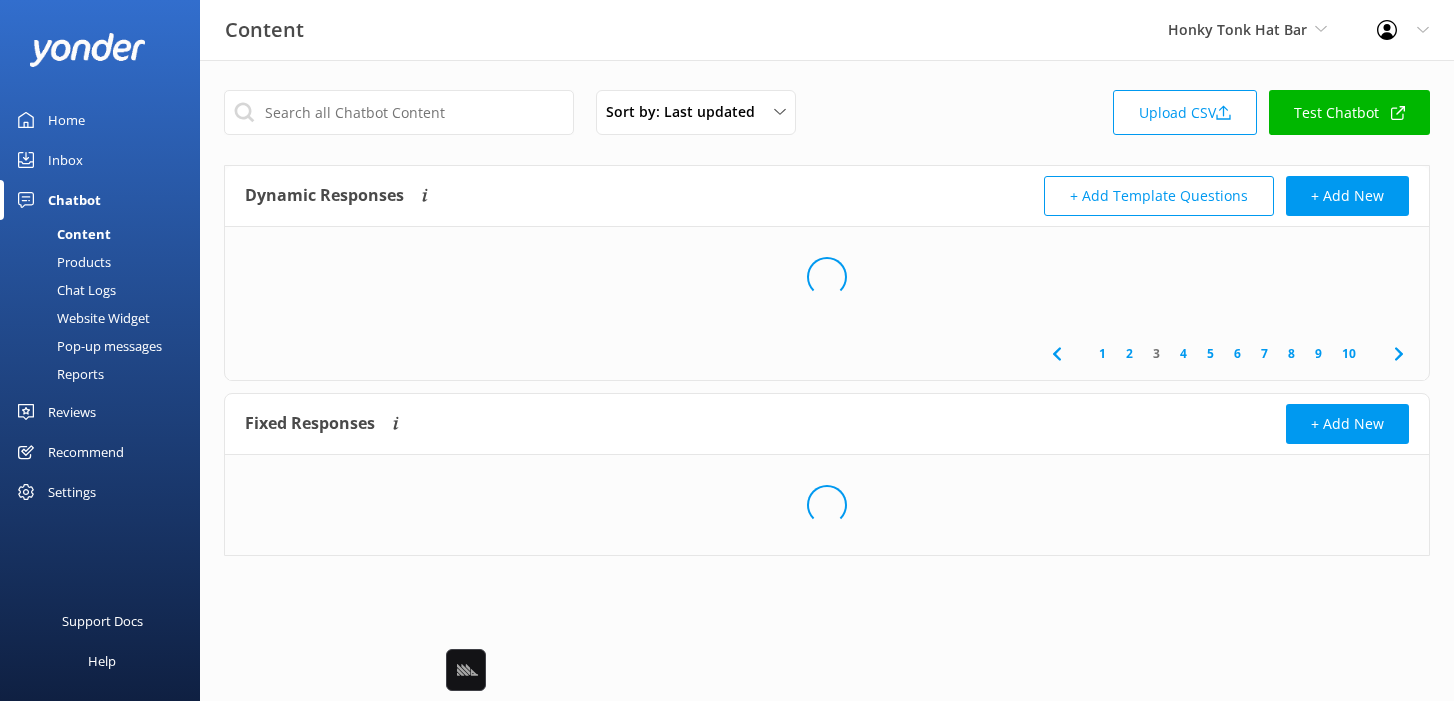 scroll, scrollTop: 0, scrollLeft: 0, axis: both 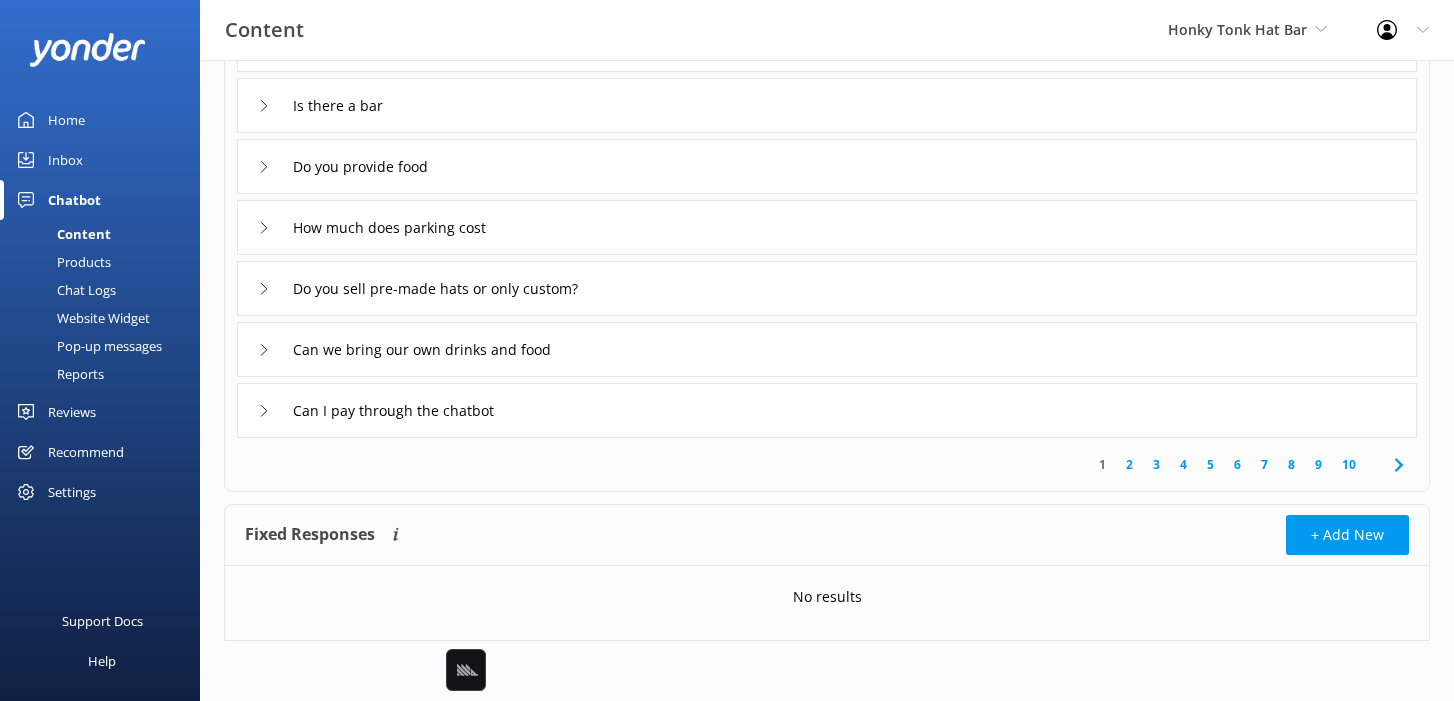 click on "3" at bounding box center (1156, 464) 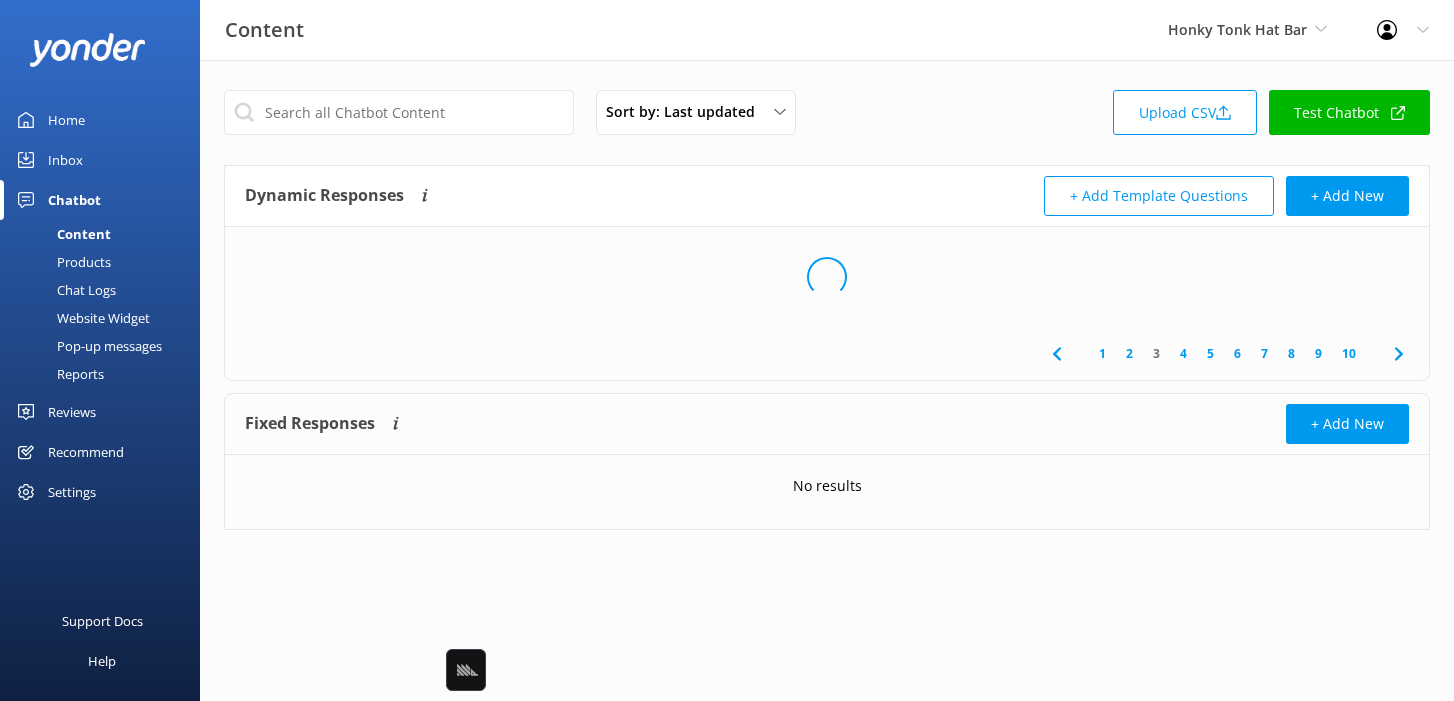 scroll, scrollTop: 0, scrollLeft: 0, axis: both 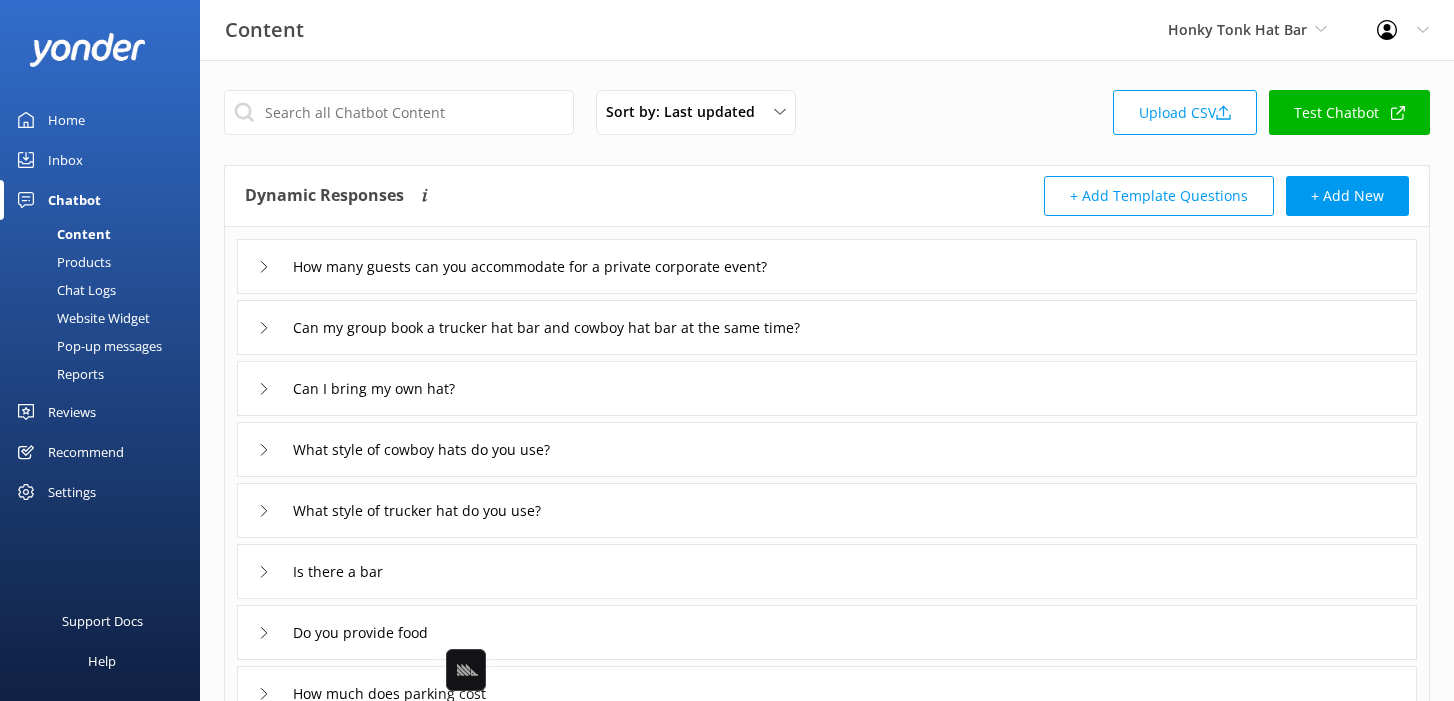 click on "What style of cowboy hats do you use?" at bounding box center [827, 449] 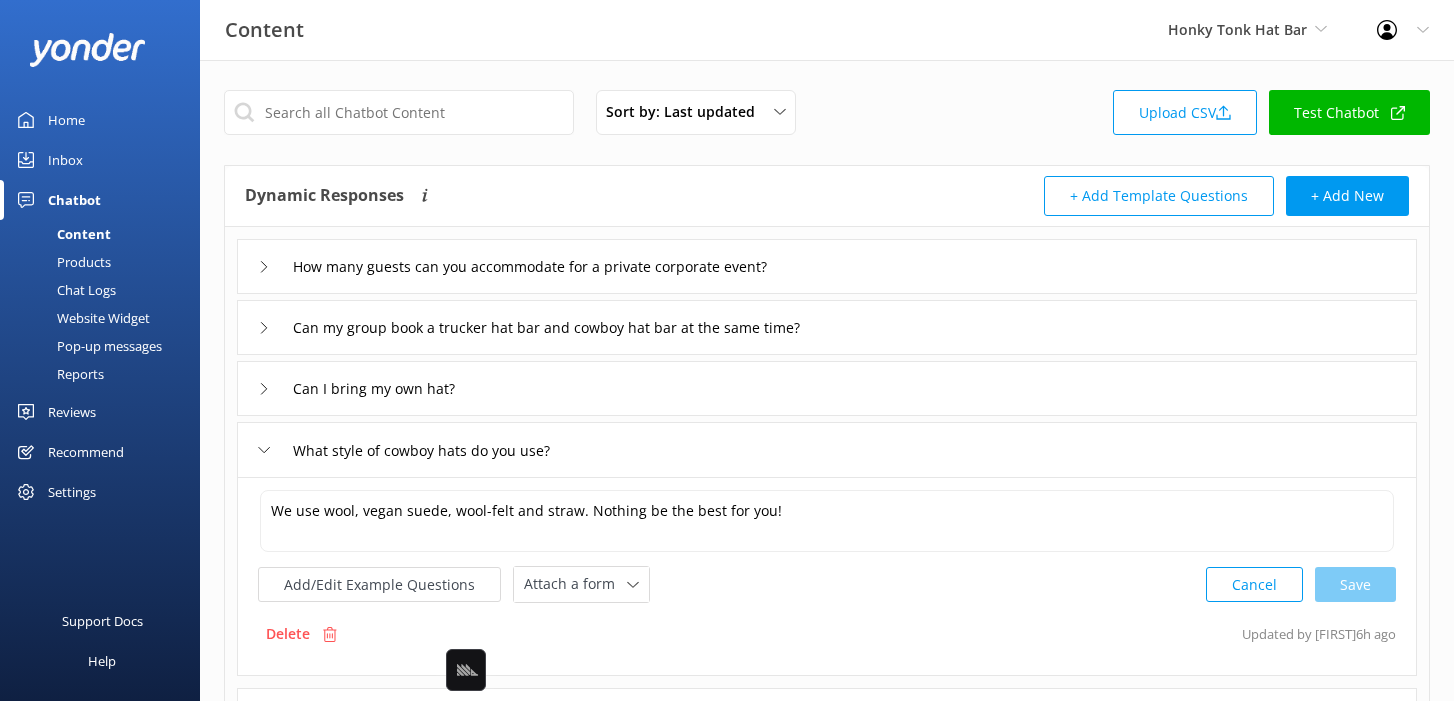 click on "What style of cowboy hats do you use?" at bounding box center [827, 449] 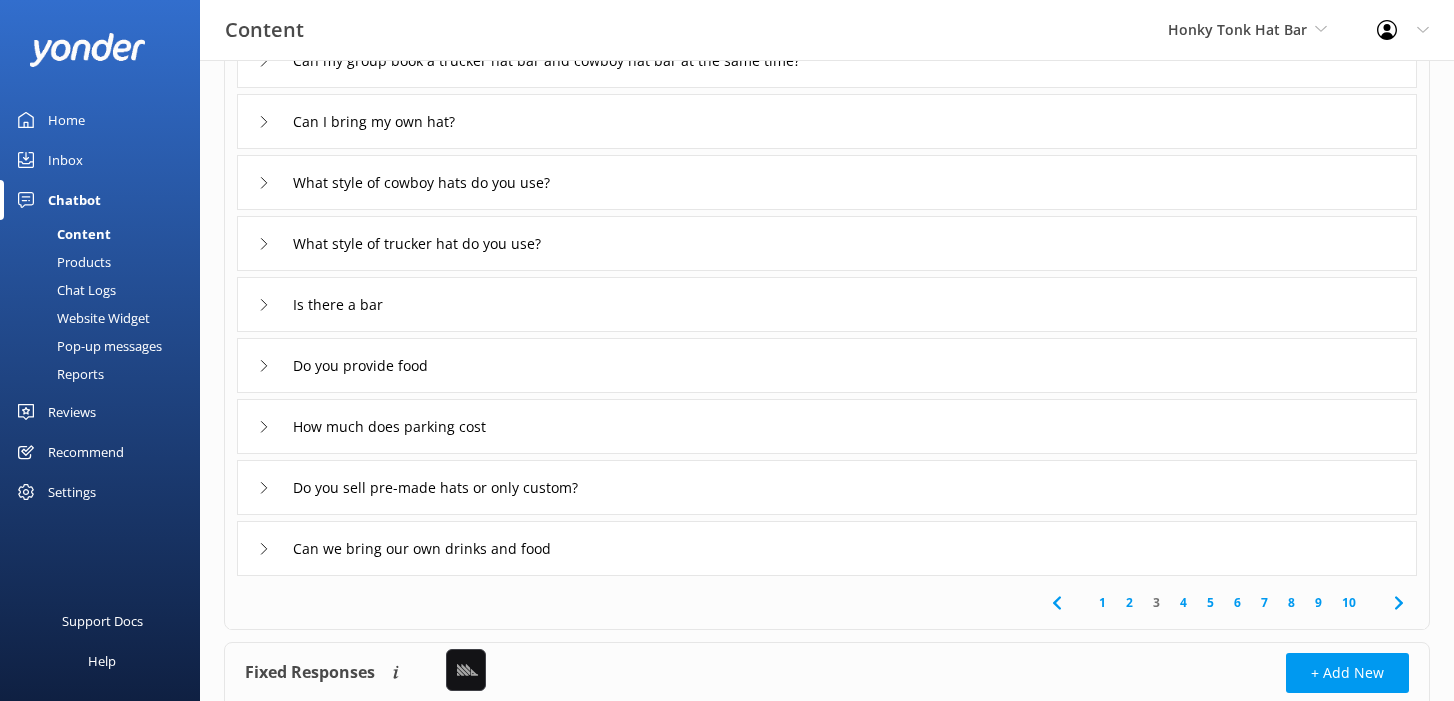 scroll, scrollTop: 276, scrollLeft: 0, axis: vertical 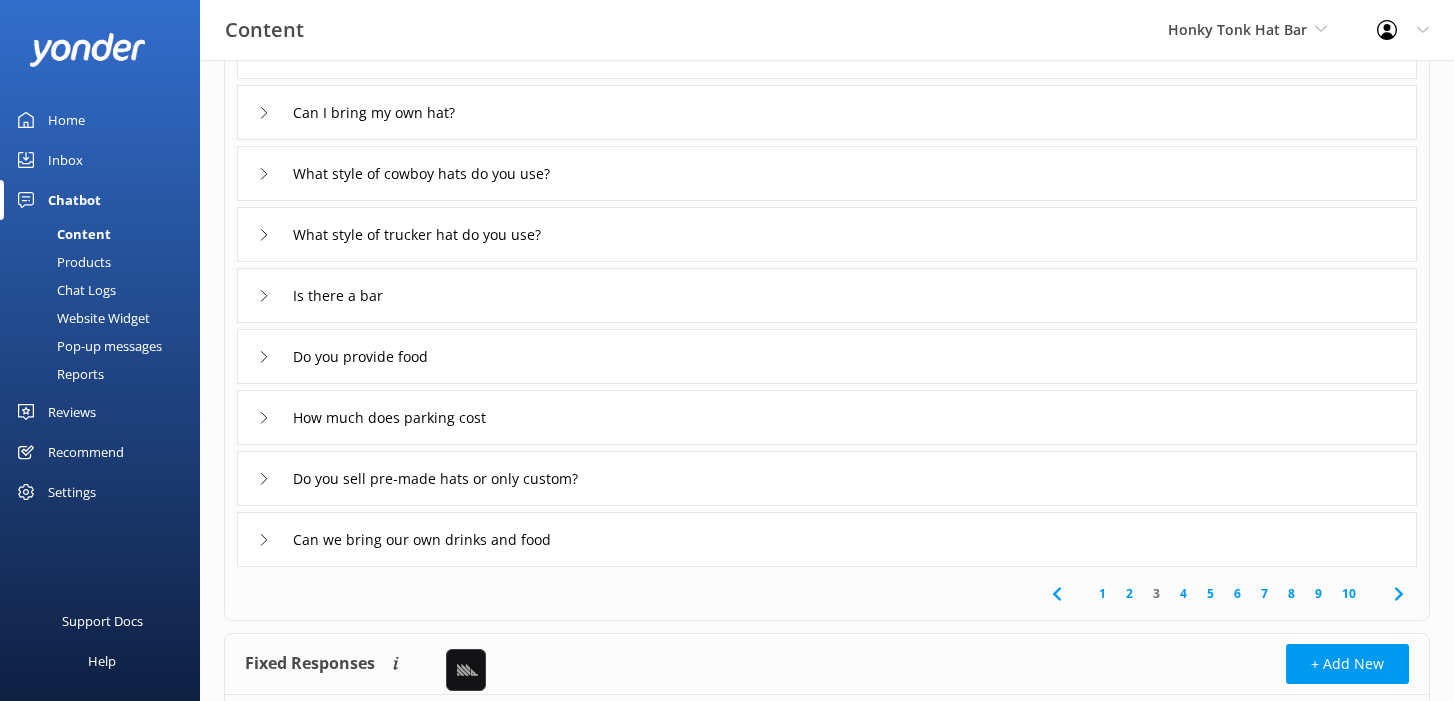 click on "Do you provide food" at bounding box center (827, 356) 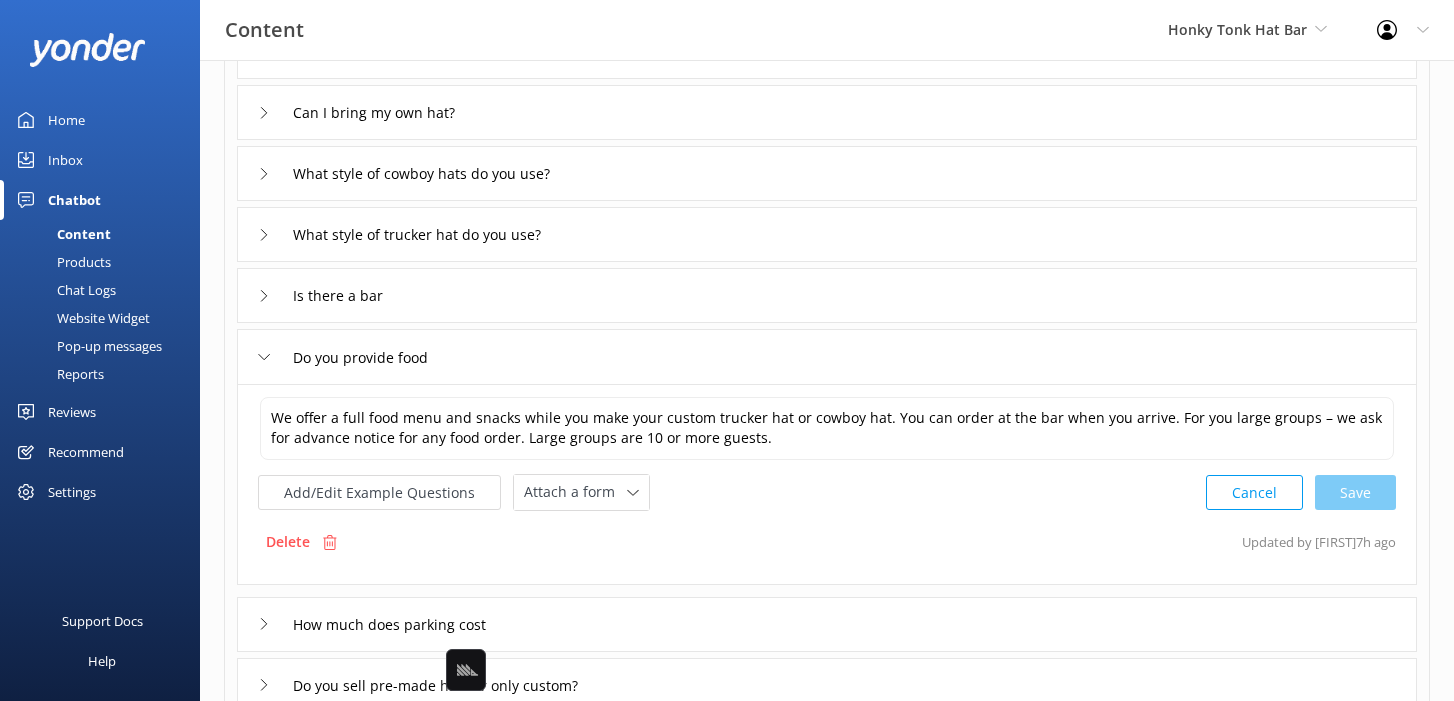 click on "Do you provide food" at bounding box center [827, 356] 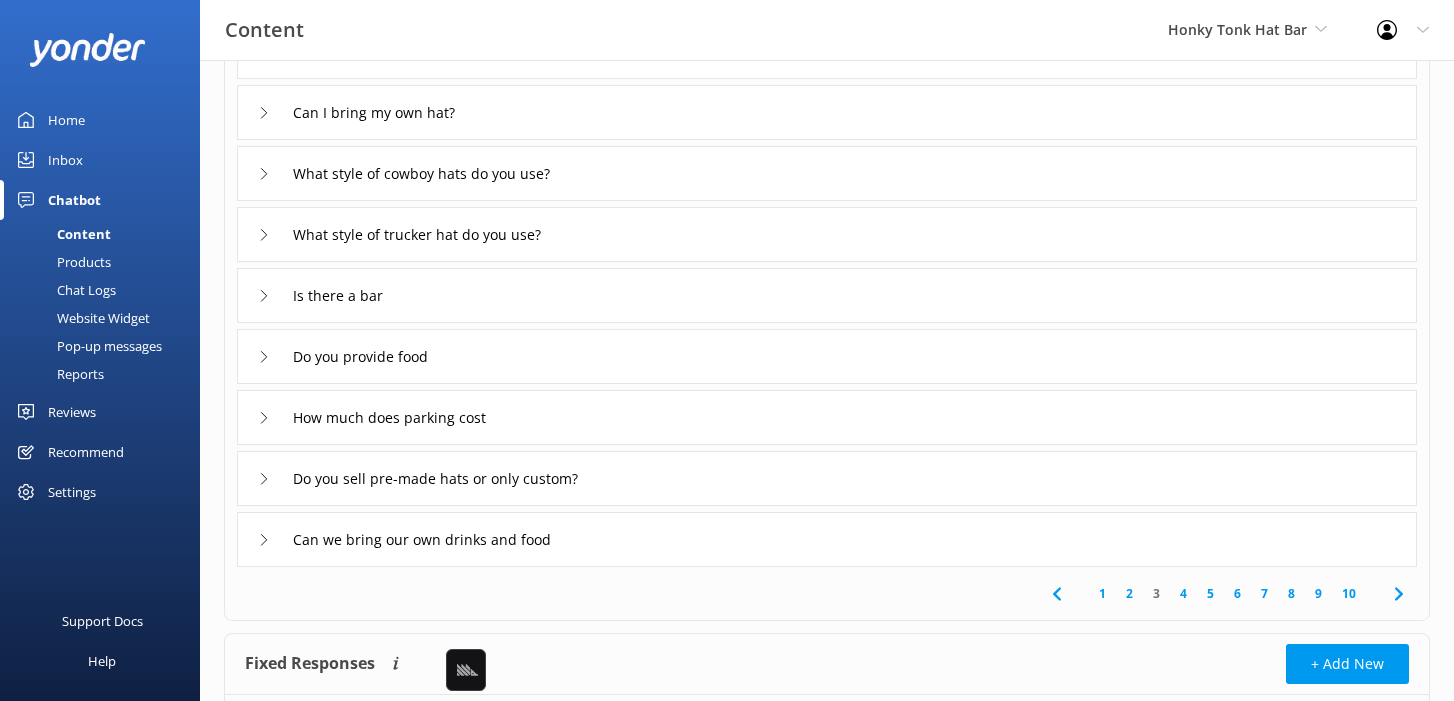 click on "4" at bounding box center (1183, 593) 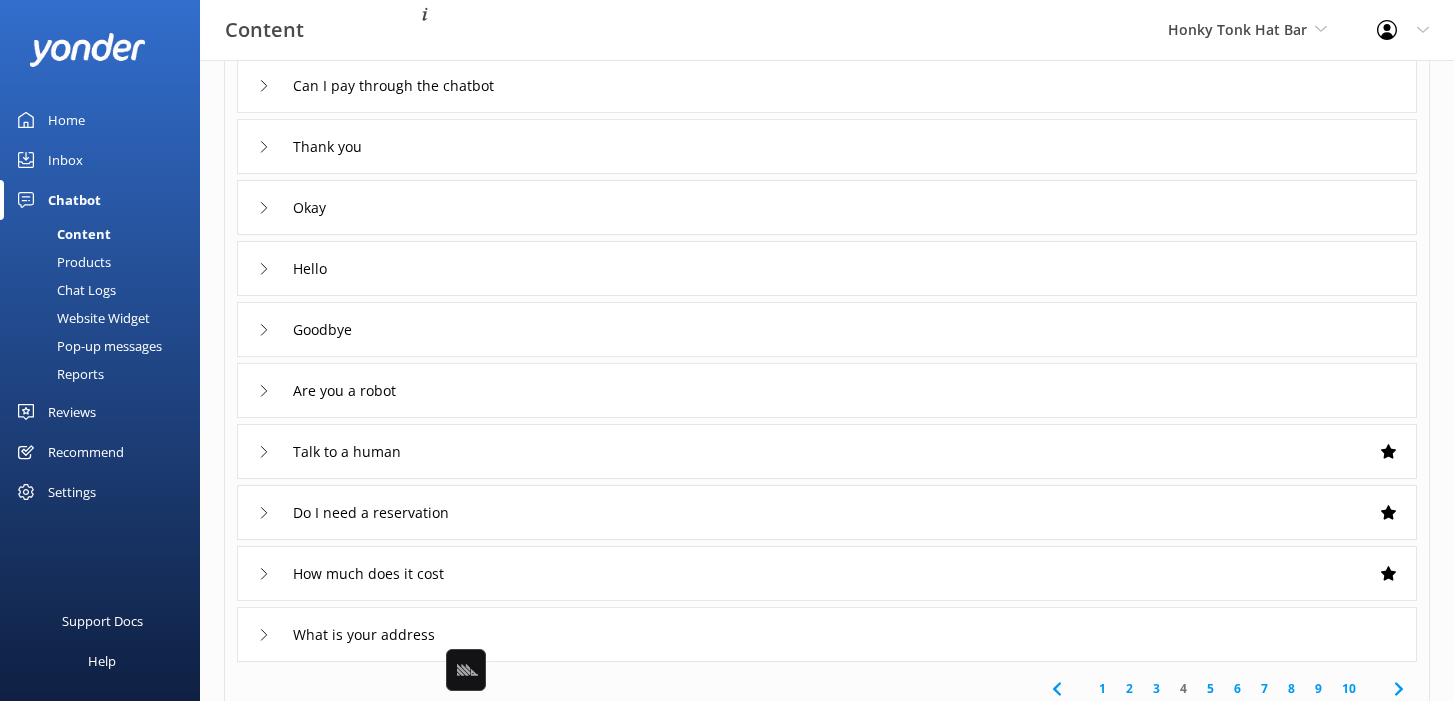 scroll, scrollTop: 183, scrollLeft: 0, axis: vertical 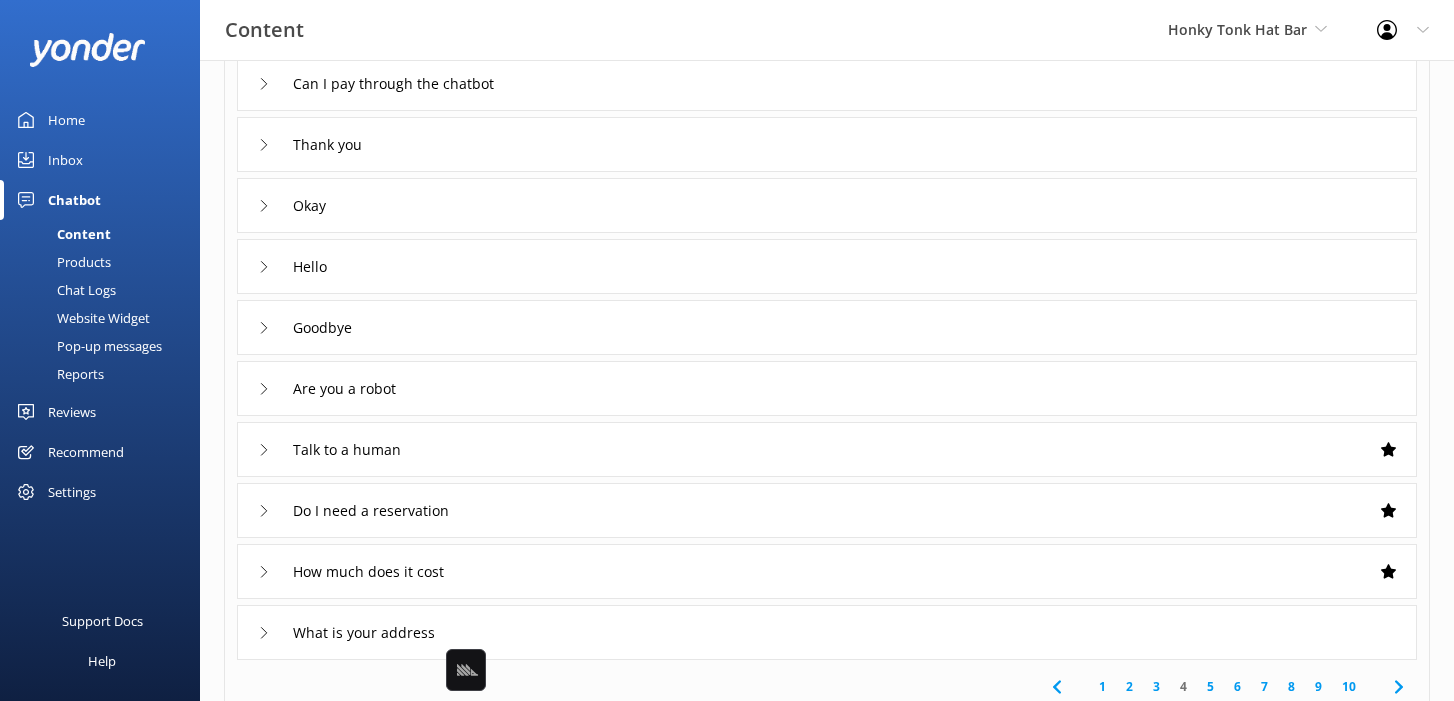 click on "Hello" at bounding box center [827, 266] 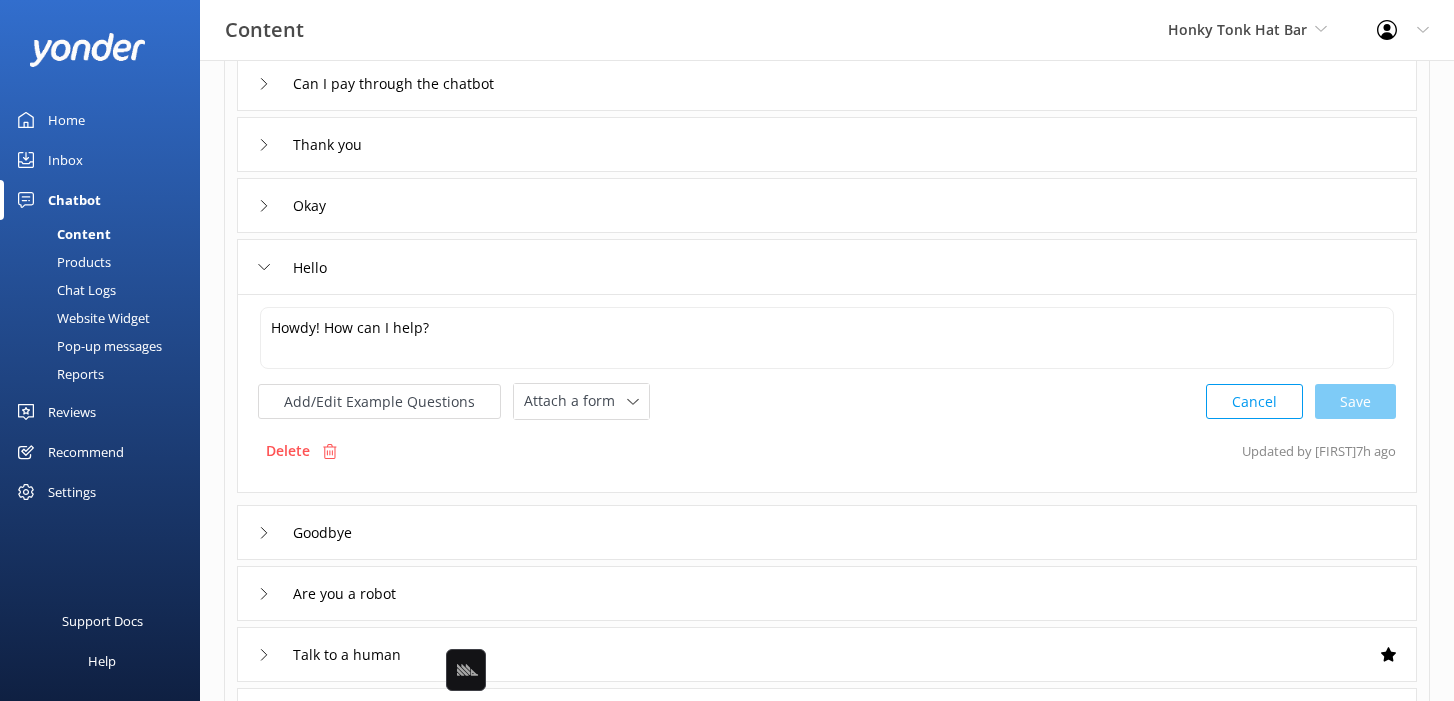 click on "Hello" at bounding box center (827, 266) 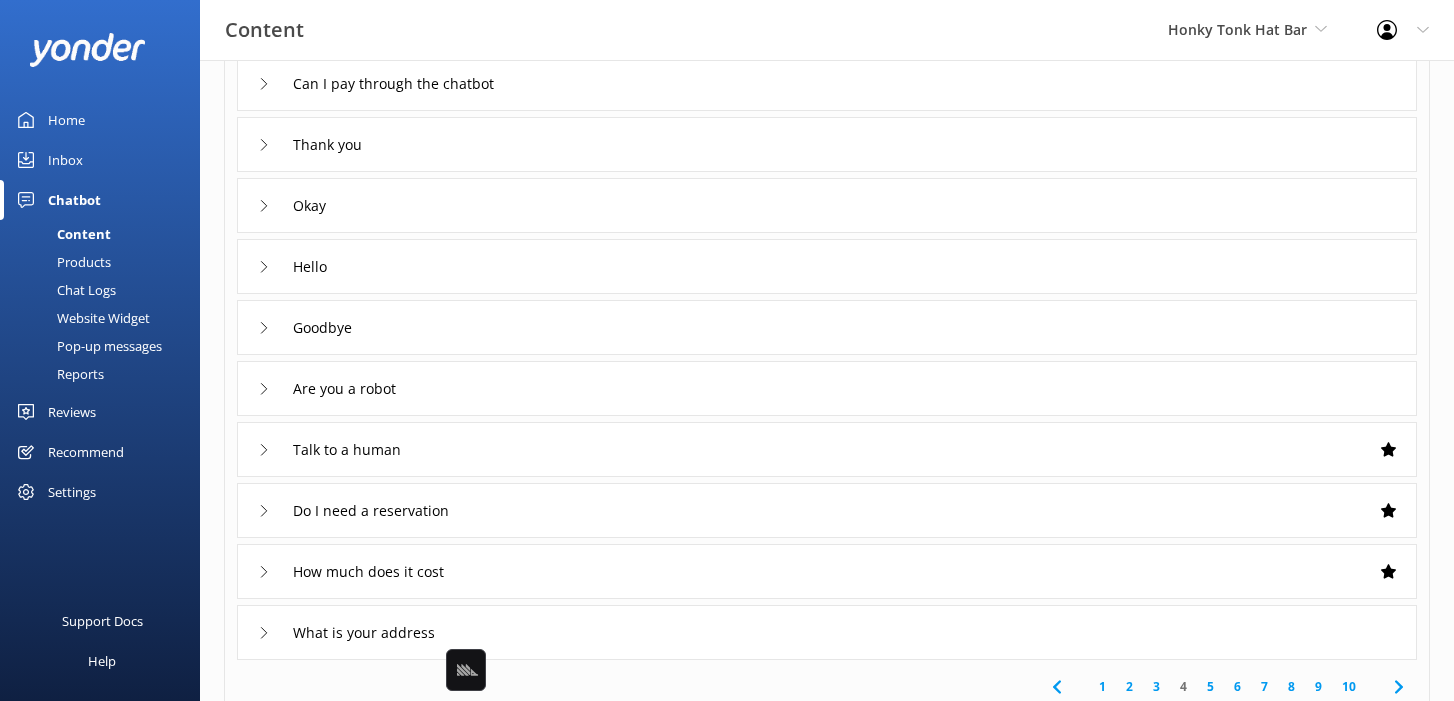 click on "Okay" at bounding box center [827, 205] 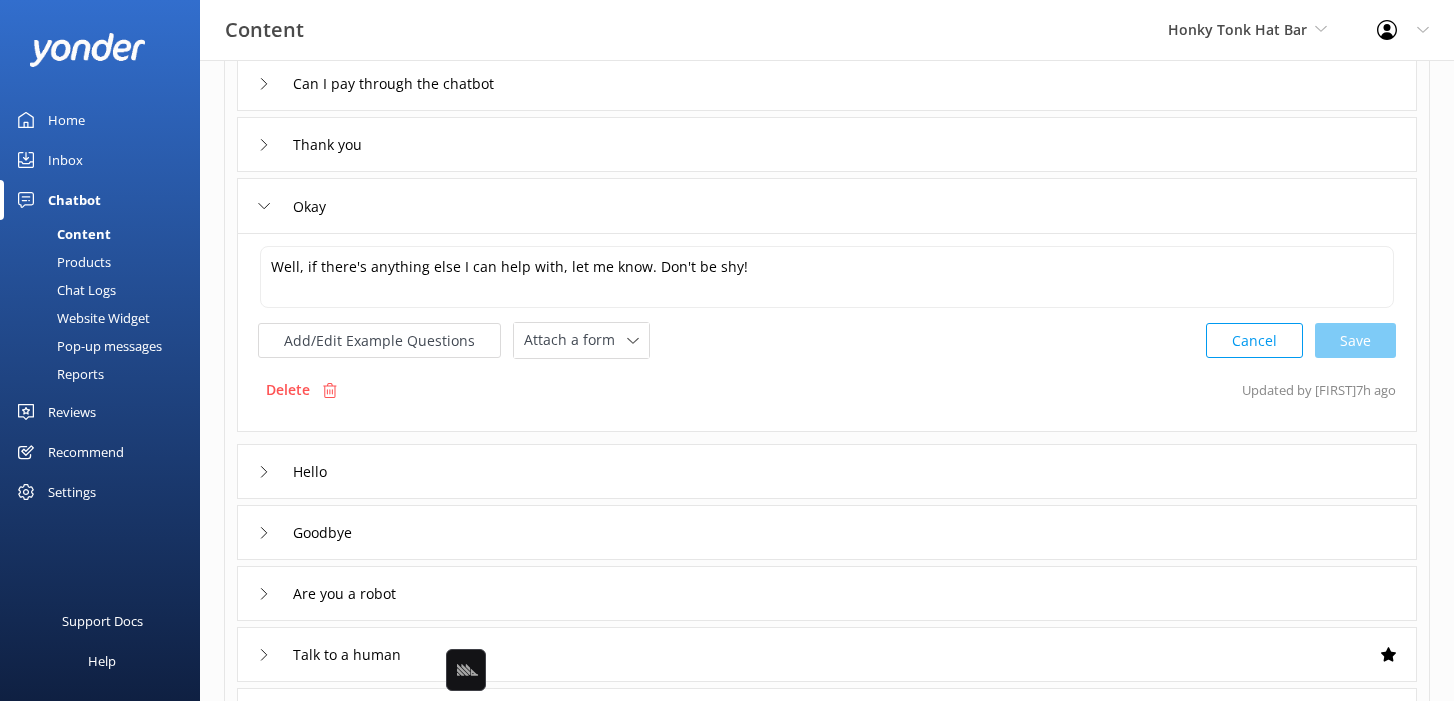 click on "Okay" at bounding box center (827, 205) 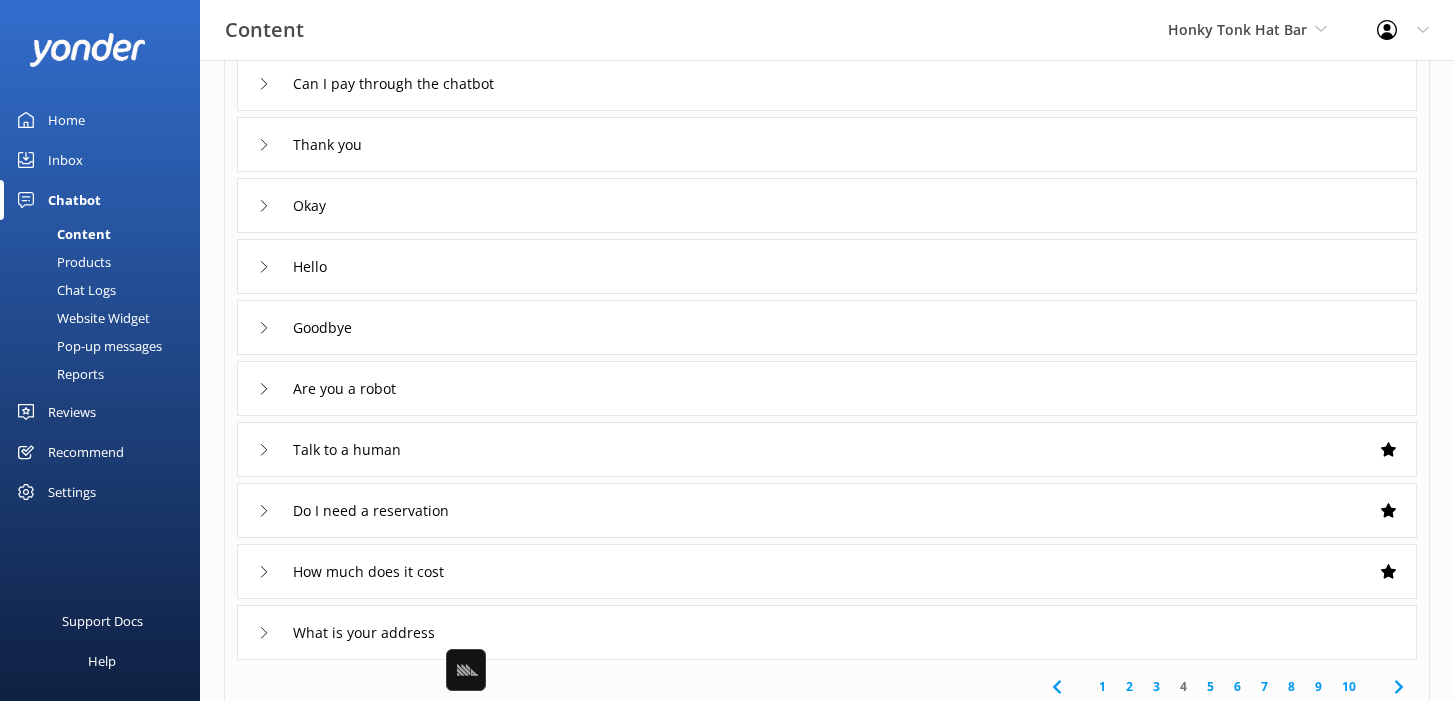 click on "Goodbye" at bounding box center (827, 327) 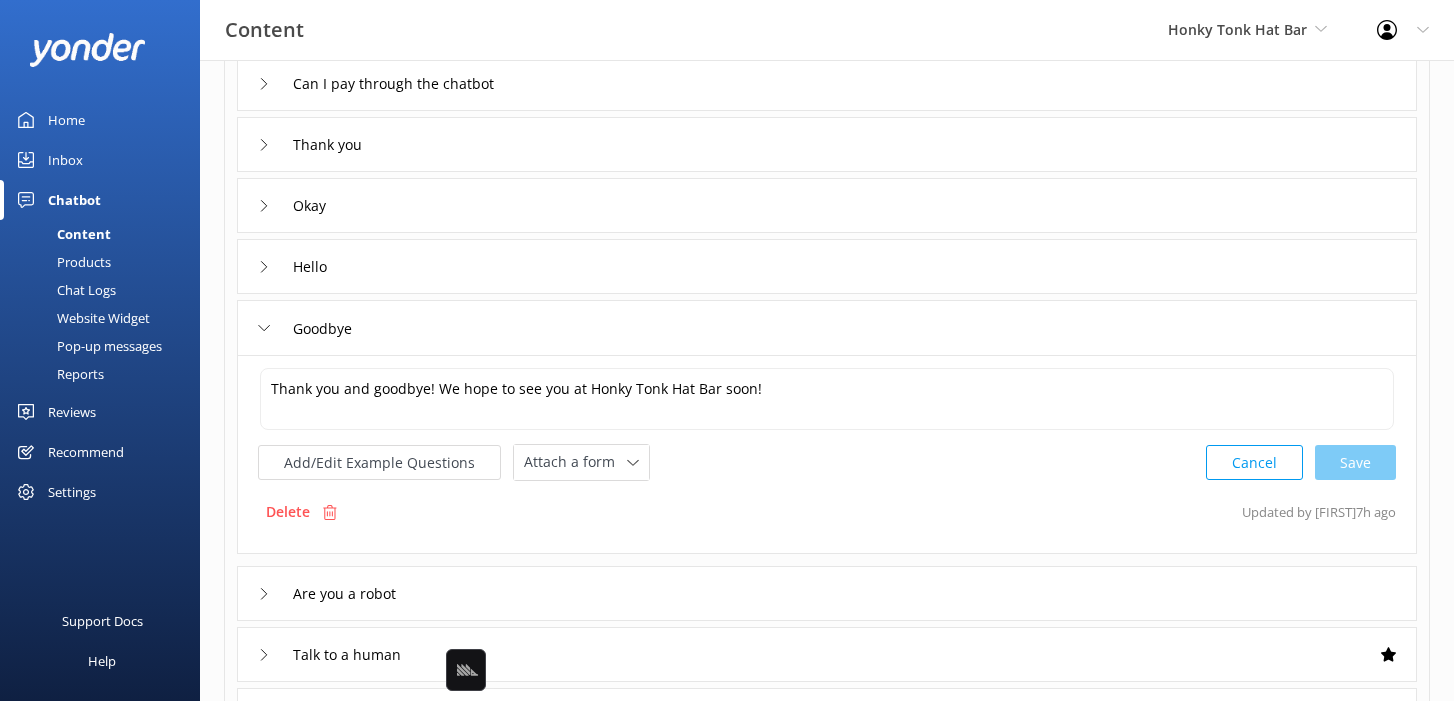 click on "Can I pay through the chatbot Thank you Okay Hello Goodbye Thank you and goodbye! We hope to see you at Honky Tonk Hat Bar soon! Thank you and goodbye! We hope to see you at Honky Tonk Hat Bar soon! Add/Edit Example Questions Attach a form Leave contact details Check availability Cancel Save Delete Updated by Grant  7h ago Are you a robot Talk to a human Do I need a reservation How much does it cost What is your address" at bounding box center (827, 454) 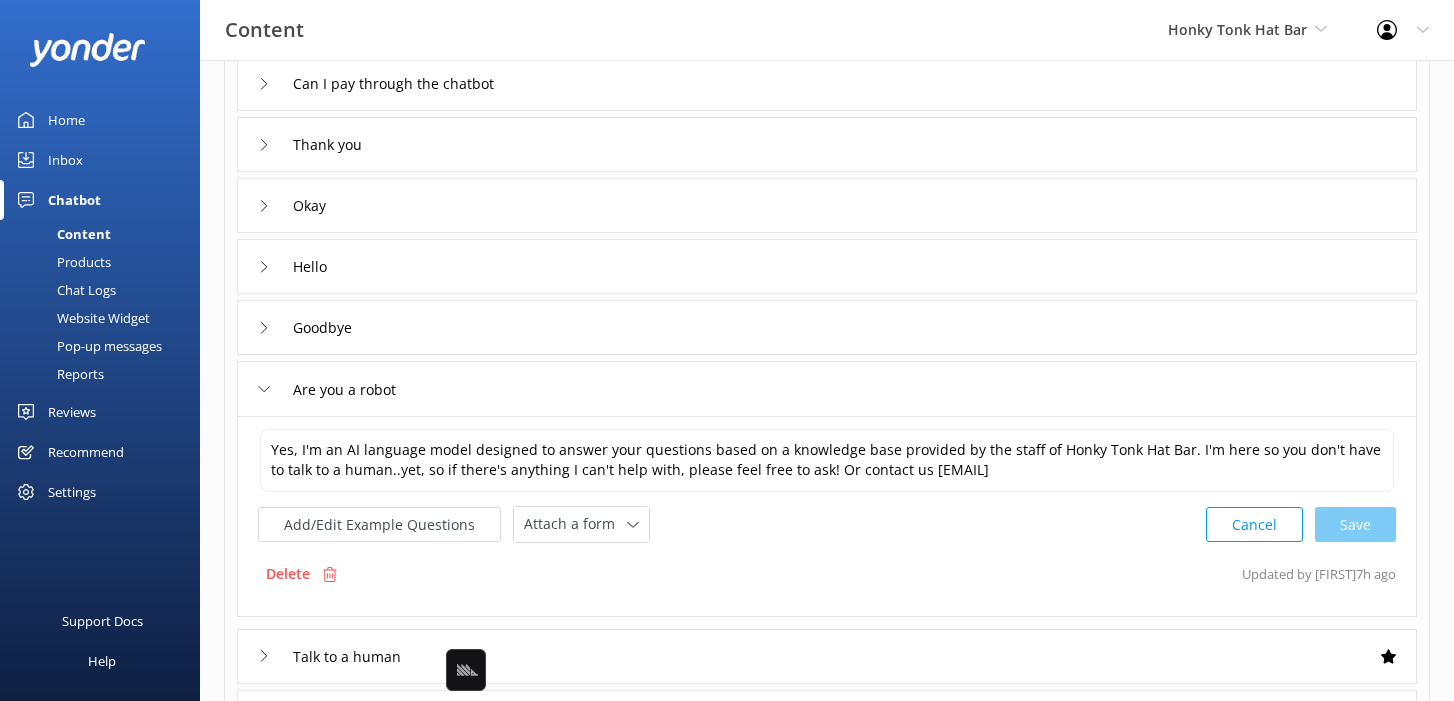 click on "Delete Updated by Grant  7h ago" at bounding box center (827, 574) 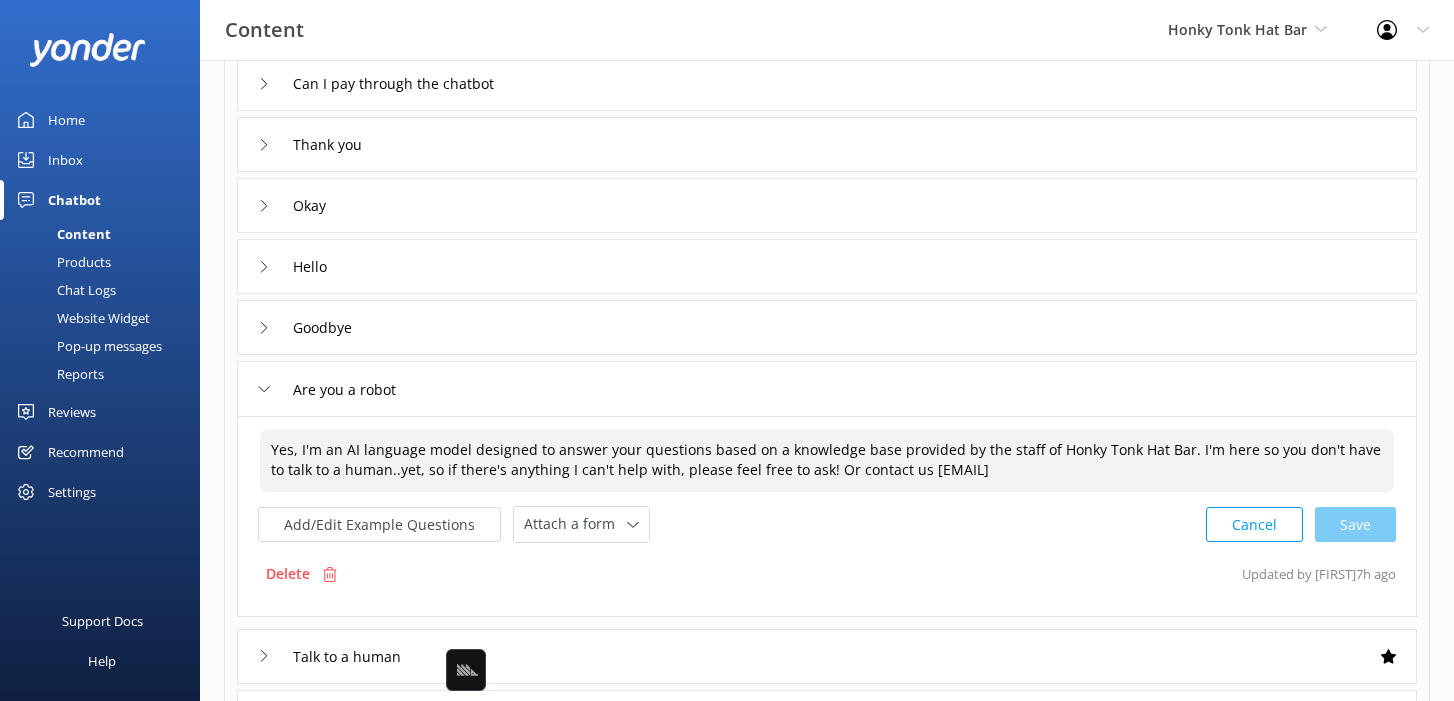 drag, startPoint x: 304, startPoint y: 455, endPoint x: 268, endPoint y: 453, distance: 36.05551 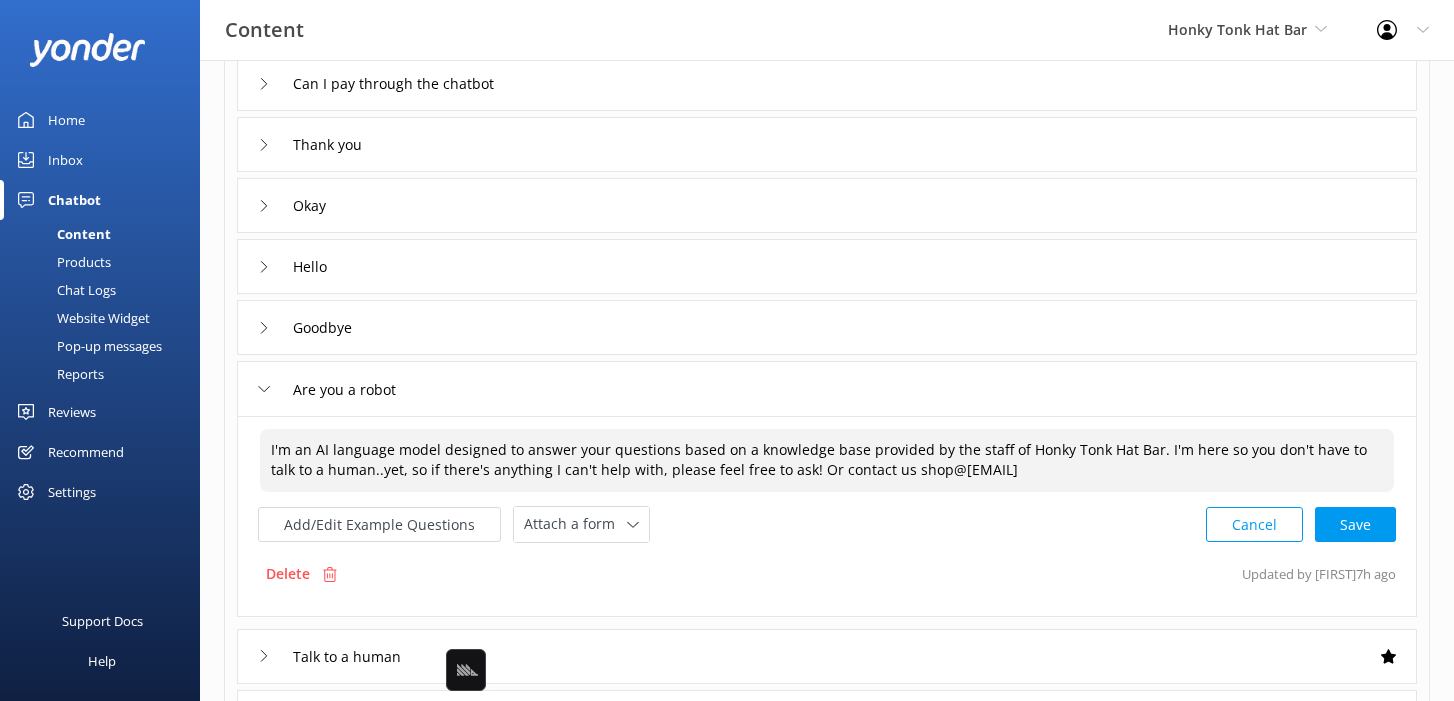 click on "Cancel Save" at bounding box center [1301, 524] 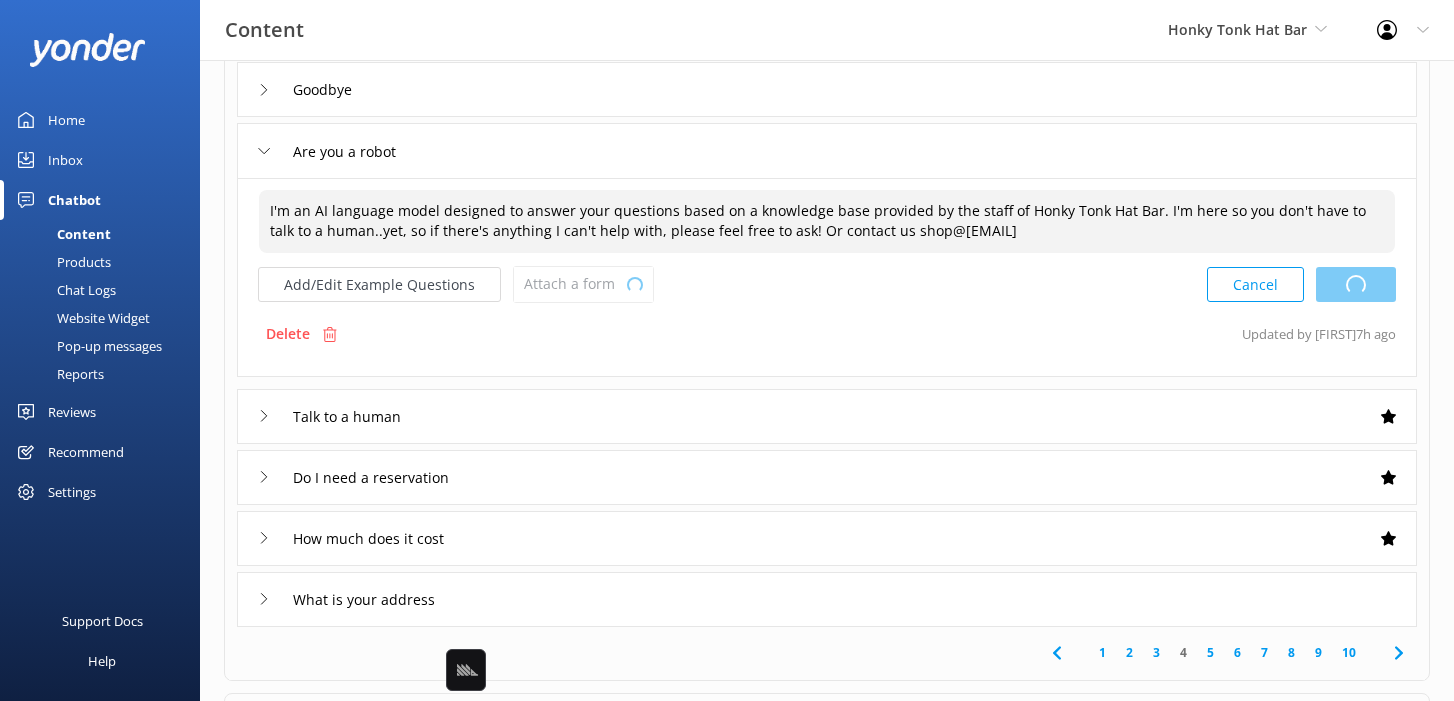 scroll, scrollTop: 523, scrollLeft: 0, axis: vertical 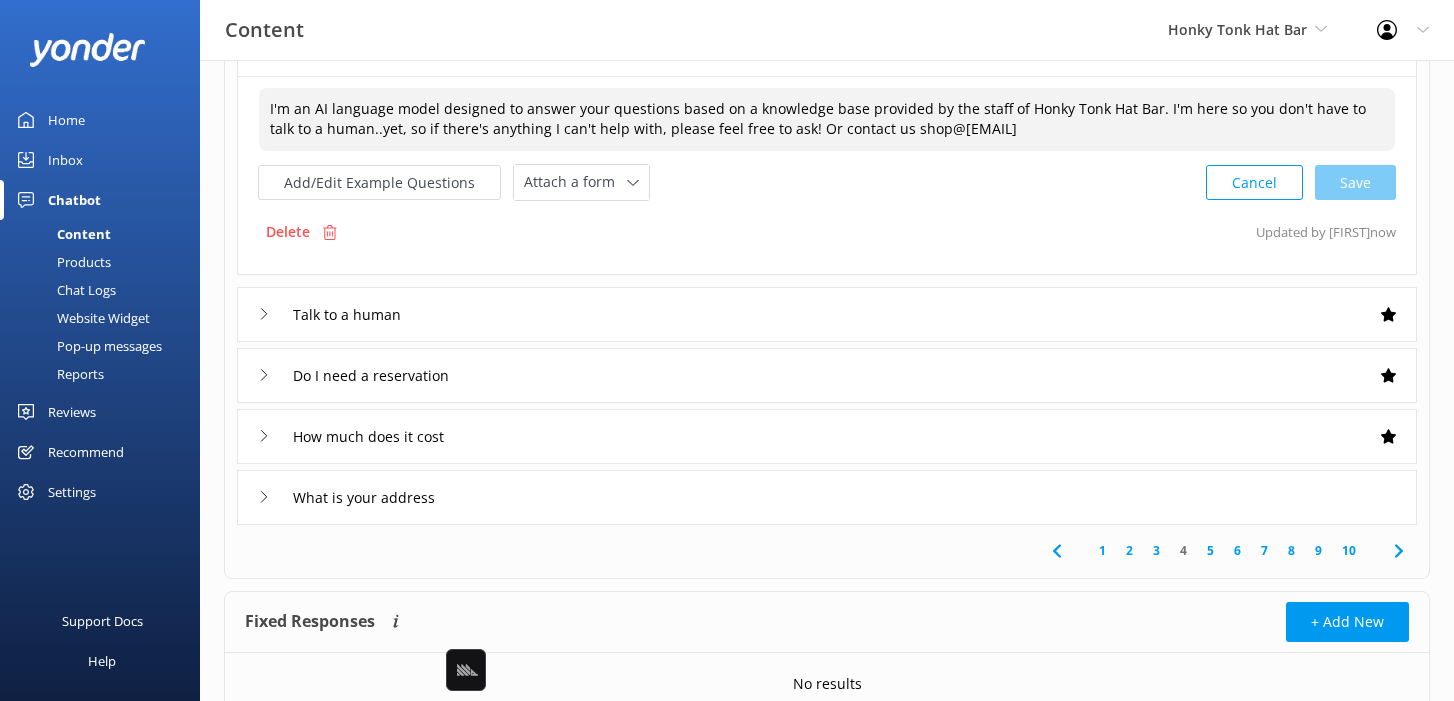 click on "Talk to a human" at bounding box center [827, 314] 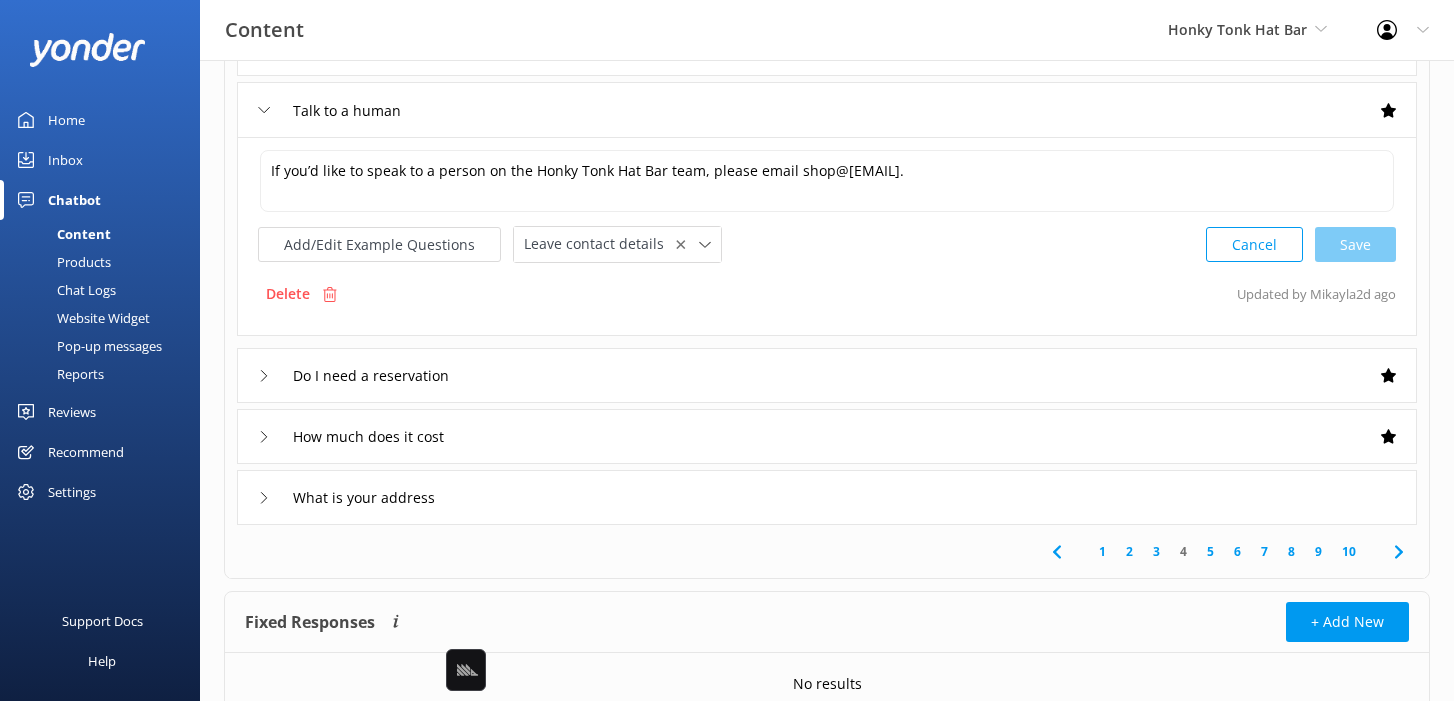 click on "Do I need a reservation" at bounding box center [827, 375] 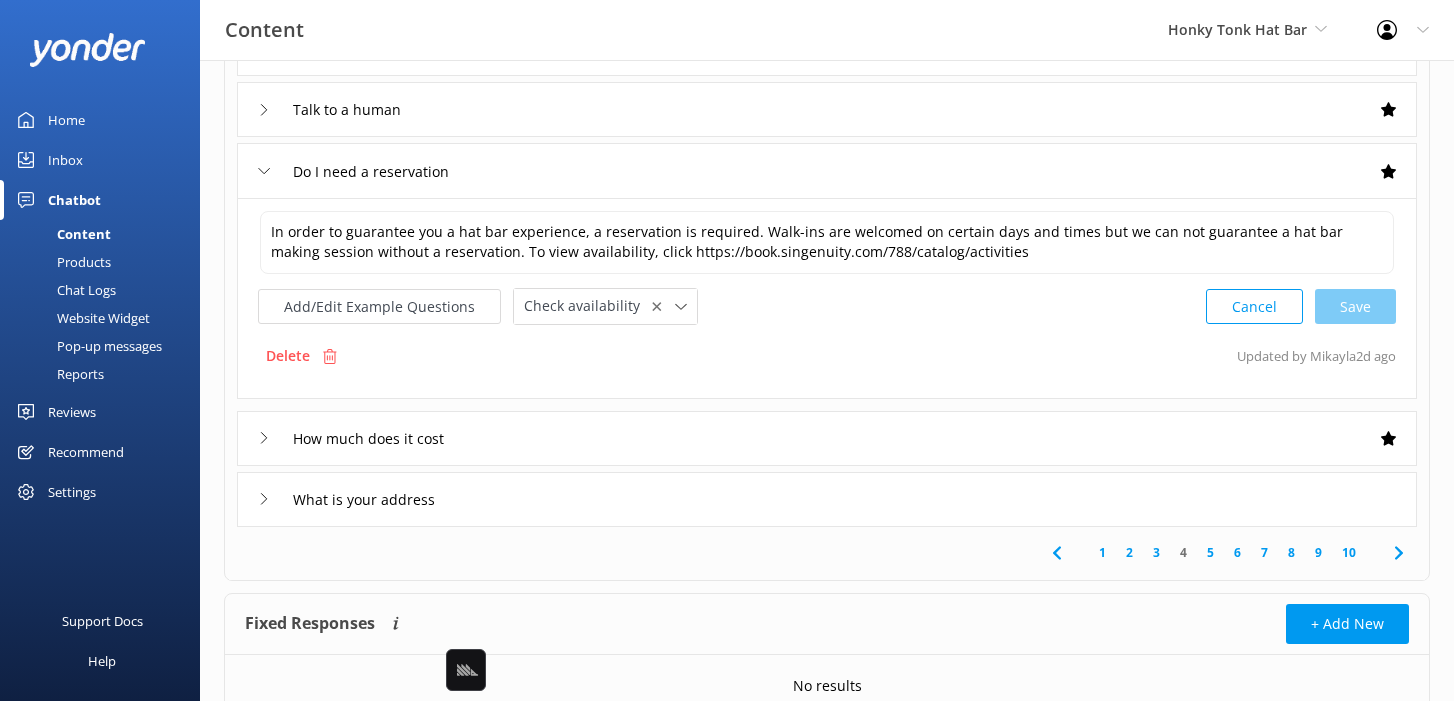 click on "How much does it cost" at bounding box center [827, 438] 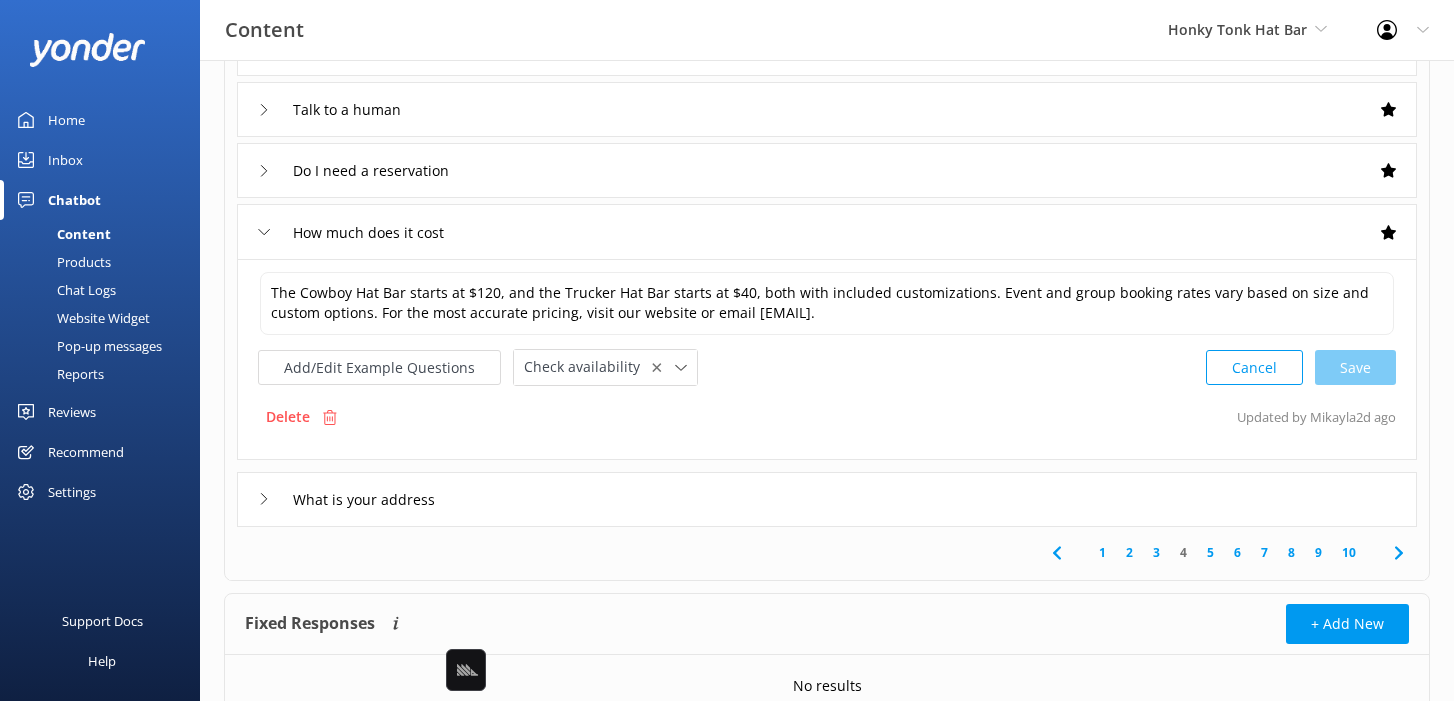 click on "What is your address" at bounding box center (827, 499) 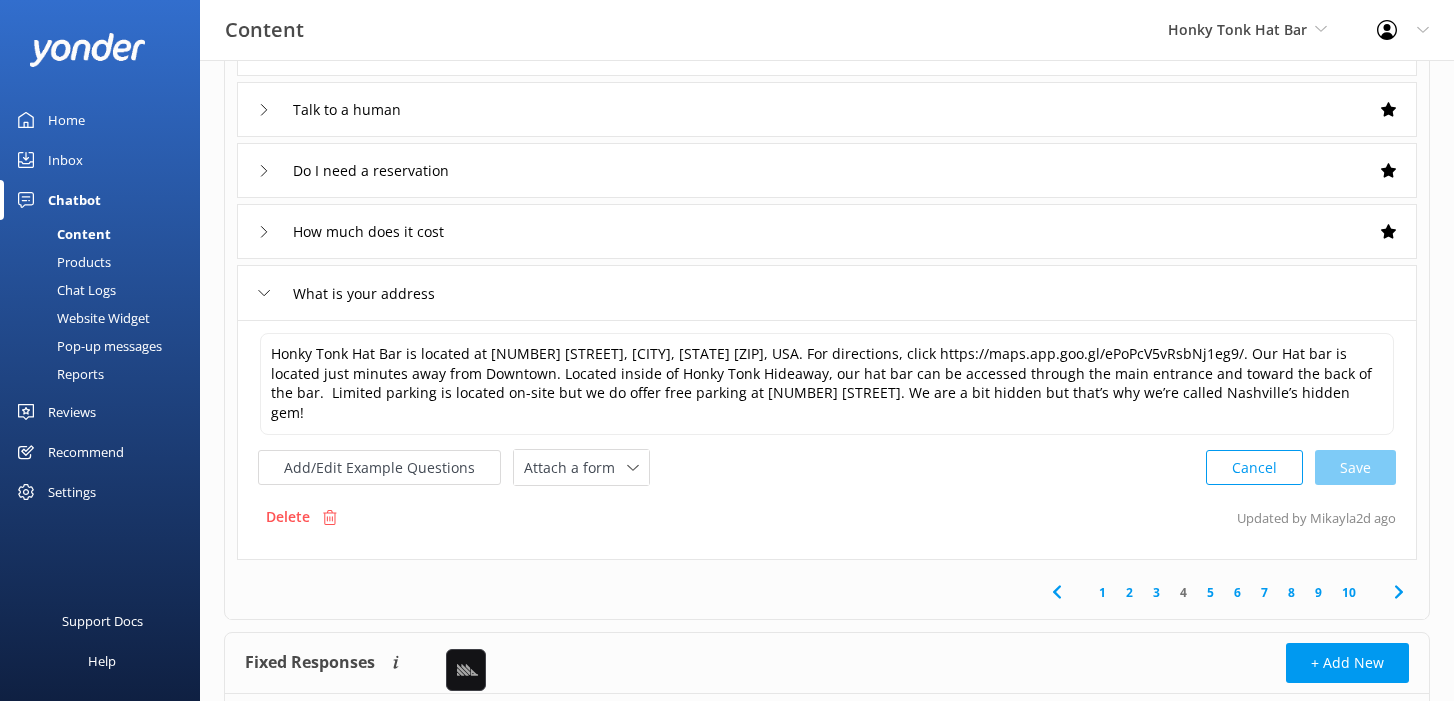 click on "1" at bounding box center (1102, 592) 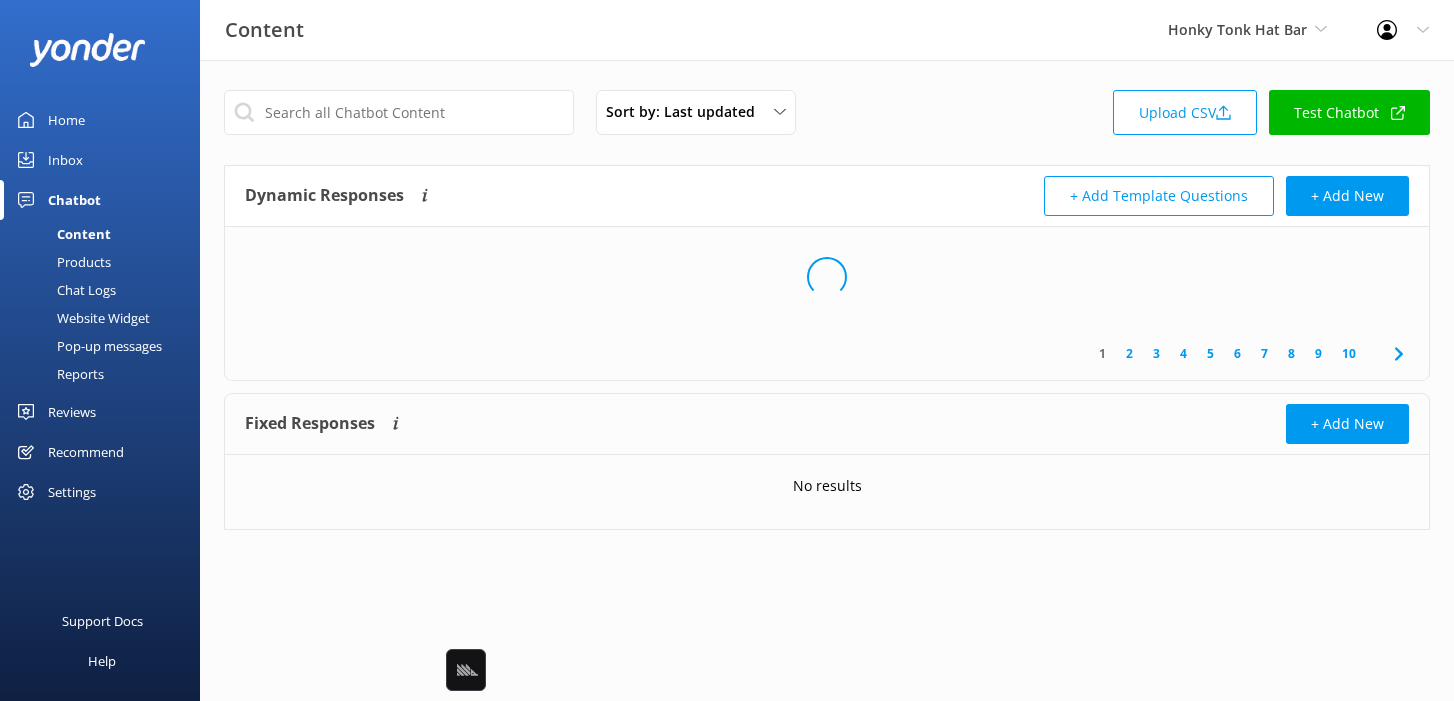 scroll, scrollTop: 0, scrollLeft: 0, axis: both 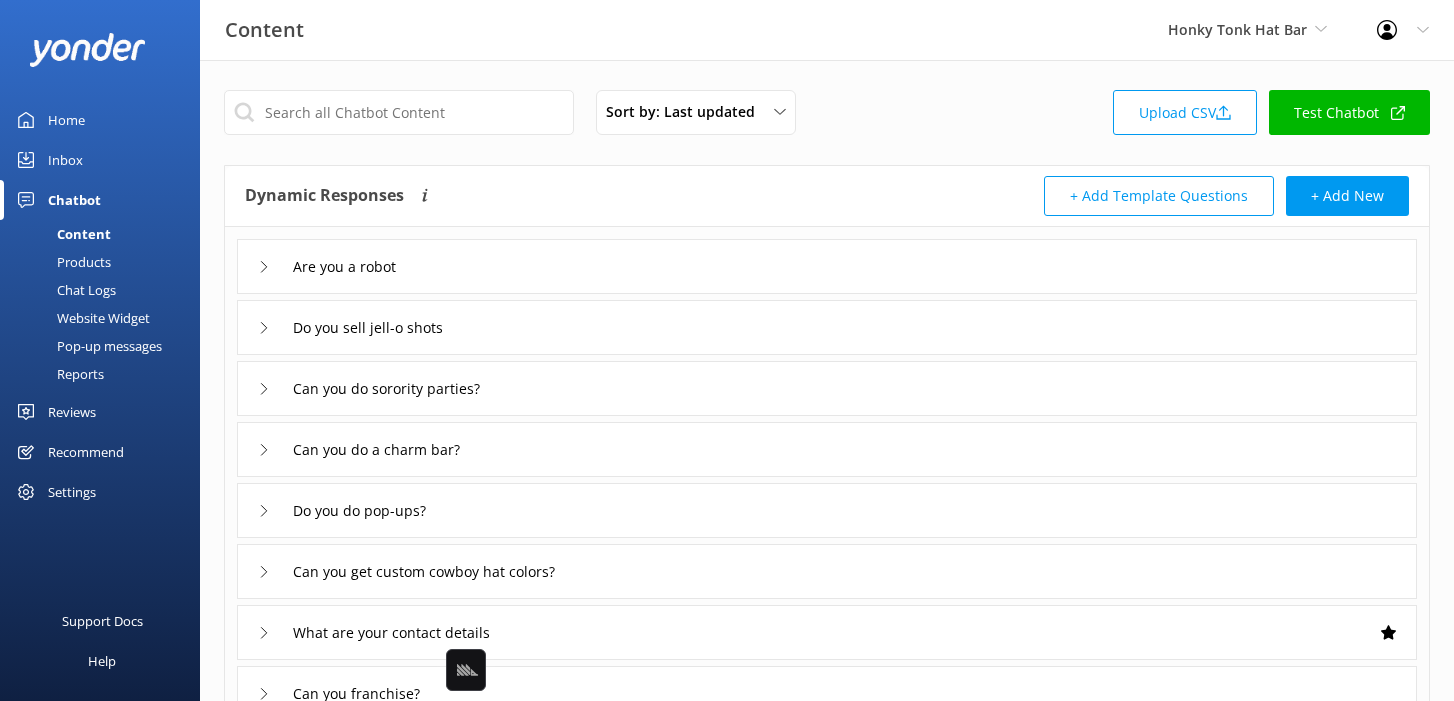 click on "Website Widget" at bounding box center (81, 318) 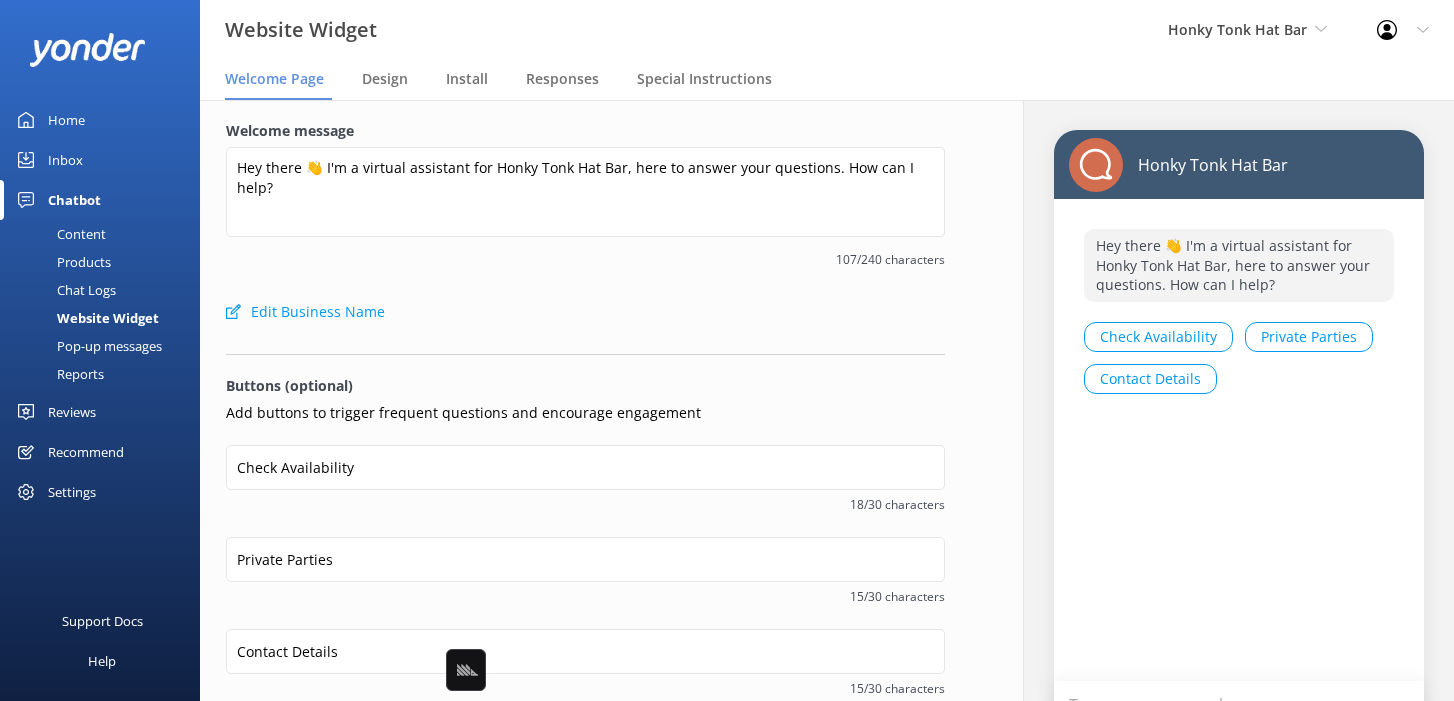 click on "Welcome message Hey there 👋 I'm a virtual assistant for Honky Tonk Hat Bar, here to answer your questions. How can I help? 107/240 characters" at bounding box center (585, 206) 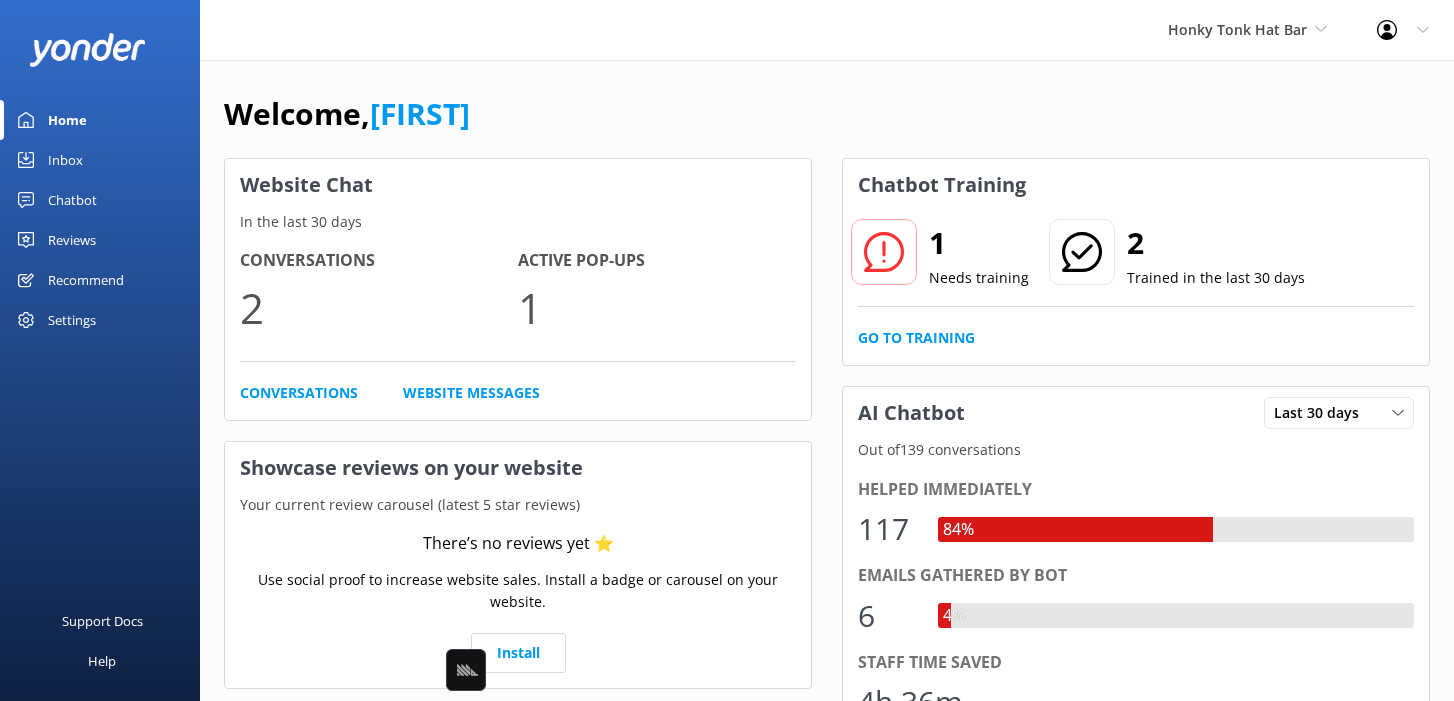 click on "Inbox" at bounding box center [100, 160] 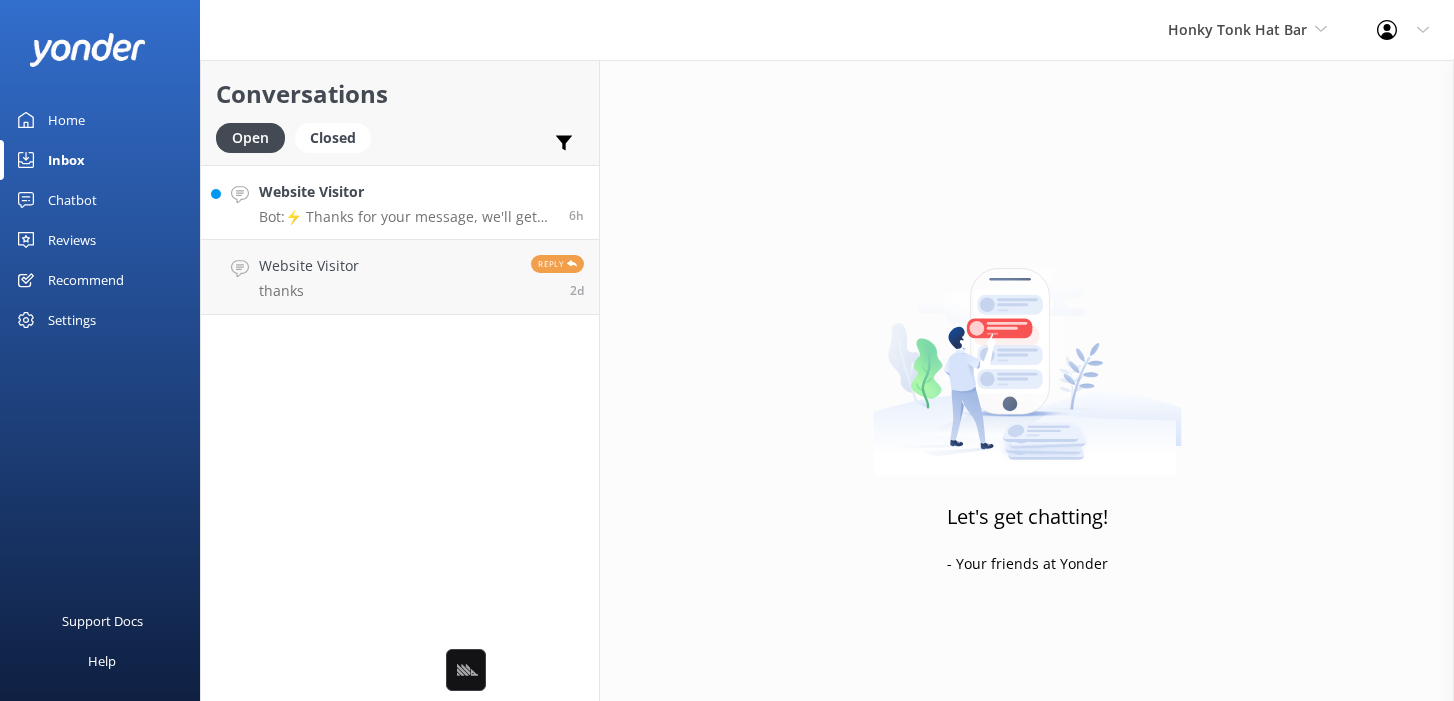 click on "Website Visitor Bot:  ⚡ Thanks for your message, we'll get back to you as soon as we can. You're also welcome to keep messaging and our automated FAQ bot might be able to help. Or you can contact us on the form below" at bounding box center (406, 202) 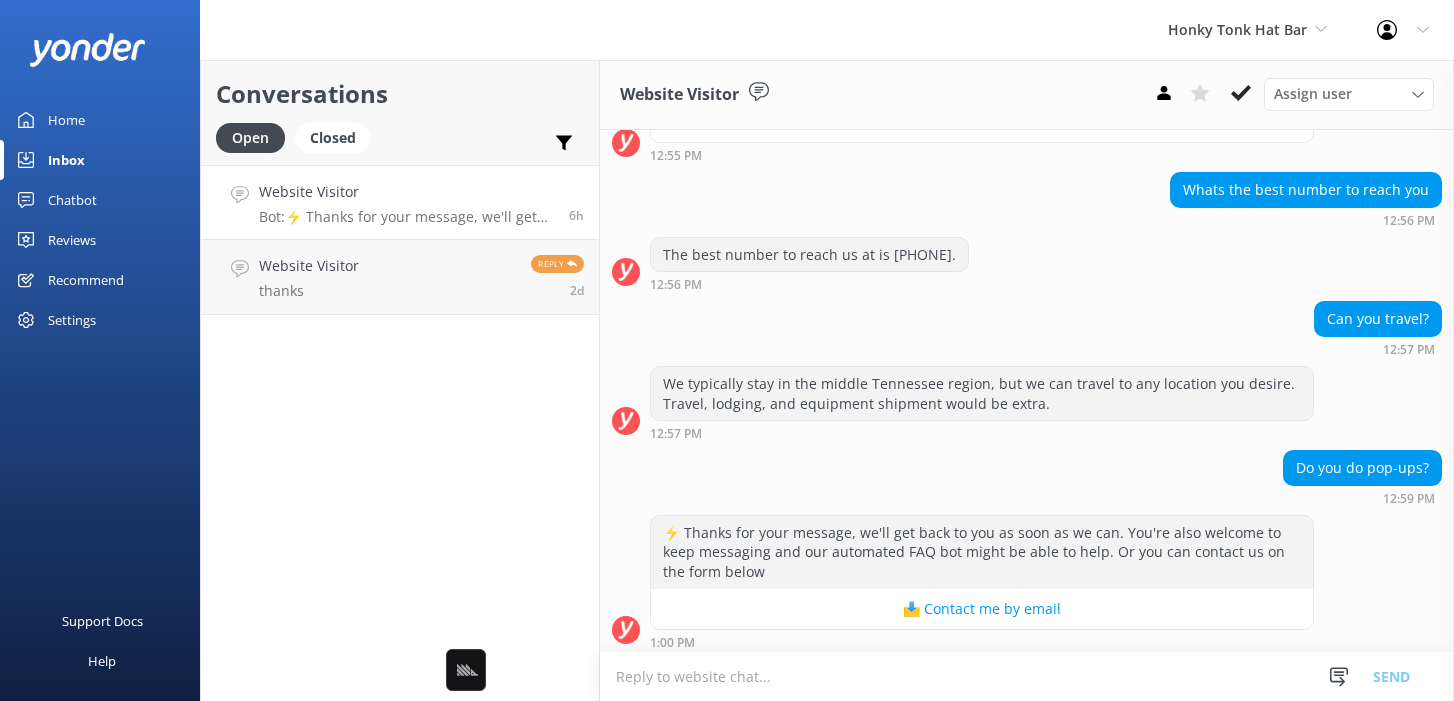 scroll, scrollTop: 1257, scrollLeft: 0, axis: vertical 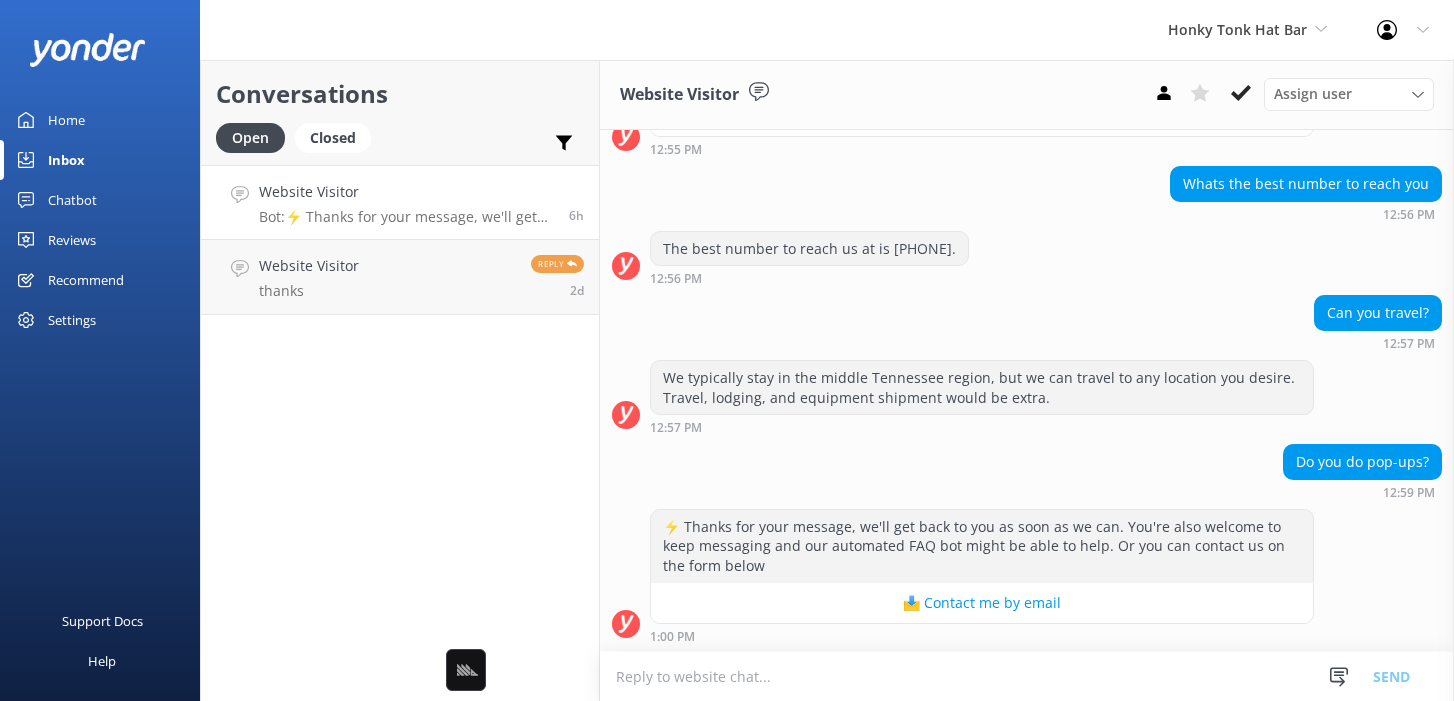 click on "Conversations Open Closed Important Assigned to me Unassigned Website Visitor Bot:  ⚡ Thanks for your message, we'll get back to you as soon as we can. You're also welcome to keep messaging and our automated FAQ bot might be able to help. Or you can contact us on the form below  6h Website Visitor thanks  Reply 2d" at bounding box center [400, 380] 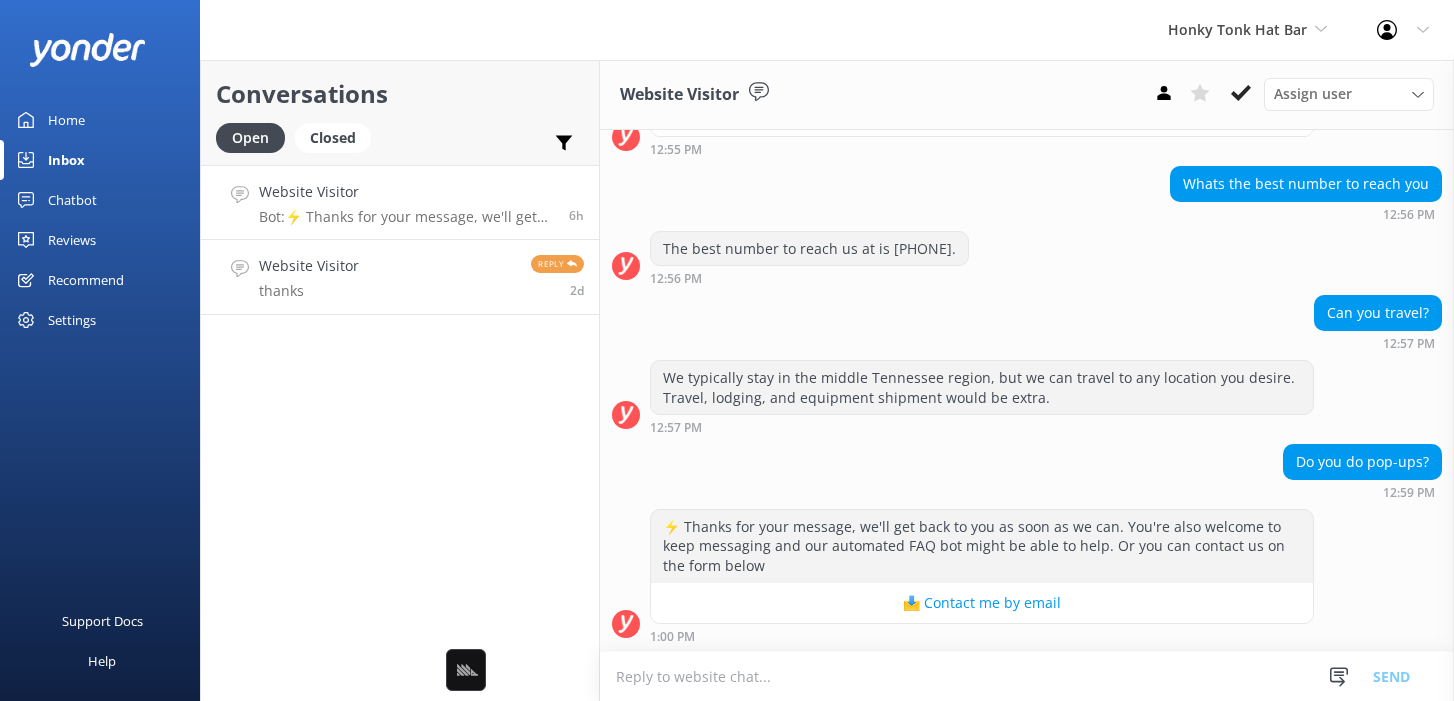 click on "Website Visitor thanks  Reply 2d" at bounding box center (400, 277) 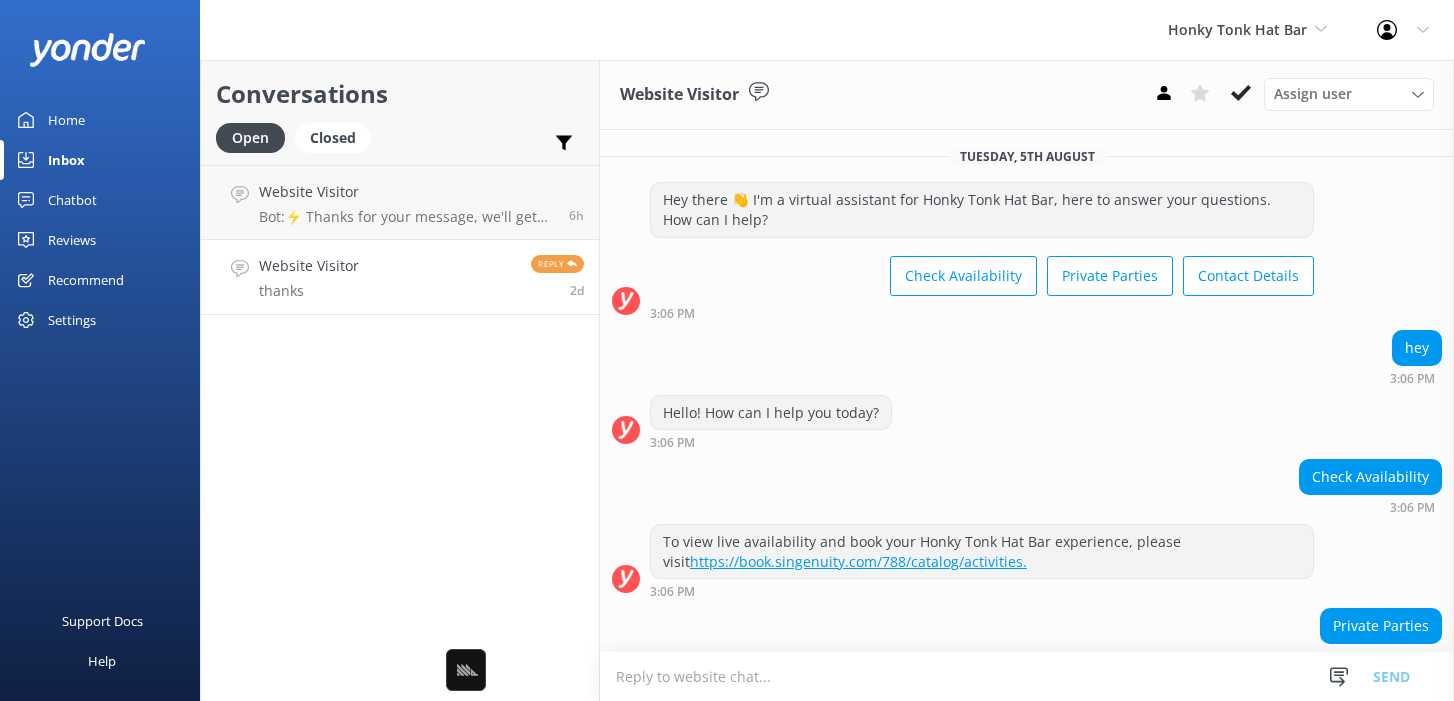 scroll, scrollTop: 418, scrollLeft: 0, axis: vertical 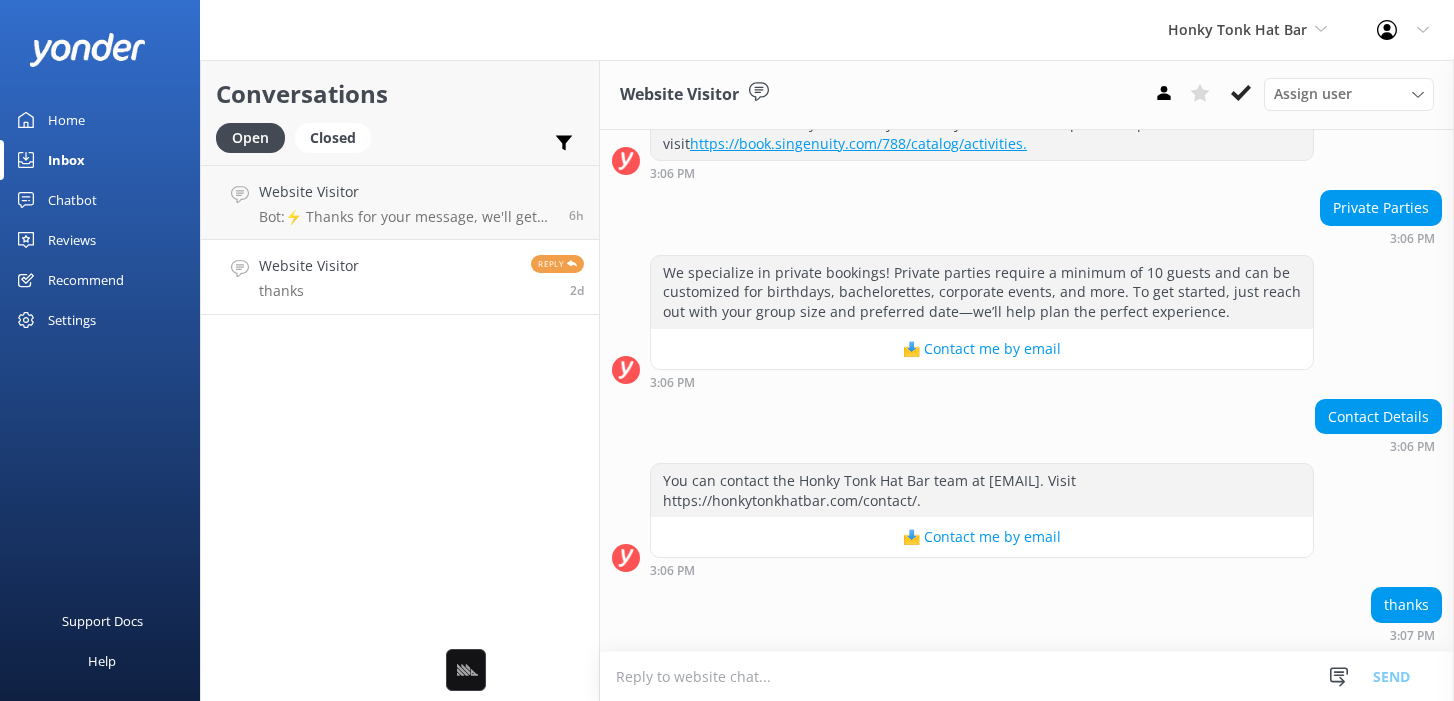 click on "Conversations Open Closed Important Assigned to me Unassigned Website Visitor Bot:  ⚡ Thanks for your message, we'll get back to you as soon as we can. You're also welcome to keep messaging and our automated FAQ bot might be able to help. Or you can contact us on the form below  6h Website Visitor thanks  Reply 2d" at bounding box center (400, 380) 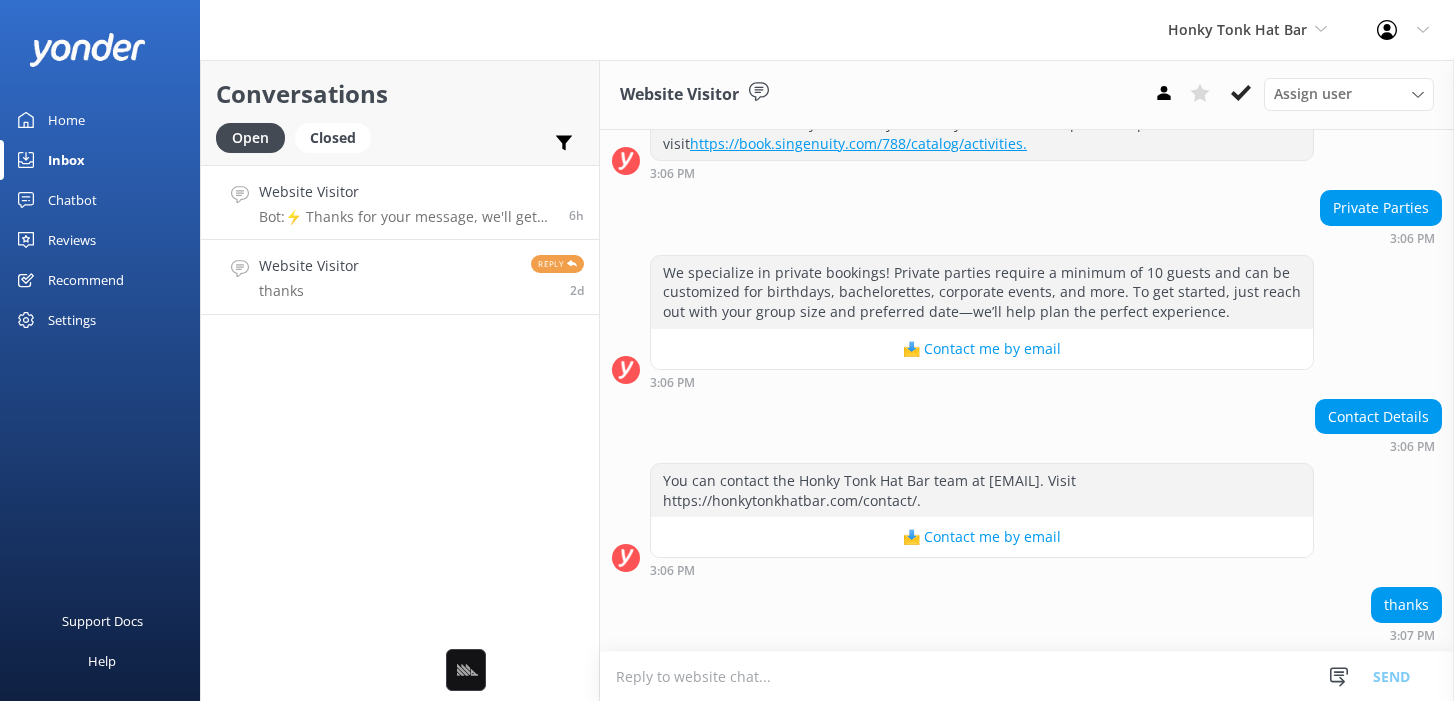 click on "Bot:  ⚡ Thanks for your message, we'll get back to you as soon as we can. You're also welcome to keep messaging and our automated FAQ bot might be able to help. Or you can contact us on the form below" at bounding box center (406, 217) 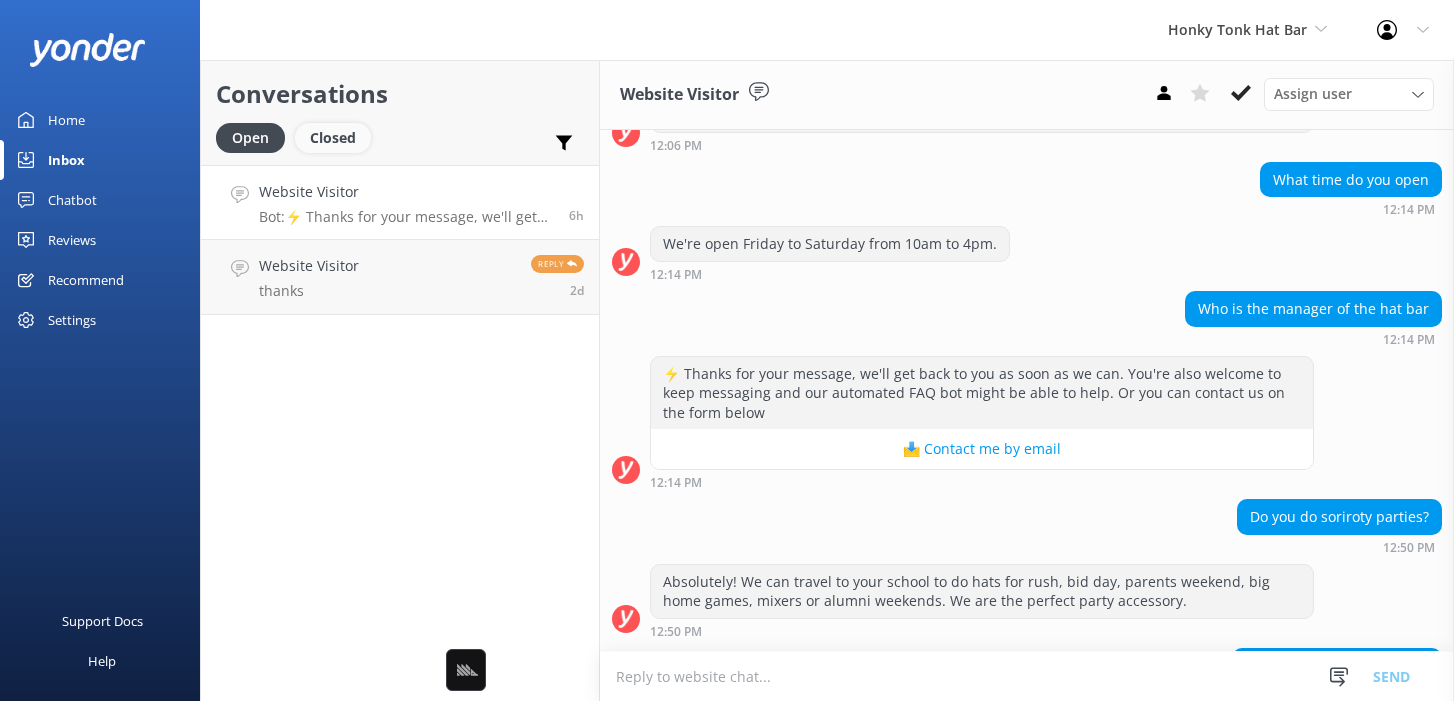 click on "Closed" at bounding box center [333, 138] 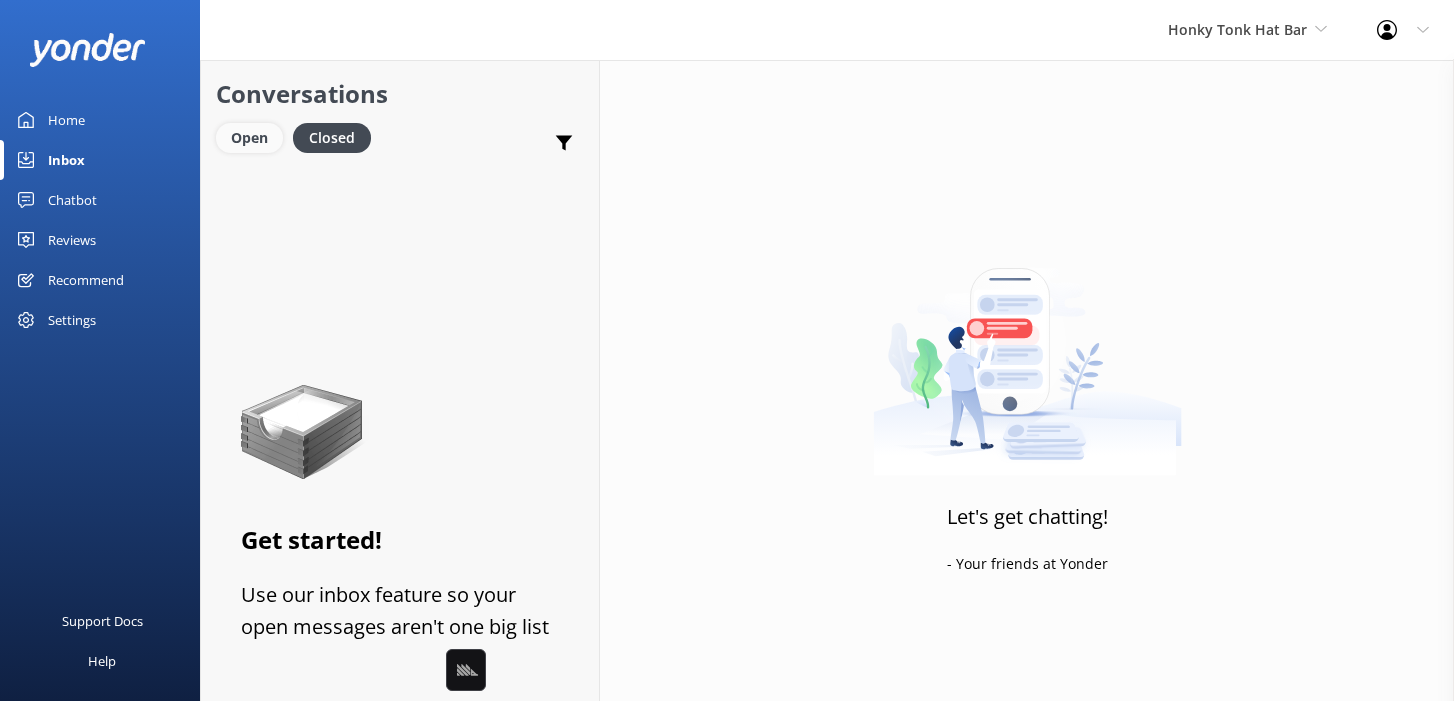 click on "Open" at bounding box center [249, 138] 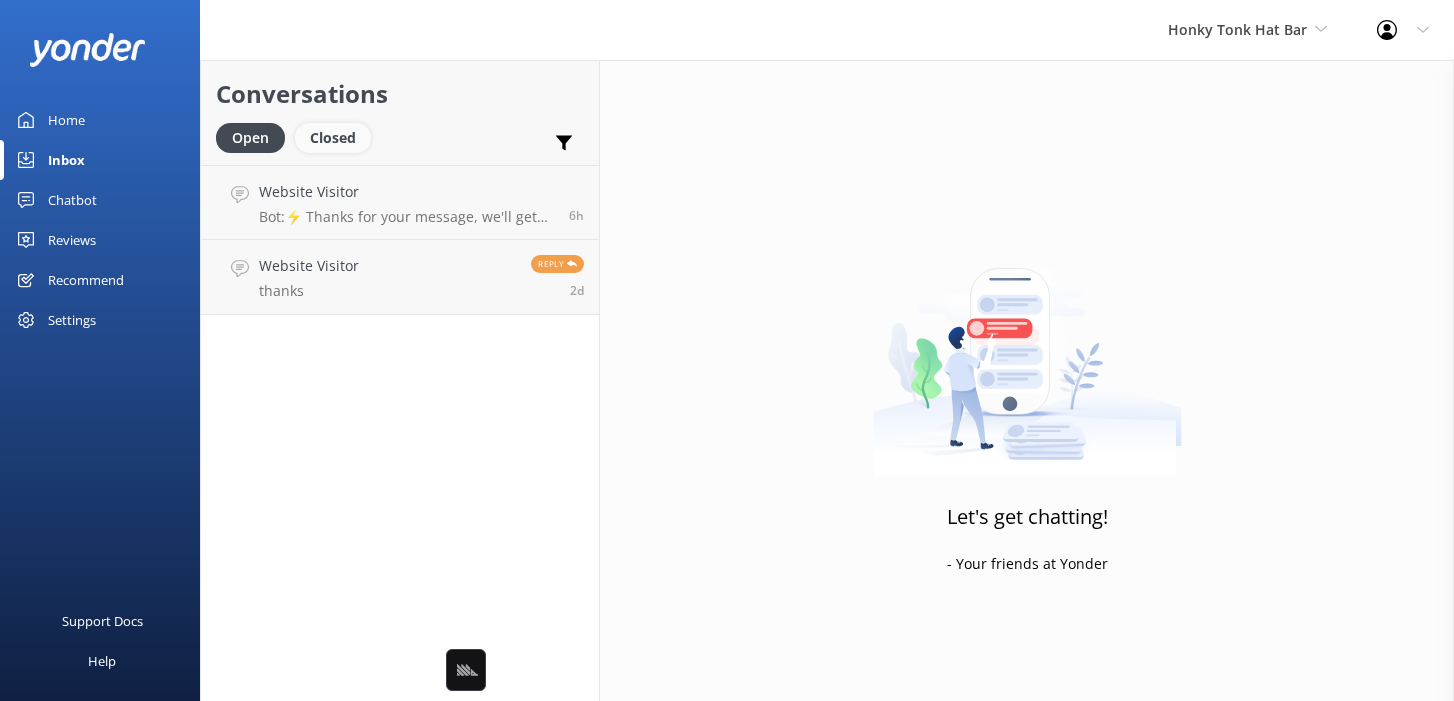 click on "Closed" at bounding box center [333, 138] 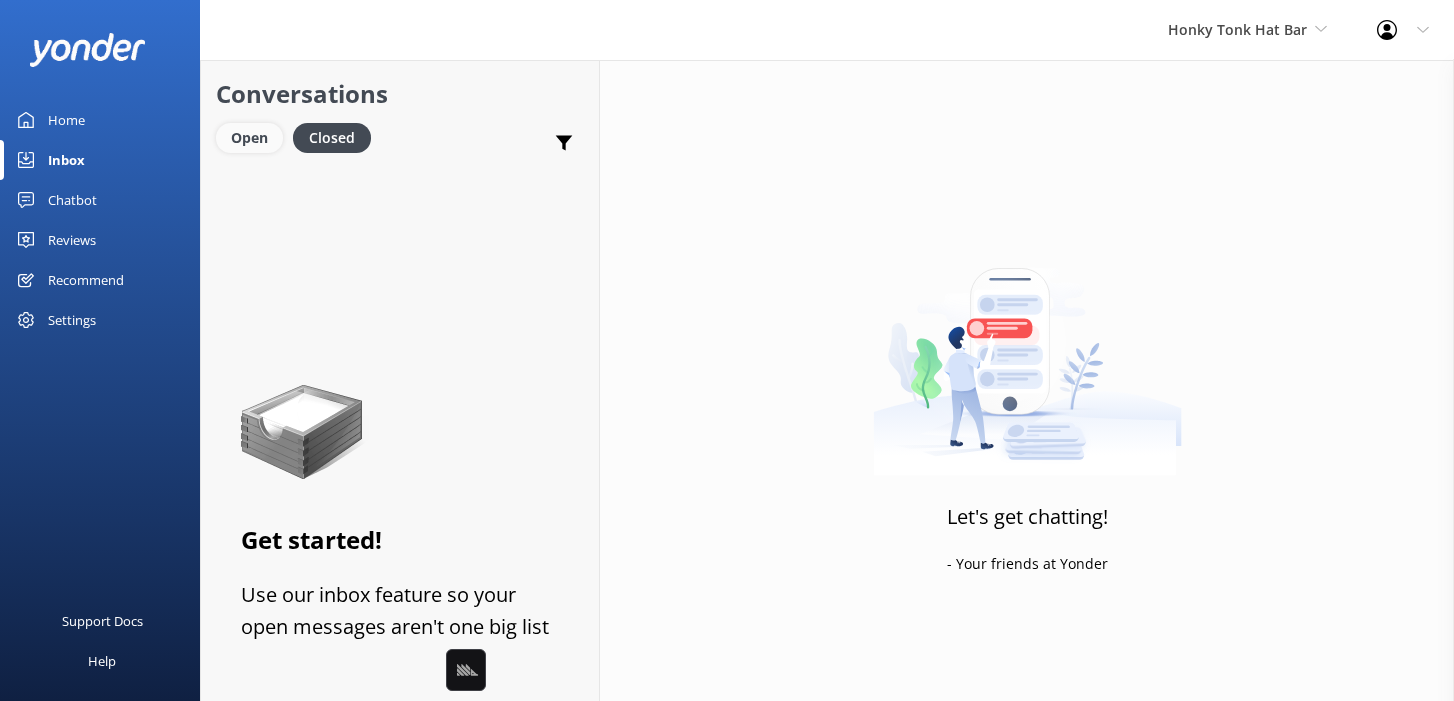 click on "Open" at bounding box center [249, 138] 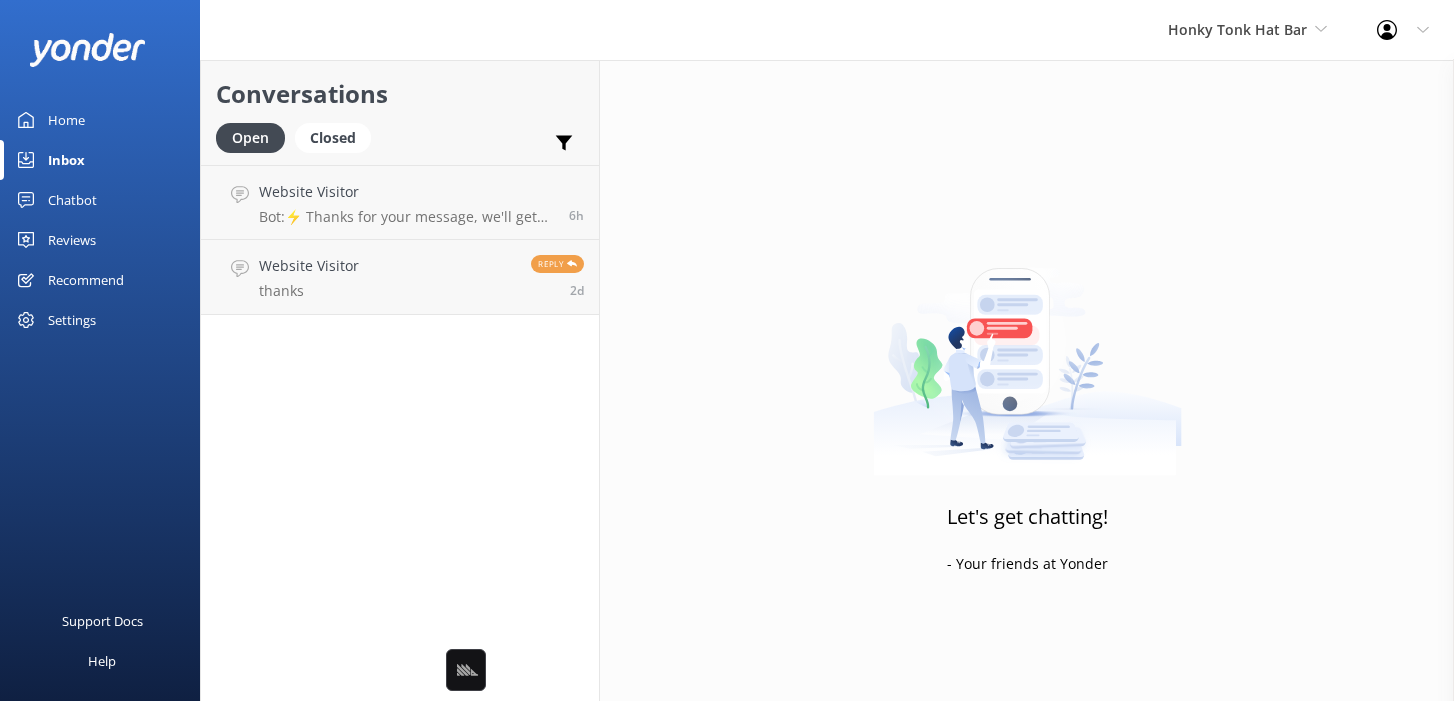 click on "Open Closed Important Assigned to me Unassigned" at bounding box center (400, 147) 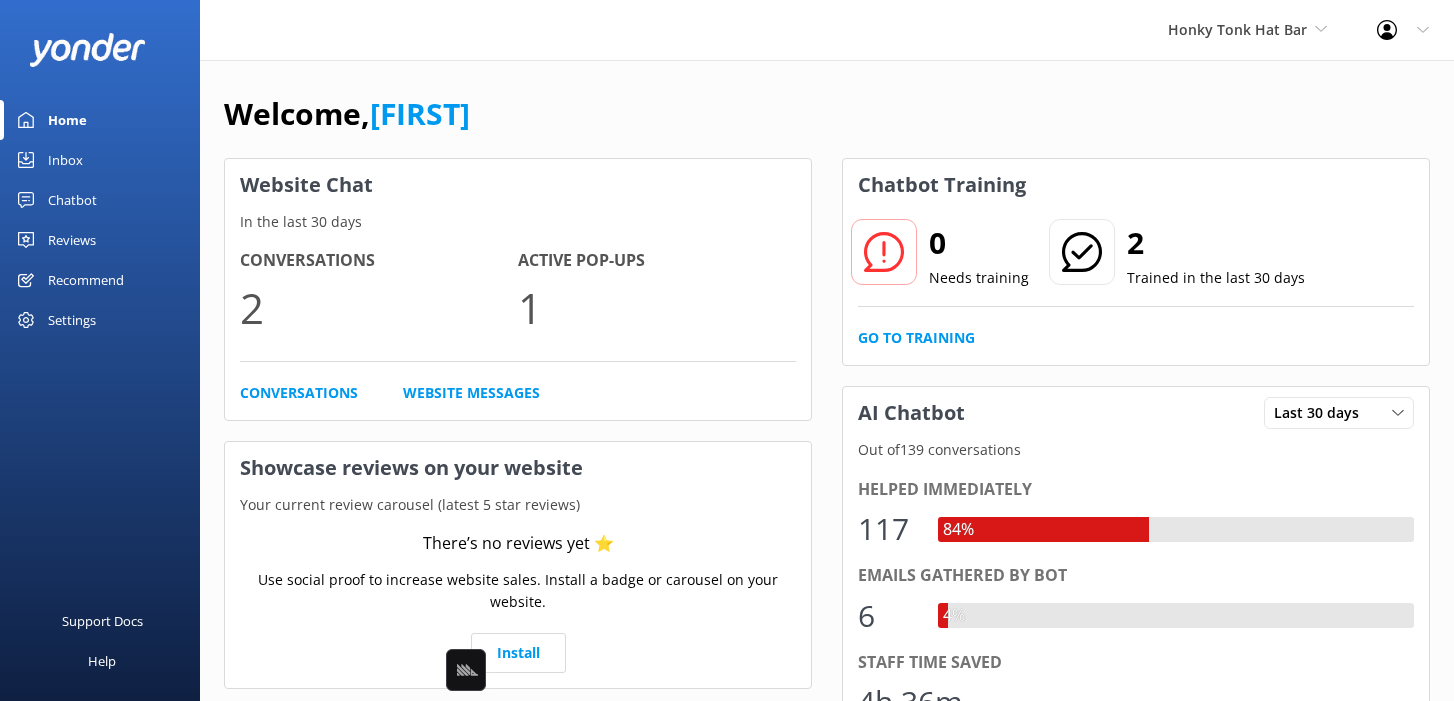 click on "Welcome, [FIRST]" at bounding box center [827, 124] 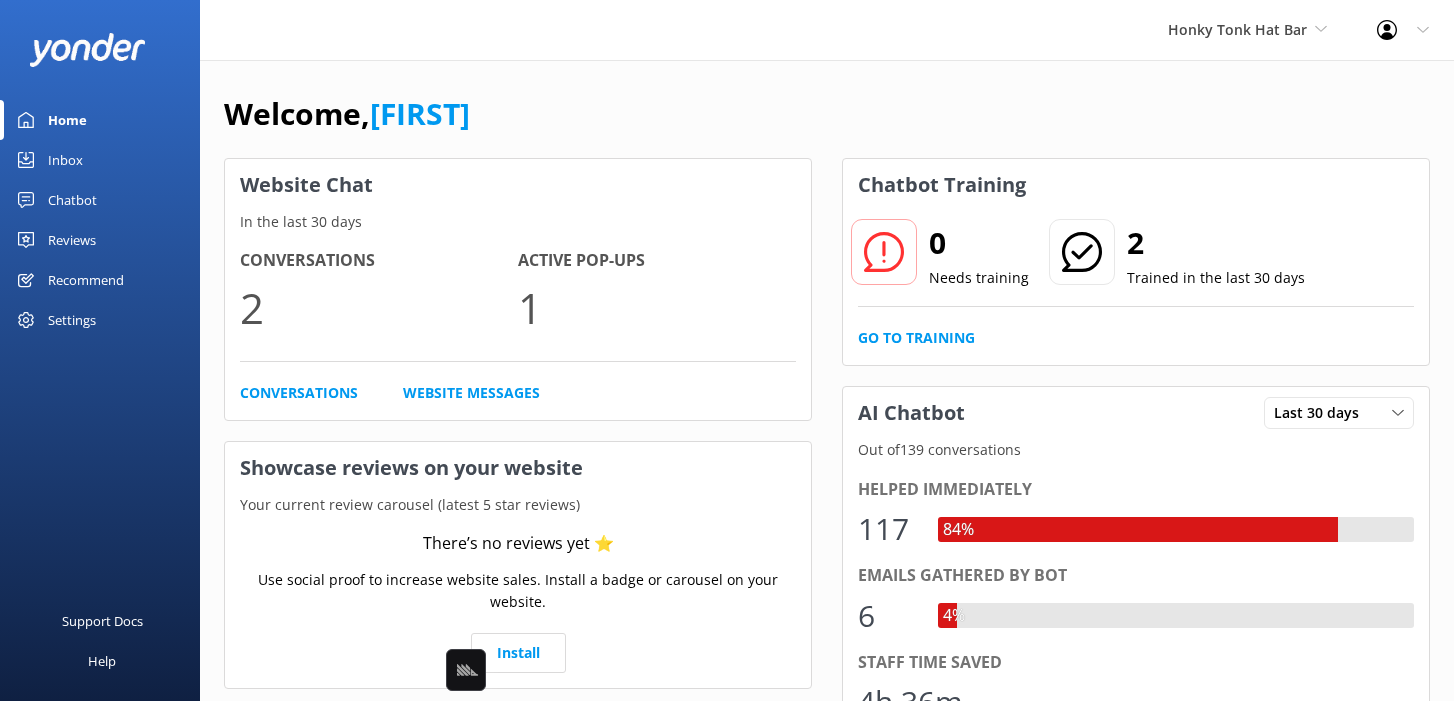 click on "Chatbot" at bounding box center (72, 200) 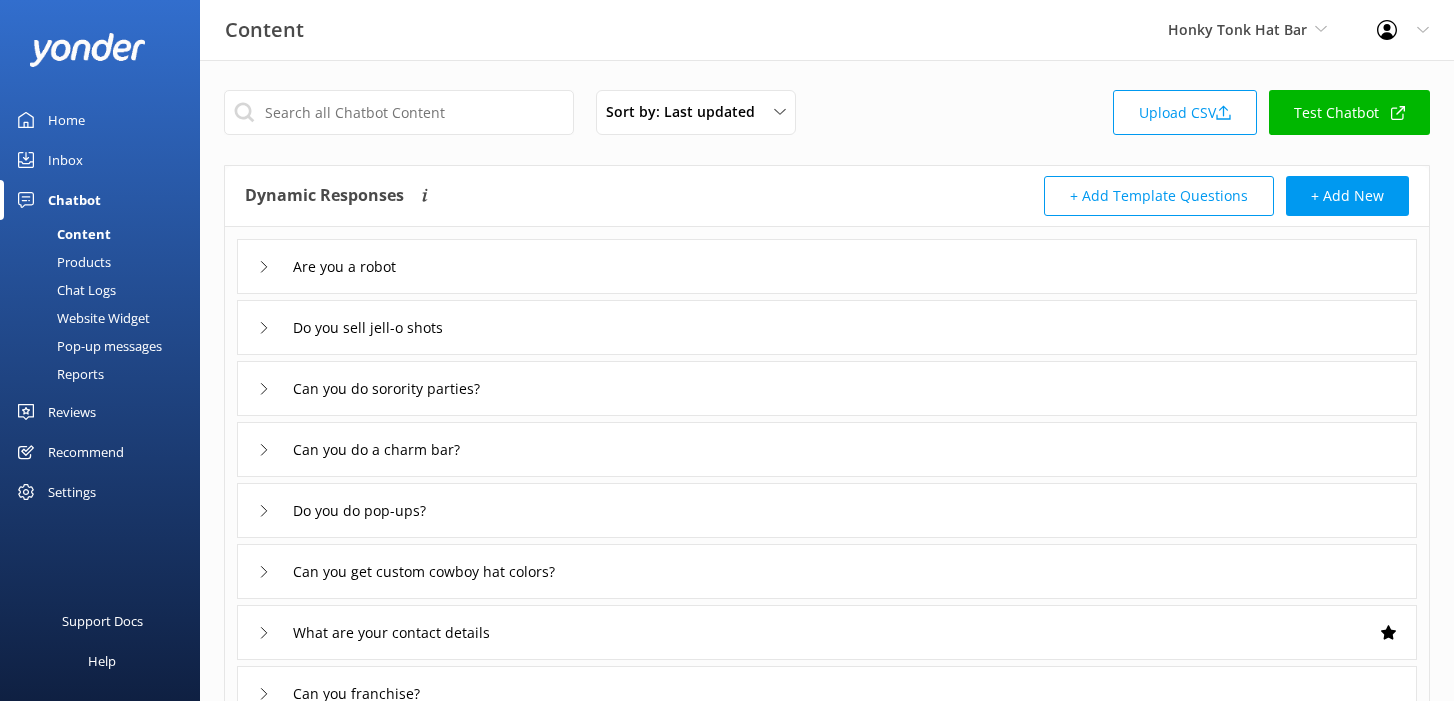 scroll, scrollTop: 0, scrollLeft: 0, axis: both 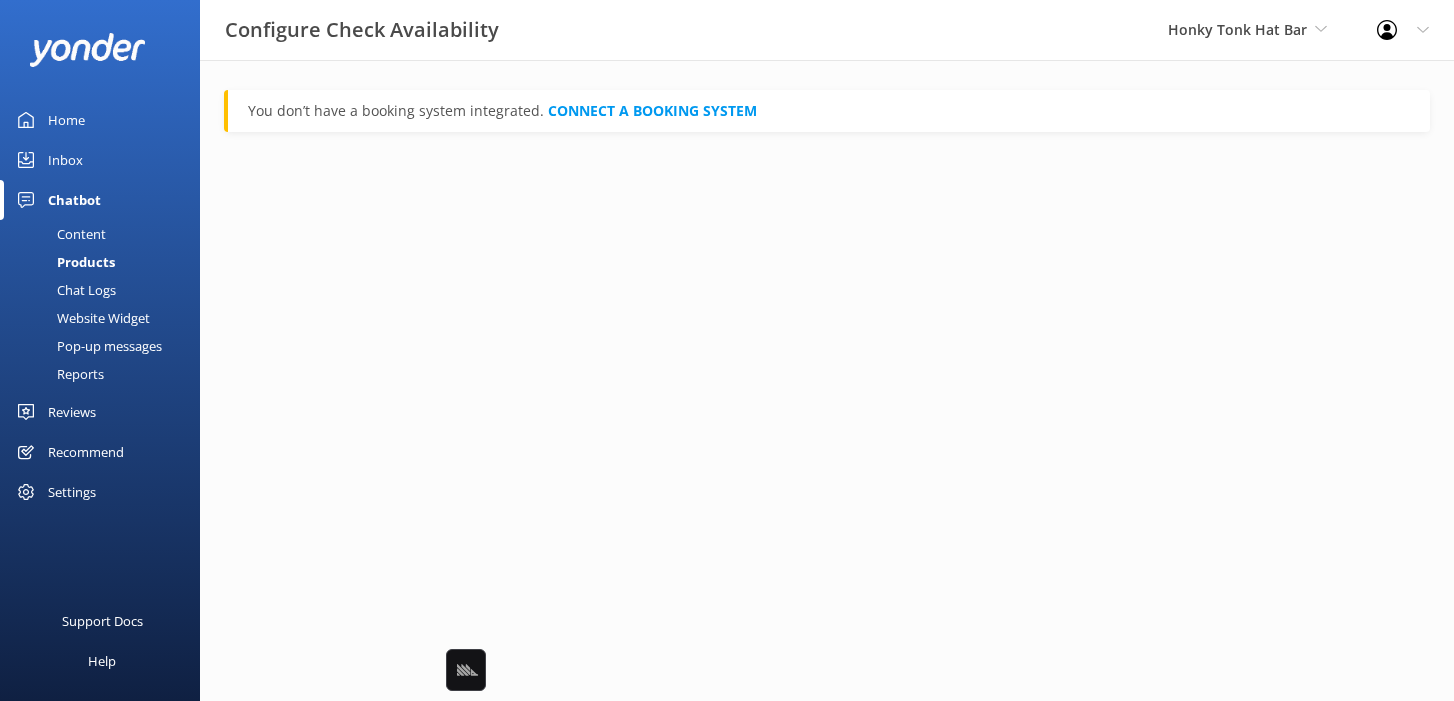 click on "Home" at bounding box center (66, 120) 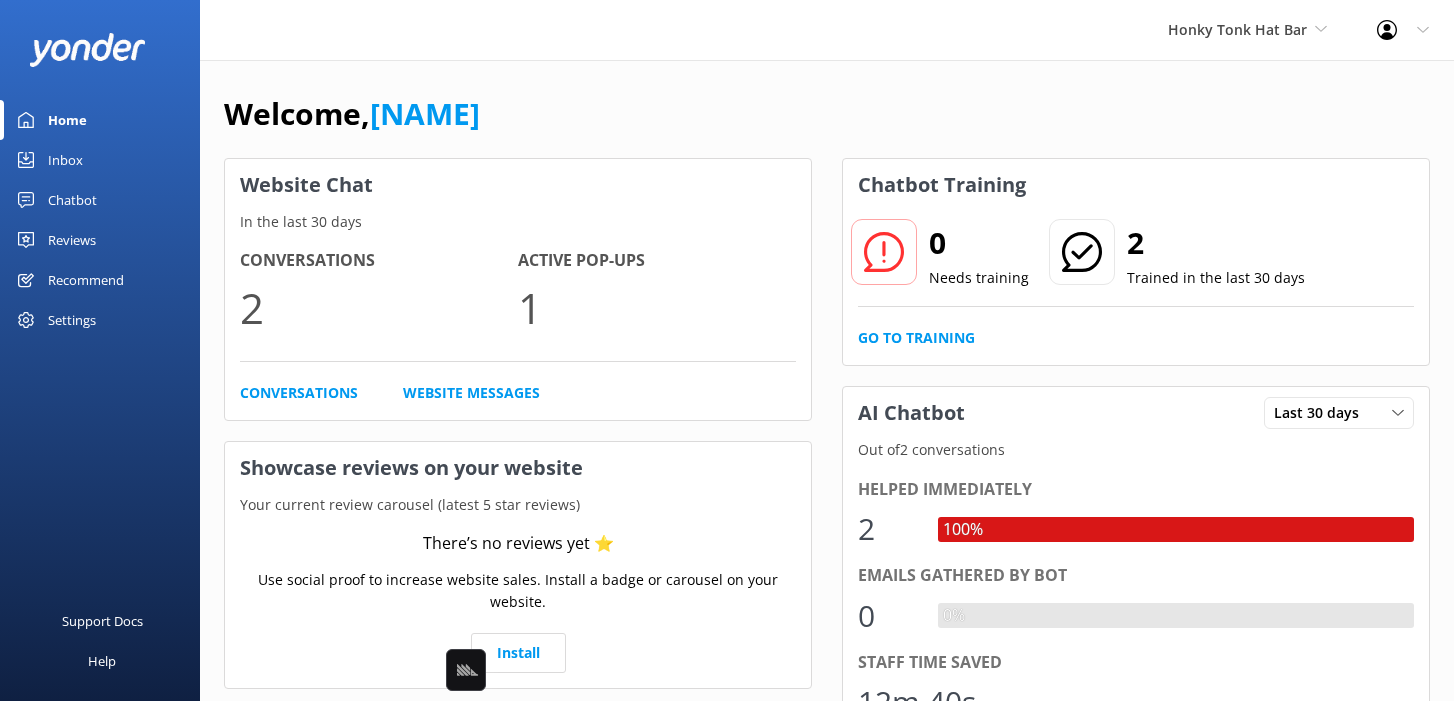 click on "Welcome, [NAME]" at bounding box center [827, 124] 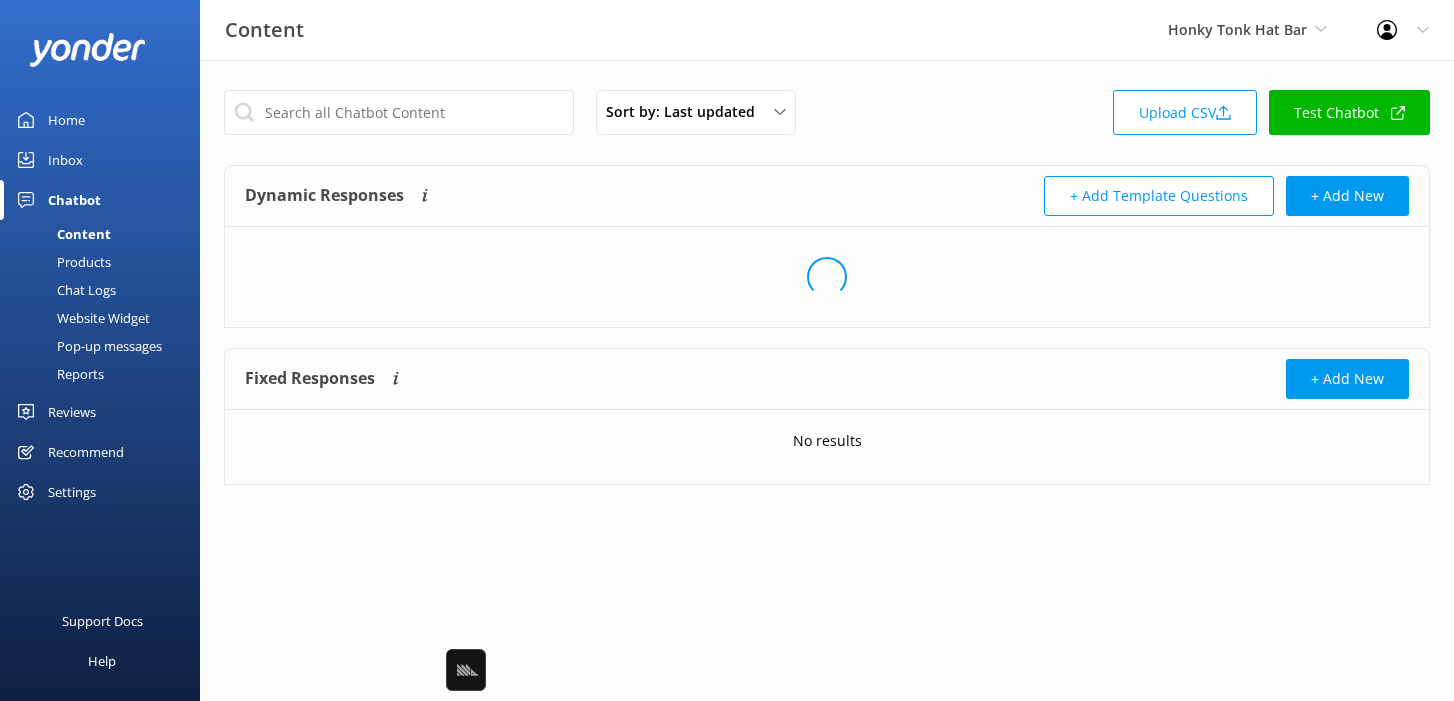 click on "Sort by: Last updated Title Last updated Upload CSV Test Chatbot" at bounding box center [827, 118] 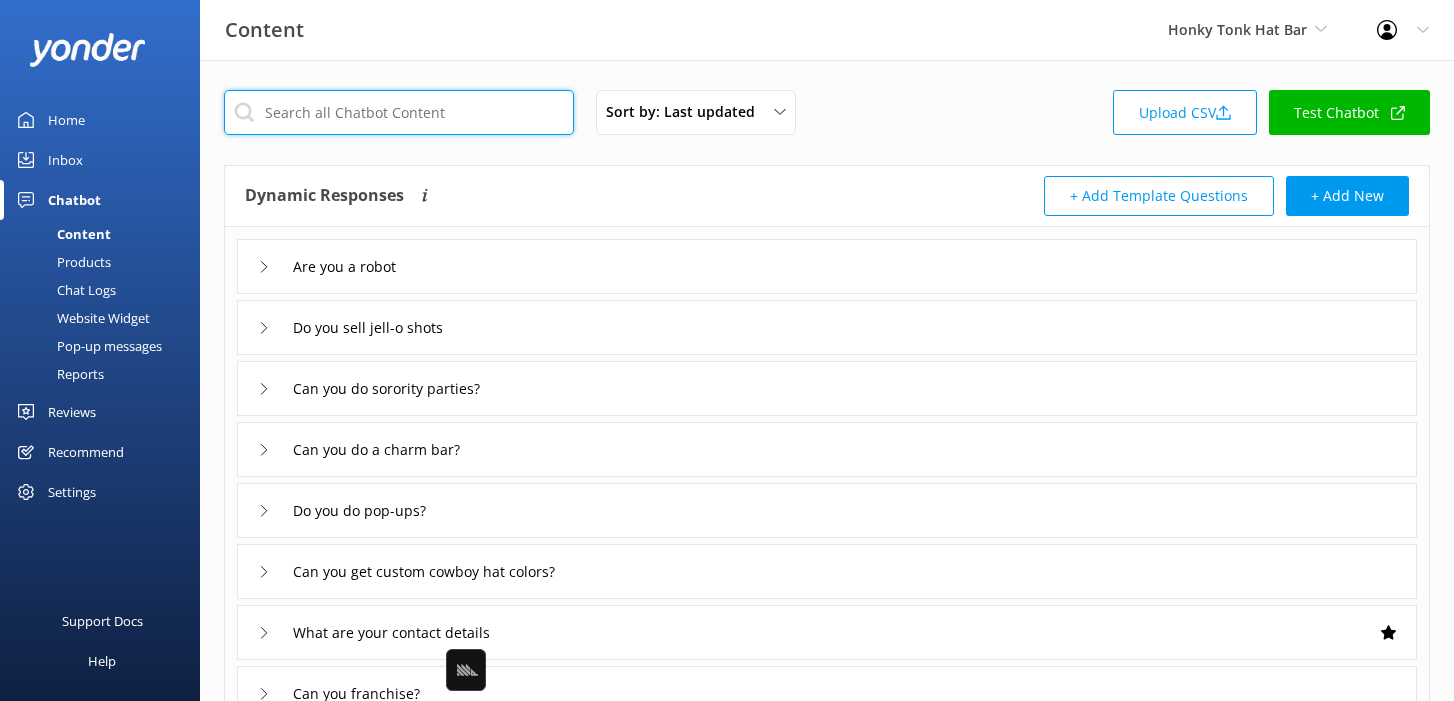 click at bounding box center [399, 112] 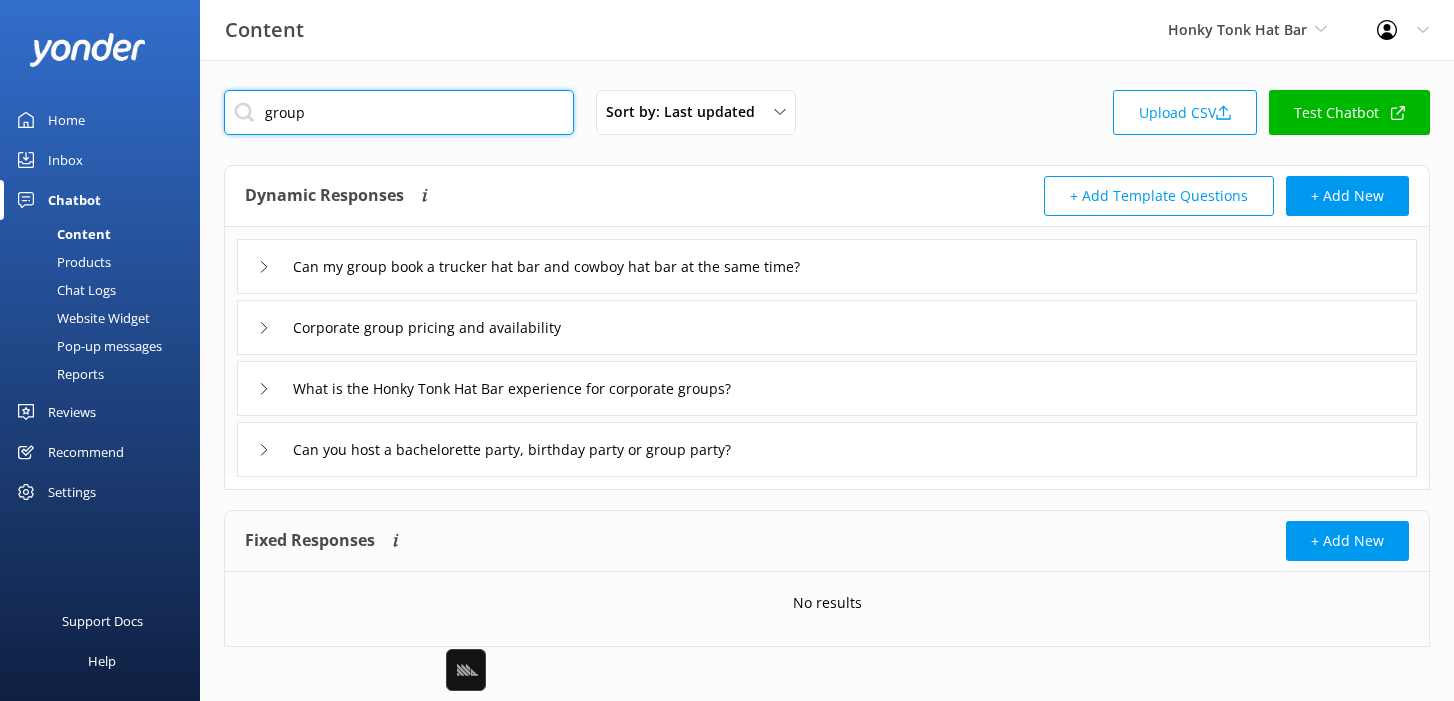 click on "group" at bounding box center [399, 112] 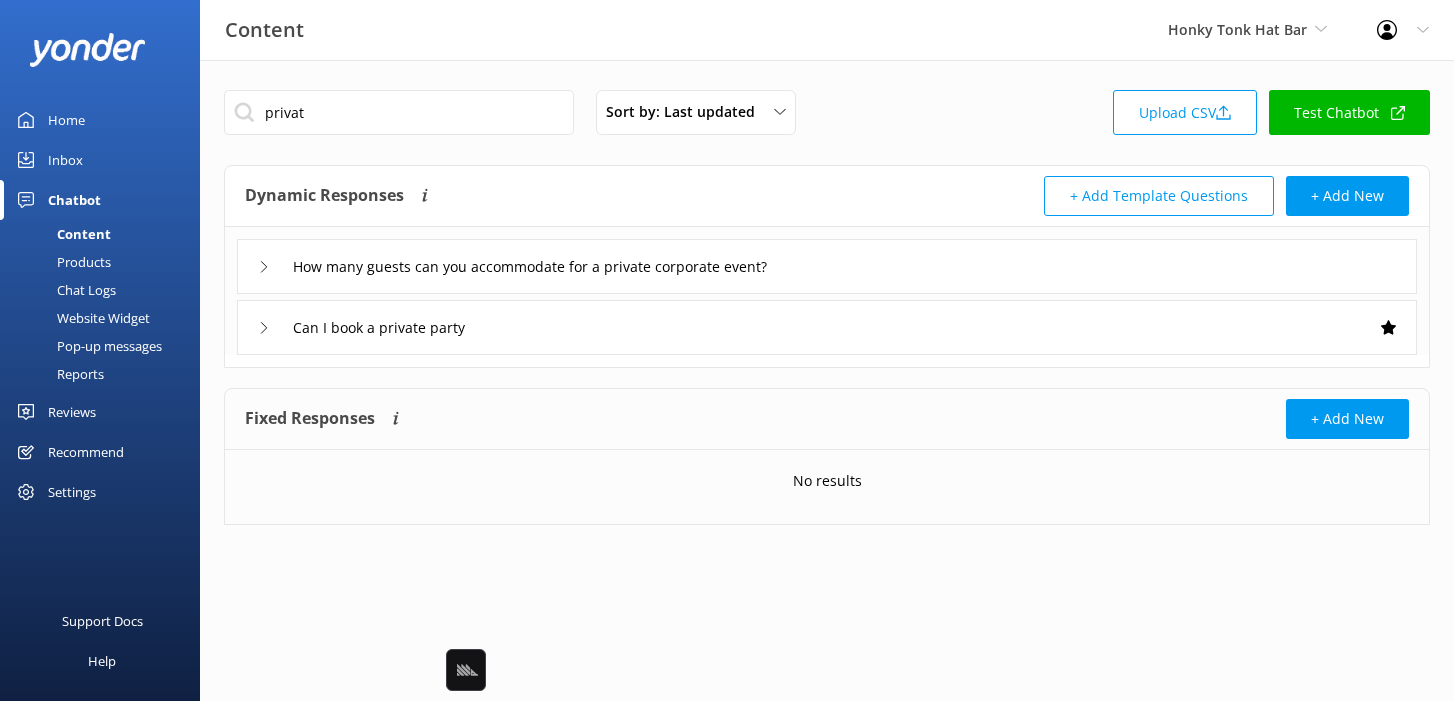 click on "Can I book a private party" at bounding box center (827, 327) 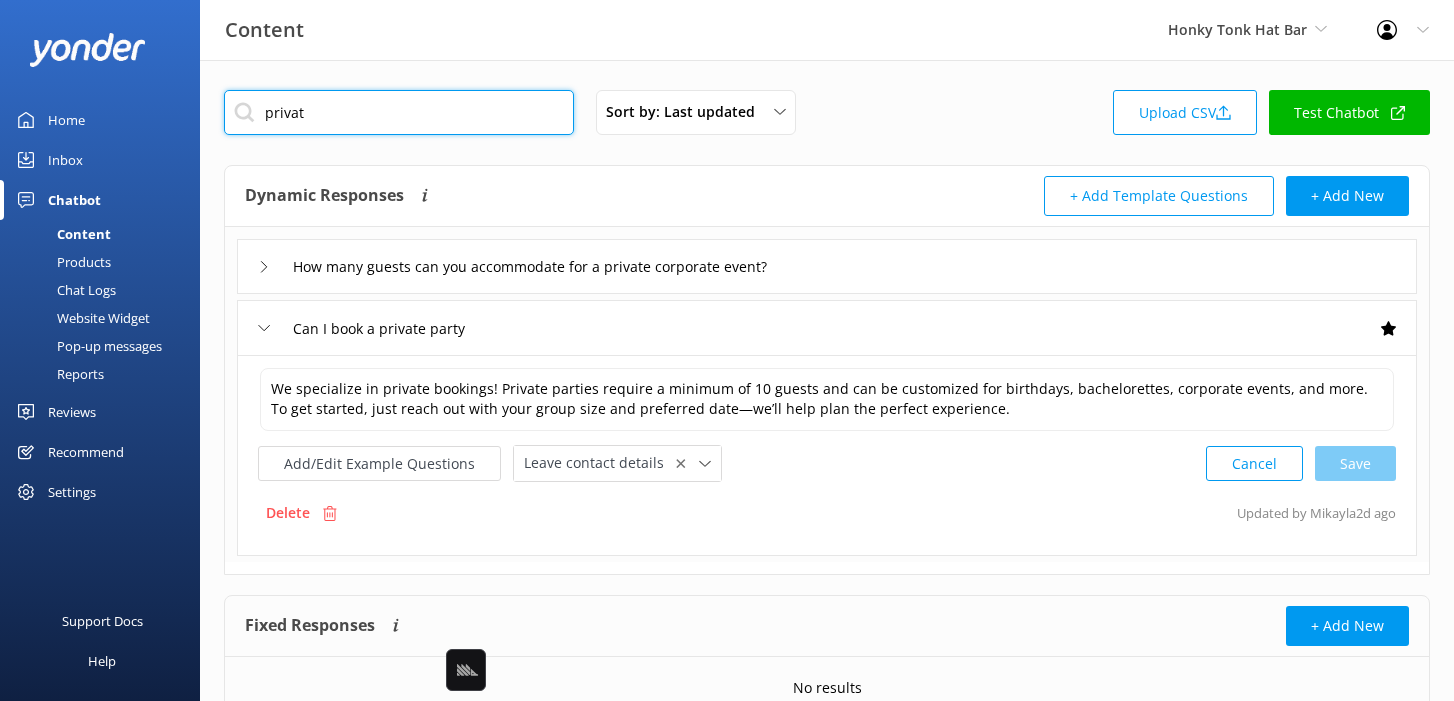 click on "privat" at bounding box center (399, 112) 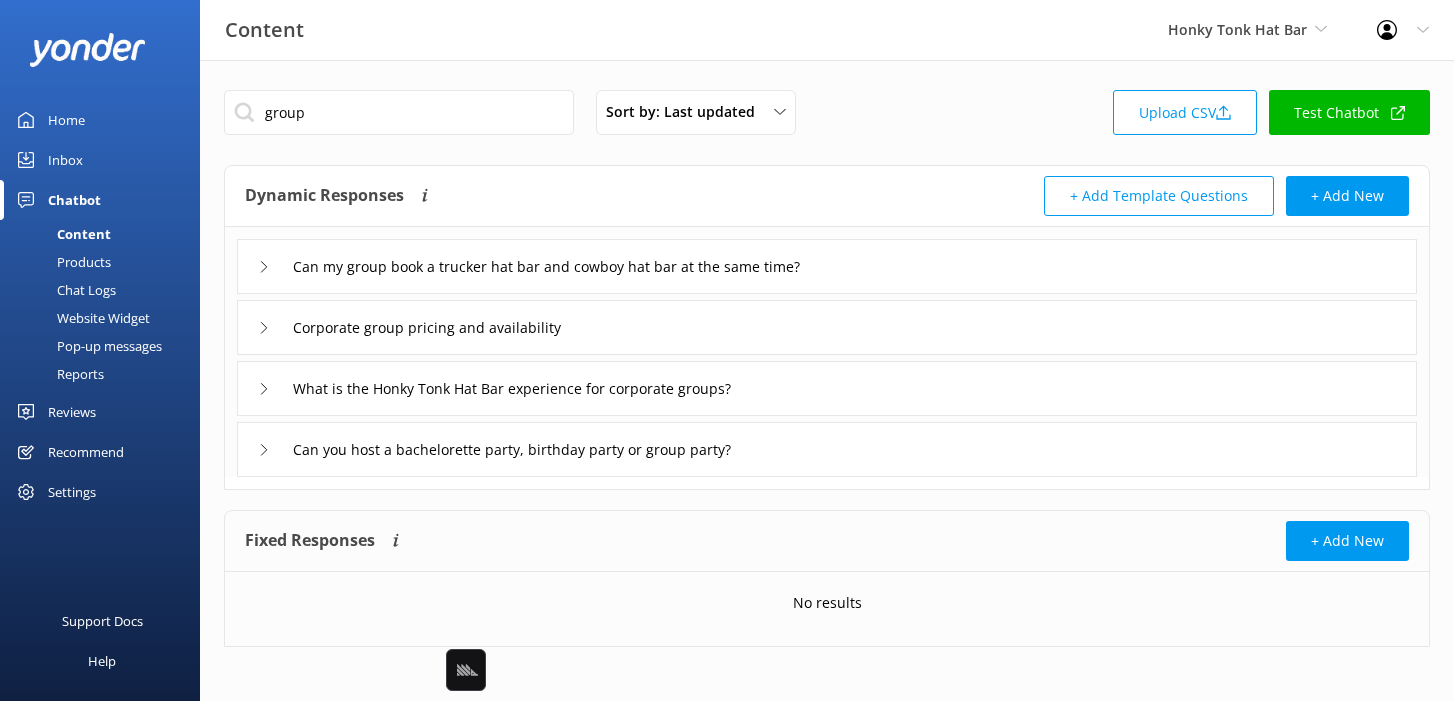 click on "Can you host a bachelorette party, birthday party or group party?" at bounding box center (827, 449) 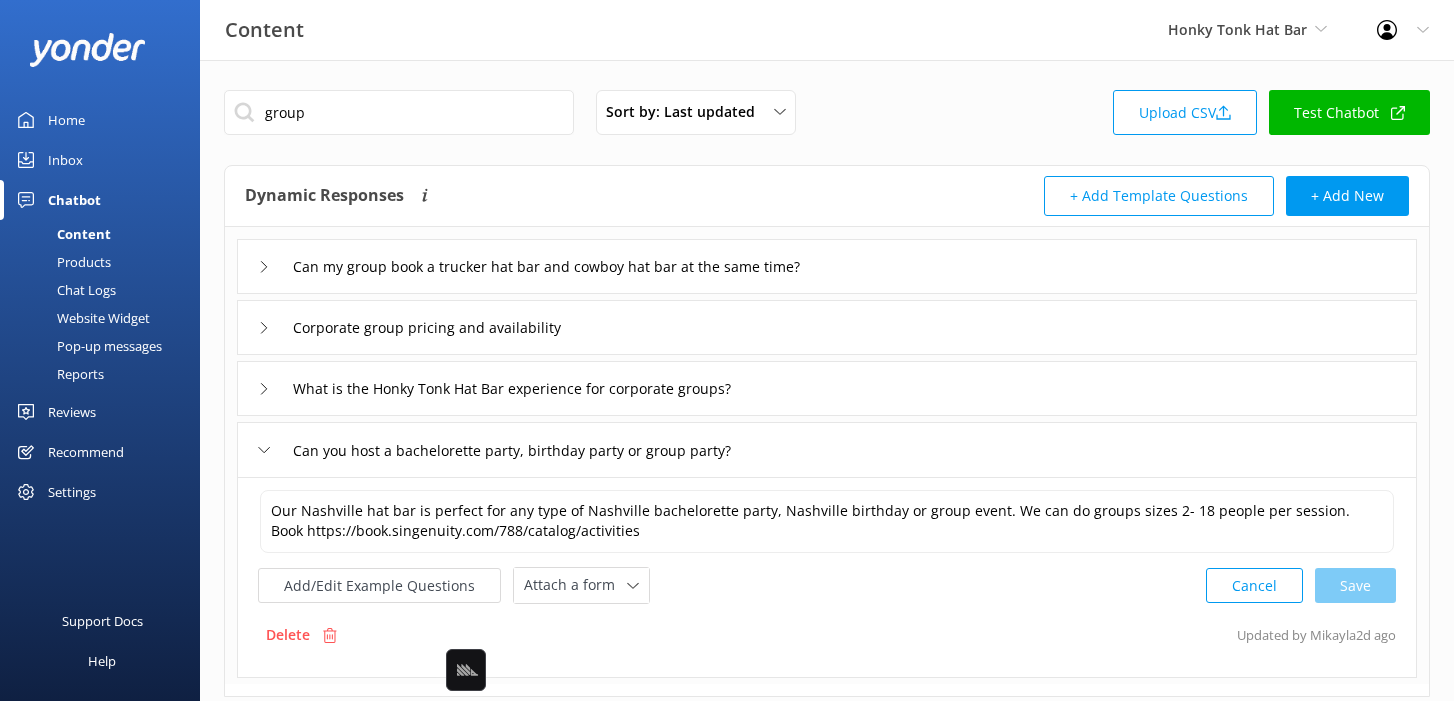 click on "Can you host a bachelorette party, birthday party or group party?" at bounding box center [827, 449] 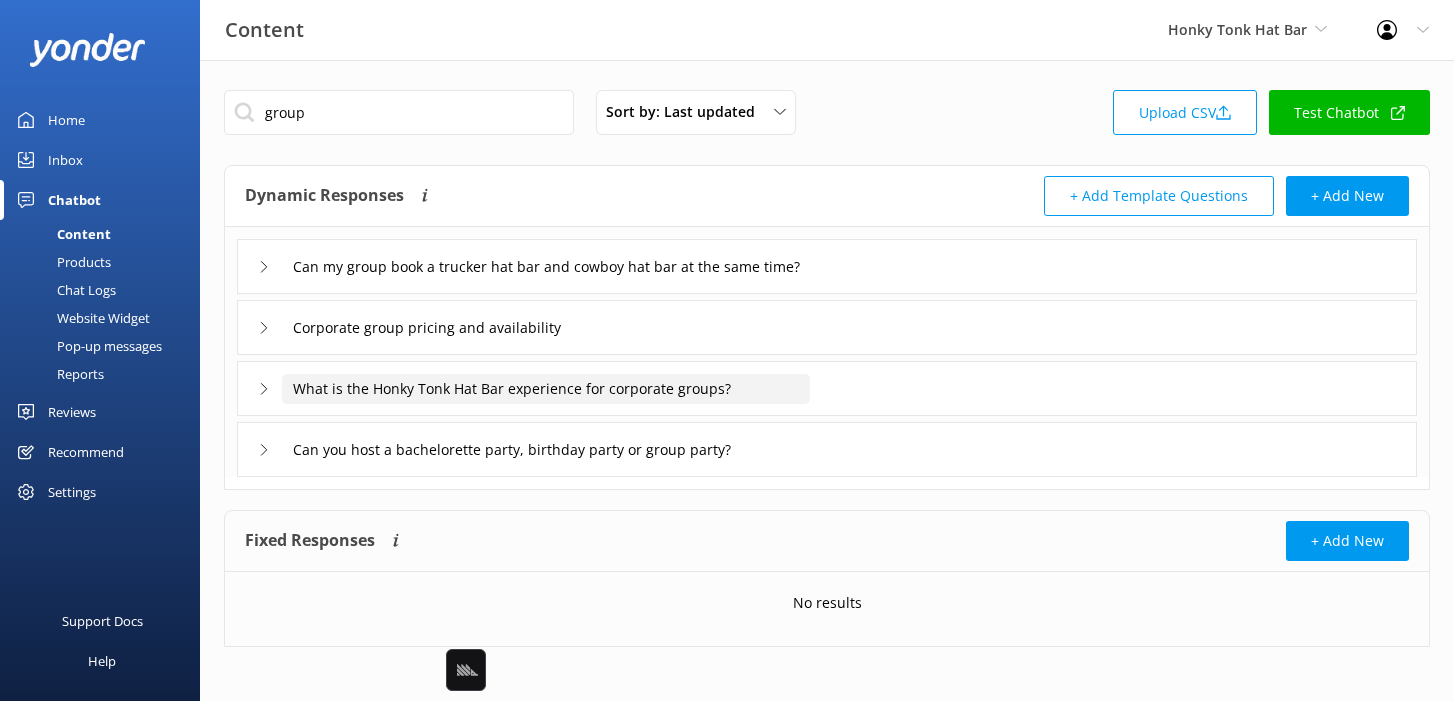 click on "What is the Honky Tonk Hat Bar experience for corporate groups?" at bounding box center (582, 267) 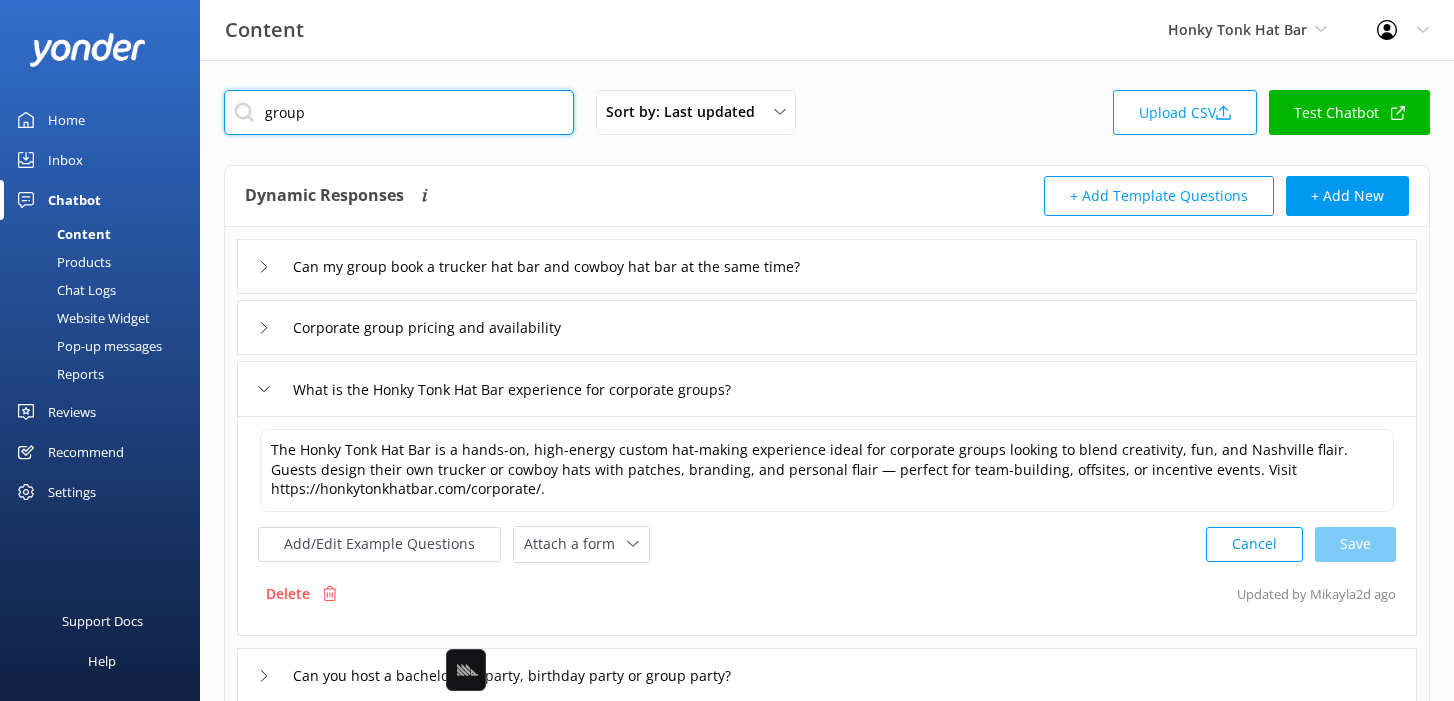 click on "group" at bounding box center [399, 112] 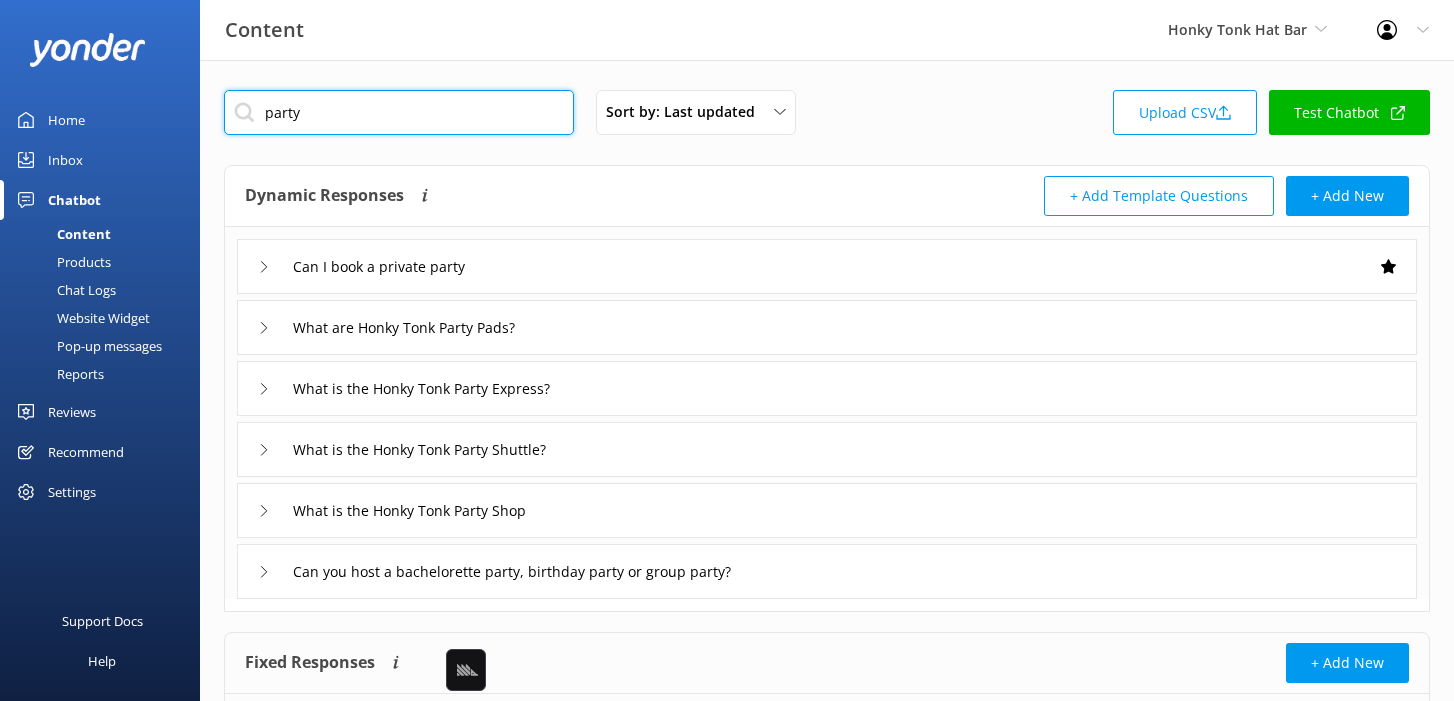 type on "party" 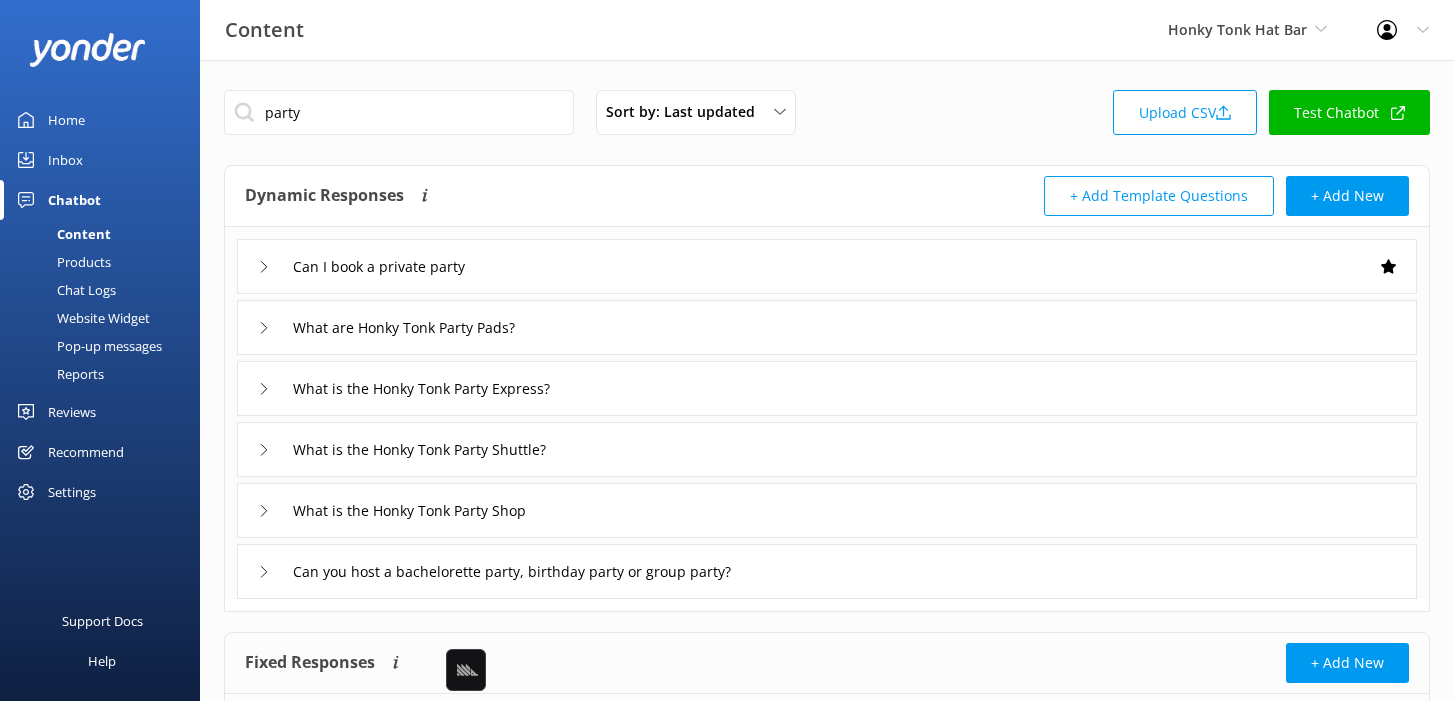 click on "Dynamic Responses Dynamic responses rely on the Large Language Model to create the most-relevant response to a user's question by referencing all of the information provided." at bounding box center [536, 196] 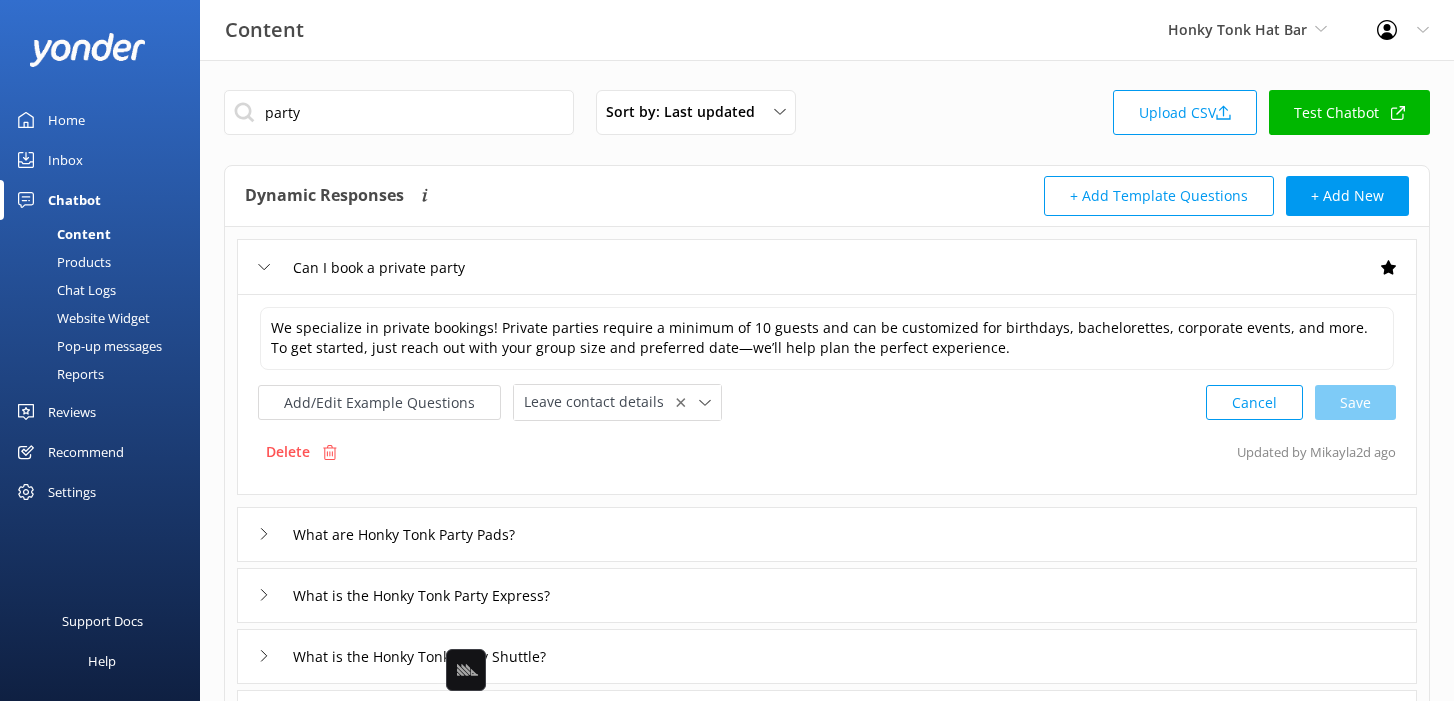click on "Can I book a private party" at bounding box center [827, 266] 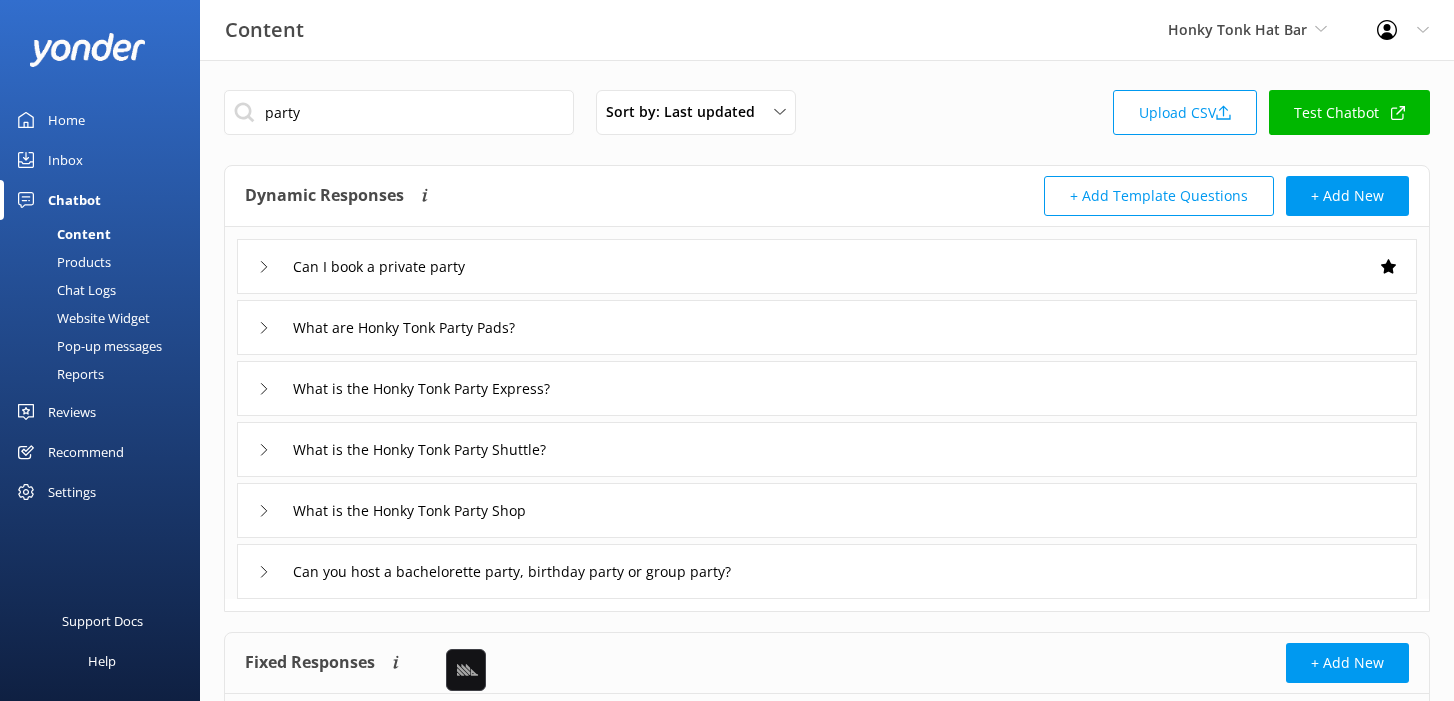 click on "Can I book a private party" at bounding box center [827, 266] 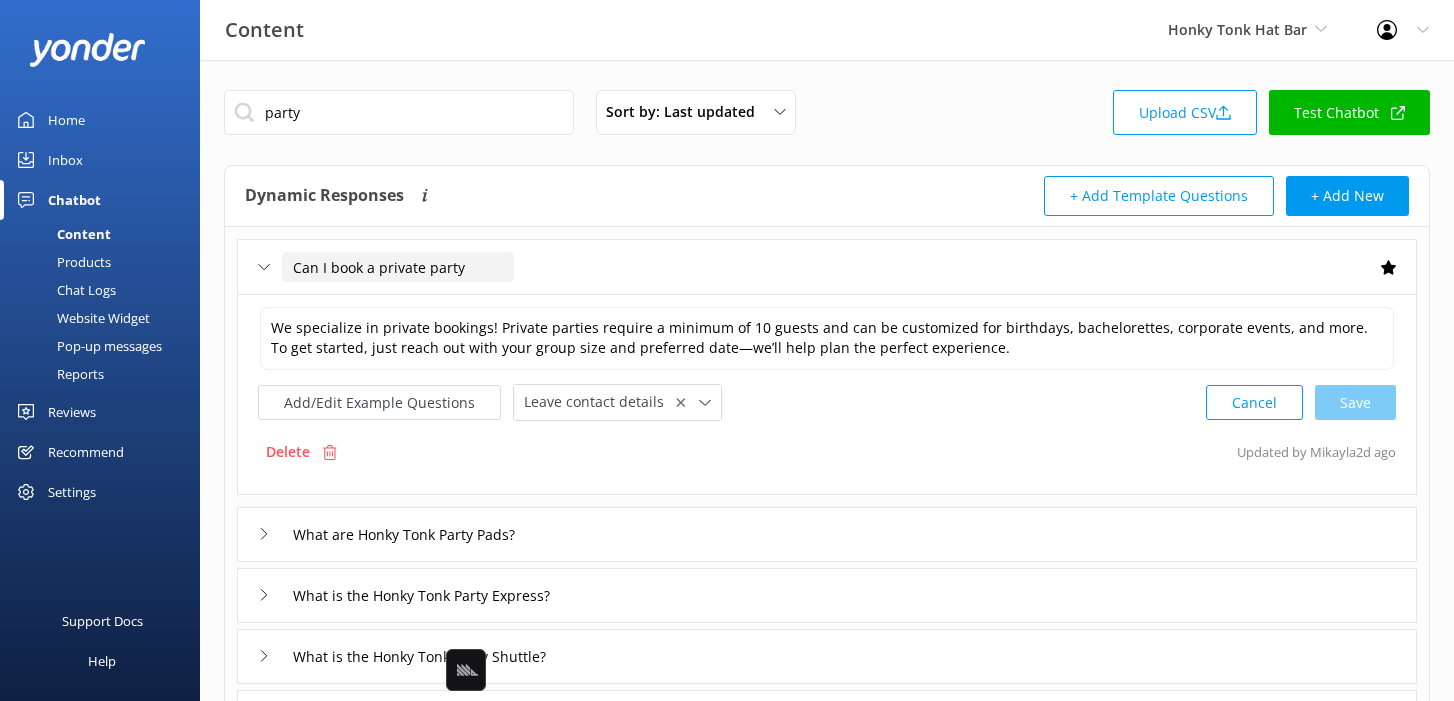 click on "Can I book a private party" at bounding box center (398, 267) 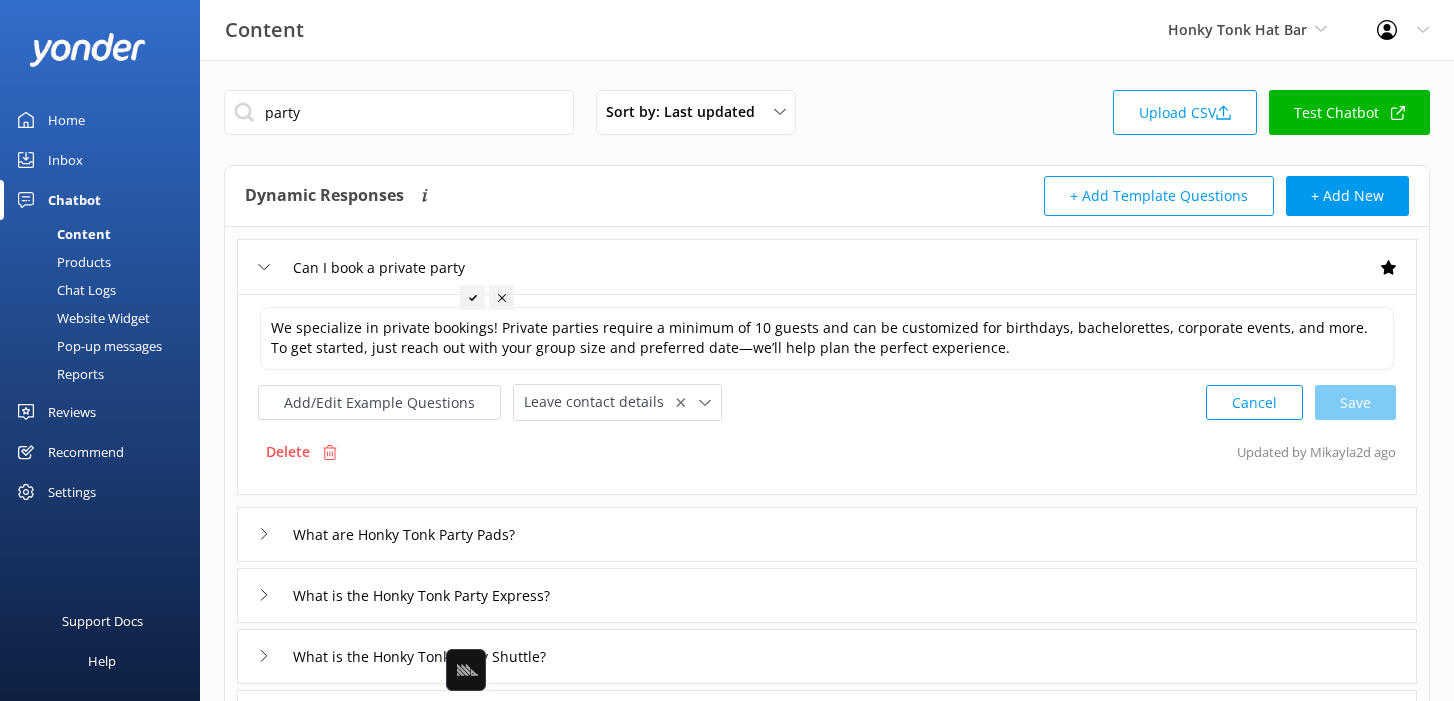 click on "Can I book a private party" at bounding box center [827, 266] 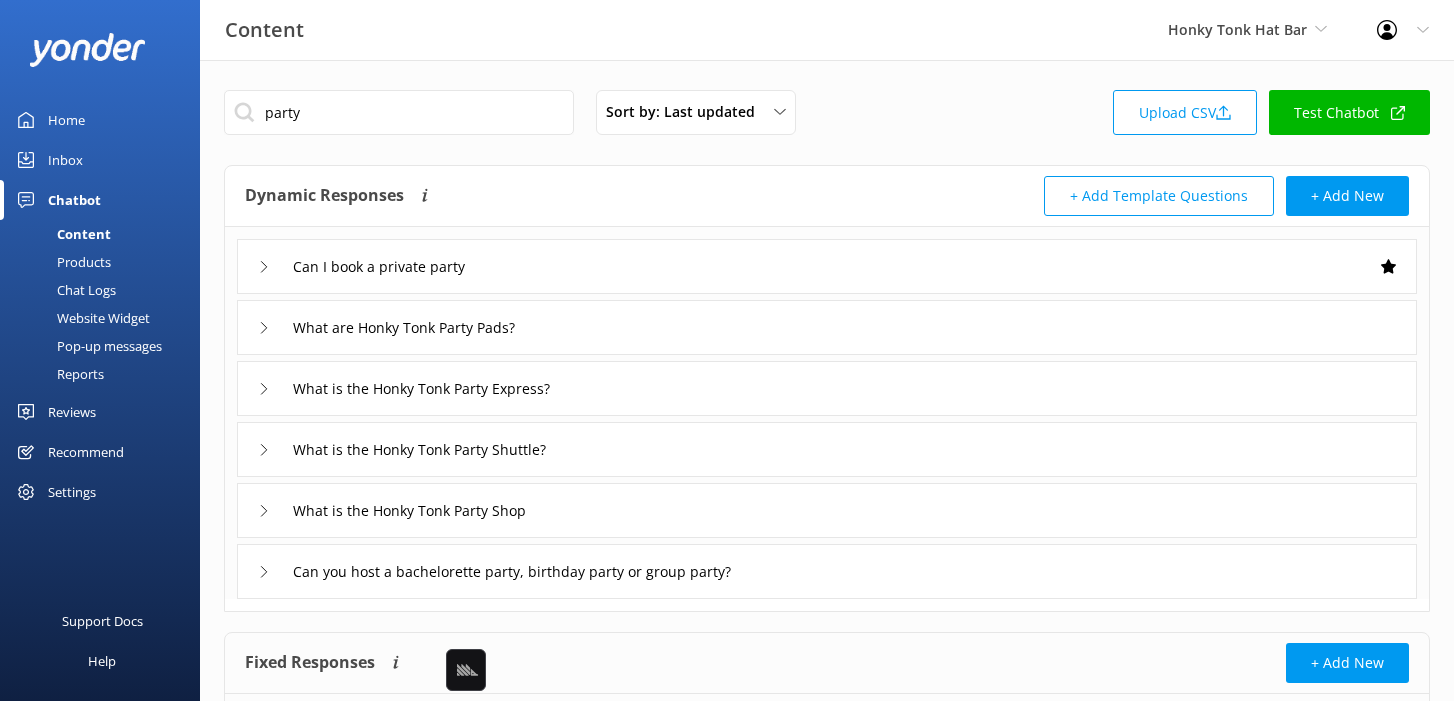 click on "party Sort by: Last updated Title Last updated Upload CSV Test Chatbot" at bounding box center (827, 118) 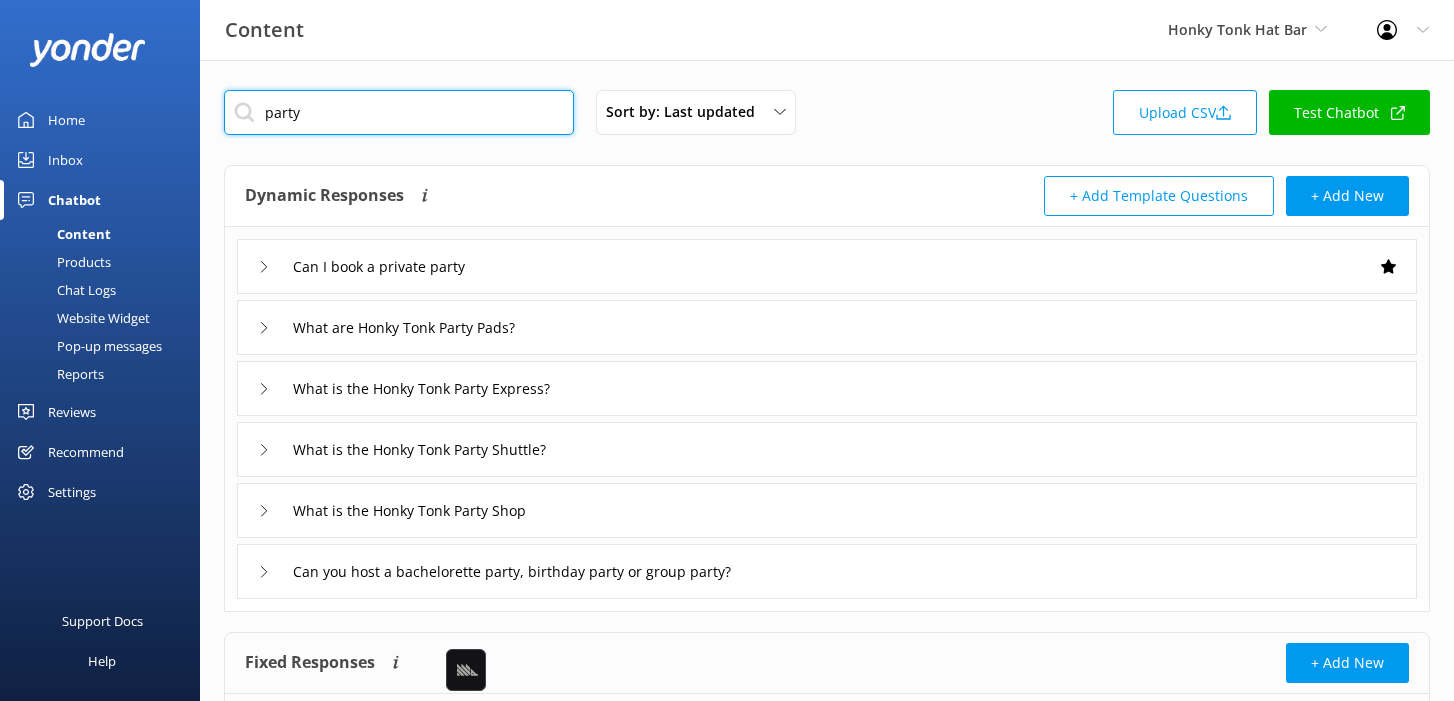 click on "party" at bounding box center (399, 112) 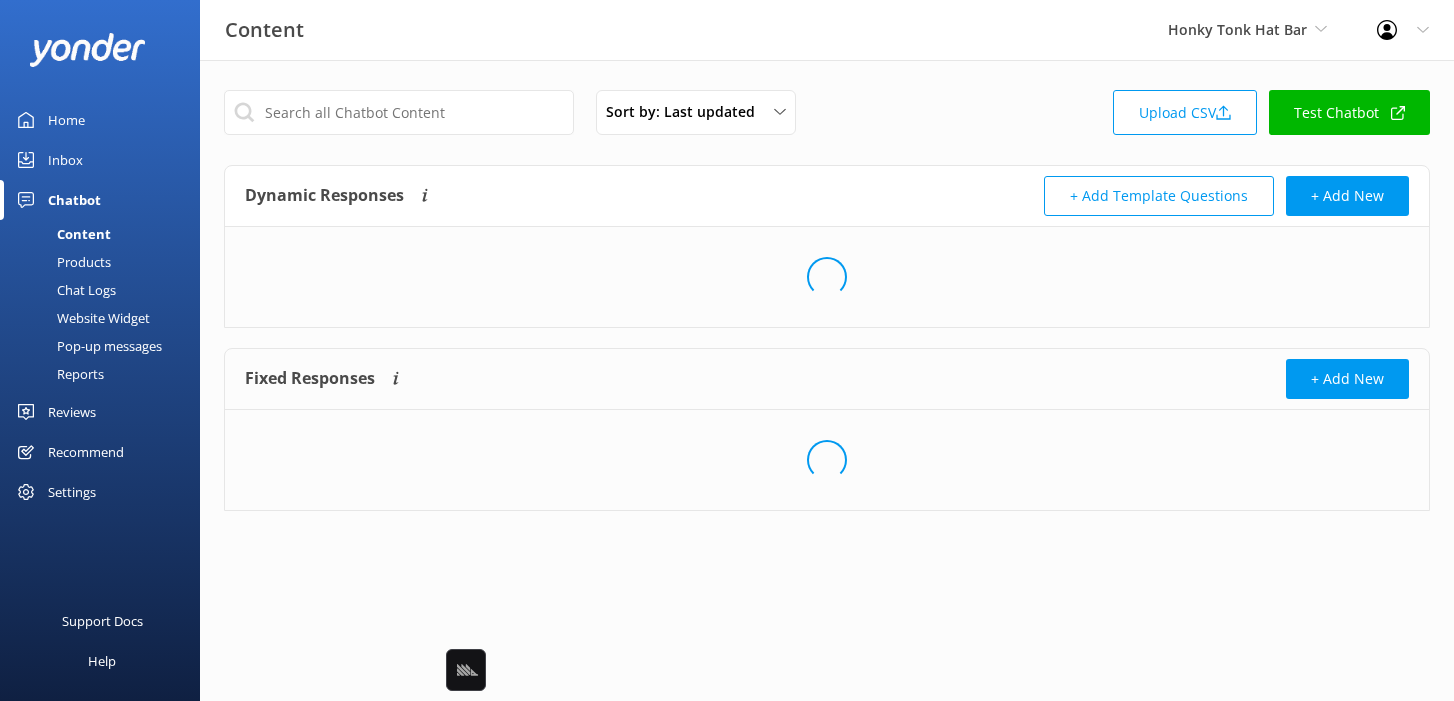 click on "Sort by: Last updated Title Last updated Upload CSV Test Chatbot" at bounding box center (827, 118) 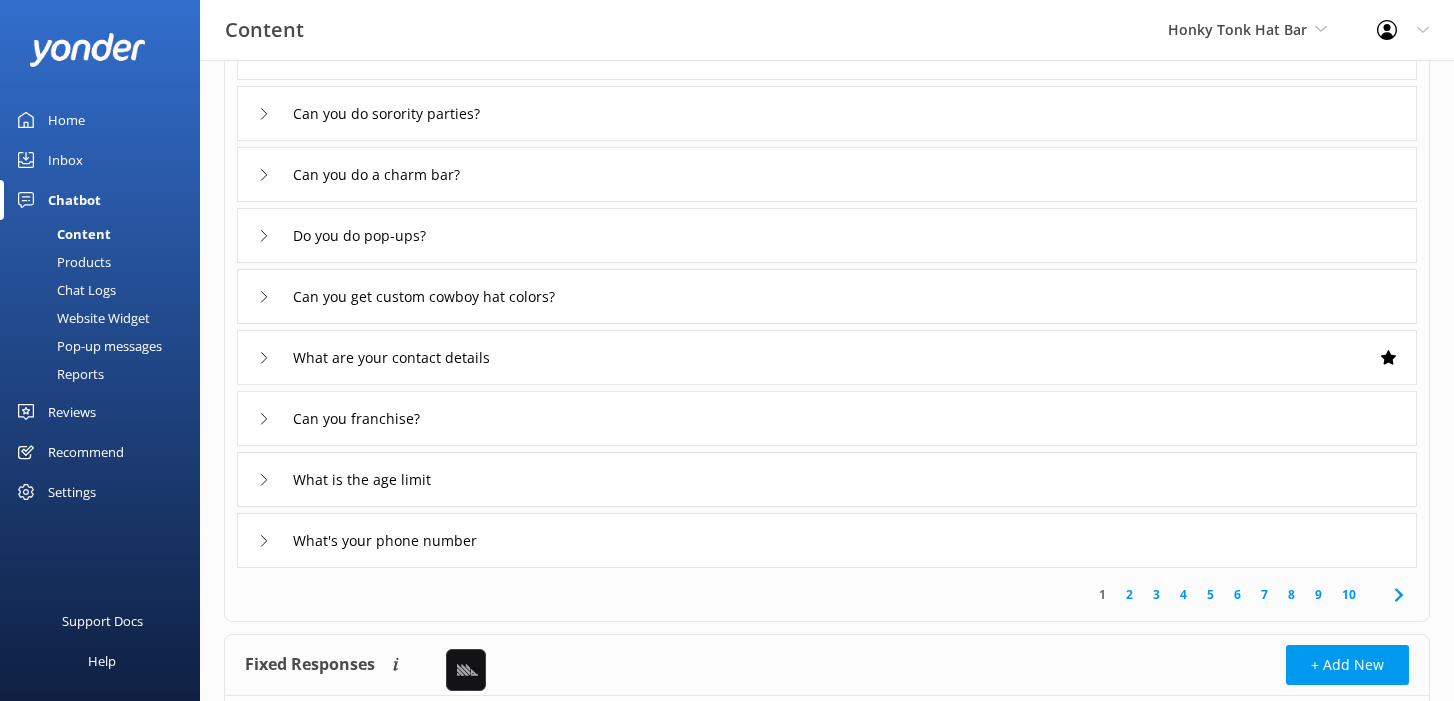 scroll, scrollTop: 287, scrollLeft: 0, axis: vertical 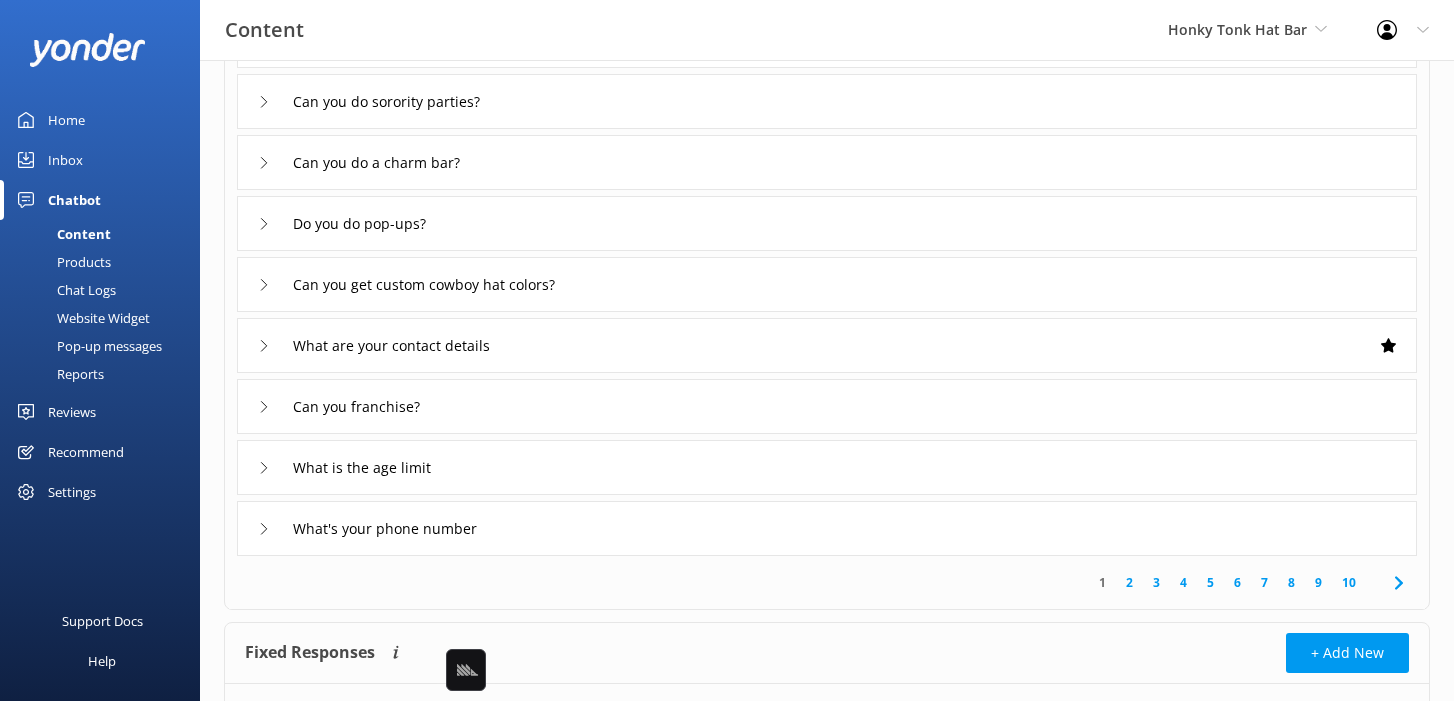 click on "3" at bounding box center [1156, 582] 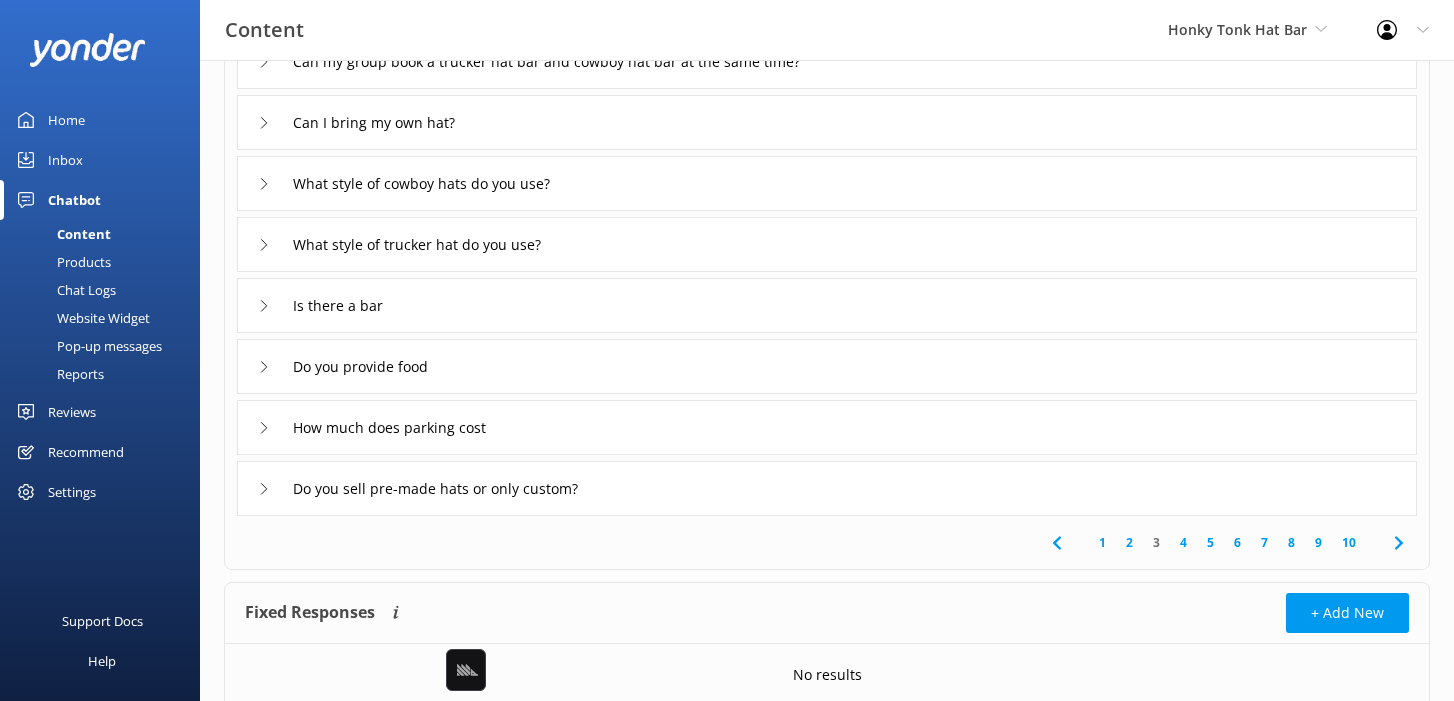 scroll, scrollTop: 348, scrollLeft: 0, axis: vertical 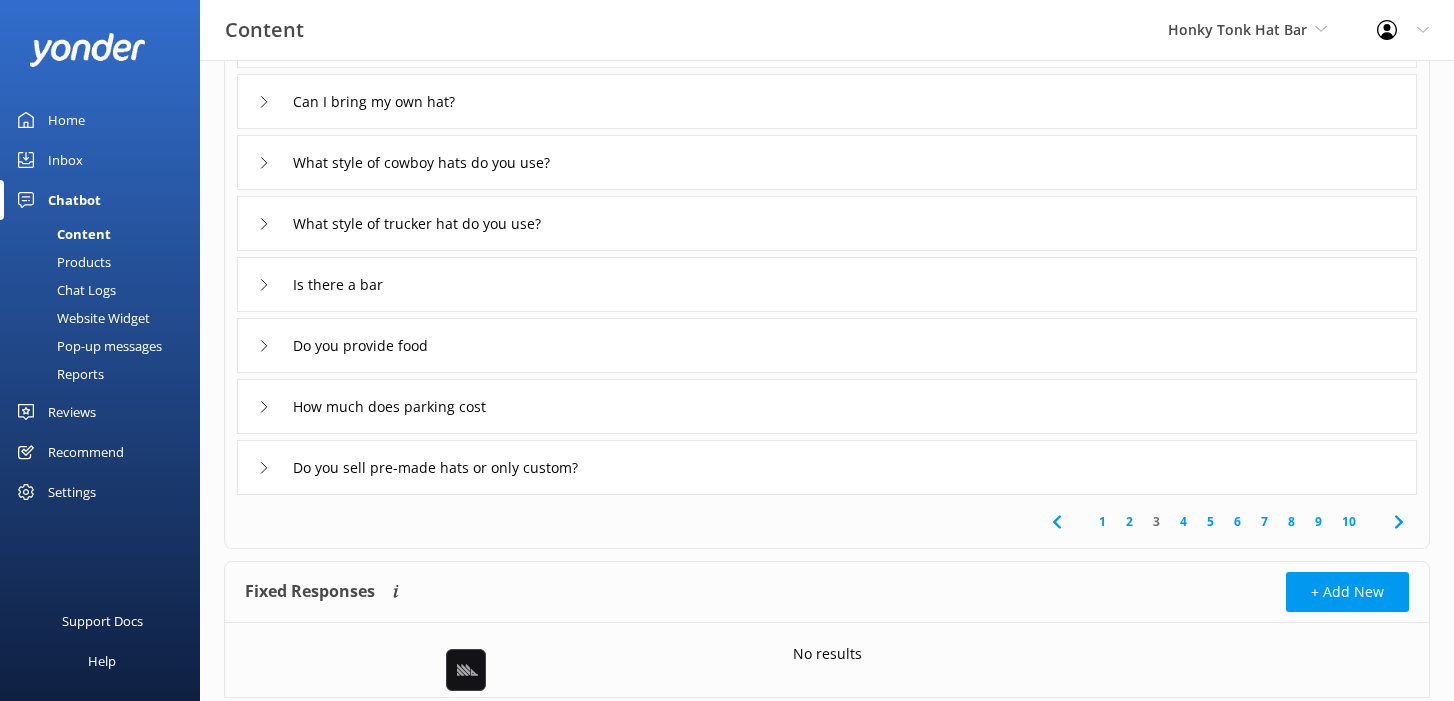 click on "Is there a bar" at bounding box center [827, 284] 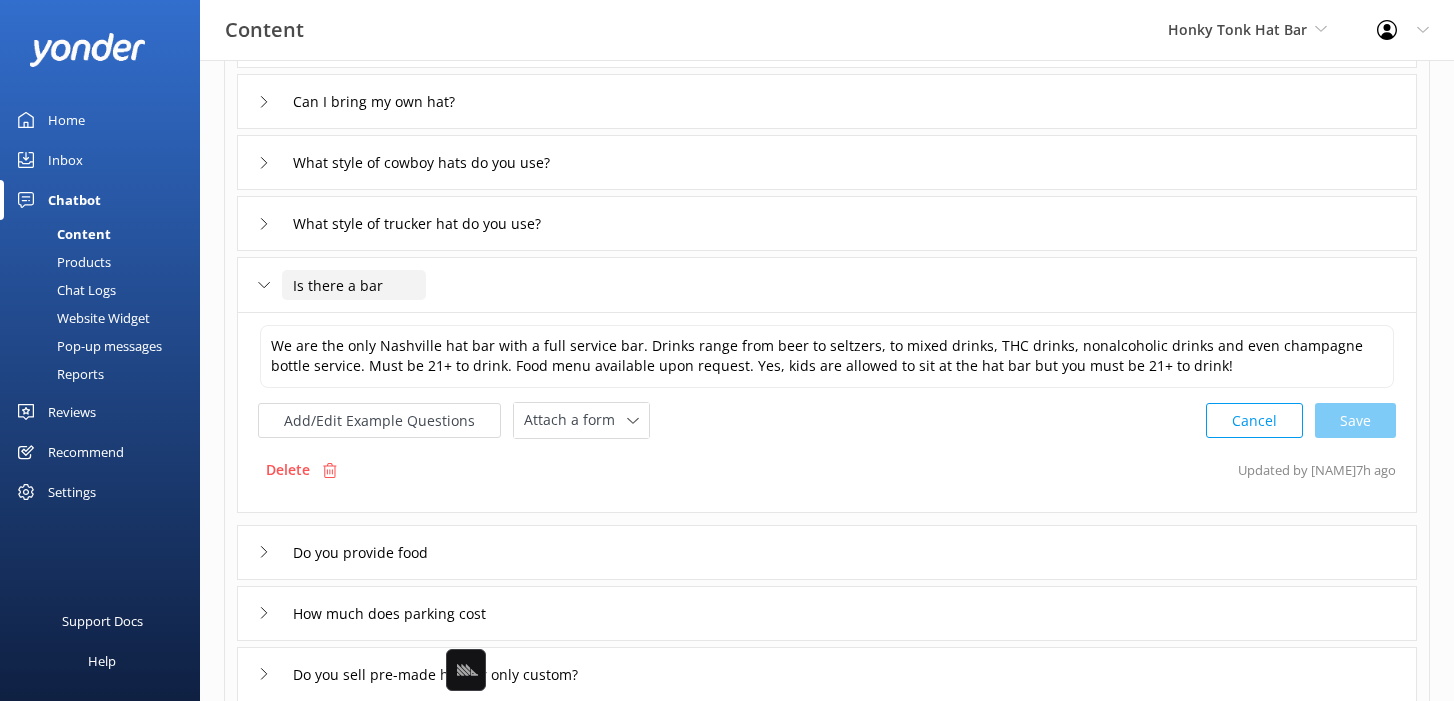 click on "Is there a bar" at bounding box center (354, 285) 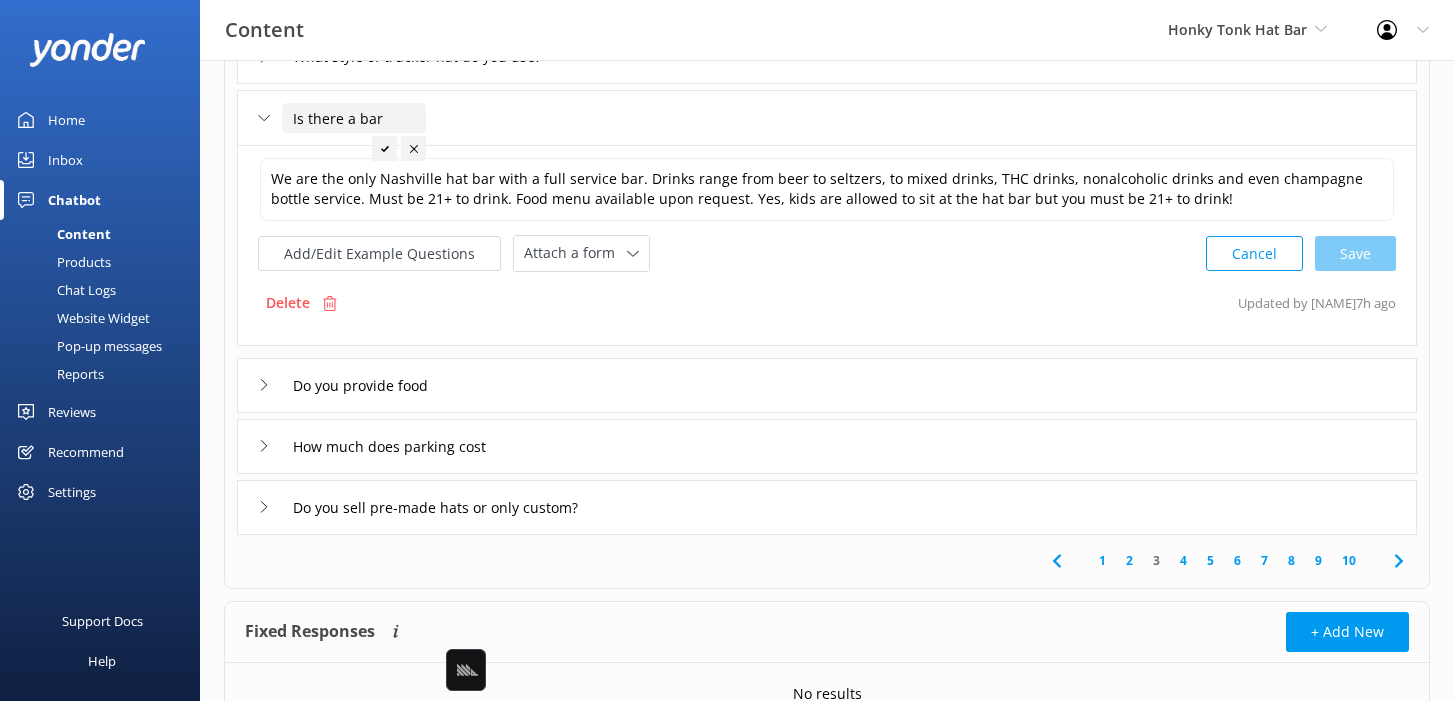 scroll, scrollTop: 516, scrollLeft: 0, axis: vertical 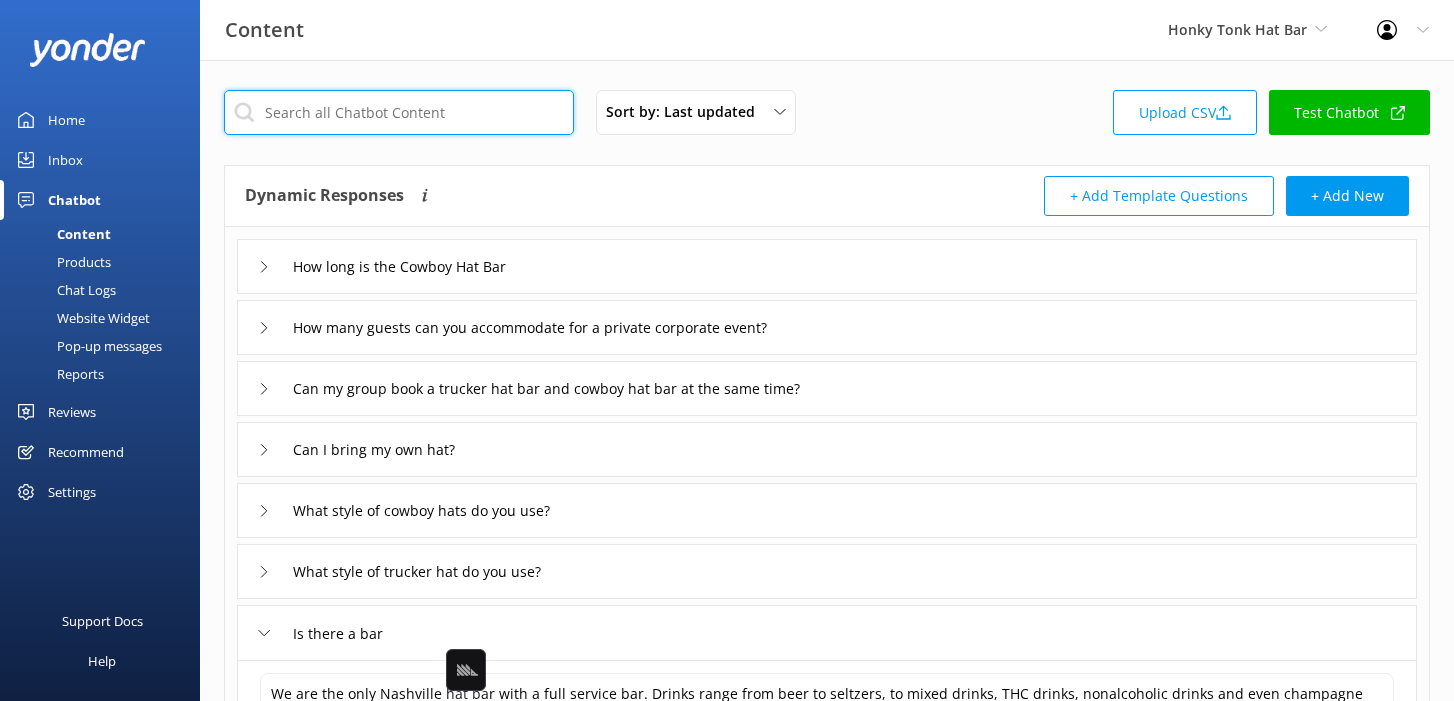 click at bounding box center [399, 112] 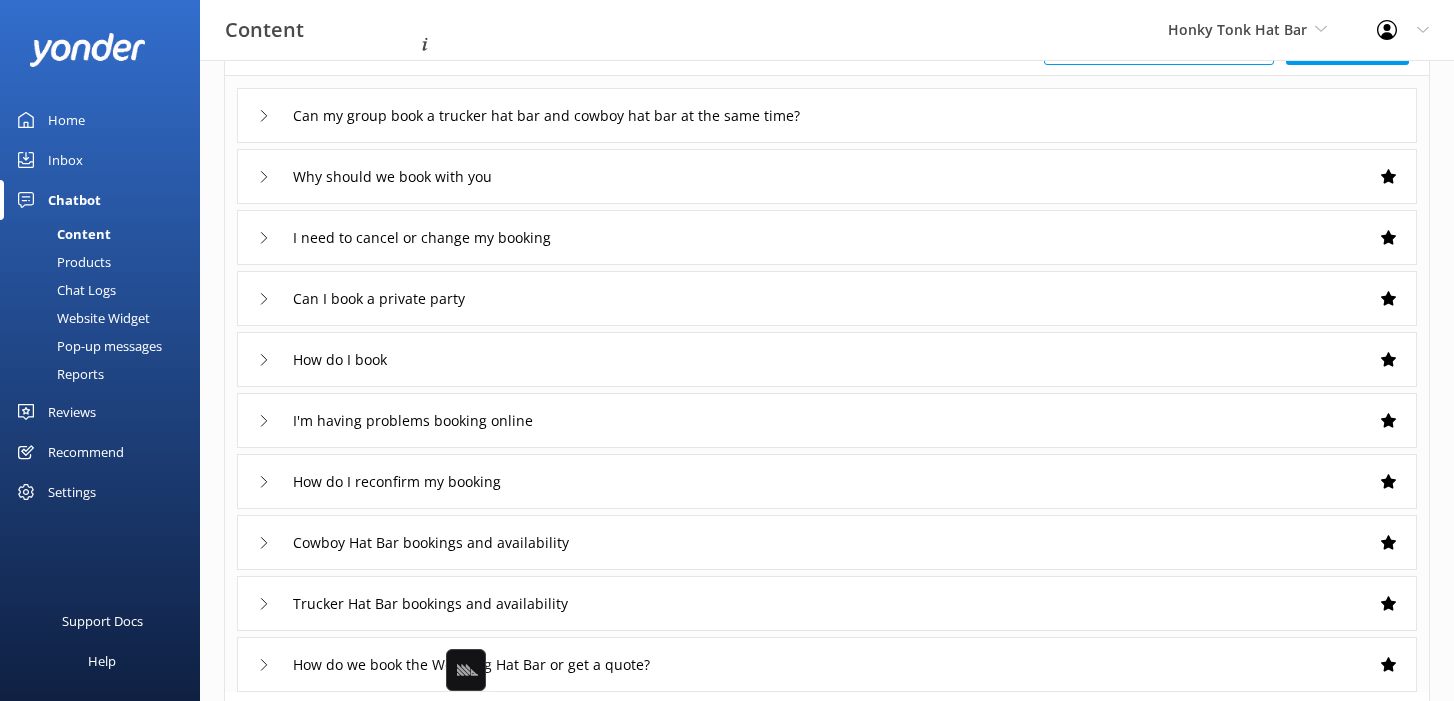 scroll, scrollTop: 167, scrollLeft: 0, axis: vertical 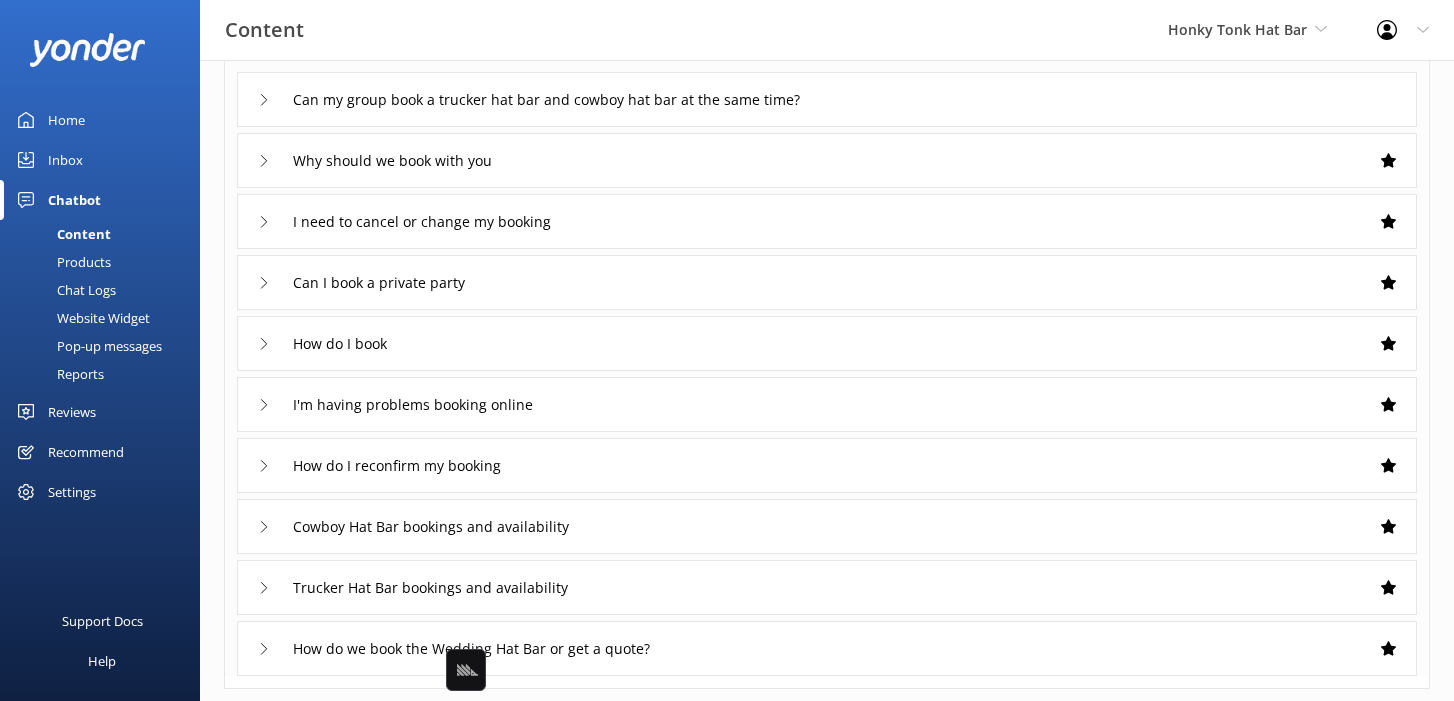 type on "book" 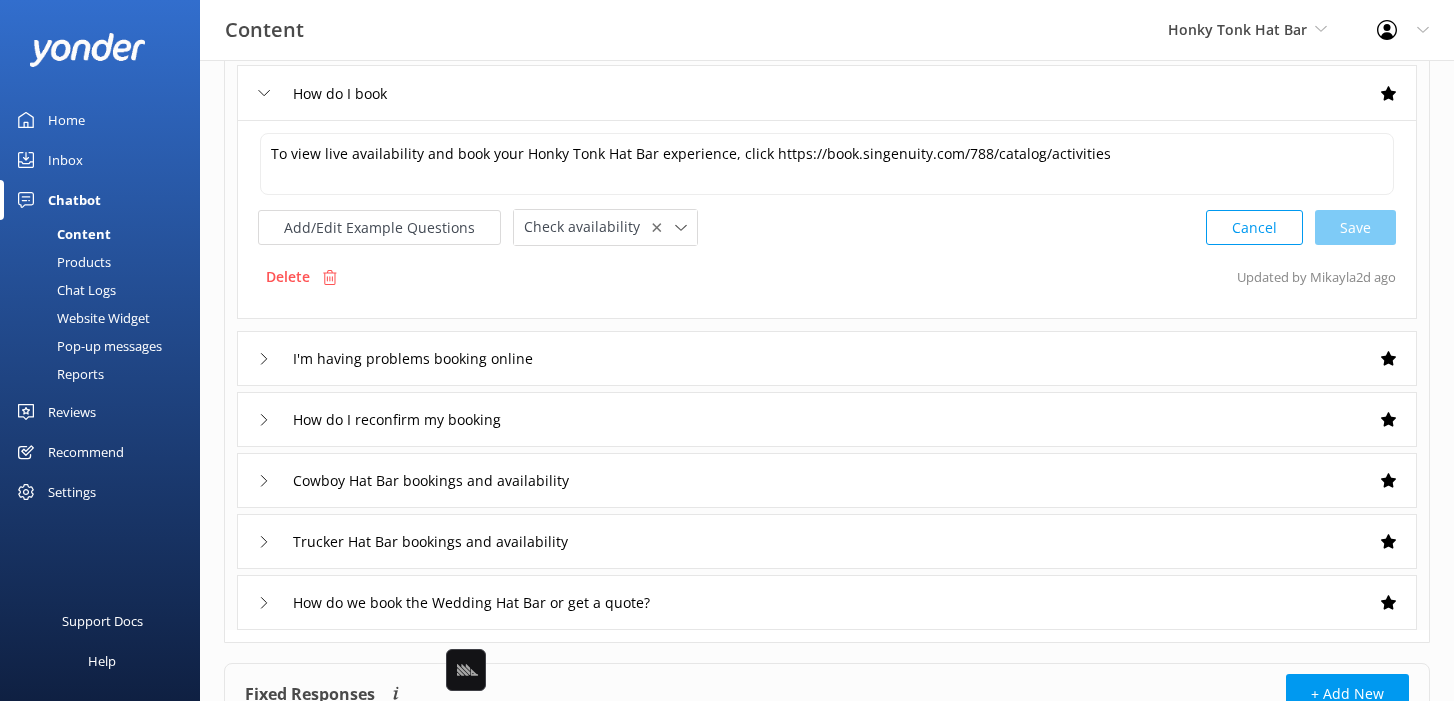 scroll, scrollTop: 419, scrollLeft: 0, axis: vertical 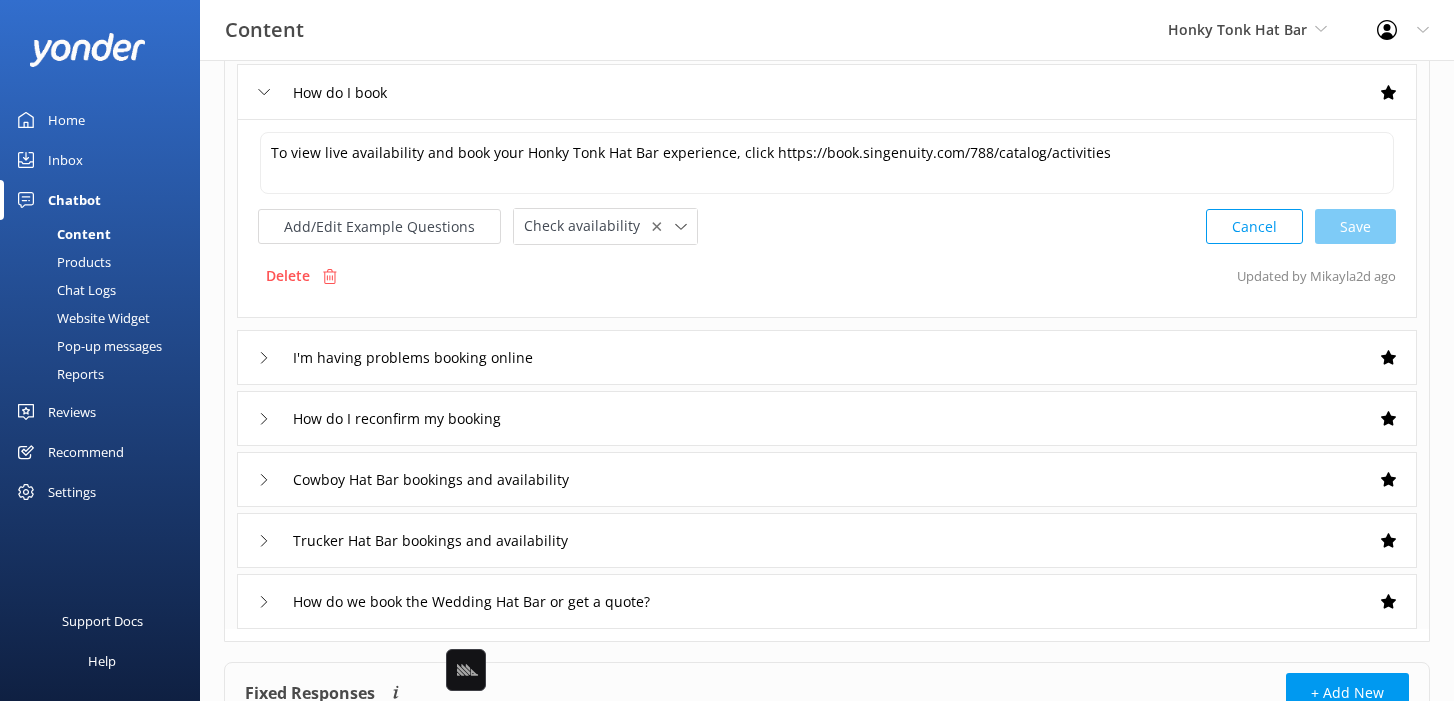 click on "Trucker Hat Bar bookings and availability" at bounding box center (827, 540) 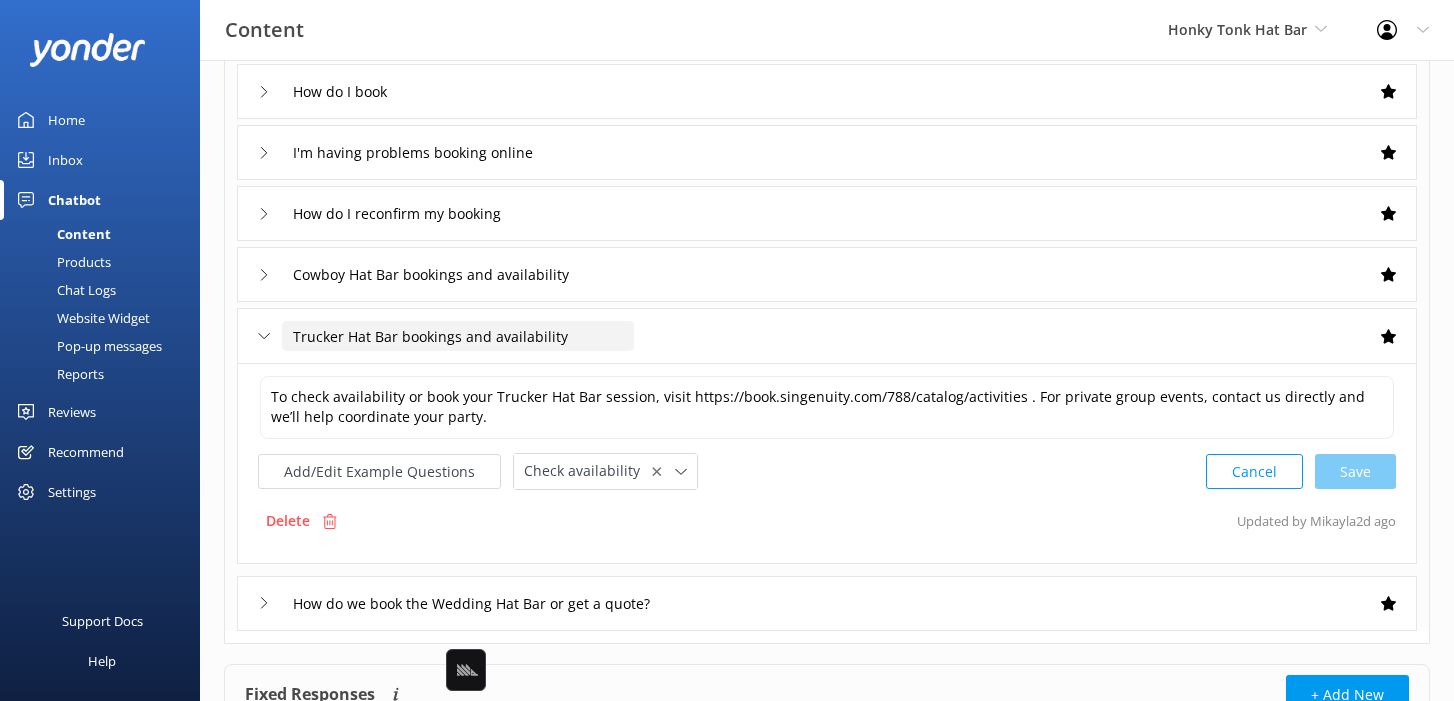 drag, startPoint x: 395, startPoint y: 334, endPoint x: 287, endPoint y: 325, distance: 108.37435 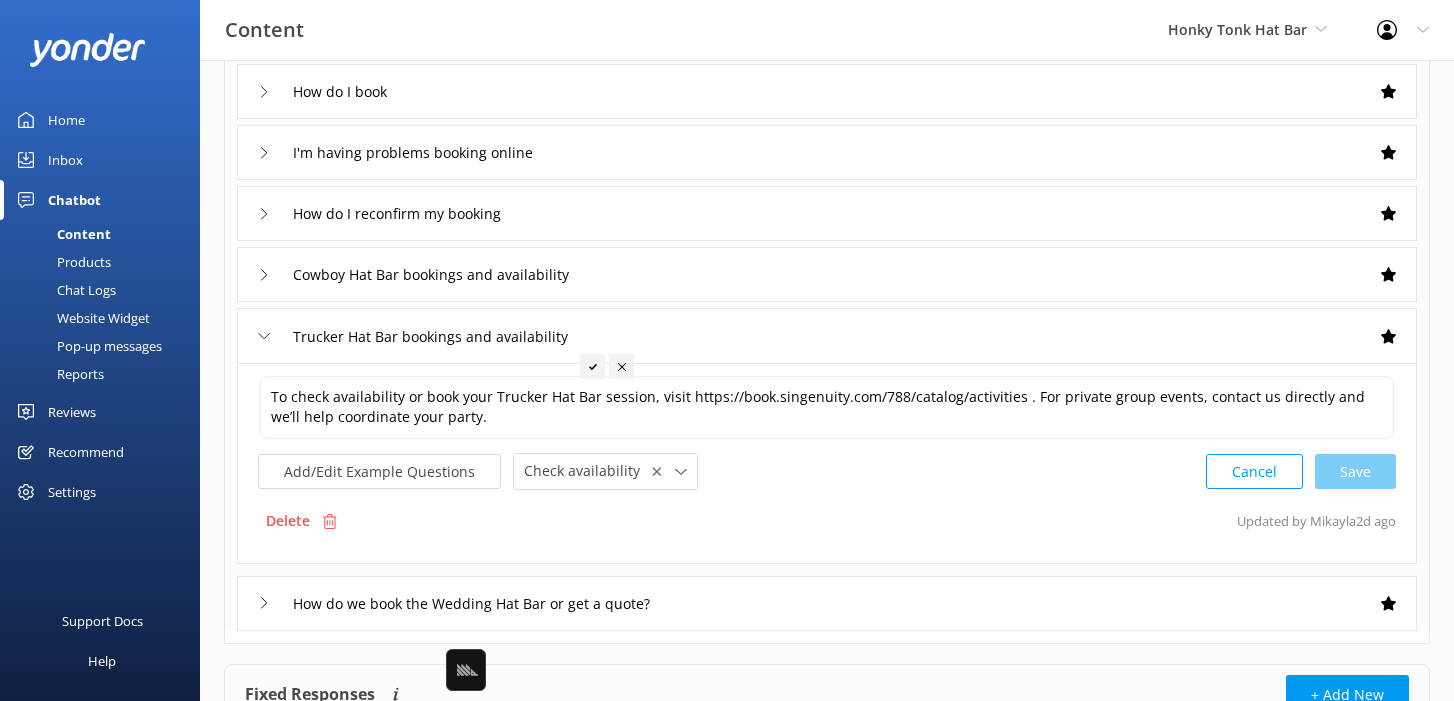 click on "Cowboy Hat Bar bookings and availability" at bounding box center [827, 274] 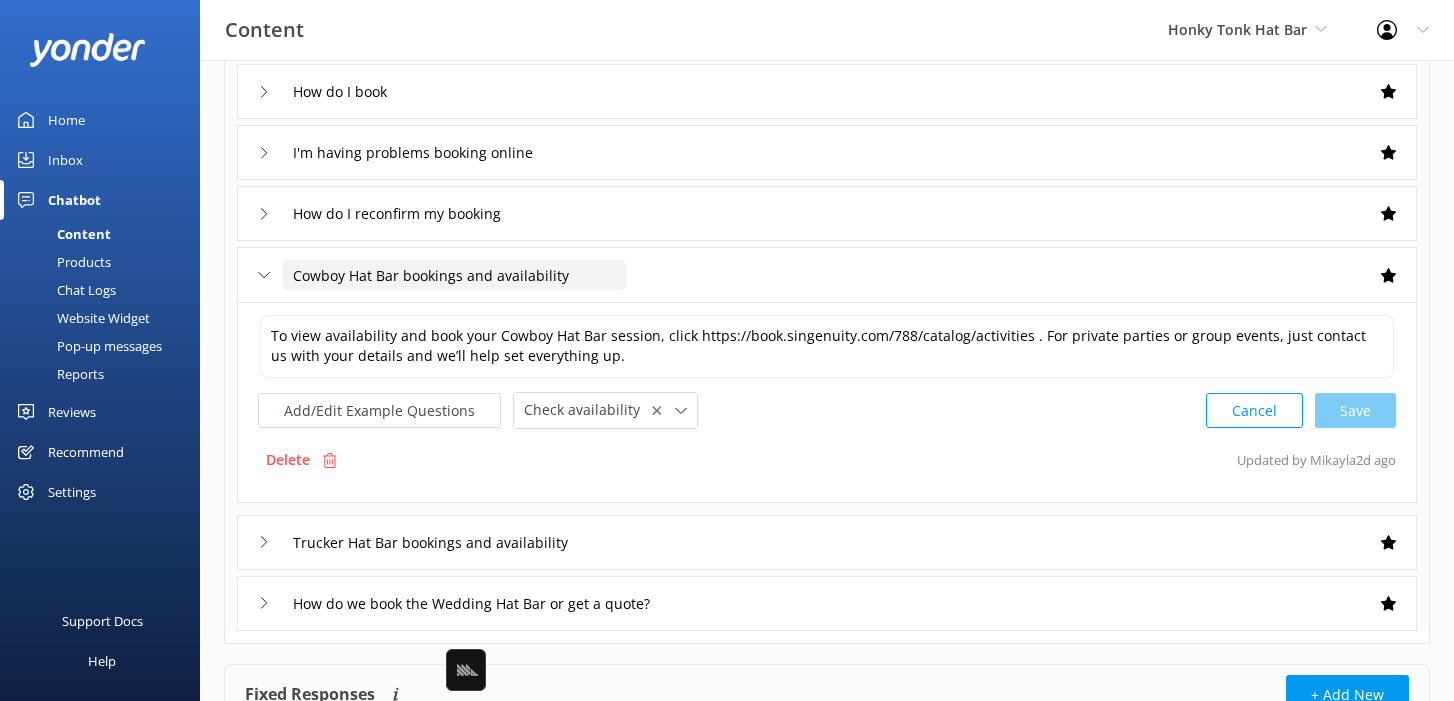 drag, startPoint x: 399, startPoint y: 278, endPoint x: 287, endPoint y: 275, distance: 112.04017 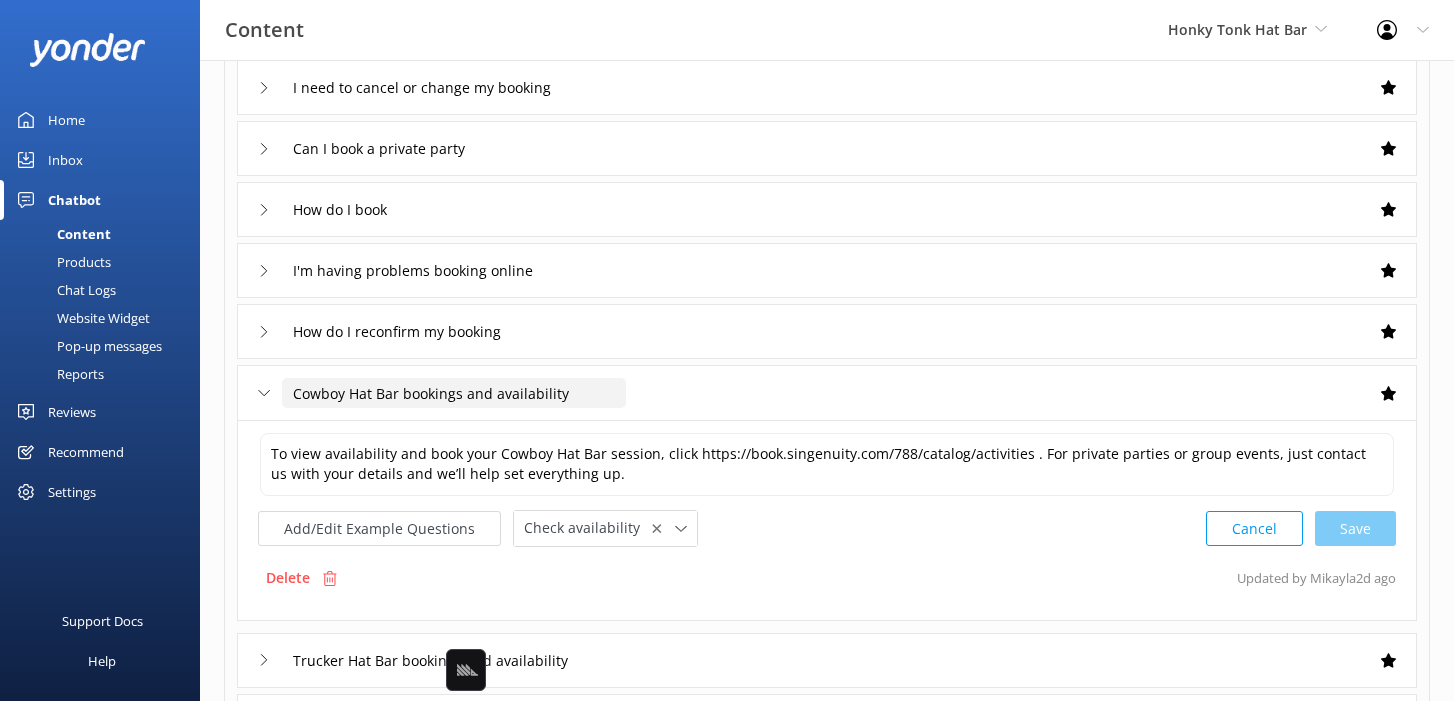 scroll, scrollTop: 0, scrollLeft: 0, axis: both 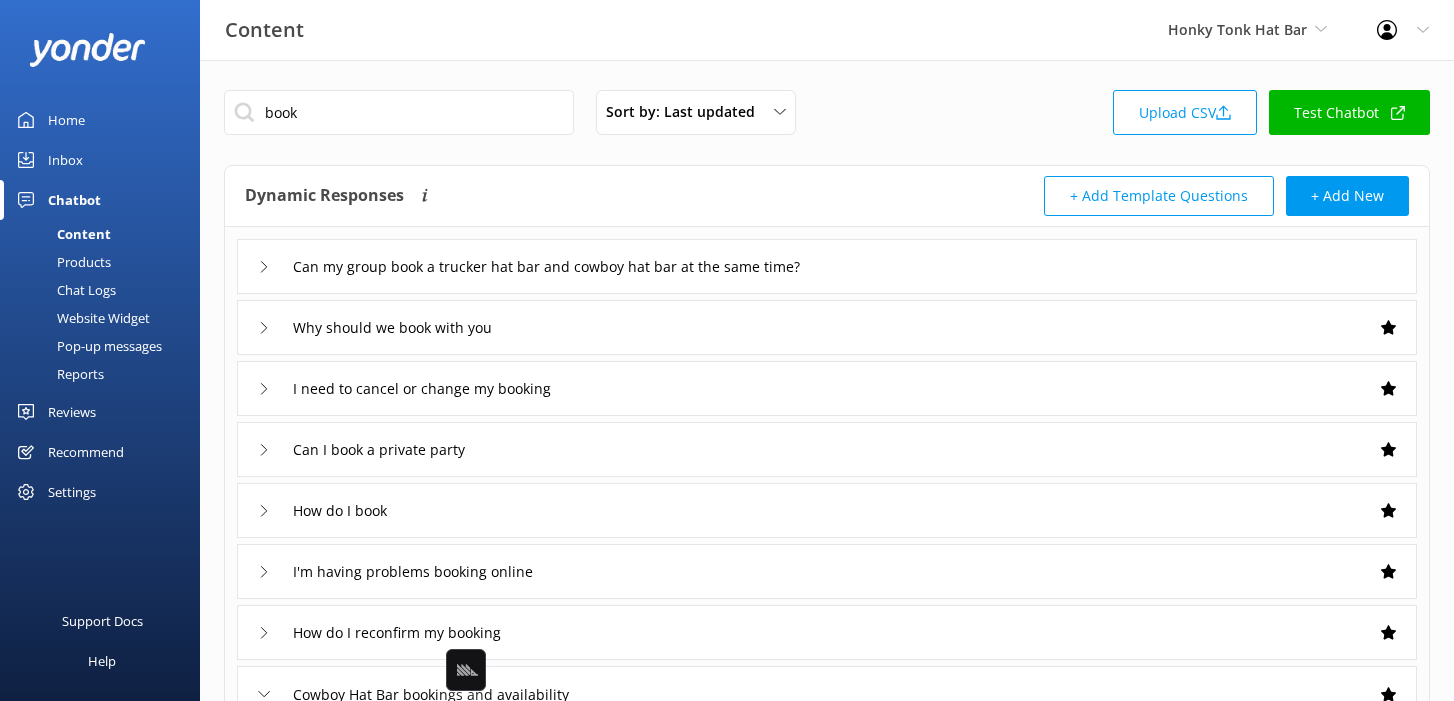 click on "Test Chatbot" at bounding box center (1349, 112) 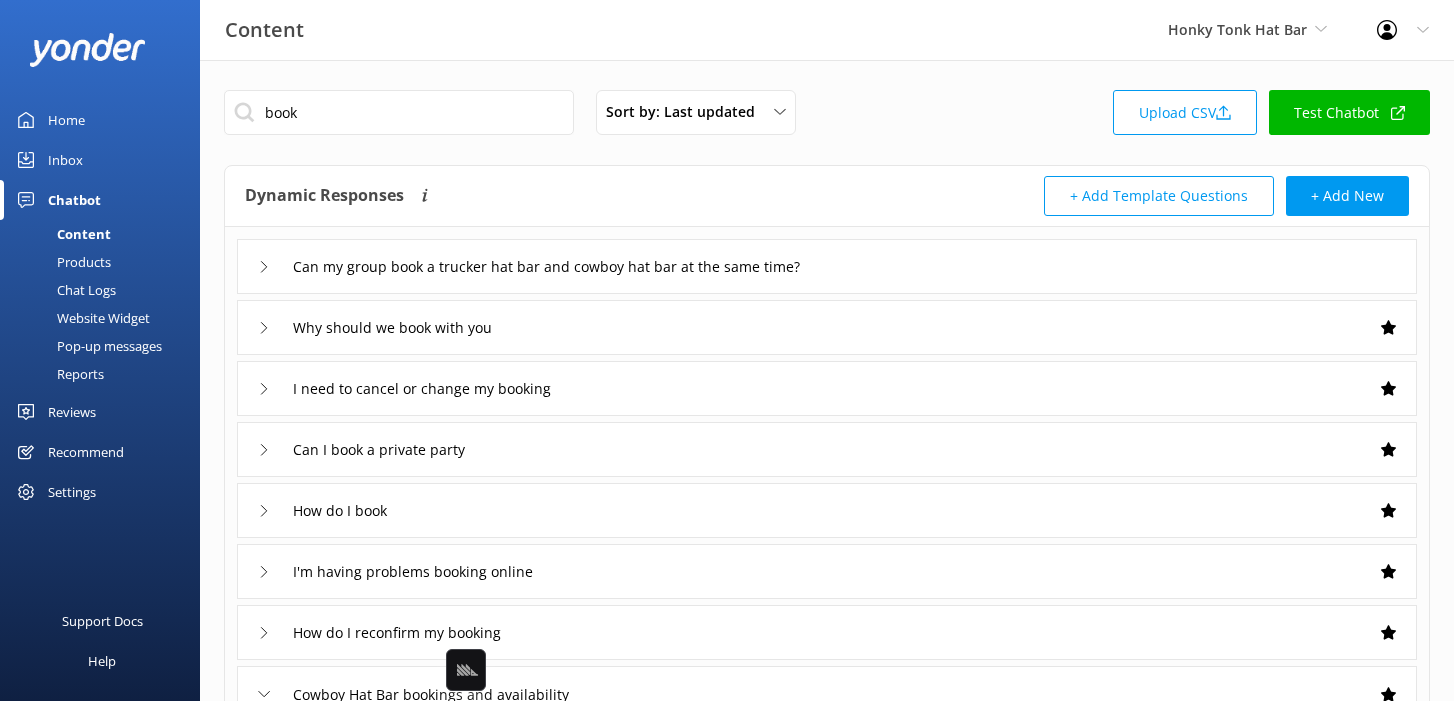 click on "Chat Logs" at bounding box center [64, 290] 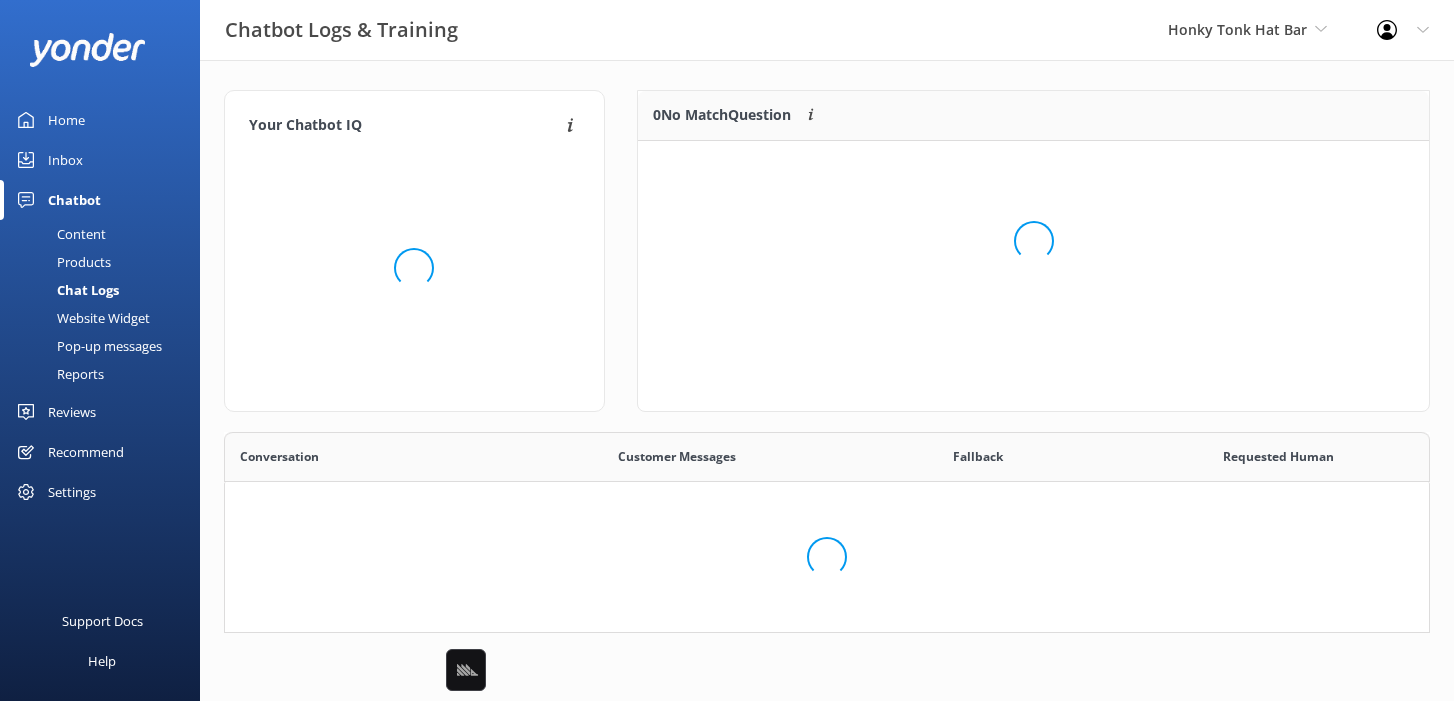 scroll, scrollTop: 1, scrollLeft: 0, axis: vertical 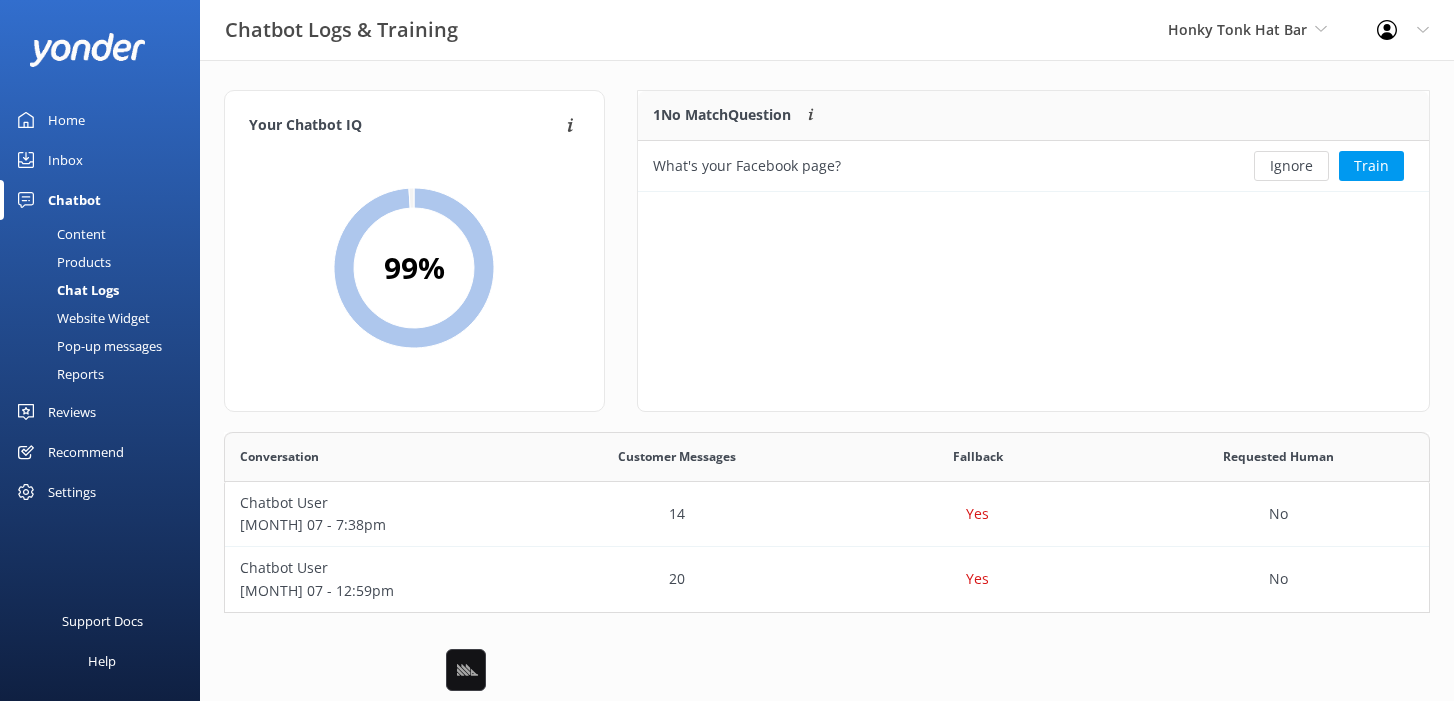 click on "Your Chatbot IQ Your Chatbot IQ is the percentage of trained FAQs against untrained FAQs 99 %" at bounding box center [414, 261] 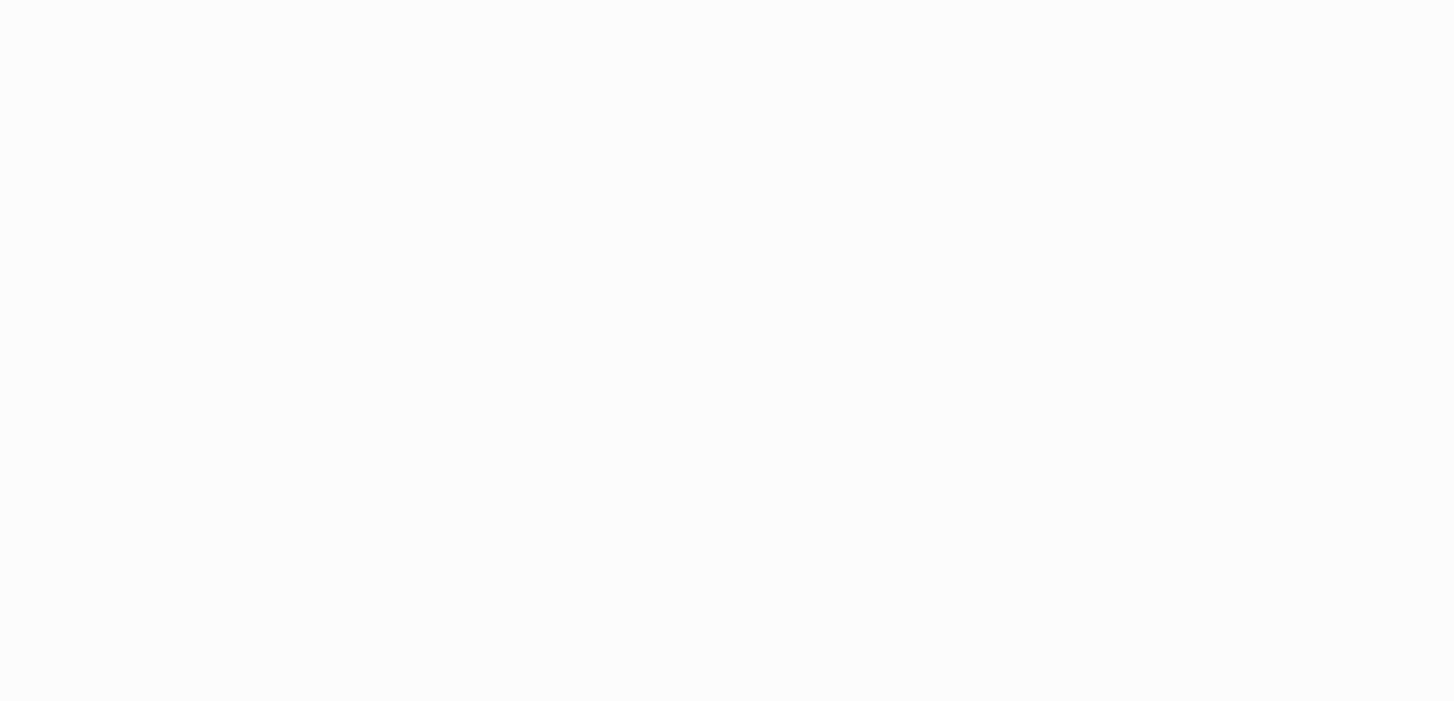 scroll, scrollTop: 0, scrollLeft: 0, axis: both 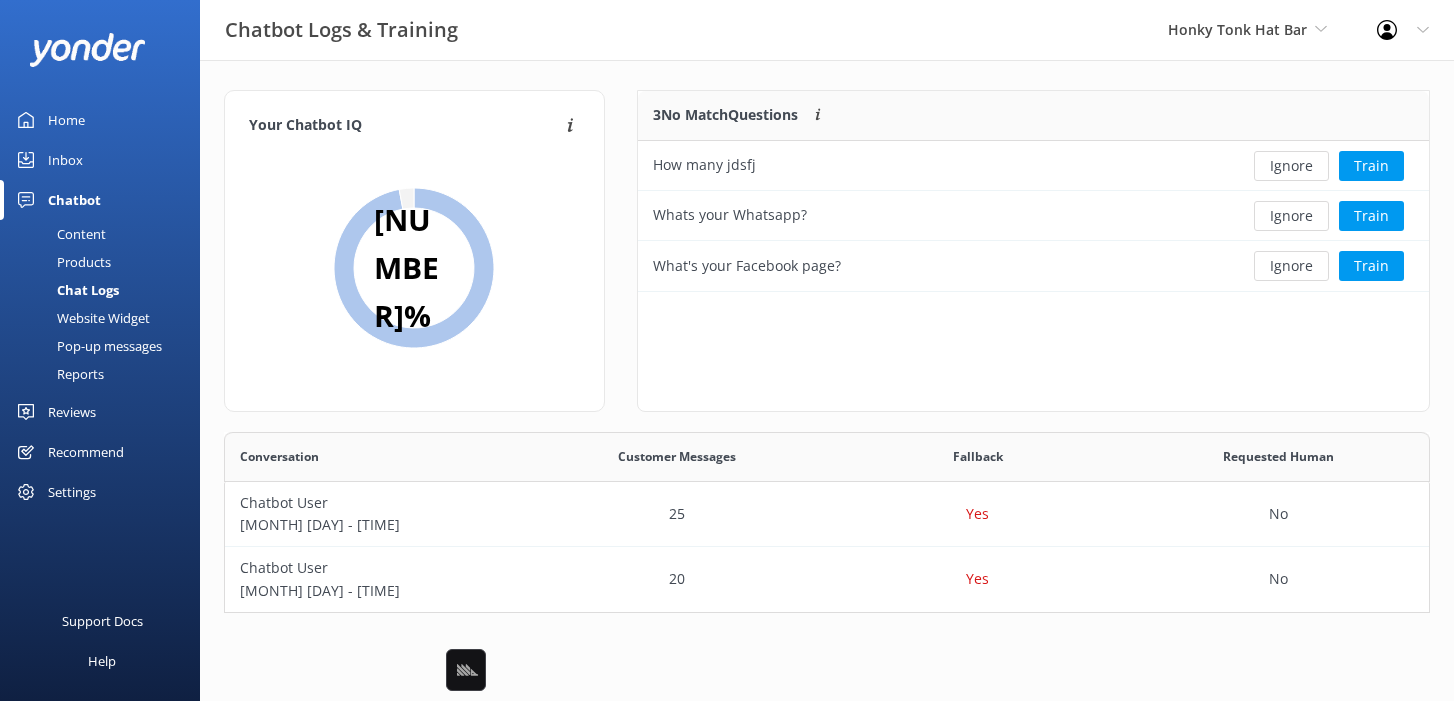 click on "Content" at bounding box center [106, 234] 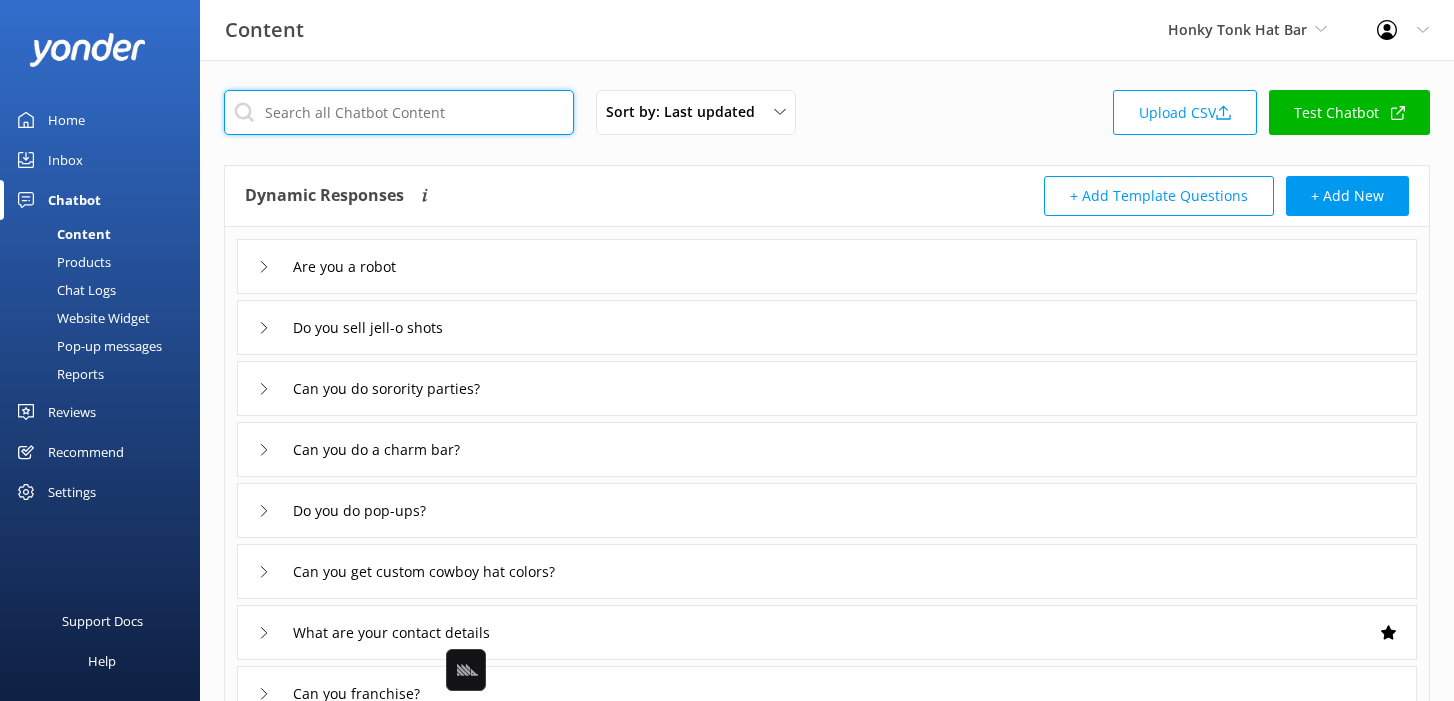 click at bounding box center (399, 112) 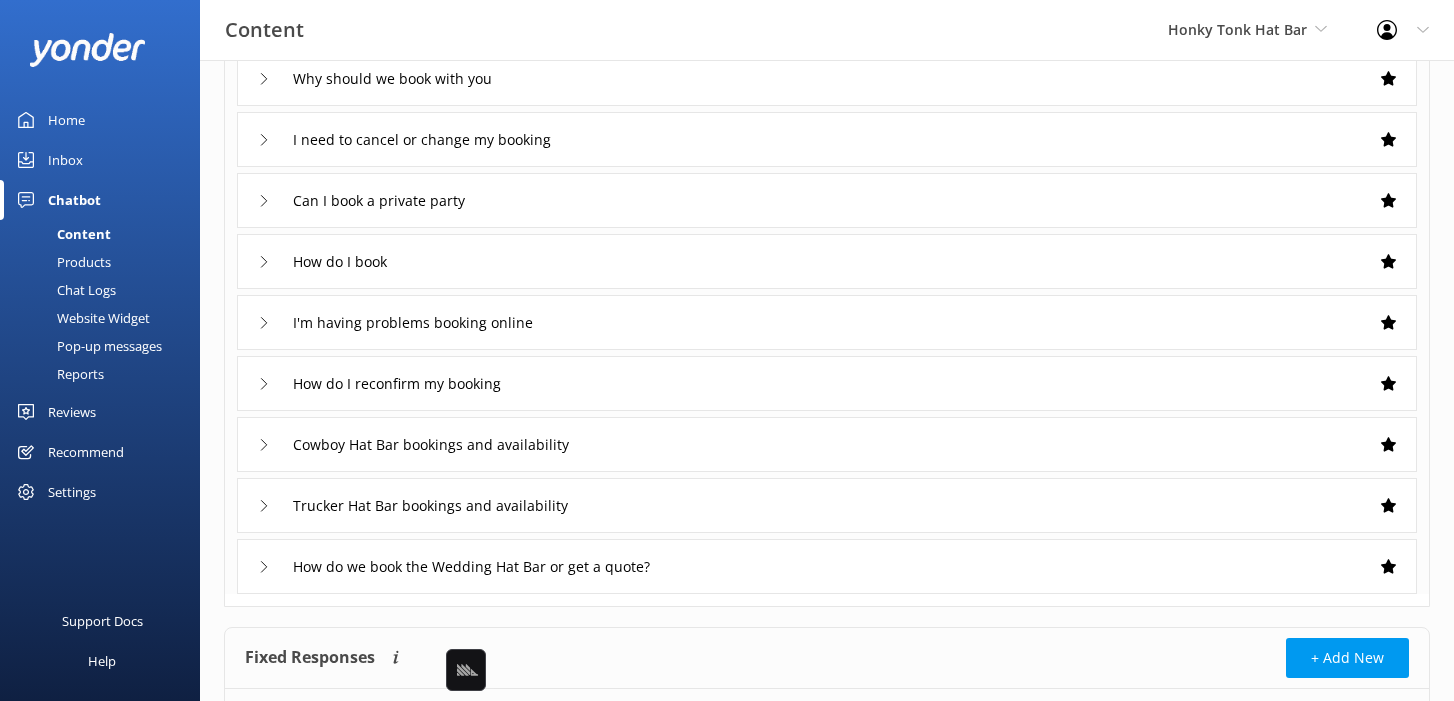 scroll, scrollTop: 252, scrollLeft: 0, axis: vertical 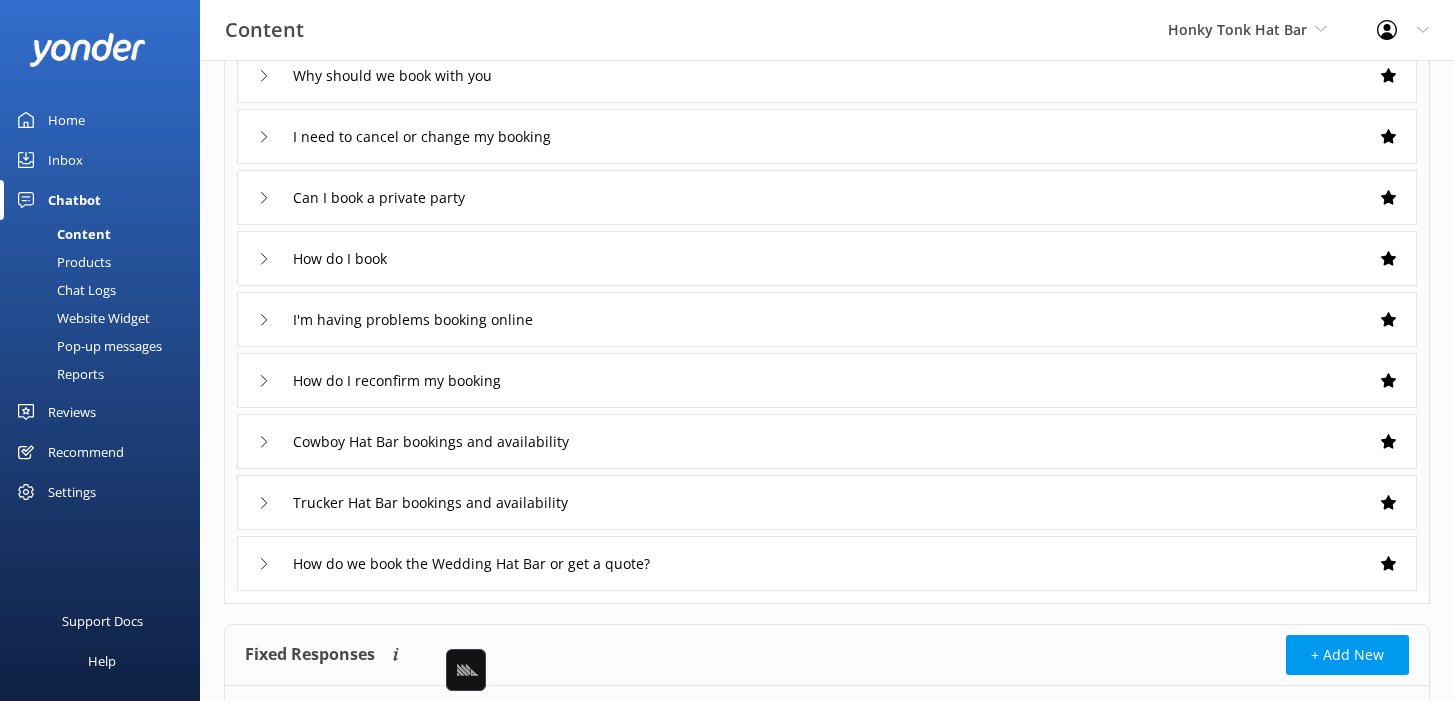 type on "book" 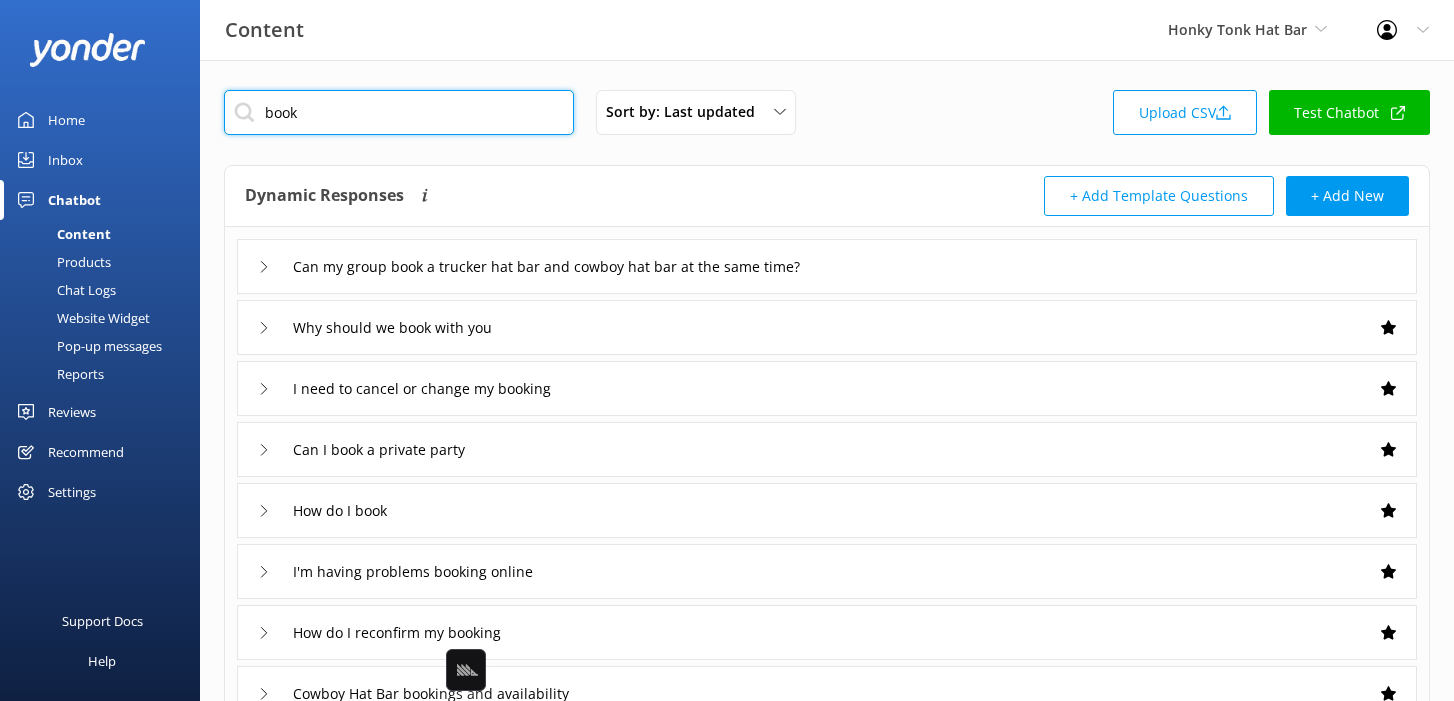 click on "book" at bounding box center (399, 112) 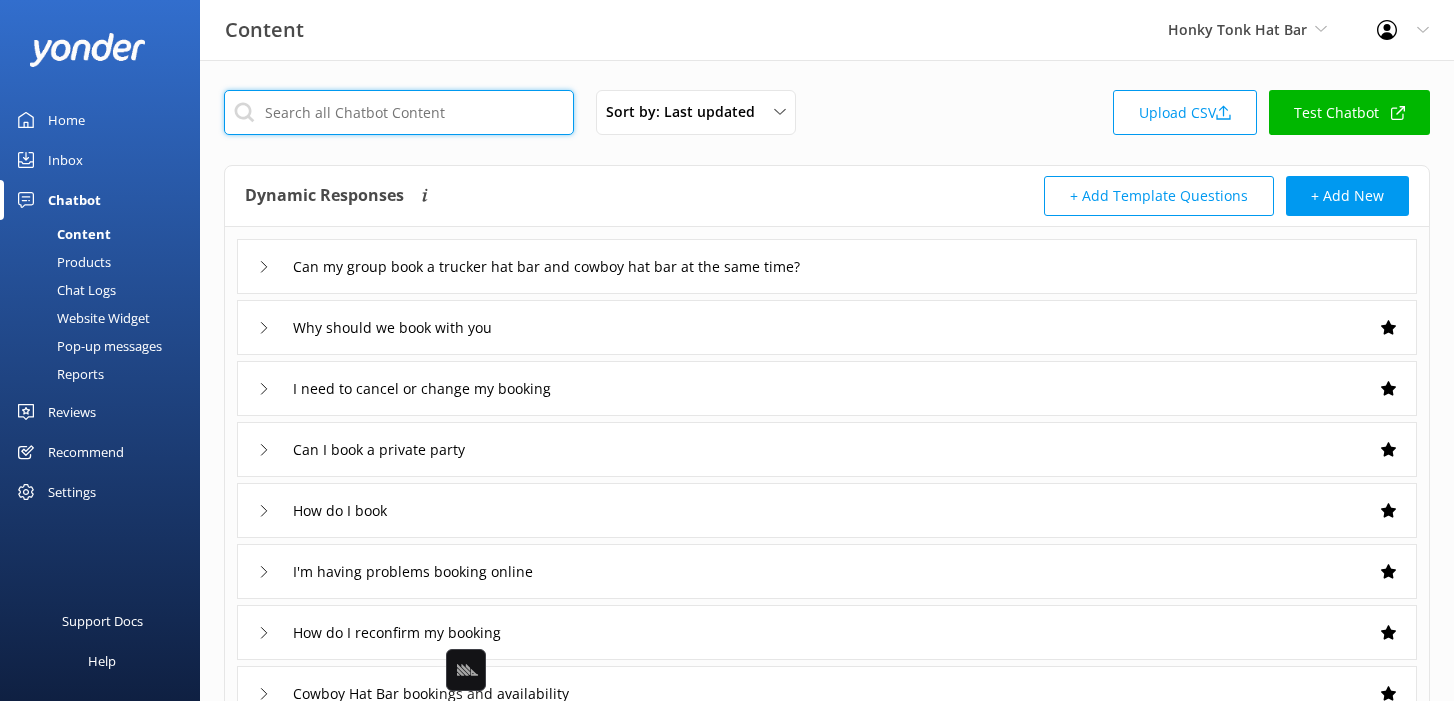 type 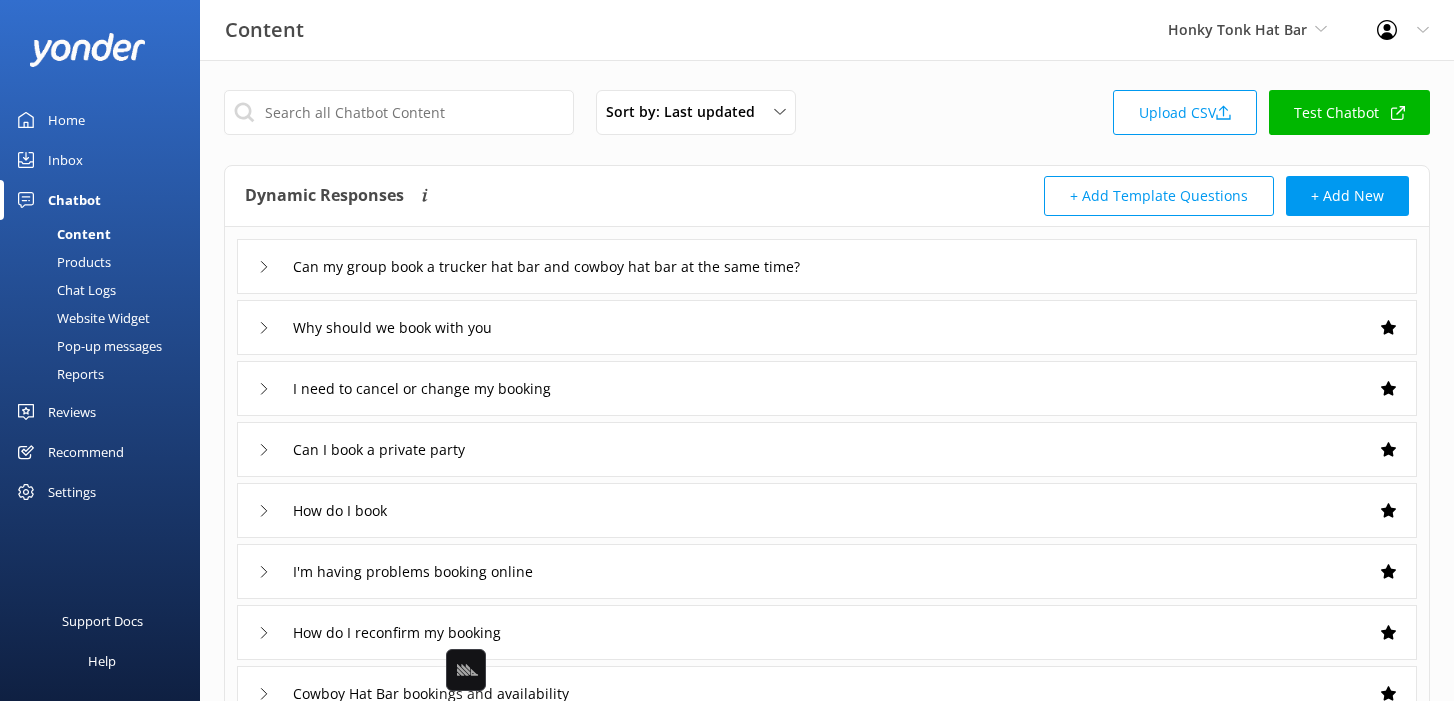 click on "Home" at bounding box center (100, 120) 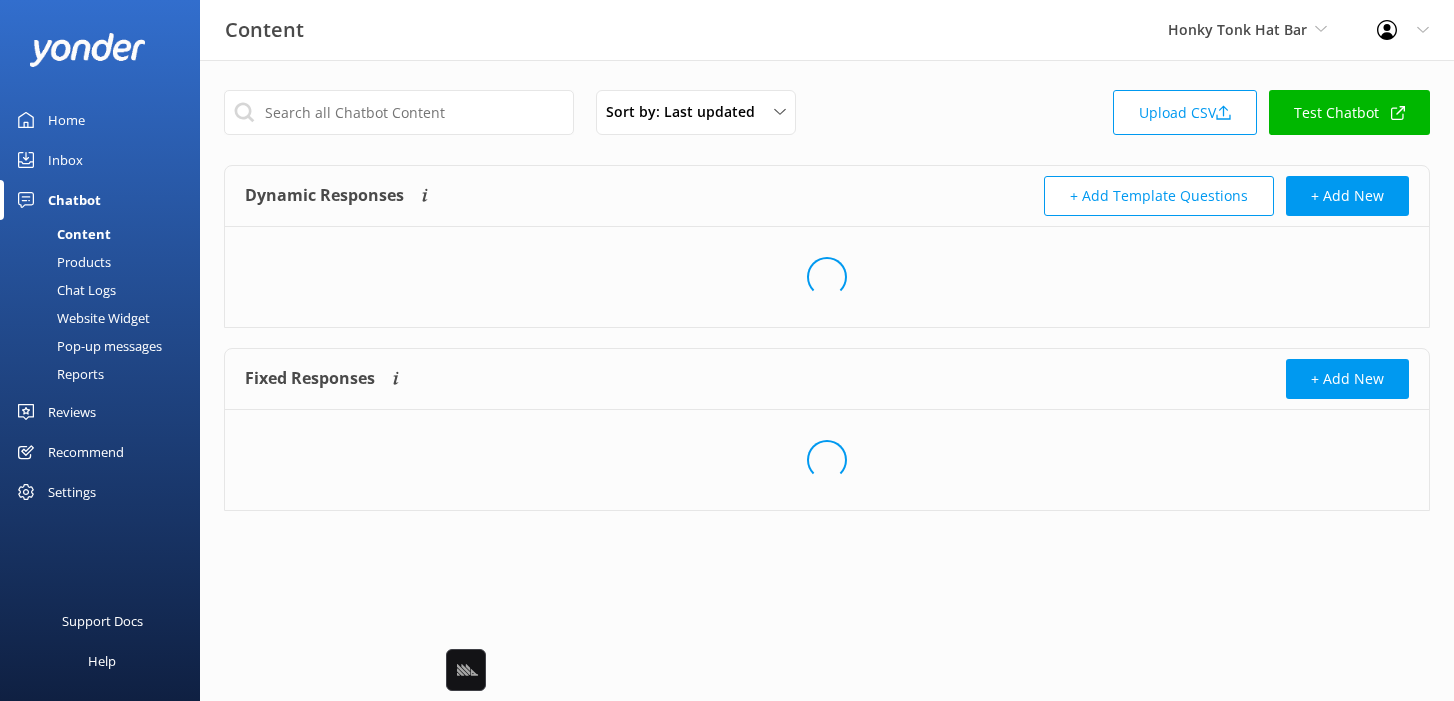 click on "Content Honky Tonk Hat Bar Black Cat Cruises Banff Airporter International Antarctic Centre Yonder Holiday Park Yonder Zipline Yonder Luxury Suites Express Watersports Yonder Luxury Suites Avenue Hotel Canberra Charleston Culinary Tours The Rarotongan Beach Resort Skydive Tecumseh Rocket Skydive Dvorak Expeditions Deco Hotel The George The Blues Train Pure Milford Yonder Rotorua Duck Tours Real NZ Great Private Tours Pavilion on Northbourne Aotearoa Surf Cougar Line Water Taxi Ocean Frontiers Hobbiton Movie Set Miller Apartments Furneaux Lodge Marlborough Tour Company Punga Cove Pelorus Mail Boat Ramada Canberra Rotorua Duck Tours South Sea Cruises Blue Lagoon Cruises Malamala Beach Club Queenstown Airport ZORB Barefoot Chat Bot 👣⛵😎 Over The Top Rotorua Duck Tours Driver in Italy Hell's Gate Geothermal Reserve & Mud Spa De Palm Island mi-pad Queenstown Taupo Tandem Skydiving Wētā Workshop Rotorua Canopy Tours Wētā Workshop Unleashed Hotel Armitage and Conference Centre Carlingford Adventure Centre" at bounding box center (727, 30) 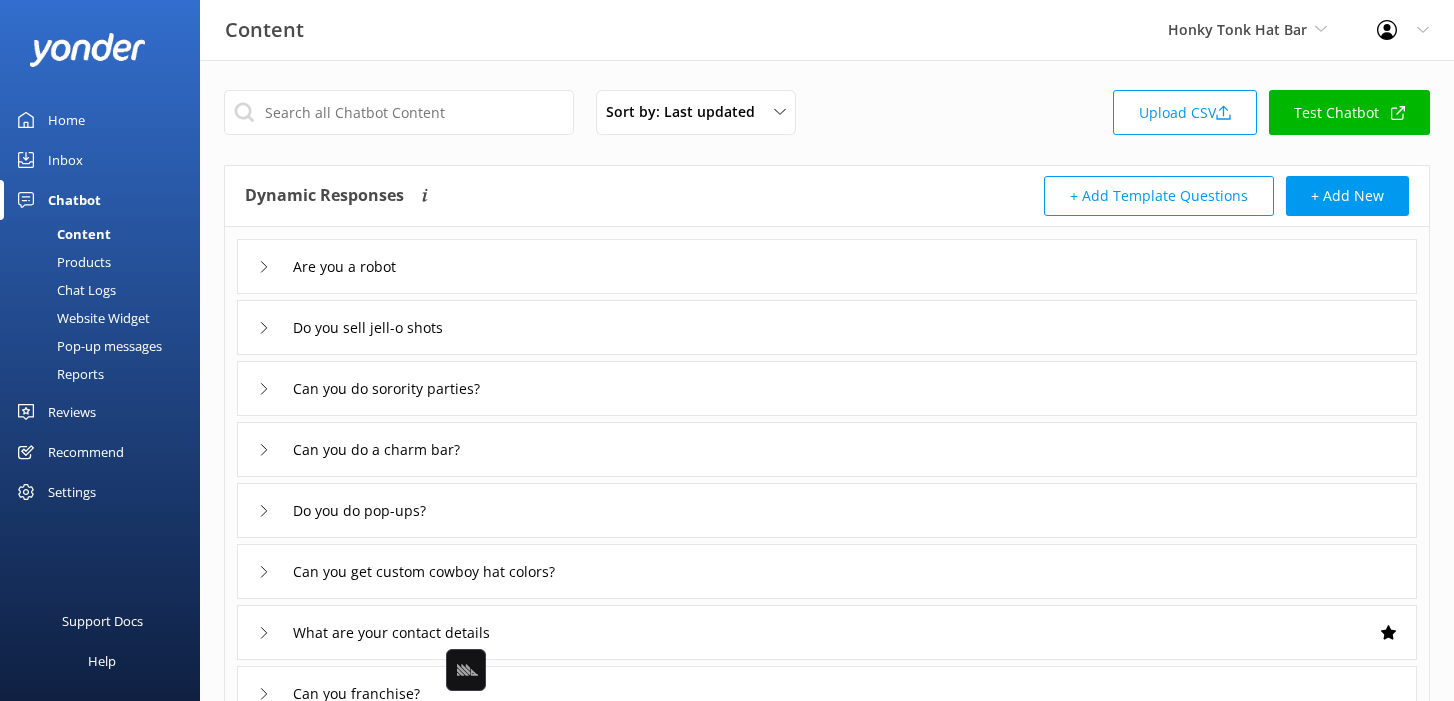 click on "Content Honky Tonk Hat Bar Black Cat Cruises Banff Airporter International Antarctic Centre Yonder Holiday Park Yonder Zipline Yonder Luxury Suites Express Watersports Yonder Luxury Suites Avenue Hotel Canberra Charleston Culinary Tours The Rarotongan Beach Resort Skydive Tecumseh Rocket Skydive Dvorak Expeditions Deco Hotel The George The Blues Train Pure Milford Yonder Rotorua Duck Tours Real NZ Great Private Tours Pavilion on Northbourne Aotearoa Surf Cougar Line Water Taxi Ocean Frontiers Hobbiton Movie Set Miller Apartments Furneaux Lodge Marlborough Tour Company Punga Cove Pelorus Mail Boat Ramada Canberra Rotorua Duck Tours South Sea Cruises Blue Lagoon Cruises Malamala Beach Club Queenstown Airport ZORB Barefoot Chat Bot 👣⛵😎 Over The Top Rotorua Duck Tours Driver in Italy Hell's Gate Geothermal Reserve & Mud Spa De Palm Island mi-pad Queenstown Taupo Tandem Skydiving Wētā Workshop Rotorua Canopy Tours Wētā Workshop Unleashed Hotel Armitage and Conference Centre Carlingford Adventure Centre" at bounding box center (727, 30) 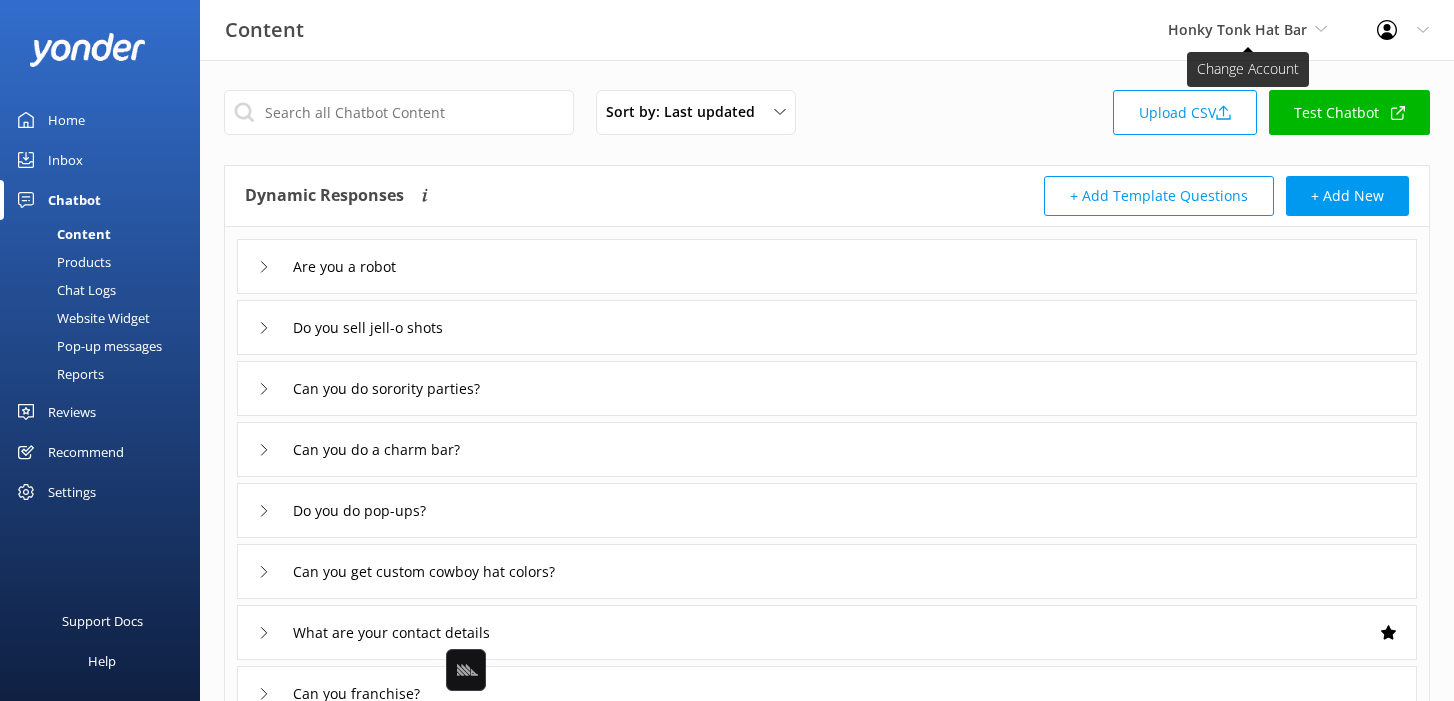 click on "Honky Tonk Hat Bar" at bounding box center [1237, 29] 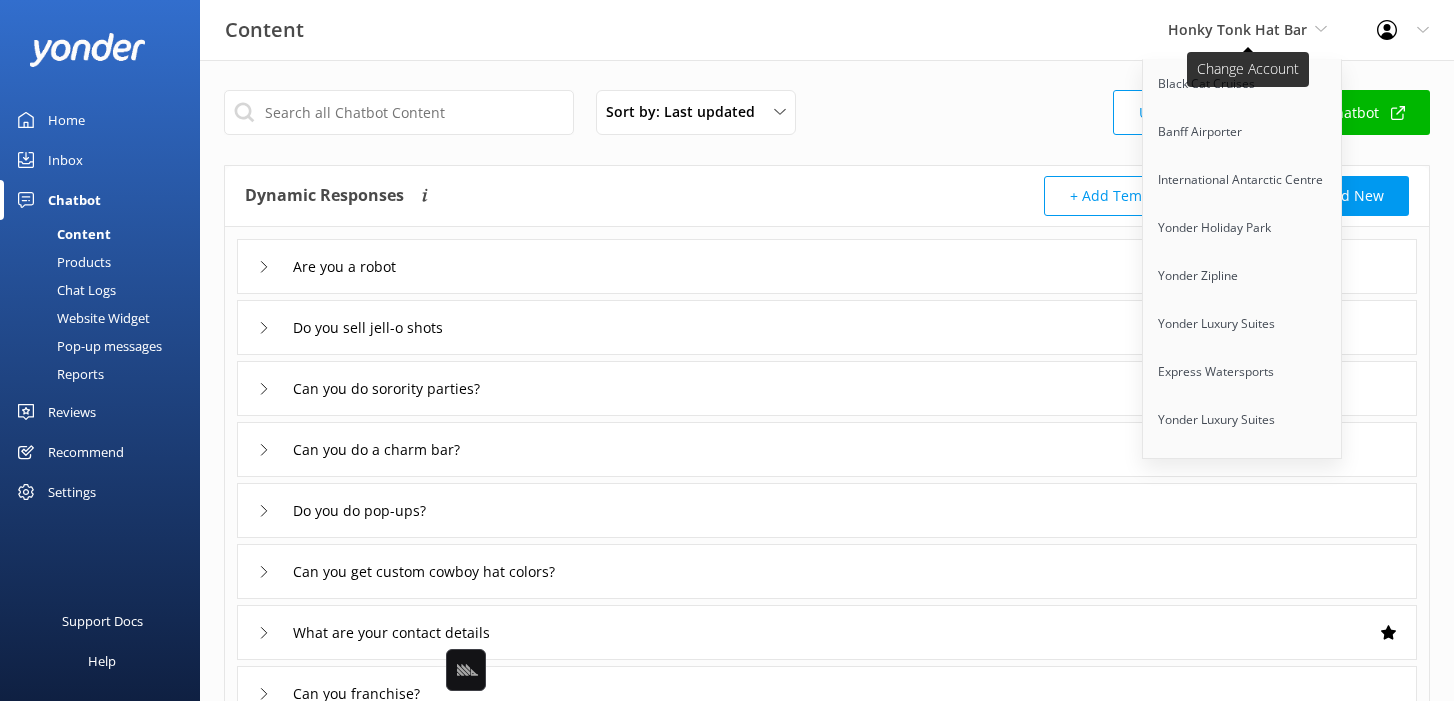 scroll, scrollTop: 11663, scrollLeft: 0, axis: vertical 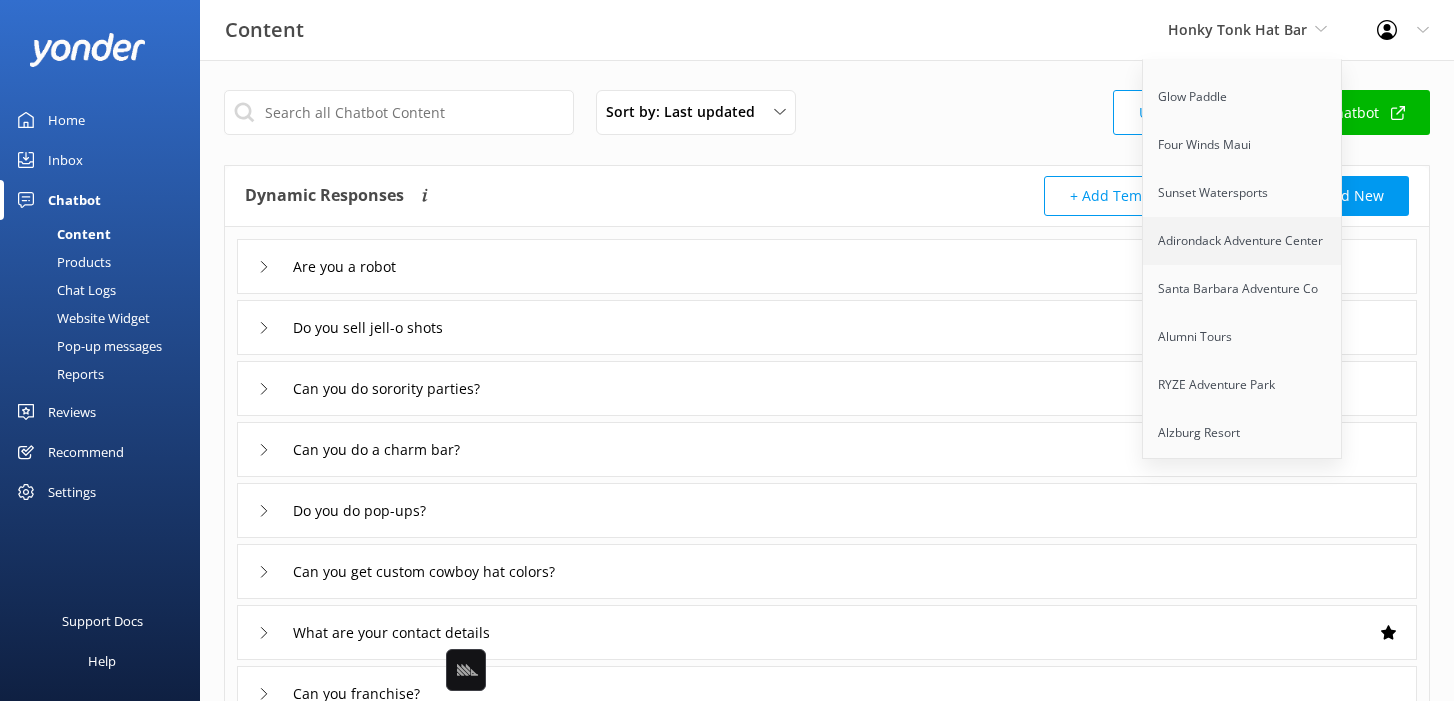 click on "Adirondack Adventure Center" at bounding box center [1243, 241] 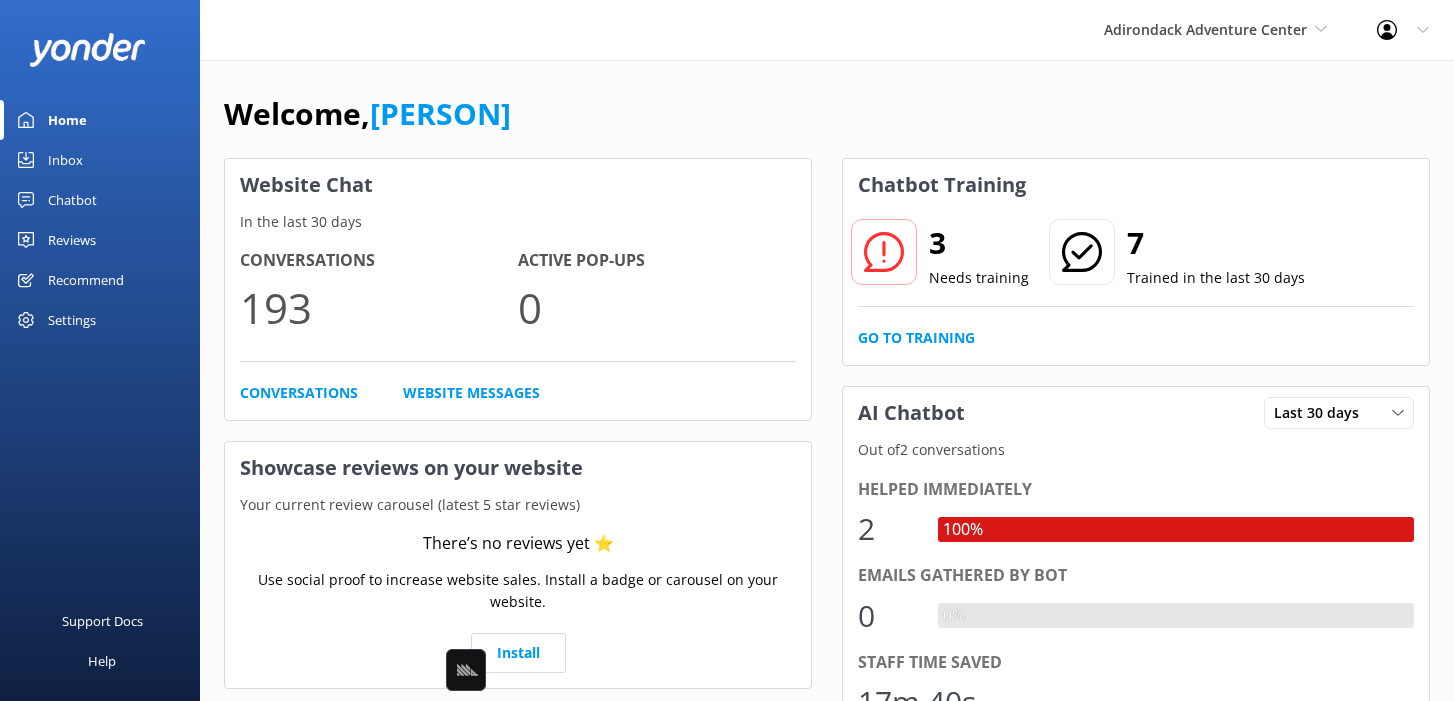 click on "Welcome, [FIRST]" at bounding box center (827, 124) 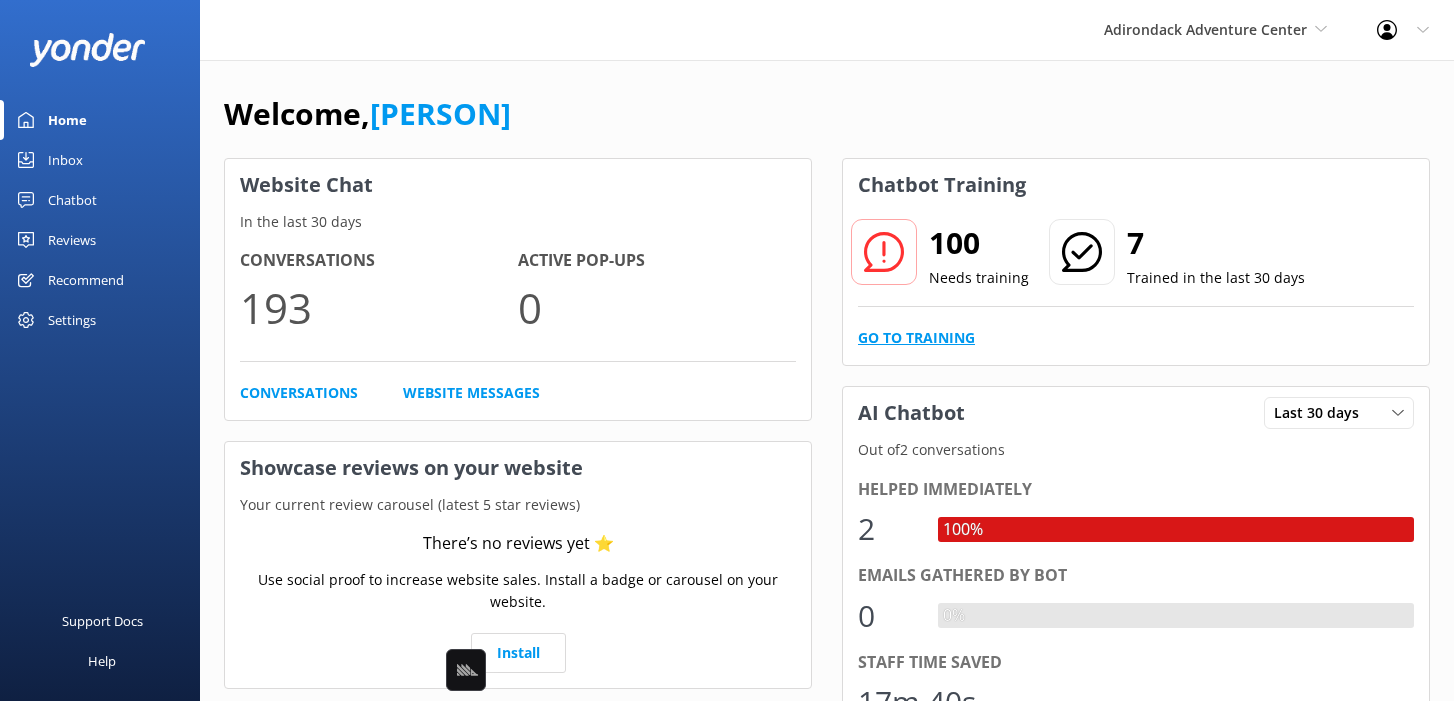 click on "Go to Training" at bounding box center [916, 338] 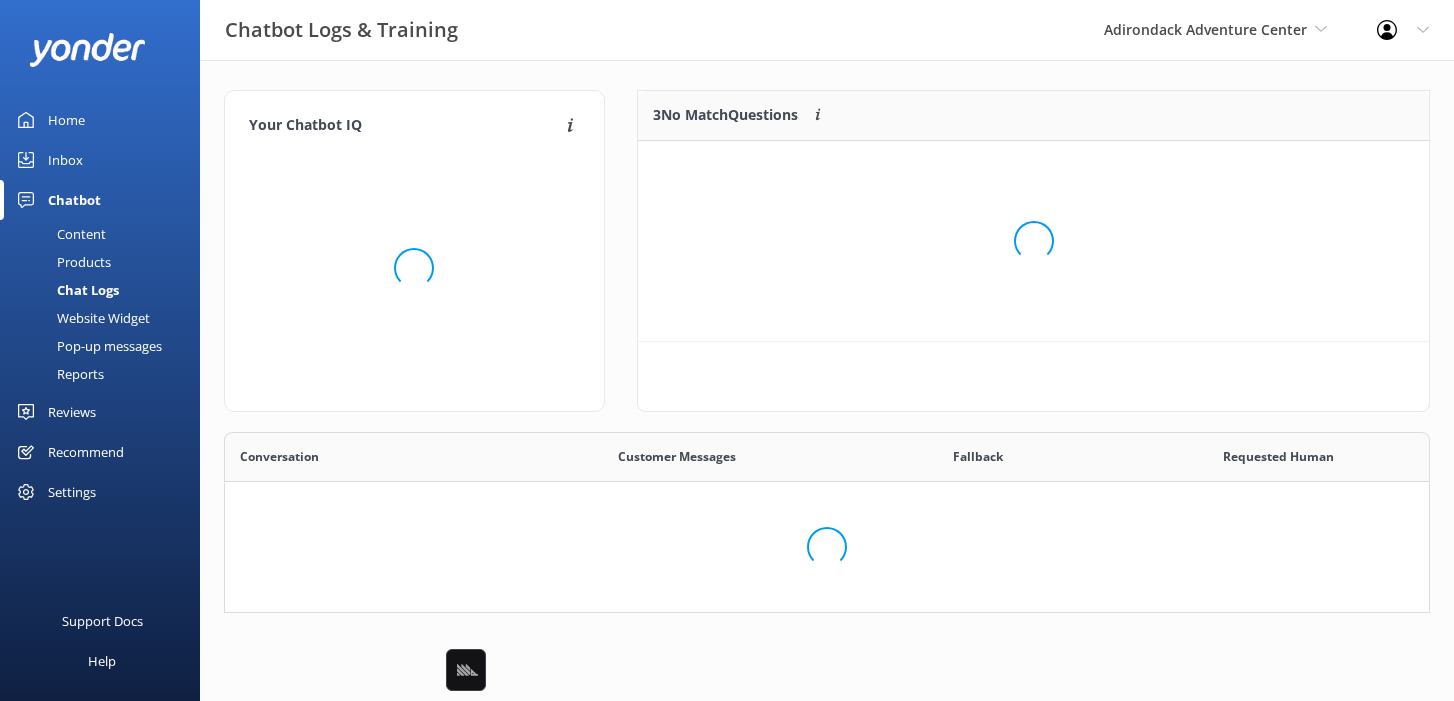 scroll, scrollTop: 1, scrollLeft: 0, axis: vertical 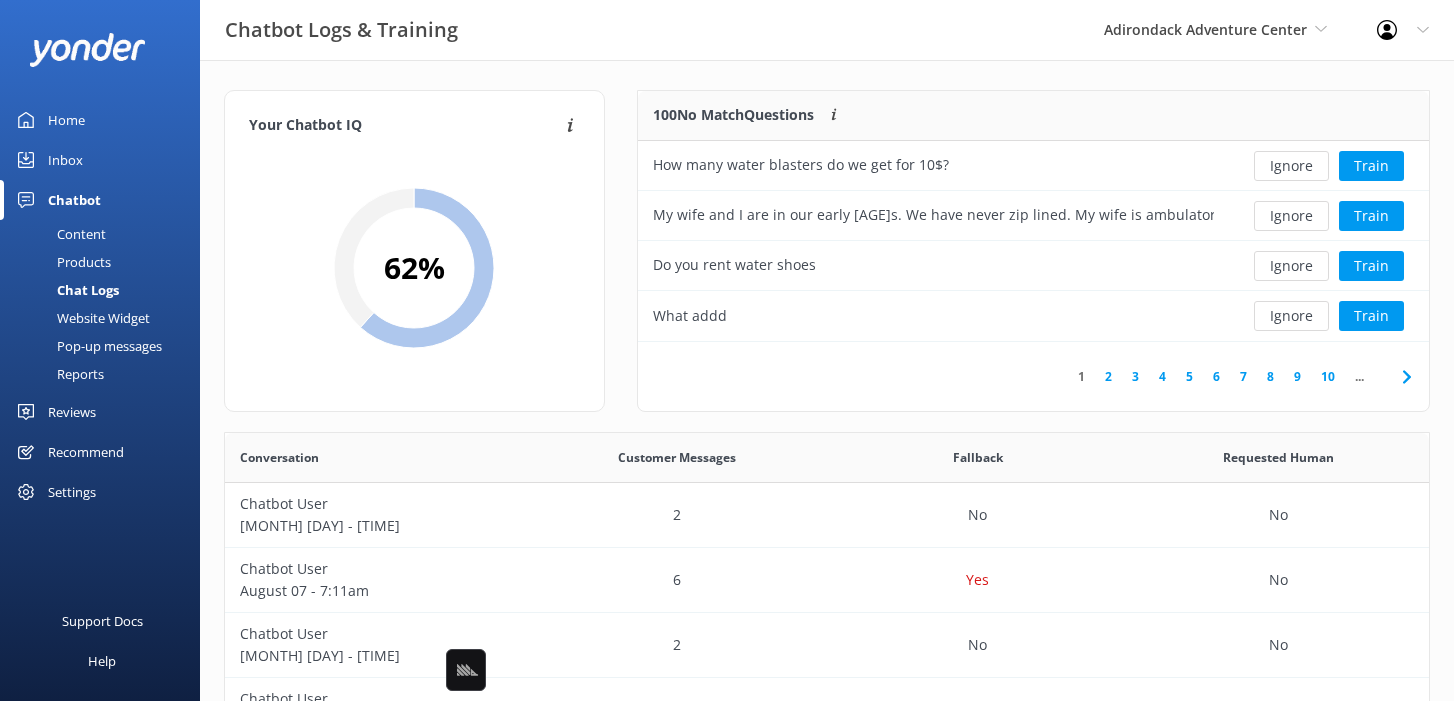 click on "Your Chatbot IQ Your Chatbot IQ is the percentage of trained FAQs against untrained FAQs 62 %" at bounding box center [414, 261] 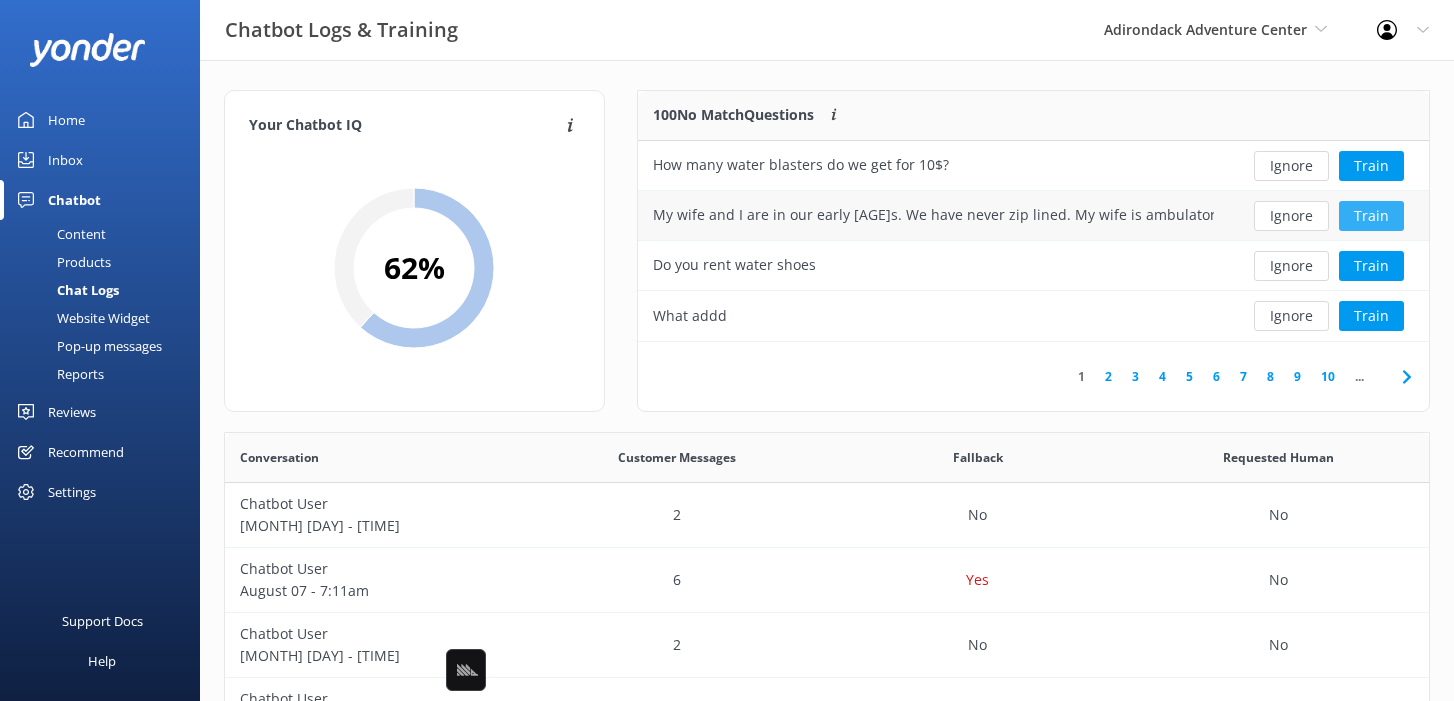 click on "Train" at bounding box center [1371, 216] 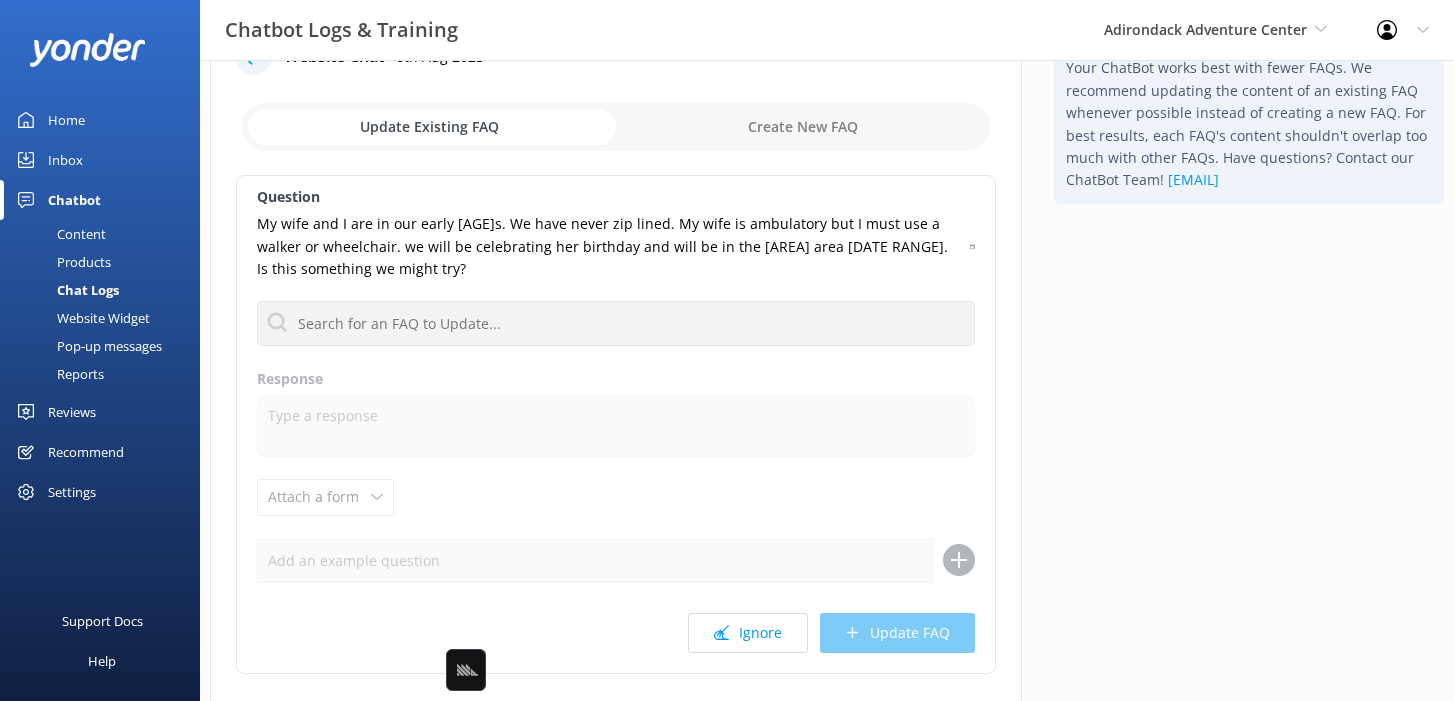 scroll, scrollTop: 85, scrollLeft: 0, axis: vertical 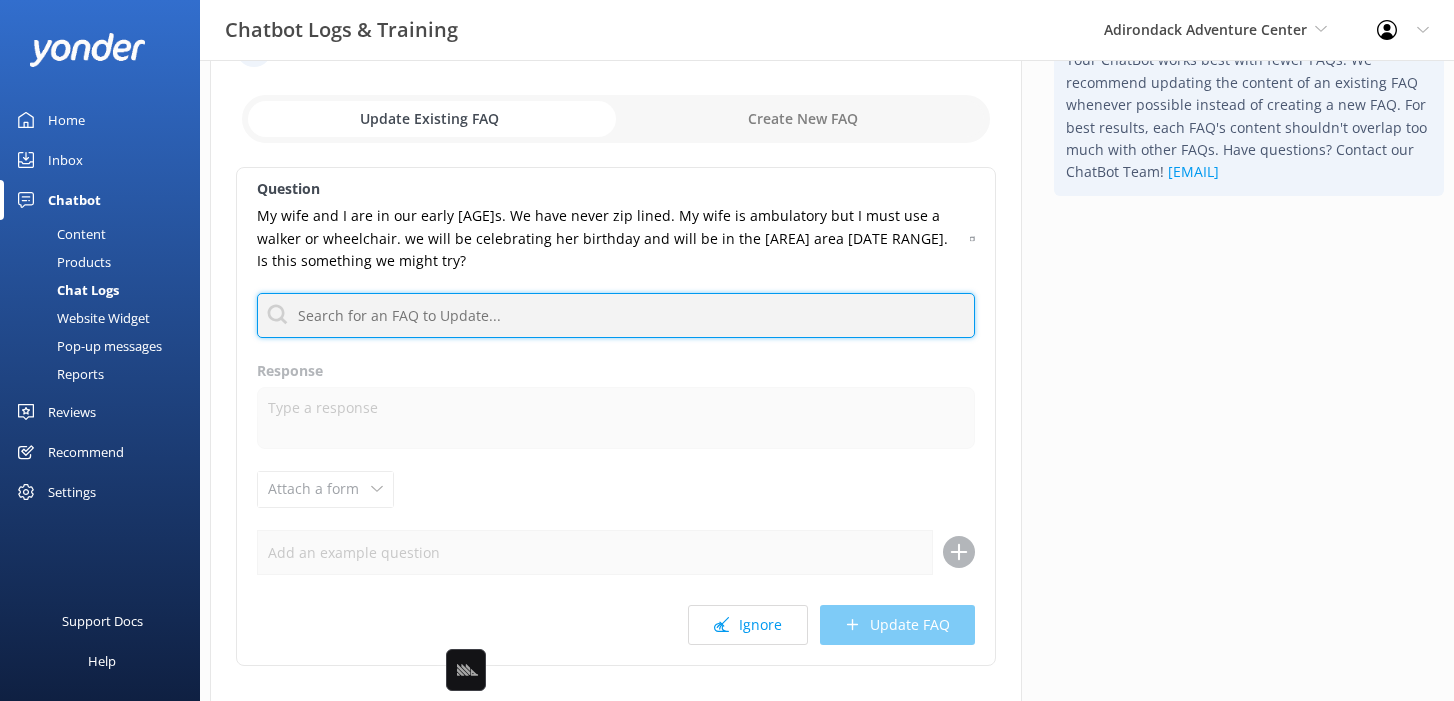 click at bounding box center (616, 315) 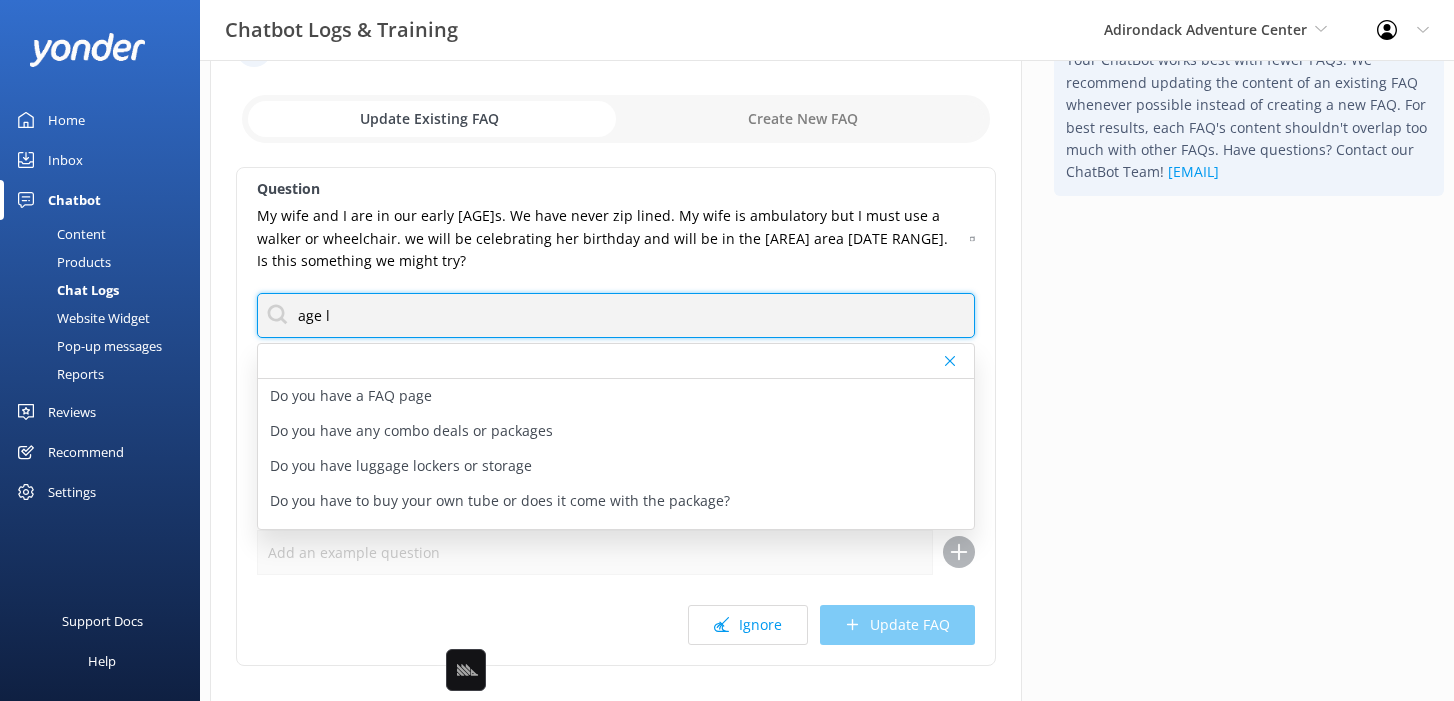 type on "age l" 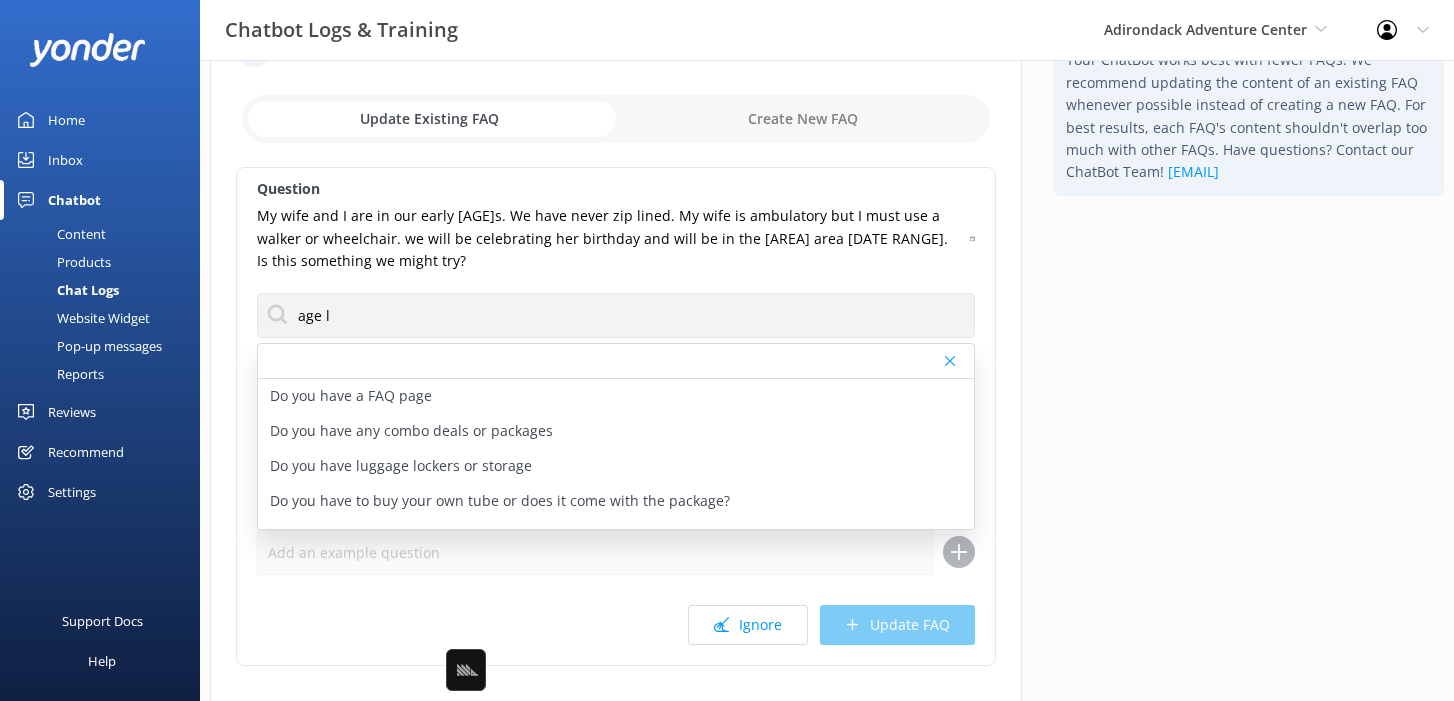 click on "Tip: Your ChatBot works best with fewer FAQs. We recommend updating the content of an existing FAQ whenever possible instead of creating a new FAQ. For best results, each FAQ's content shouldn't overlap too much with other FAQs. Have questions? Contact our ChatBot Team!   support@yonderhq.com" at bounding box center [1249, 396] 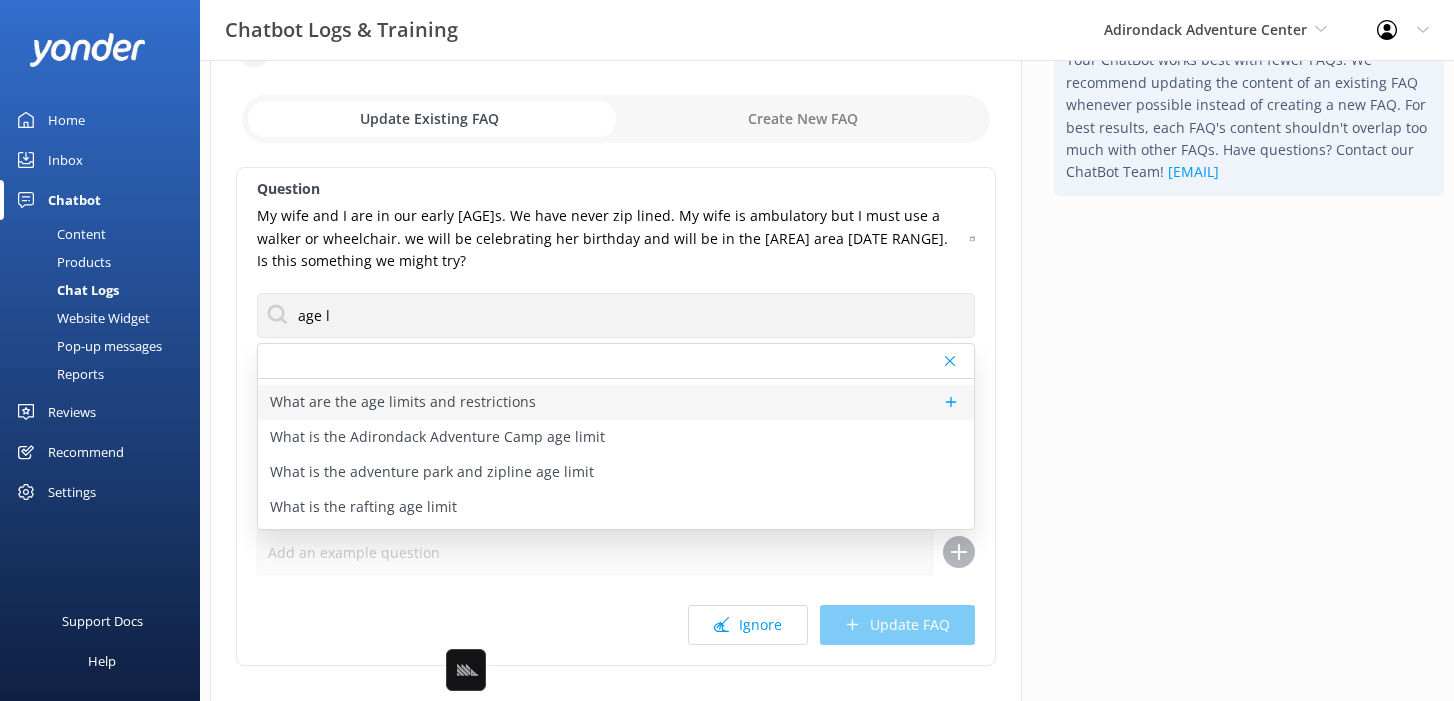 scroll, scrollTop: 170, scrollLeft: 0, axis: vertical 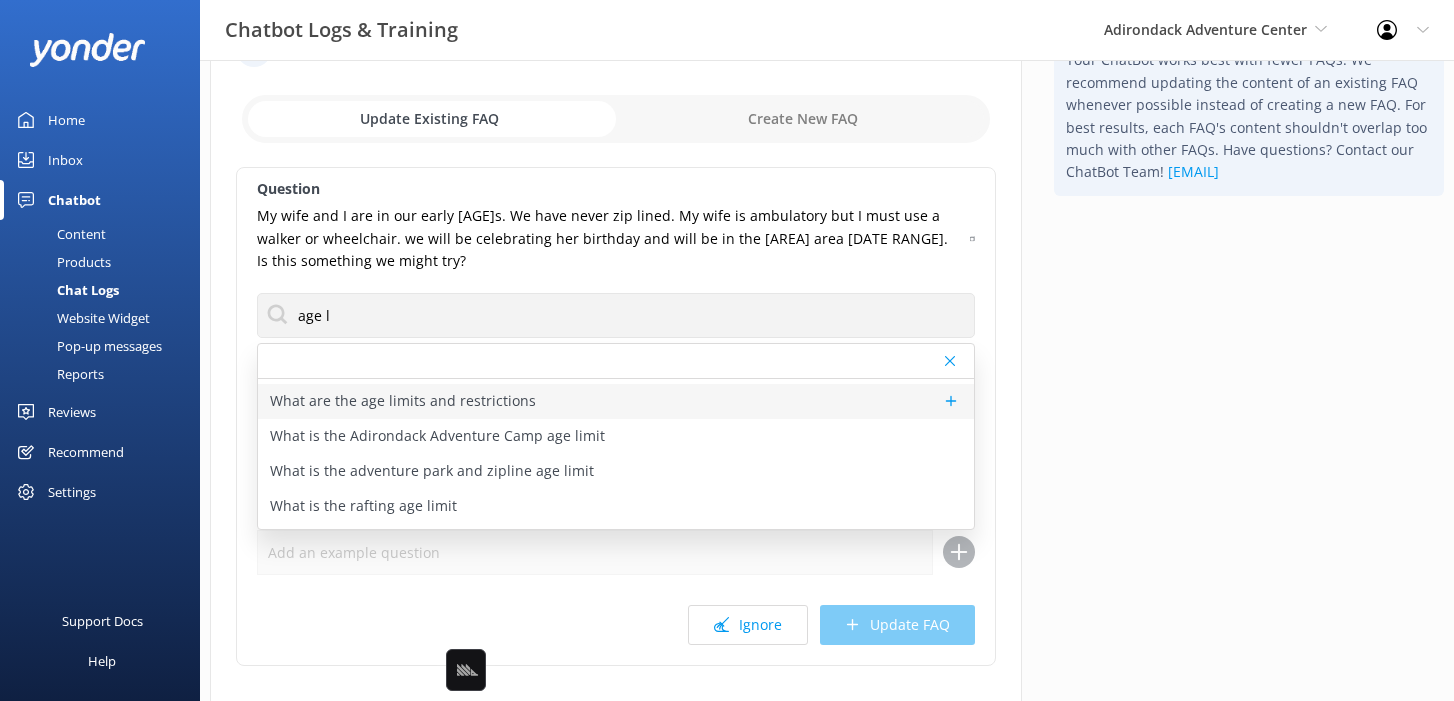click on "What are the age limits and restrictions" at bounding box center (403, 401) 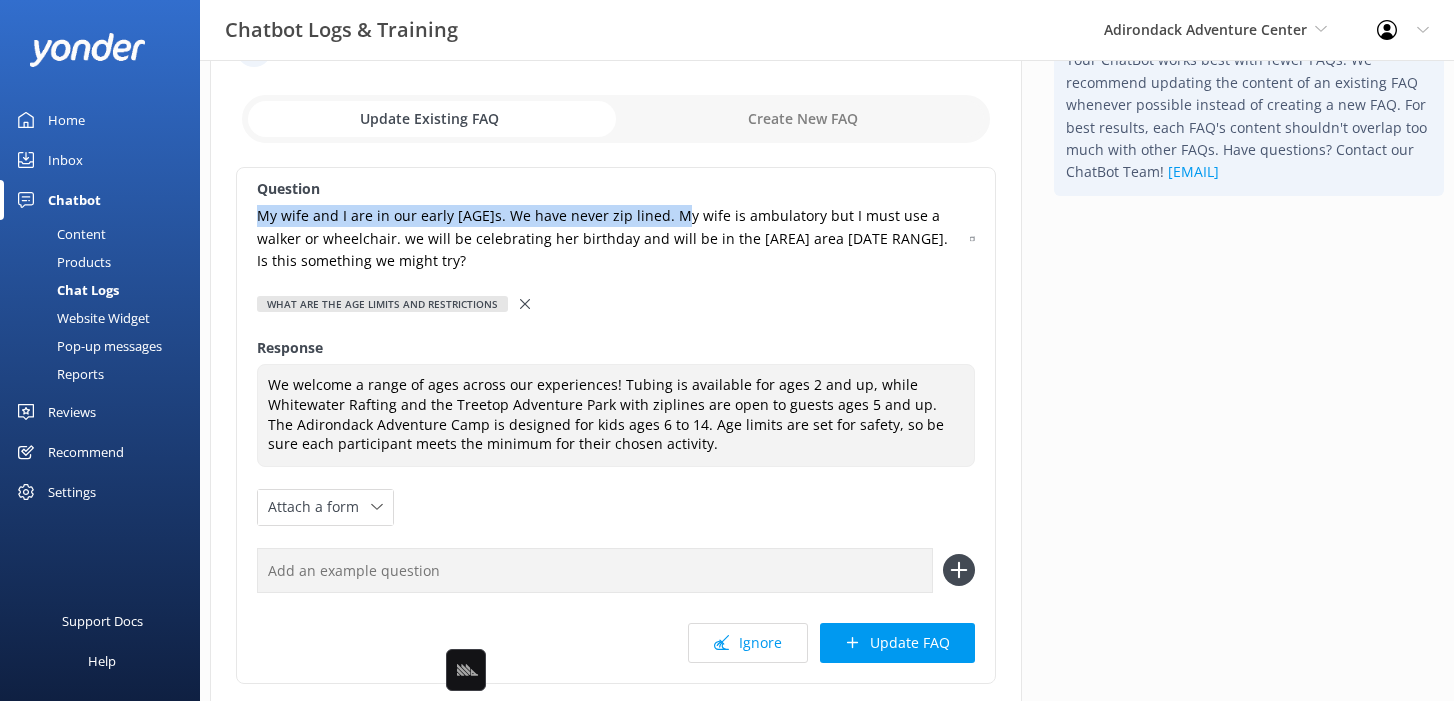 drag, startPoint x: 246, startPoint y: 214, endPoint x: 665, endPoint y: 219, distance: 419.02985 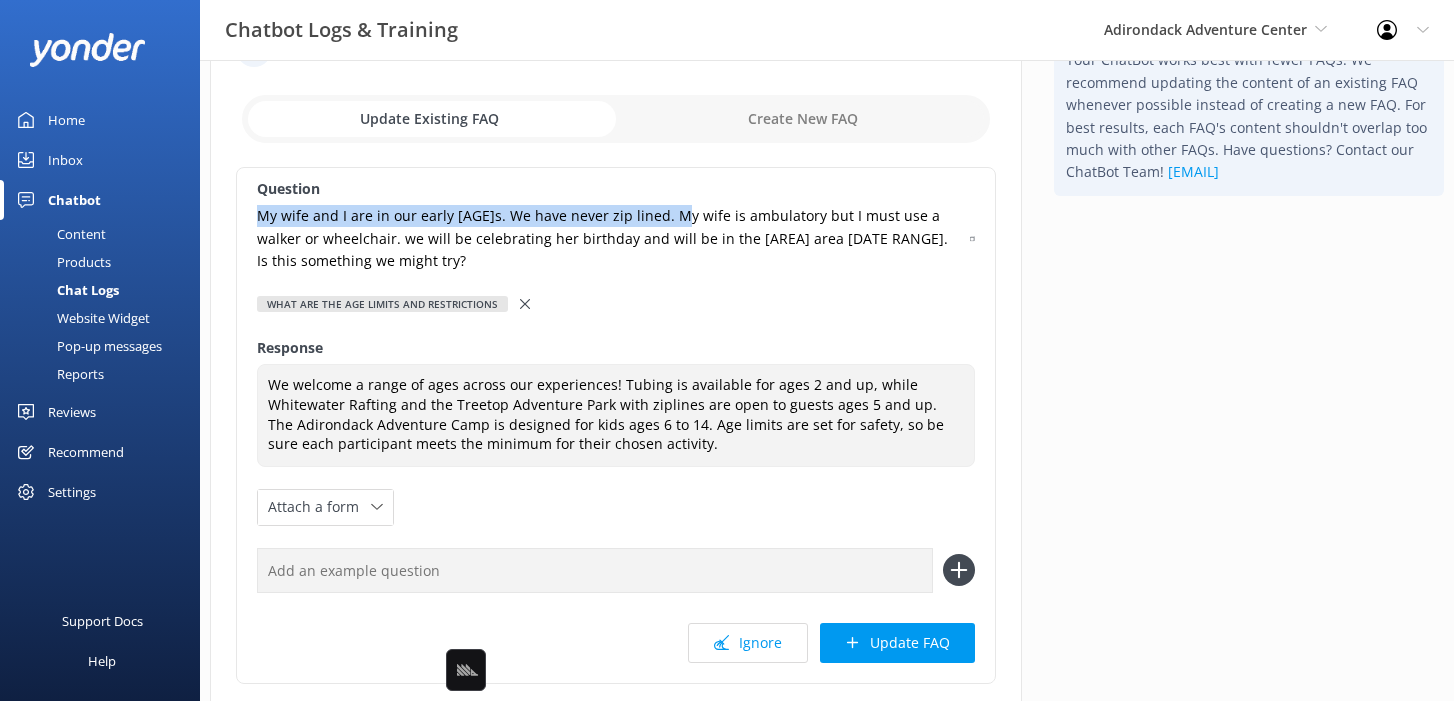 click at bounding box center (595, 570) 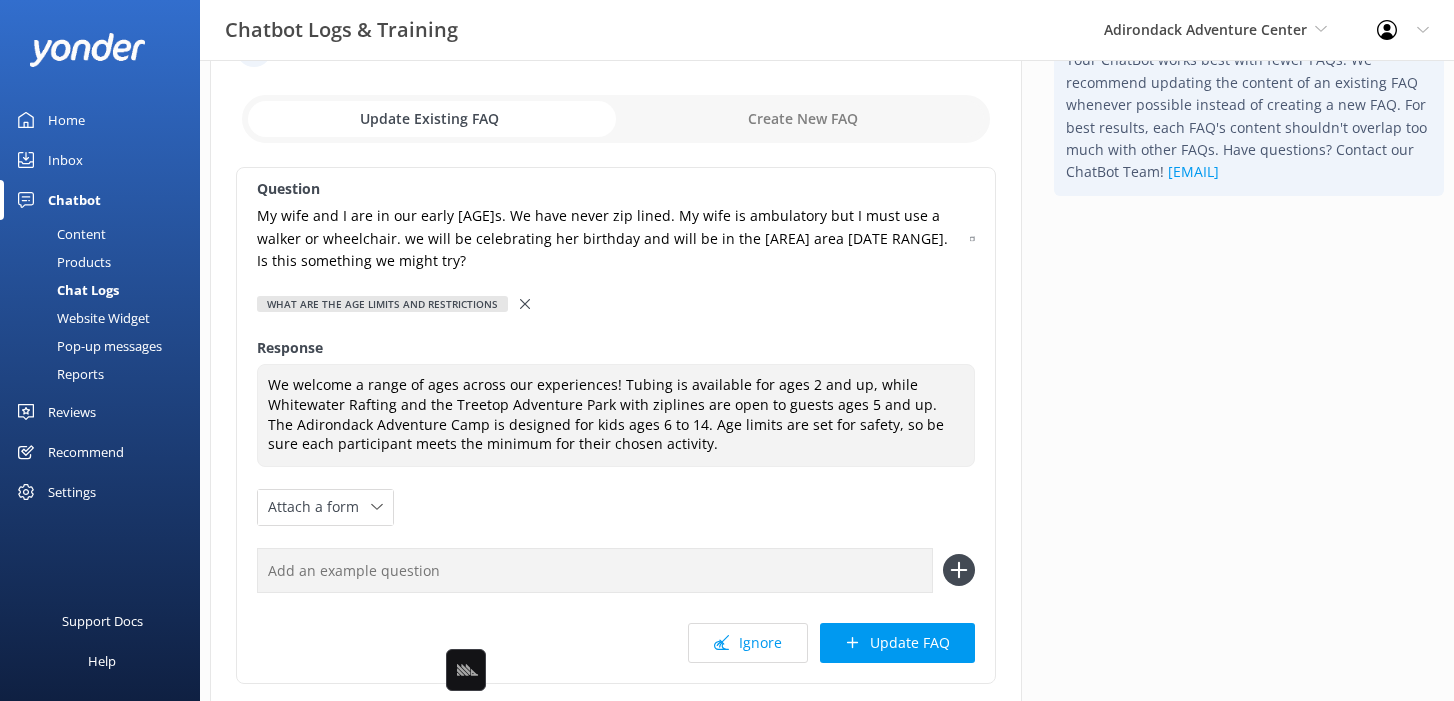 paste on "My wife and I are in our early [AGE]s. We have never zip lined." 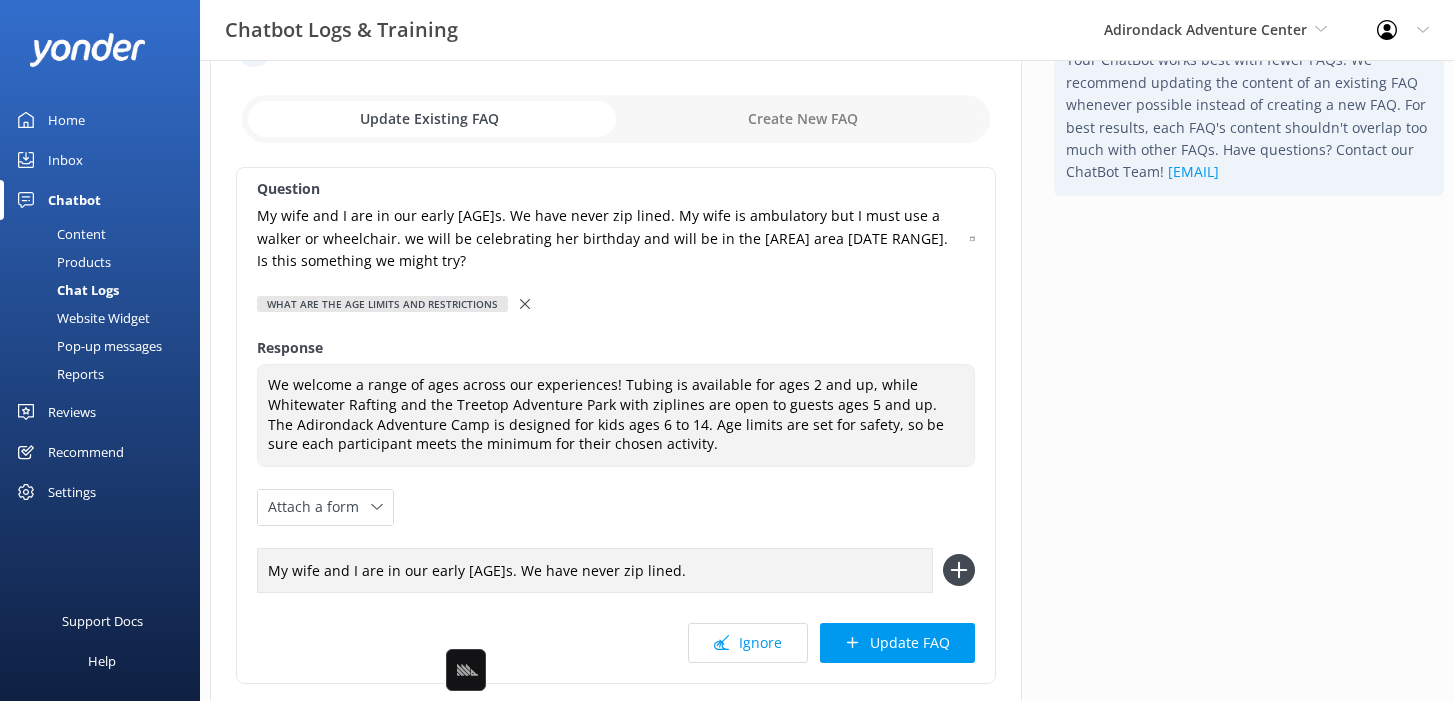 type on "My wife and I are in our early [AGE]s. We have never zip lined." 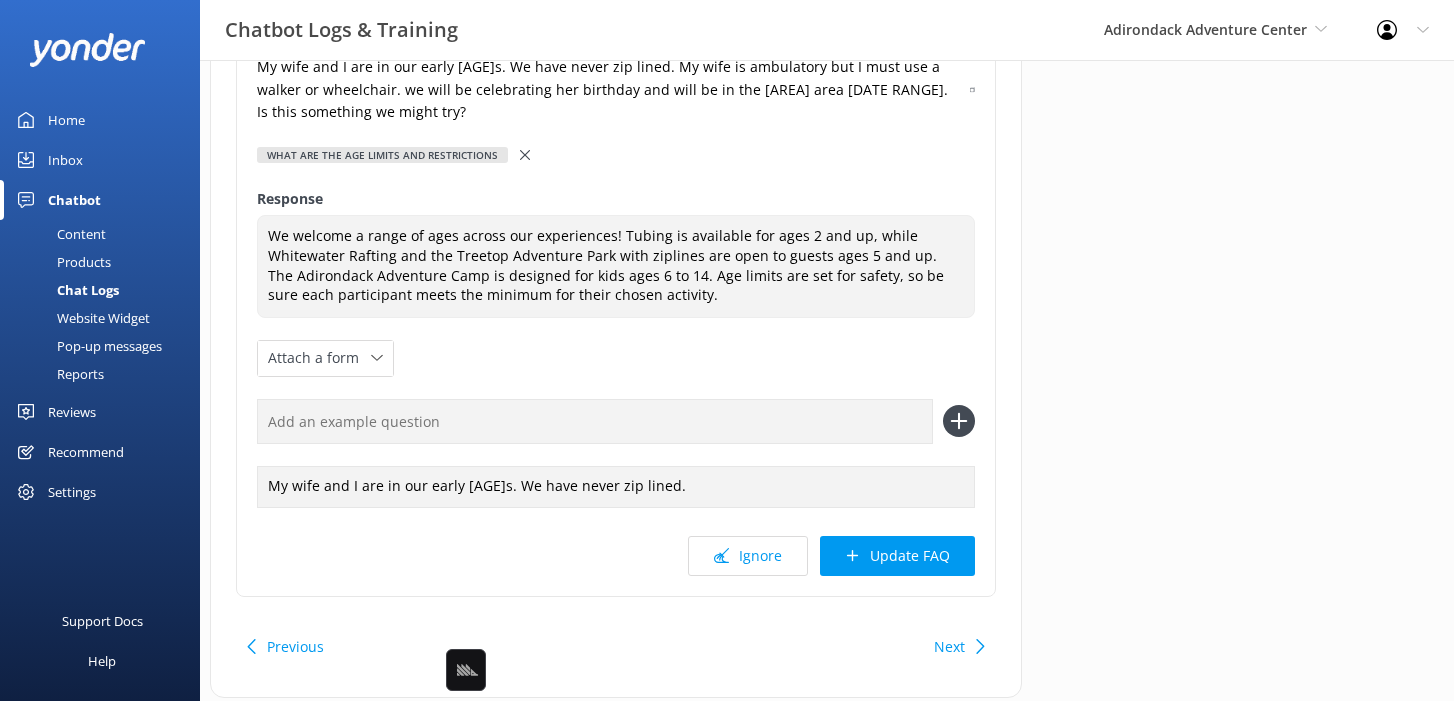 scroll, scrollTop: 270, scrollLeft: 0, axis: vertical 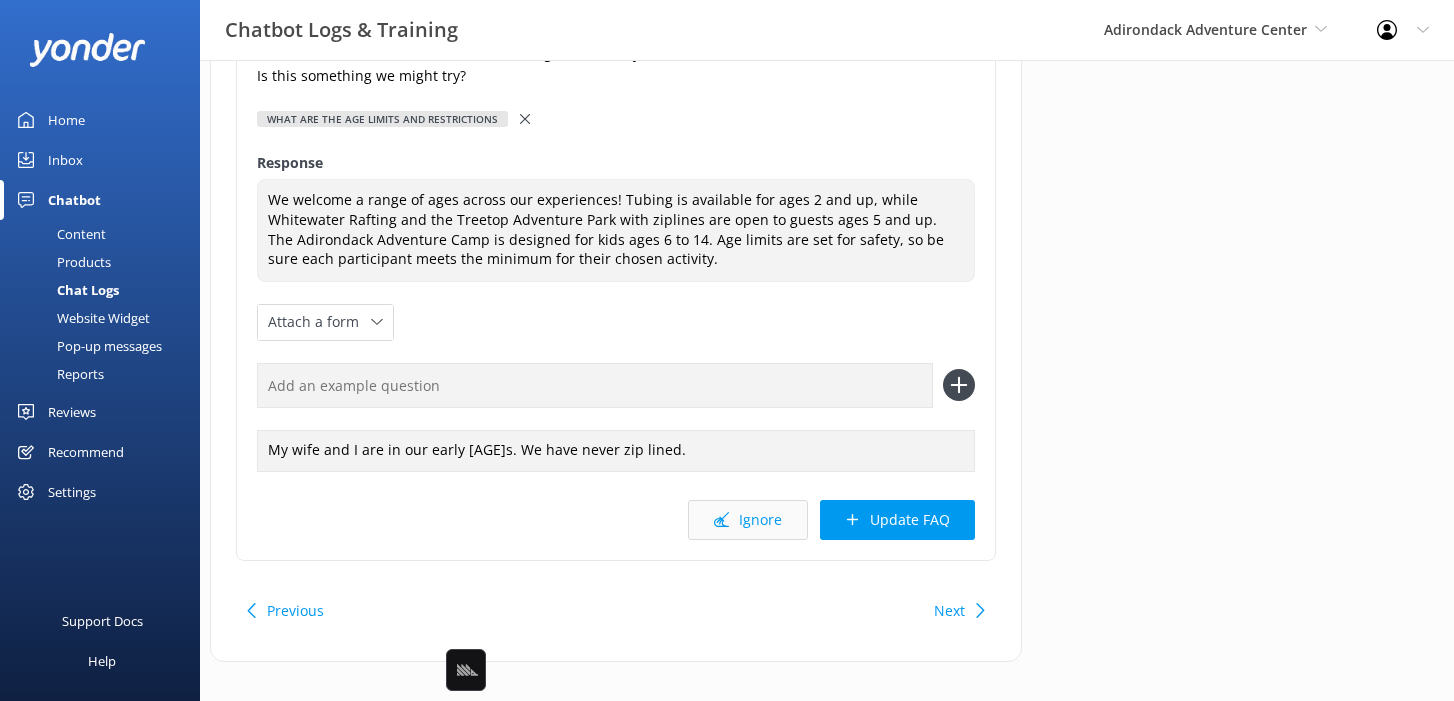 click on "Ignore" at bounding box center (748, 520) 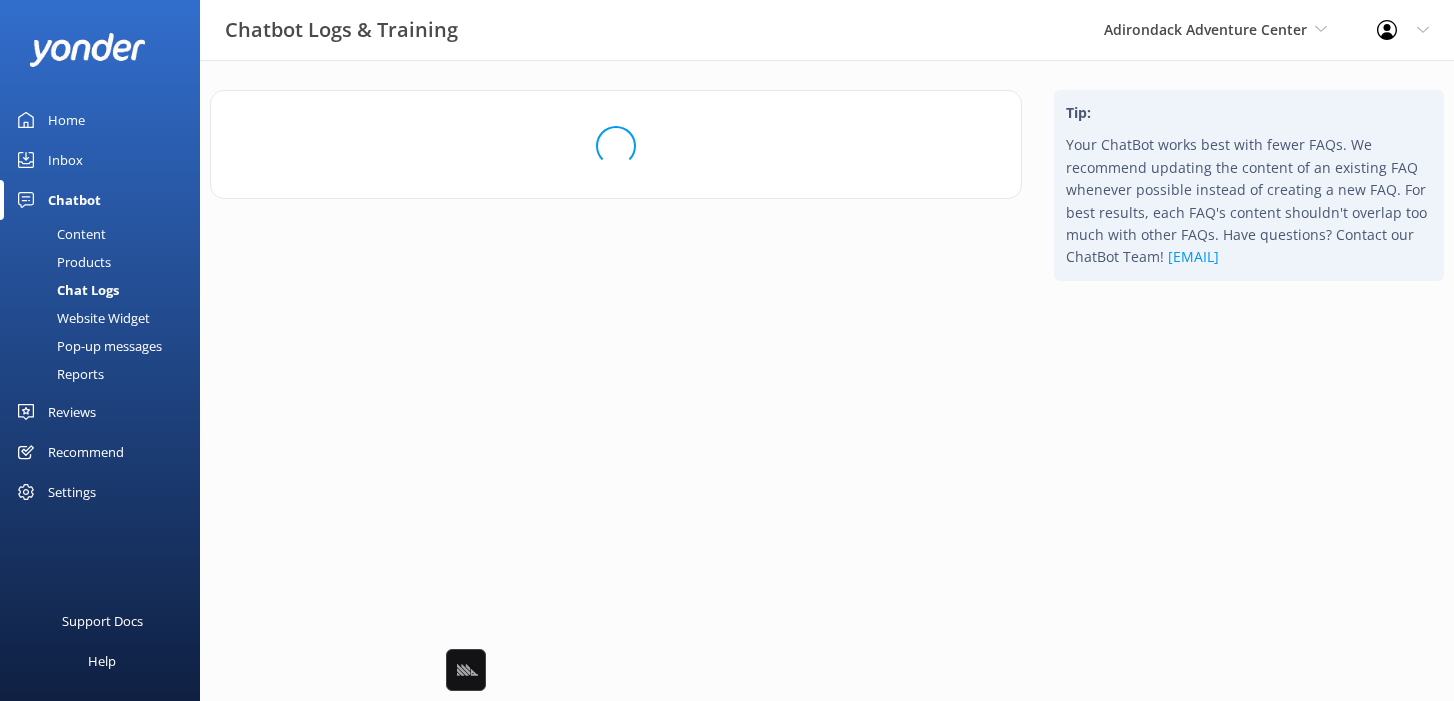 scroll, scrollTop: 0, scrollLeft: 0, axis: both 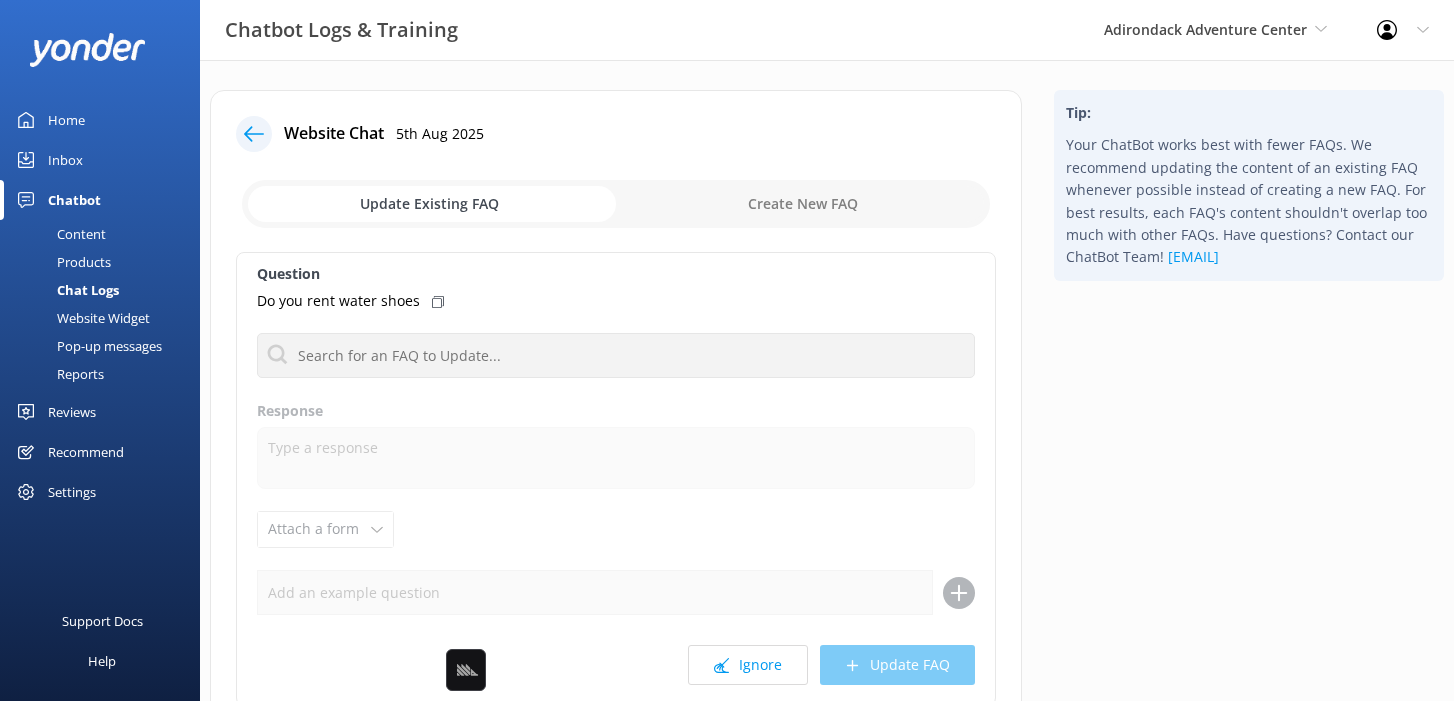 click at bounding box center (254, 134) 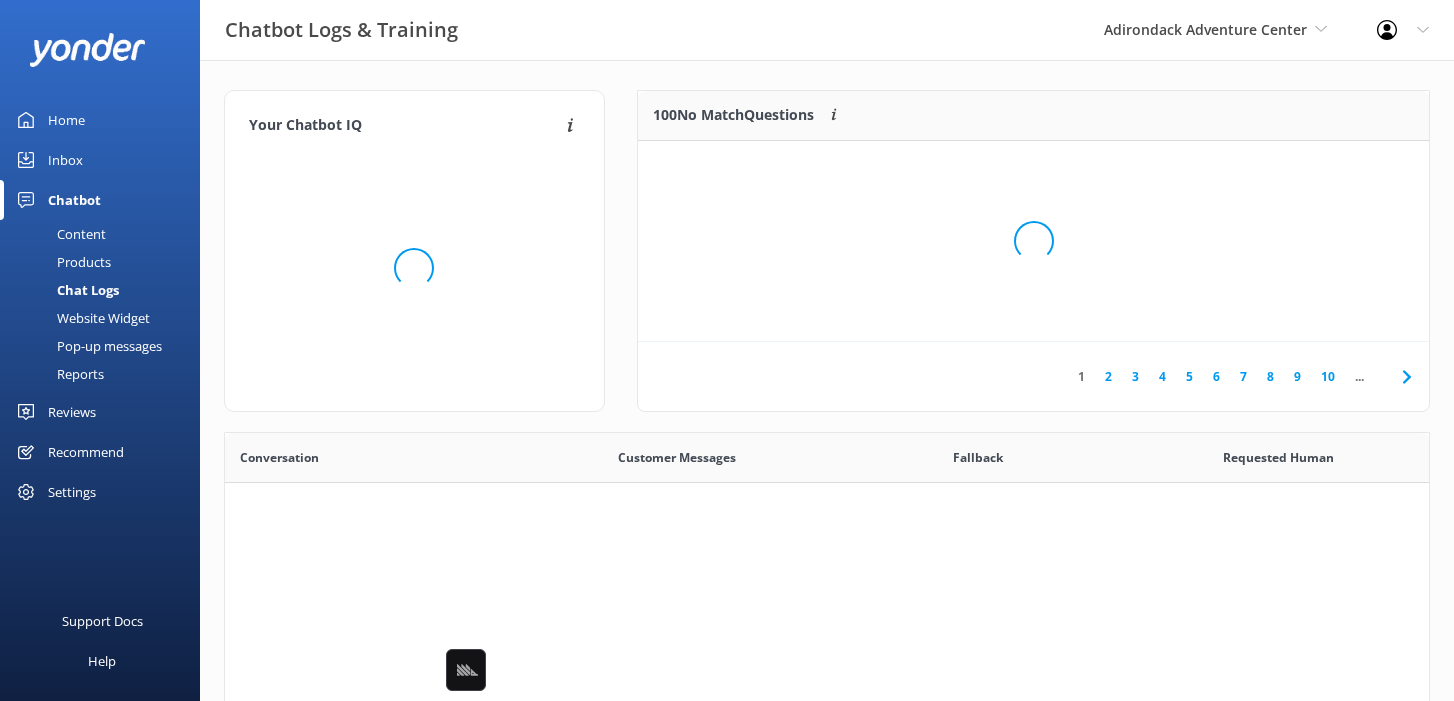 scroll, scrollTop: 1, scrollLeft: 0, axis: vertical 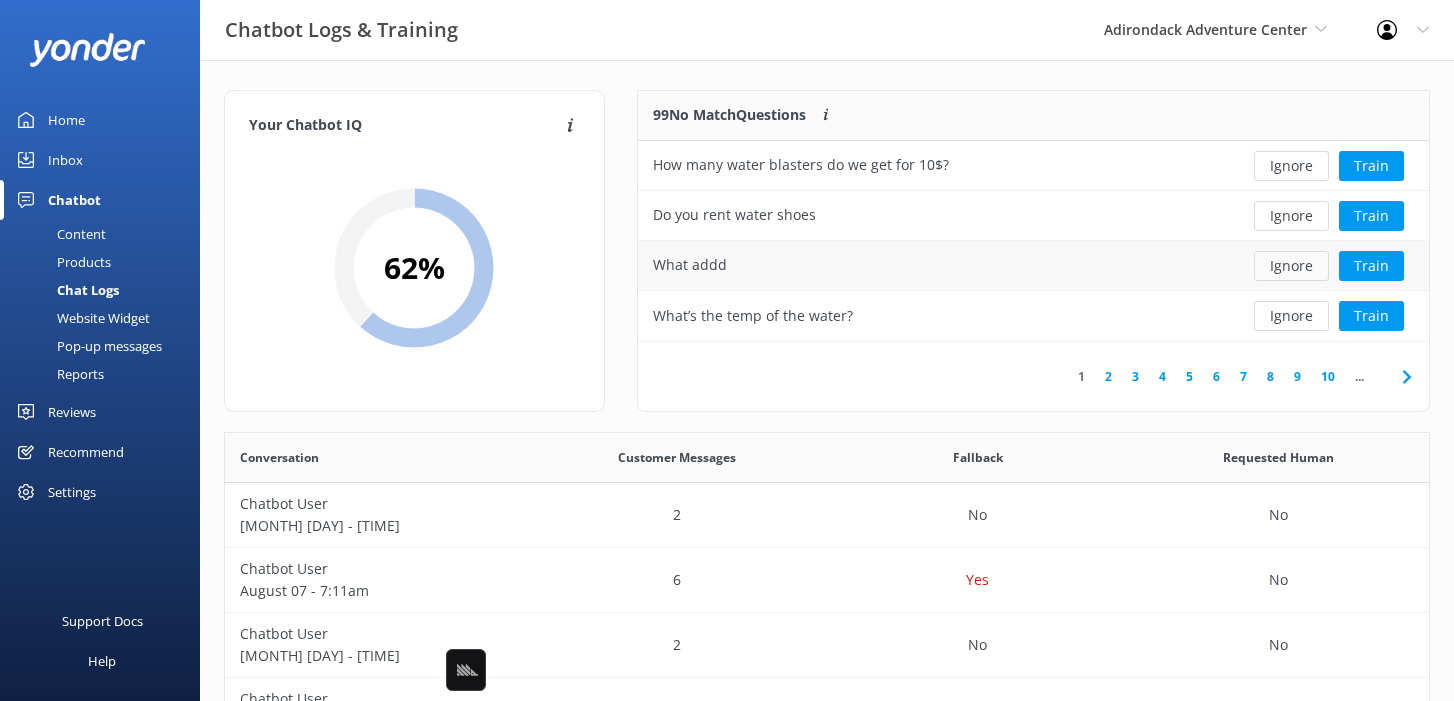click on "Ignore" at bounding box center [1291, 266] 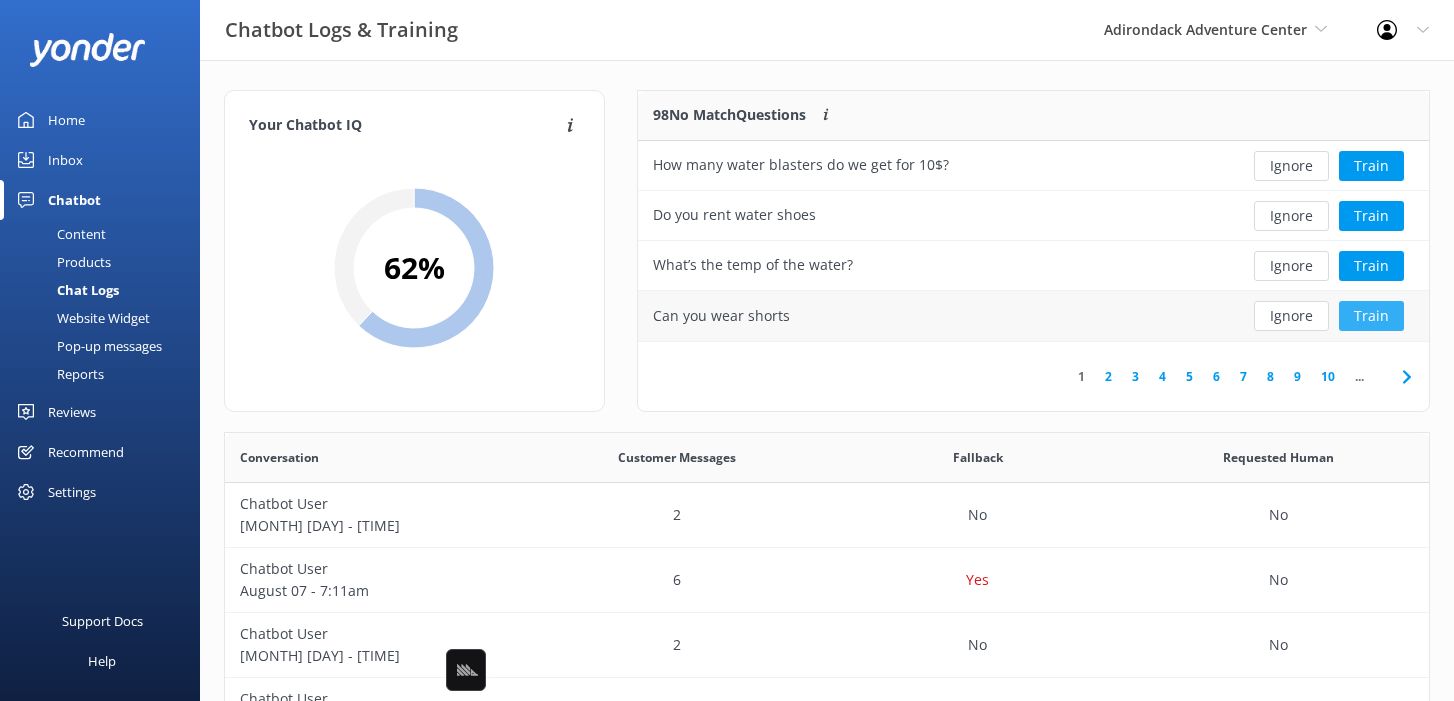 click on "Train" at bounding box center [1371, 316] 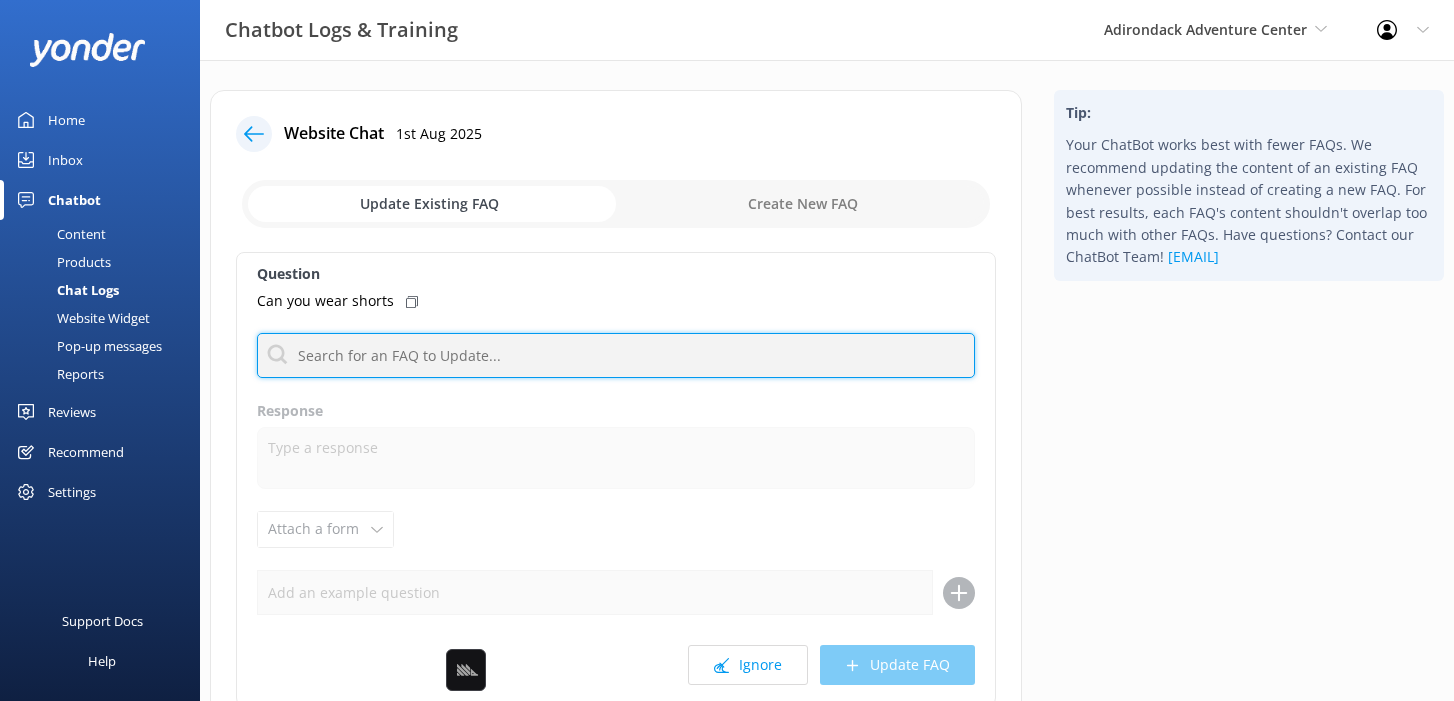 click at bounding box center [616, 355] 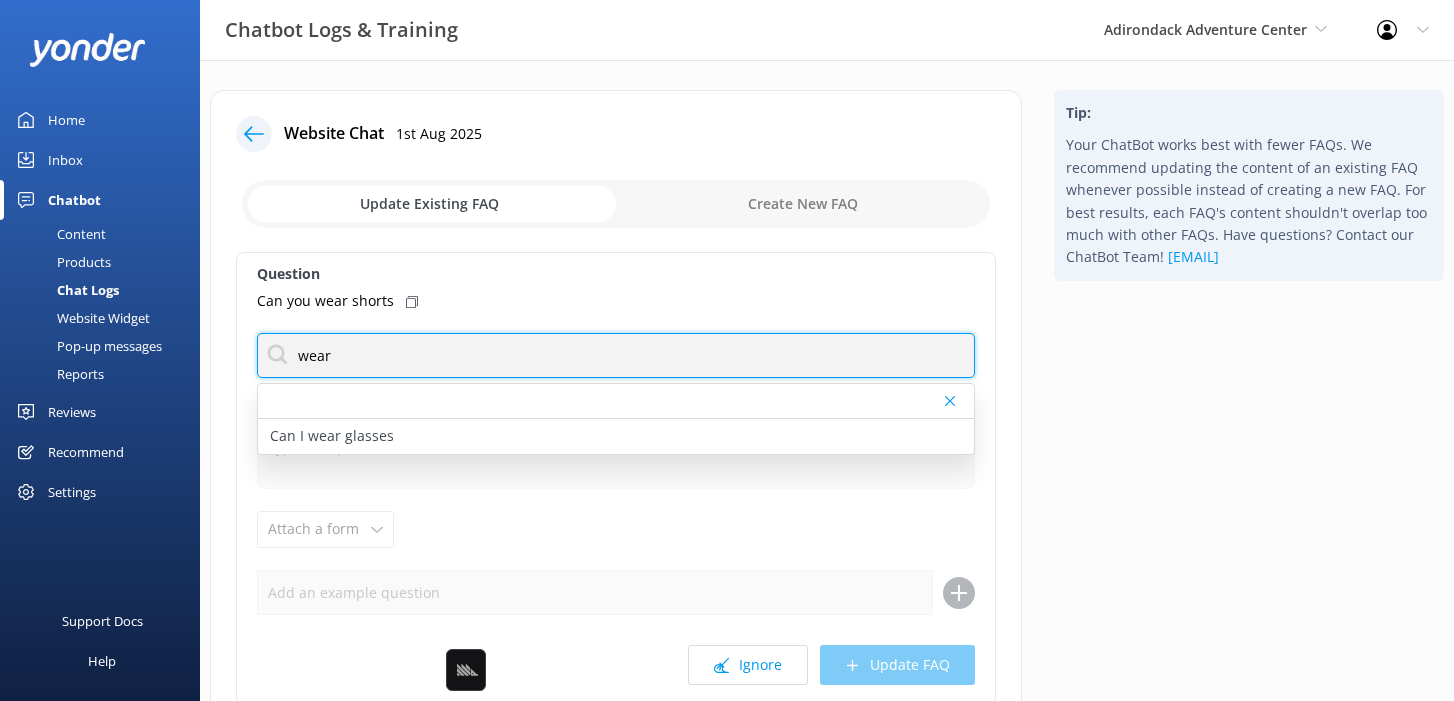 type on "wear" 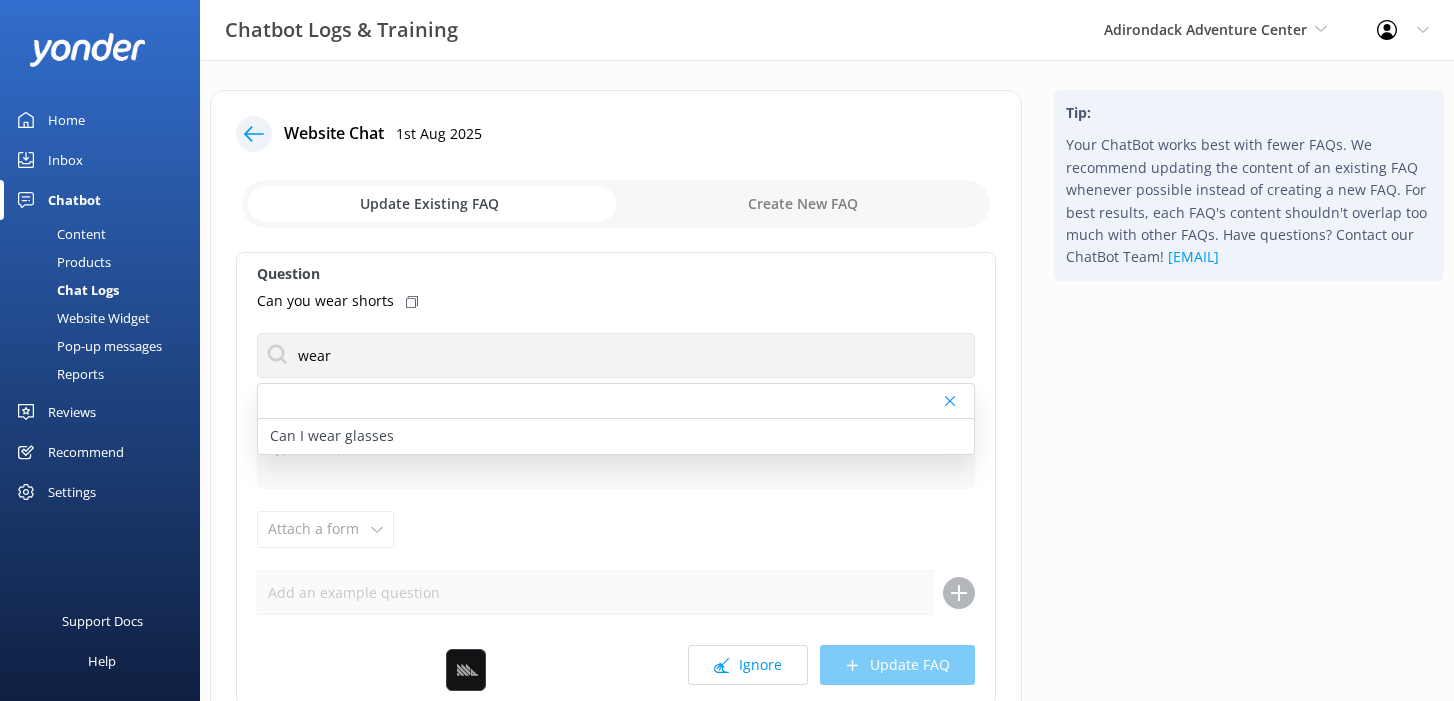click 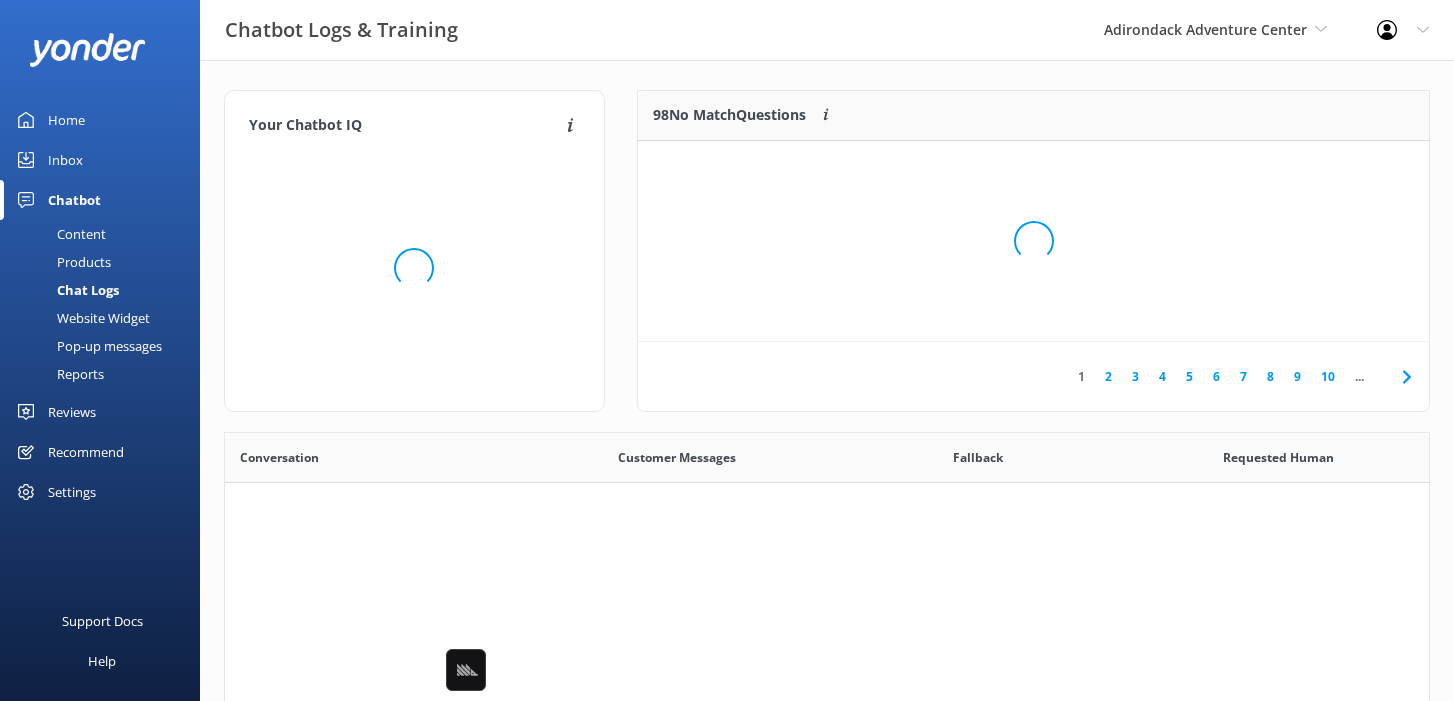 scroll, scrollTop: 1, scrollLeft: 0, axis: vertical 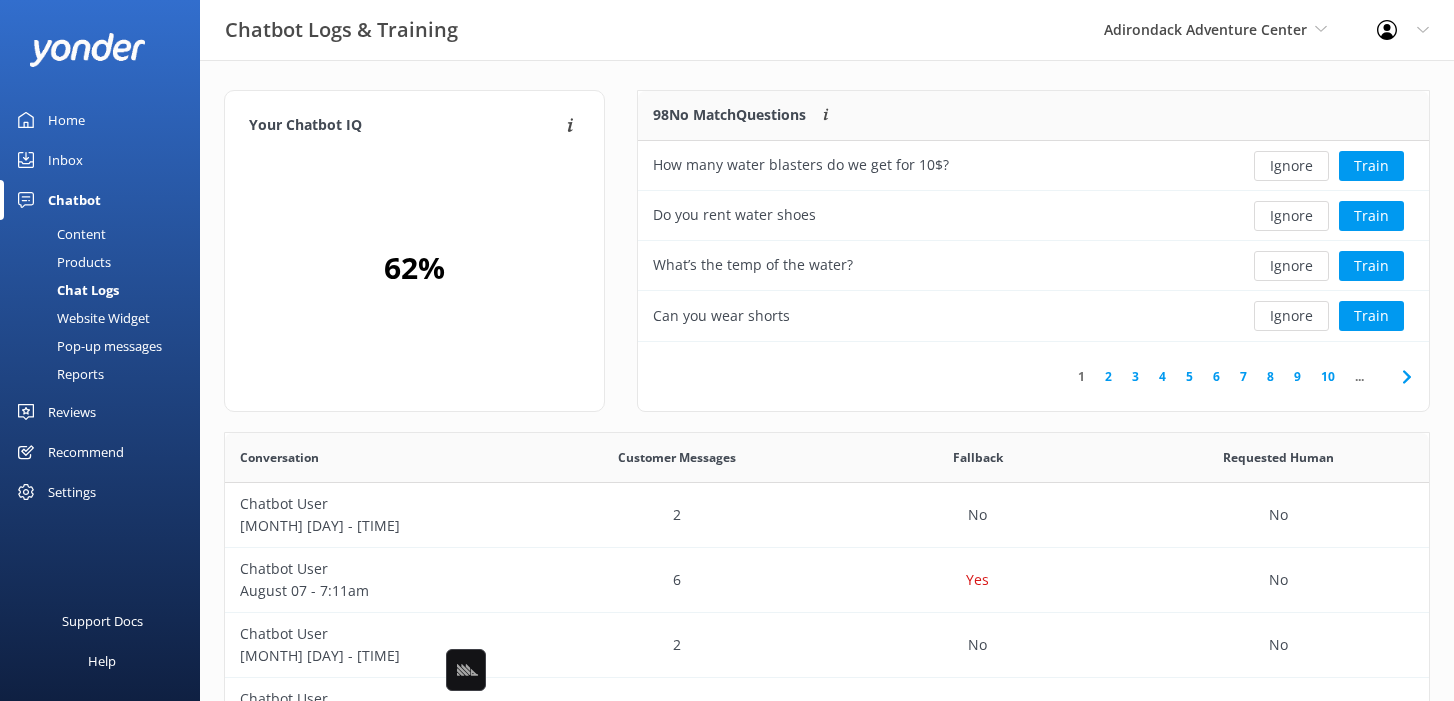 click on "2" at bounding box center [1108, 376] 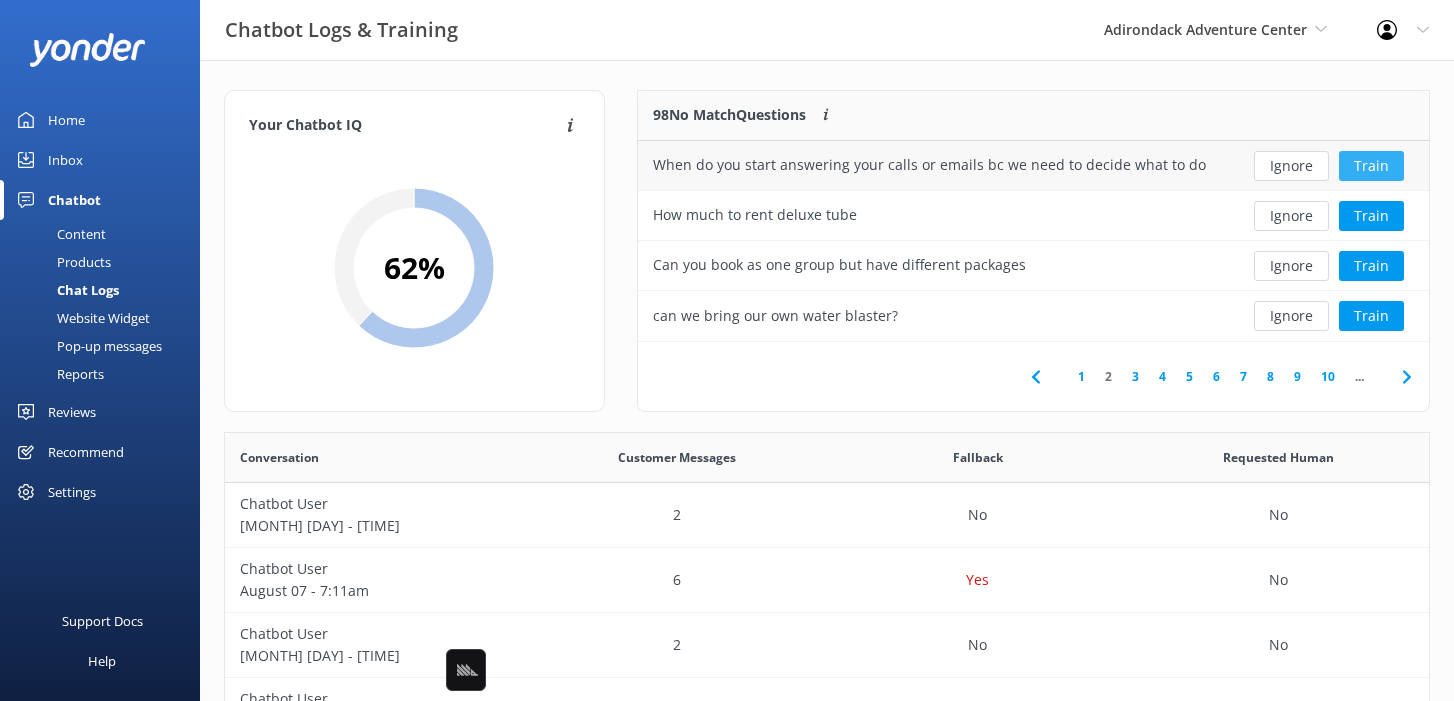 click on "Train" at bounding box center [1371, 166] 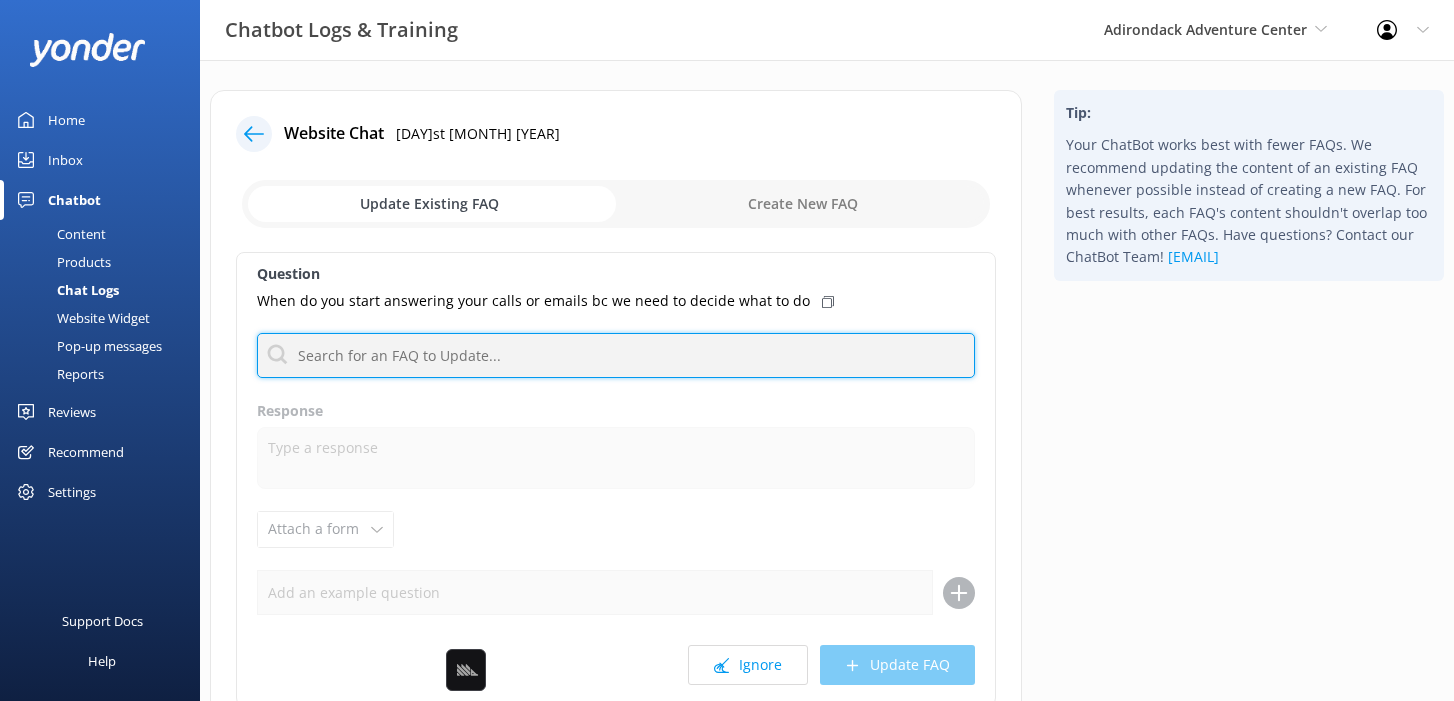click at bounding box center (616, 355) 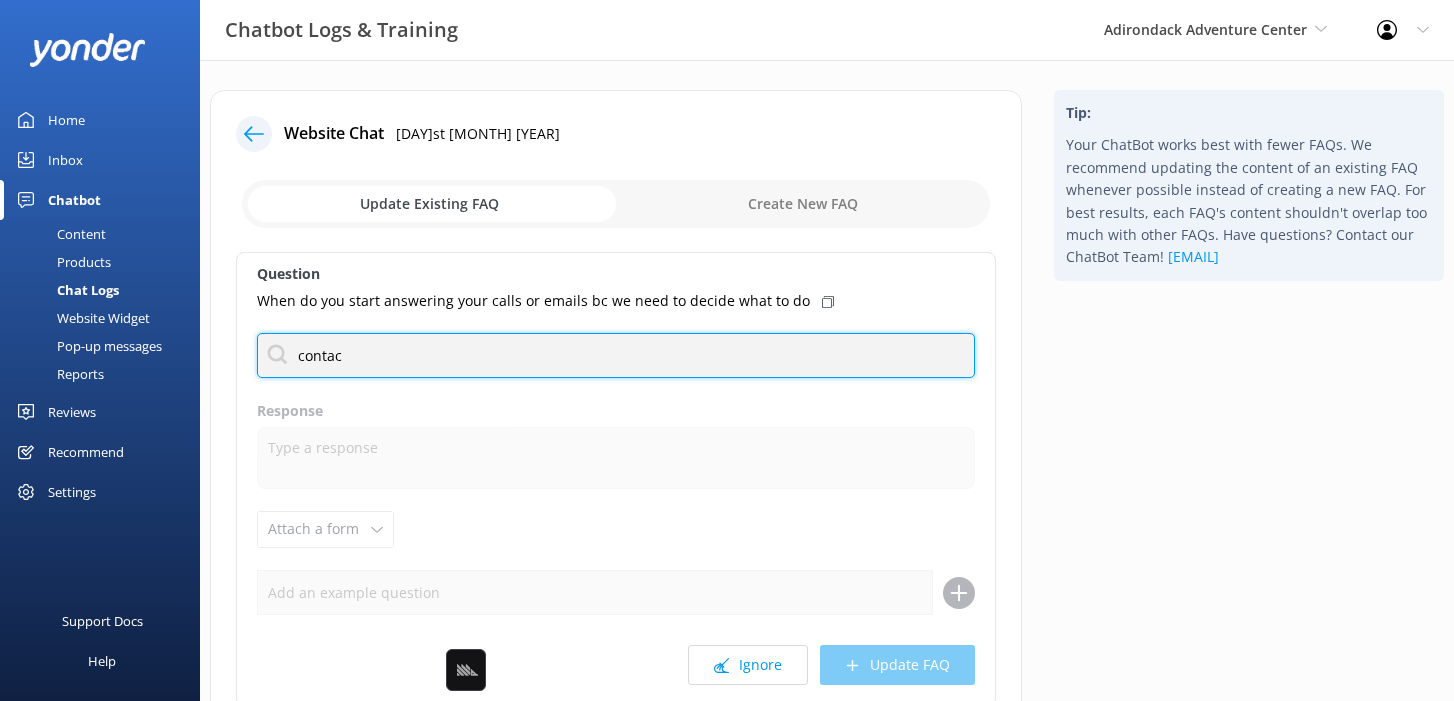 type on "contact" 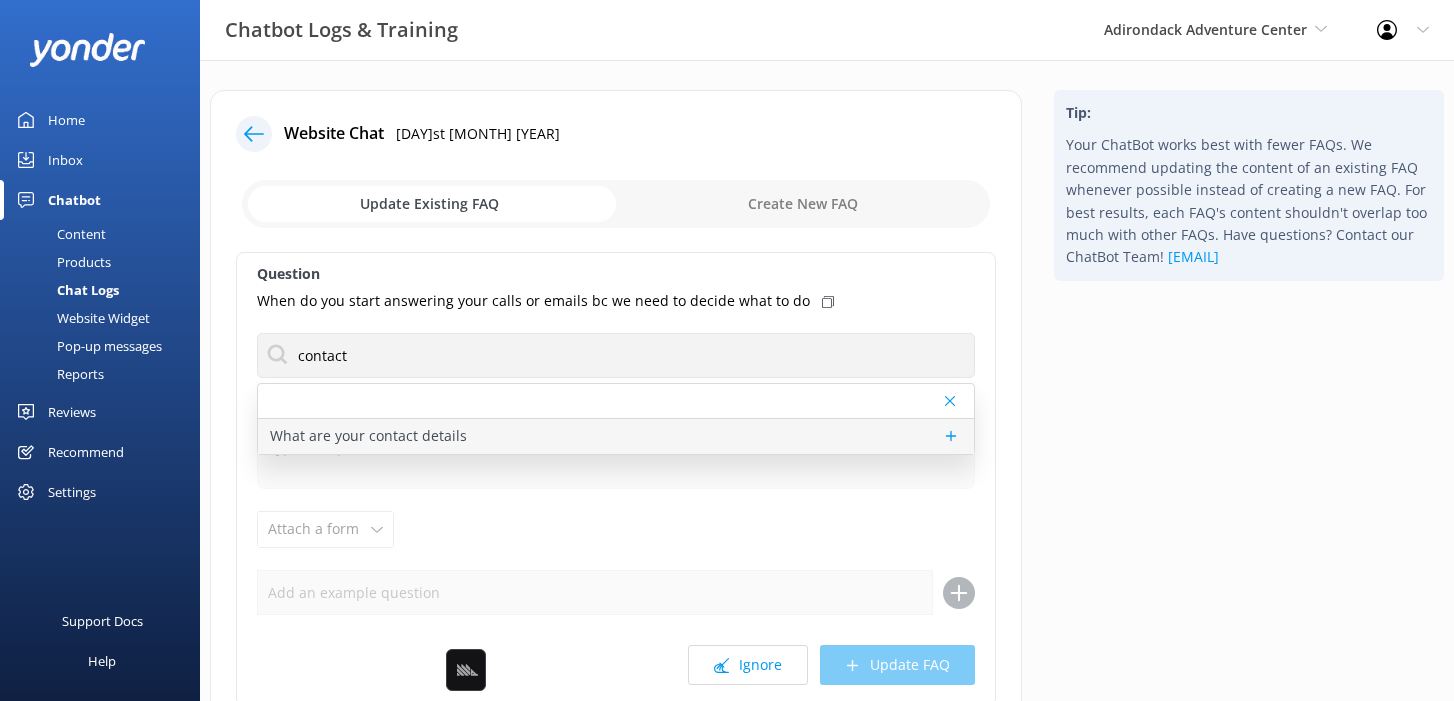 click on "What are your contact details" at bounding box center (616, 436) 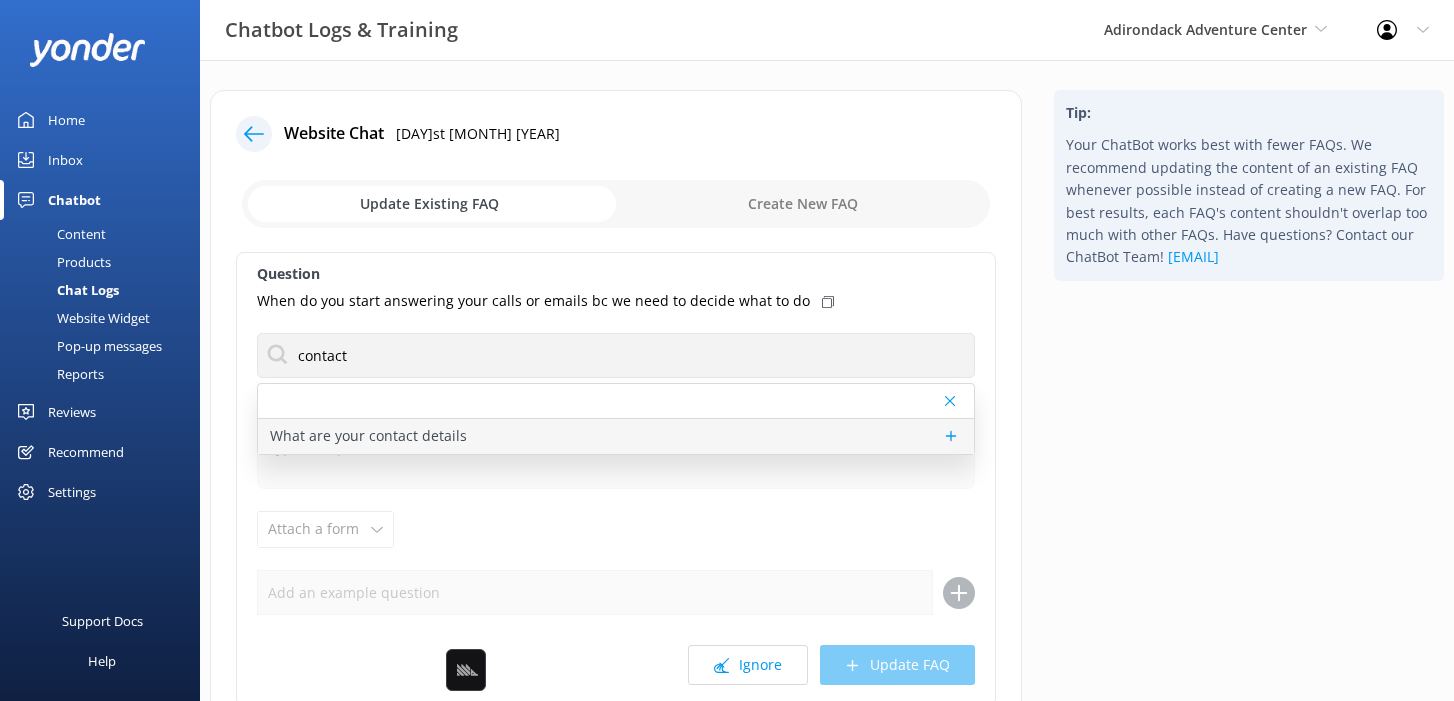type on "You can contact the Adirondack Adventure Center team at ([PHONE]), or by emailing [EMAIL]. Visit https://adktubing.com/contact-us/." 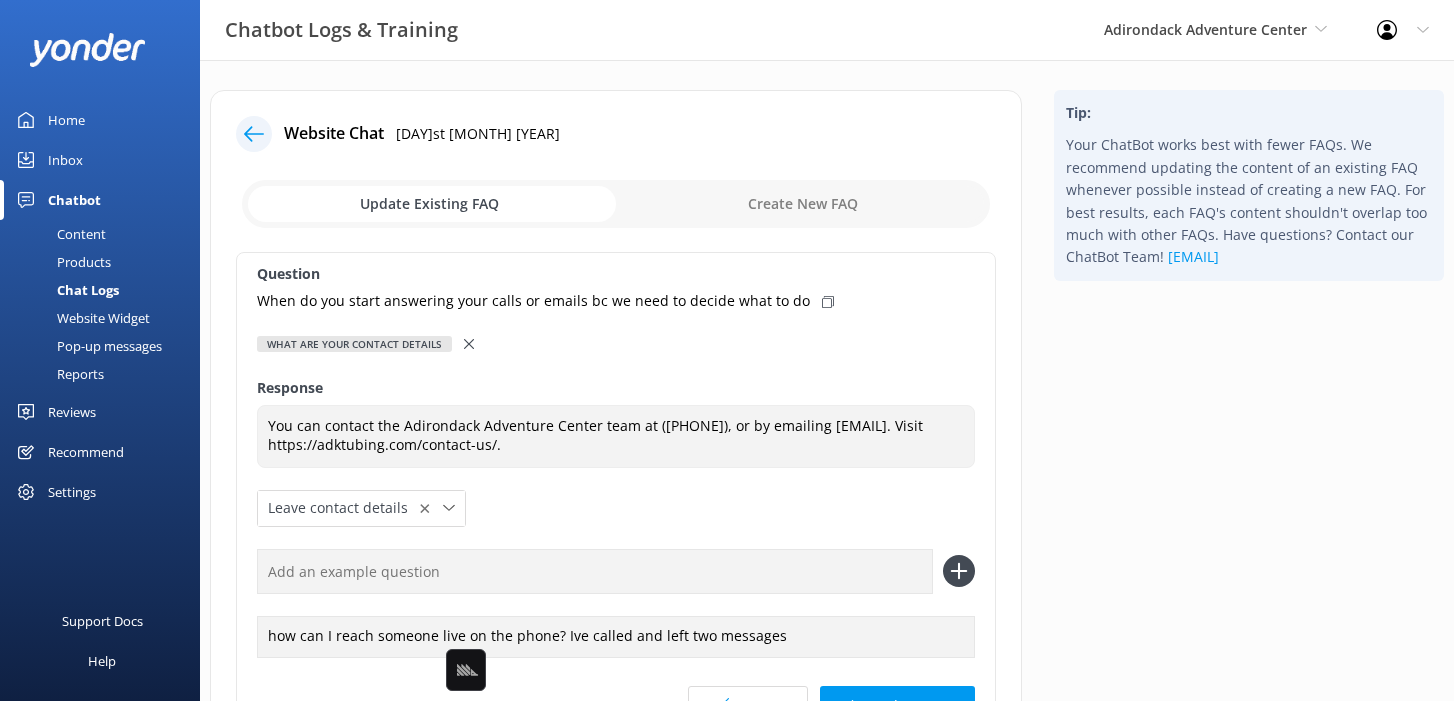 click on "When do you start answering your calls or emails bc we need to decide what to do" at bounding box center (616, 301) 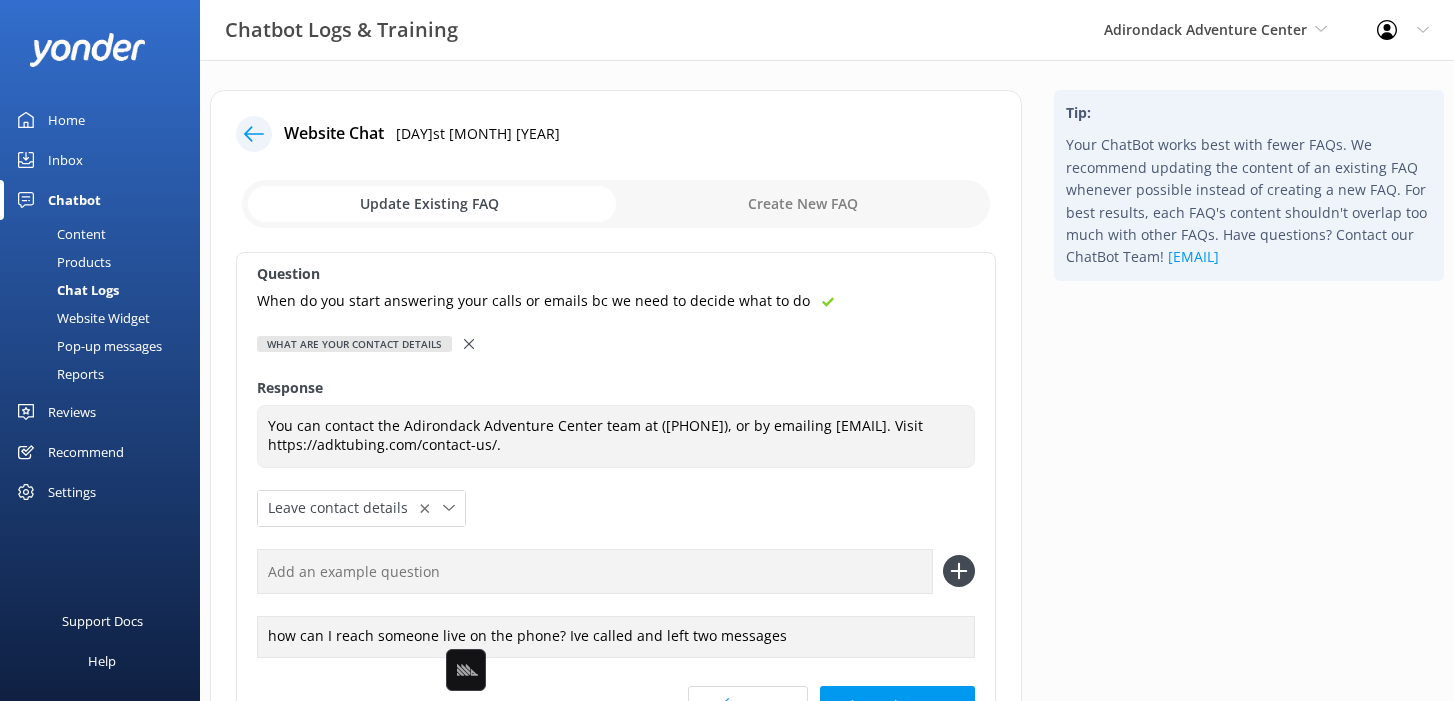 click at bounding box center [595, 571] 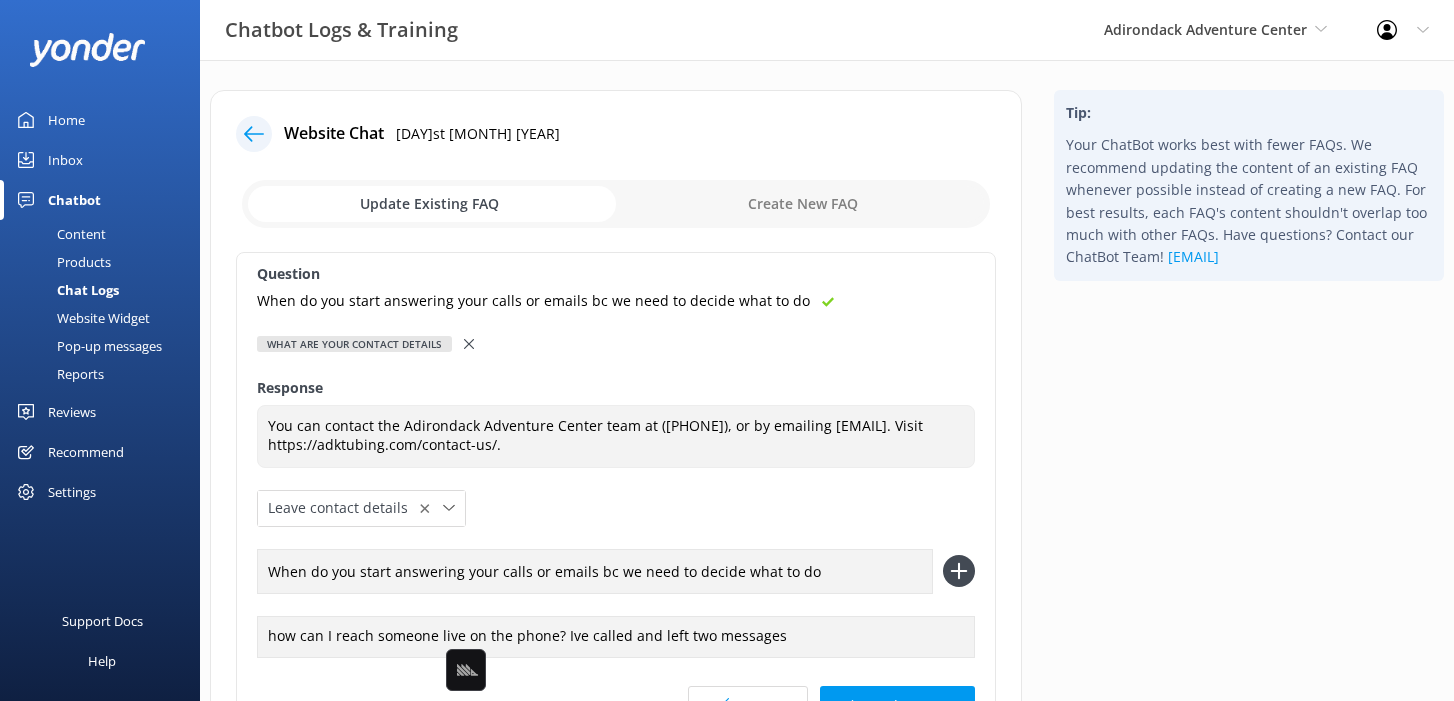 type on "When do you start answering your calls or emails bc we need to decide what to do" 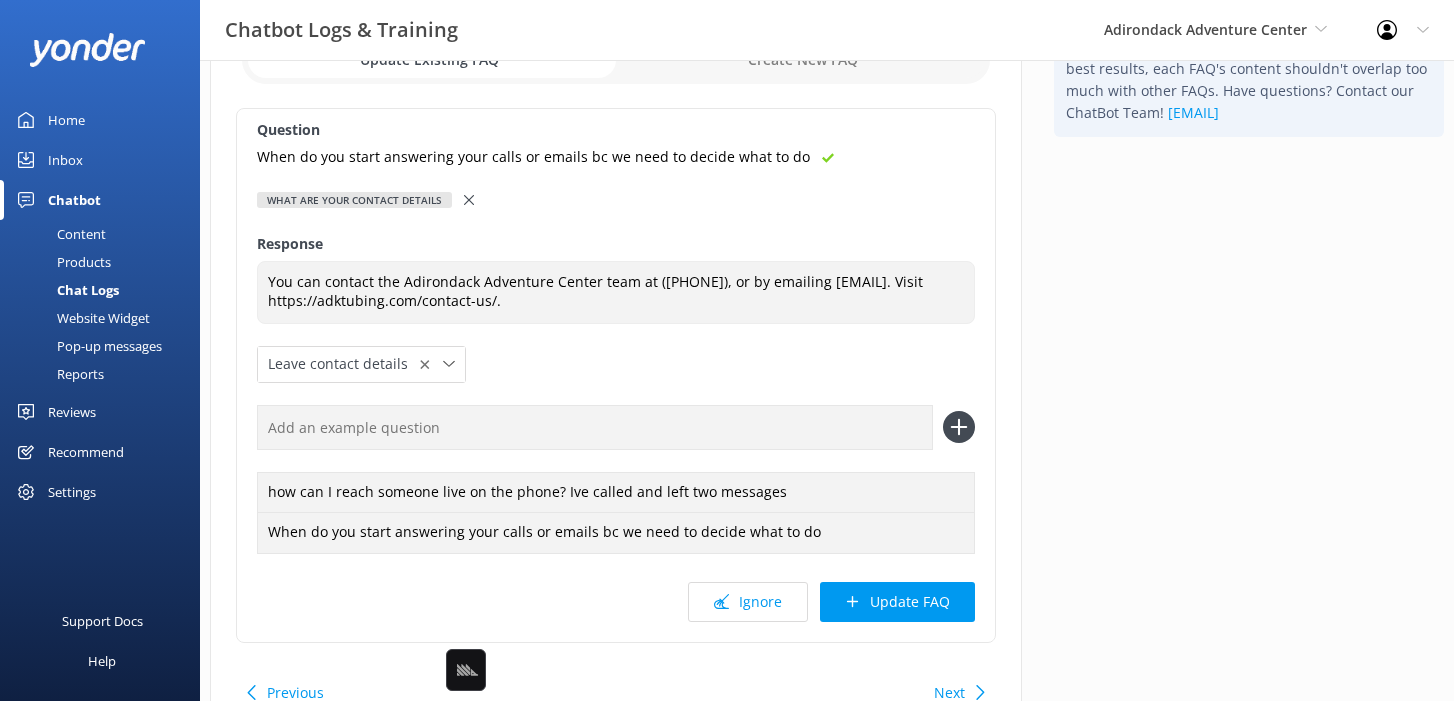 scroll, scrollTop: 178, scrollLeft: 0, axis: vertical 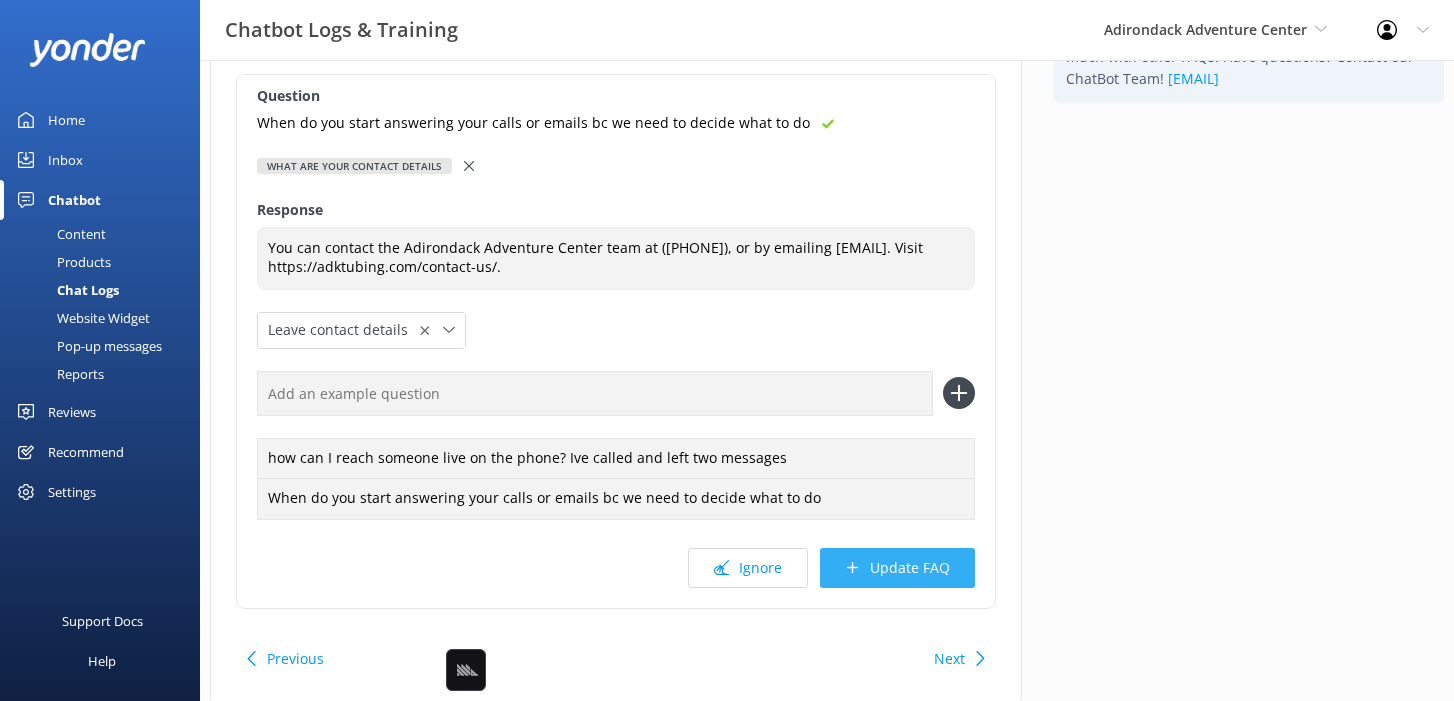click on "Update FAQ" at bounding box center (897, 568) 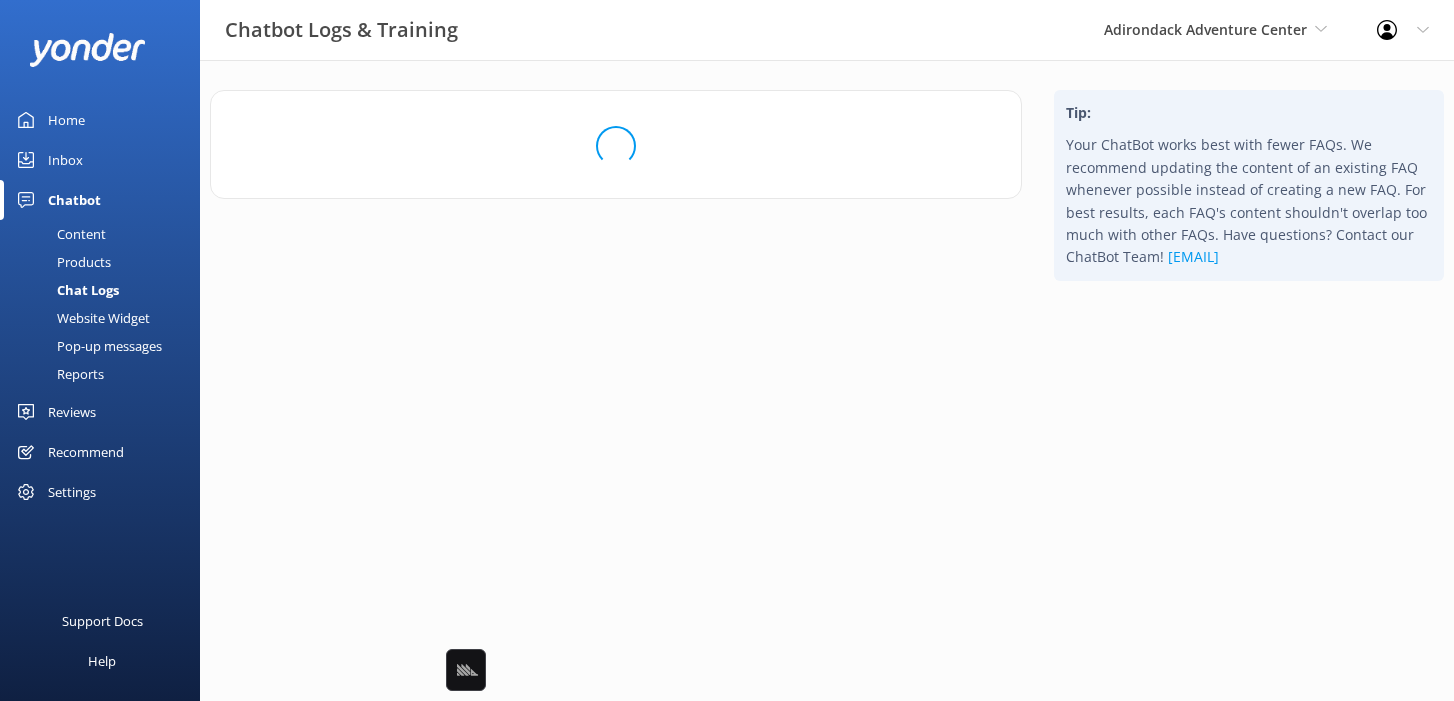 scroll, scrollTop: 0, scrollLeft: 0, axis: both 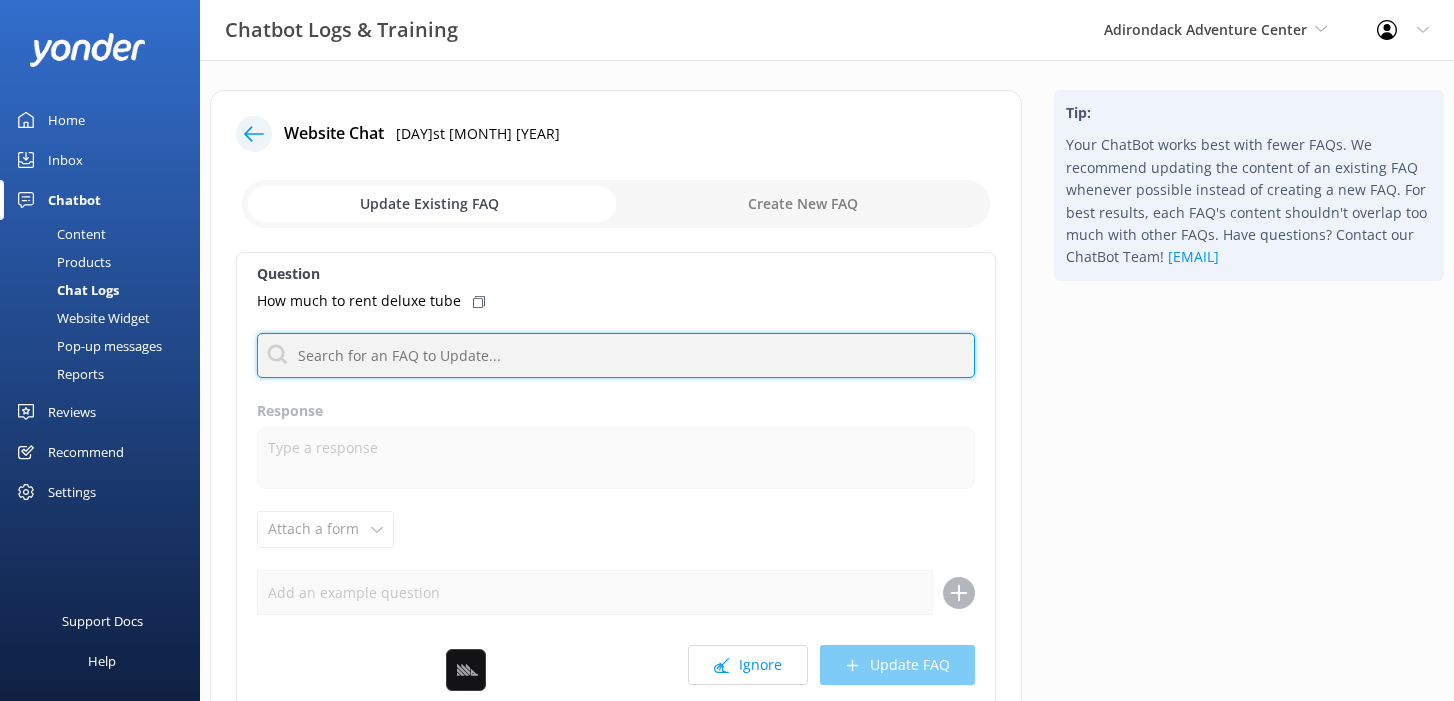 click at bounding box center [616, 355] 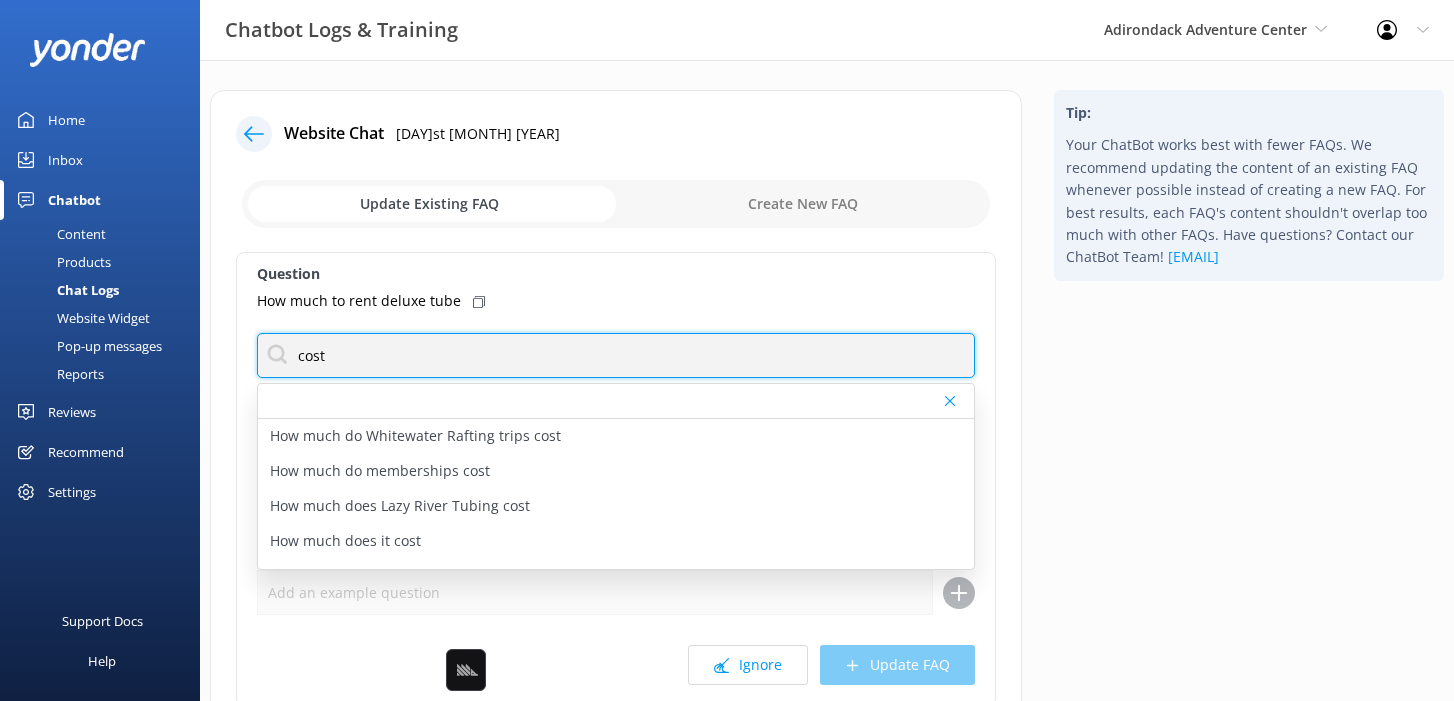 type on "cost" 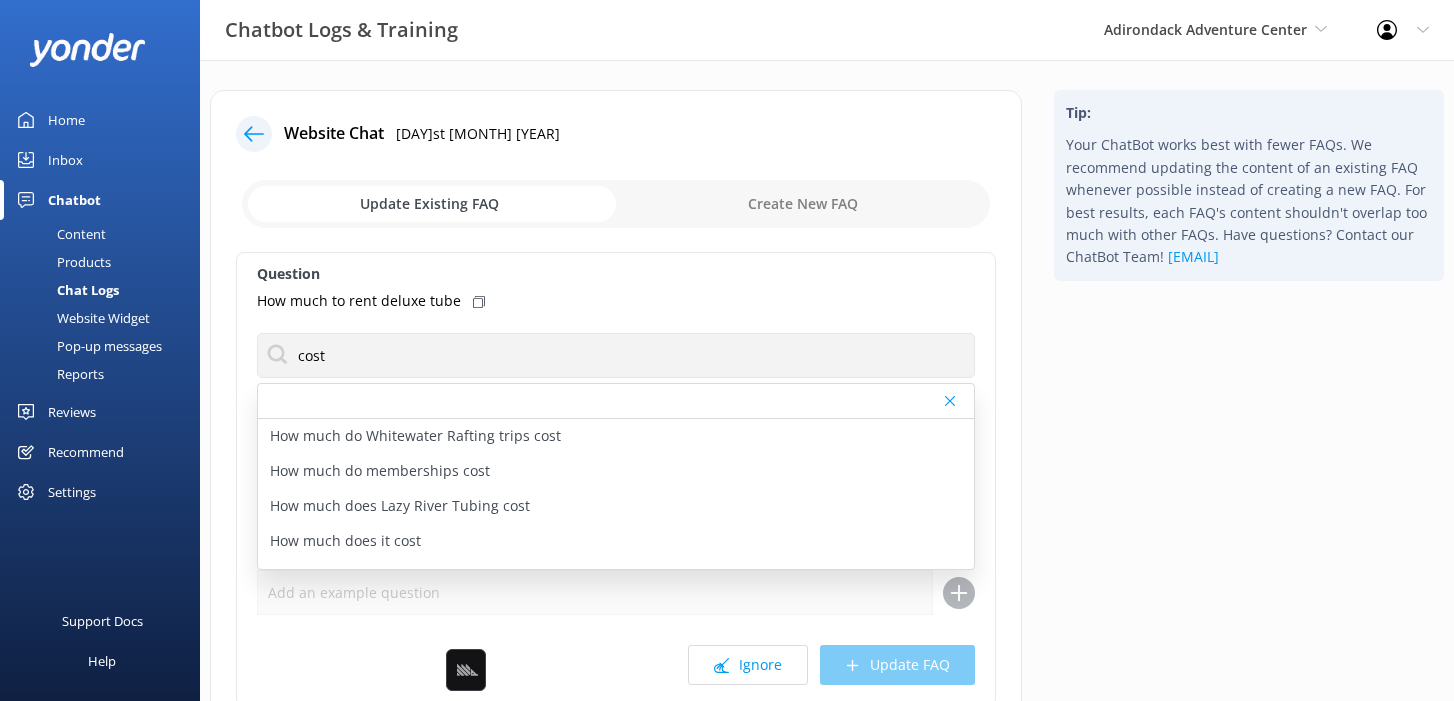 click on "Tip: Your ChatBot works best with fewer FAQs. We recommend updating the content of an existing FAQ whenever possible instead of creating a new FAQ. For best results, each FAQ's content shouldn't overlap too much with other FAQs. Have questions? Contact our ChatBot Team!   support@yonderhq.com" at bounding box center [1249, 458] 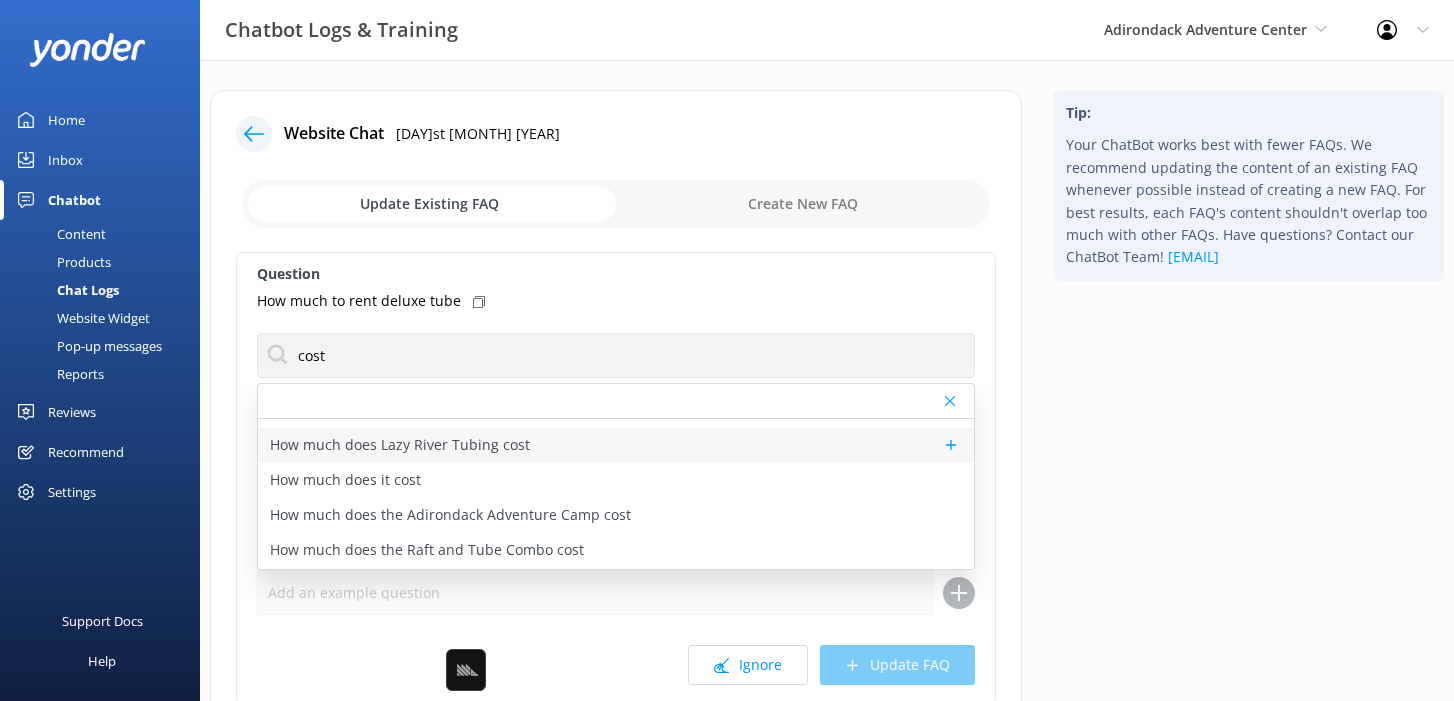 scroll, scrollTop: 58, scrollLeft: 0, axis: vertical 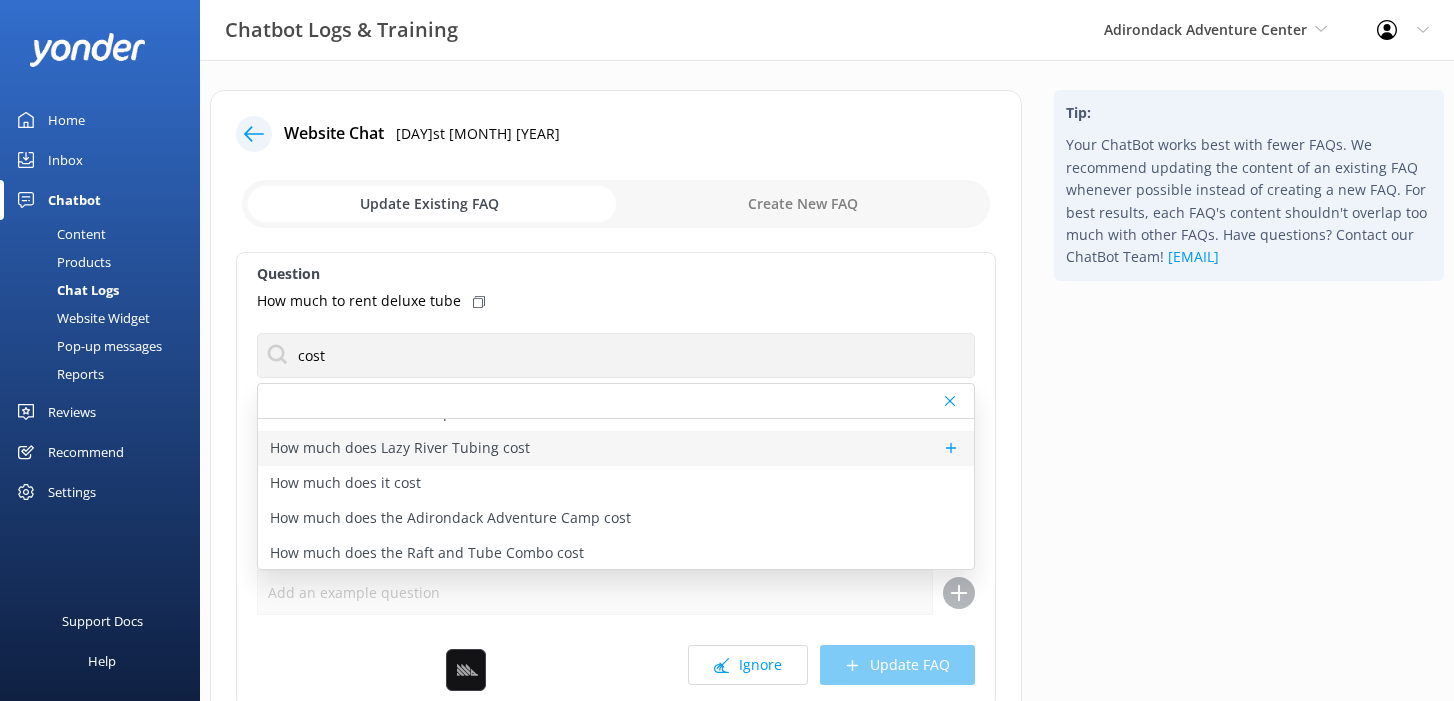 click on "How much does Lazy River Tubing cost" at bounding box center [616, 448] 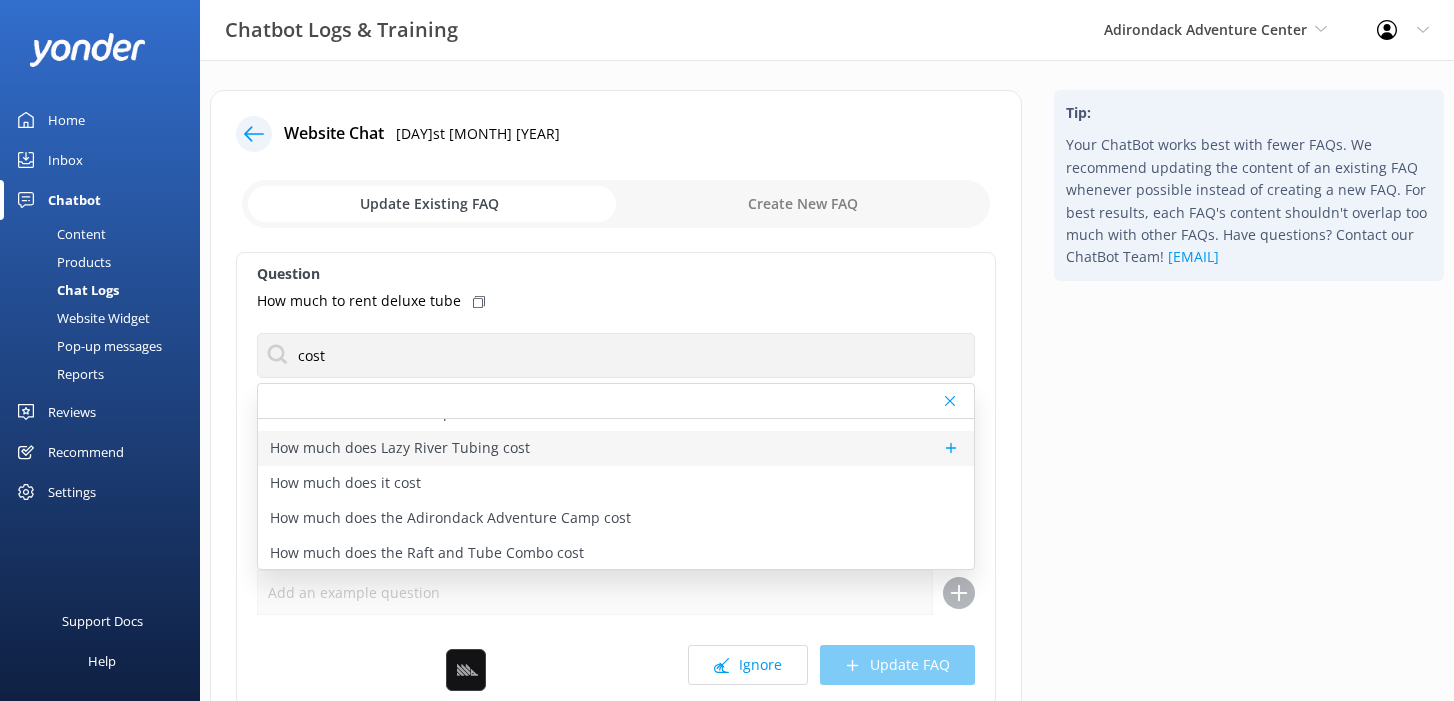 type on "Lazy River Tubing starts at [PRICE] per person. Standard adult pricing starts at [PRICE], and child pricing starts at [PRICE]. Group bookings can save up to [PRICE] per person. For the most accurate pricing, visit https://adktubing.com/adventures/lazy-river-tubing/" 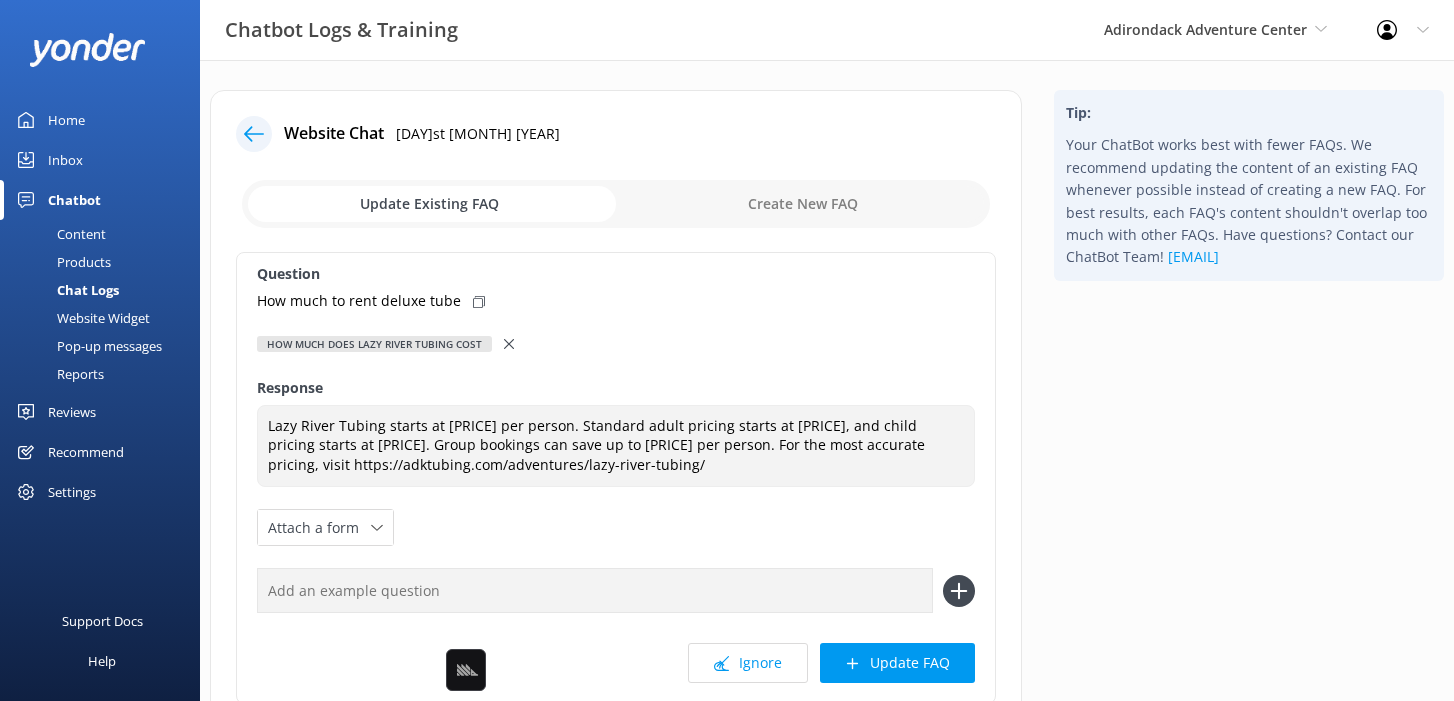 click 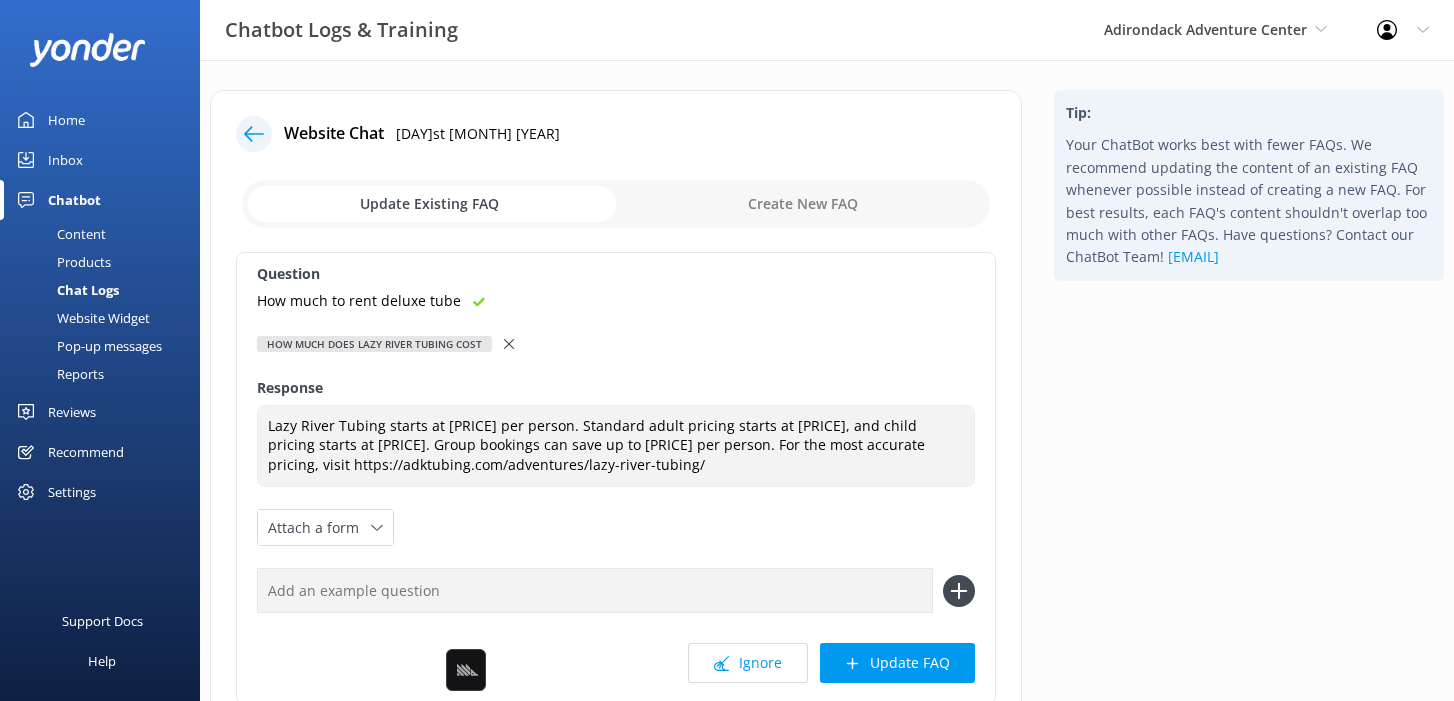 click on "Content" at bounding box center [59, 234] 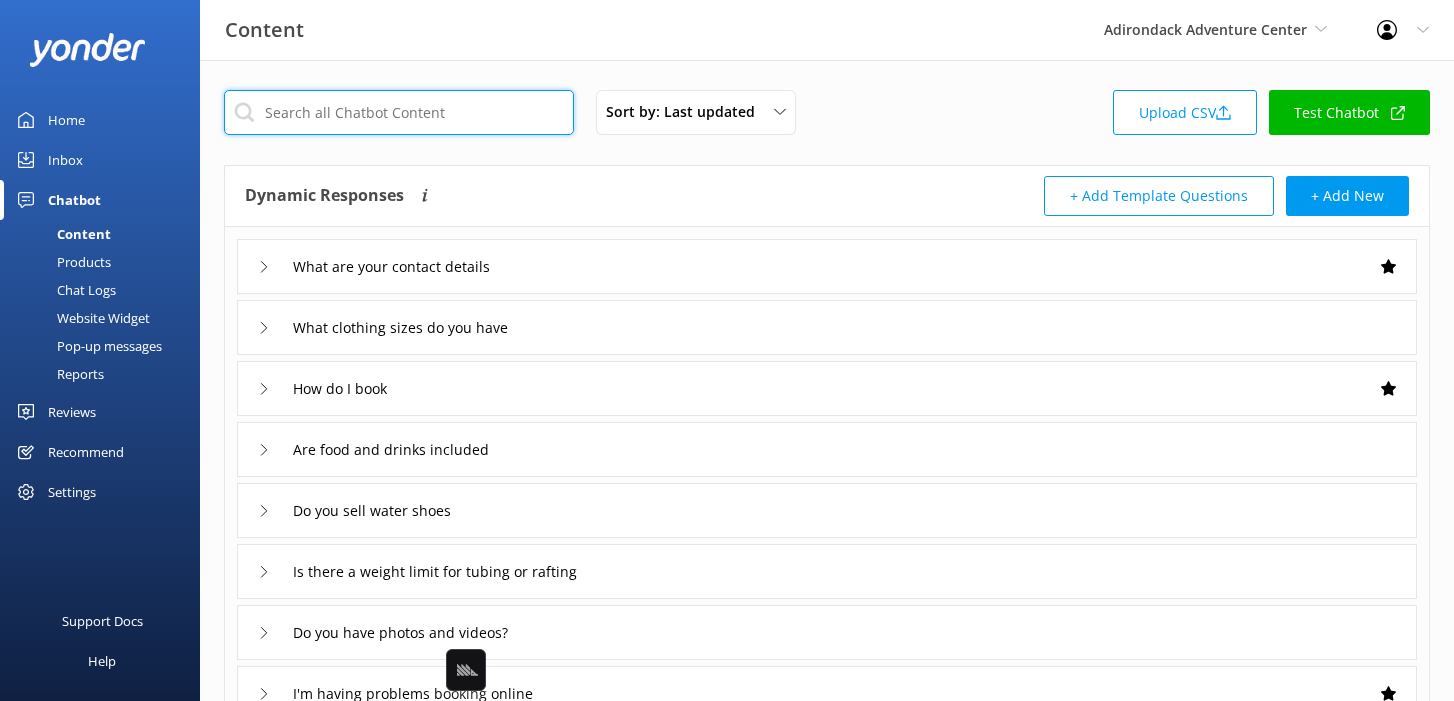 click at bounding box center (399, 112) 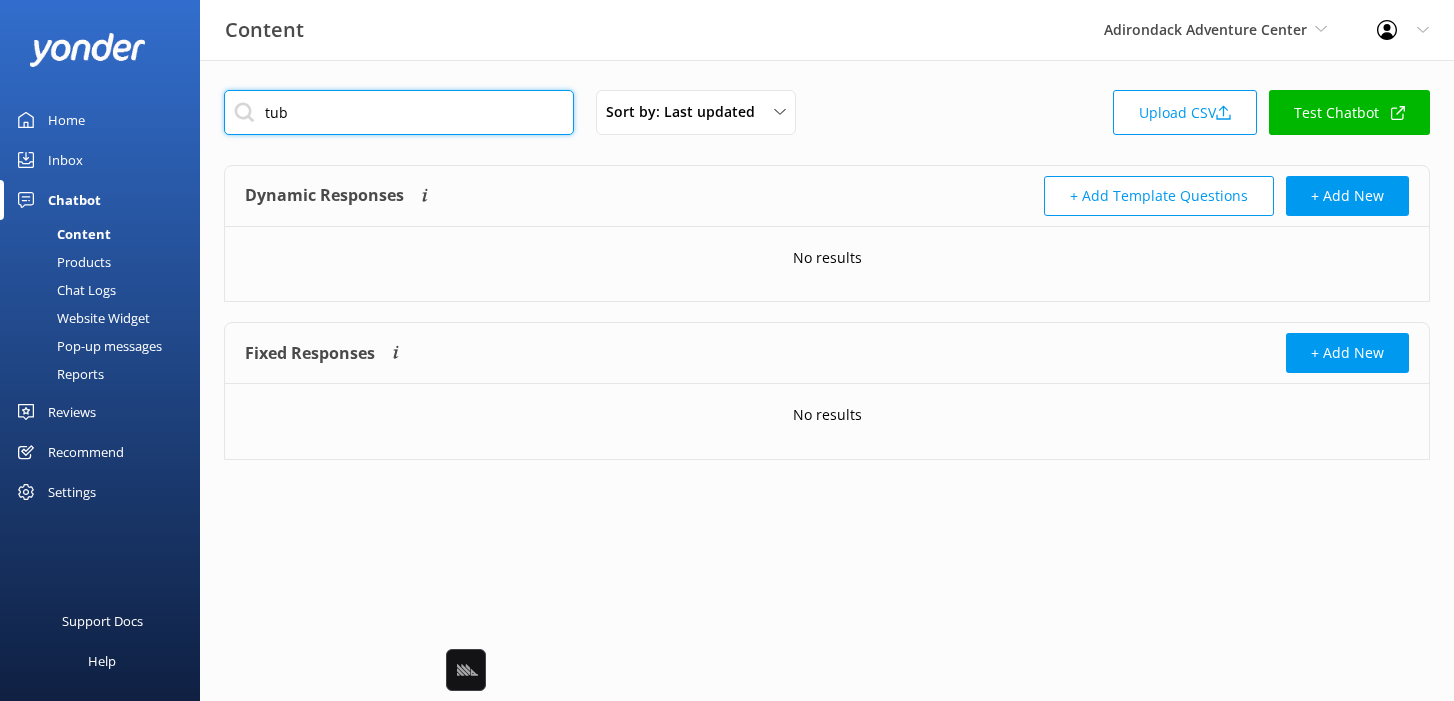 type on "tube" 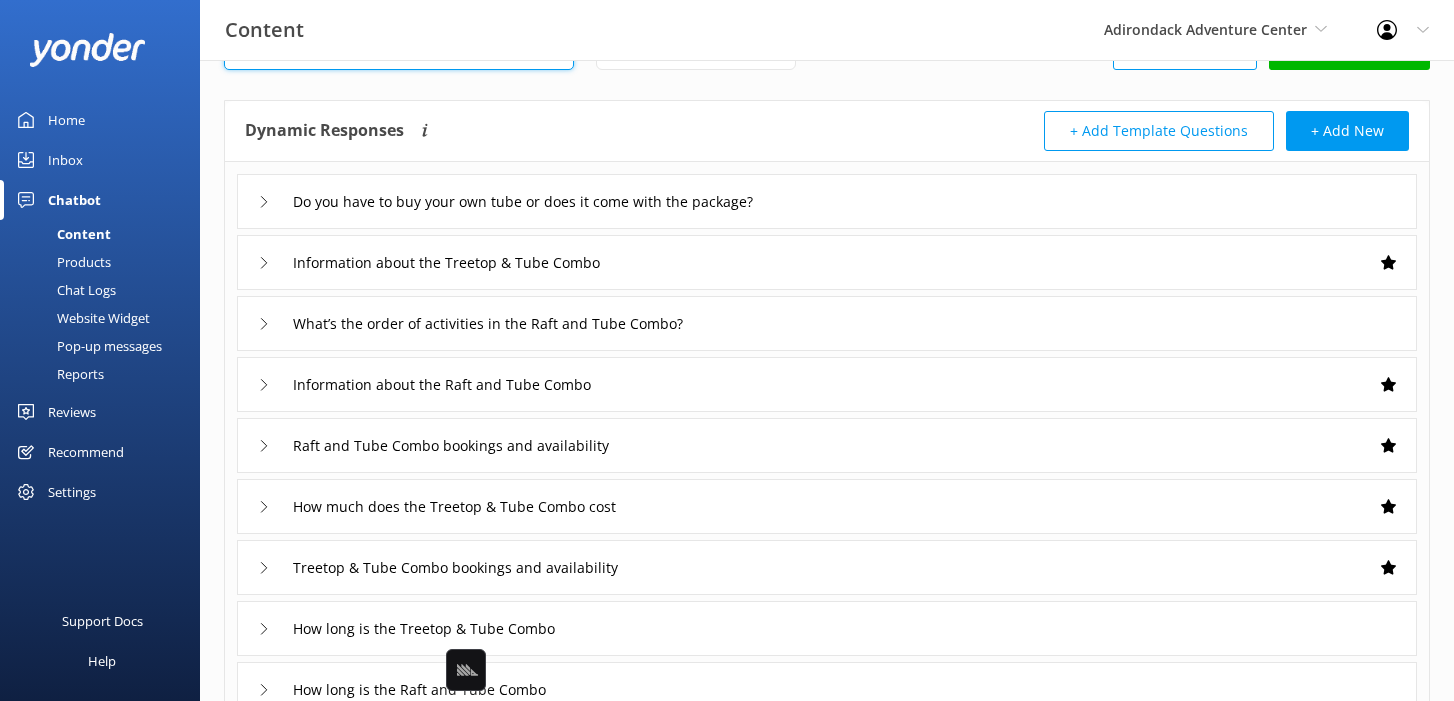 scroll, scrollTop: 37, scrollLeft: 0, axis: vertical 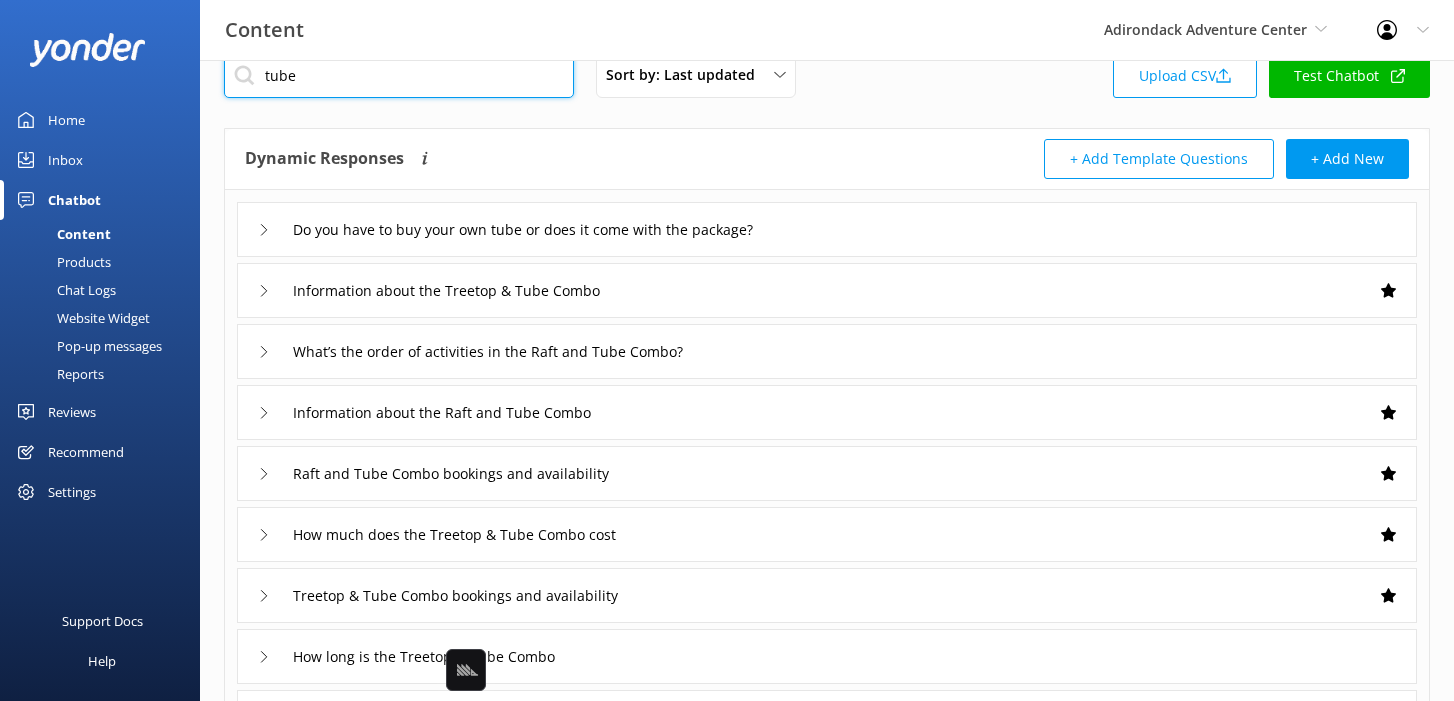 type 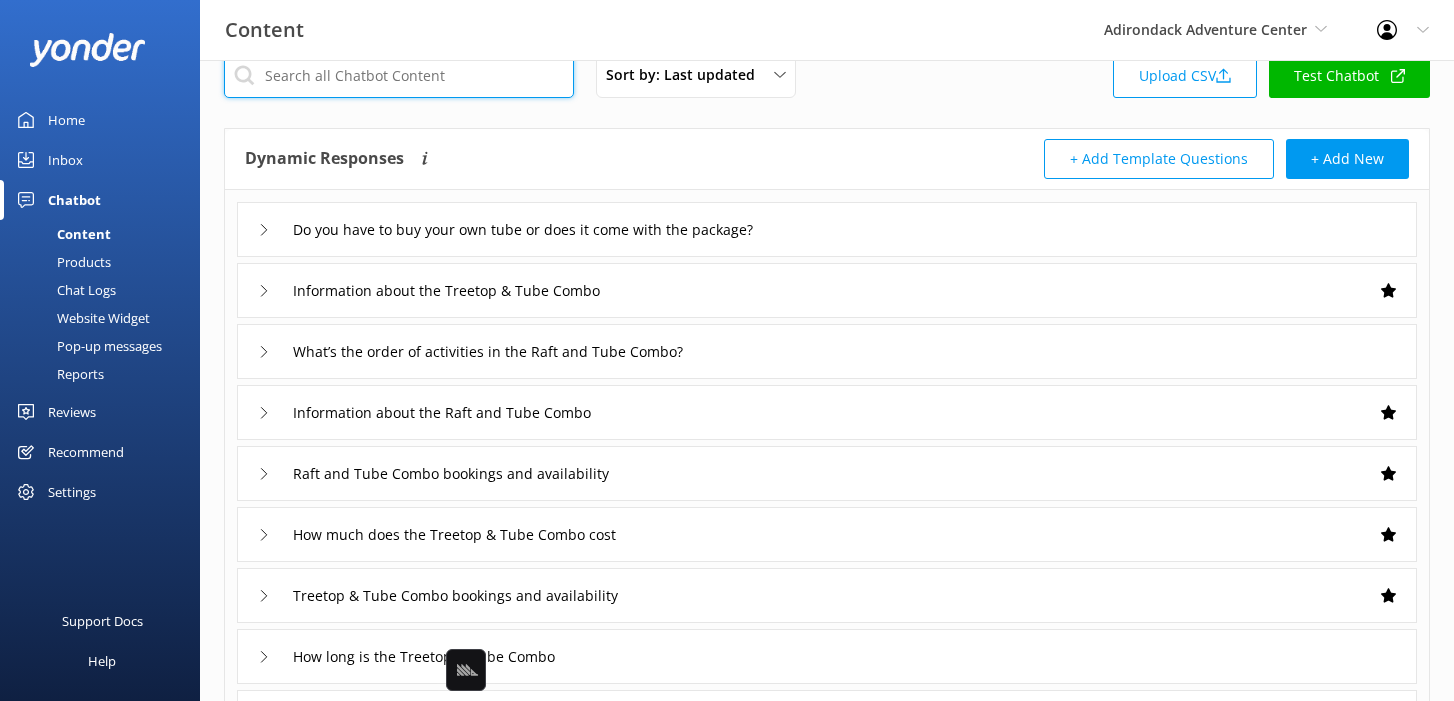 scroll, scrollTop: 0, scrollLeft: 0, axis: both 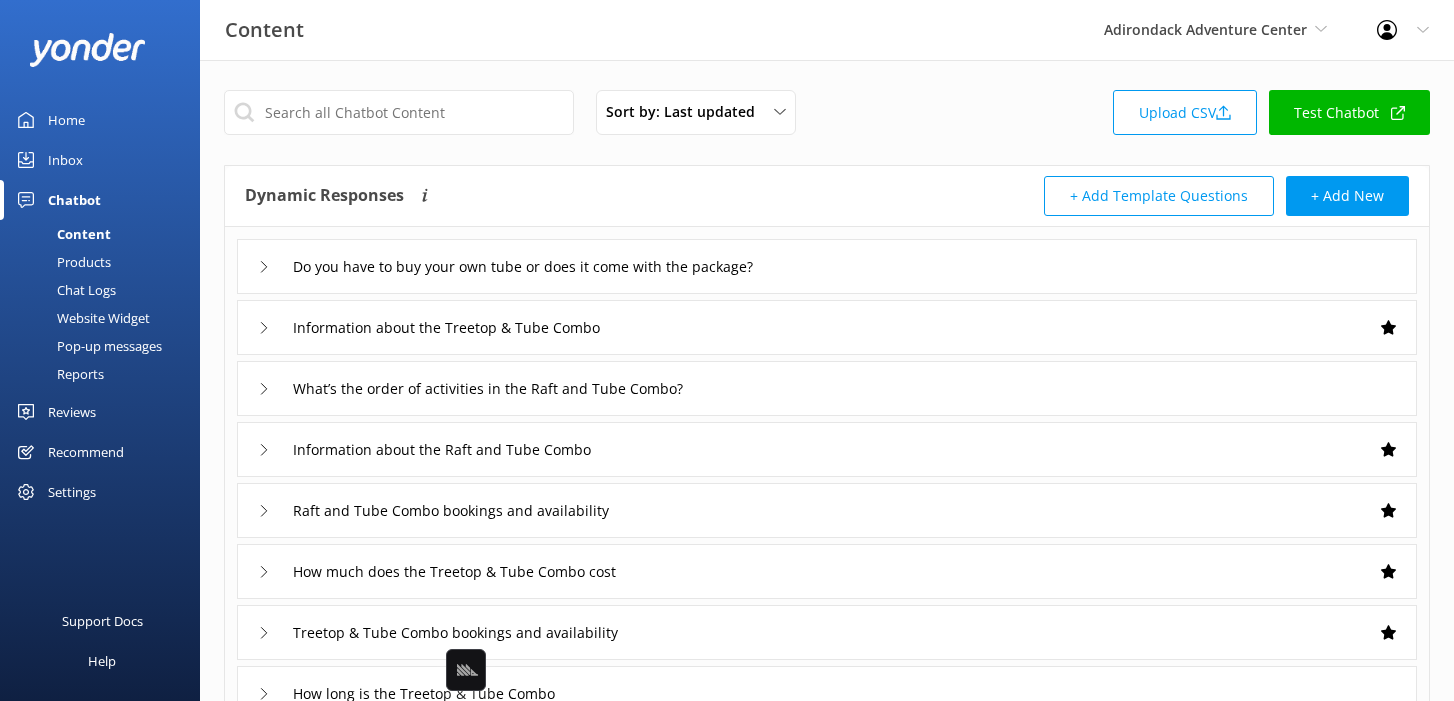 click on "Chat Logs" at bounding box center (106, 290) 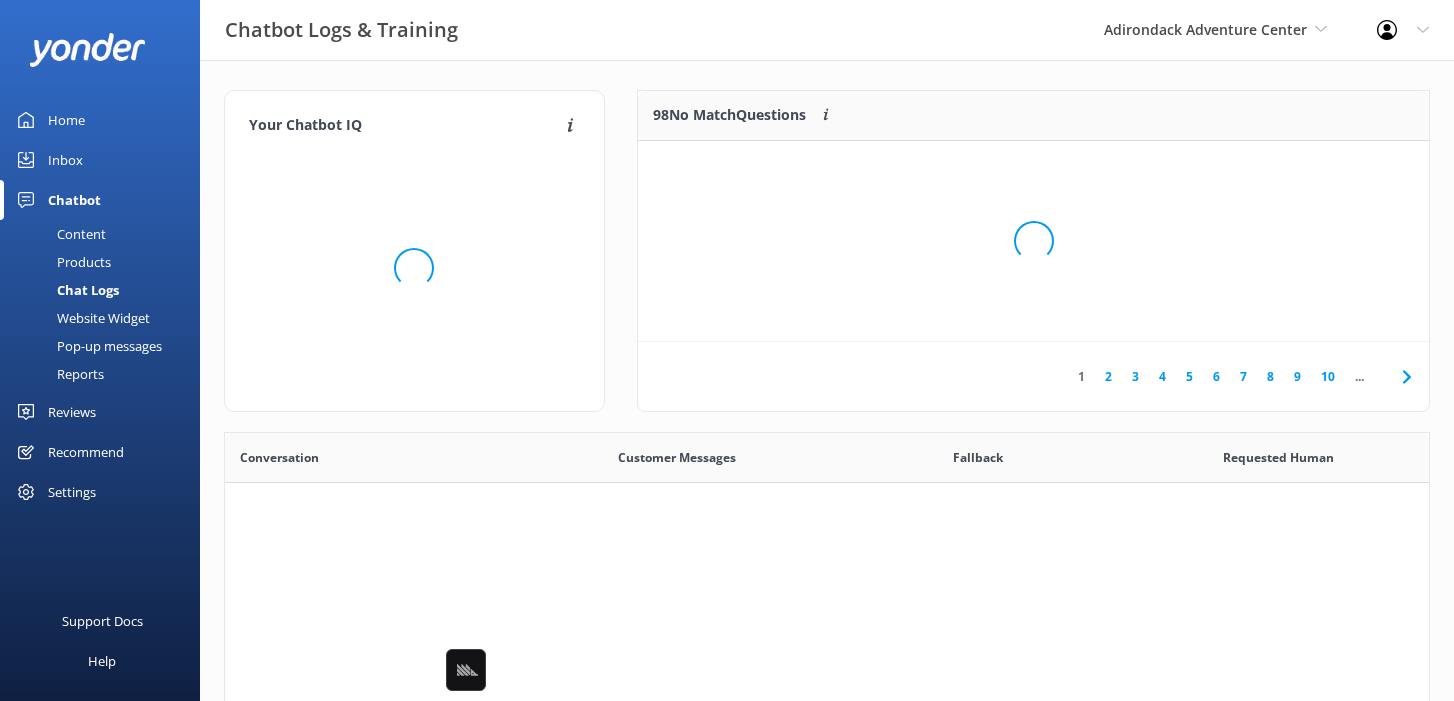 scroll, scrollTop: 1, scrollLeft: 0, axis: vertical 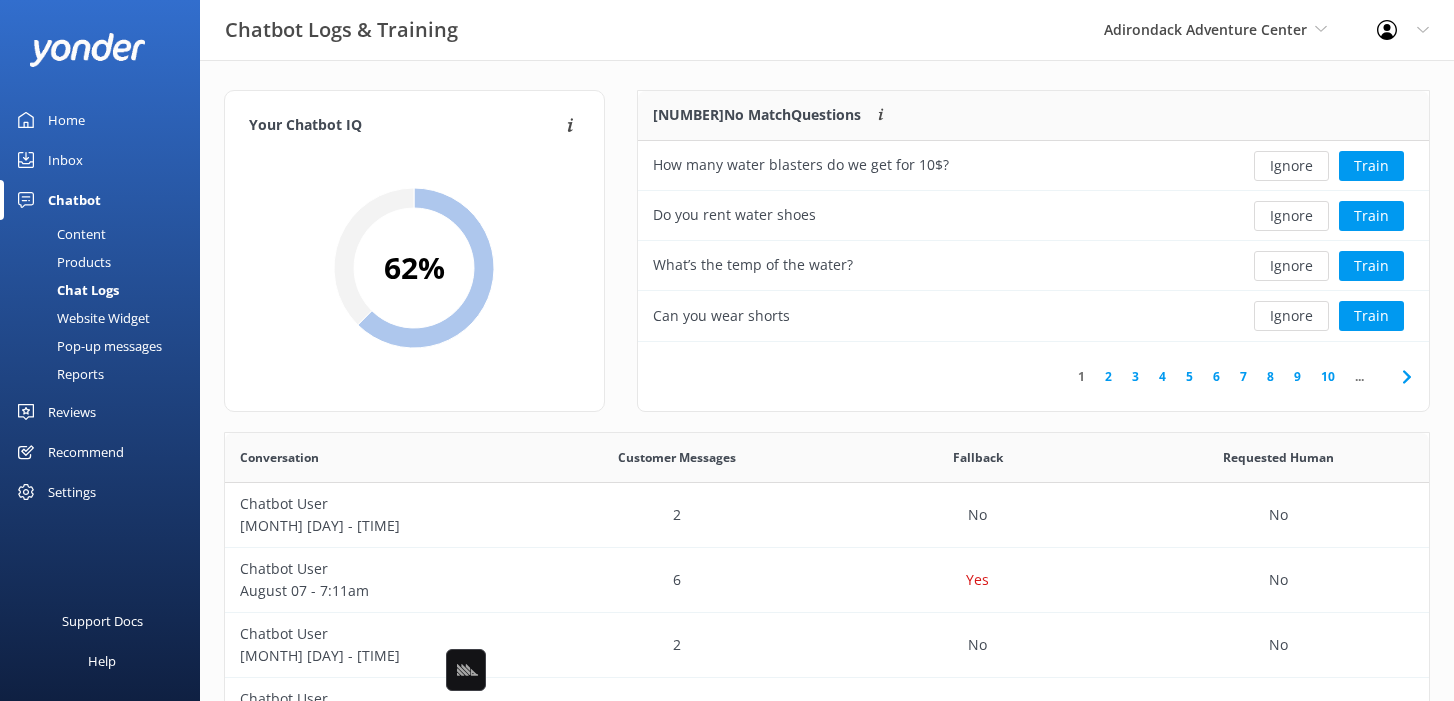 click on "2" at bounding box center (1108, 376) 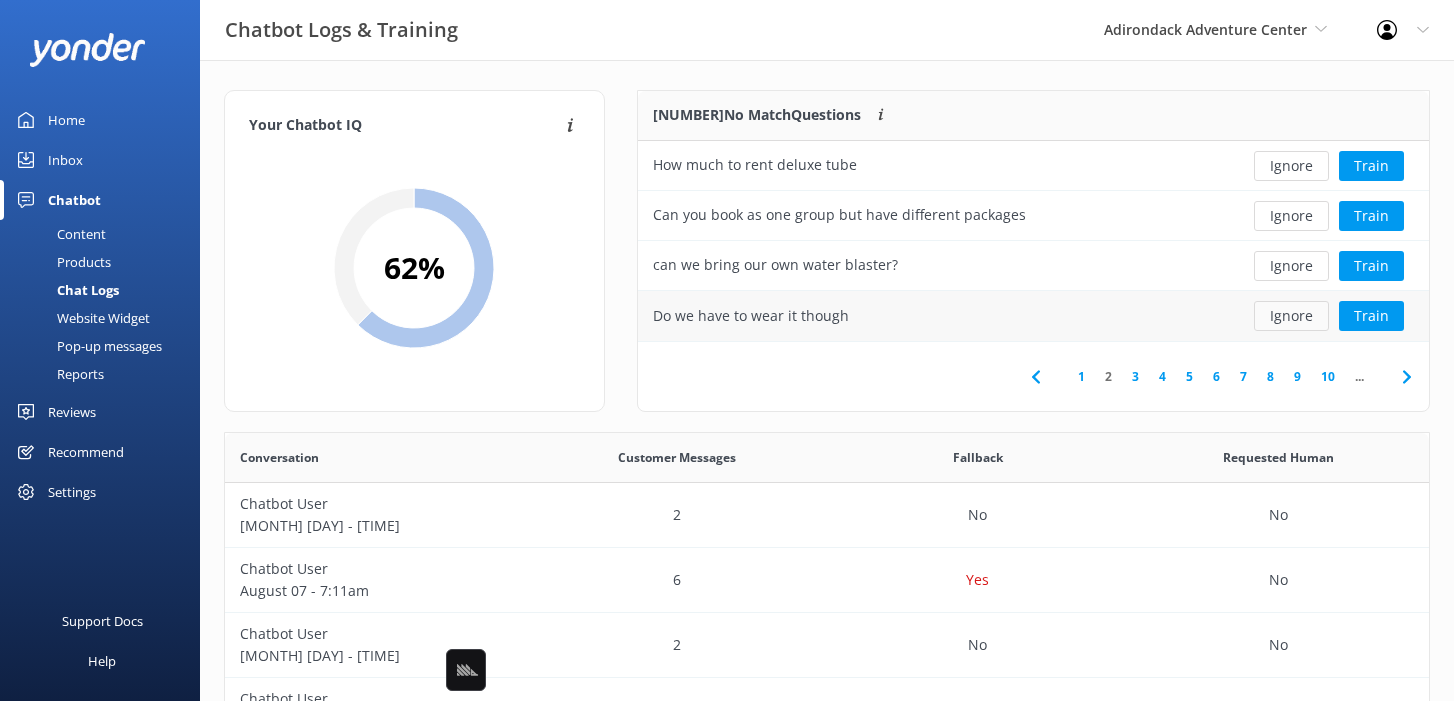 click on "Ignore" at bounding box center [1291, 316] 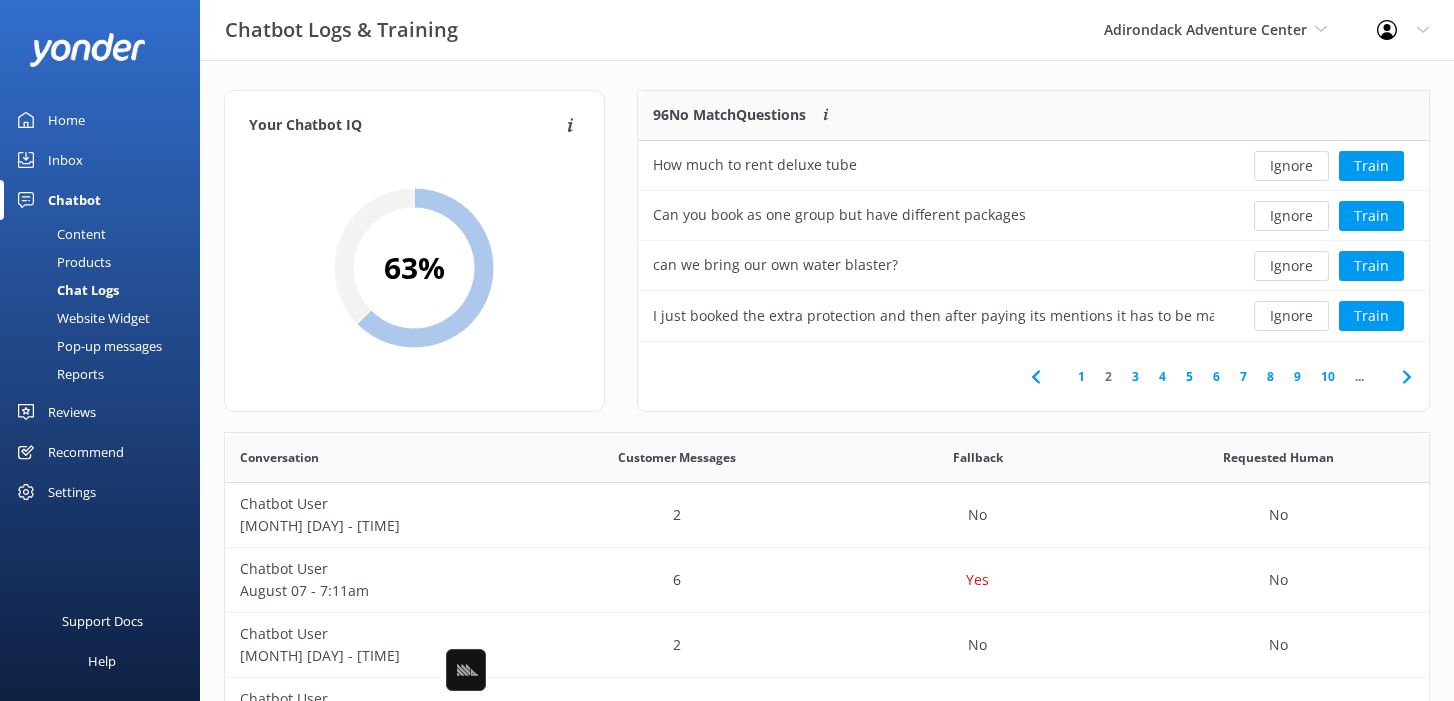 click on "1" at bounding box center [1081, 376] 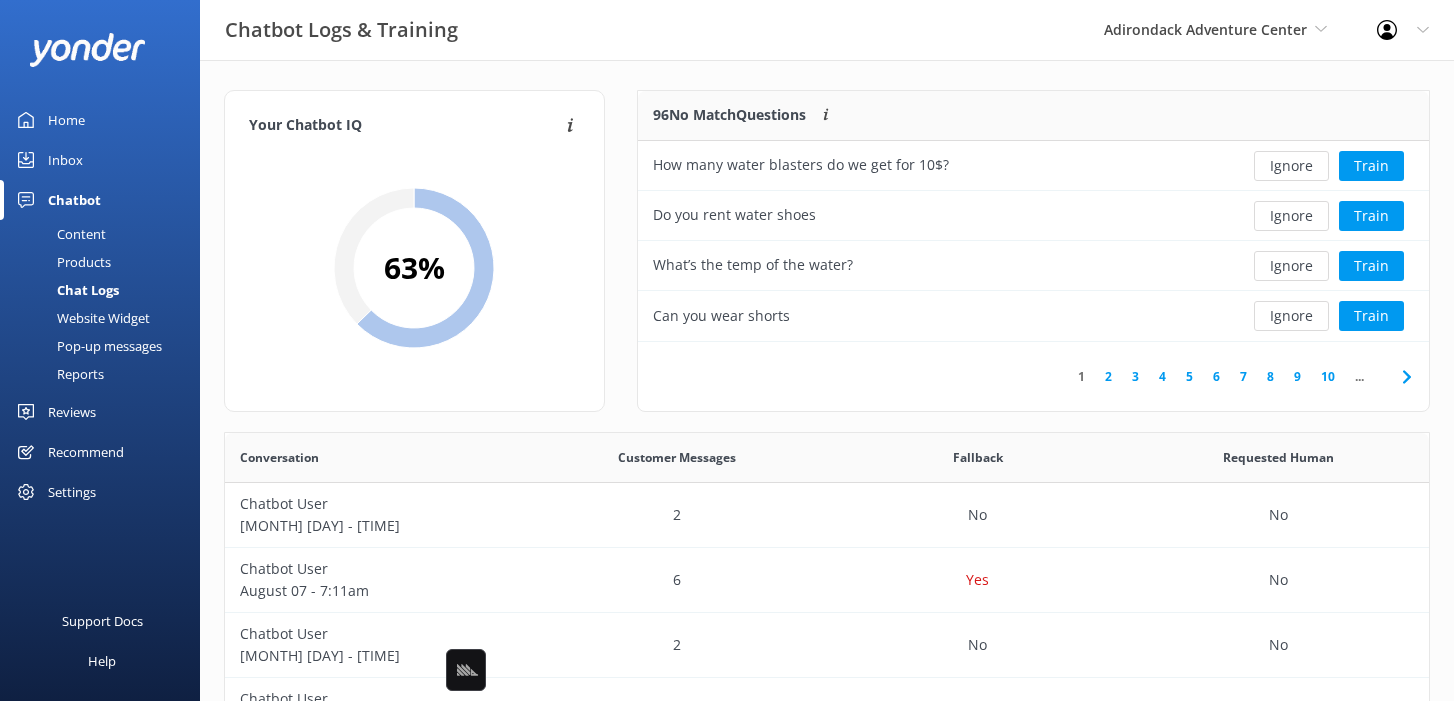 click on "2" at bounding box center [1108, 376] 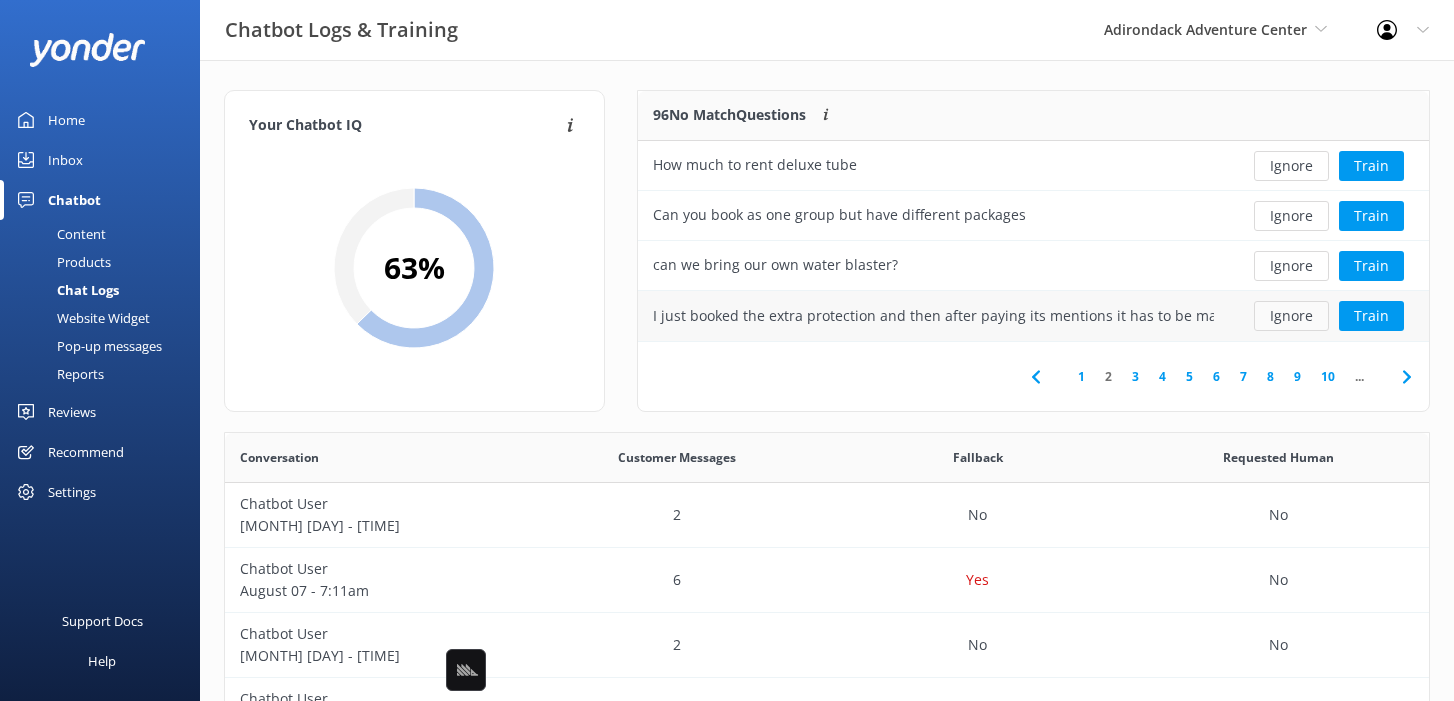 click on "Ignore" at bounding box center (1291, 316) 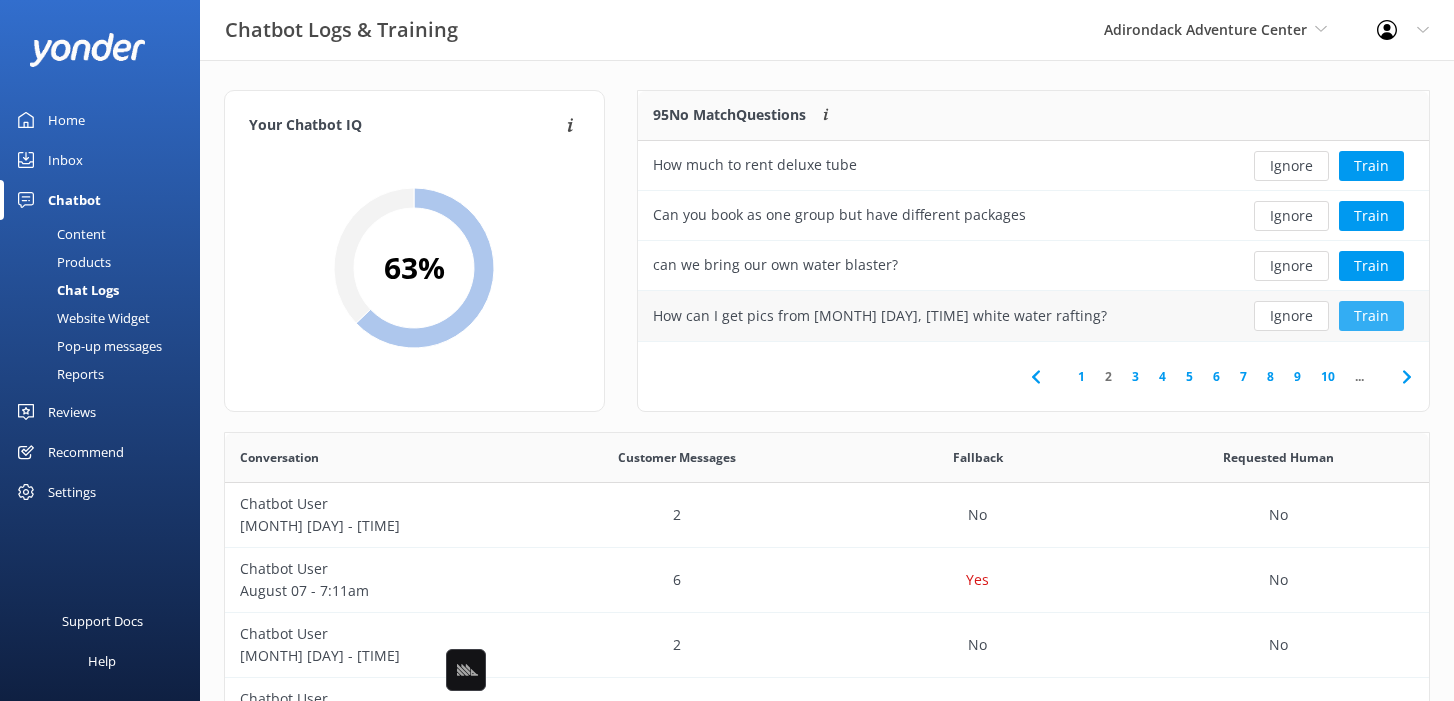 click on "Train" at bounding box center (1371, 316) 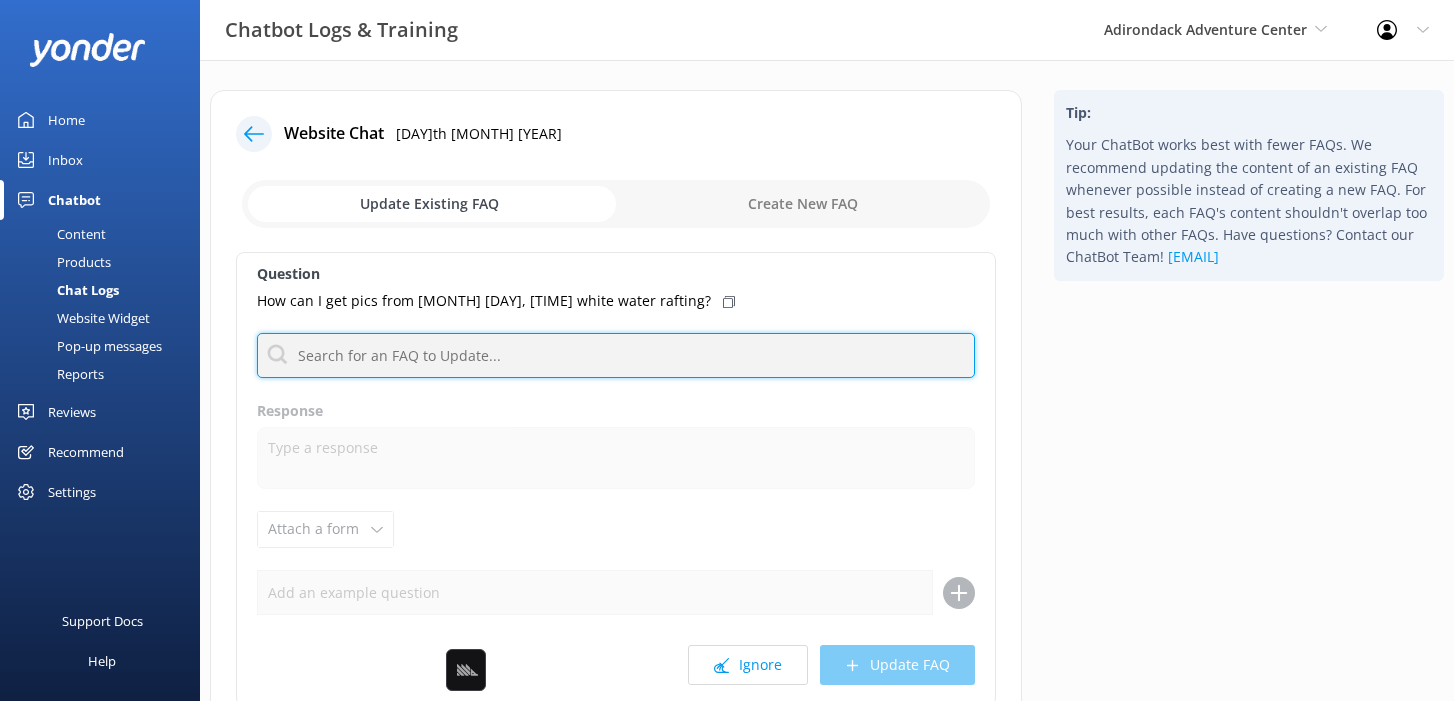 click at bounding box center (616, 355) 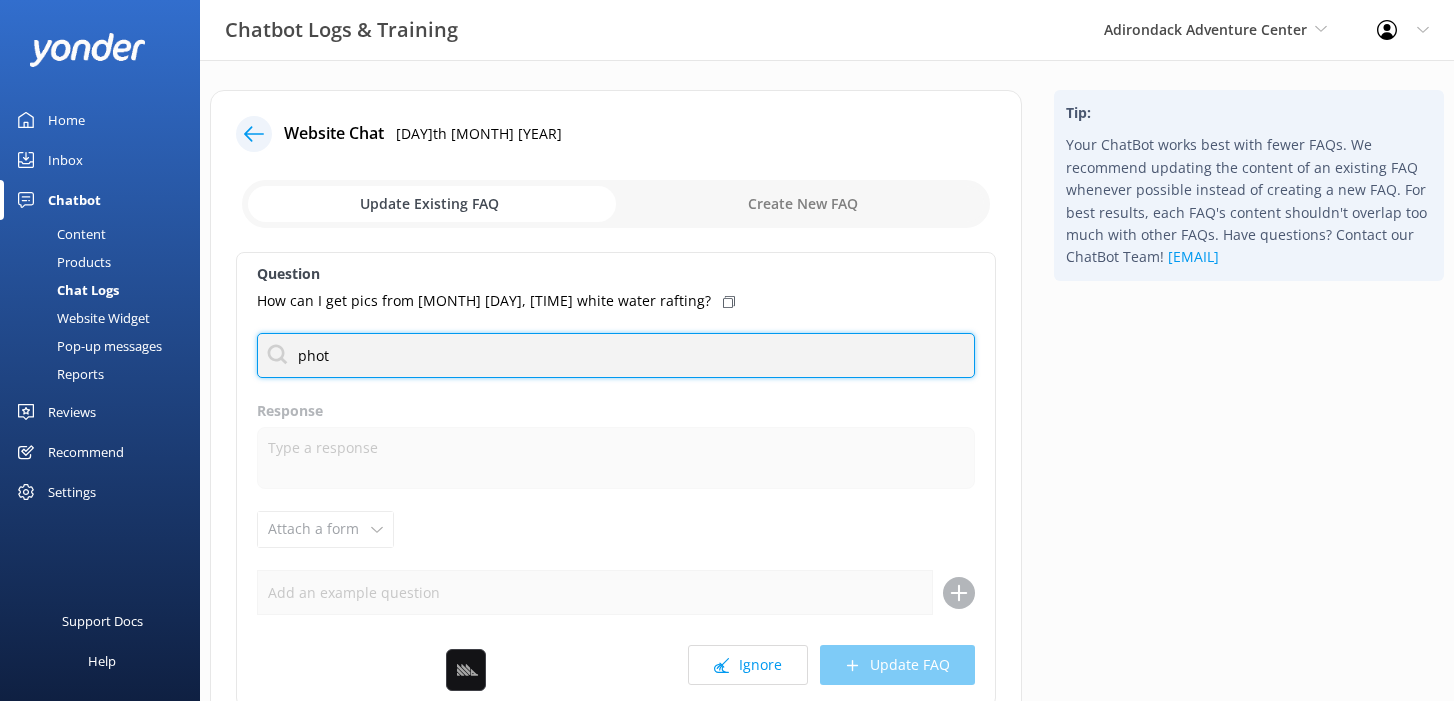 type on "photo" 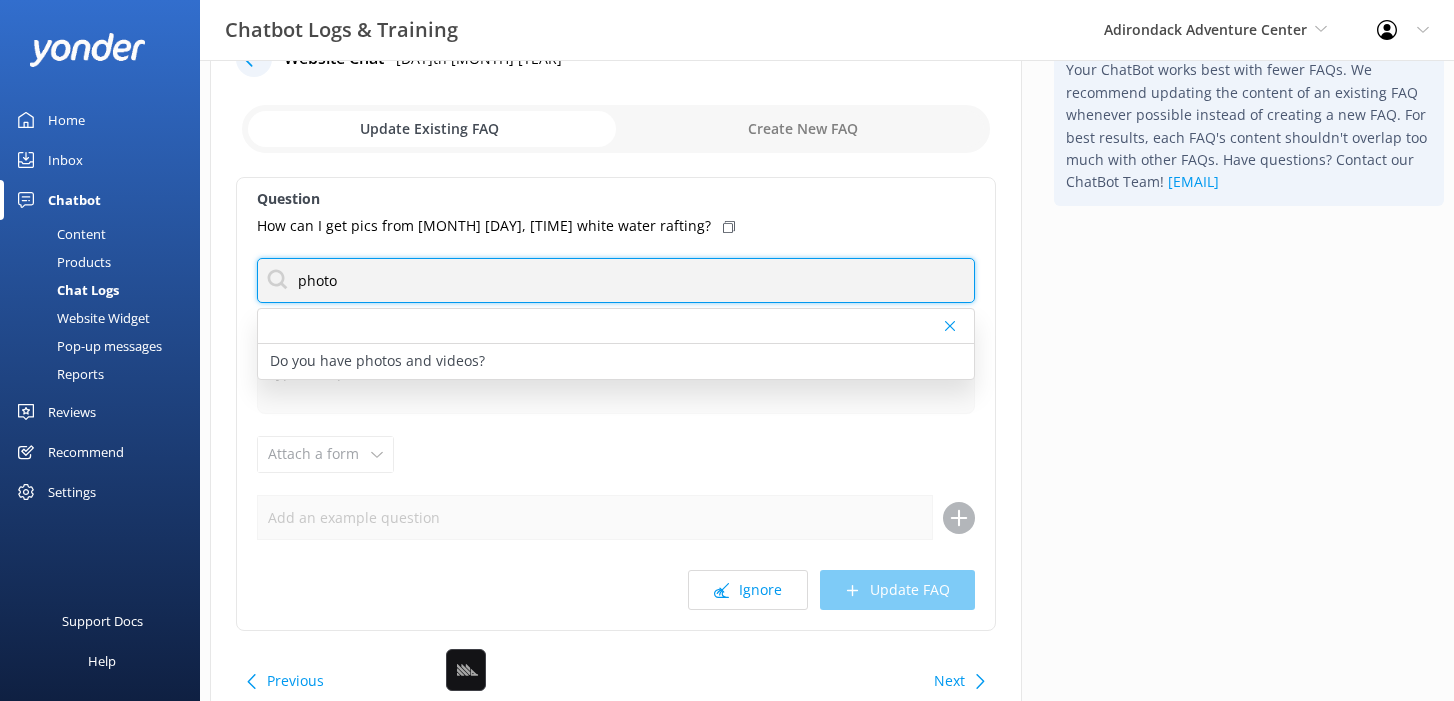 scroll, scrollTop: 89, scrollLeft: 0, axis: vertical 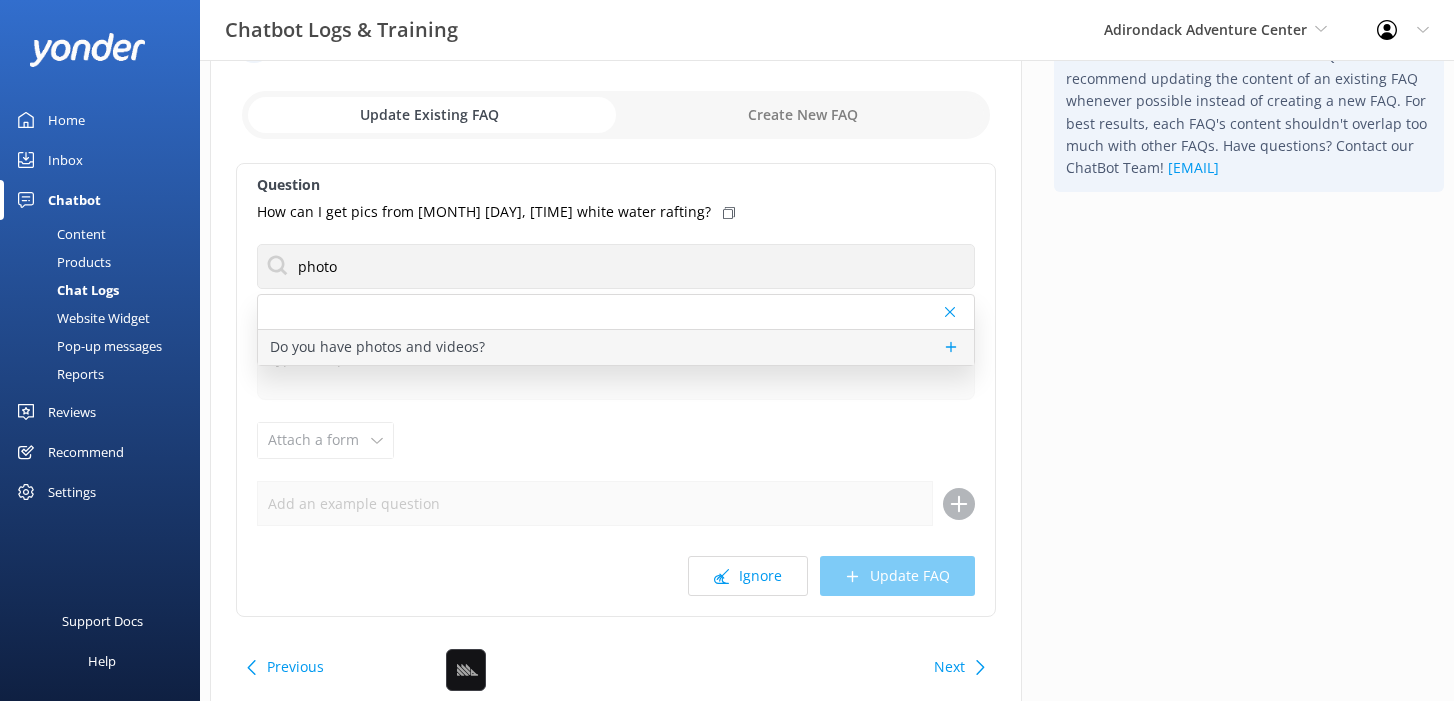 click on "Do you have photos and videos?" at bounding box center [616, 347] 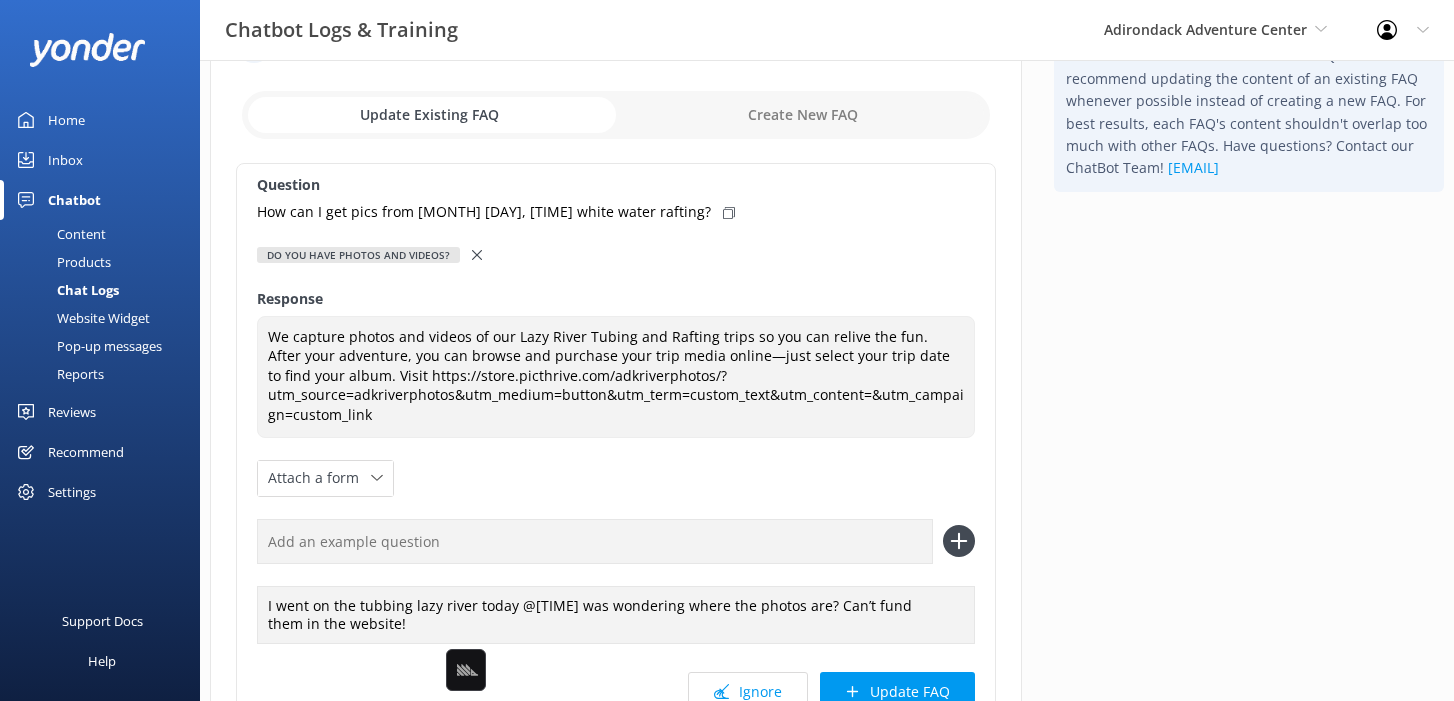 click 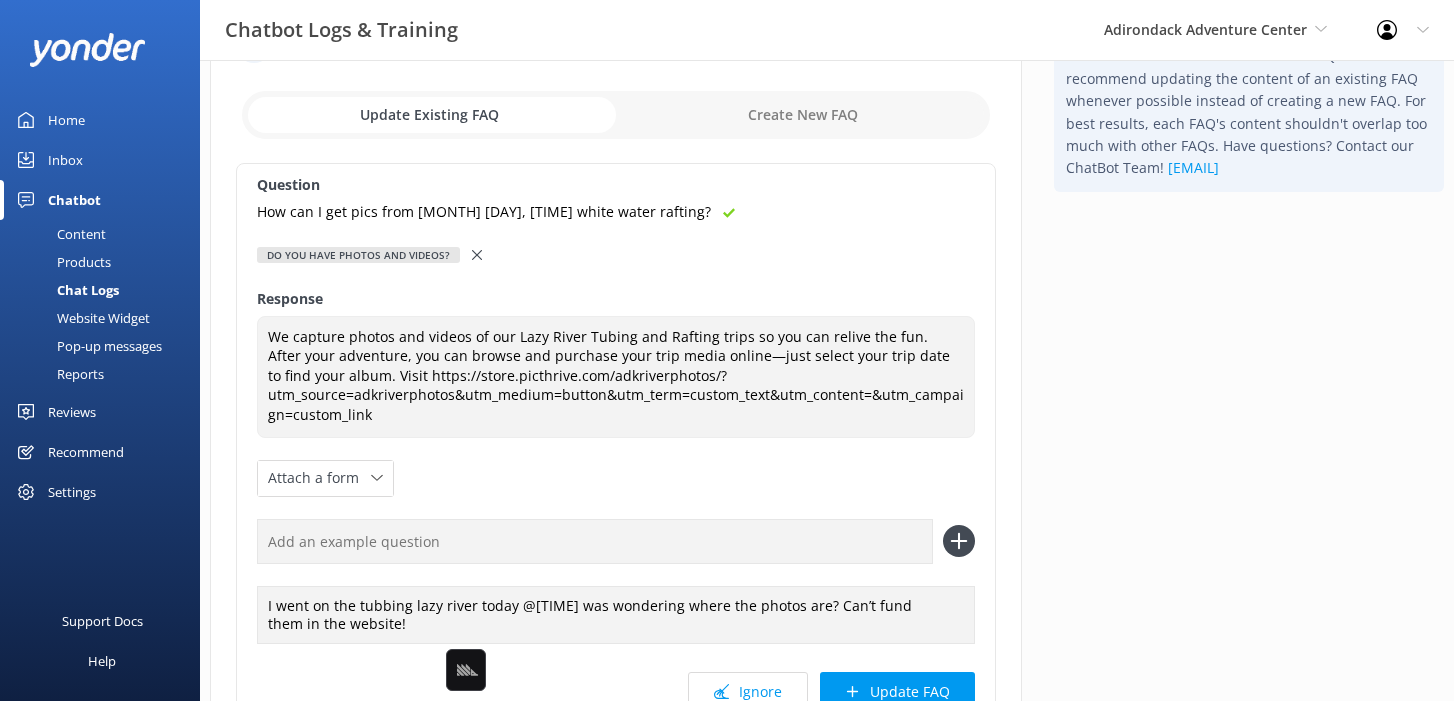 click at bounding box center [595, 541] 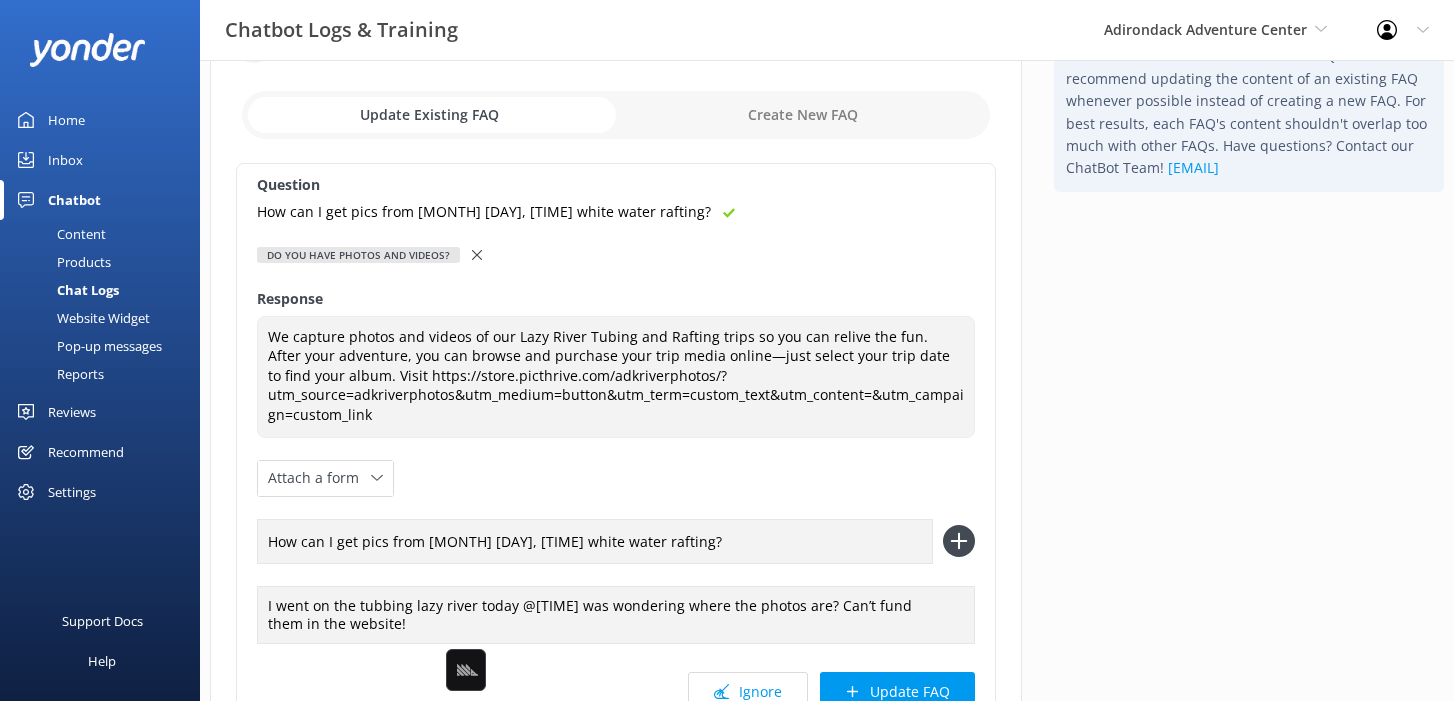 type on "How can I get pics from July 16, 10.30 am white water rafting?" 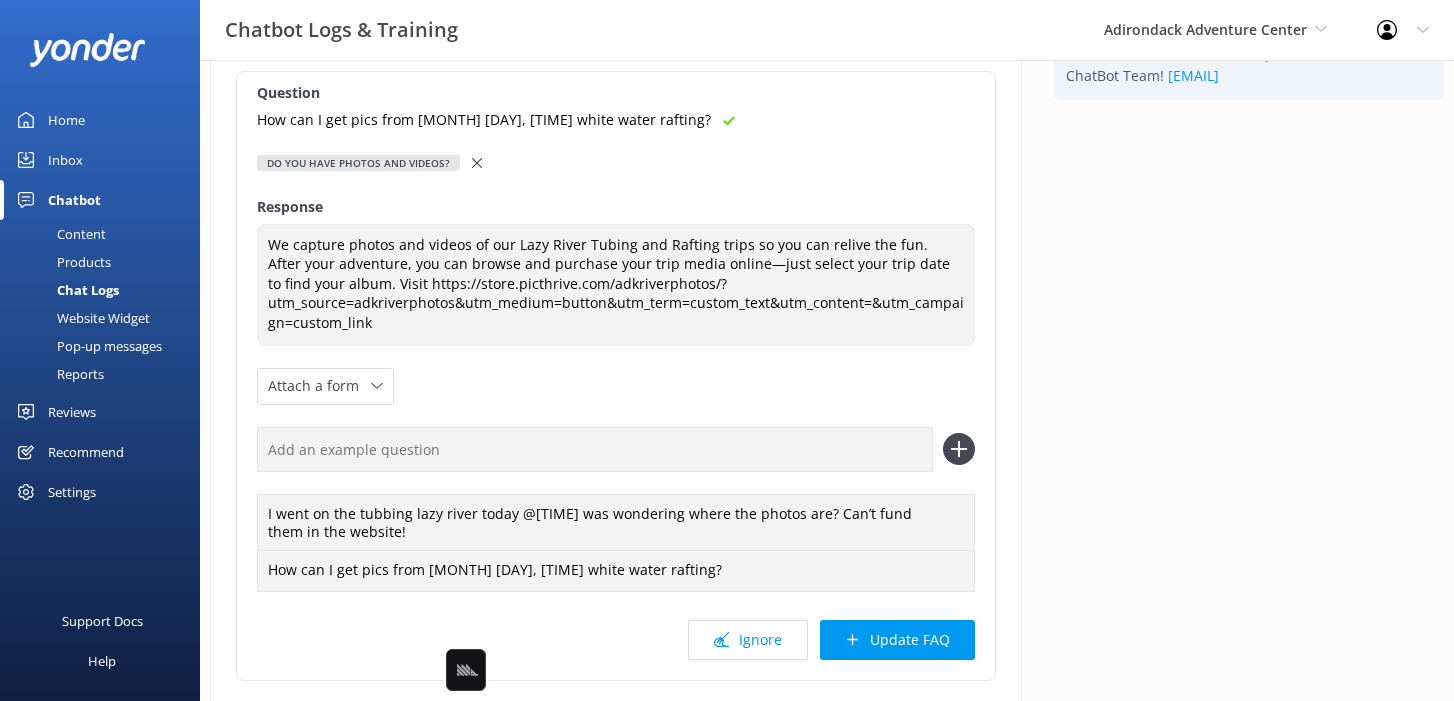 scroll, scrollTop: 322, scrollLeft: 0, axis: vertical 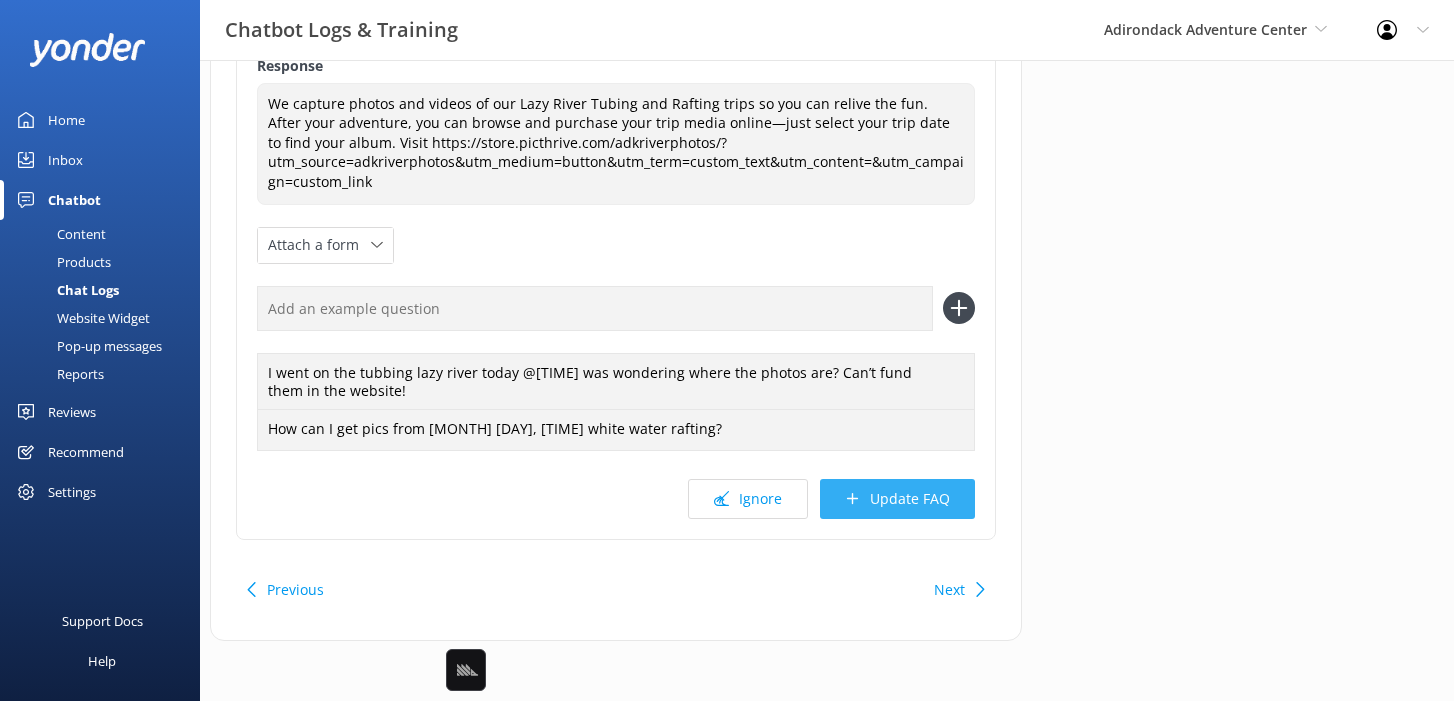 click on "Update FAQ" at bounding box center [897, 499] 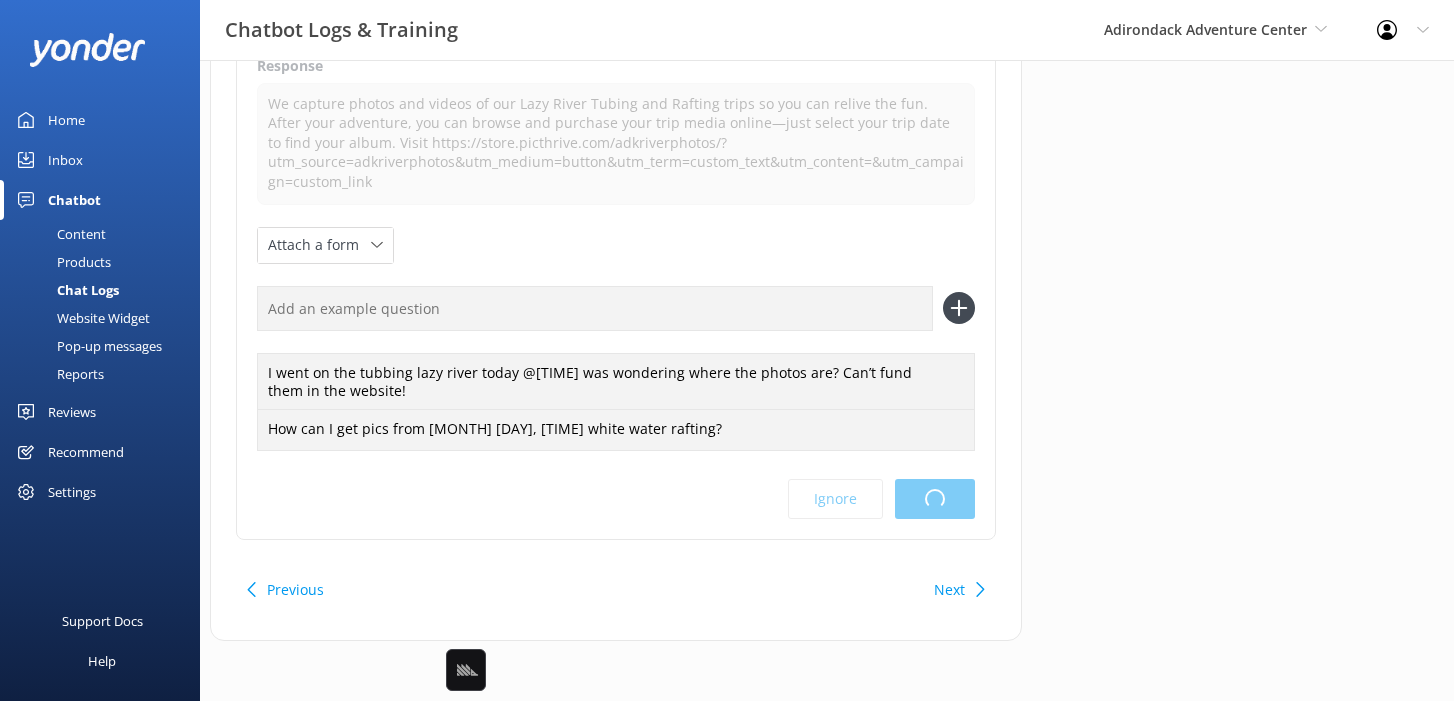 scroll, scrollTop: 0, scrollLeft: 0, axis: both 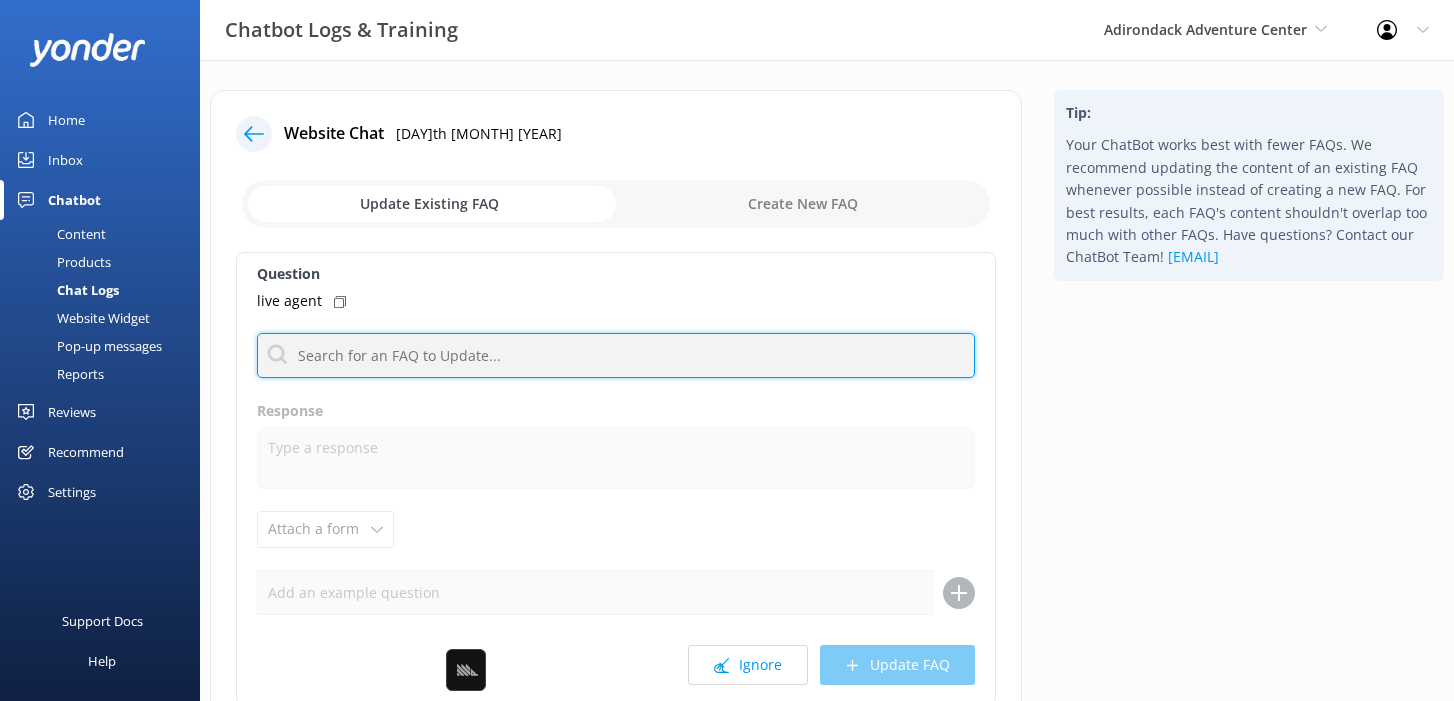click at bounding box center [616, 355] 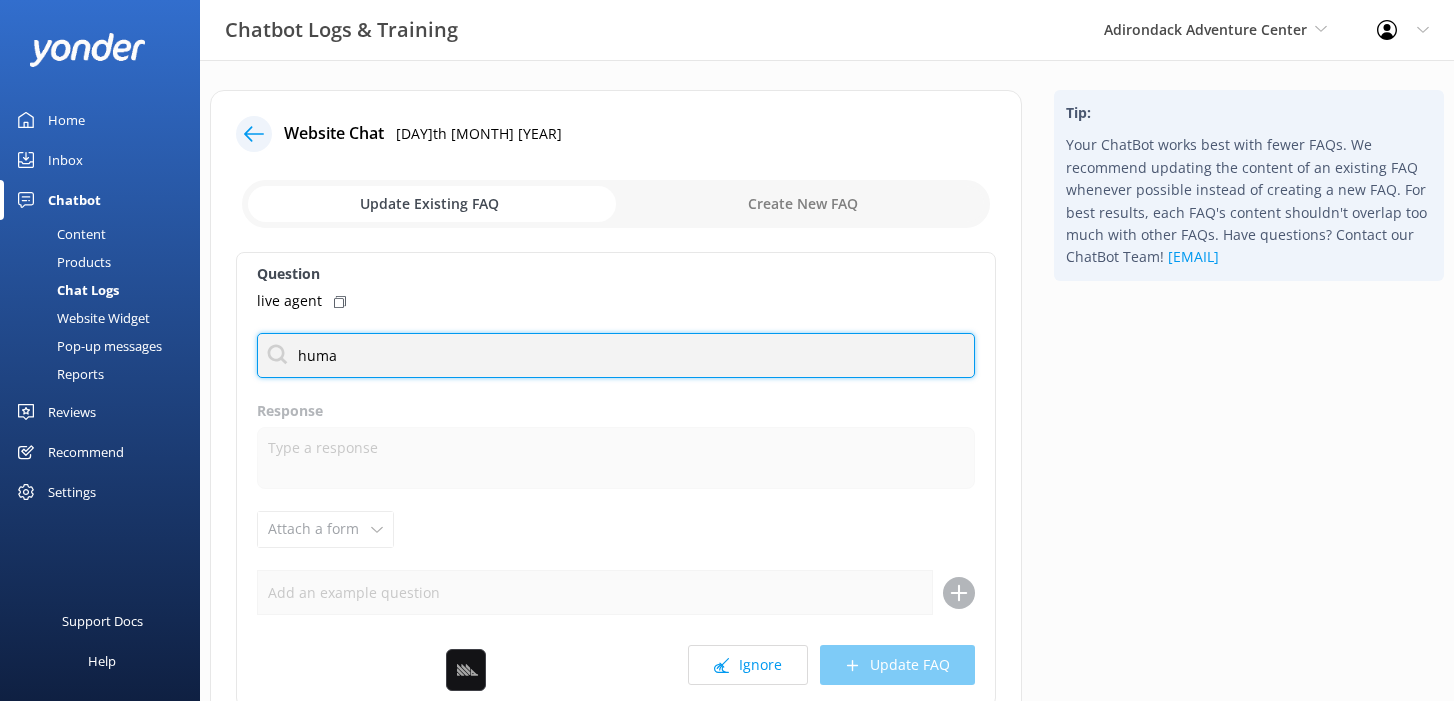 type on "human" 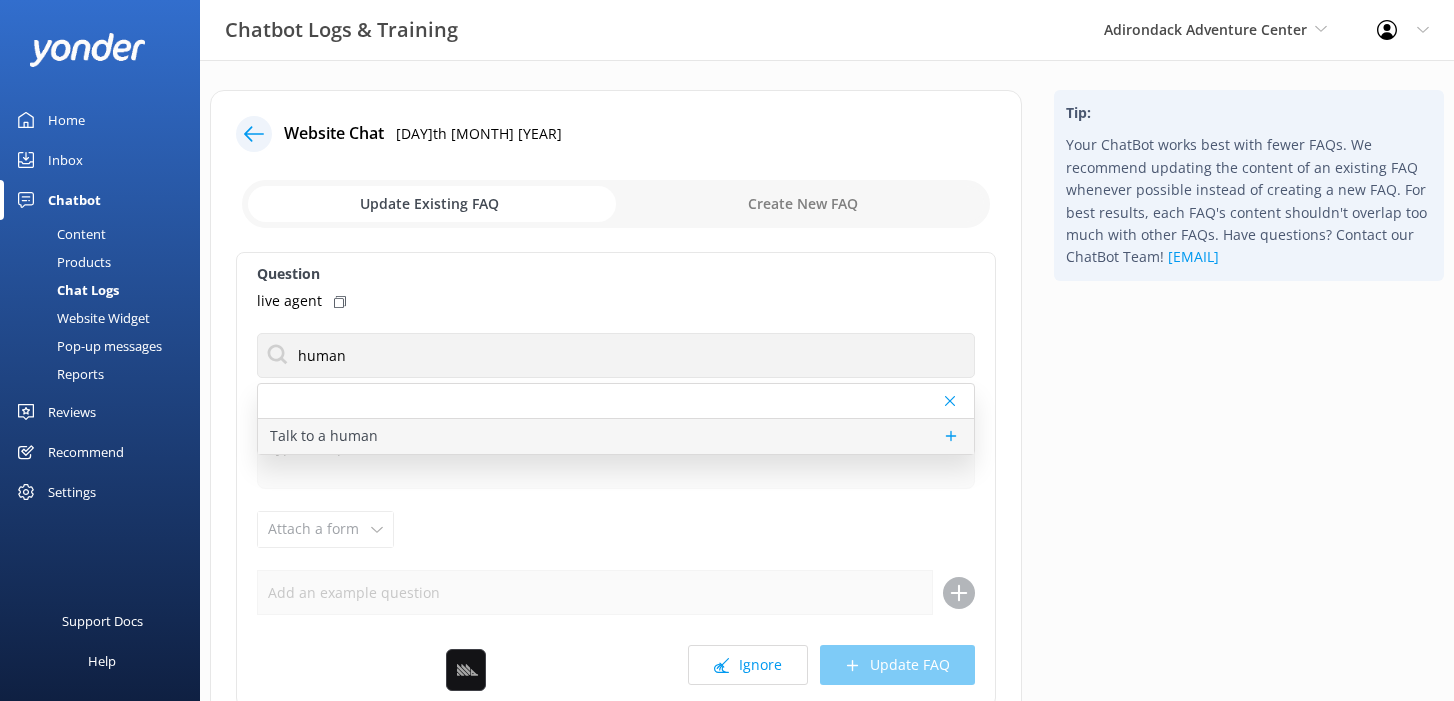click on "Talk to a human" at bounding box center [616, 436] 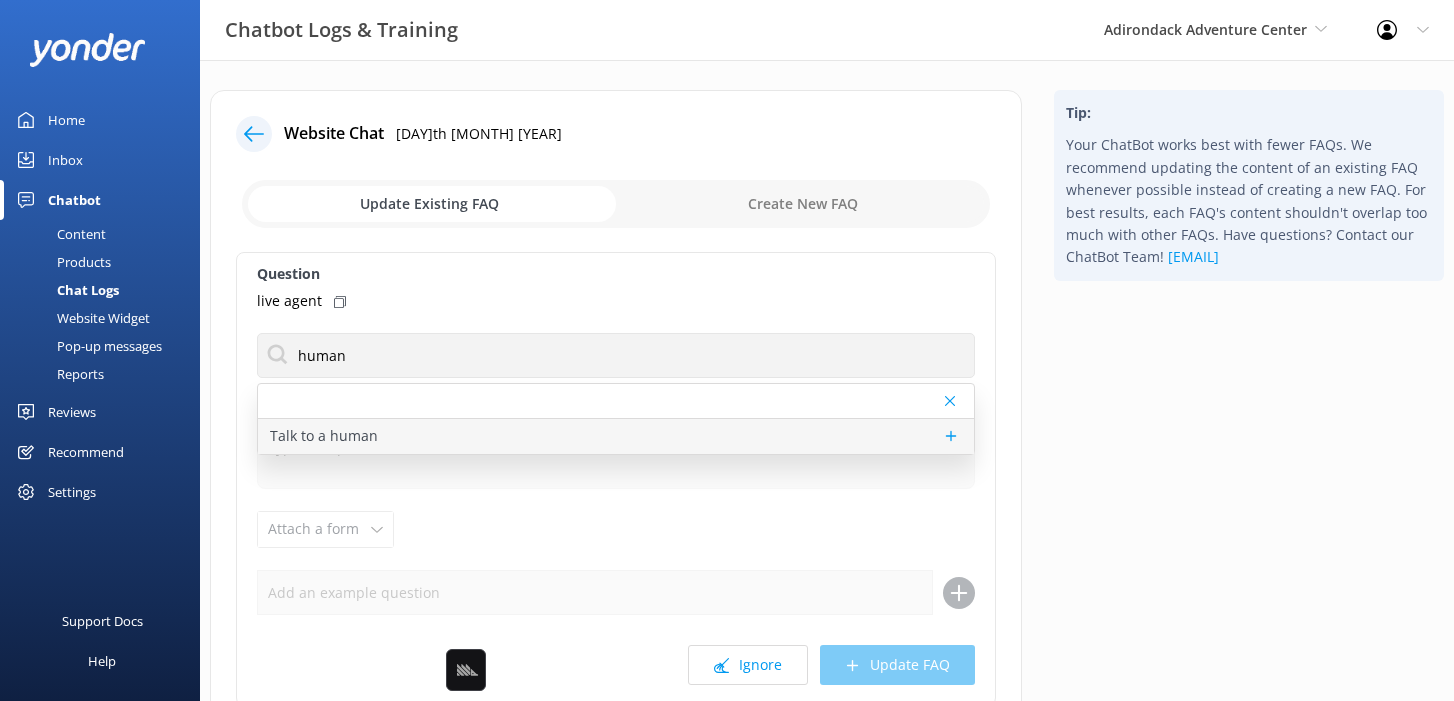 type on "If you’d like to speak to a person on the Adirondack Adventure Center team, please call (518) 696-6133 or email Dane@adktubing.com." 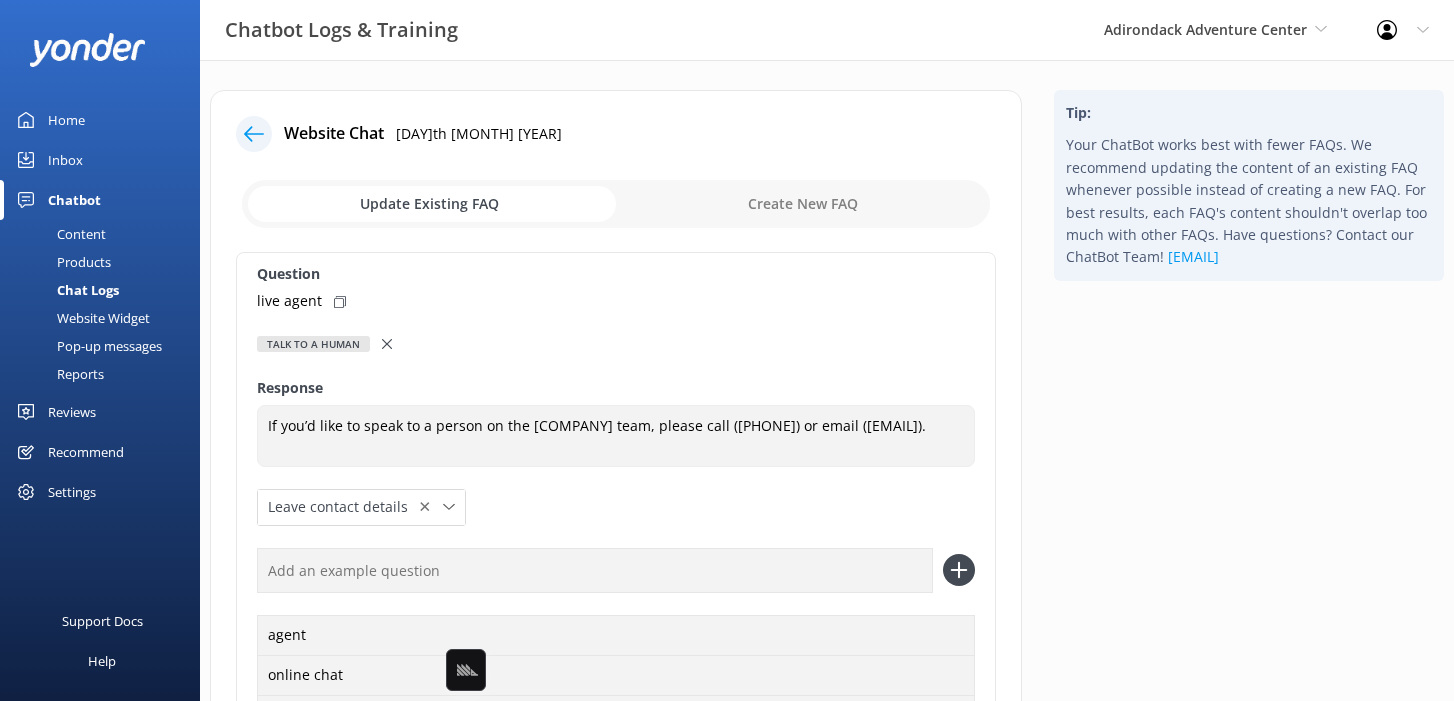click on "live agent" at bounding box center (616, 301) 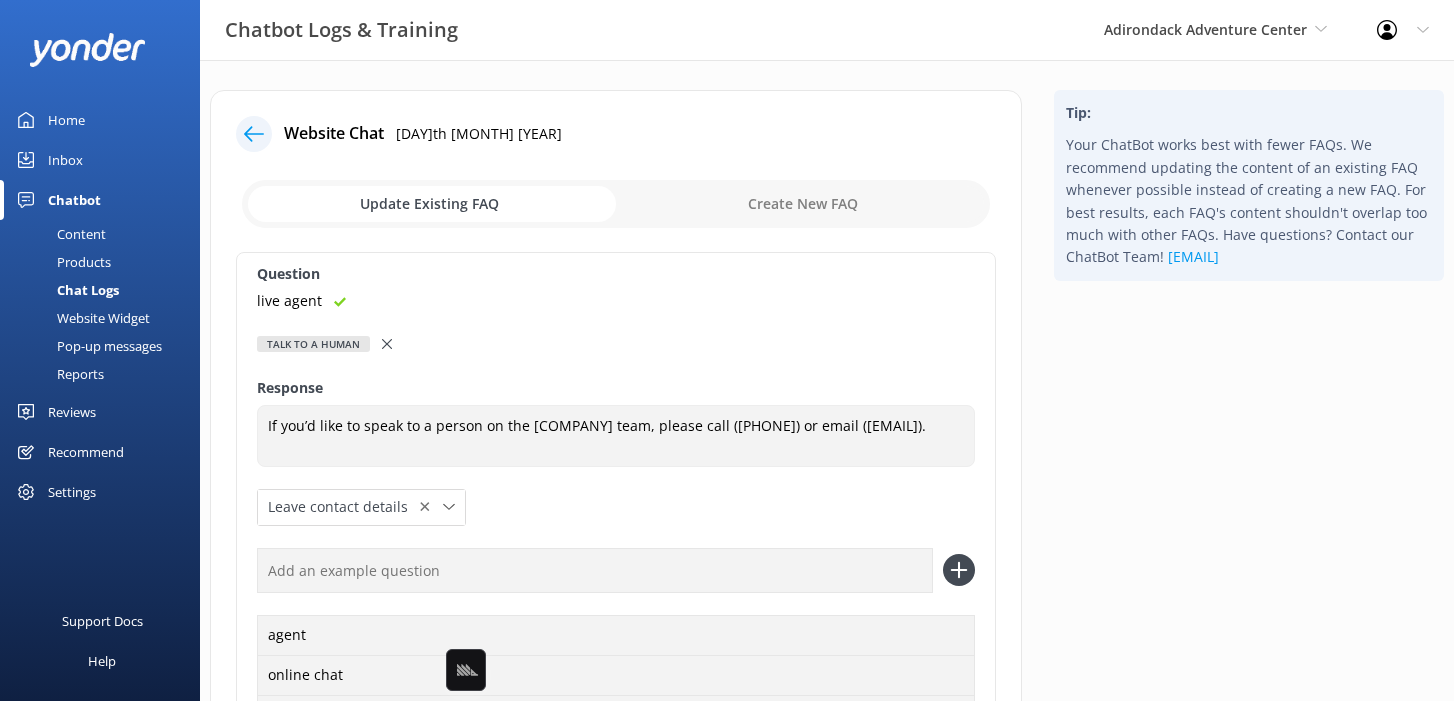 click at bounding box center [595, 570] 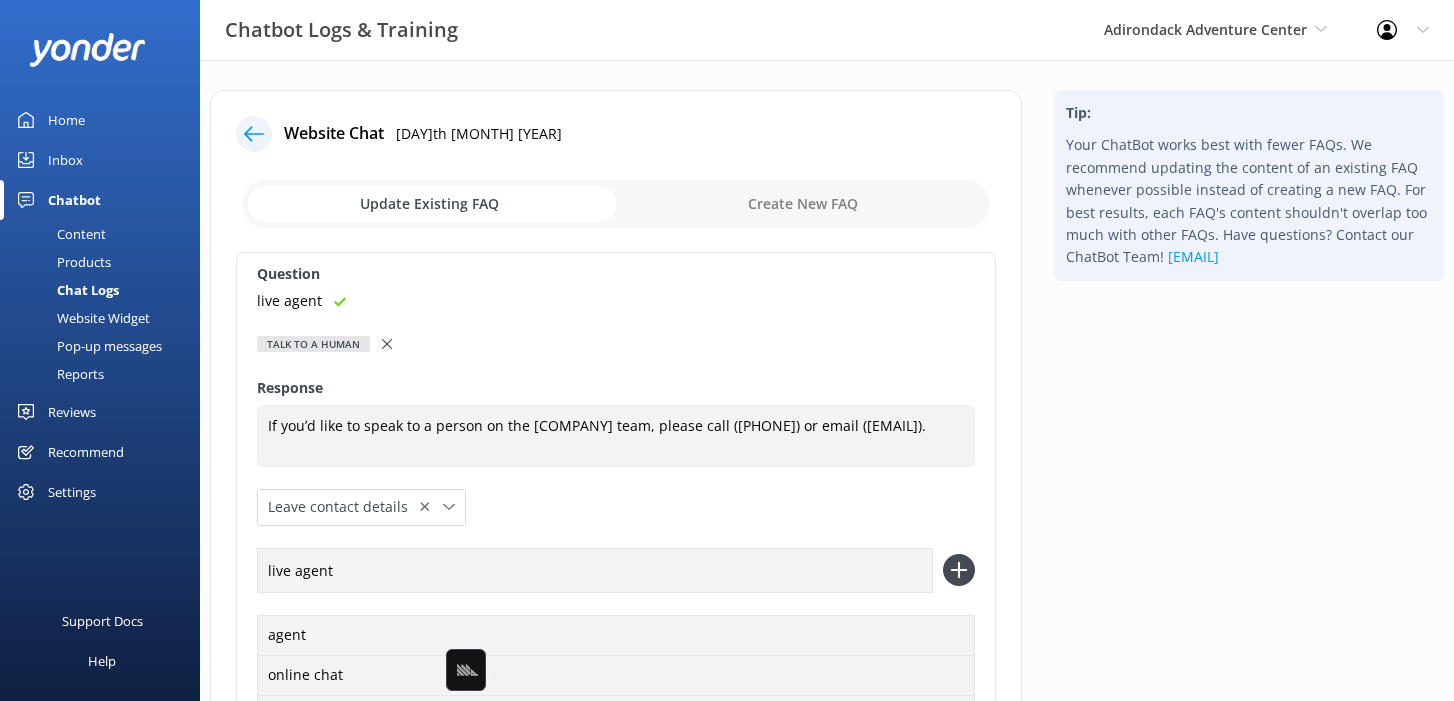 type on "live agent" 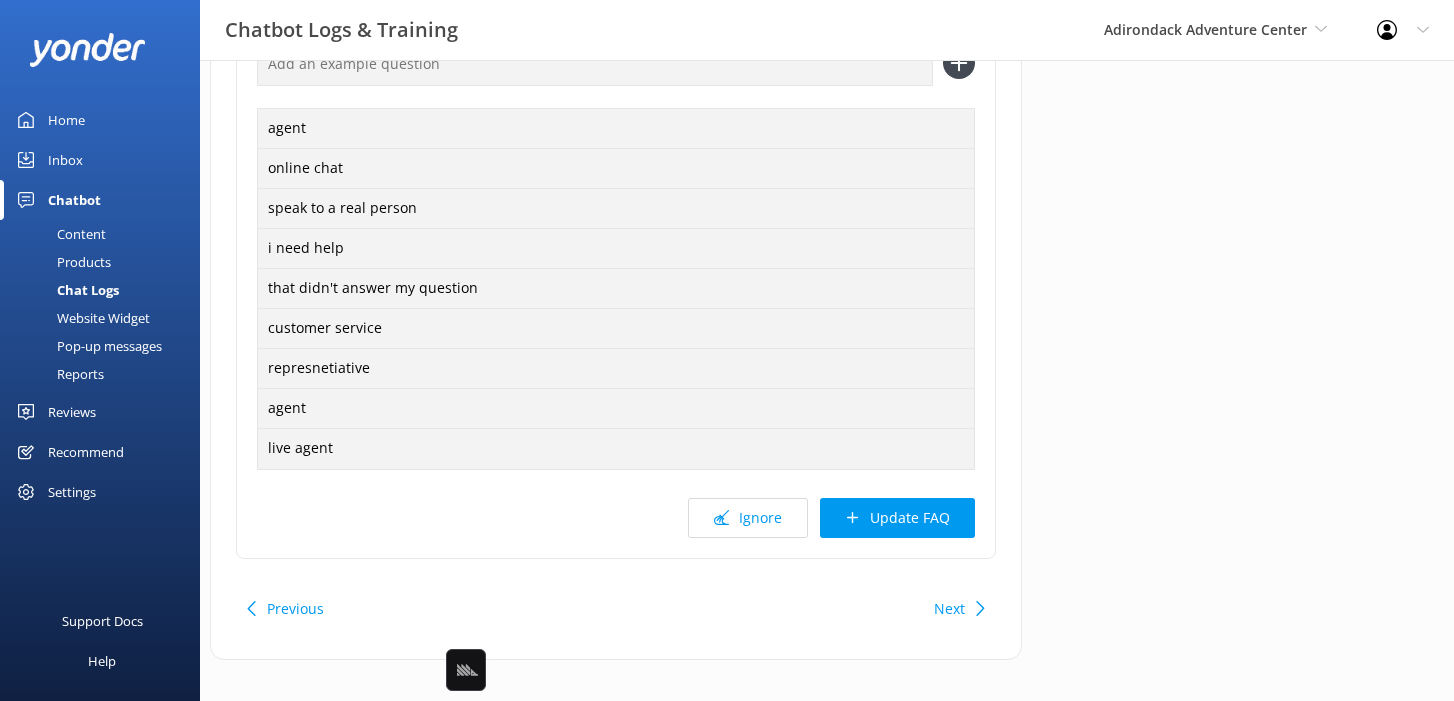 scroll, scrollTop: 527, scrollLeft: 0, axis: vertical 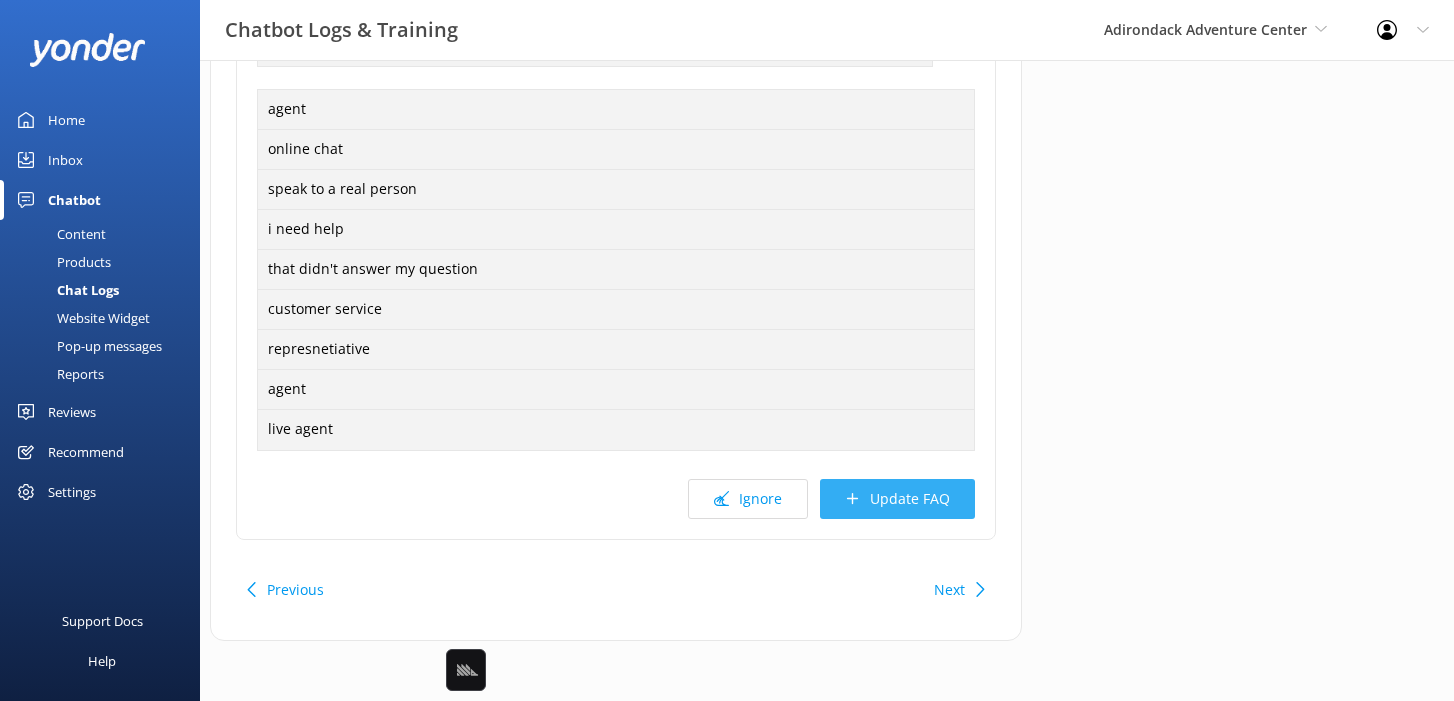 click on "Update FAQ" at bounding box center (897, 499) 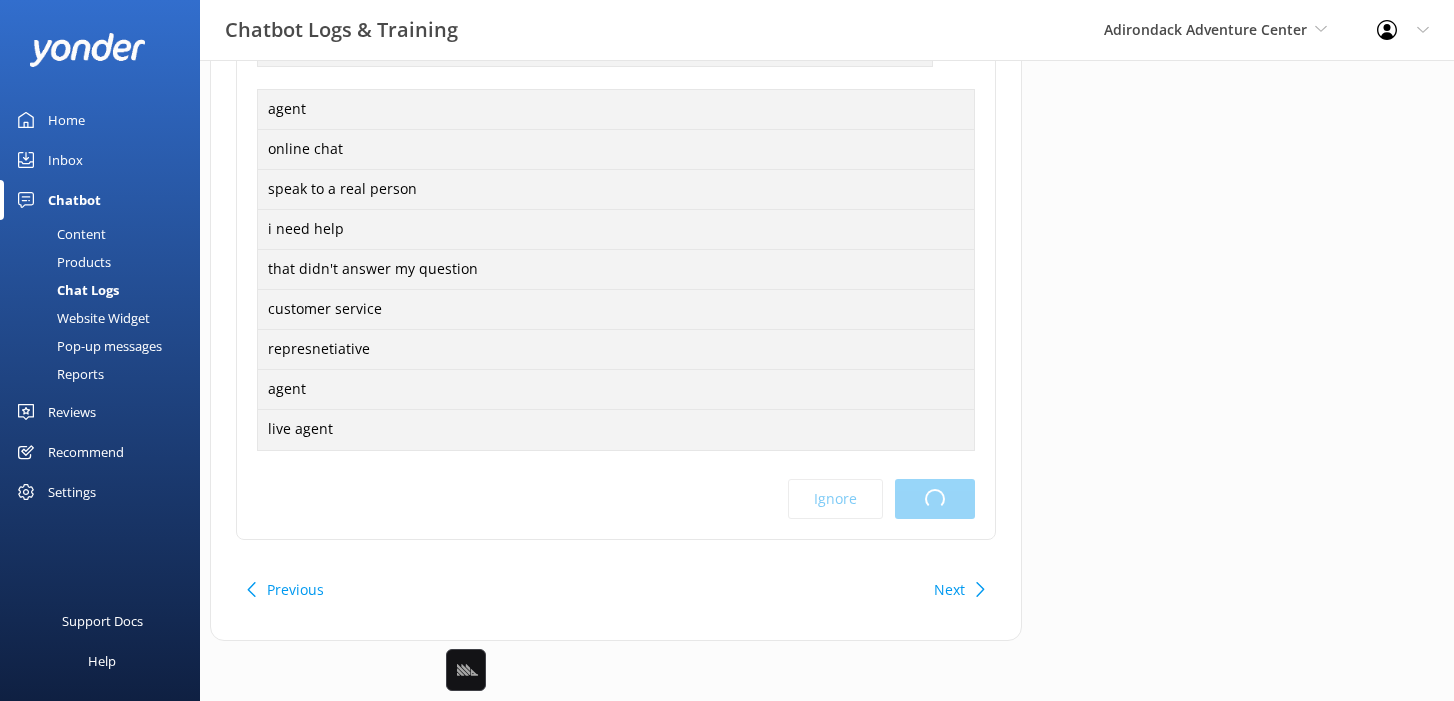 scroll, scrollTop: 0, scrollLeft: 0, axis: both 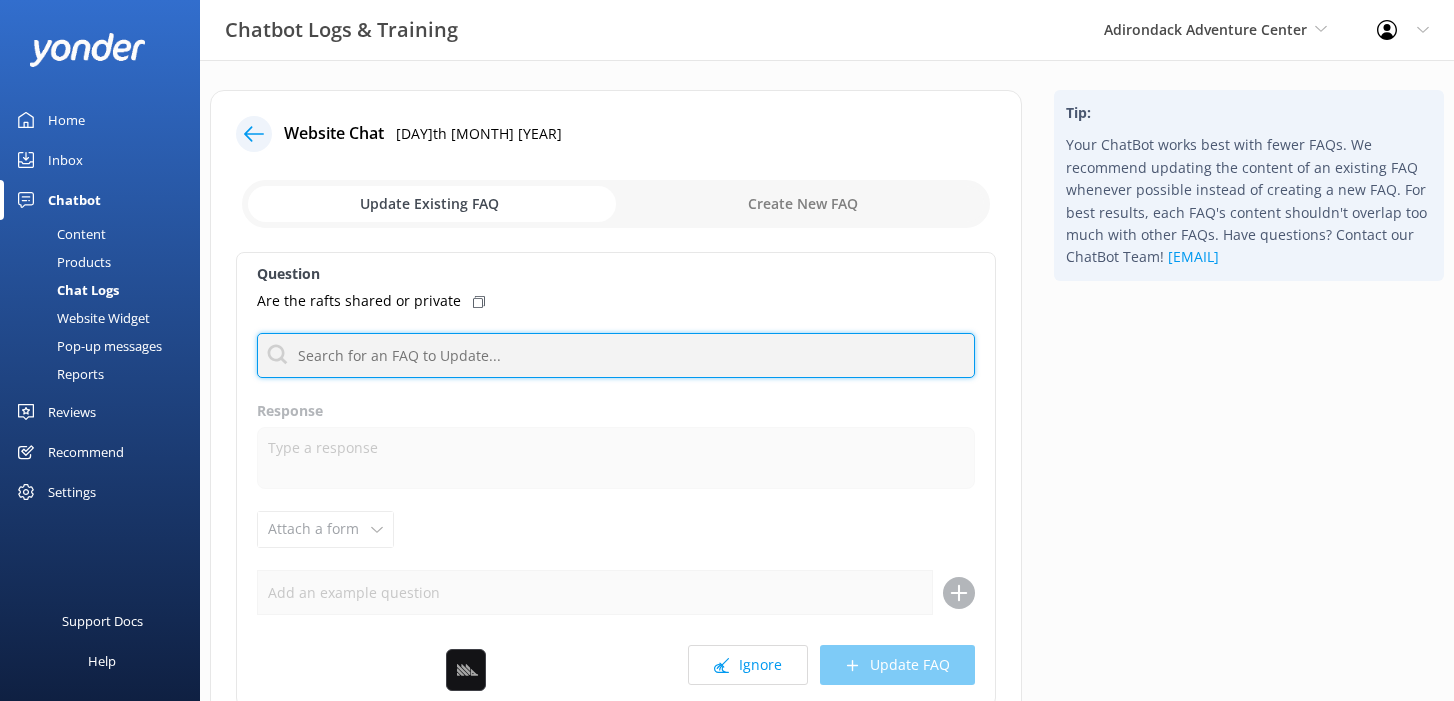 click at bounding box center [616, 355] 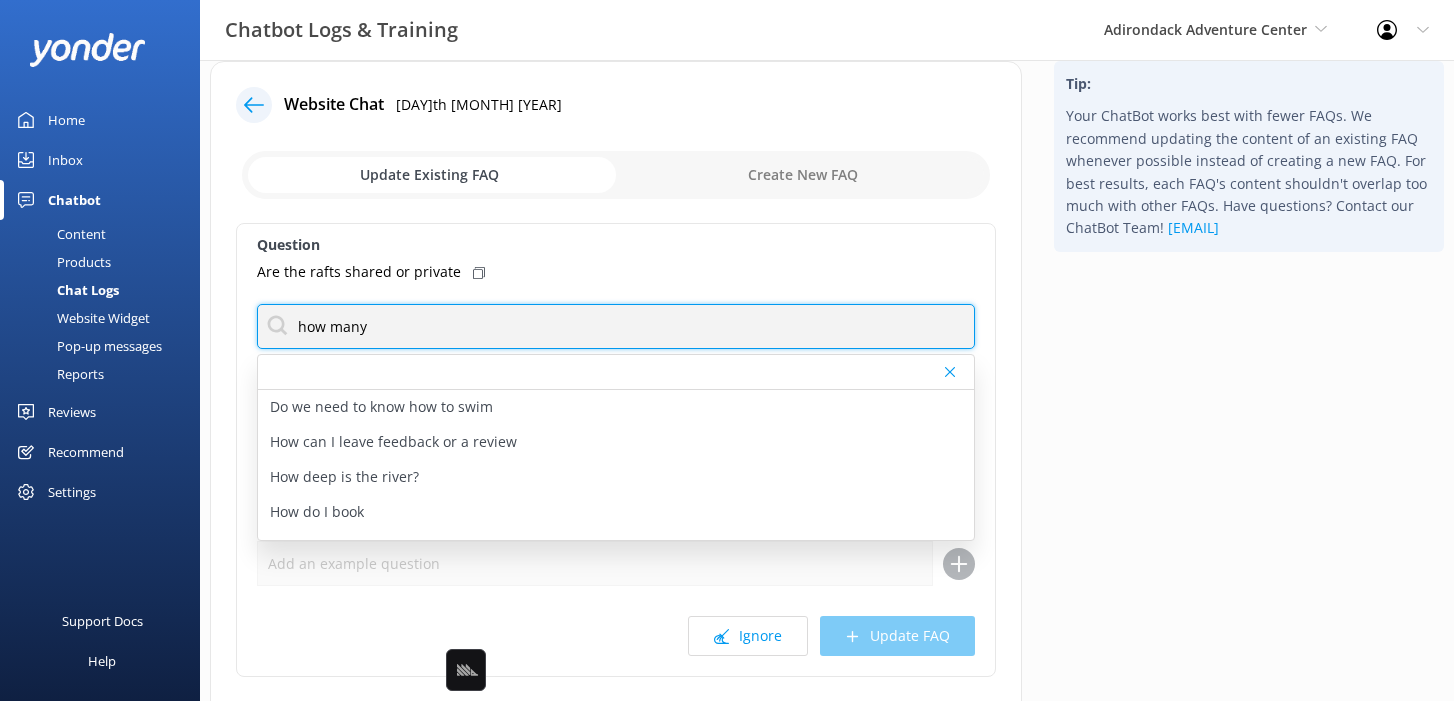 scroll, scrollTop: 95, scrollLeft: 0, axis: vertical 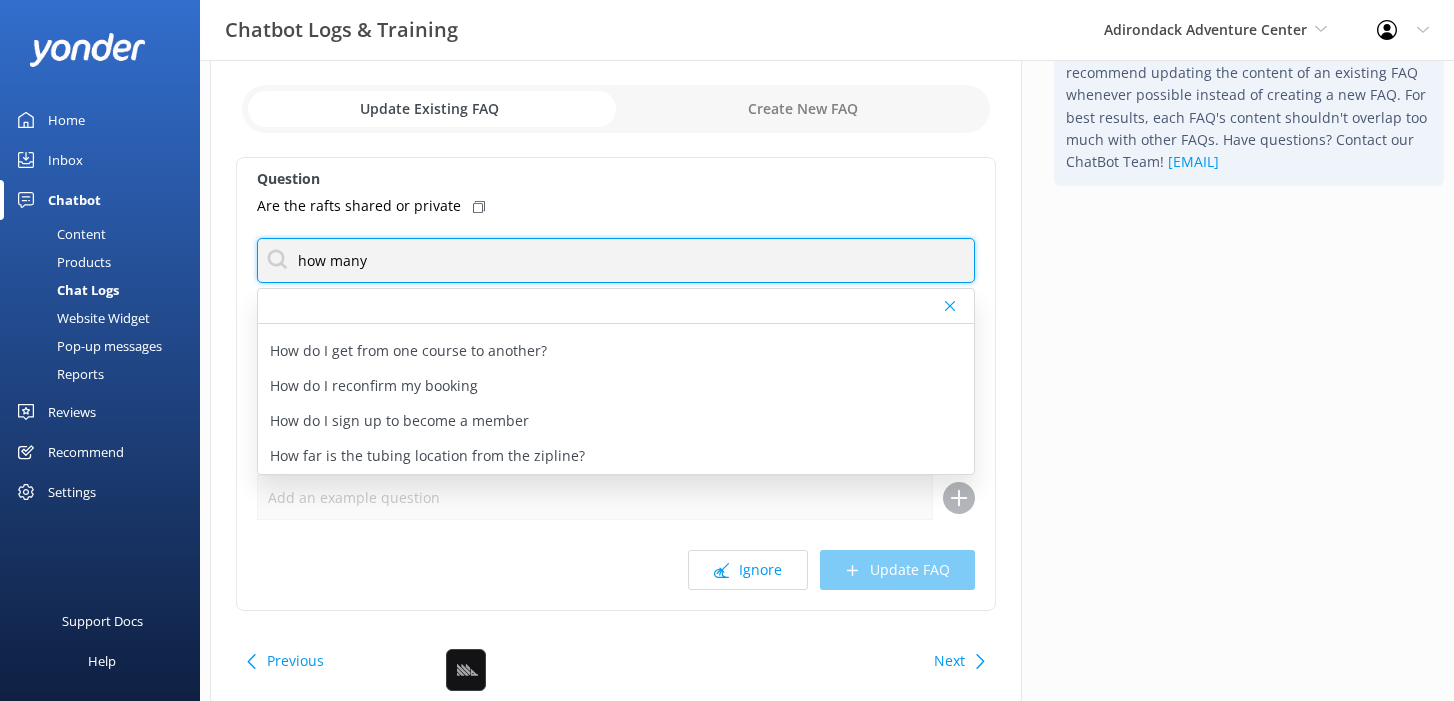 type on "how many" 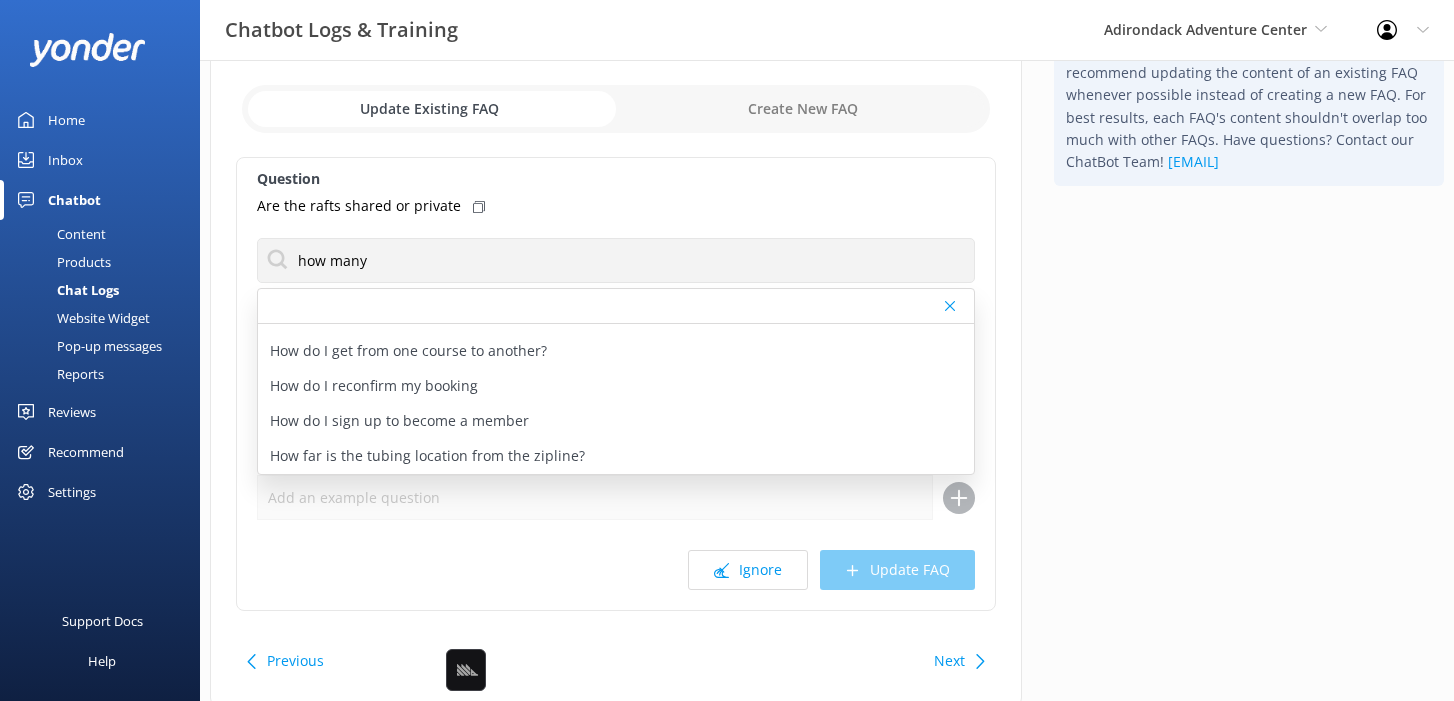 click 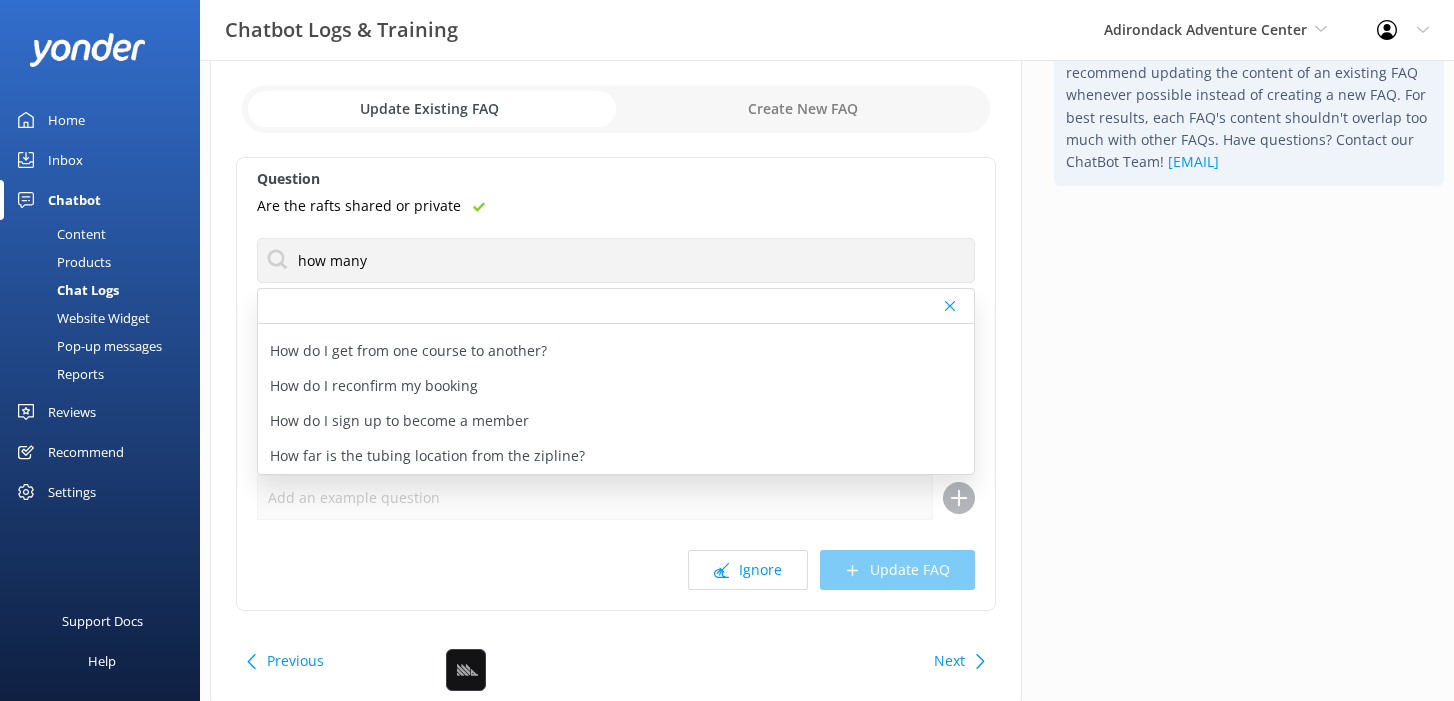 click on "Content" at bounding box center (59, 234) 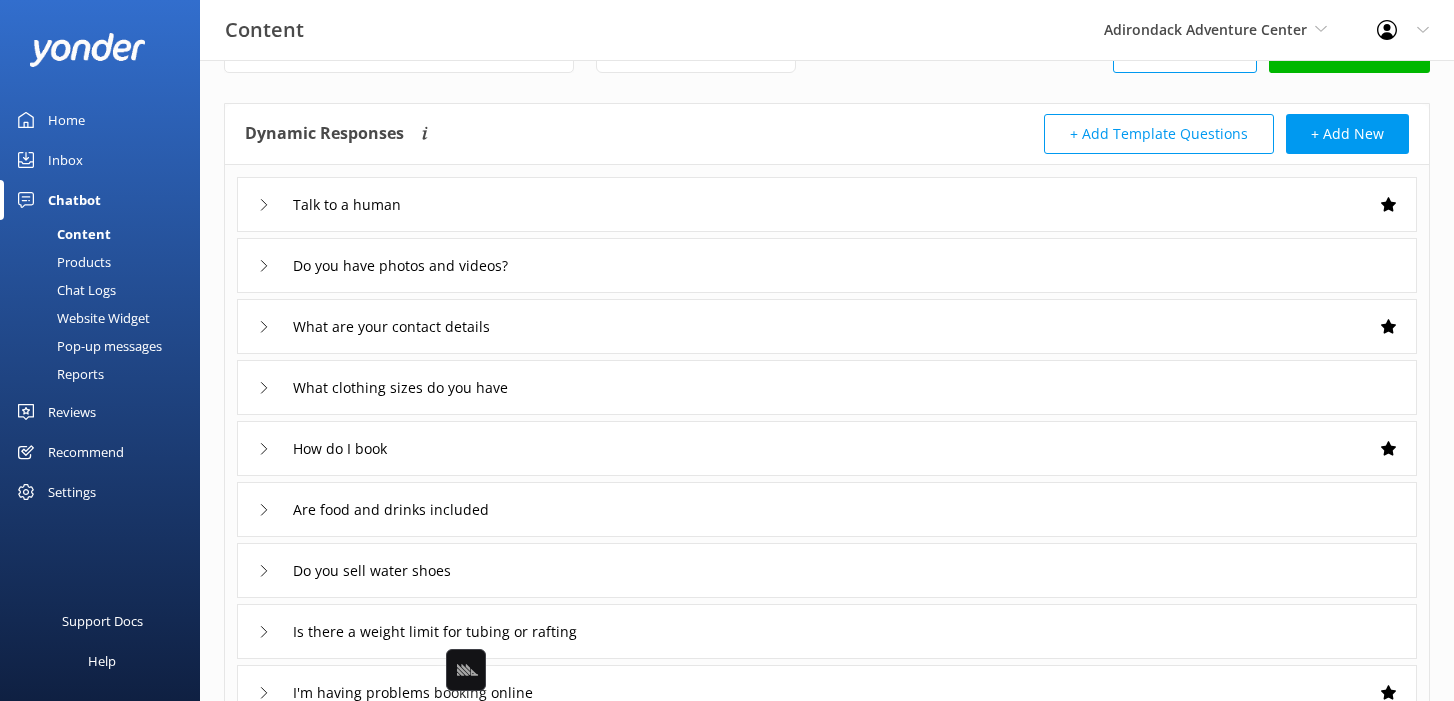 scroll, scrollTop: 0, scrollLeft: 0, axis: both 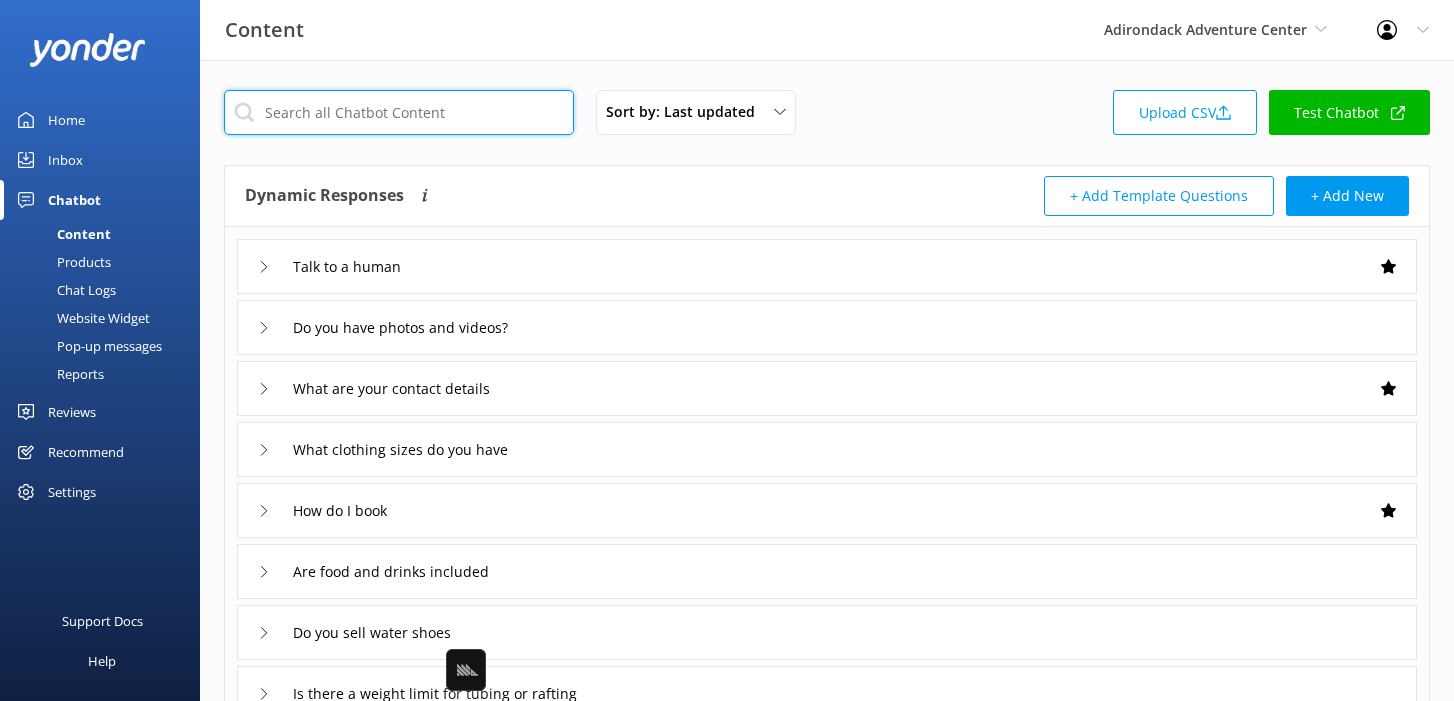 click at bounding box center (399, 112) 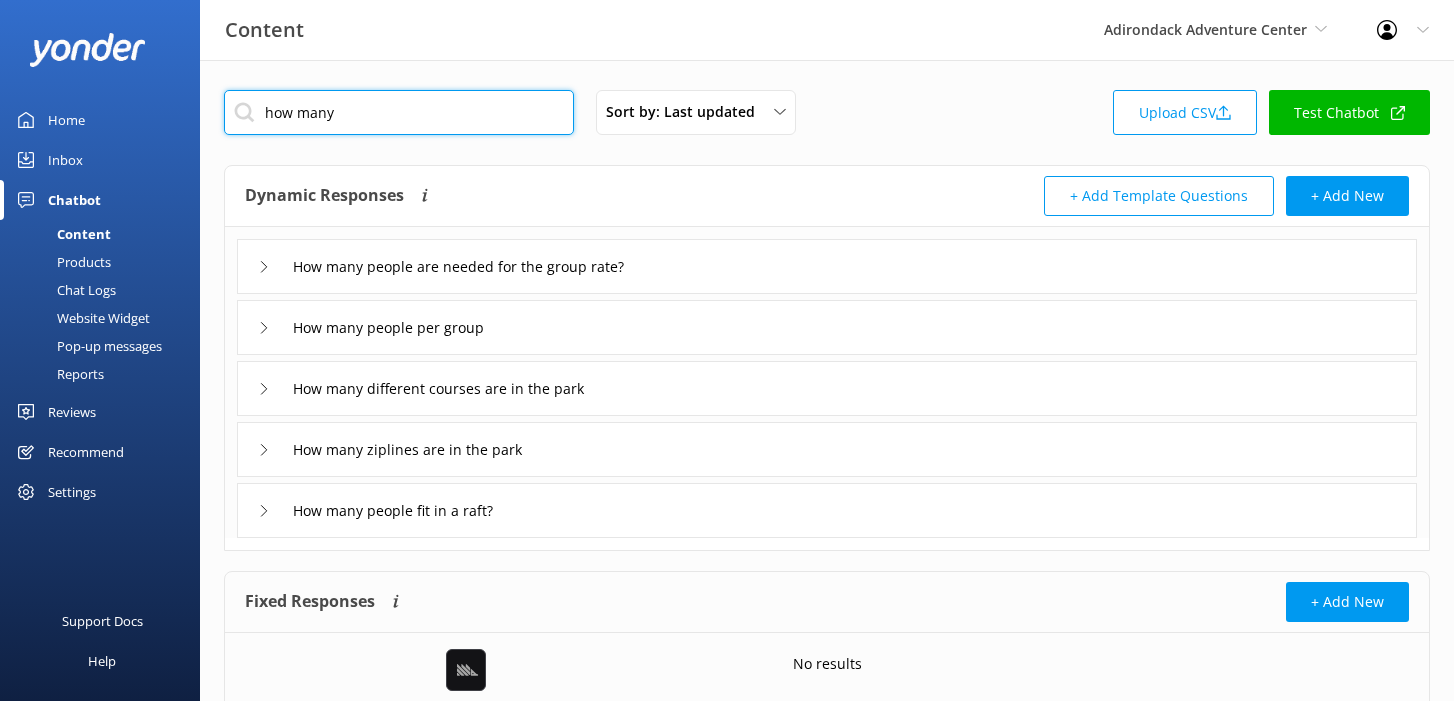 type on "how many" 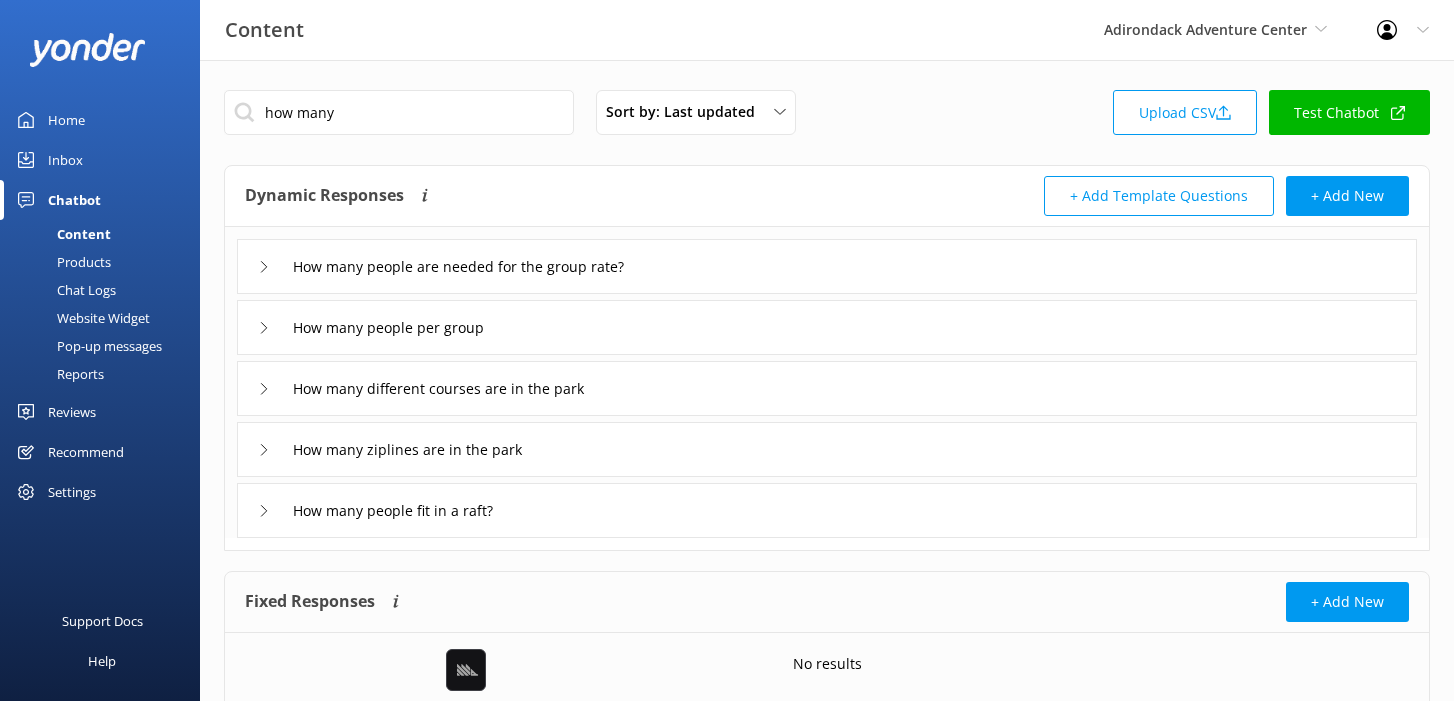 click on "How many people fit in a raft?" at bounding box center [827, 510] 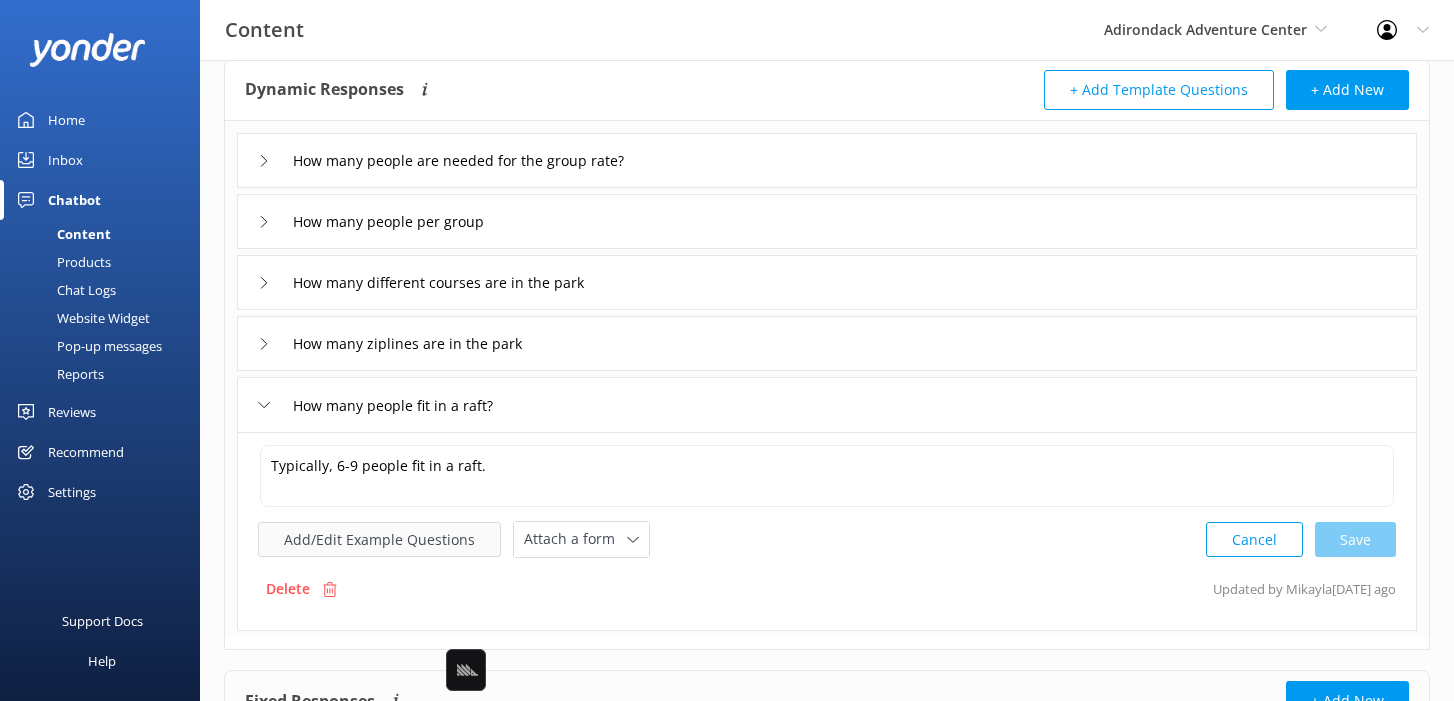 scroll, scrollTop: 109, scrollLeft: 0, axis: vertical 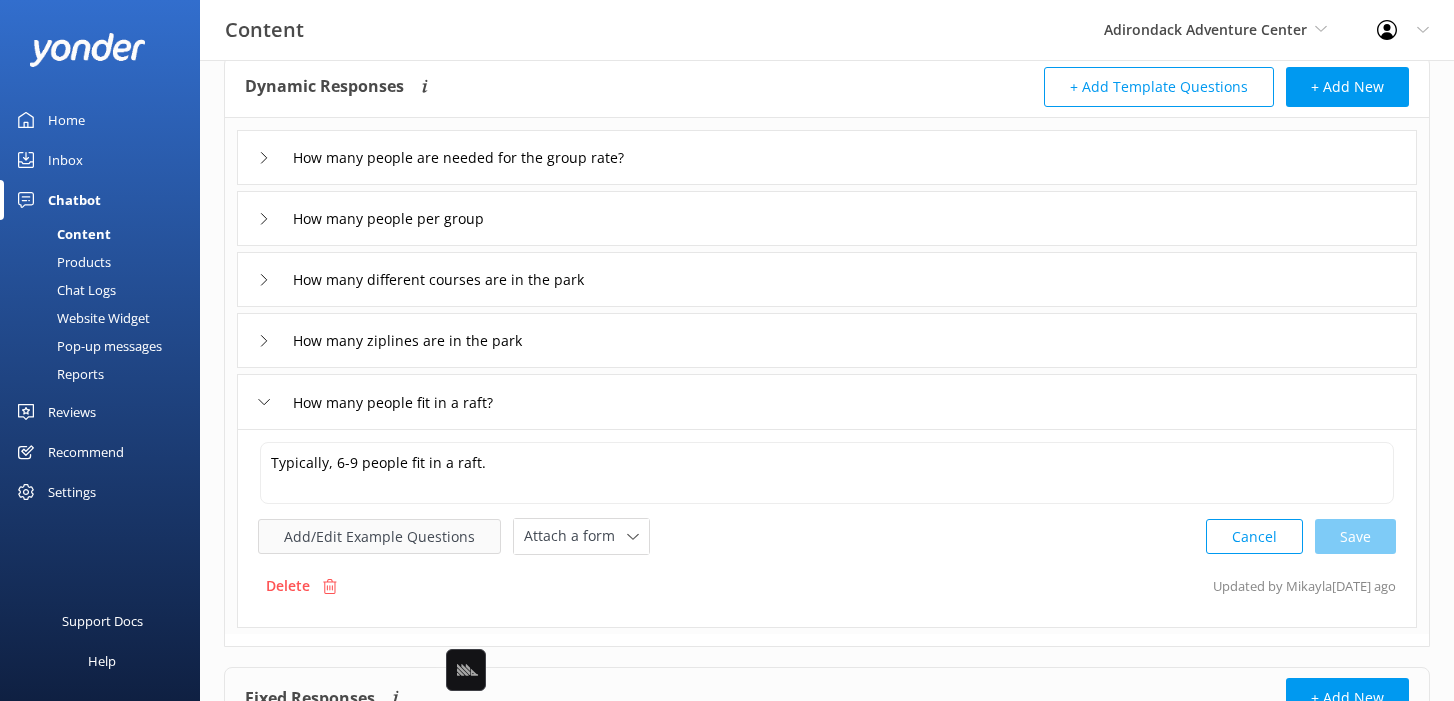 click on "Add/Edit Example Questions" at bounding box center (379, 536) 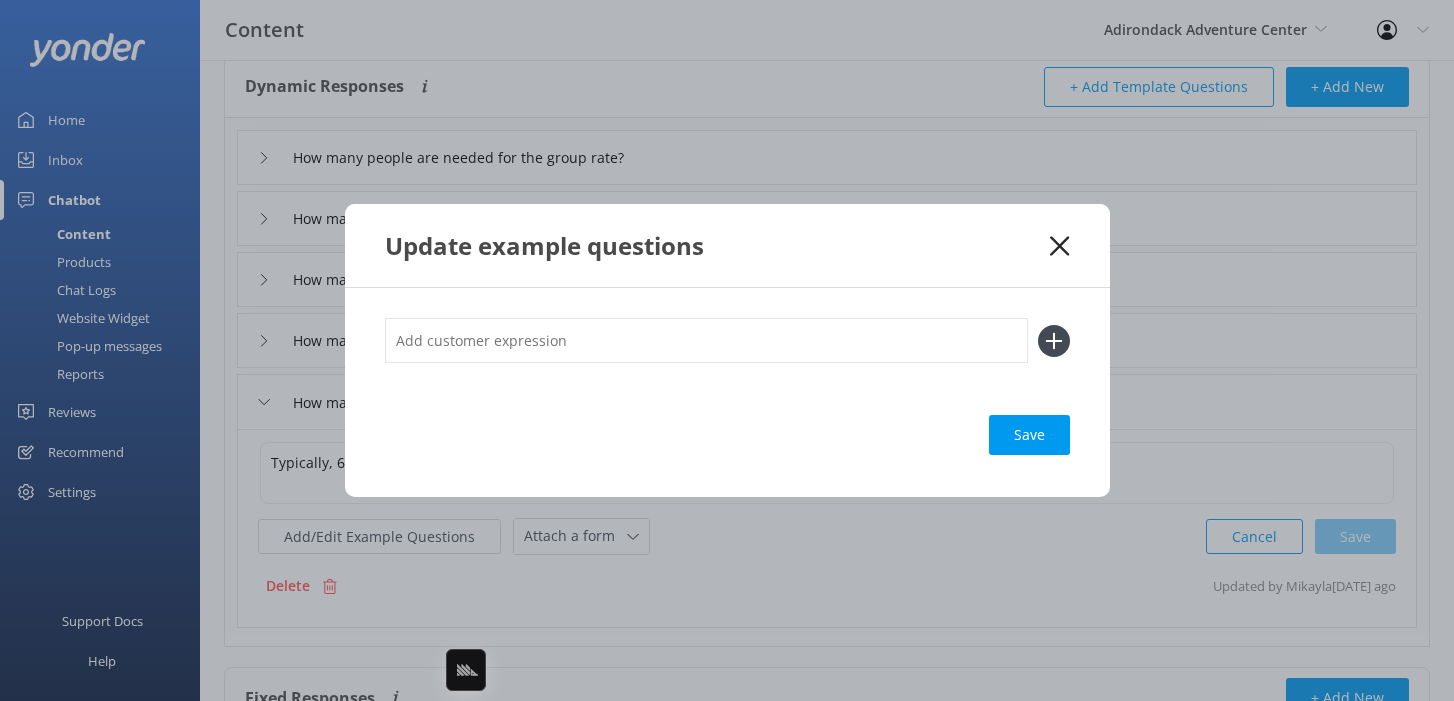 click at bounding box center (706, 340) 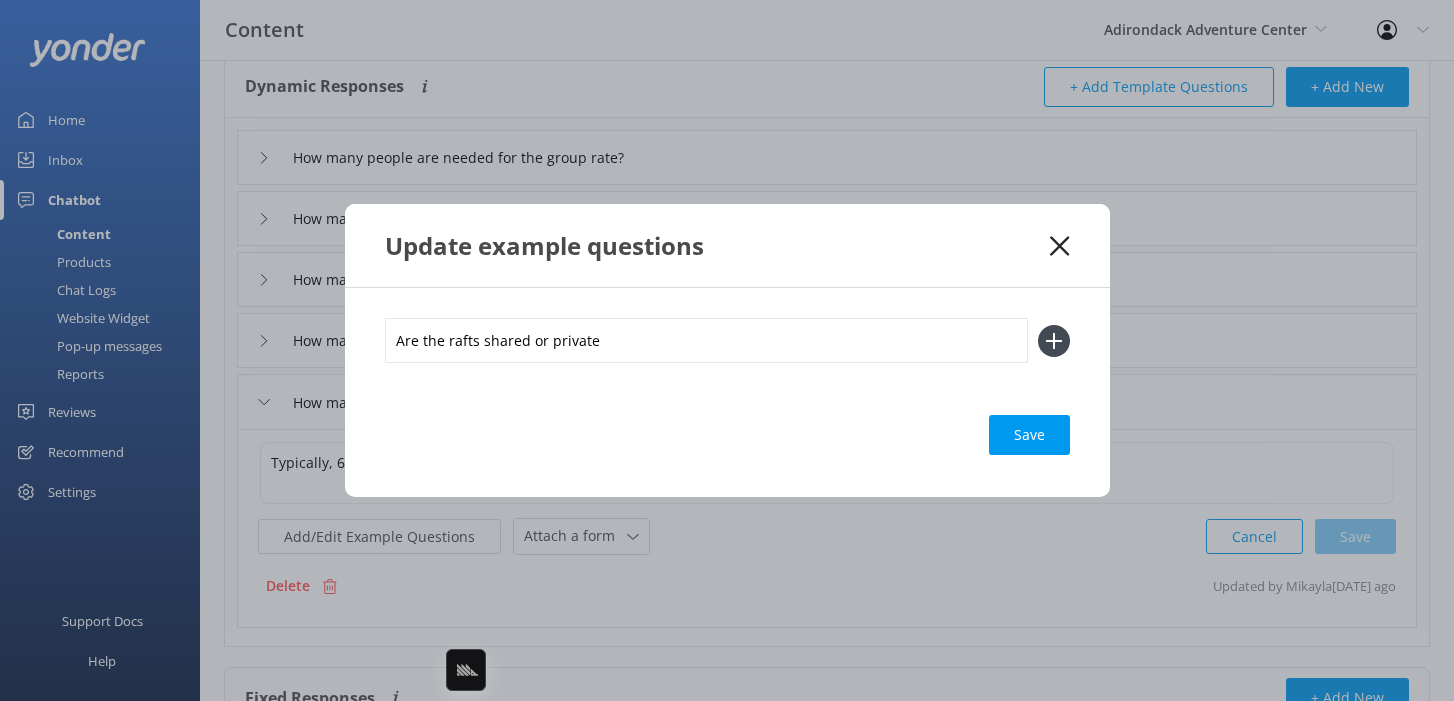 type on "Are the rafts shared or private" 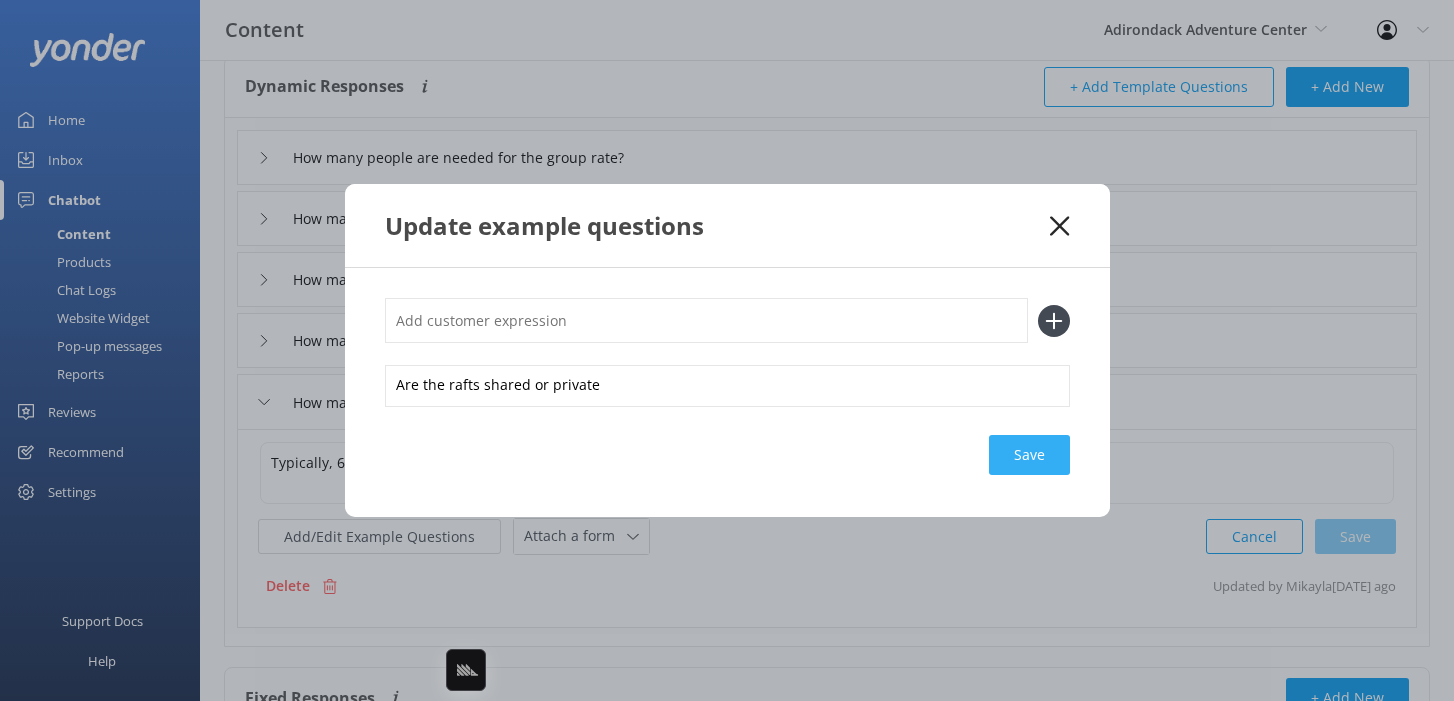 click on "Save" at bounding box center [1029, 455] 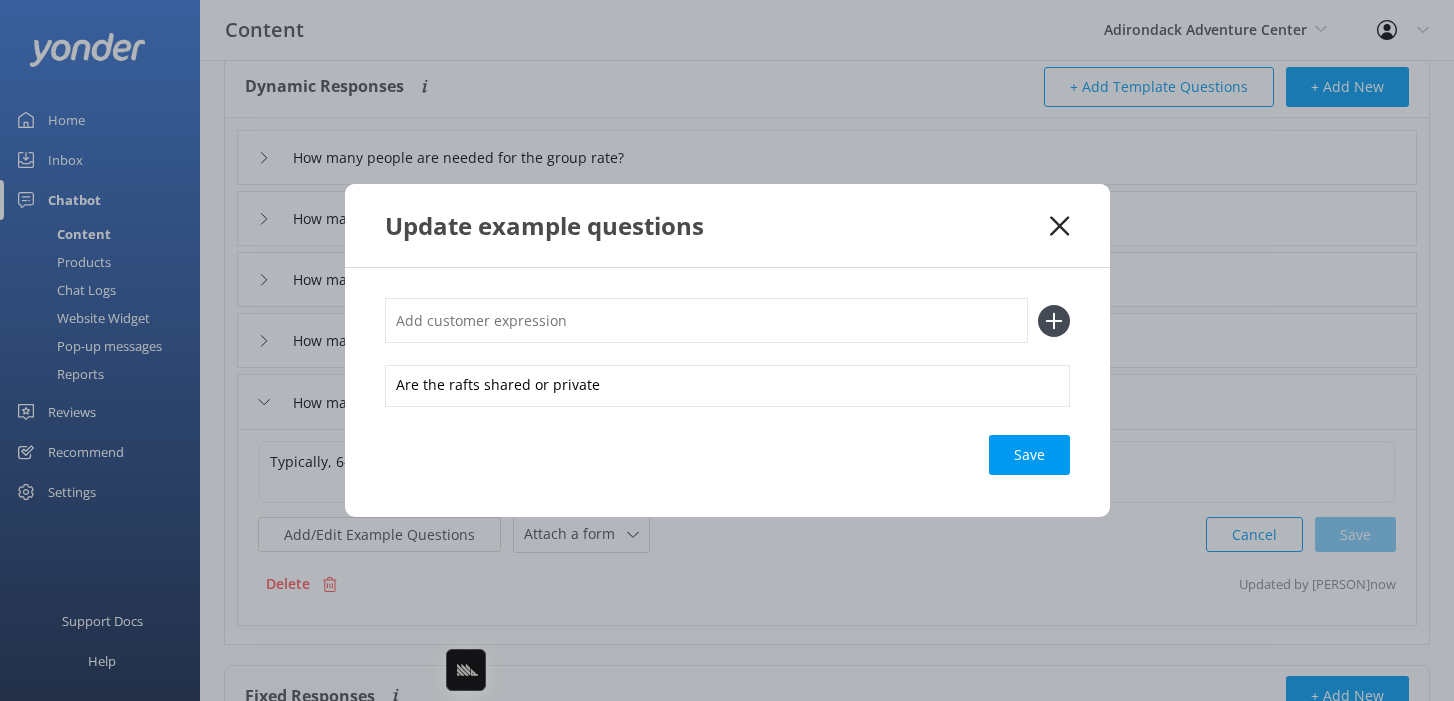 click 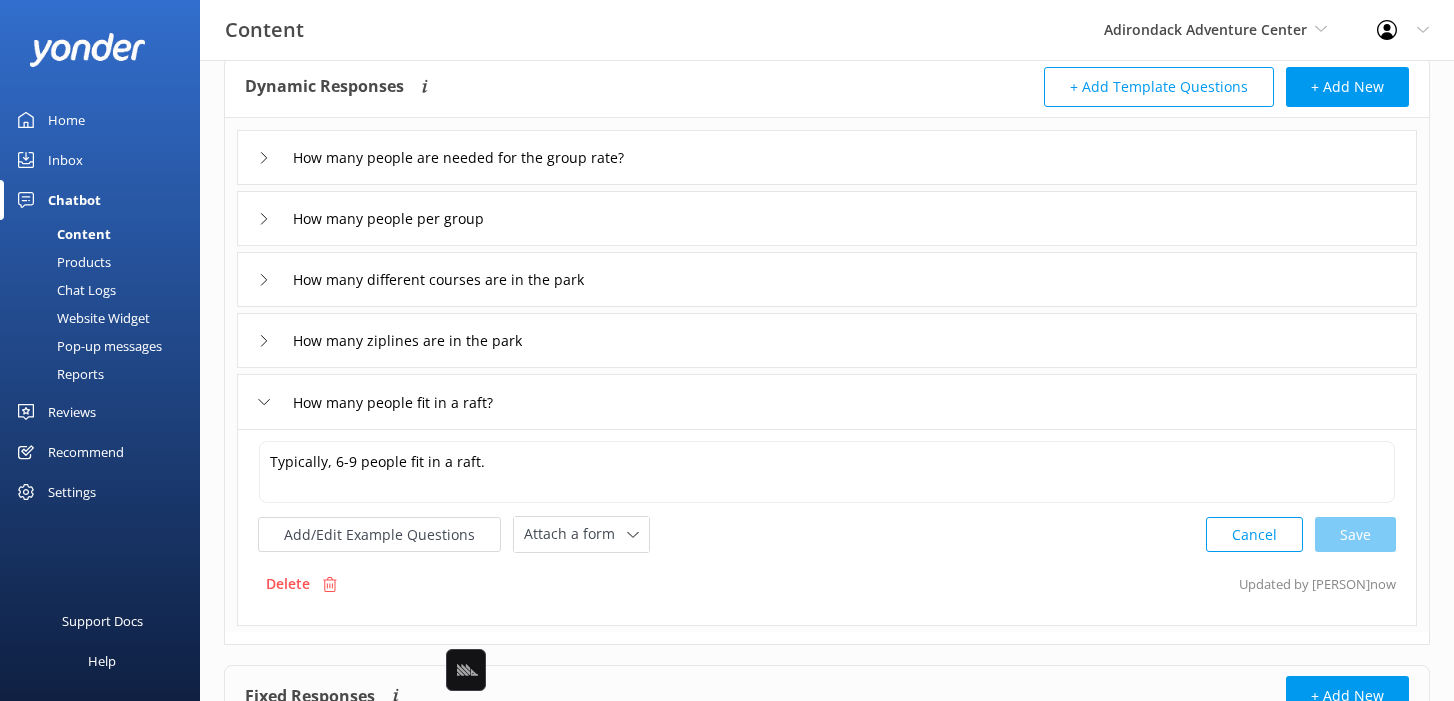 click on "Chat Logs" at bounding box center (64, 290) 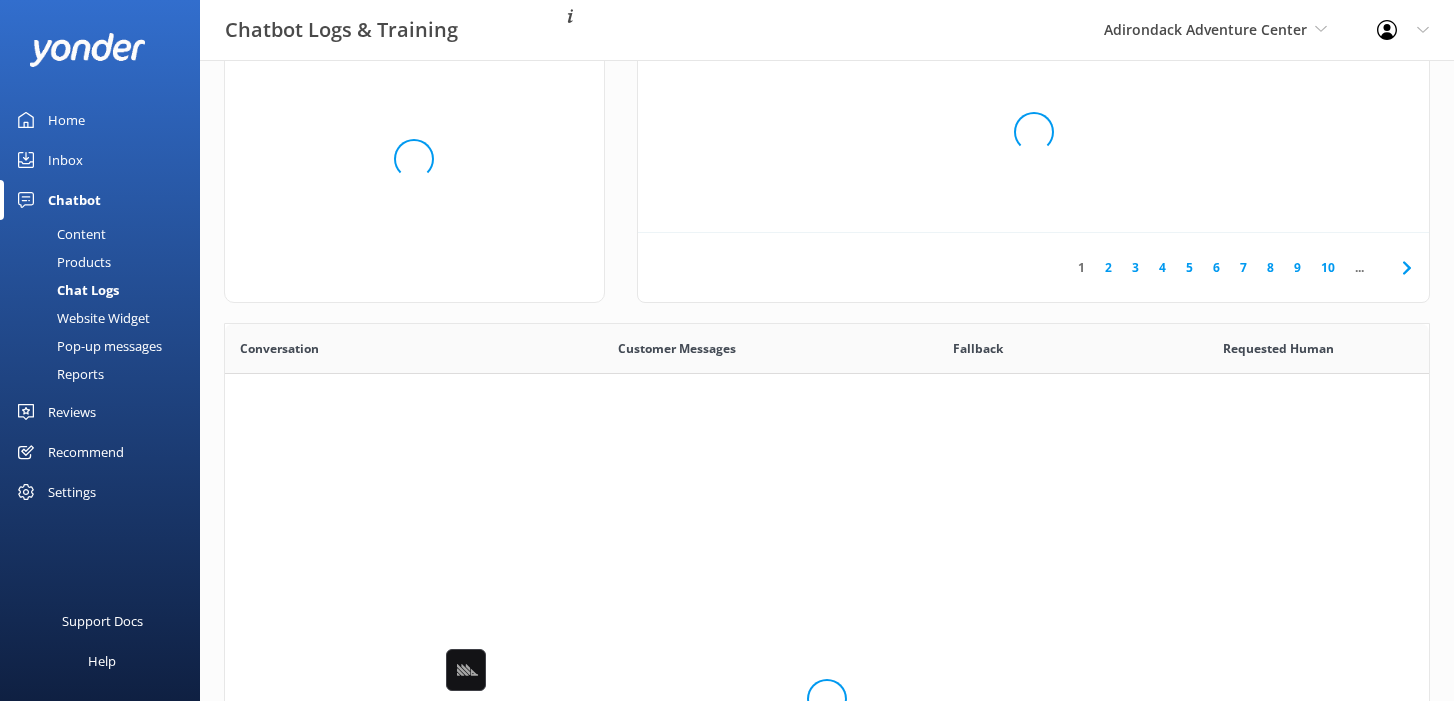 scroll, scrollTop: 1, scrollLeft: 0, axis: vertical 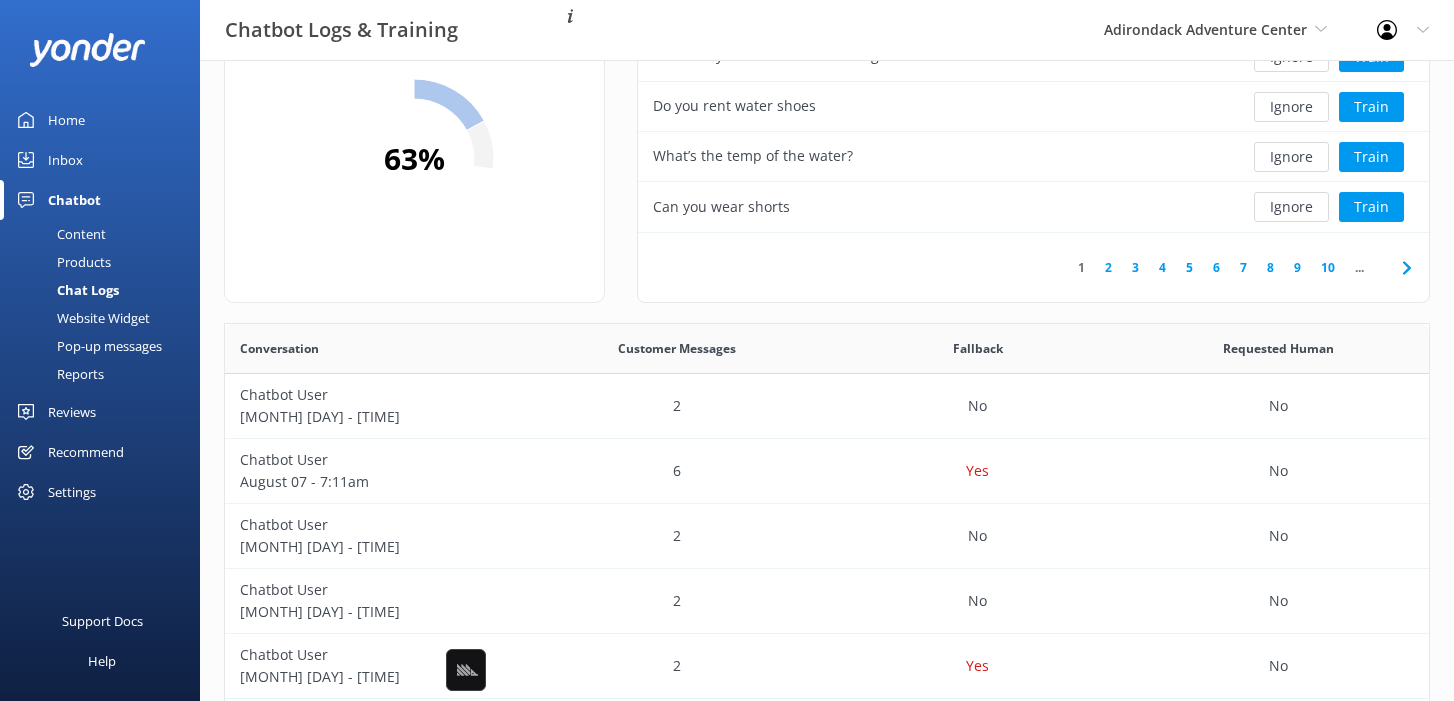 click on "2" at bounding box center [1108, 267] 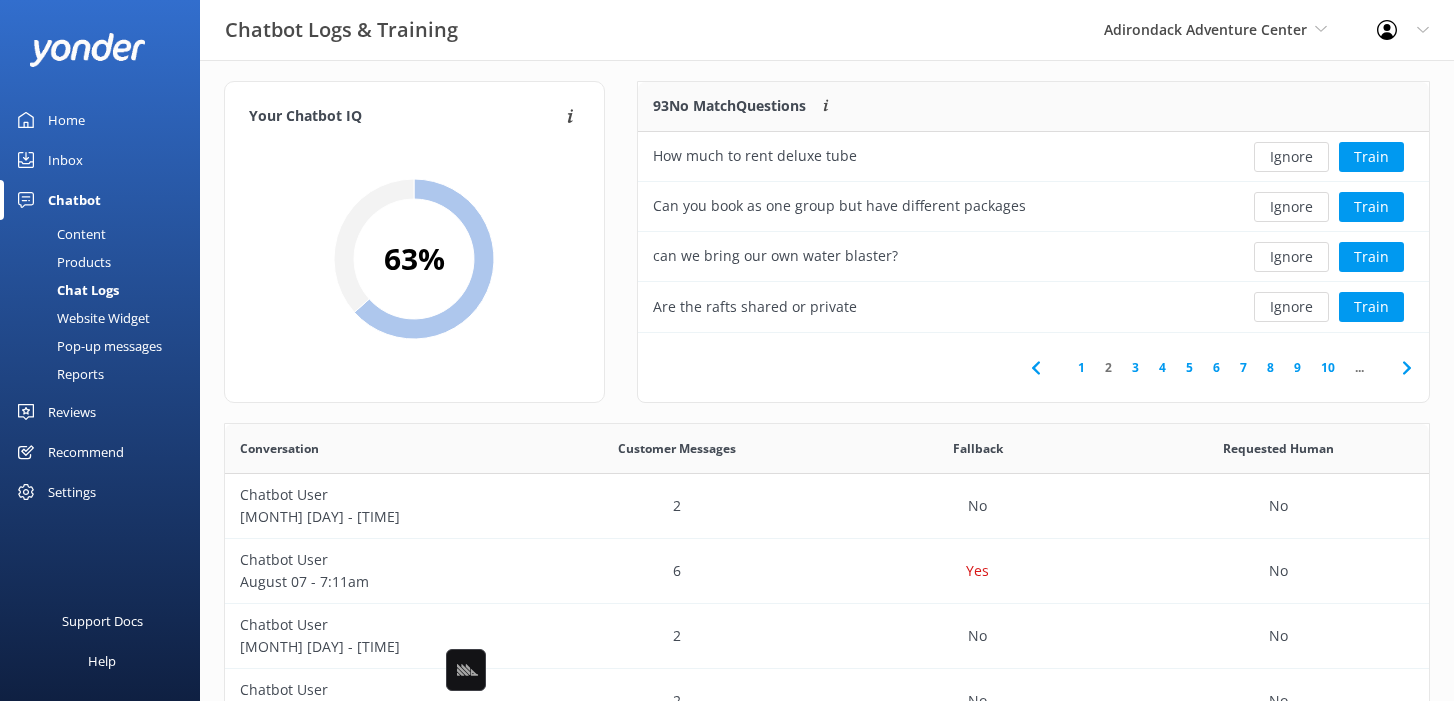 scroll, scrollTop: 0, scrollLeft: 0, axis: both 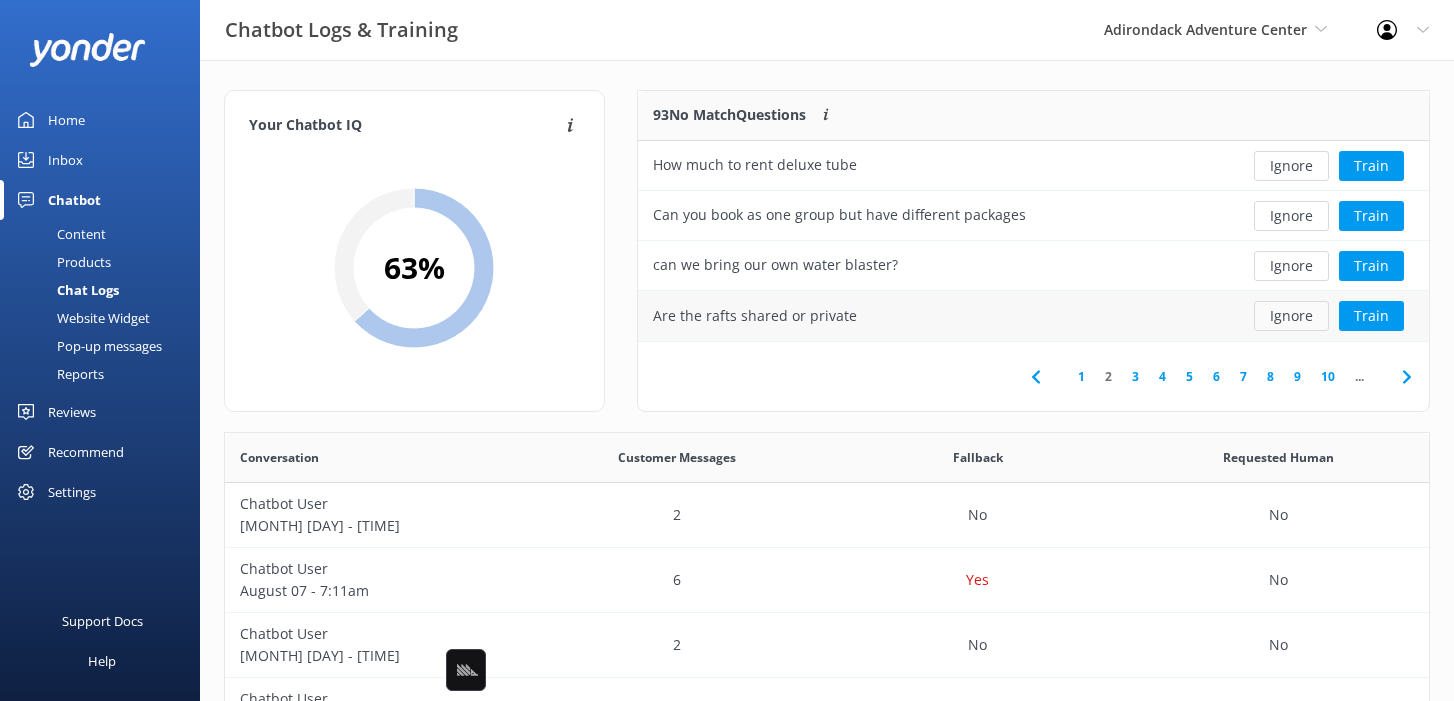 click on "Ignore" at bounding box center (1291, 316) 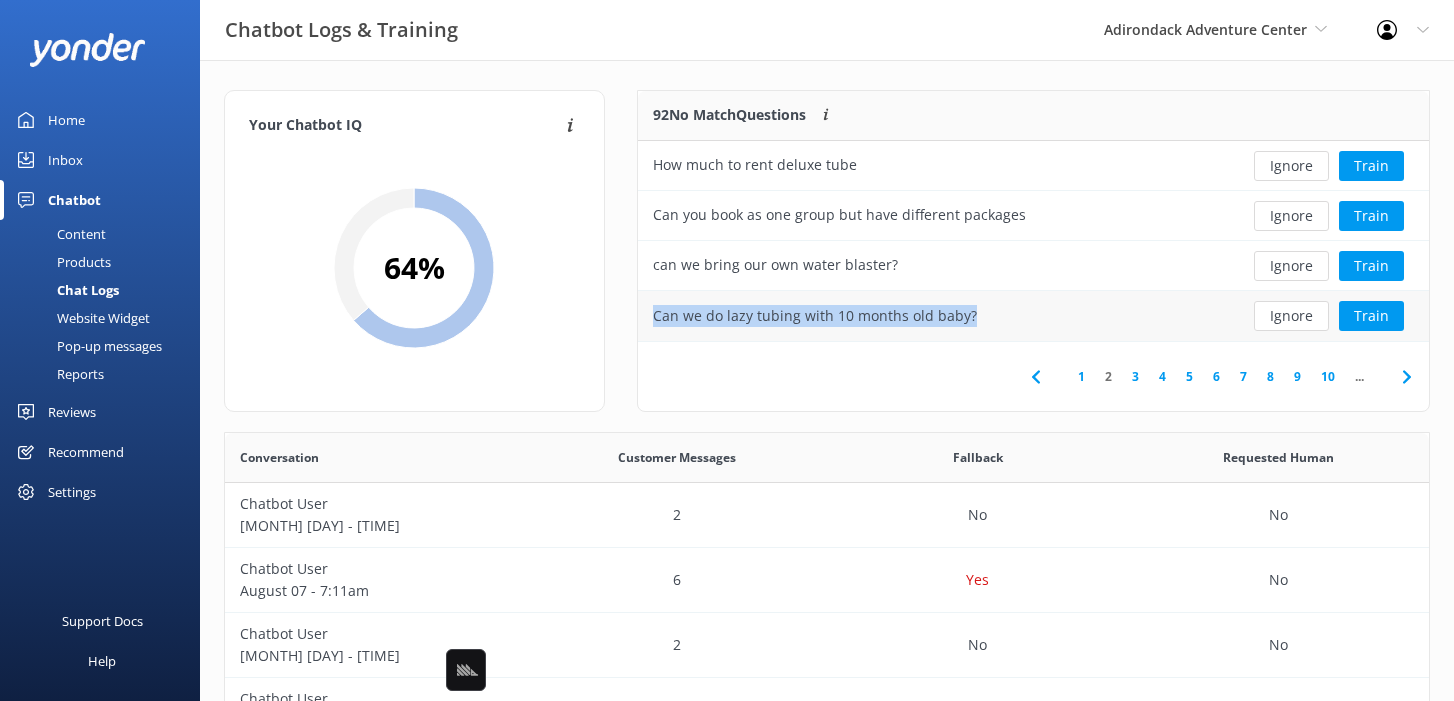 drag, startPoint x: 983, startPoint y: 318, endPoint x: 650, endPoint y: 316, distance: 333.006 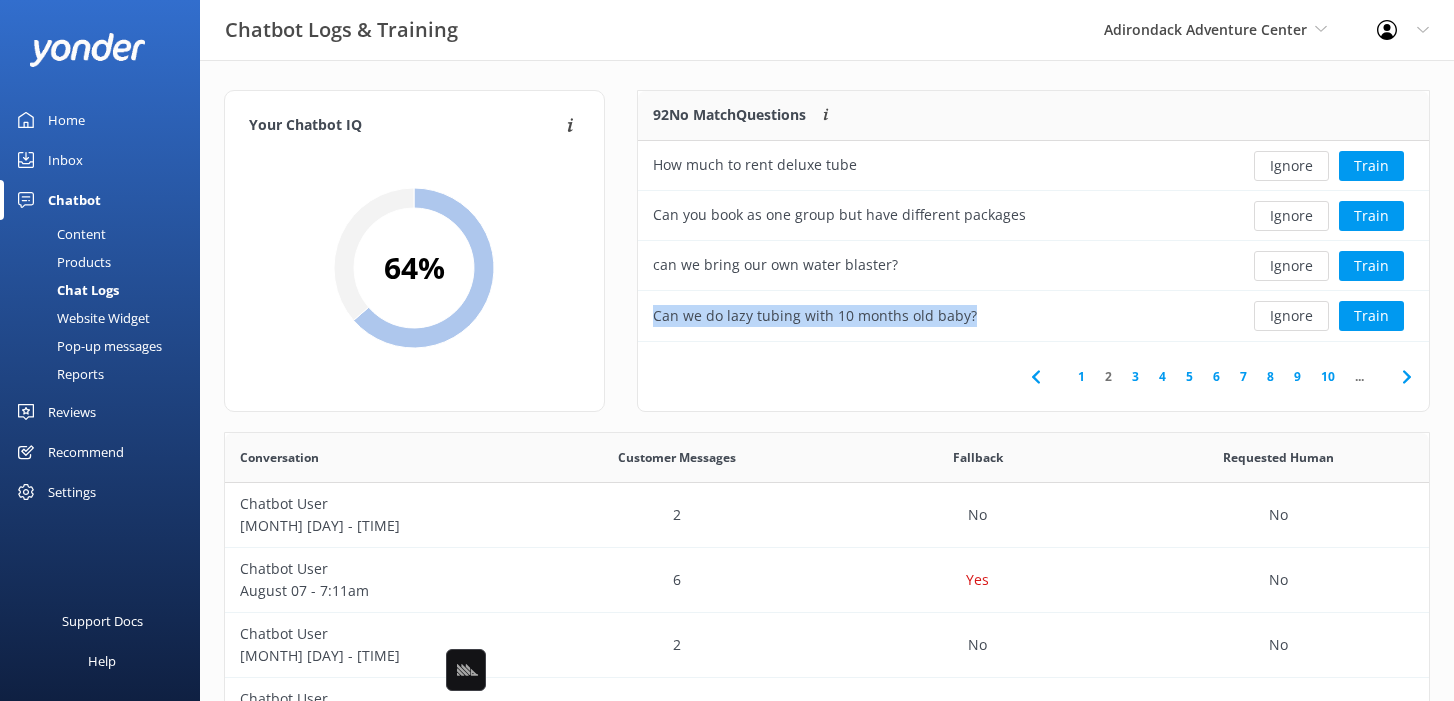 click on "Content" at bounding box center [106, 234] 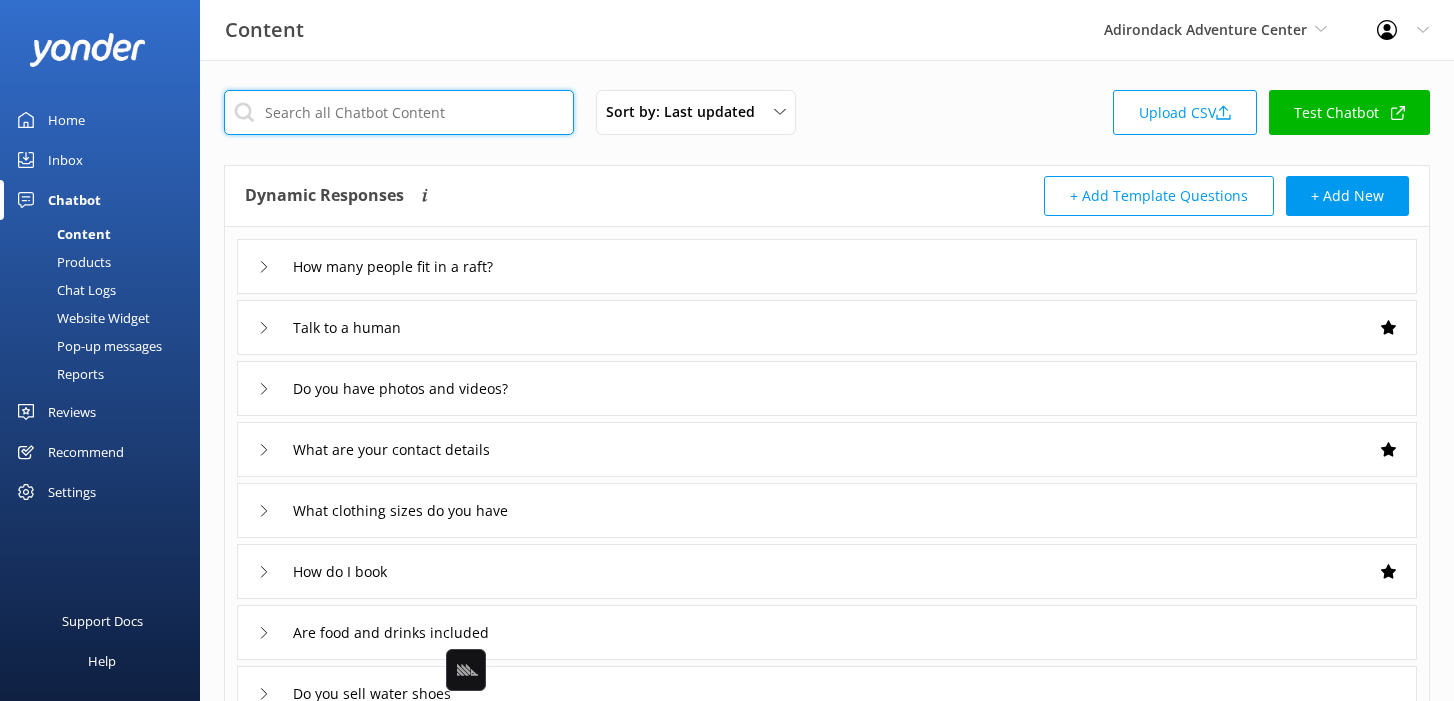 click at bounding box center [399, 112] 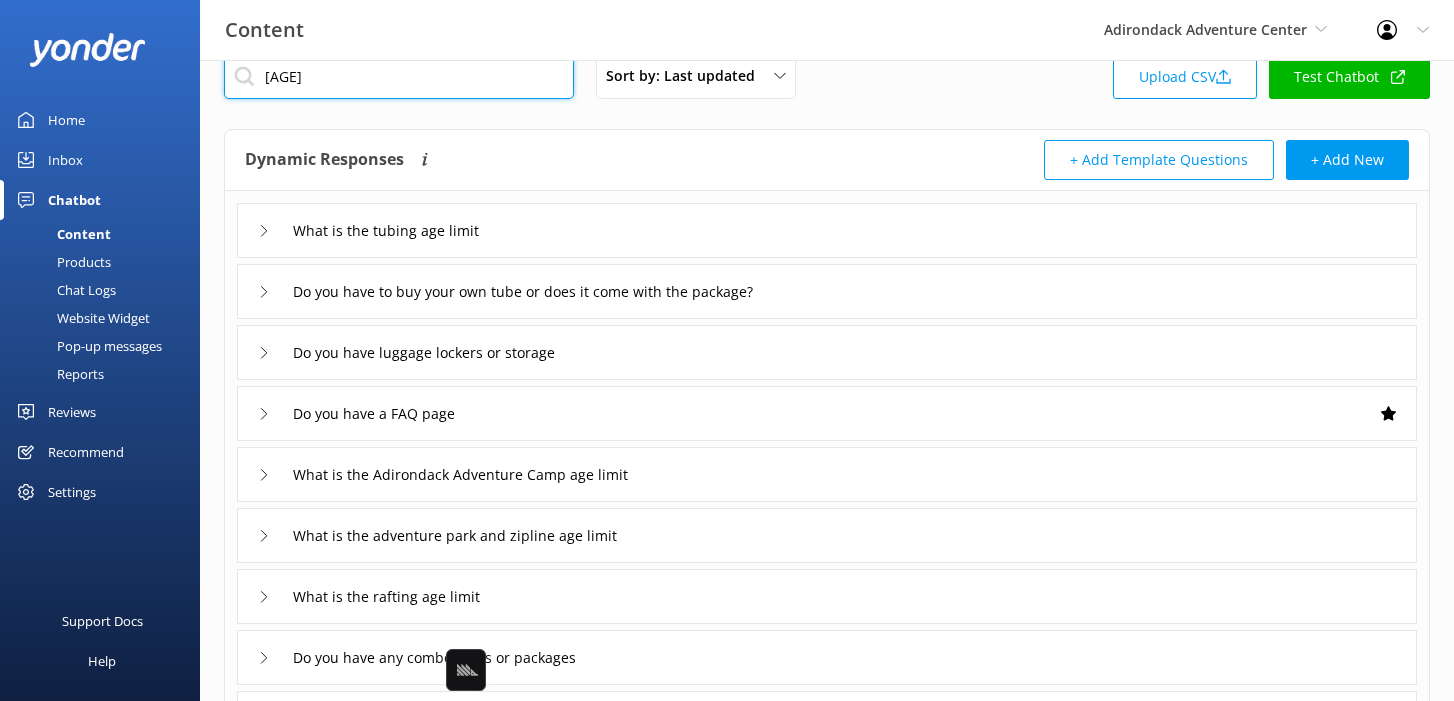 scroll, scrollTop: 42, scrollLeft: 0, axis: vertical 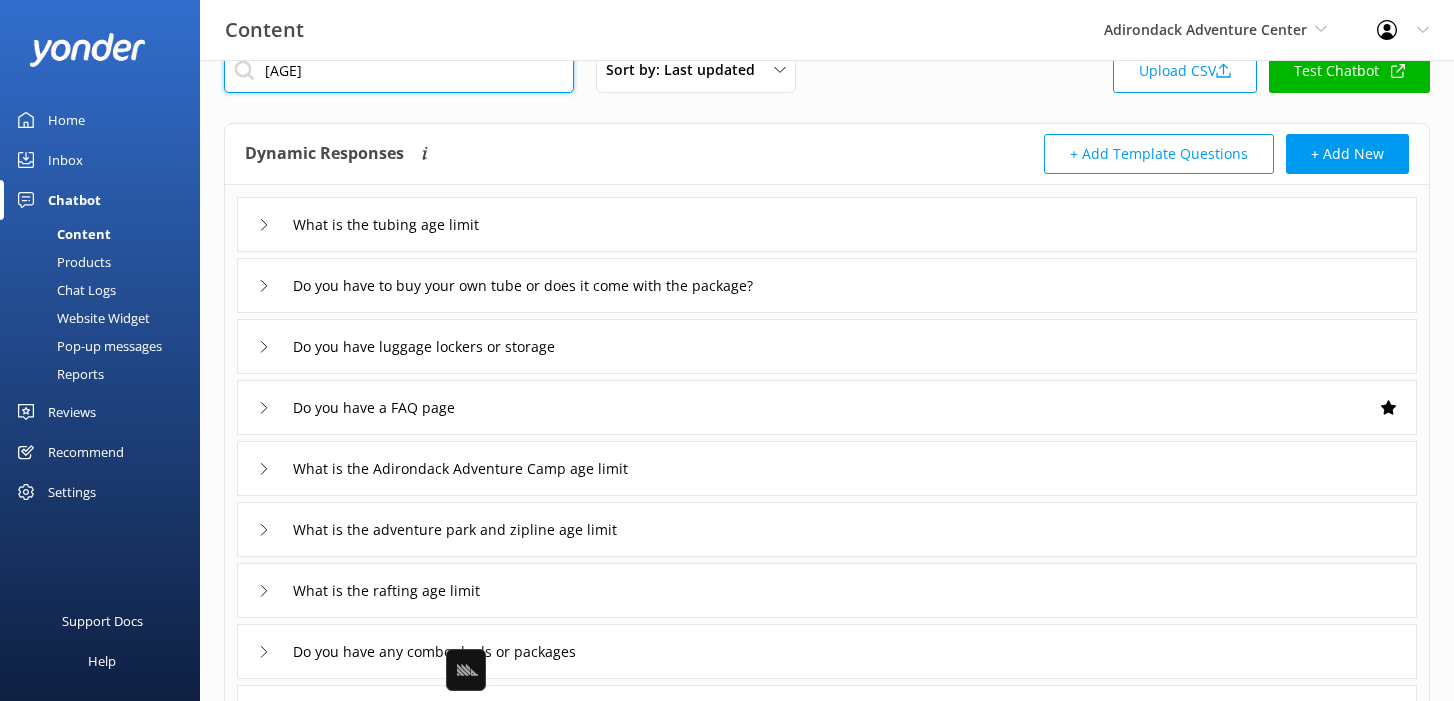 type on "age" 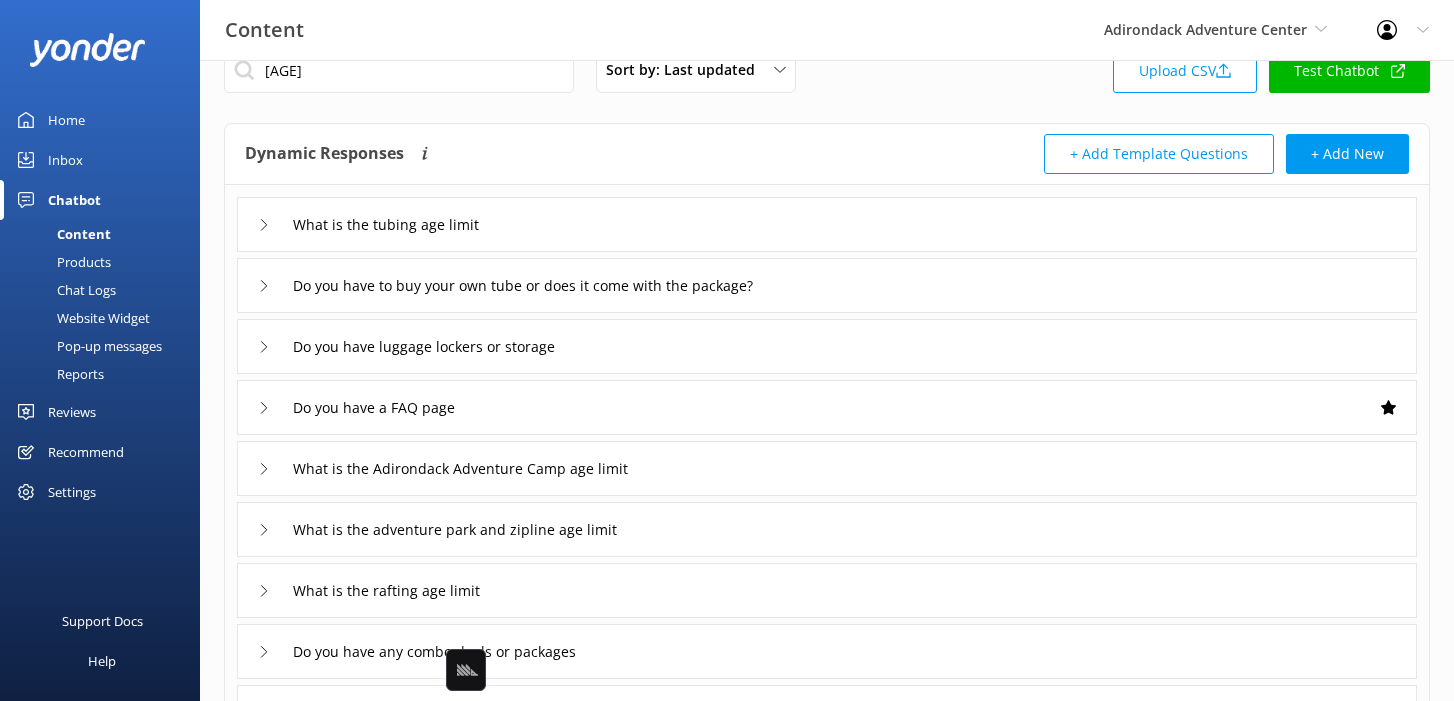 click on "What is the tubing age limit" at bounding box center (827, 224) 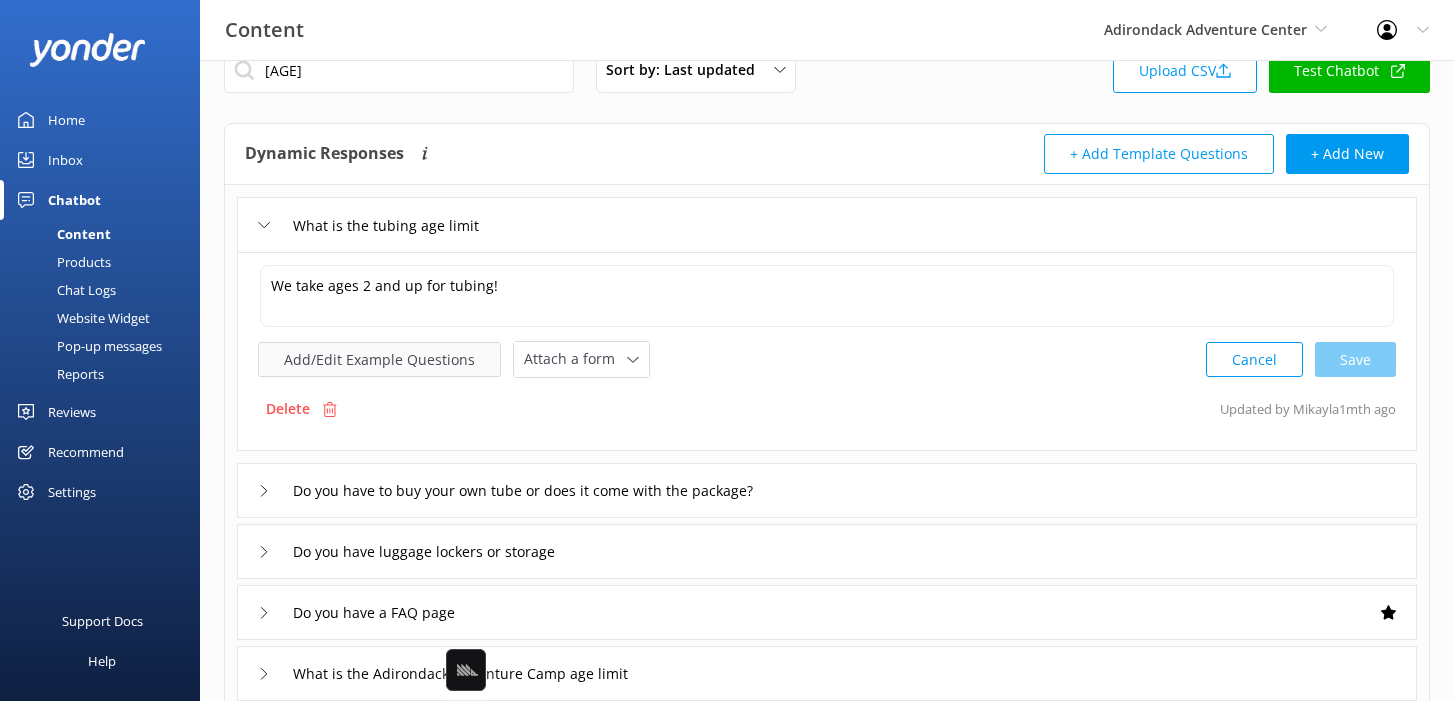 click on "Add/Edit Example Questions" at bounding box center [379, 359] 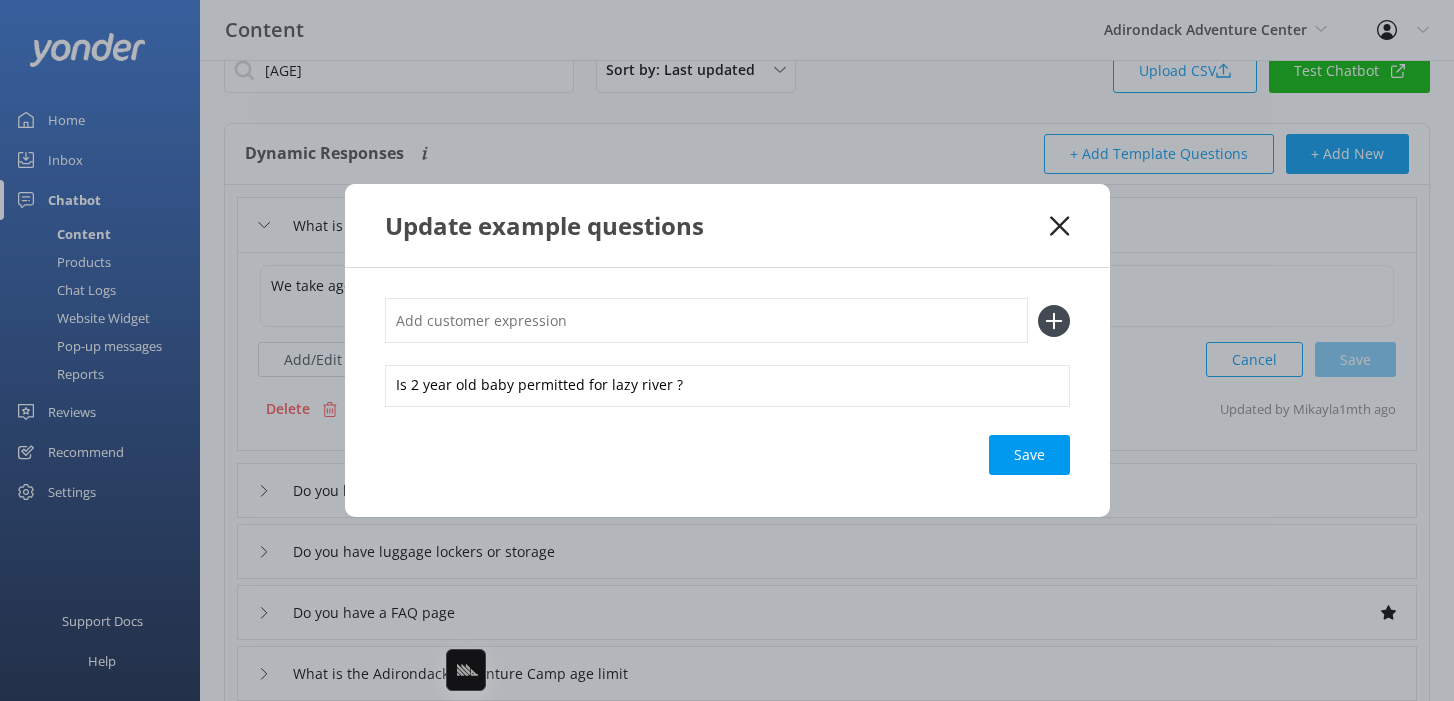 click at bounding box center [706, 320] 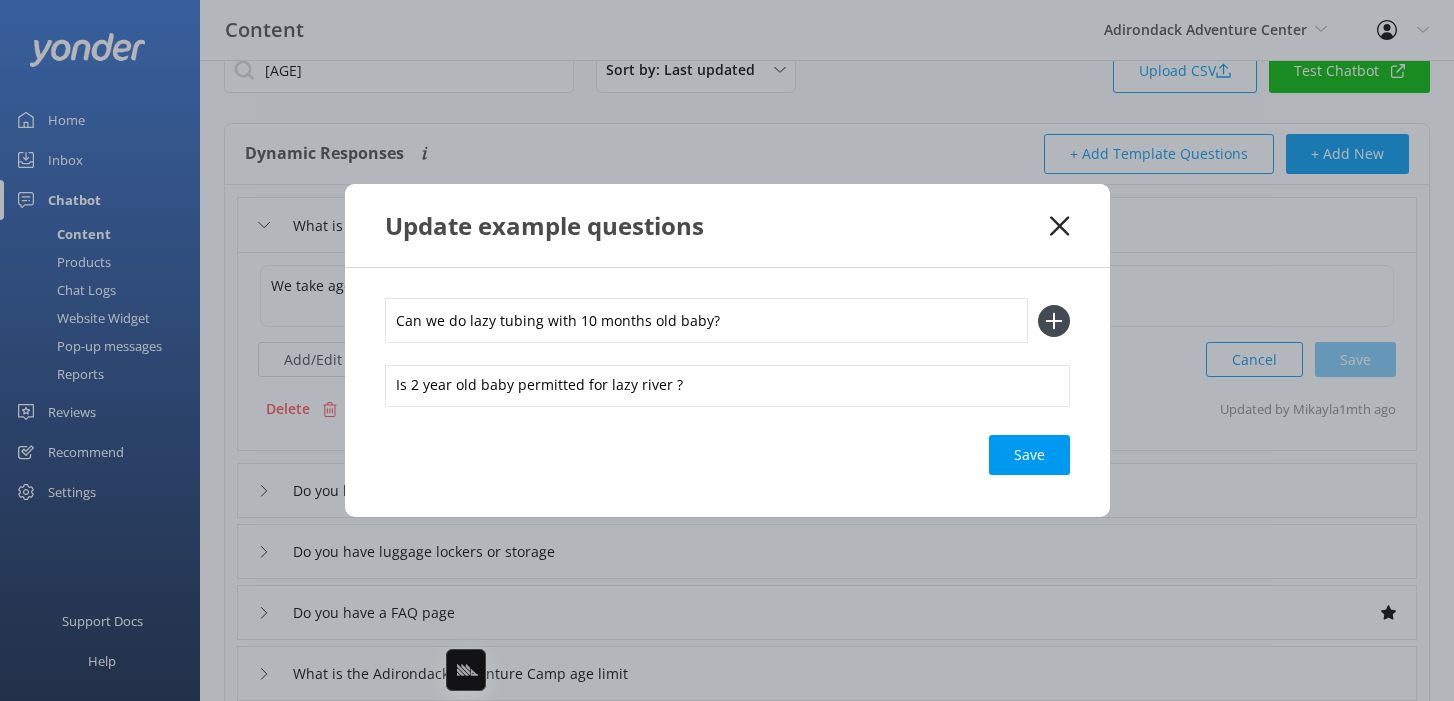 type on "Can we do lazy tubing with 10 months old baby?" 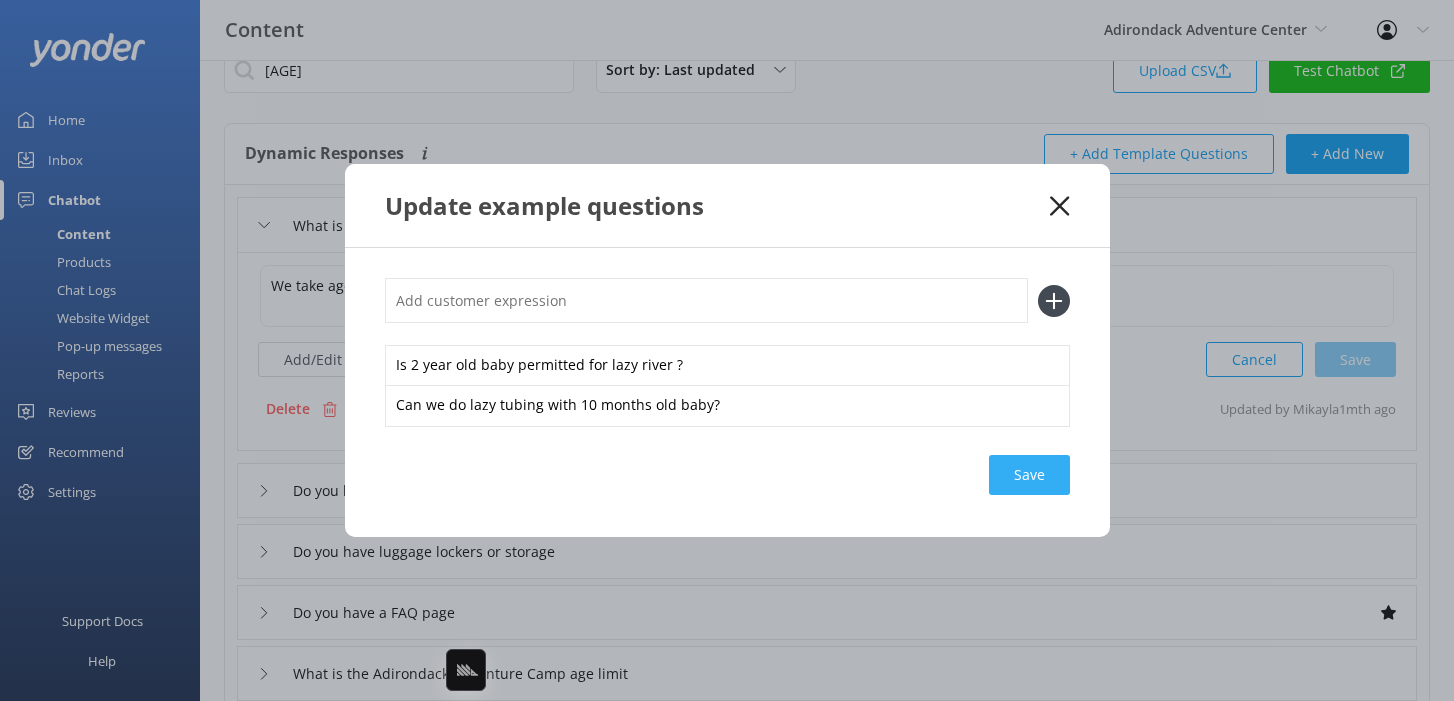 click on "Save" at bounding box center [1029, 475] 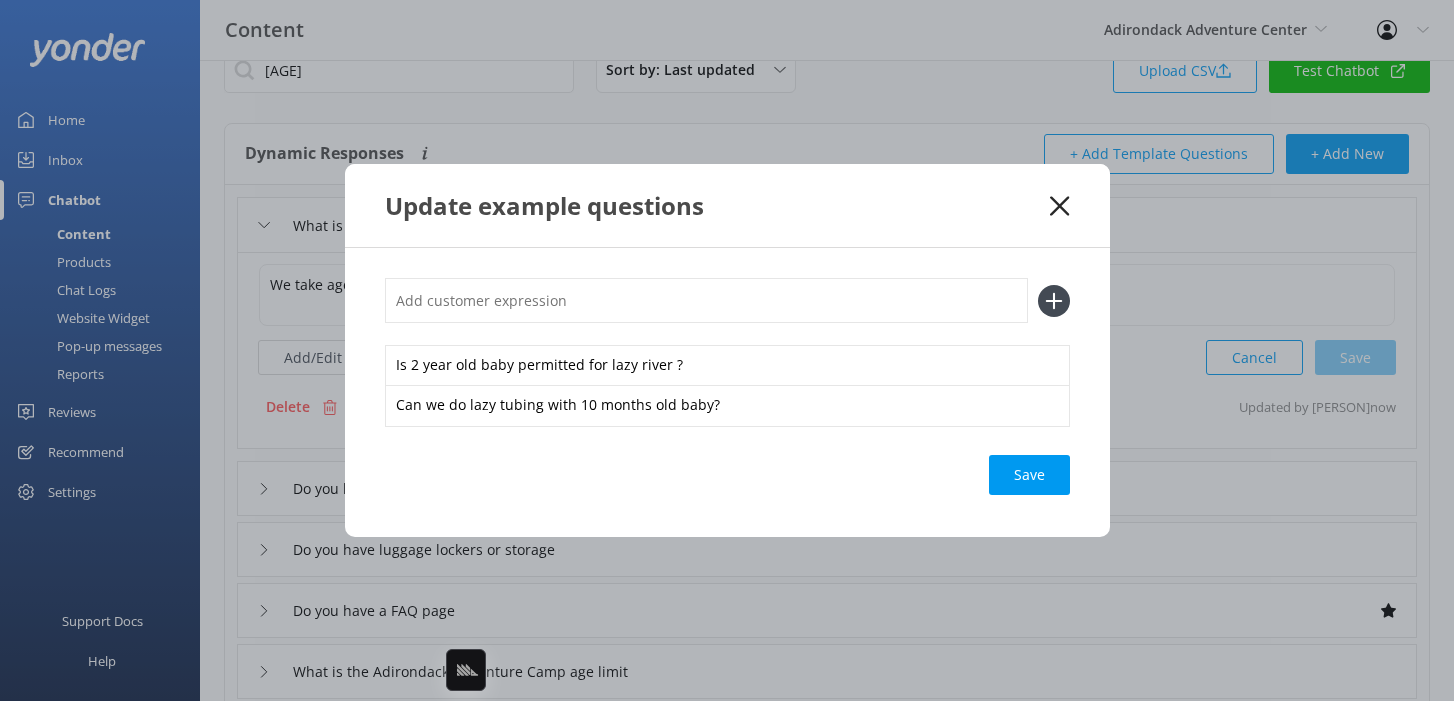 click 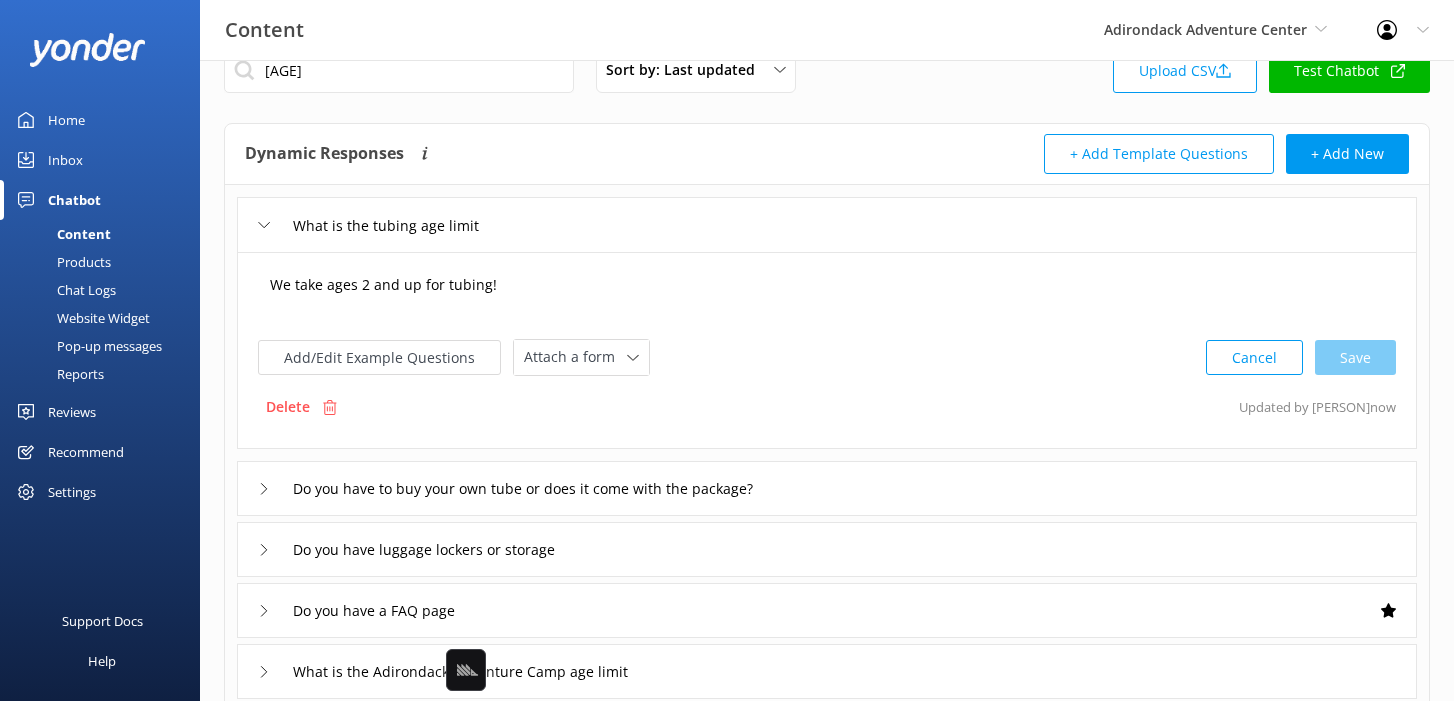 click on "We take ages 2 and up for tubing!" at bounding box center (827, 295) 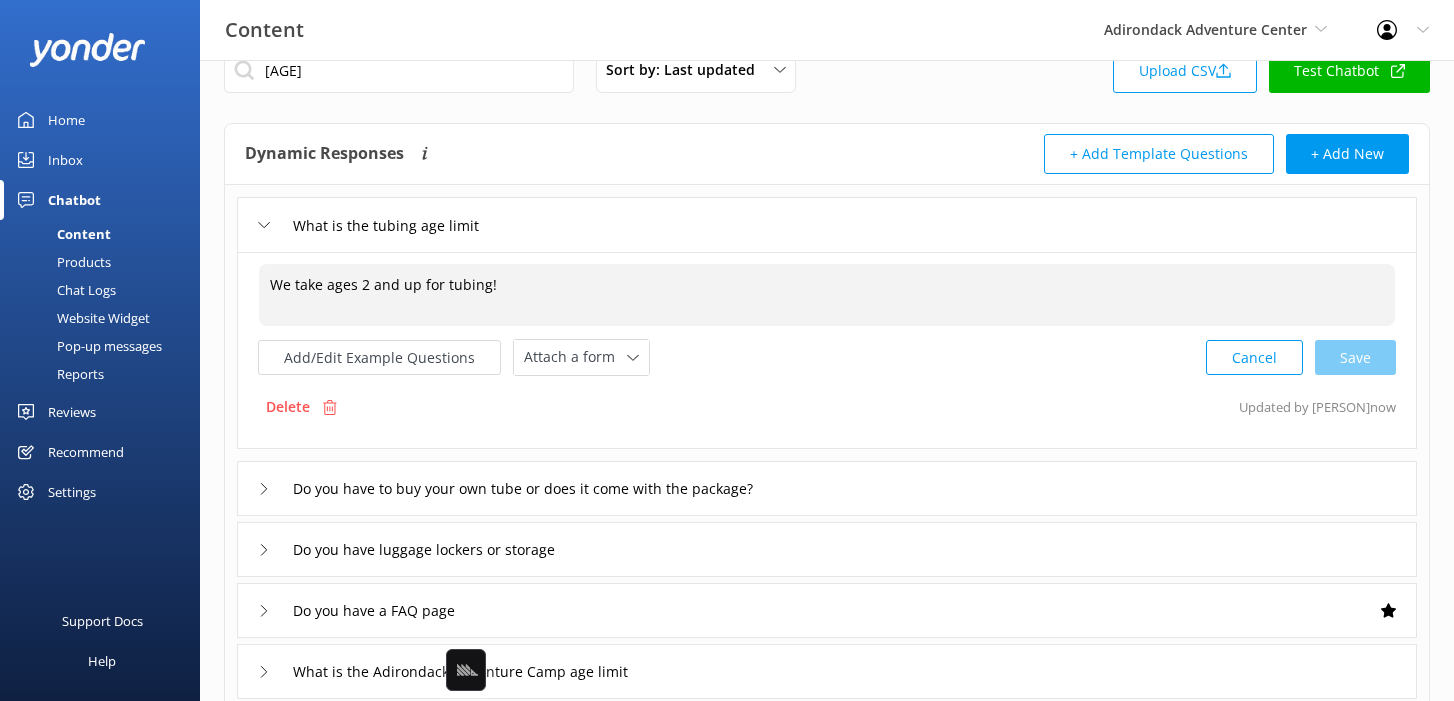 click on "Chat Logs" at bounding box center [64, 290] 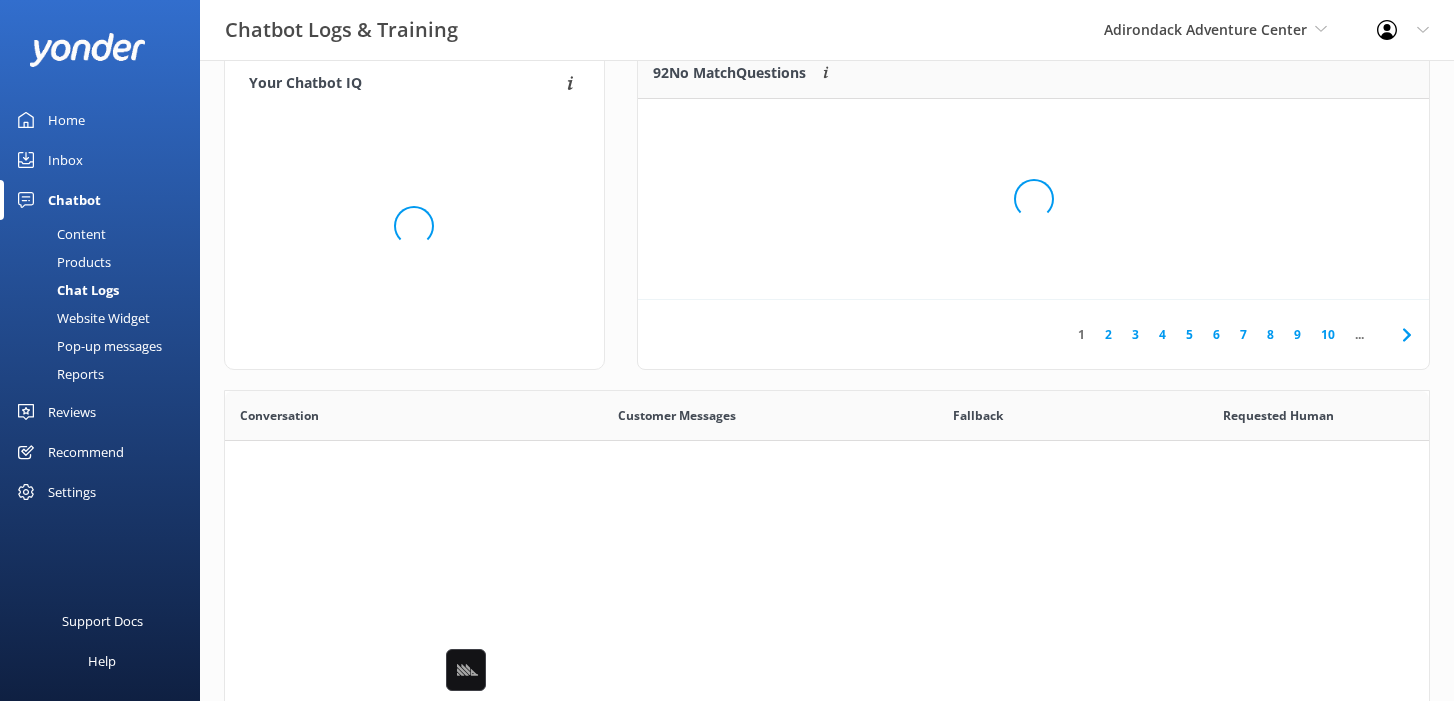 scroll, scrollTop: 1, scrollLeft: 0, axis: vertical 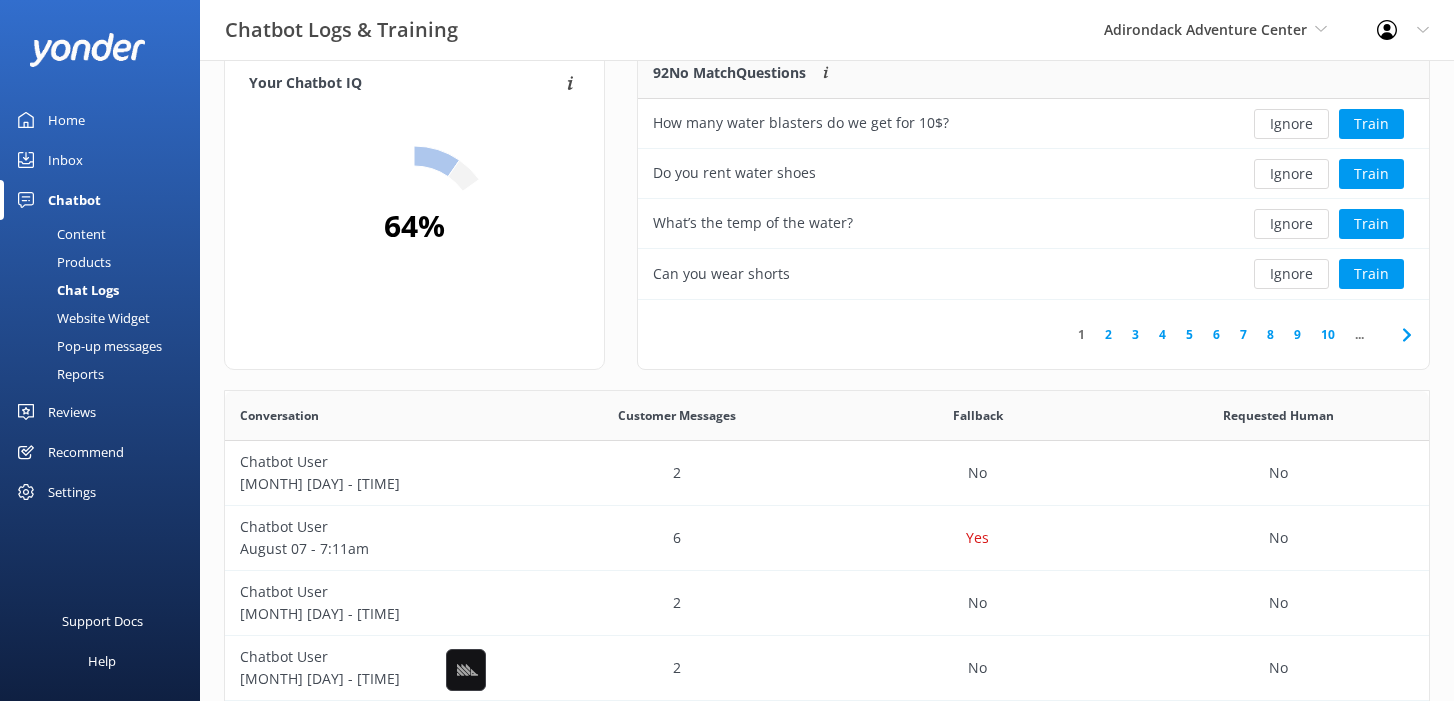 click on "2" at bounding box center [1108, 334] 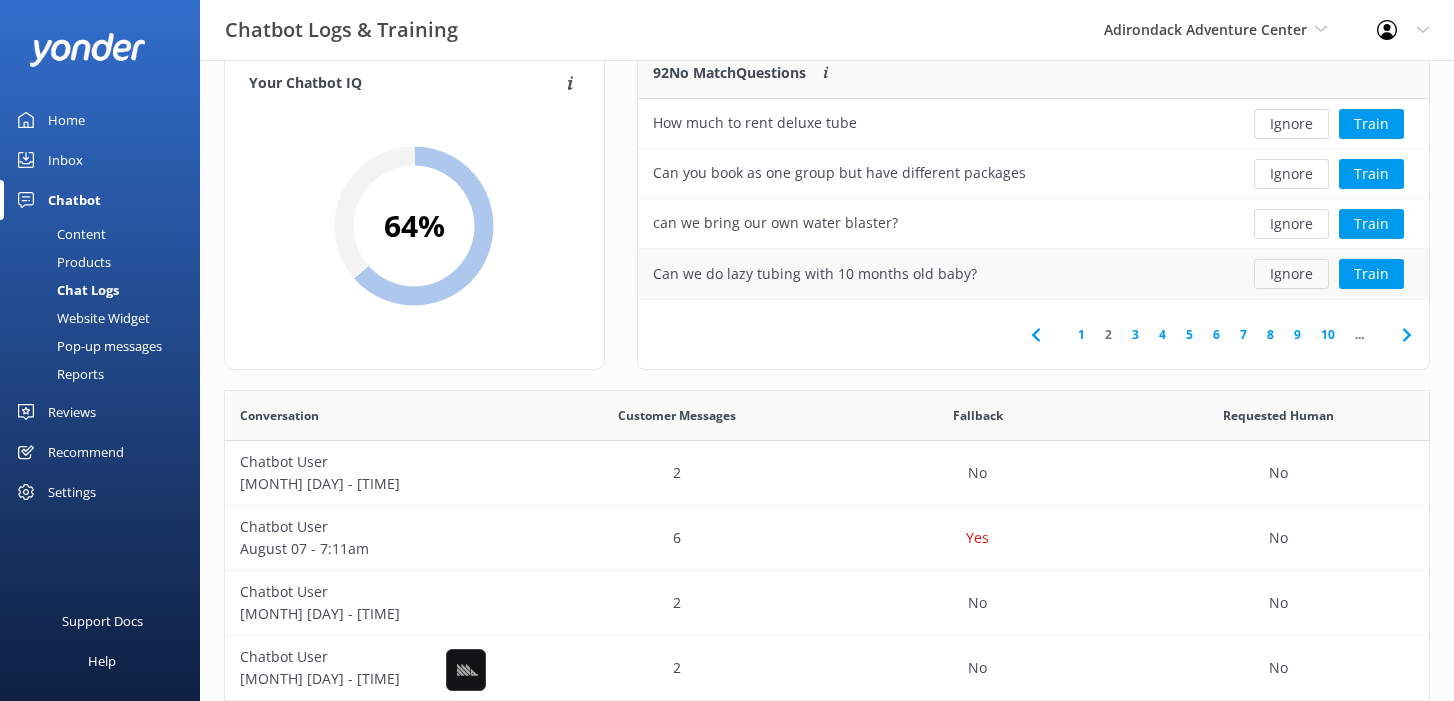 click on "Ignore" at bounding box center [1291, 274] 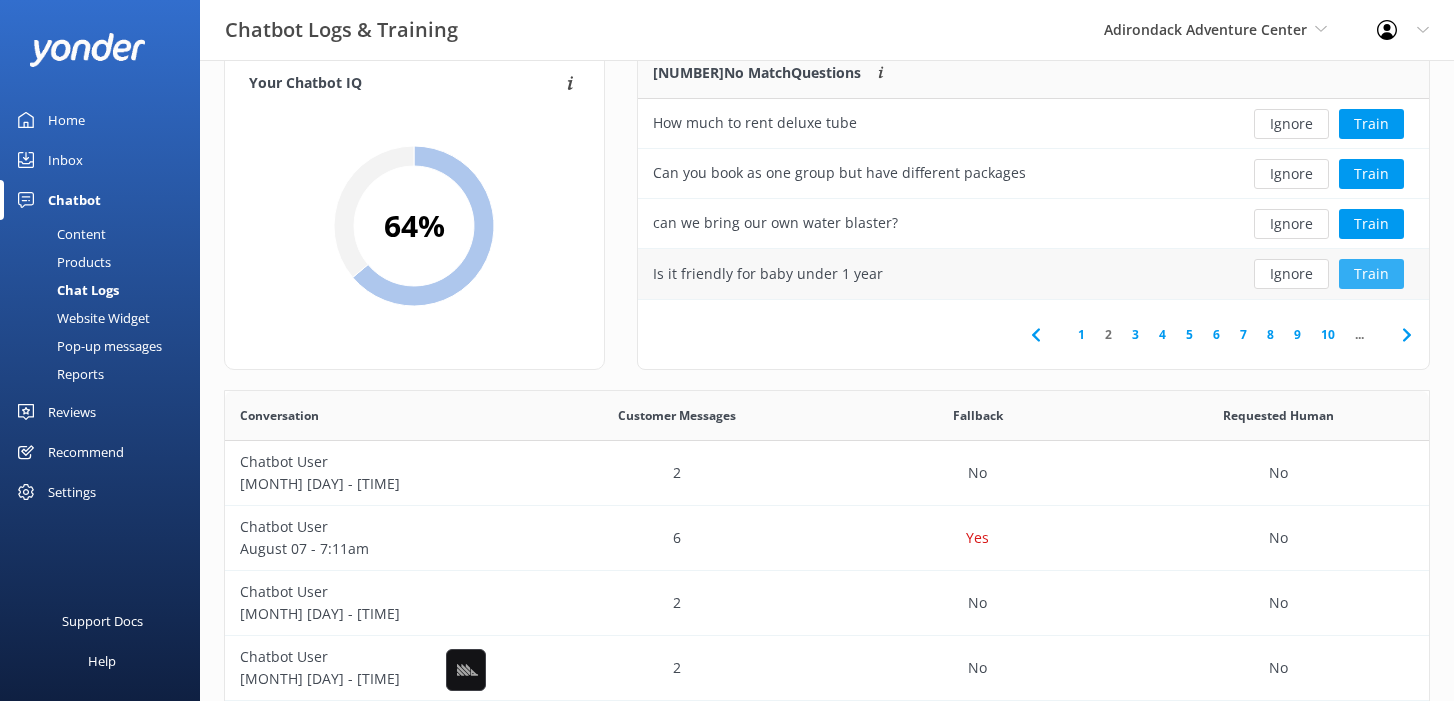 click on "Train" at bounding box center [1371, 274] 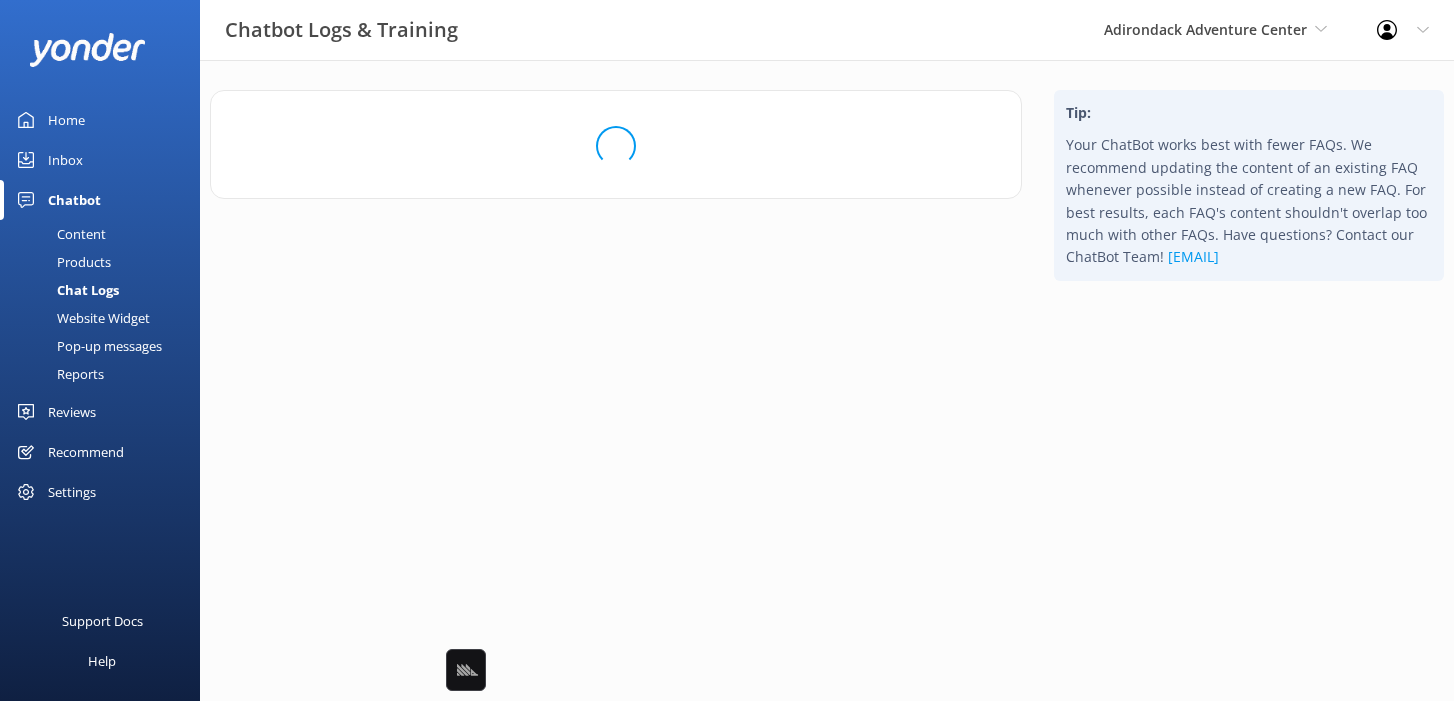 scroll, scrollTop: 0, scrollLeft: 0, axis: both 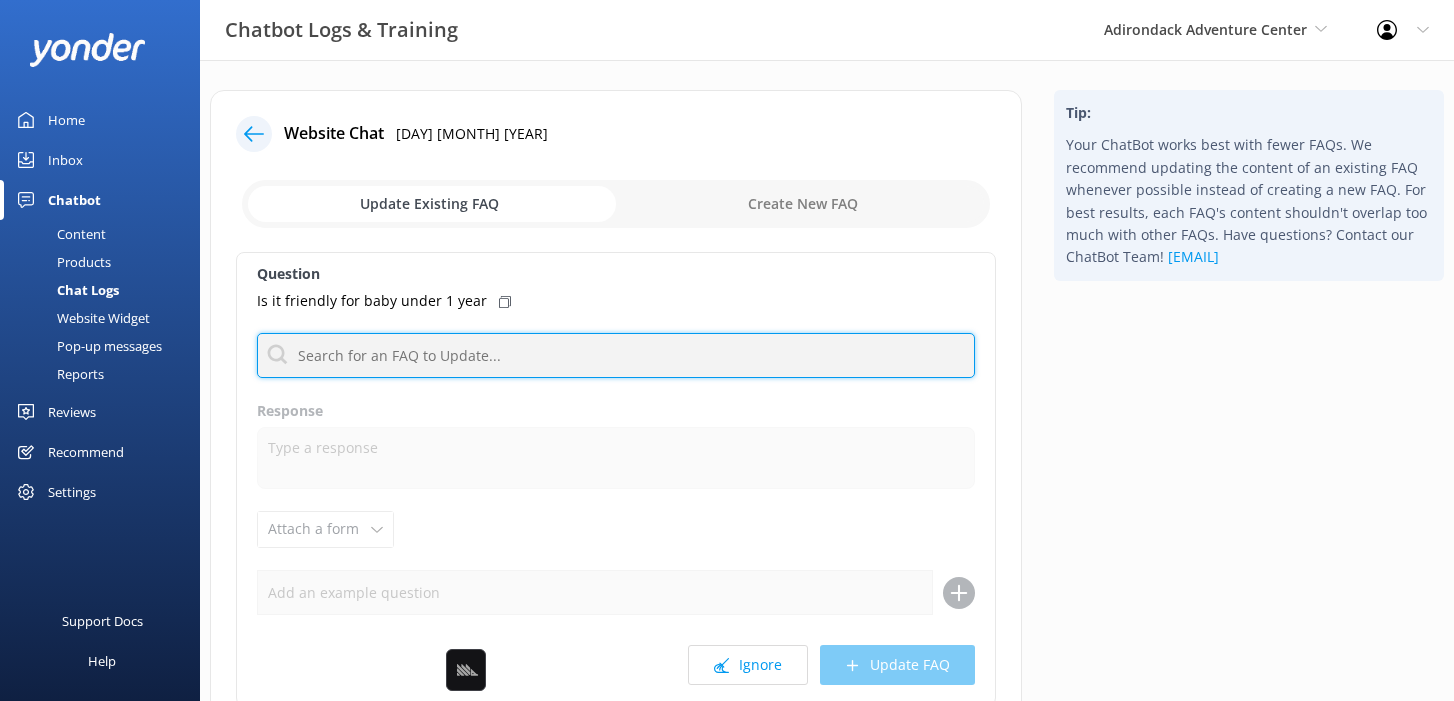 click at bounding box center (616, 355) 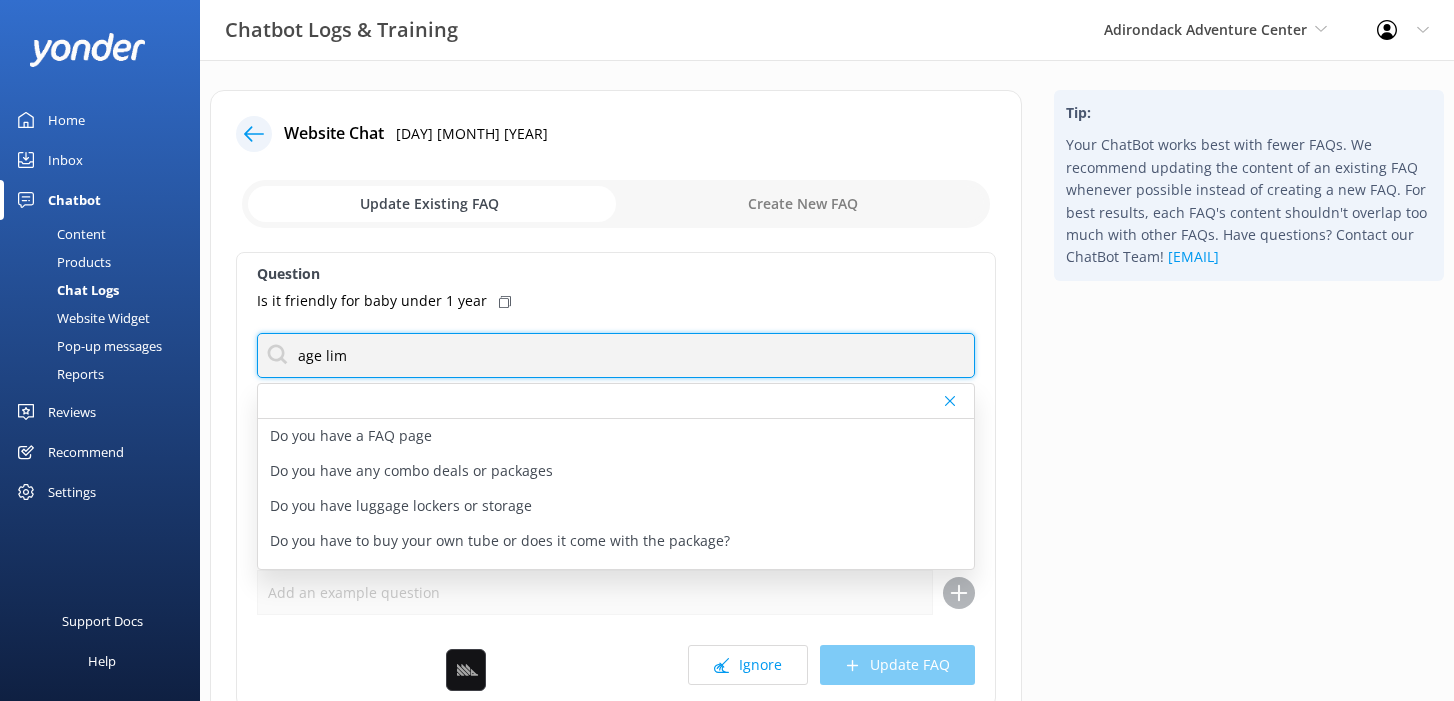 type on "age lim" 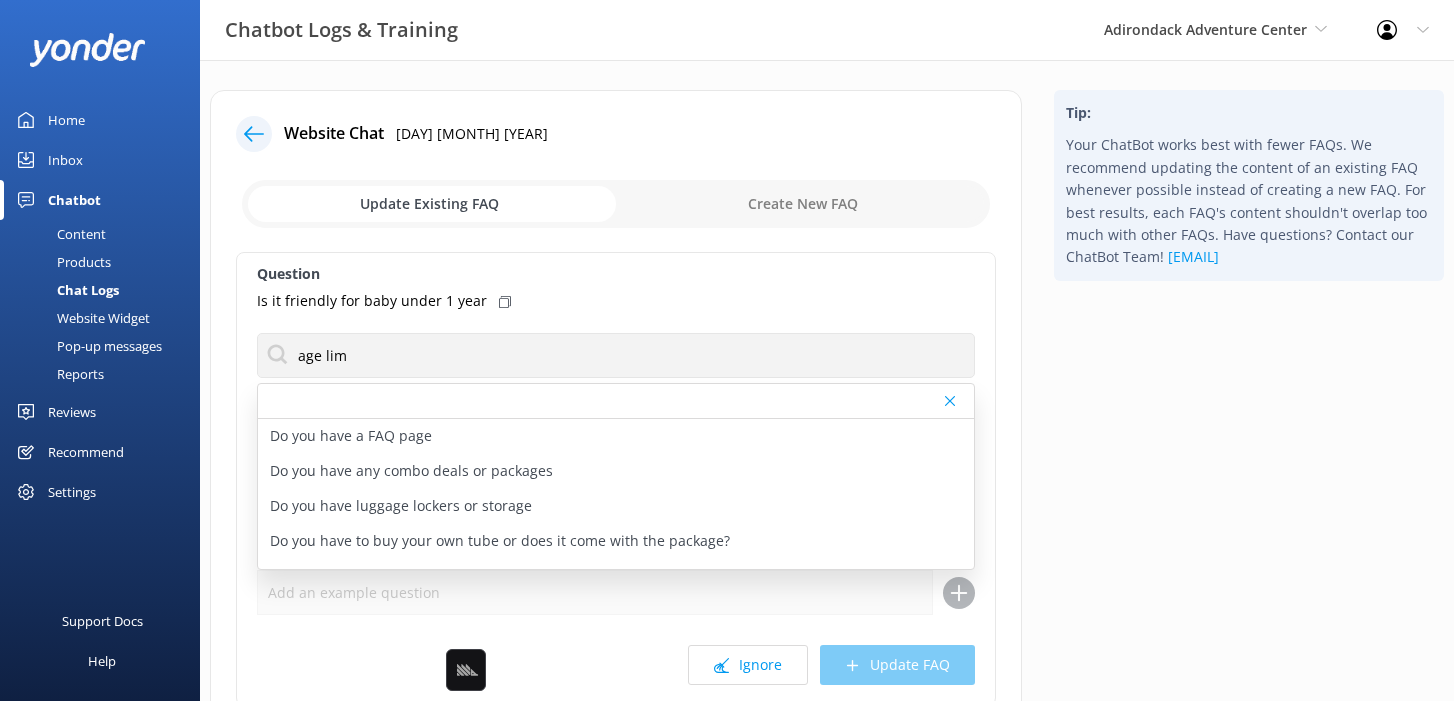 click on "Tip: Your ChatBot works best with fewer FAQs. We recommend updating the content of an existing FAQ whenever possible instead of creating a new FAQ. For best results, each FAQ's content shouldn't overlap too much with other FAQs. Have questions? Contact our ChatBot Team!   support@yonderhq.com" at bounding box center (1249, 458) 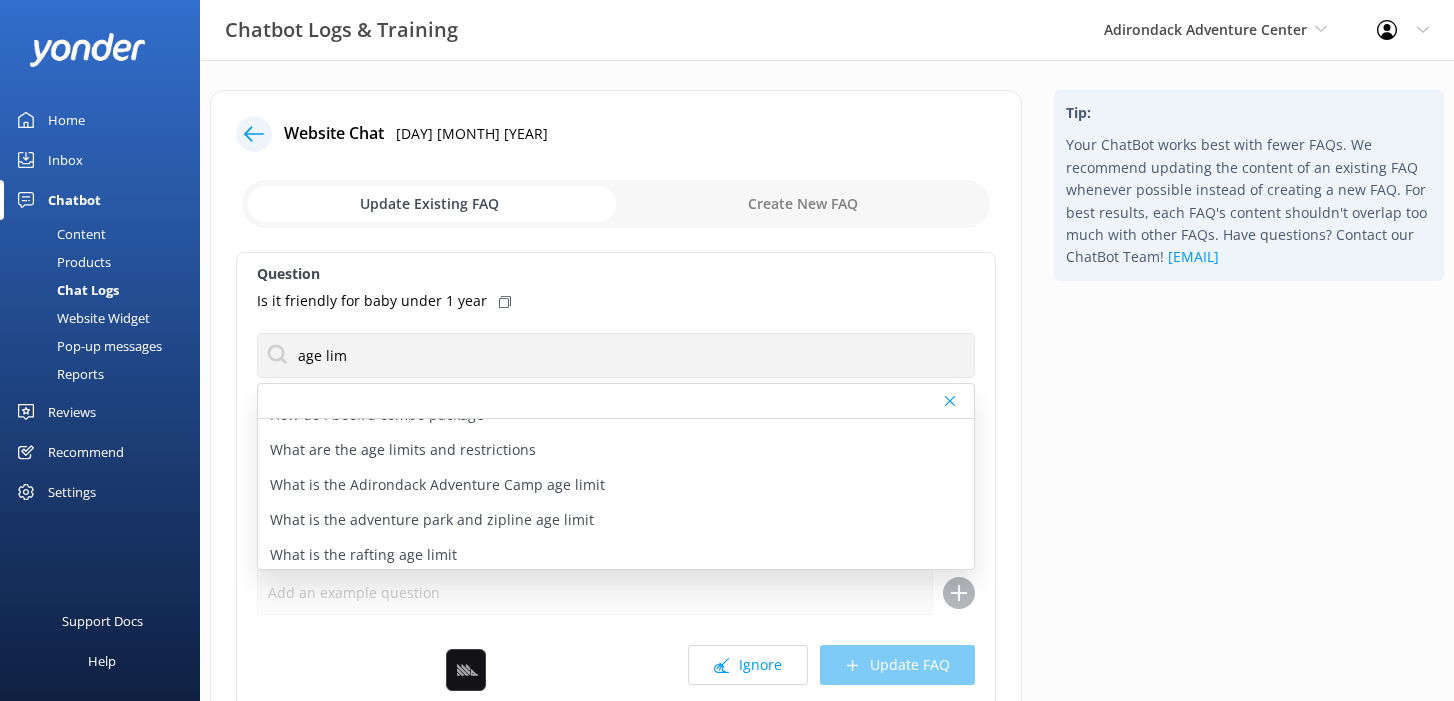 scroll, scrollTop: 200, scrollLeft: 0, axis: vertical 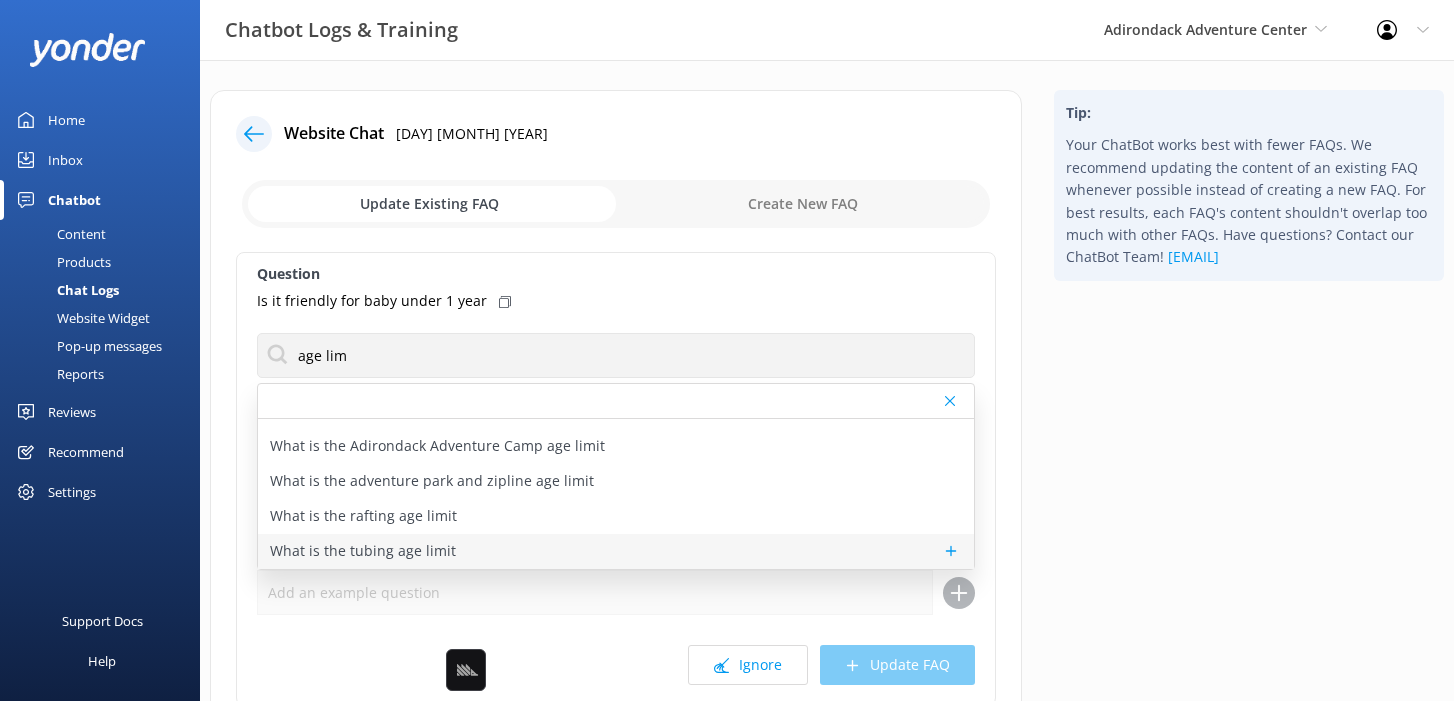 click on "What is the tubing age limit" at bounding box center (616, 551) 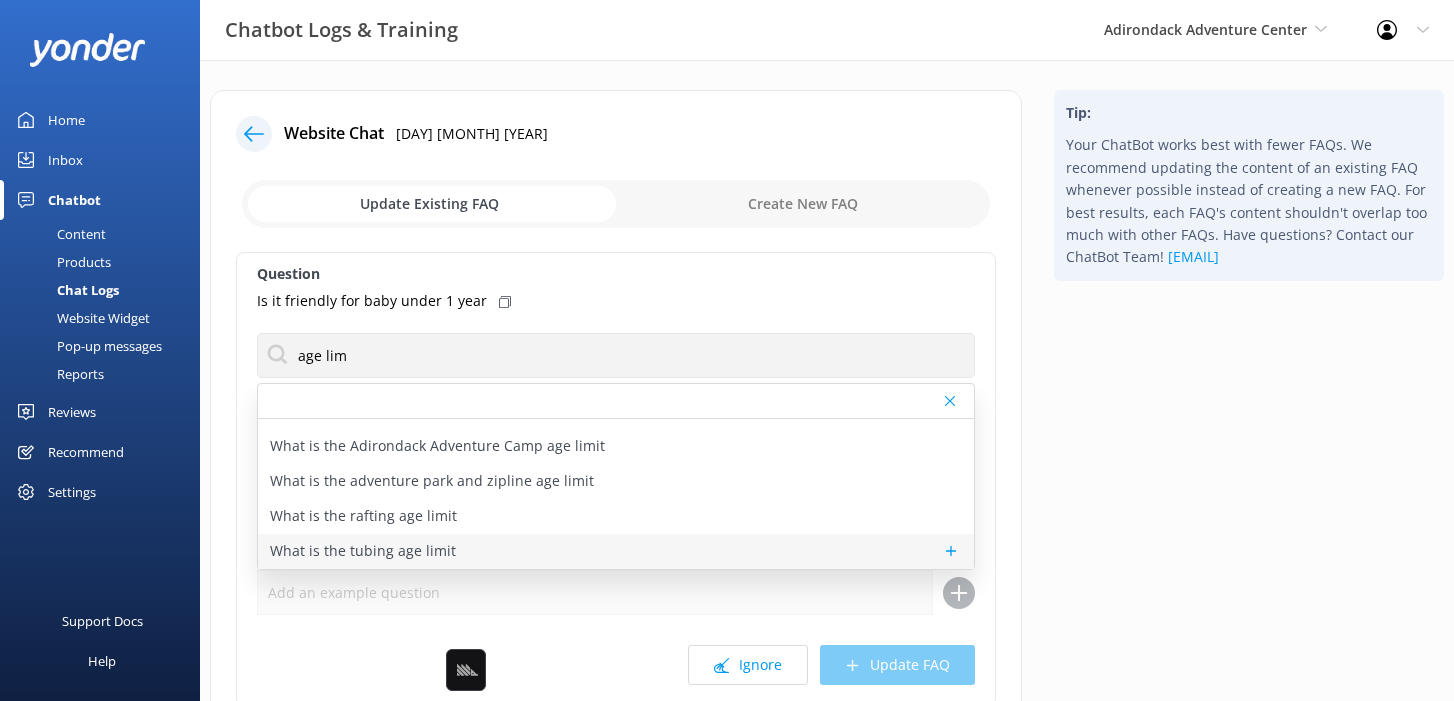type on "We take ages 2 and up for tubing!" 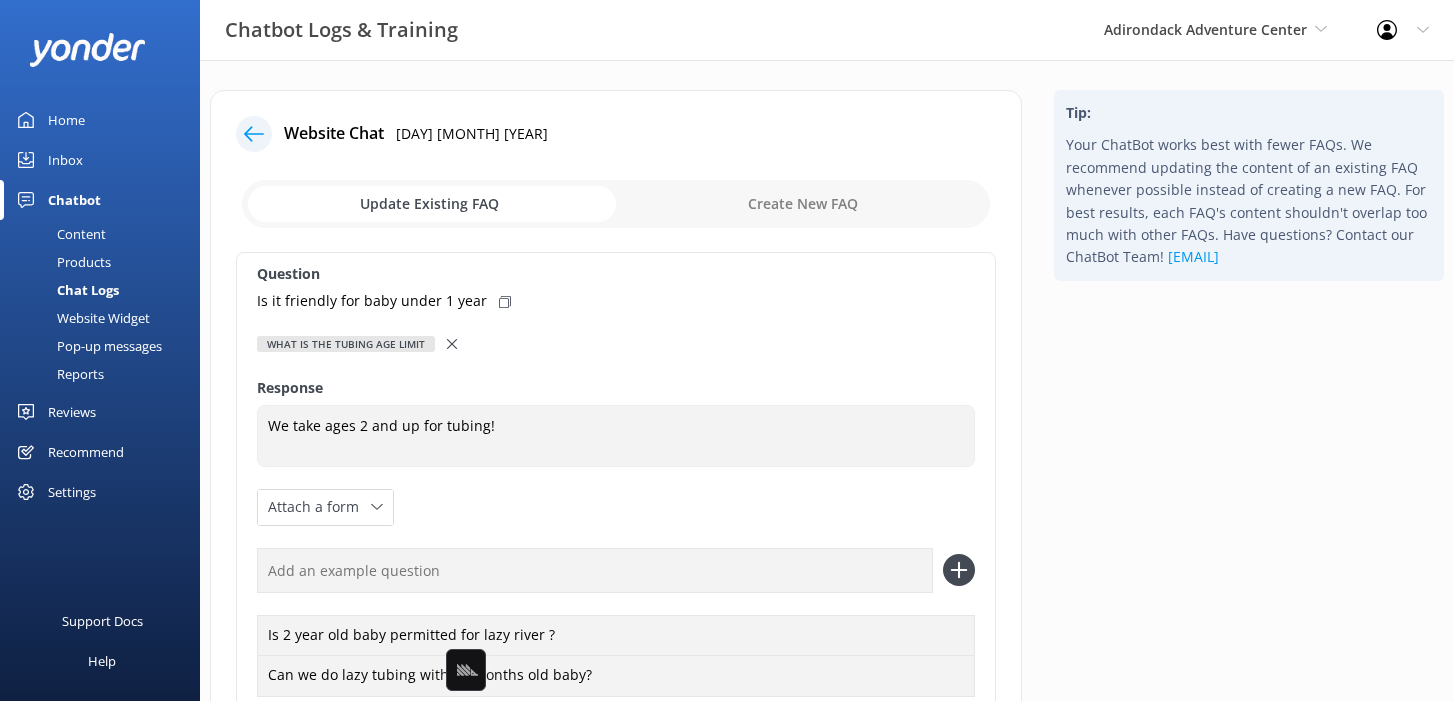 click 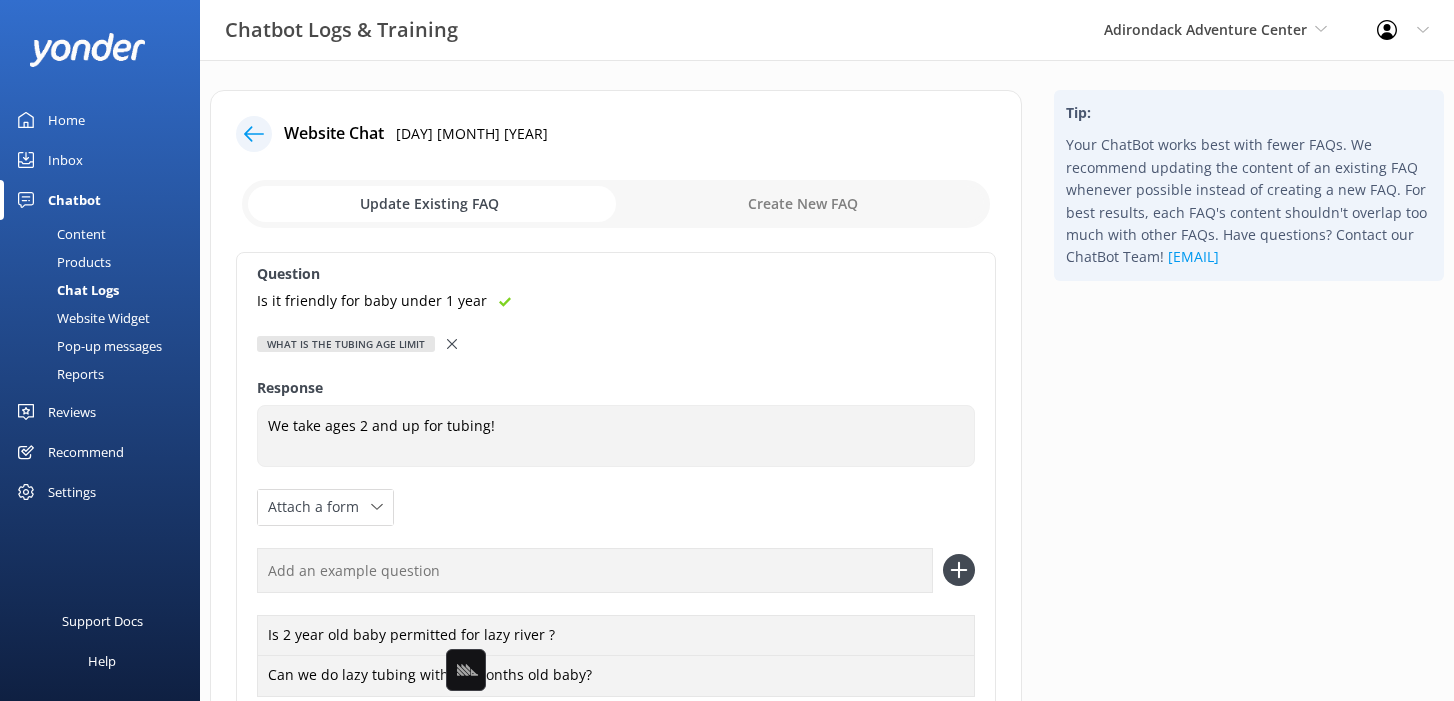 click at bounding box center (595, 570) 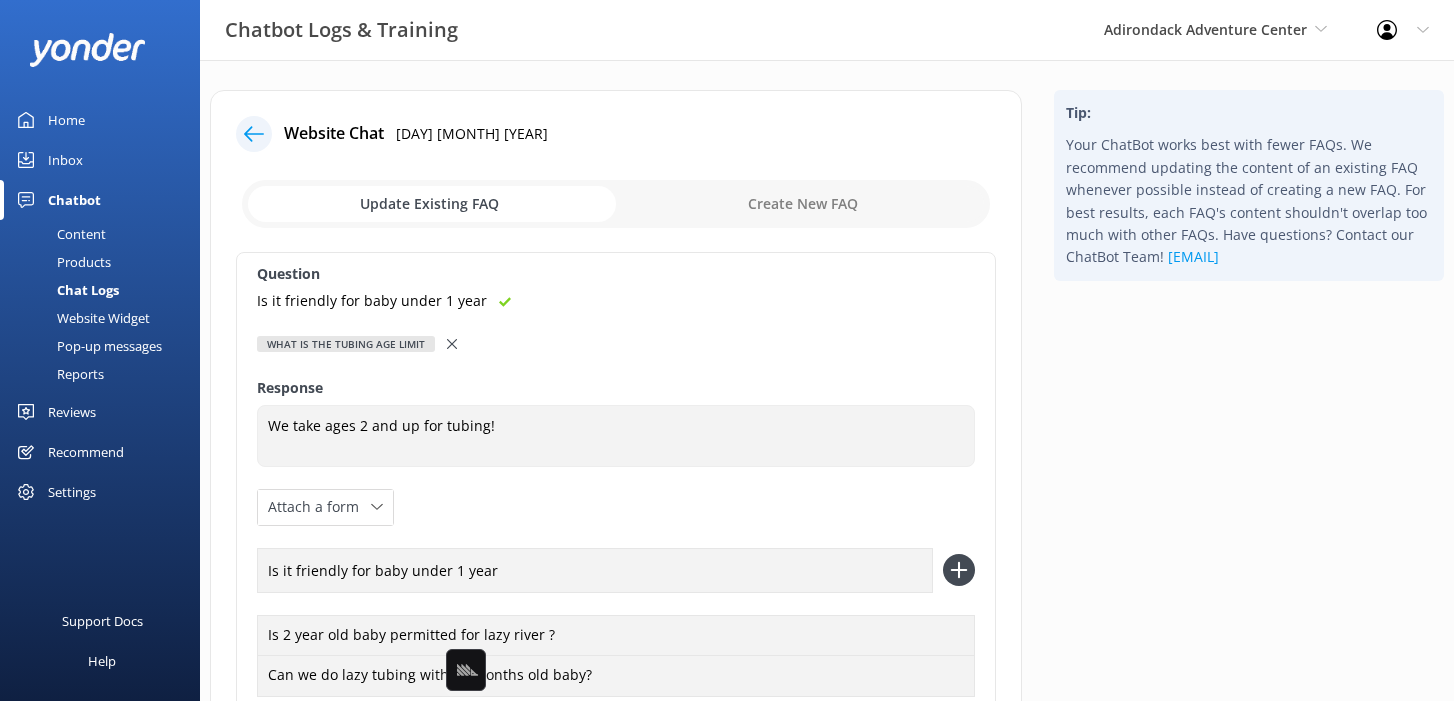 type on "Is it friendly for baby under 1 year" 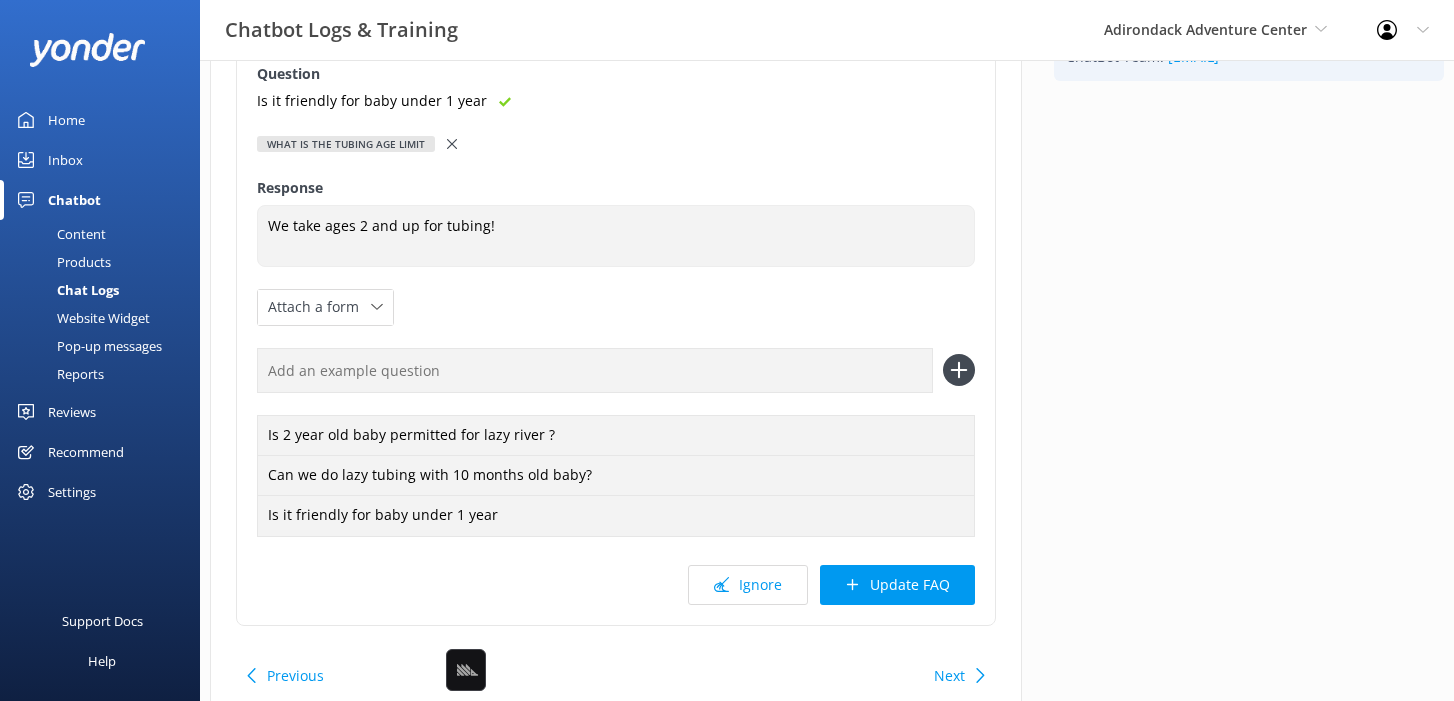 scroll, scrollTop: 285, scrollLeft: 0, axis: vertical 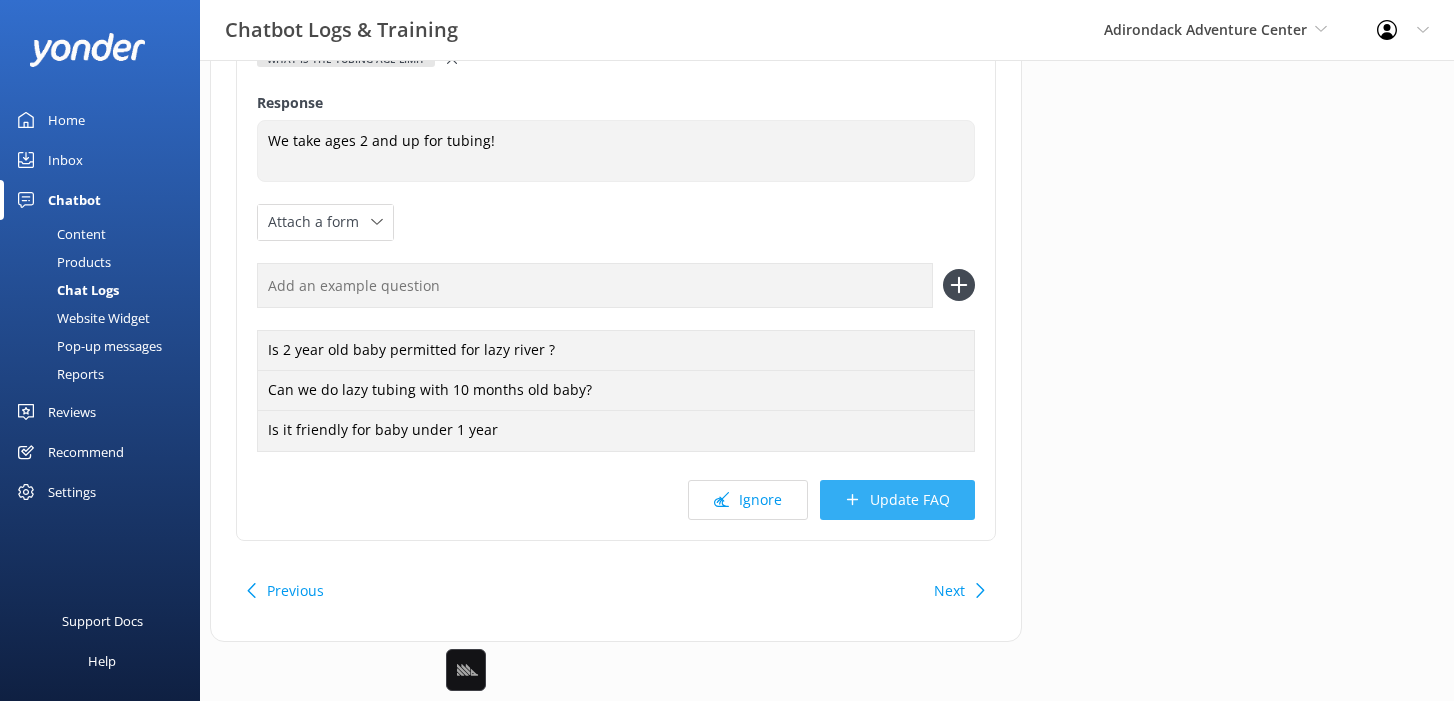 click on "Update FAQ" at bounding box center (897, 500) 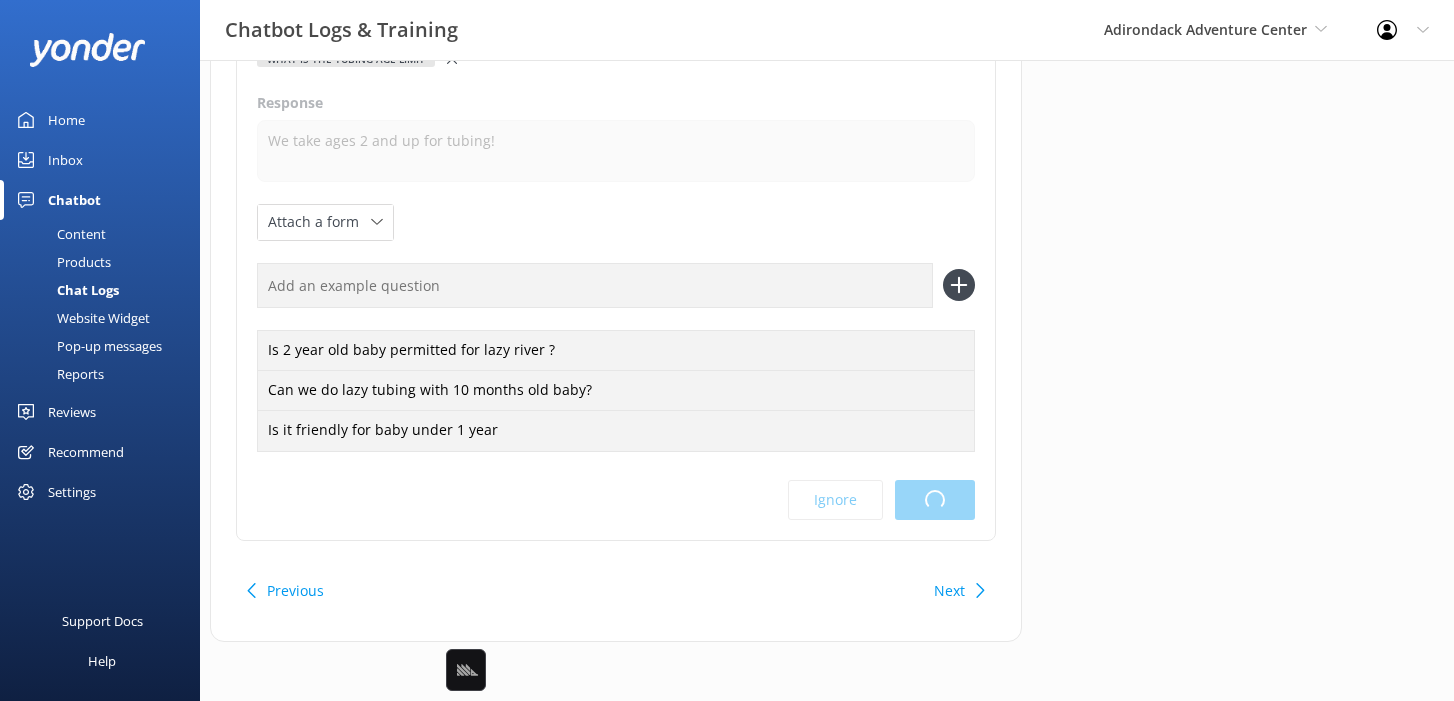 scroll, scrollTop: 0, scrollLeft: 0, axis: both 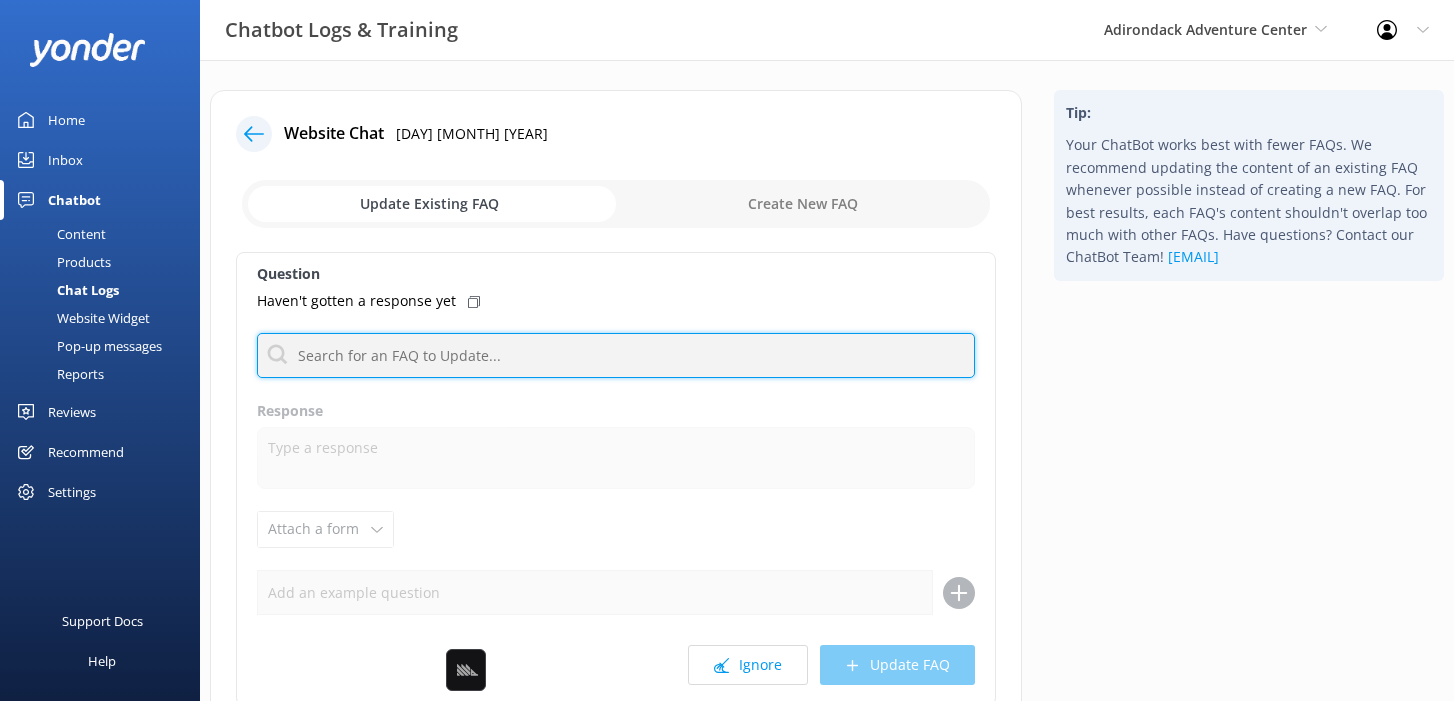 click at bounding box center [616, 355] 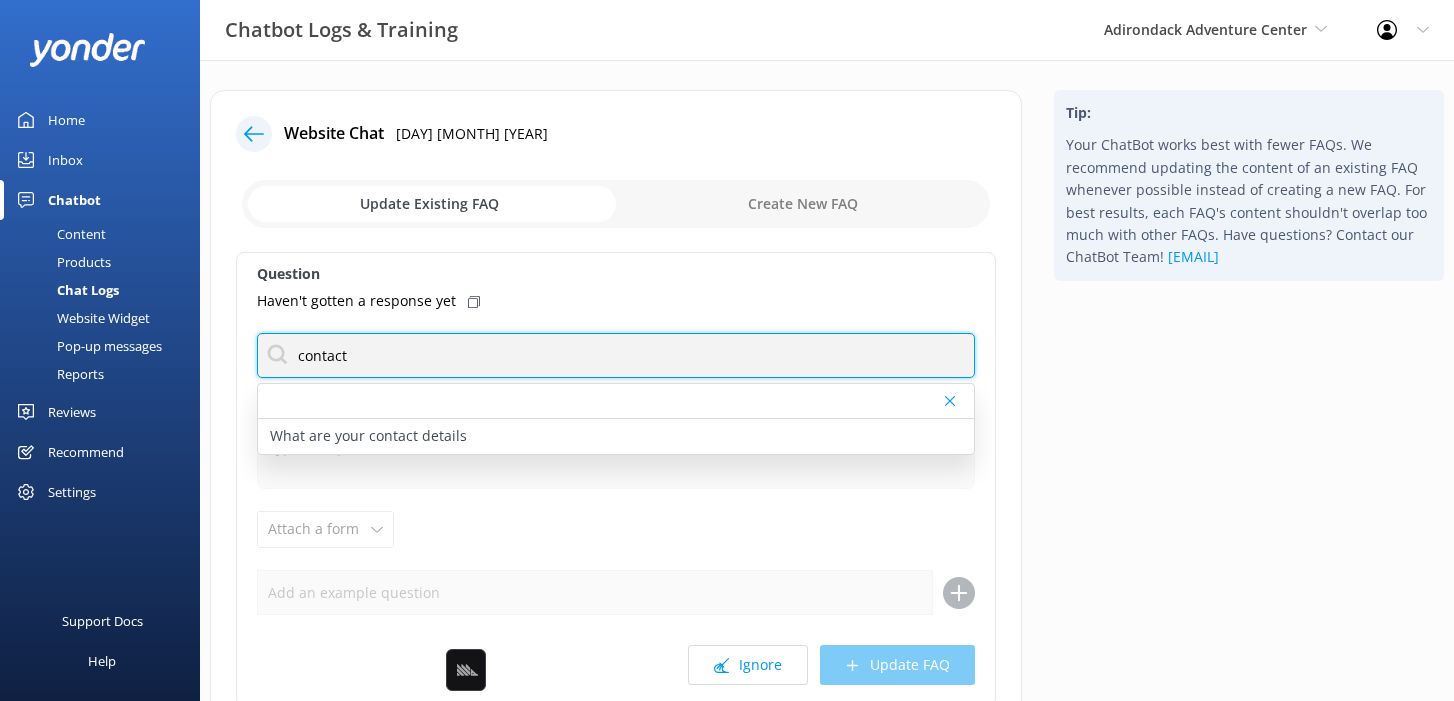 type on "contact" 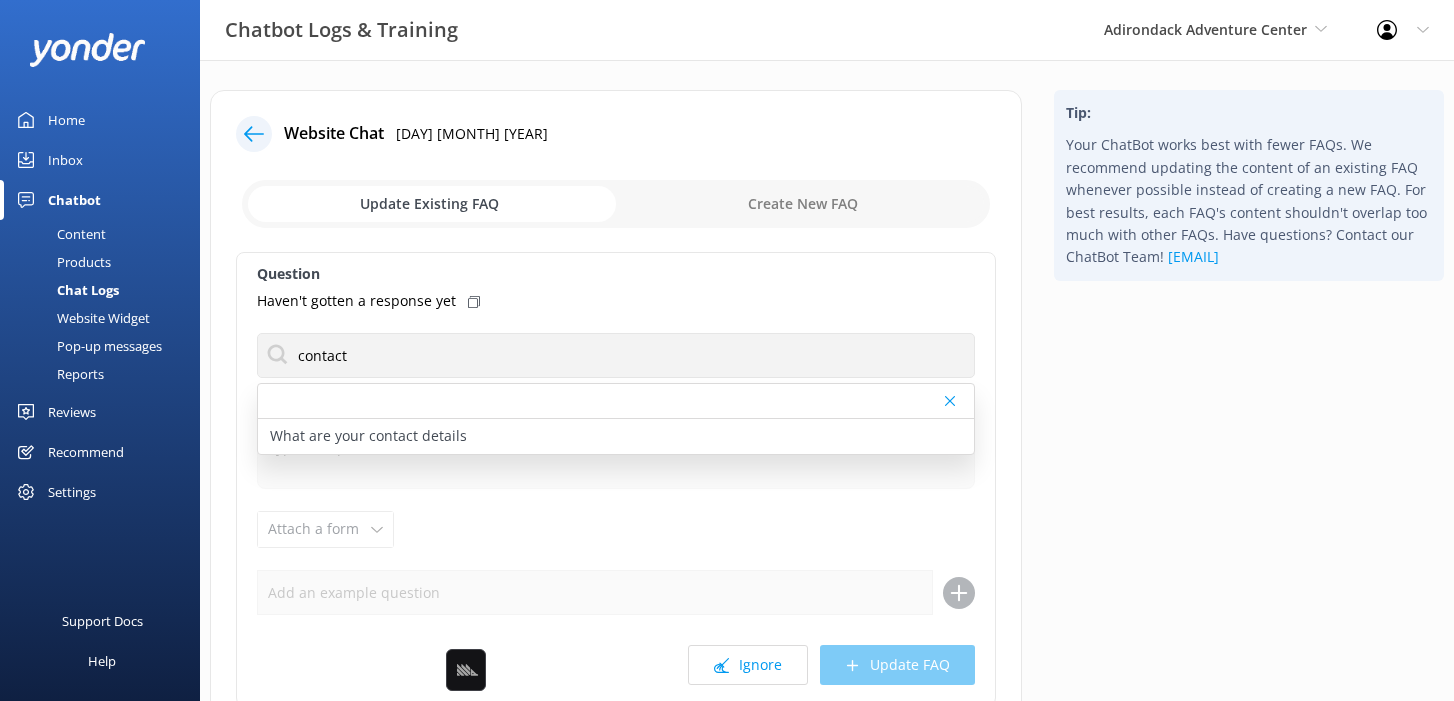 click 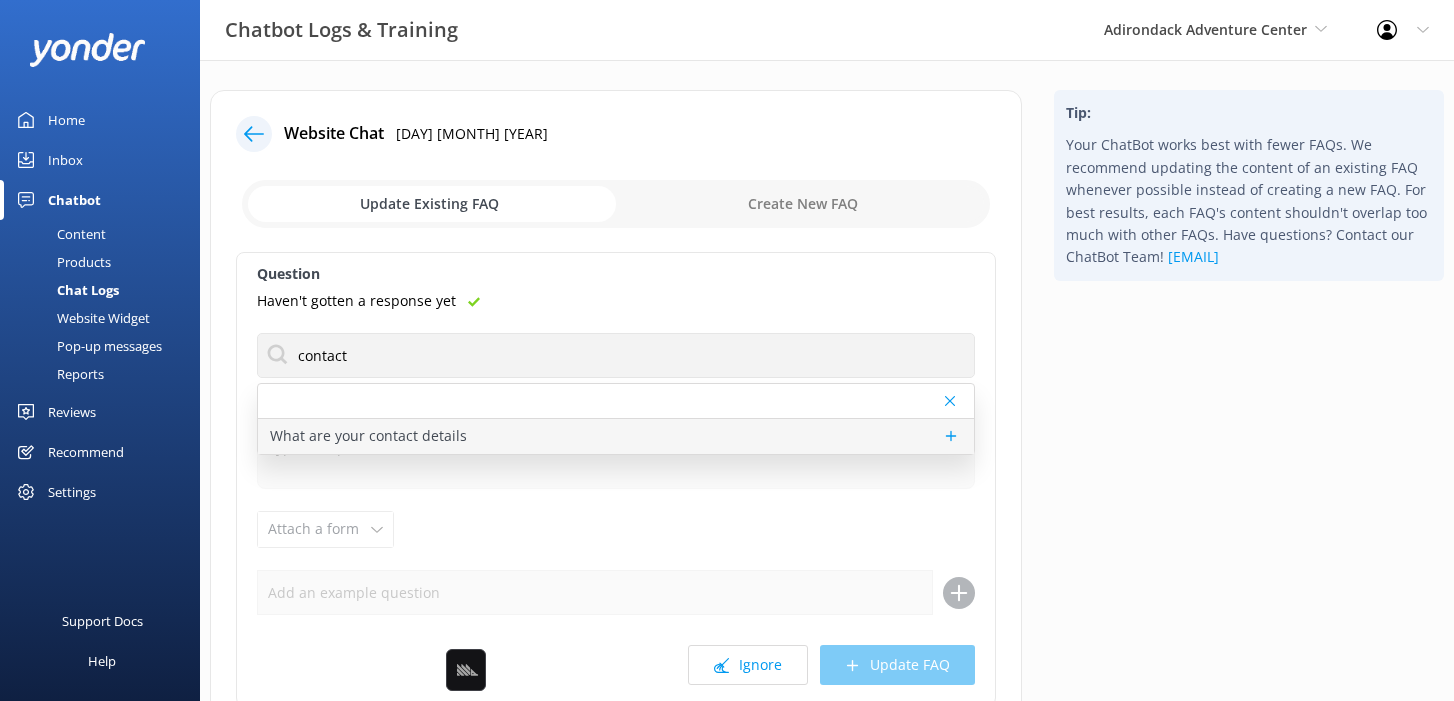 click on "What are your contact details" at bounding box center (616, 436) 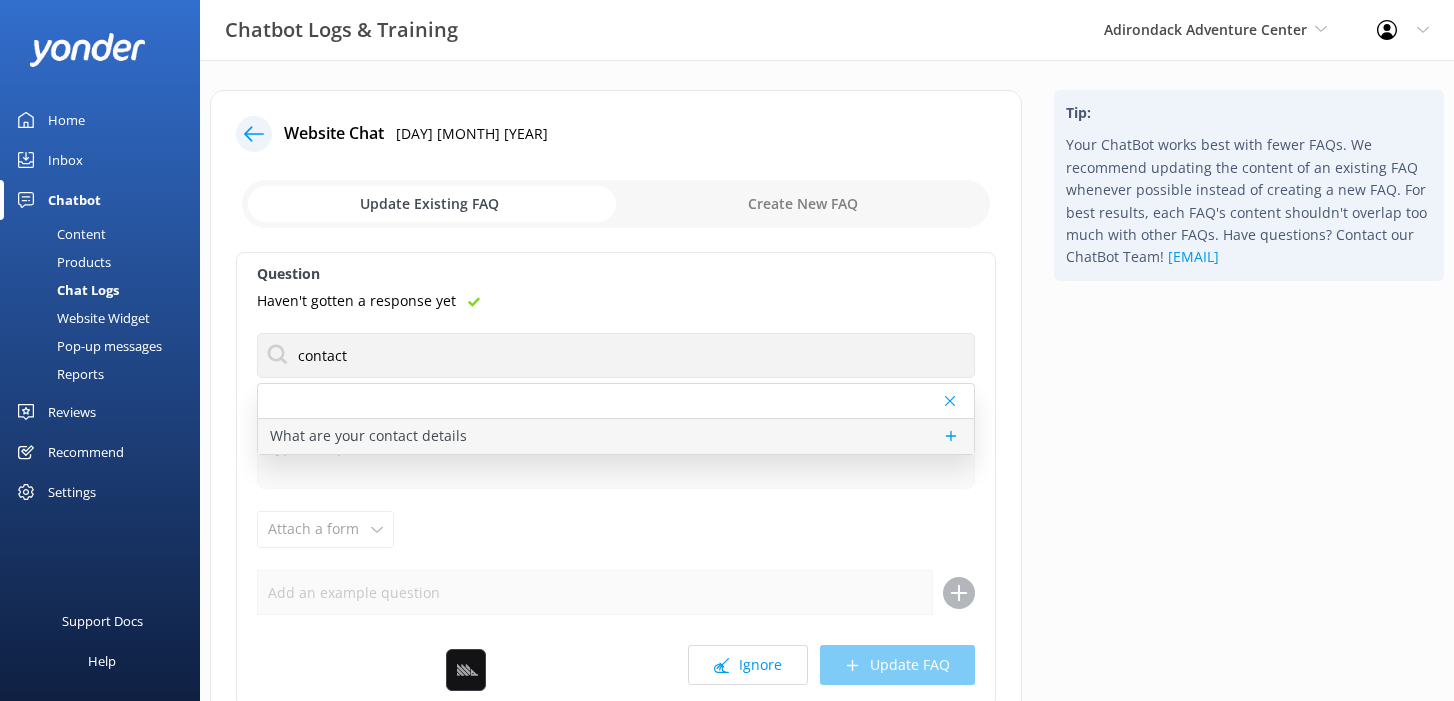 type on "You can contact the Adirondack Adventure Center team at (518) 696-6133, or by emailing Dane@adktubing.com. Visit https://adktubing.com/contact-us/." 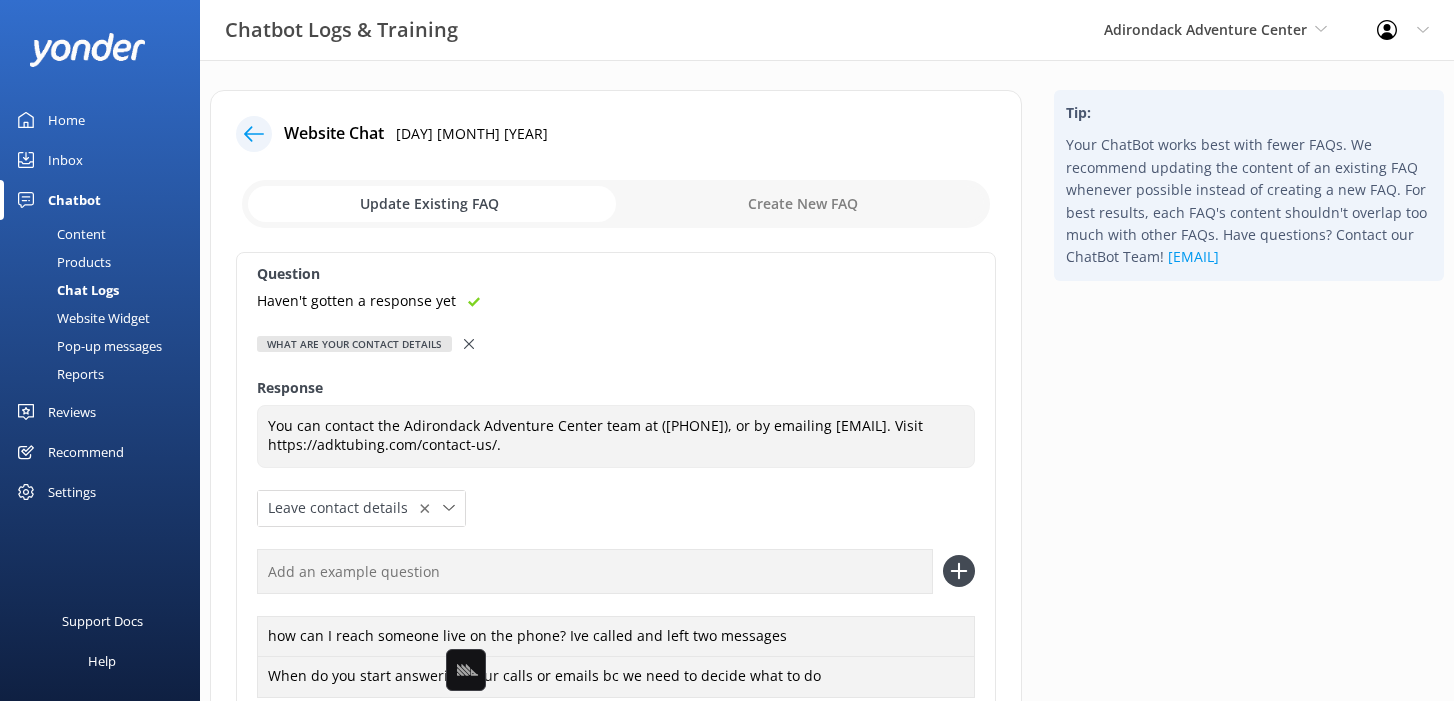 click at bounding box center (595, 571) 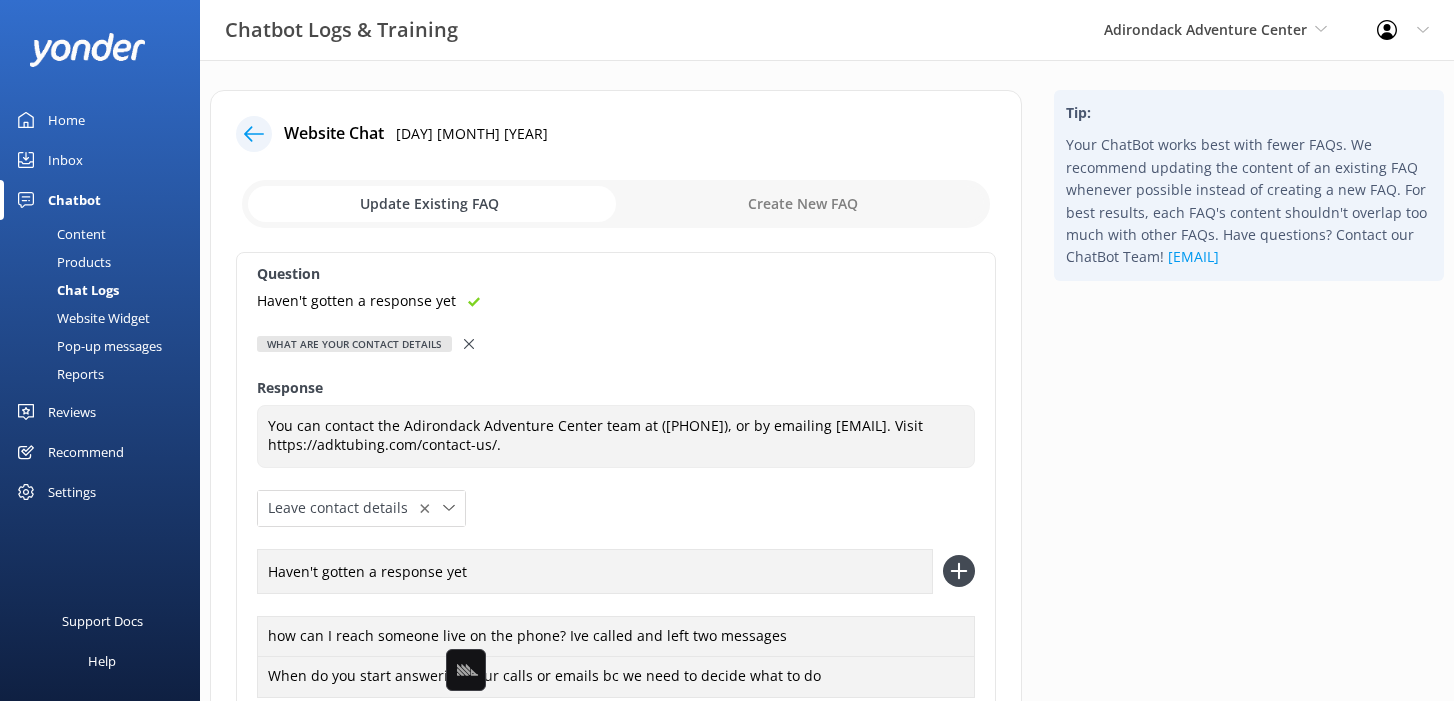type on "Haven't gotten a response yet" 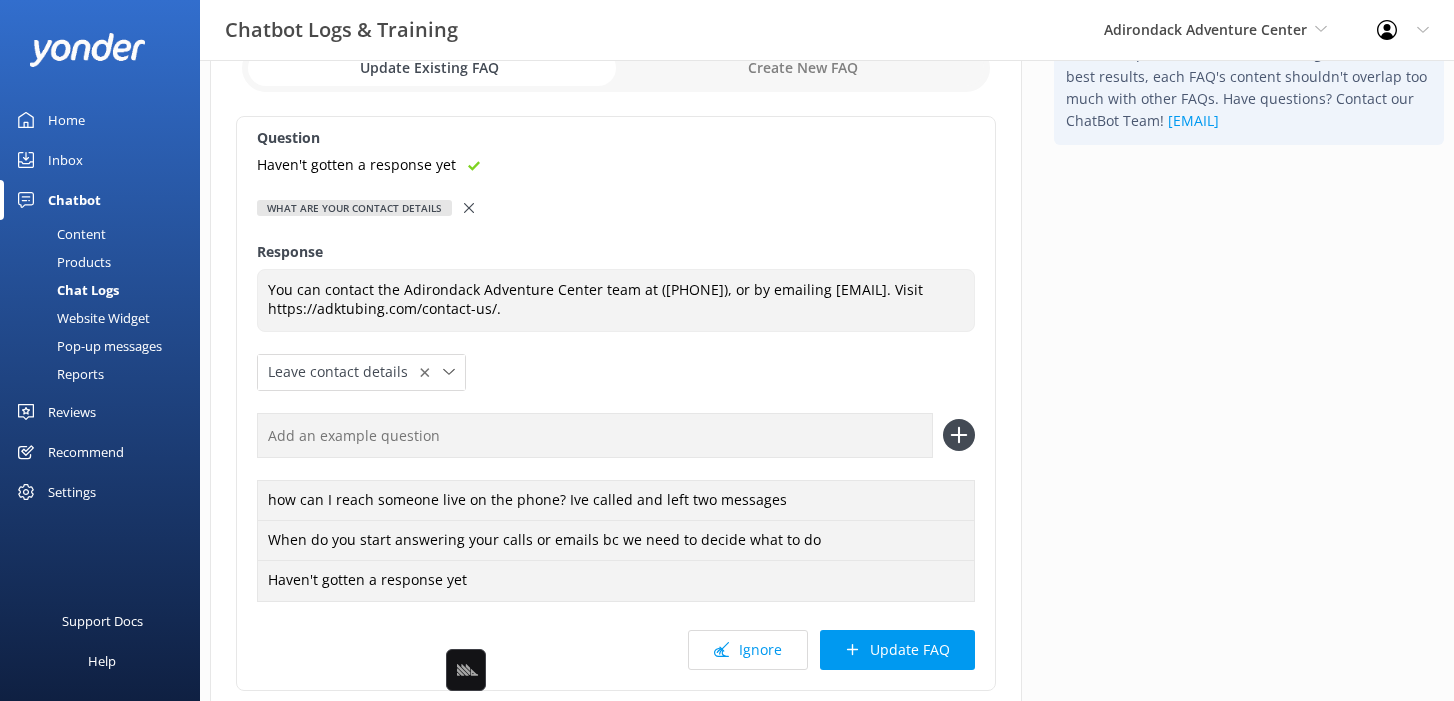 scroll, scrollTop: 287, scrollLeft: 0, axis: vertical 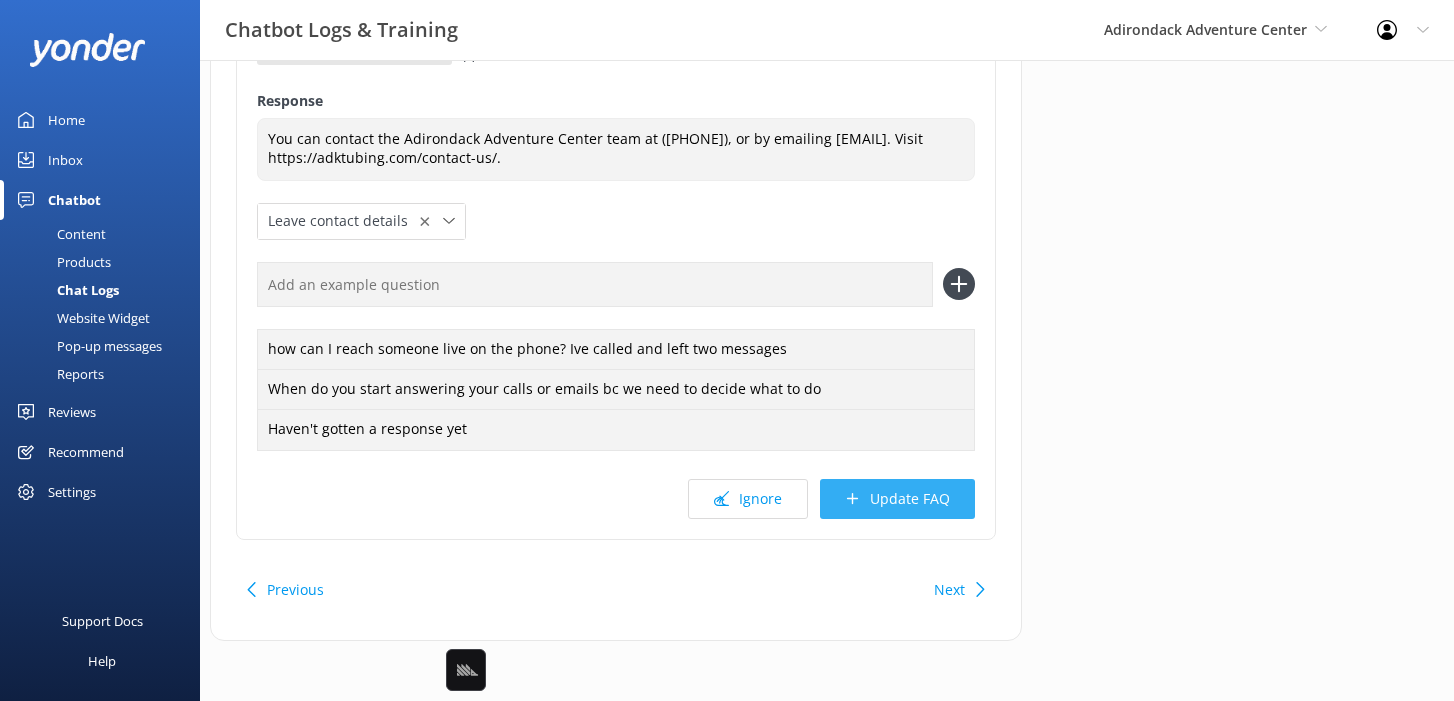 click on "Update FAQ" at bounding box center (897, 499) 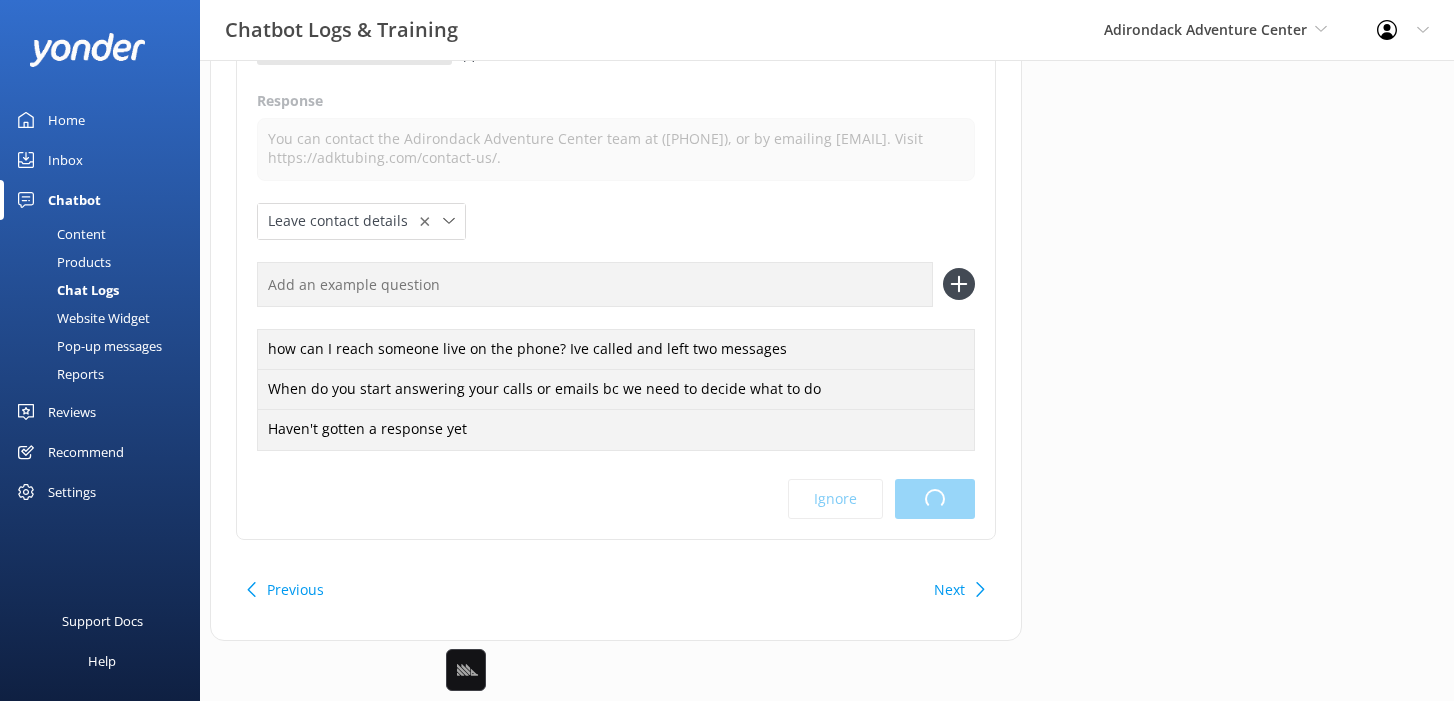 scroll, scrollTop: 0, scrollLeft: 0, axis: both 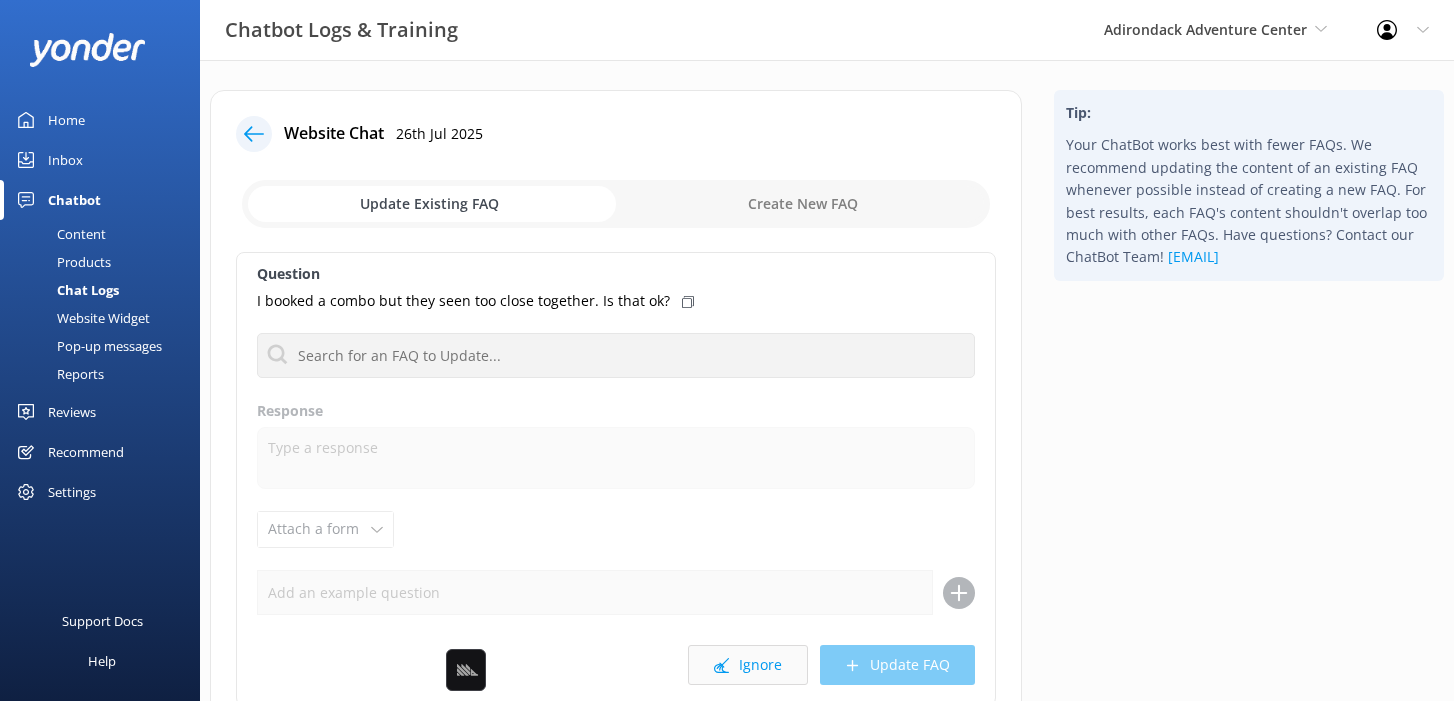 click on "Ignore" at bounding box center [748, 665] 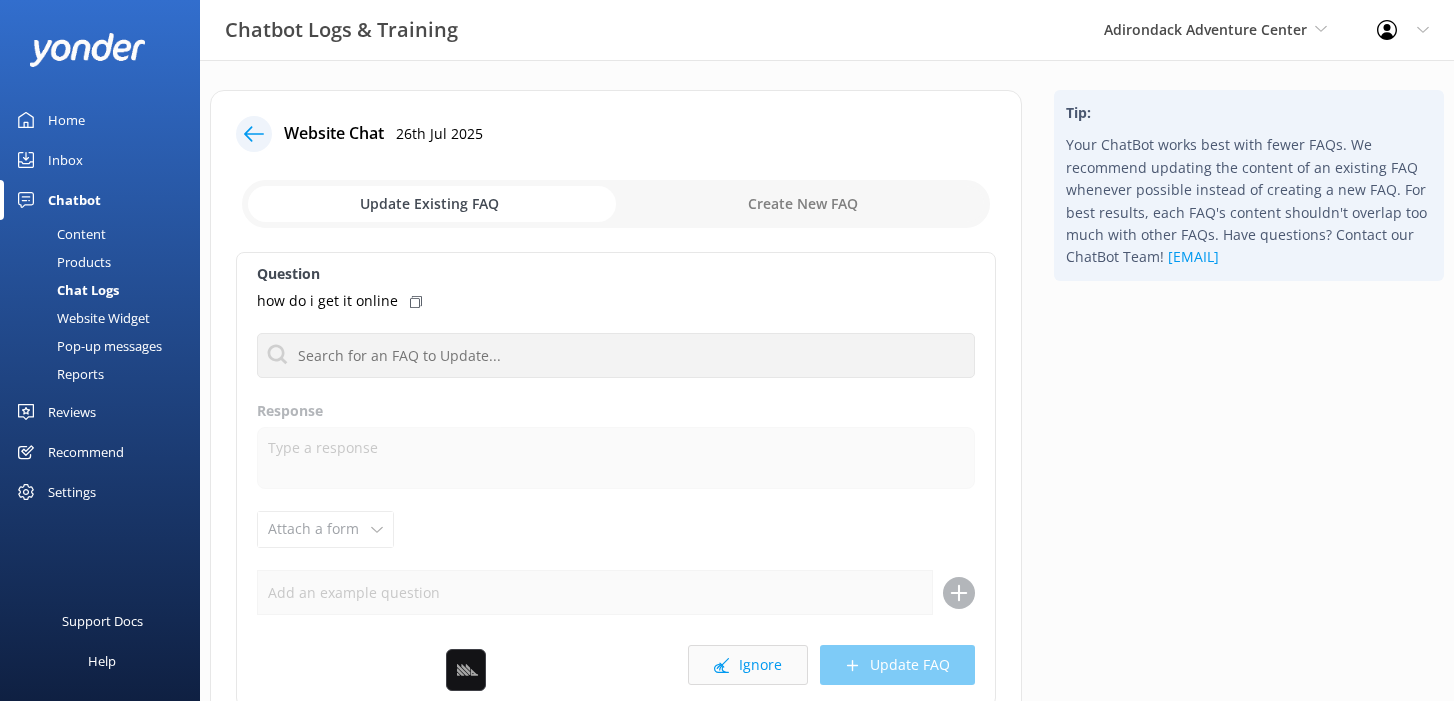 click on "Ignore" at bounding box center [748, 665] 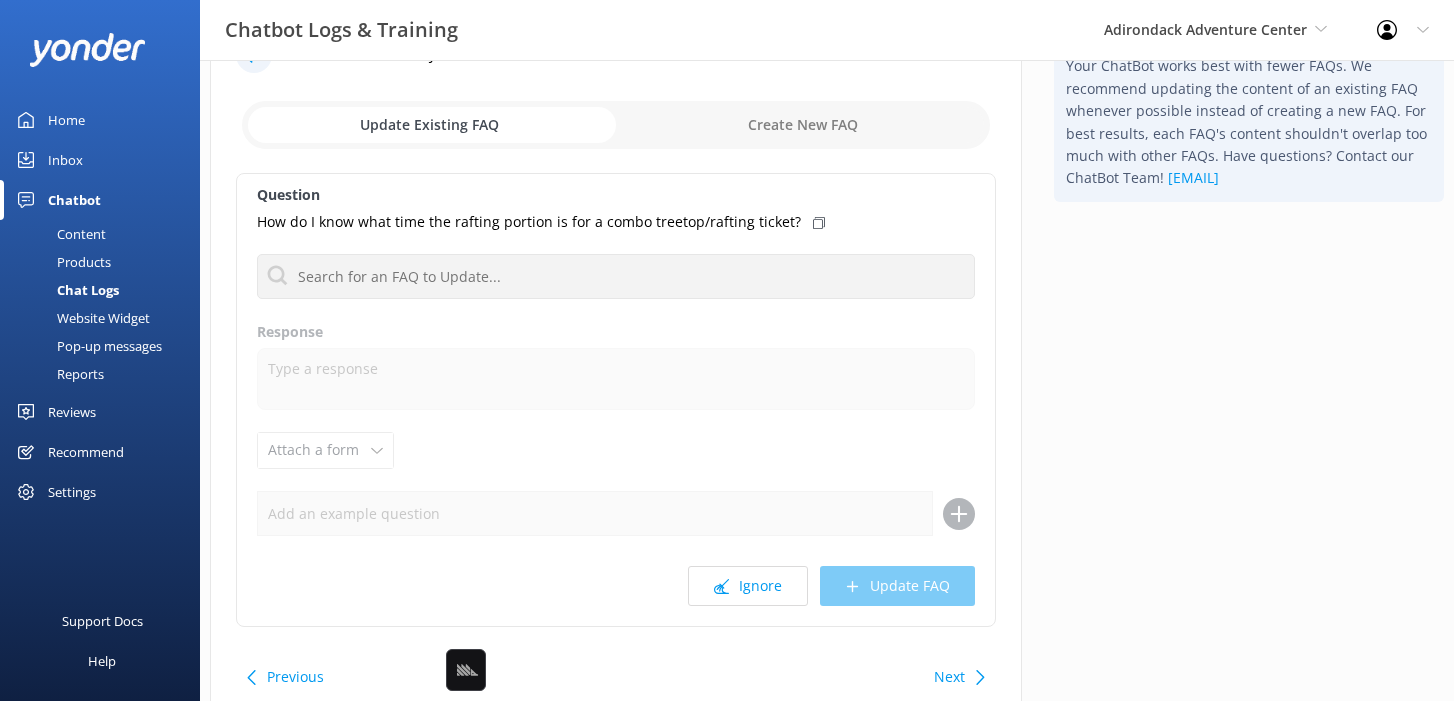 scroll, scrollTop: 84, scrollLeft: 0, axis: vertical 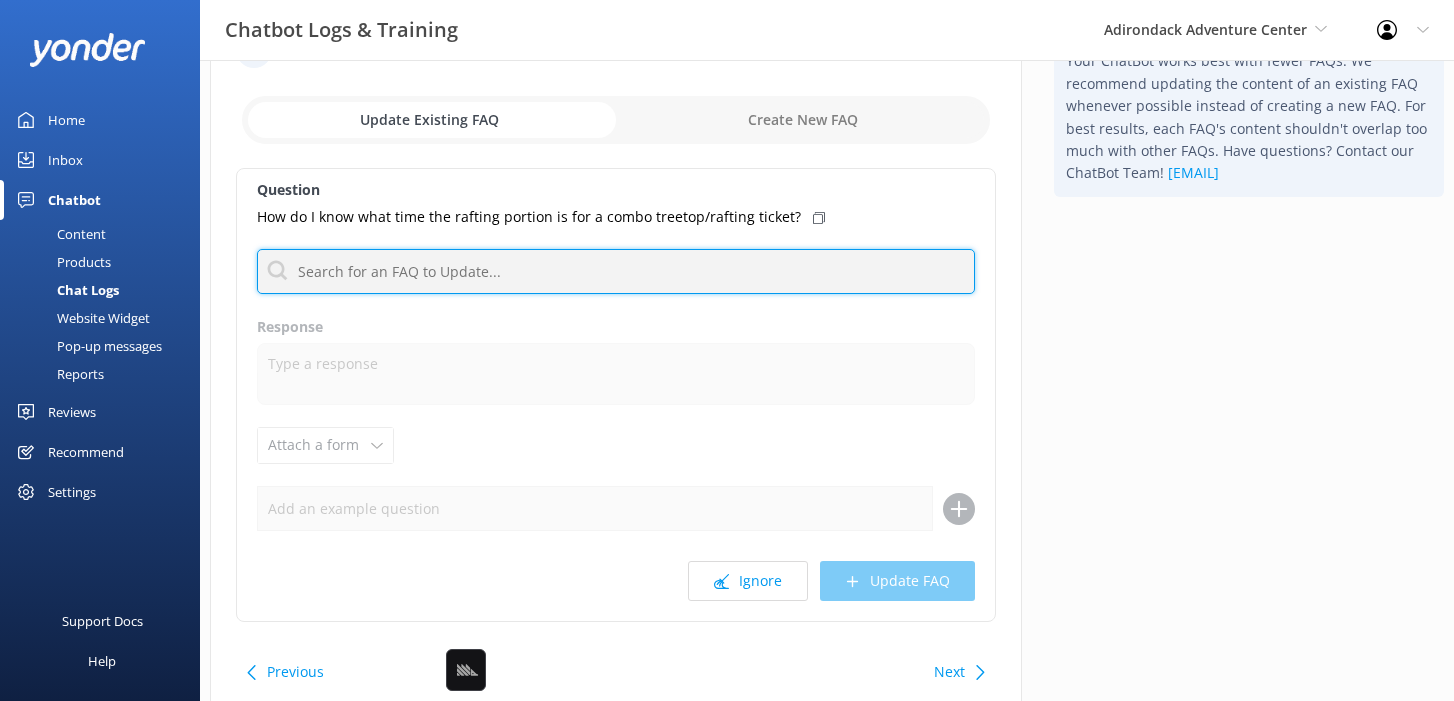click at bounding box center (616, 271) 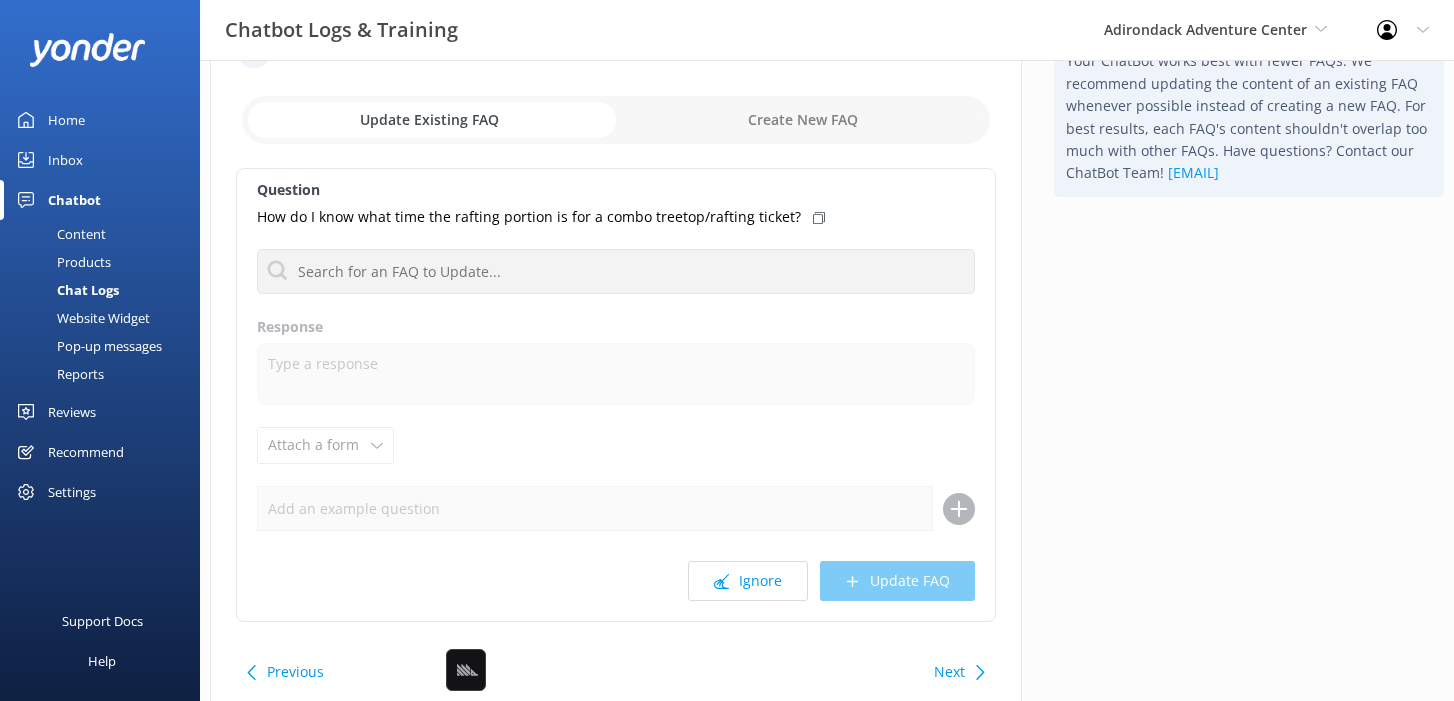 click 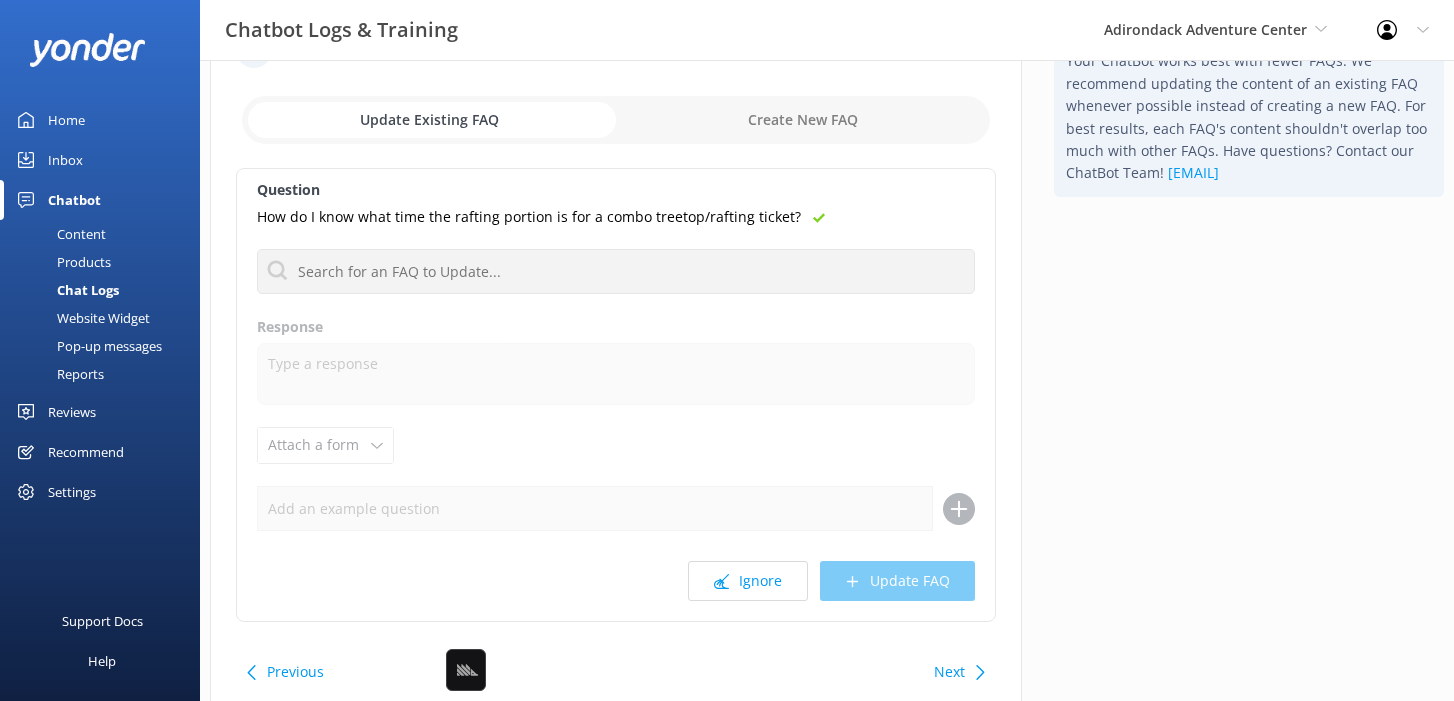 click on "Content" at bounding box center (106, 234) 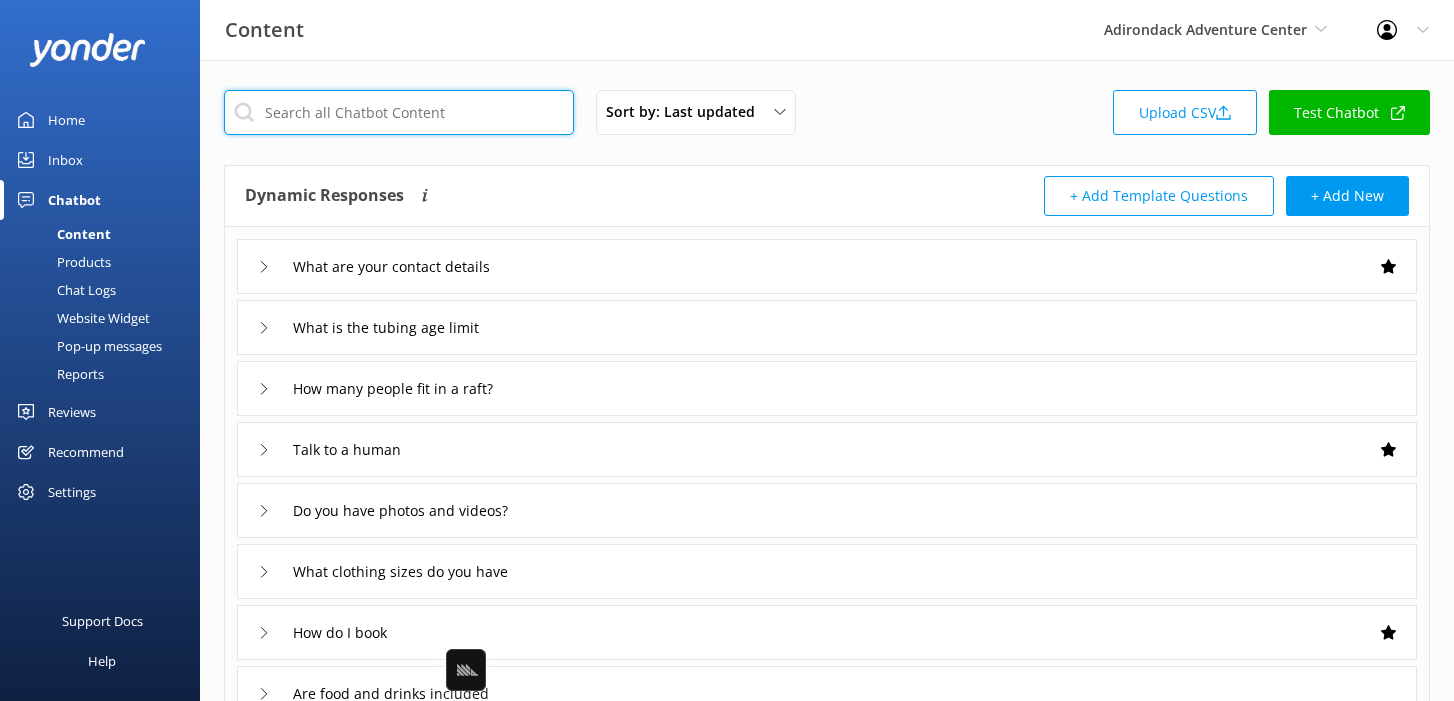 click at bounding box center (399, 112) 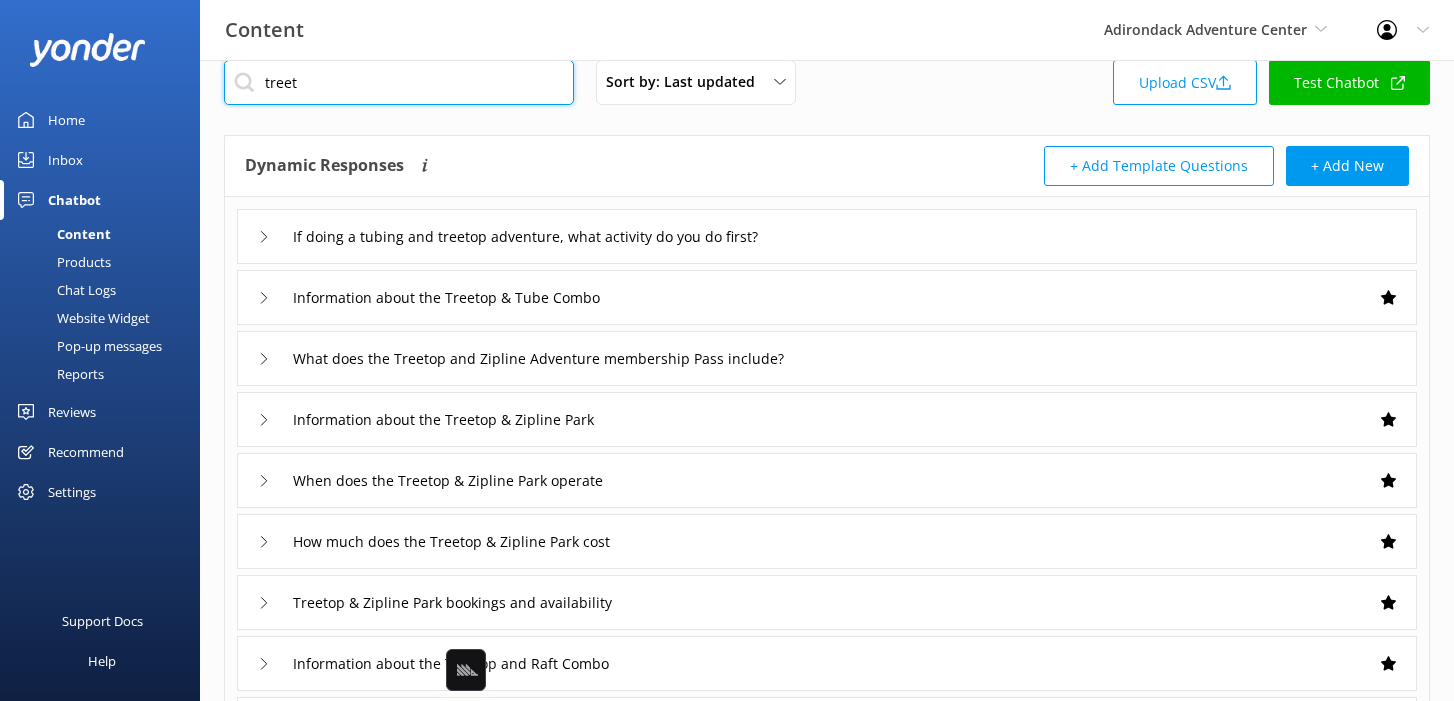 scroll, scrollTop: 33, scrollLeft: 0, axis: vertical 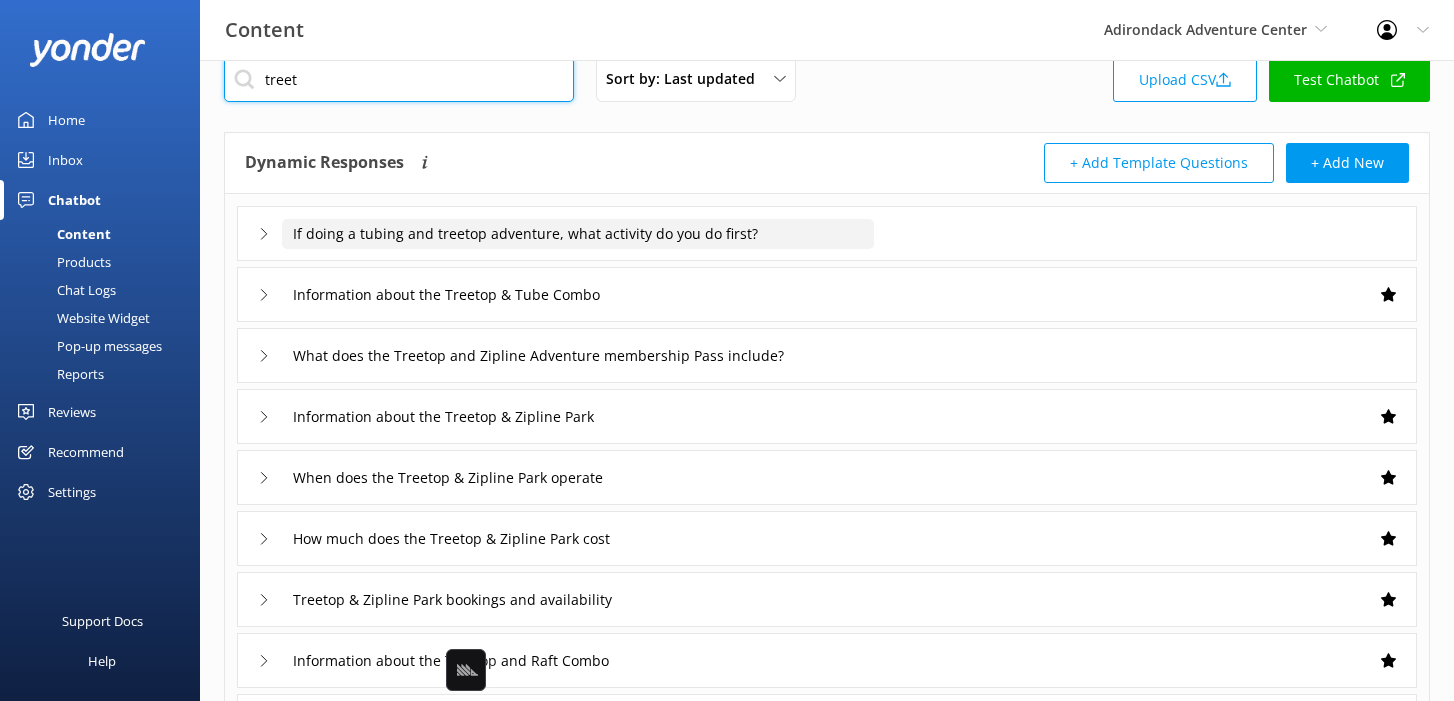 type on "treet" 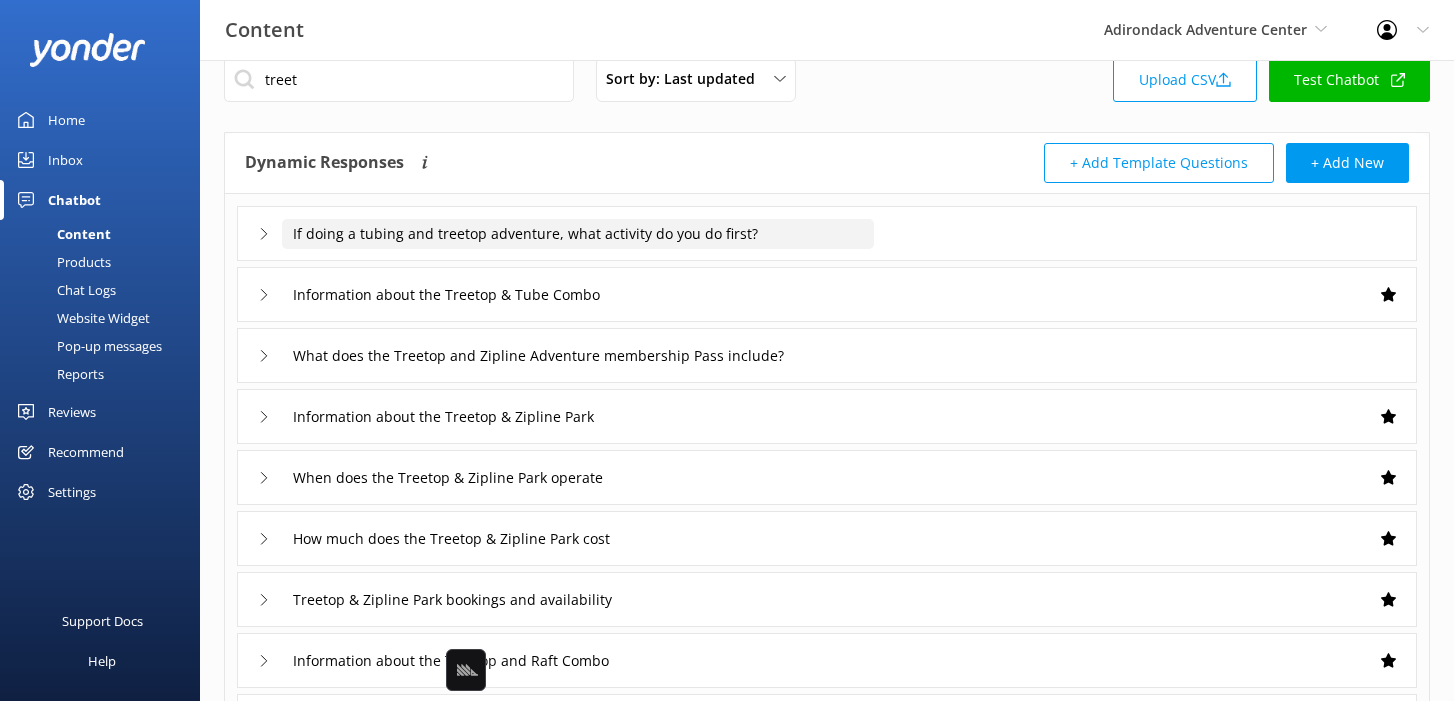 click on "If doing a tubing and treetop adventure, what activity do you do first?" at bounding box center (578, 234) 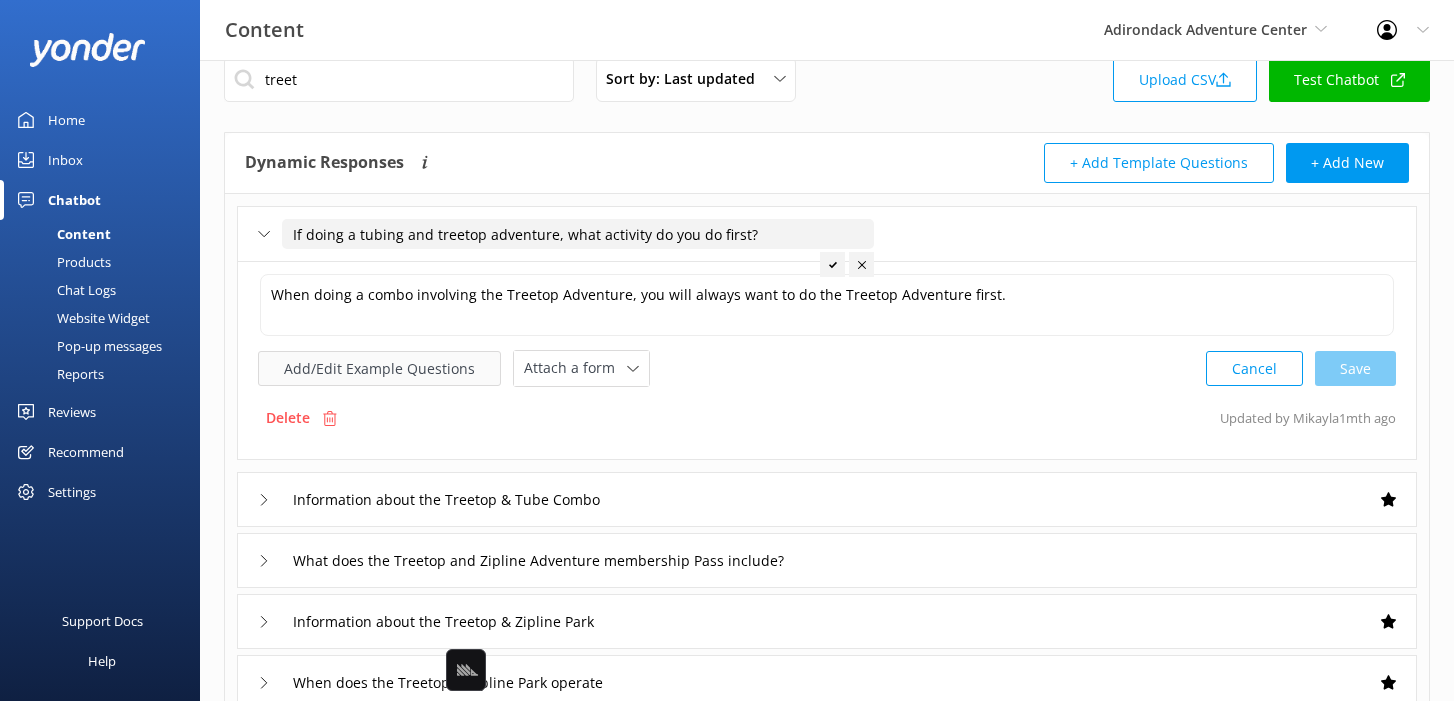 click on "Add/Edit Example Questions" at bounding box center [379, 368] 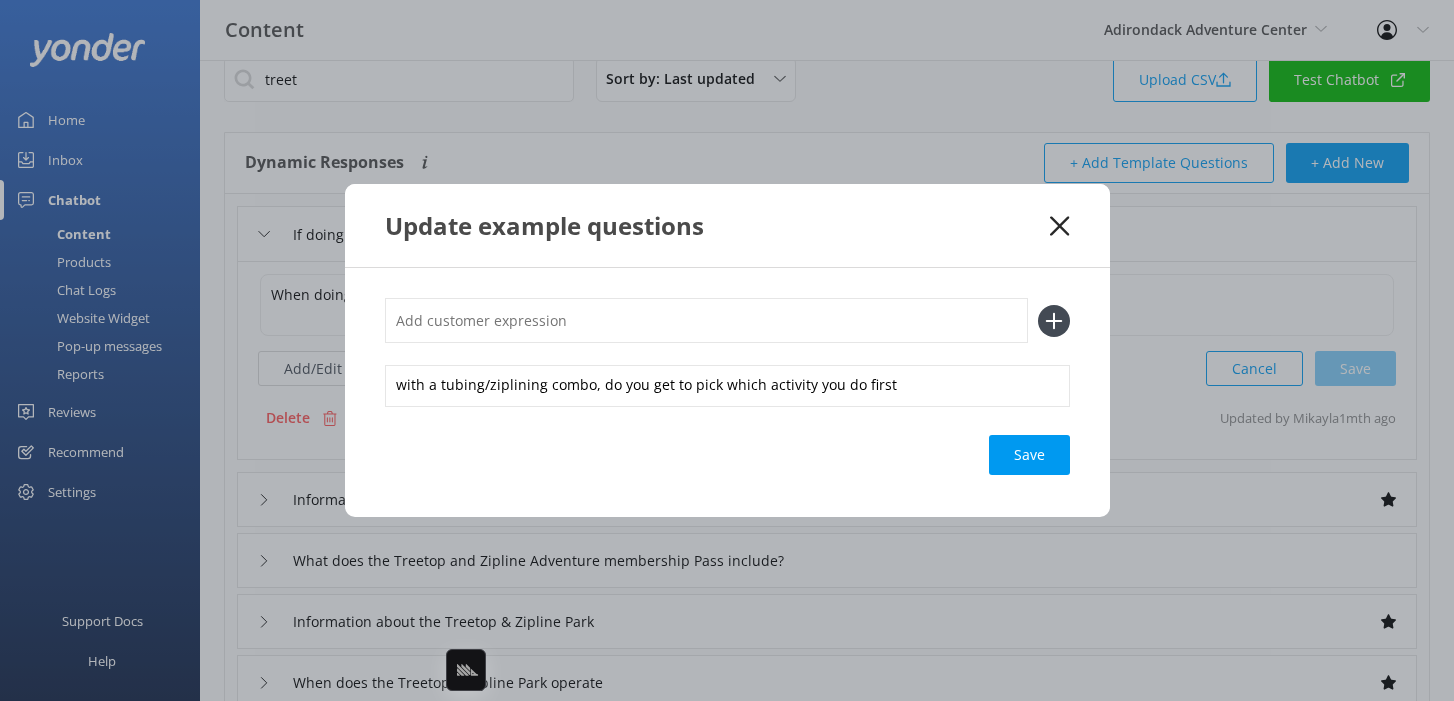 click 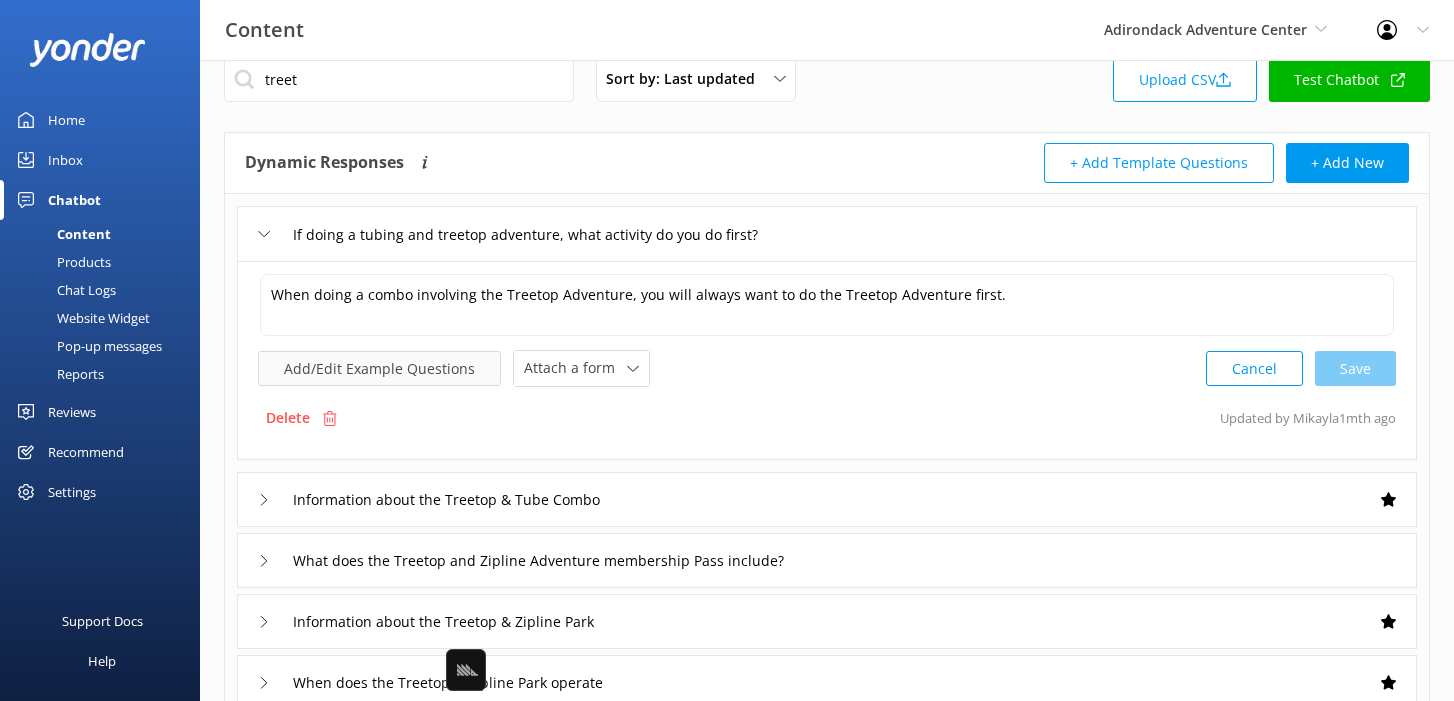 click on "Add/Edit Example Questions" at bounding box center (379, 368) 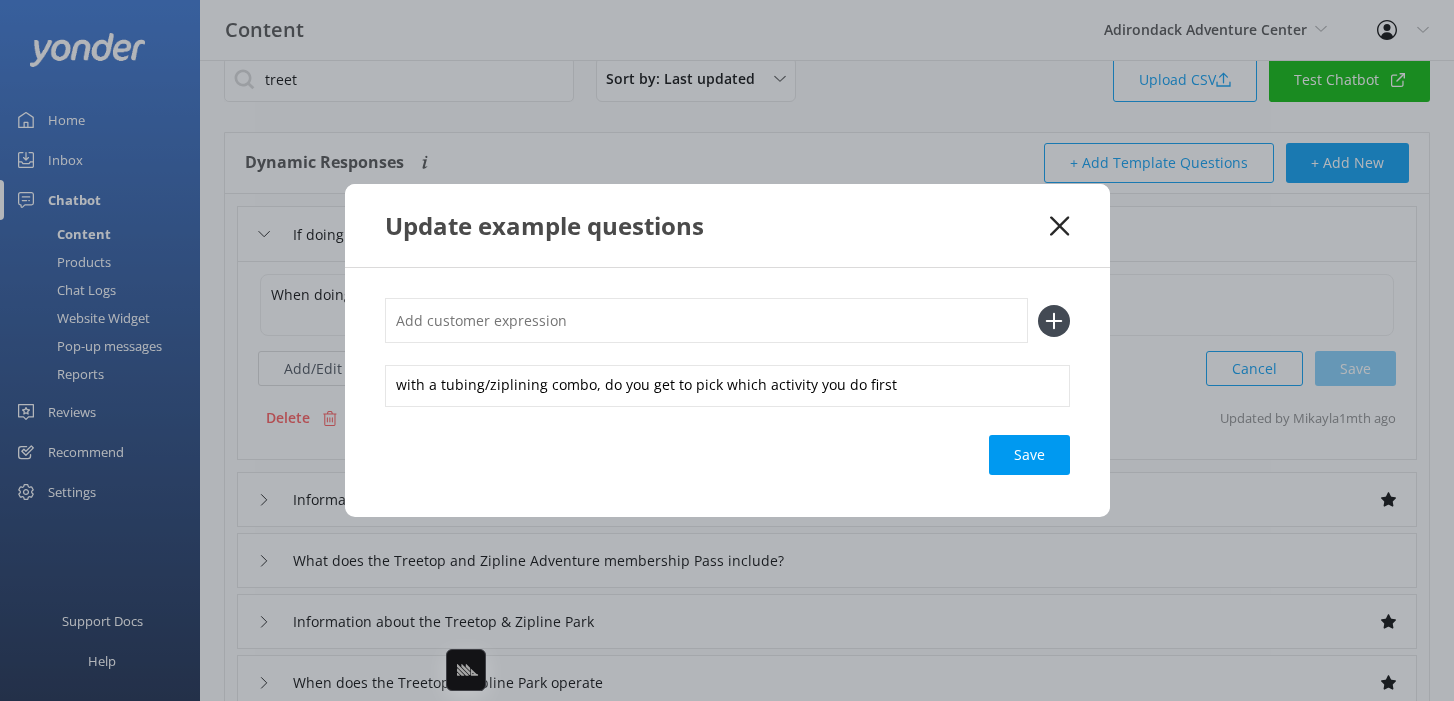 click at bounding box center (706, 320) 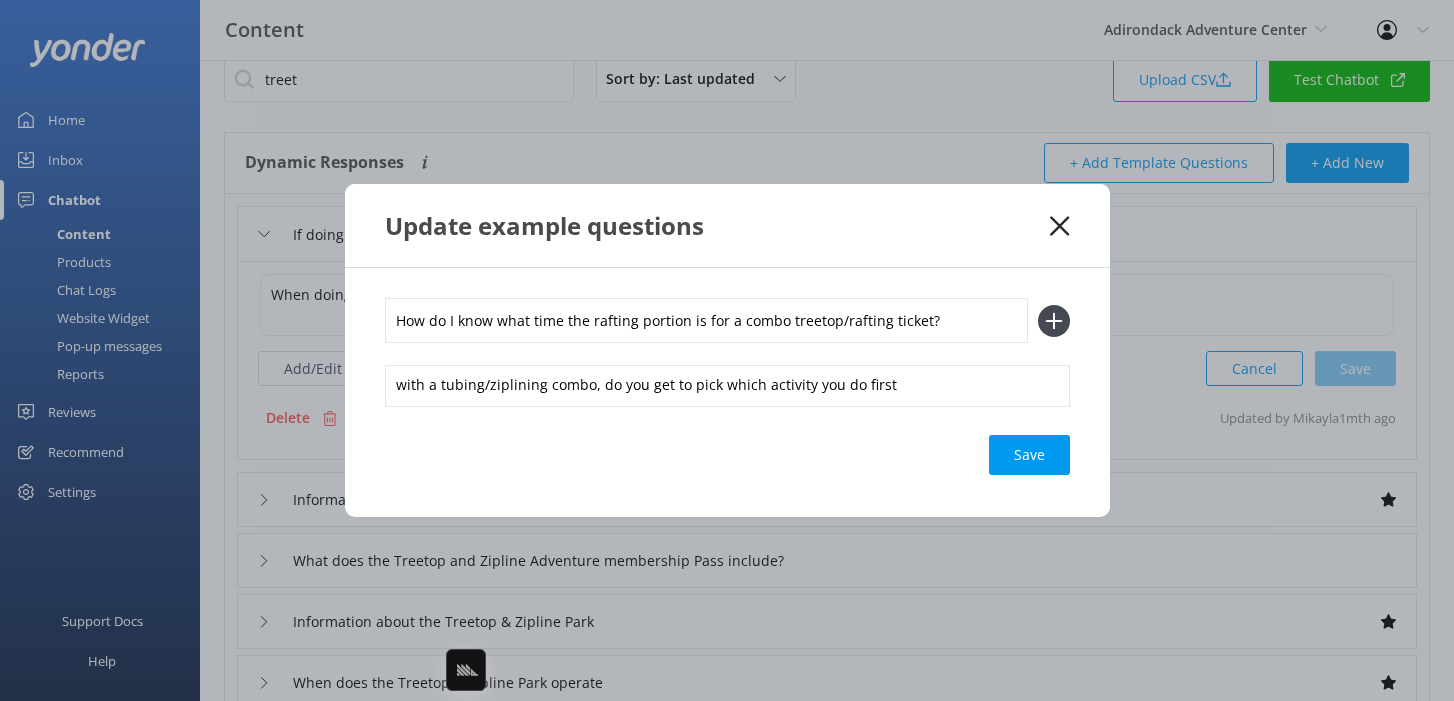 type 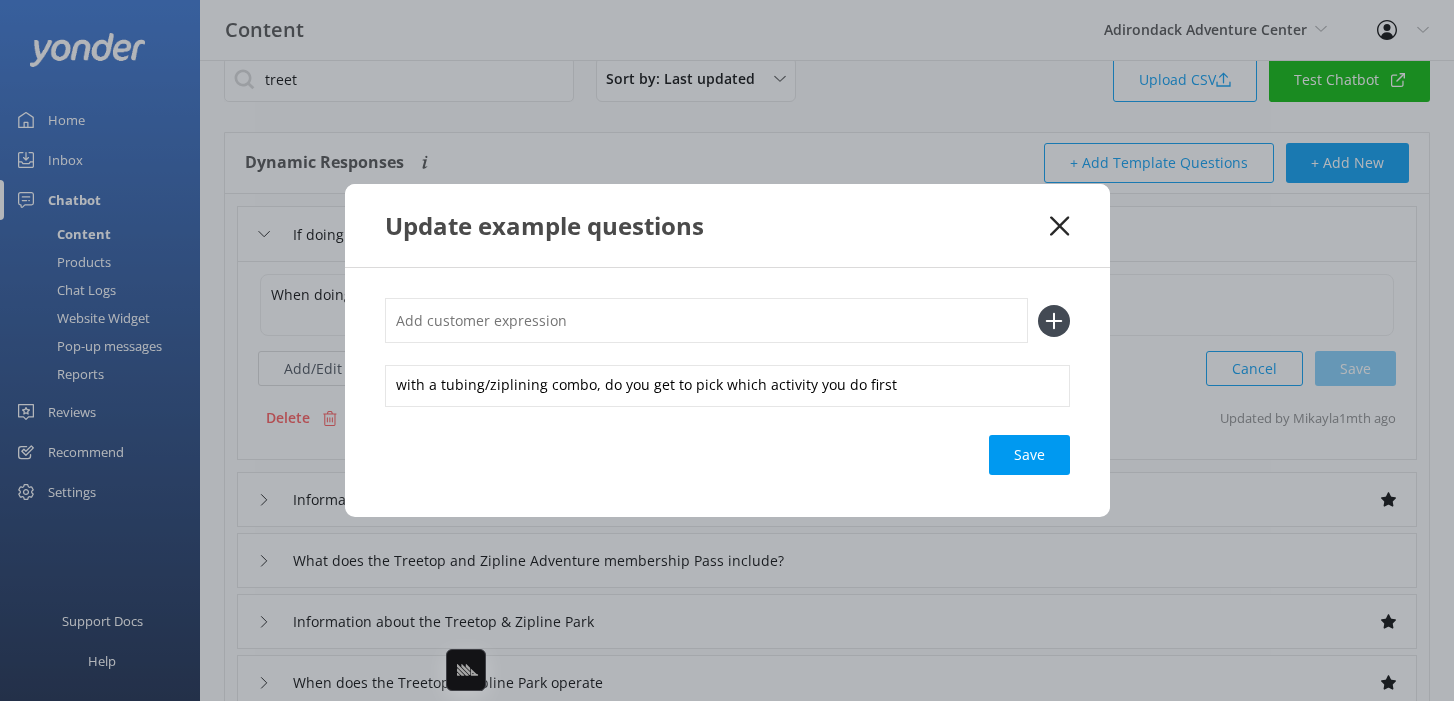 click 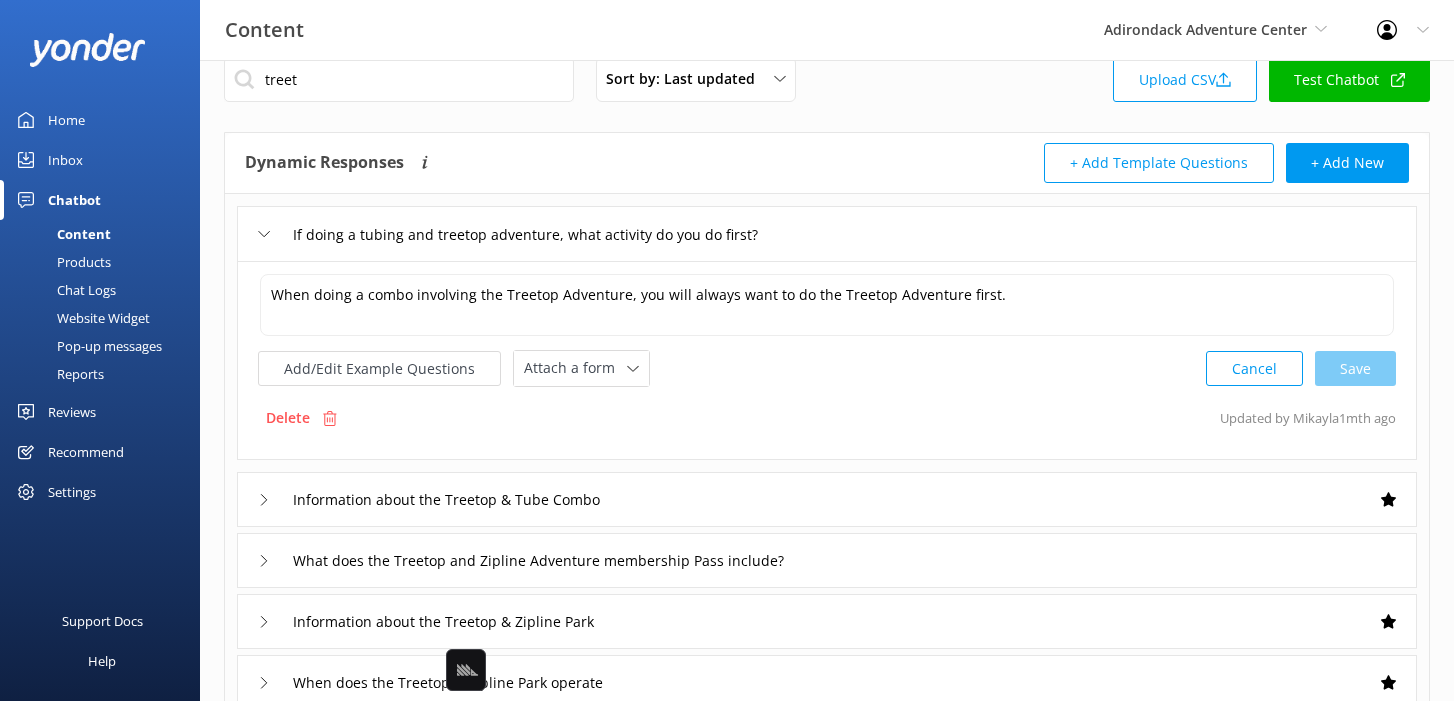 click on "Chat Logs" at bounding box center [64, 290] 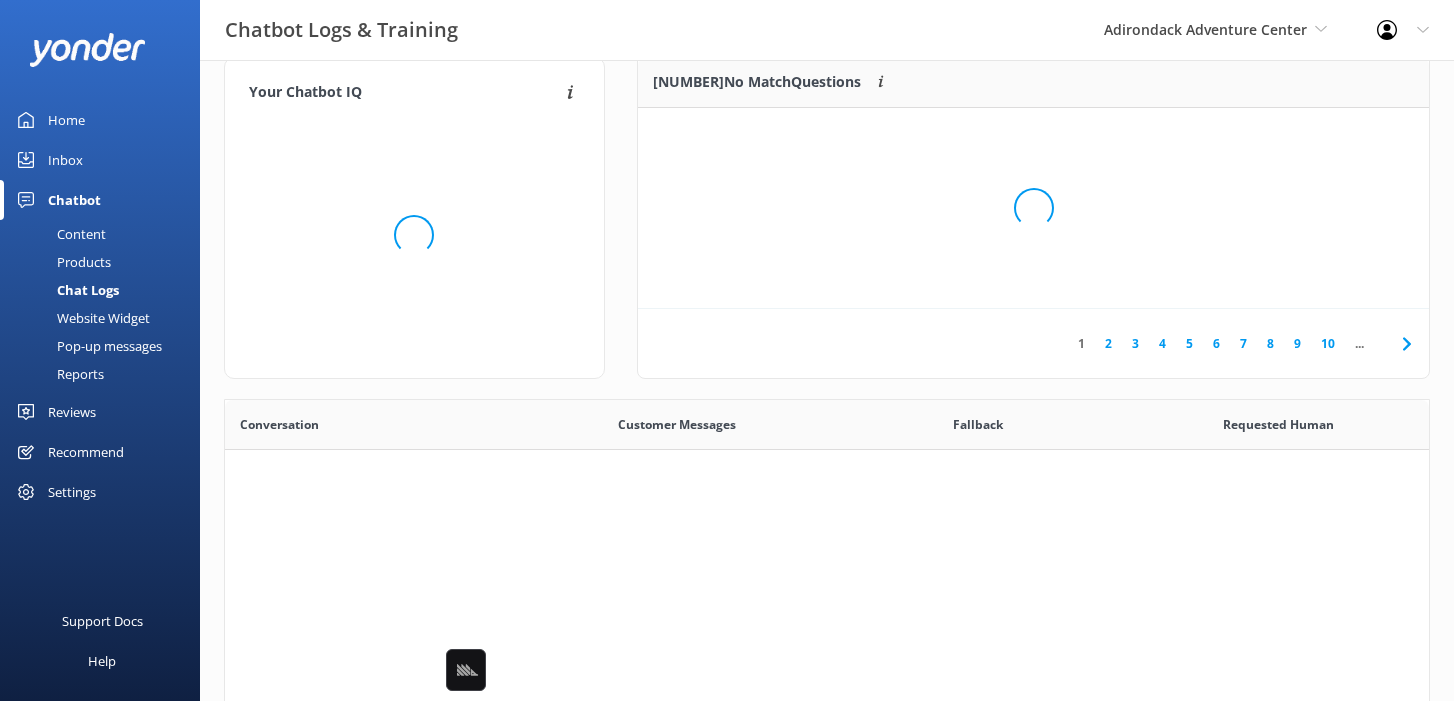 scroll, scrollTop: 1, scrollLeft: 0, axis: vertical 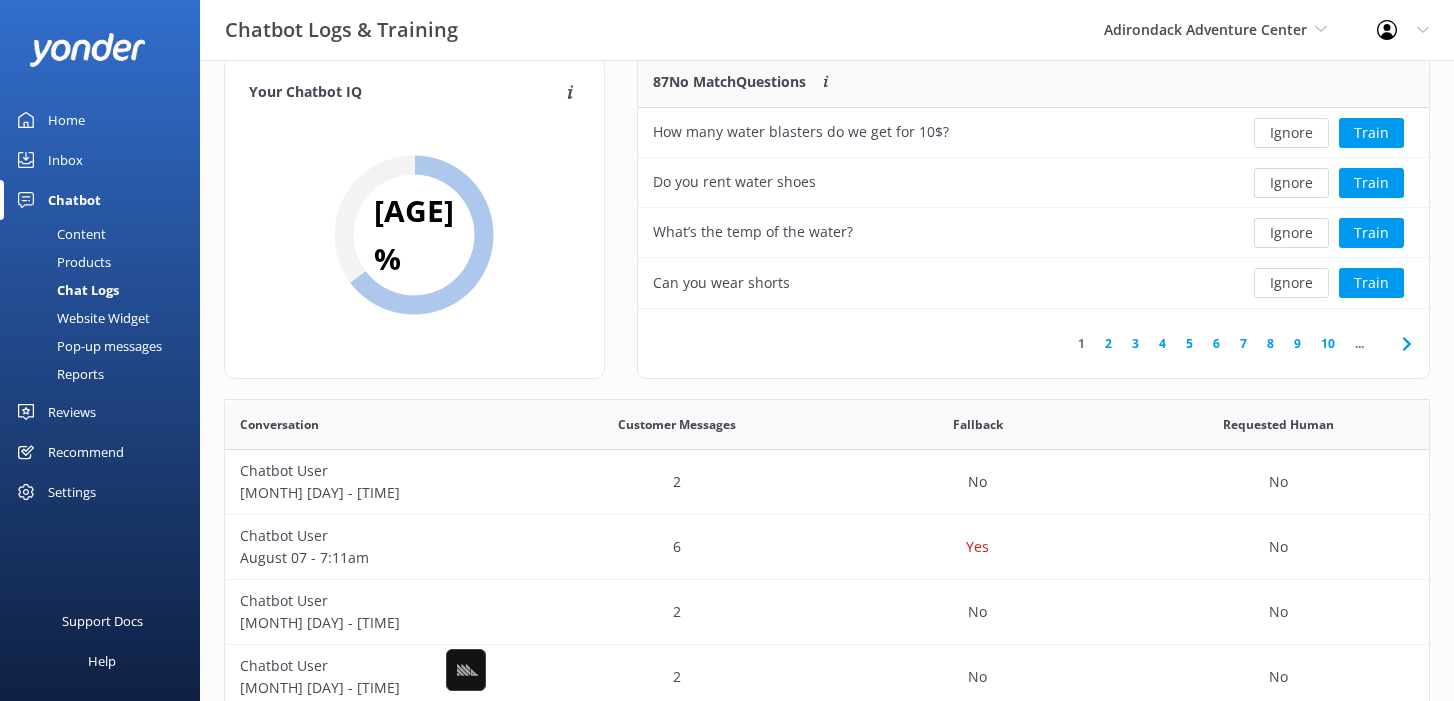 click on "2" at bounding box center (1108, 343) 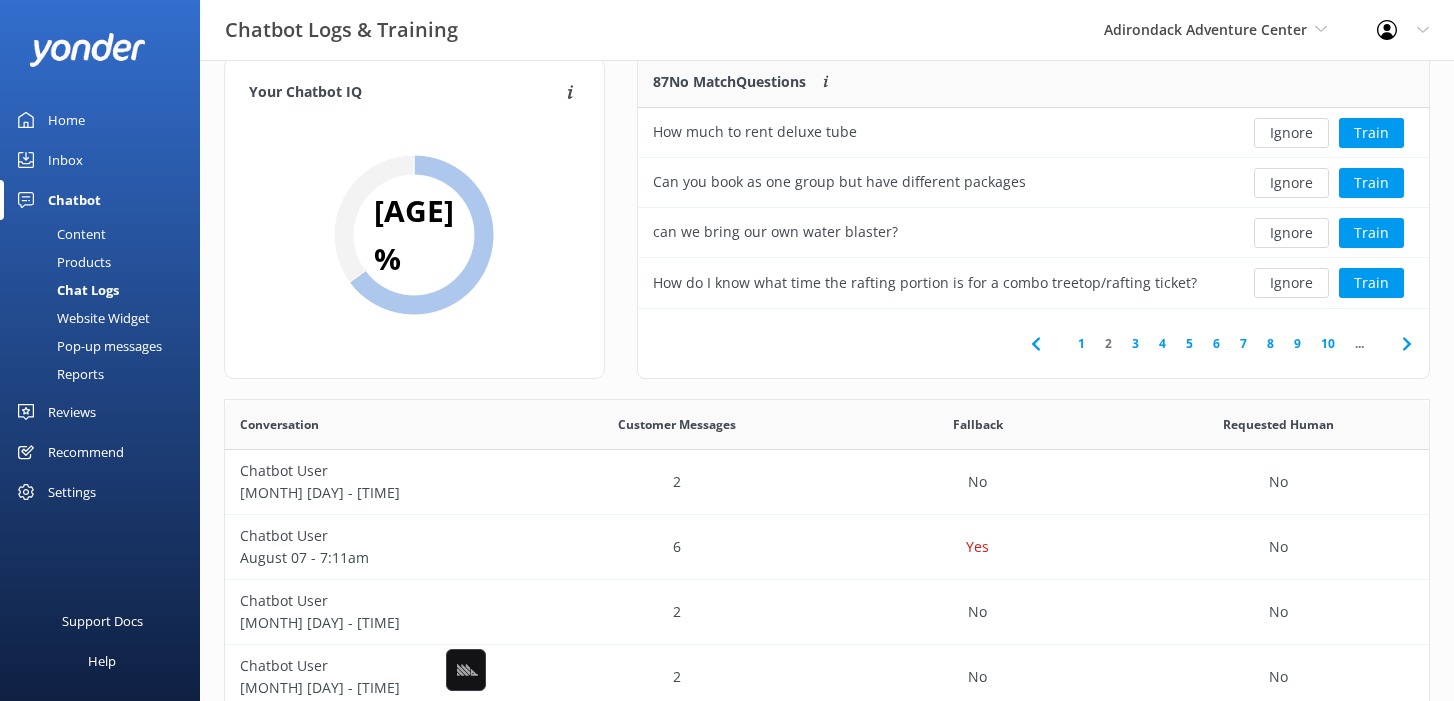 click 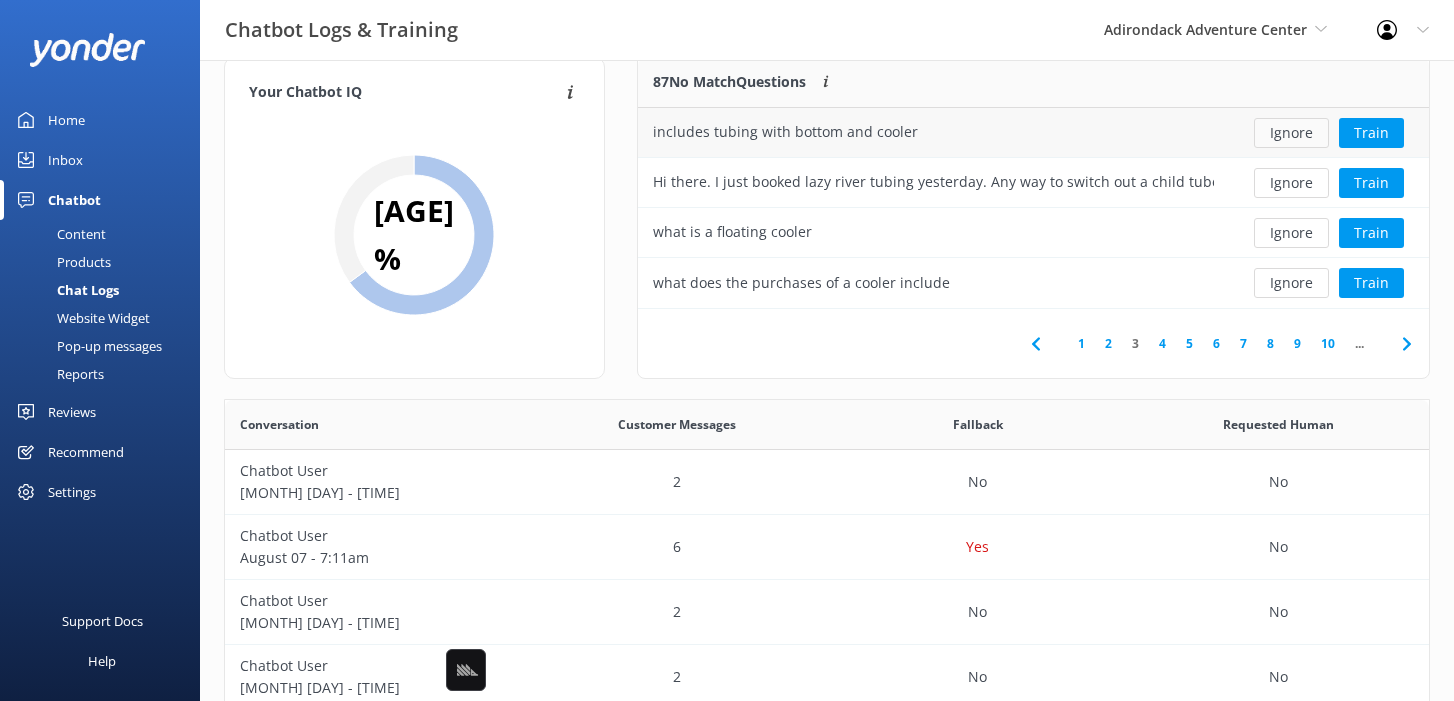 click on "Ignore" at bounding box center [1291, 133] 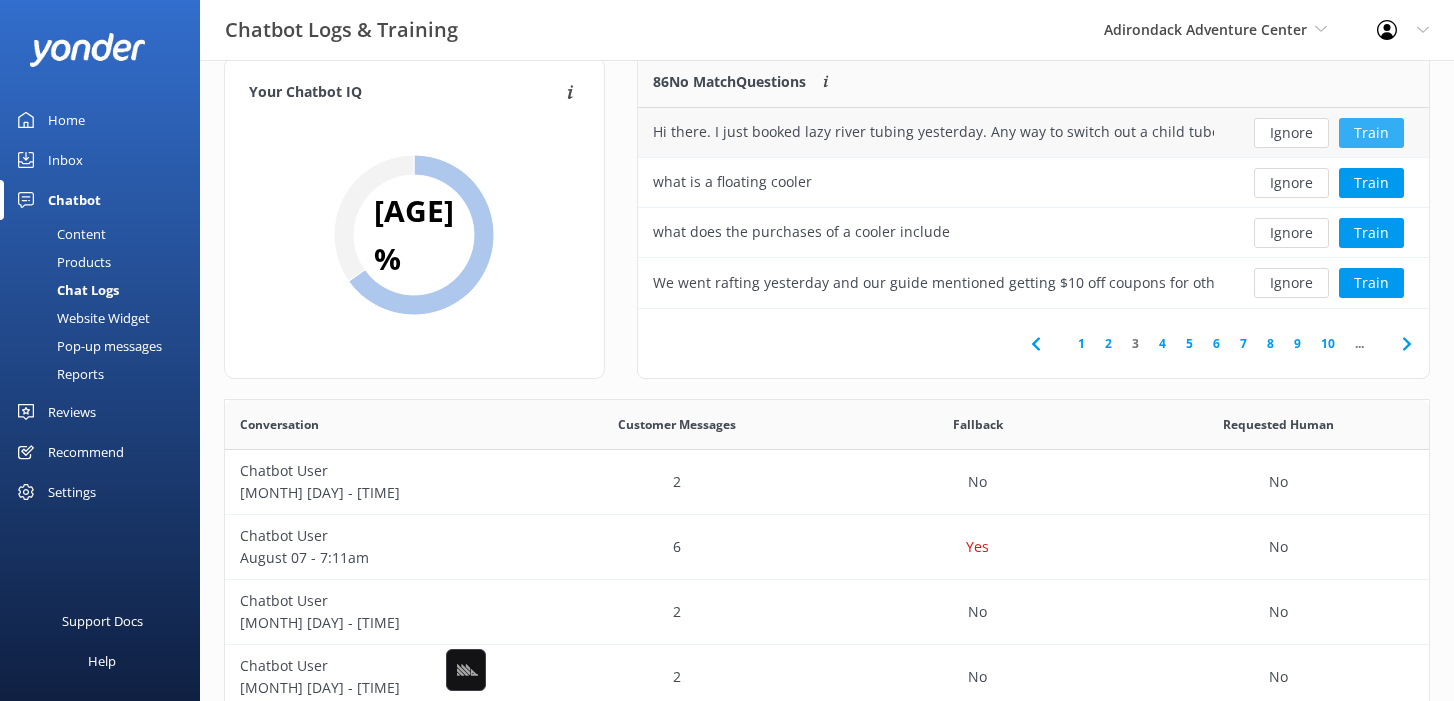 click on "Train" at bounding box center [1371, 133] 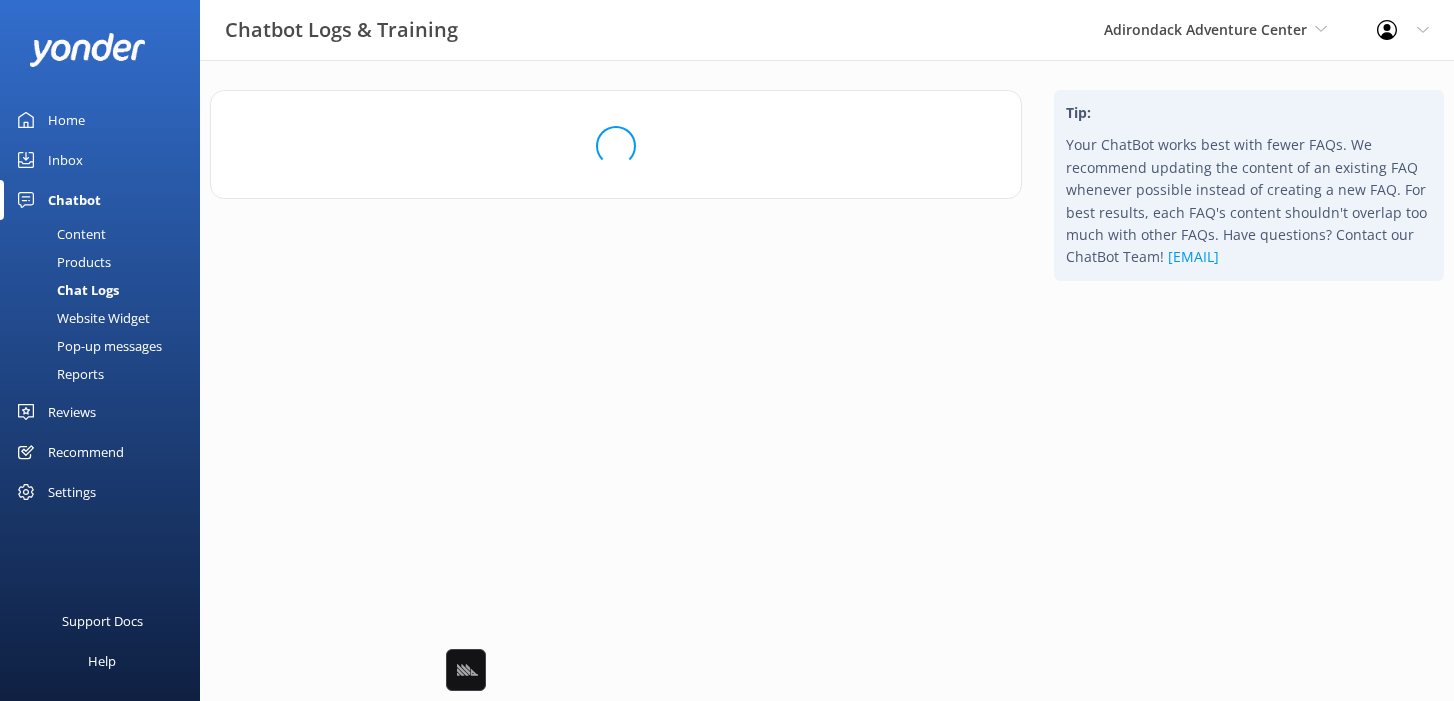 scroll, scrollTop: 0, scrollLeft: 0, axis: both 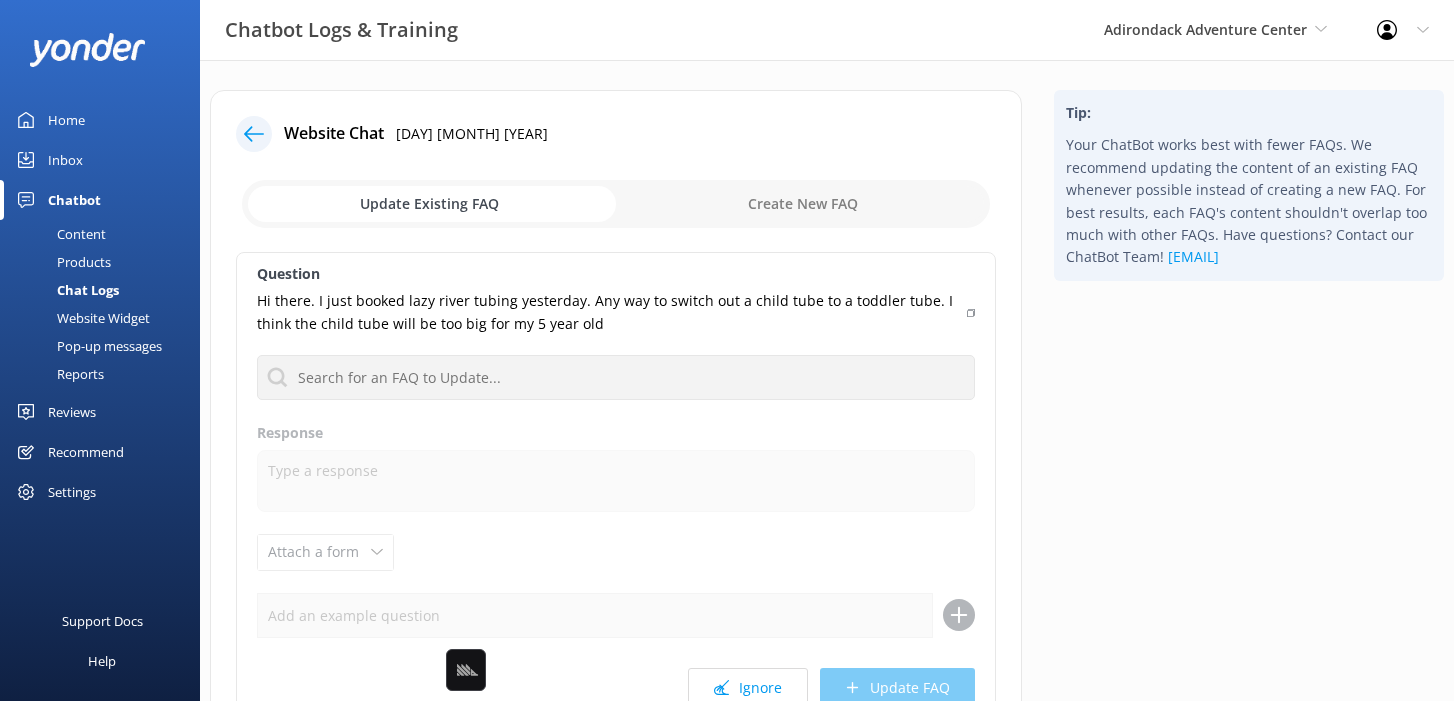 click on "Hi there. I just booked lazy river tubing yesterday. Any way to switch out a child tube to a toddler tube. I think the child tube will be too big for my 5 year old" at bounding box center [616, 312] 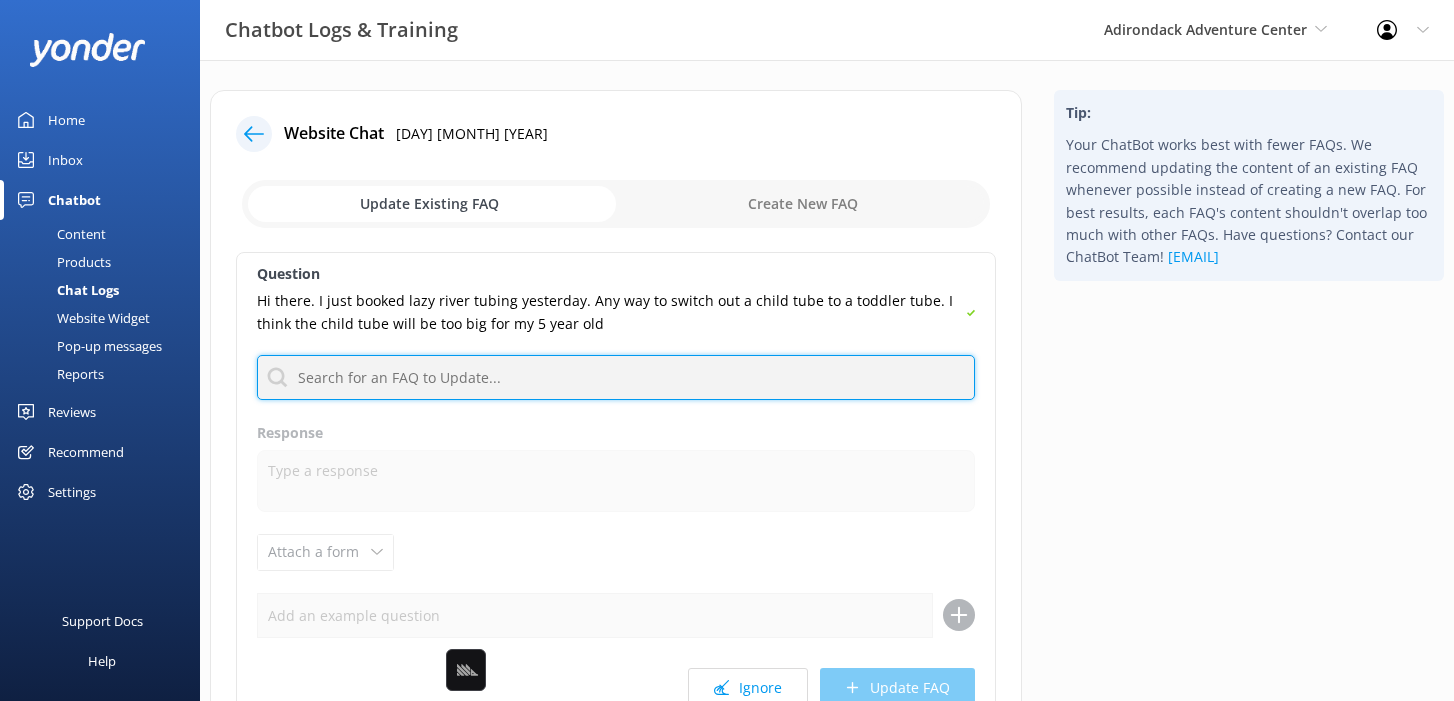 click at bounding box center (616, 377) 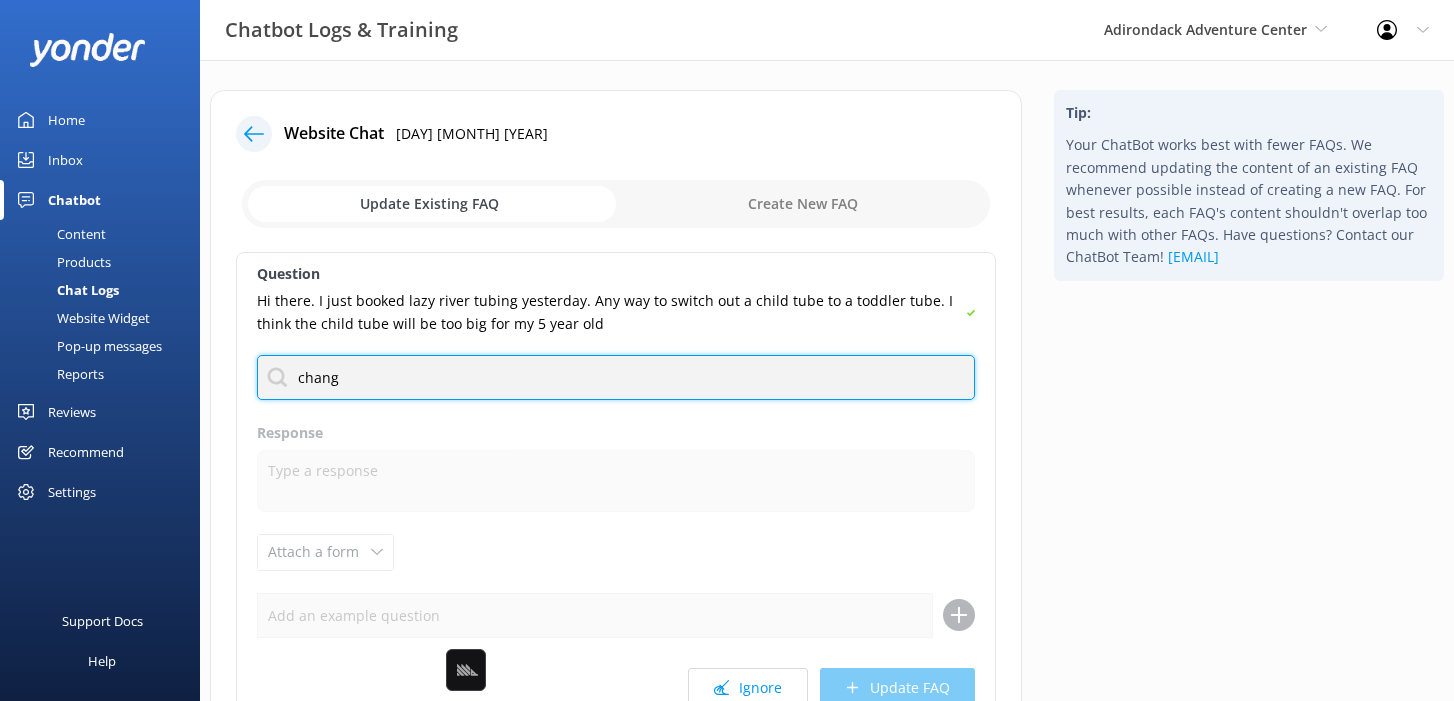 type on "change" 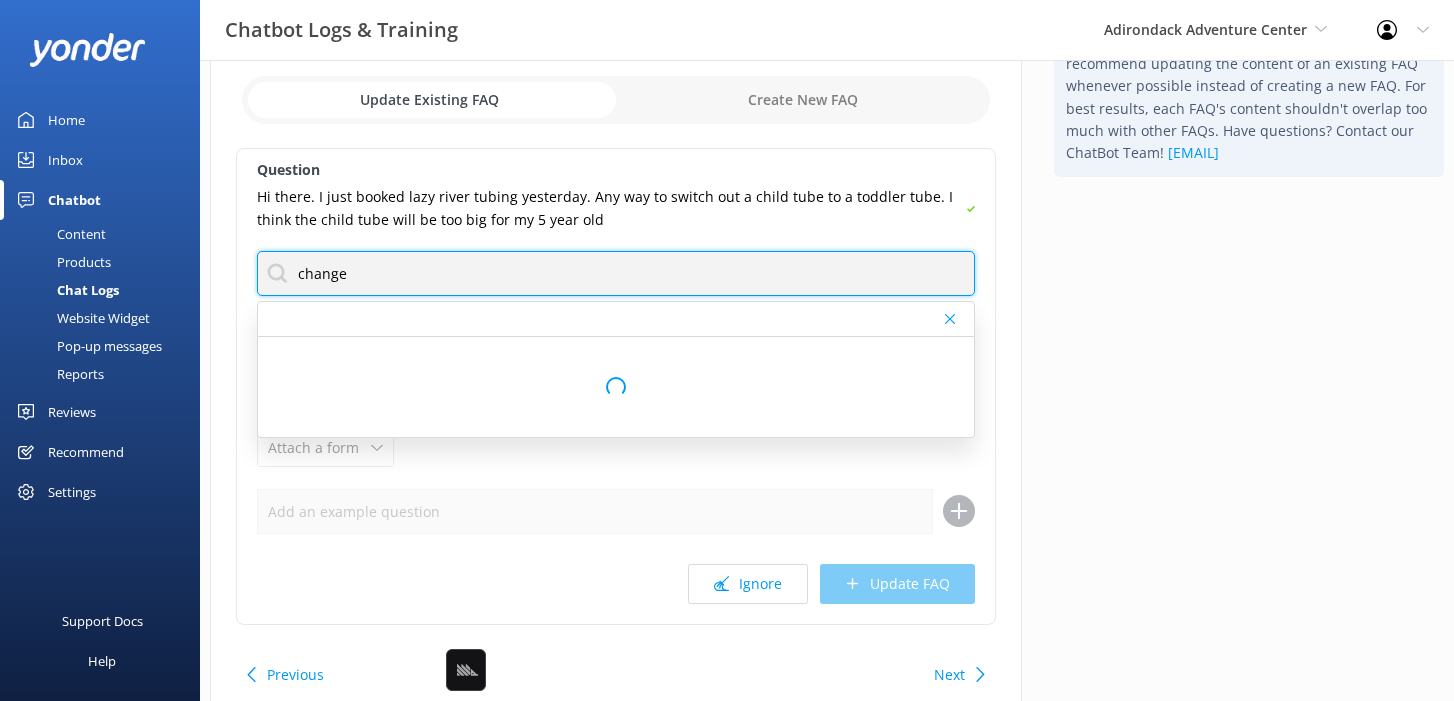scroll, scrollTop: 129, scrollLeft: 0, axis: vertical 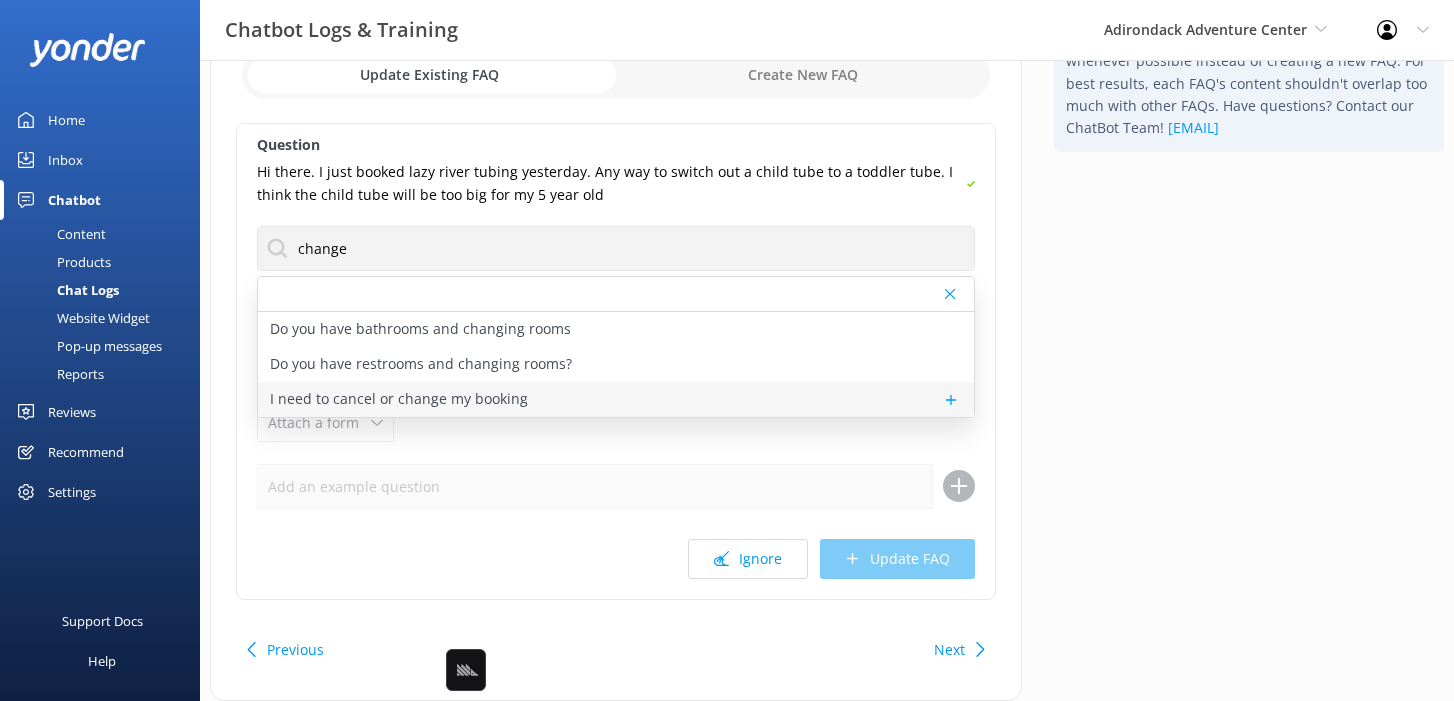 click on "I need to cancel or change my booking" at bounding box center [616, 399] 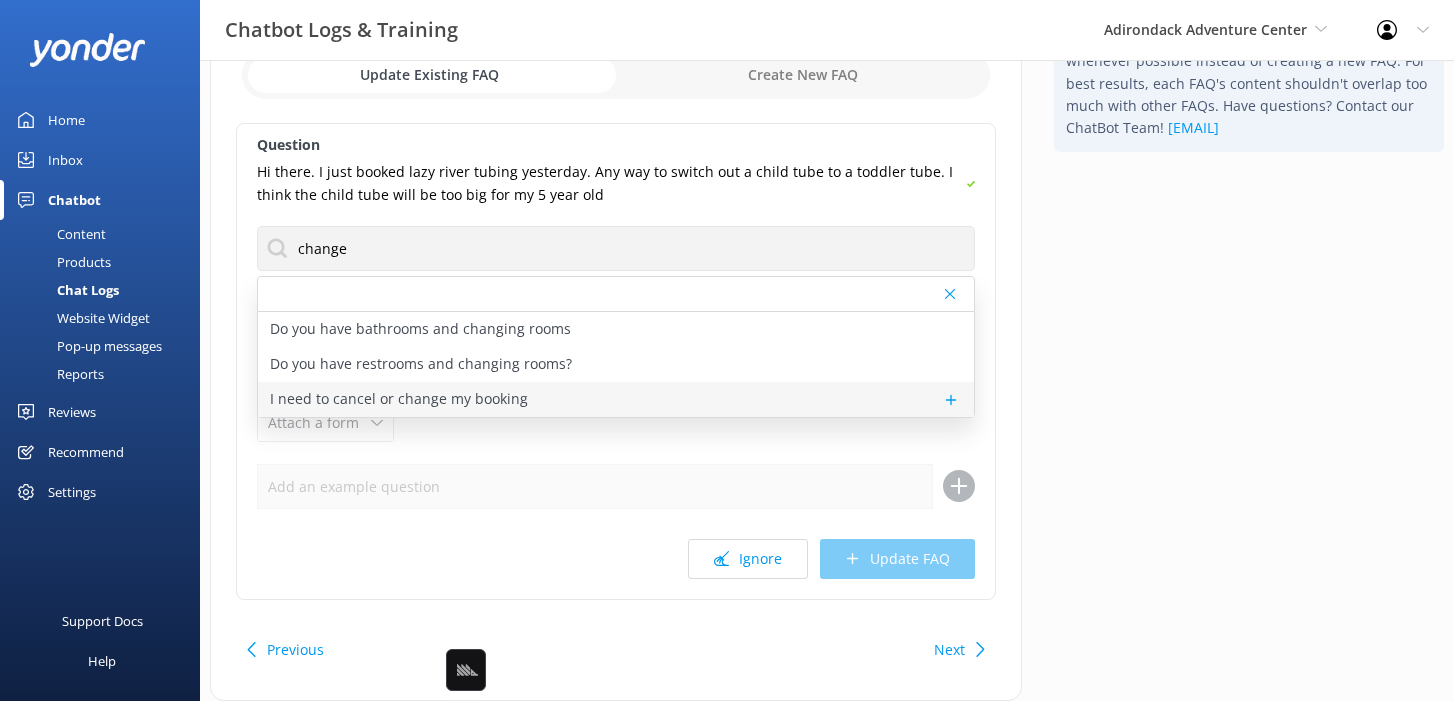 type on "If you'd like to cancel or amend your reservation, please contact the team at (518) 696-6133. We offer a full refund for cancellations made at least 24 hours in advance." 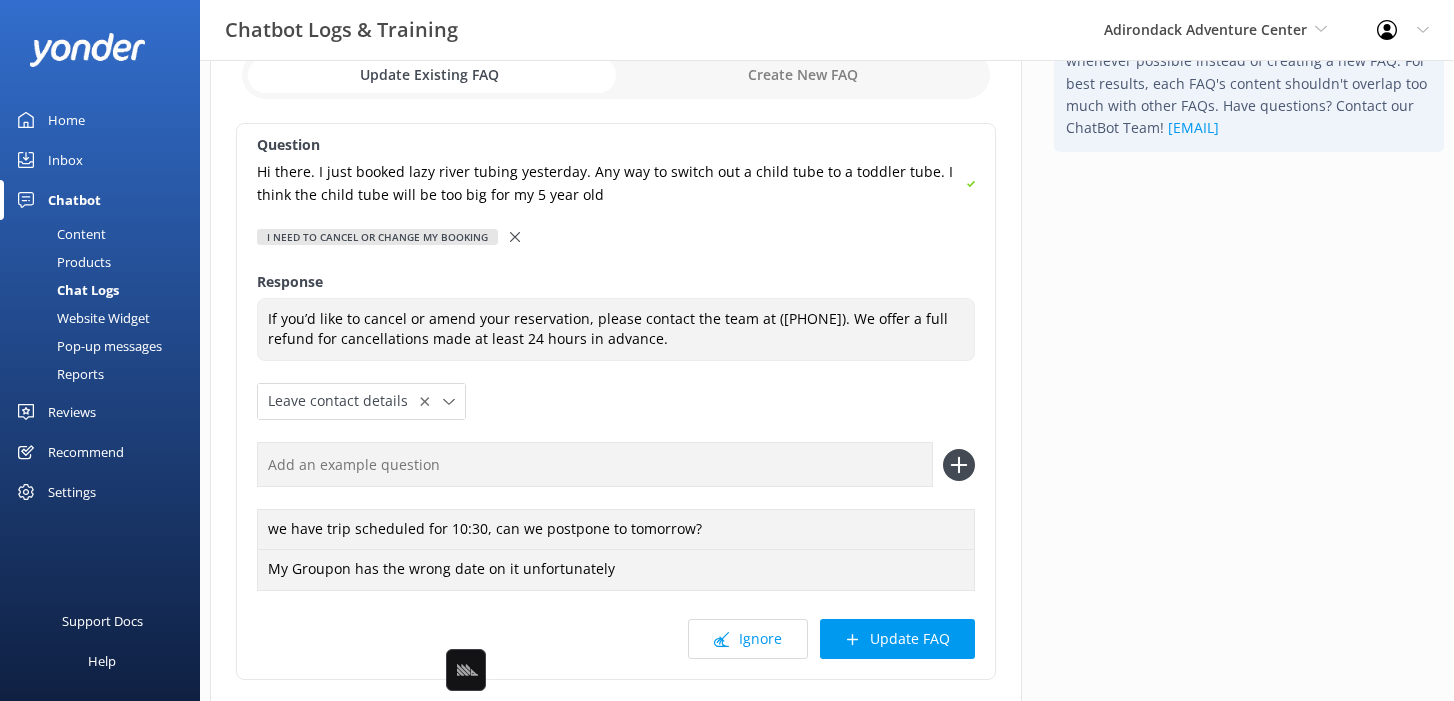click at bounding box center (595, 464) 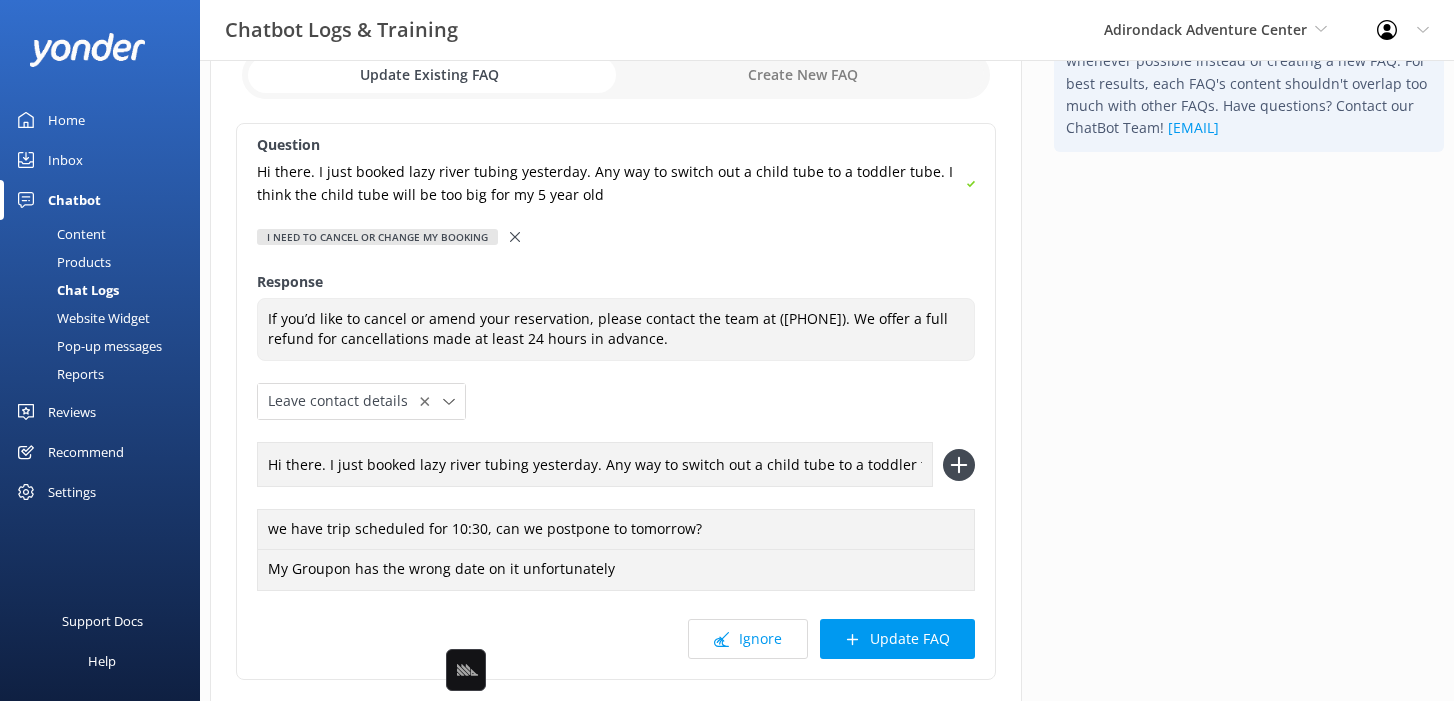 scroll, scrollTop: 0, scrollLeft: 0, axis: both 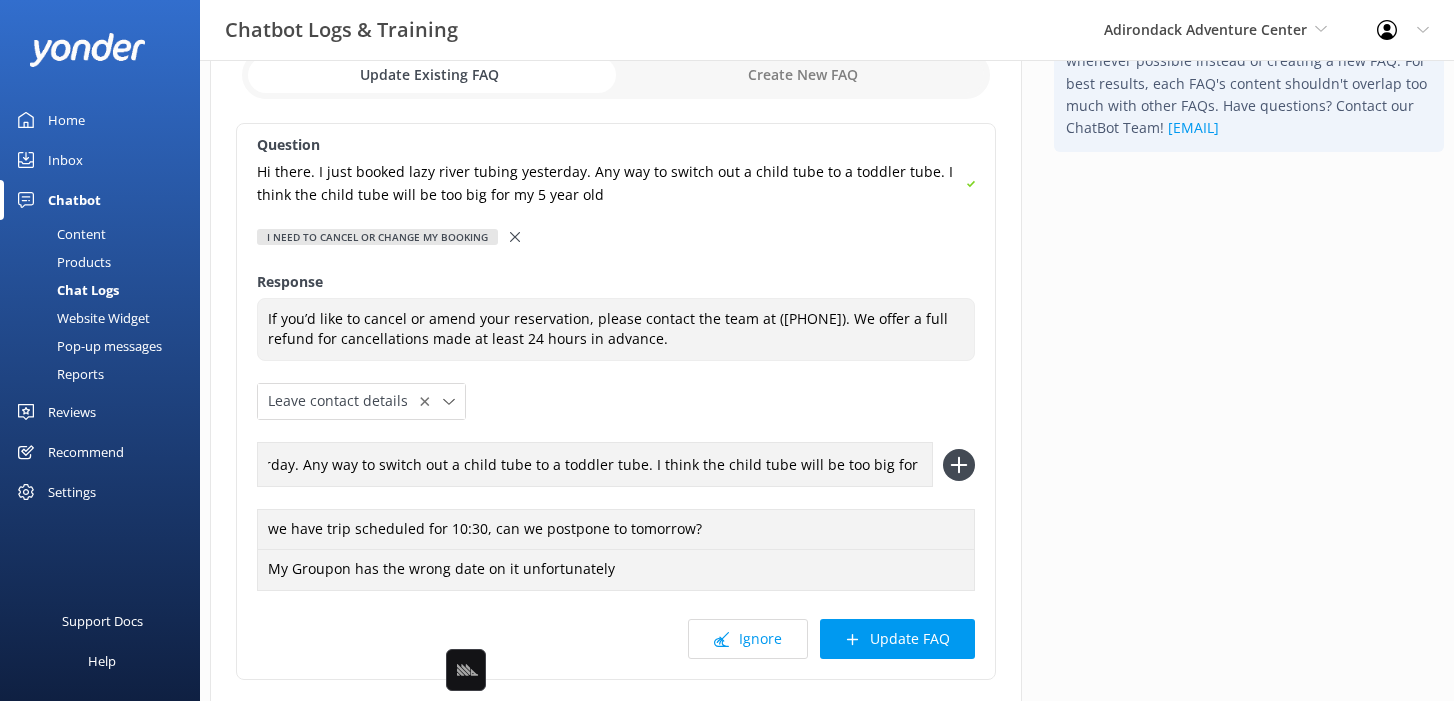 type on "Hi there. I just booked lazy river tubing yesterday. Any way to switch out a child tube to a toddler tube. I think the child tube will be too big for my 5 year old" 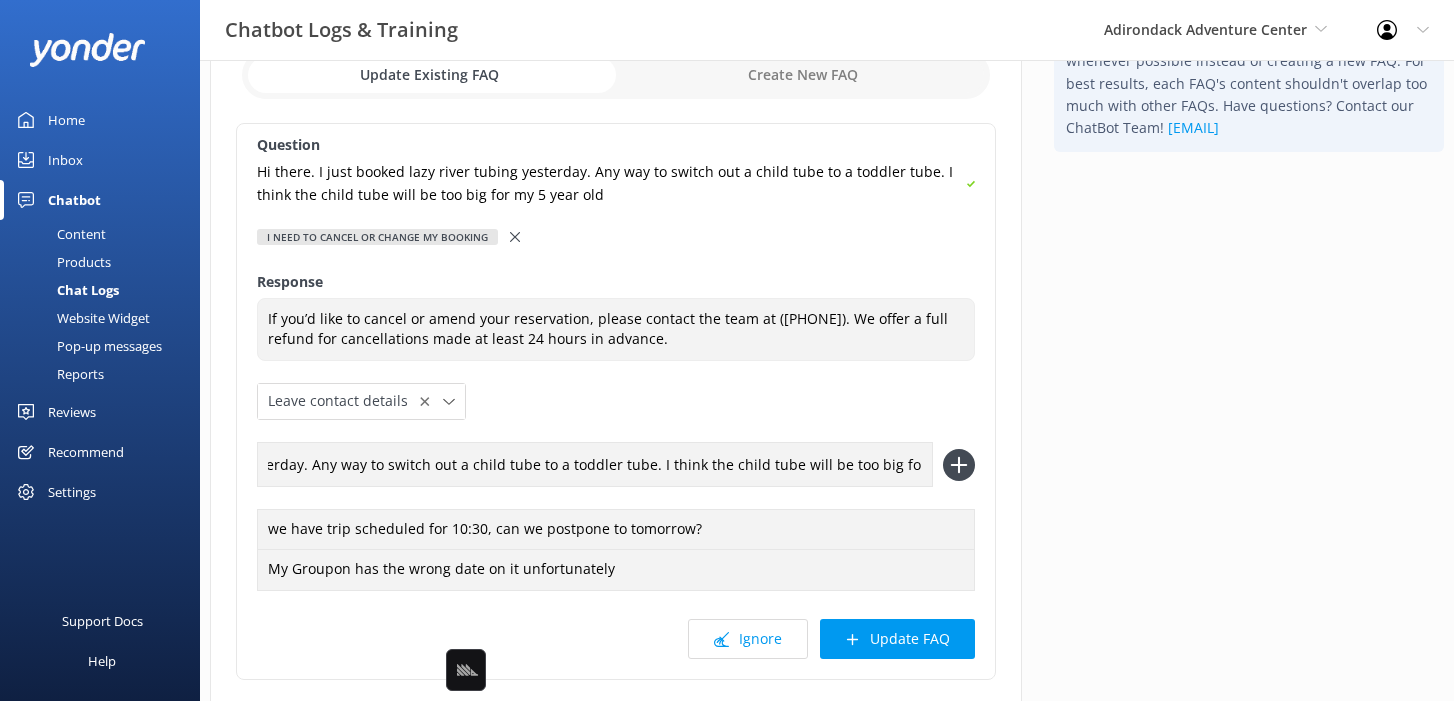 click at bounding box center [959, 465] 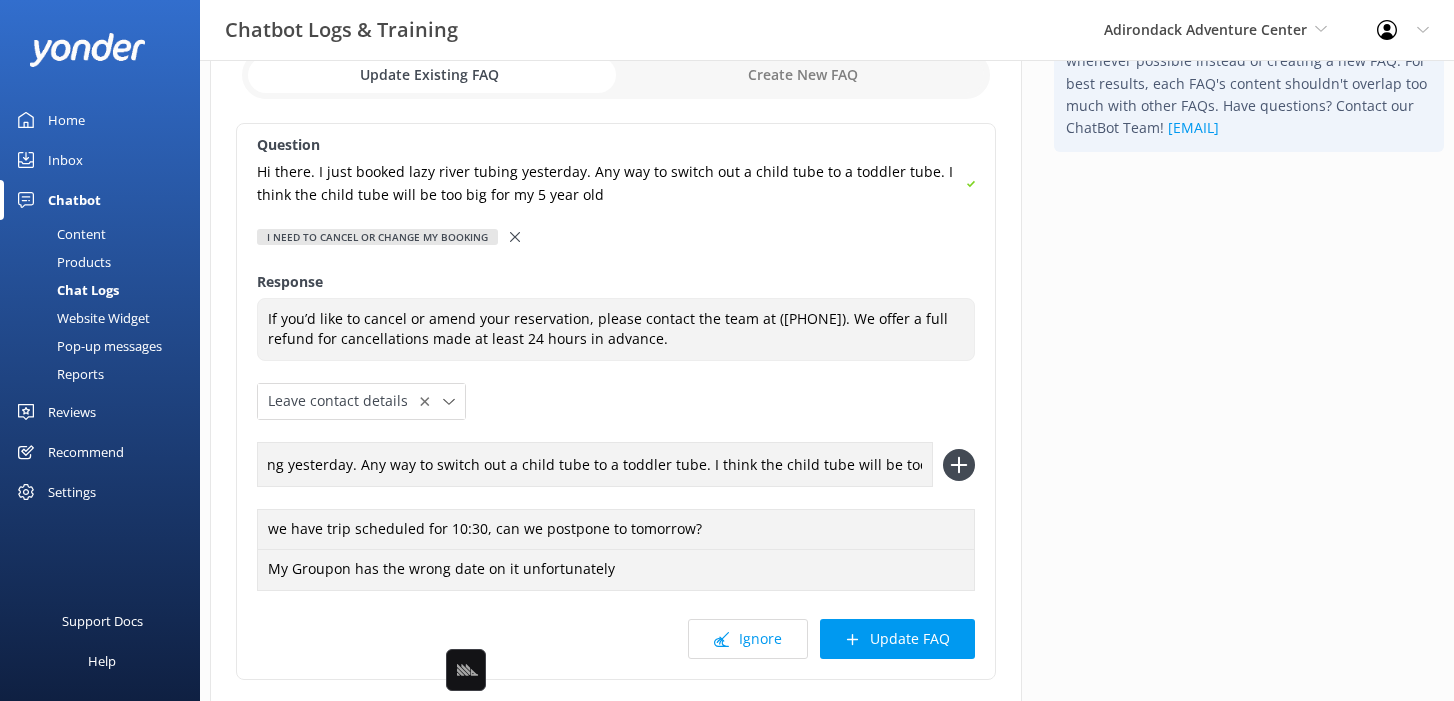 type 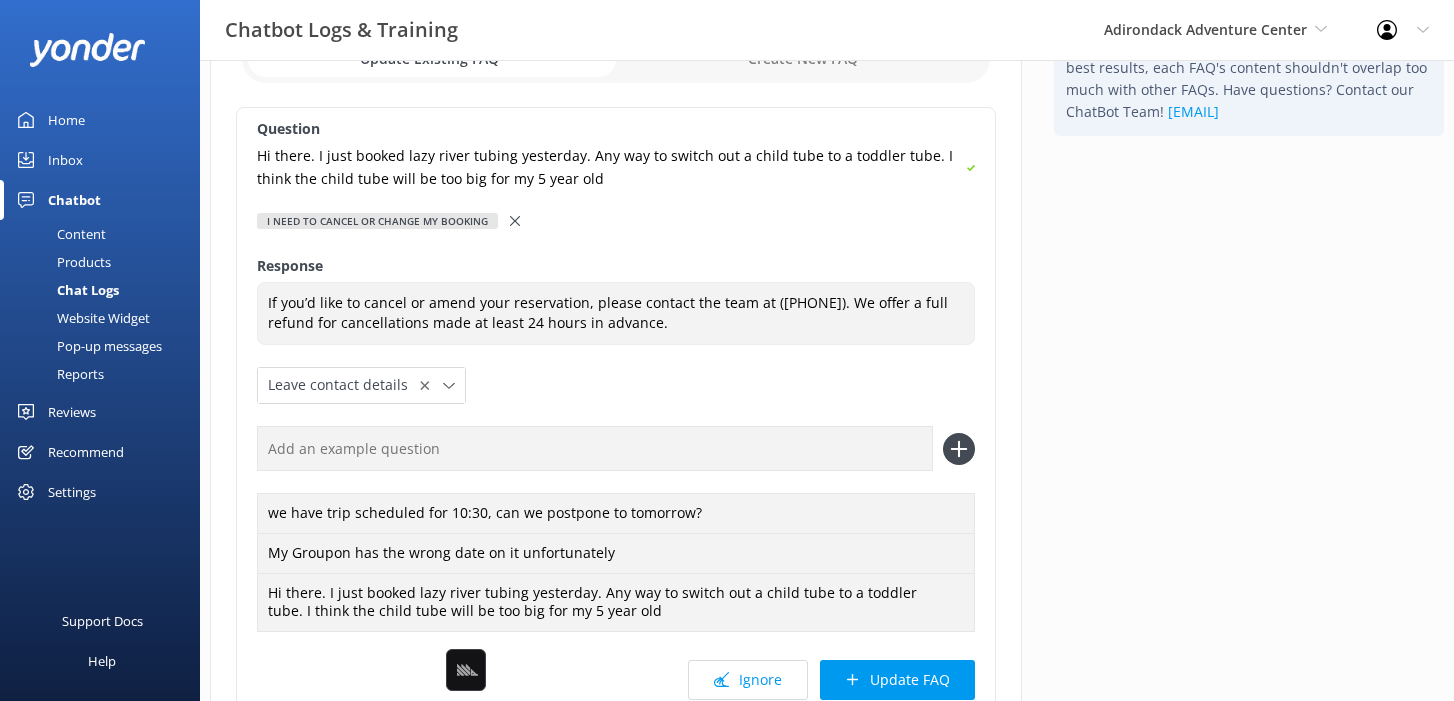 scroll, scrollTop: 325, scrollLeft: 0, axis: vertical 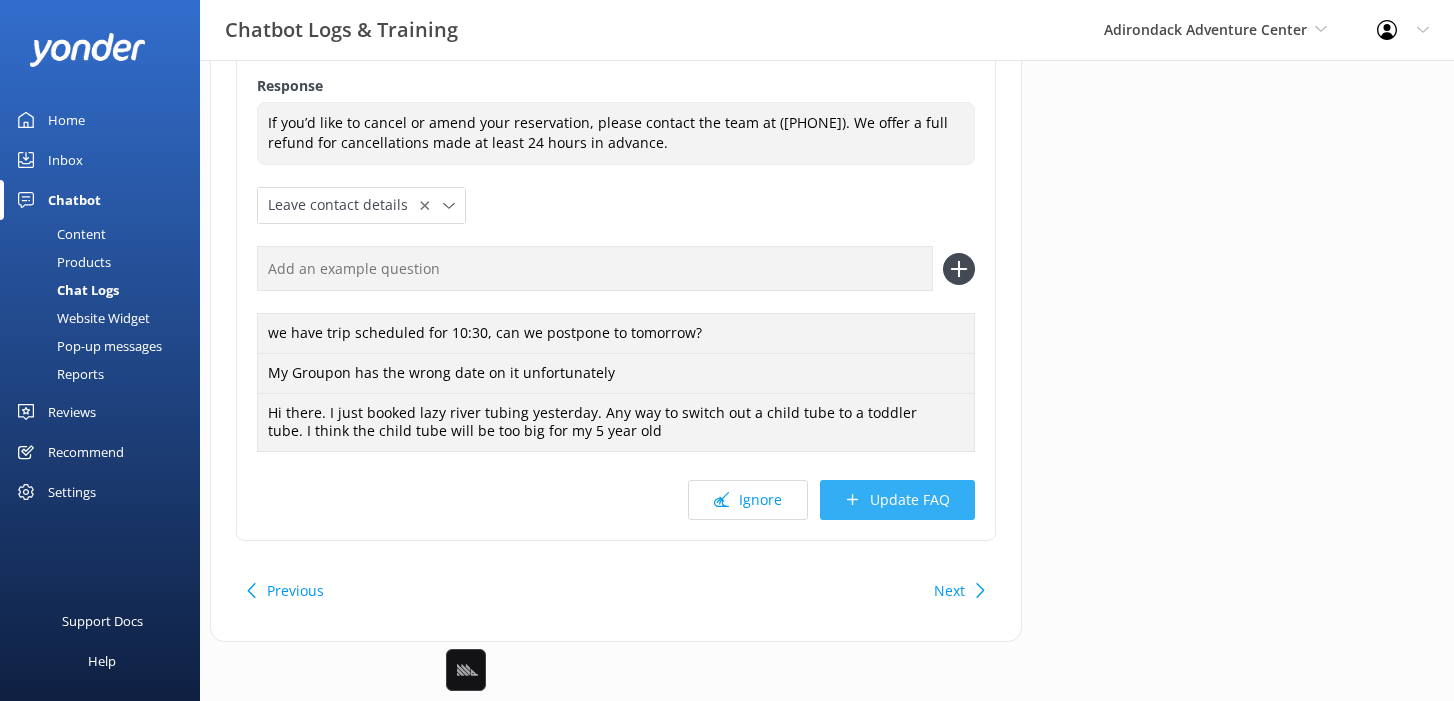 click on "Update FAQ" at bounding box center [897, 500] 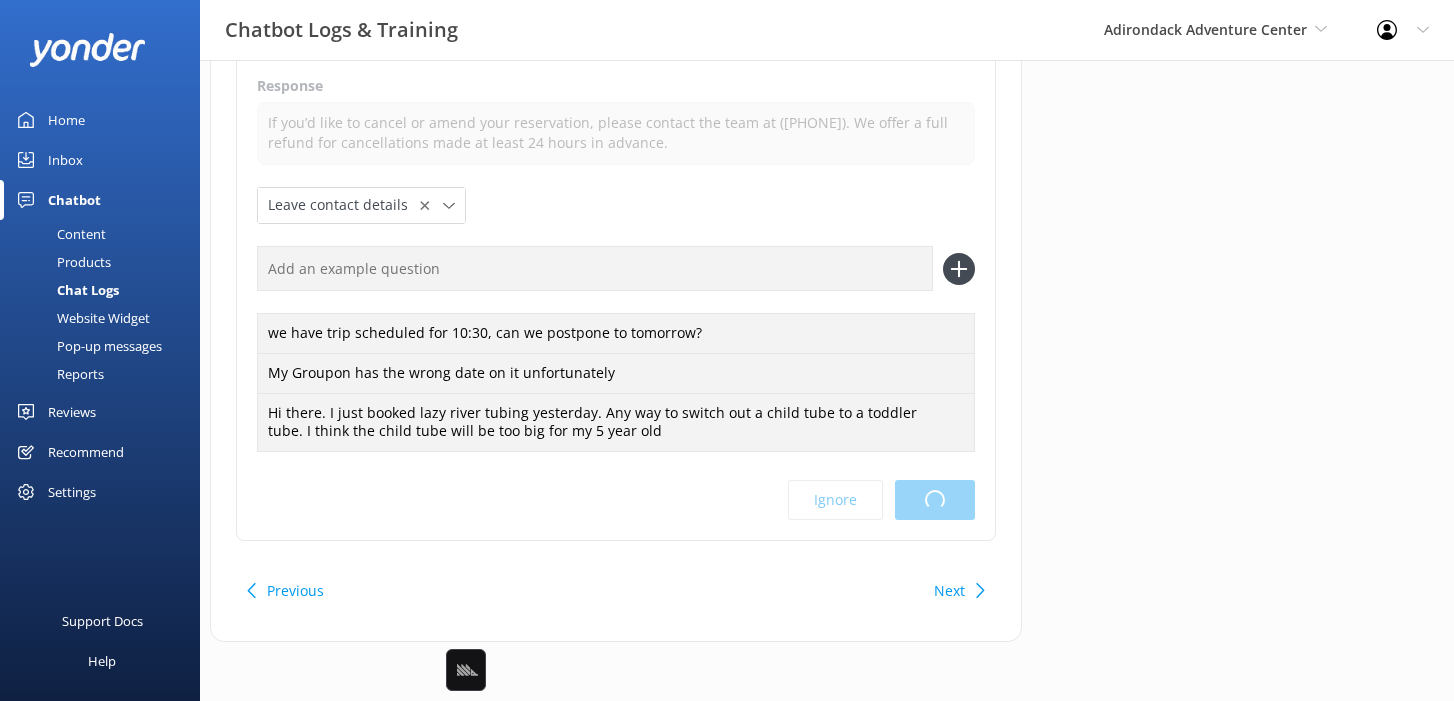 scroll, scrollTop: 0, scrollLeft: 0, axis: both 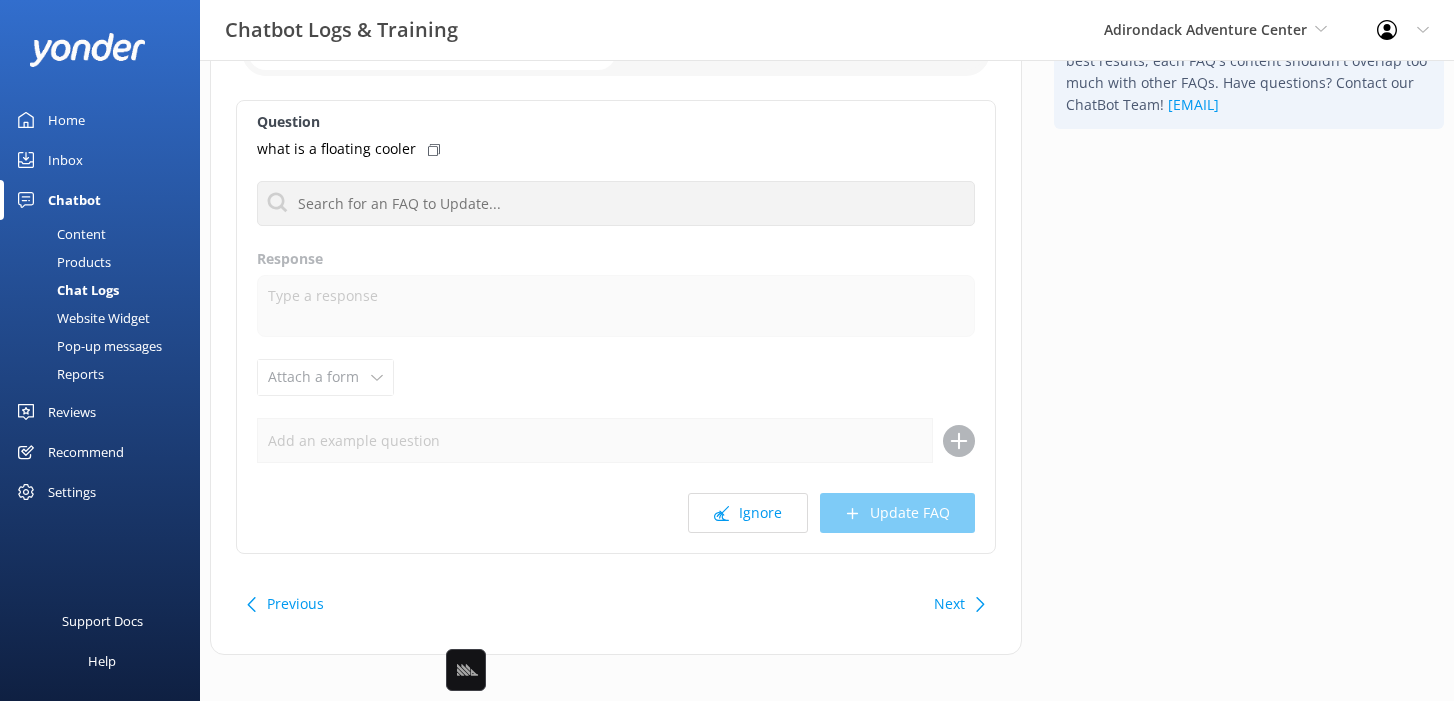 click on "Next" at bounding box center (949, 604) 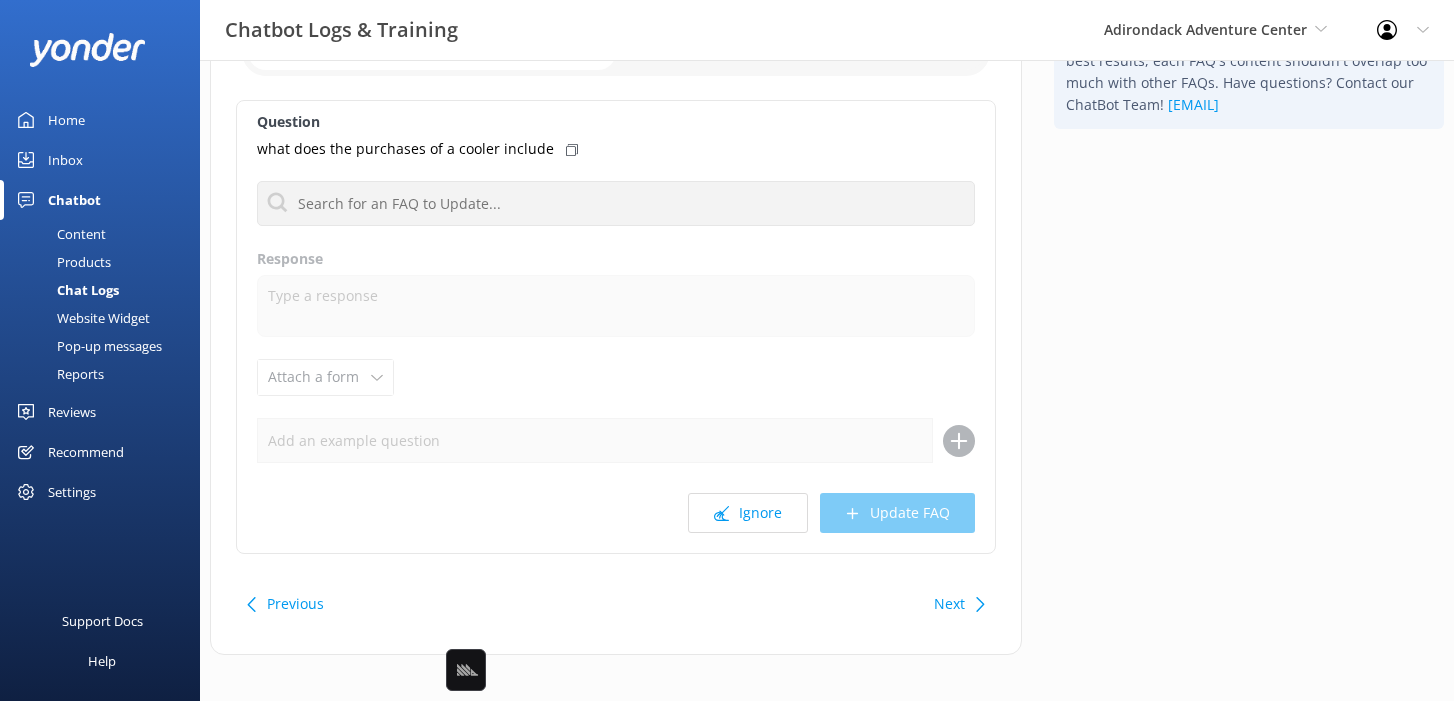 click on "Next" at bounding box center [949, 604] 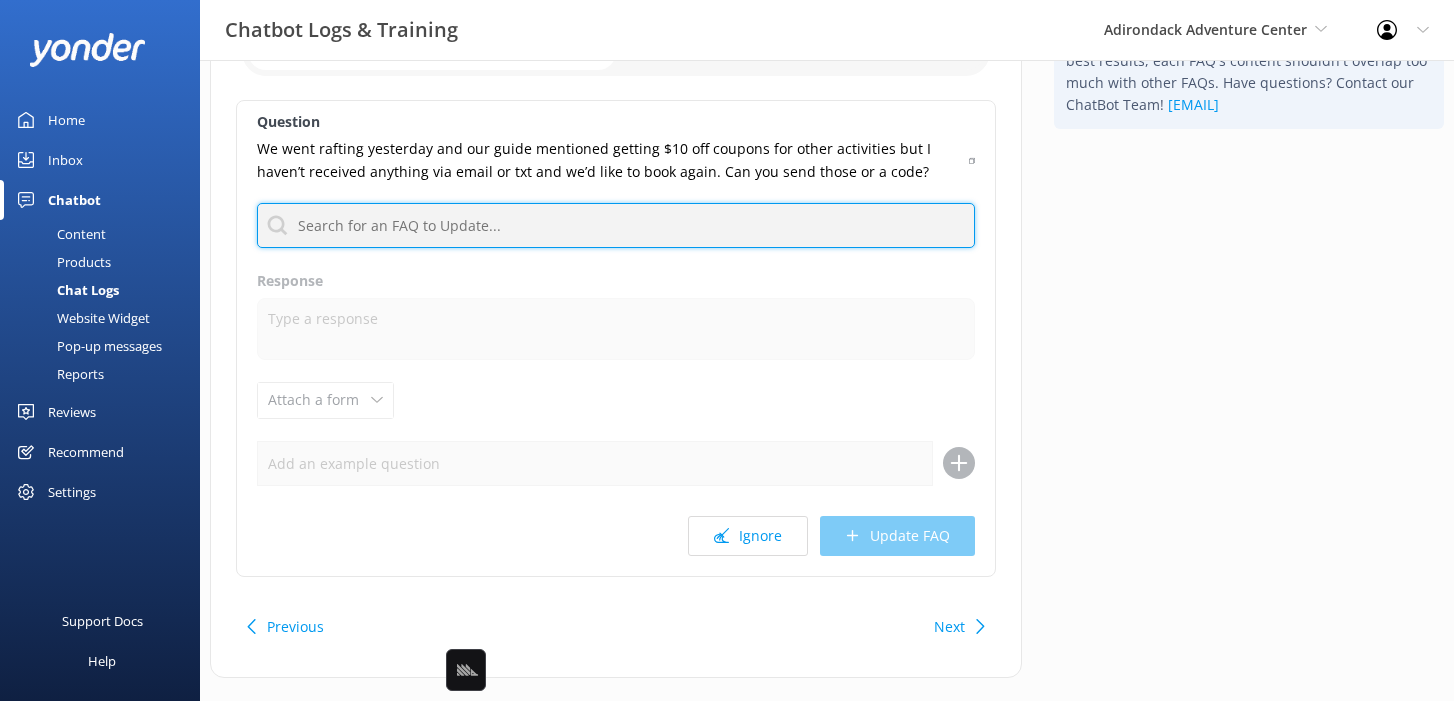 click at bounding box center [616, 225] 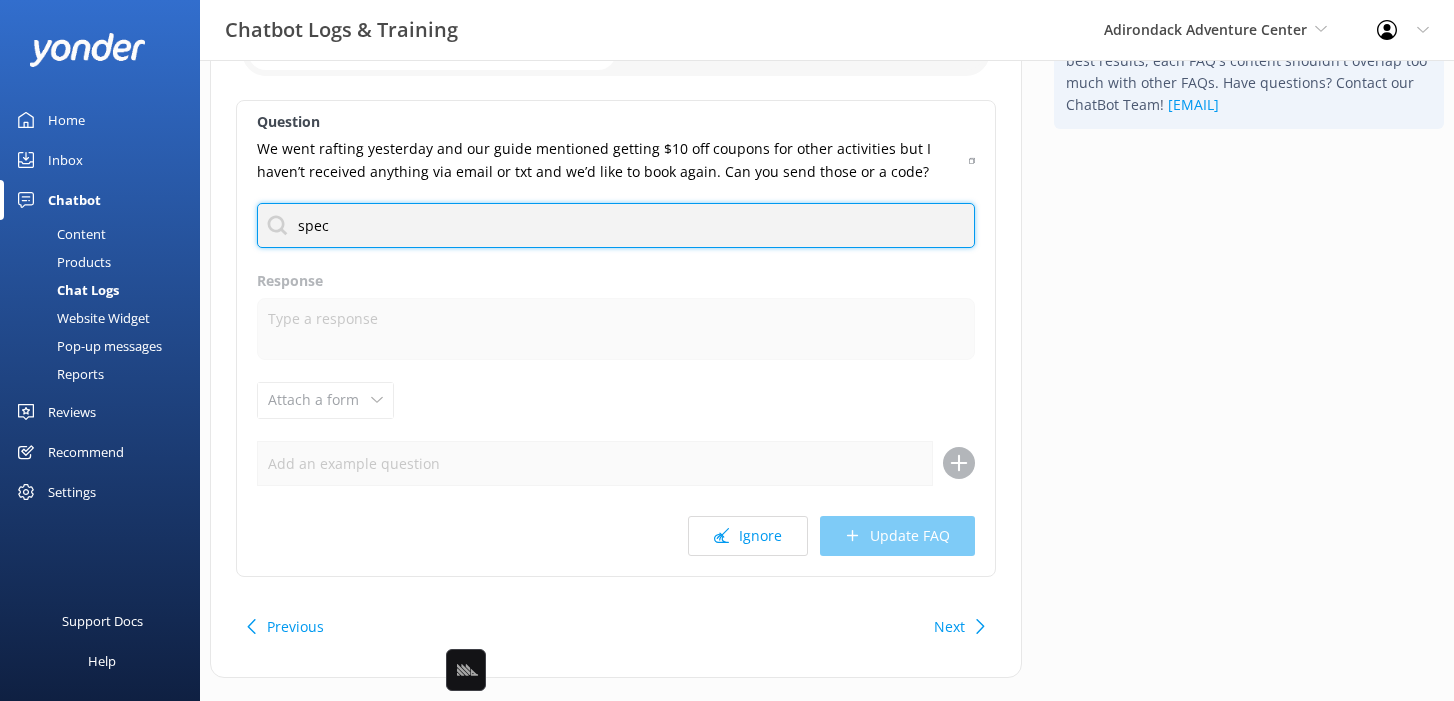 type on "speci" 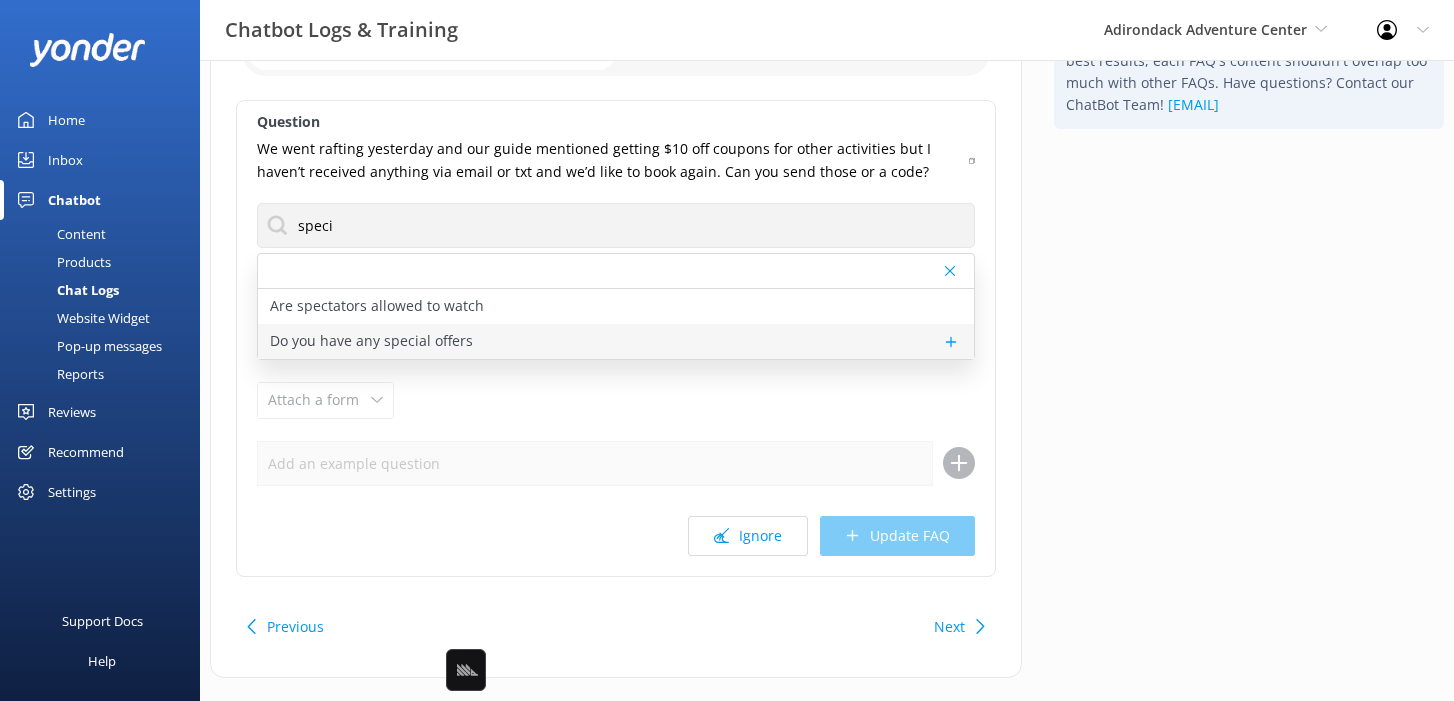 click on "Do you have any special offers" at bounding box center (616, 341) 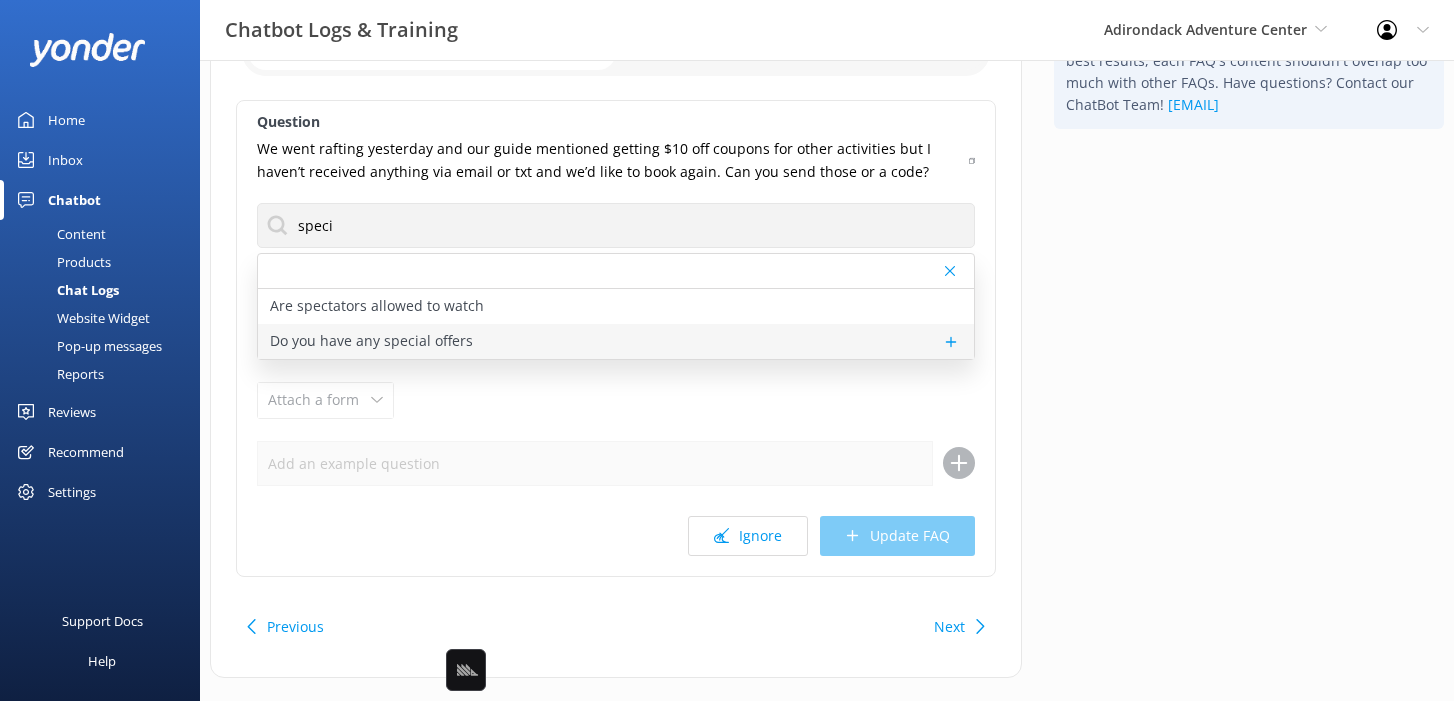 type on "Adventure with us on more than one activity and receive $10 off per person on the second activity. Check out our amazing combo deals at https://adktubing.com/combos/" 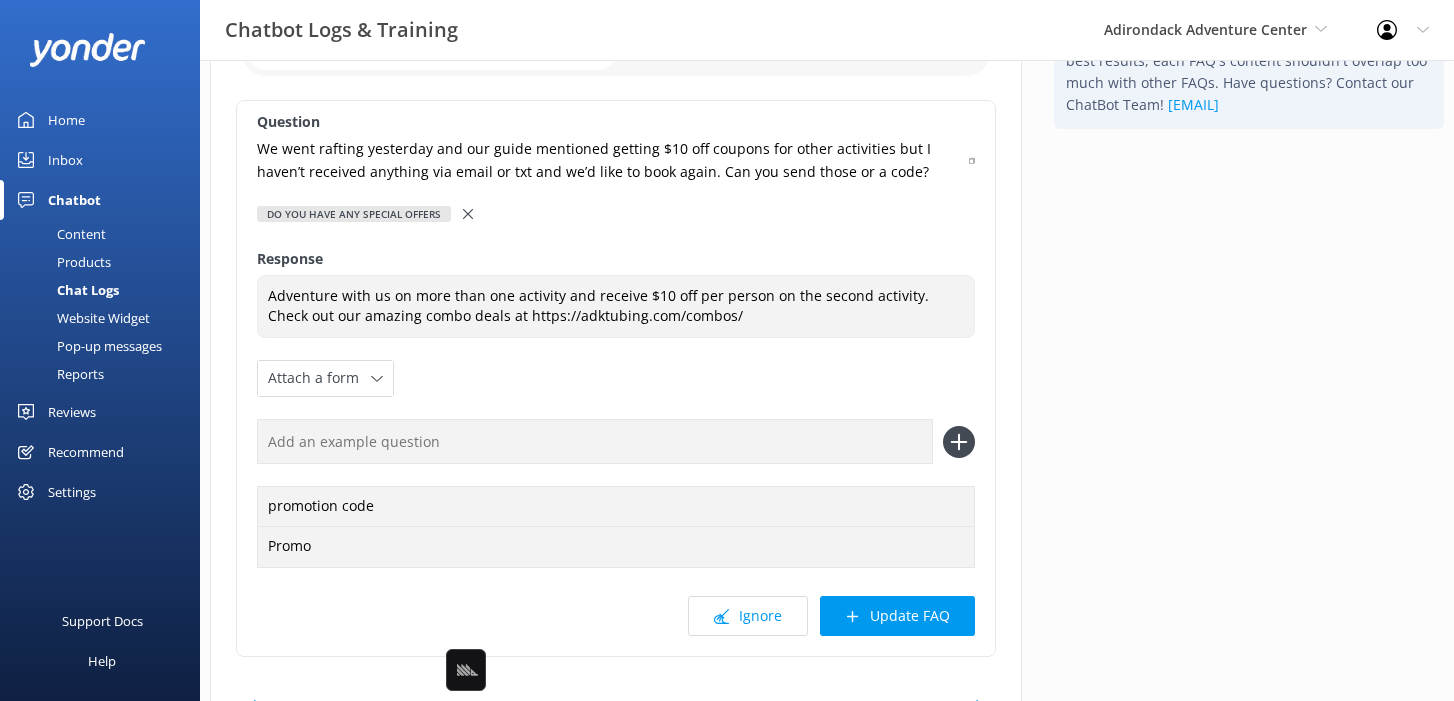 click 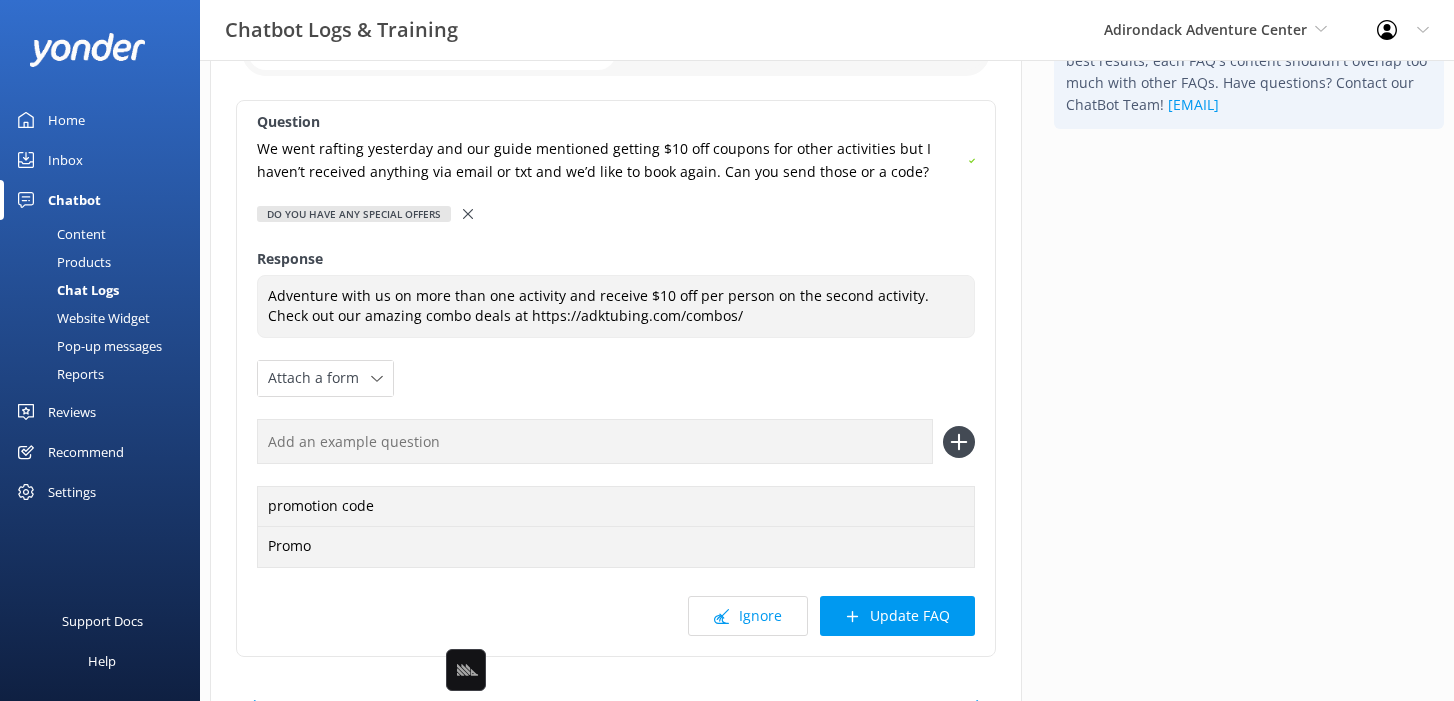 click at bounding box center (595, 441) 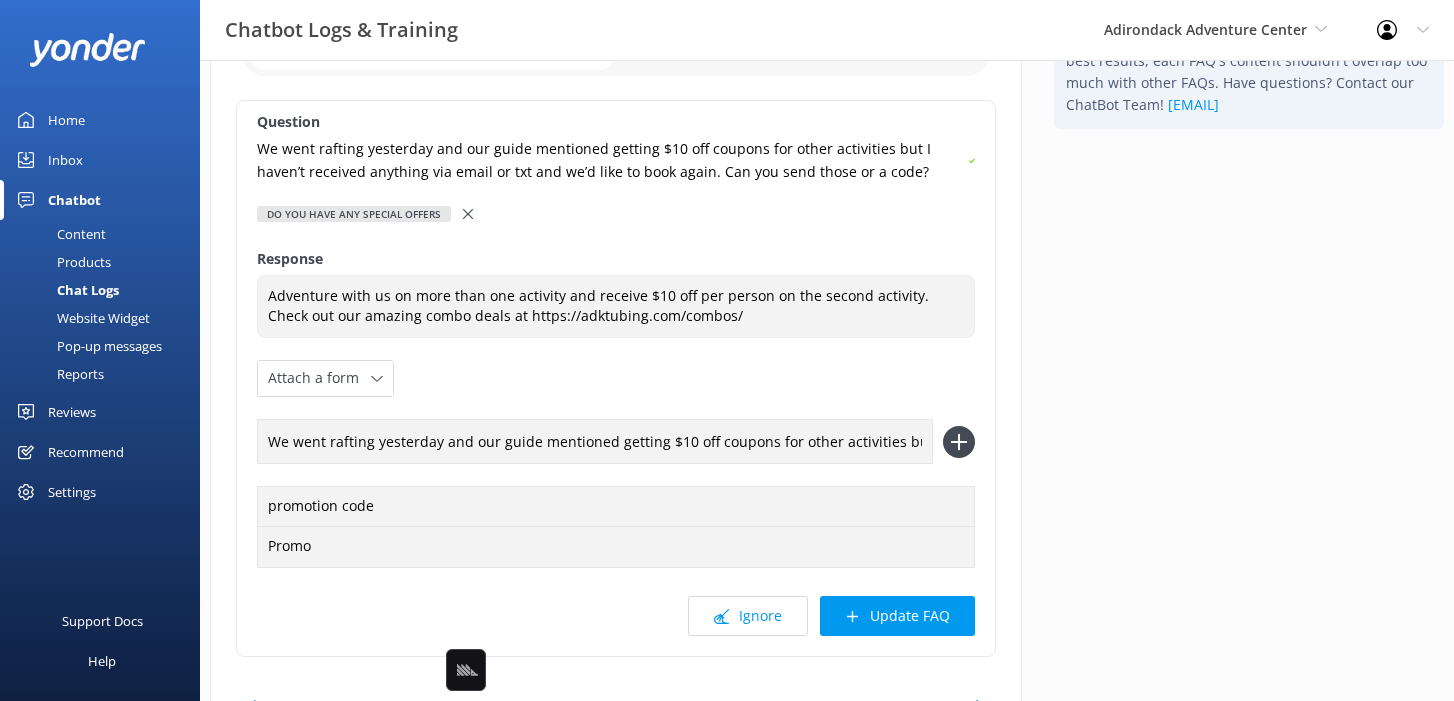 scroll, scrollTop: 0, scrollLeft: 654, axis: horizontal 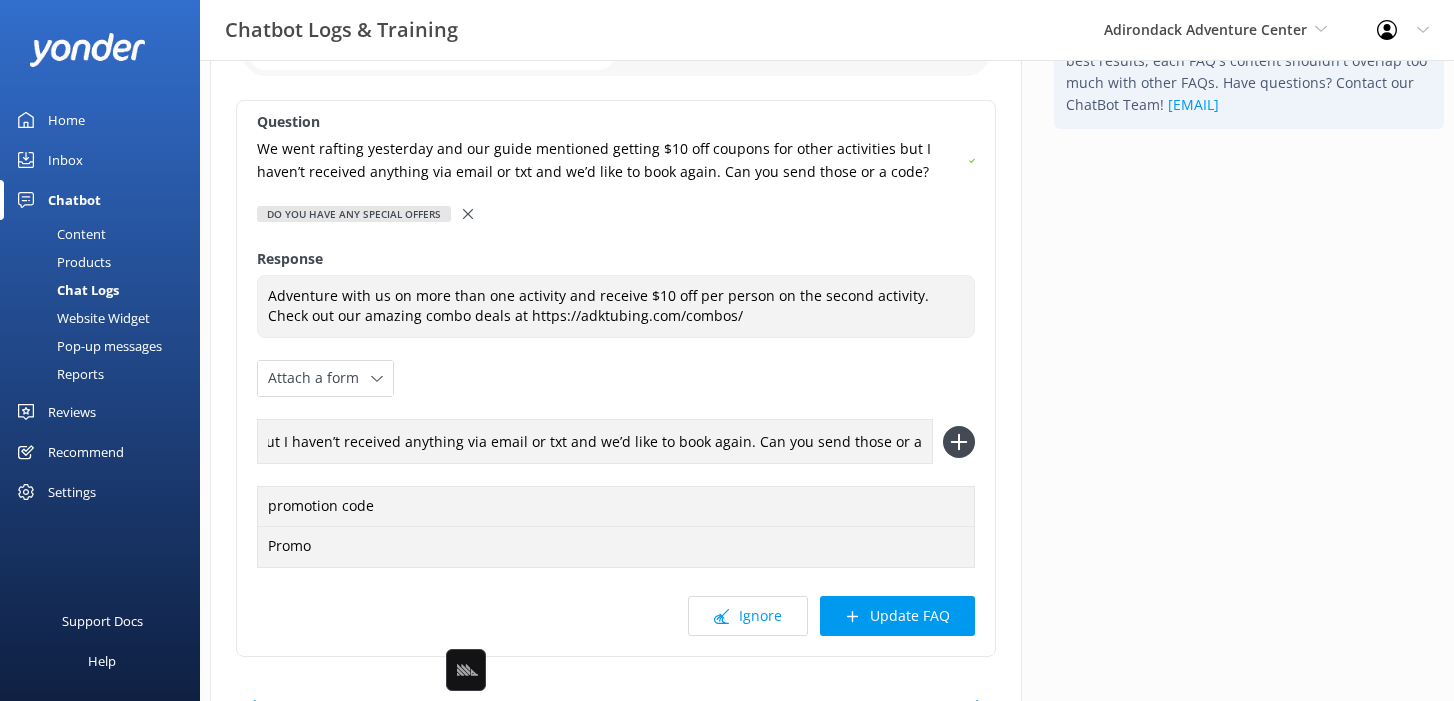 type on "We went rafting yesterday and our guide mentioned getting $10 off coupons for other activities but I haven’t received anything via email or txt and we’d like to book again. Can you send those or a code?" 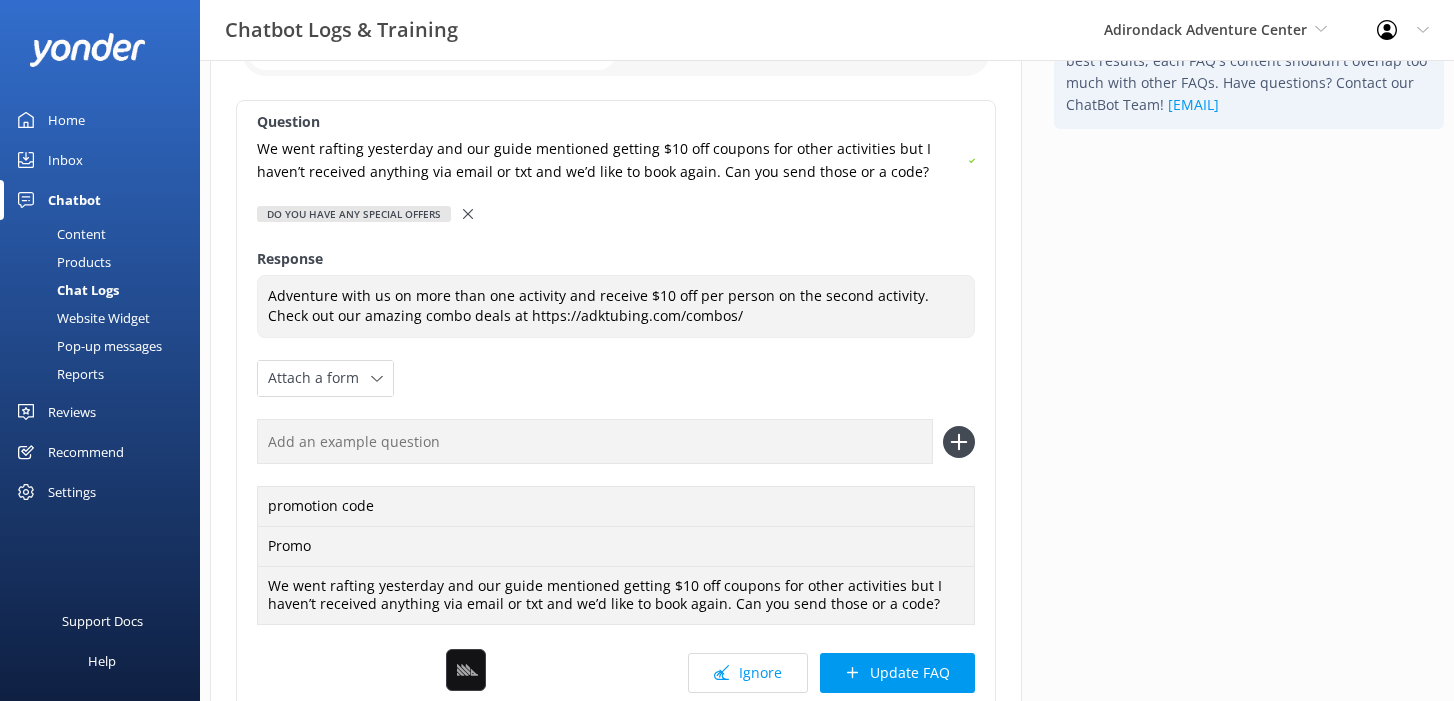 scroll, scrollTop: 0, scrollLeft: 0, axis: both 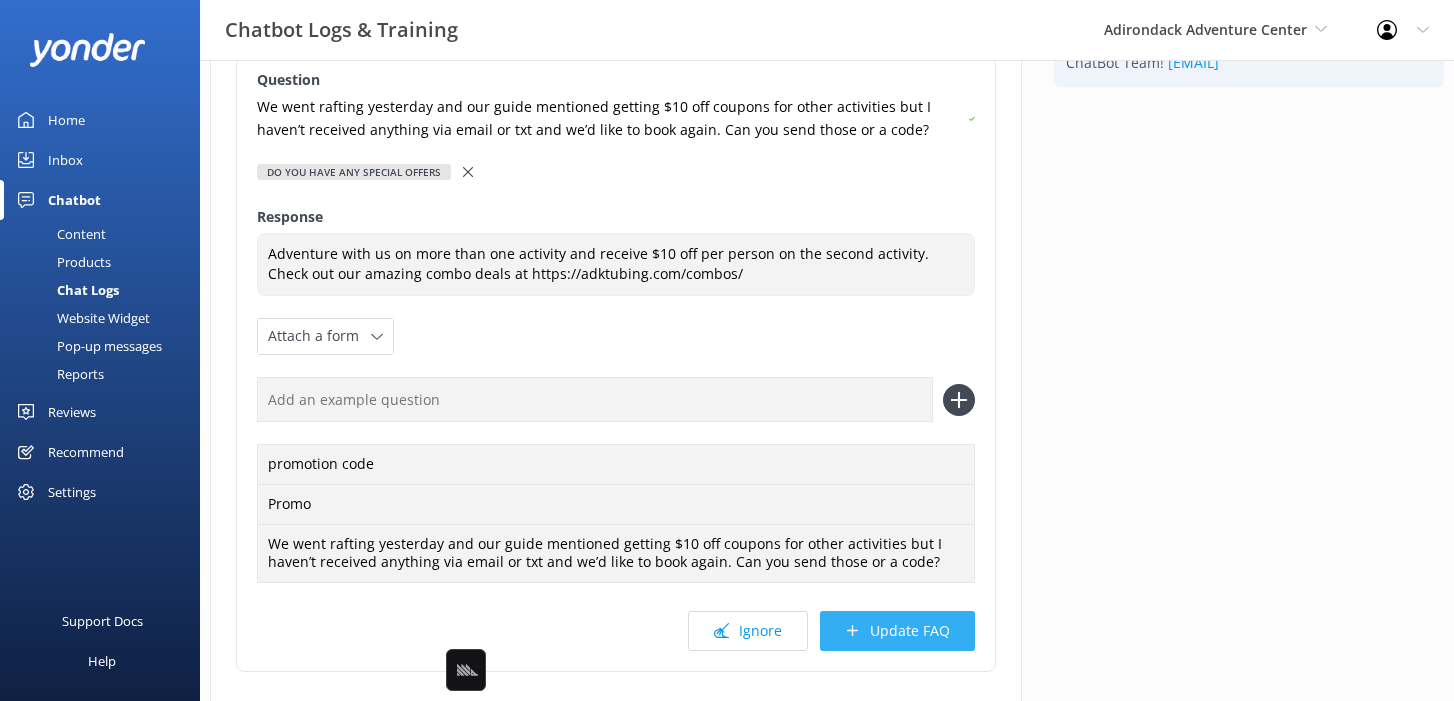 click on "Update FAQ" at bounding box center (897, 631) 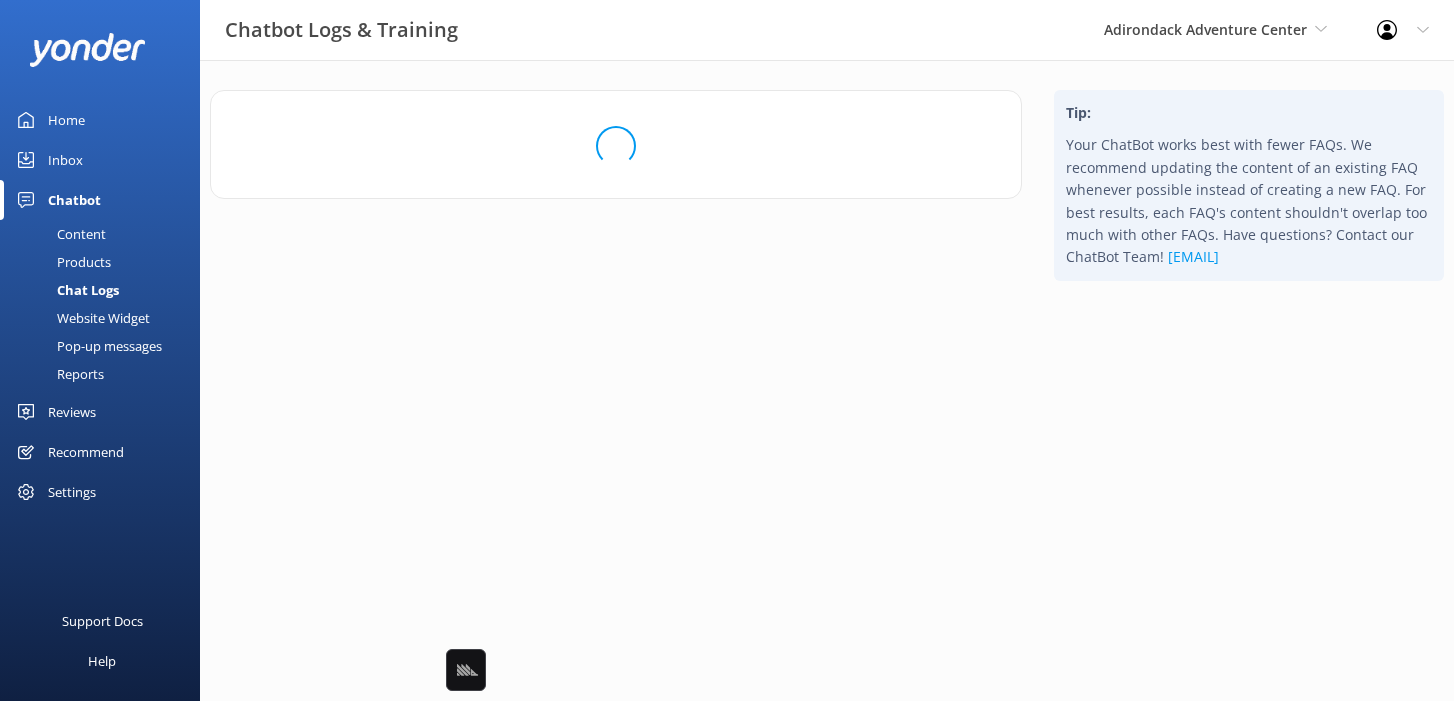 scroll, scrollTop: 0, scrollLeft: 0, axis: both 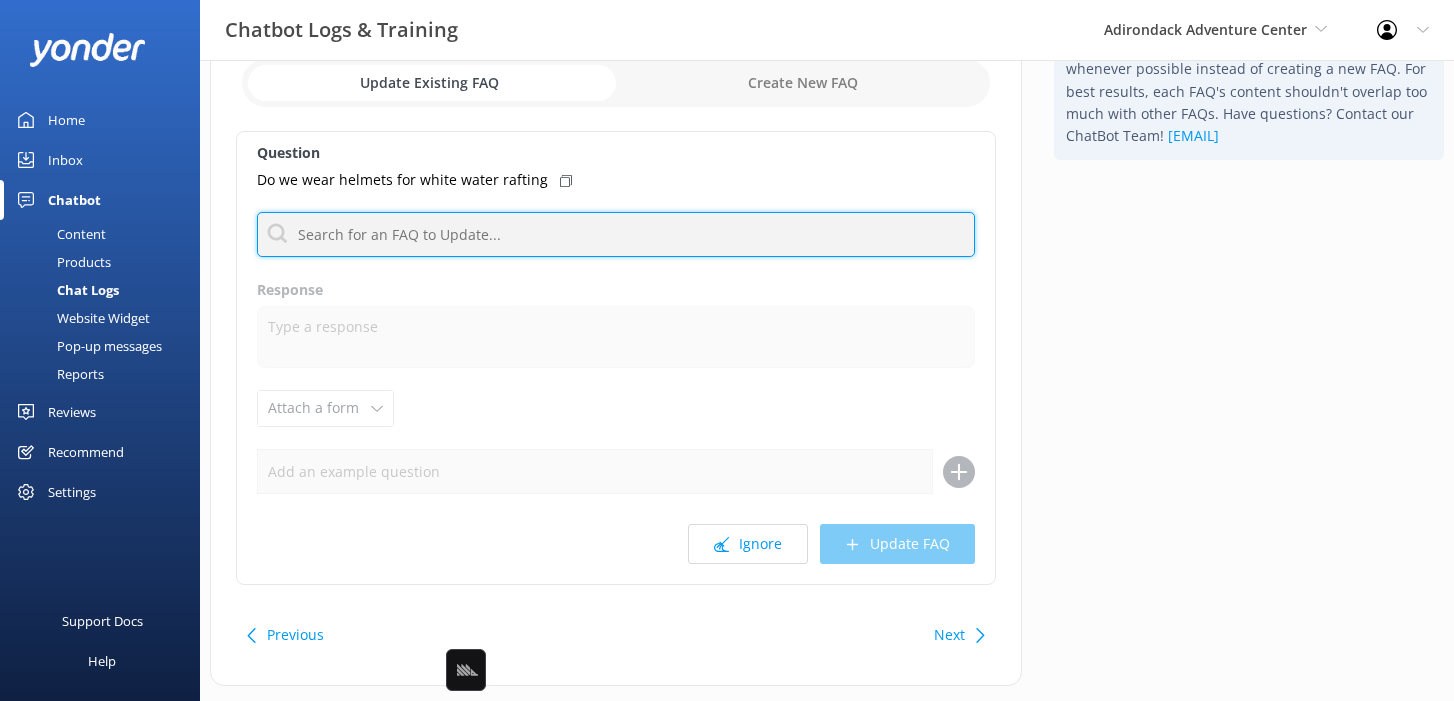 click at bounding box center (616, 234) 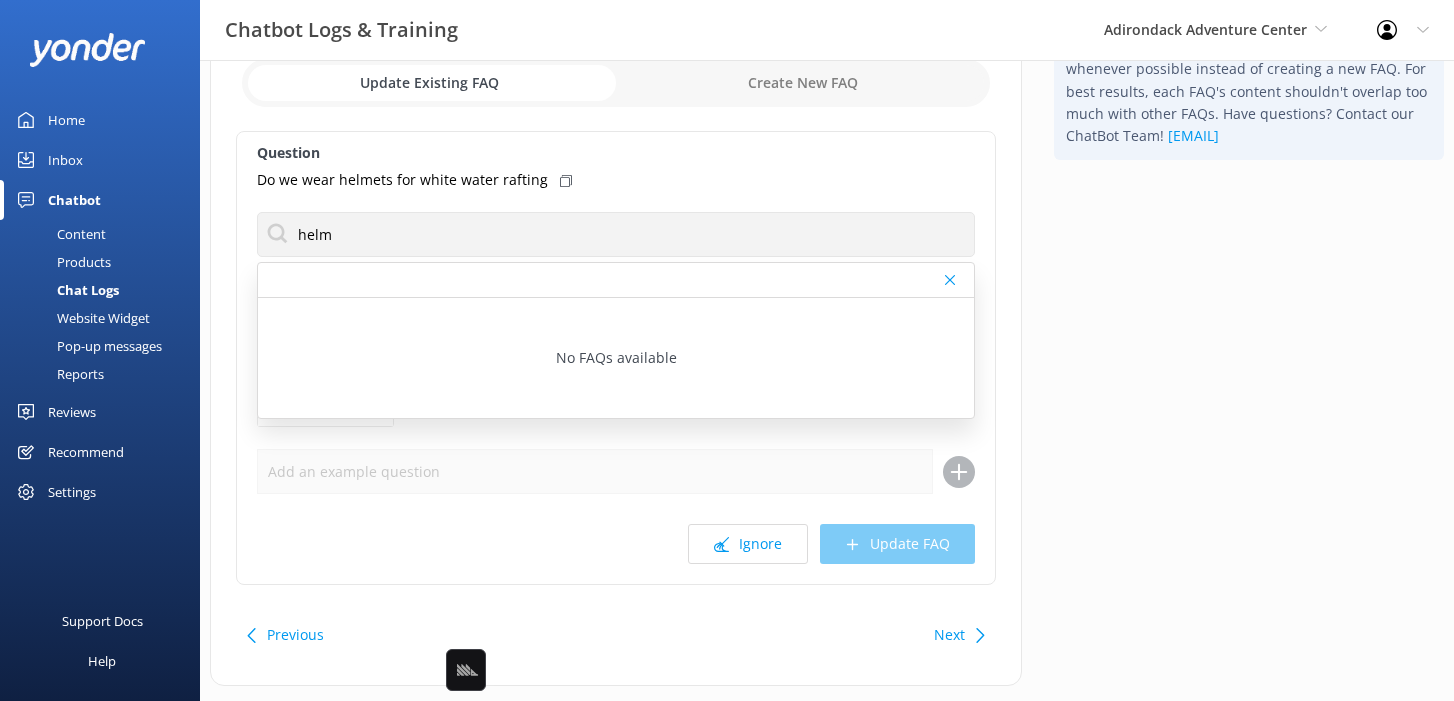 click on "Tip: Your ChatBot works best with fewer FAQs. We recommend updating the content of an existing FAQ whenever possible instead of creating a new FAQ. For best results, each FAQ's content shouldn't overlap too much with other FAQs. Have questions? Contact our ChatBot Team!   support@yonderhq.com" at bounding box center (1249, 337) 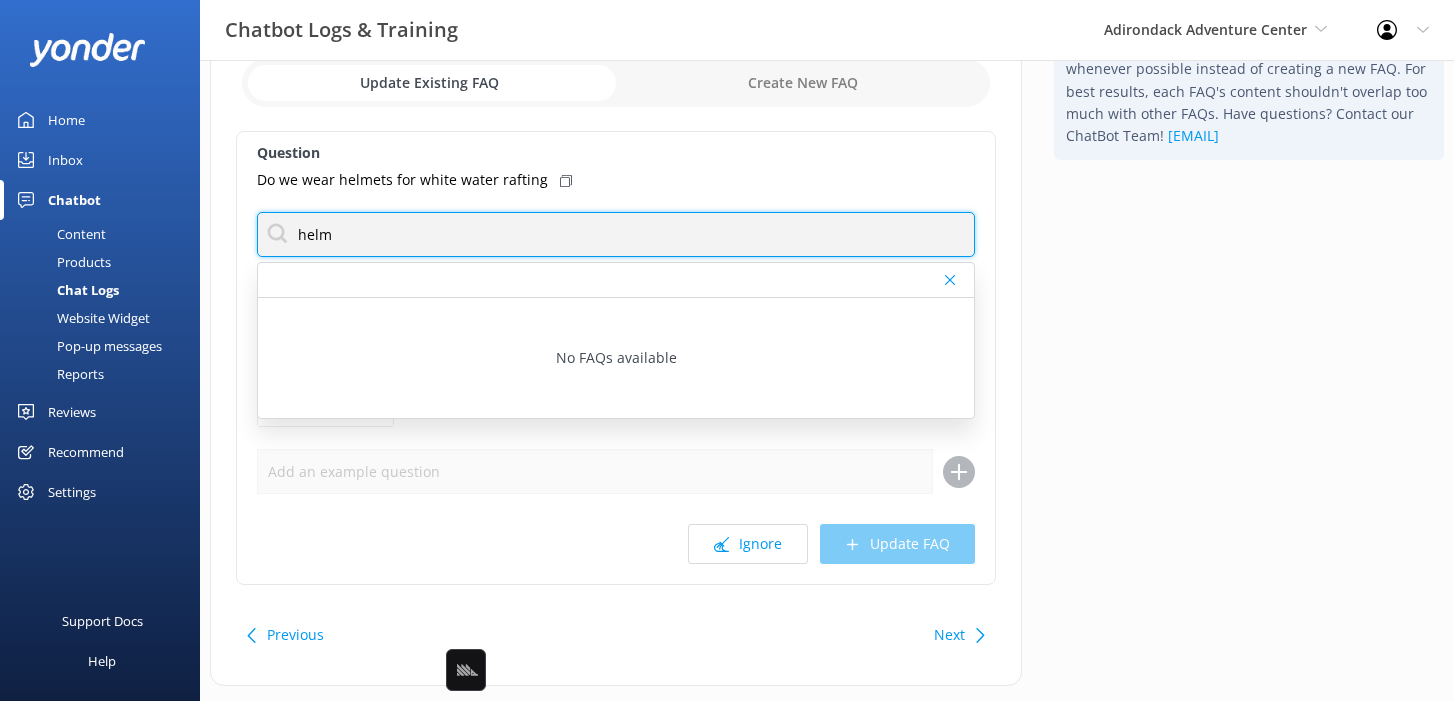 click on "helm" at bounding box center [616, 234] 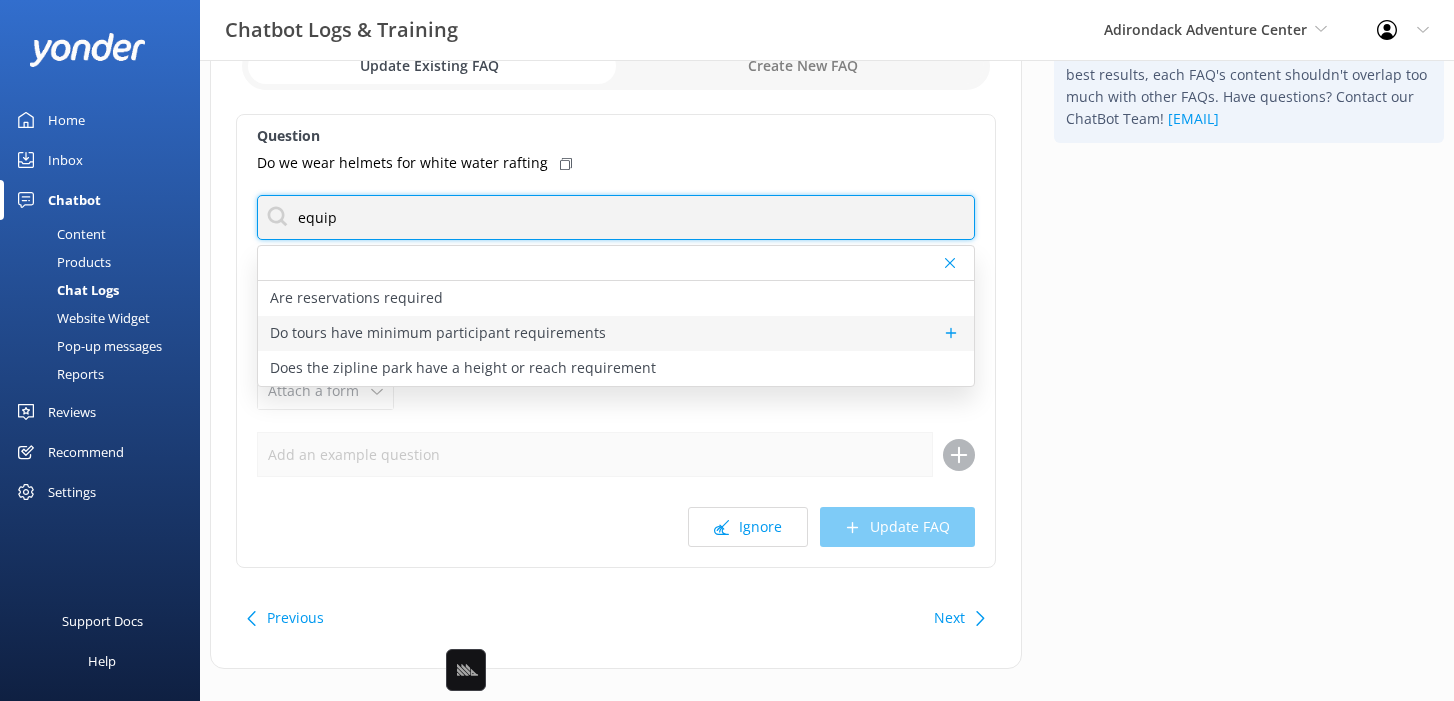 scroll, scrollTop: 143, scrollLeft: 0, axis: vertical 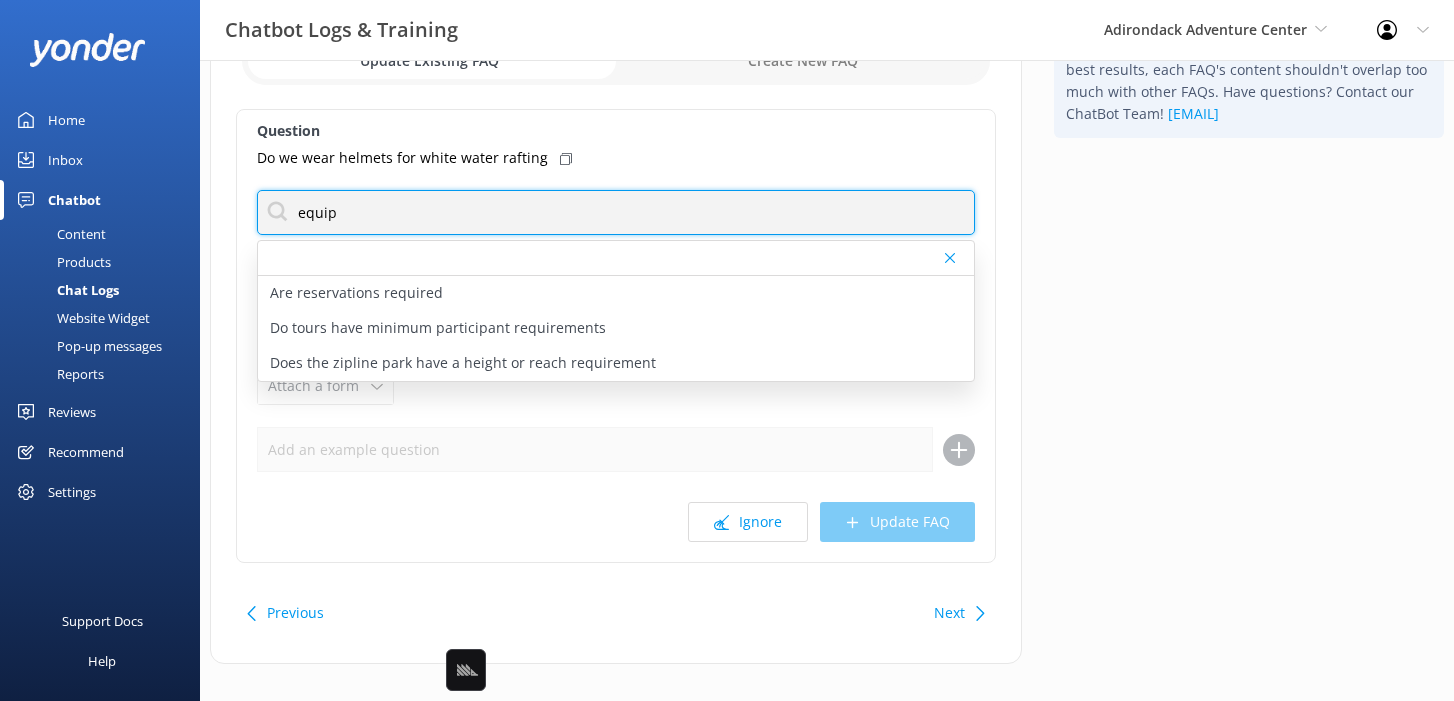 type on "equip" 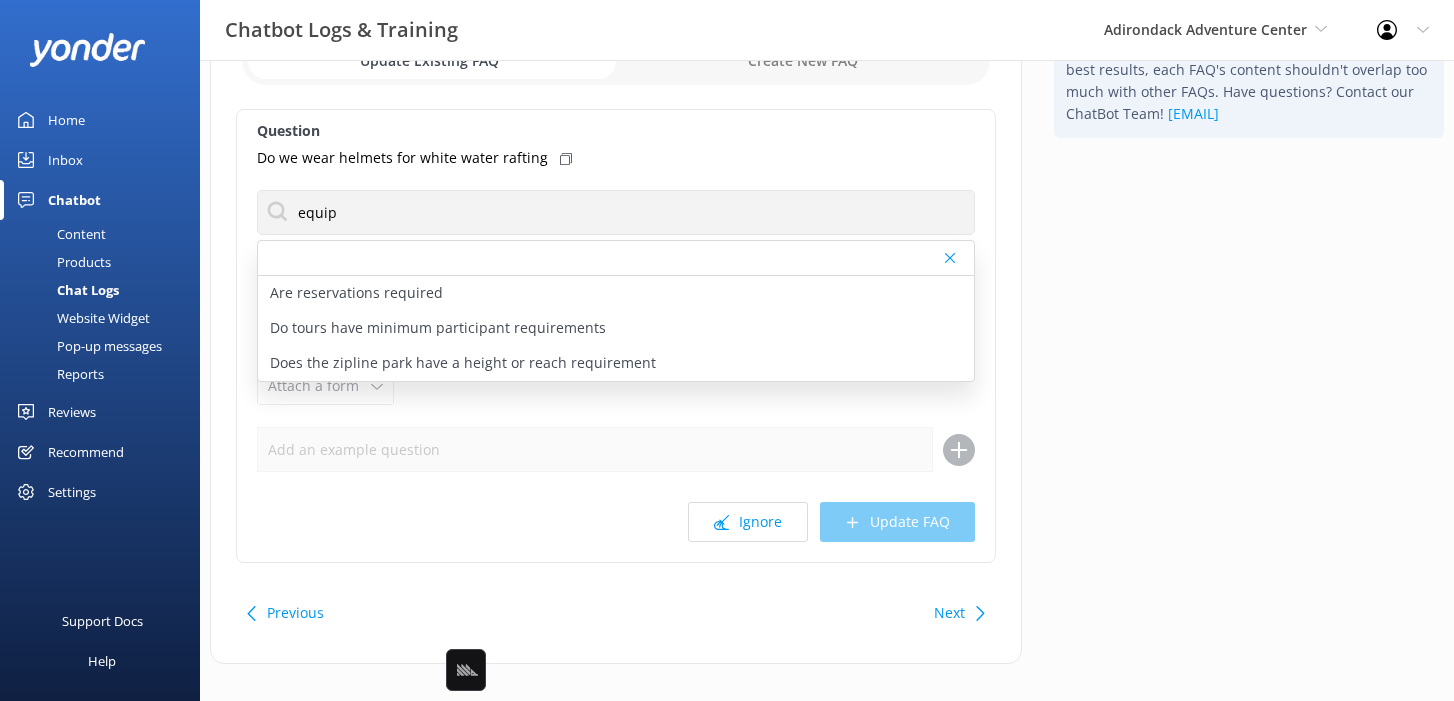 click on "Tip: Your ChatBot works best with fewer FAQs. We recommend updating the content of an existing FAQ whenever possible instead of creating a new FAQ. For best results, each FAQ's content shouldn't overlap too much with other FAQs. Have questions? Contact our ChatBot Team!   support@yonderhq.com" at bounding box center (1249, 315) 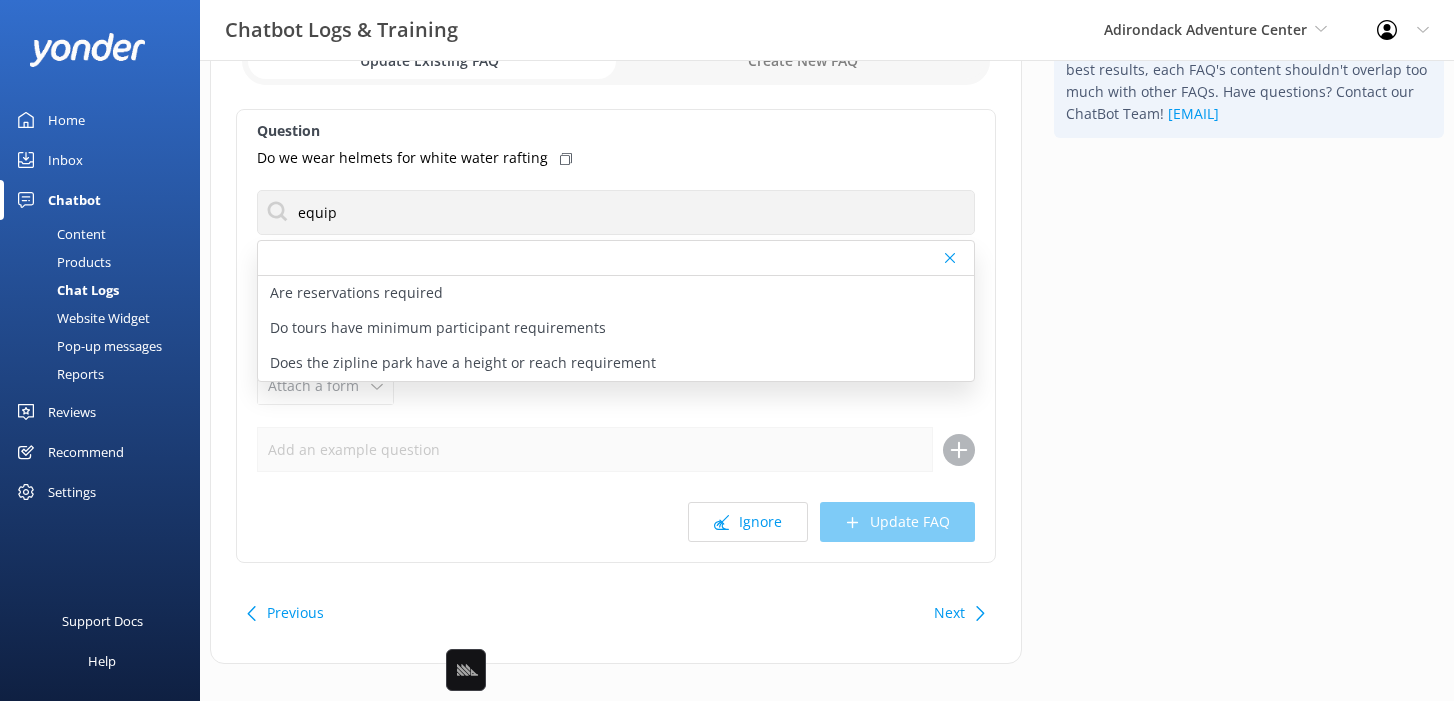 click on "Next" at bounding box center (957, 613) 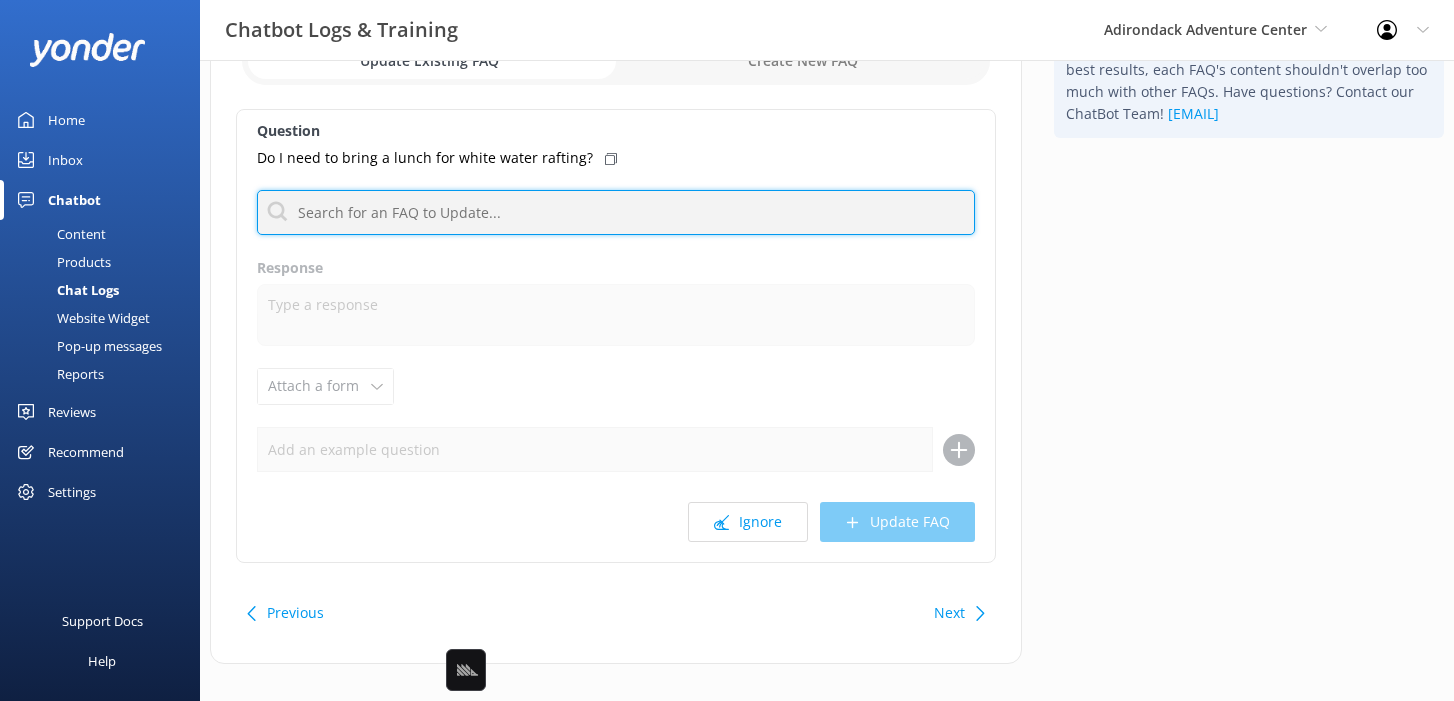 click at bounding box center [616, 212] 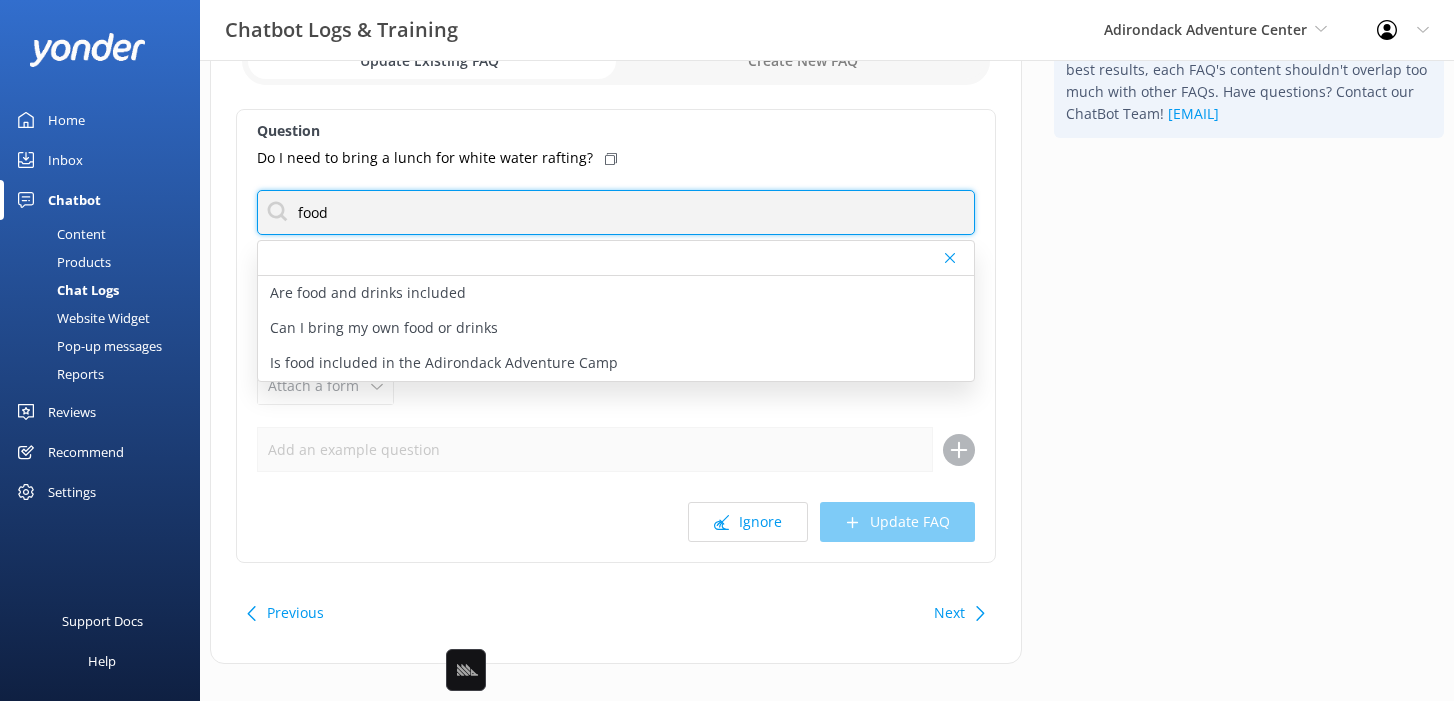 type on "food" 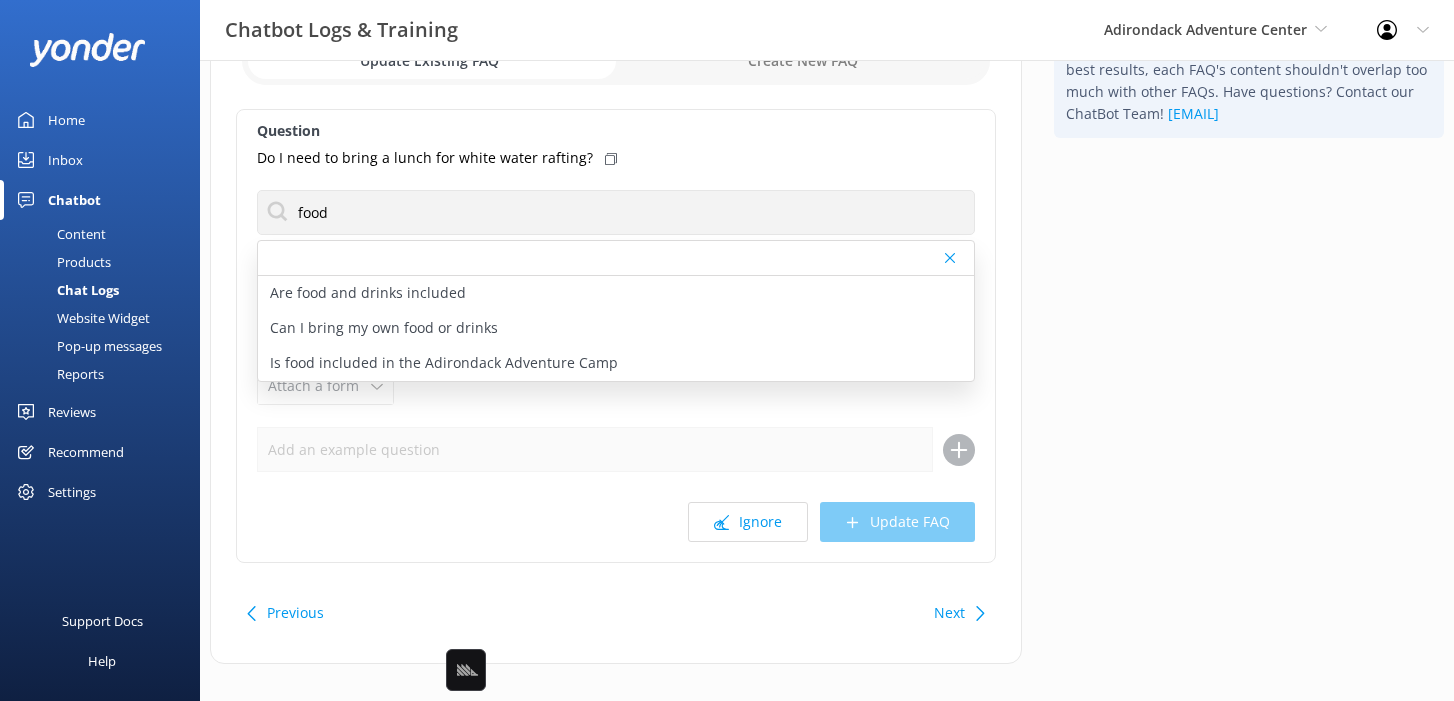 click on "Tip: Your ChatBot works best with fewer FAQs. We recommend updating the content of an existing FAQ whenever possible instead of creating a new FAQ. For best results, each FAQ's content shouldn't overlap too much with other FAQs. Have questions? Contact our ChatBot Team!   support@yonderhq.com" at bounding box center [1249, 315] 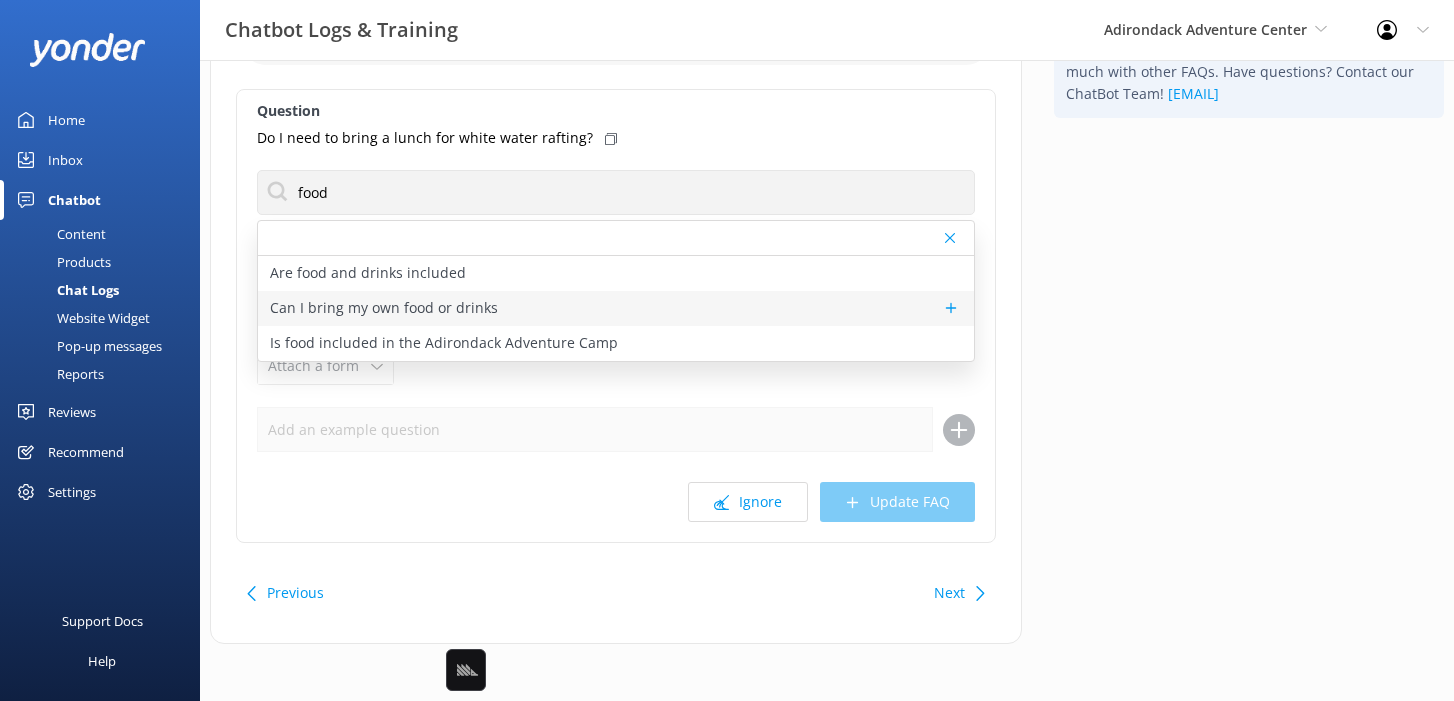 scroll, scrollTop: 165, scrollLeft: 0, axis: vertical 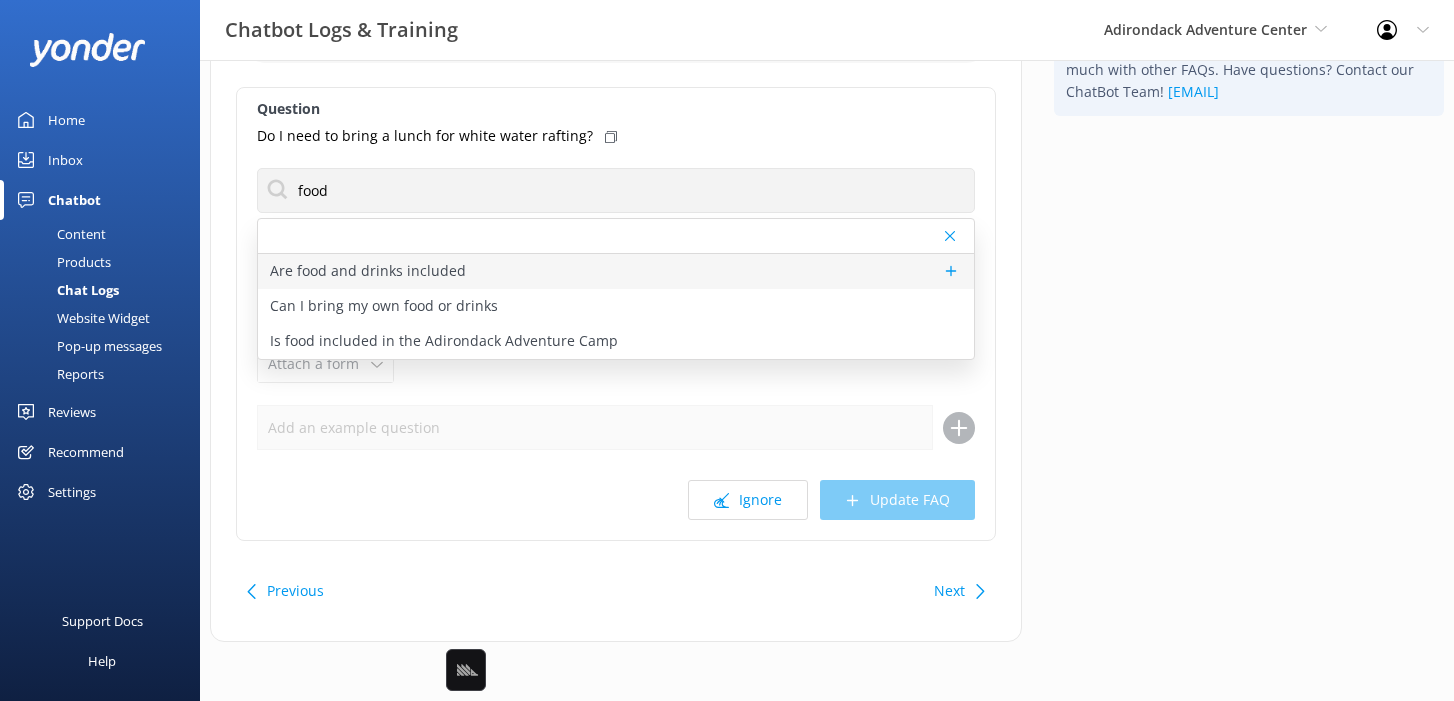 click on "Are food and drinks included" at bounding box center [616, 271] 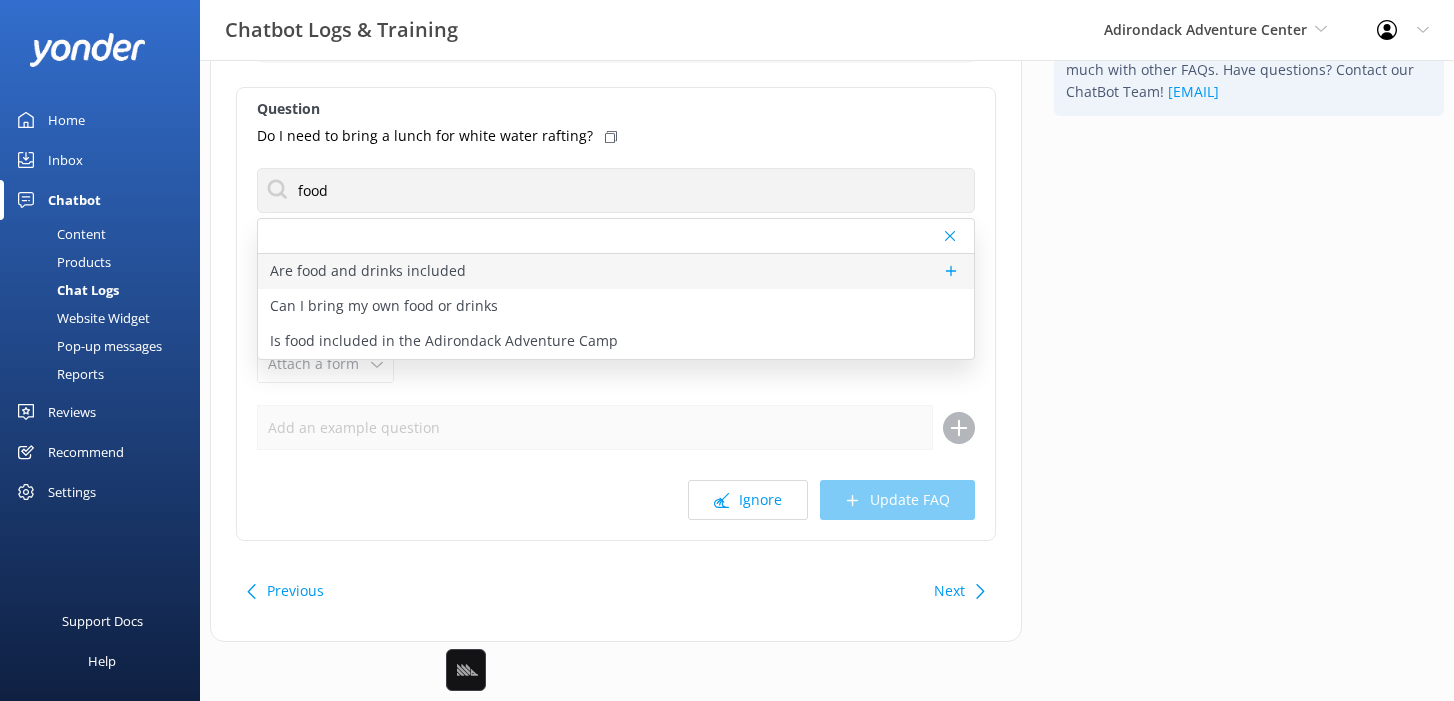 type on "Food and drinks aren’t included in your experience, but we’ve got you covered with our onsite deli and grocery store, where you can grab everything you need during your visit. Our deli also offers Gluten free options." 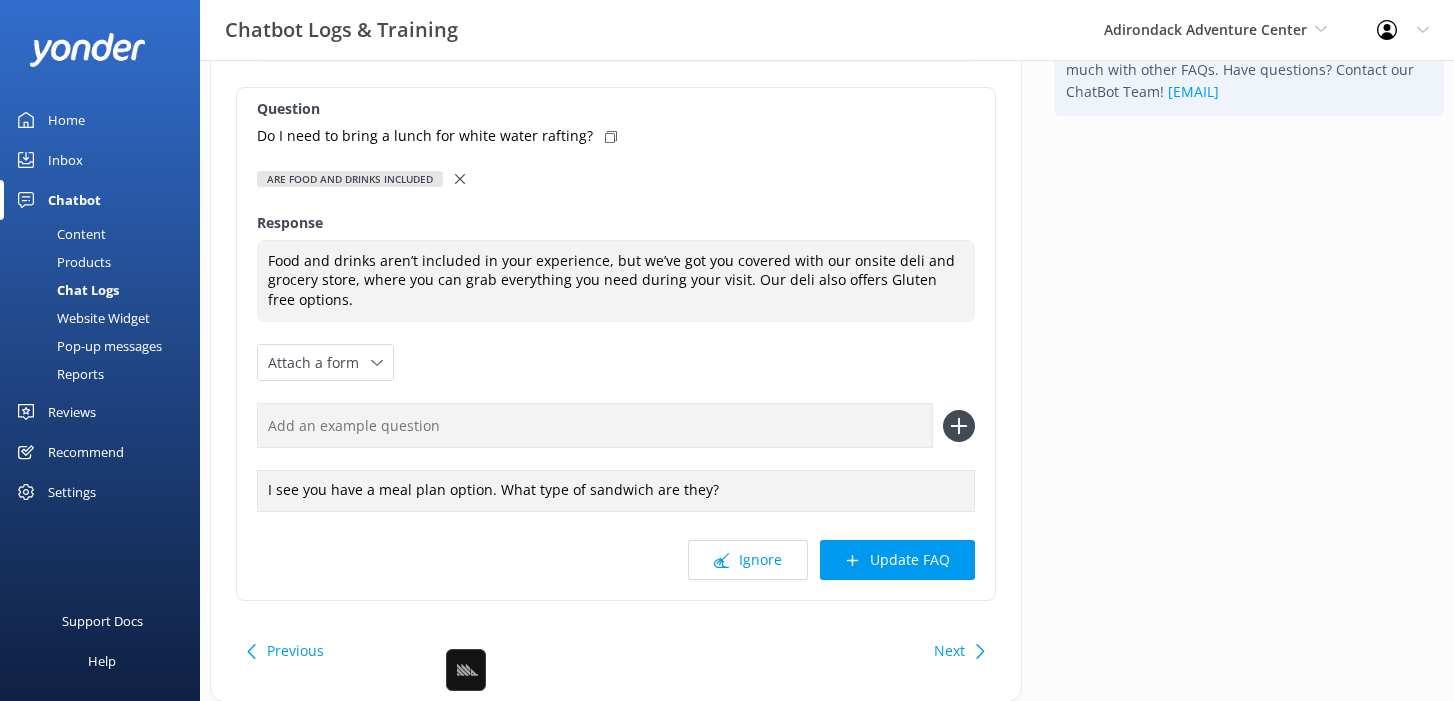 click on "Do I need to bring a lunch for white water rafting?" at bounding box center [616, 136] 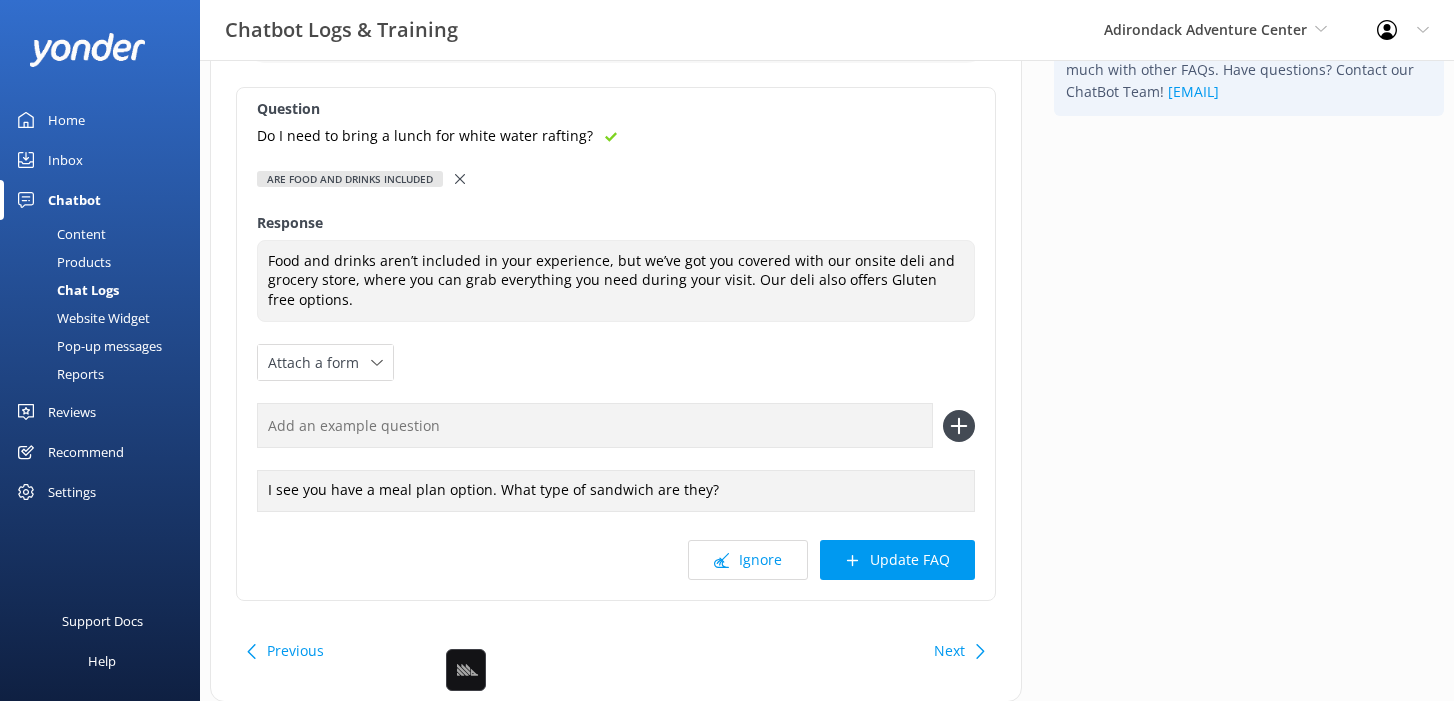 click at bounding box center [595, 425] 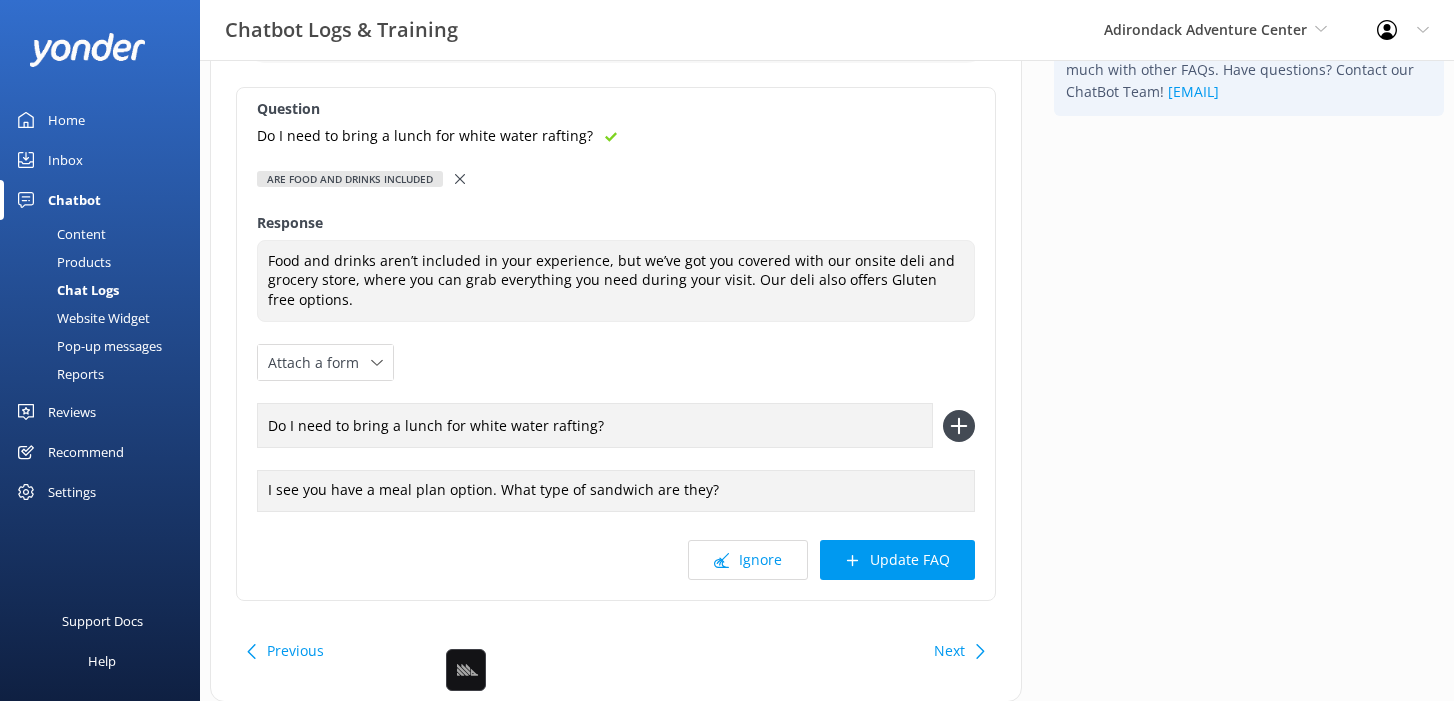 type on "Do I need to bring a lunch for white water rafting?" 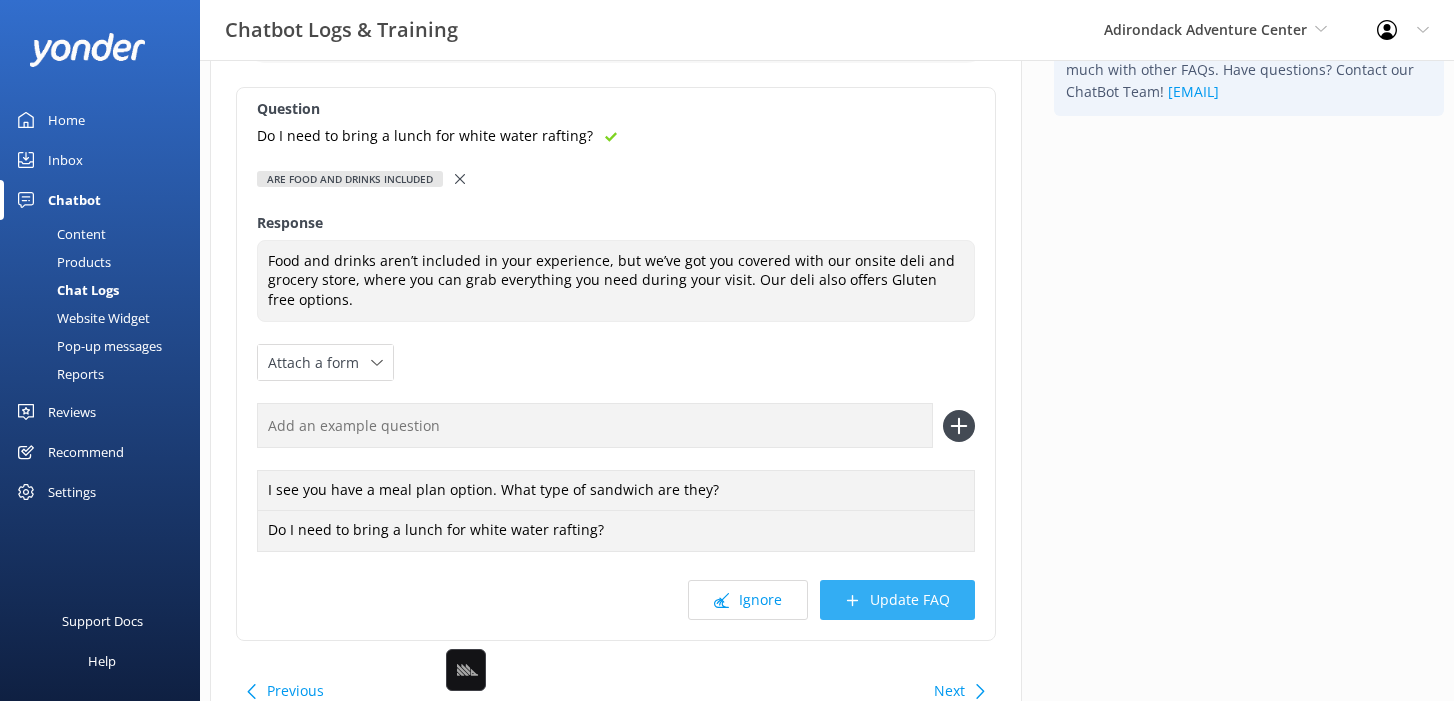 click on "Update FAQ" at bounding box center (897, 600) 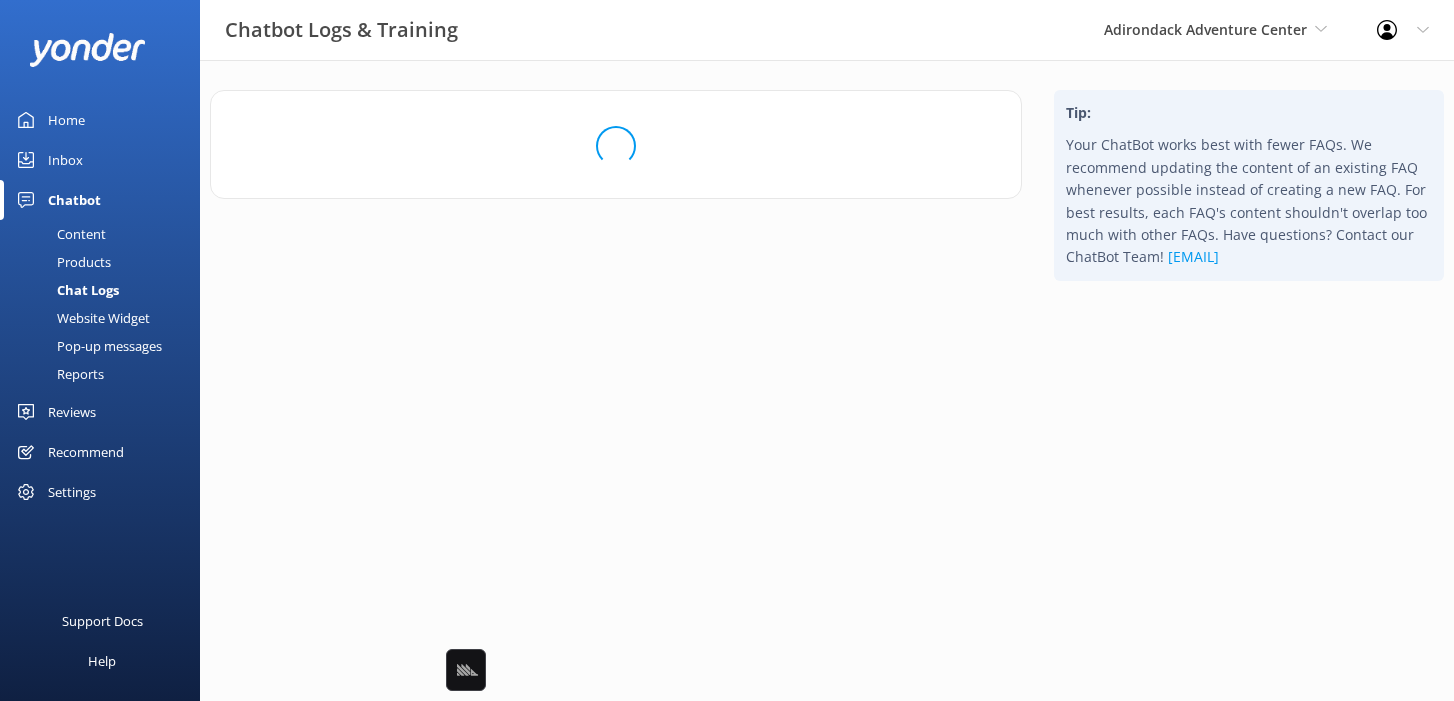 scroll, scrollTop: 0, scrollLeft: 0, axis: both 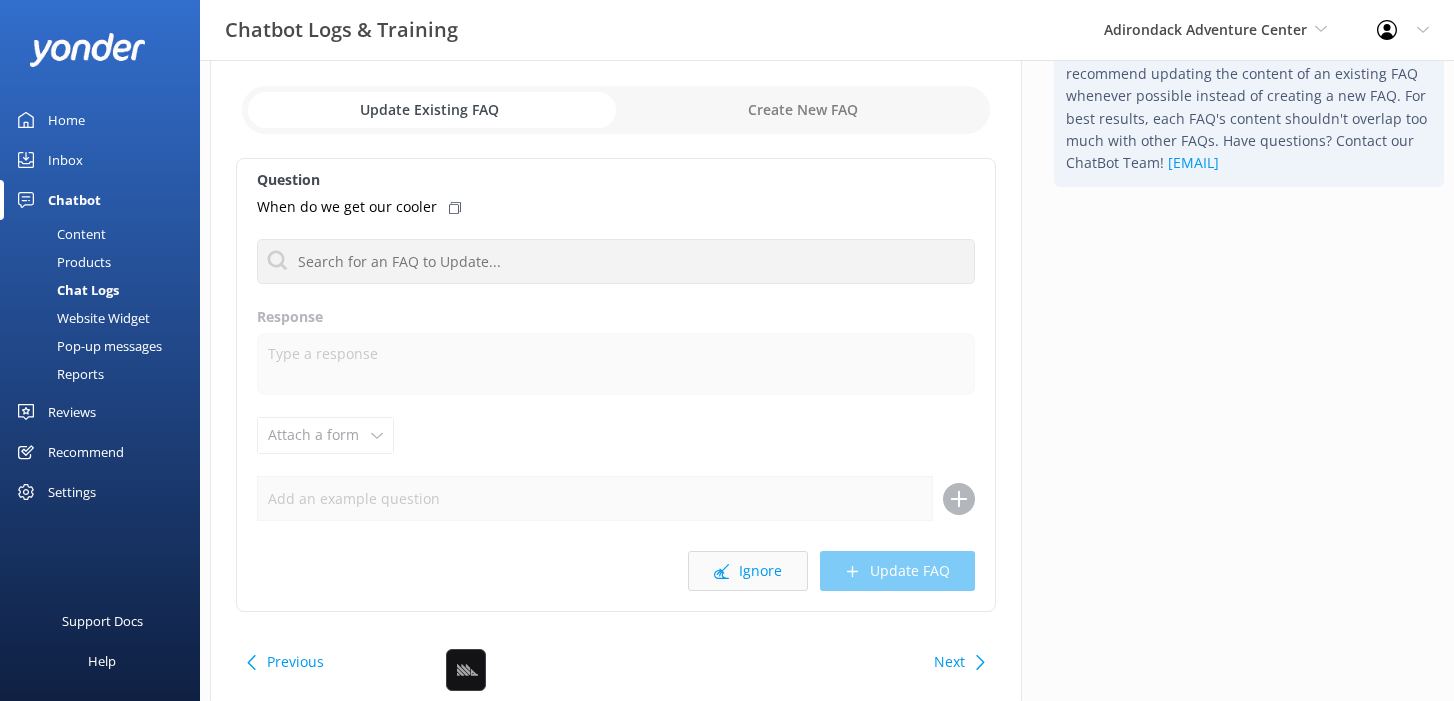 click on "Ignore" at bounding box center (748, 571) 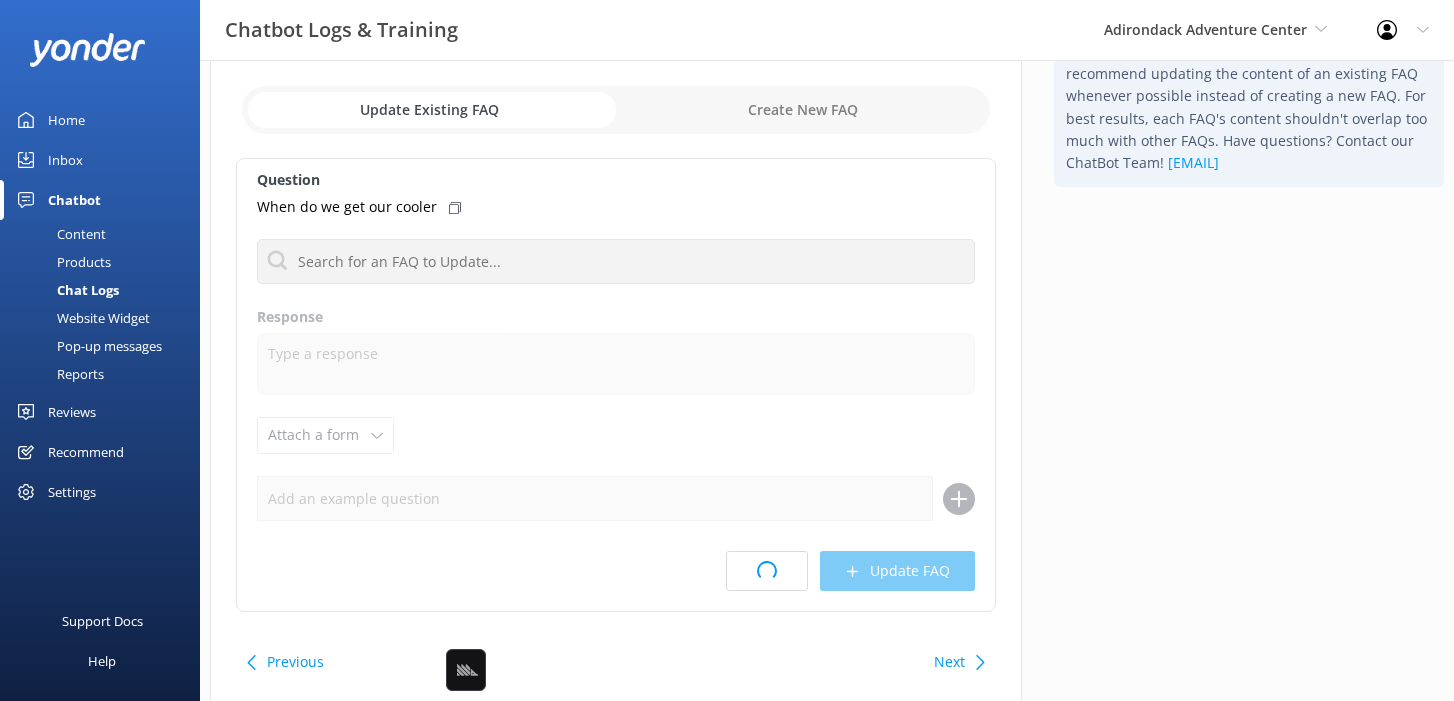 scroll, scrollTop: 0, scrollLeft: 0, axis: both 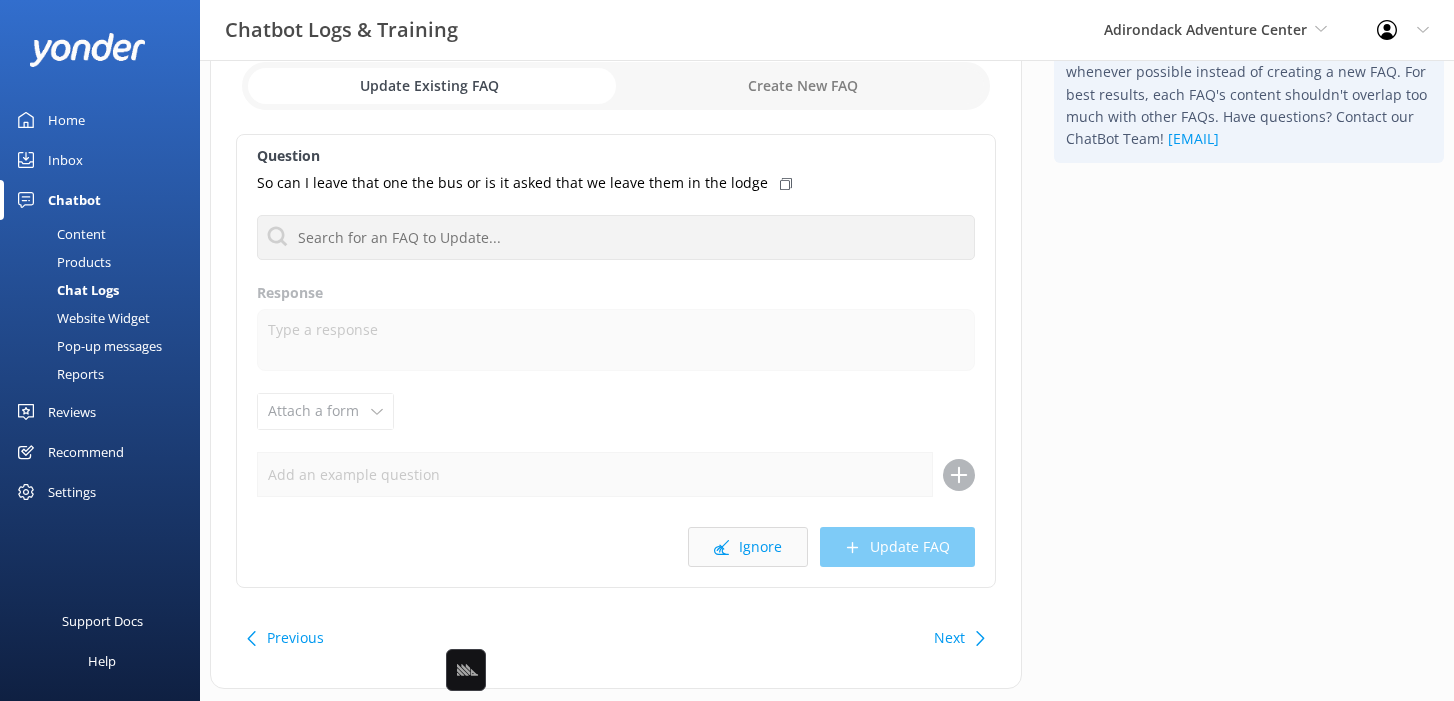click on "Ignore" at bounding box center [748, 547] 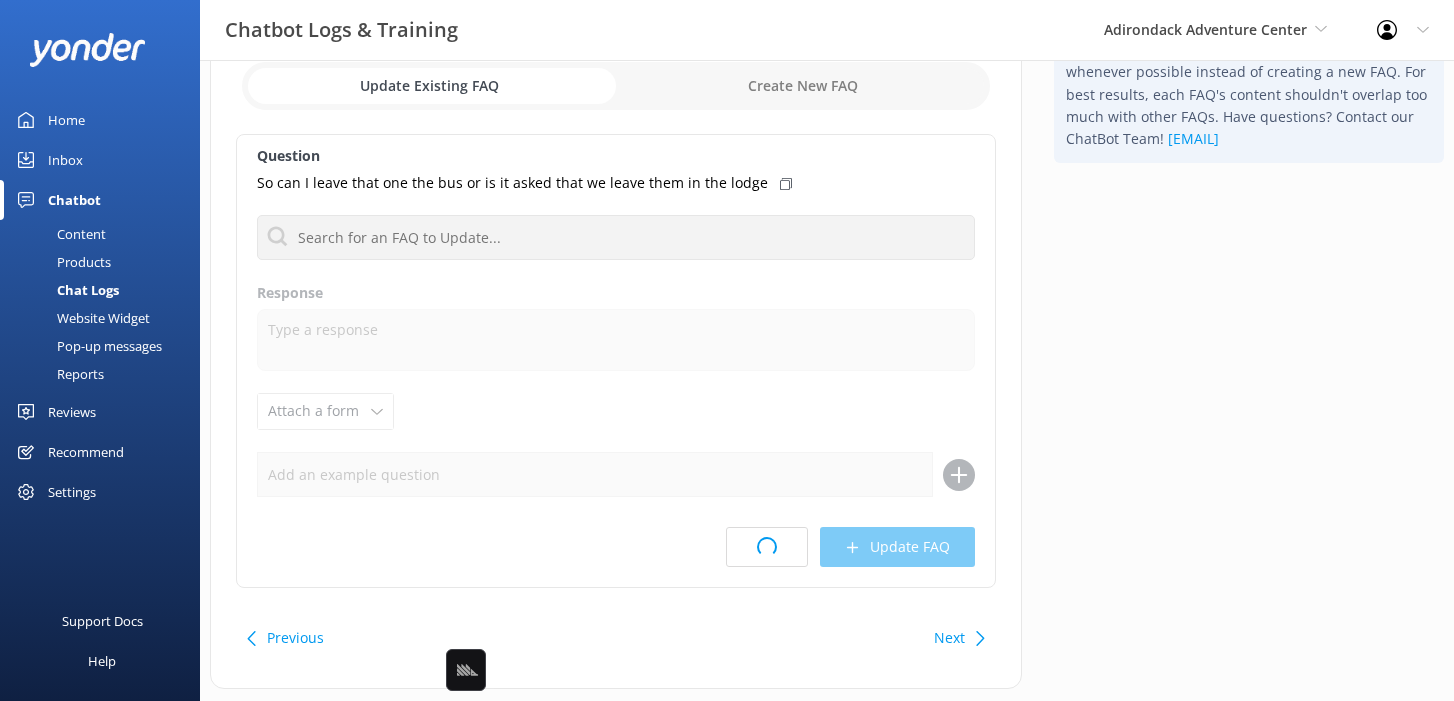 scroll, scrollTop: 0, scrollLeft: 0, axis: both 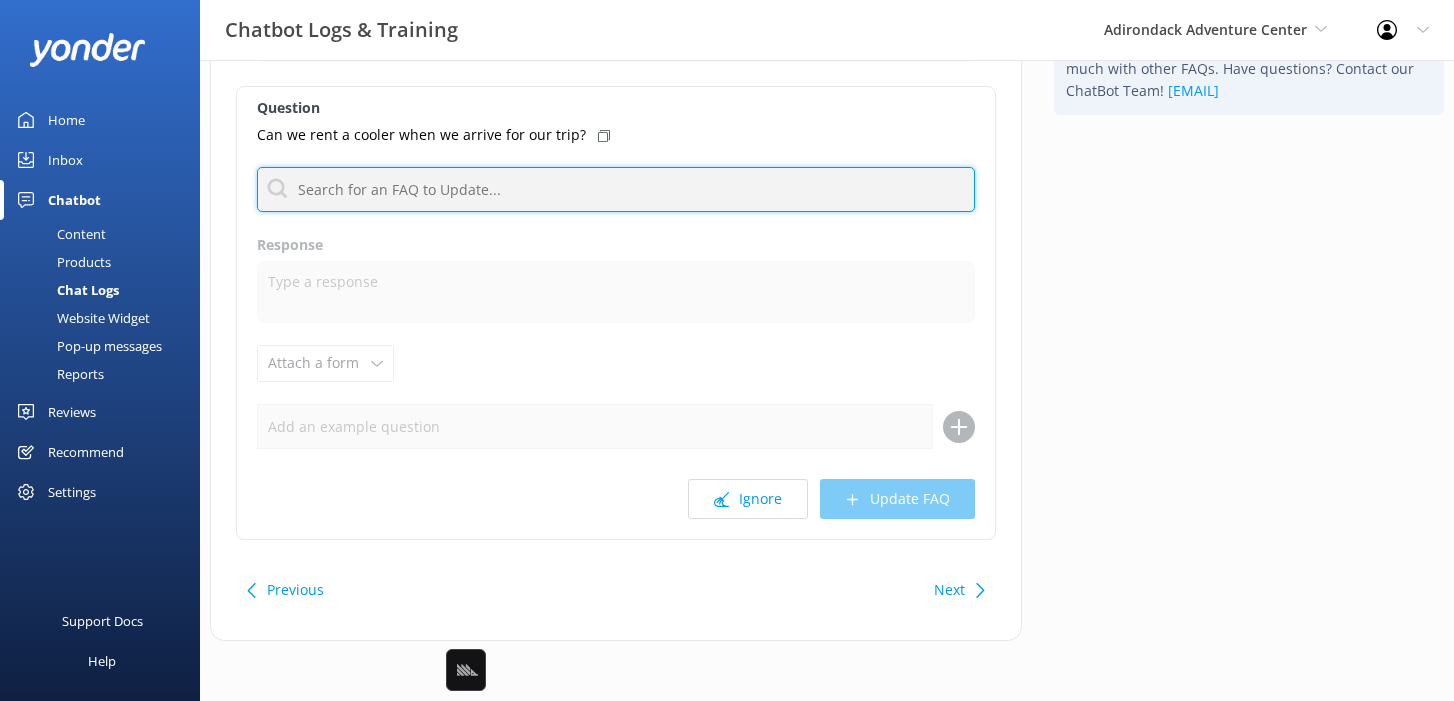 click at bounding box center [616, 189] 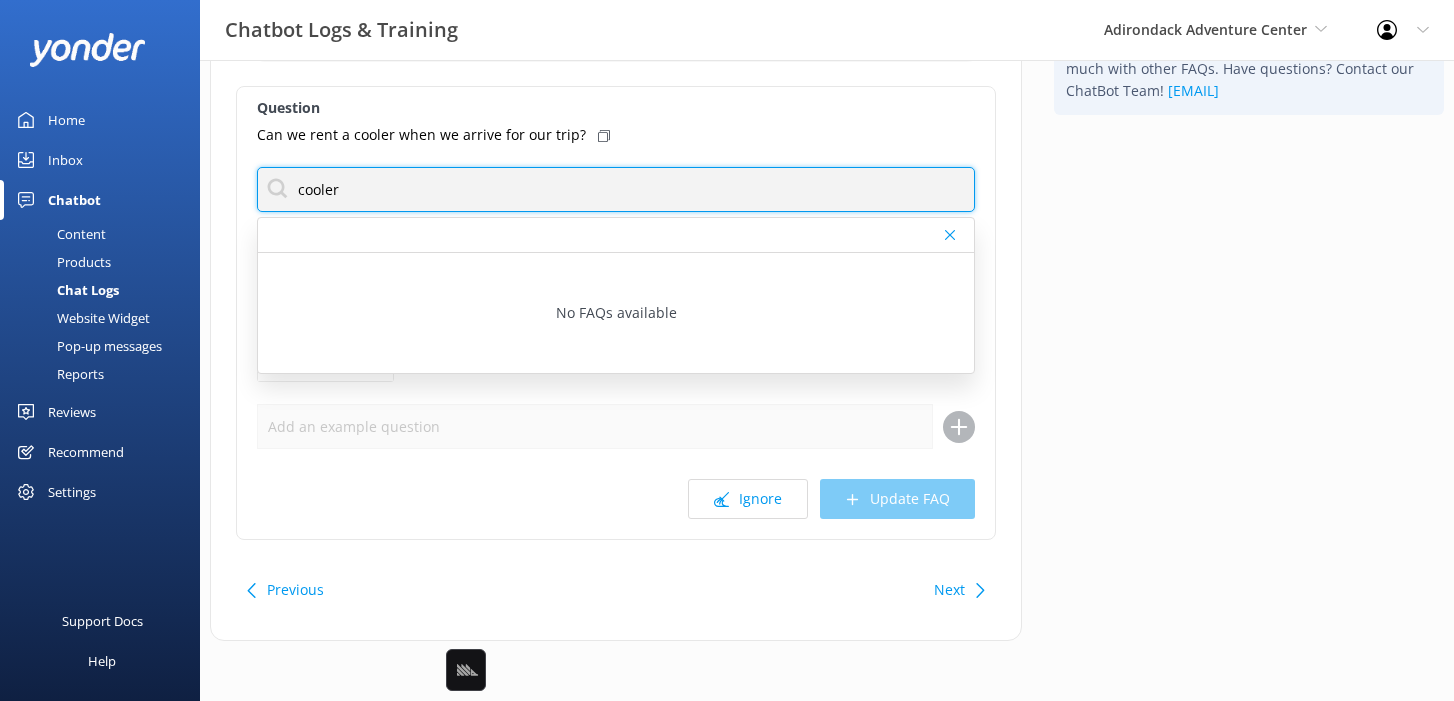 type on "cooler" 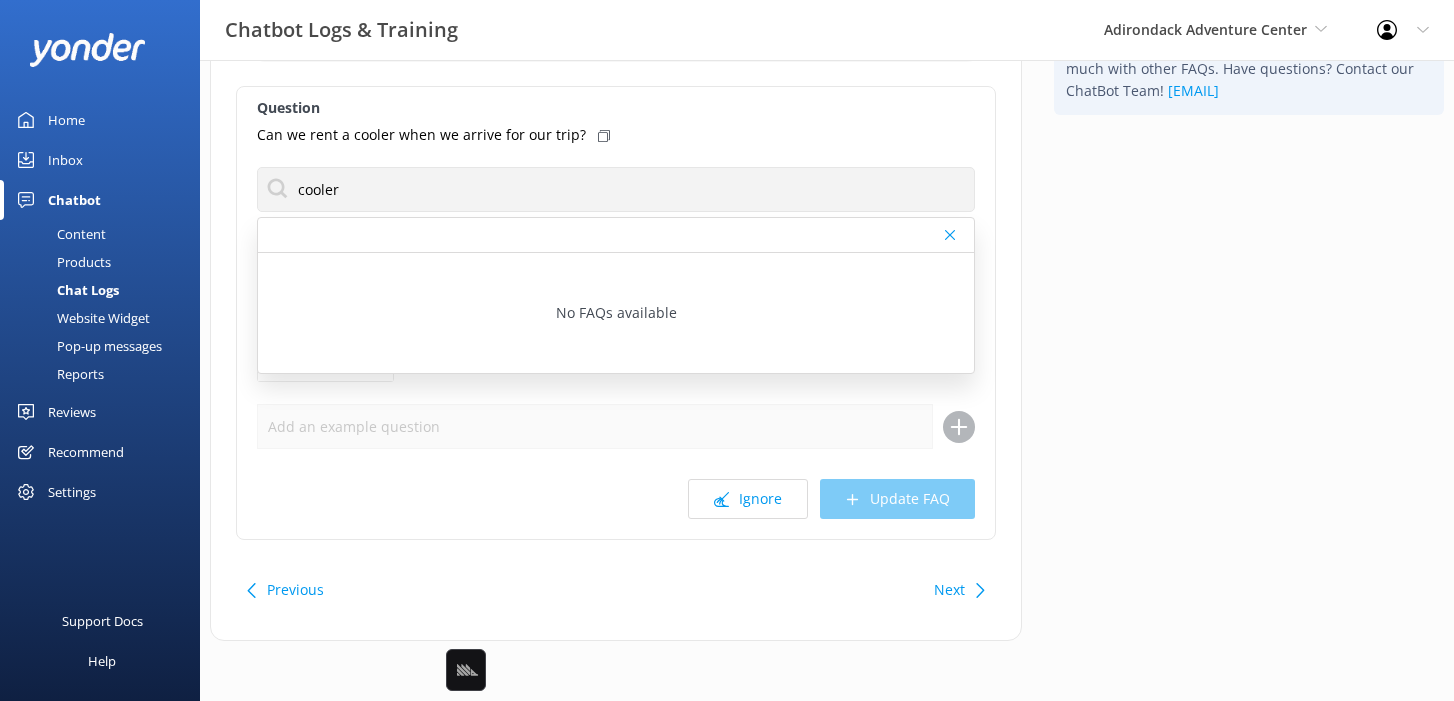 click on "Tip: Your ChatBot works best with fewer FAQs. We recommend updating the content of an existing FAQ whenever possible instead of creating a new FAQ. For best results, each FAQ's content shouldn't overlap too much with other FAQs. Have questions? Contact our ChatBot Team!   support@yonderhq.com" at bounding box center [1249, 292] 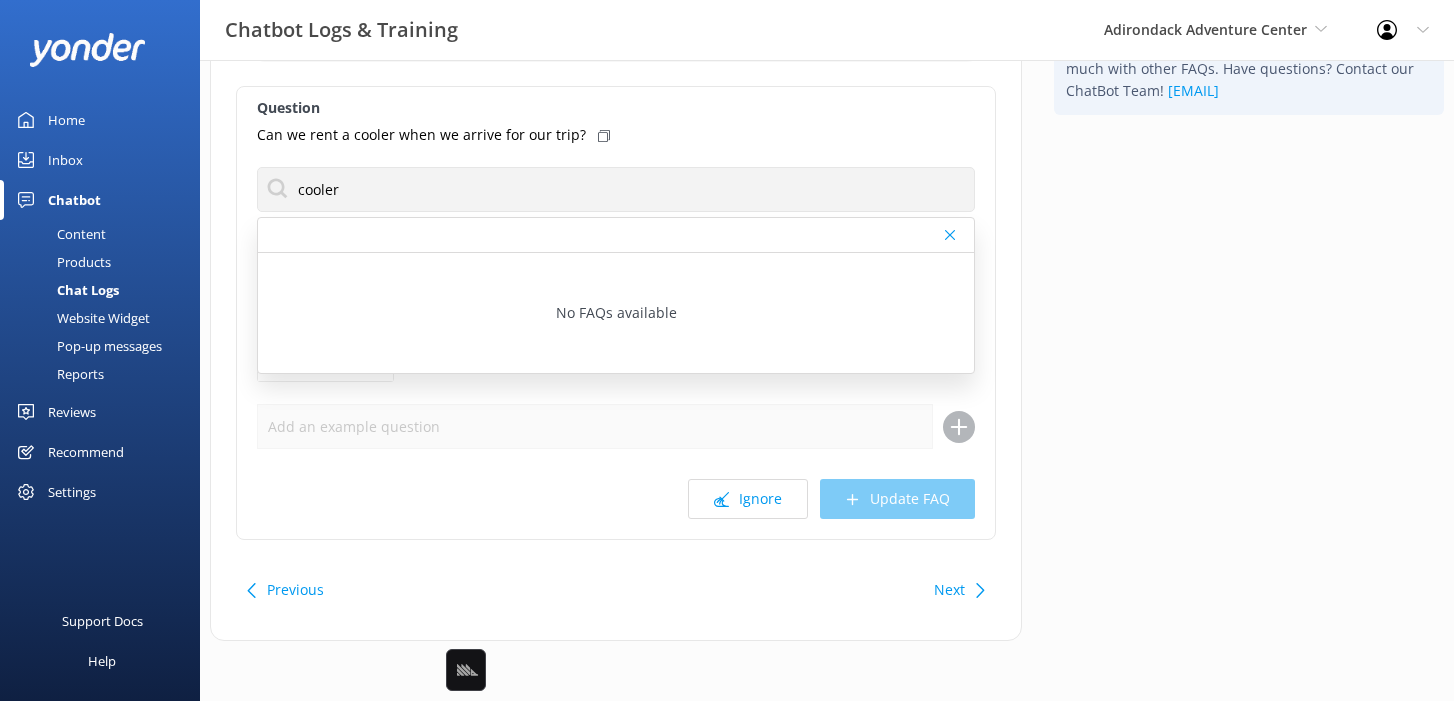 click on "Next" at bounding box center (949, 590) 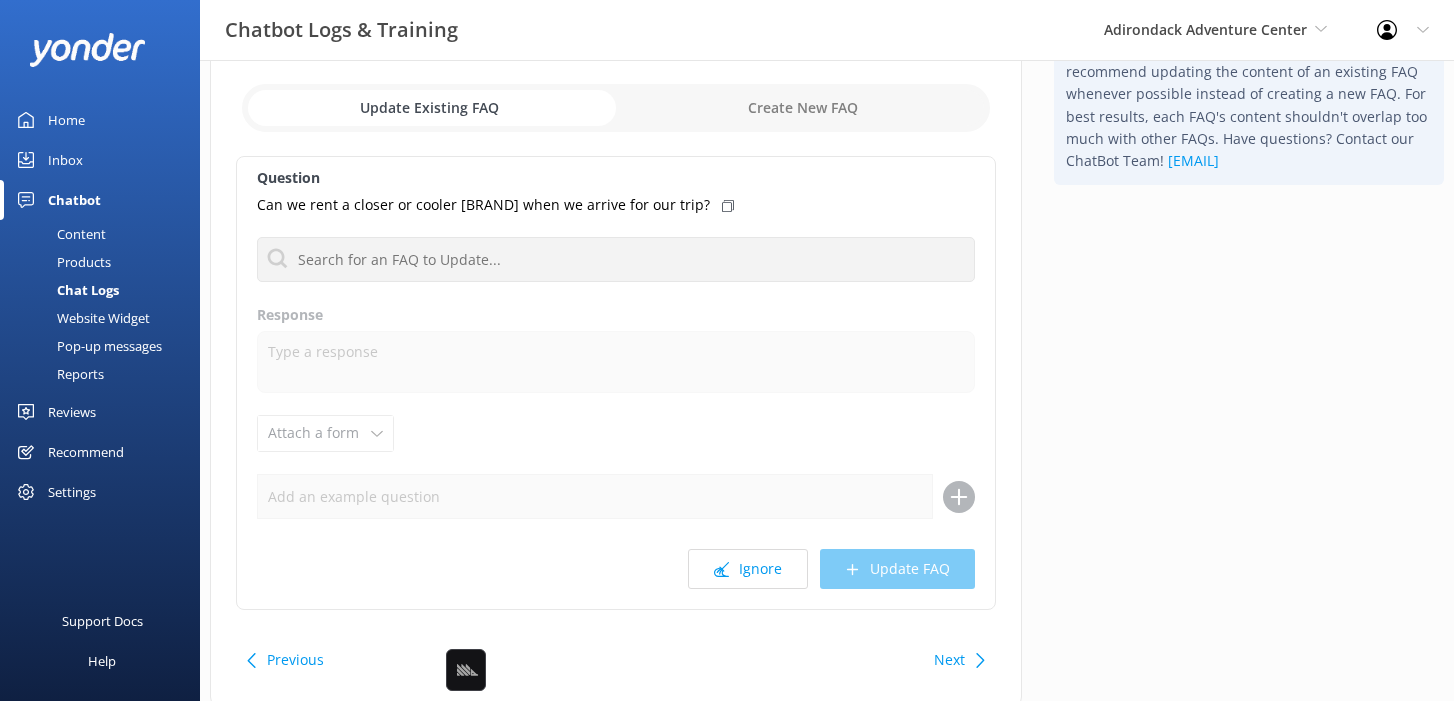 scroll, scrollTop: 101, scrollLeft: 0, axis: vertical 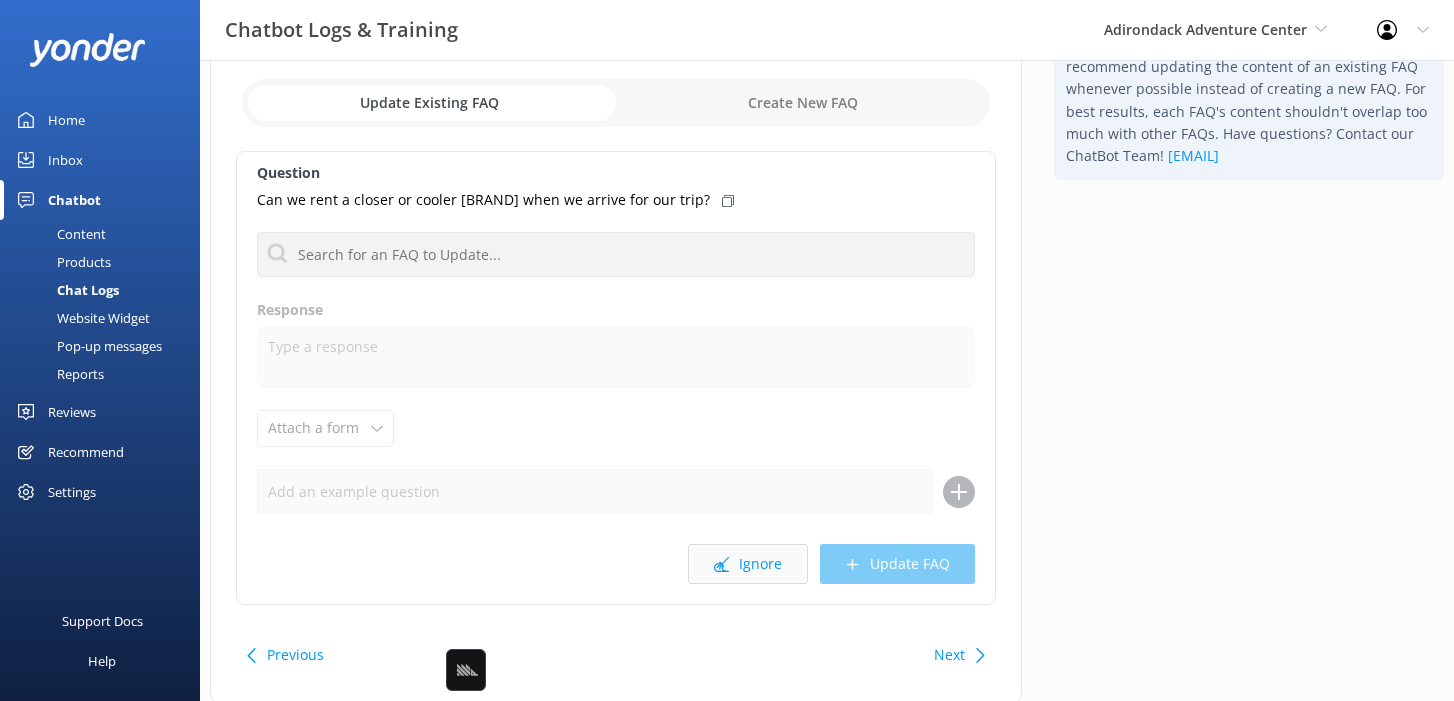 click on "Ignore" at bounding box center [748, 564] 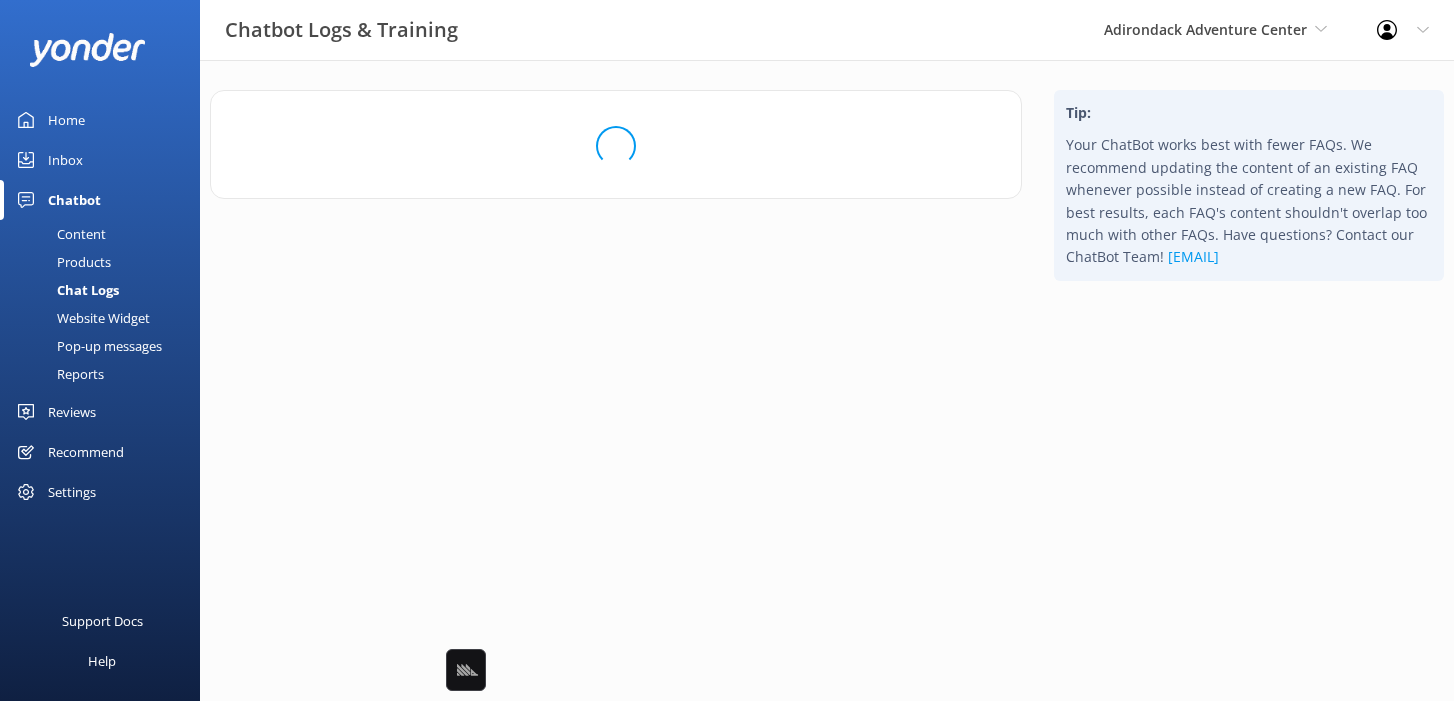 scroll, scrollTop: 0, scrollLeft: 0, axis: both 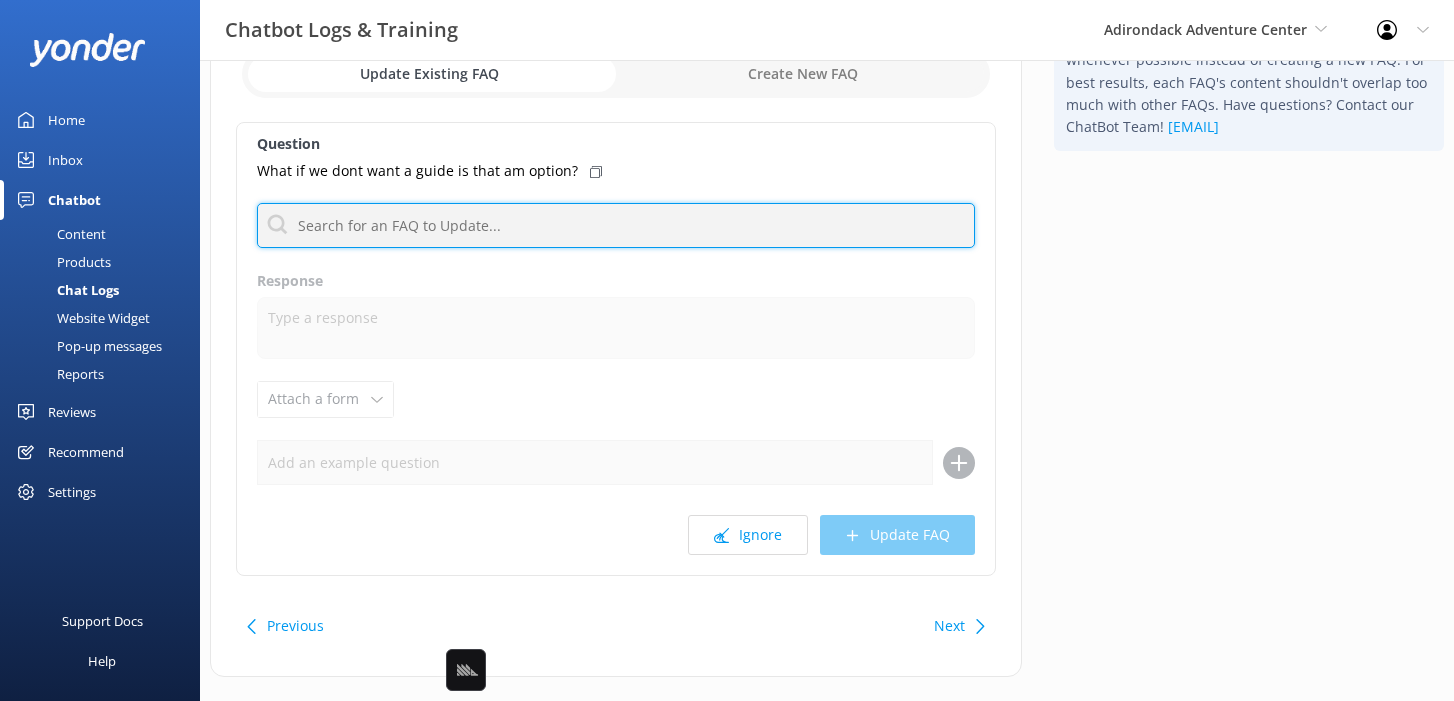 click at bounding box center (616, 225) 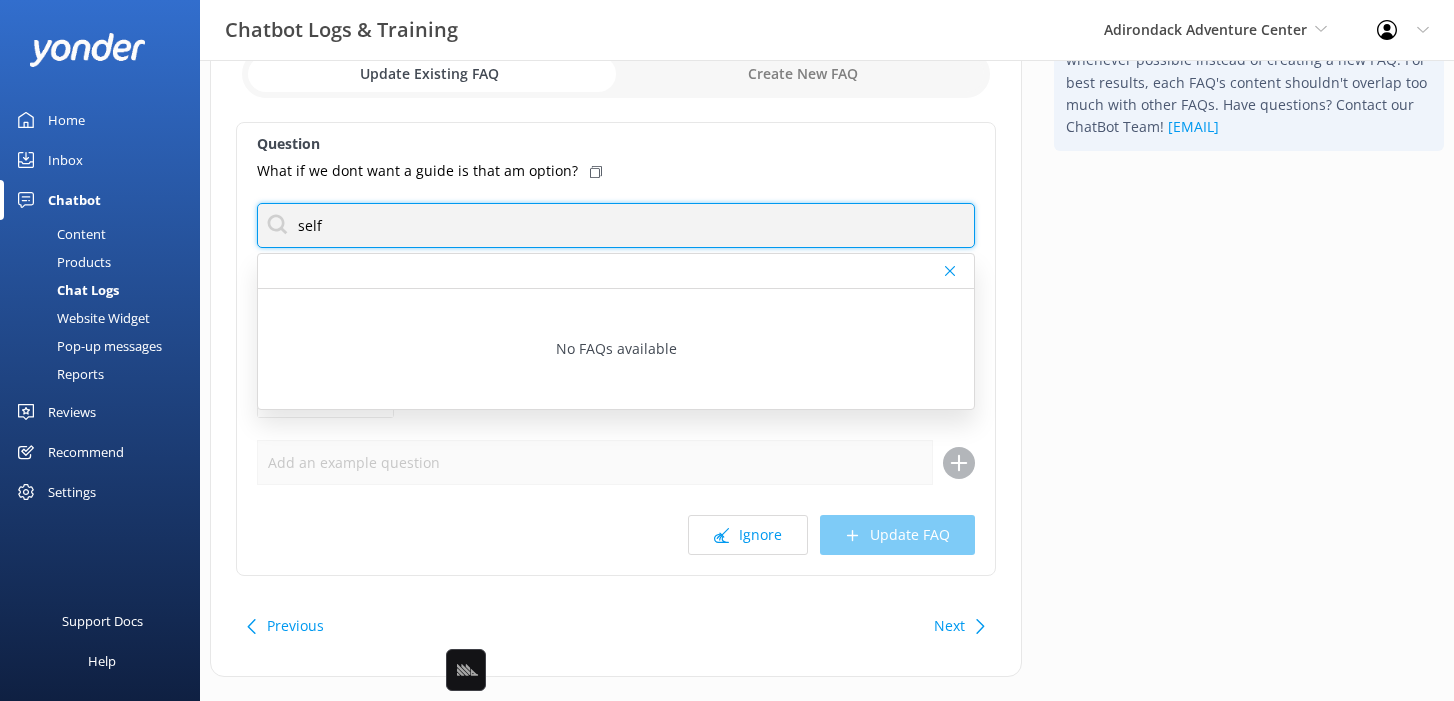 type on "self" 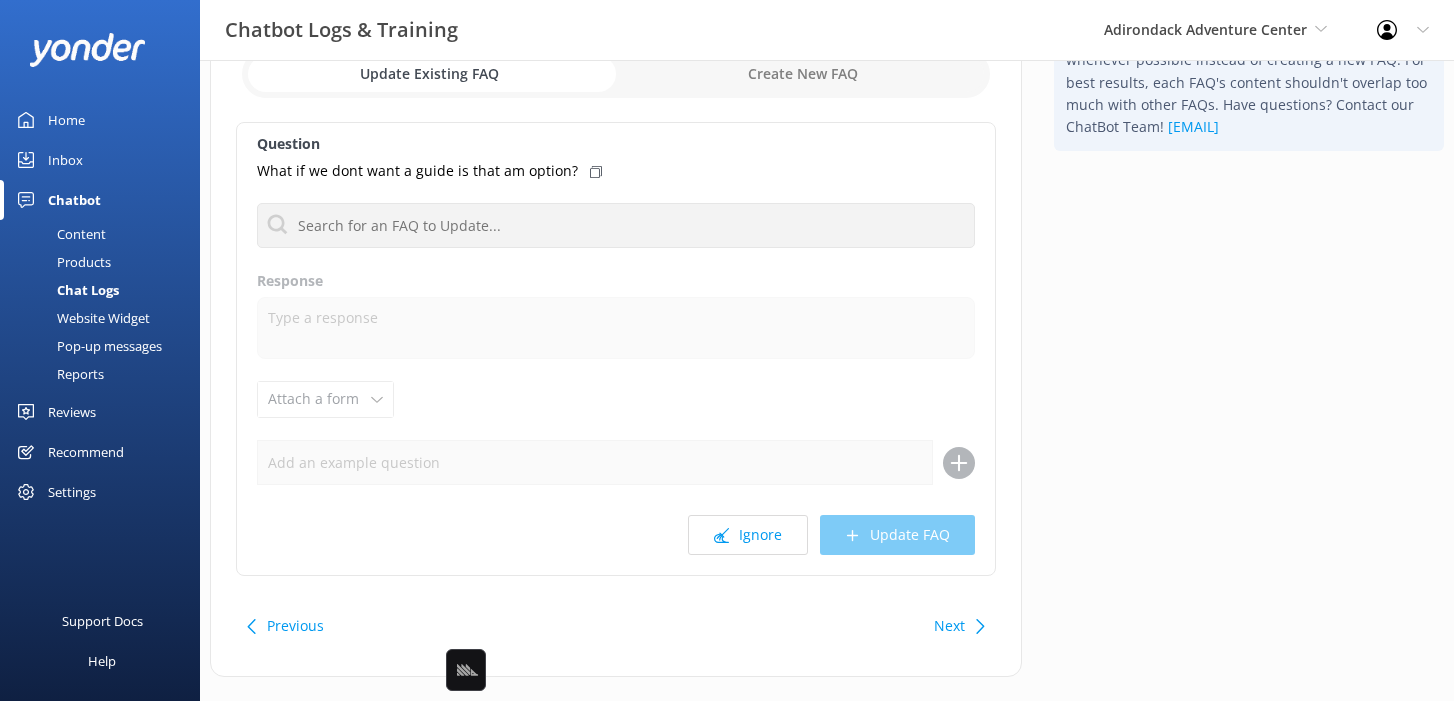 click on "Next" at bounding box center (949, 626) 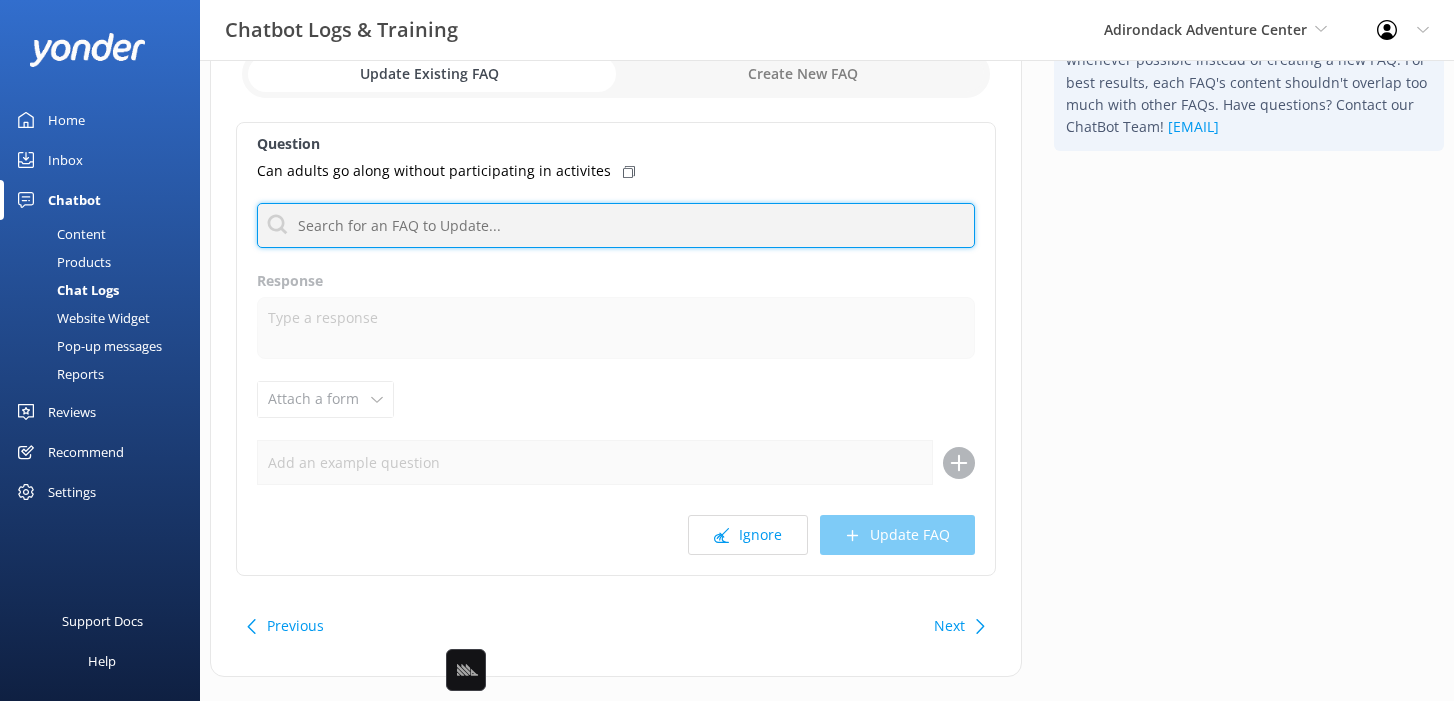 click at bounding box center [616, 225] 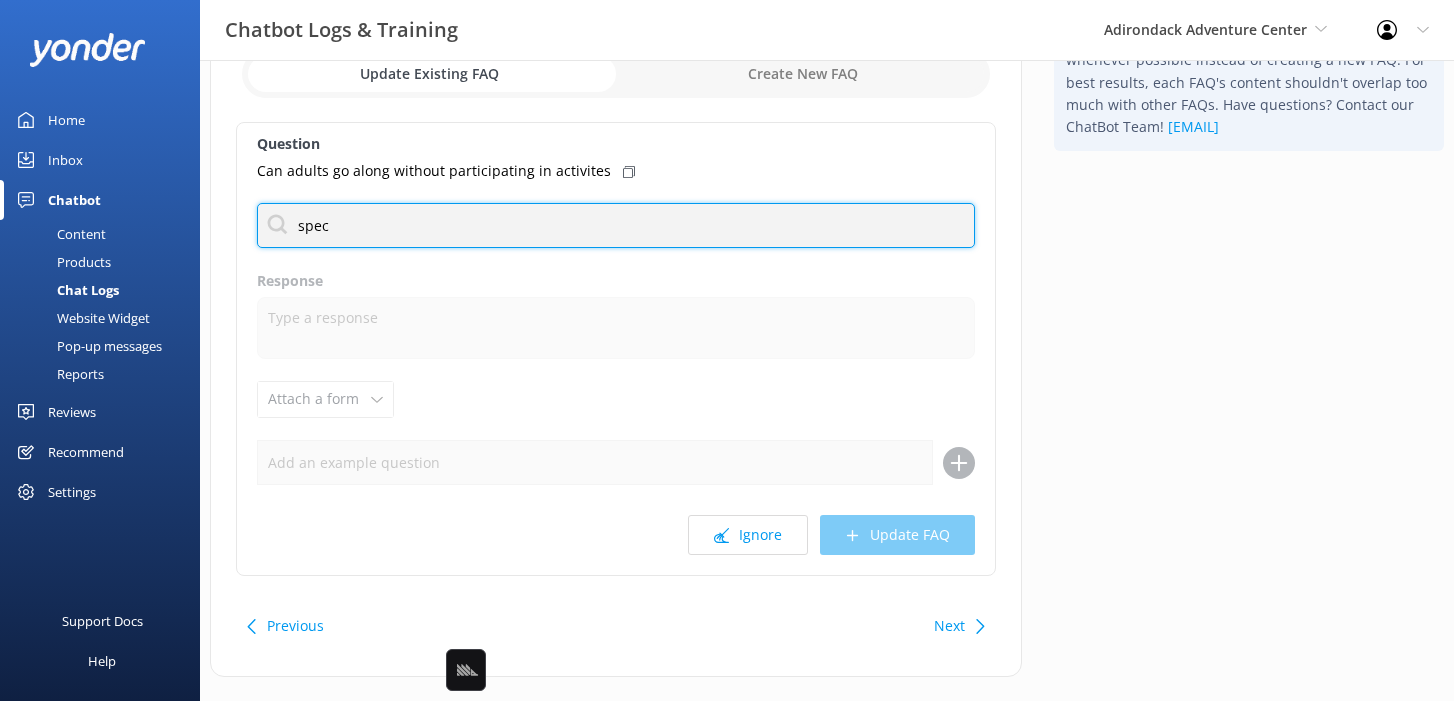 type on "spect" 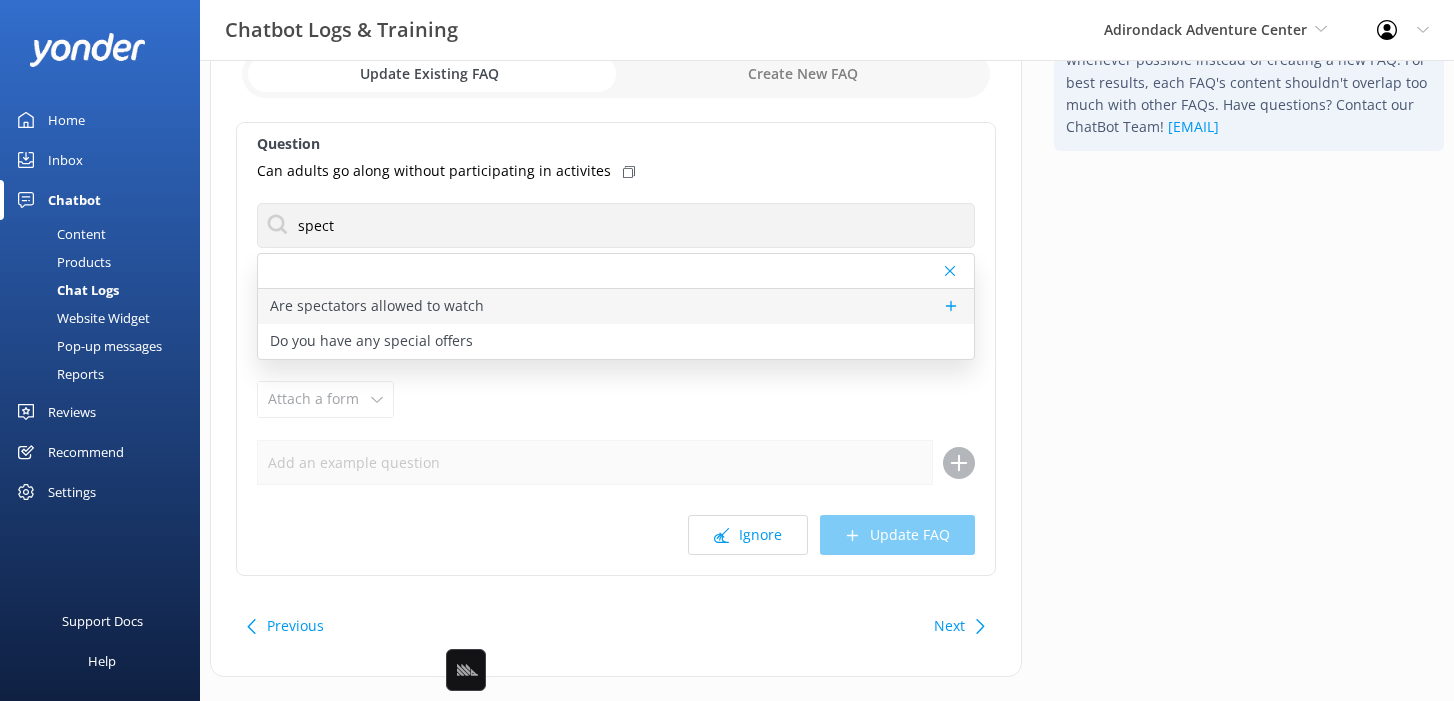 click on "Are spectators allowed to watch" at bounding box center (616, 306) 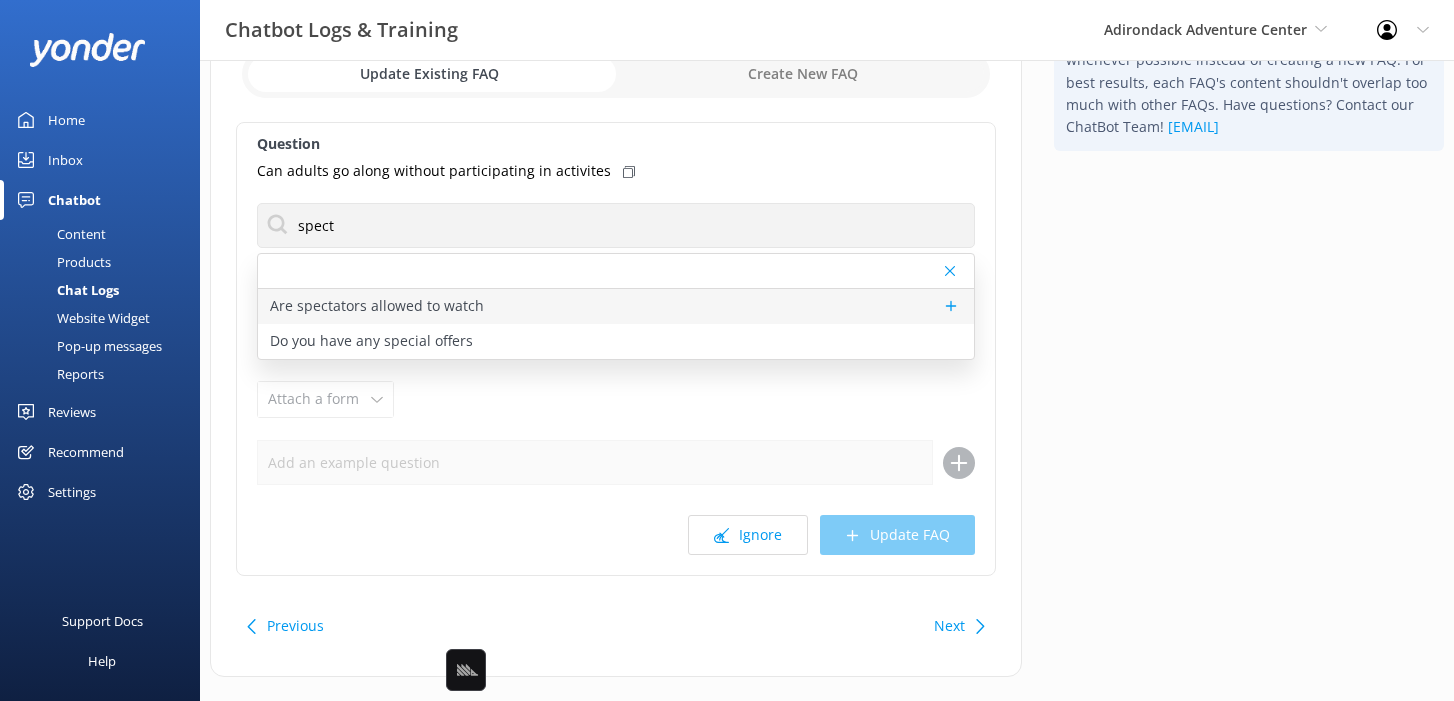 type on "Spectators are not able to watch Whitewater Rafting or Lazy River Tubing, however we do have a picnic and viewing area around the Treetop Adventure and Zipline Park!" 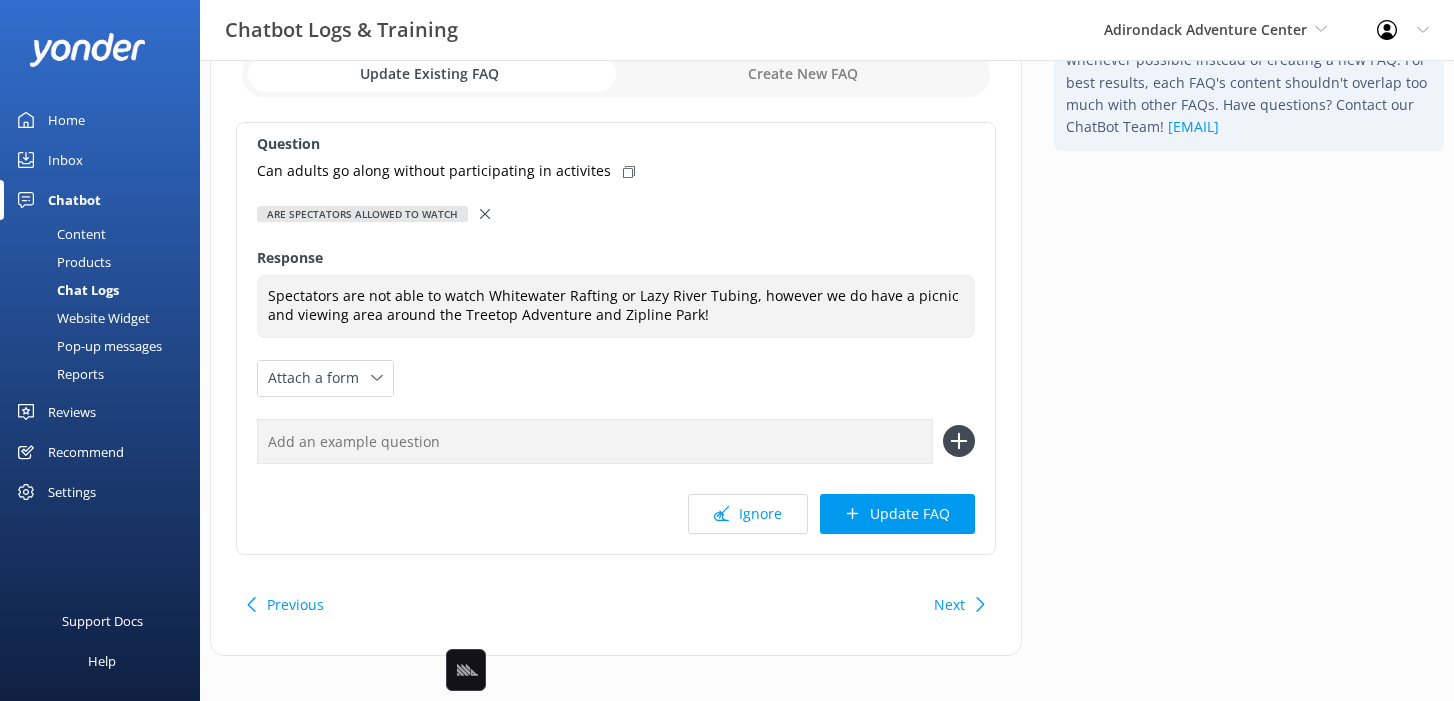 click 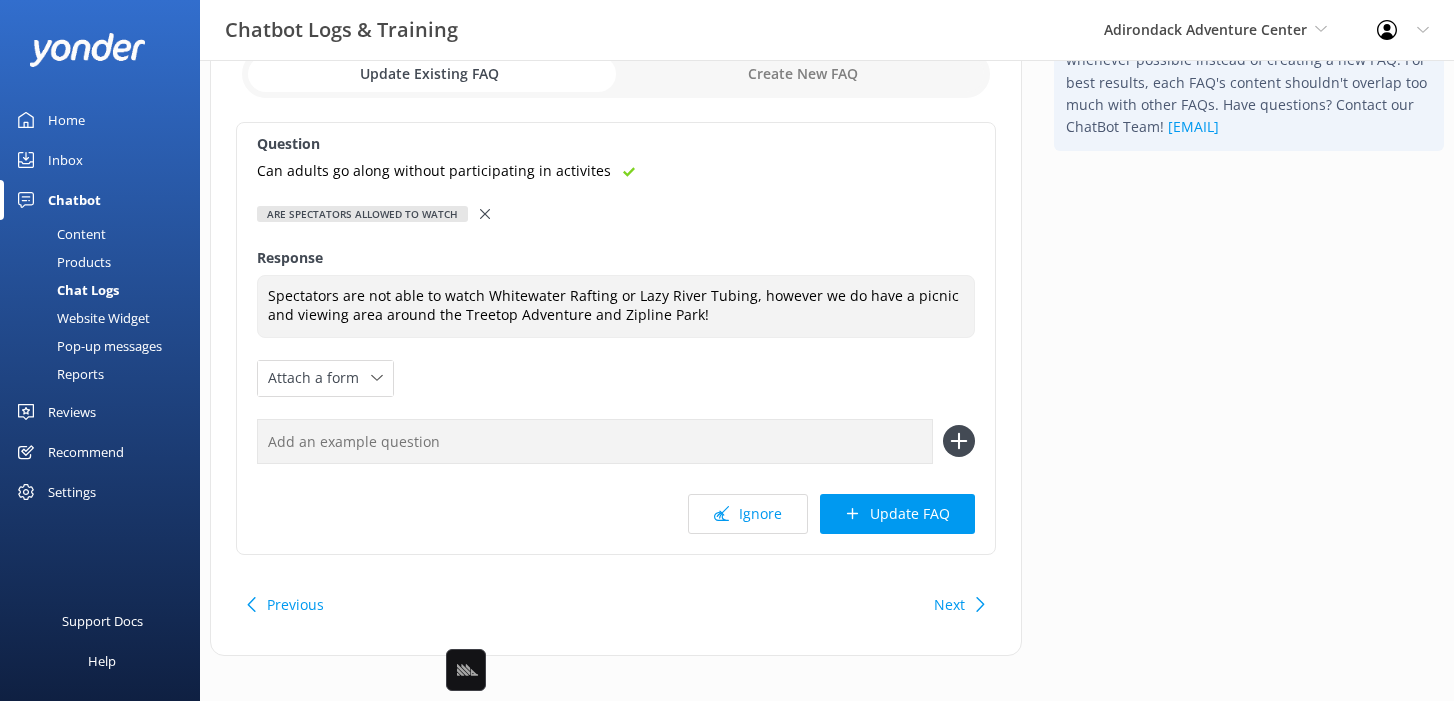 click at bounding box center (595, 441) 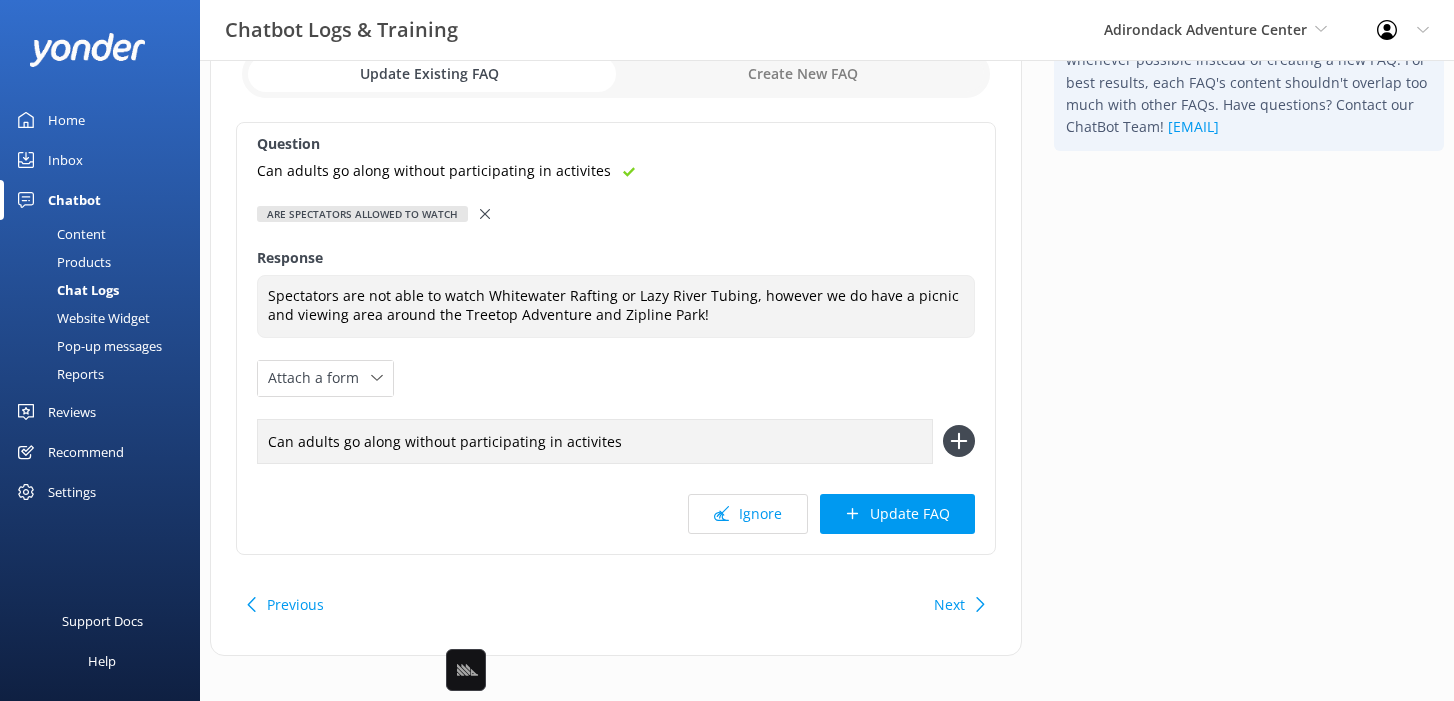 type on "Can adults go along without participating in activites" 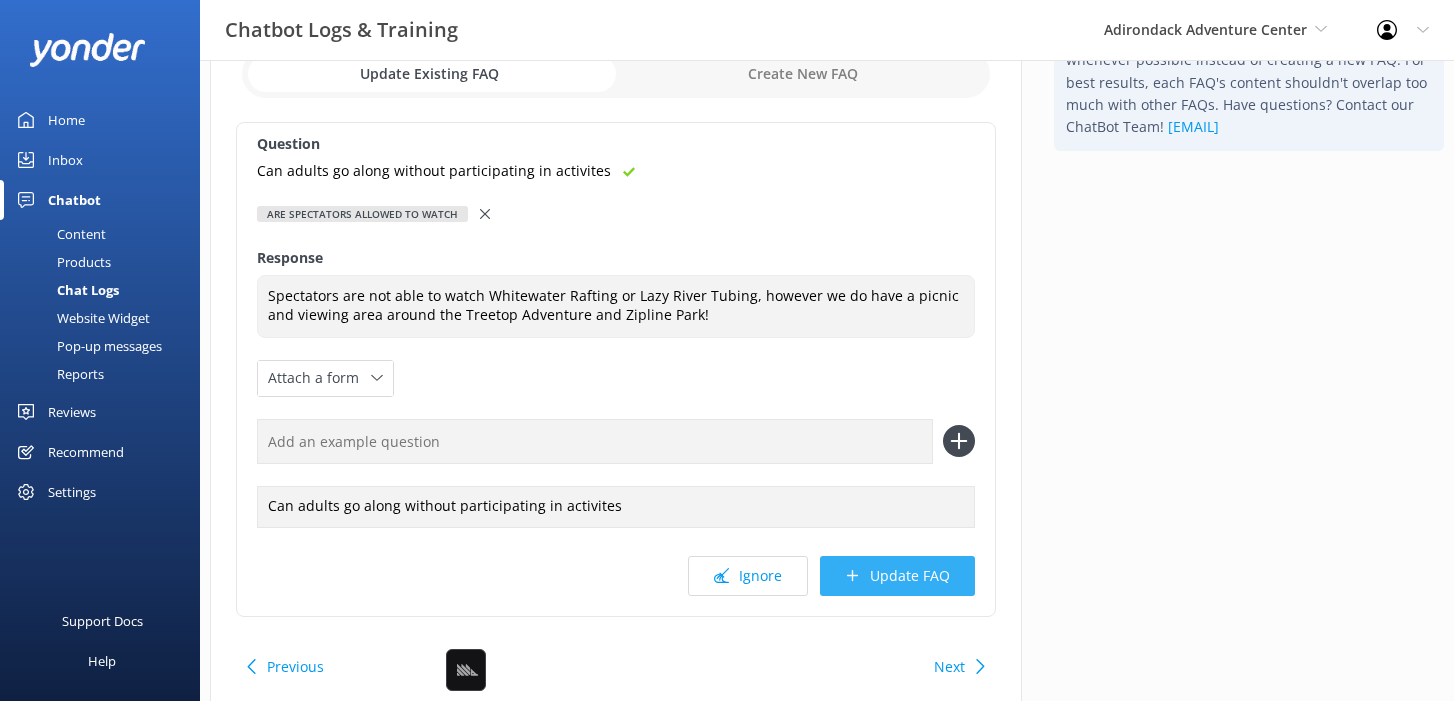 click on "Update FAQ" at bounding box center [897, 576] 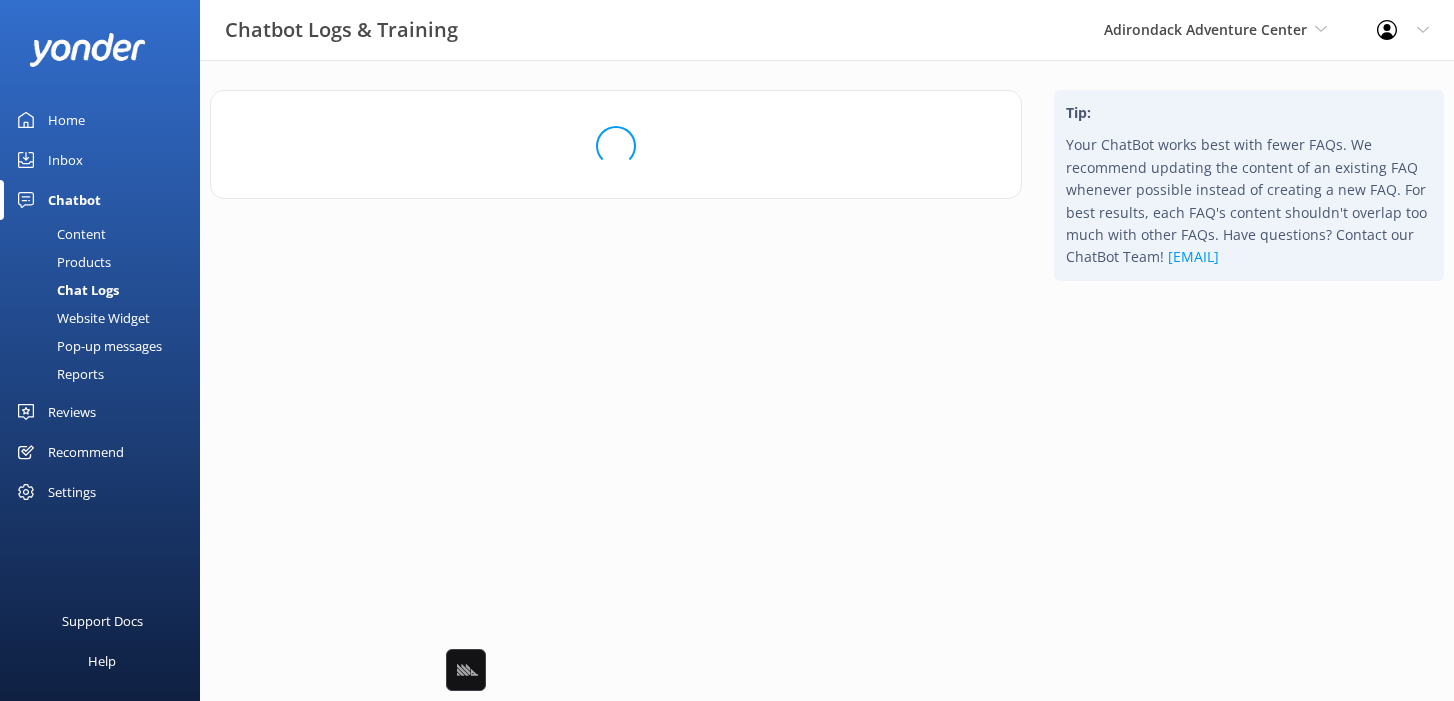 scroll, scrollTop: 0, scrollLeft: 0, axis: both 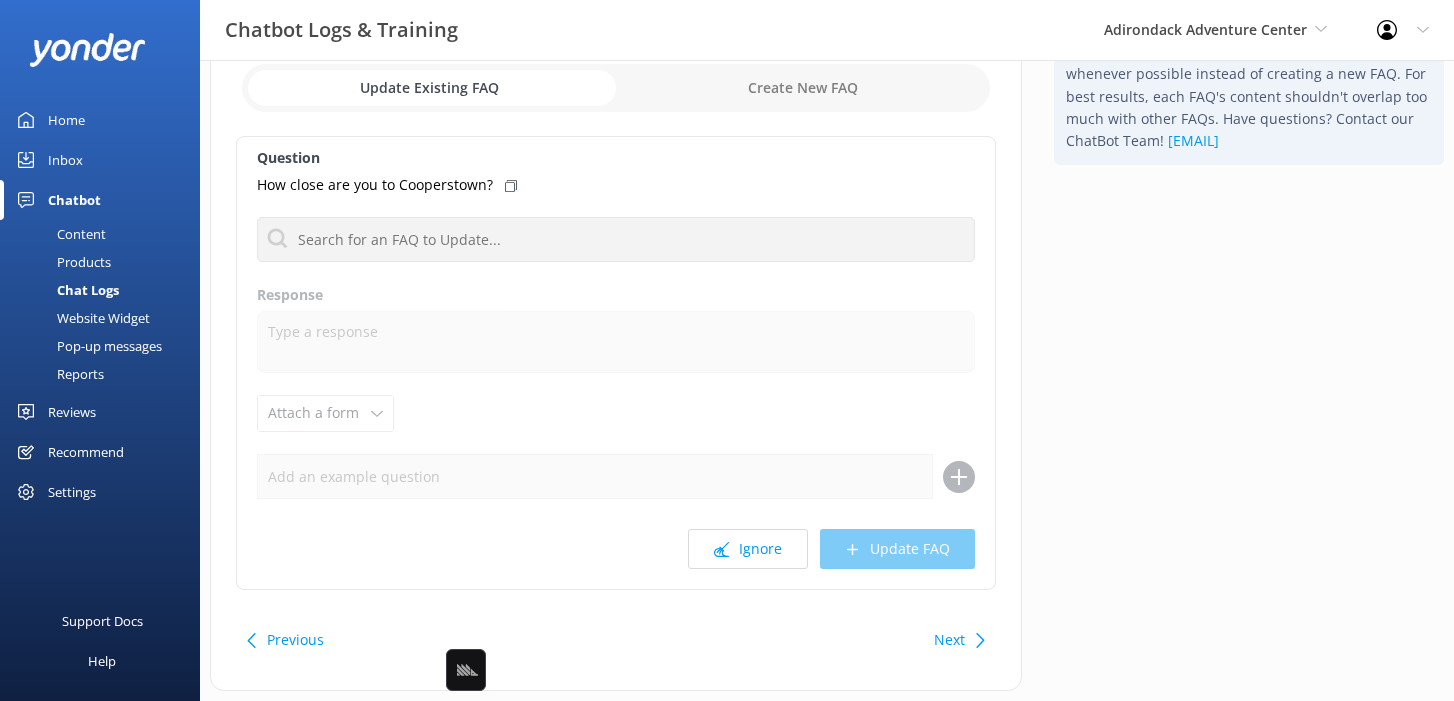 click on "Next" at bounding box center (949, 640) 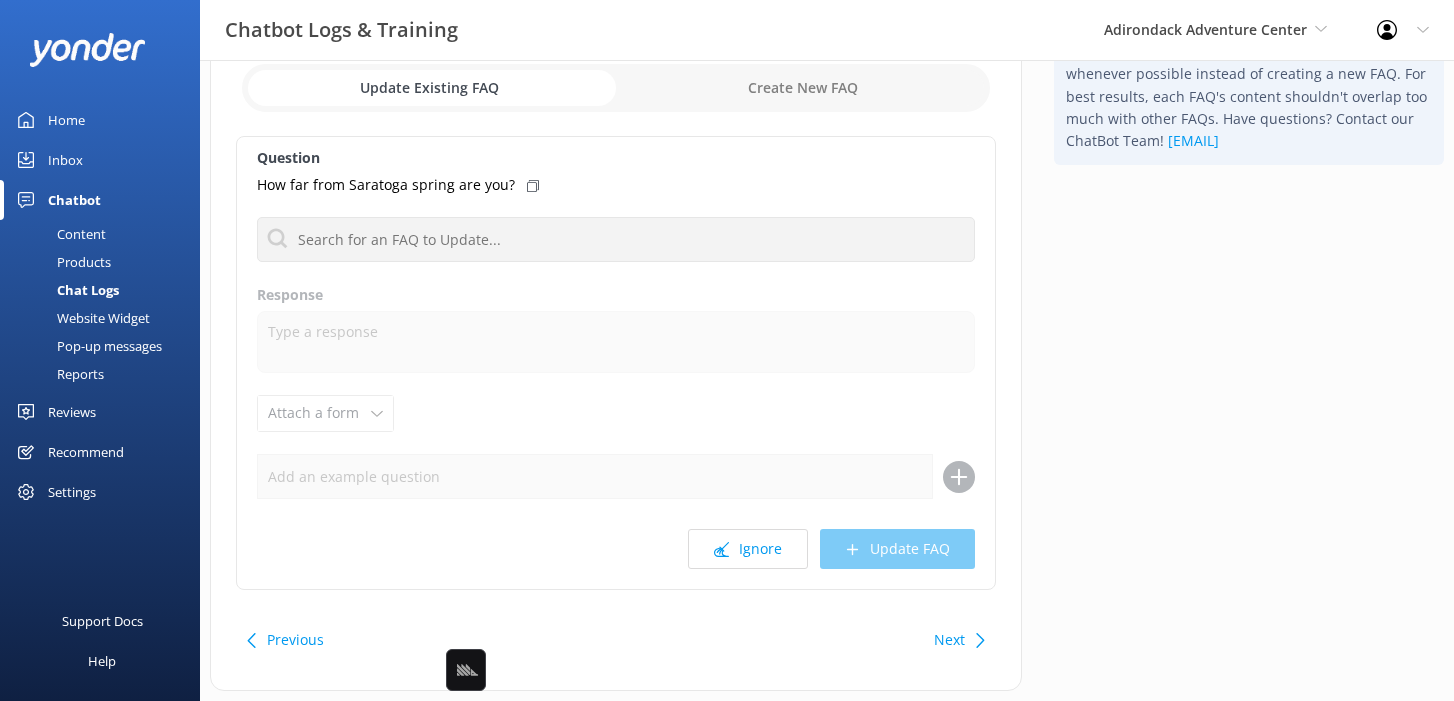 click on "Next" at bounding box center (949, 640) 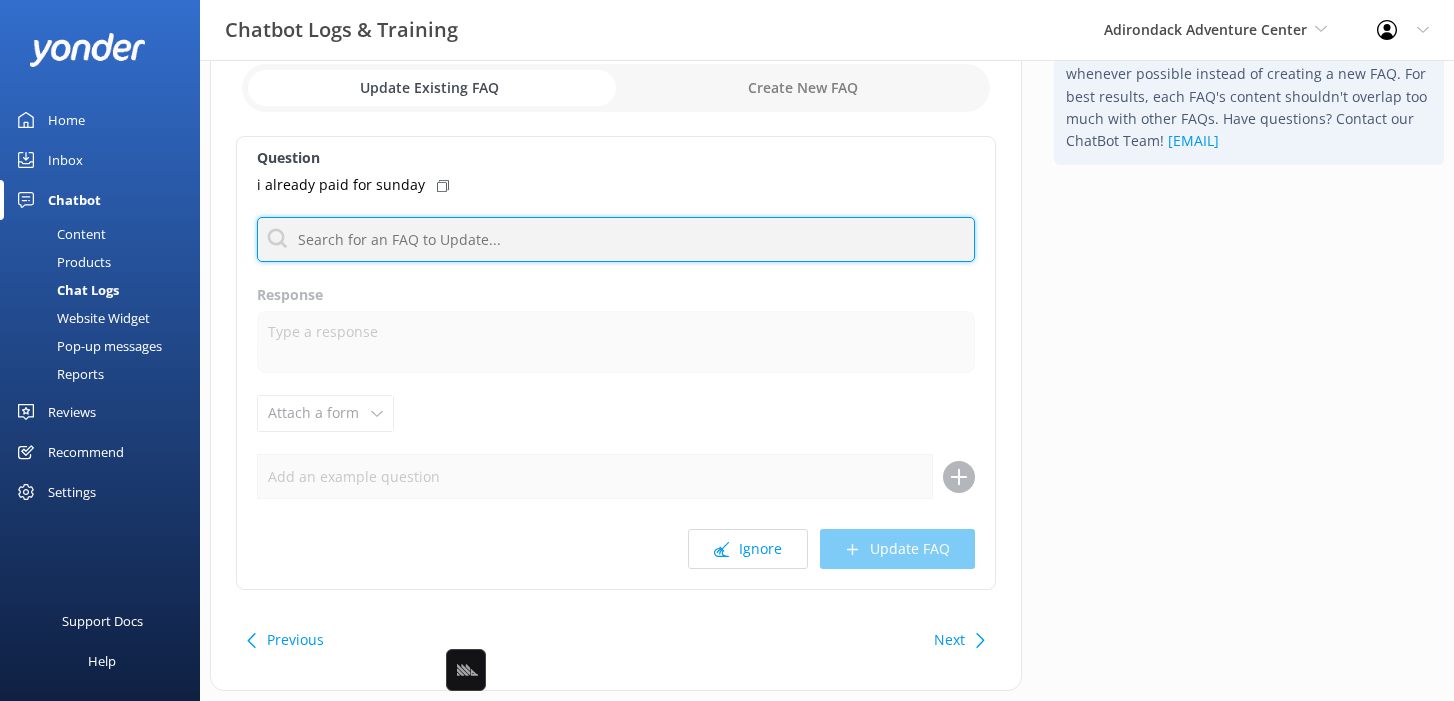 click at bounding box center (616, 239) 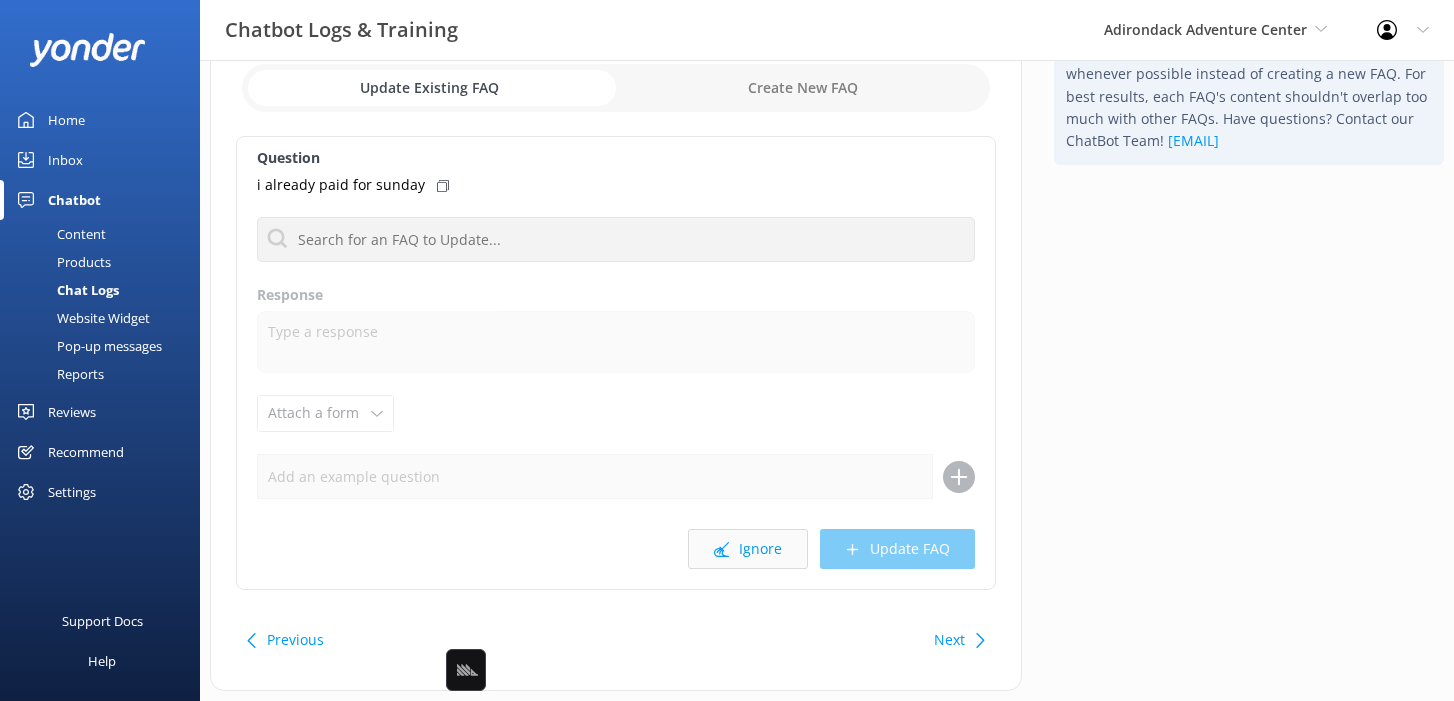 click on "Ignore" at bounding box center [748, 549] 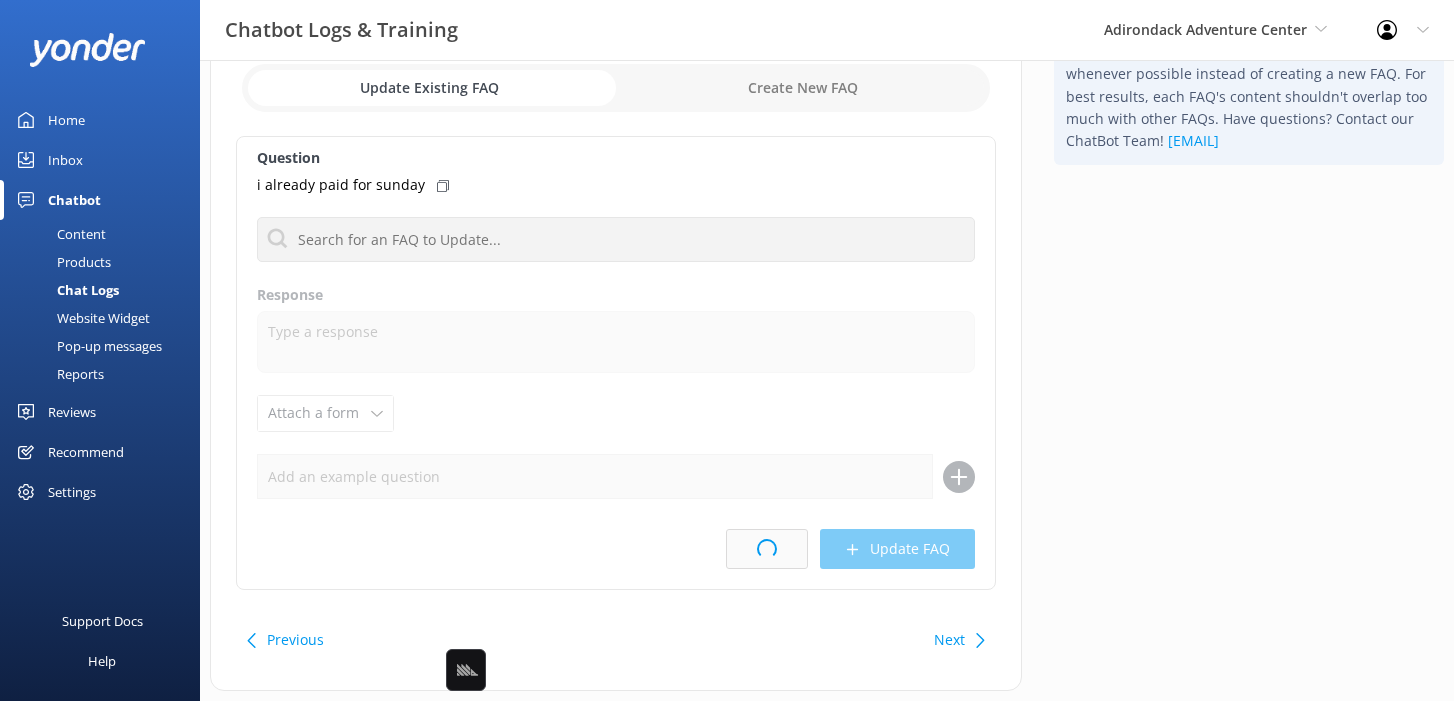scroll, scrollTop: 0, scrollLeft: 0, axis: both 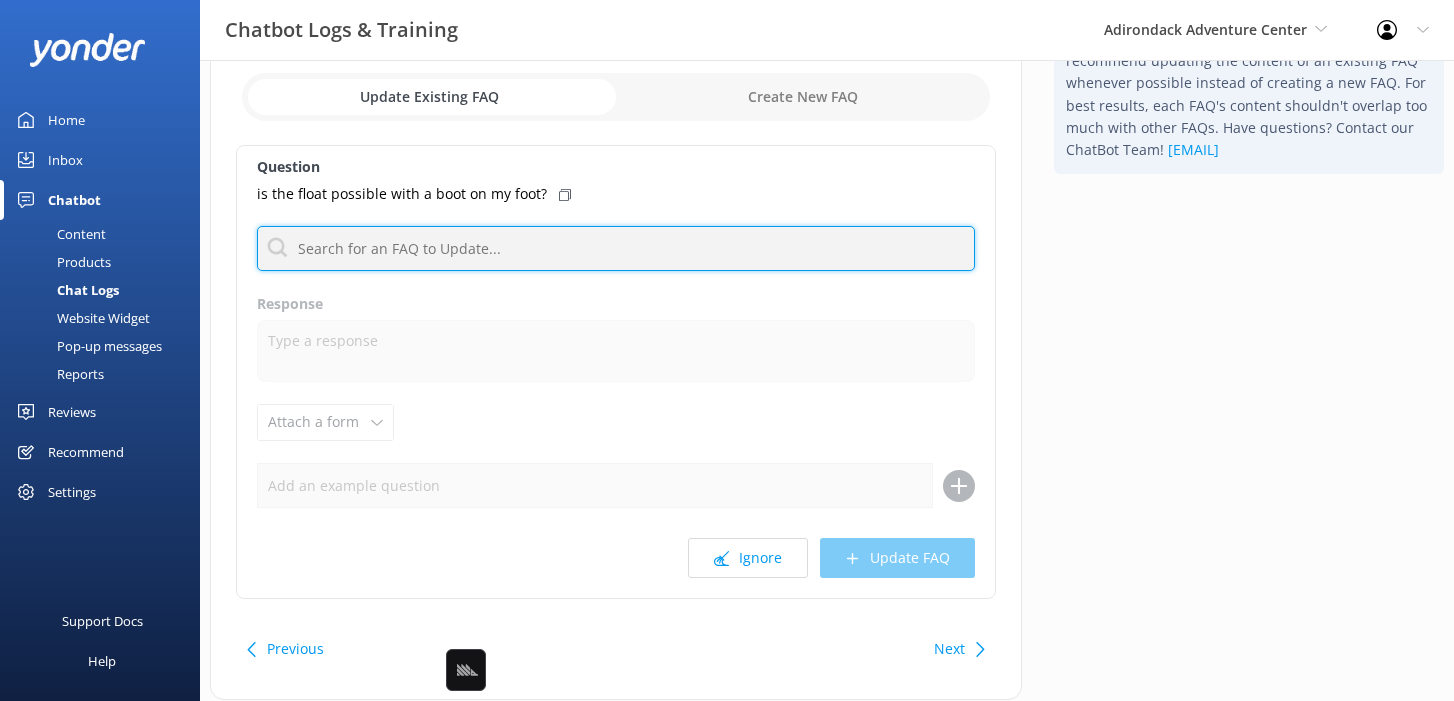 click at bounding box center (616, 248) 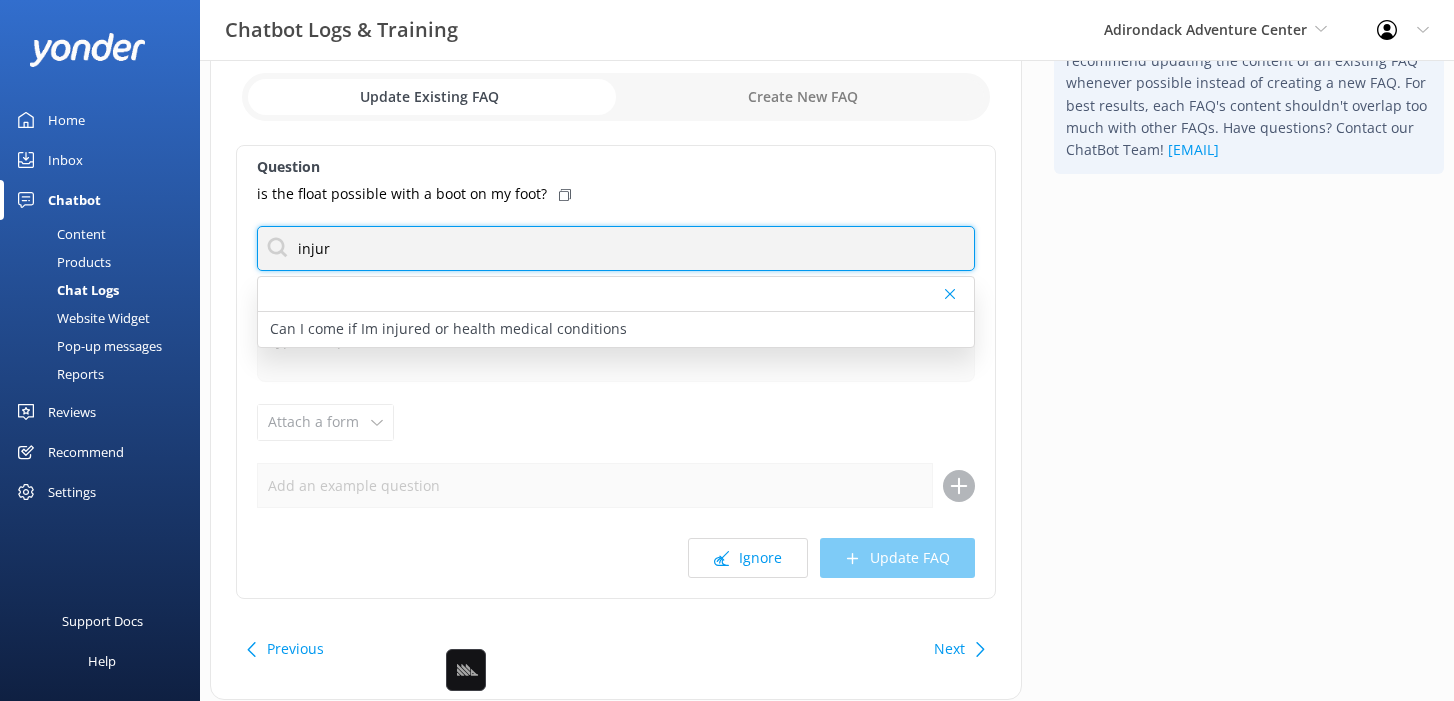 type on "injur" 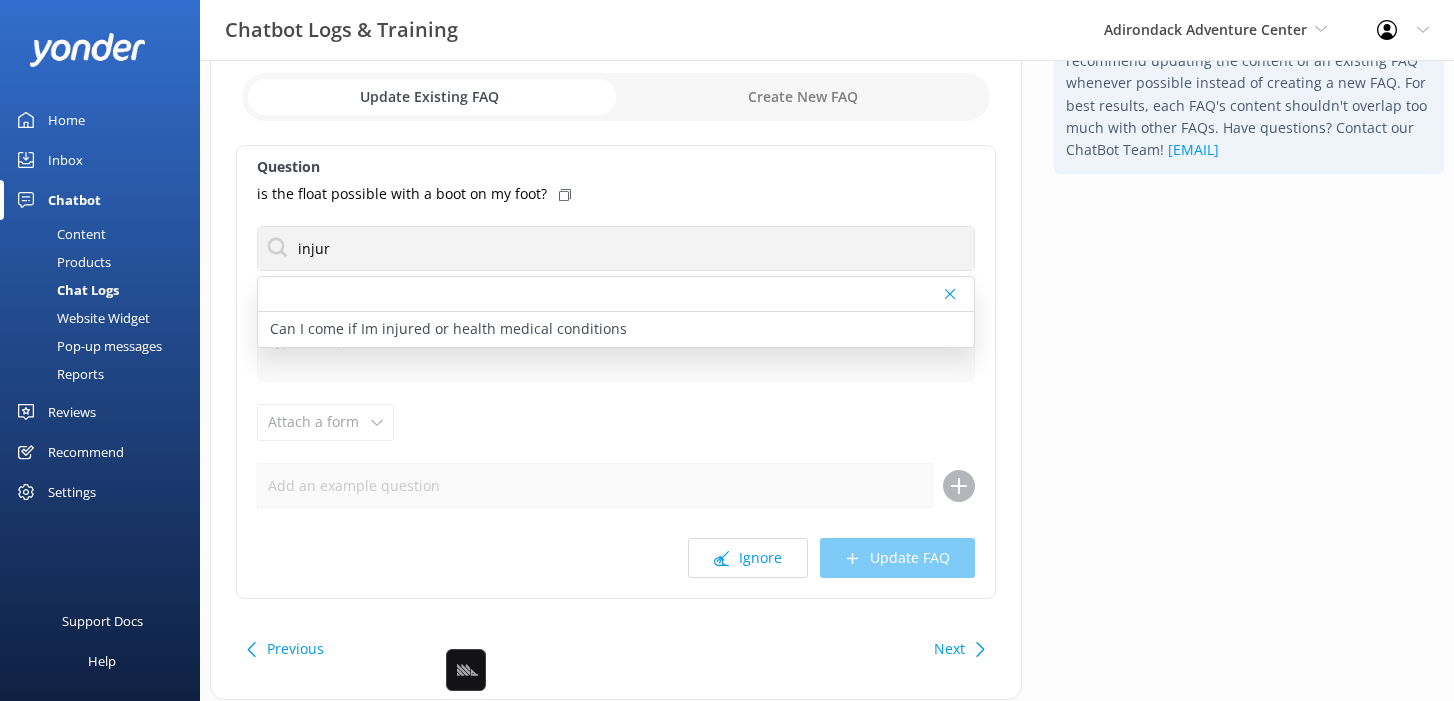 click on "Tip: Your ChatBot works best with fewer FAQs. We recommend updating the content of an existing FAQ whenever possible instead of creating a new FAQ. For best results, each FAQ's content shouldn't overlap too much with other FAQs. Have questions? Contact our ChatBot Team!   support@yonderhq.com" at bounding box center [1249, 351] 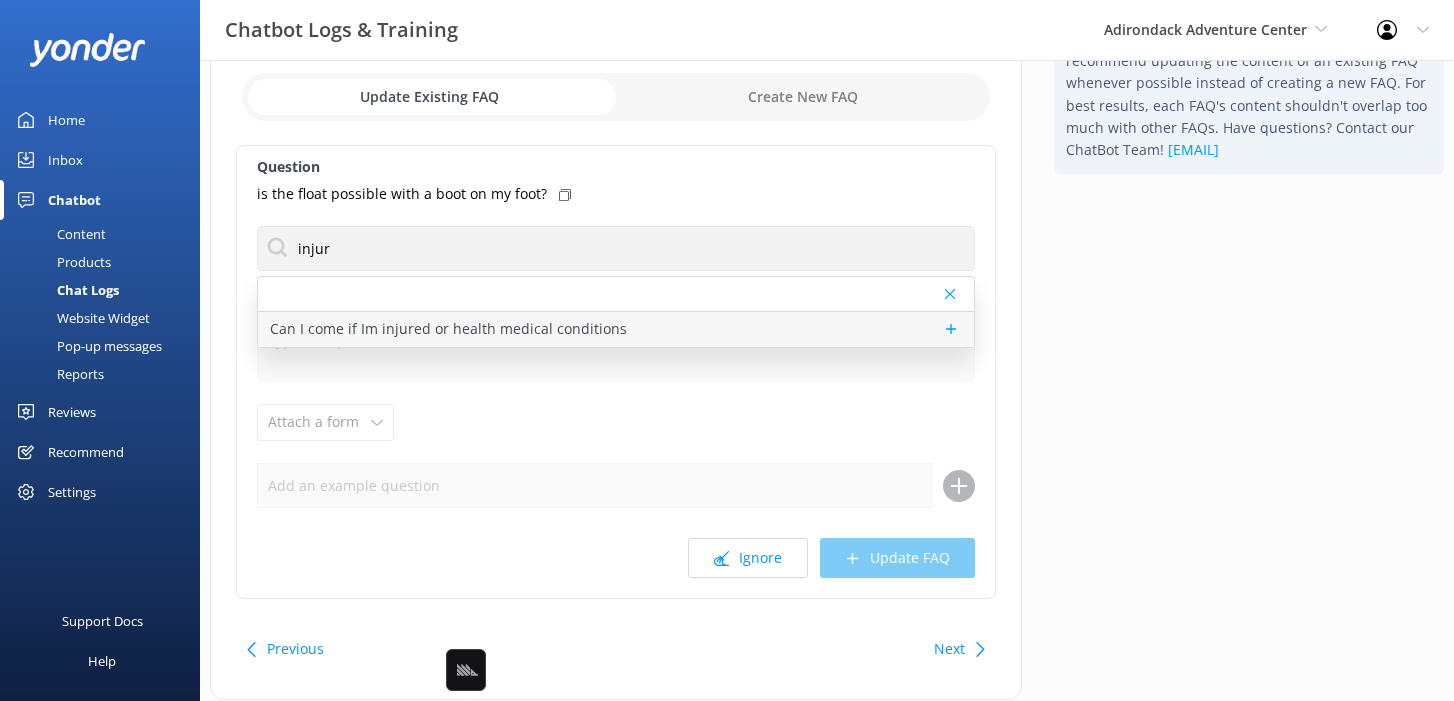 click on "Can I come if Im injured or health medical conditions" at bounding box center [616, 329] 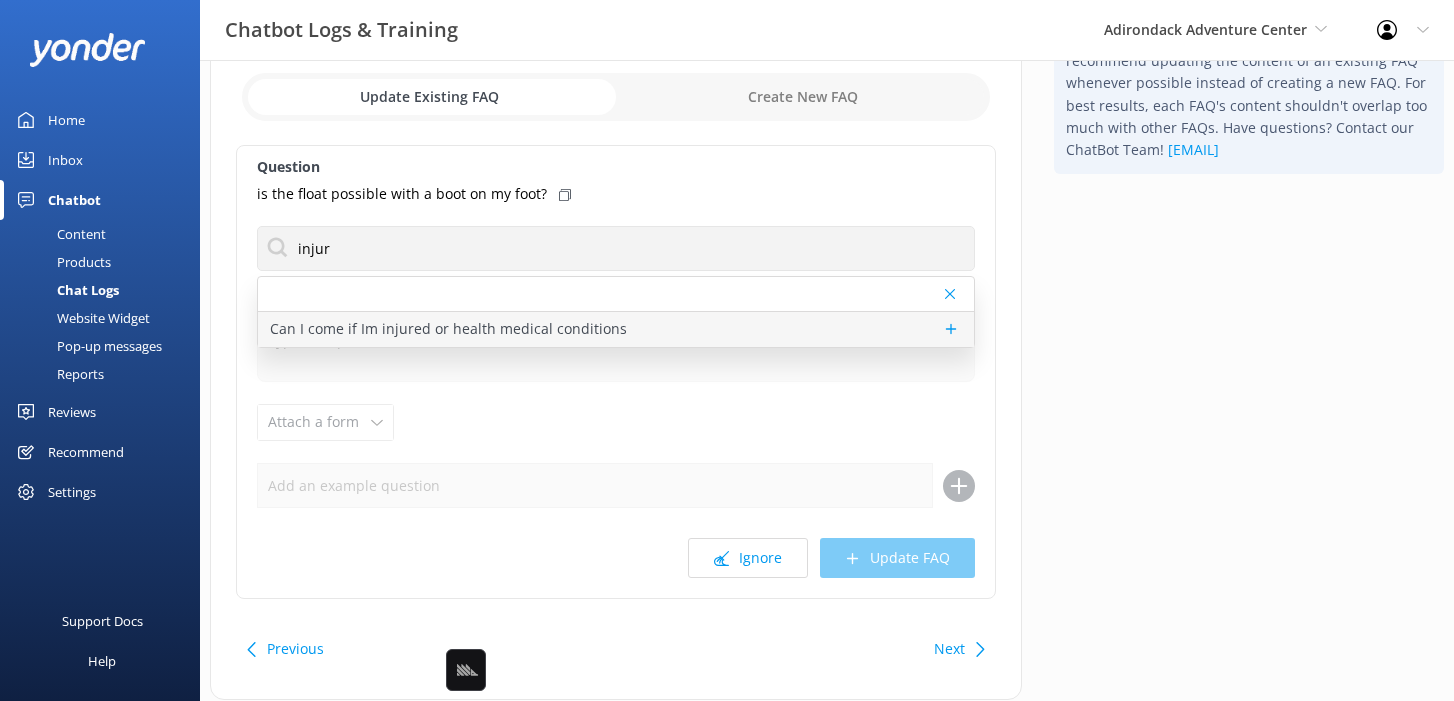 type on "Please consult your doctor if you are injured or have any pre-existing medical conditions." 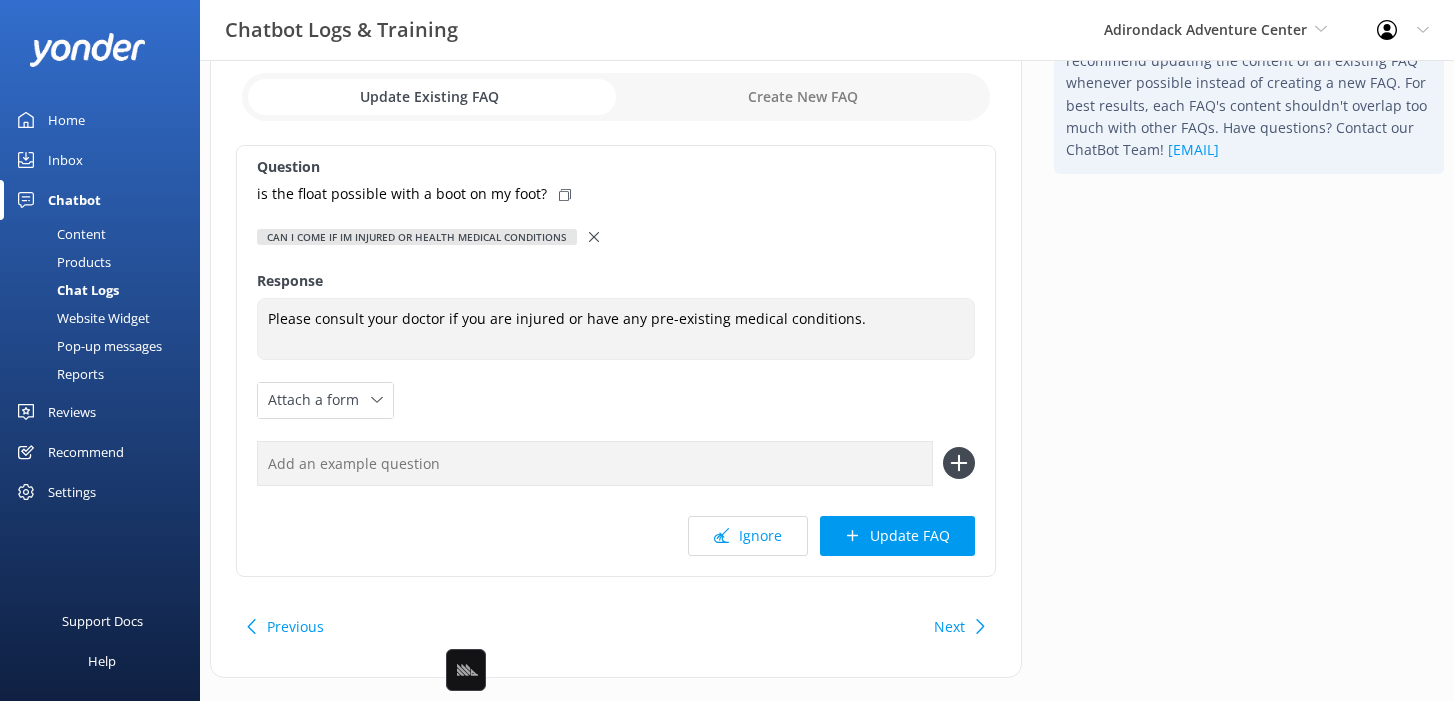 click 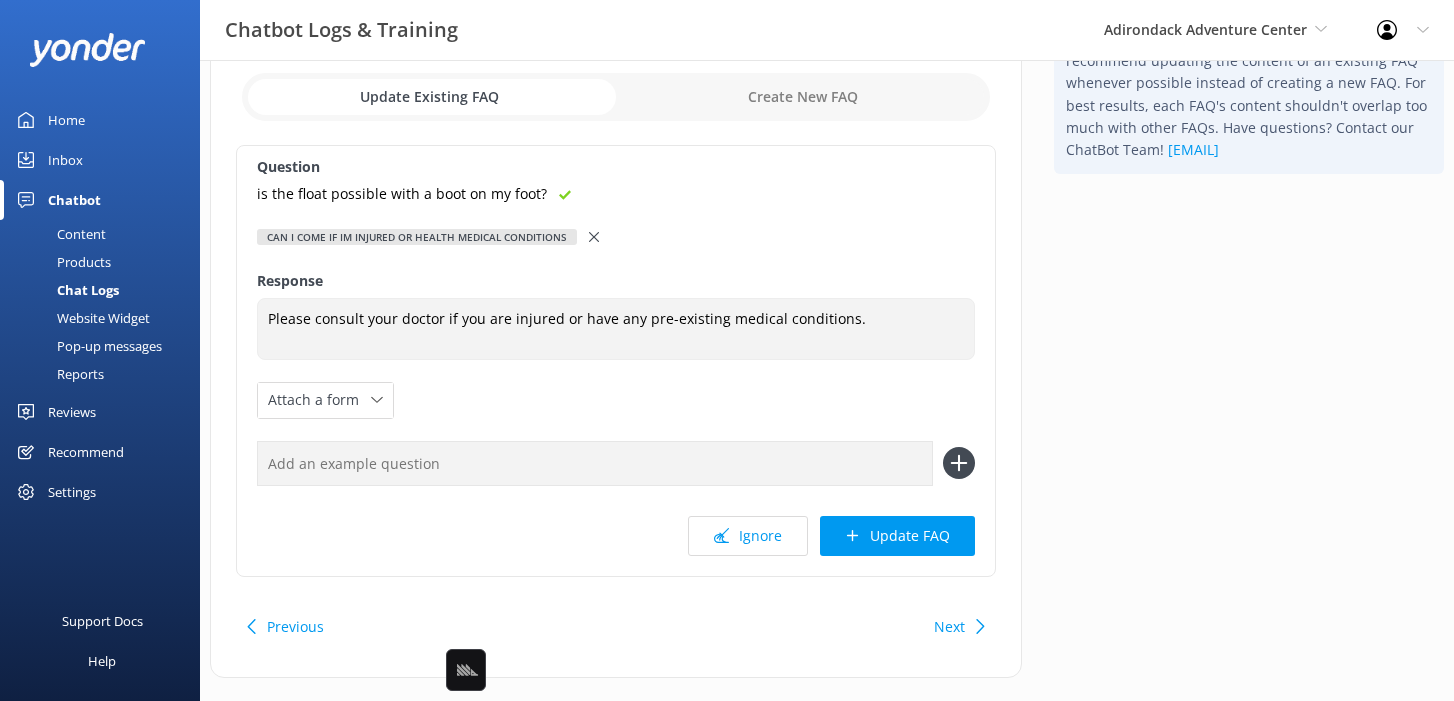 click at bounding box center (595, 463) 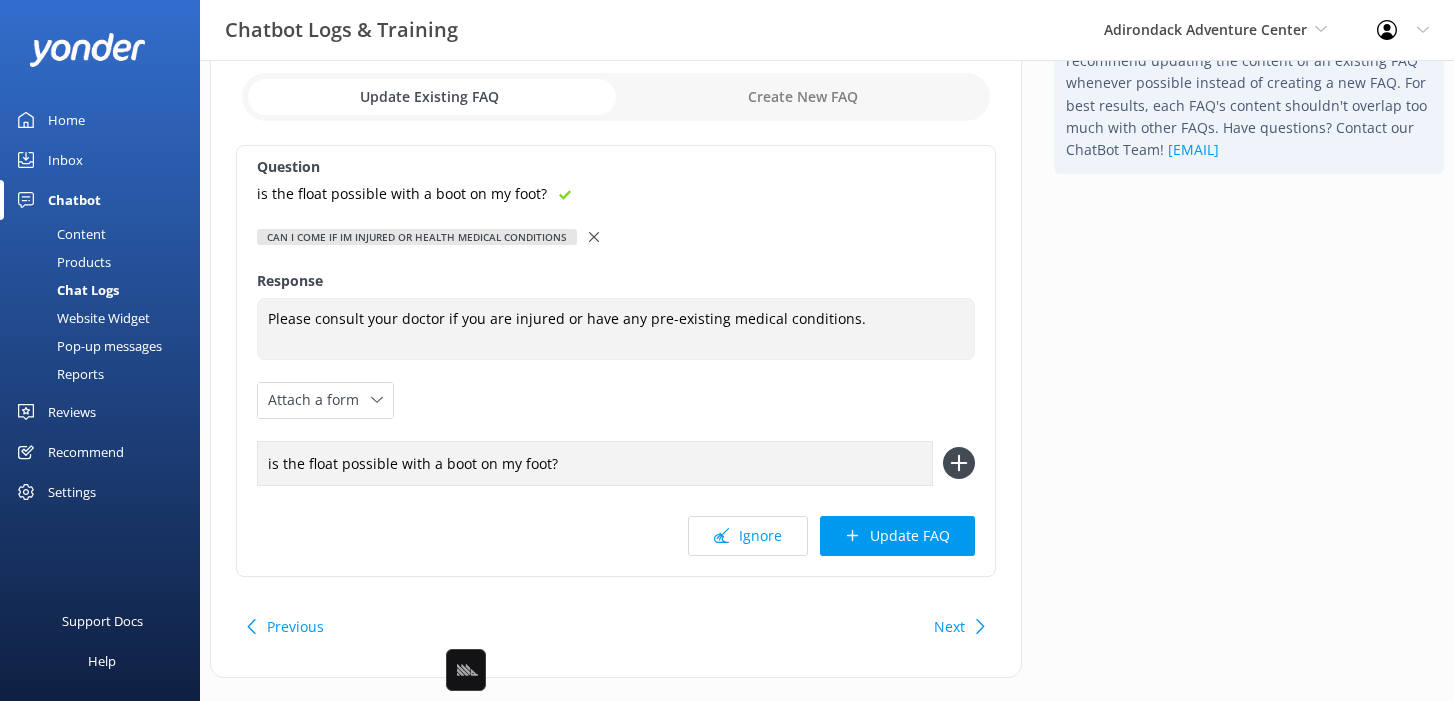 type on "is the float possible with a boot on my foot?" 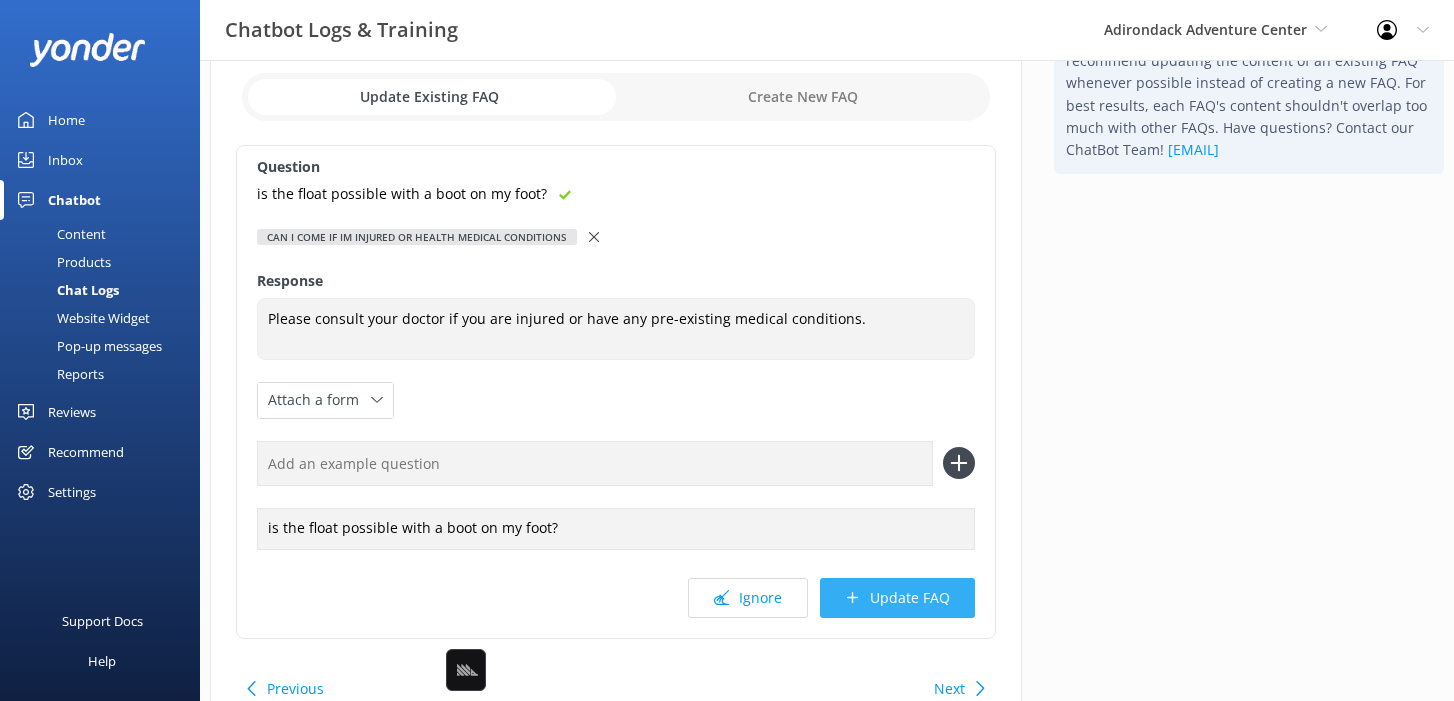 click on "Update FAQ" at bounding box center (897, 598) 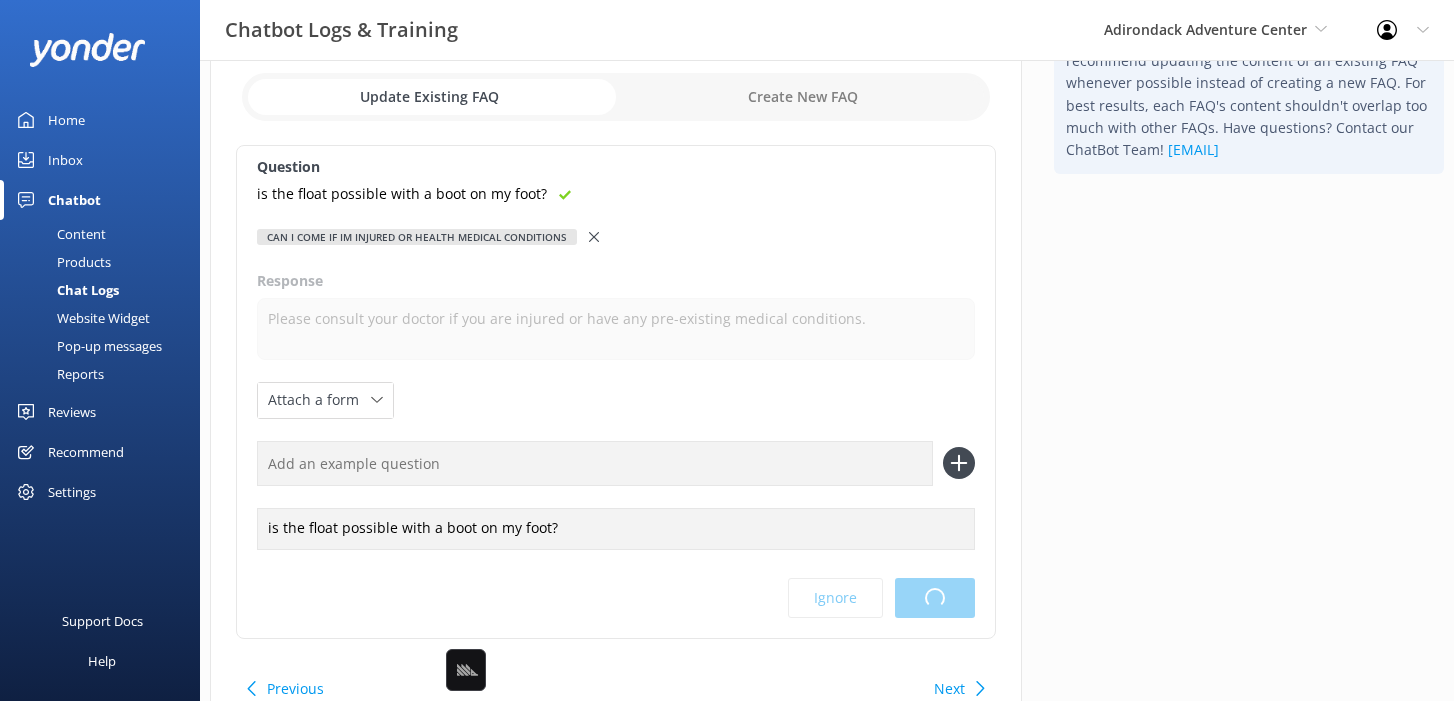 scroll, scrollTop: 0, scrollLeft: 0, axis: both 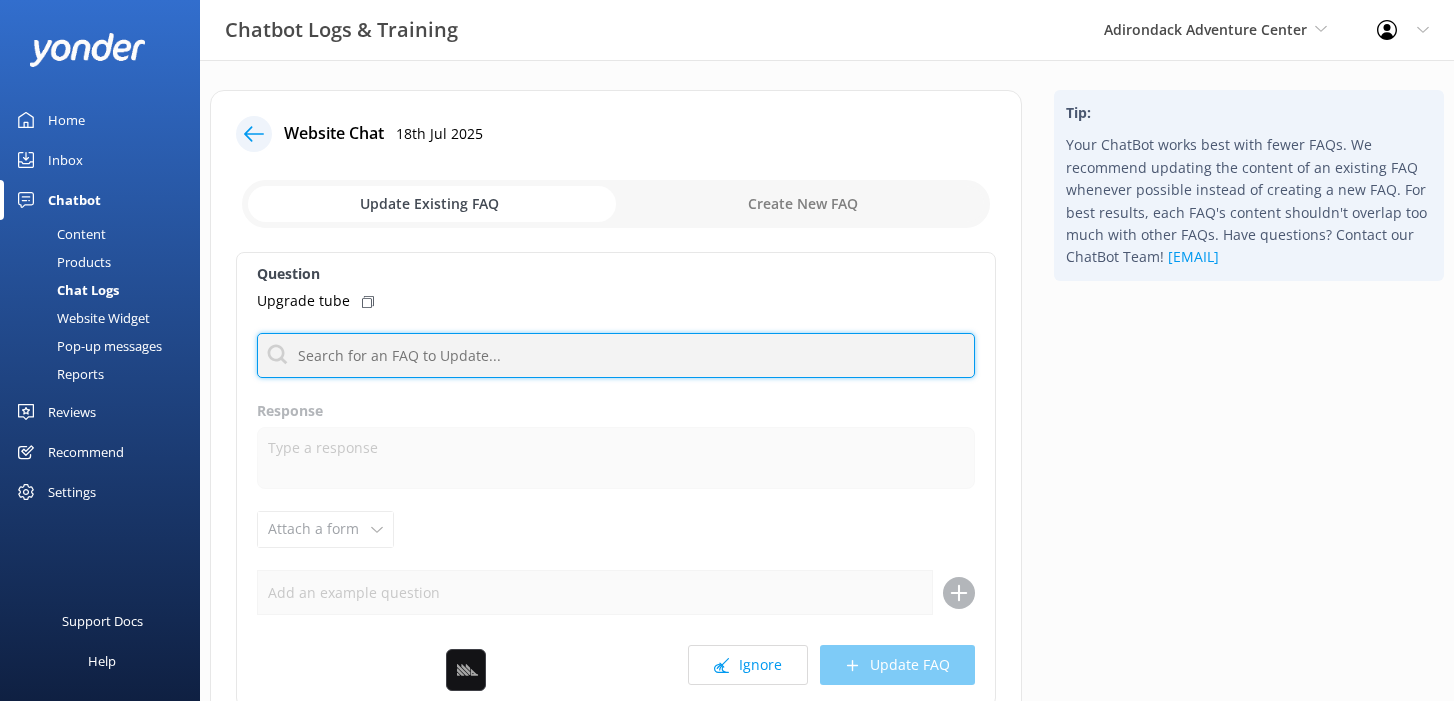 click at bounding box center (616, 355) 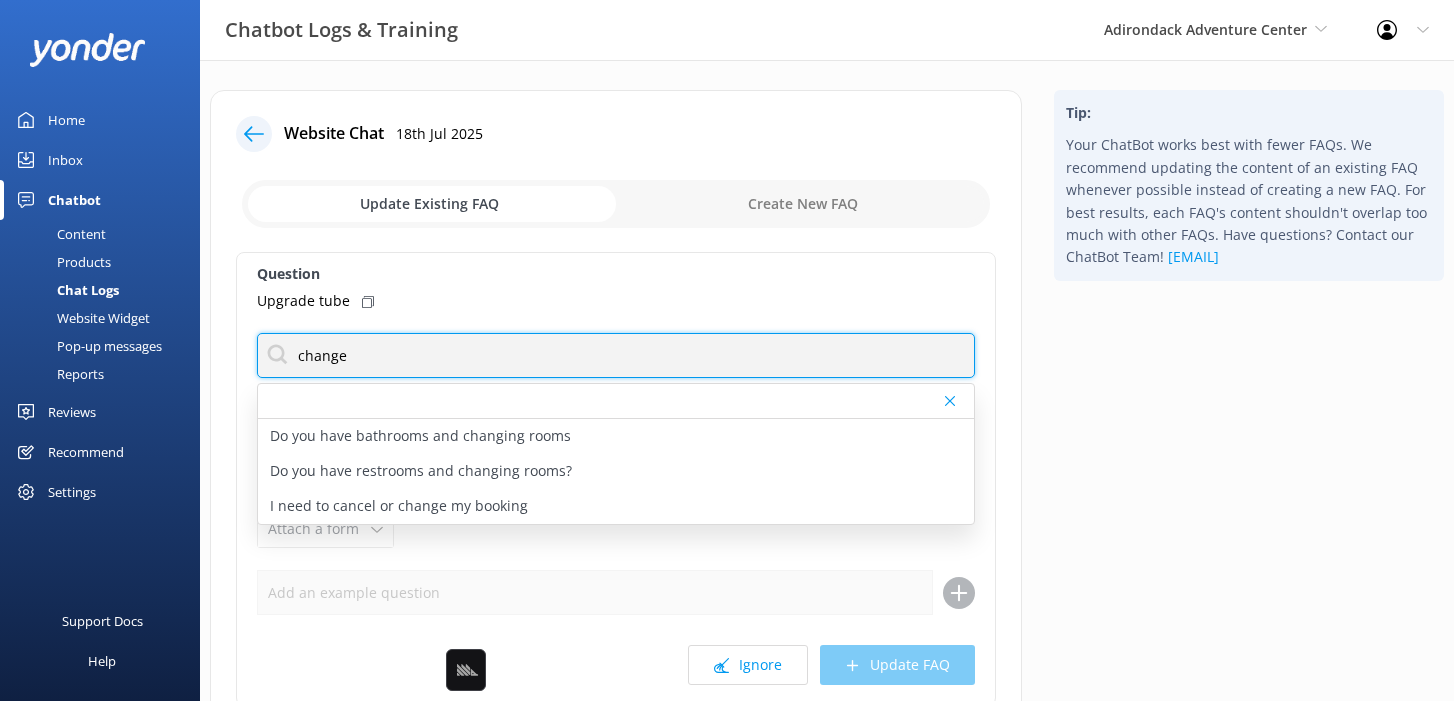 type on "change" 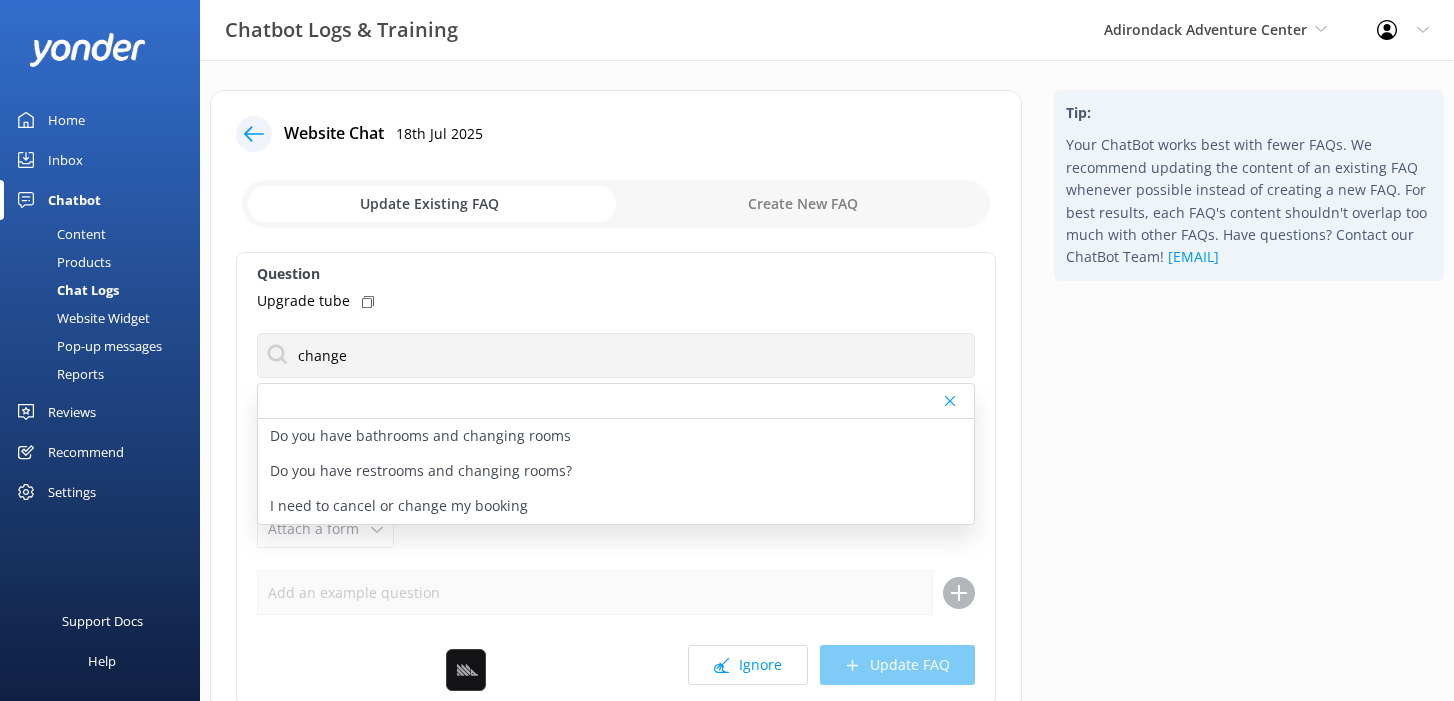 click 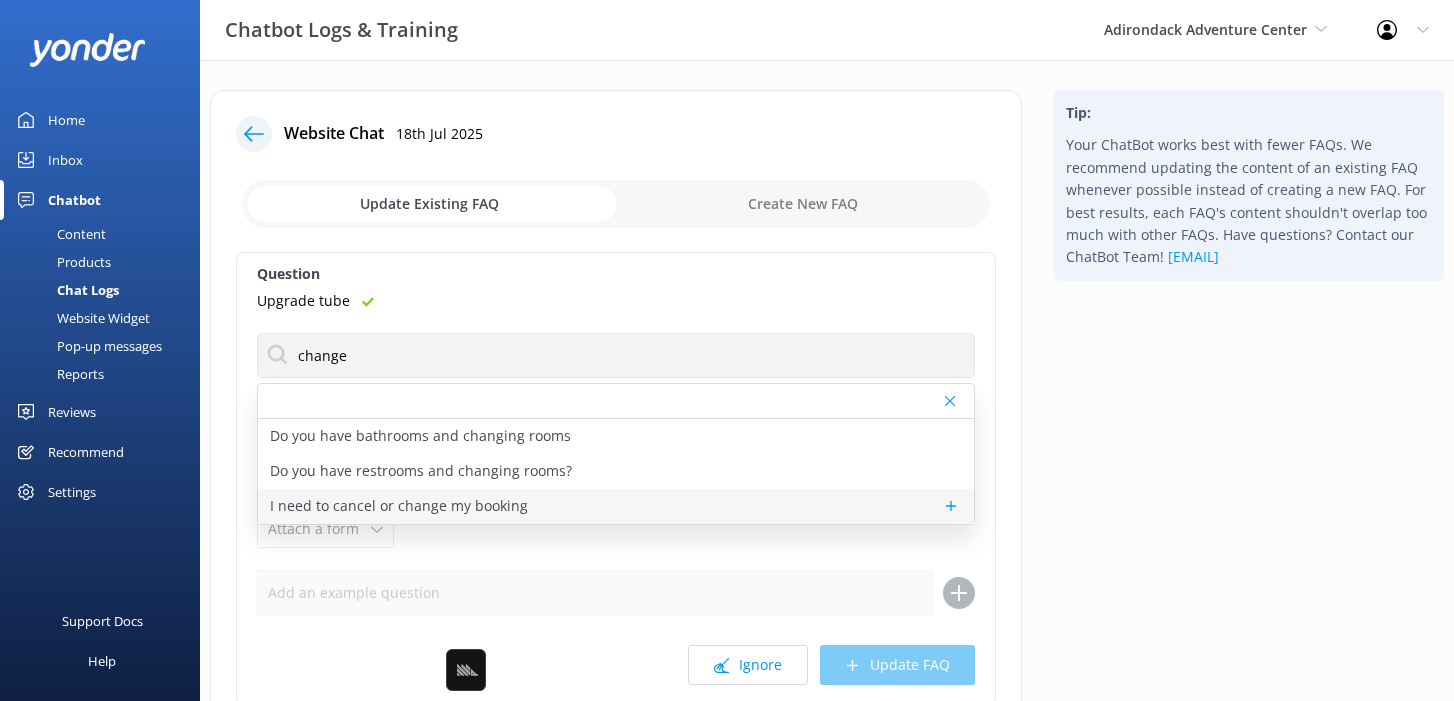 click on "I need to cancel or change my booking" at bounding box center (399, 506) 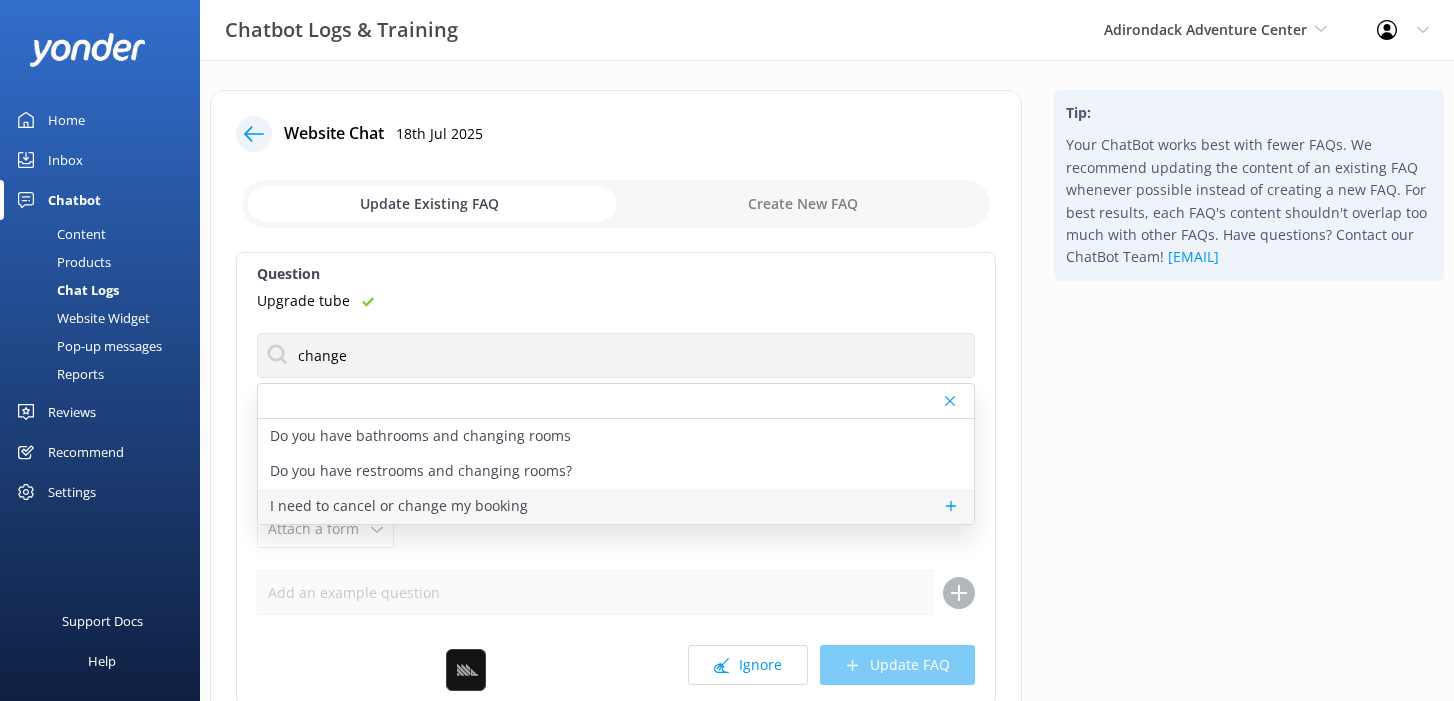 type on "If you'd like to cancel or amend your reservation, please contact the team at (518) 696-6133. We offer a full refund for cancellations made at least 24 hours in advance." 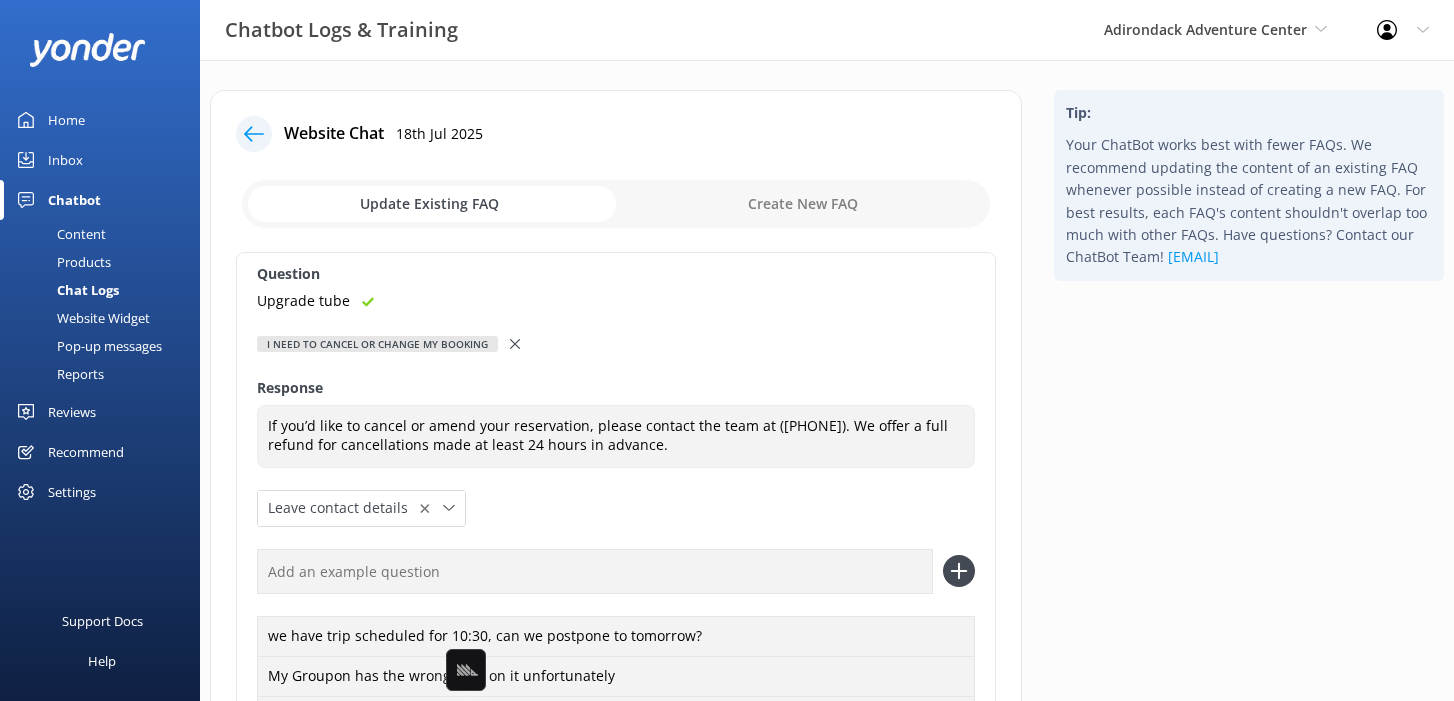 click at bounding box center [595, 571] 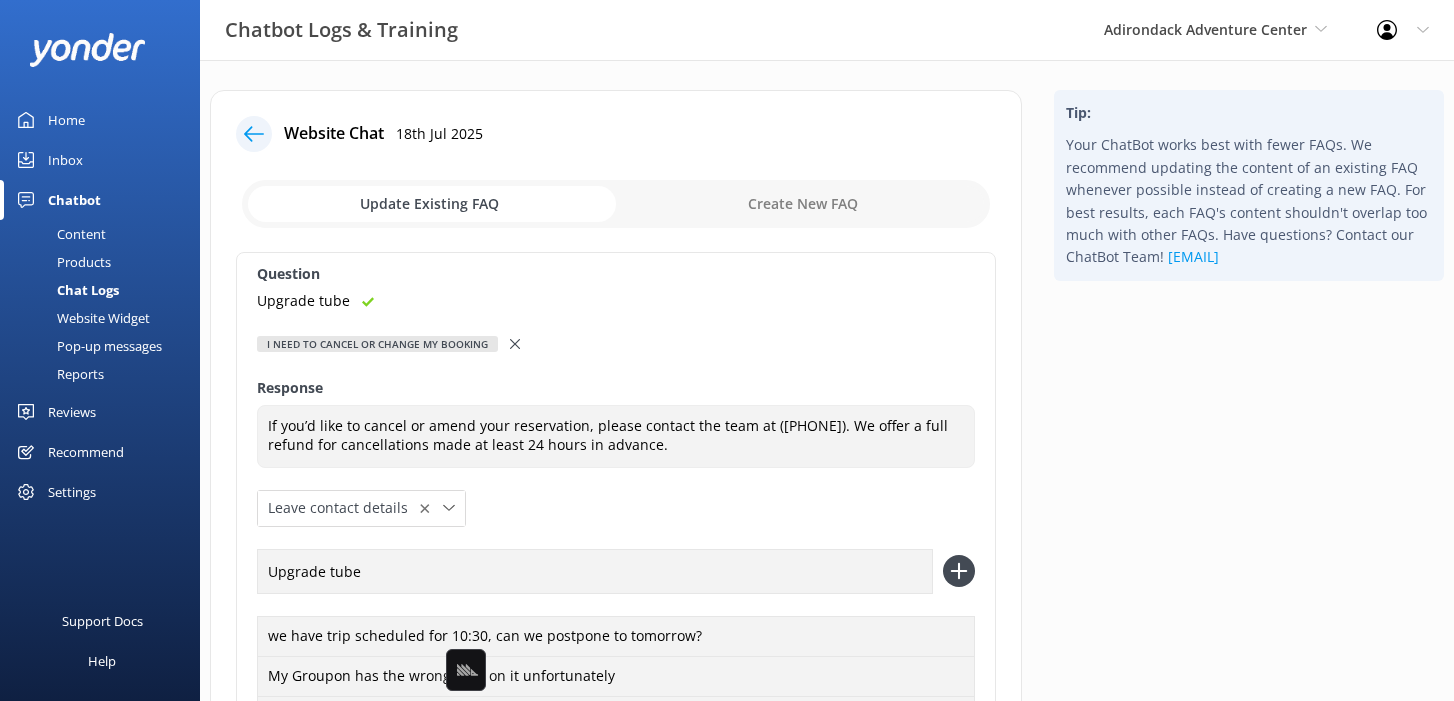 type on "Upgrade tube" 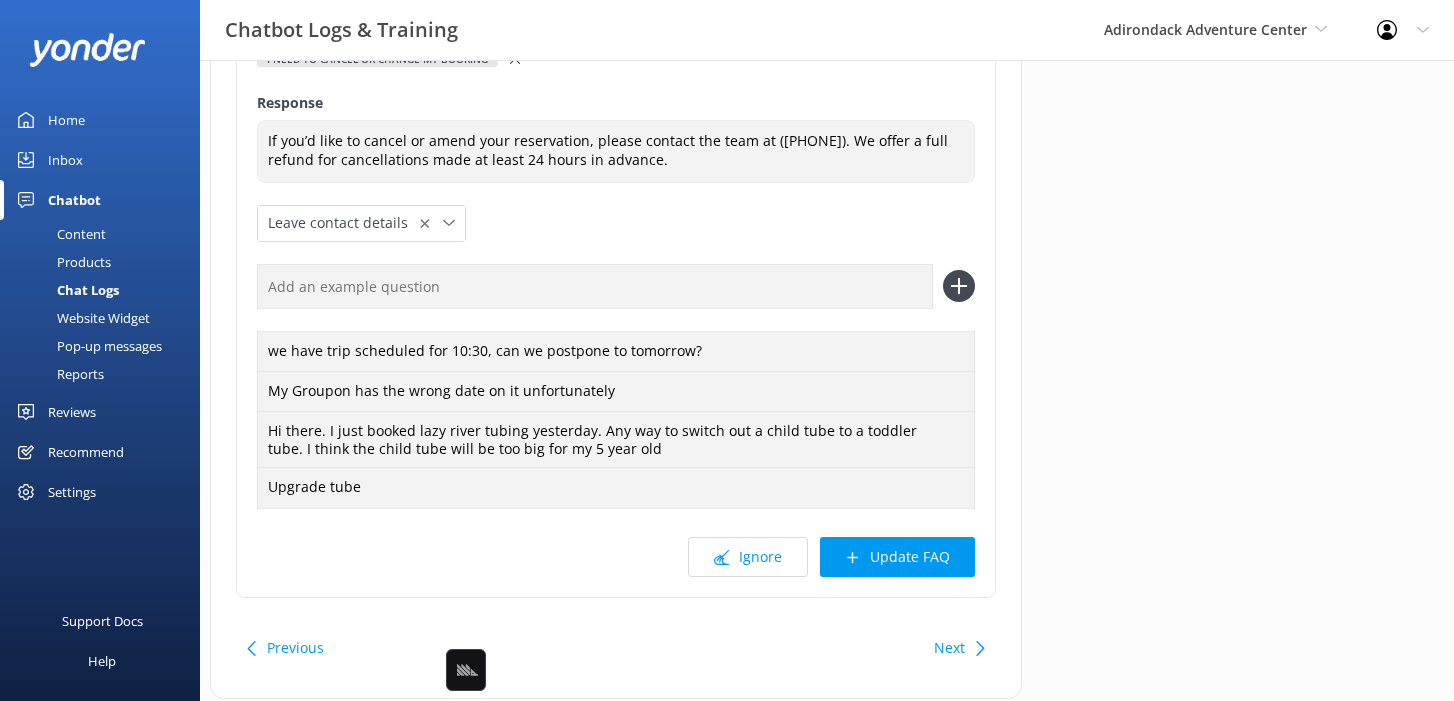 scroll, scrollTop: 343, scrollLeft: 0, axis: vertical 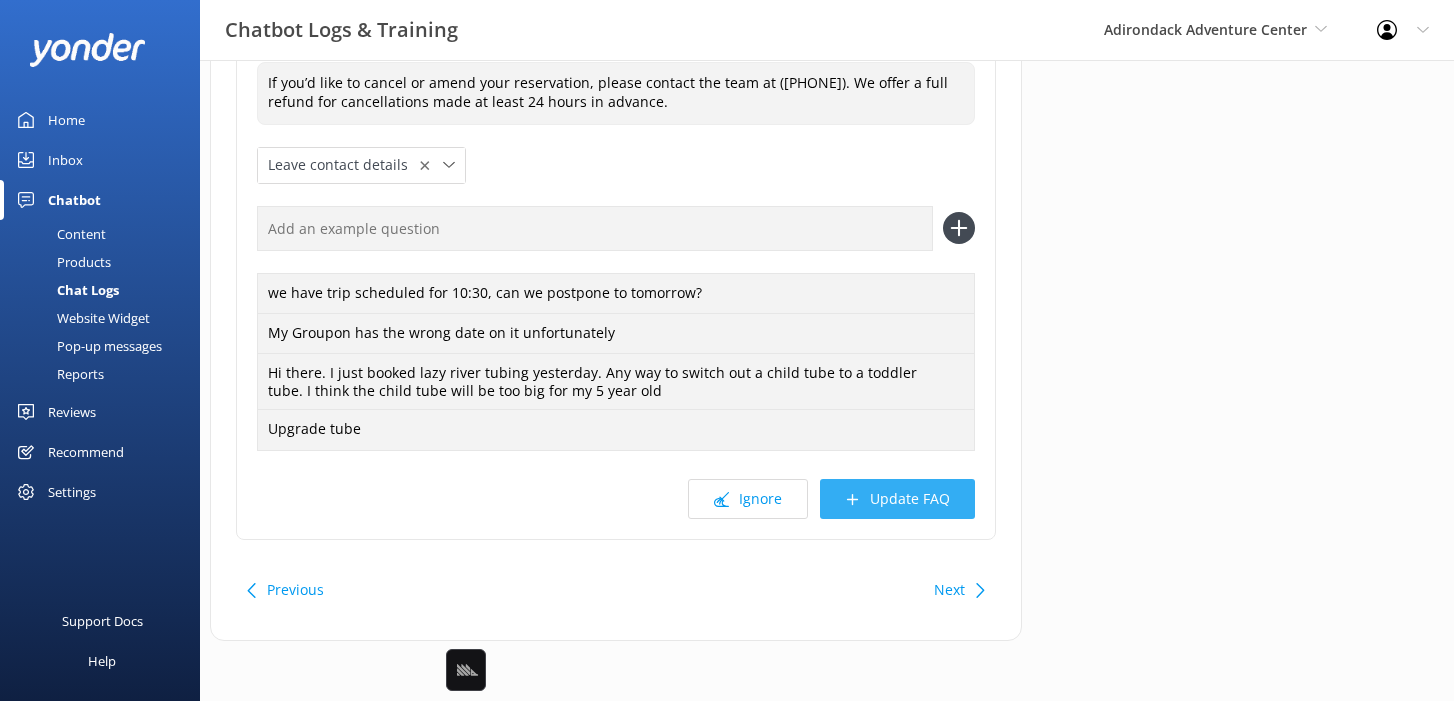 click on "Update FAQ" at bounding box center [897, 499] 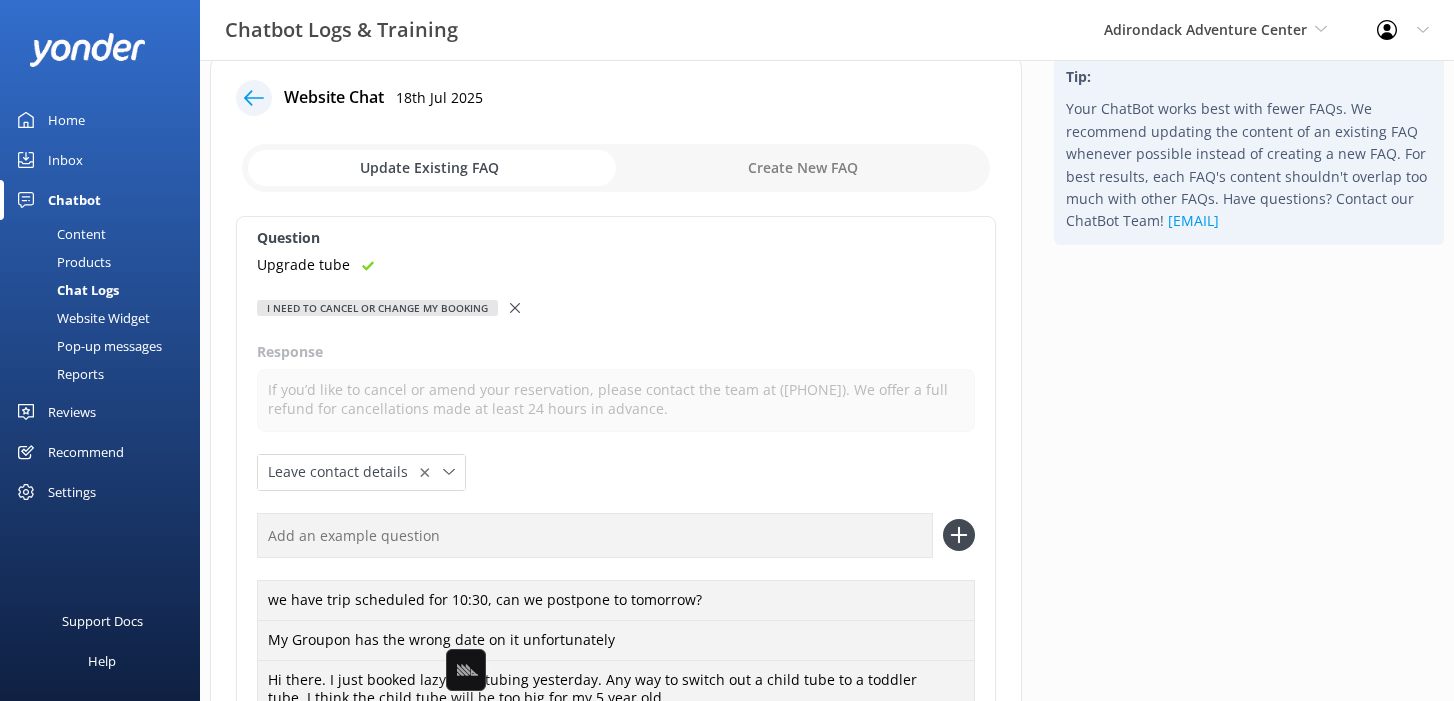 scroll, scrollTop: 0, scrollLeft: 0, axis: both 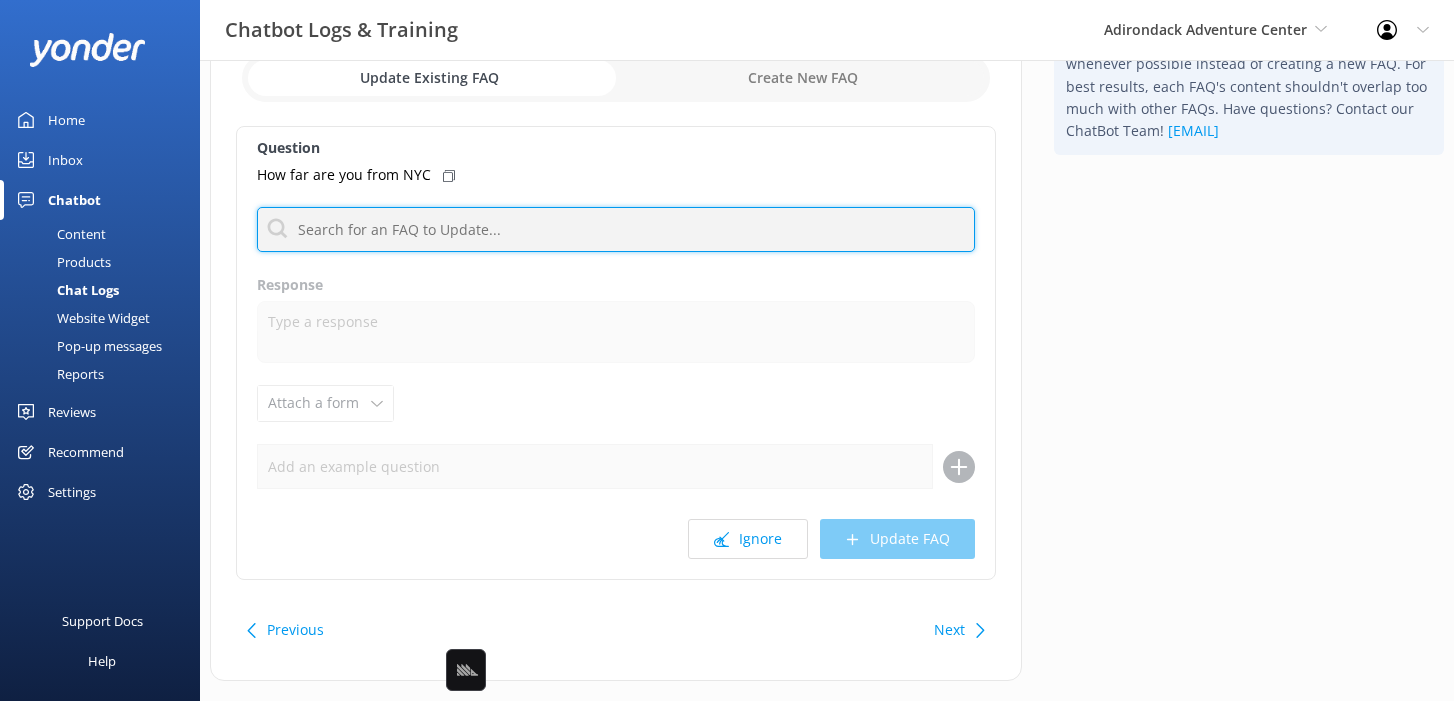 click at bounding box center [616, 229] 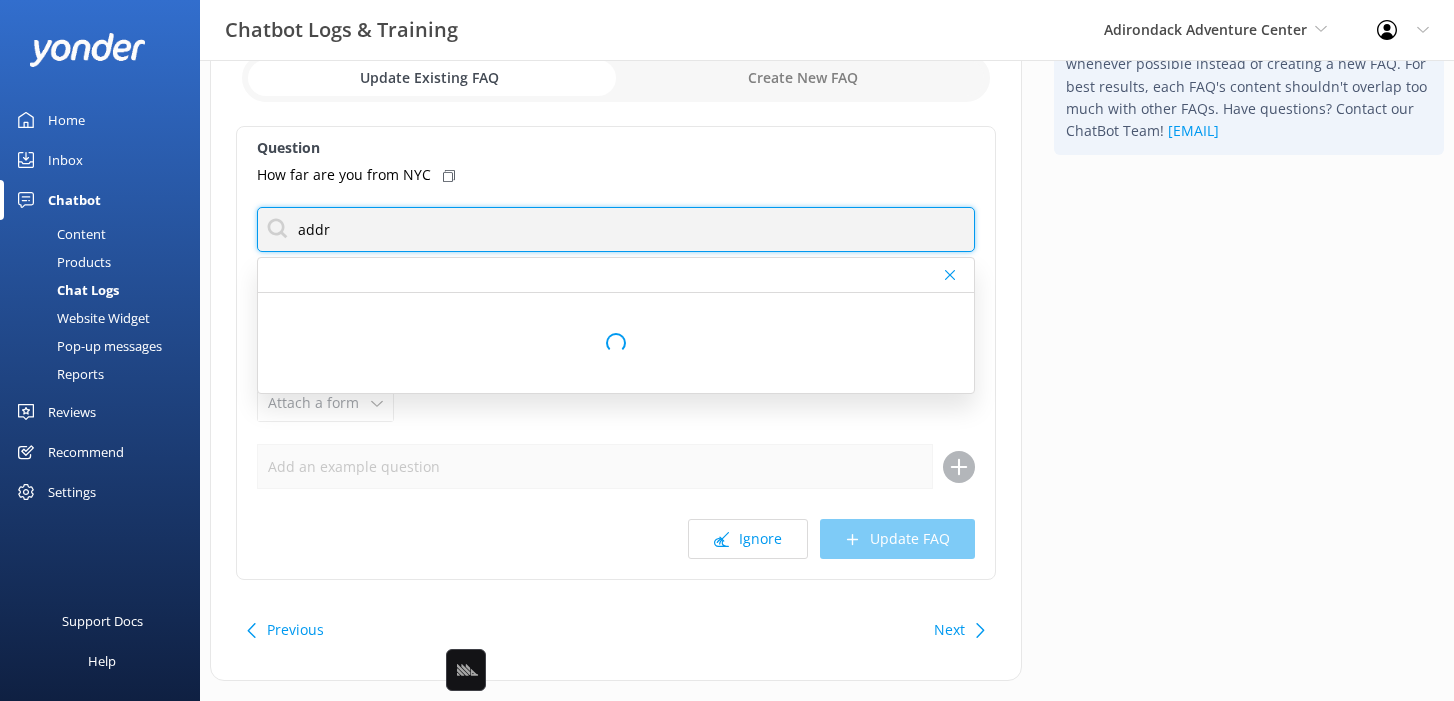 type on "addr" 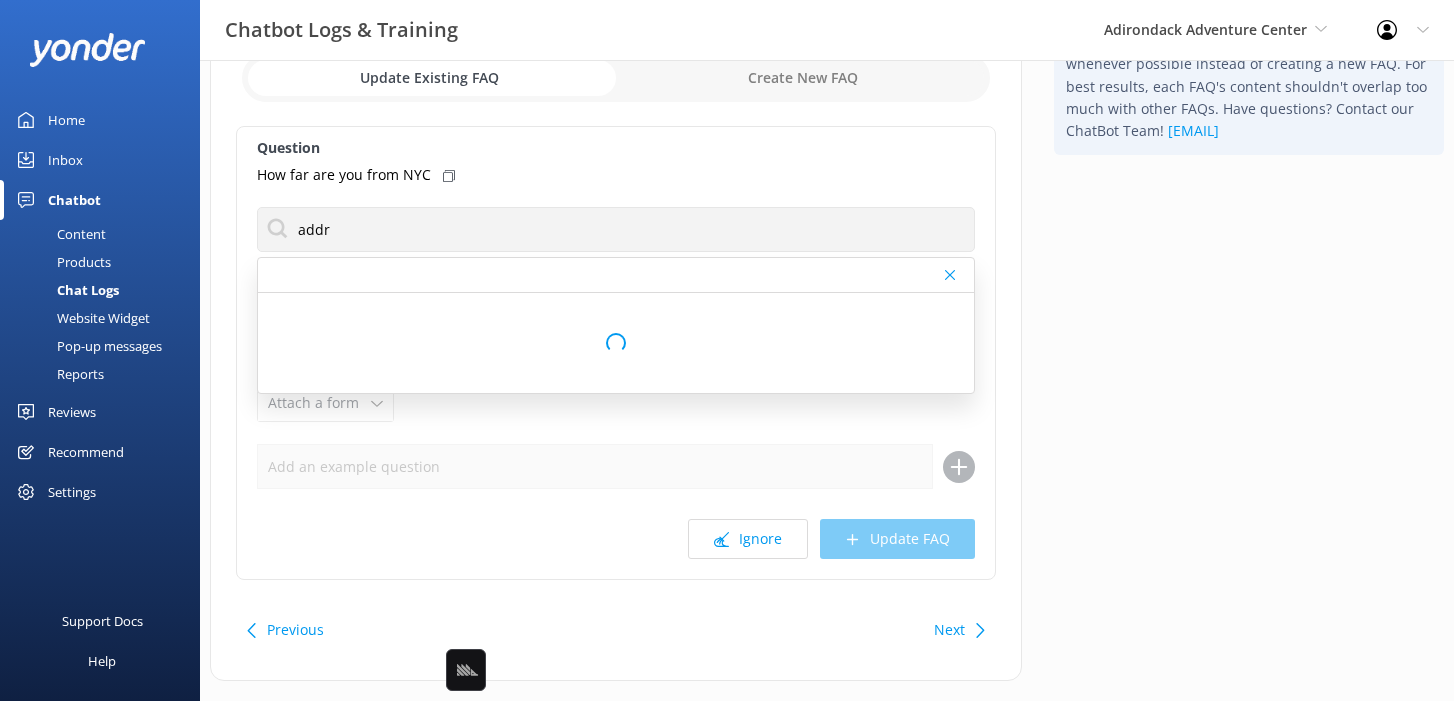 click on "Tip: Your ChatBot works best with fewer FAQs. We recommend updating the content of an existing FAQ whenever possible instead of creating a new FAQ. For best results, each FAQ's content shouldn't overlap too much with other FAQs. Have questions? Contact our ChatBot Team!   support@yonderhq.com" at bounding box center (1249, 332) 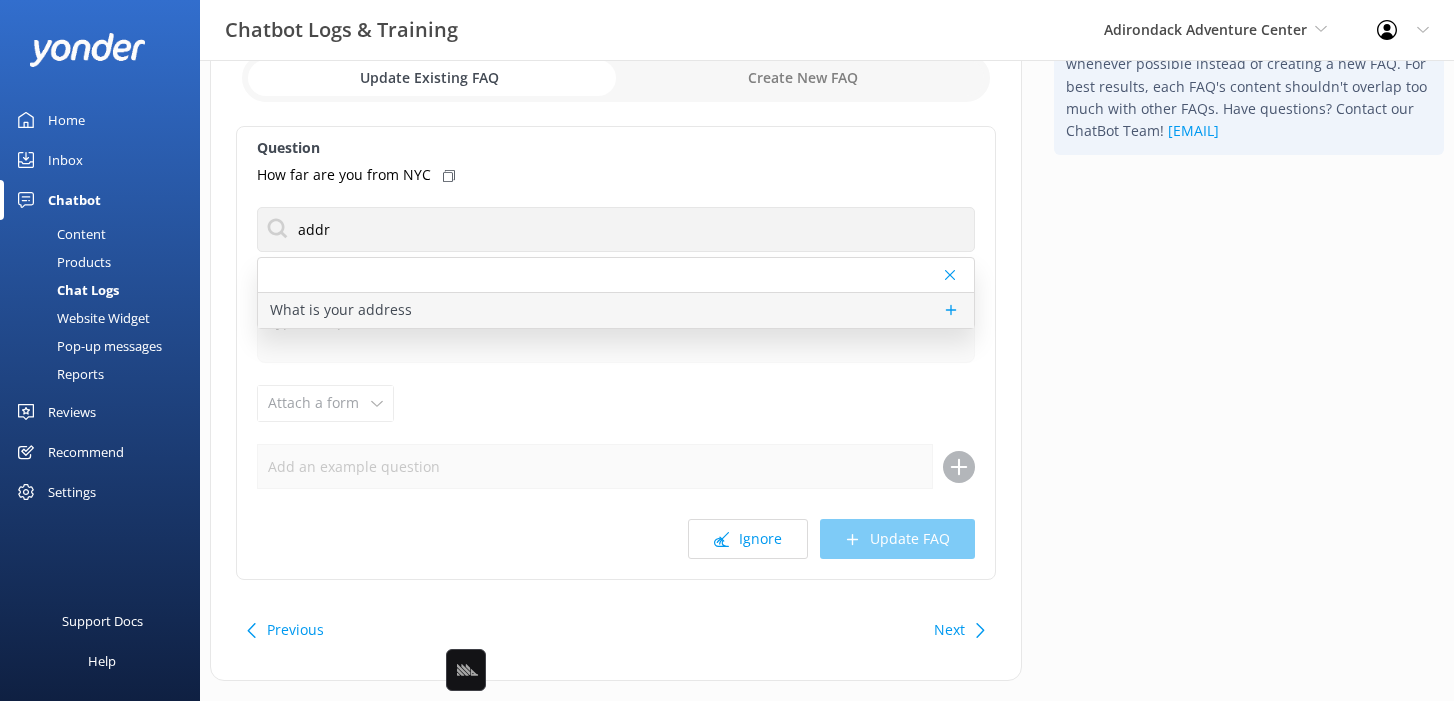 click on "What is your address" at bounding box center [616, 310] 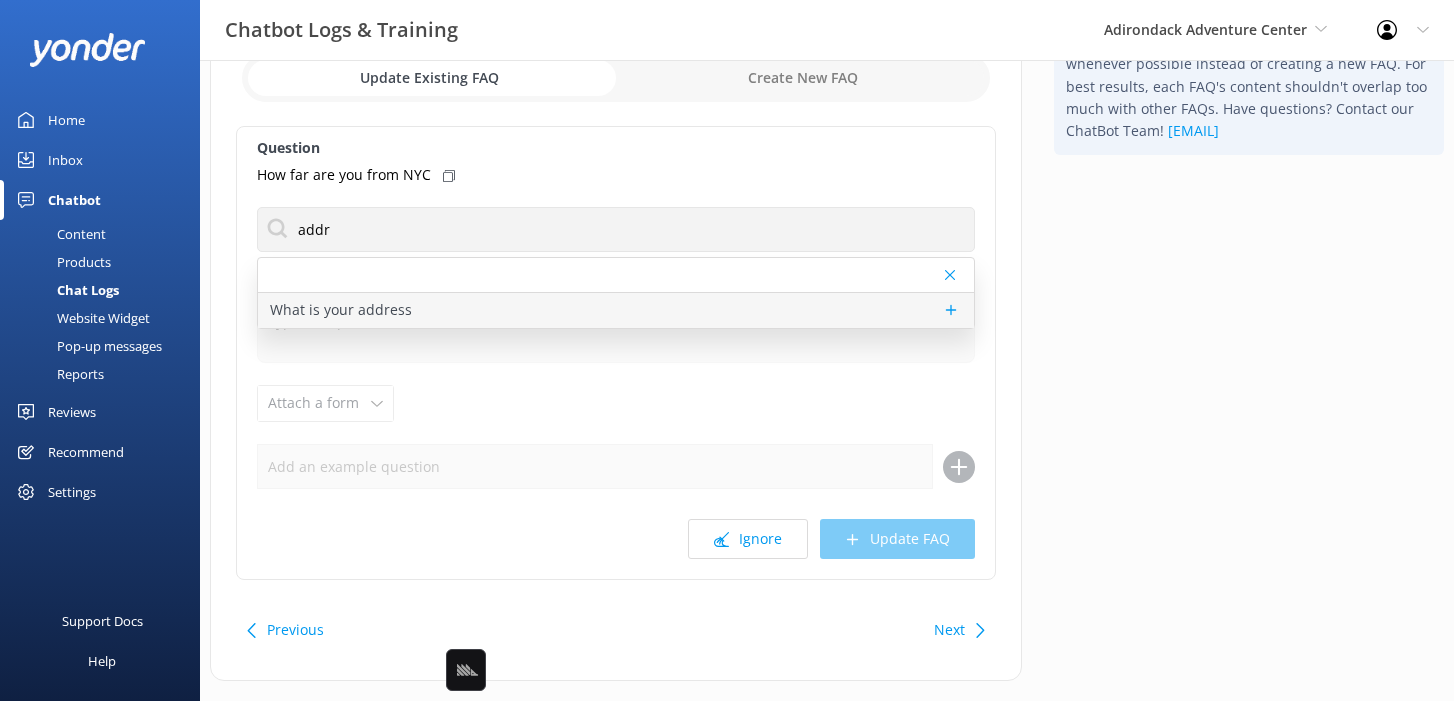 type on "Adirondack Adventure Center is located at 877 Lake Avenue Lake Luzerne, NY, 12846. All activities start from this base location. For directions, visit https://maps.app.goo.gl/iDwECo4woCxELUGY7/." 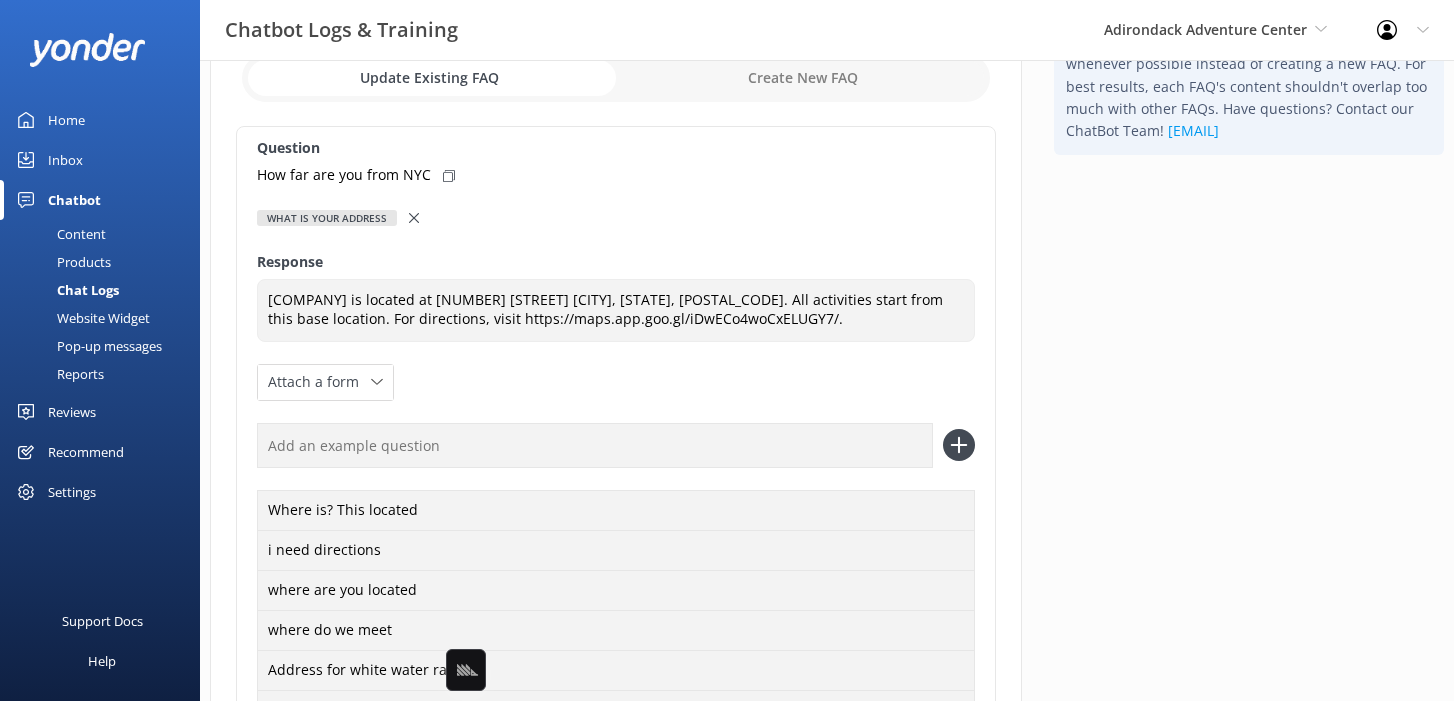click 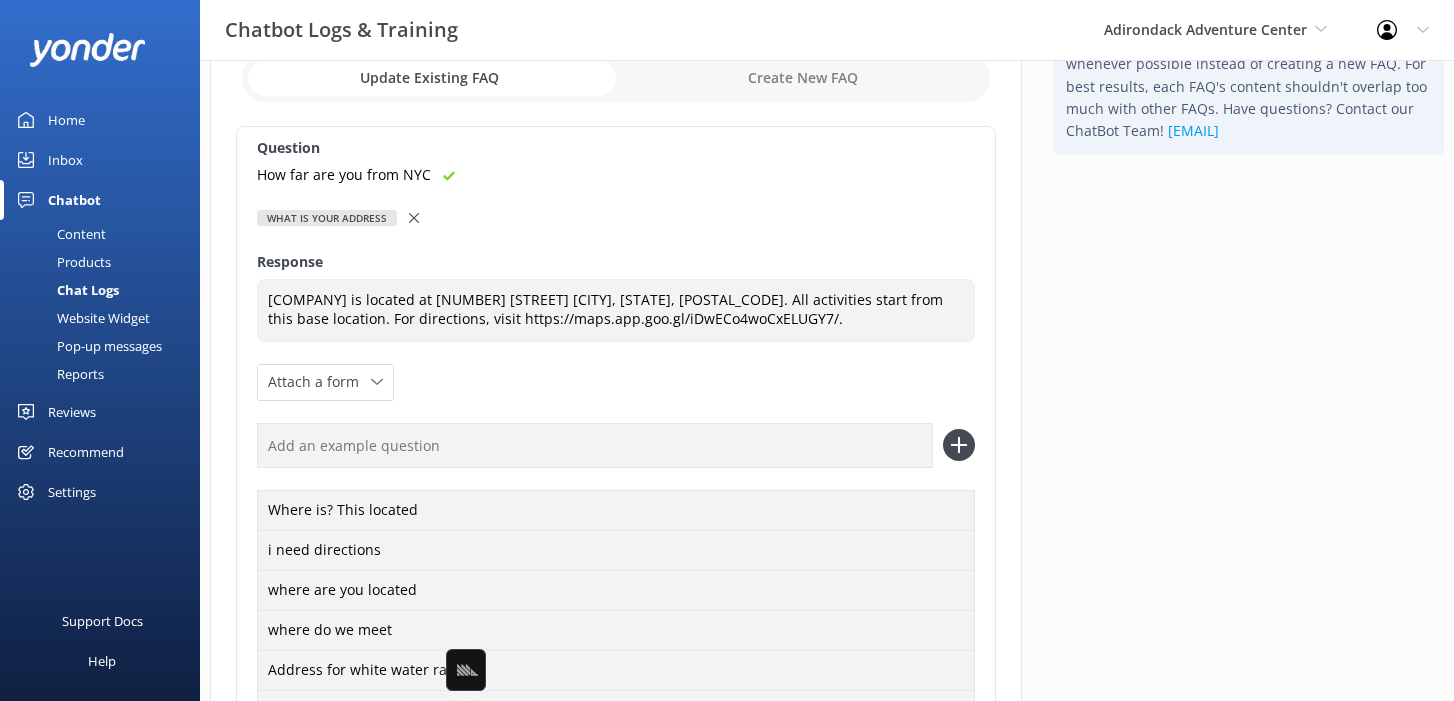 click at bounding box center (595, 445) 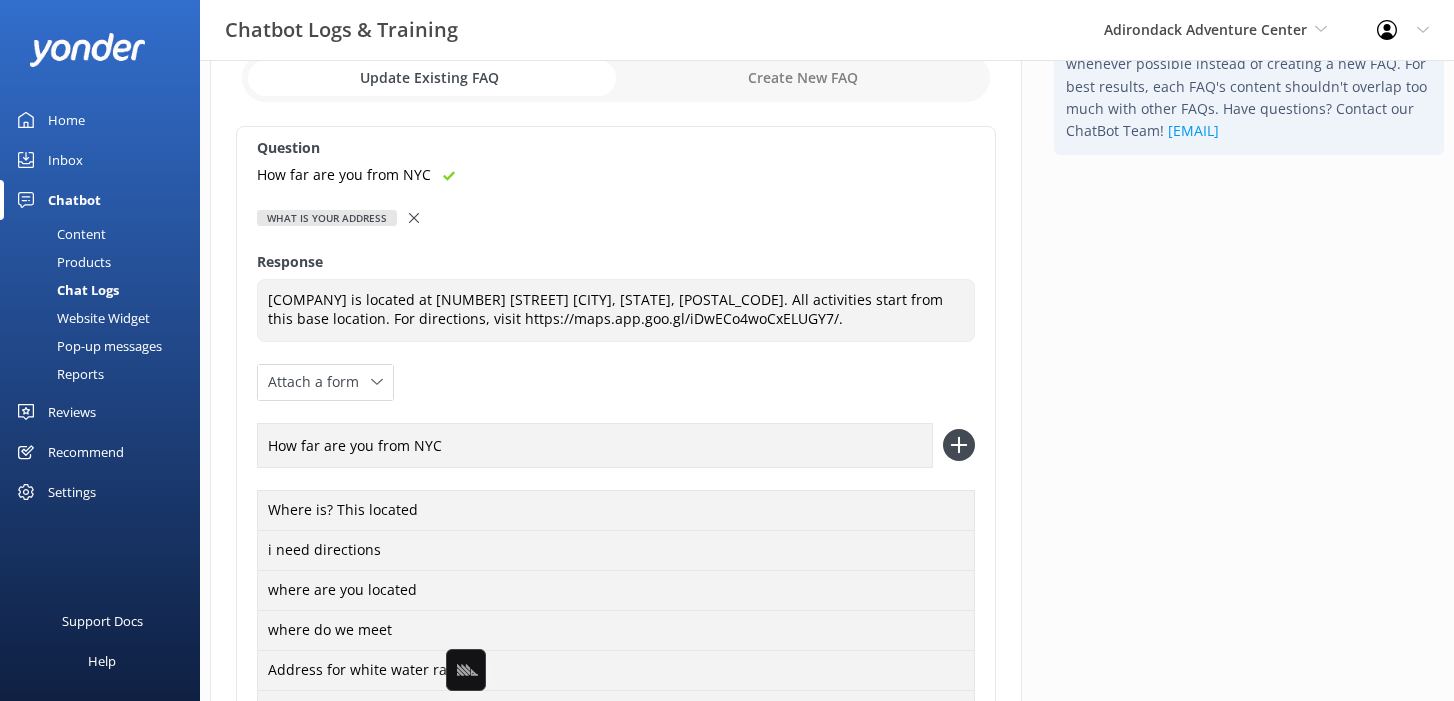 type on "How far are you from NYC" 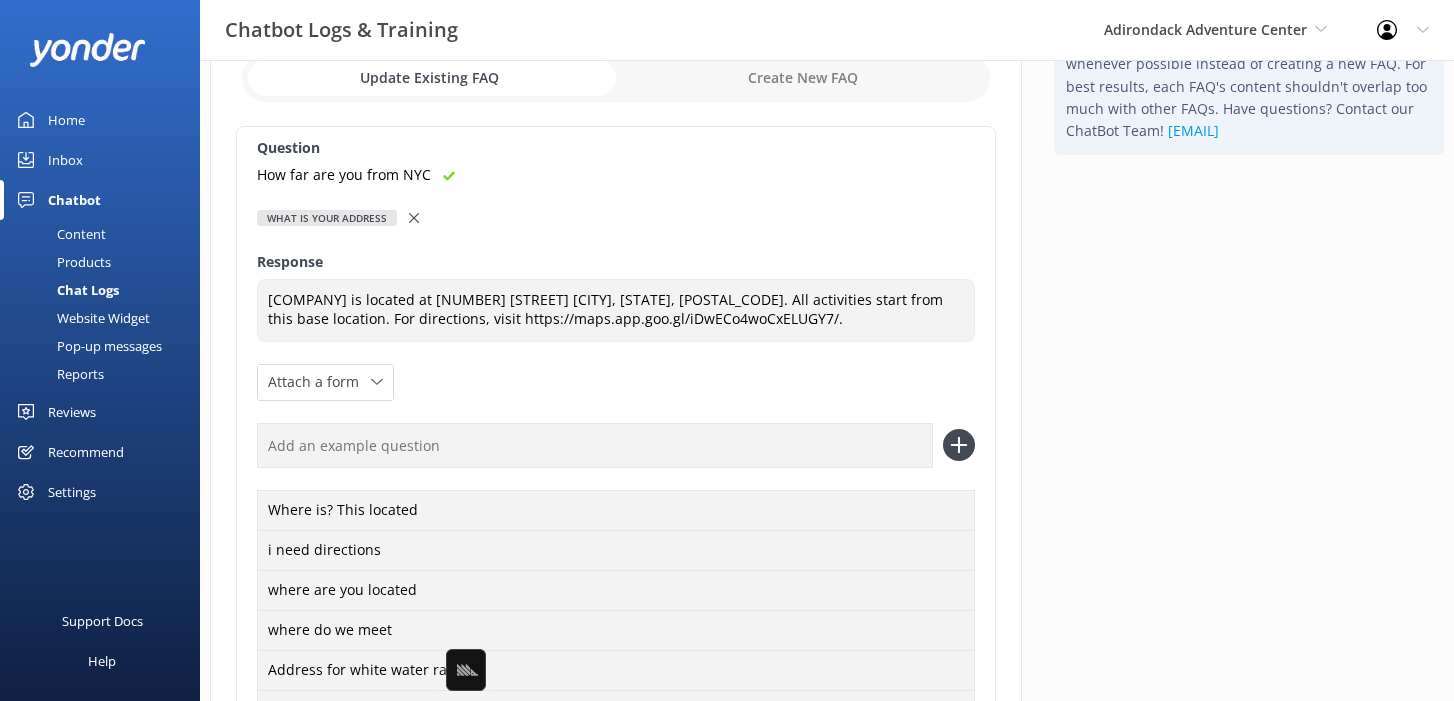 scroll, scrollTop: 447, scrollLeft: 0, axis: vertical 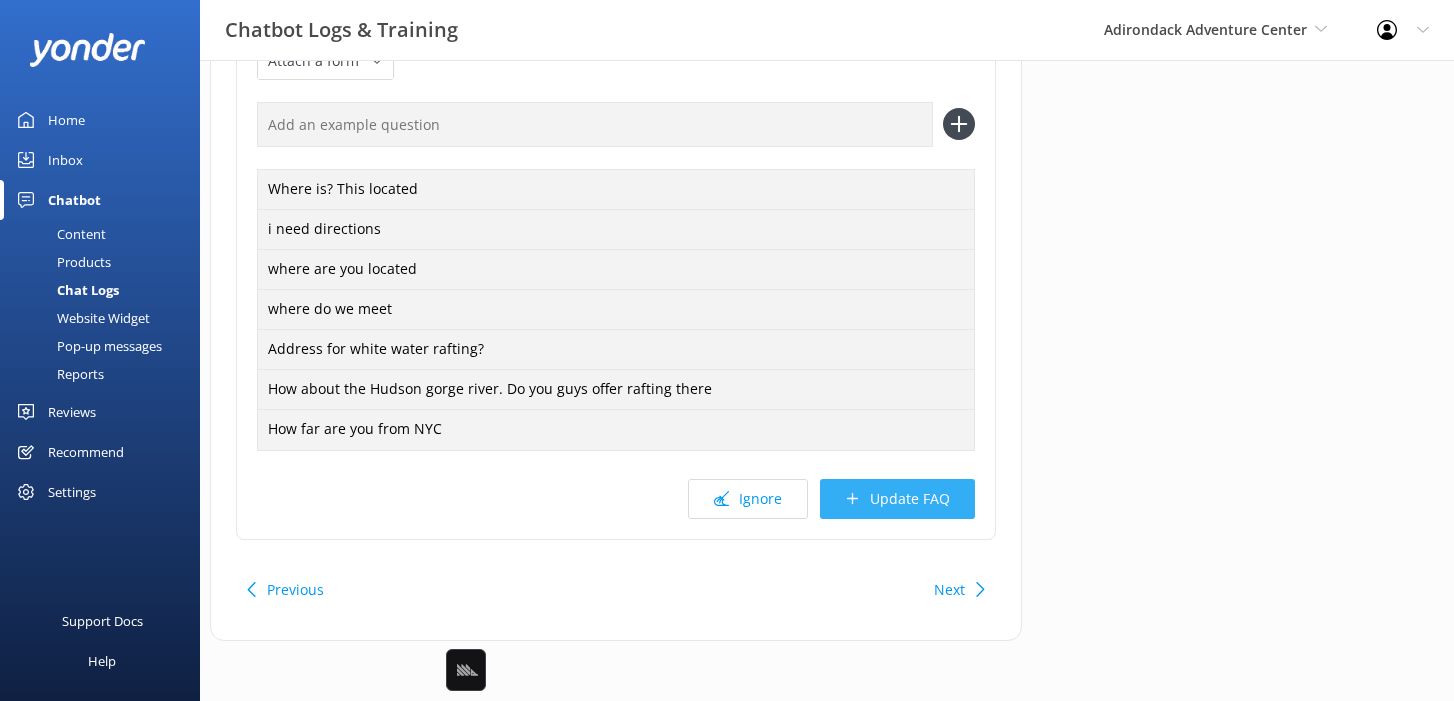 click on "Update FAQ" at bounding box center [897, 499] 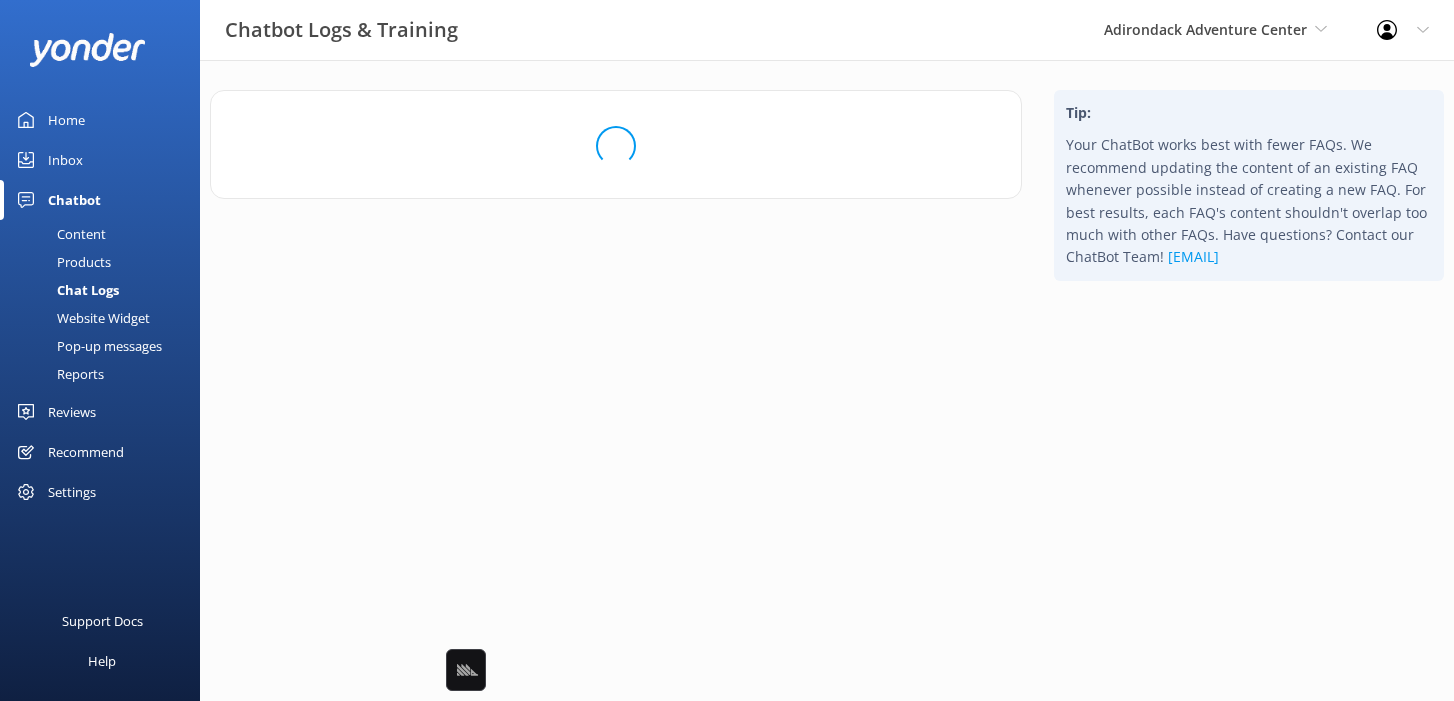 scroll, scrollTop: 0, scrollLeft: 0, axis: both 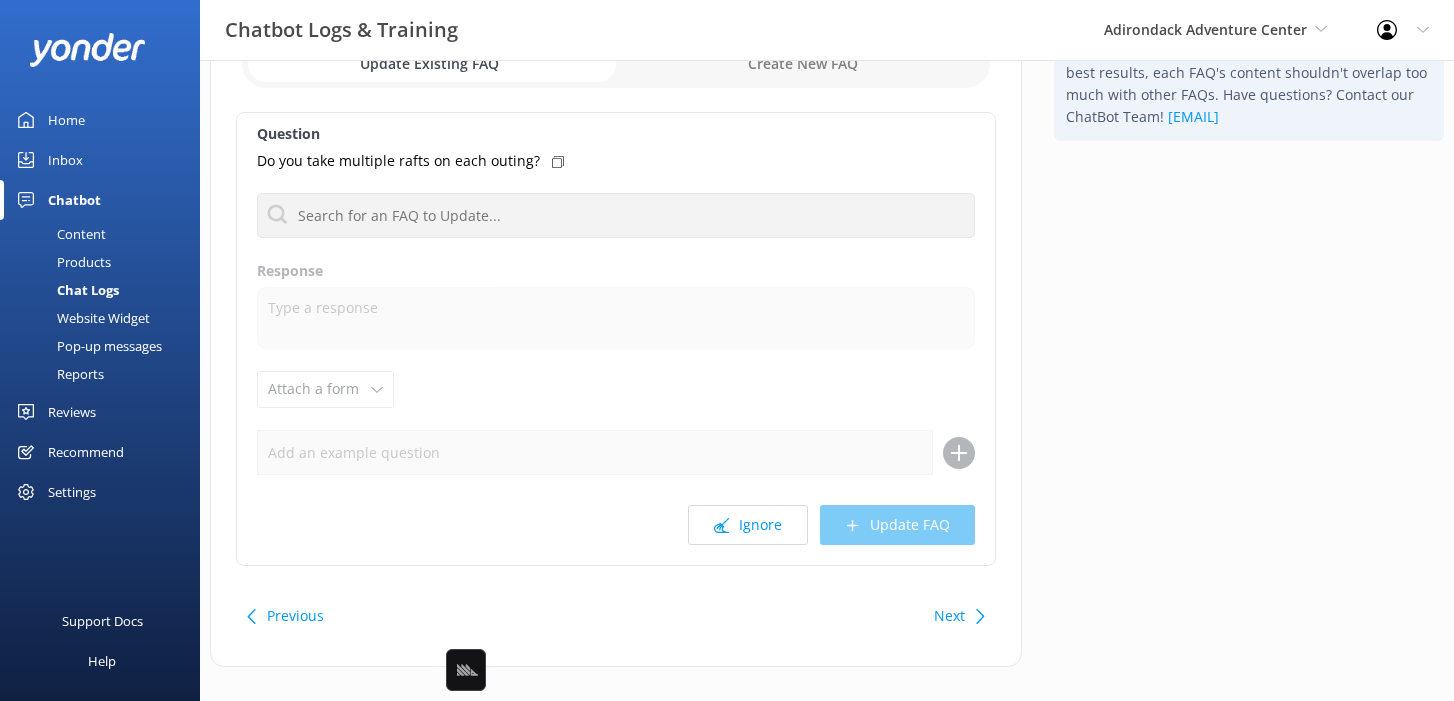 click on "Next" at bounding box center (949, 616) 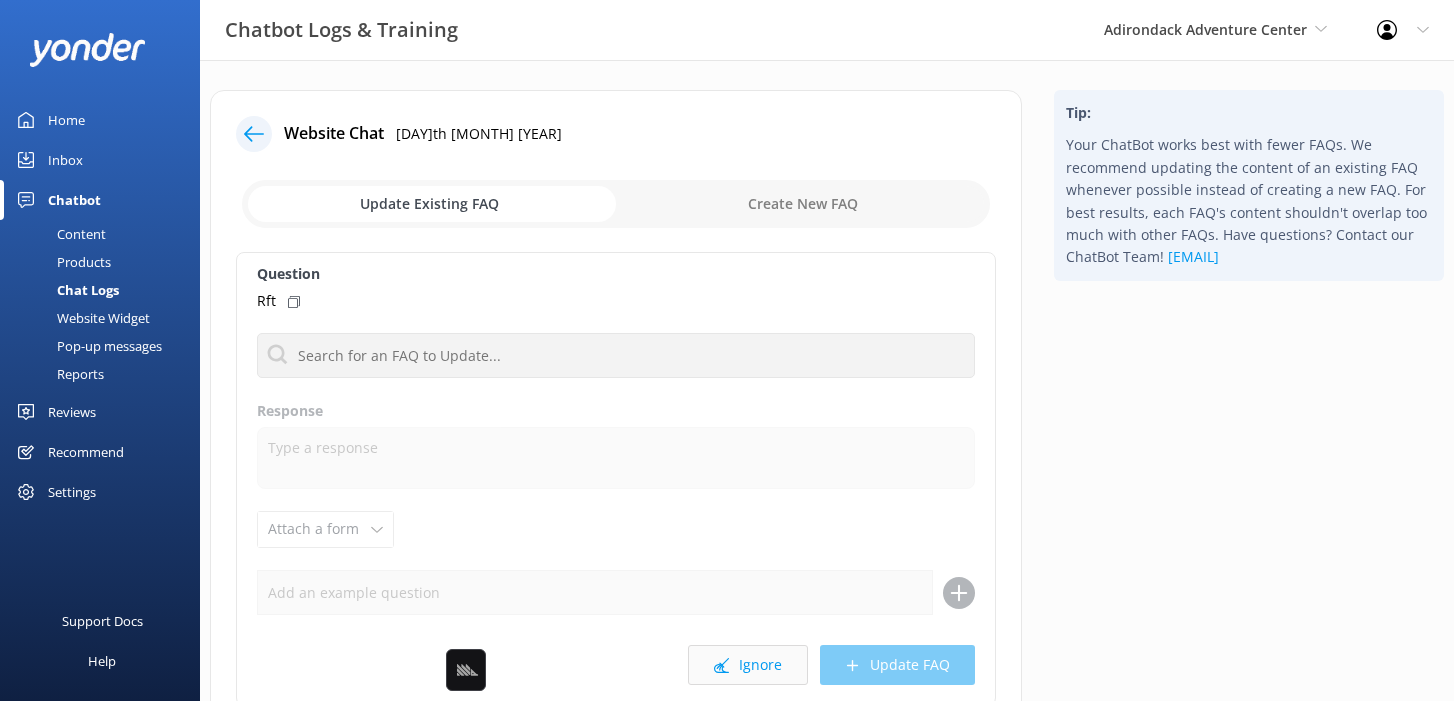click on "Ignore" at bounding box center [748, 665] 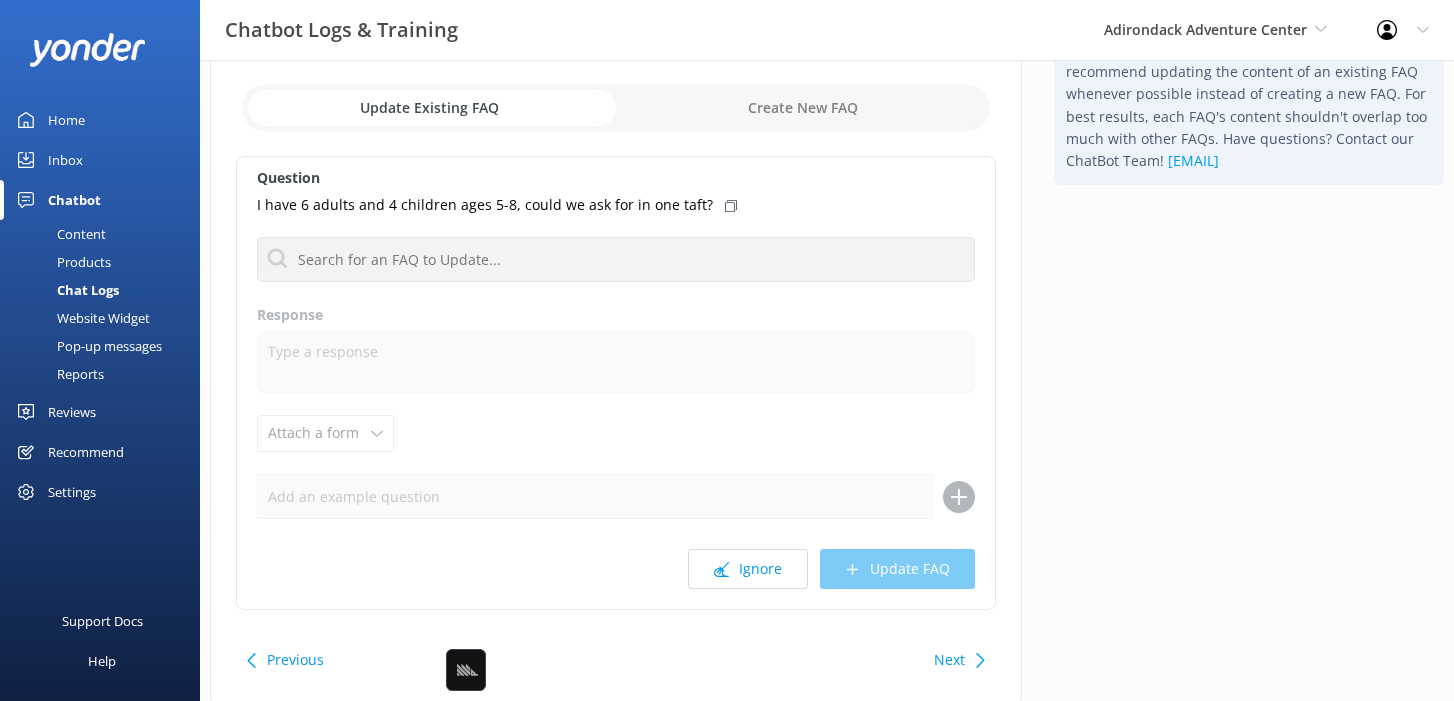 scroll, scrollTop: 98, scrollLeft: 0, axis: vertical 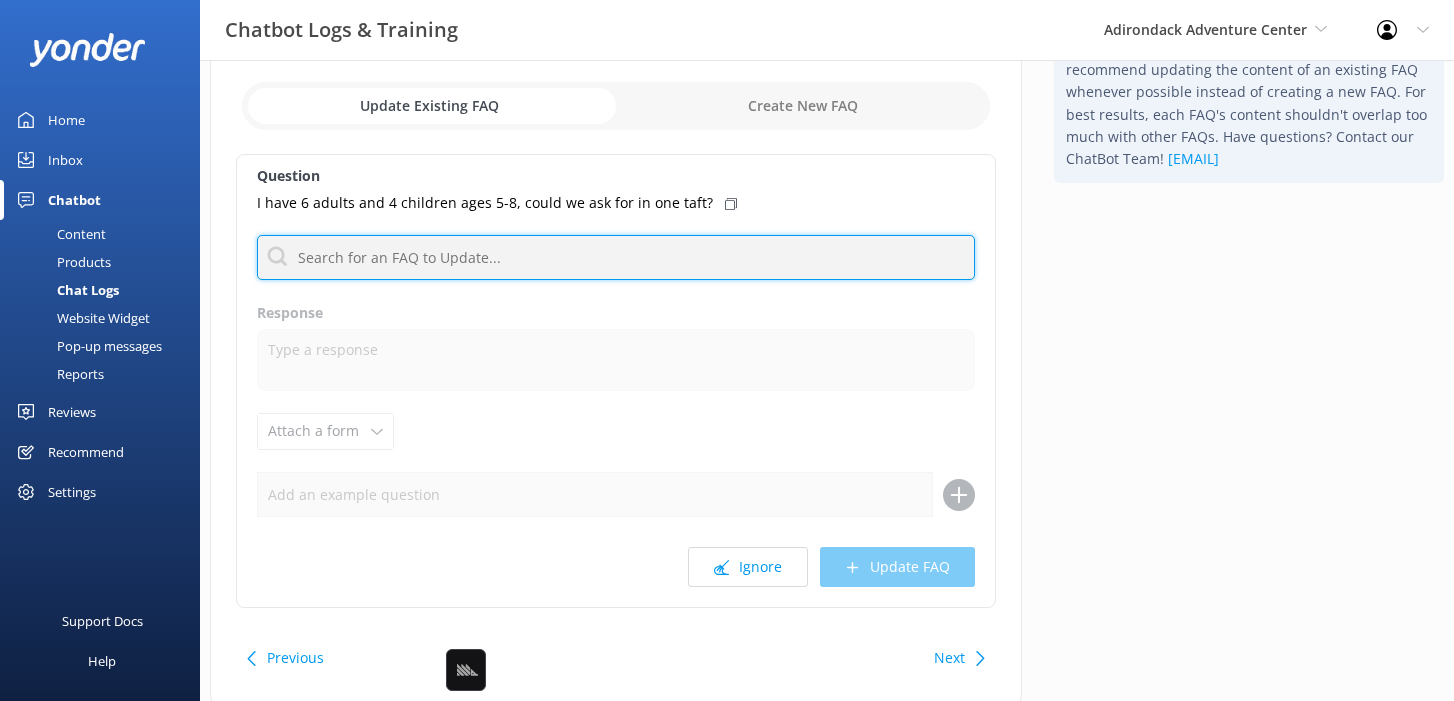 click at bounding box center (616, 257) 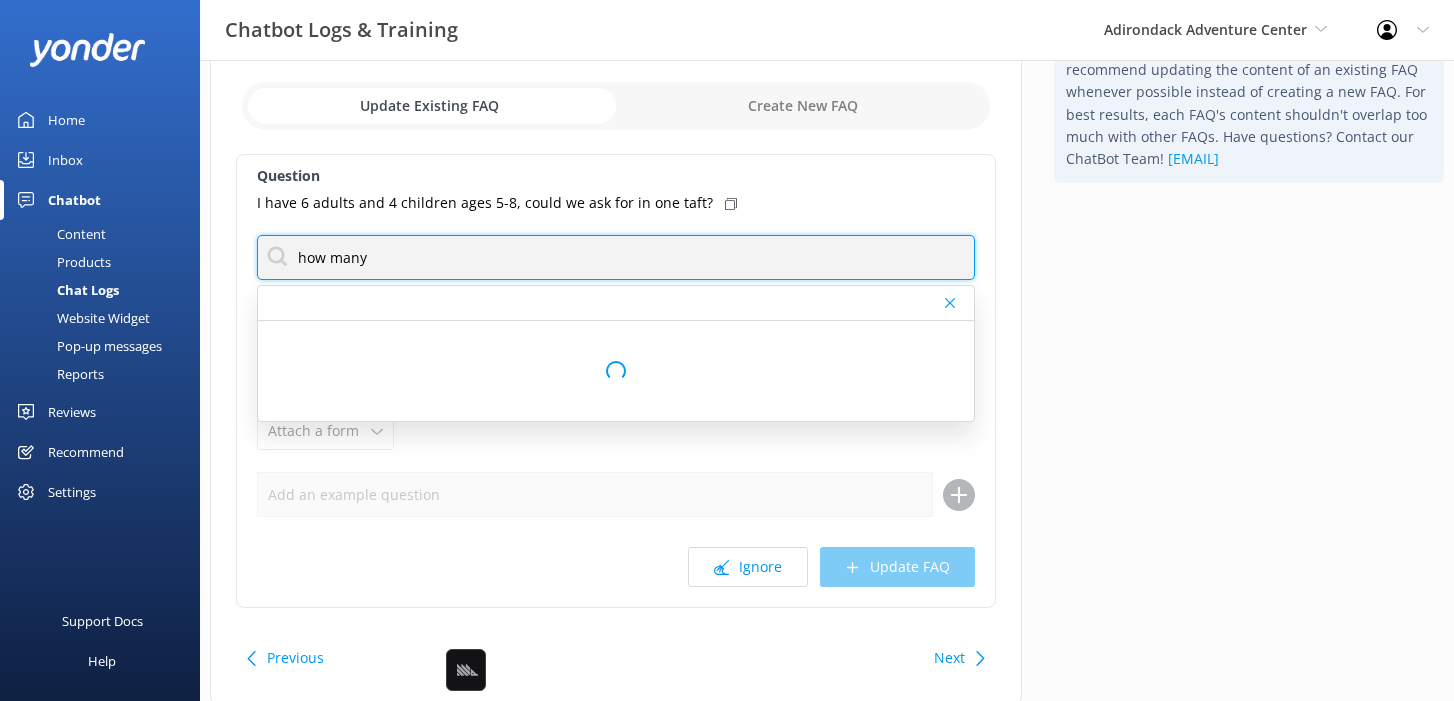 type on "how many p" 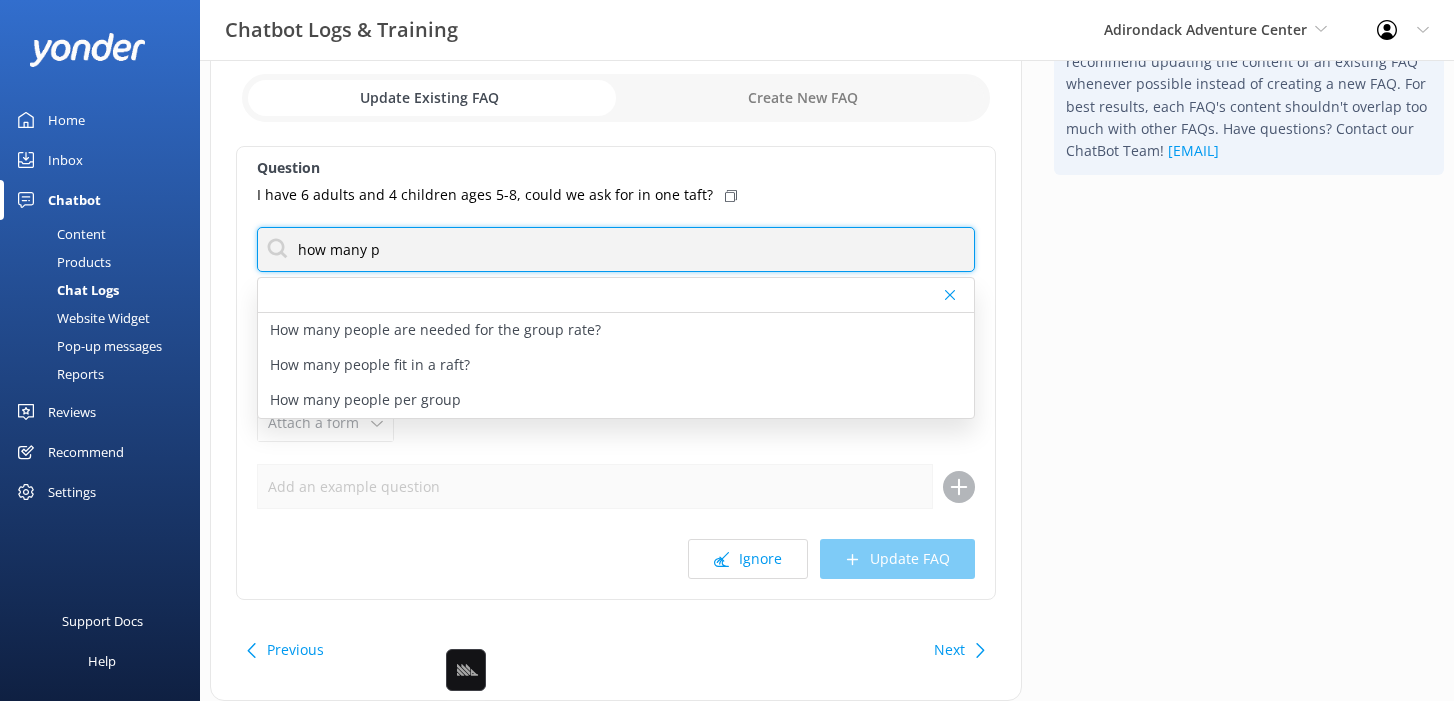 scroll, scrollTop: 109, scrollLeft: 0, axis: vertical 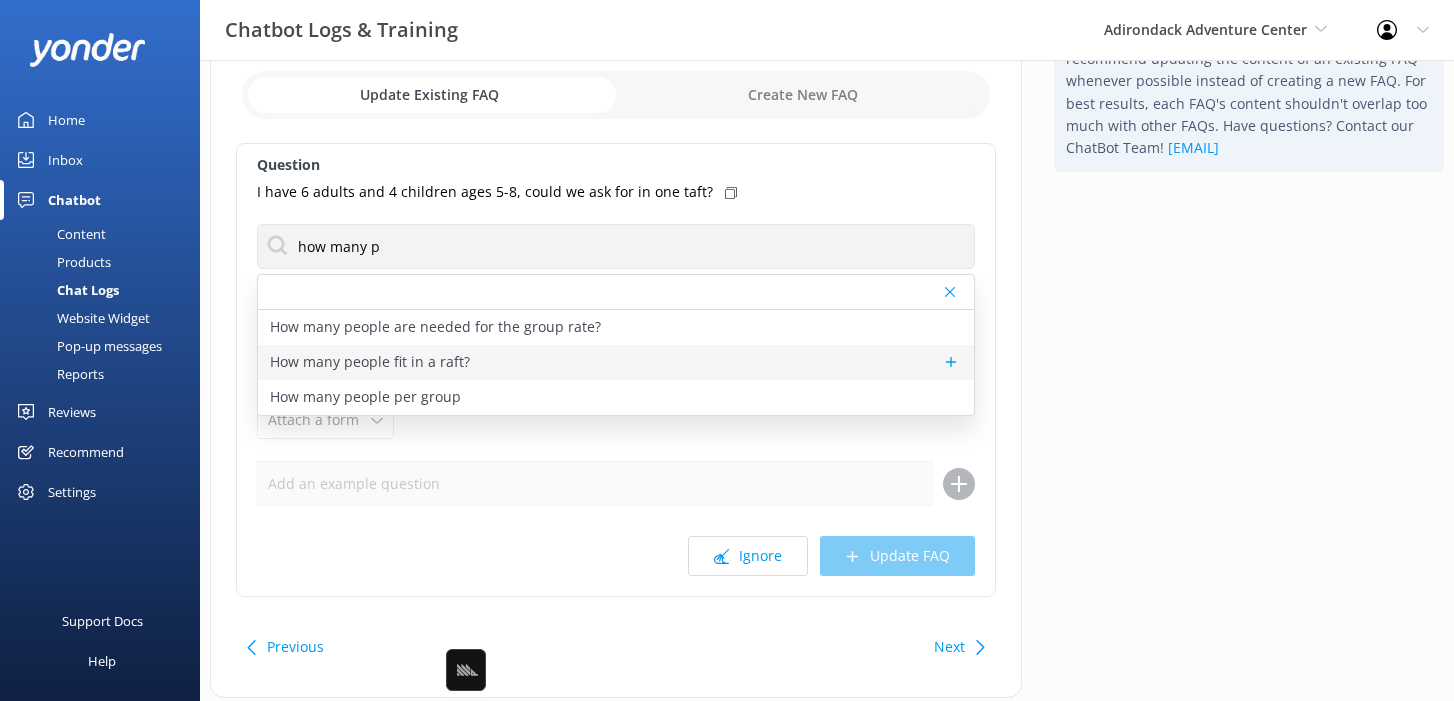 click on "How many people fit in a raft?" at bounding box center [616, 362] 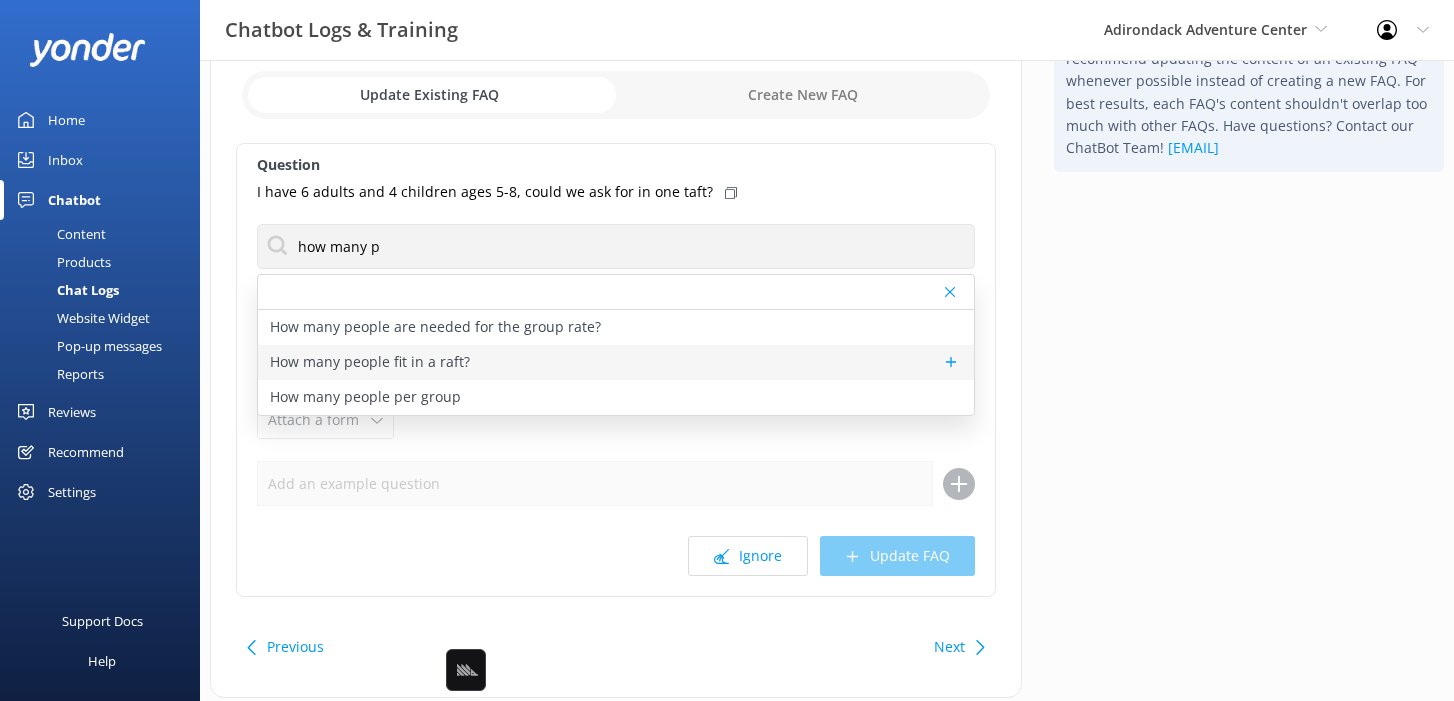 type on "Typically, 6-9 people fit in a raft." 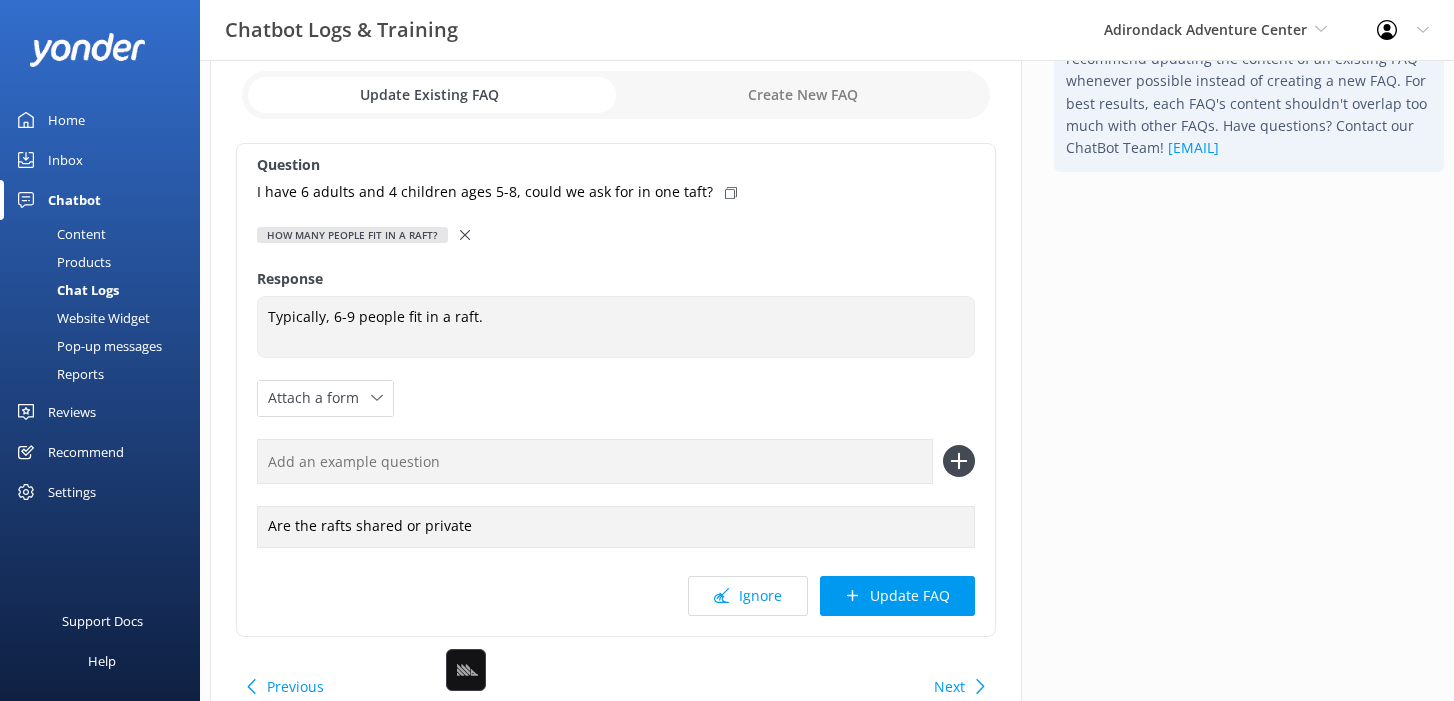 click 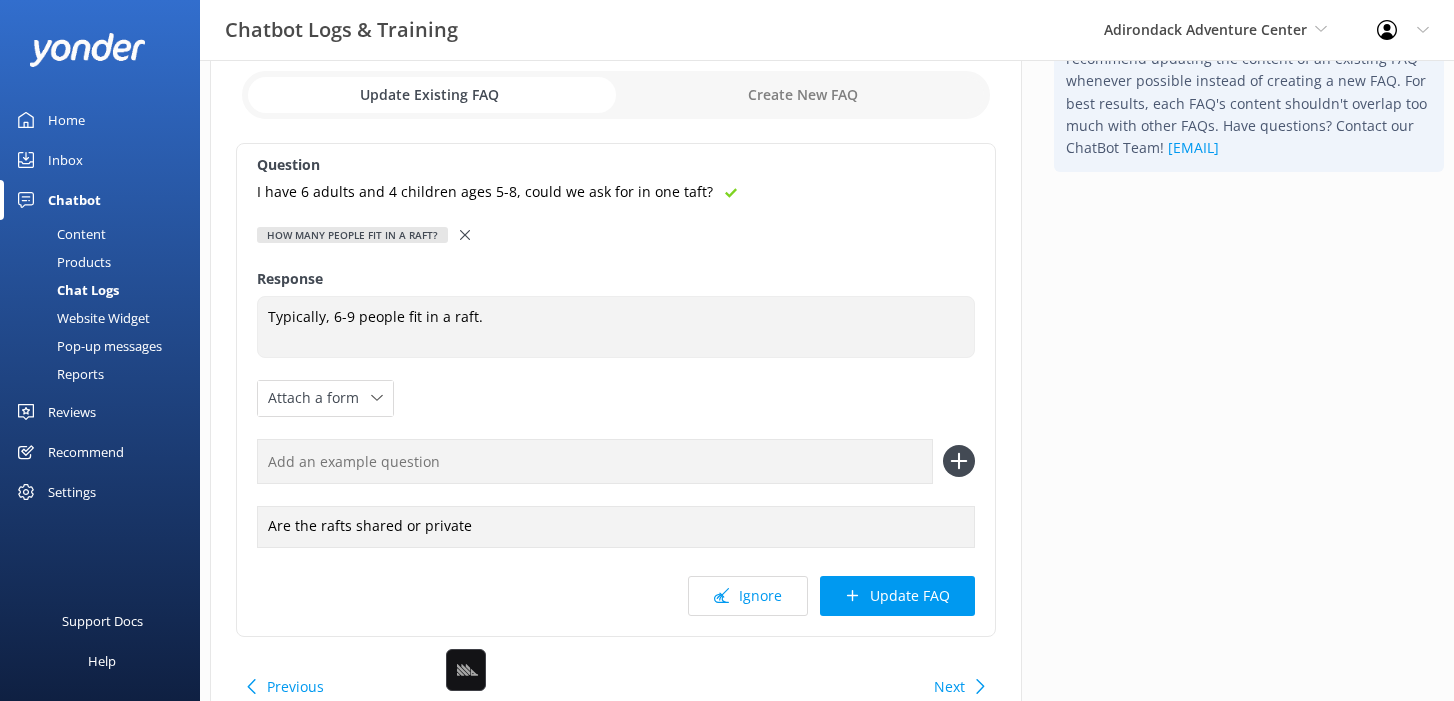 click at bounding box center (595, 461) 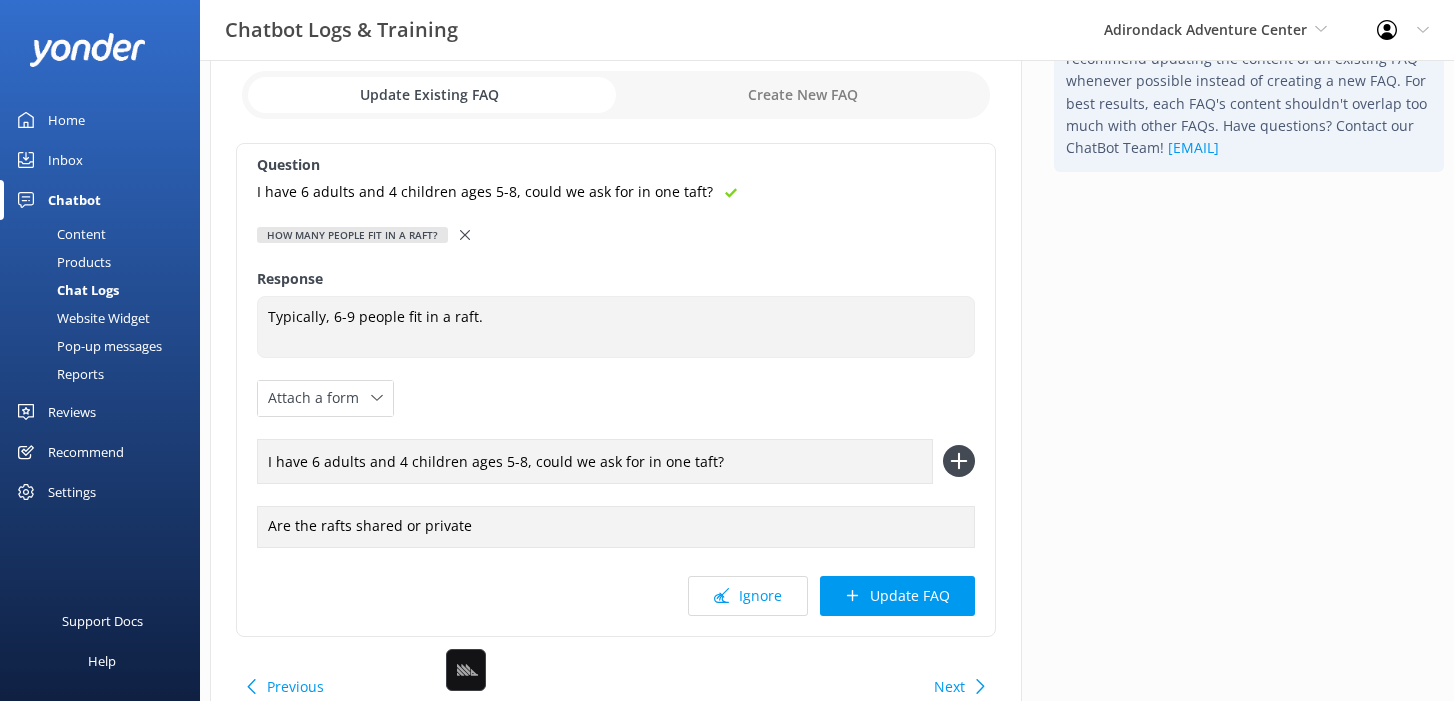 type on "I have 6 adults and 4 children ages 5-8, could we ask for in one taft?" 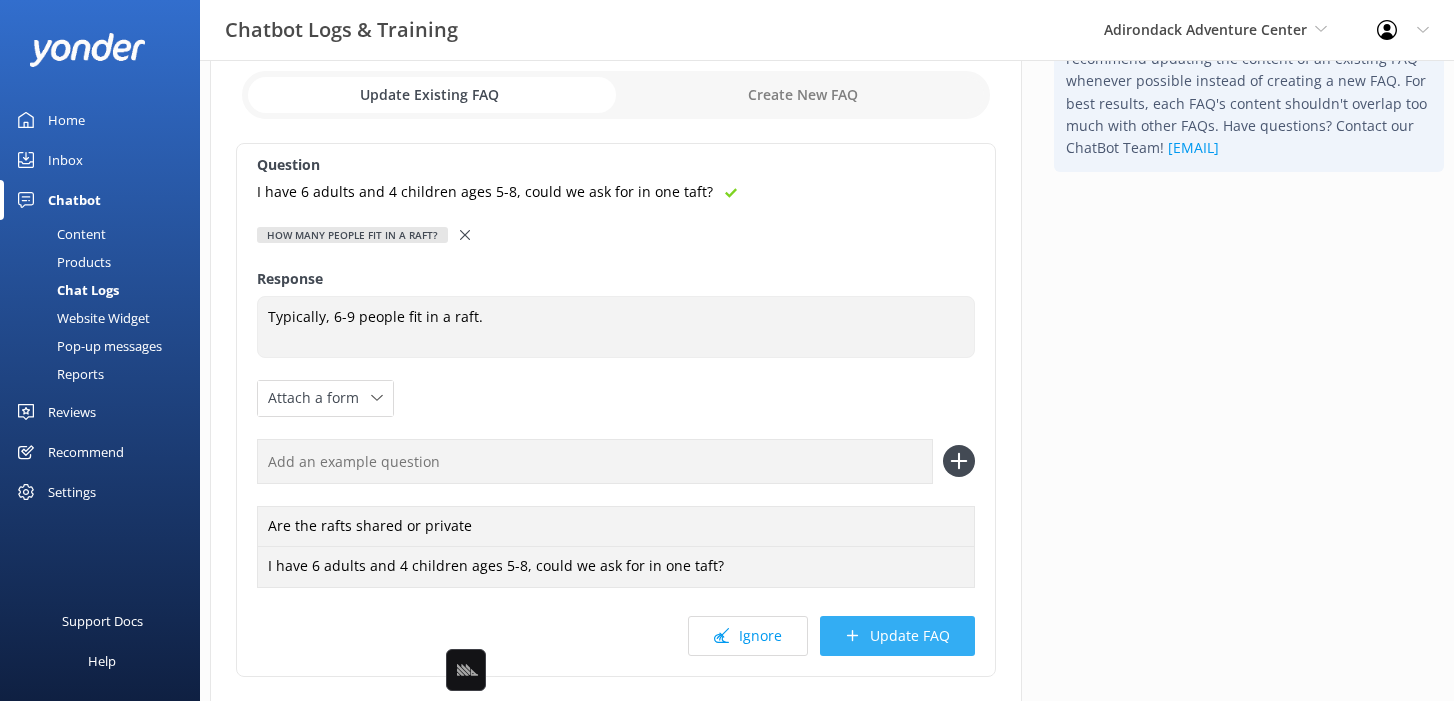 click on "Update FAQ" at bounding box center [897, 636] 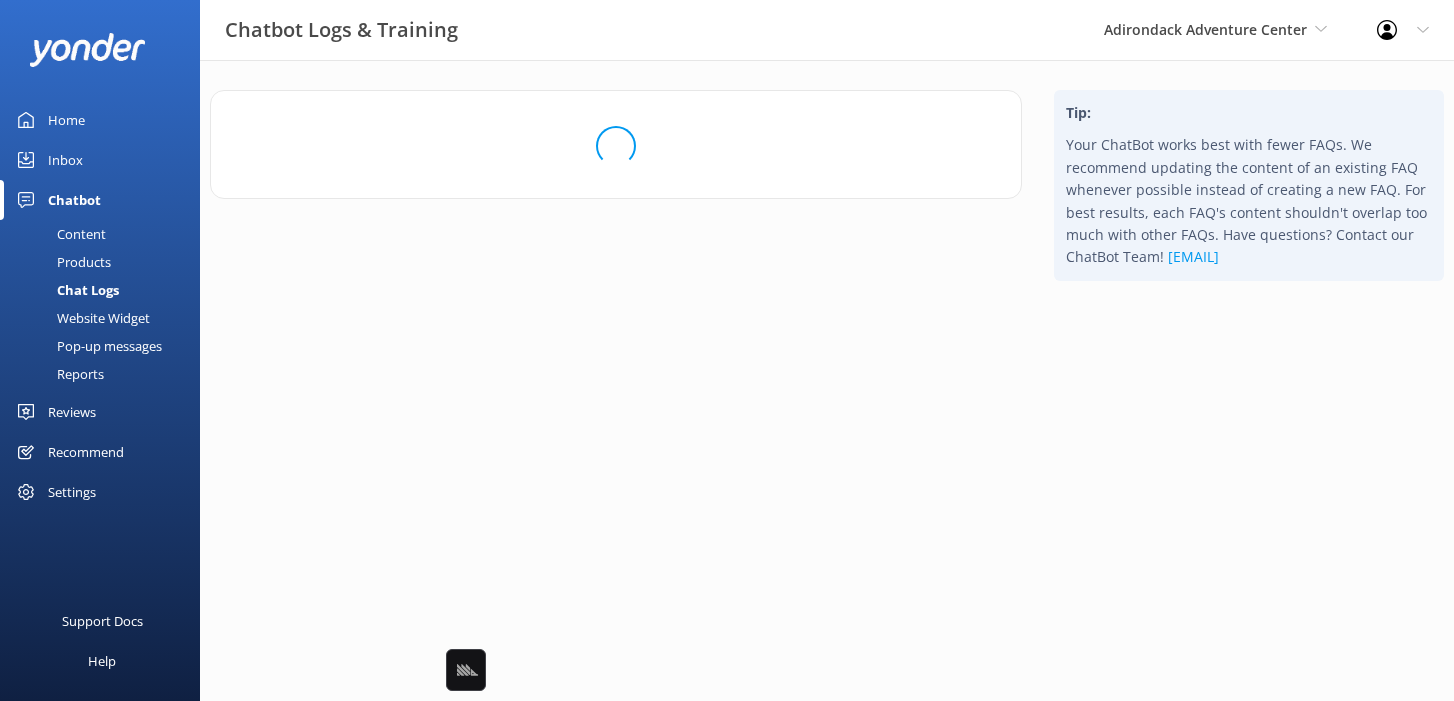 scroll, scrollTop: 0, scrollLeft: 0, axis: both 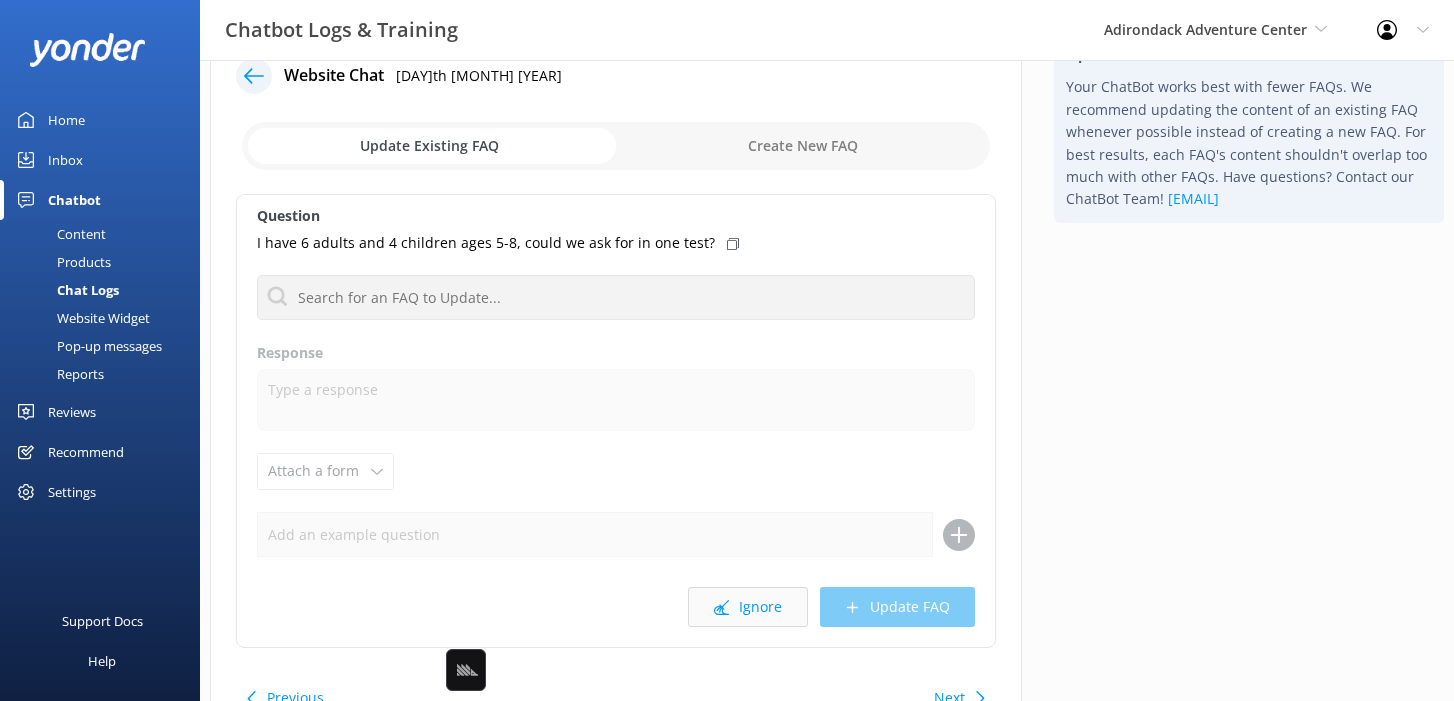 click on "Ignore" at bounding box center [748, 607] 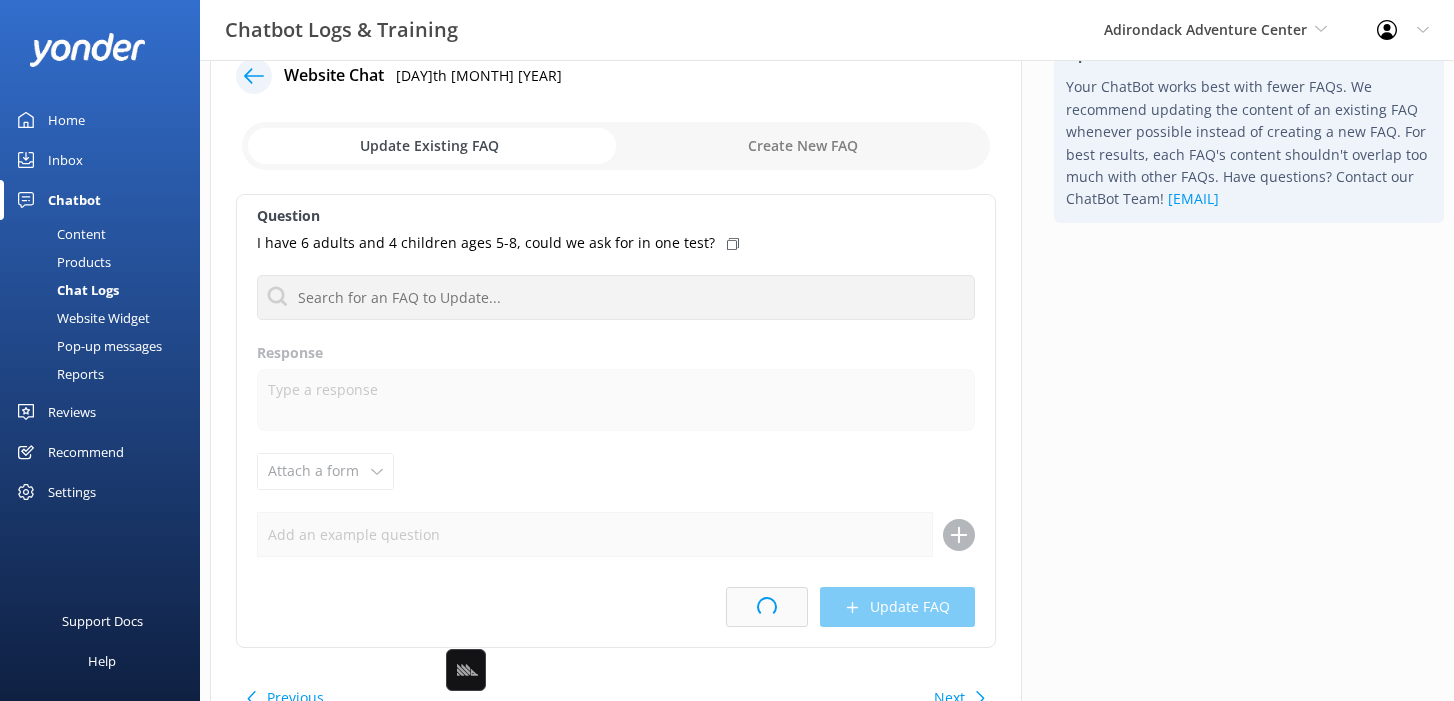 scroll, scrollTop: 0, scrollLeft: 0, axis: both 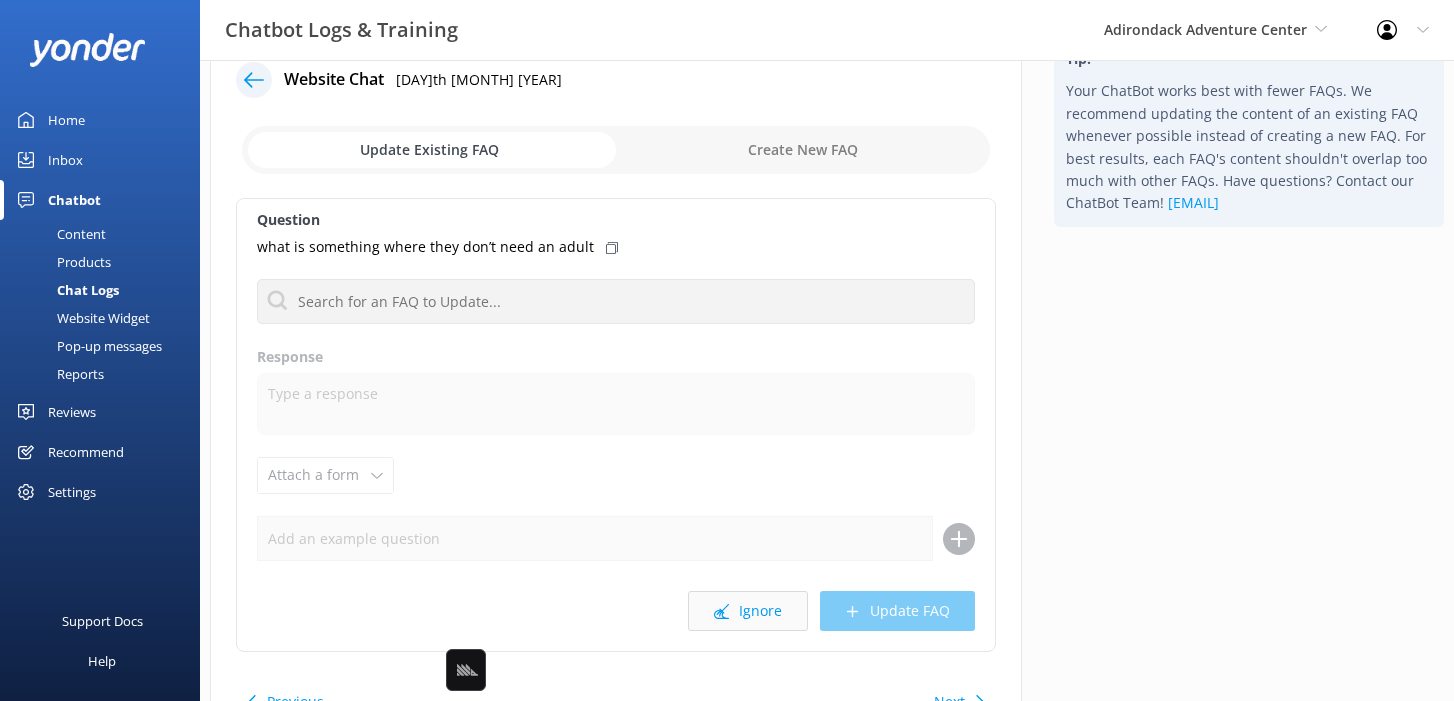click on "Ignore" at bounding box center (748, 611) 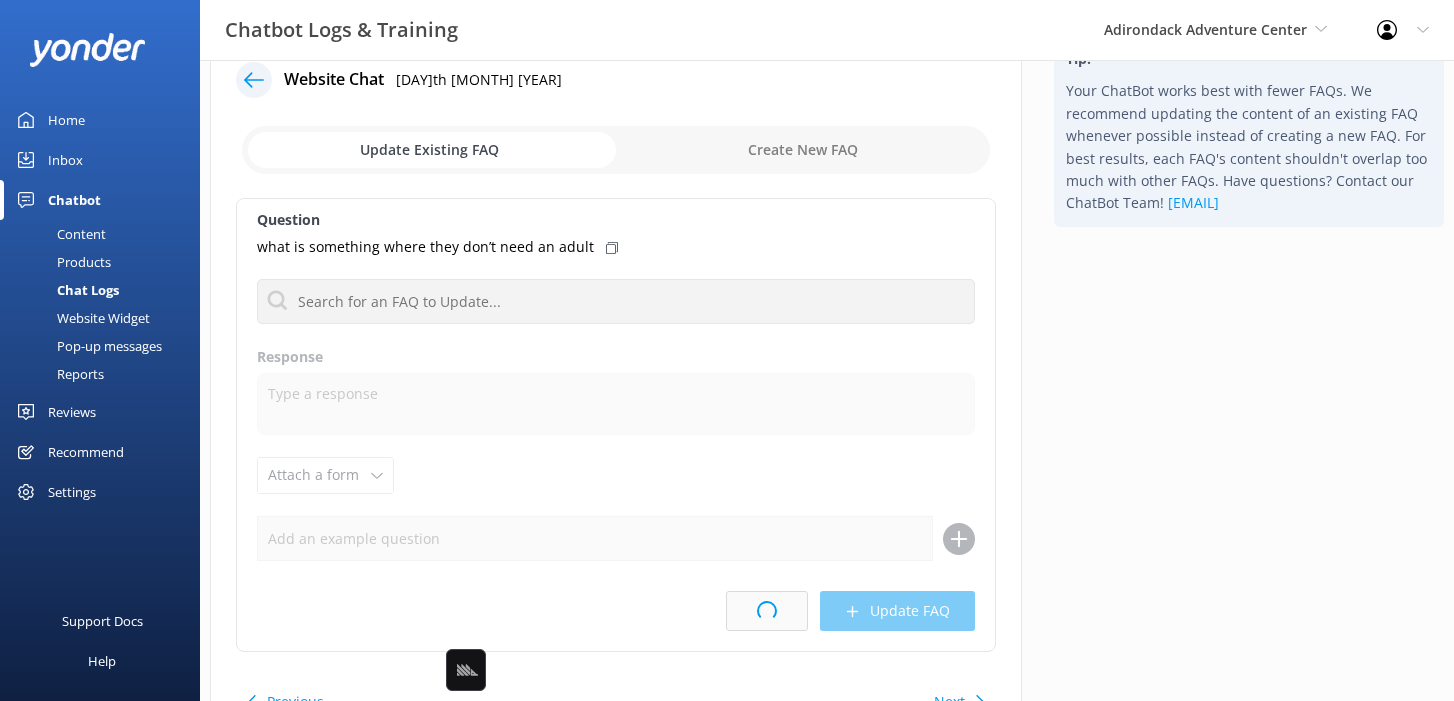 scroll, scrollTop: 0, scrollLeft: 0, axis: both 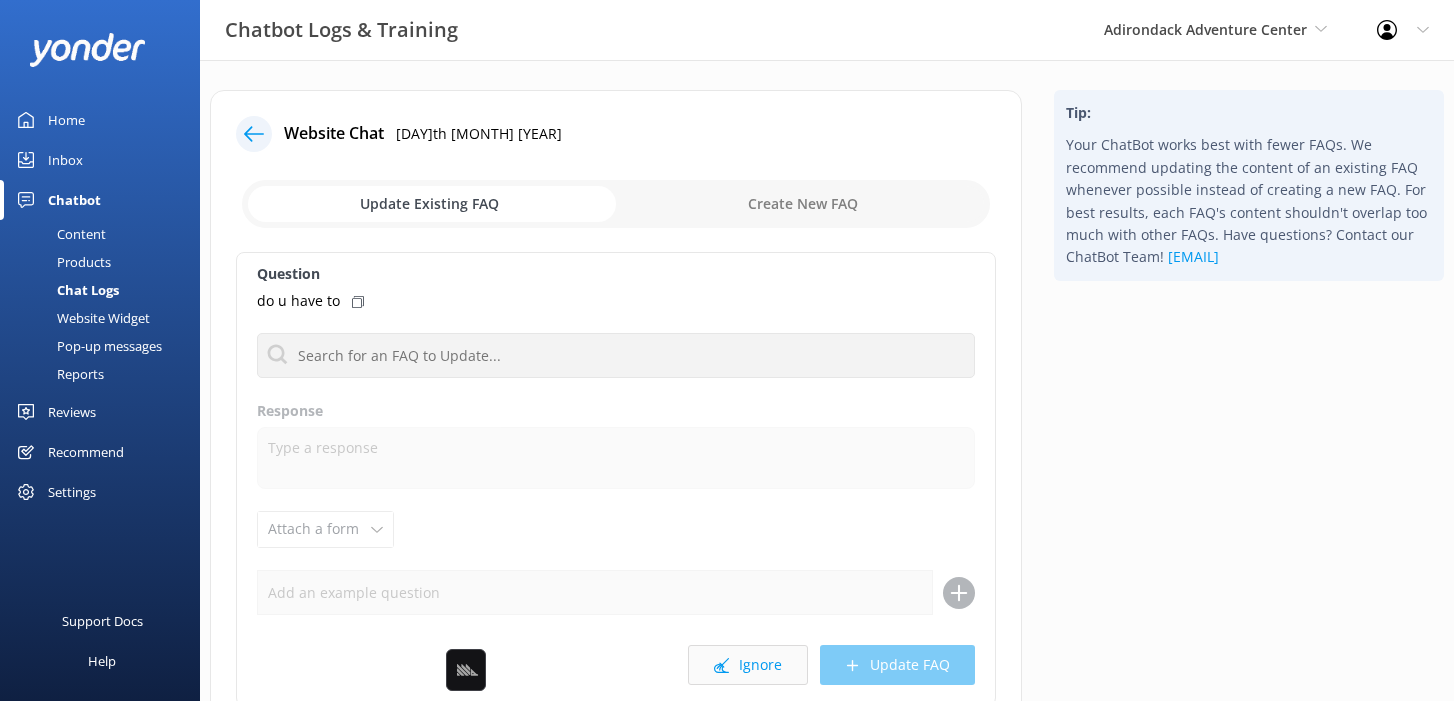 click on "Ignore" at bounding box center (748, 665) 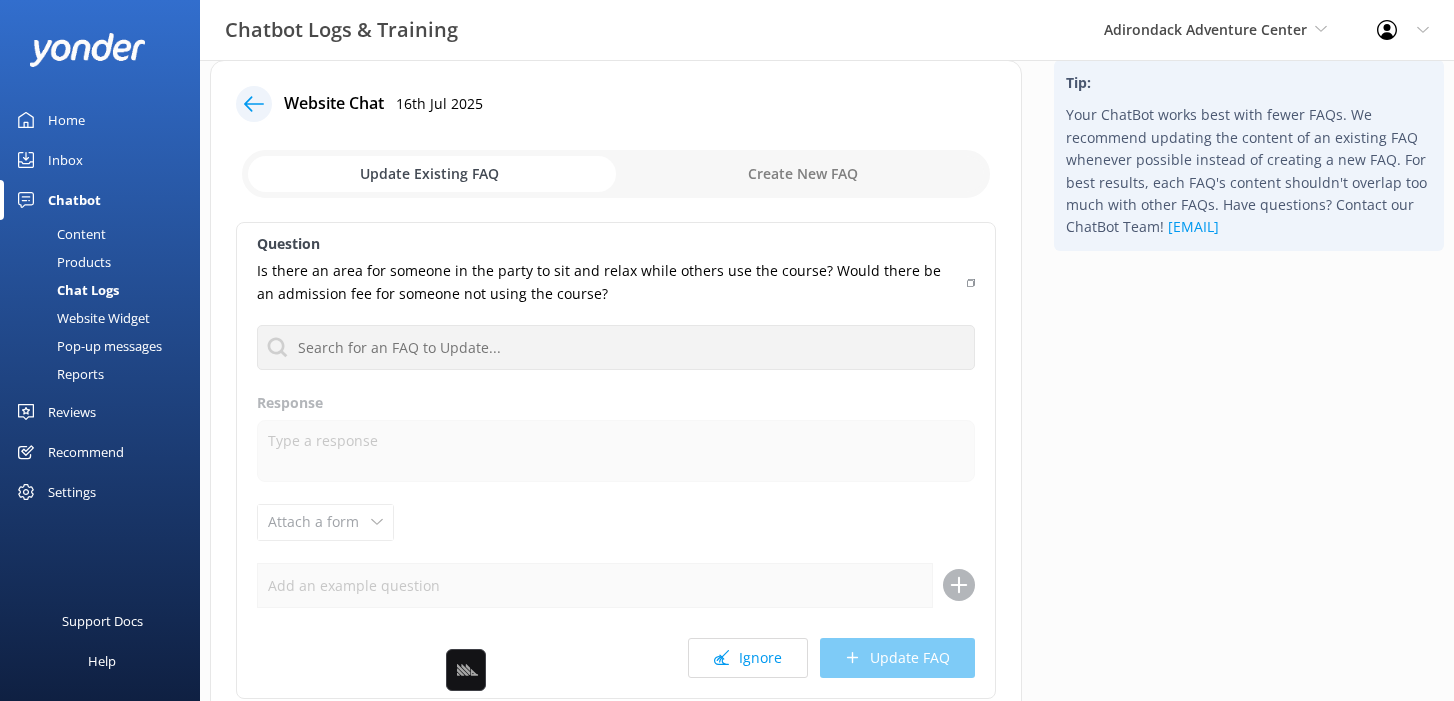 scroll, scrollTop: 32, scrollLeft: 0, axis: vertical 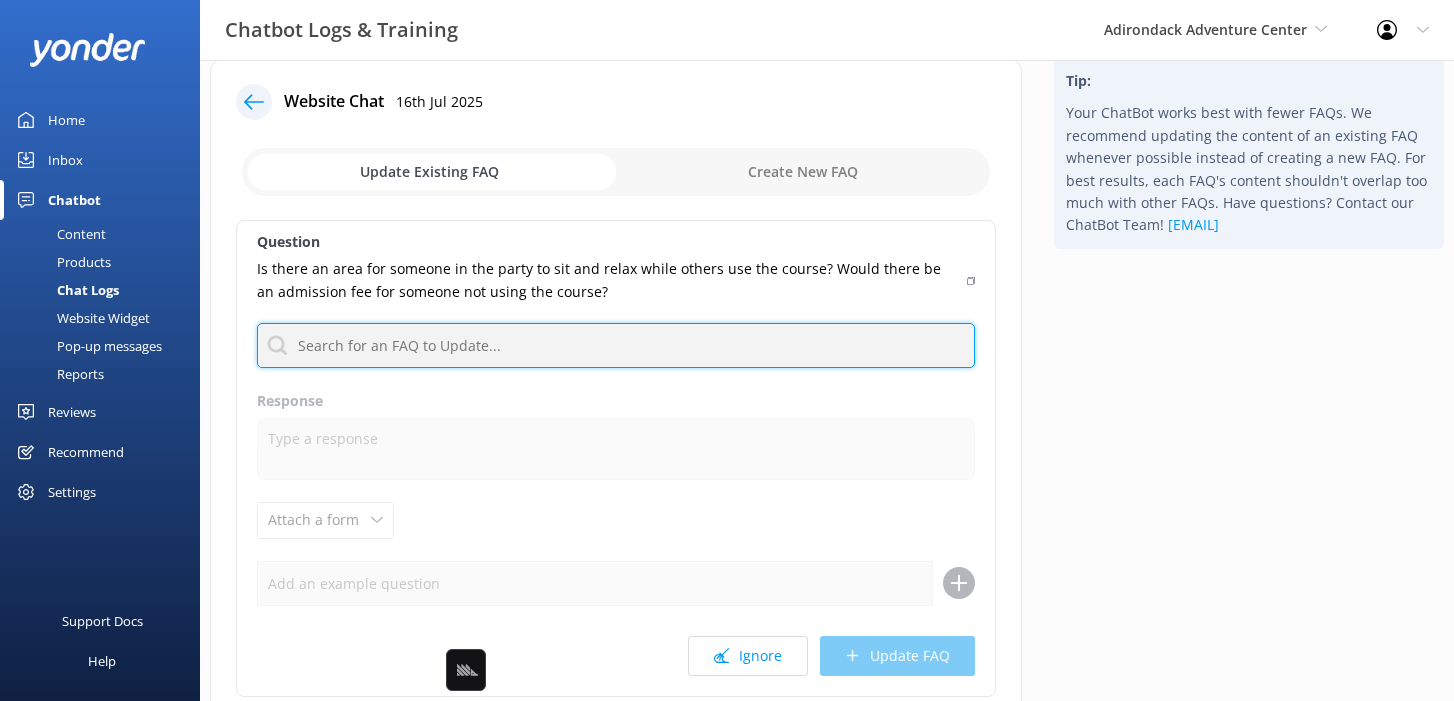 click at bounding box center (616, 345) 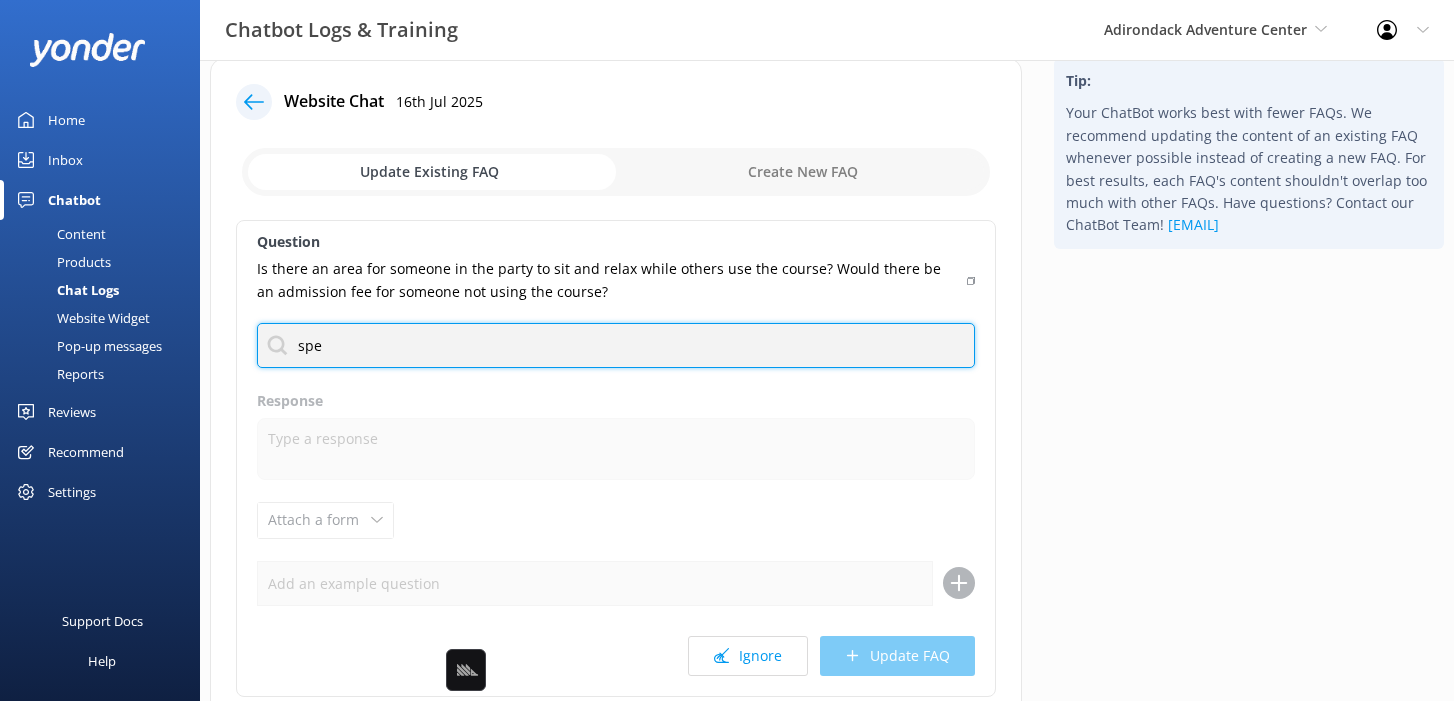 type on "spec" 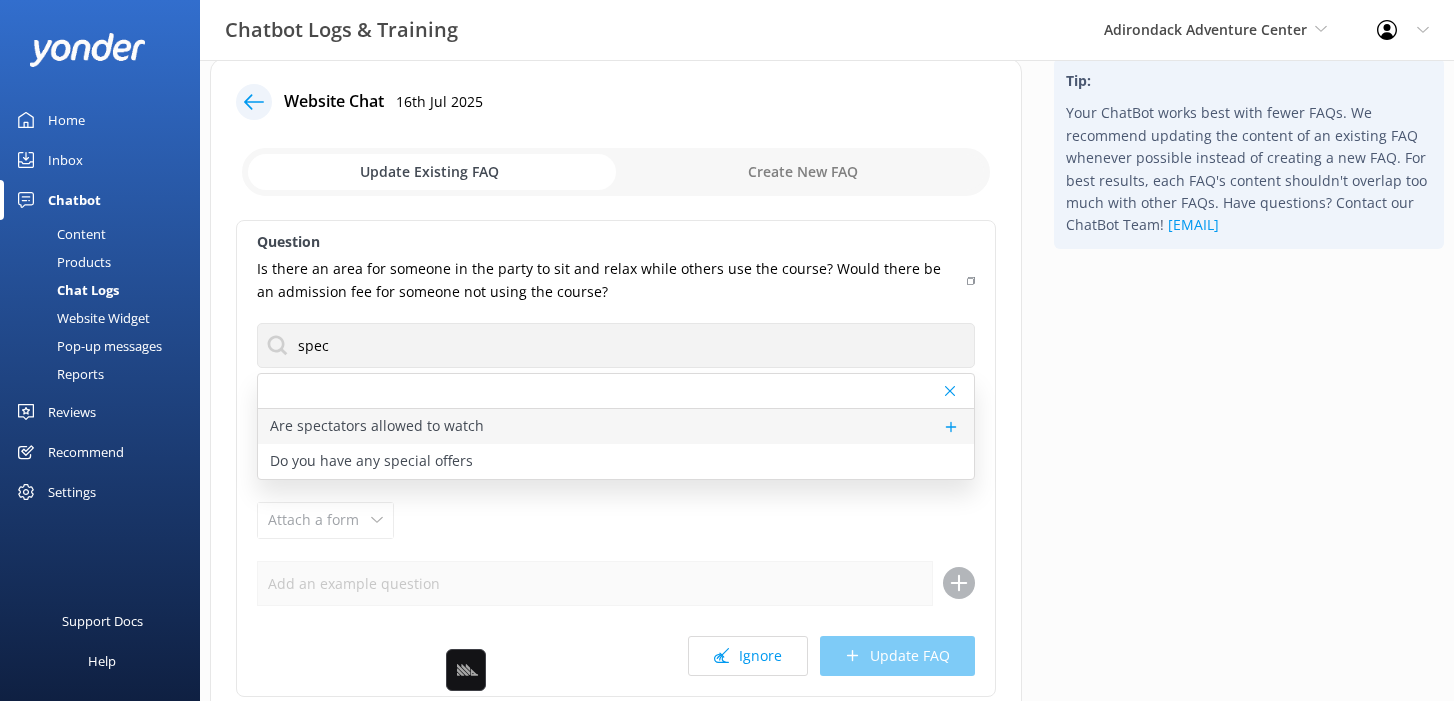 click on "Are spectators allowed to watch" at bounding box center (616, 426) 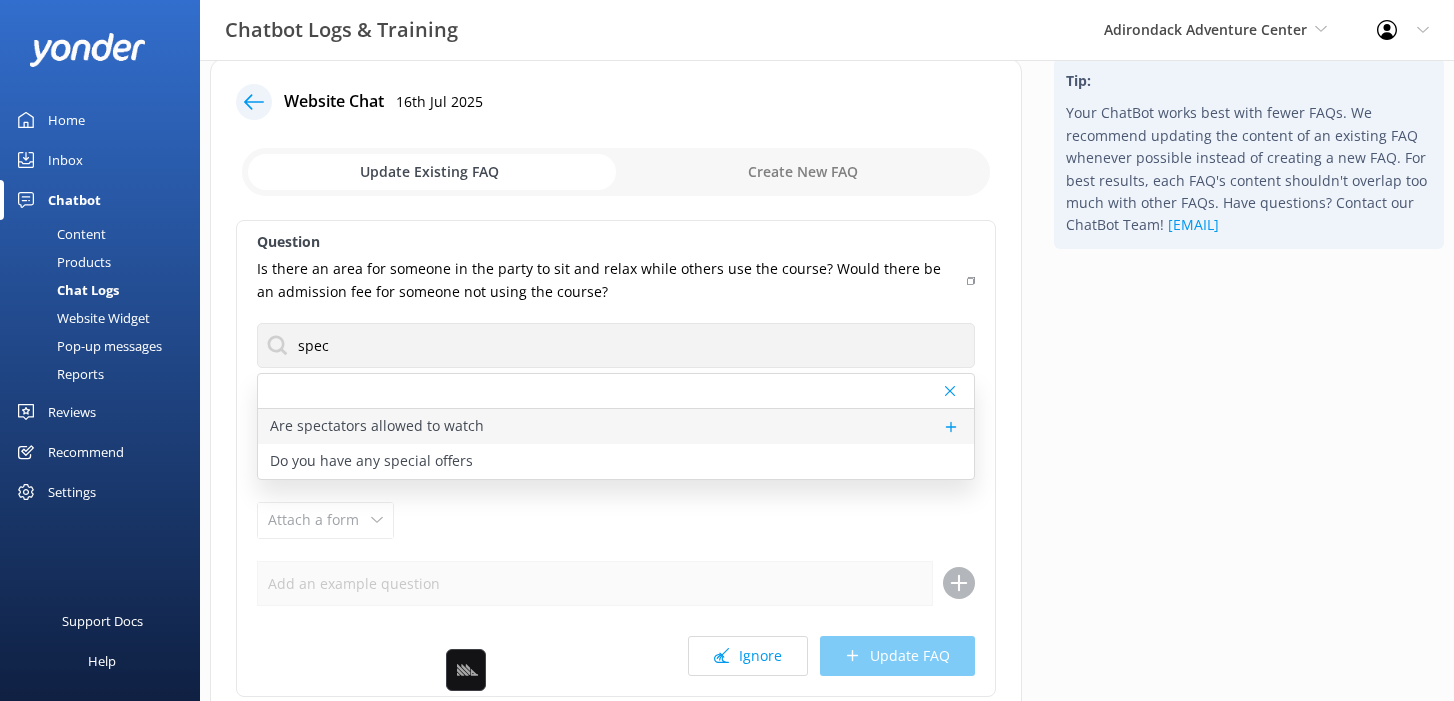 type on "Spectators are not able to watch Whitewater Rafting or Lazy River Tubing, however we do have a picnic and viewing area around the Treetop Adventure and Zipline Park!" 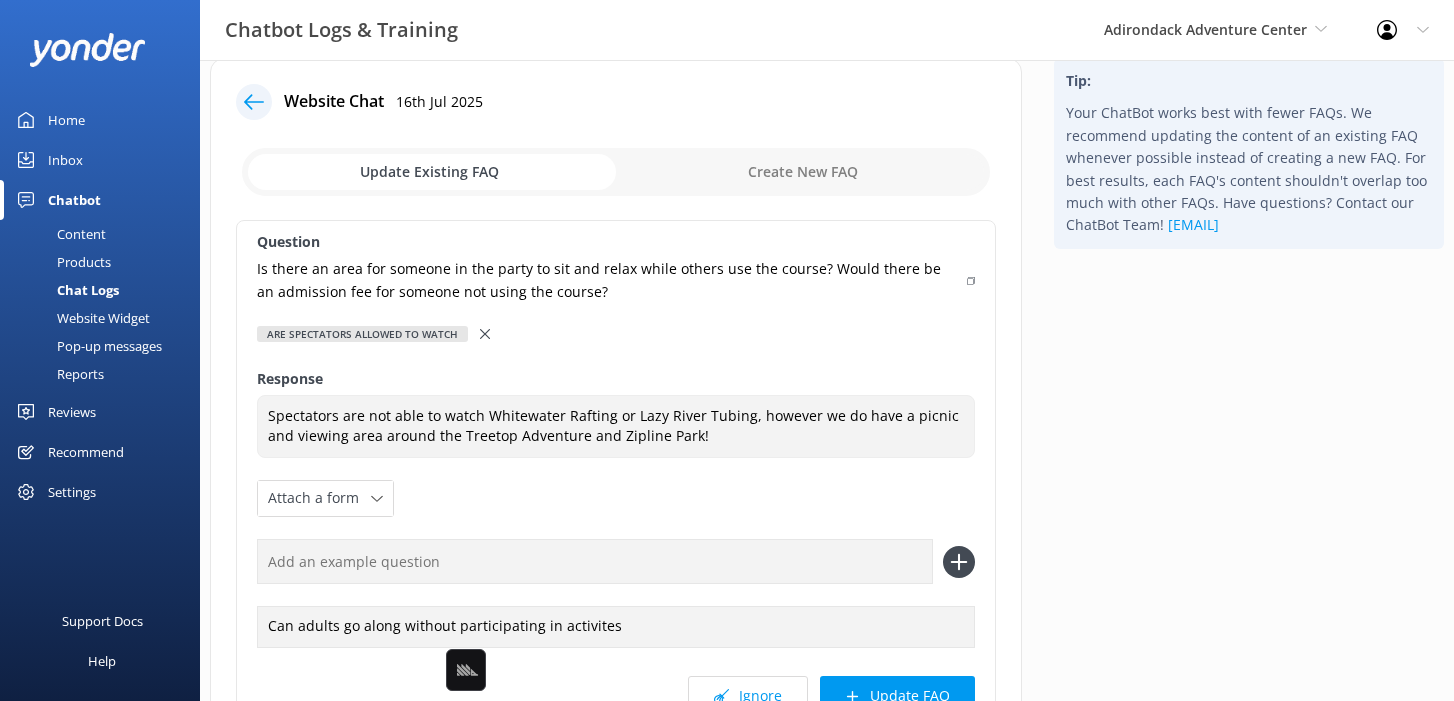 click 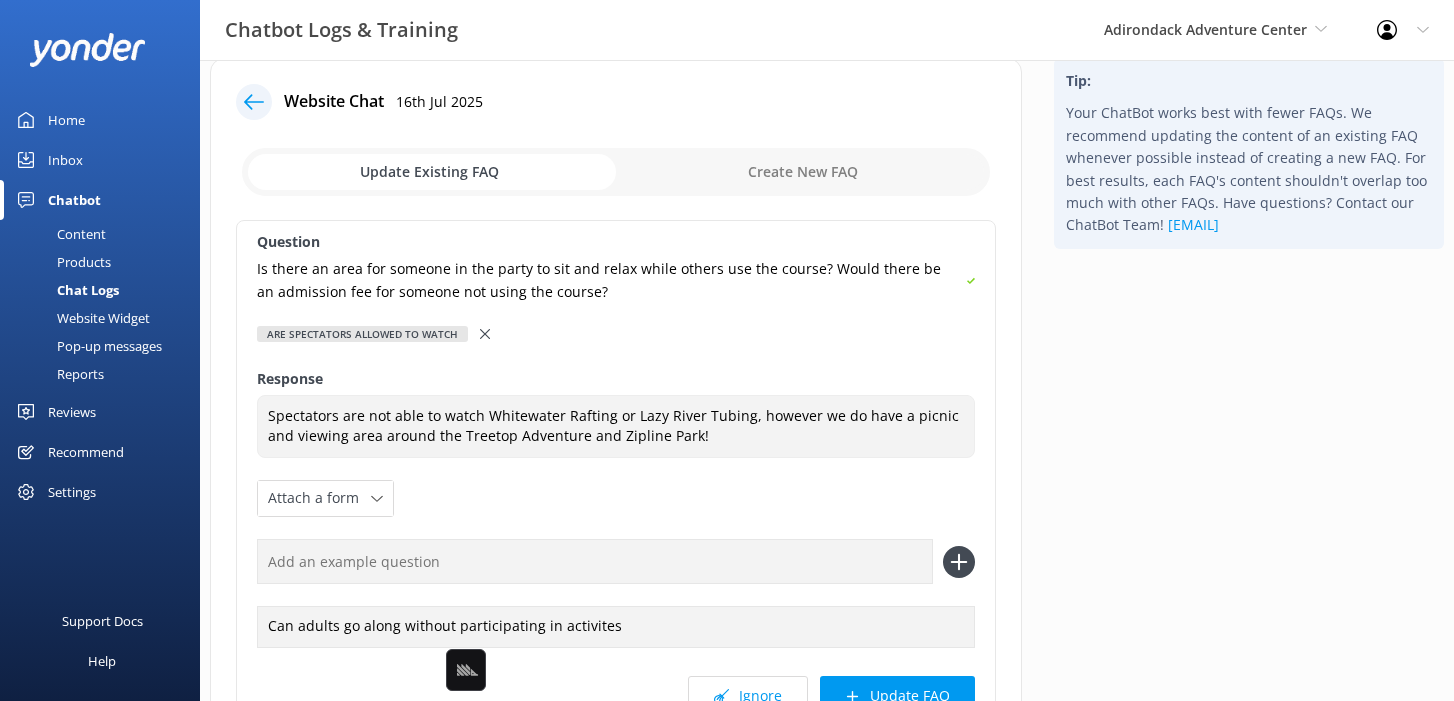 click at bounding box center (595, 561) 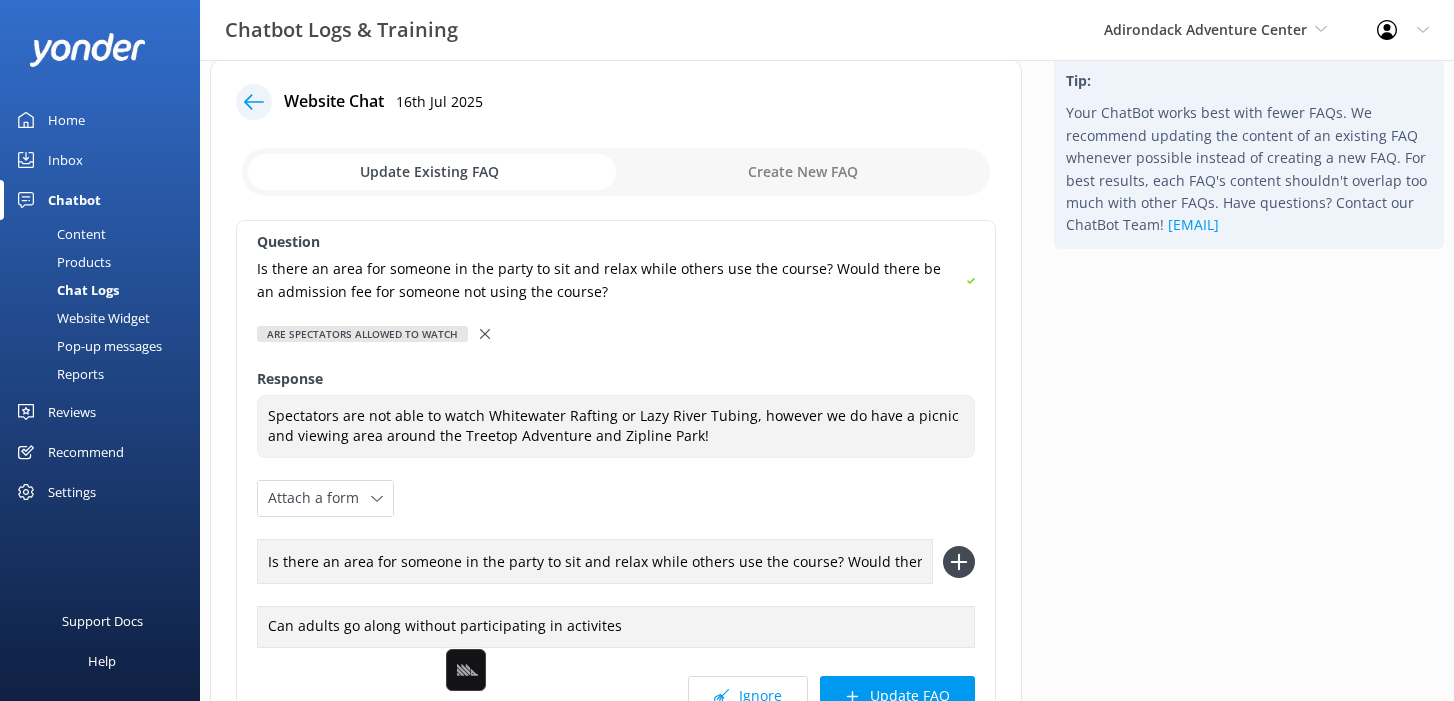 type on "Is there an area for someone in the party to sit and relax while others use the course? Would there be an admission fee for someone not using the course?" 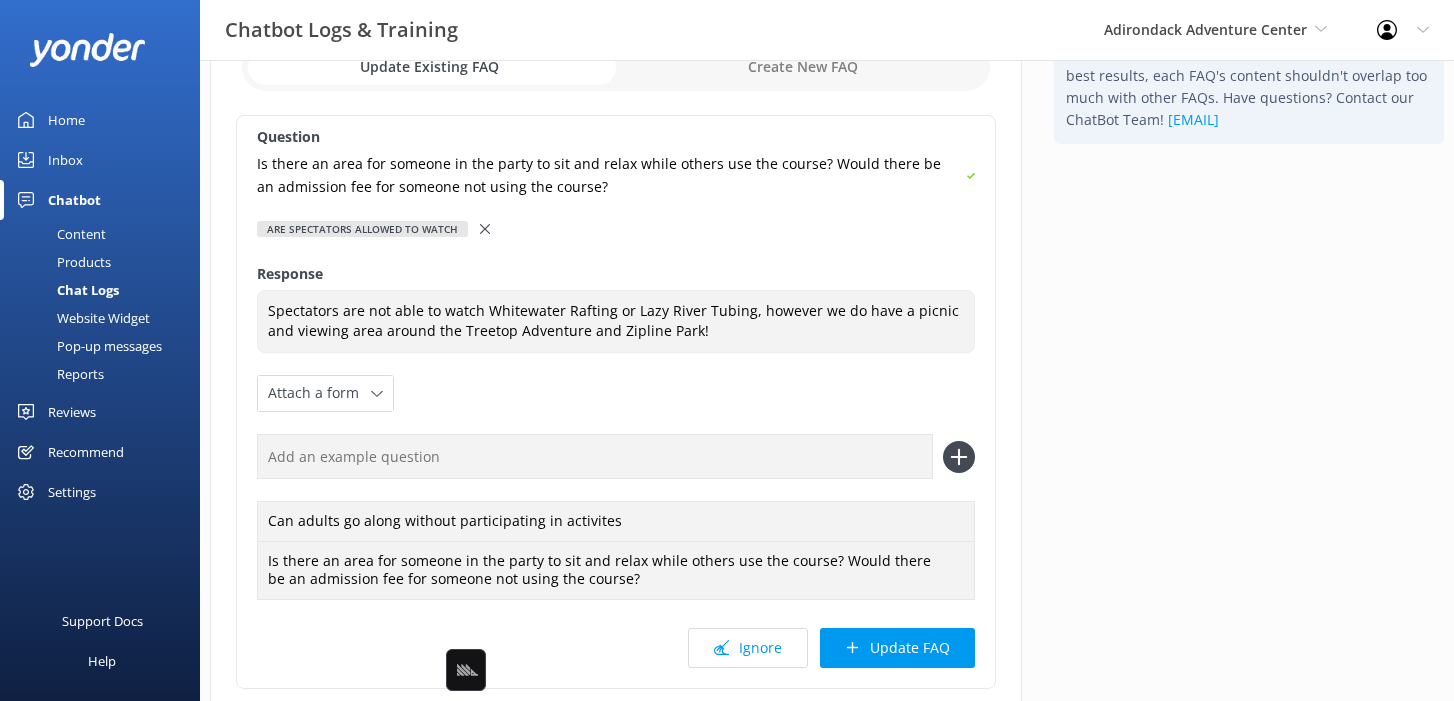 scroll, scrollTop: 285, scrollLeft: 0, axis: vertical 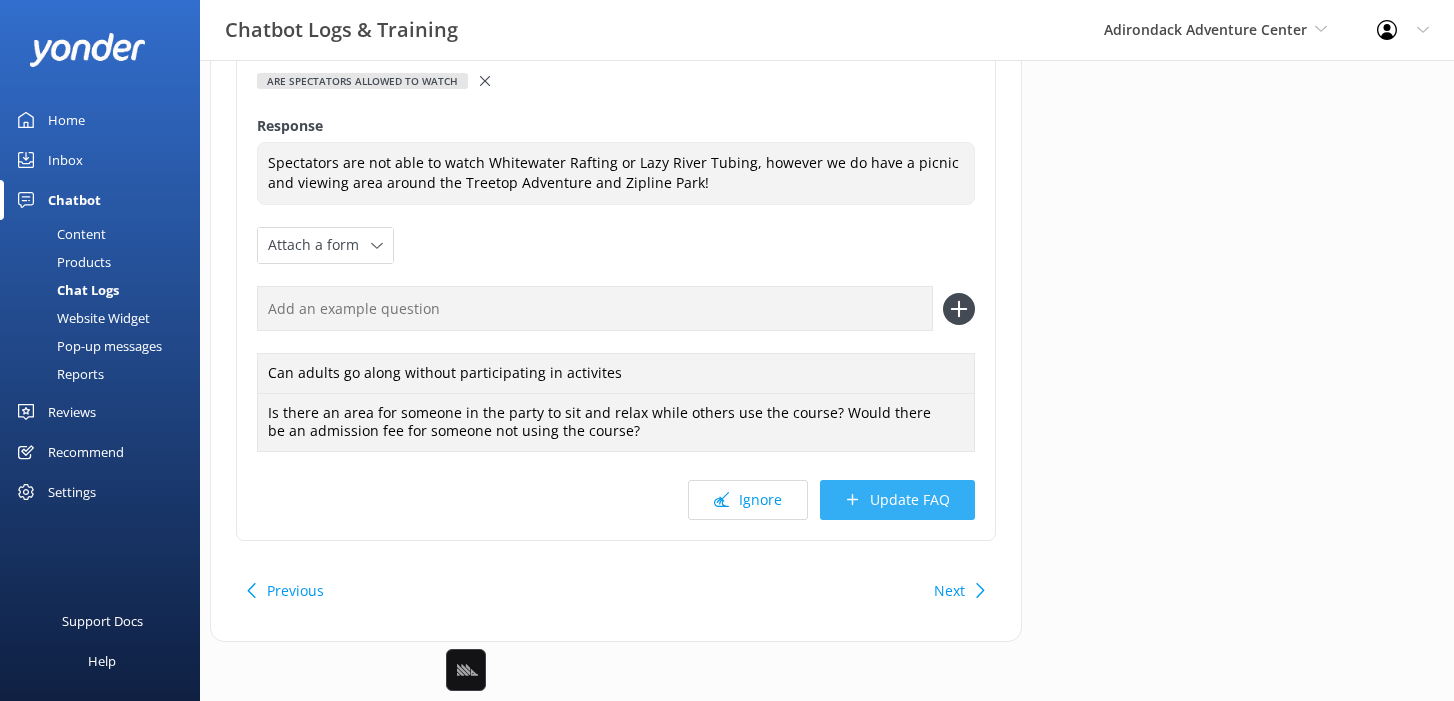 click on "Update FAQ" at bounding box center [897, 500] 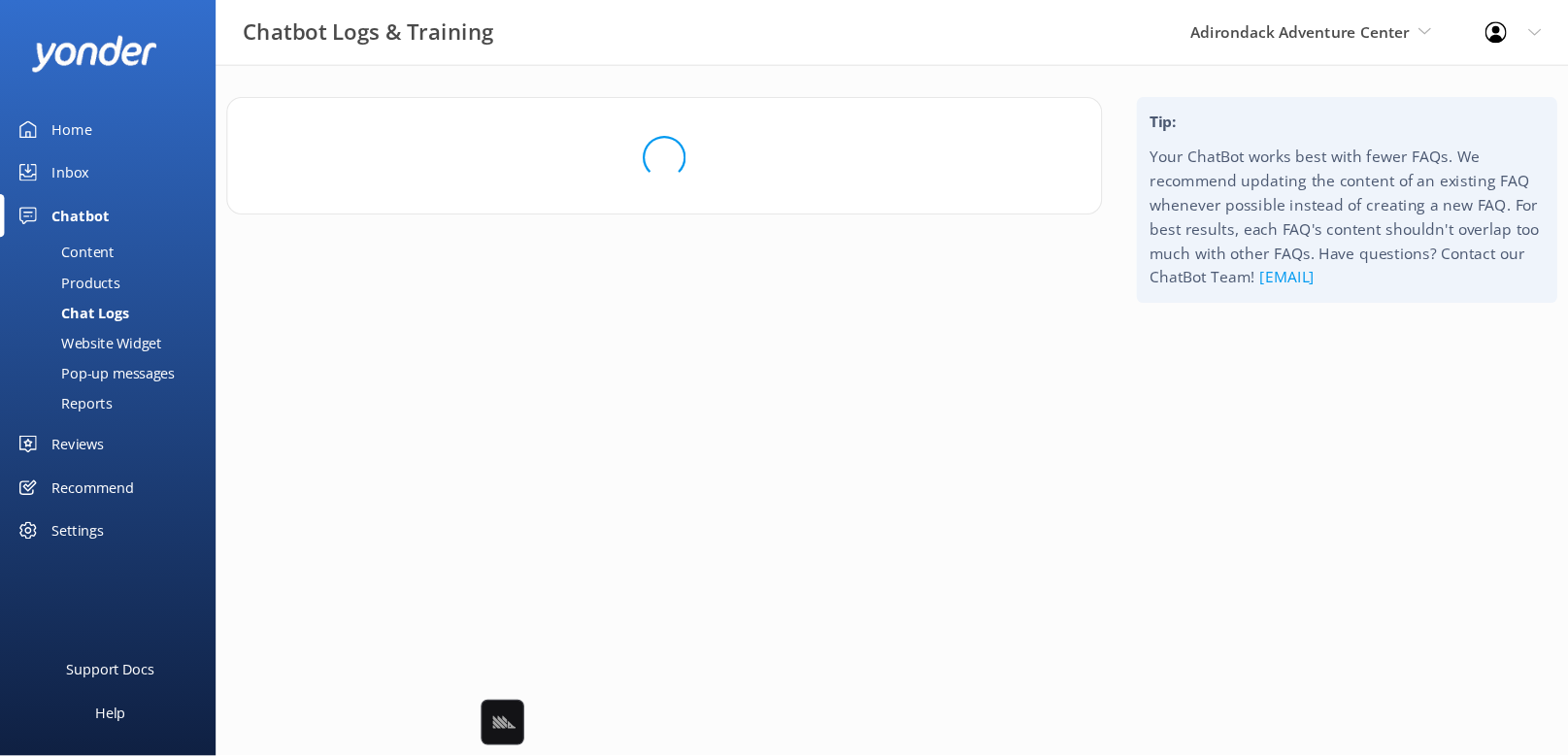 scroll, scrollTop: 0, scrollLeft: 0, axis: both 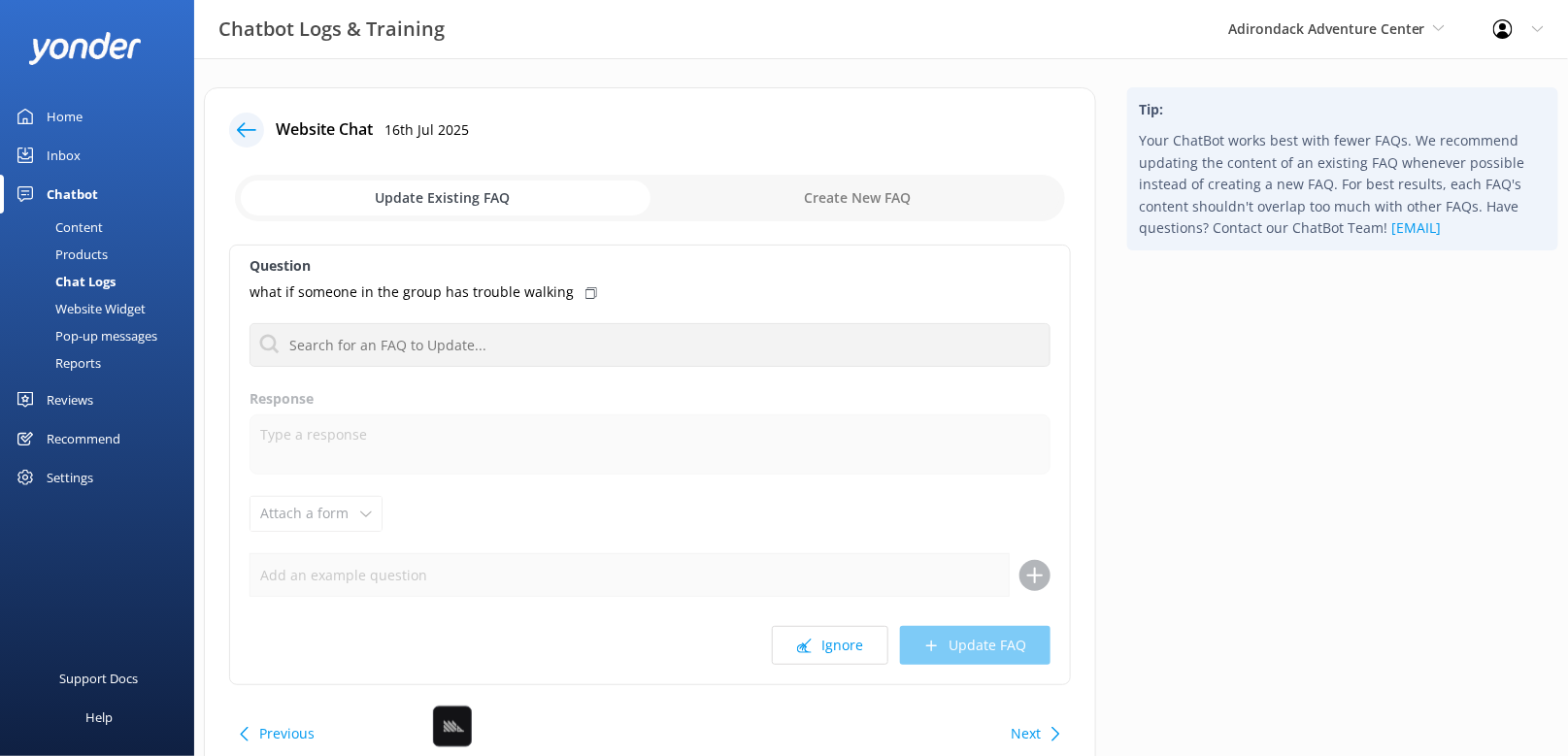 click at bounding box center [650, 345] 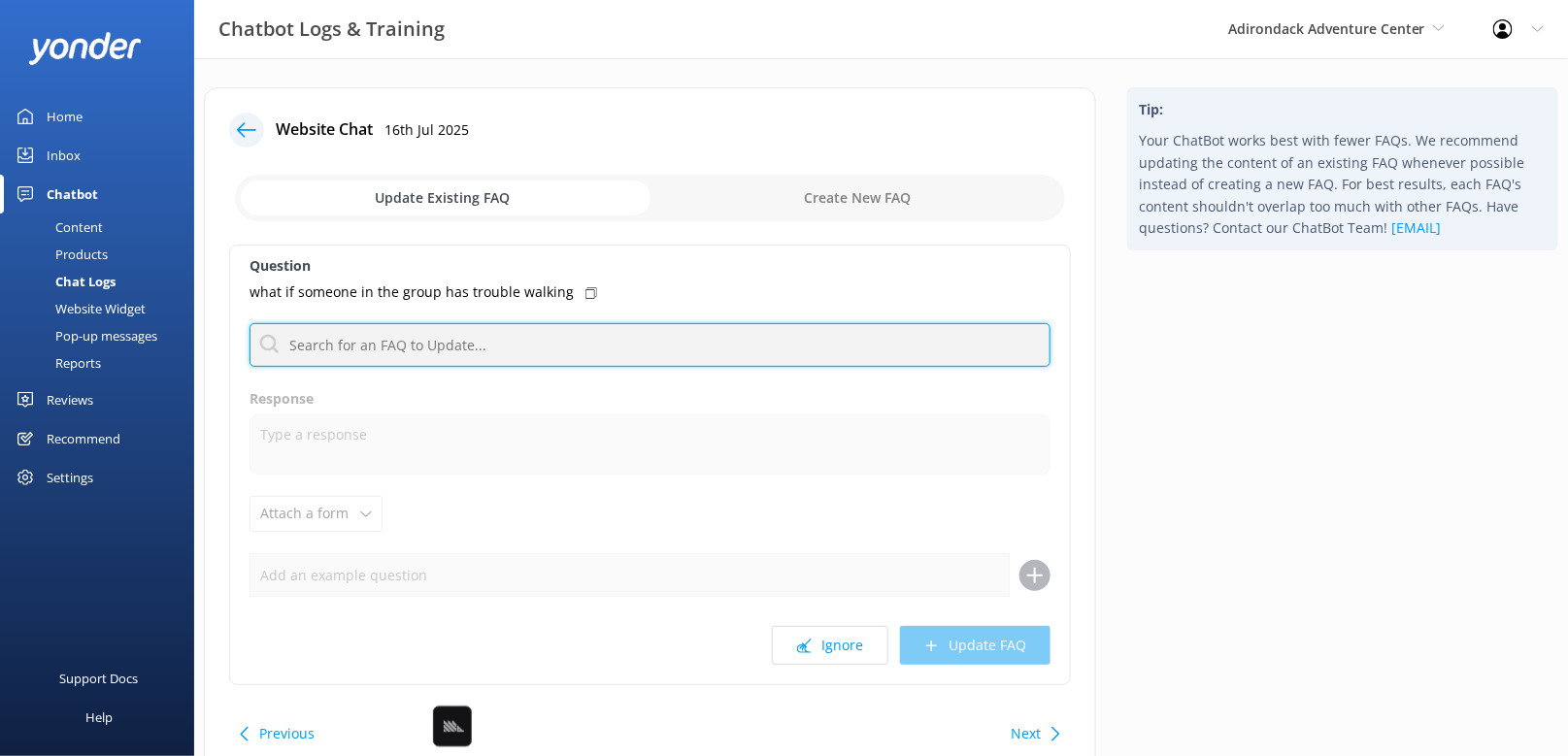 click at bounding box center [650, 345] 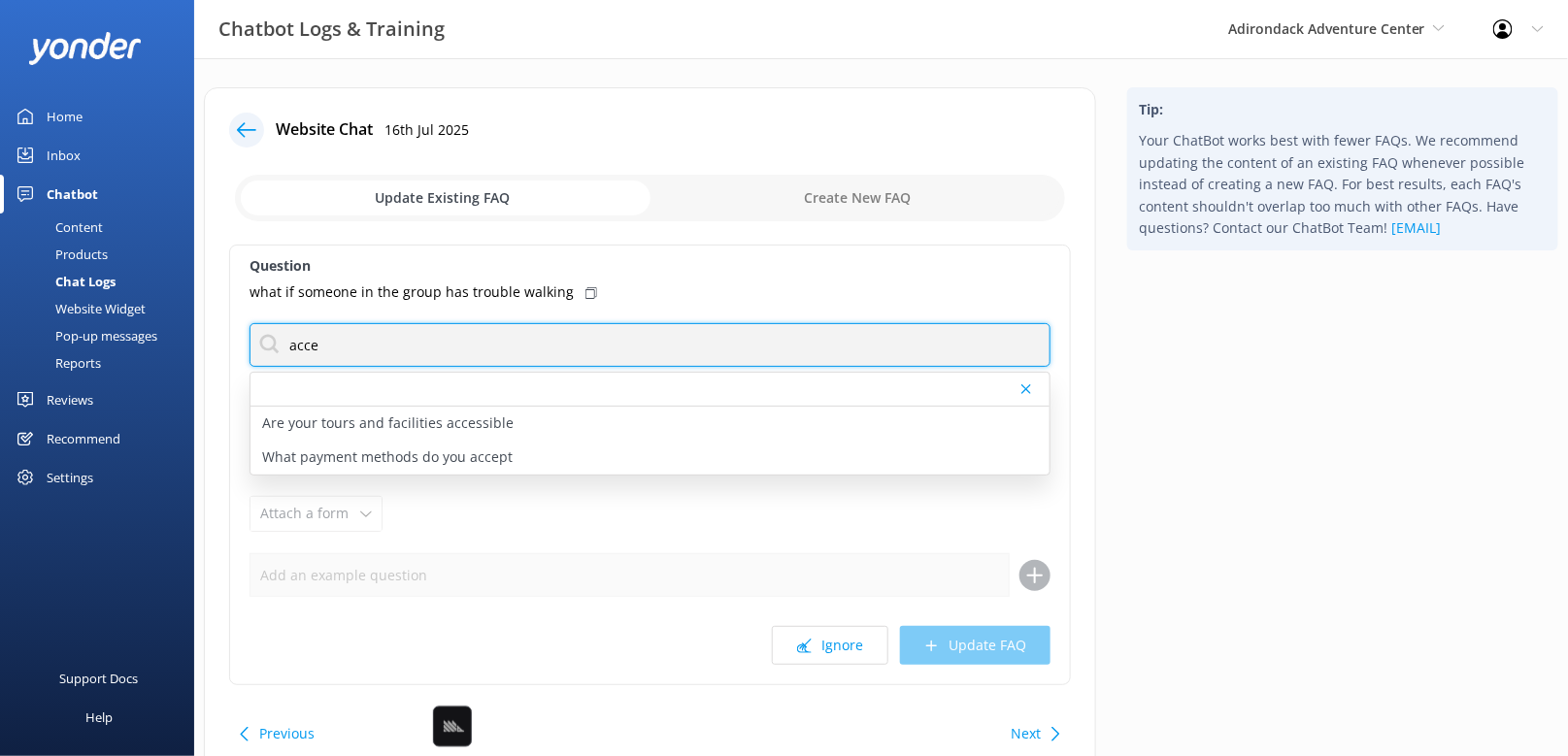 type on "acce" 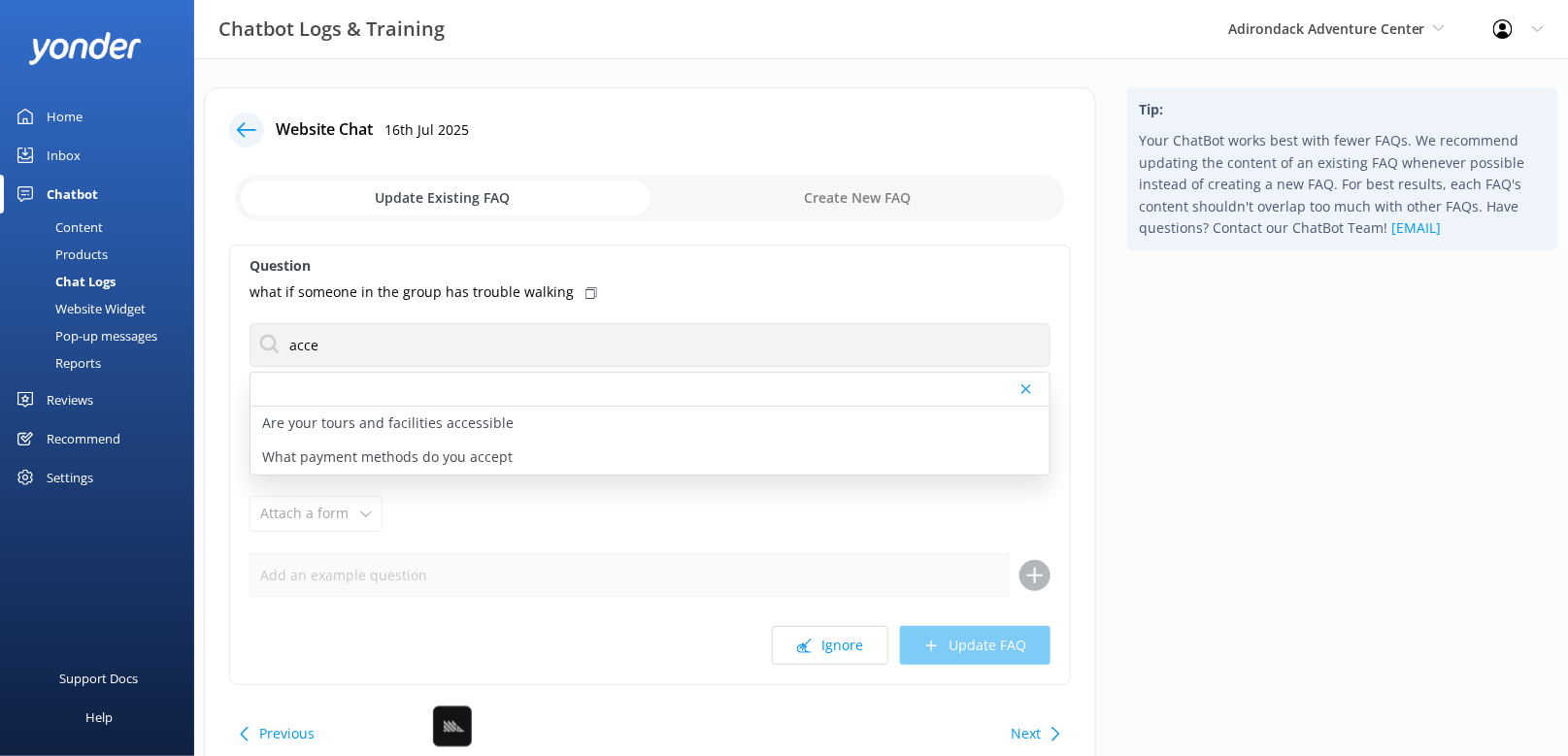 click on "Tip: Your ChatBot works best with fewer FAQs. We recommend updating the content of an existing FAQ whenever possible instead of creating a new FAQ. For best results, each FAQ's content shouldn't overlap too much with other FAQs. Have questions? Contact our ChatBot Team!   support@yonderhq.com" at bounding box center [1343, 444] 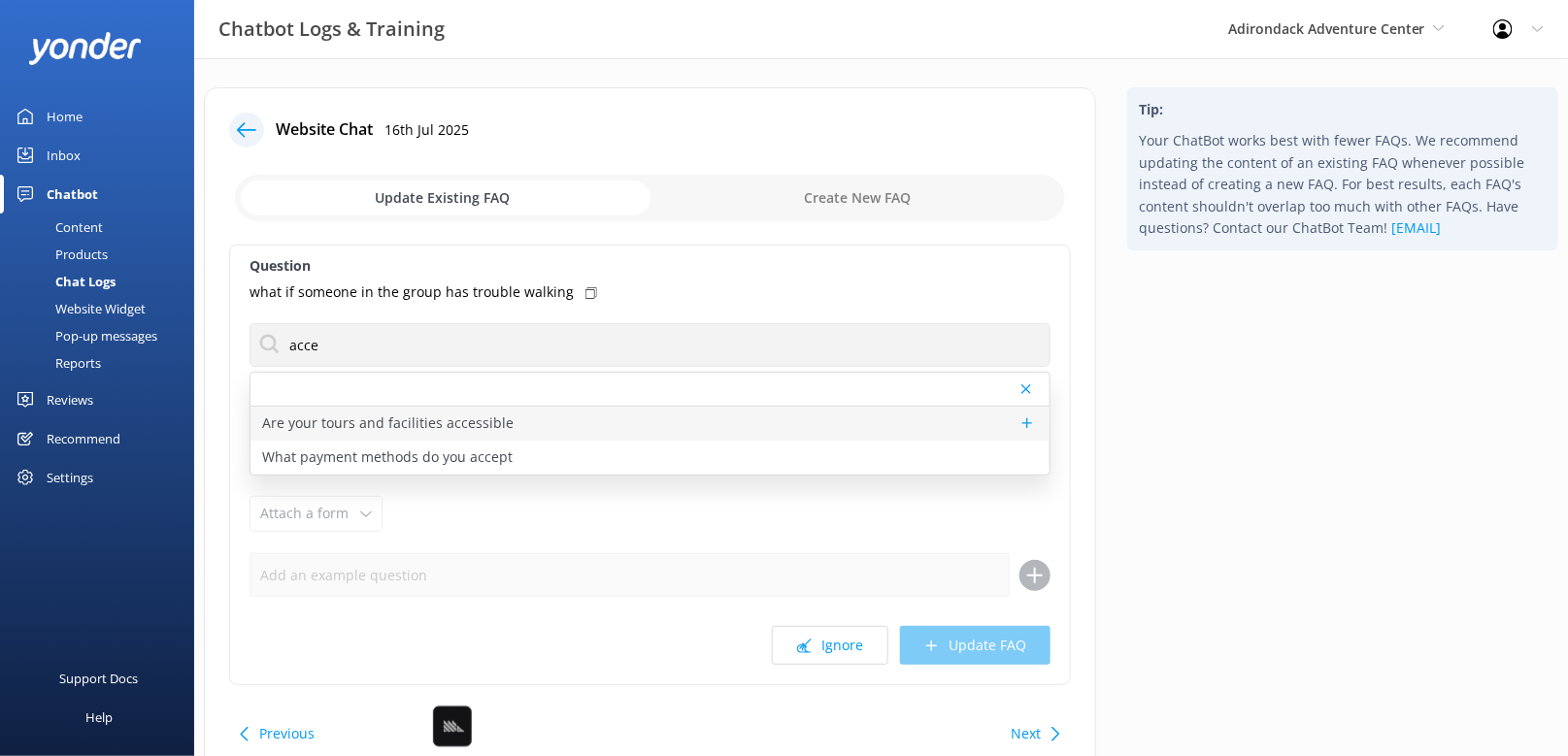 click on "Are your tours and facilities accessible" at bounding box center (650, 423) 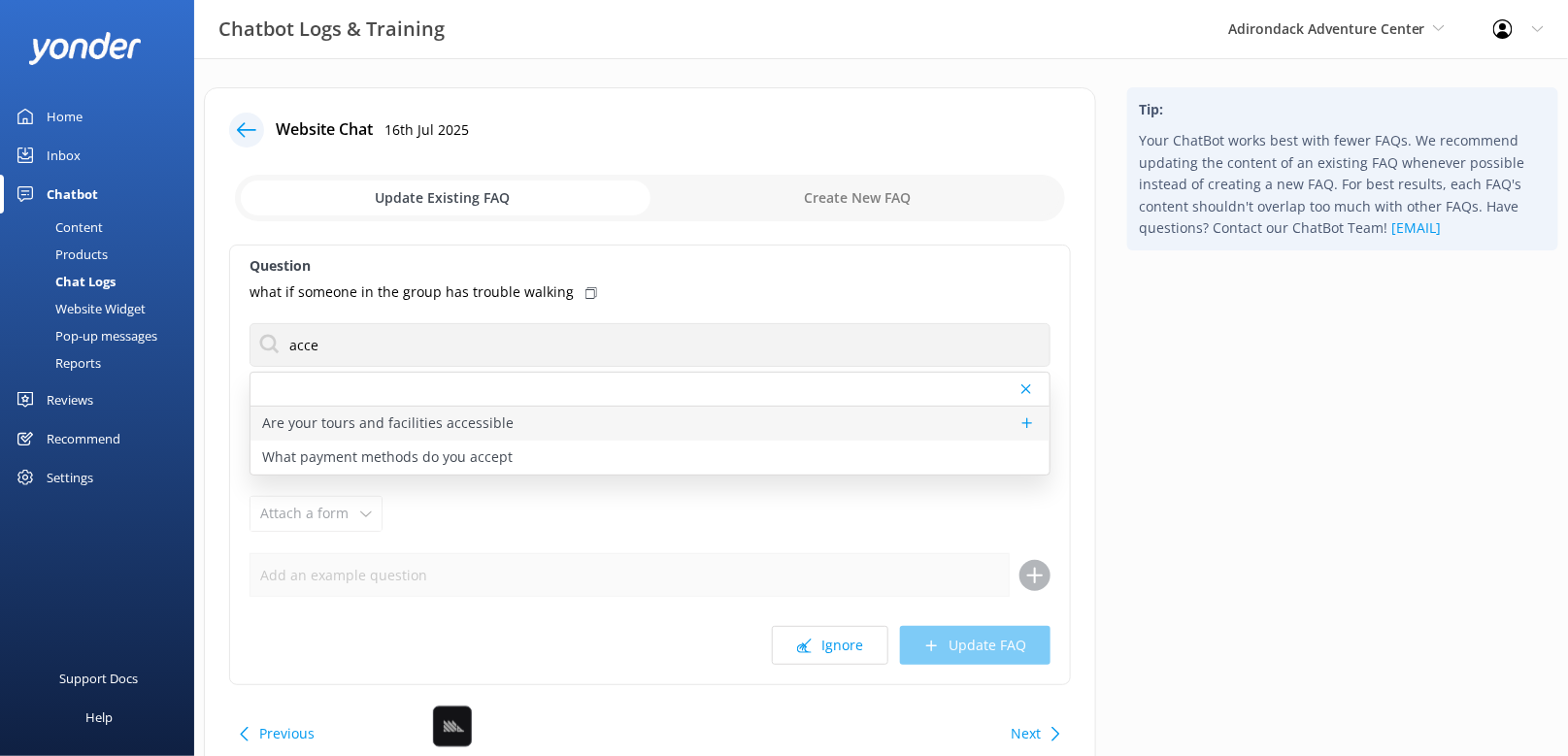 type on "Many of our tours and facilities are accessible, but details can vary. For specific accessibility information, please reach out to Dane at Dane@adktubing.com." 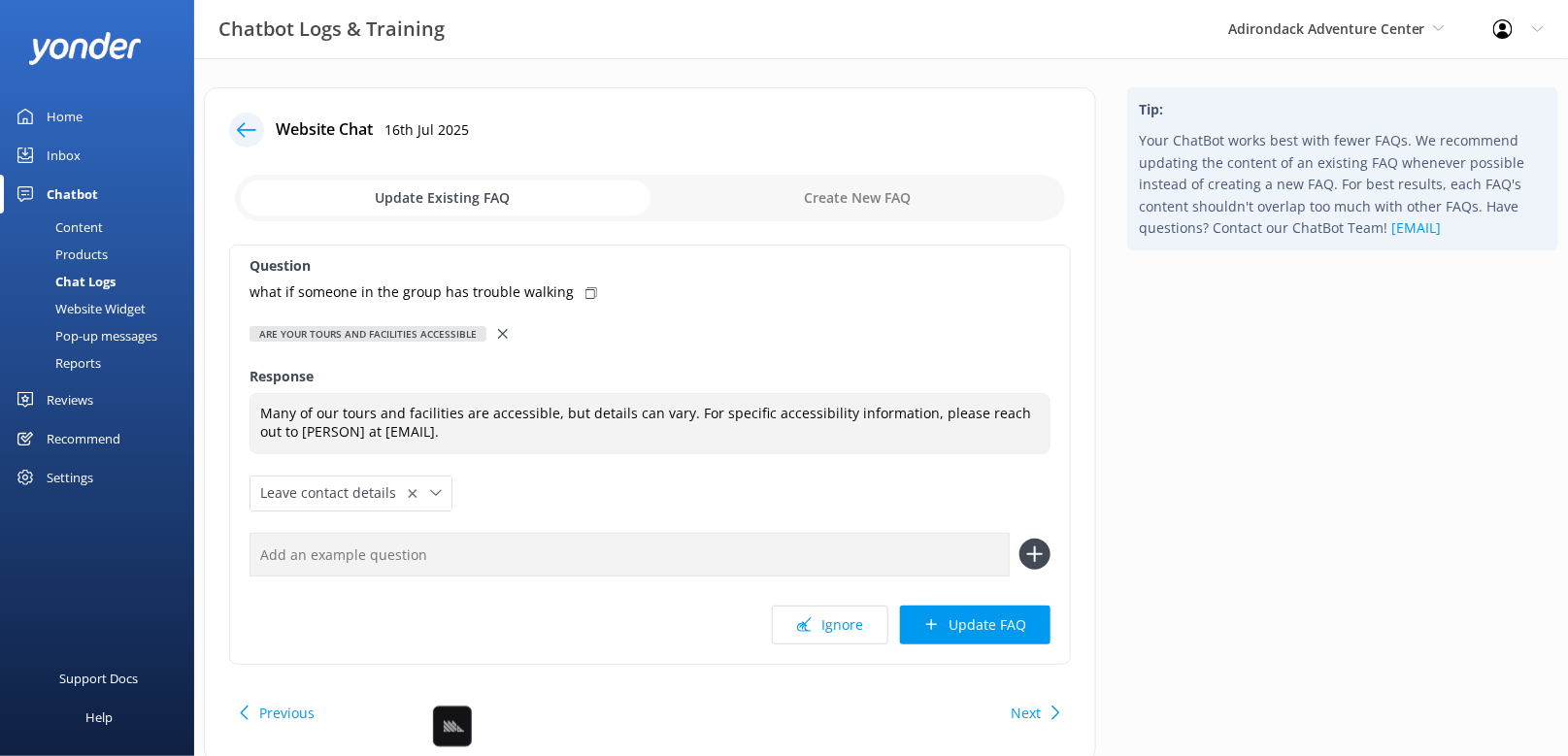 click 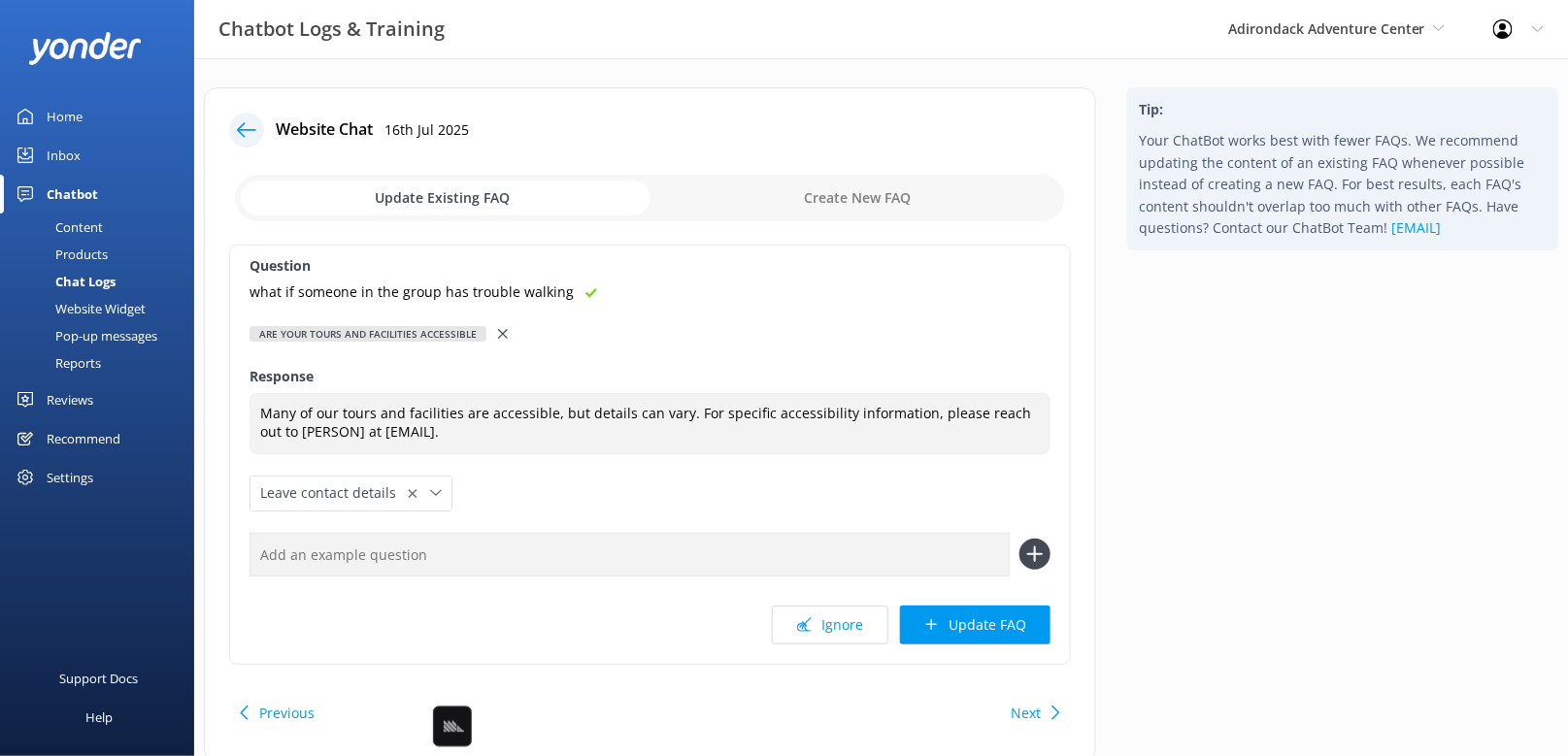 click at bounding box center (629, 554) 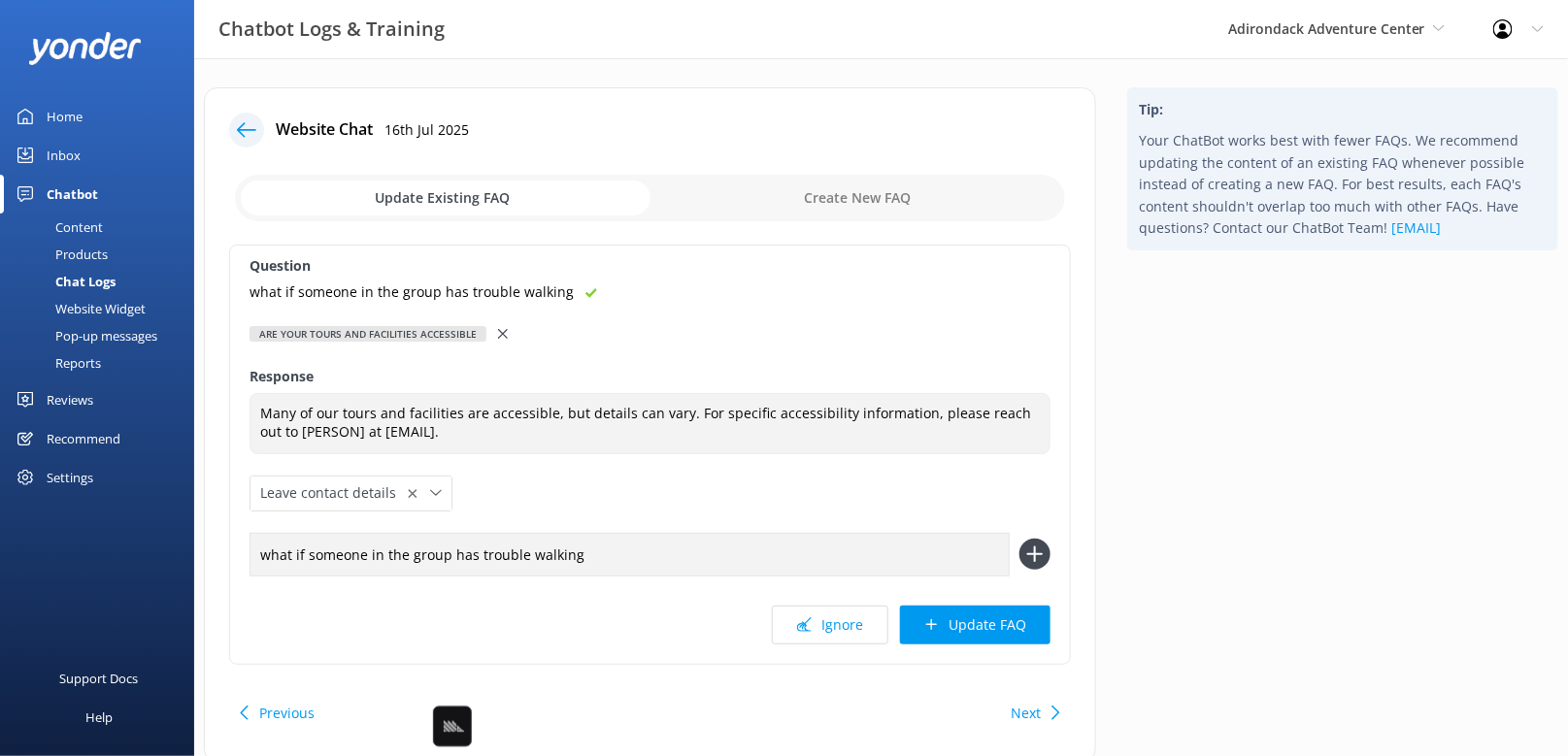 type on "what if someone in the group has trouble walking" 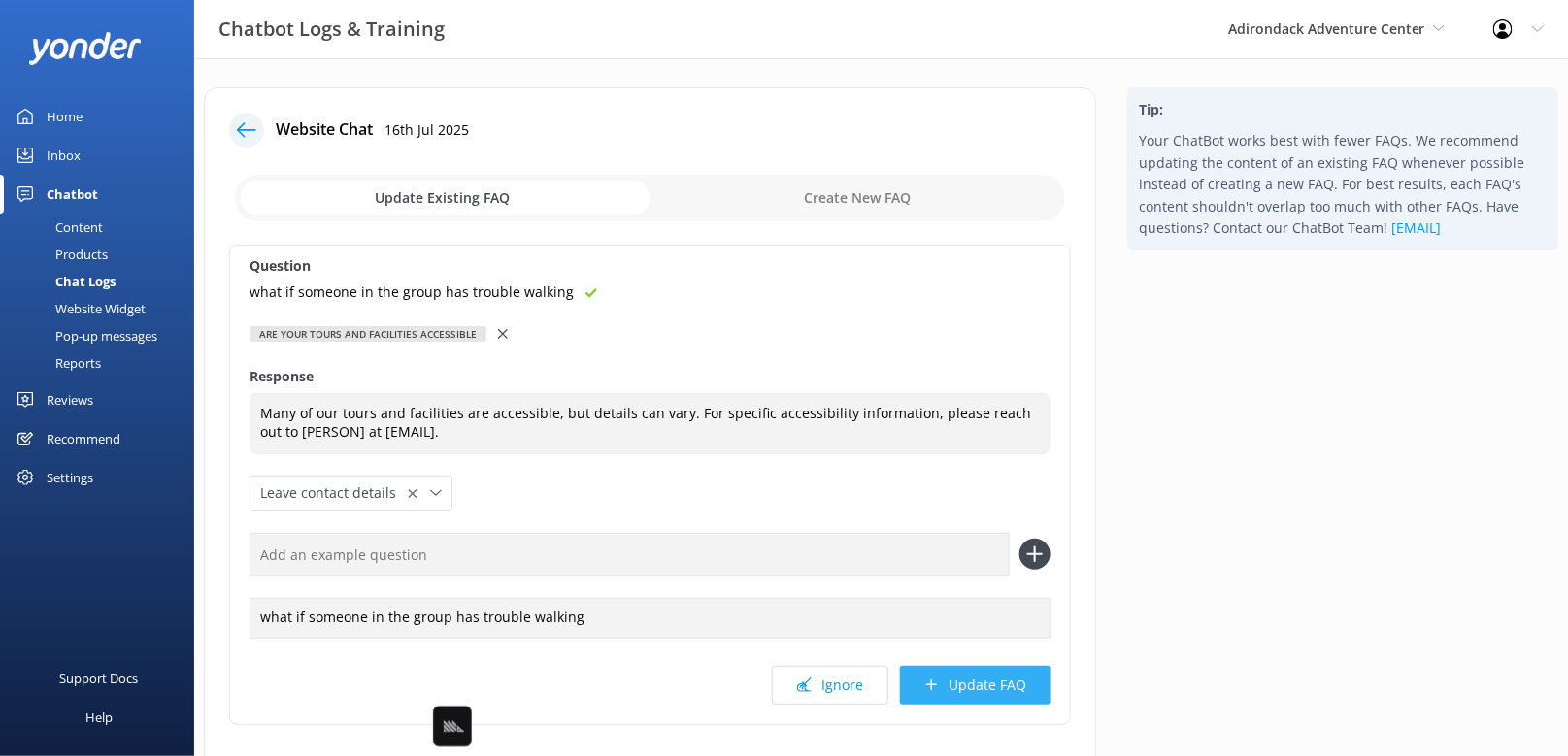 click on "Update FAQ" at bounding box center [975, 685] 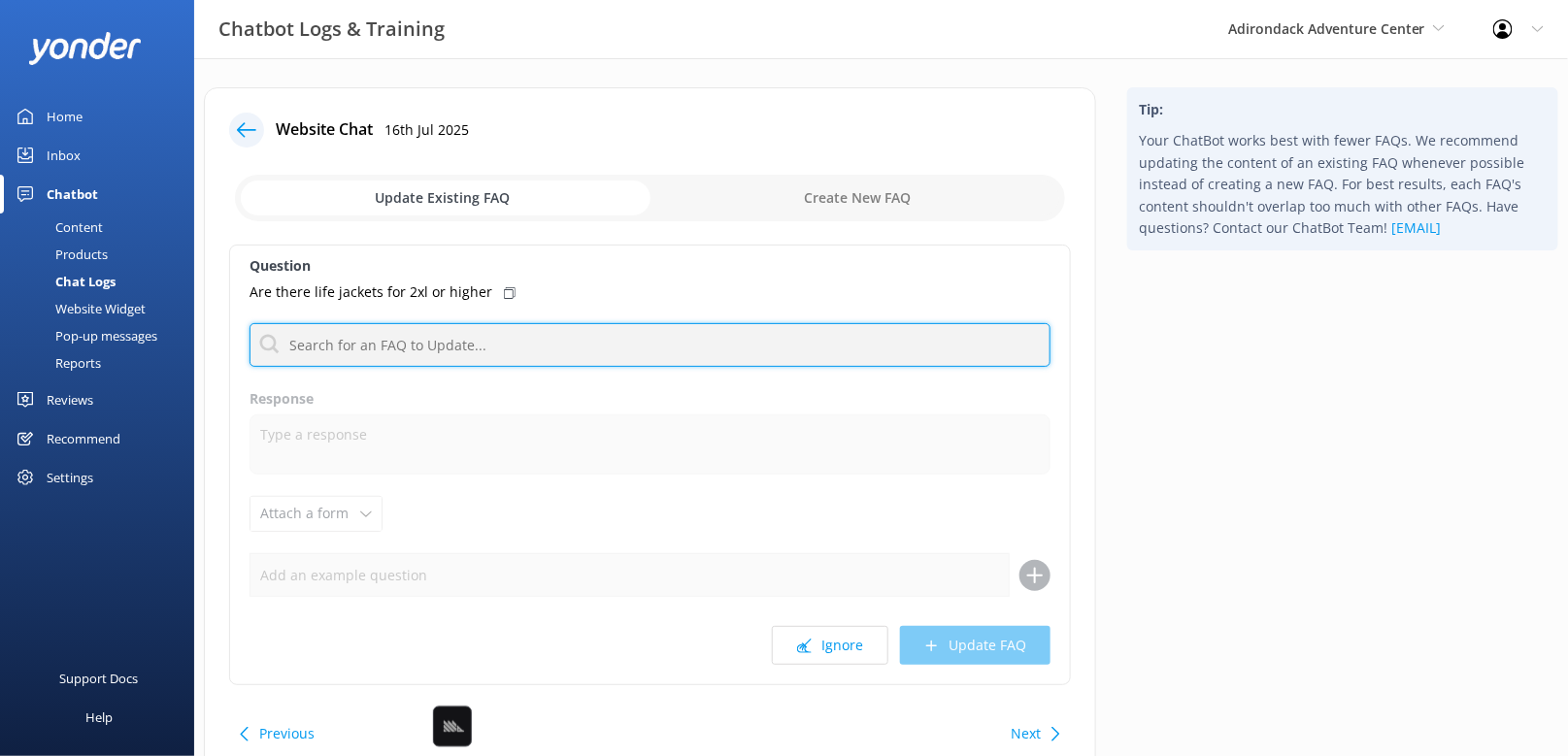 click at bounding box center (650, 345) 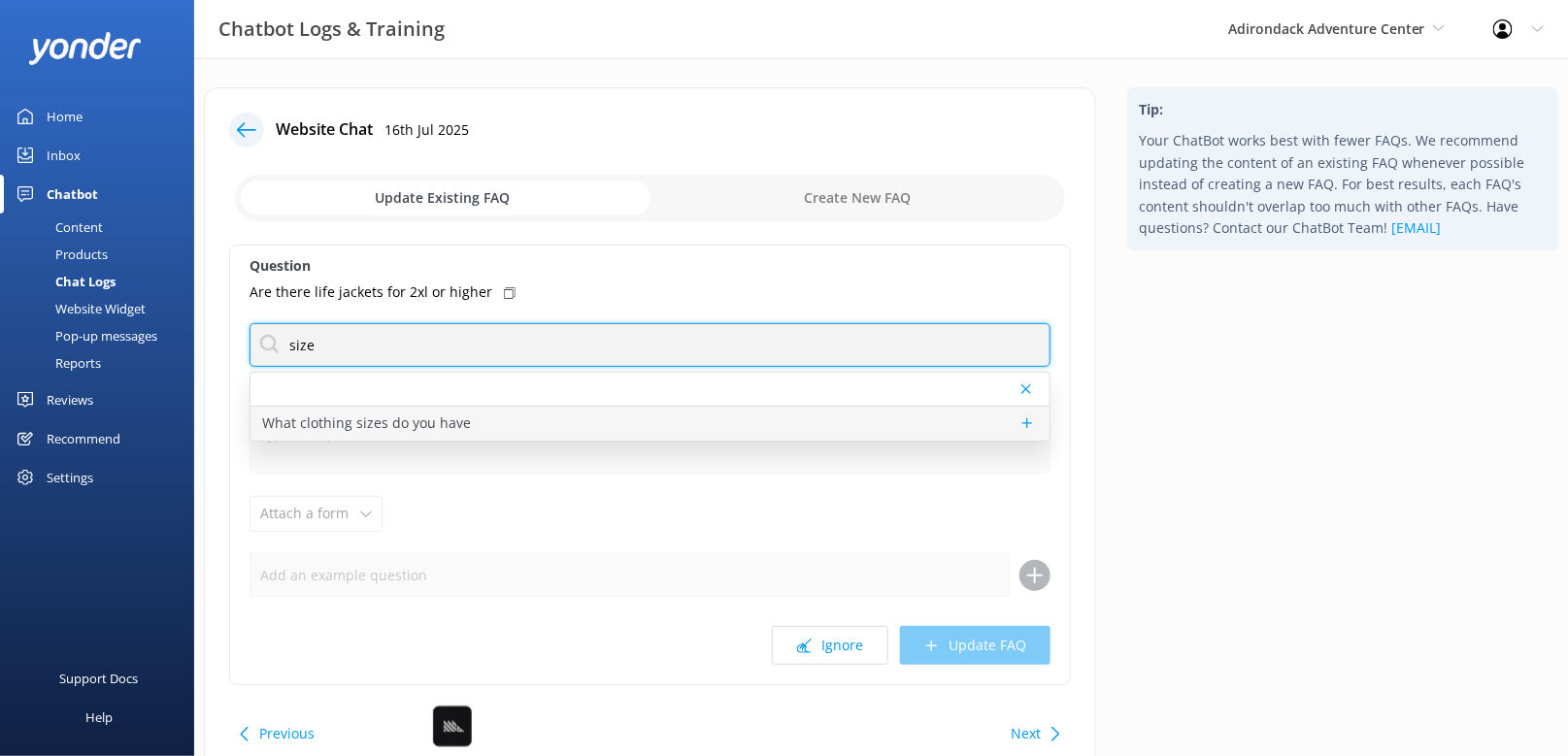 type on "size" 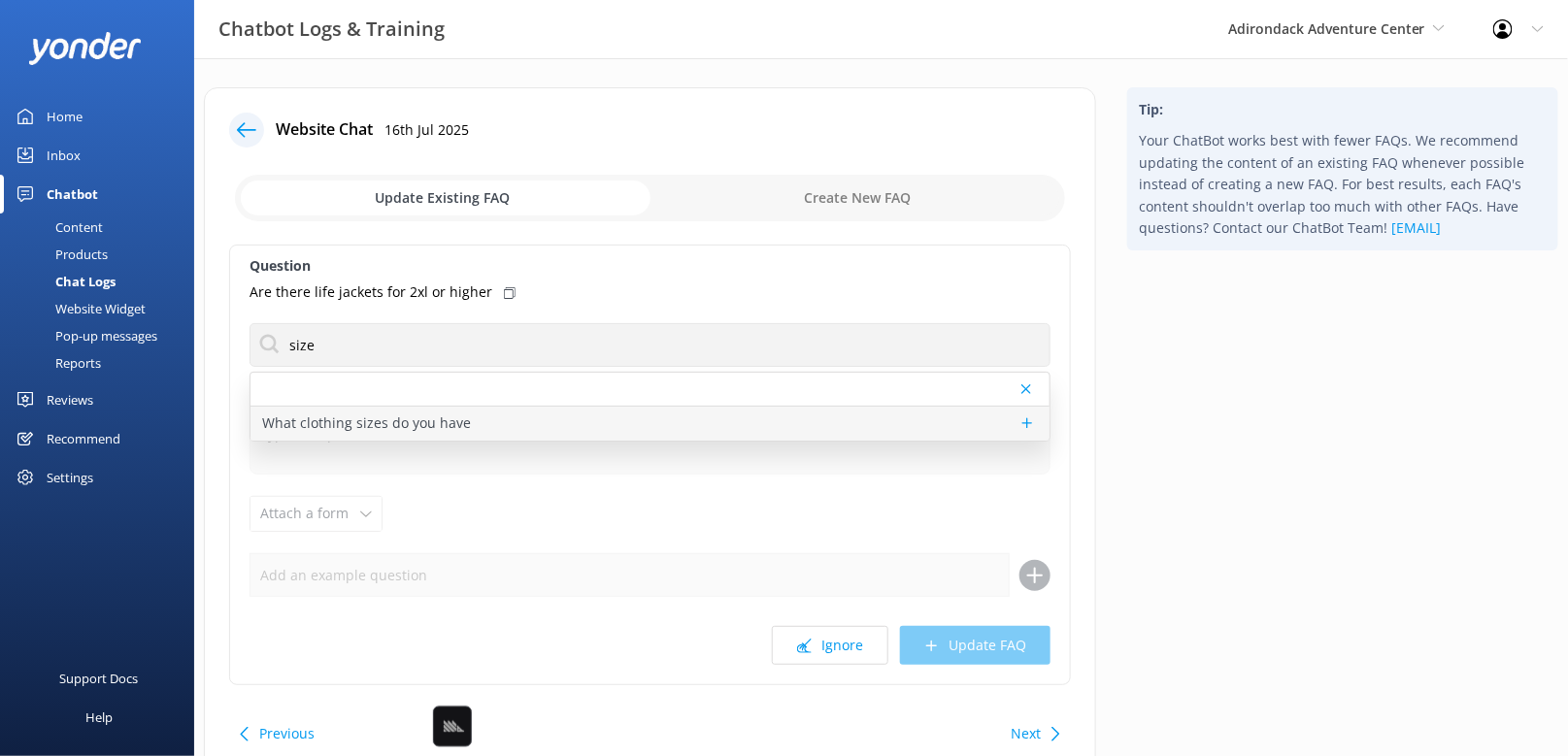 click on "What clothing sizes do you have" at bounding box center [650, 423] 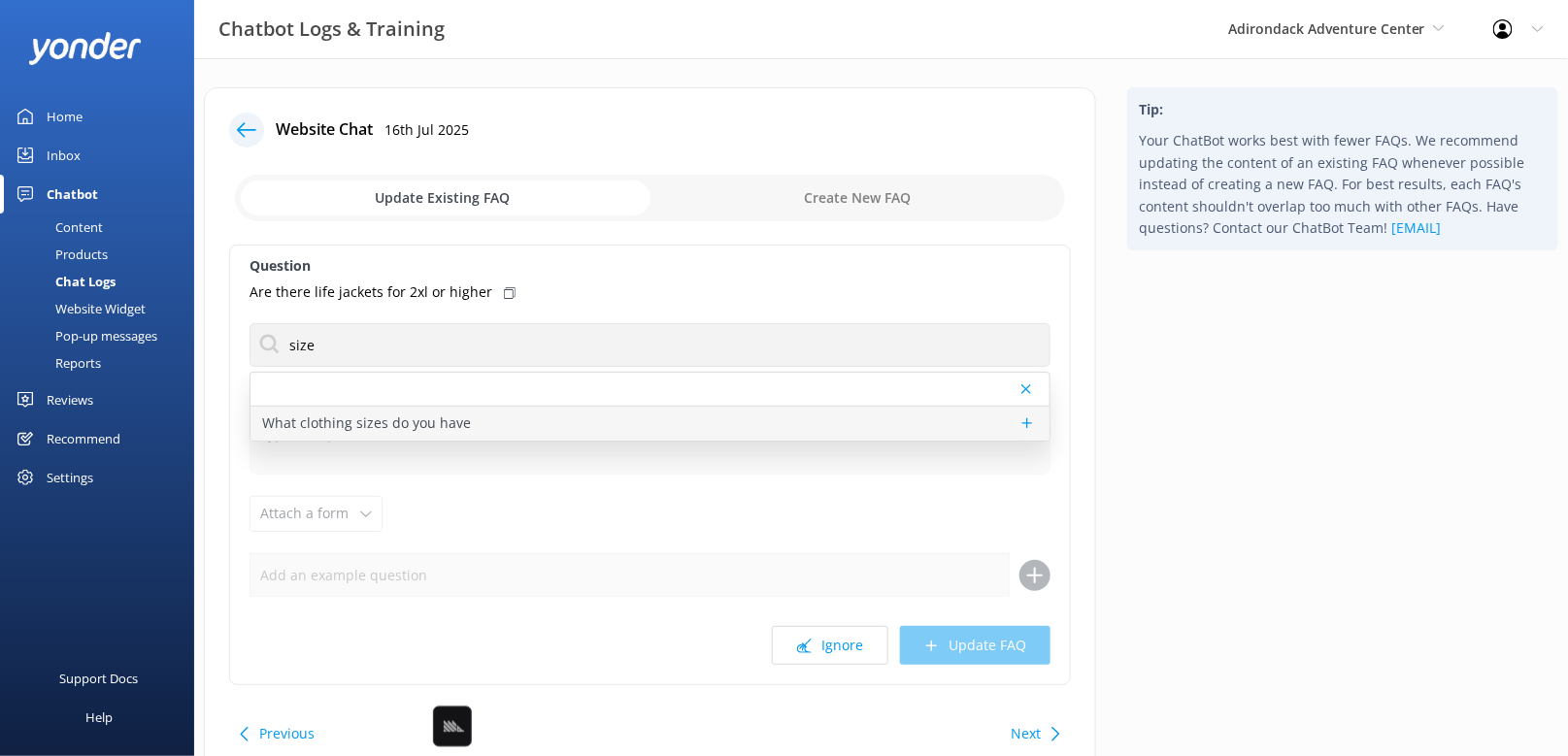 type on "All of our lifejackets are harnesses are universal sizing." 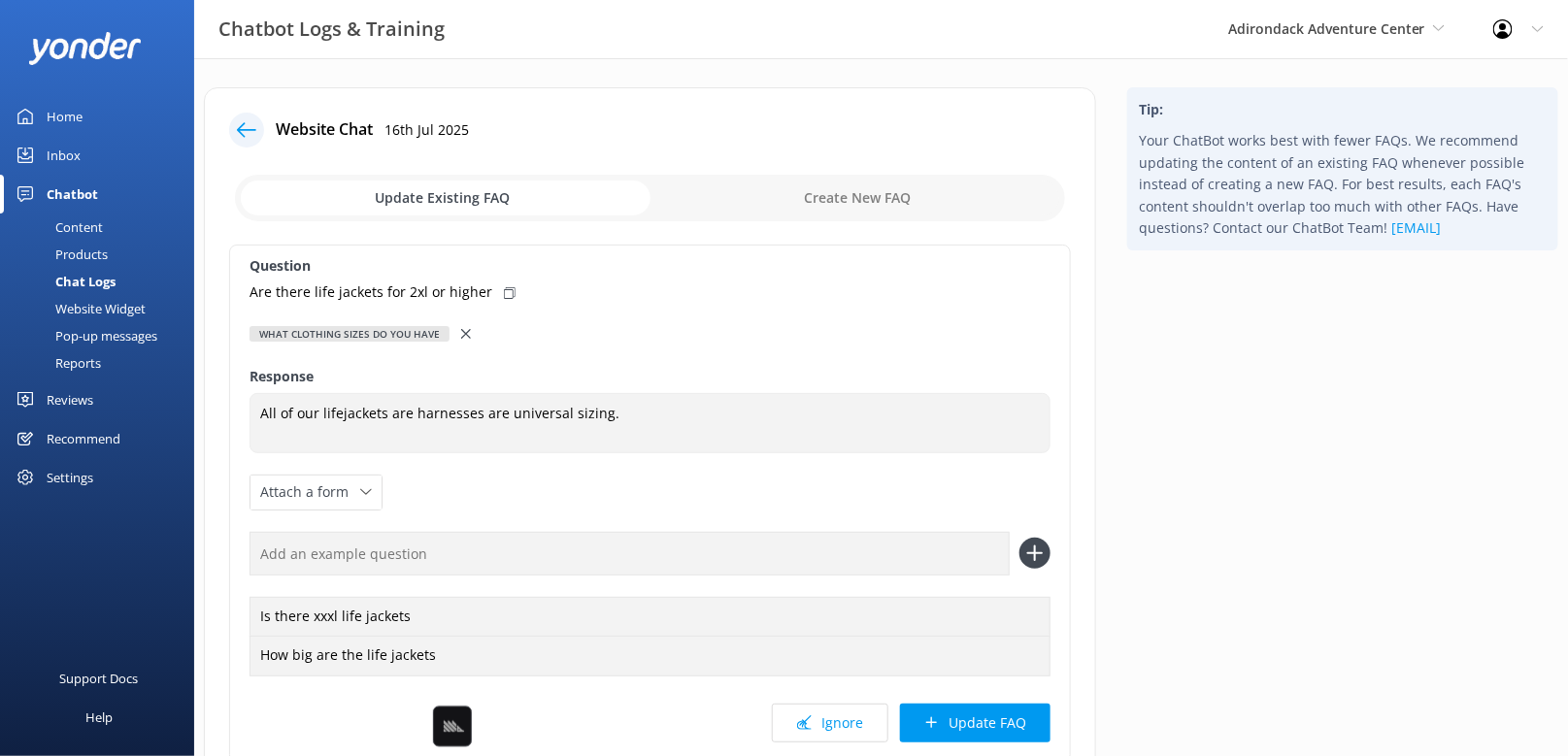 click on "Are there life jackets for 2xl or higher" at bounding box center (650, 292) 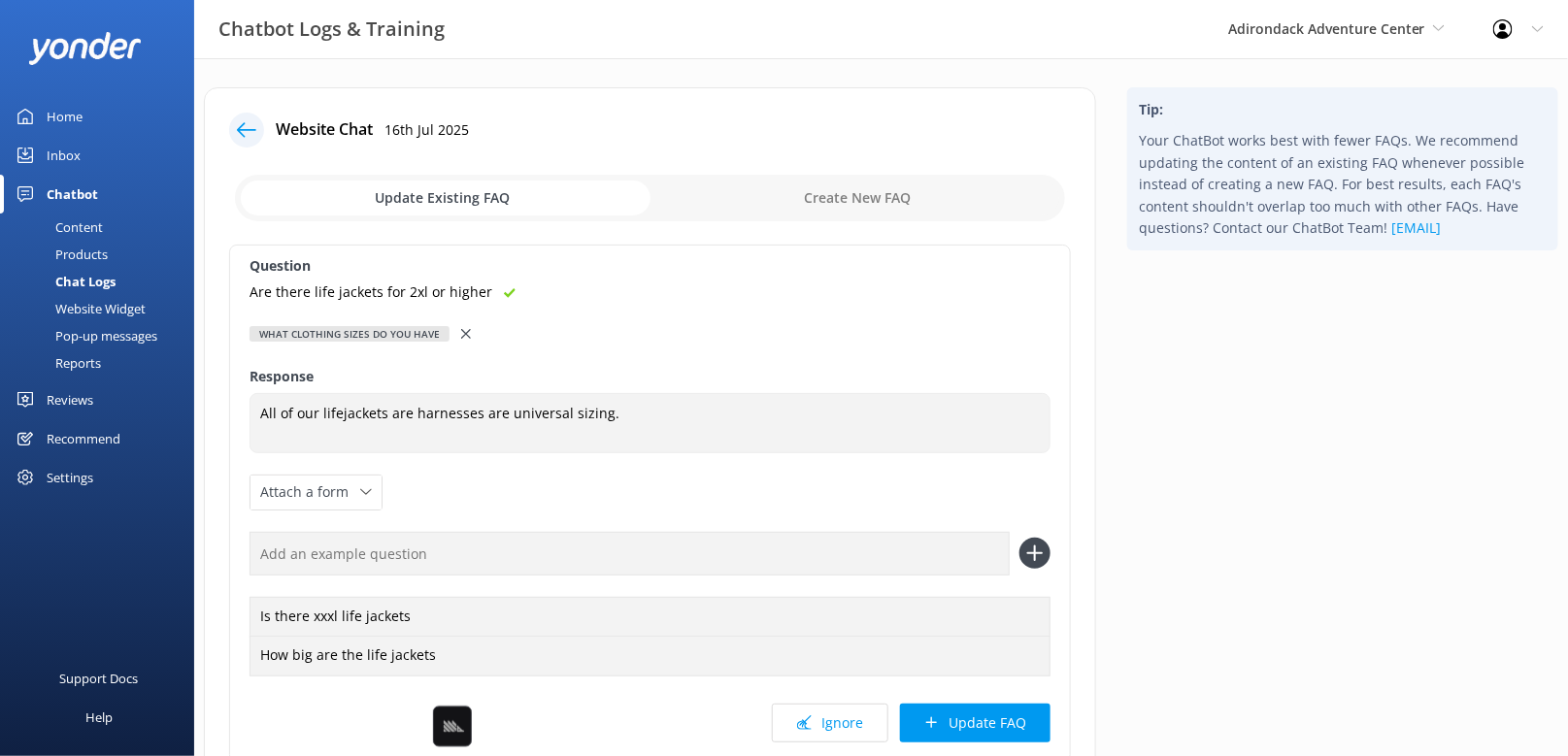 click at bounding box center [629, 553] 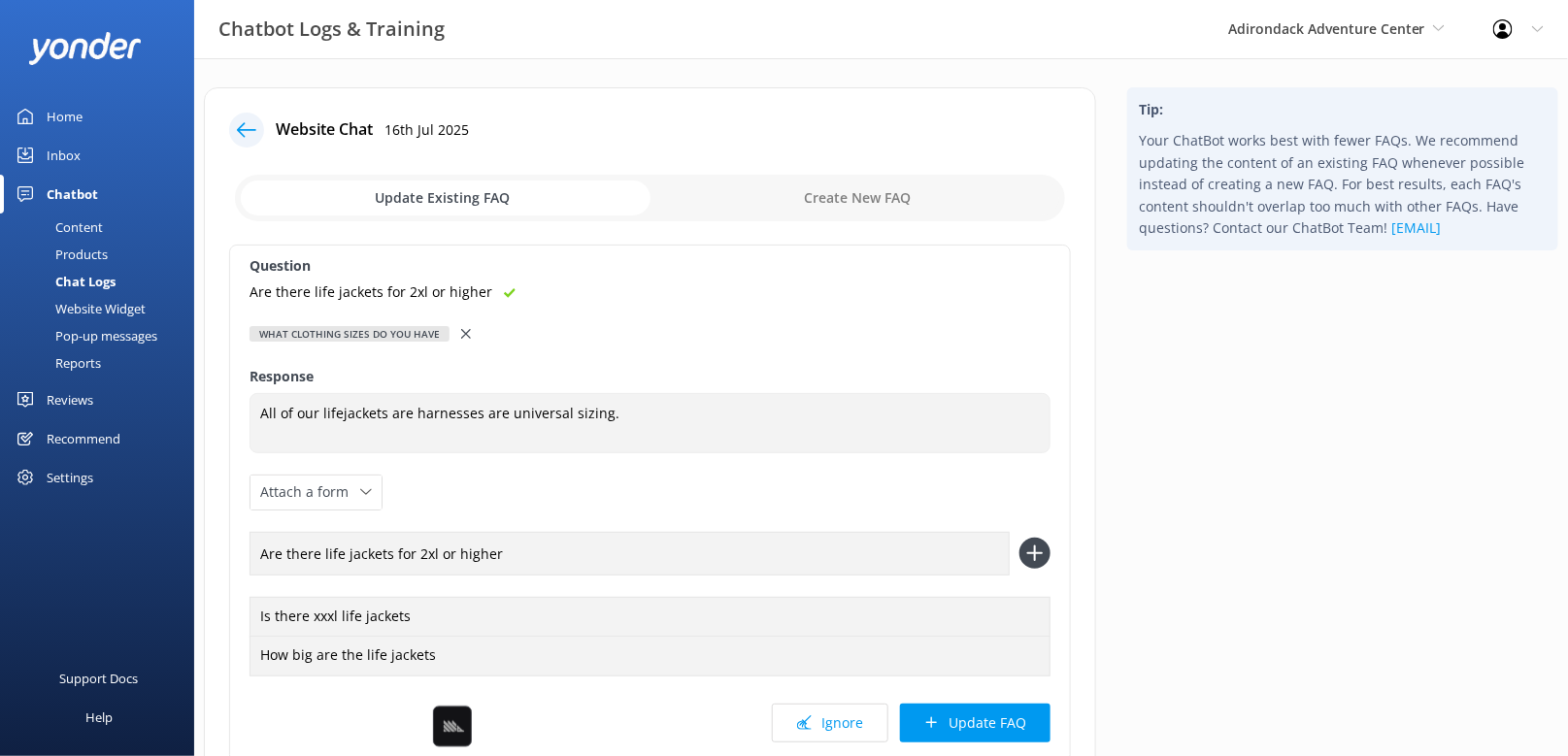 type on "Are there life jackets for 2xl or higher" 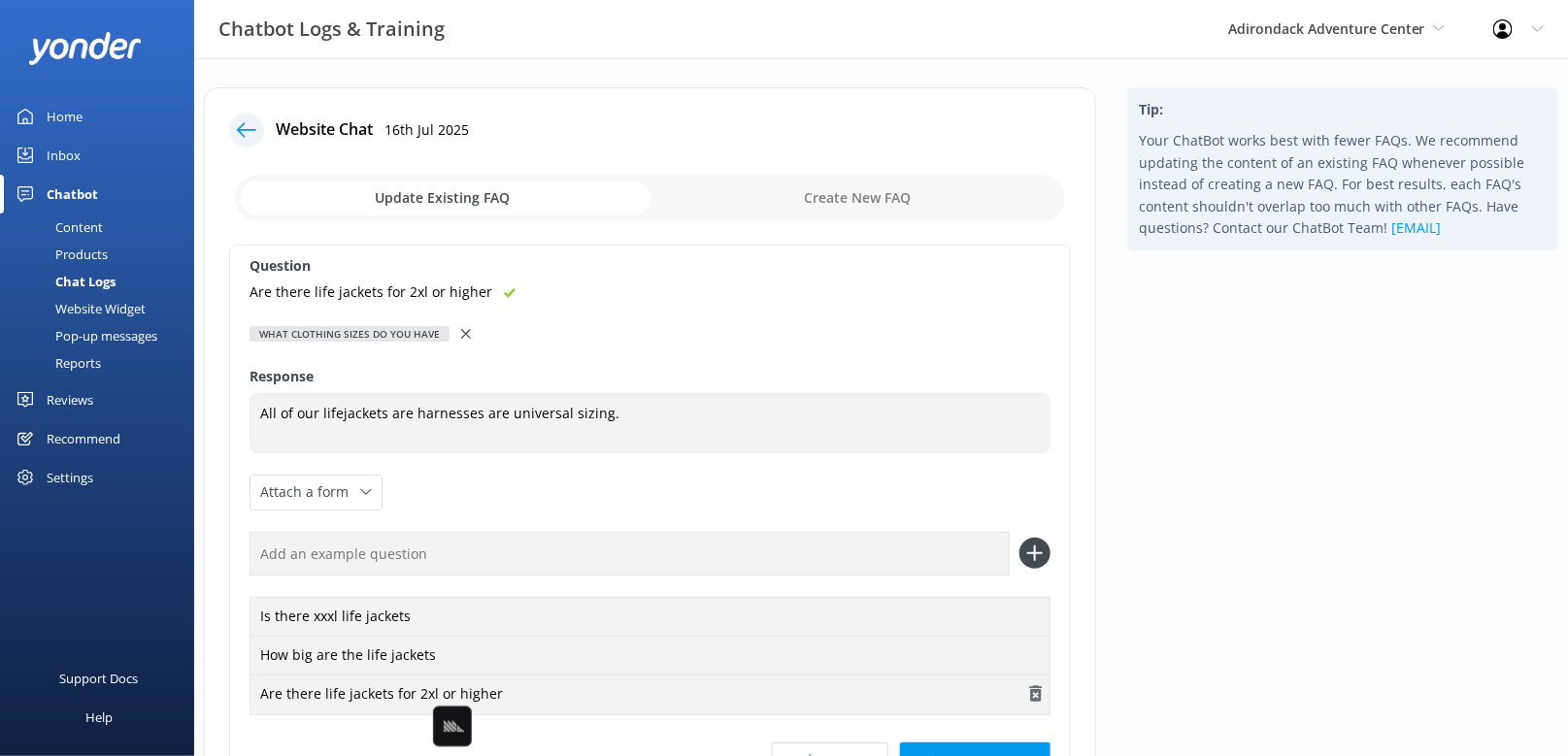 scroll, scrollTop: 47, scrollLeft: 0, axis: vertical 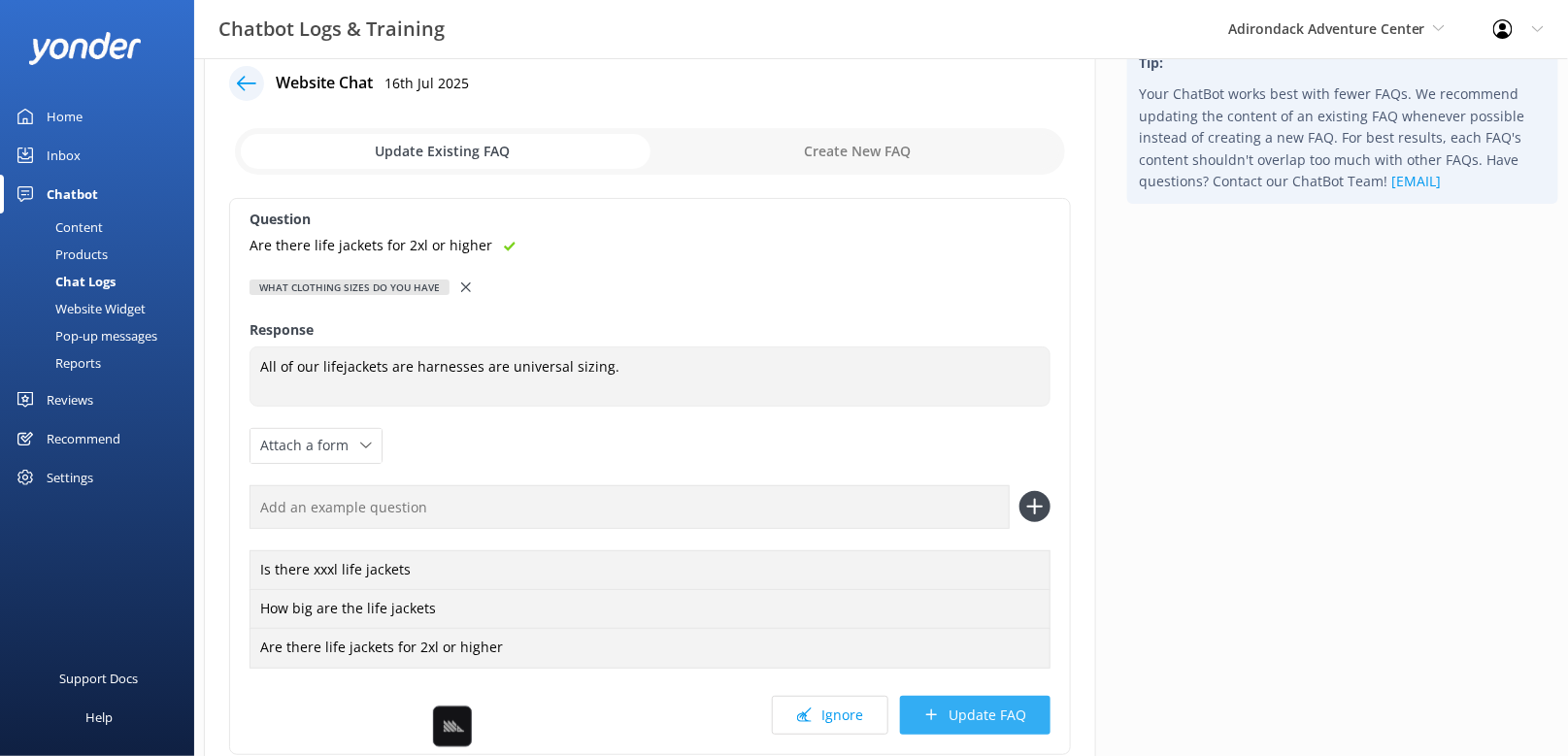 click on "Update FAQ" at bounding box center (975, 715) 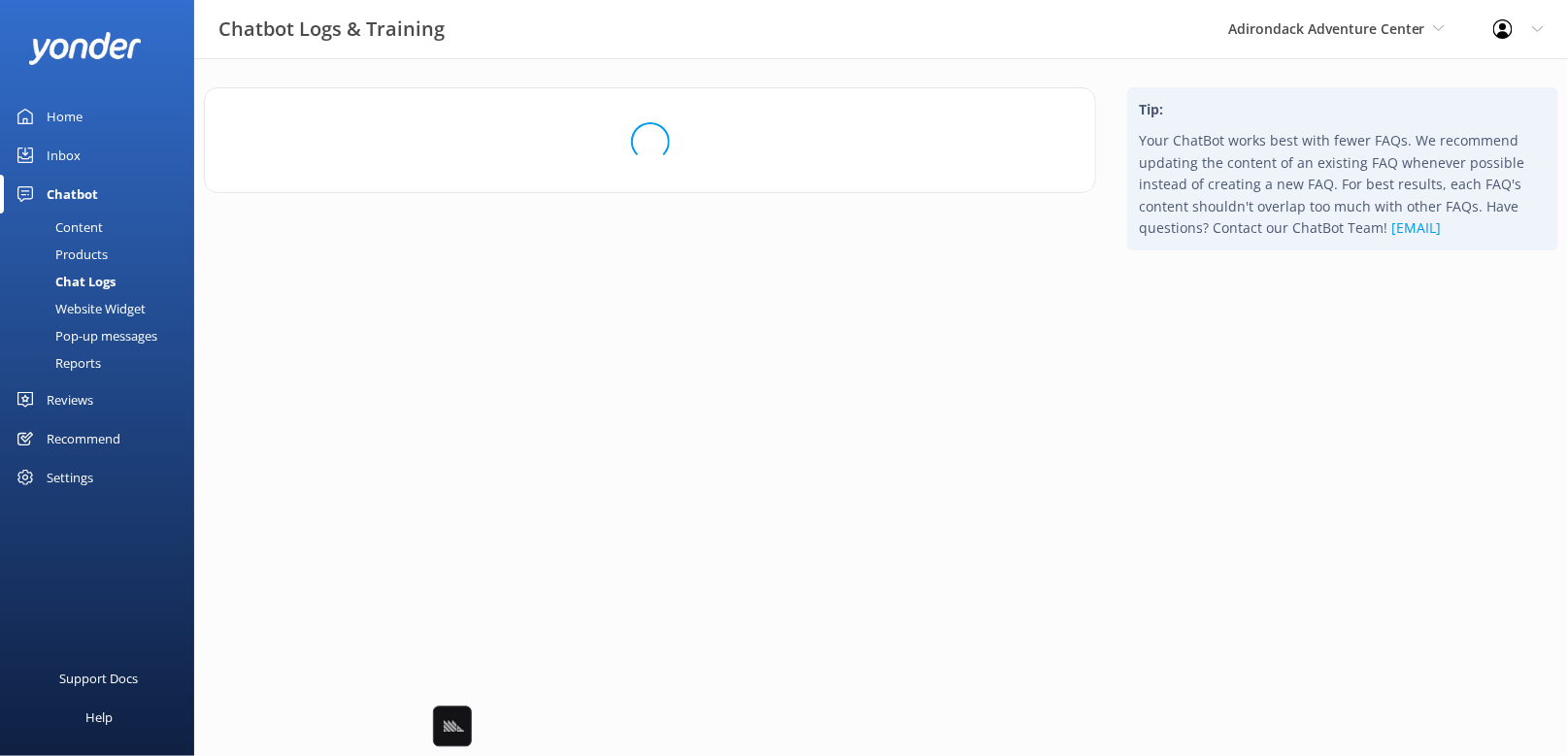 scroll, scrollTop: 0, scrollLeft: 0, axis: both 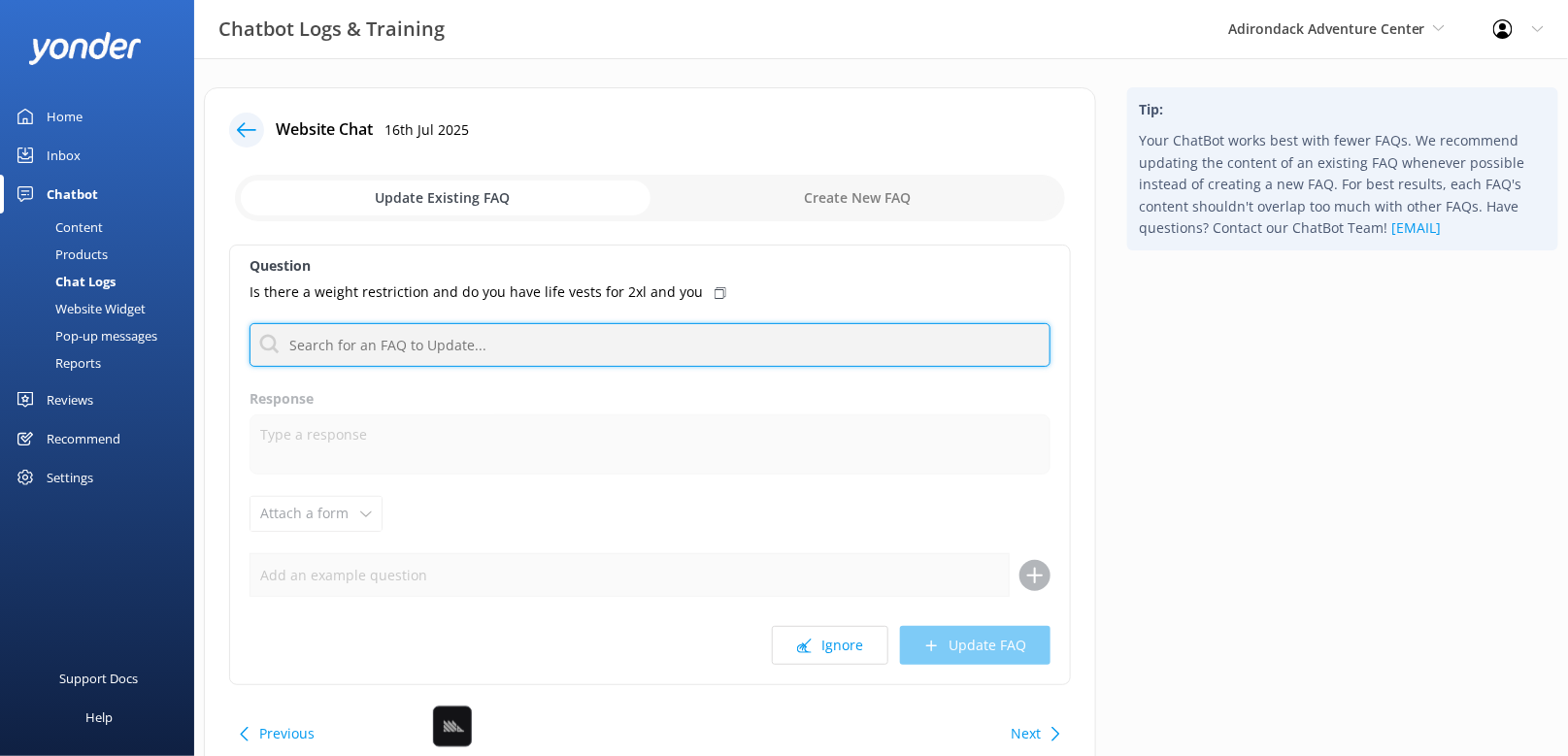 click at bounding box center (650, 345) 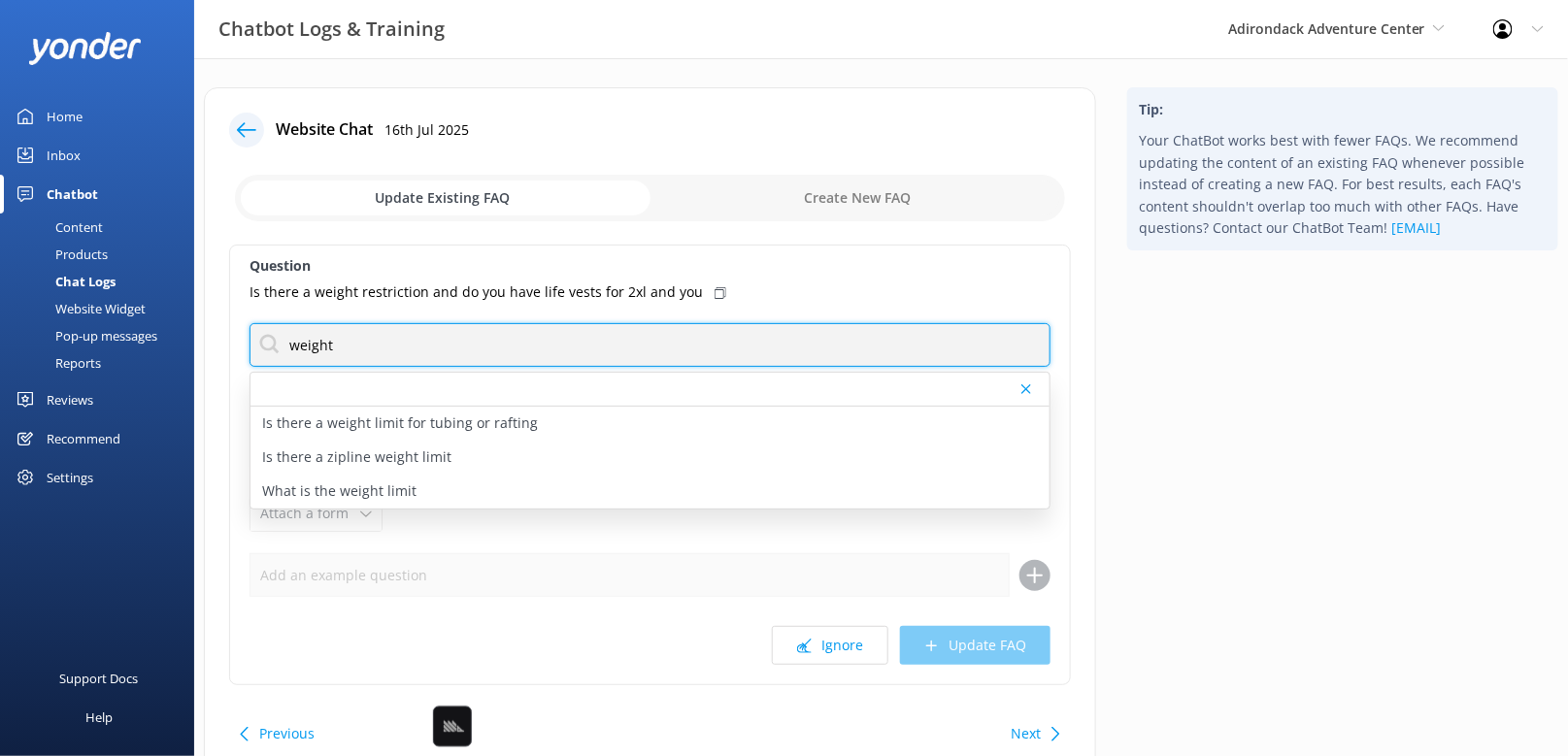 type on "weight" 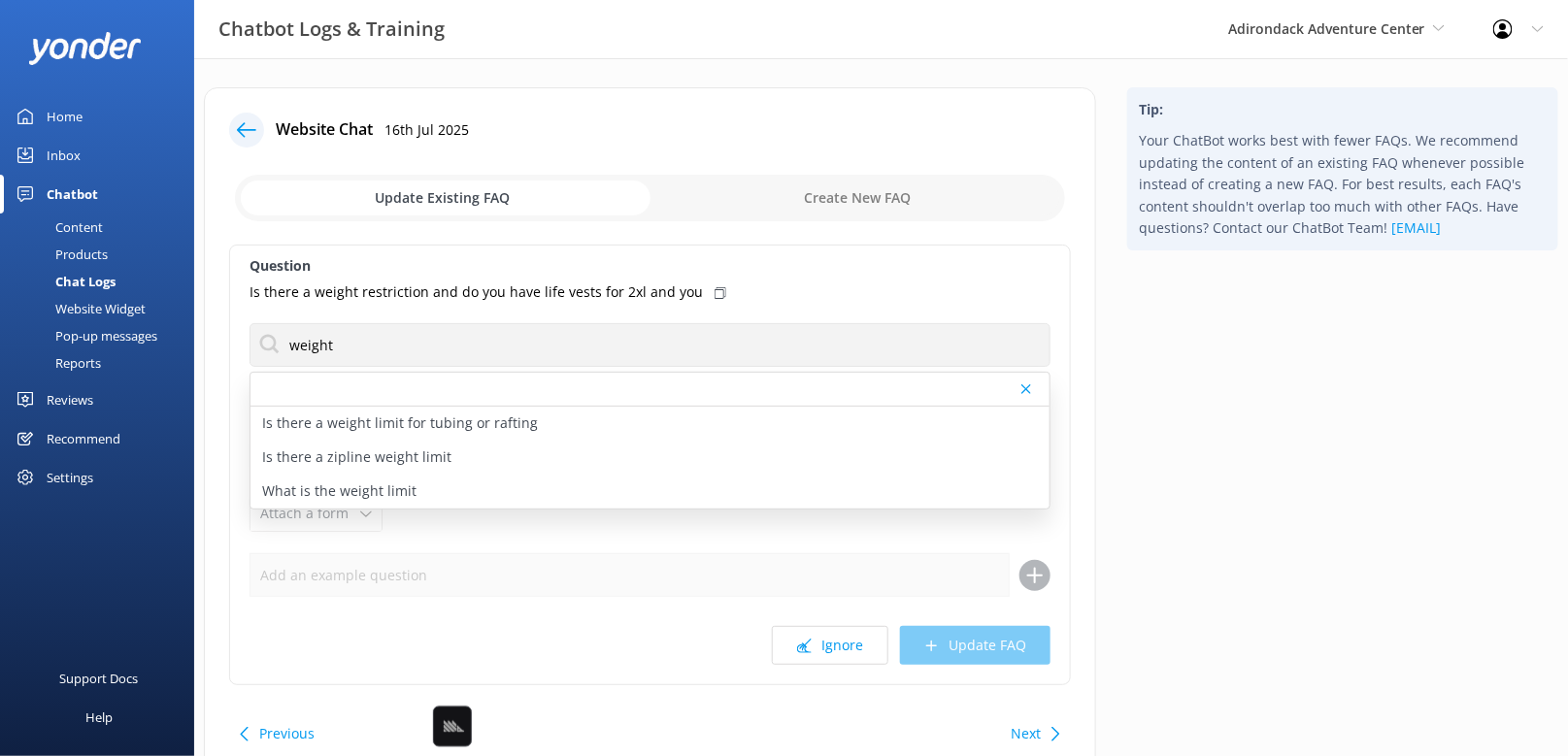 click on "Tip: Your ChatBot works best with fewer FAQs. We recommend updating the content of an existing FAQ whenever possible instead of creating a new FAQ. For best results, each FAQ's content shouldn't overlap too much with other FAQs. Have questions? Contact our ChatBot Team!   support@yonderhq.com" at bounding box center [1343, 444] 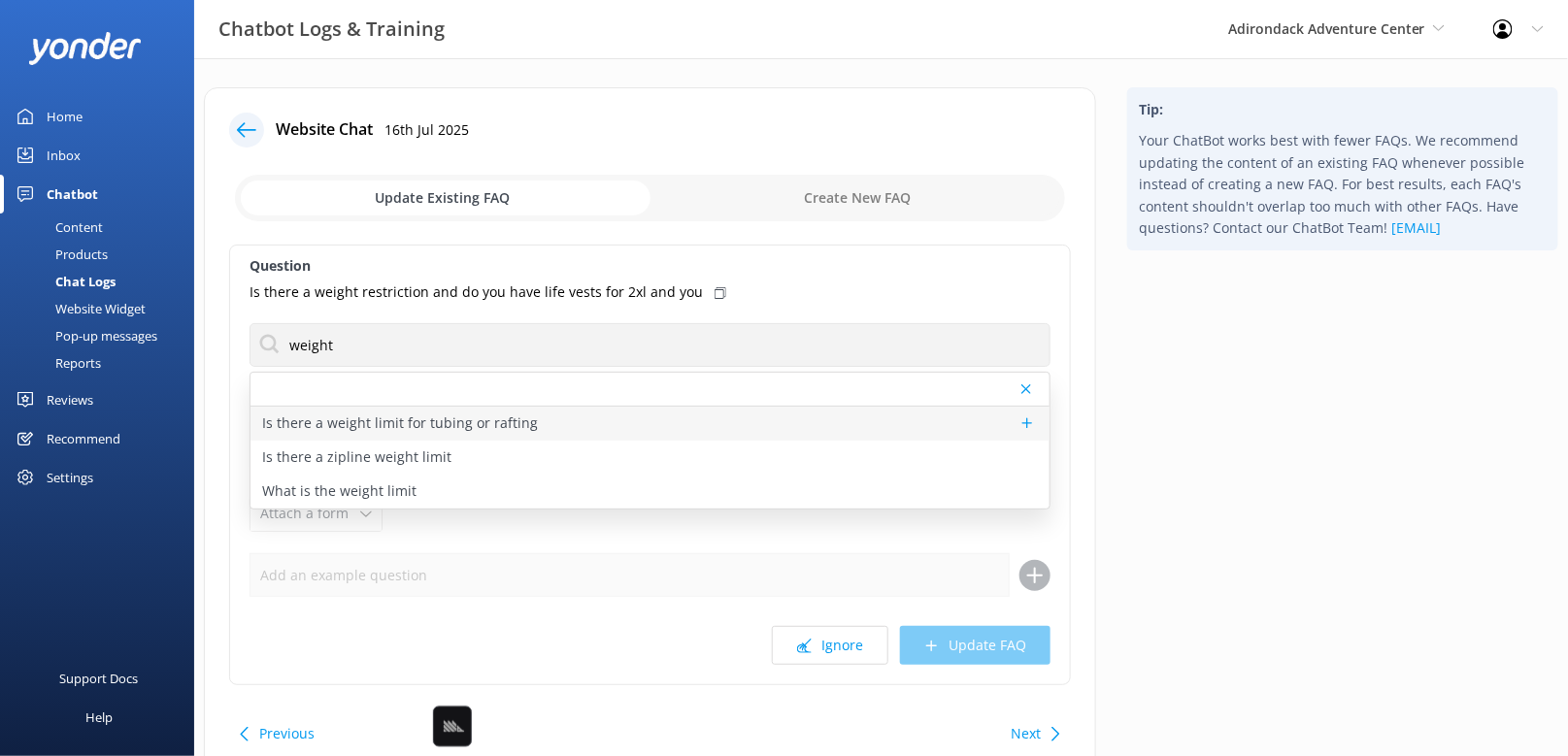 click on "Is there a weight limit for tubing or rafting" at bounding box center [650, 423] 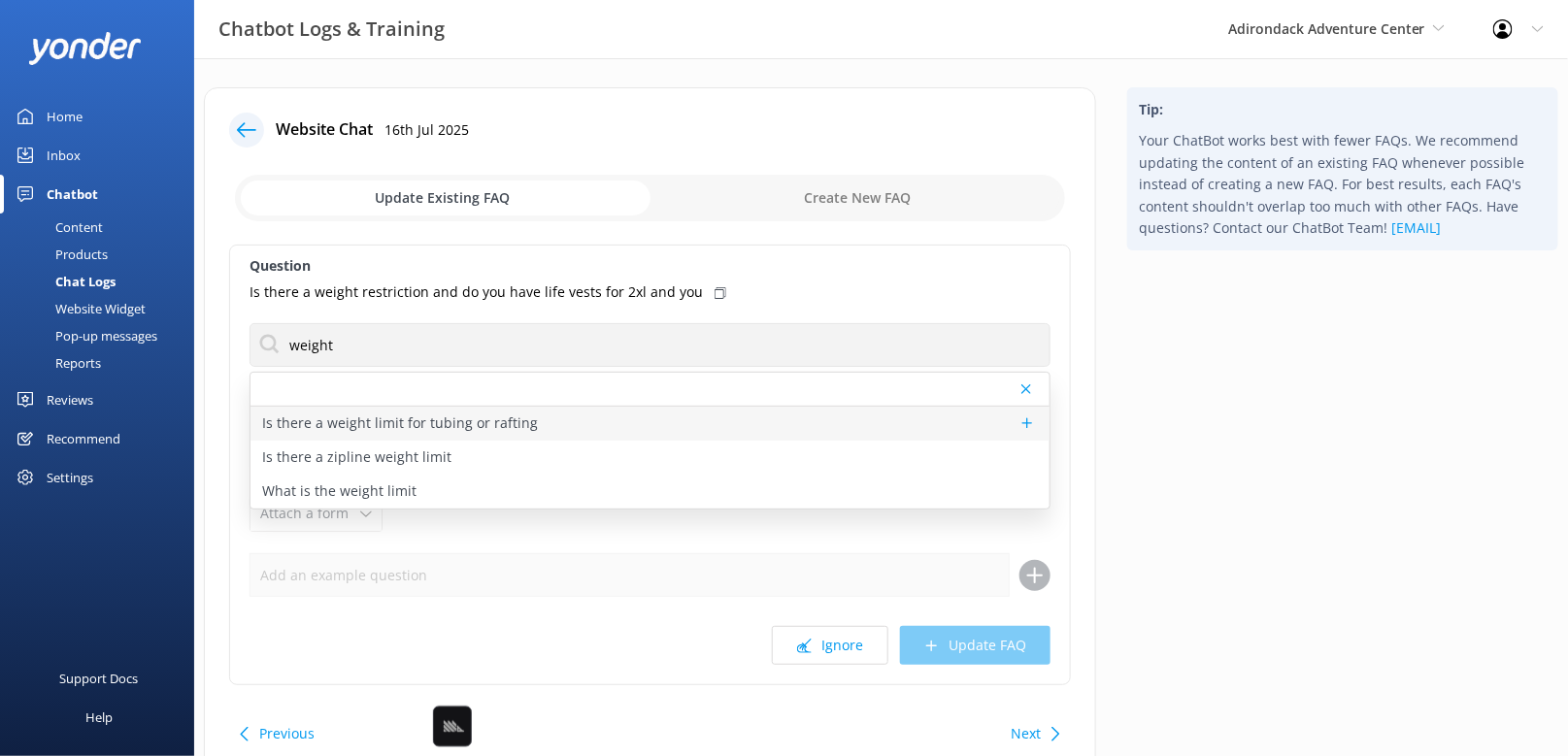 type on "There is no weight limit for tubing or rafting!" 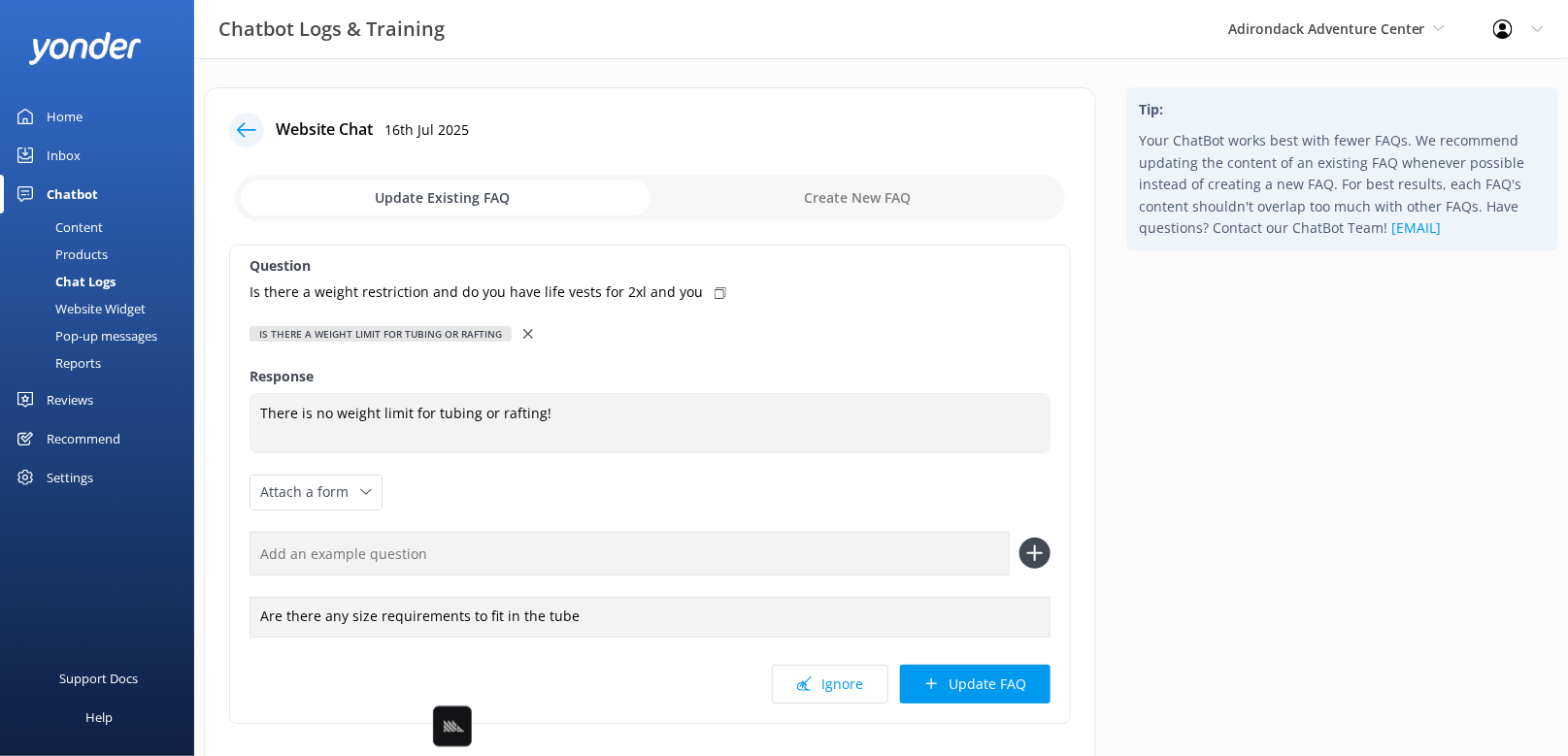 click on "Is there a weight restriction and do you have life vests for 2xl and you" at bounding box center (650, 292) 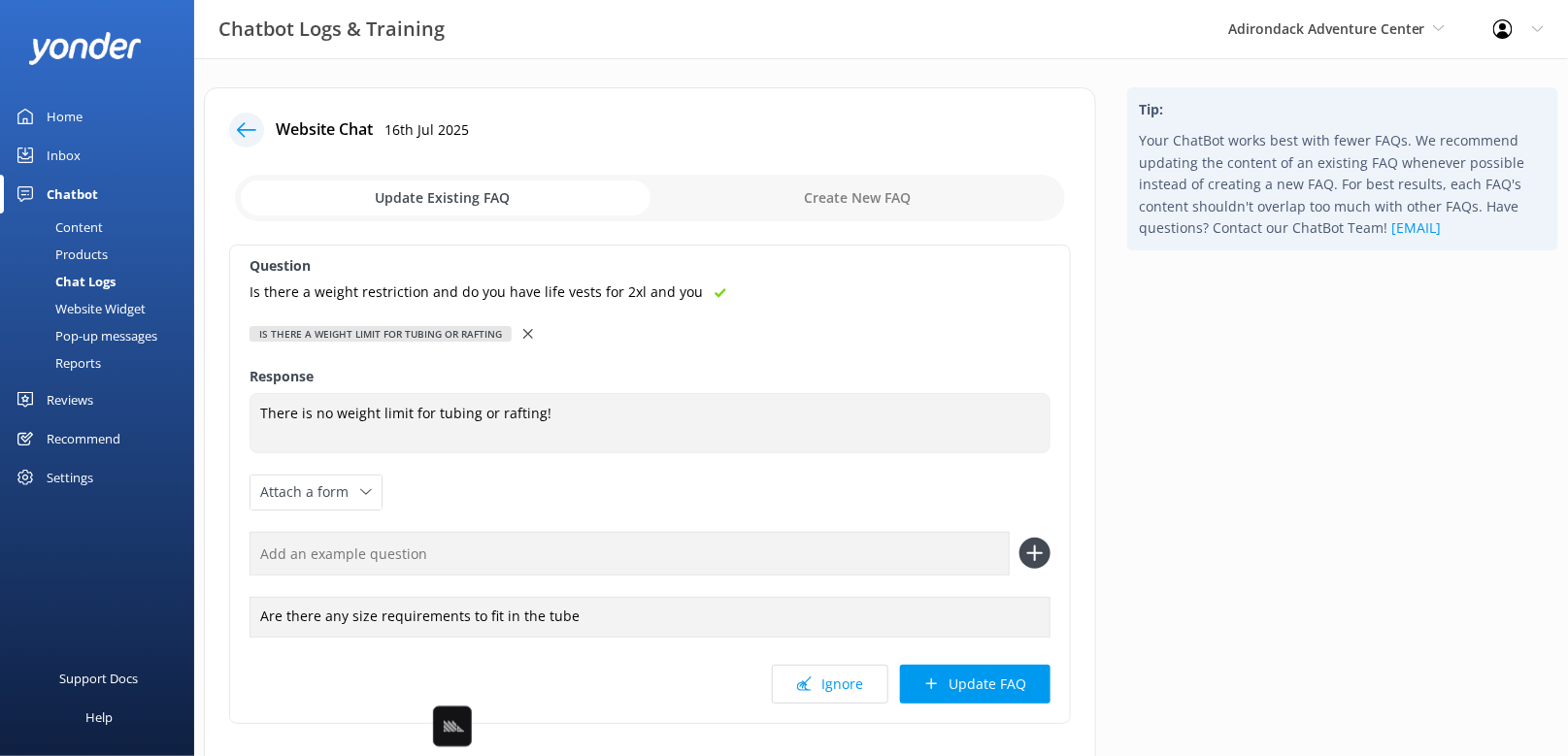 click at bounding box center (629, 553) 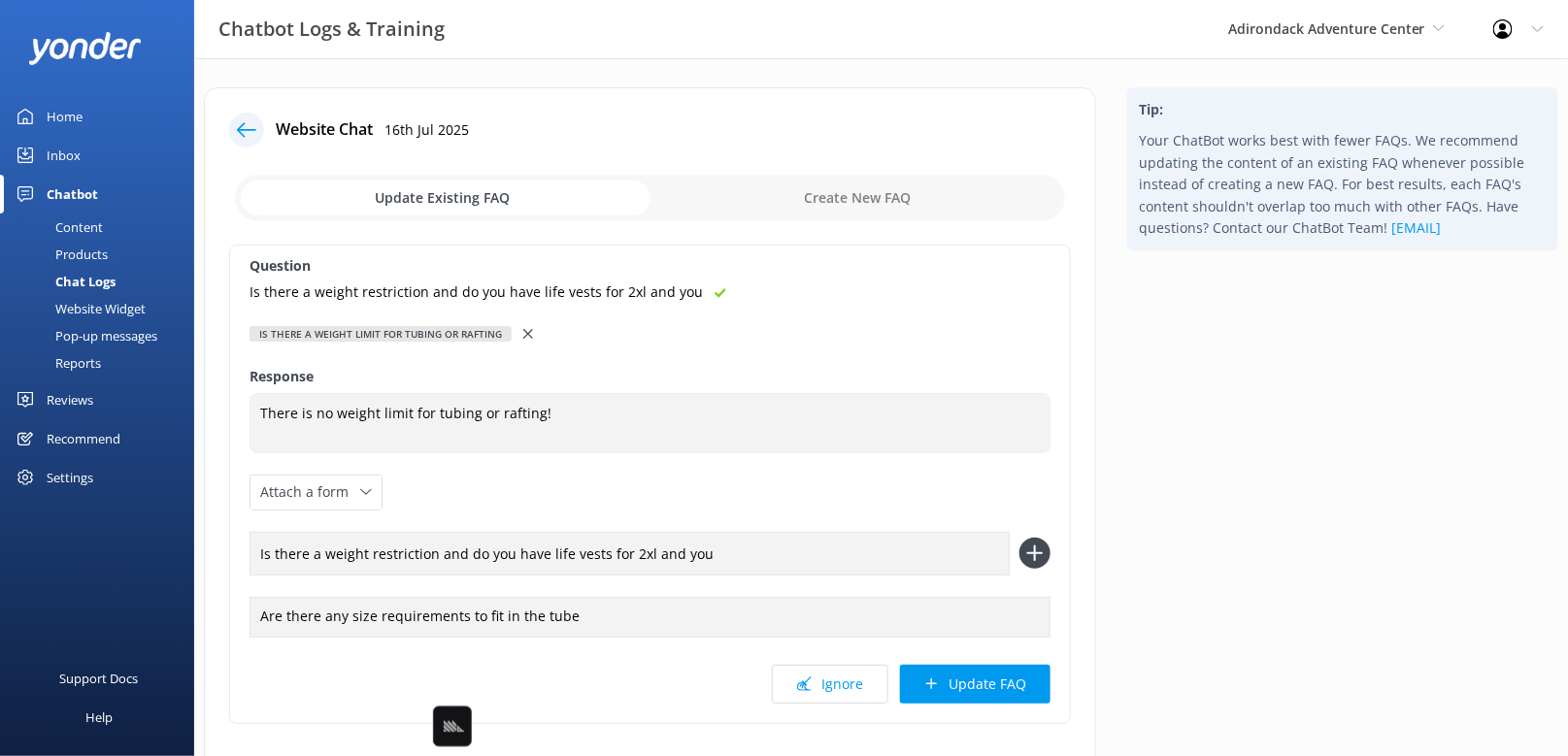 type on "Is there a weight restriction and do you have life vests for 2xl and you" 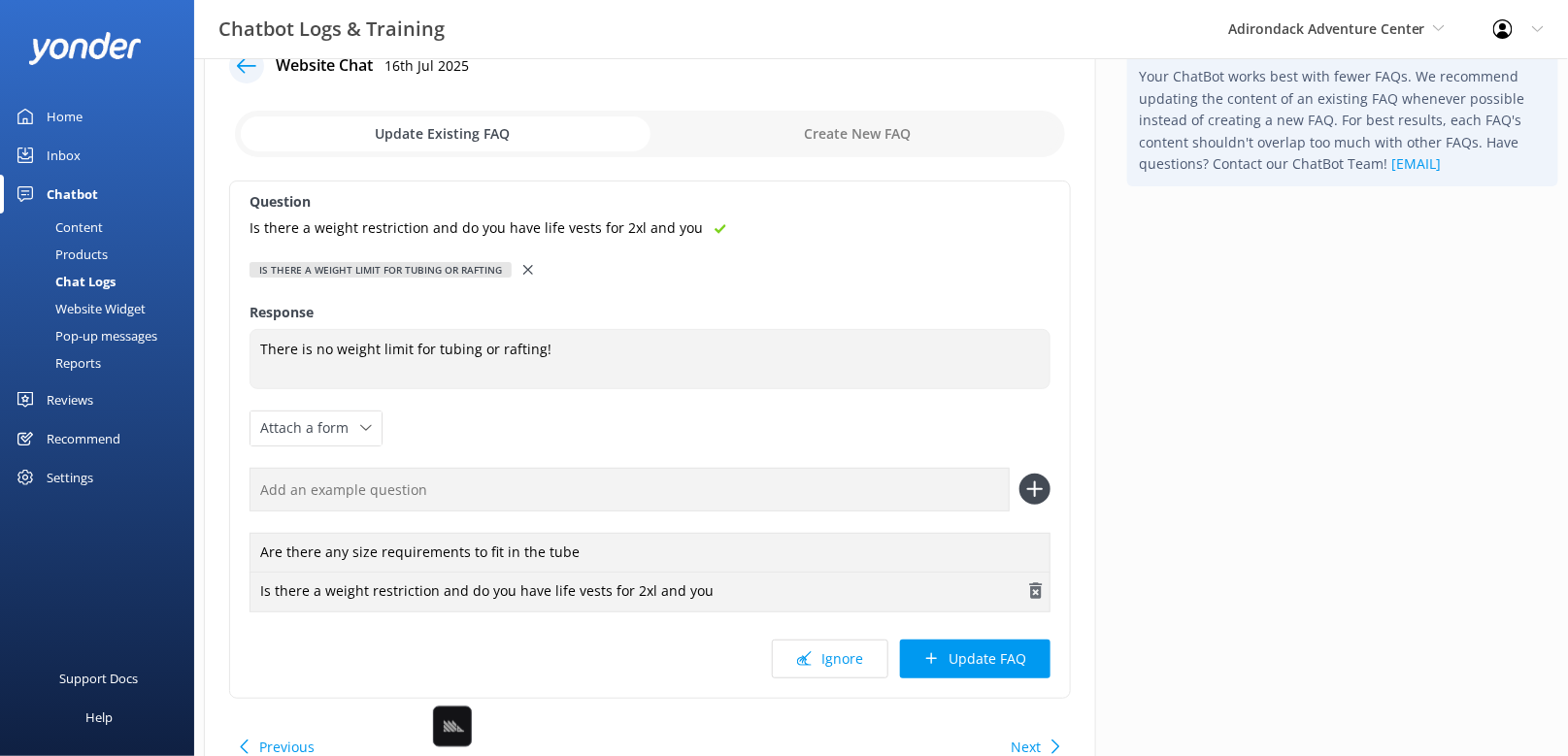 scroll, scrollTop: 70, scrollLeft: 0, axis: vertical 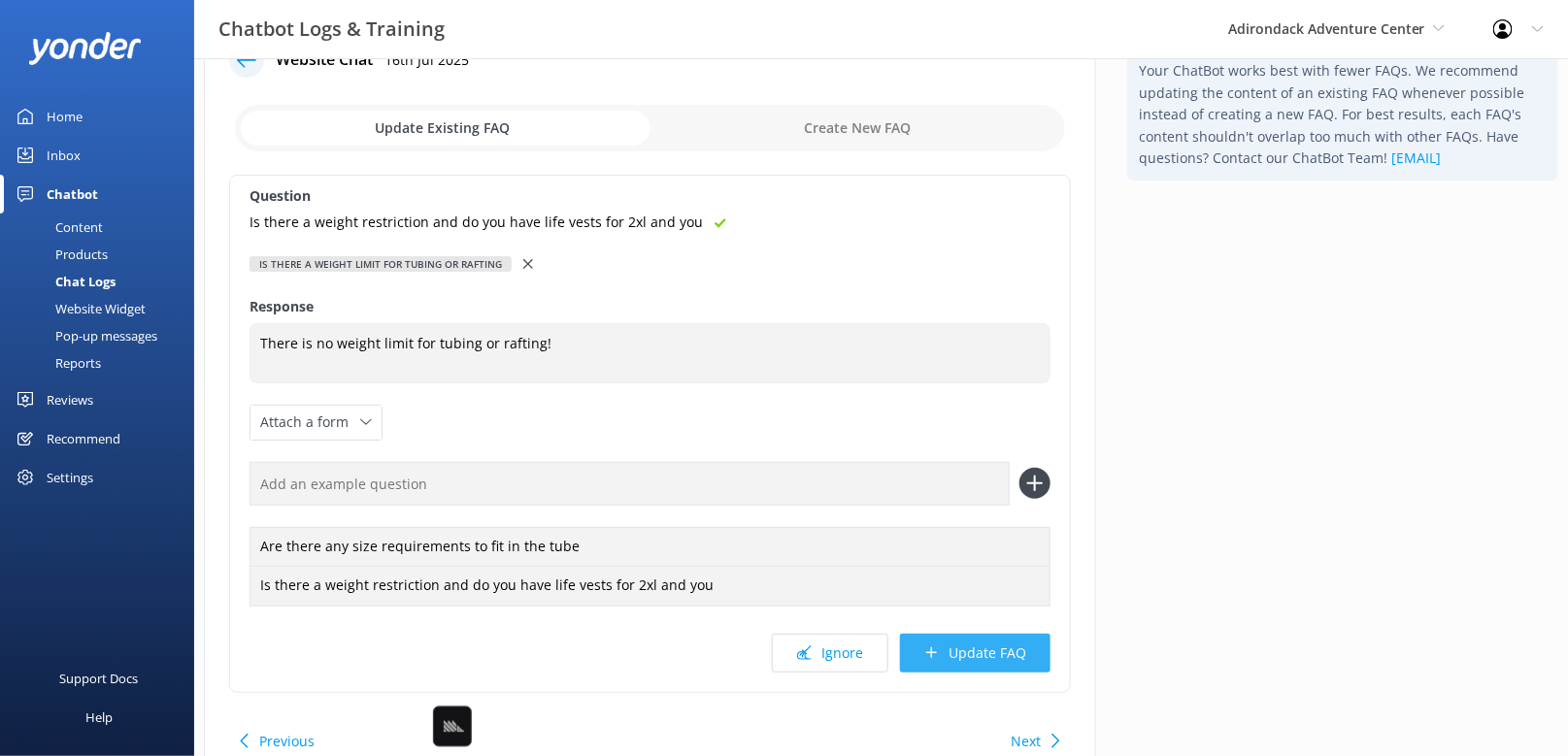 click 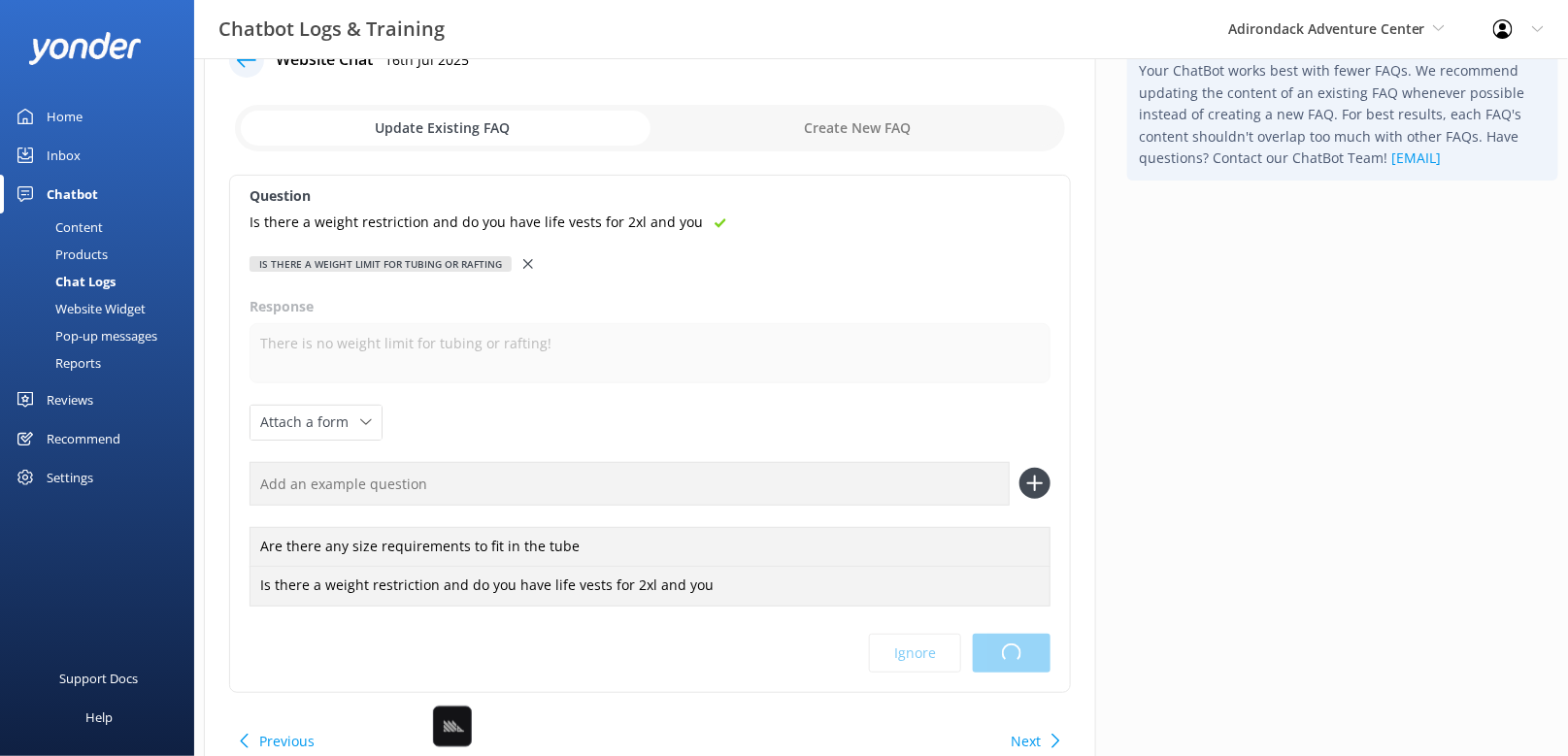 scroll, scrollTop: 0, scrollLeft: 0, axis: both 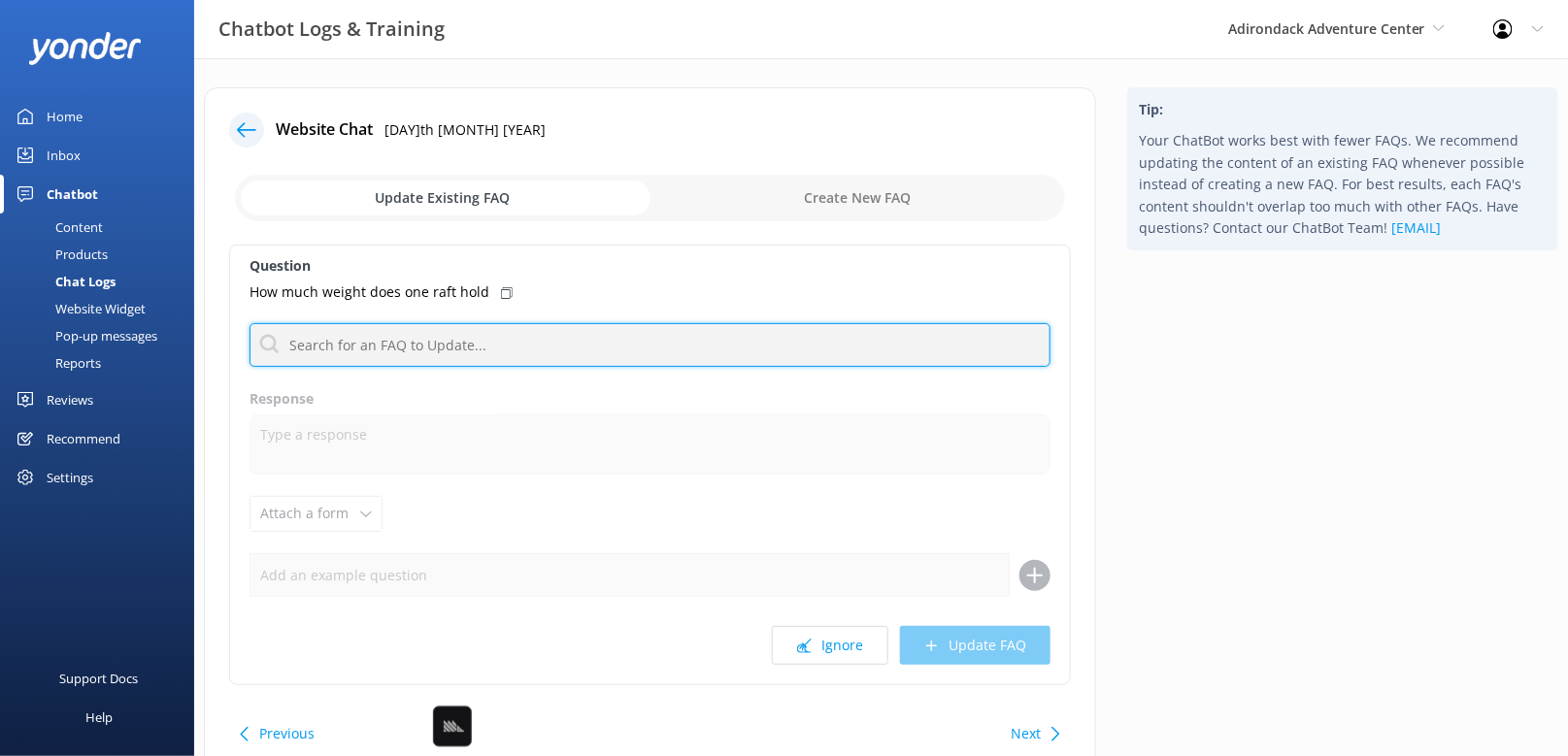 click at bounding box center (650, 345) 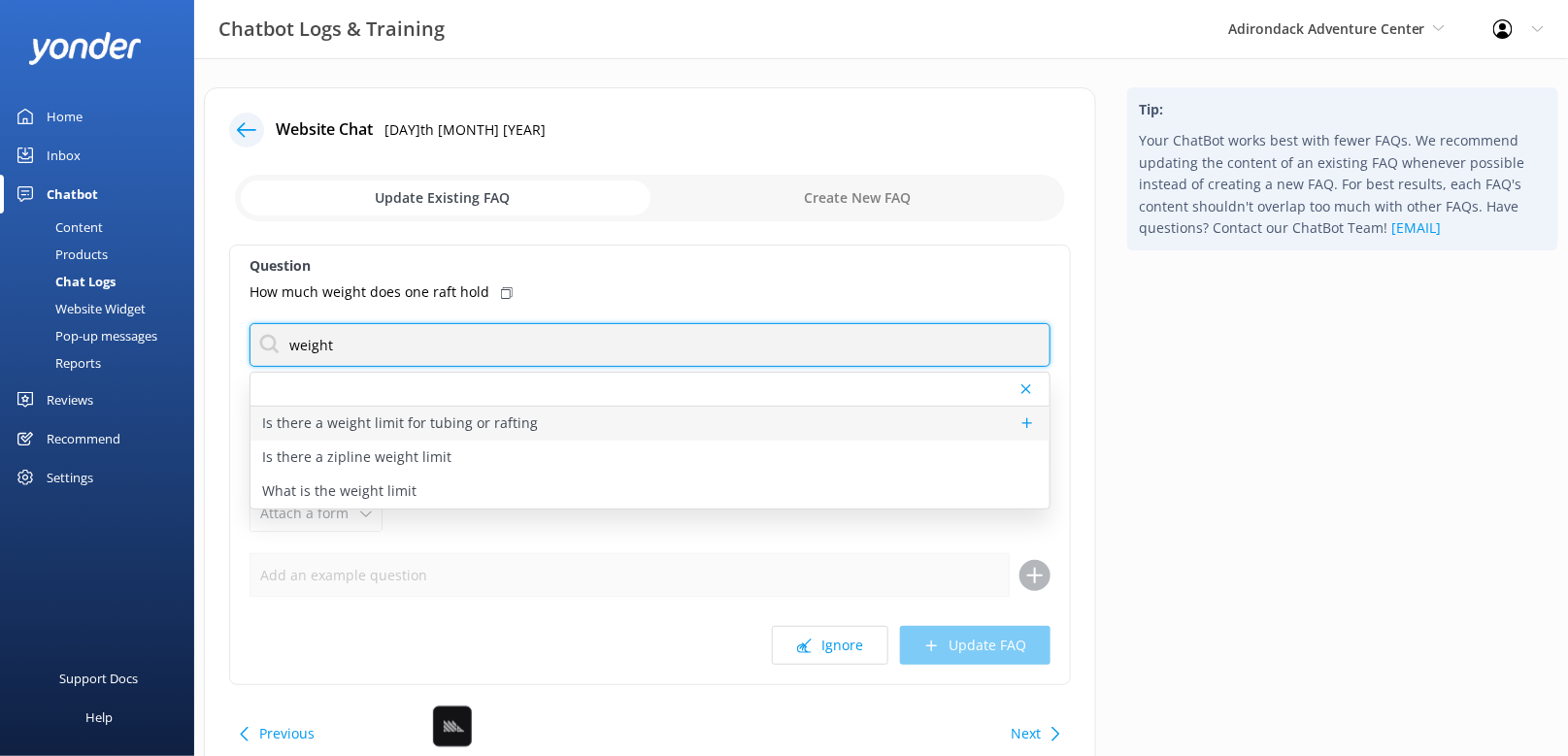 type on "weight" 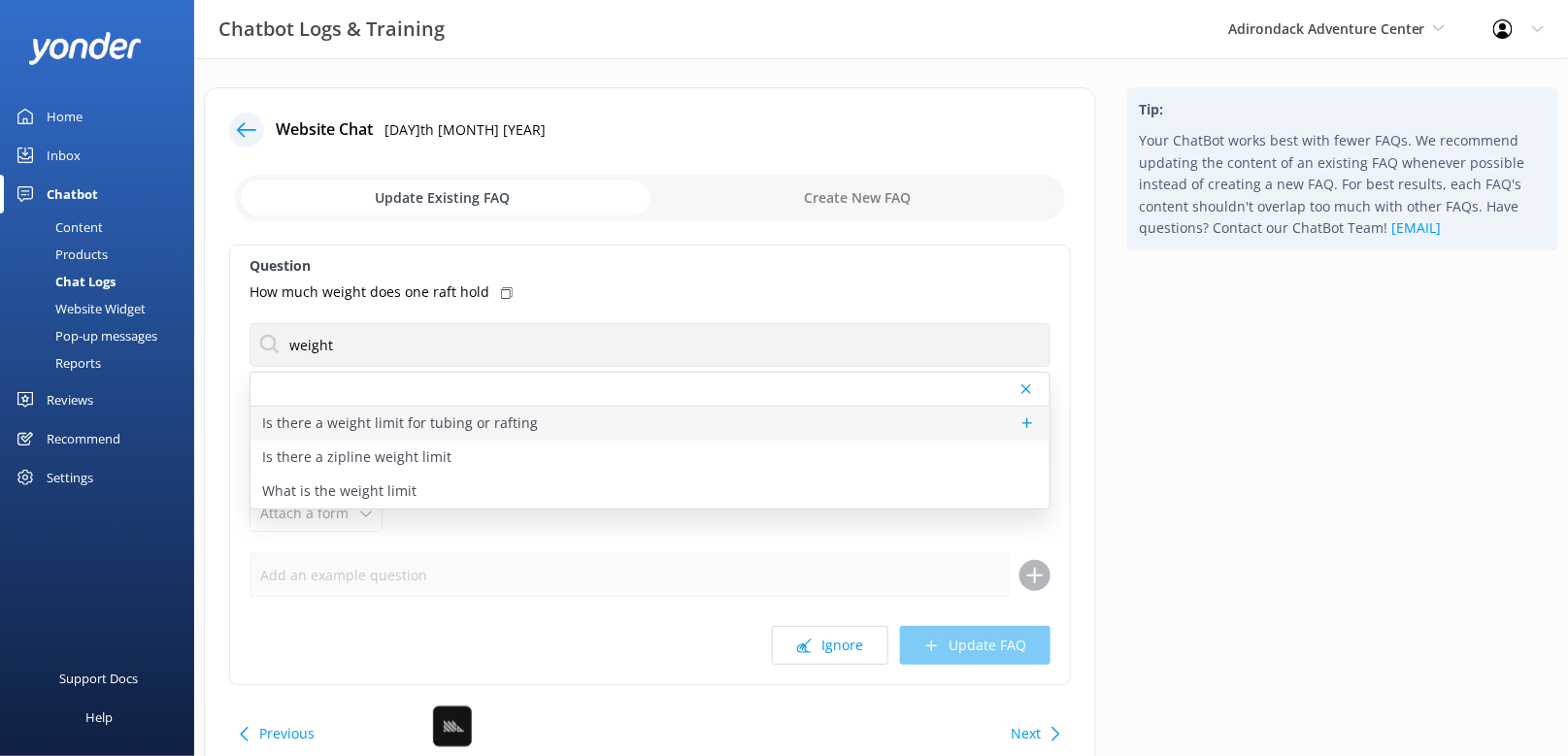 click on "Is there a weight limit for tubing or rafting" at bounding box center (400, 423) 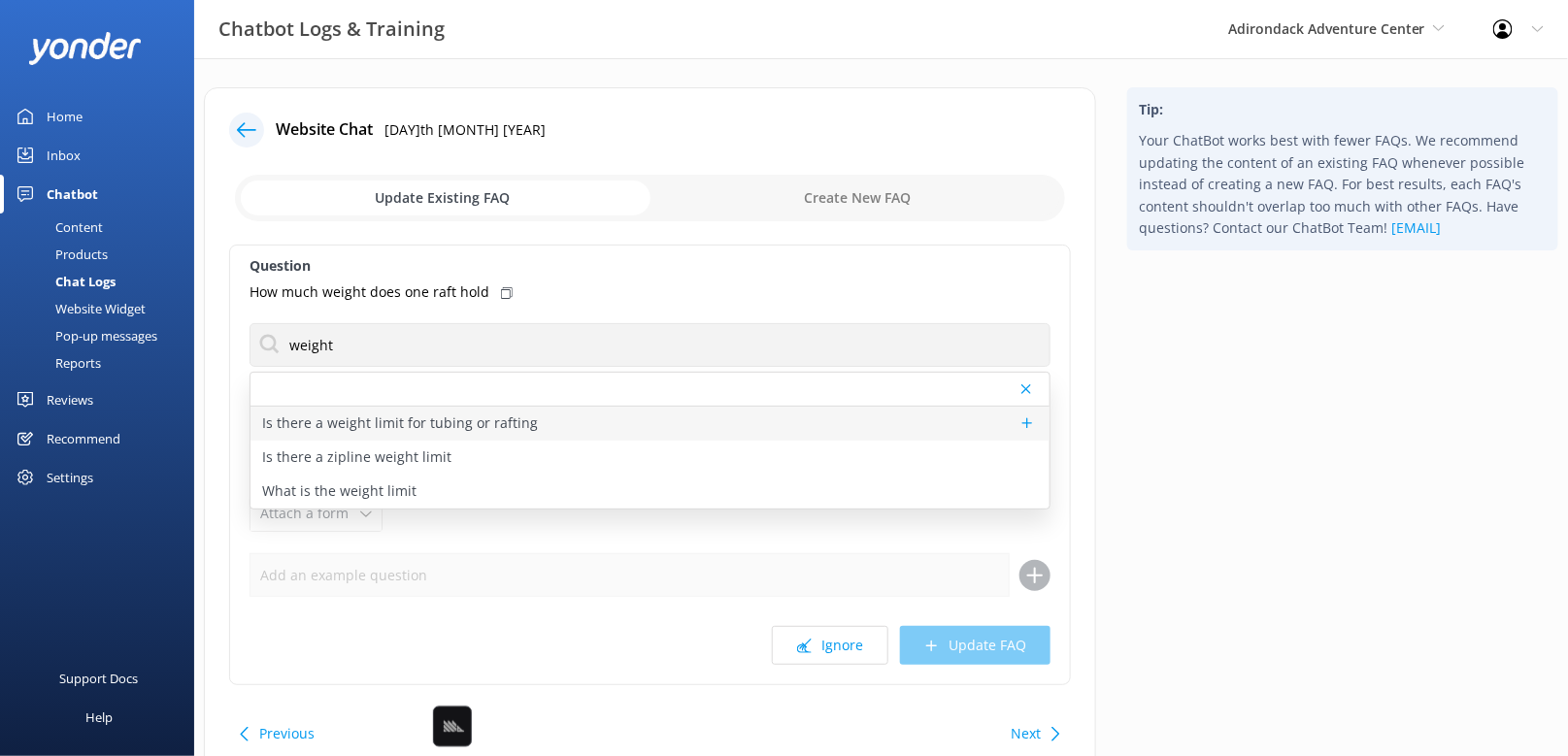 type on "There is no weight limit for tubing or rafting!" 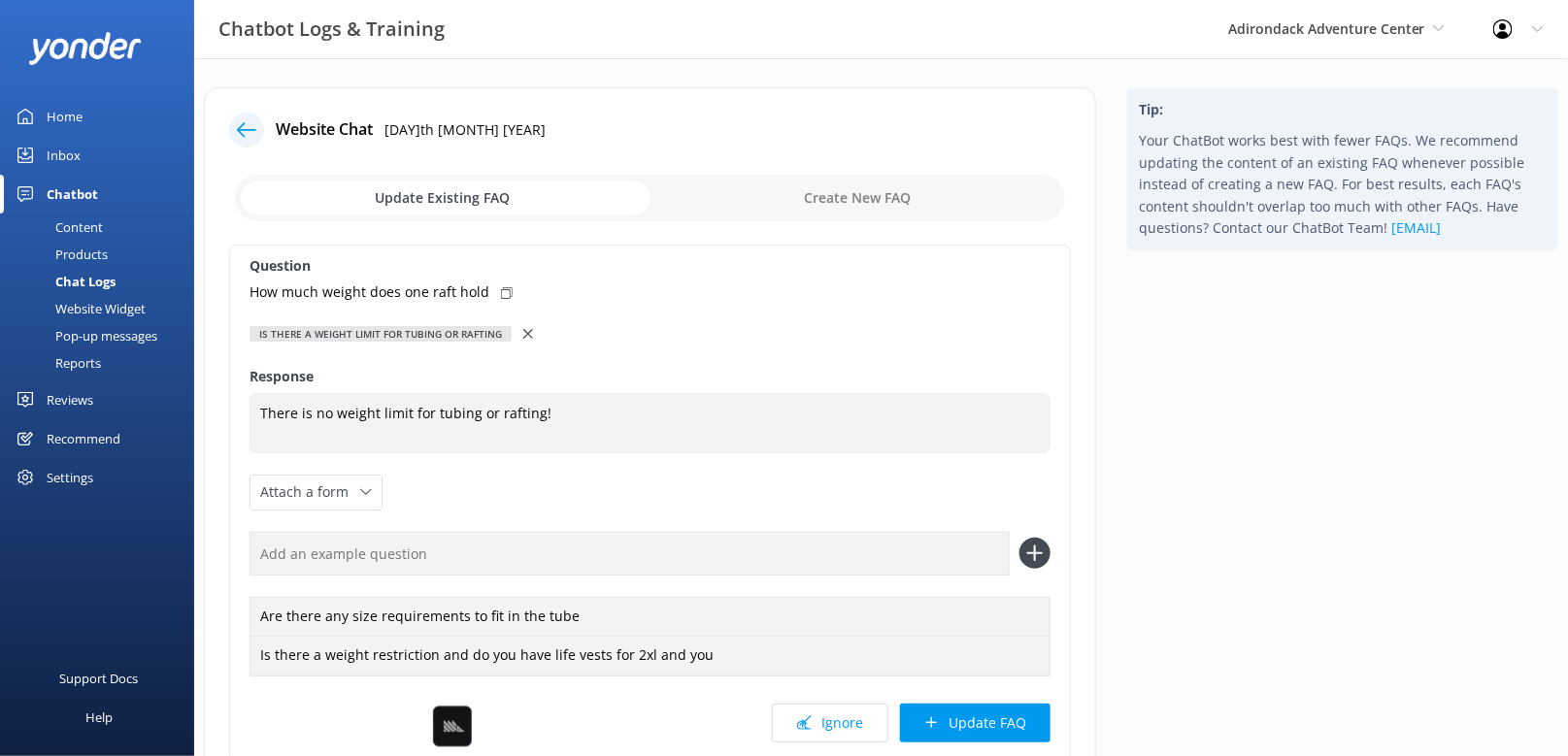 click 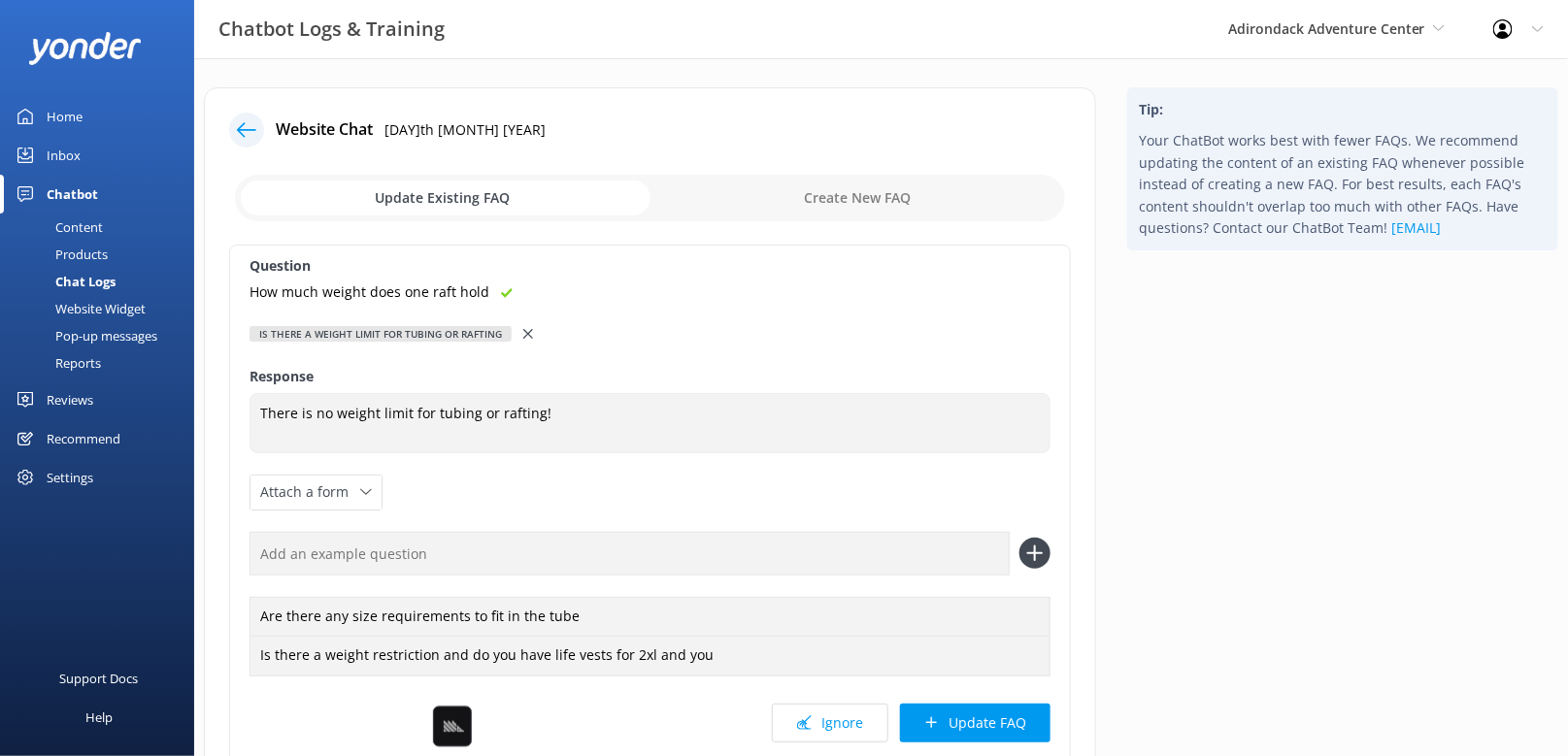 click at bounding box center [629, 553] 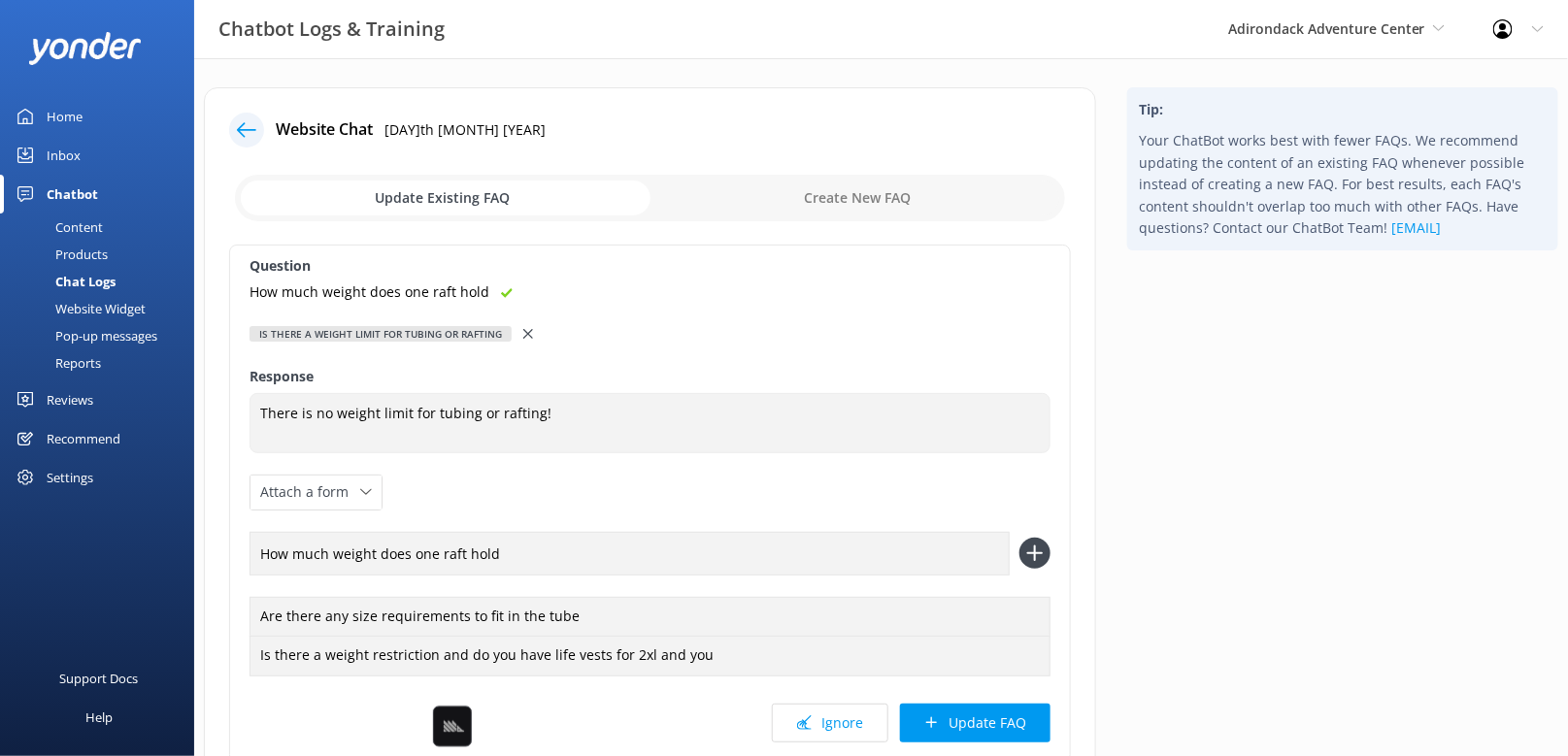 type on "How  much weight does one raft hold" 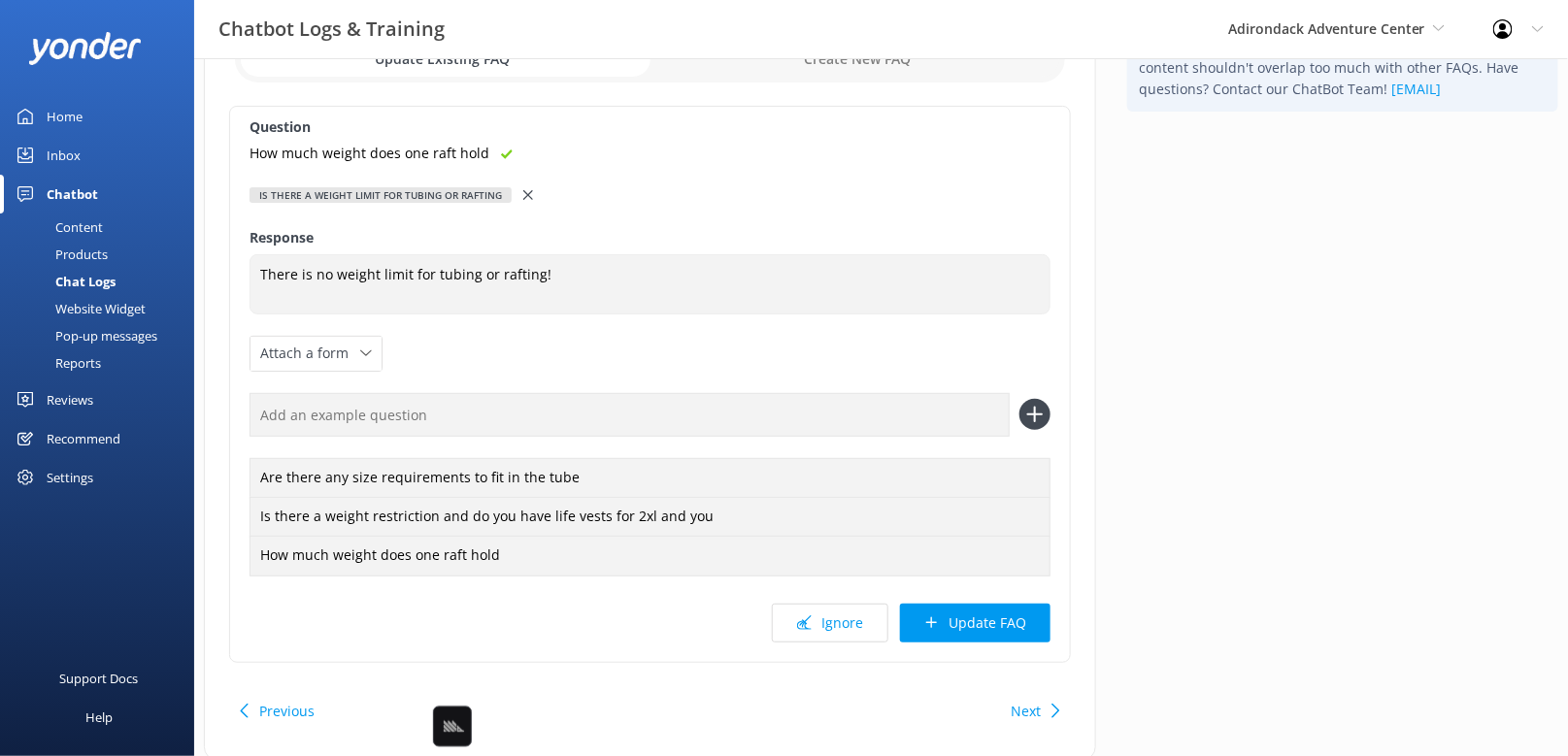 scroll, scrollTop: 191, scrollLeft: 0, axis: vertical 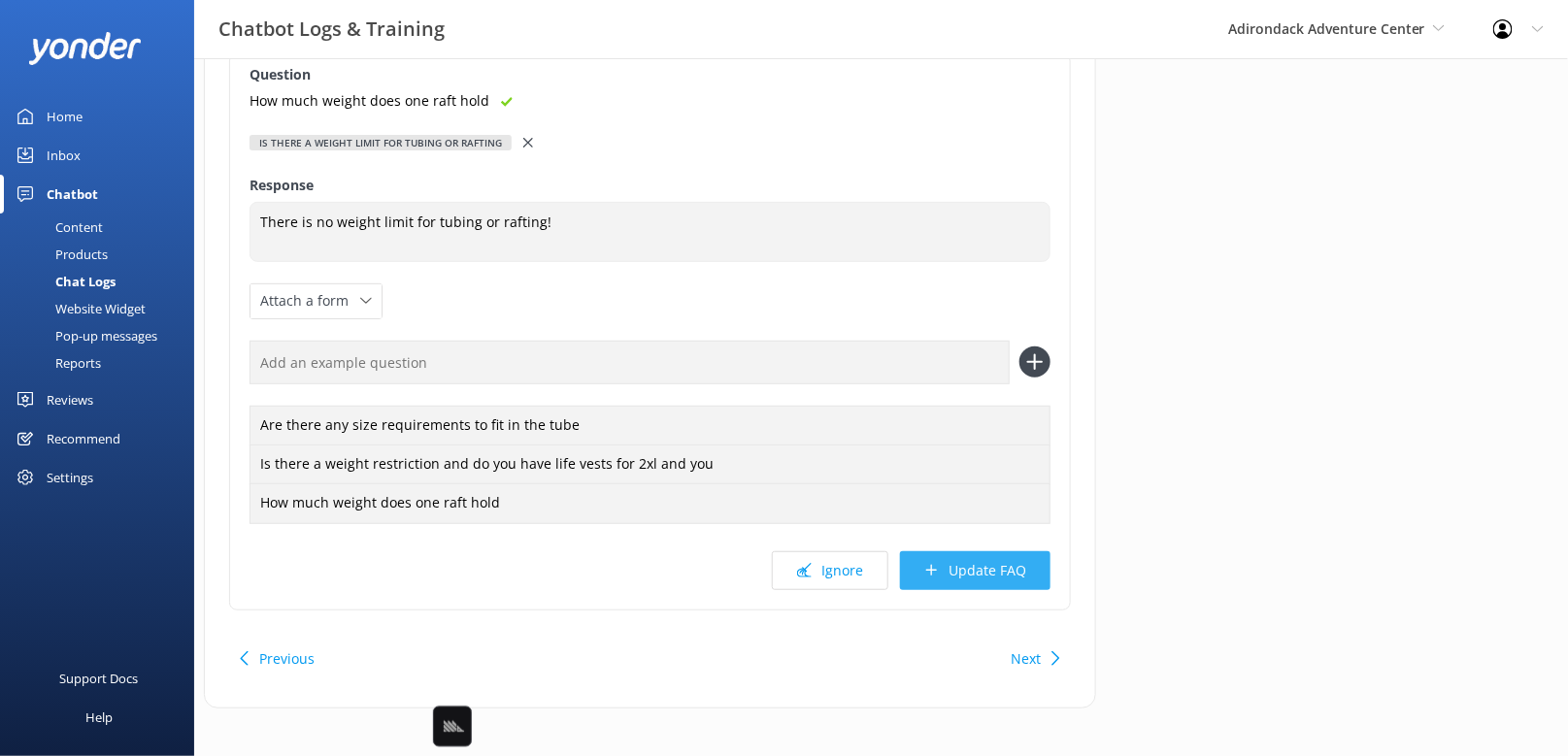 click on "Update FAQ" at bounding box center [975, 571] 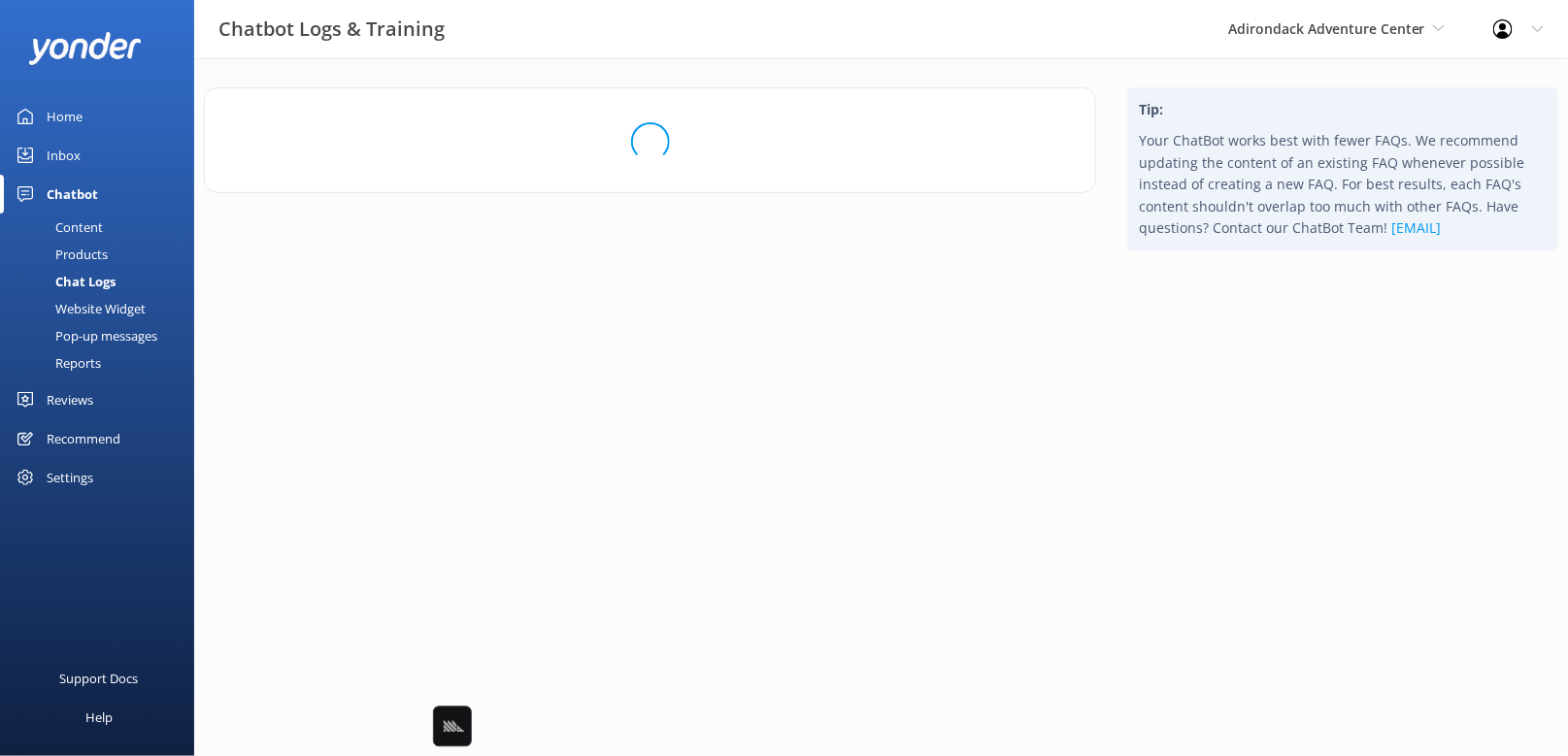 scroll, scrollTop: 0, scrollLeft: 0, axis: both 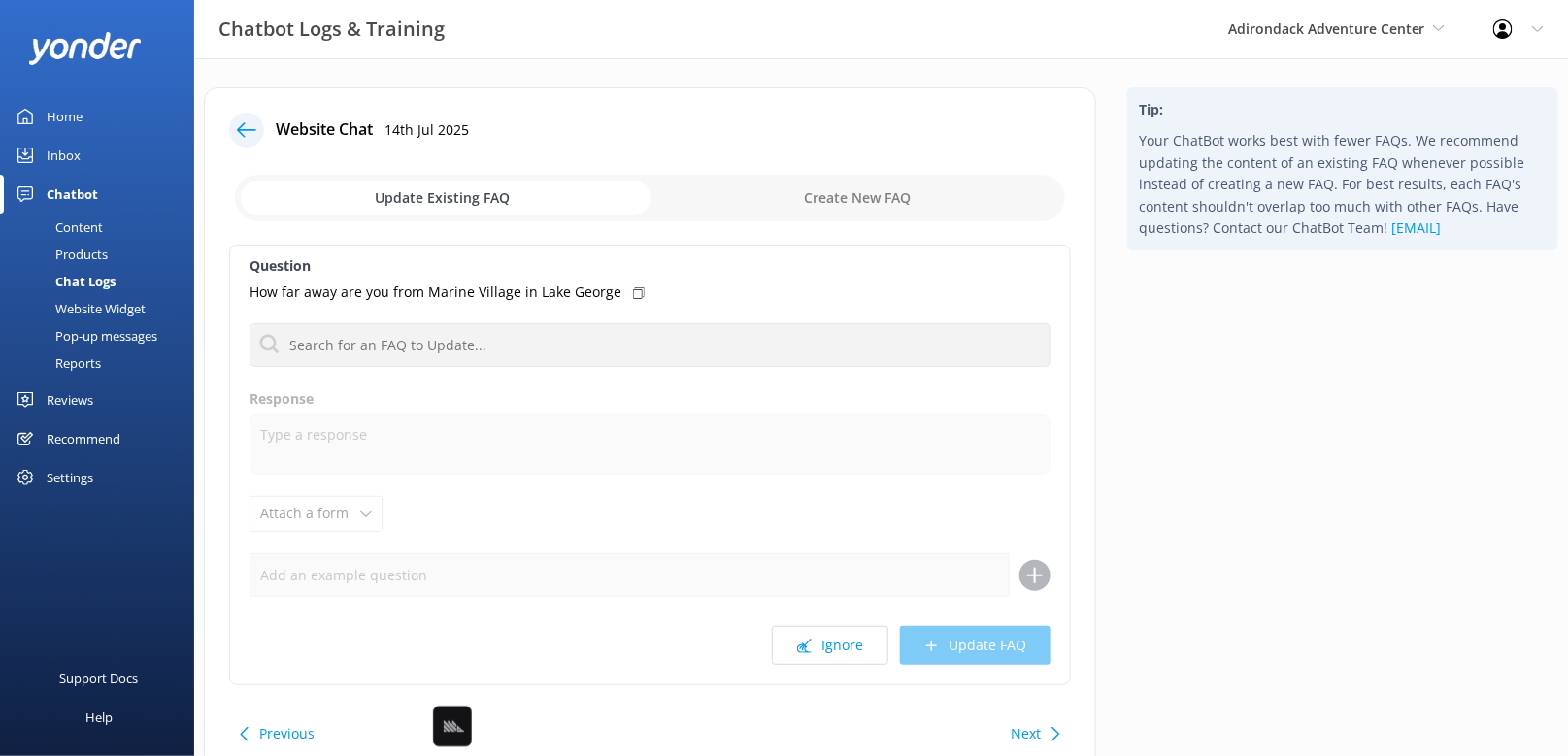 click on "Next" at bounding box center [1033, 734] 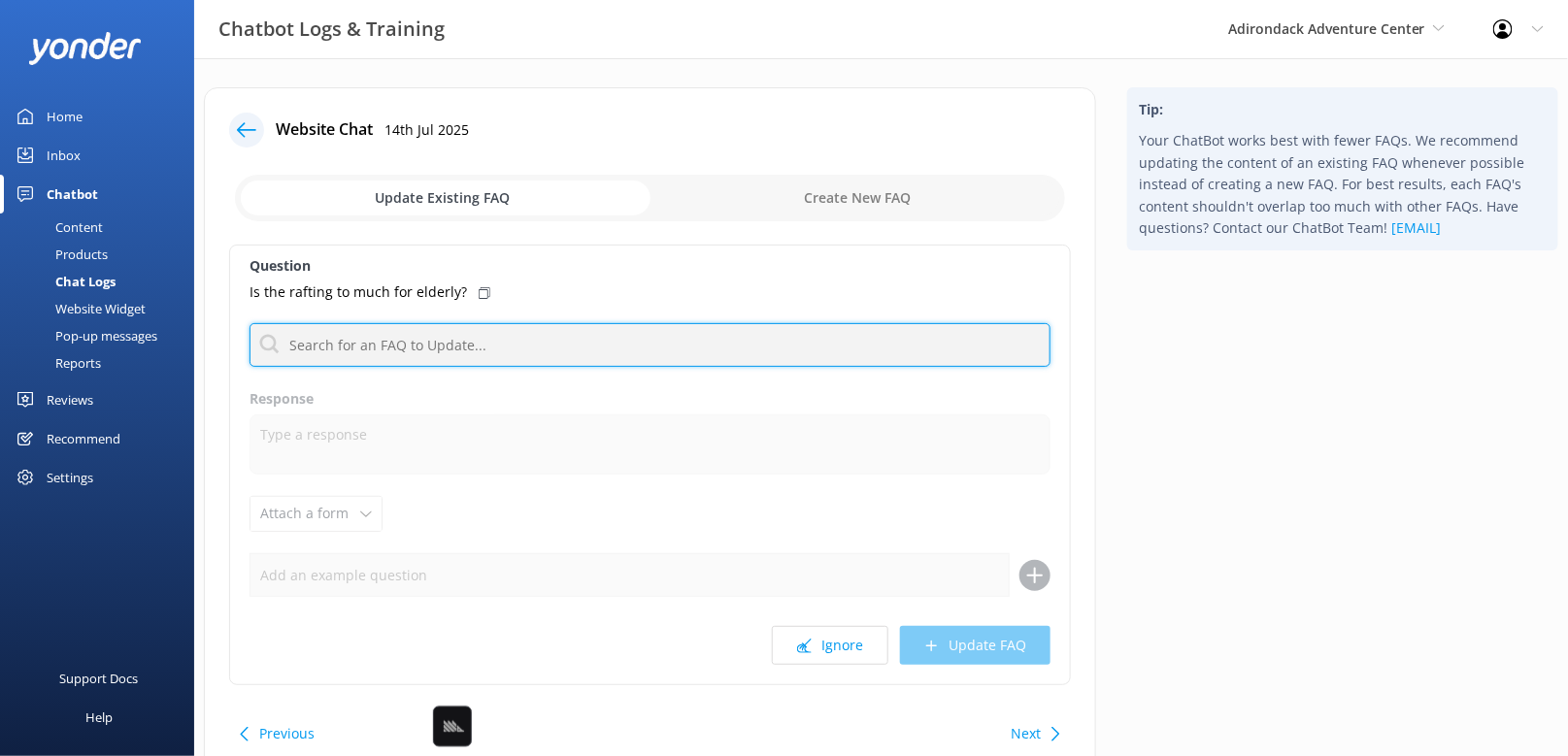 click at bounding box center [650, 345] 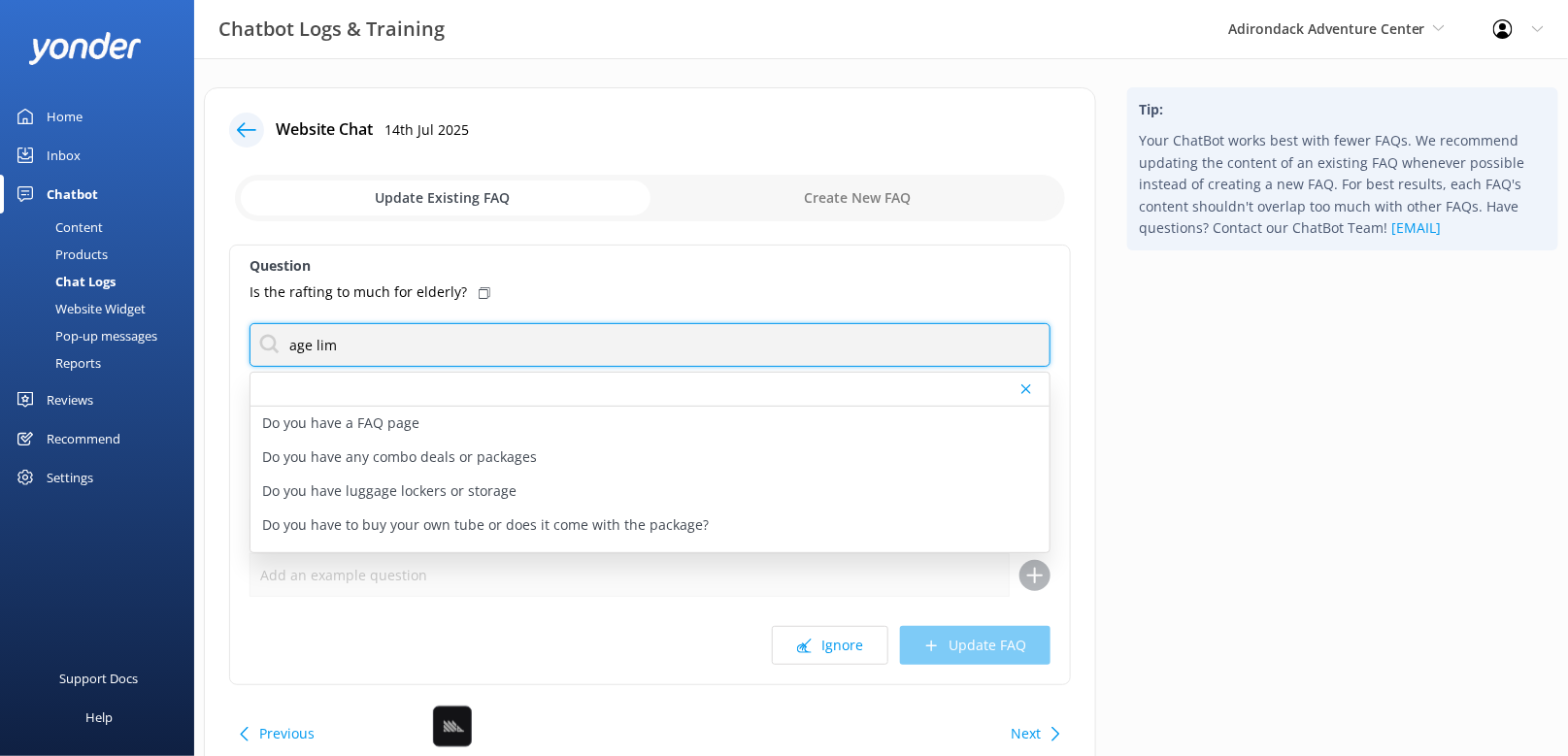 type on "age lim" 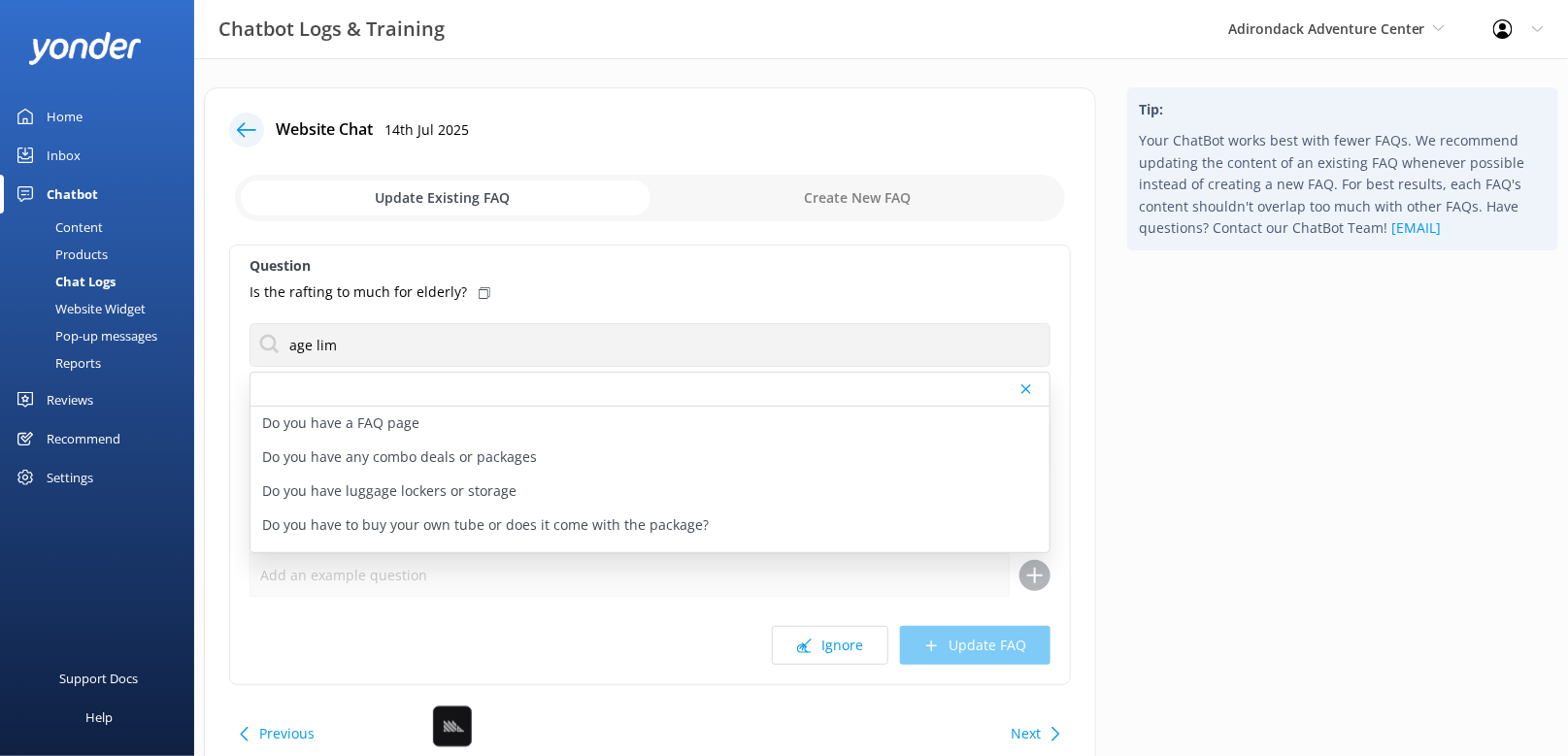 click on "Tip: Your ChatBot works best with fewer FAQs. We recommend updating the content of an existing FAQ whenever possible instead of creating a new FAQ. For best results, each FAQ's content shouldn't overlap too much with other FAQs. Have questions? Contact our ChatBot Team!   support@yonderhq.com" at bounding box center (1343, 444) 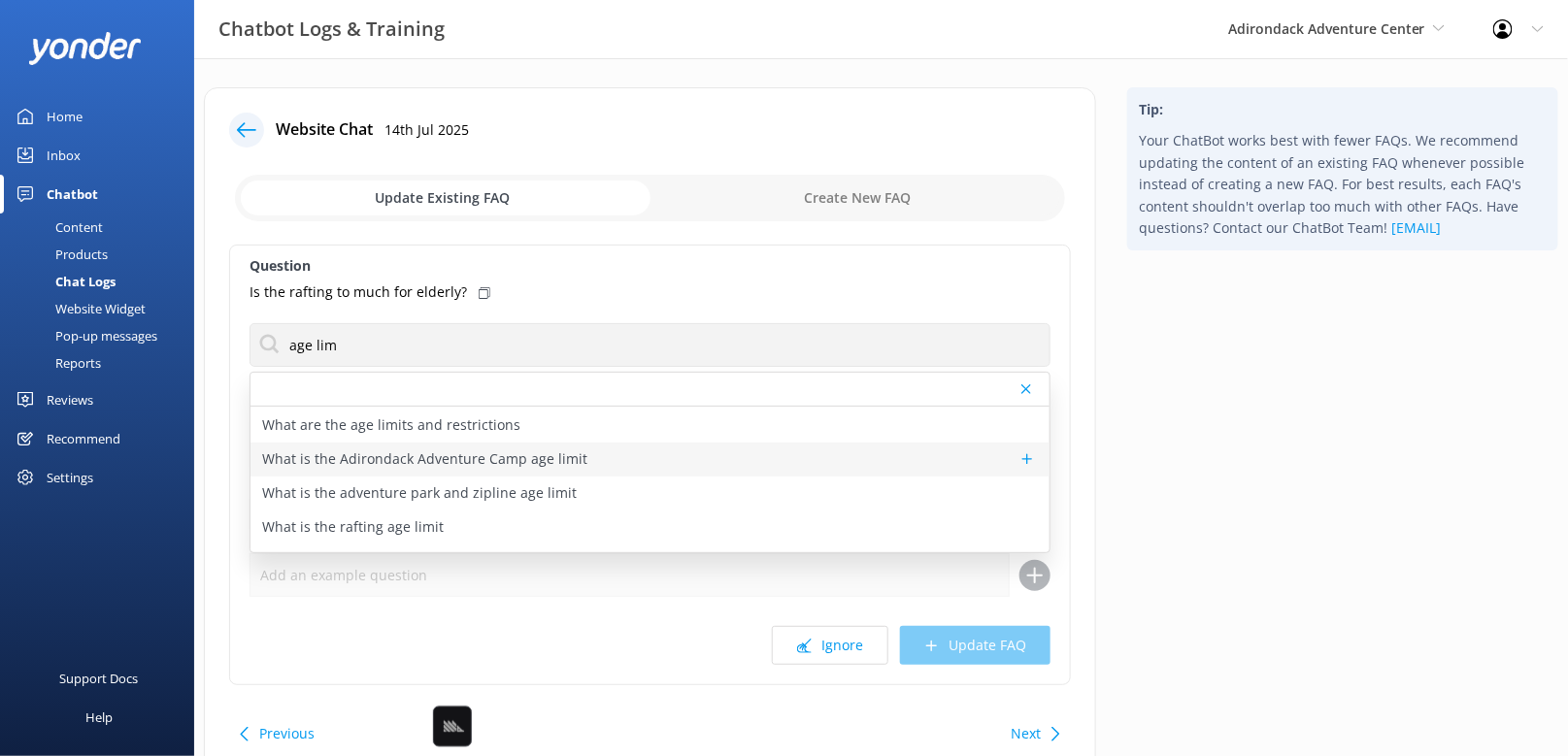 scroll, scrollTop: 194, scrollLeft: 0, axis: vertical 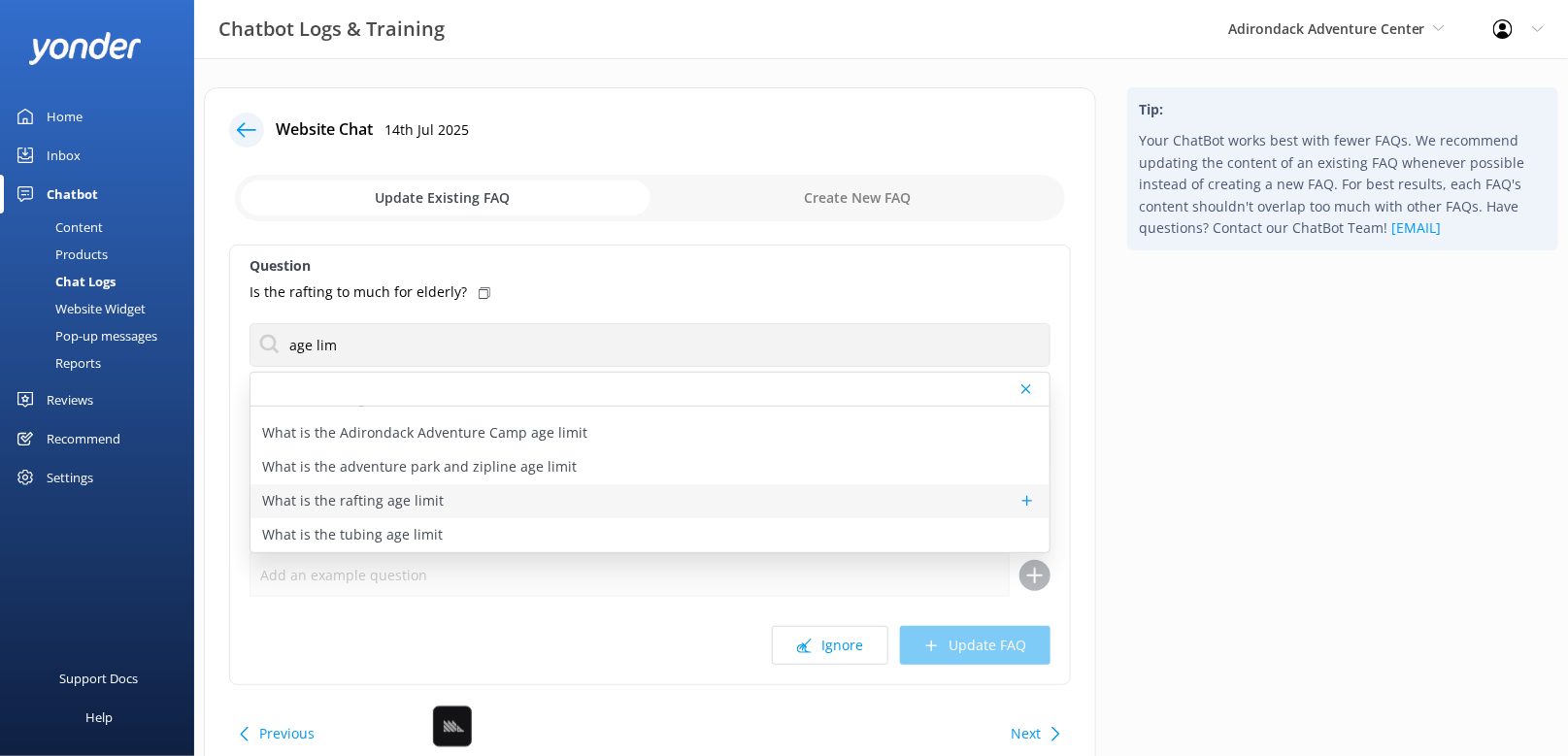 click on "What is the rafting age limit" at bounding box center (650, 501) 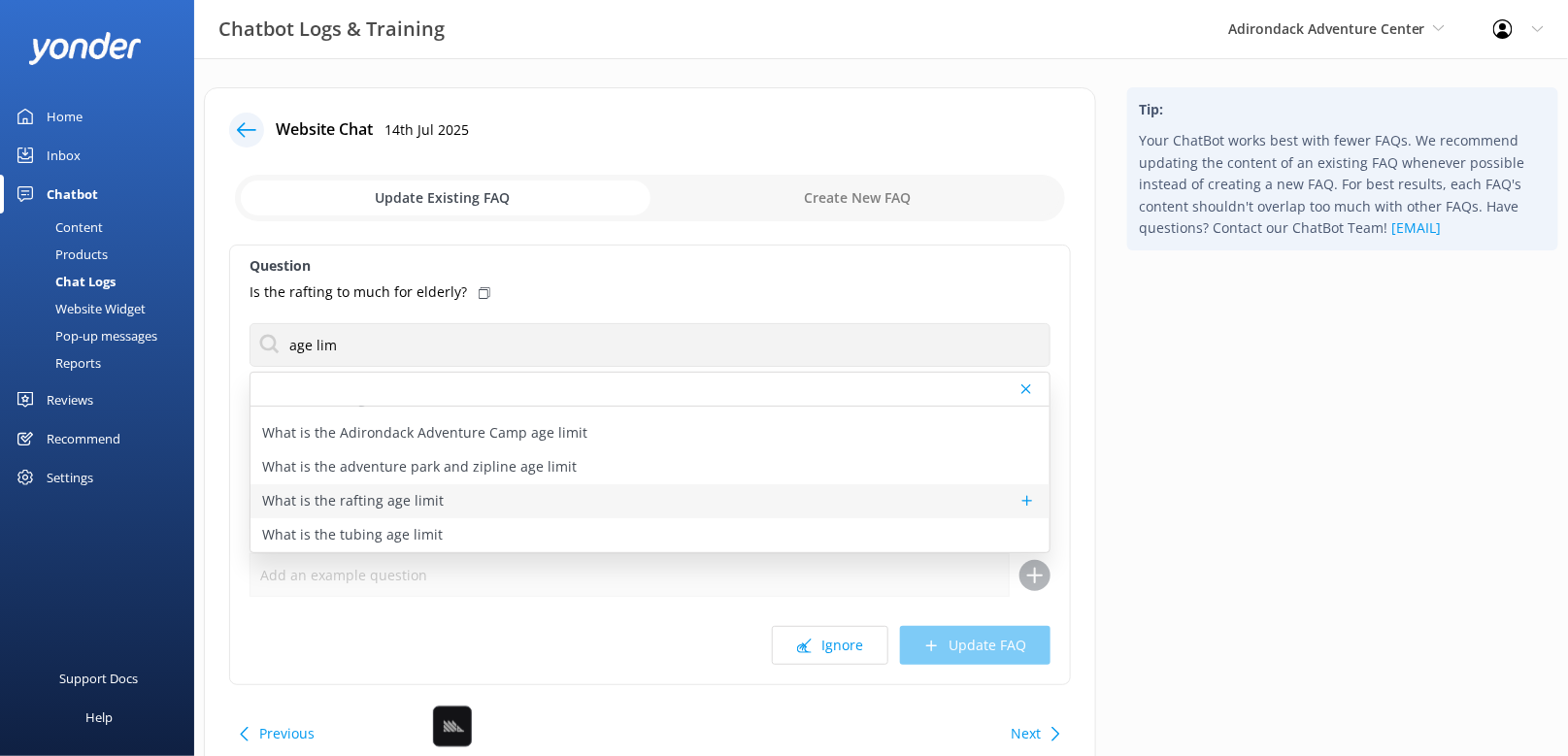 type on "We take ages 5 and up Whitewater Rafting." 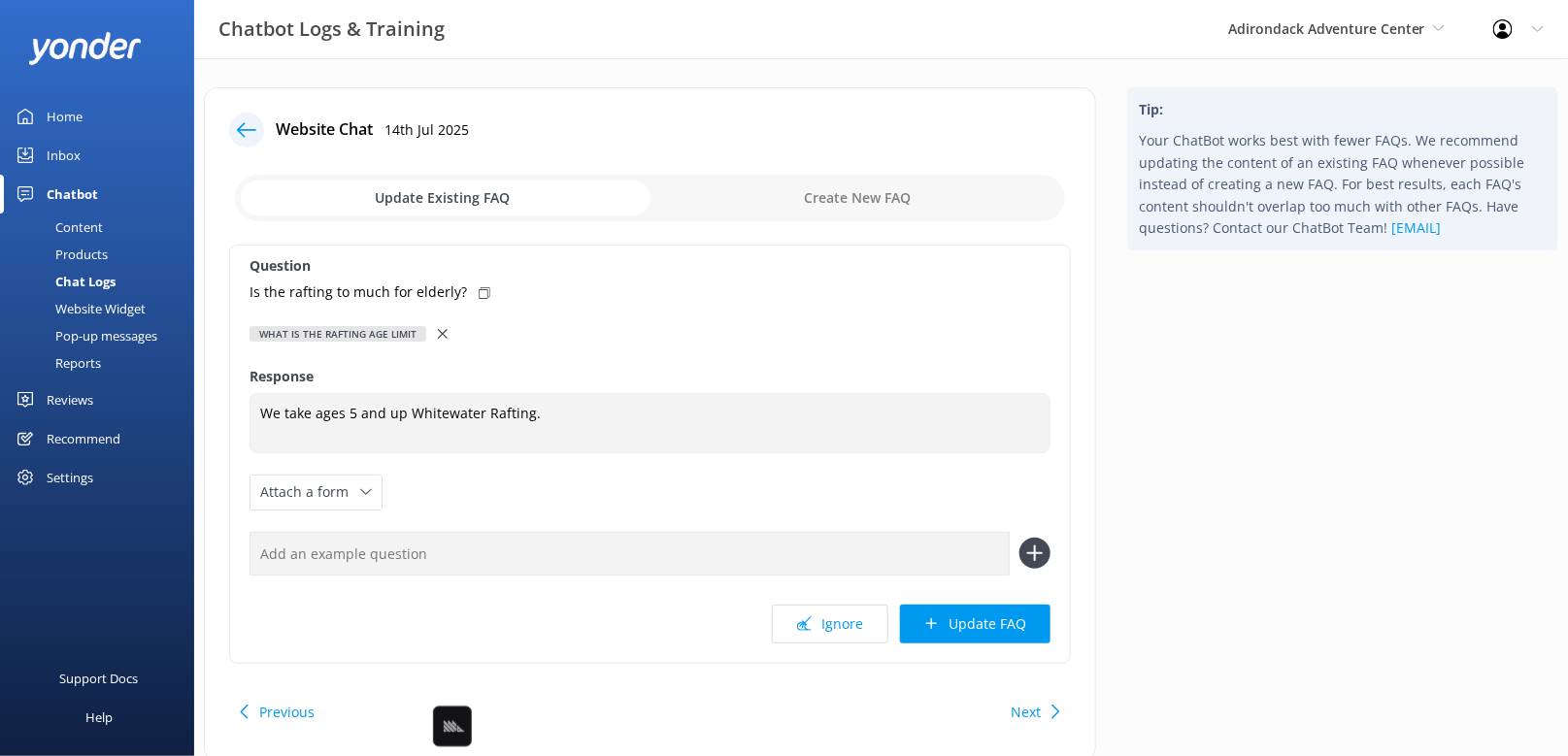 click on "Is the rafting to much for elderly?" at bounding box center (650, 292) 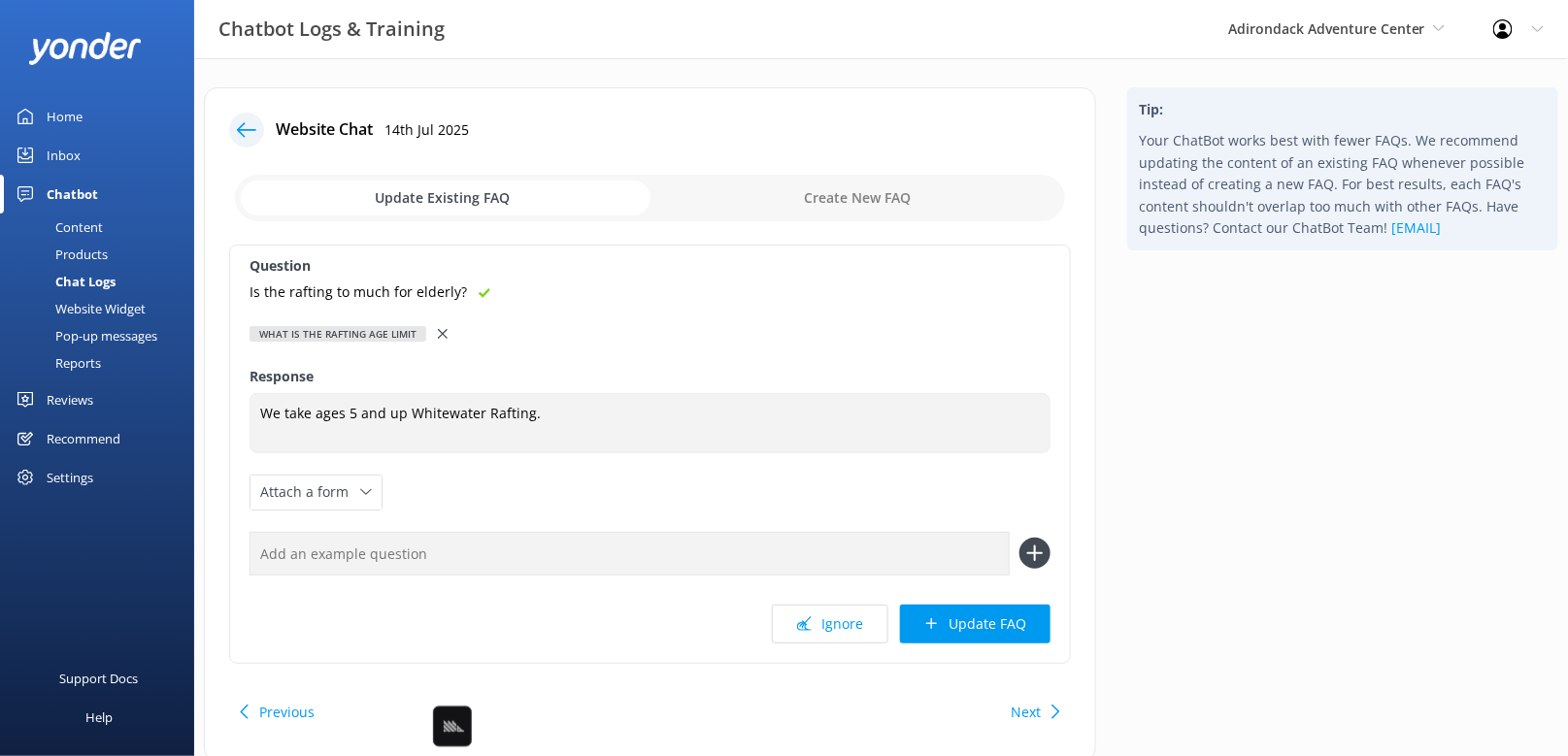 click at bounding box center [629, 553] 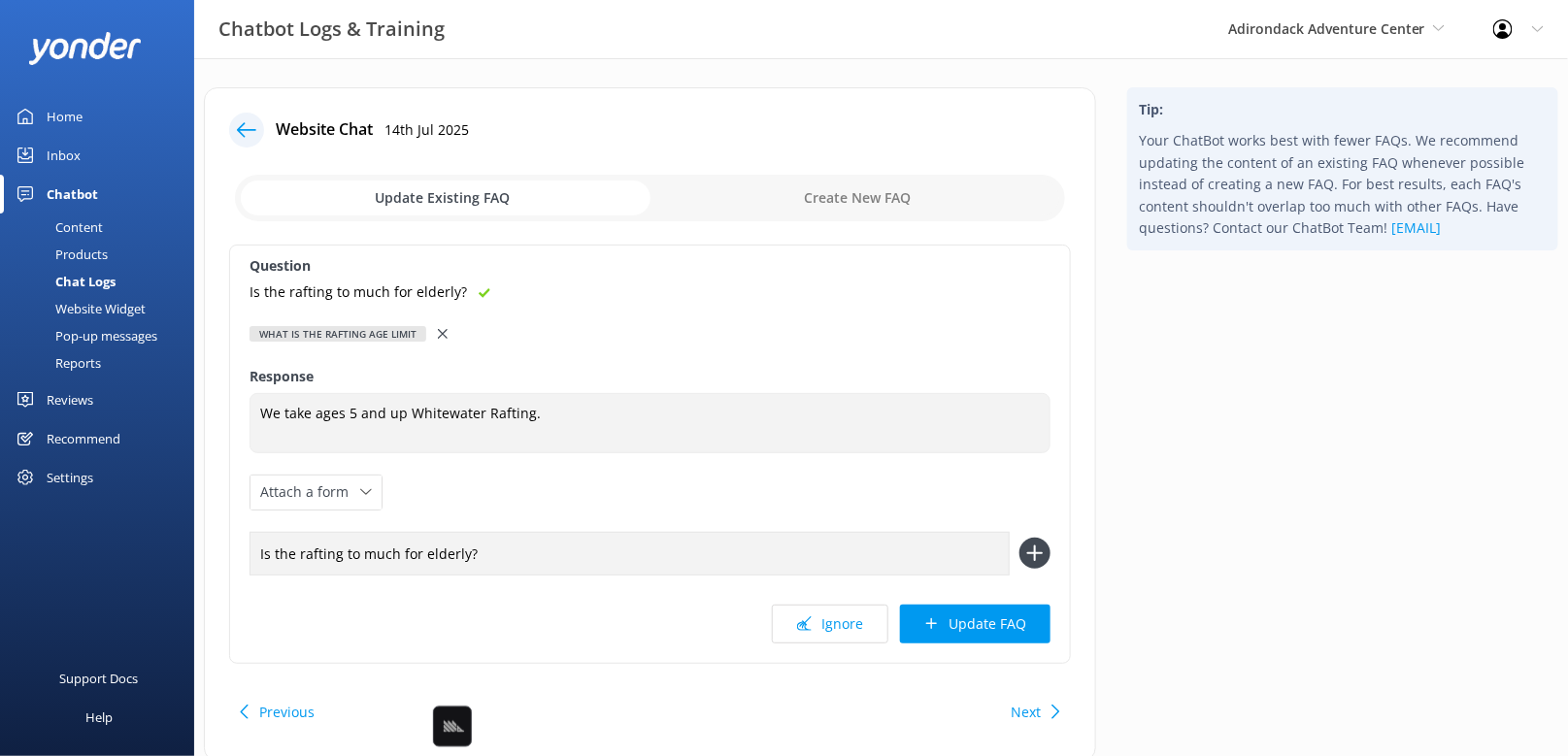 type on "Is the rafting to much for elderly?" 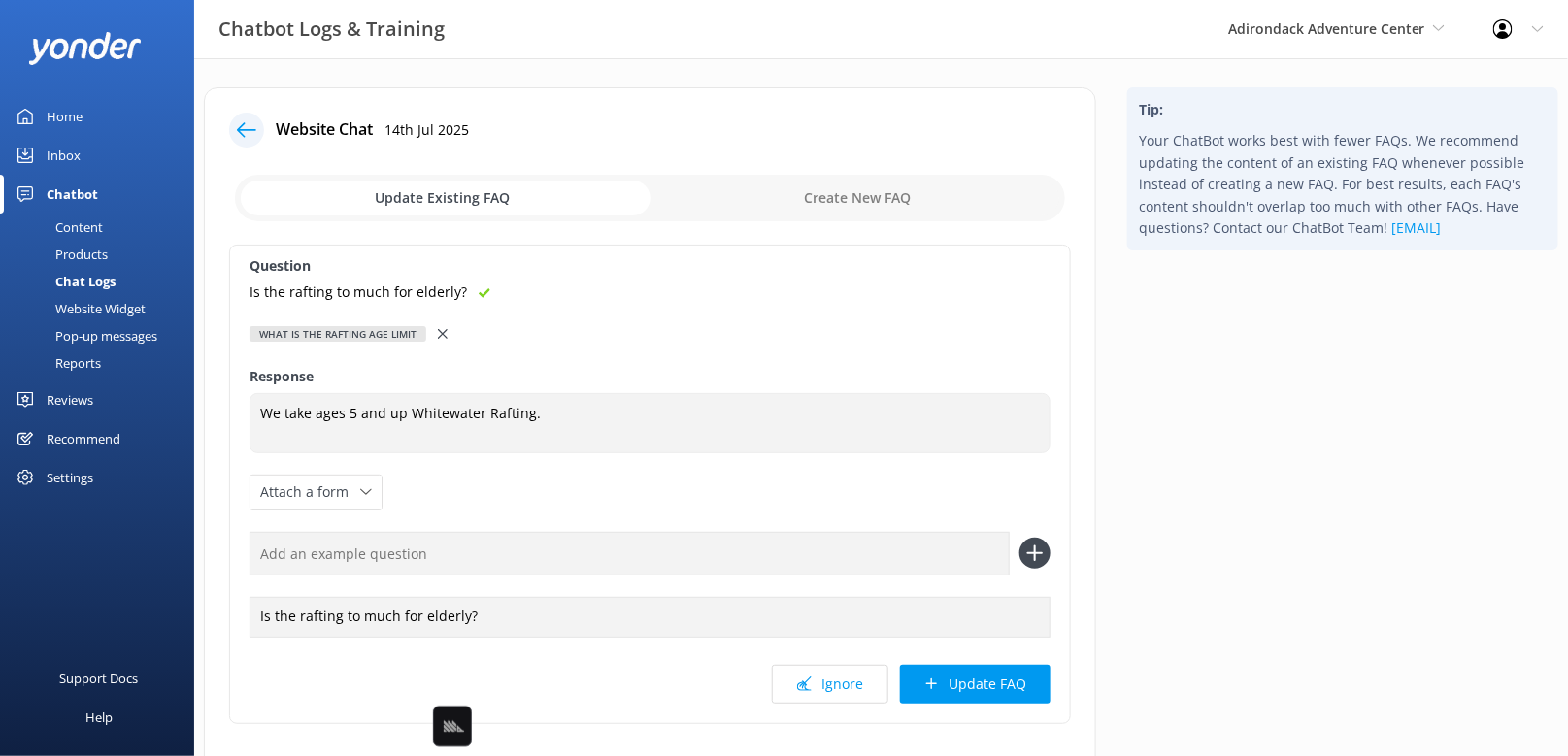 click on "Question Is the rafting to much for elderly? What is the rafting age limit Do you have a FAQ page Do you have any combo deals or packages Do you have luggage lockers or storage Do you have to buy your own tube or does it come with the package? How do I book a combo package What are the age limits and restrictions What is the Adirondack Adventure Camp age limit What is the adventure park and zipline age limit What is the rafting age limit What is the tubing age limit Response We take ages 5 and up Whitewater Rafting. We take ages 5 and up Whitewater Rafting. Attach a form Leave contact details Check availability Is the rafting to much for elderly? Ignore Update FAQ" at bounding box center (650, 484) 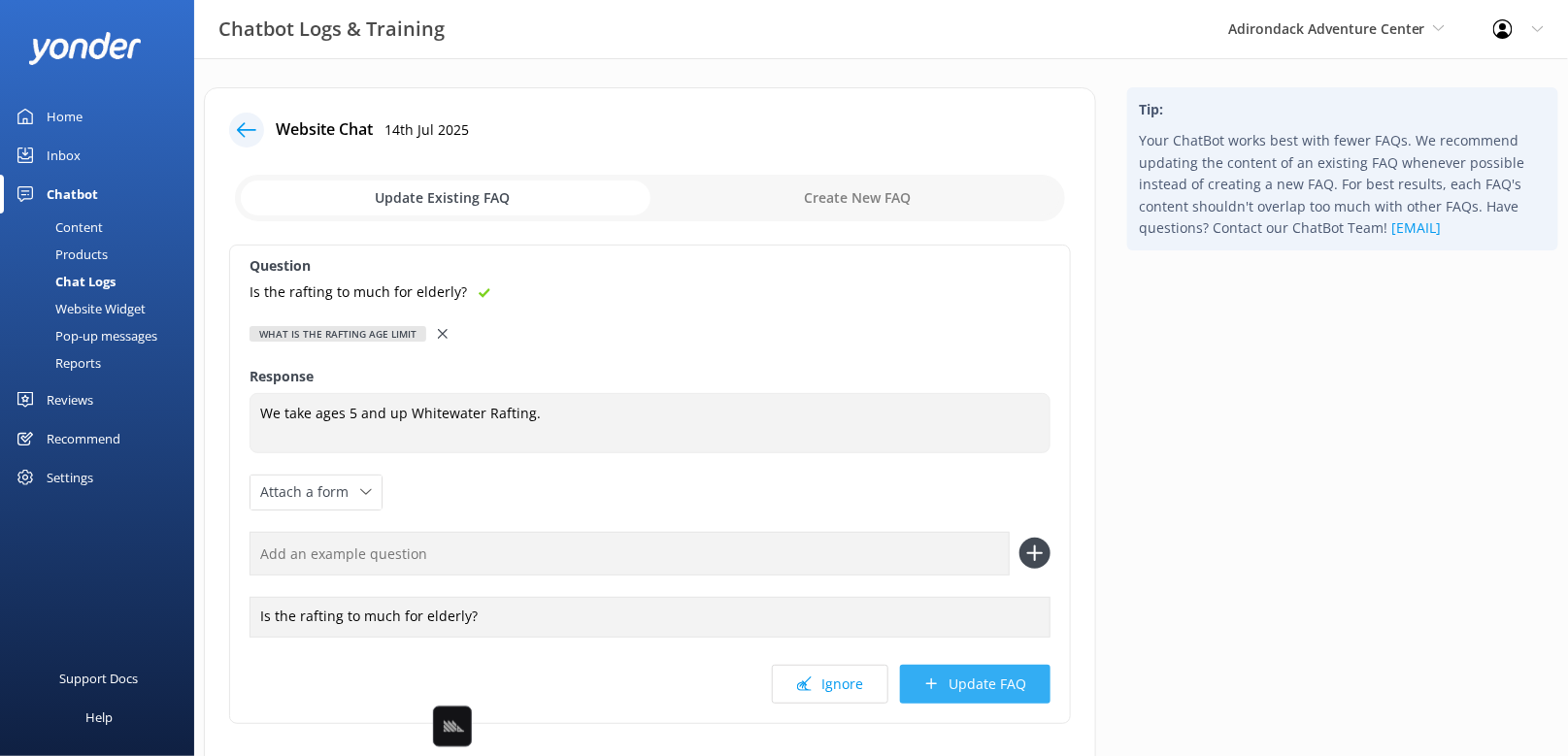 click on "Update FAQ" at bounding box center [975, 684] 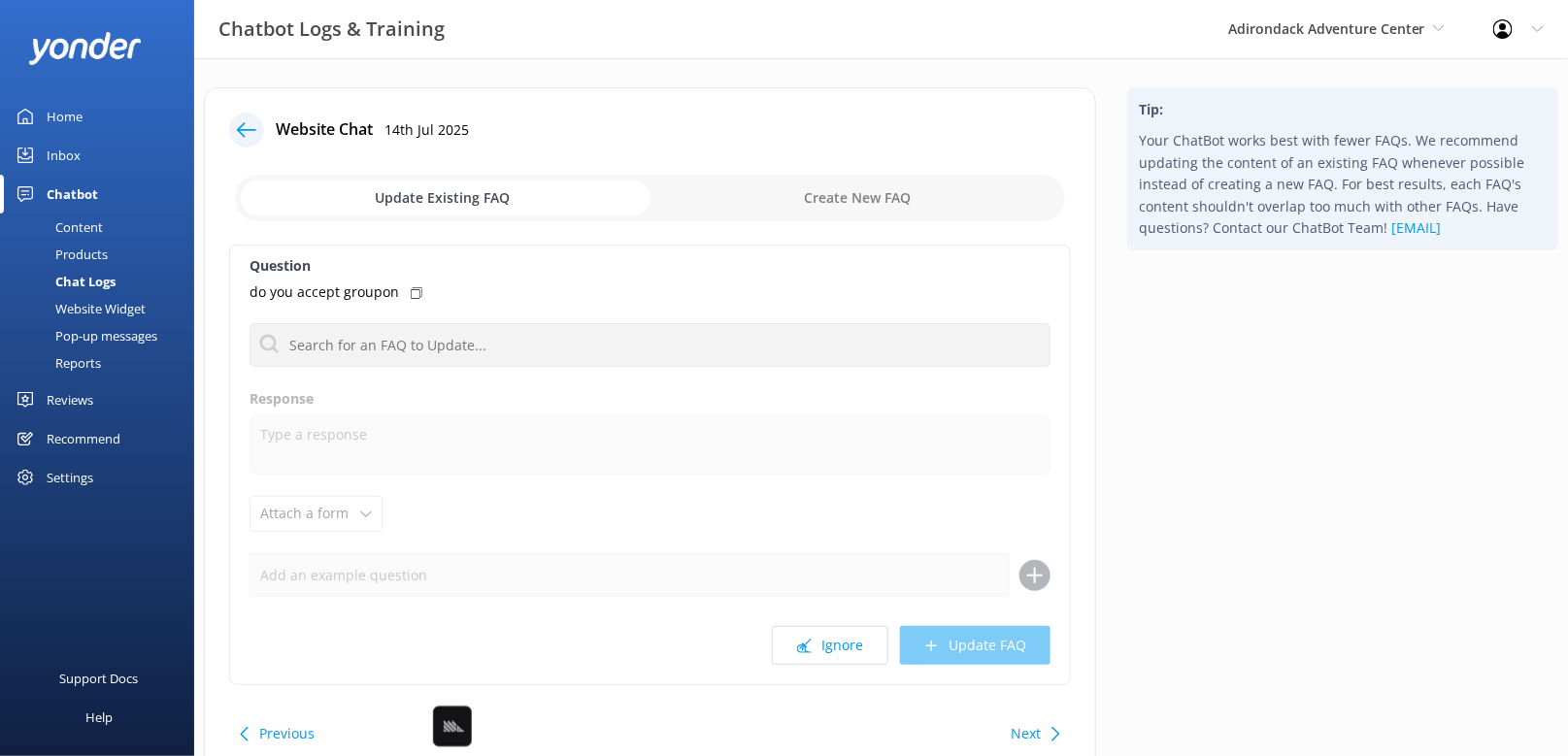 click on "Next" at bounding box center (1025, 734) 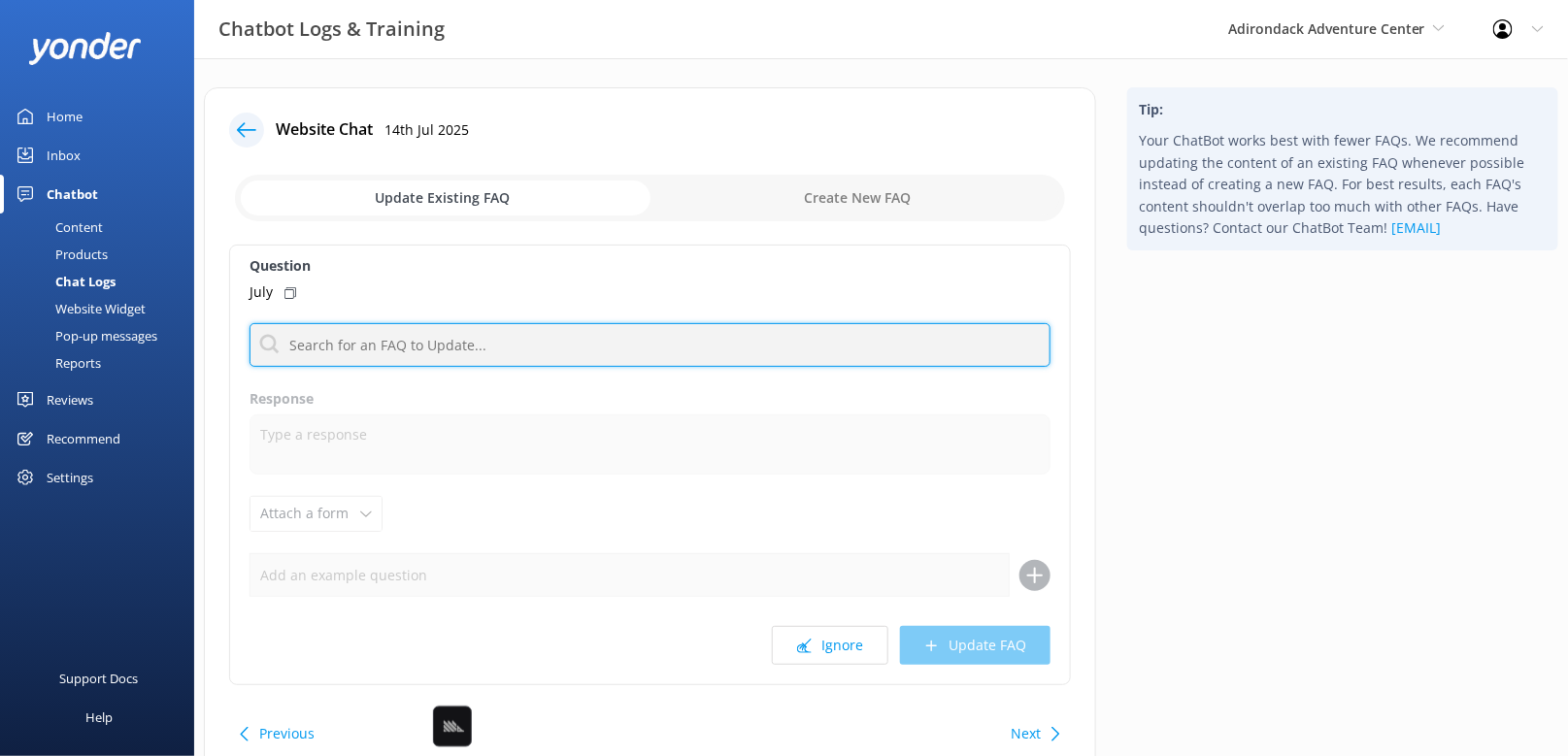 click at bounding box center (650, 345) 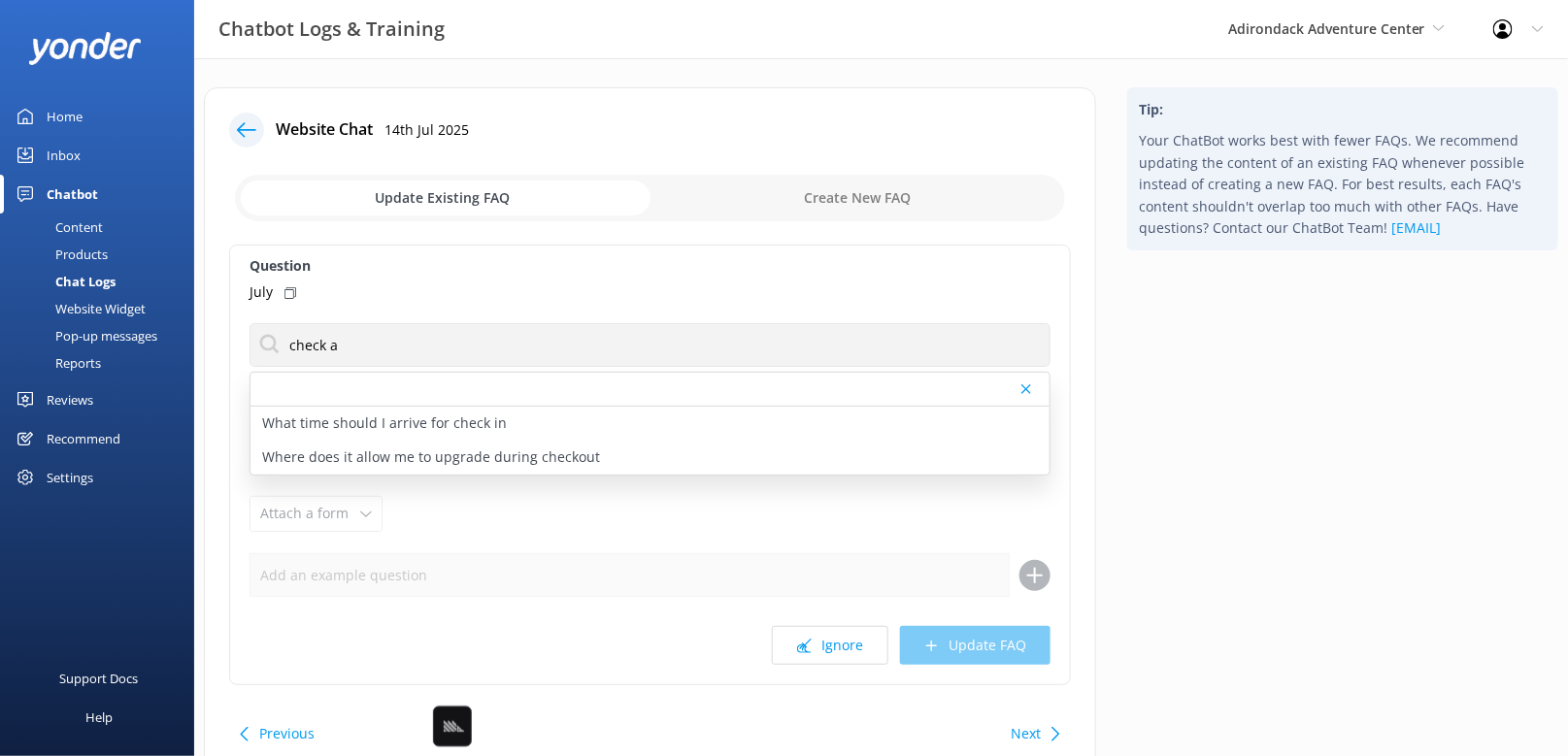 click on "Tip: Your ChatBot works best with fewer FAQs. We recommend updating the content of an existing FAQ whenever possible instead of creating a new FAQ. For best results, each FAQ's content shouldn't overlap too much with other FAQs. Have questions? Contact our ChatBot Team!   support@yonderhq.com" at bounding box center (1343, 444) 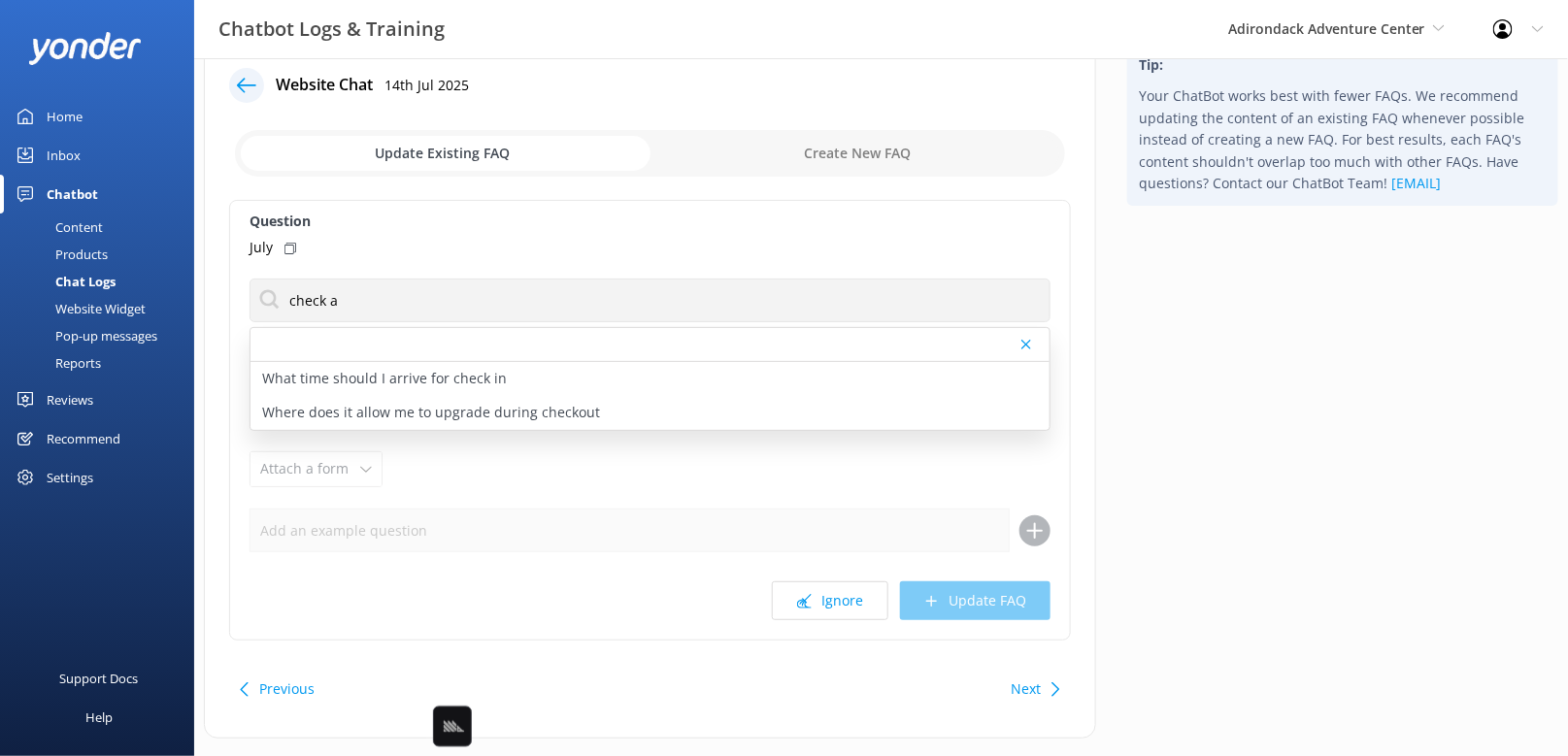 scroll, scrollTop: 47, scrollLeft: 0, axis: vertical 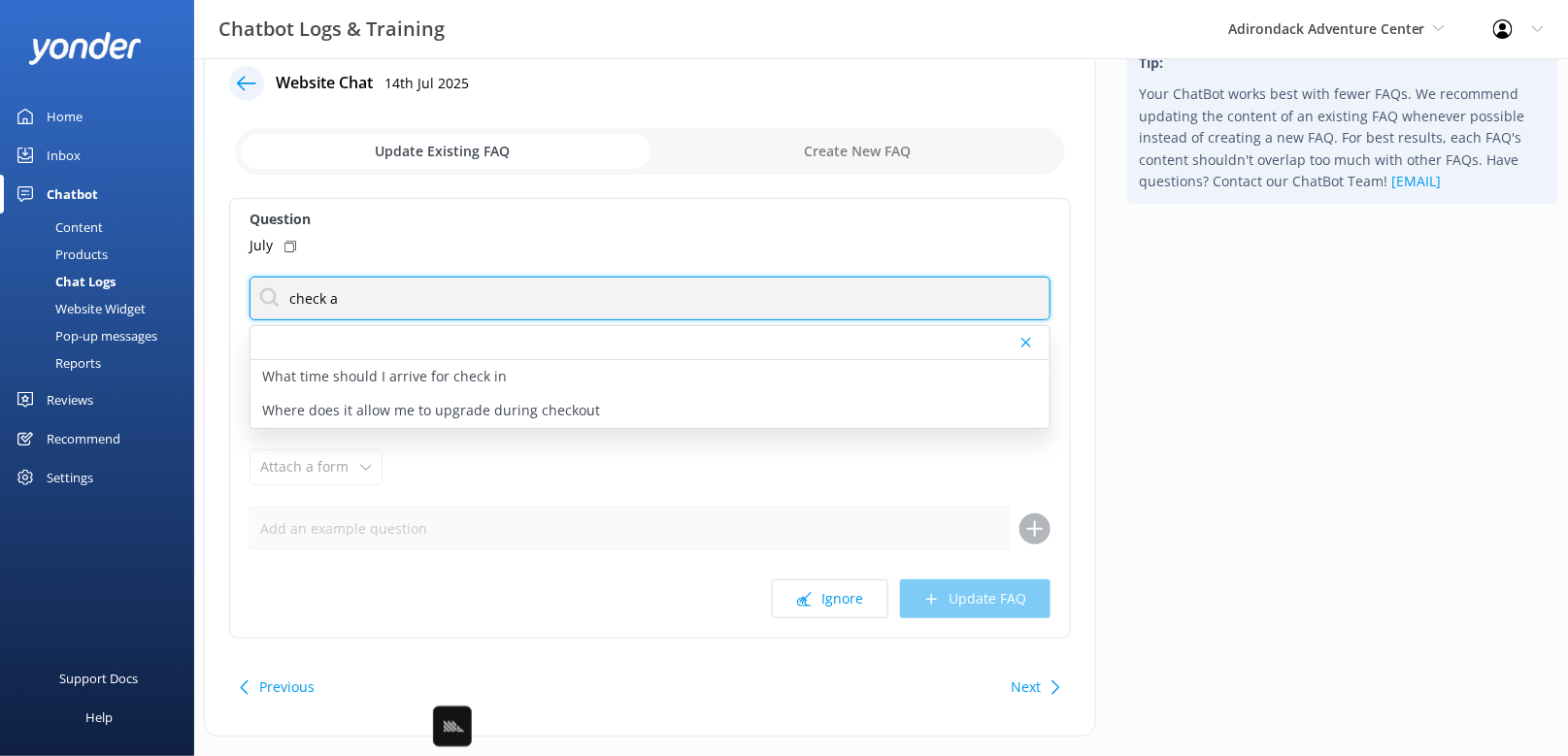 click on "check a" at bounding box center [650, 298] 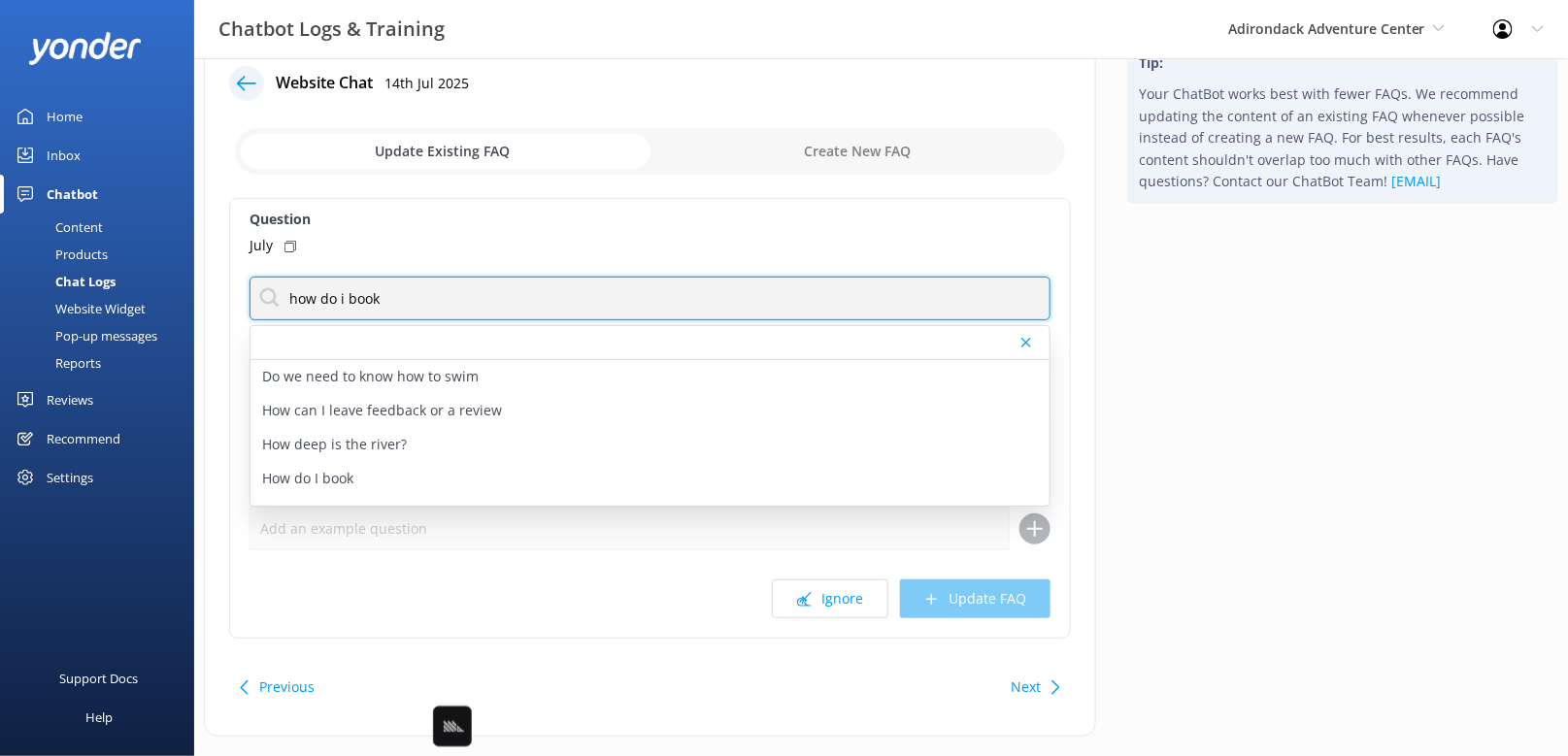 type on "how do i book" 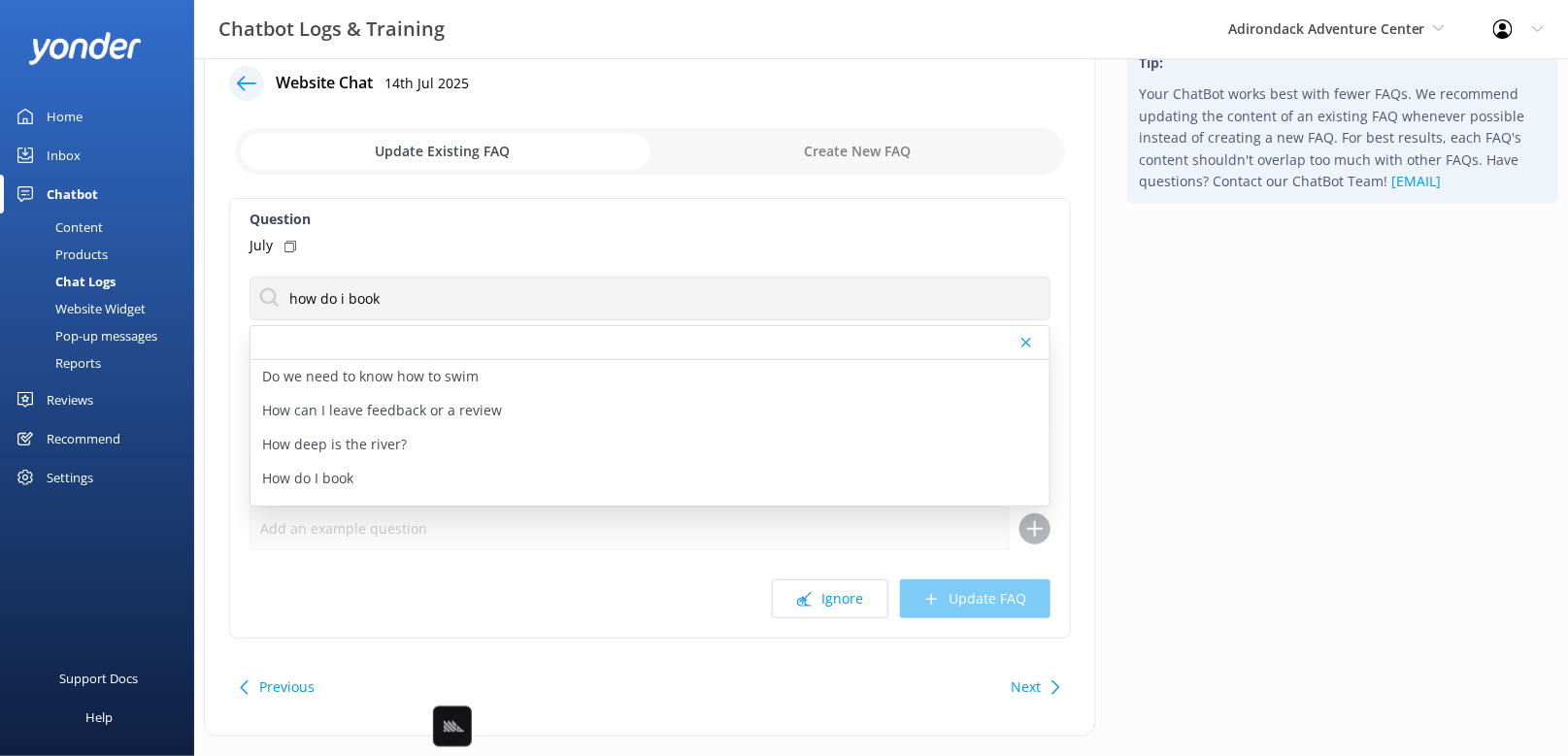 click 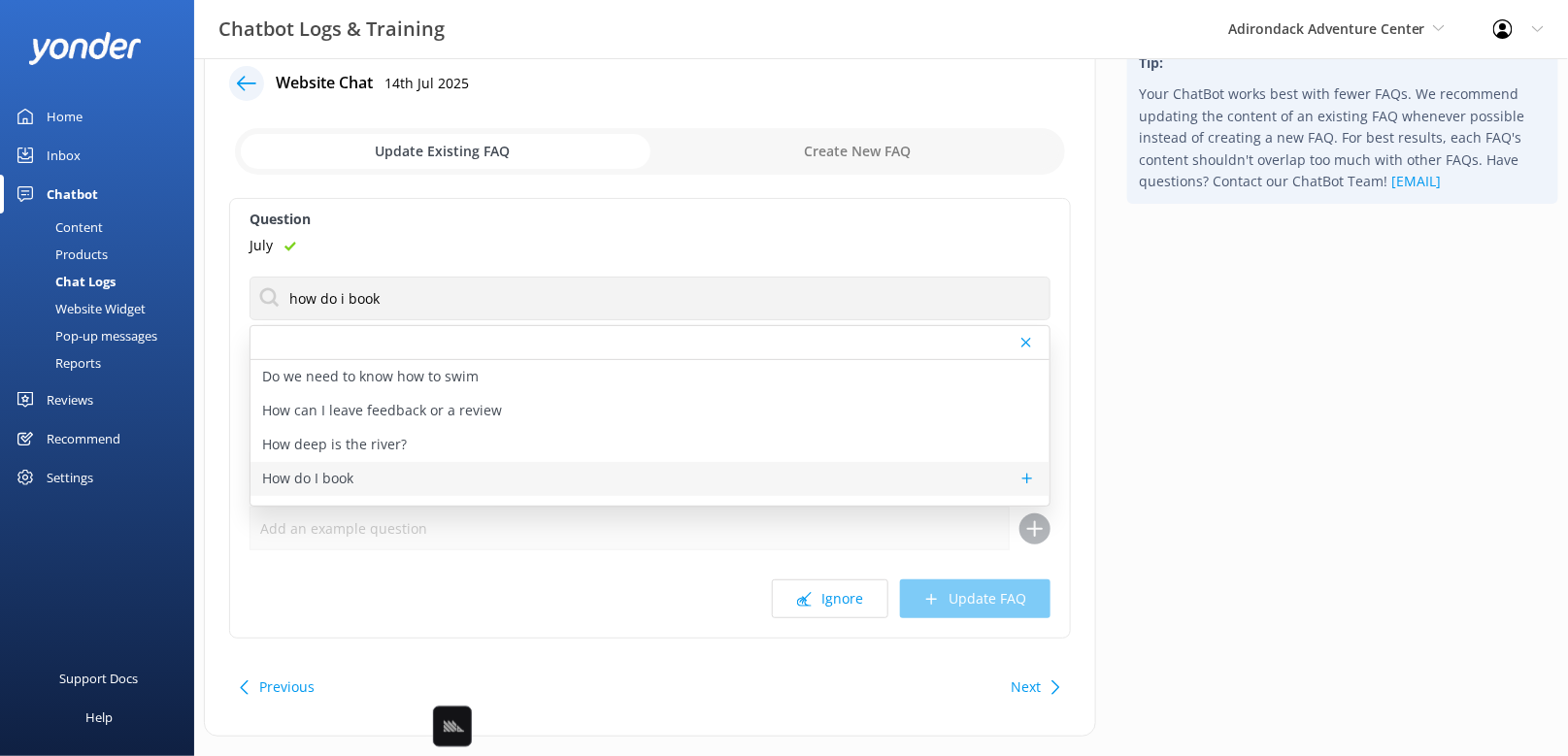 click on "How do I book" at bounding box center (650, 478) 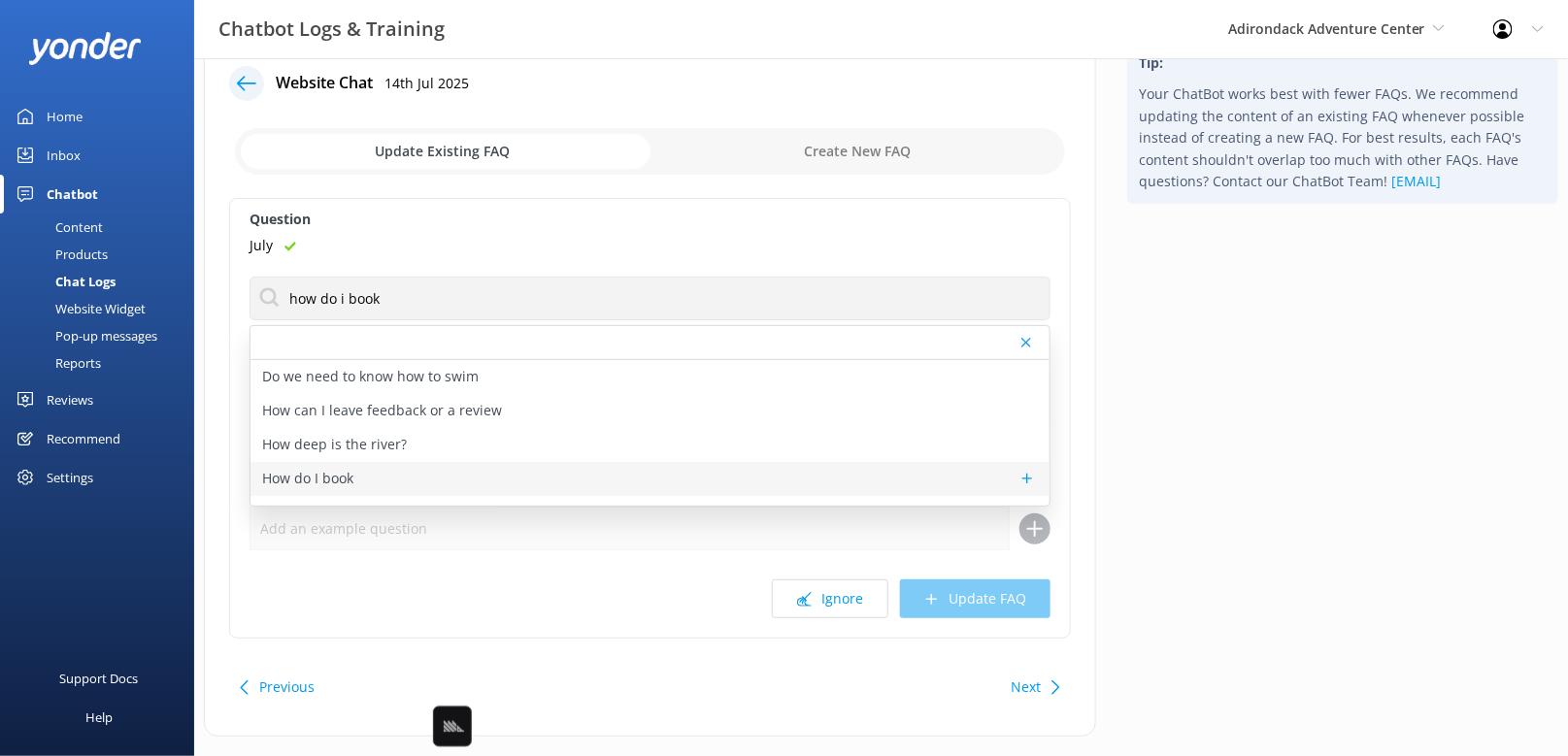 type on "To view live availability and book your tour, click https://book.peek.com/s/aa2e2a3e-eeeb-491f-a389-05e7b8525d7b/oxj80" 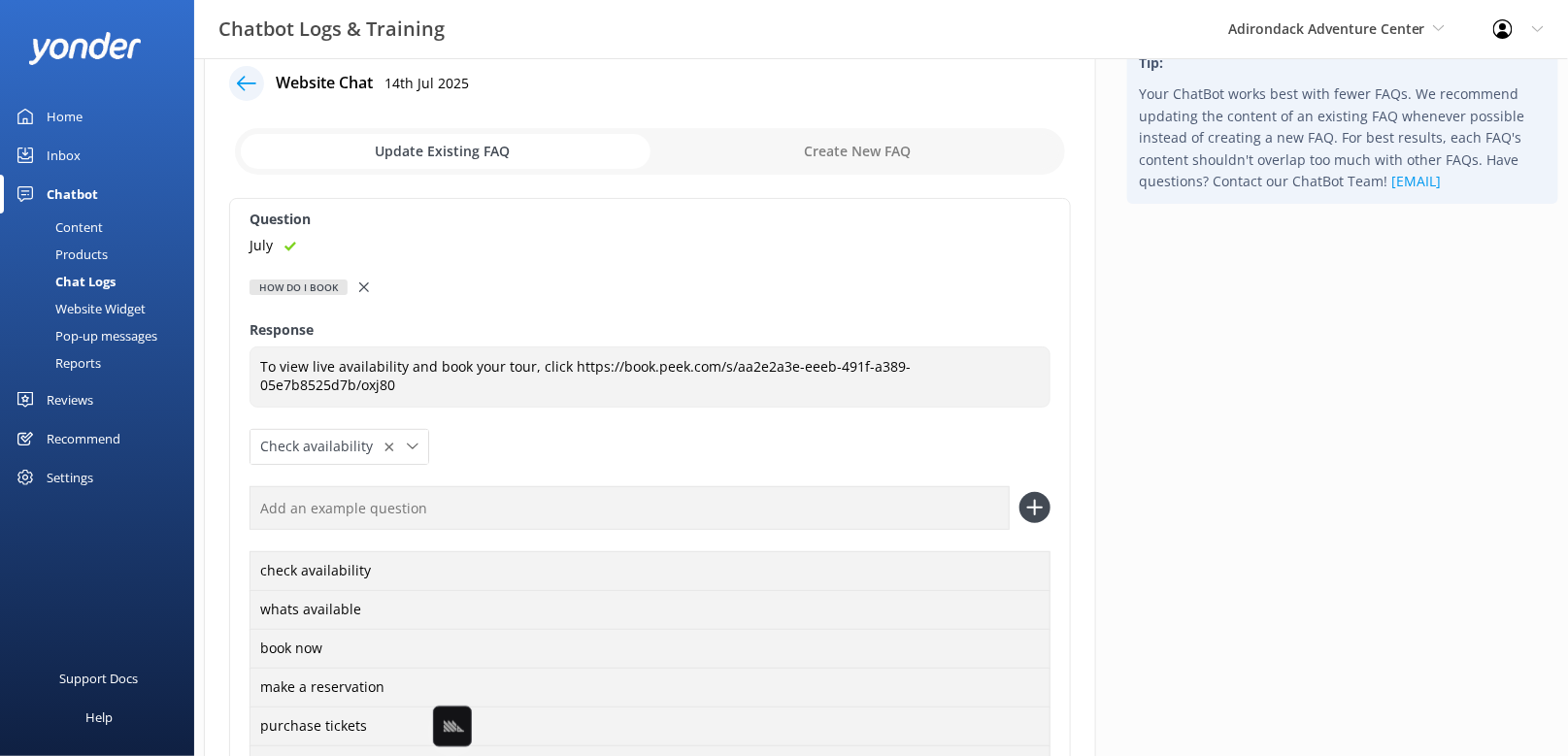 click at bounding box center [629, 508] 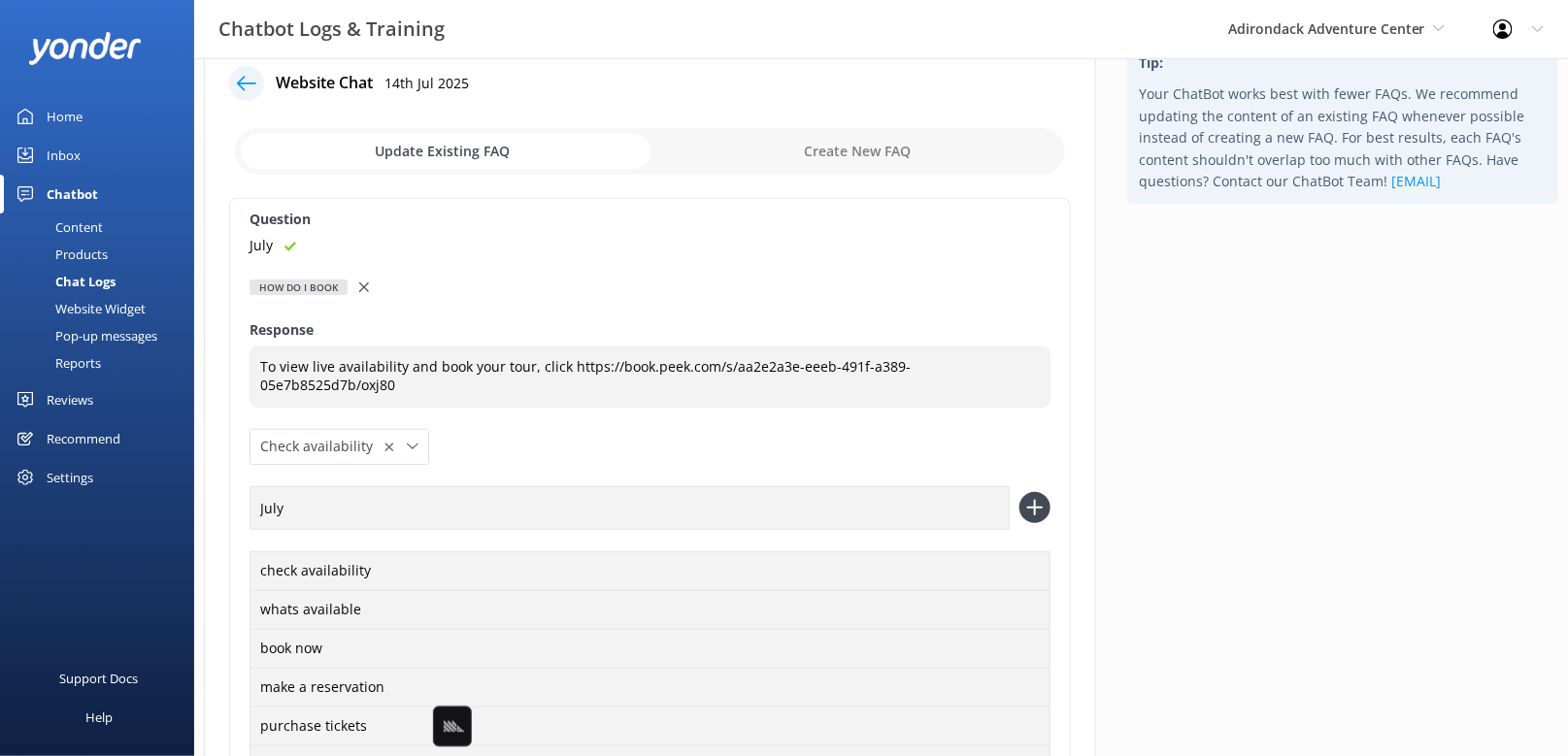 type on "July" 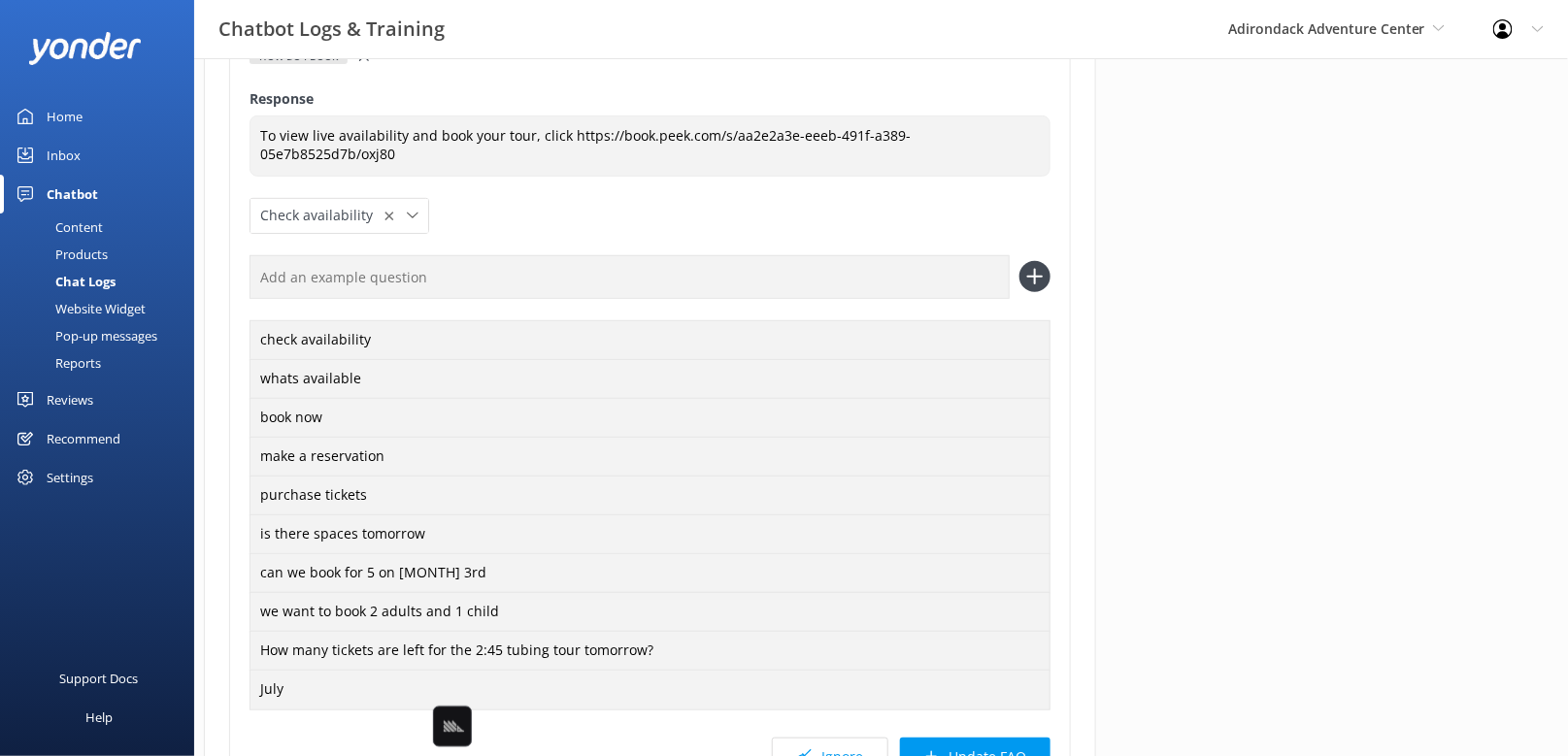 scroll, scrollTop: 471, scrollLeft: 0, axis: vertical 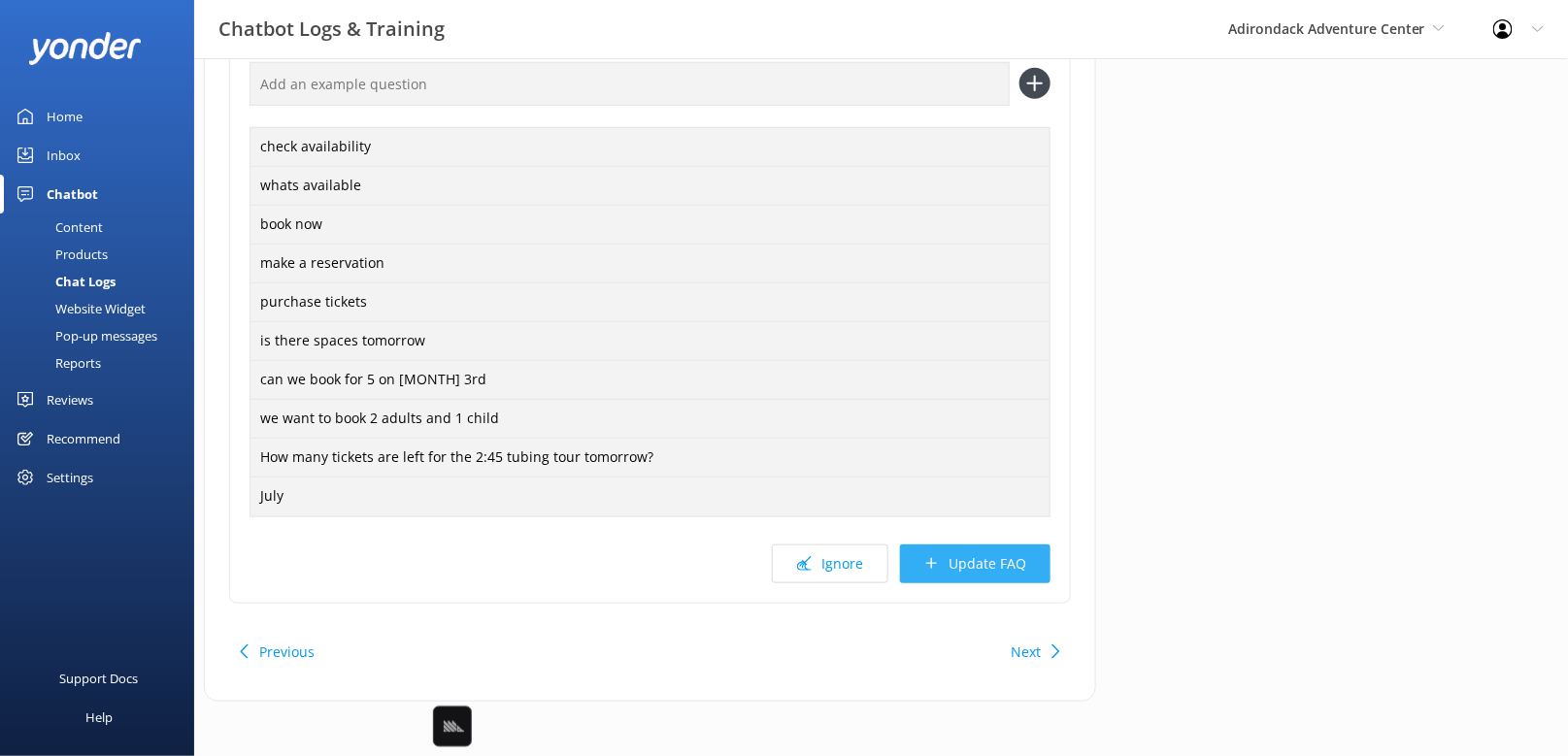 click on "Update FAQ" at bounding box center (975, 564) 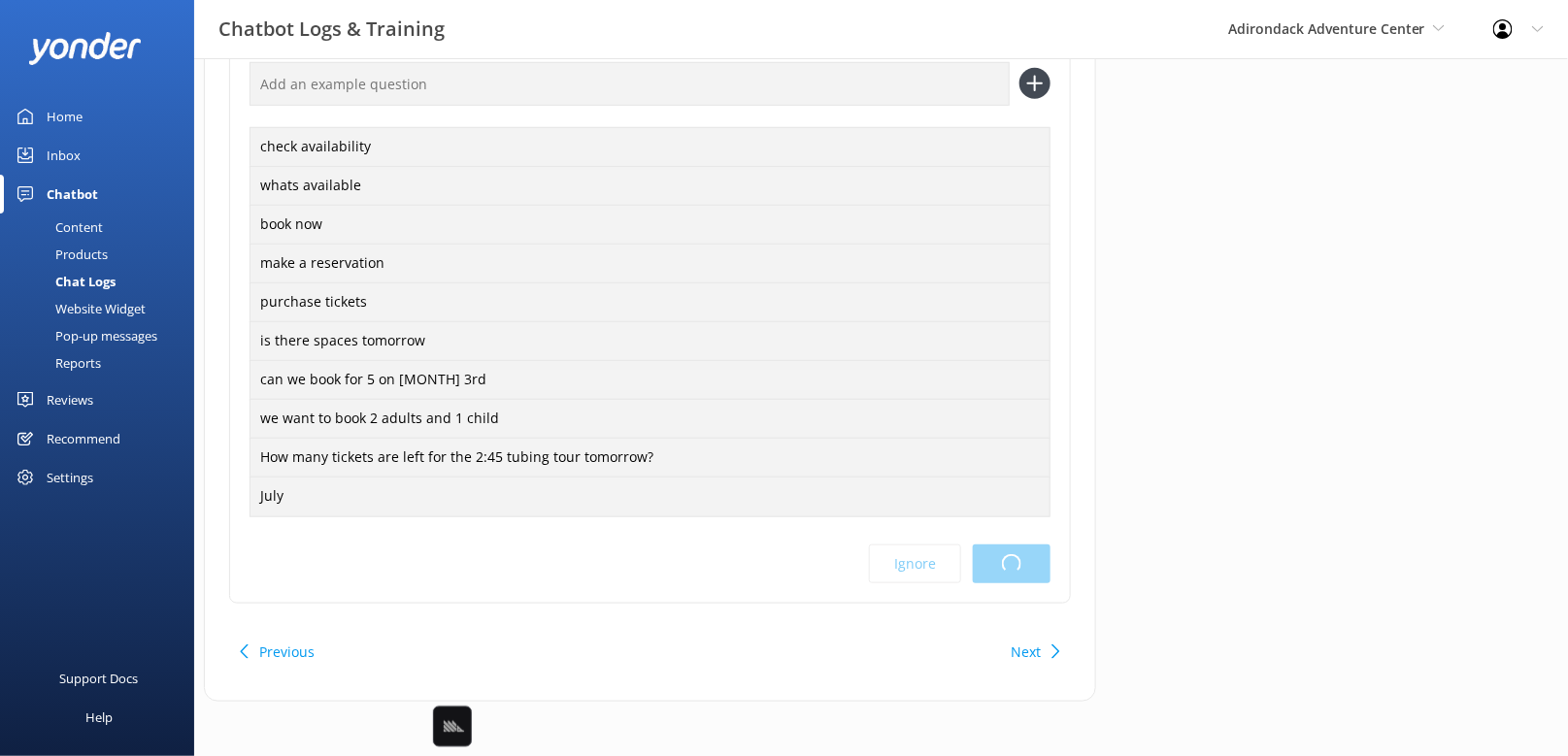 scroll, scrollTop: 0, scrollLeft: 0, axis: both 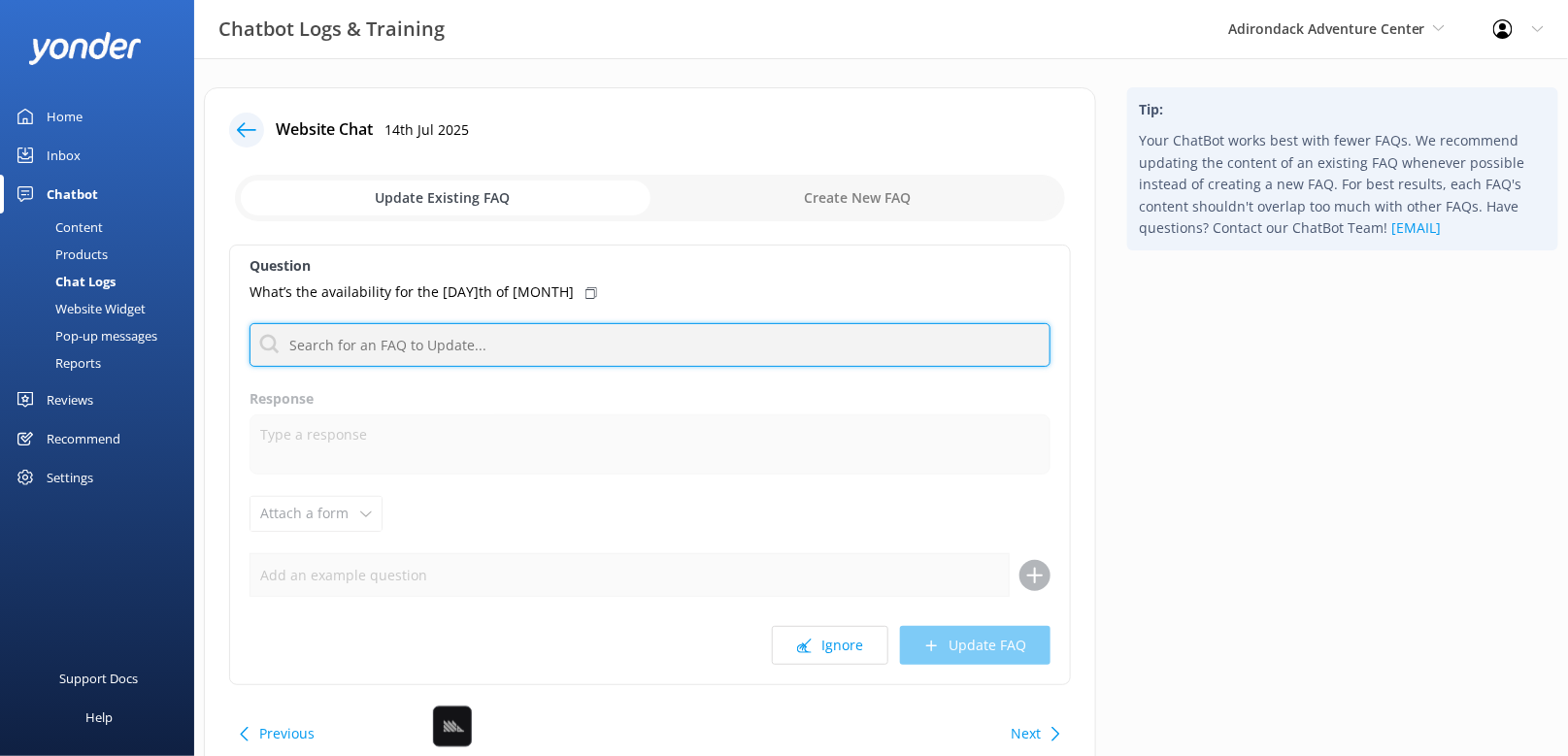 click at bounding box center (650, 345) 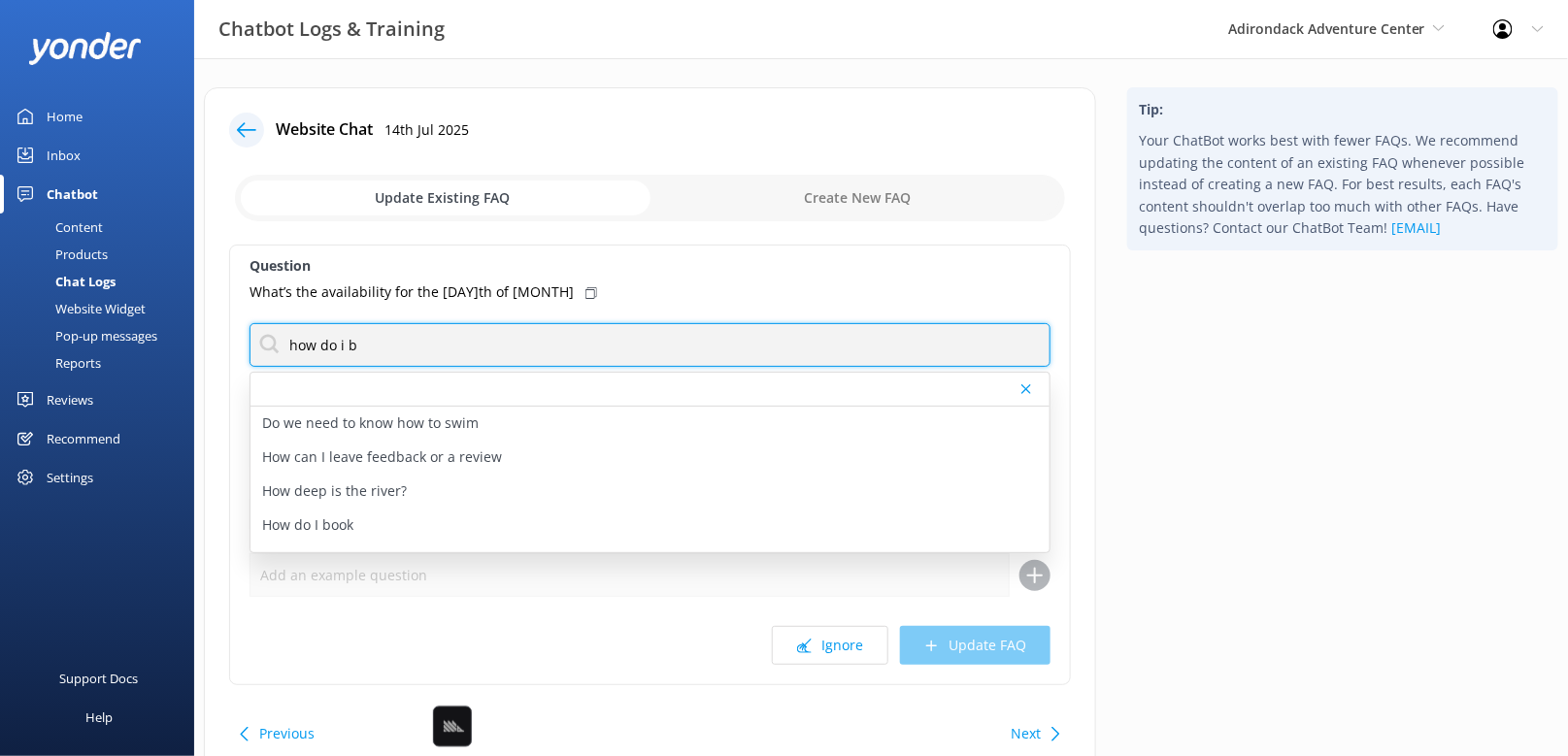 type on "how do i b" 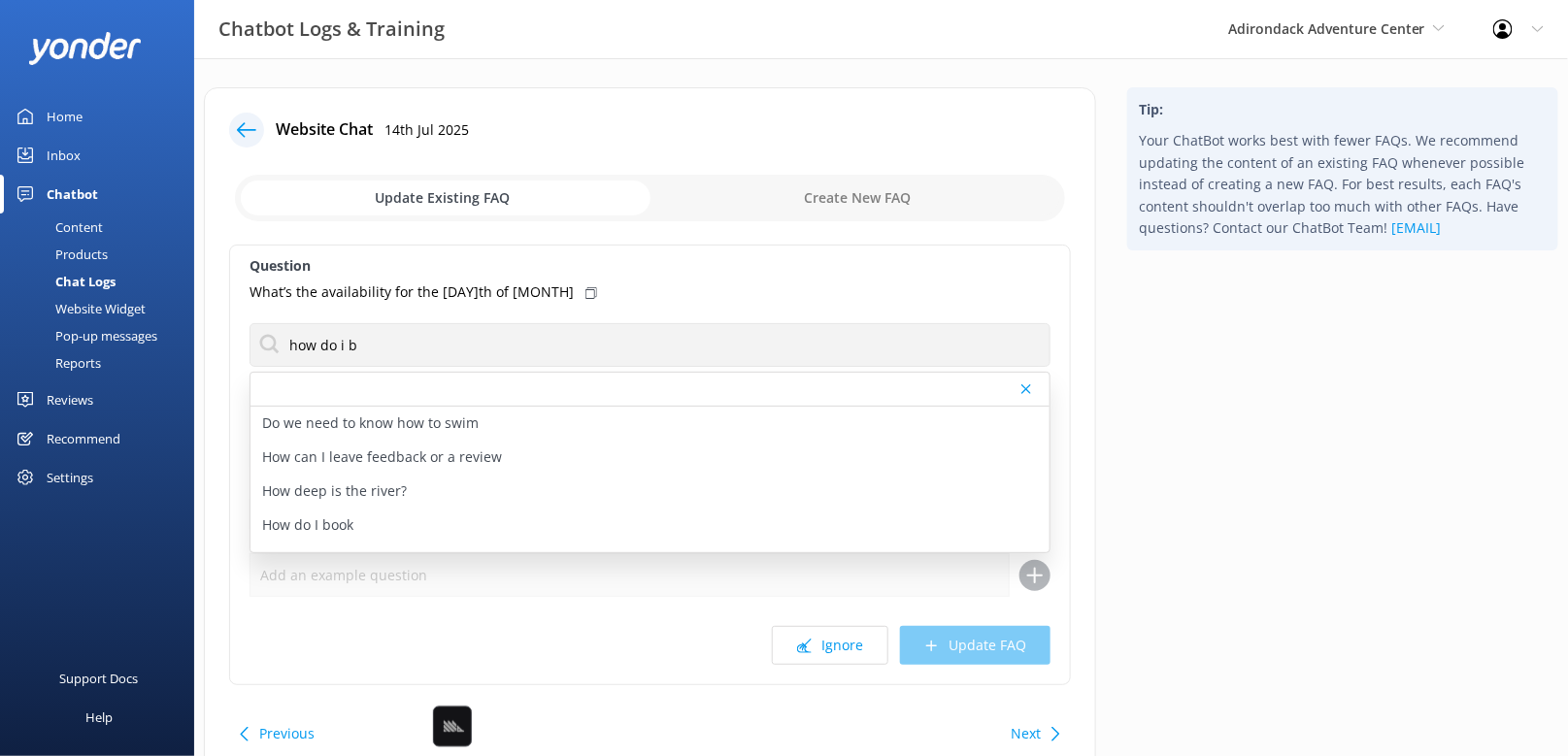 click 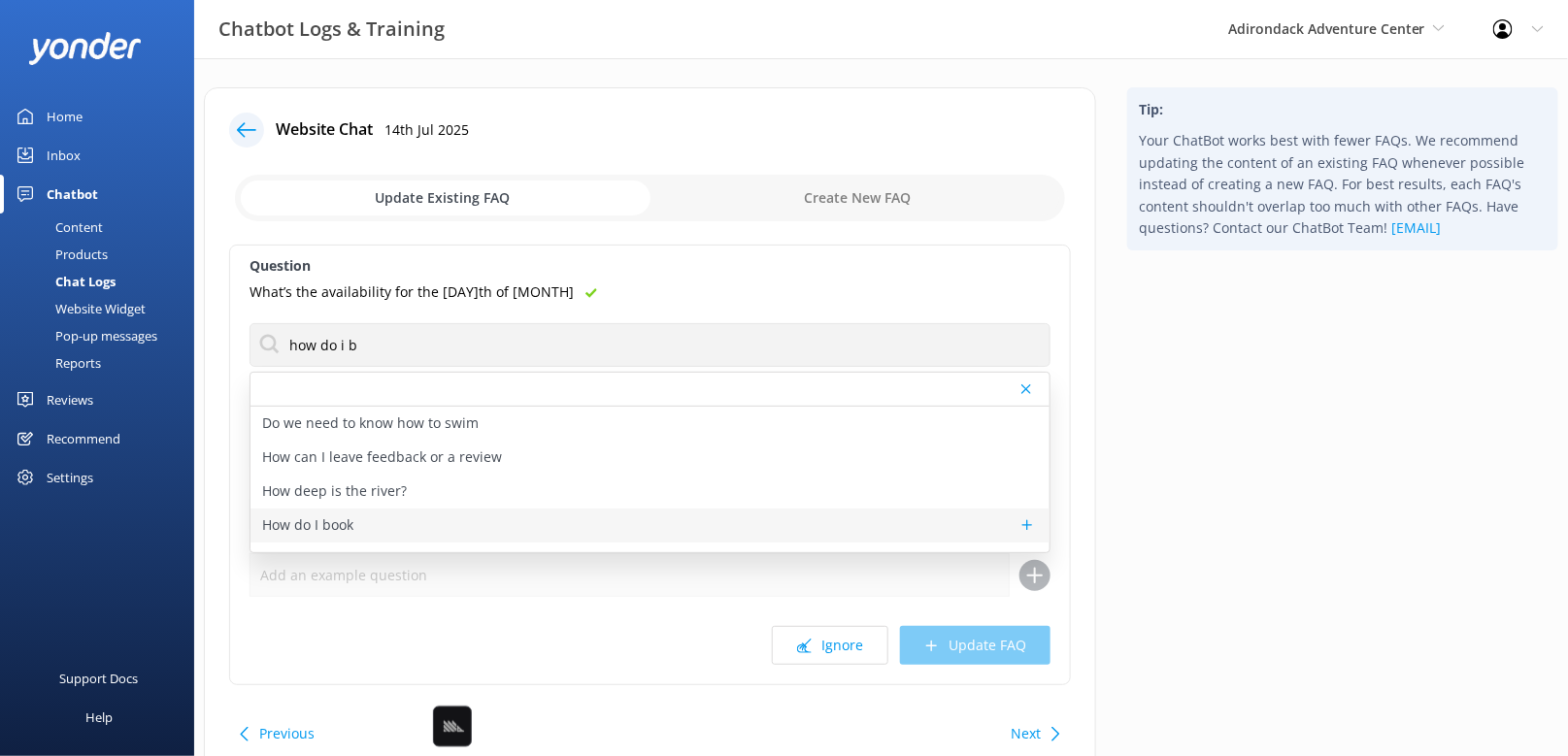 click on "How do I book" at bounding box center [650, 525] 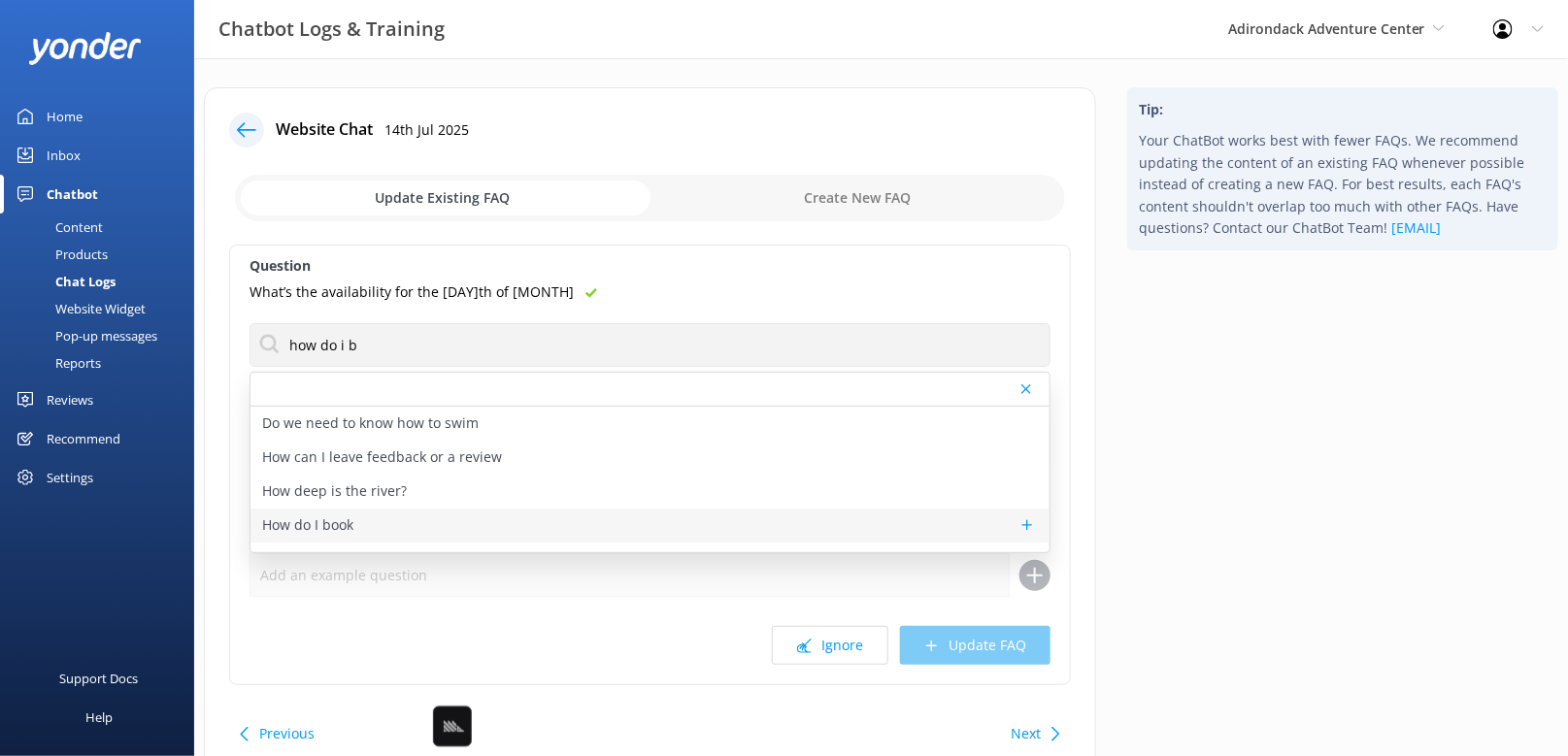 type on "To view live availability and book your tour, click https://book.peek.com/s/aa2e2a3e-eeeb-491f-a389-05e7b8525d7b/oxj80" 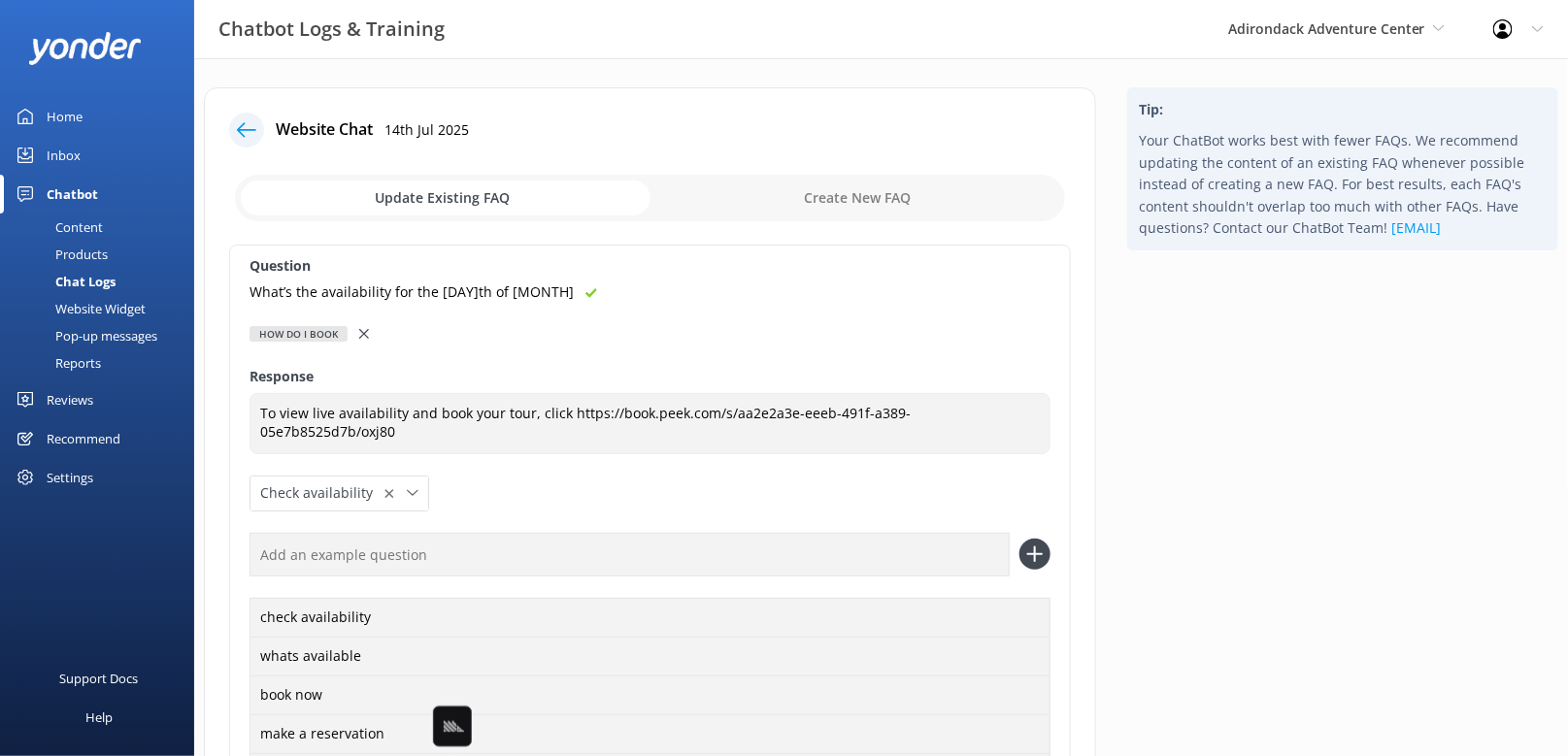 click at bounding box center (629, 554) 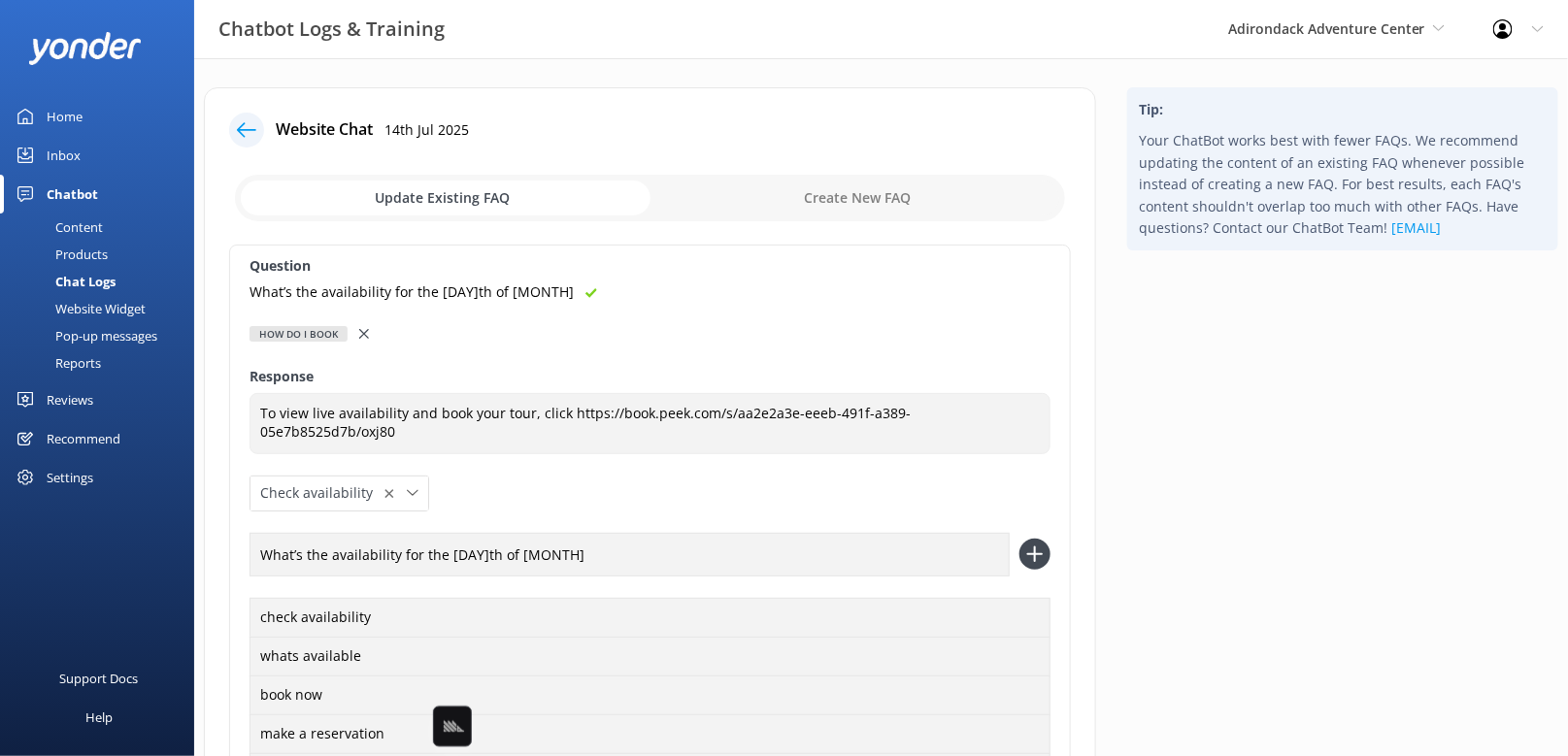 type on "What’s the availability for the 24th of jumy" 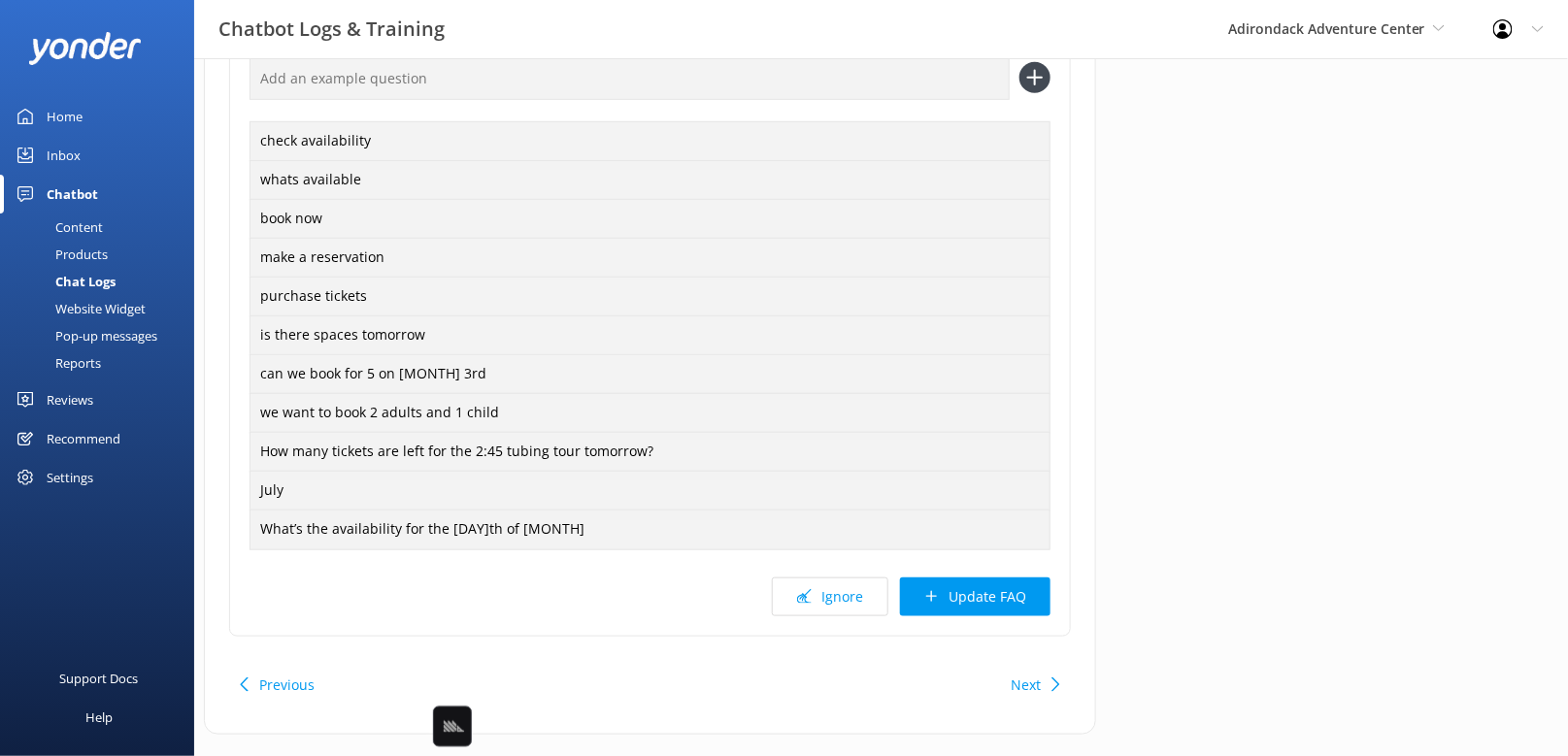 scroll, scrollTop: 509, scrollLeft: 0, axis: vertical 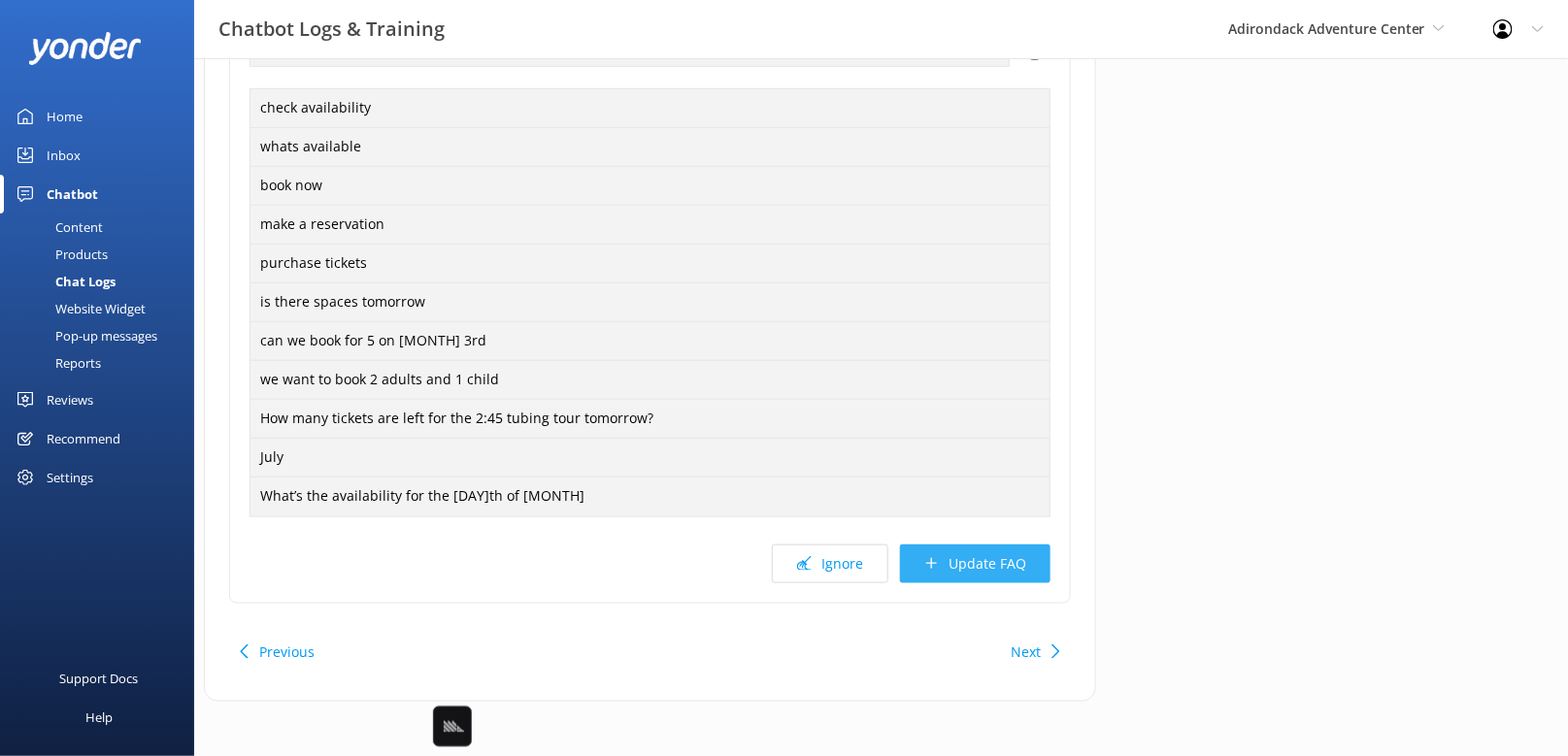 click on "Update FAQ" at bounding box center (975, 564) 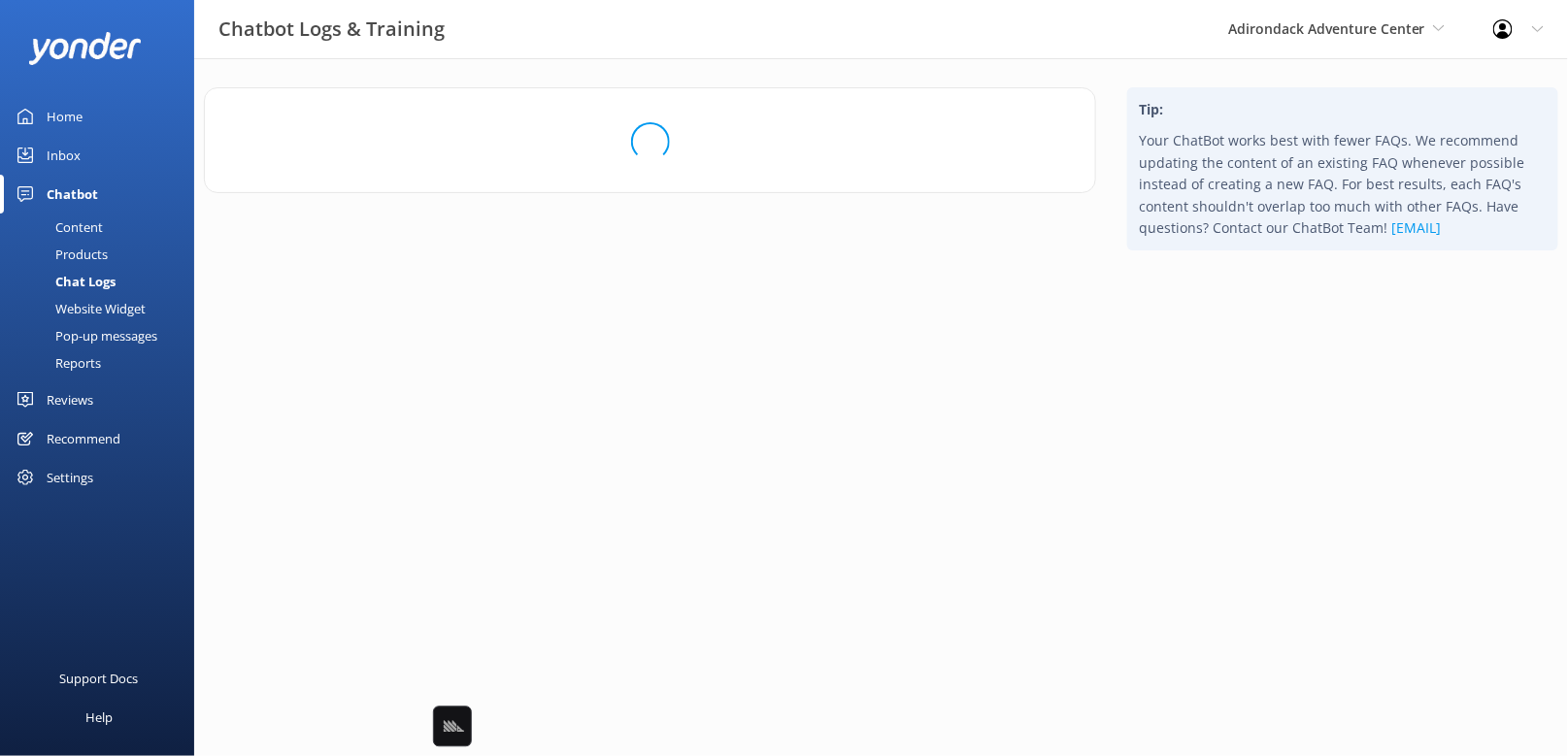 scroll, scrollTop: 0, scrollLeft: 0, axis: both 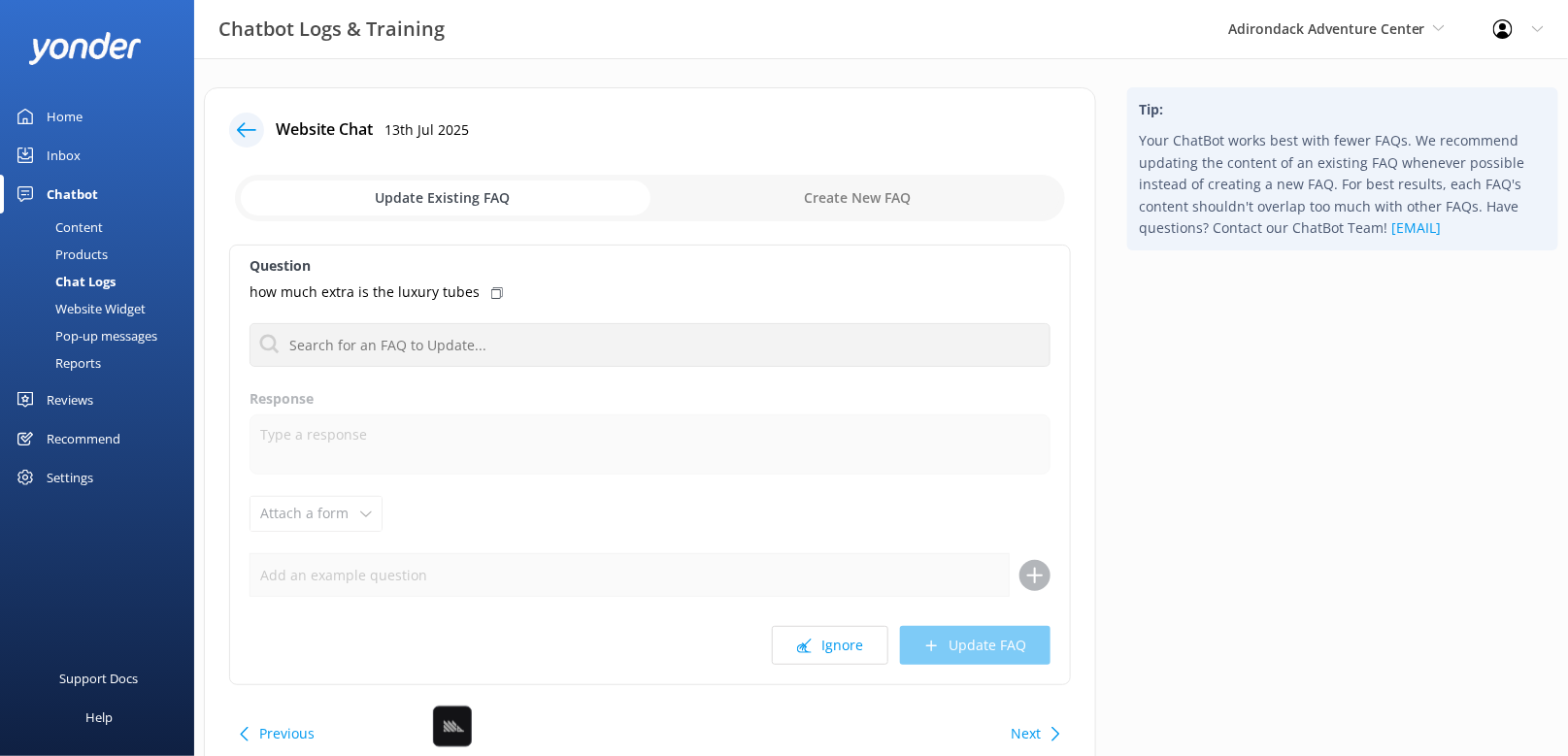 click on "Next" at bounding box center (1025, 734) 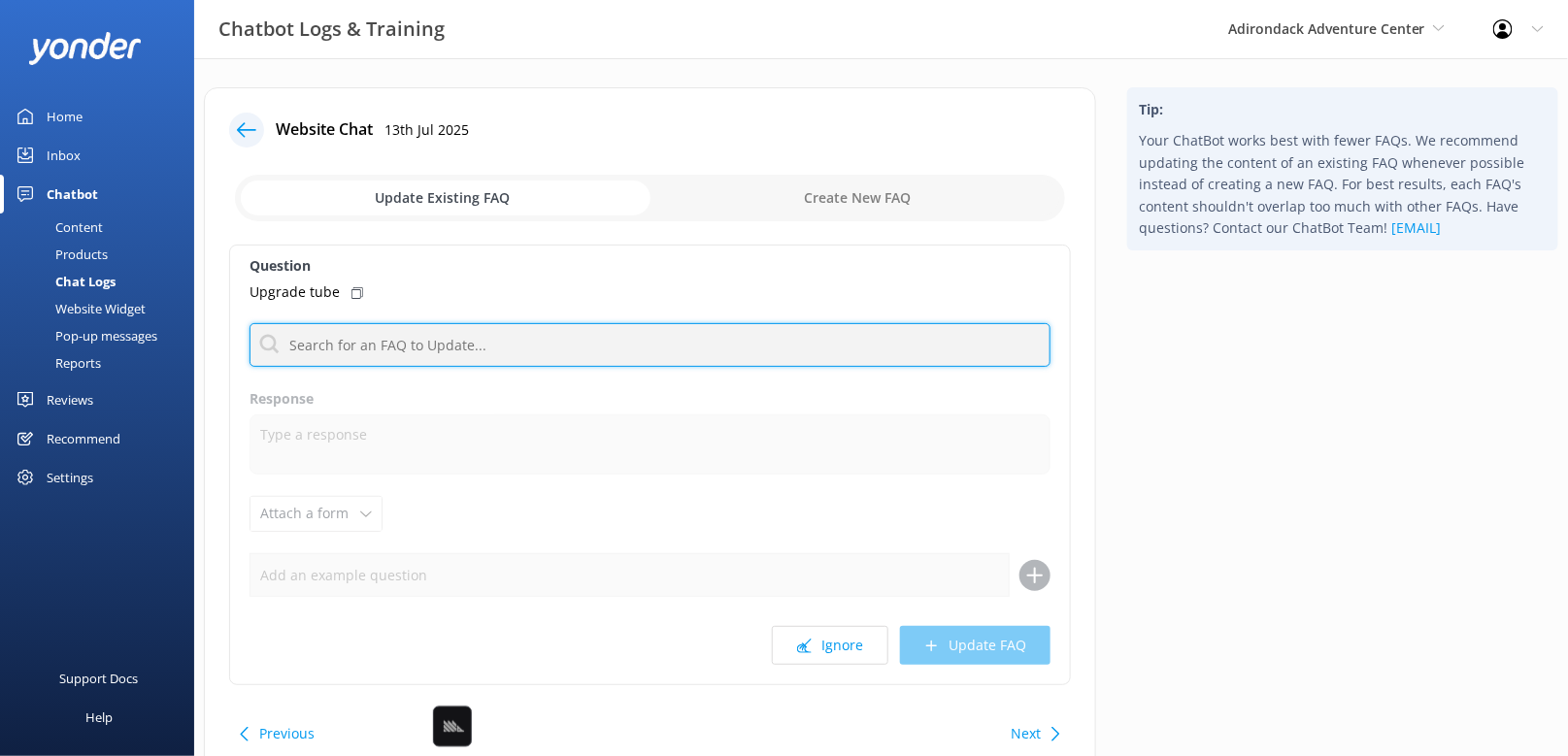click at bounding box center (650, 345) 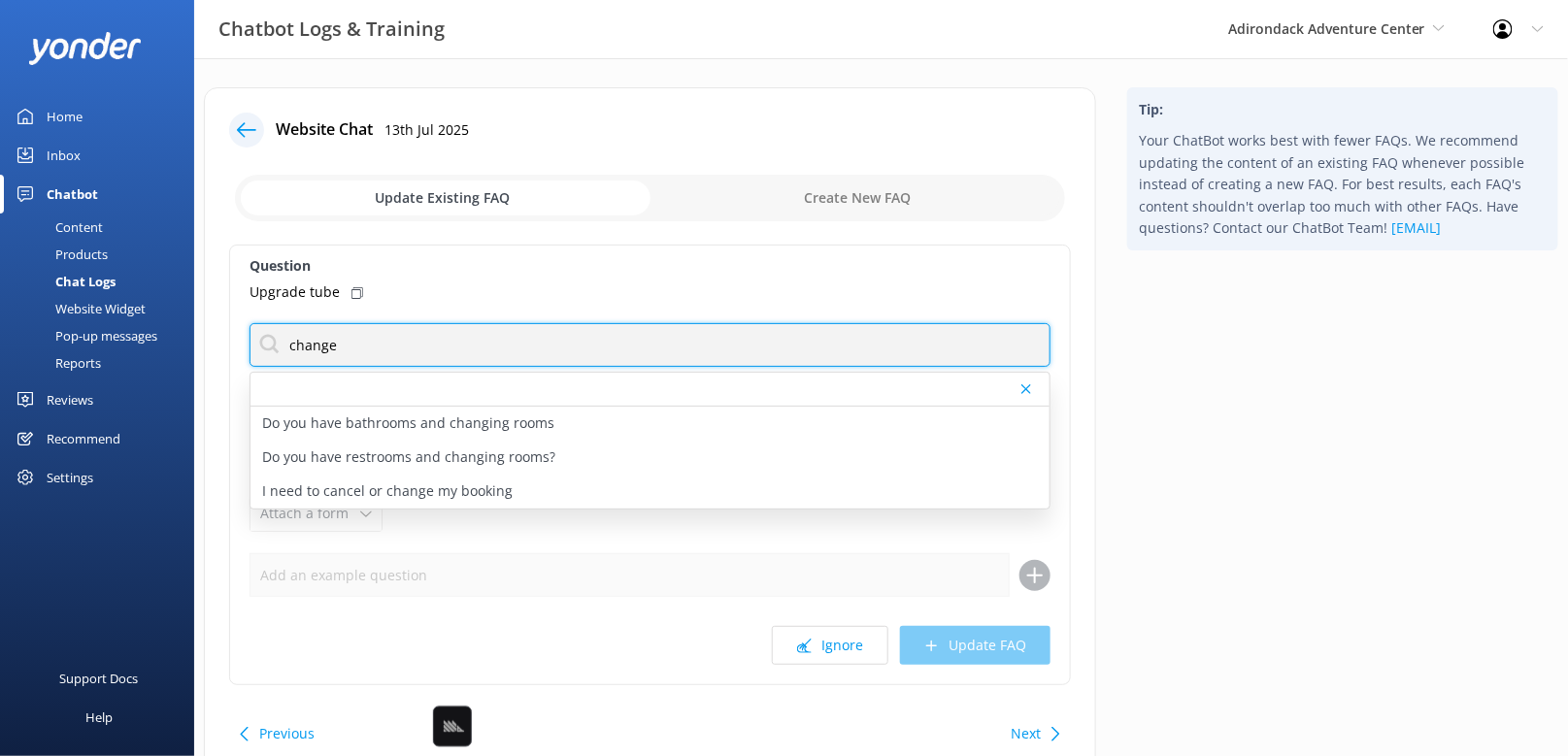 type on "change" 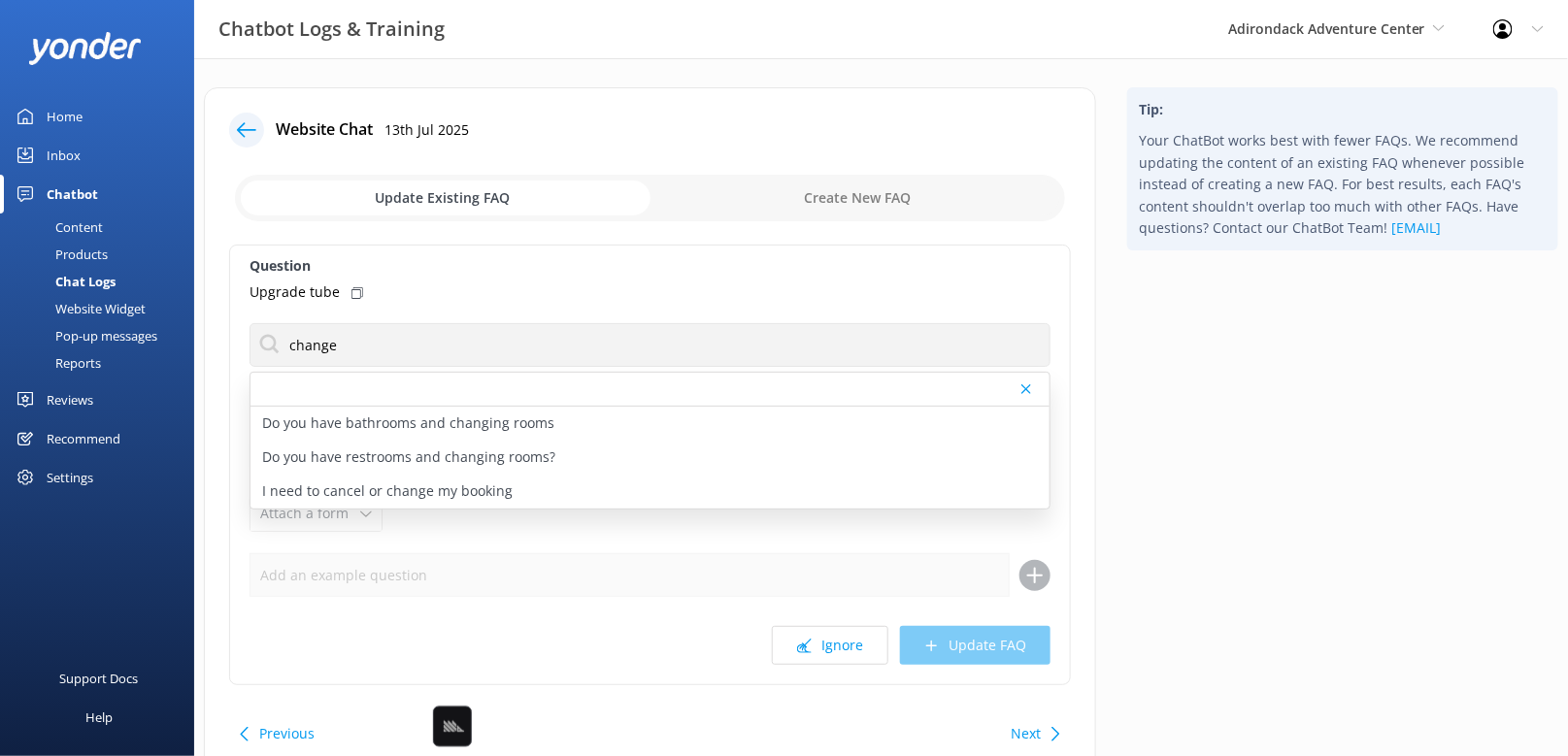 click 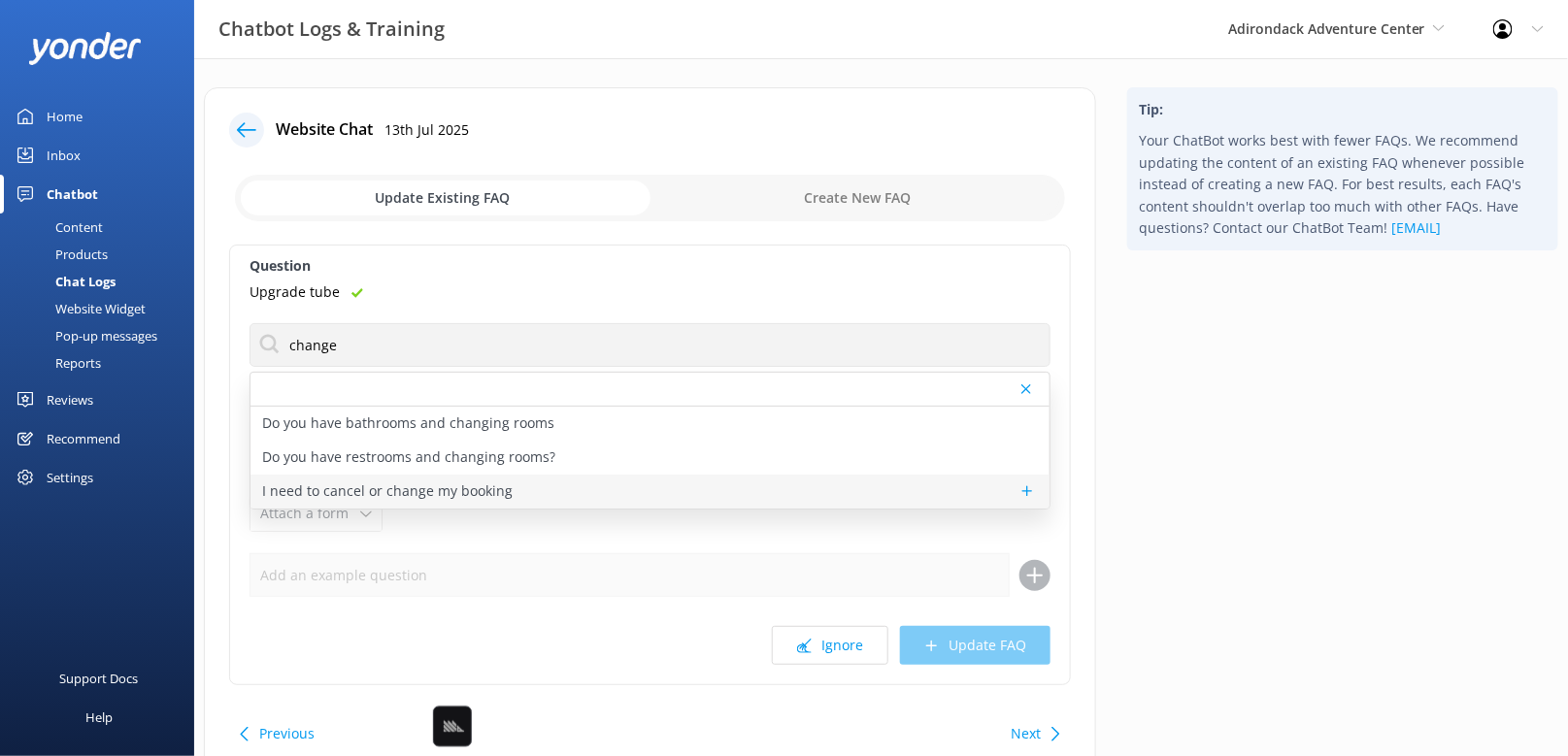 click on "I need to cancel or change my booking" at bounding box center (387, 491) 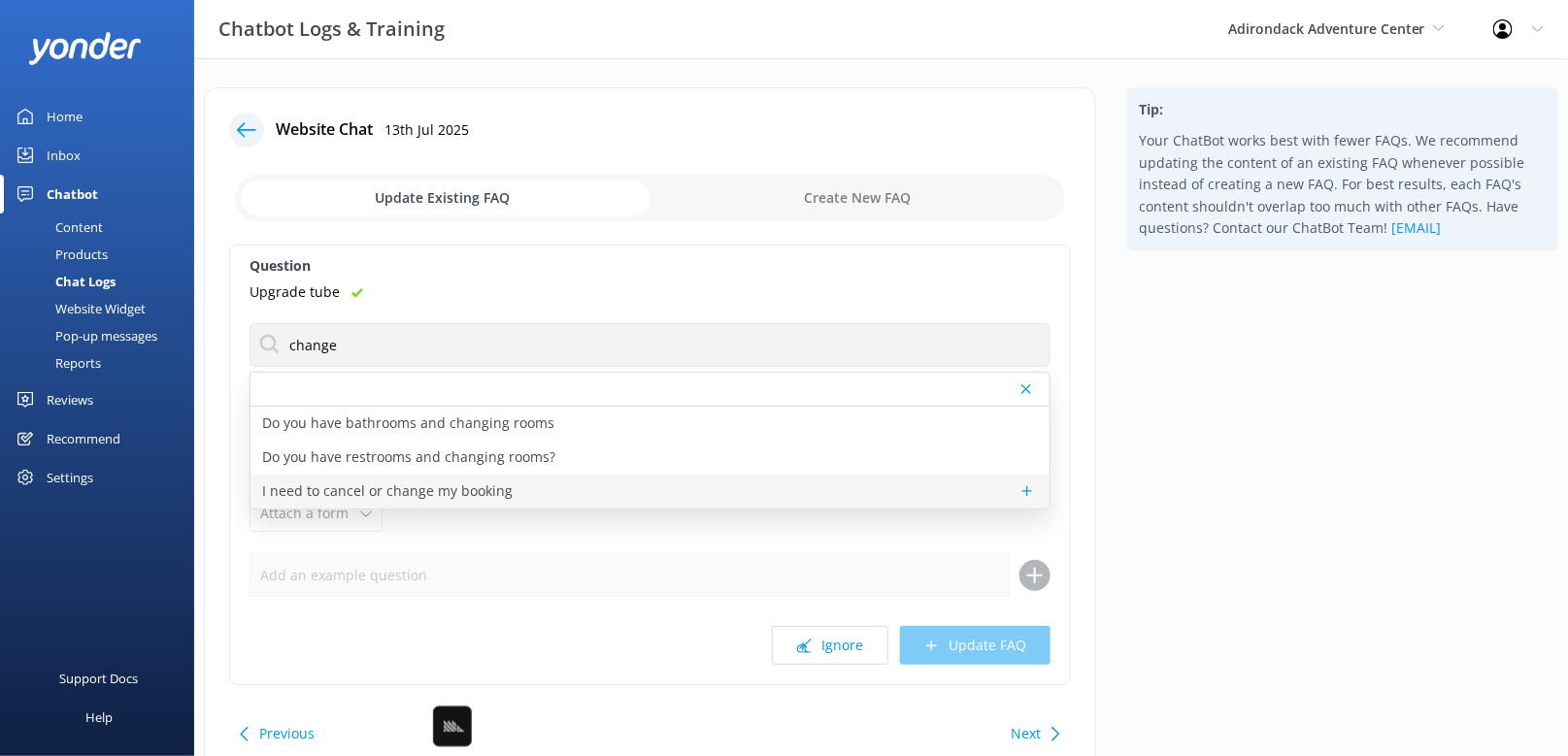 type on "If you'd like to cancel or amend your reservation, please contact the team at (518) 696-6133. We offer a full refund for cancellations made at least 24 hours in advance." 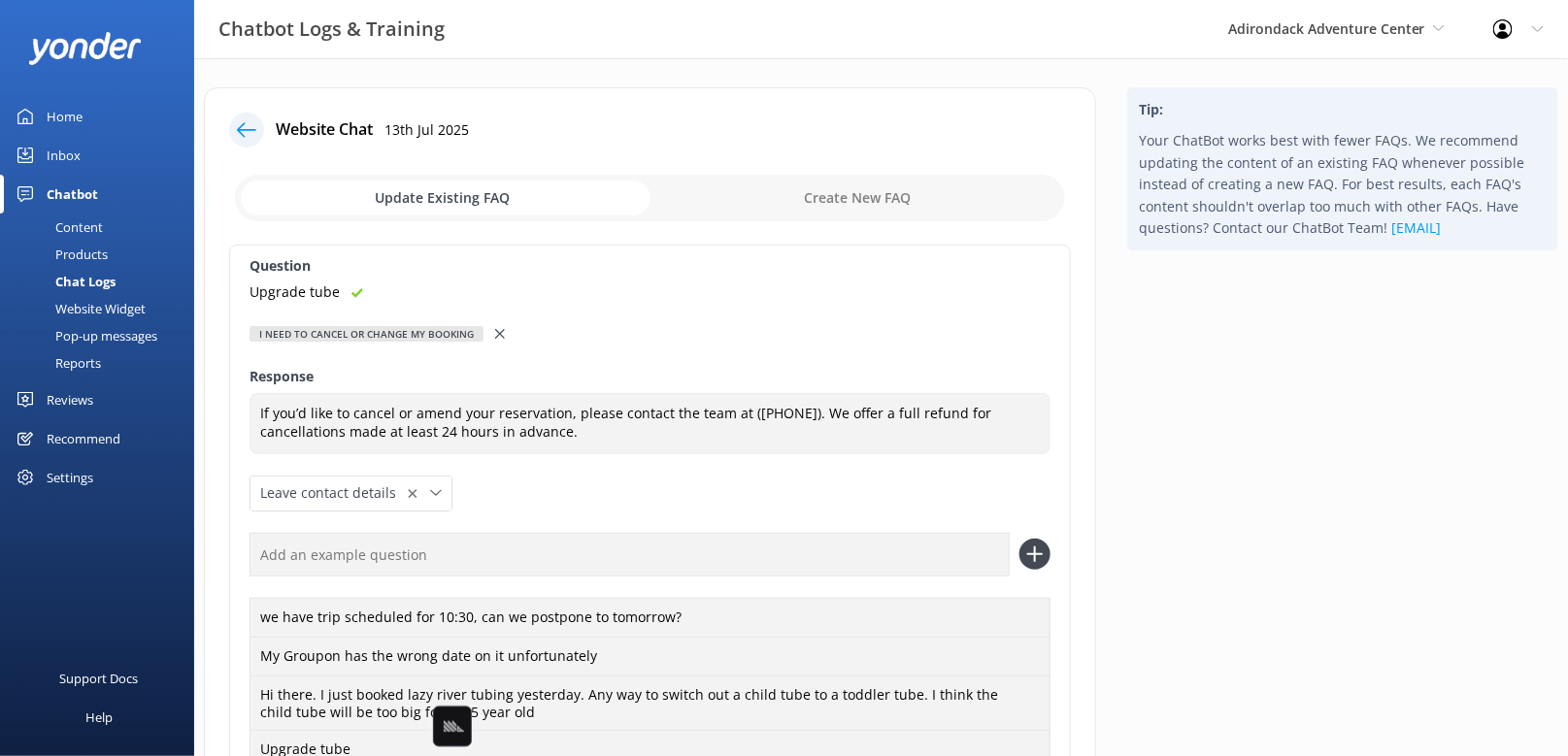 click at bounding box center (629, 554) 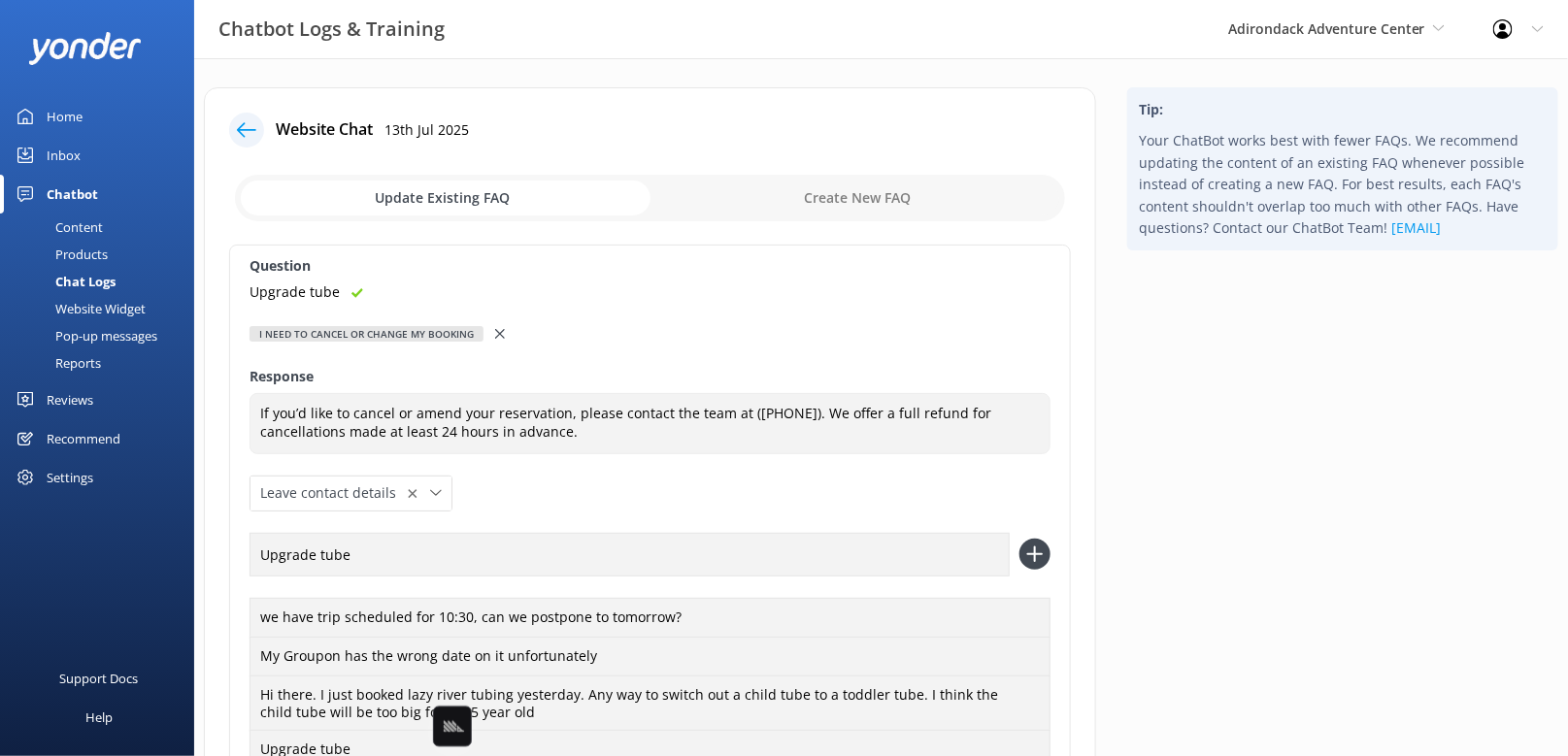type on "Upgrade tube" 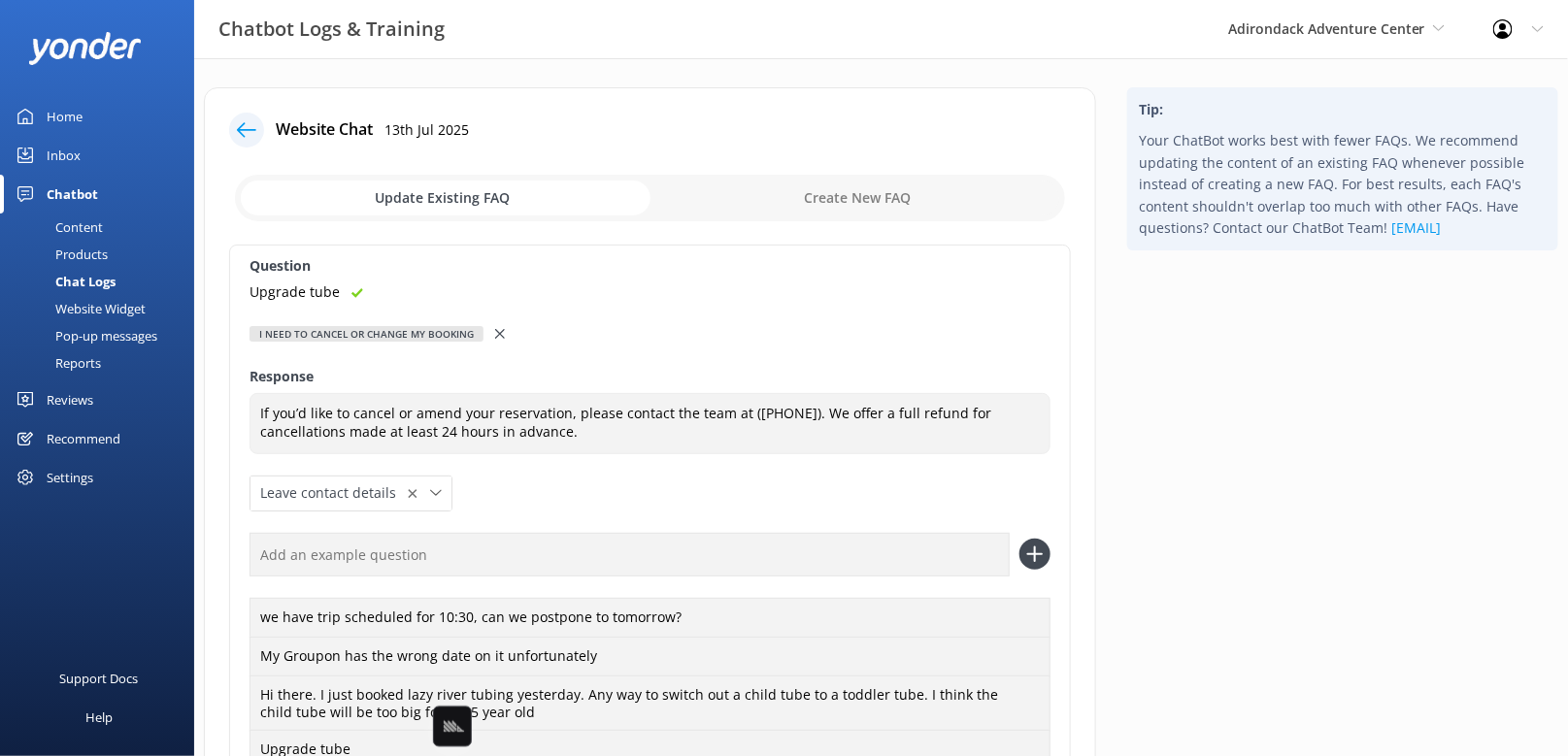 scroll, scrollTop: 292, scrollLeft: 0, axis: vertical 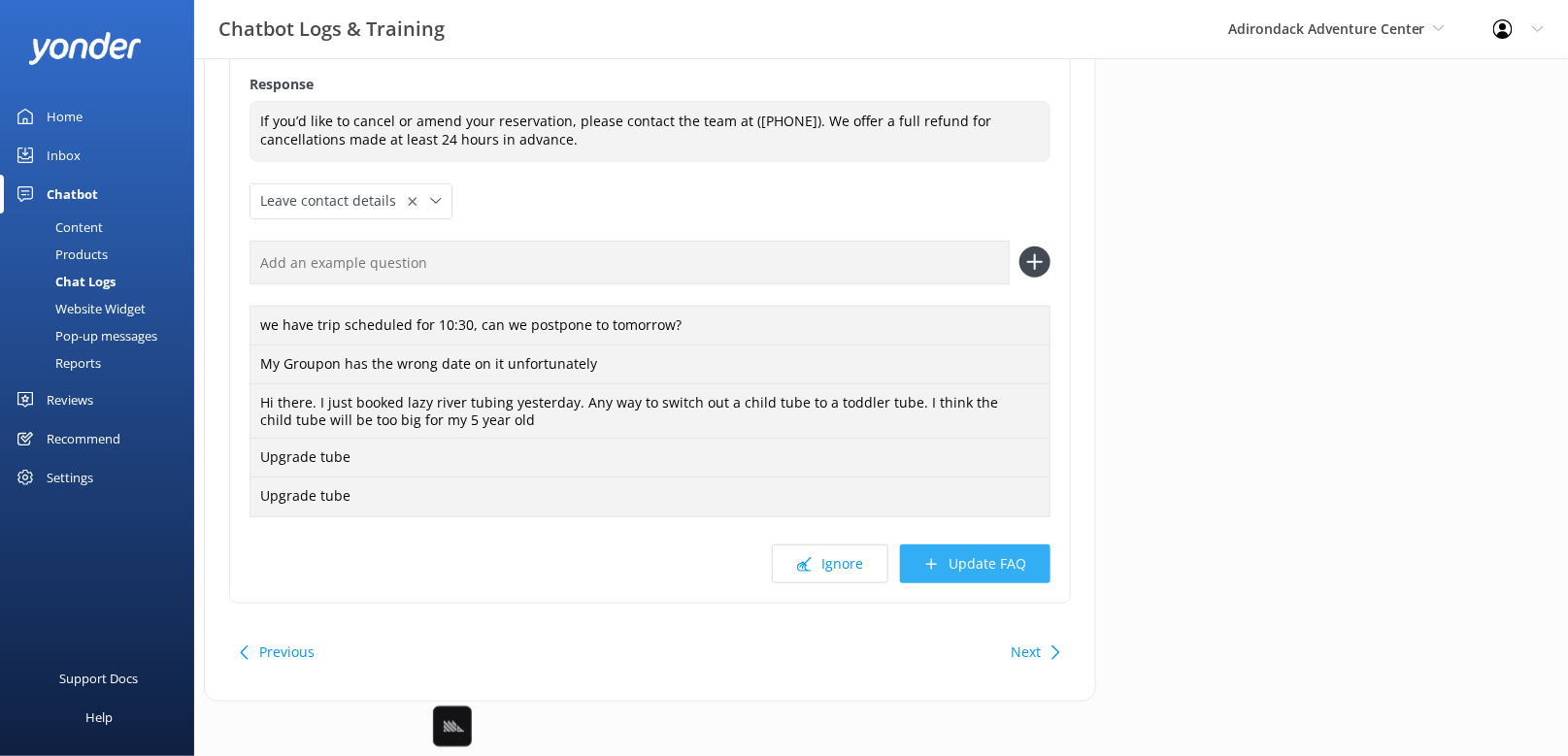 click on "Update FAQ" at bounding box center [975, 564] 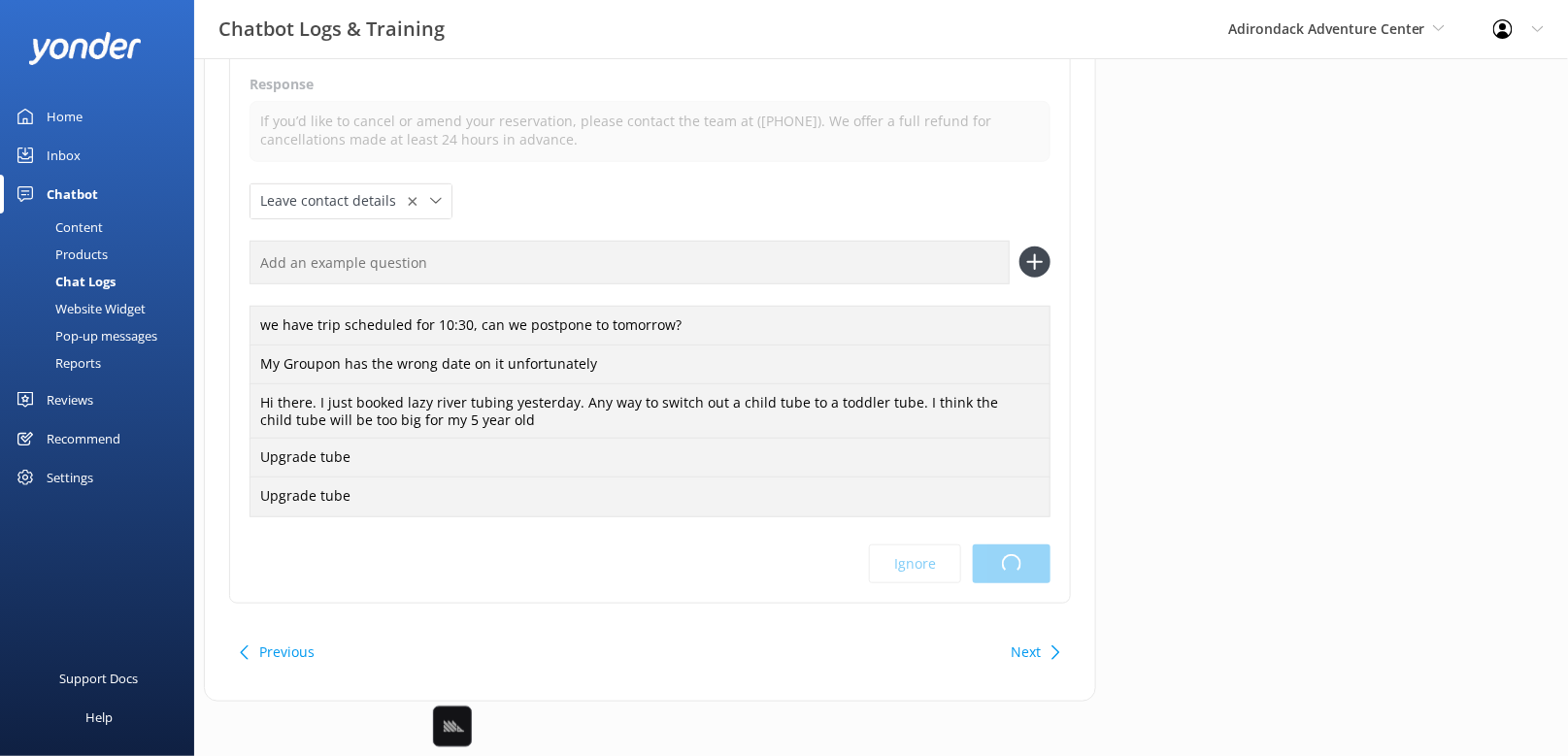 scroll, scrollTop: 0, scrollLeft: 0, axis: both 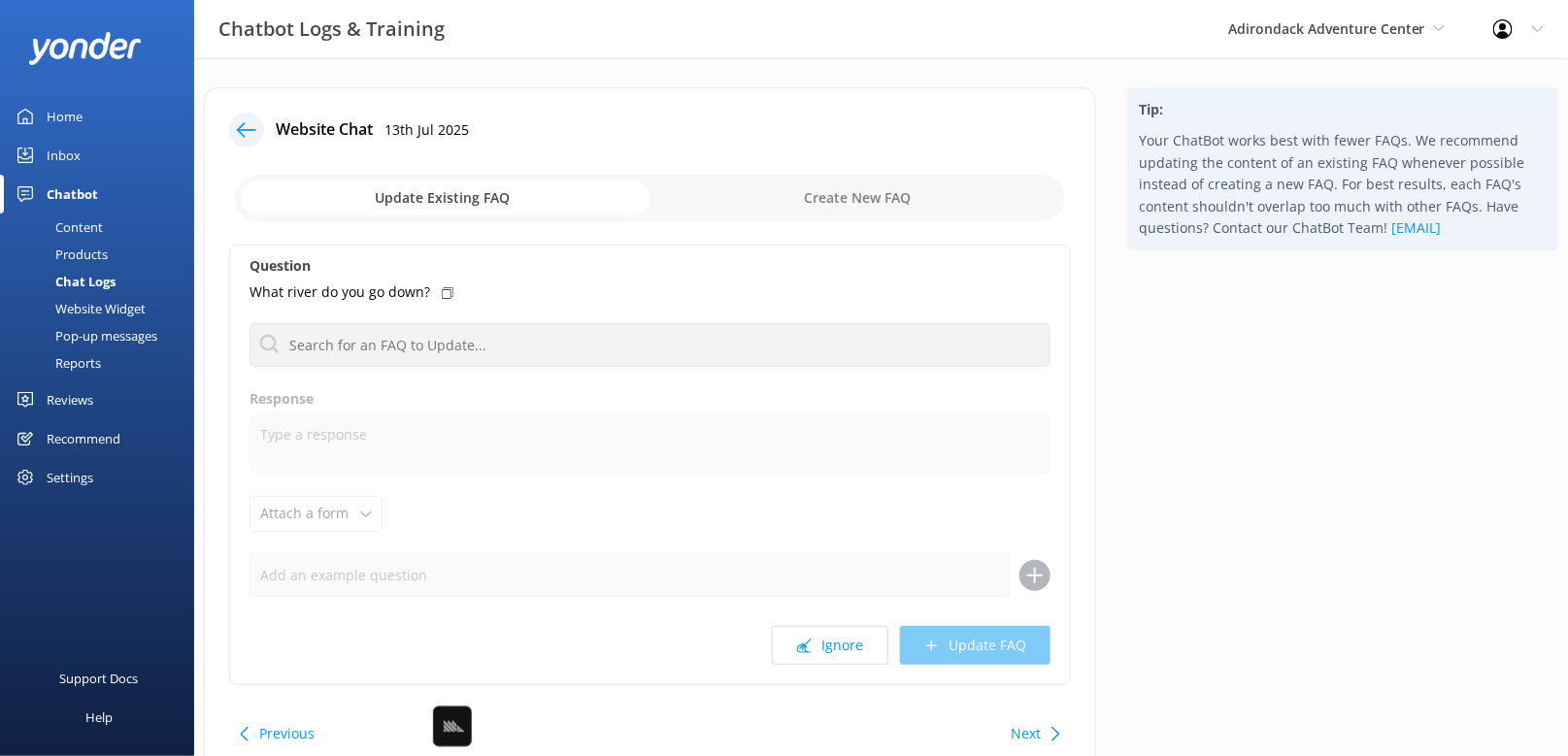 click on "Next" at bounding box center (1033, 734) 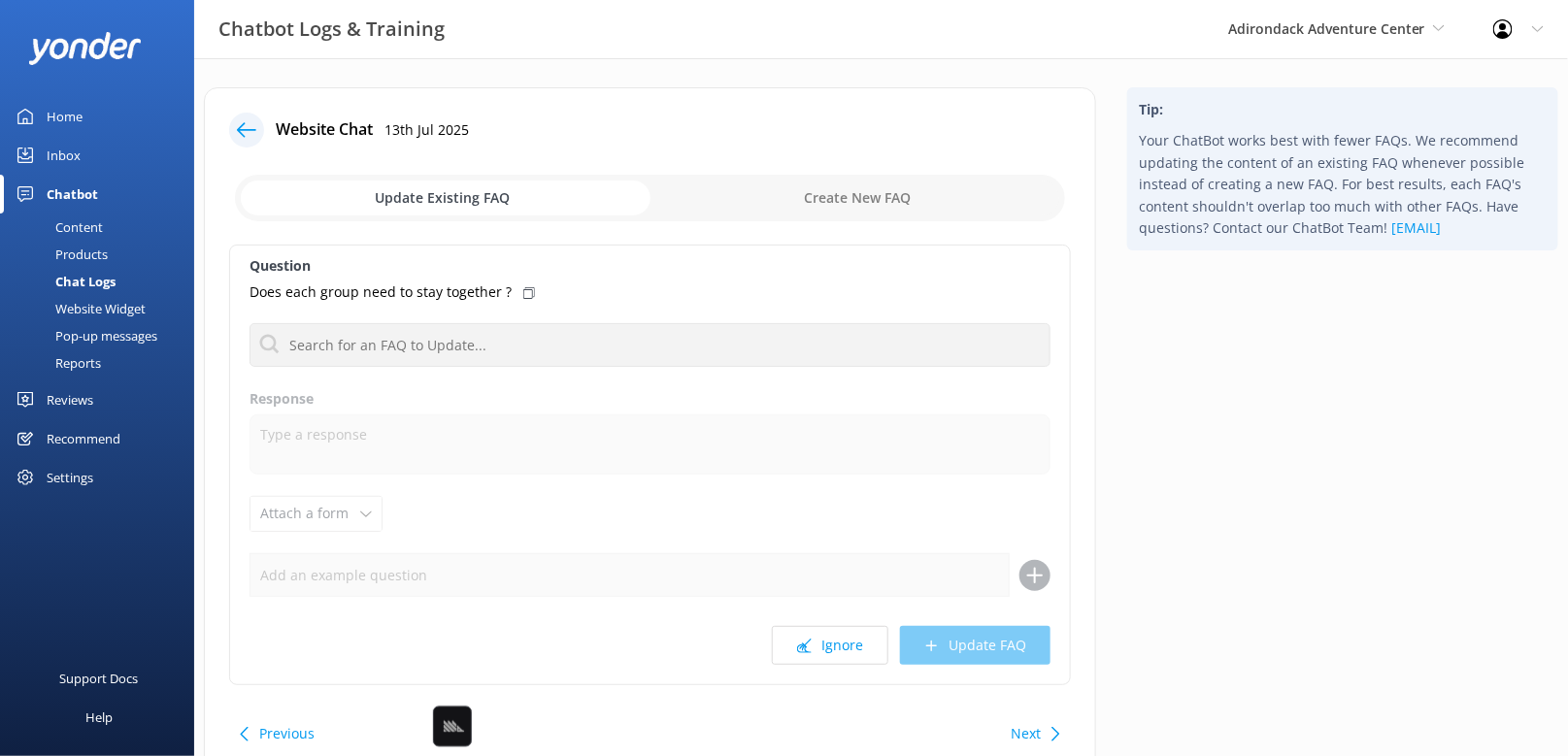 click on "Next" at bounding box center [1033, 734] 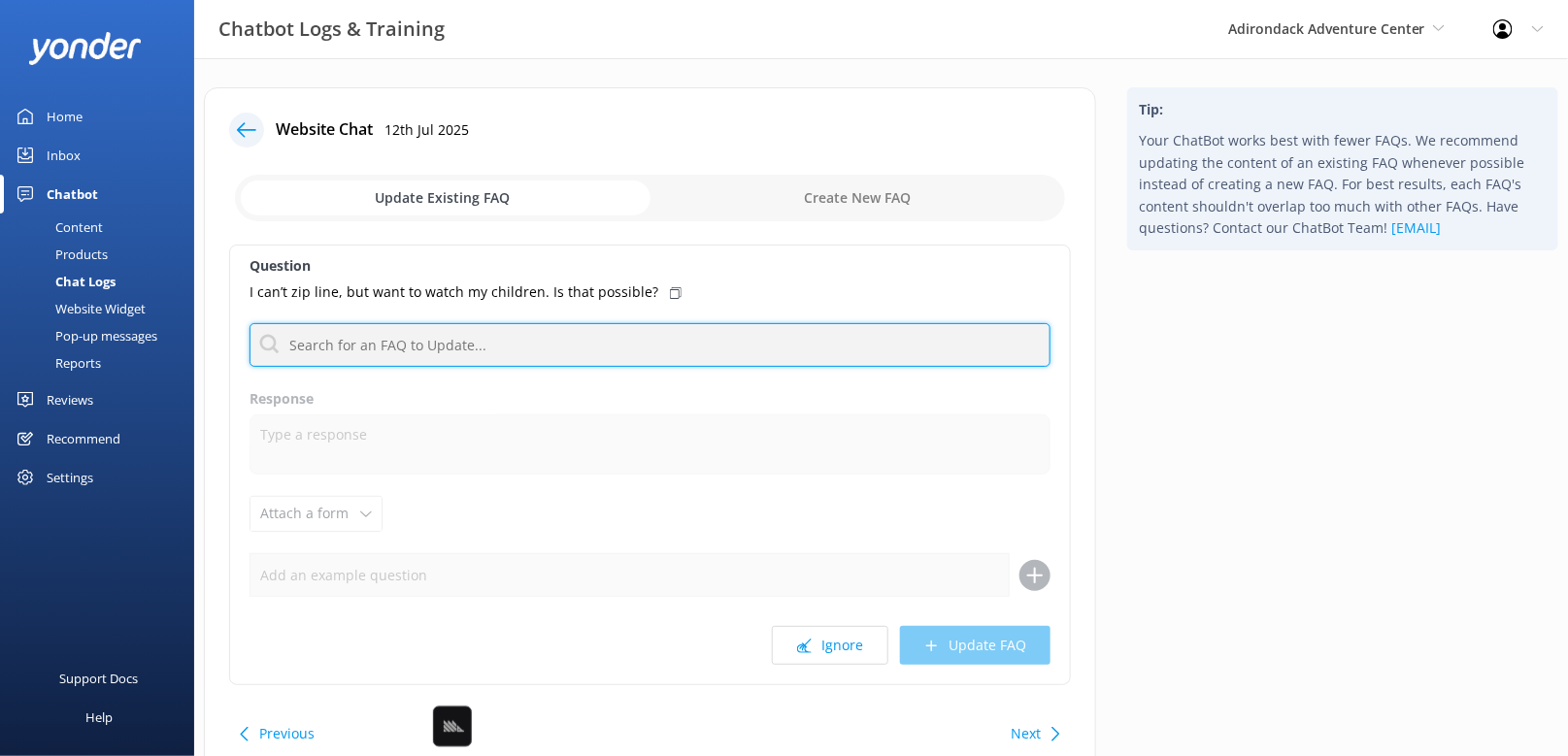 click at bounding box center [650, 345] 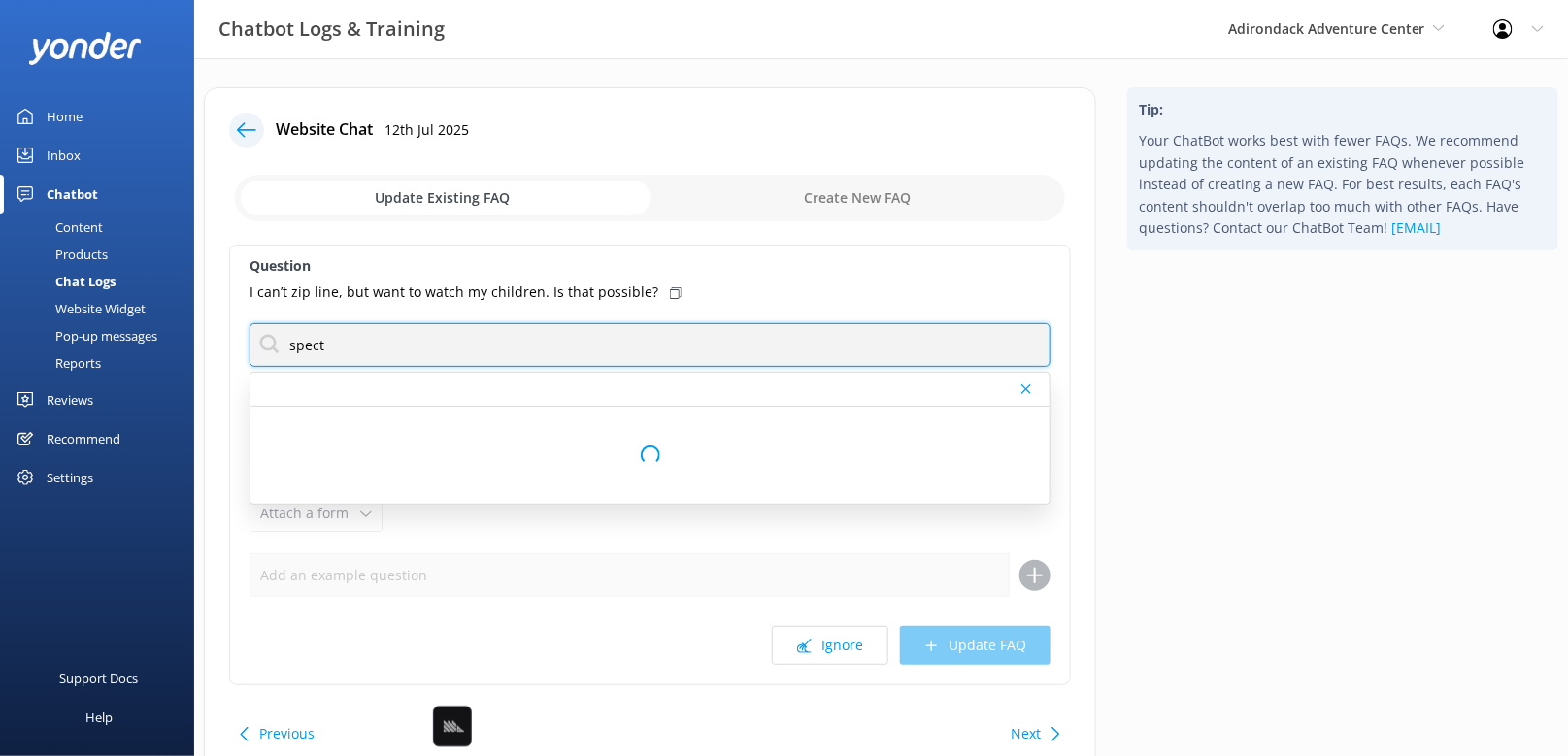 type on "spect" 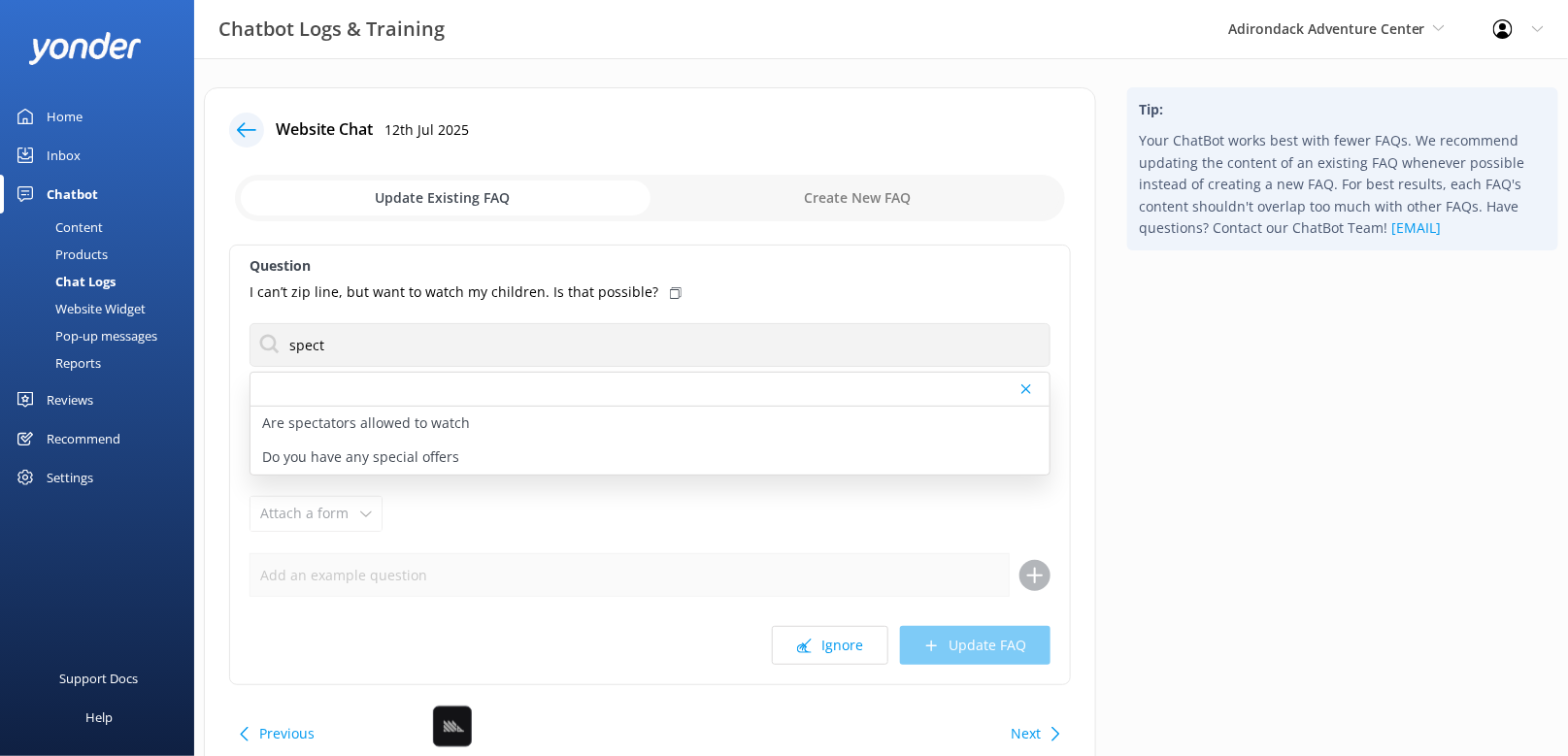 click 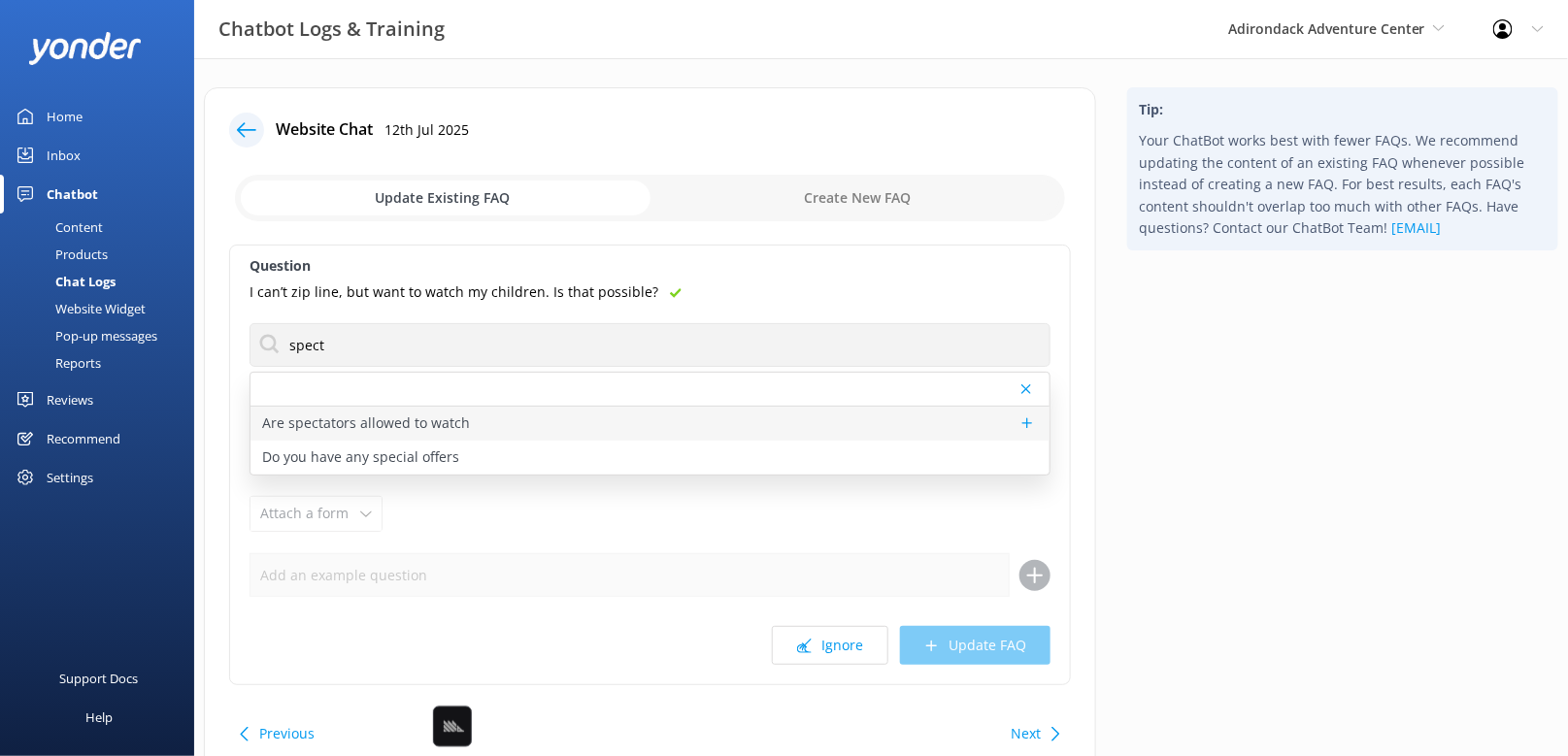 click on "Are spectators allowed to watch" at bounding box center [650, 423] 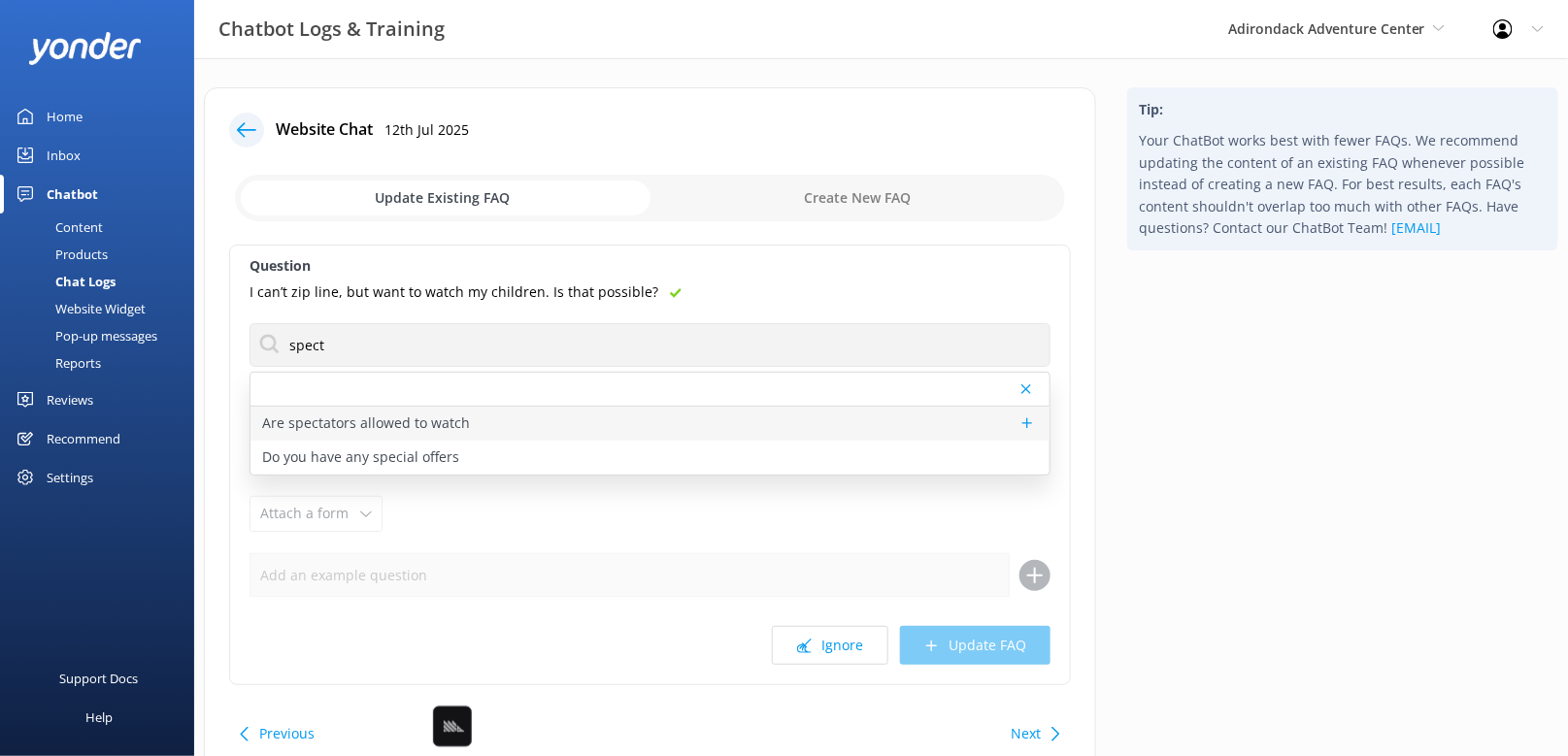 type on "Spectators are not able to watch Whitewater Rafting or Lazy River Tubing, however we do have a picnic and viewing area around the Treetop Adventure and Zipline Park!" 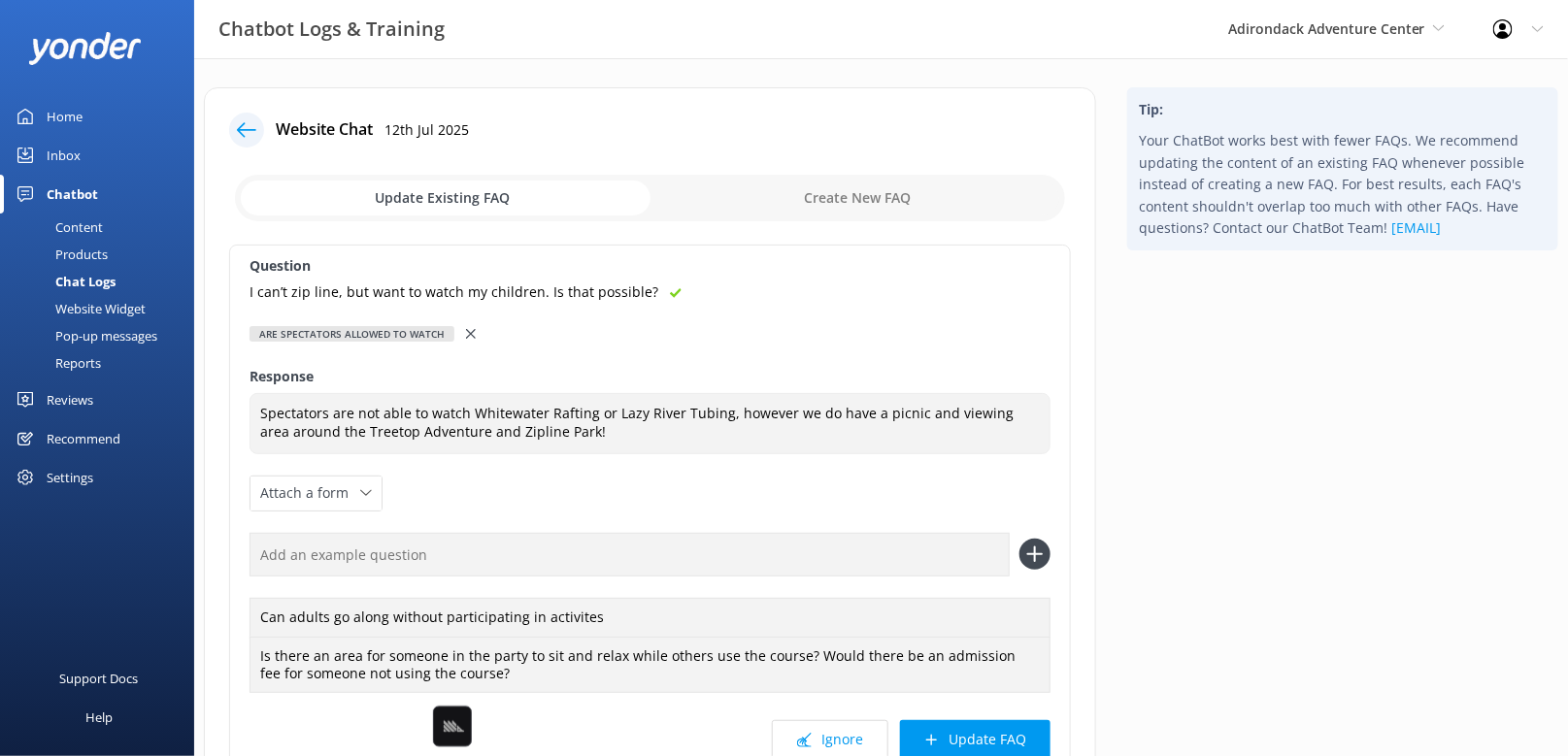 click at bounding box center (629, 554) 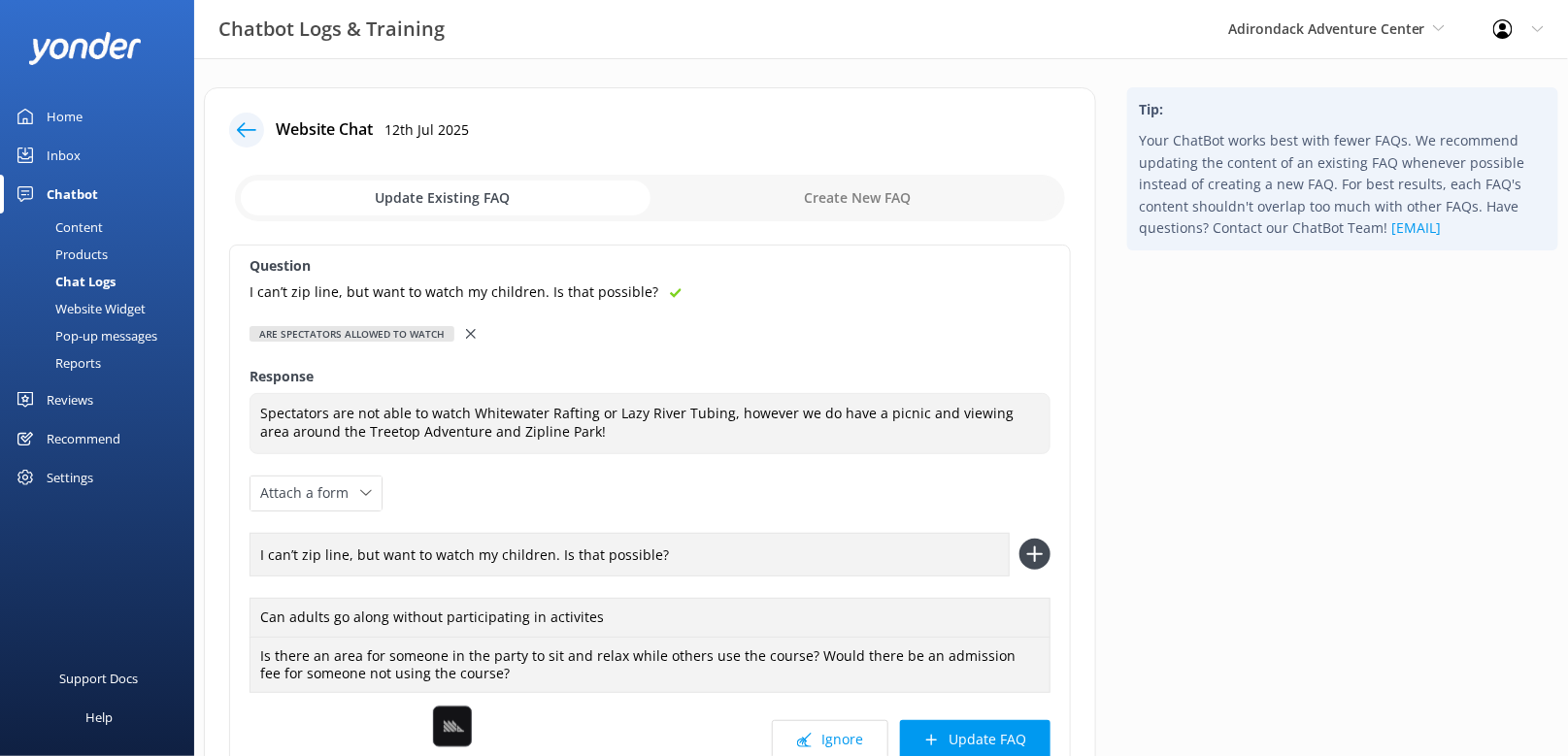 type on "I can’t zip line, but want to watch my children. Is that possible?" 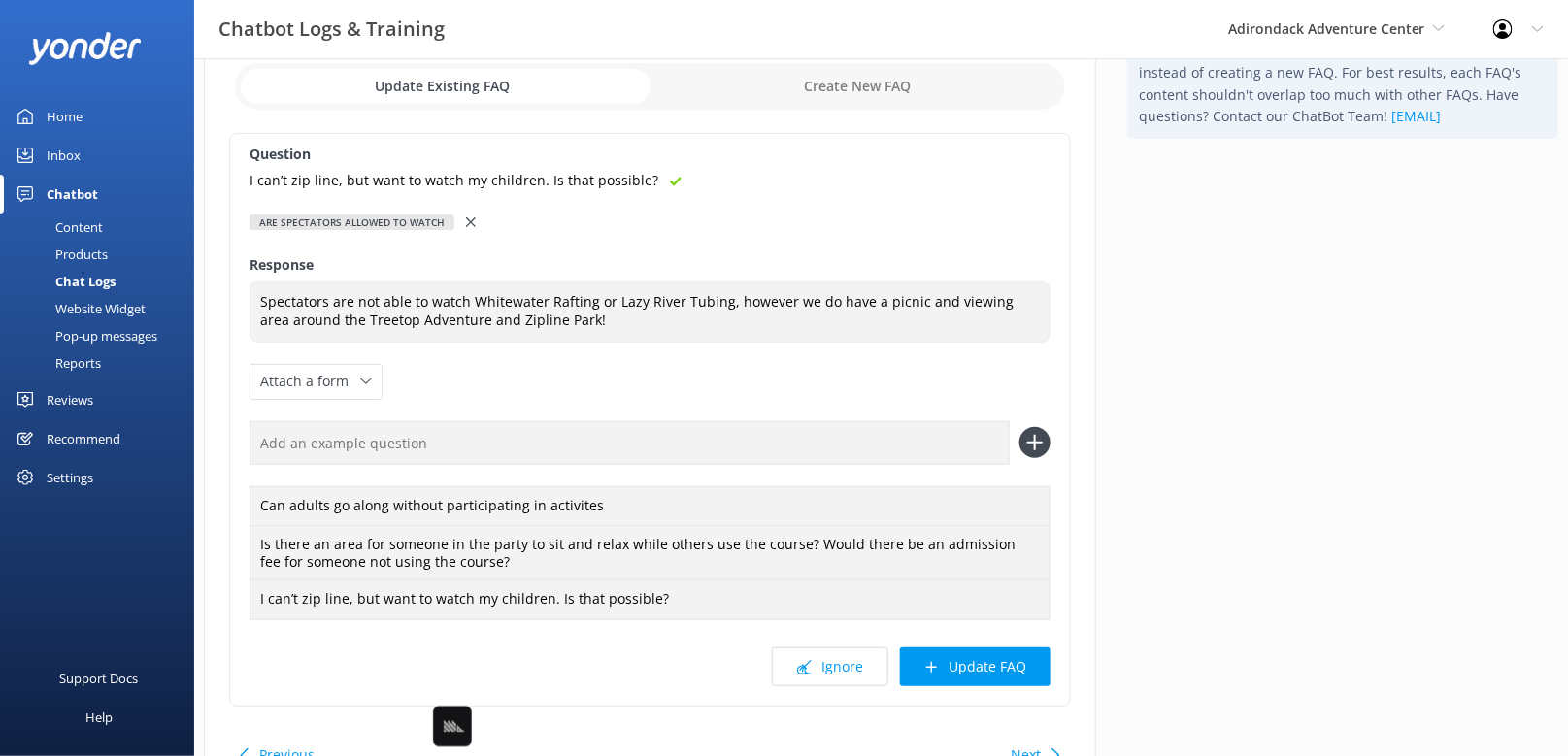 scroll, scrollTop: 149, scrollLeft: 0, axis: vertical 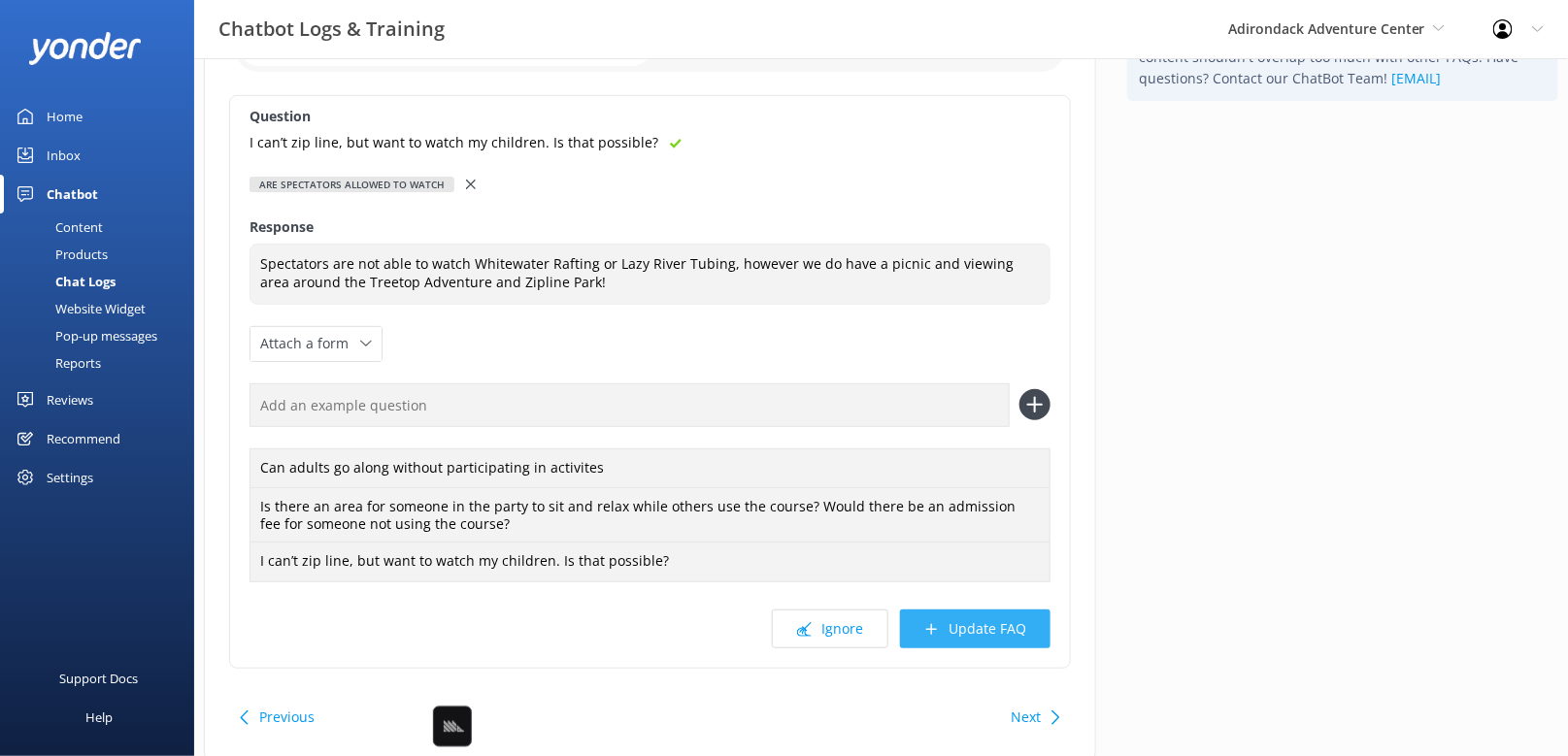 click on "Update FAQ" at bounding box center [975, 629] 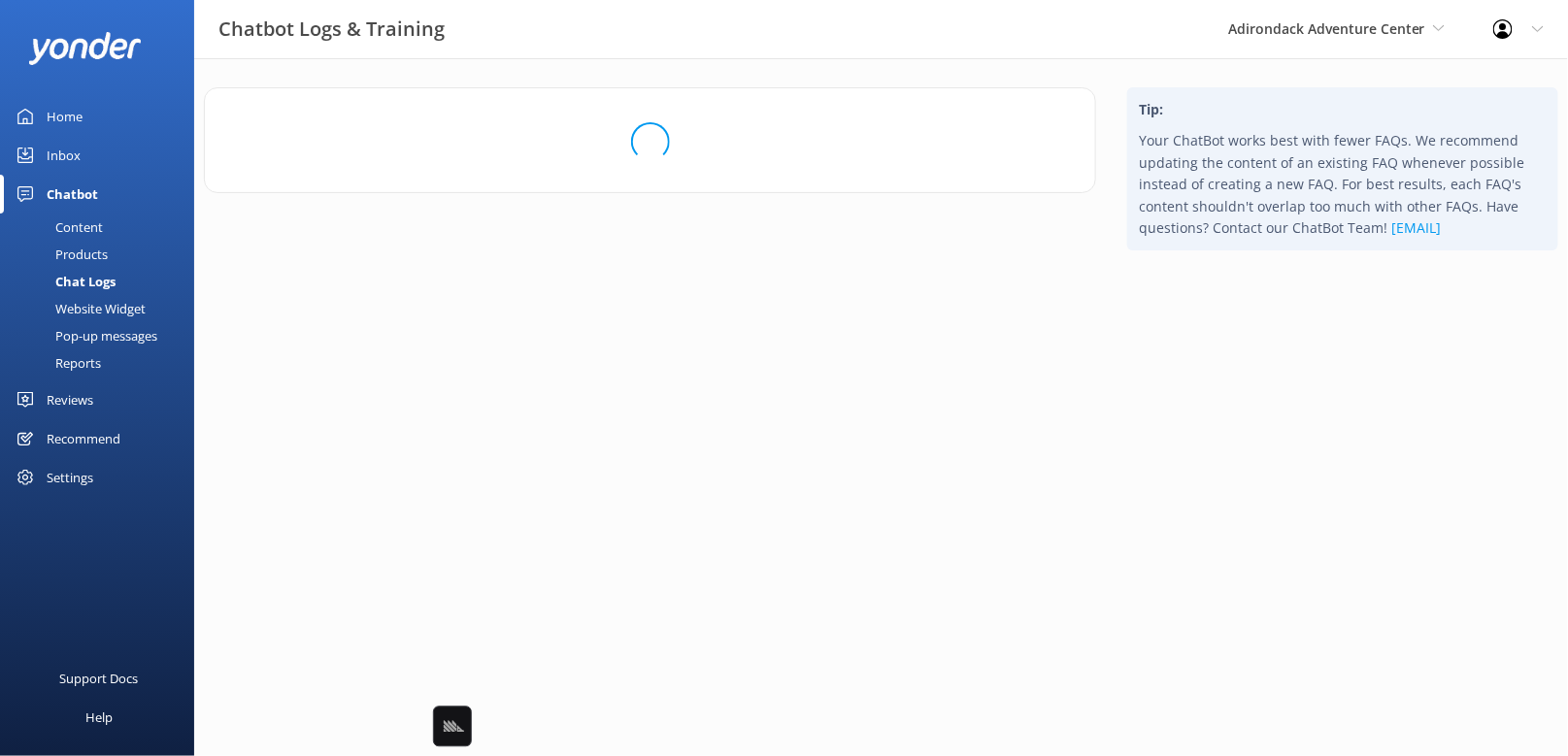 scroll, scrollTop: 0, scrollLeft: 0, axis: both 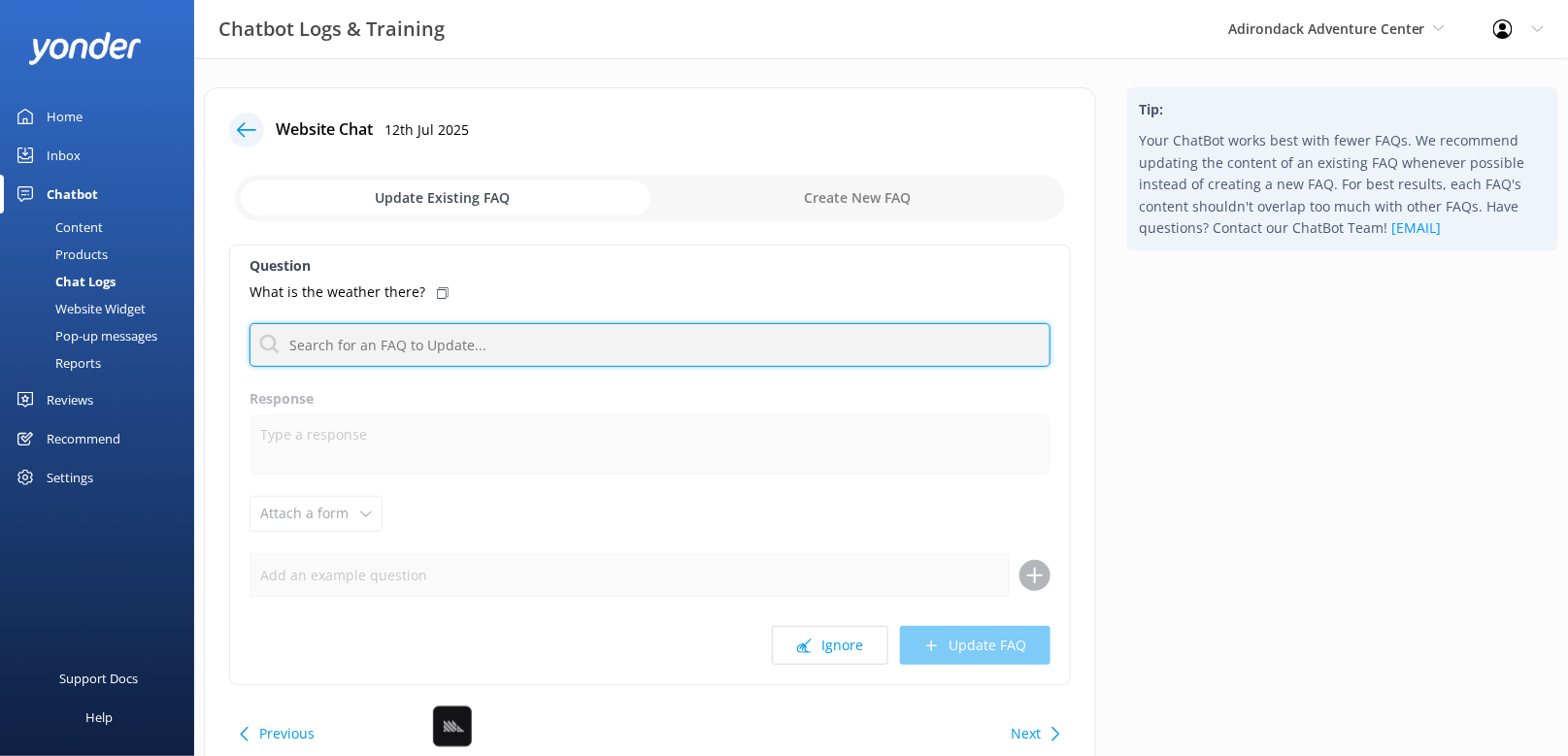 click at bounding box center (650, 345) 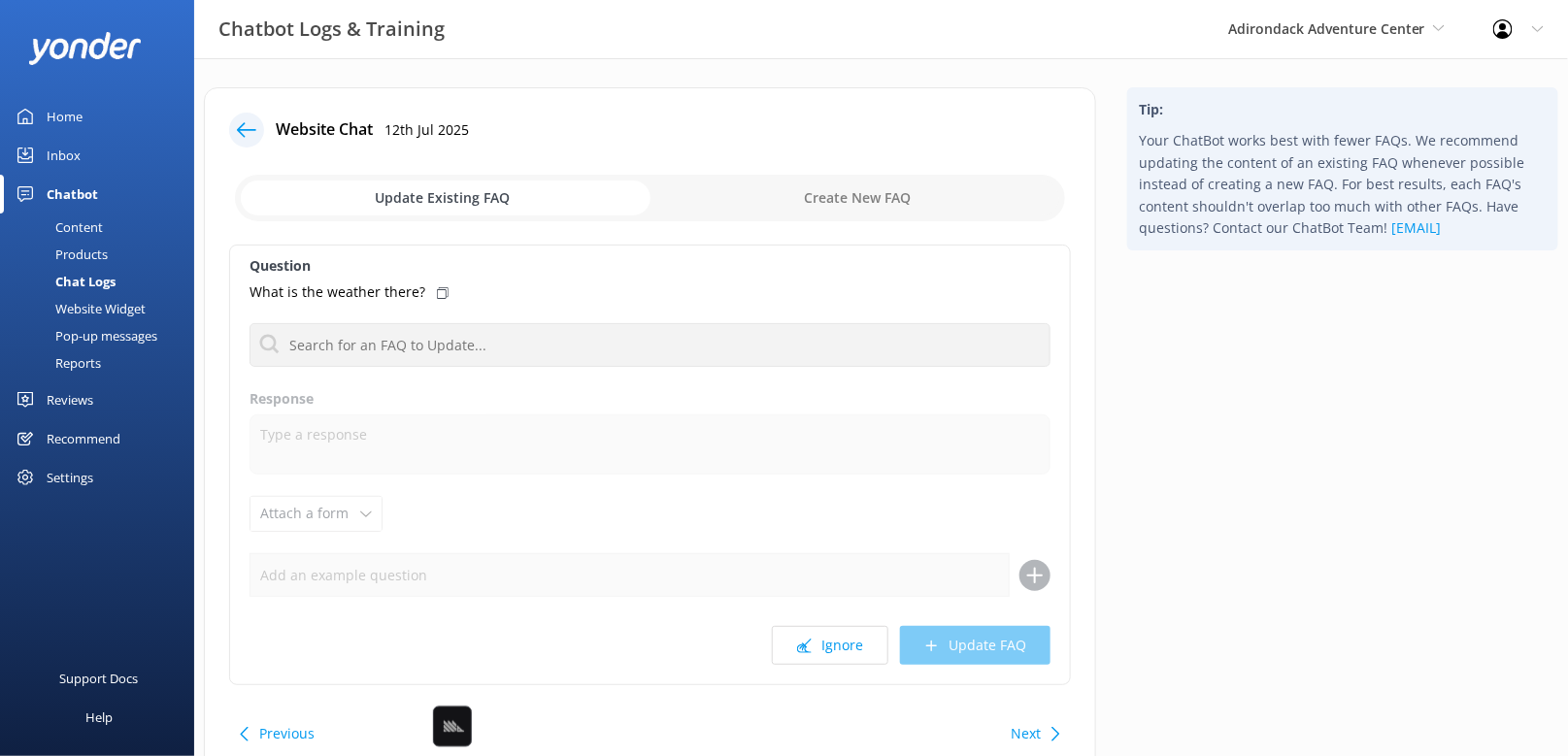 click on "Next" at bounding box center [1025, 734] 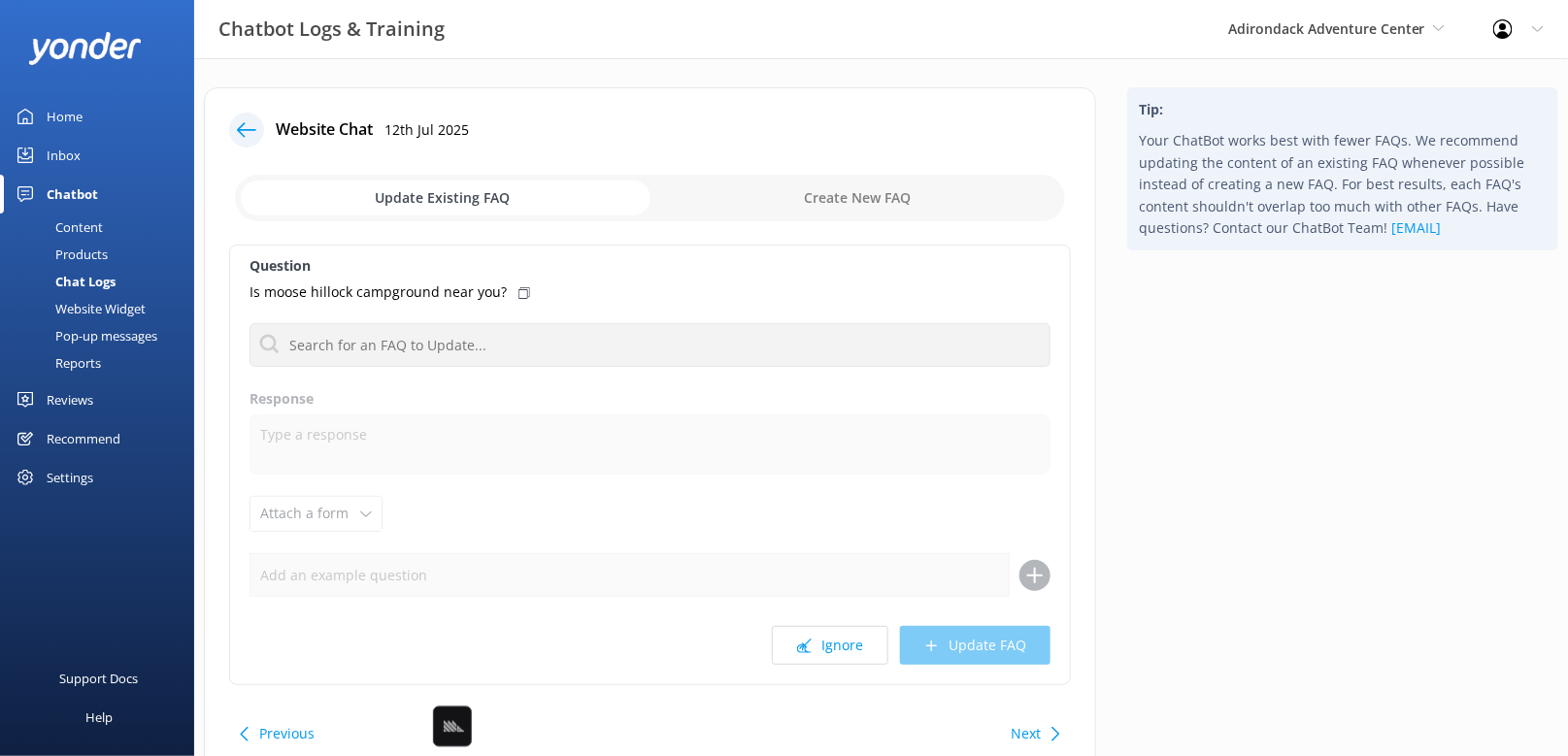 click on "Next" at bounding box center (1025, 734) 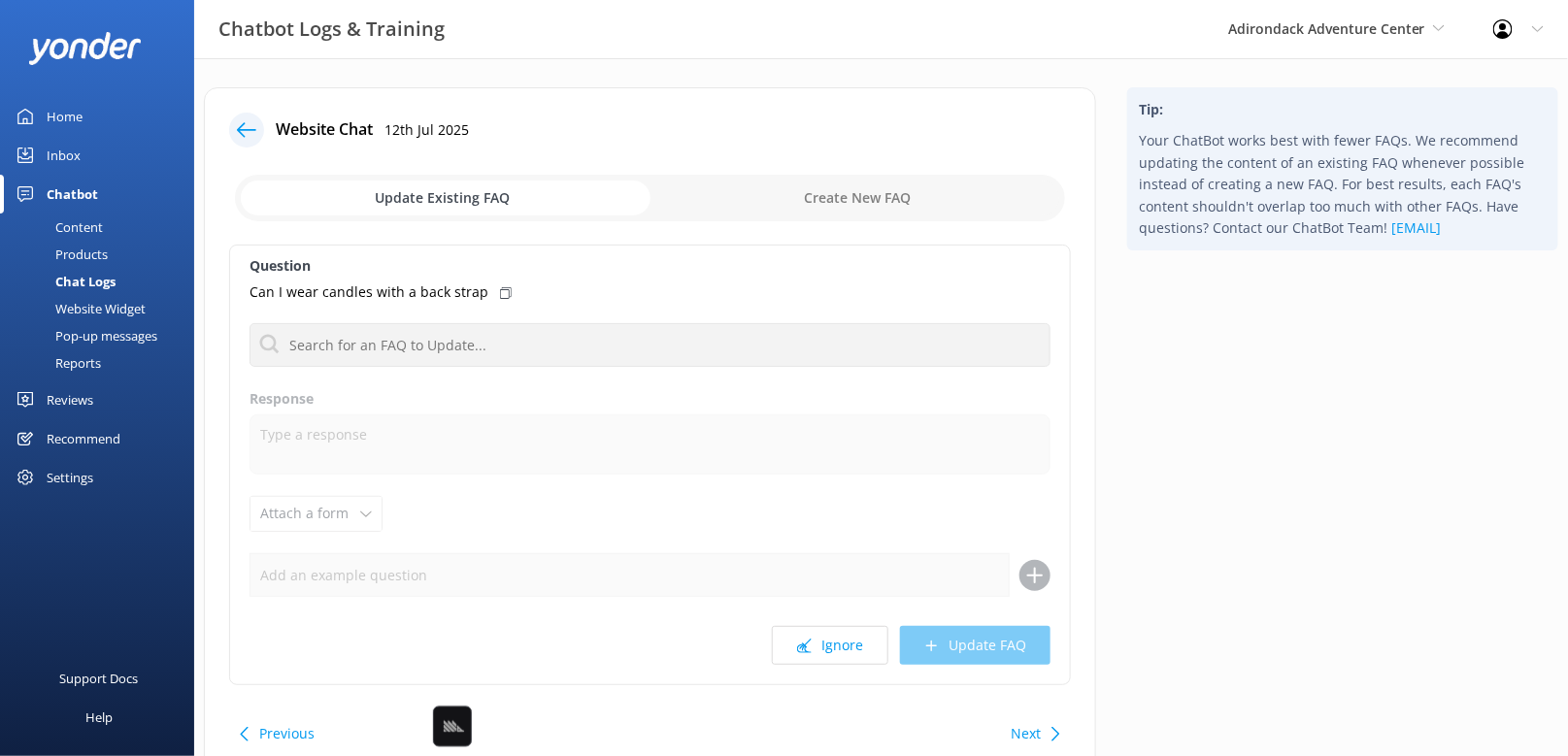 click on "Next" at bounding box center [1025, 734] 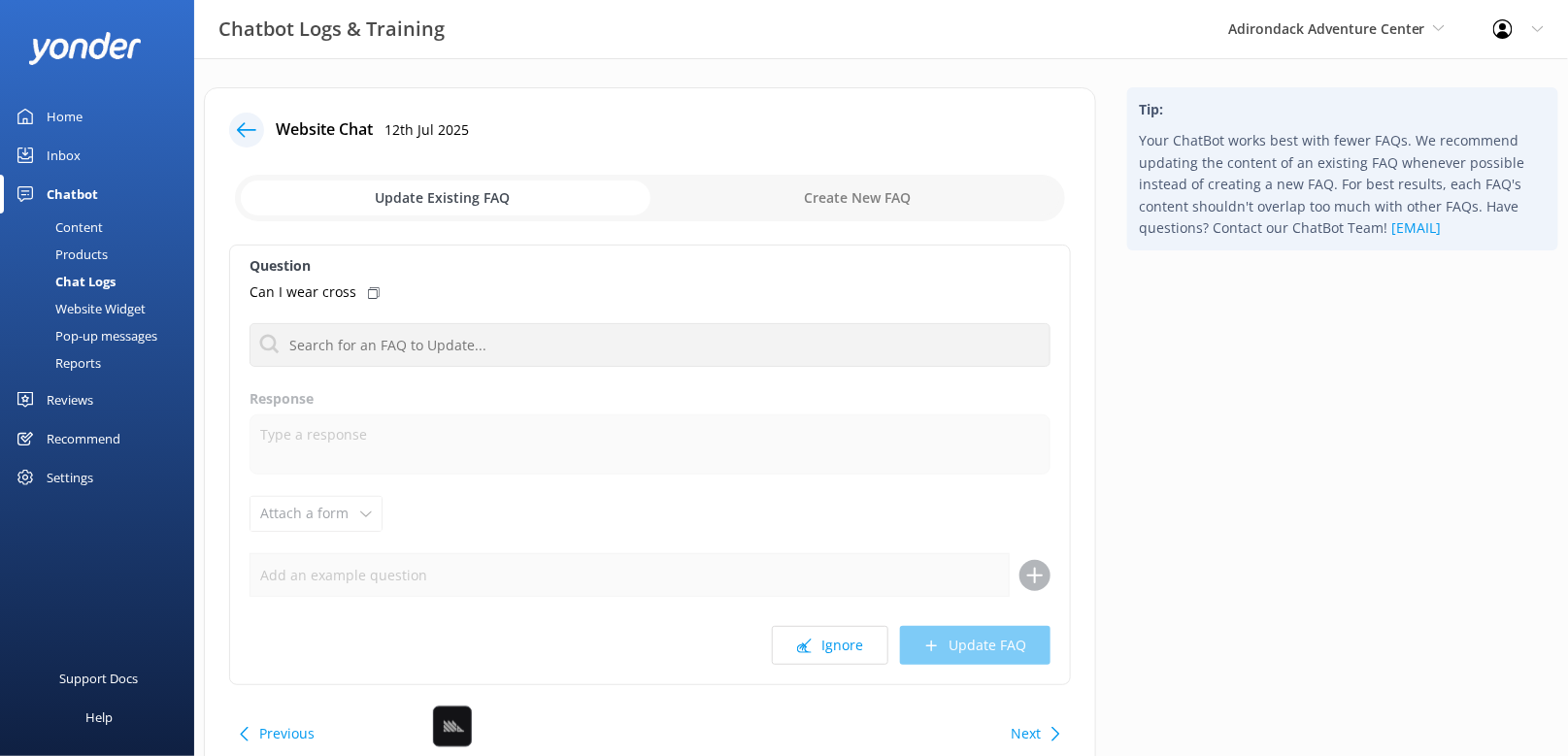 click on "Next" at bounding box center (1033, 734) 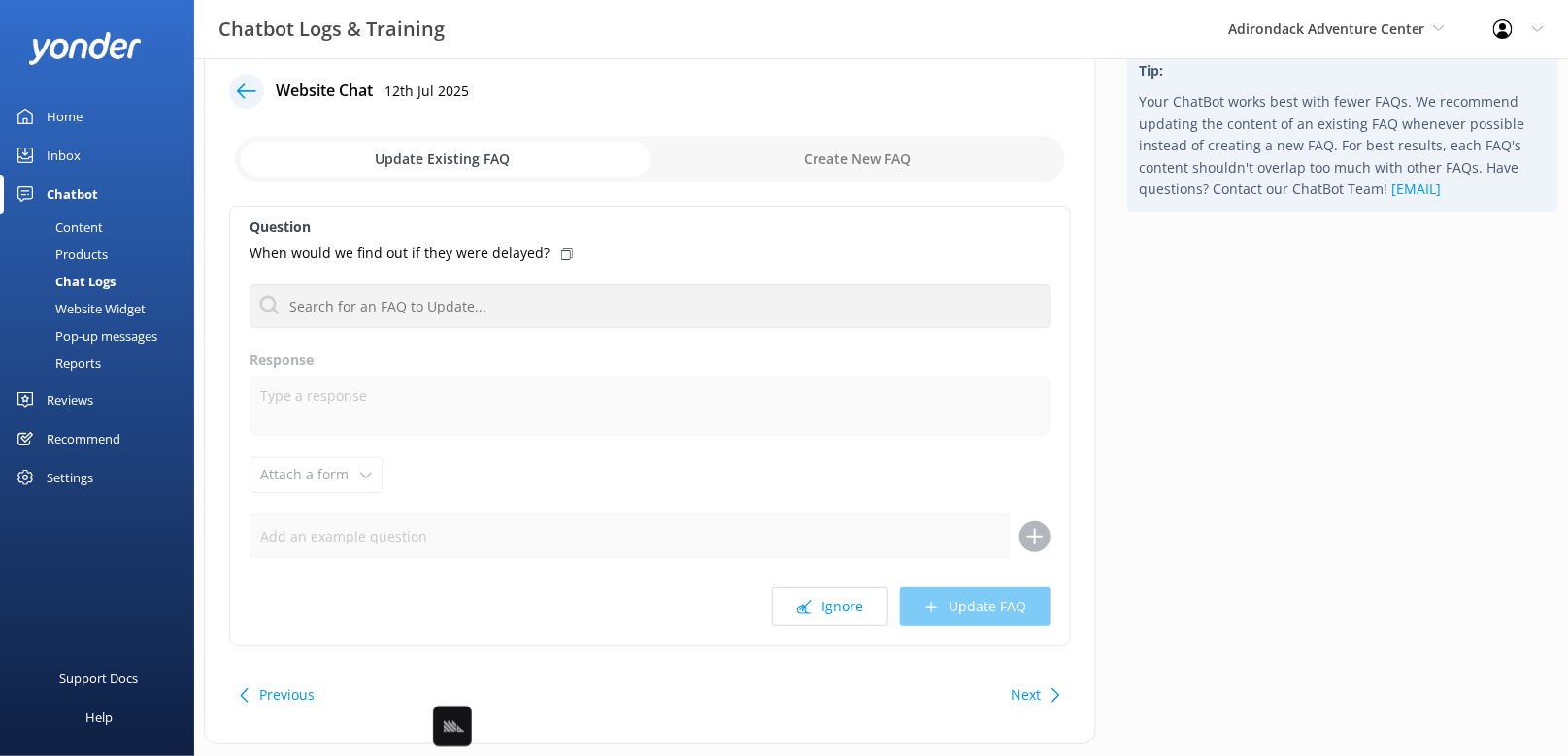 scroll, scrollTop: 49, scrollLeft: 0, axis: vertical 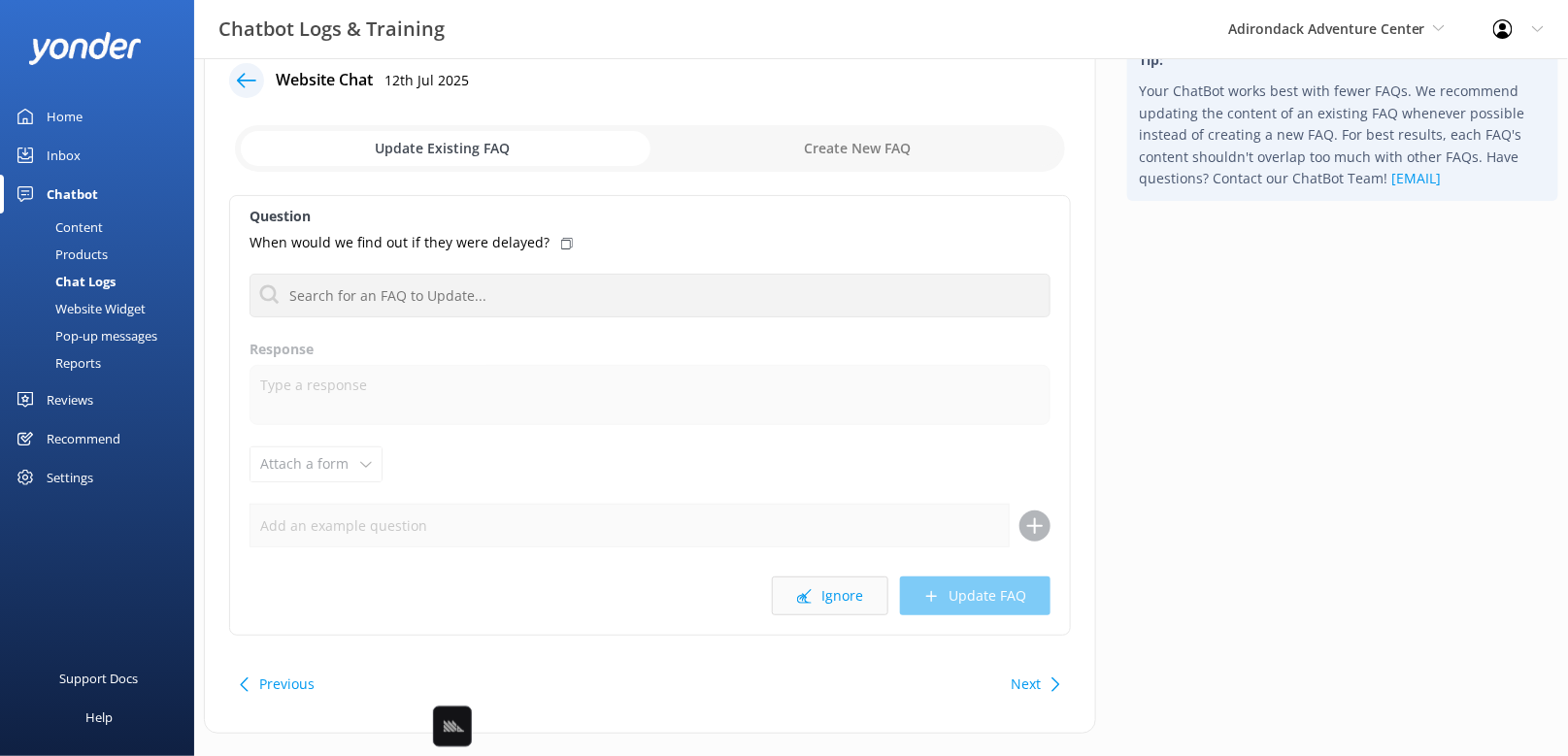 click on "Ignore" at bounding box center (830, 596) 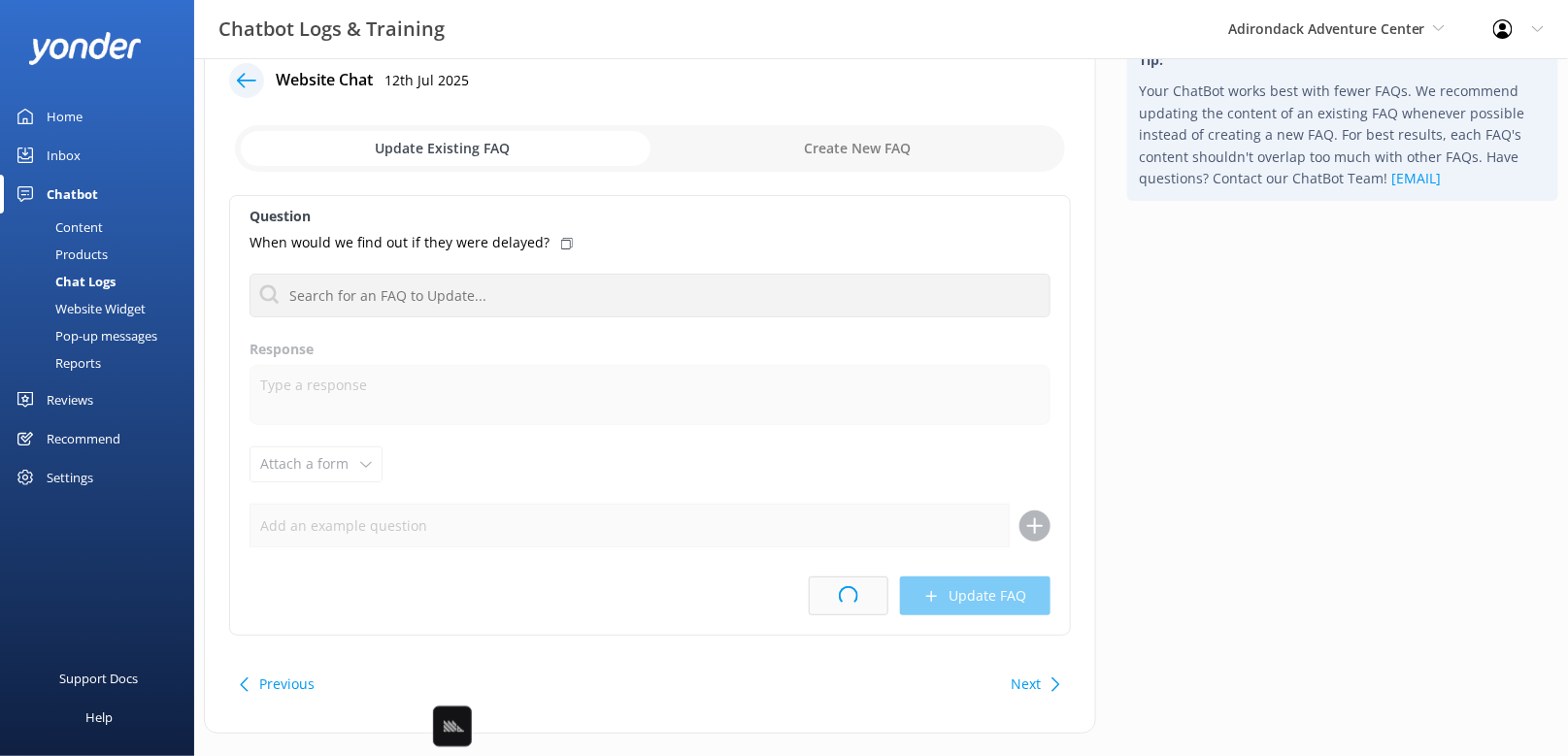scroll, scrollTop: 0, scrollLeft: 0, axis: both 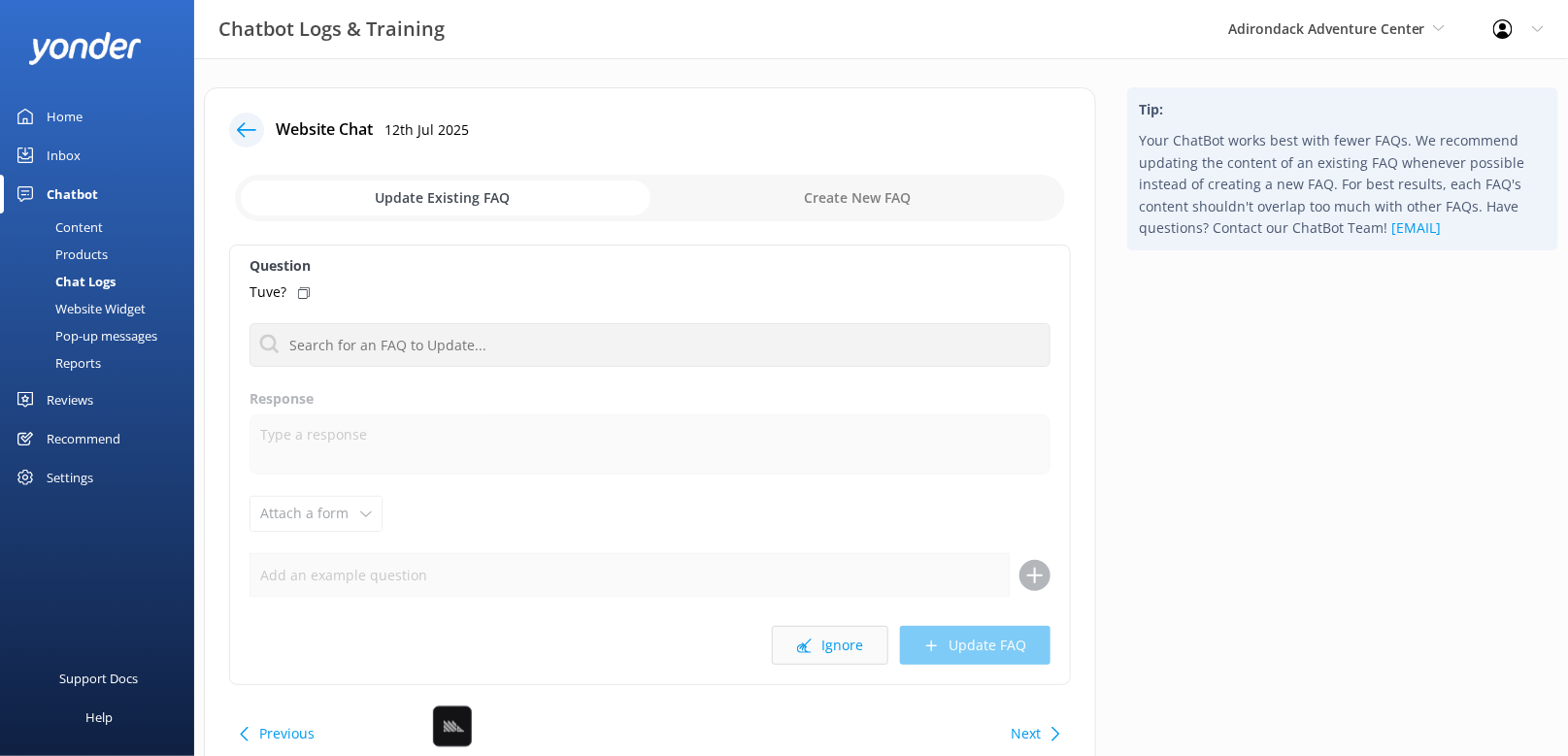 click on "Ignore" at bounding box center (830, 645) 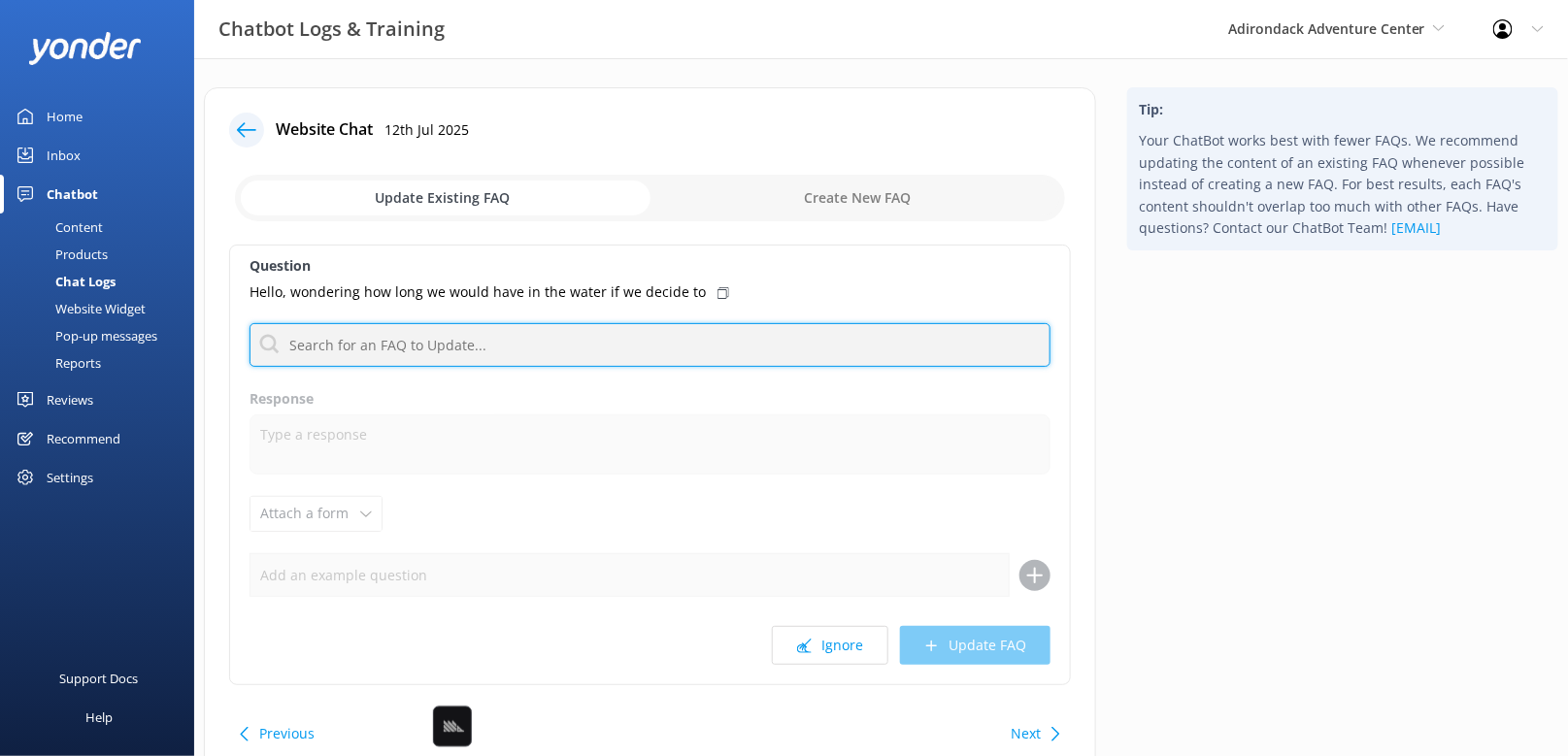 click at bounding box center [650, 345] 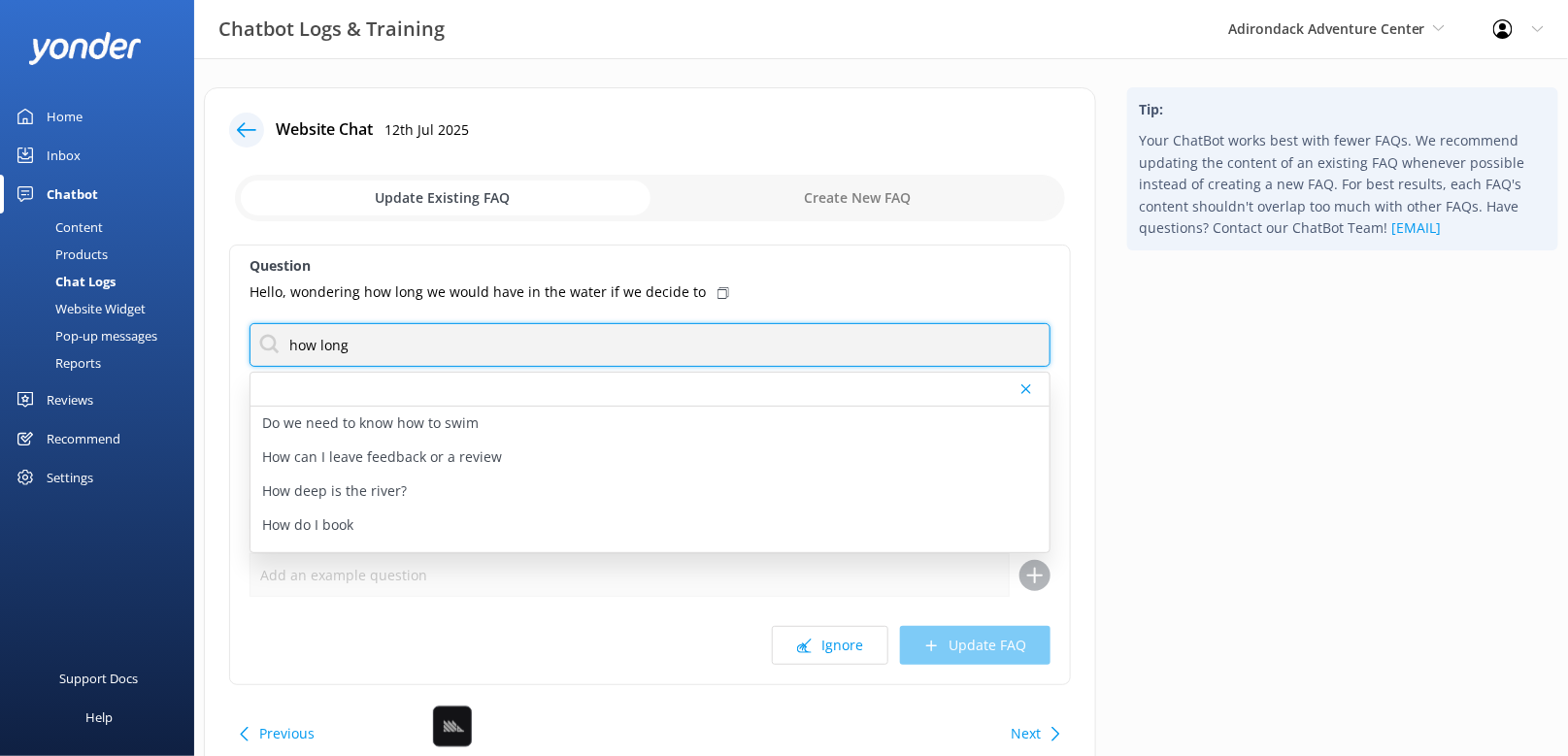 type on "how long" 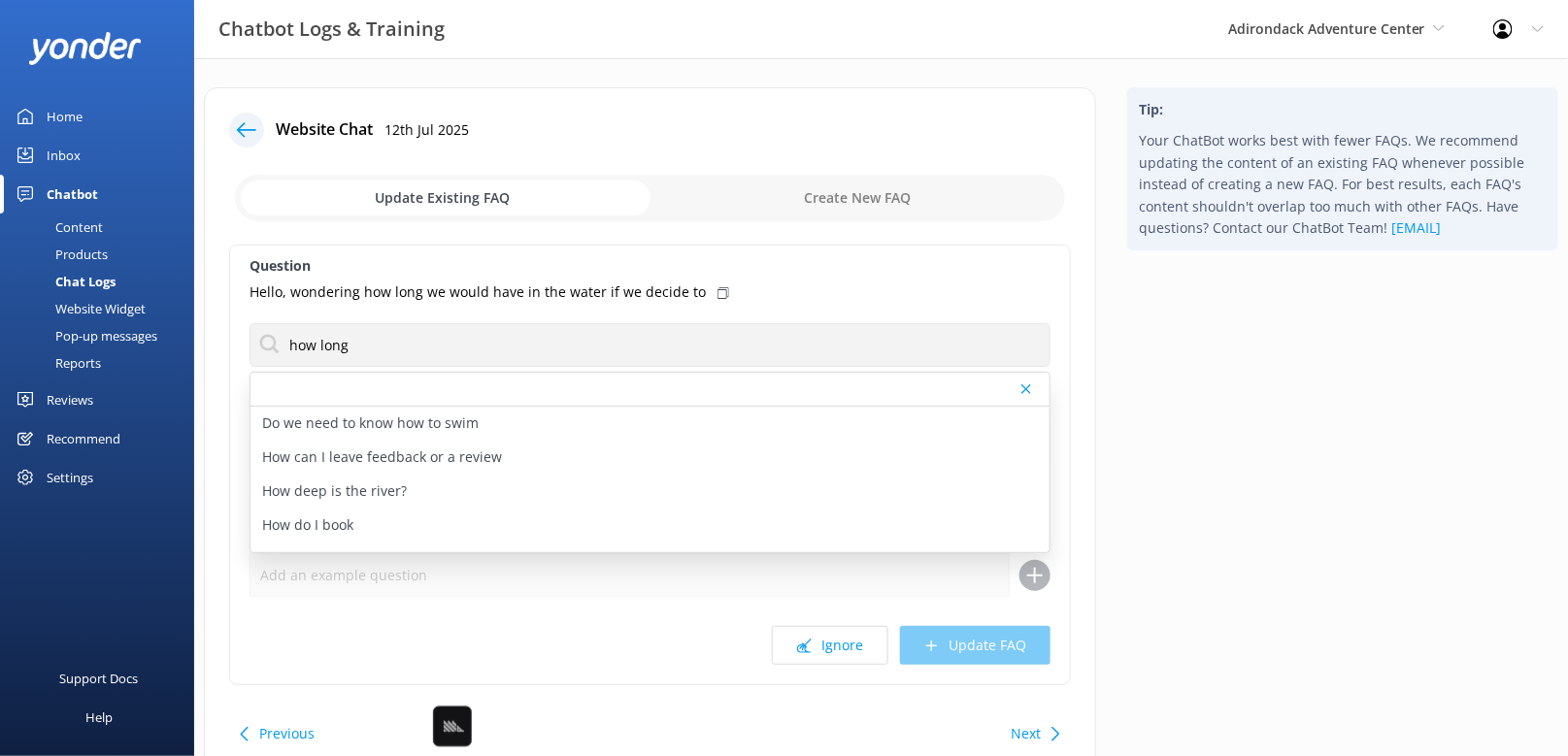 click on "Tip: Your ChatBot works best with fewer FAQs. We recommend updating the content of an existing FAQ whenever possible instead of creating a new FAQ. For best results, each FAQ's content shouldn't overlap too much with other FAQs. Have questions? Contact our ChatBot Team!   support@yonderhq.com" at bounding box center (1343, 444) 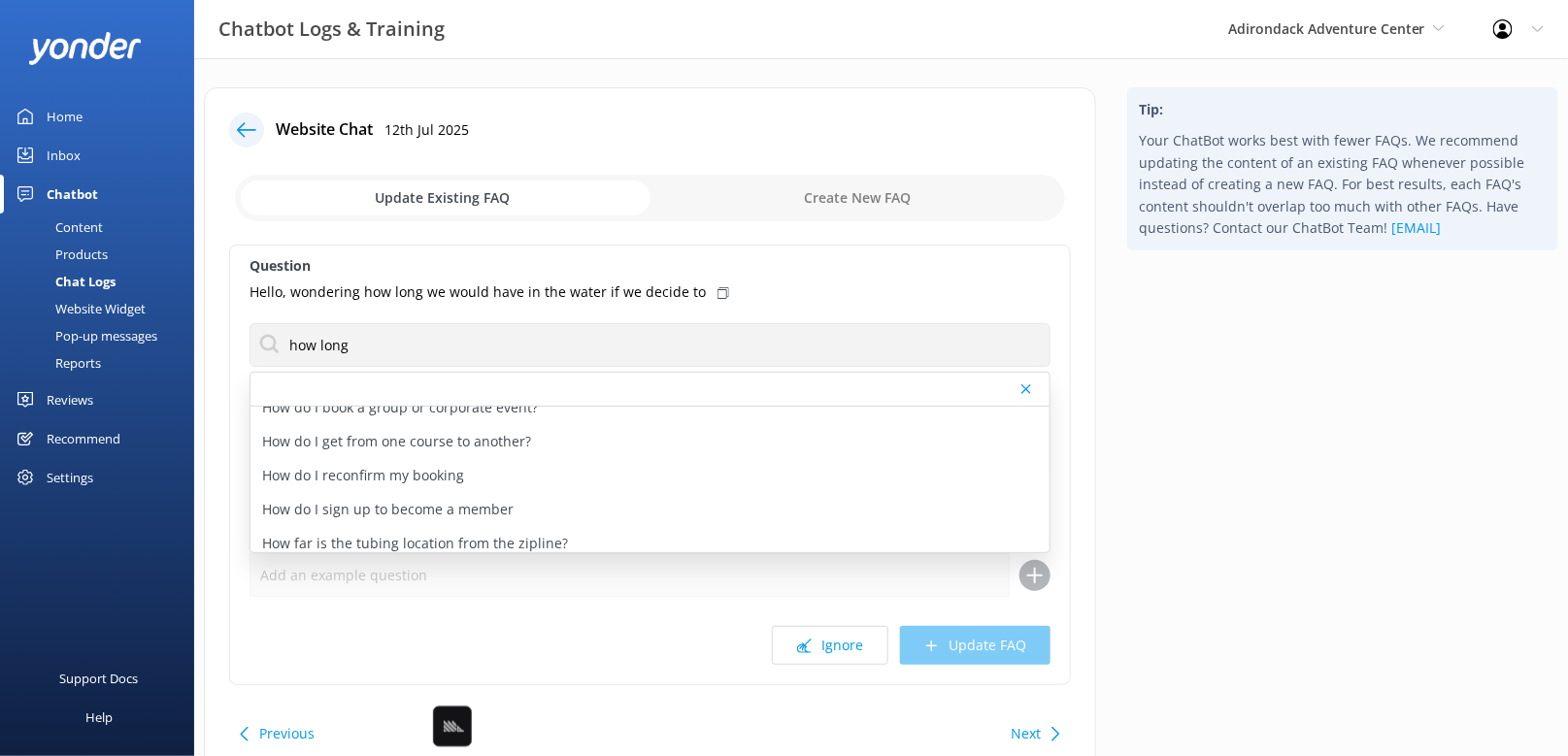 scroll, scrollTop: 194, scrollLeft: 0, axis: vertical 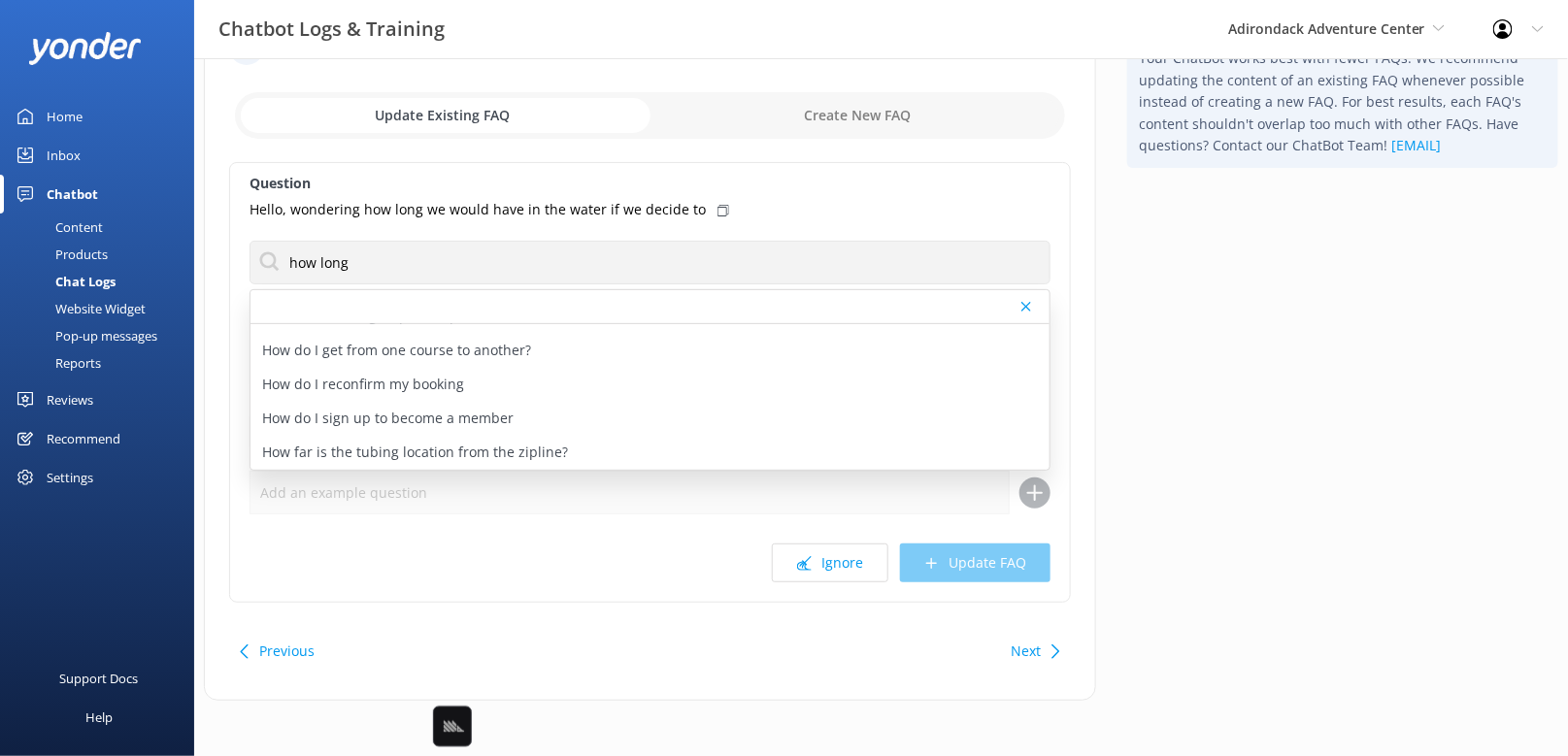 click on "Next" at bounding box center [1025, 651] 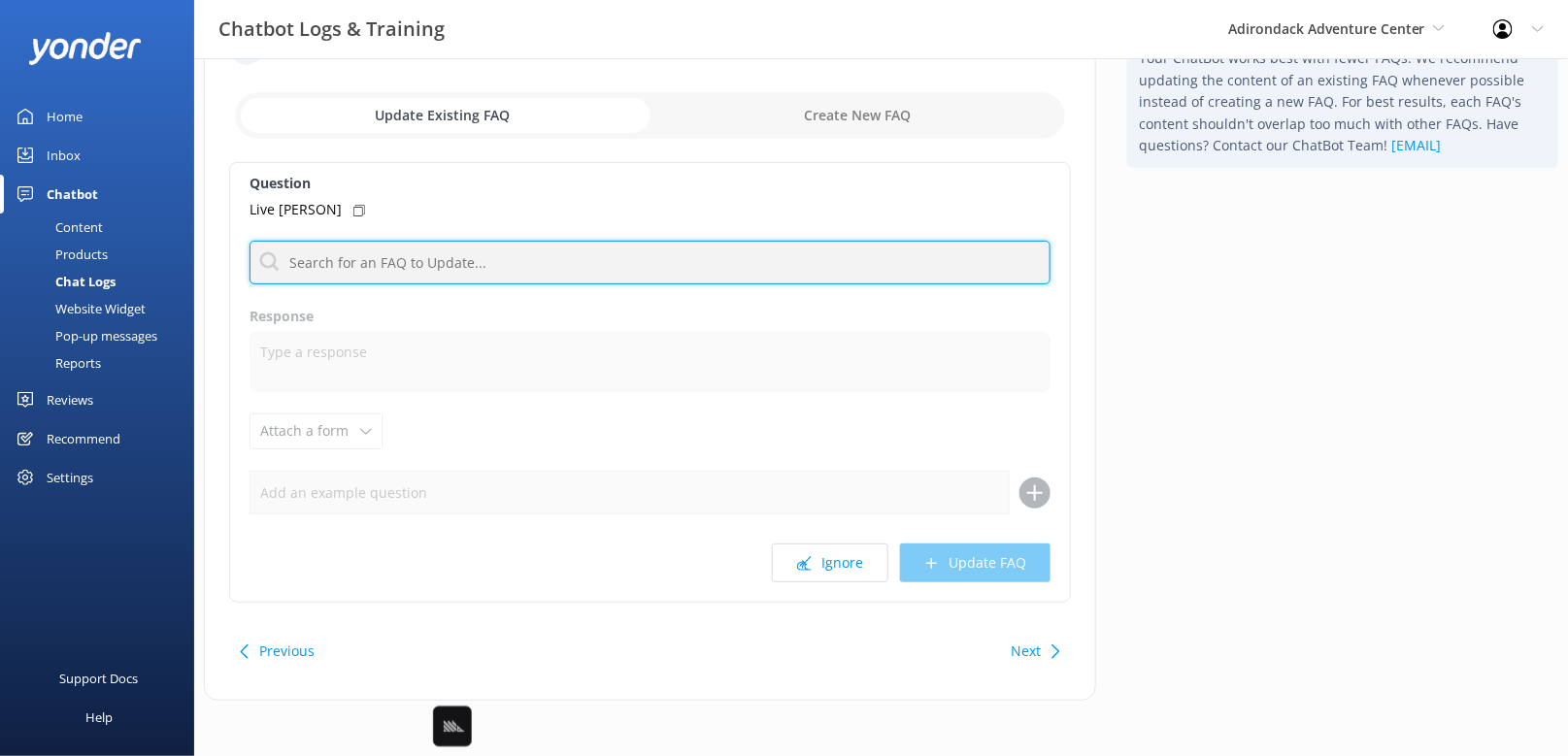 click at bounding box center (650, 262) 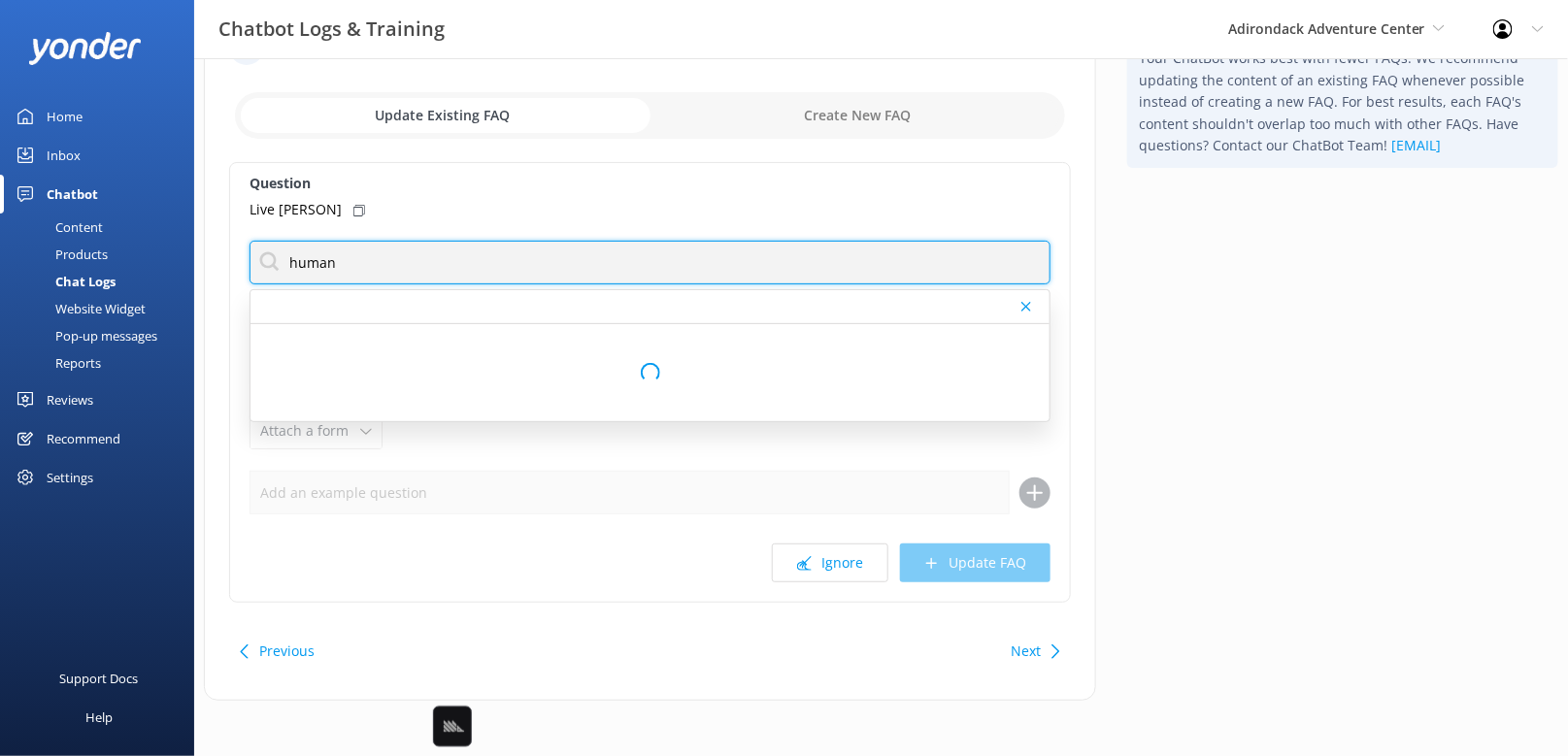 scroll, scrollTop: 0, scrollLeft: 0, axis: both 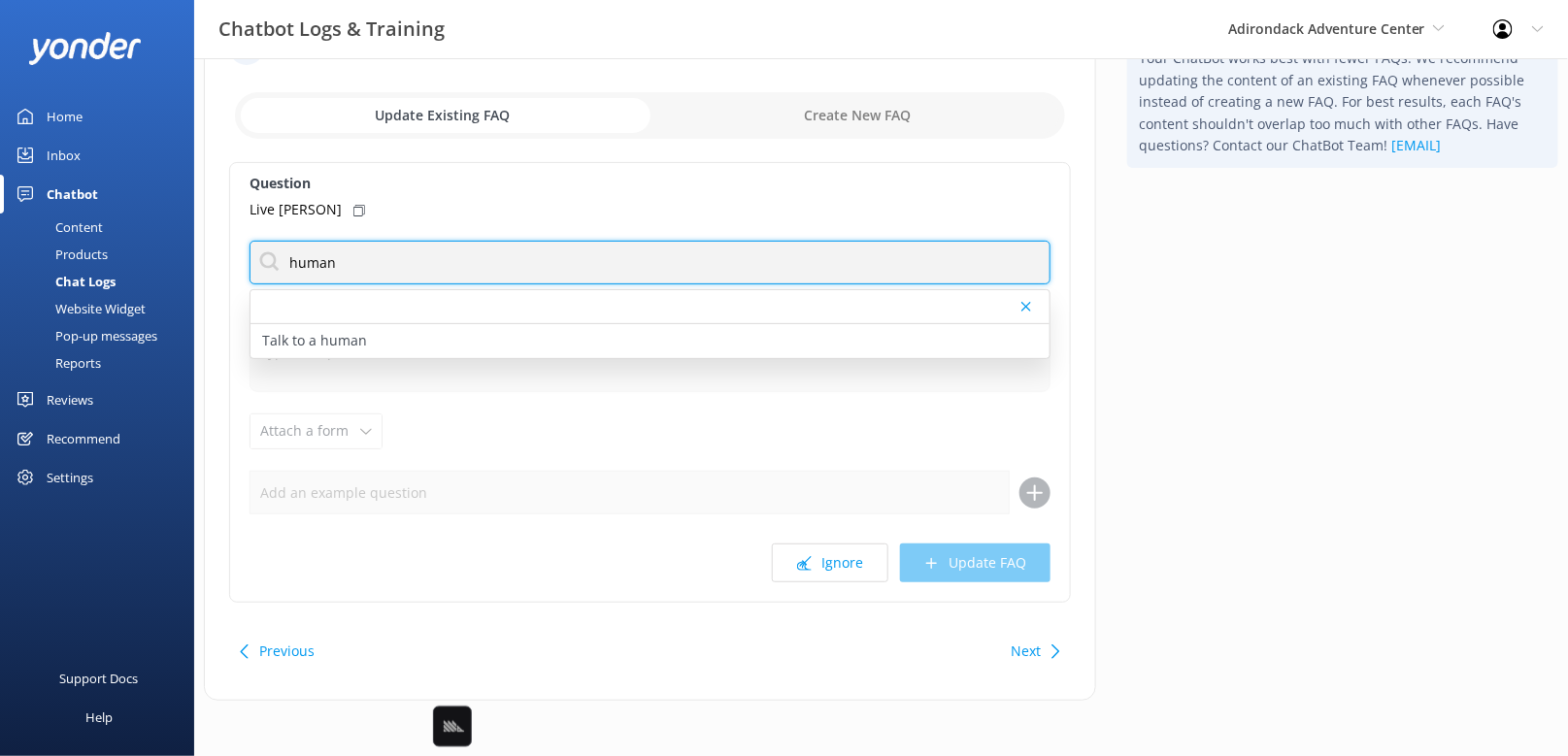 type on "human" 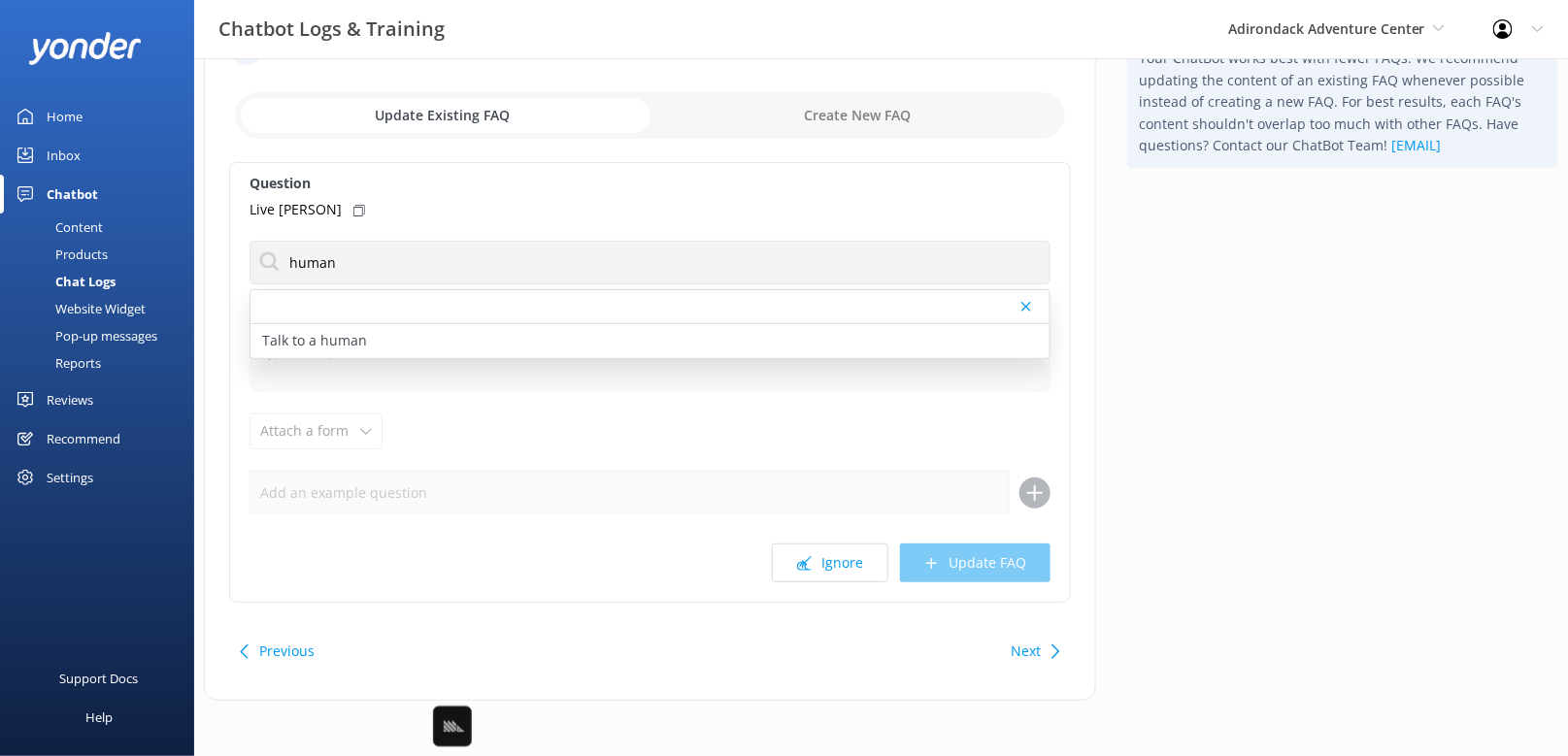 click 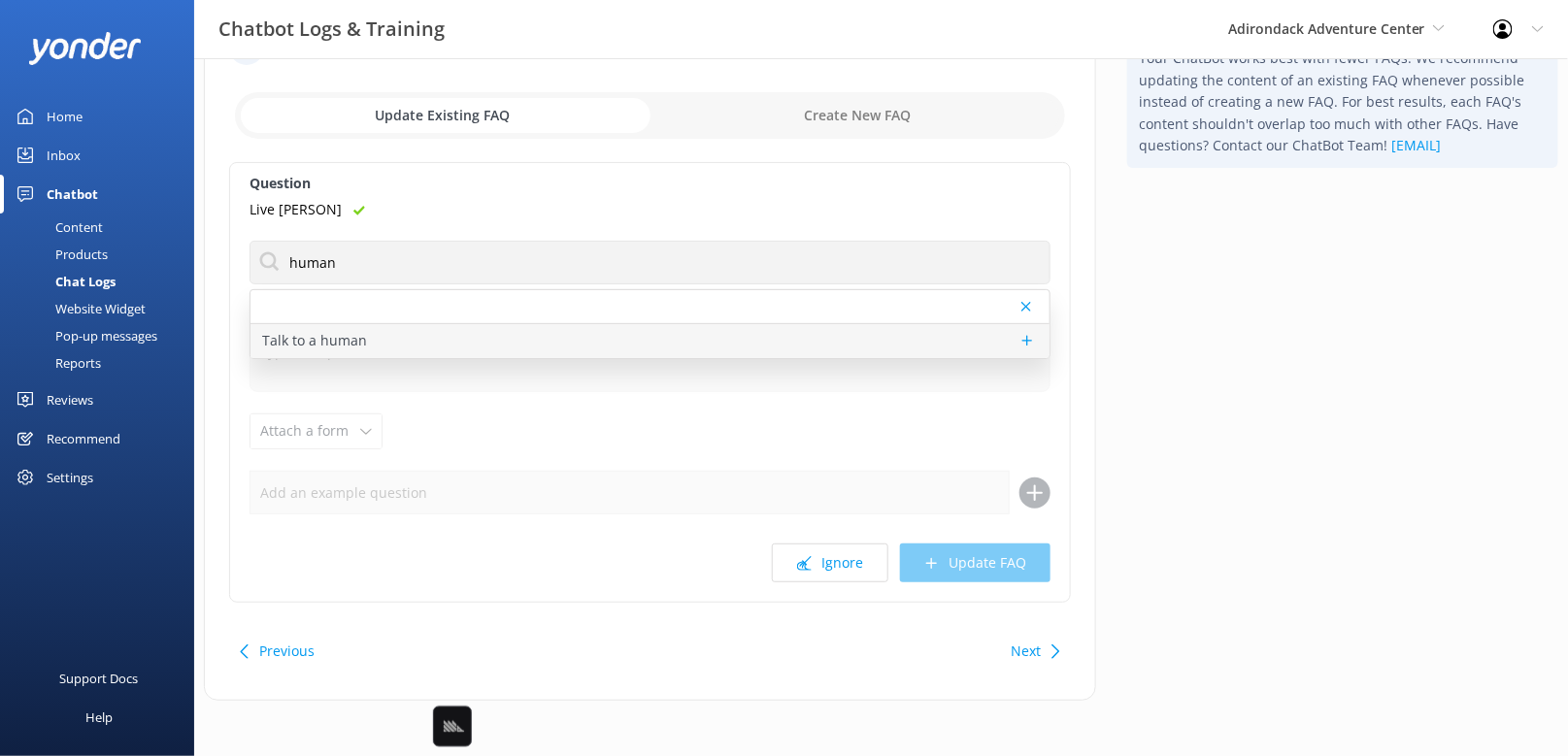 click on "Talk to a human" at bounding box center [650, 341] 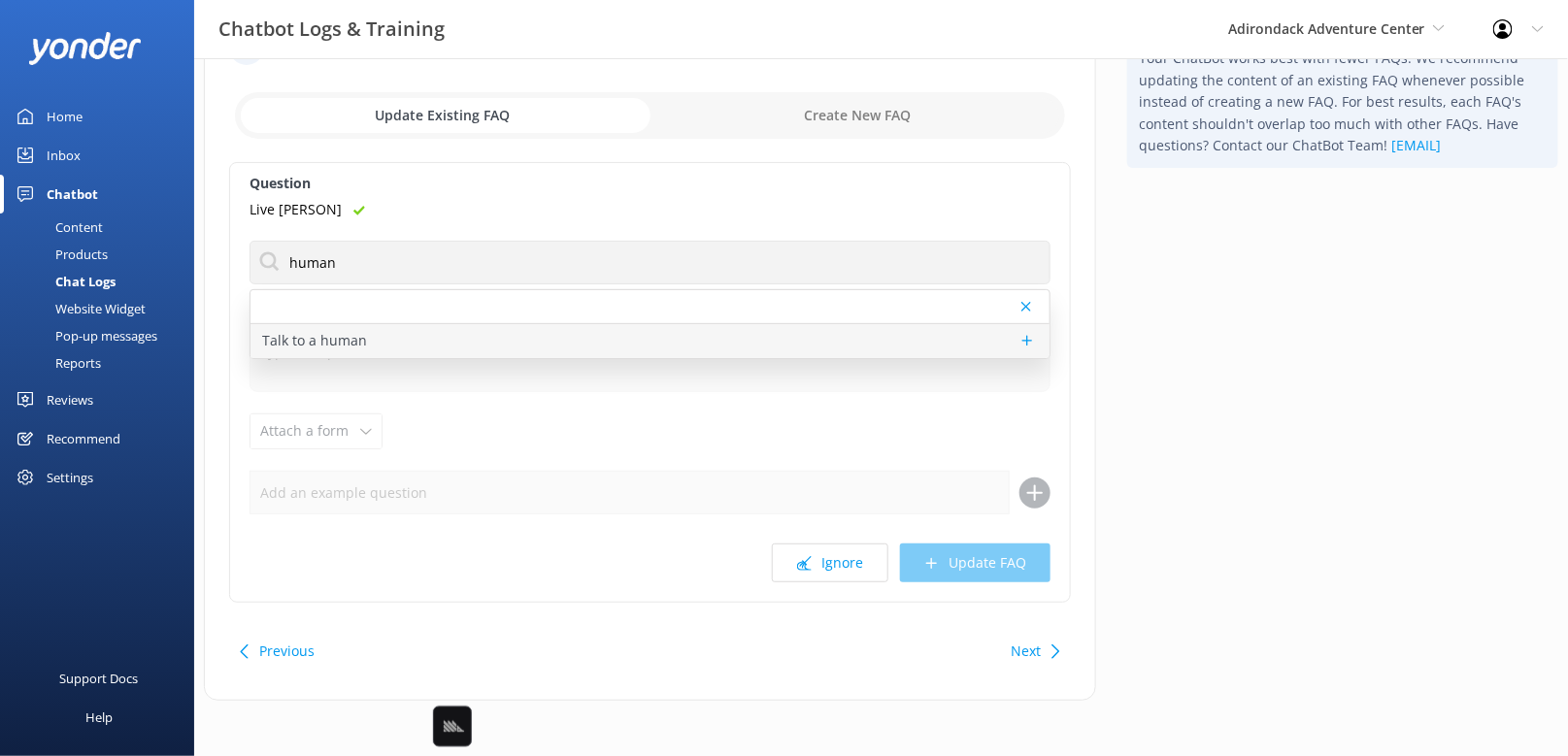 type on "If you’d like to speak to a person on the Adirondack Adventure Center team, please call (518) 696-6133 or email Dane@adktubing.com." 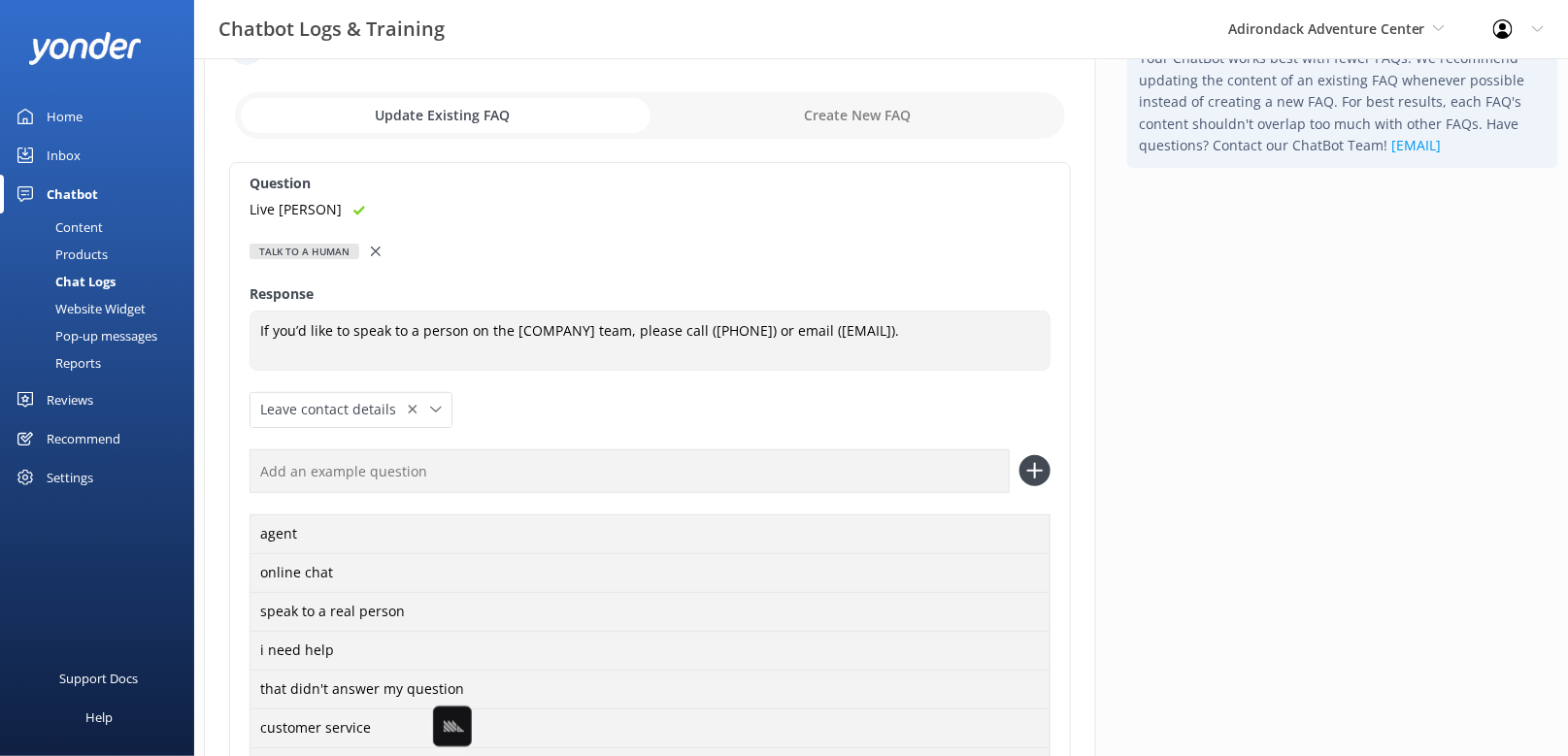 click at bounding box center [629, 471] 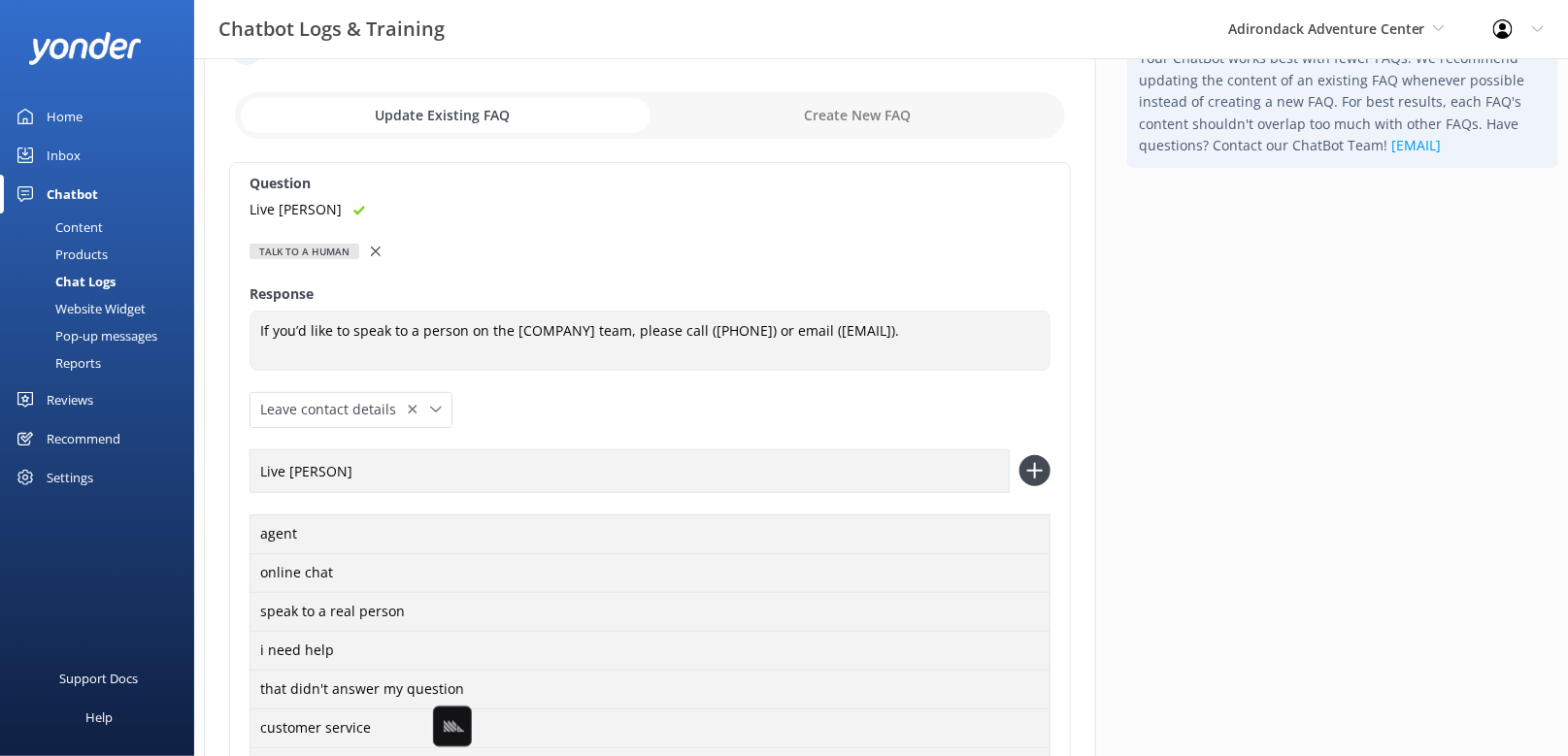 type on "Live agebt" 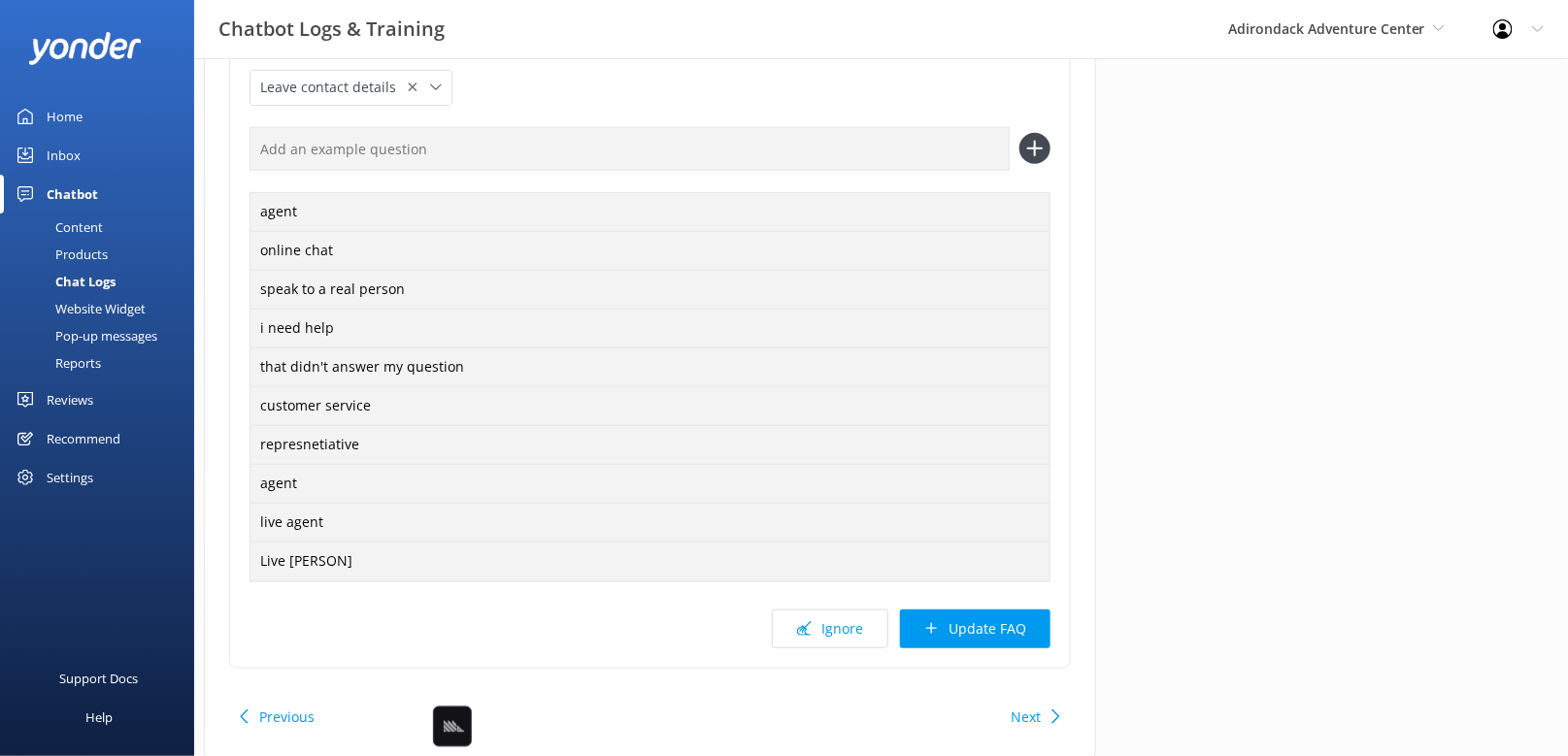 scroll, scrollTop: 472, scrollLeft: 0, axis: vertical 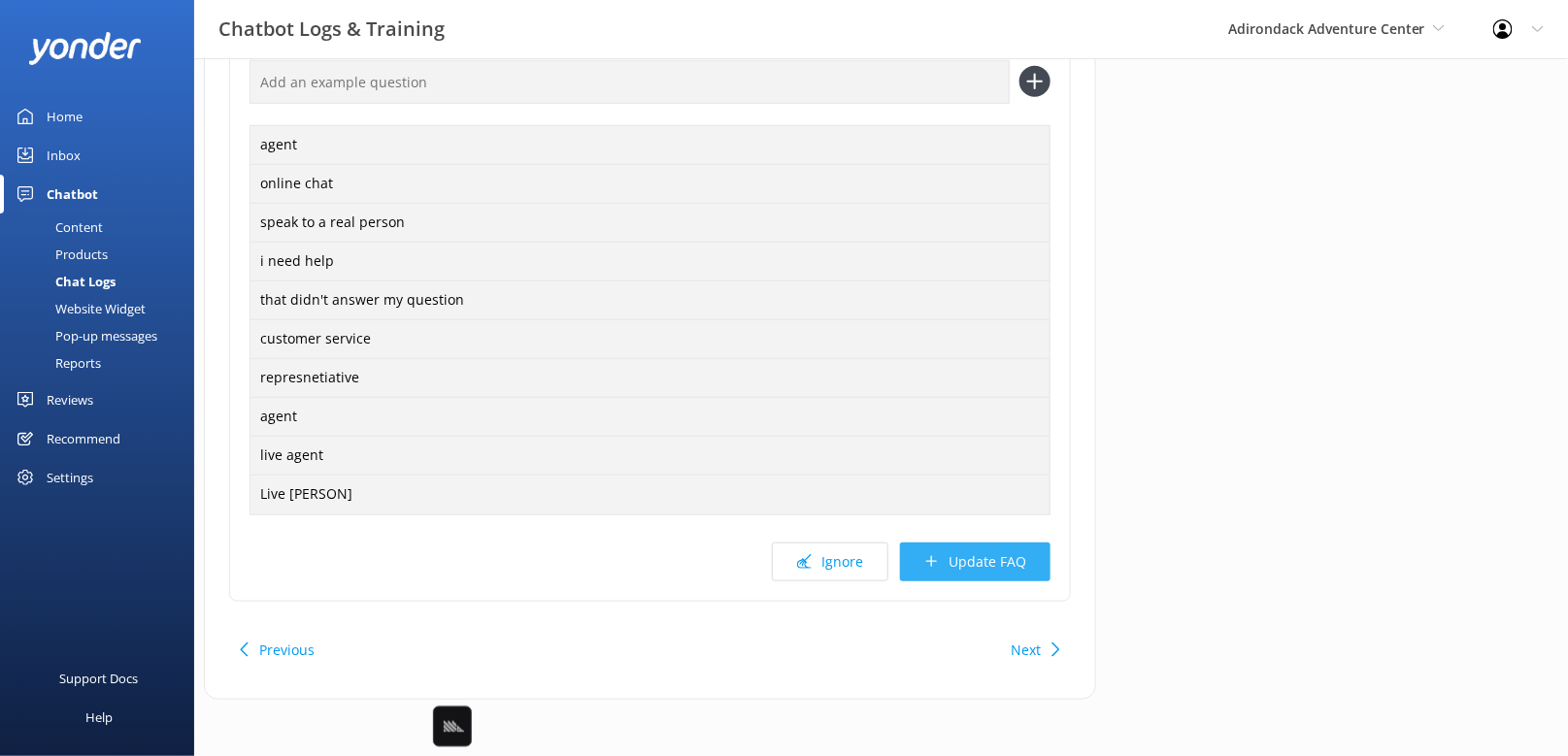 click on "Update FAQ" at bounding box center [975, 562] 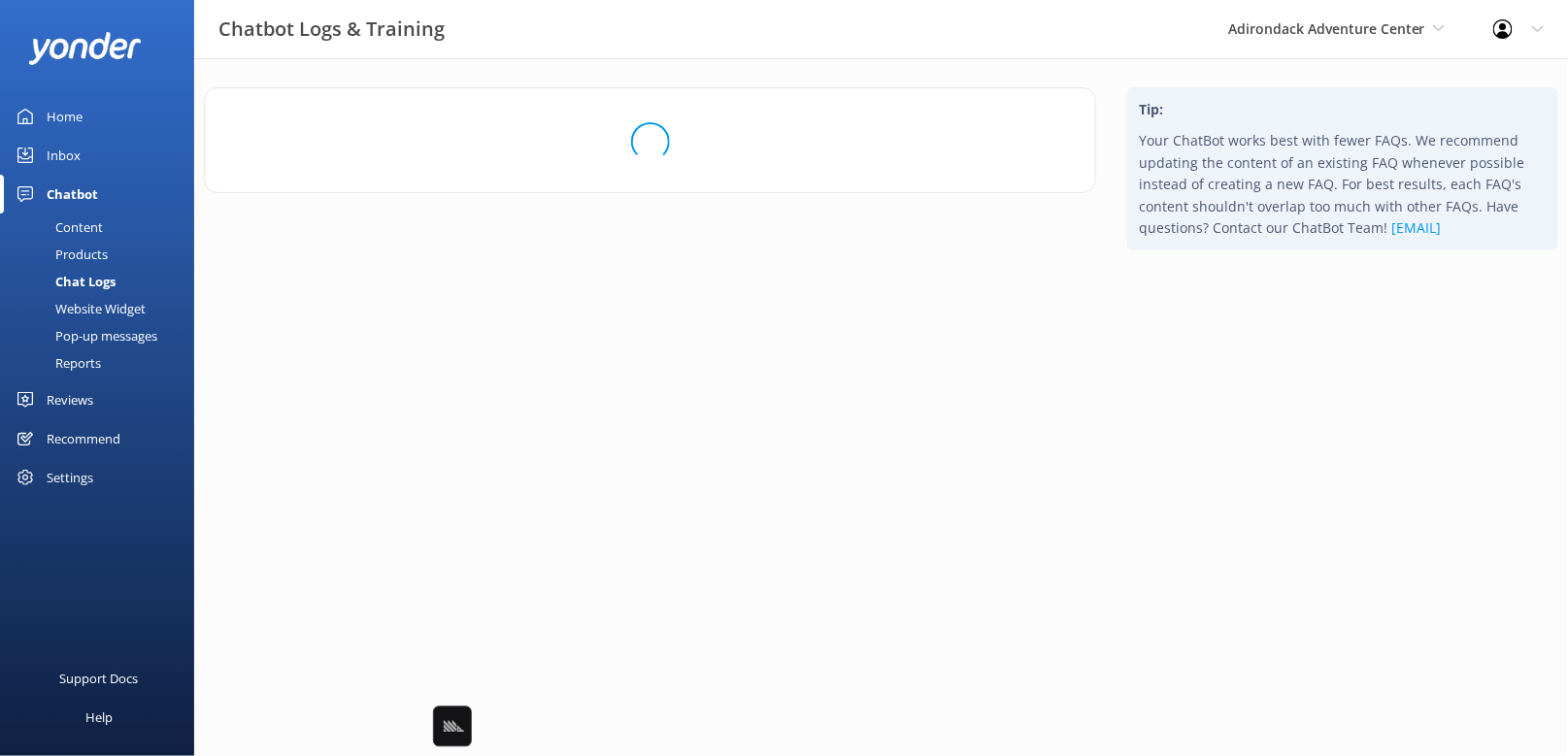 scroll, scrollTop: 0, scrollLeft: 0, axis: both 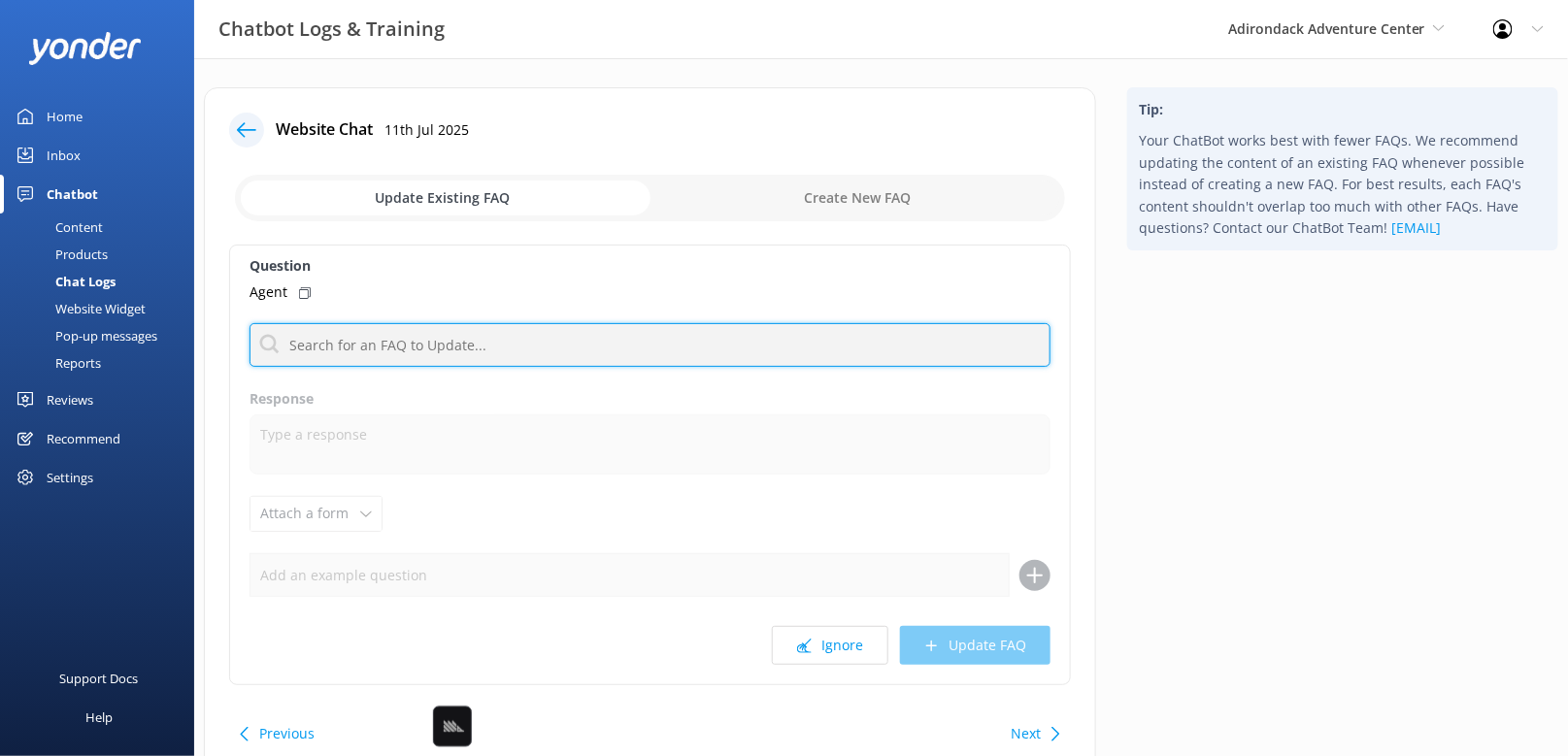 click at bounding box center [650, 345] 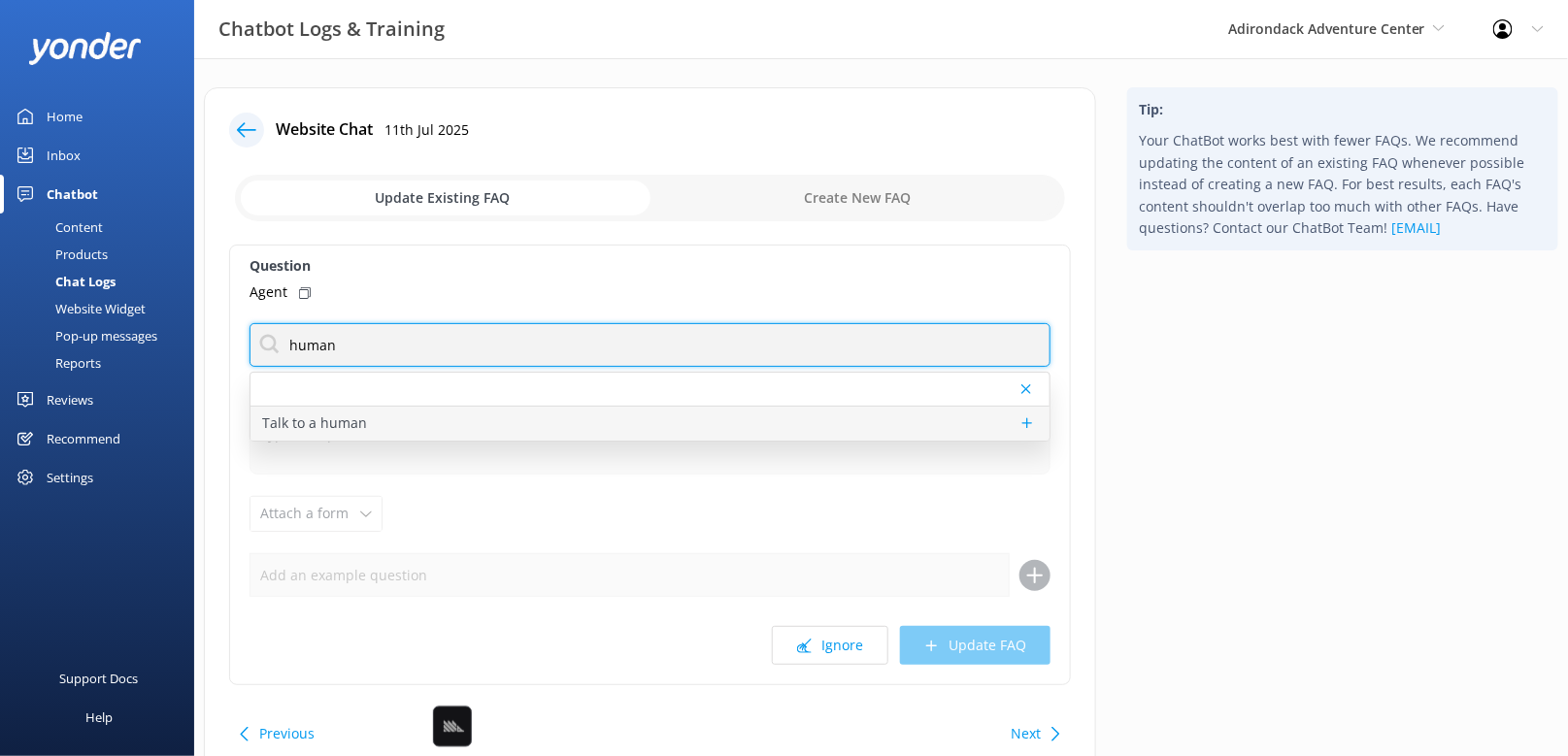 type on "human" 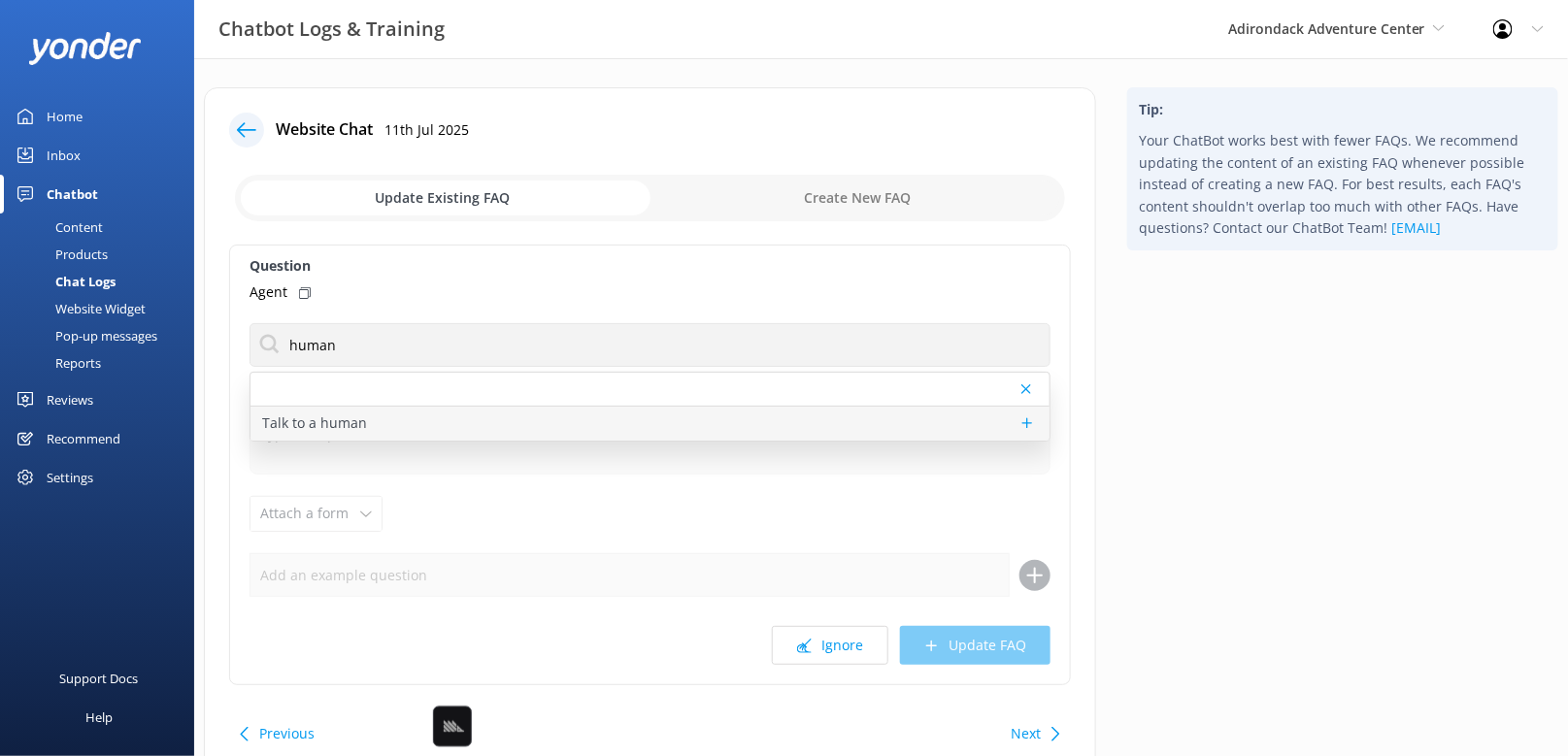 click on "Talk to a human" at bounding box center [650, 423] 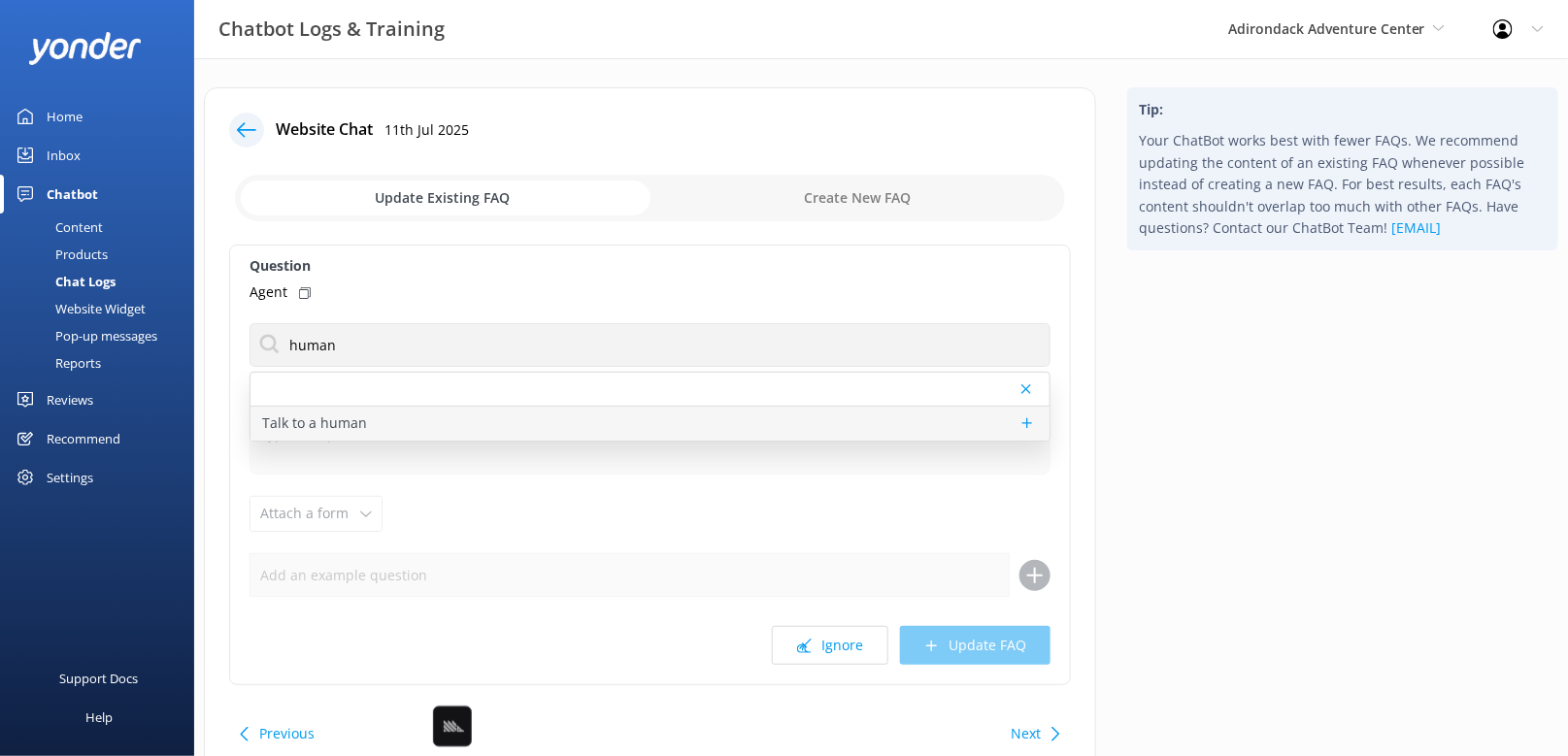 type on "If you’d like to speak to a person on the Adirondack Adventure Center team, please call (518) 696-6133 or email Dane@adktubing.com." 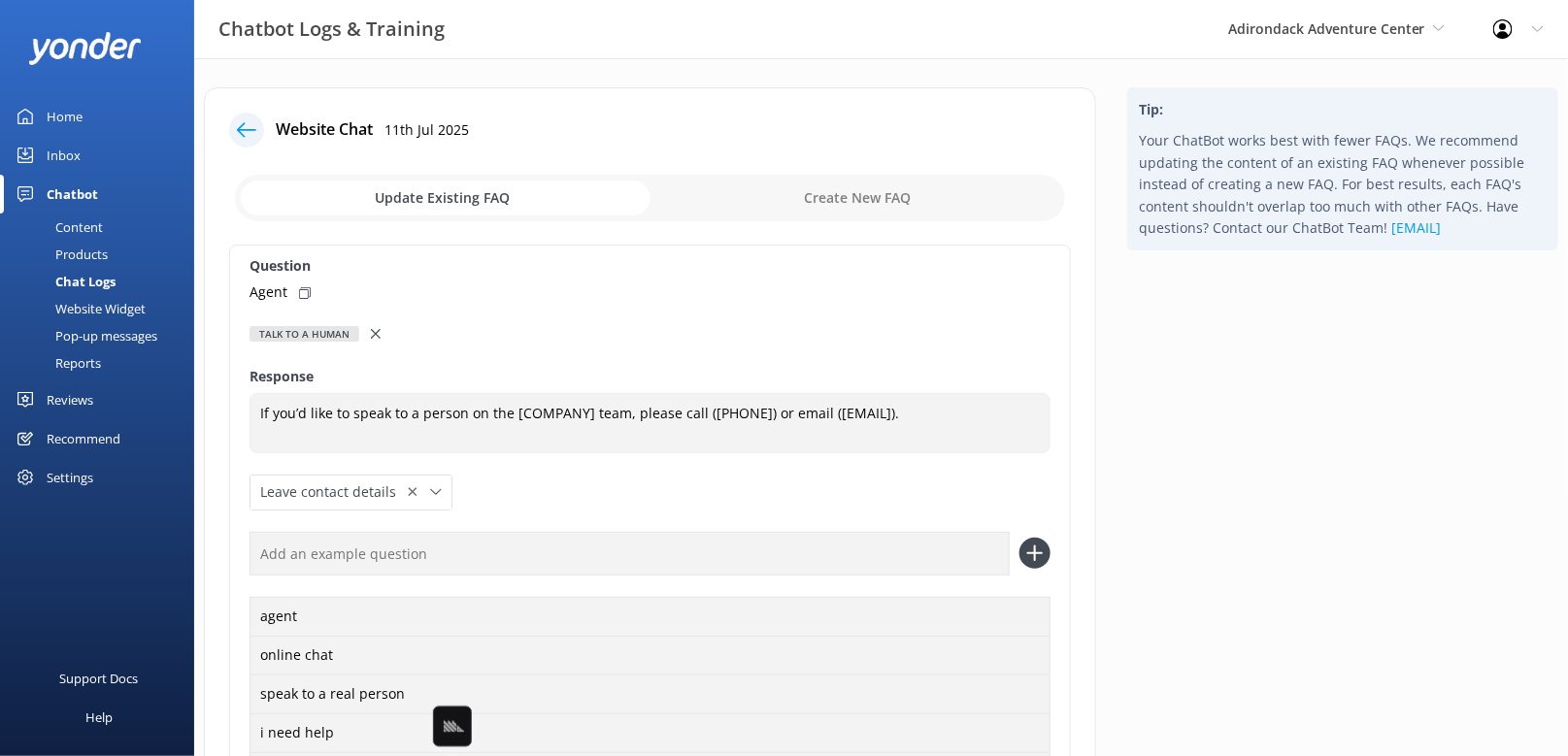 click 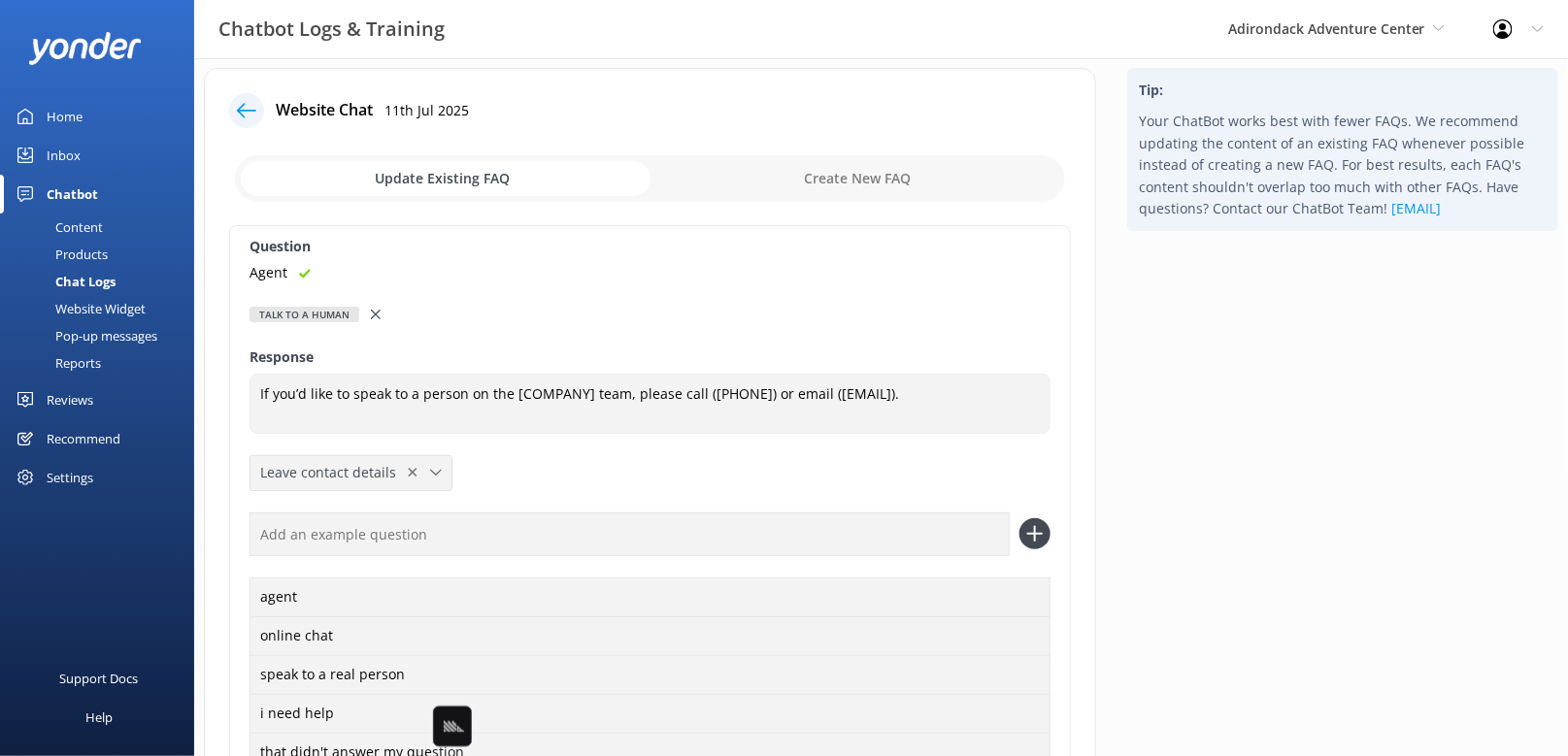 scroll, scrollTop: 27, scrollLeft: 0, axis: vertical 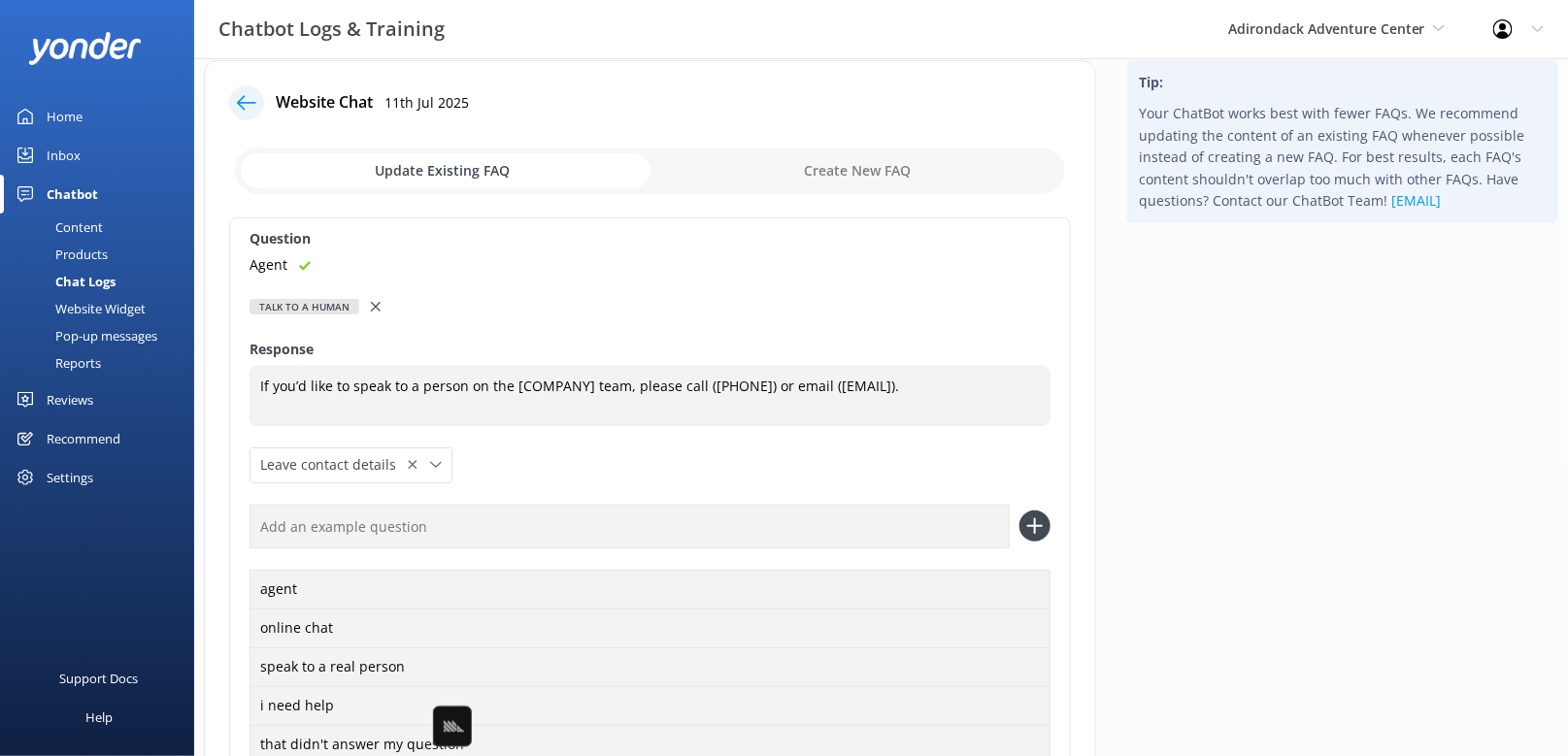 paste on "Agent" 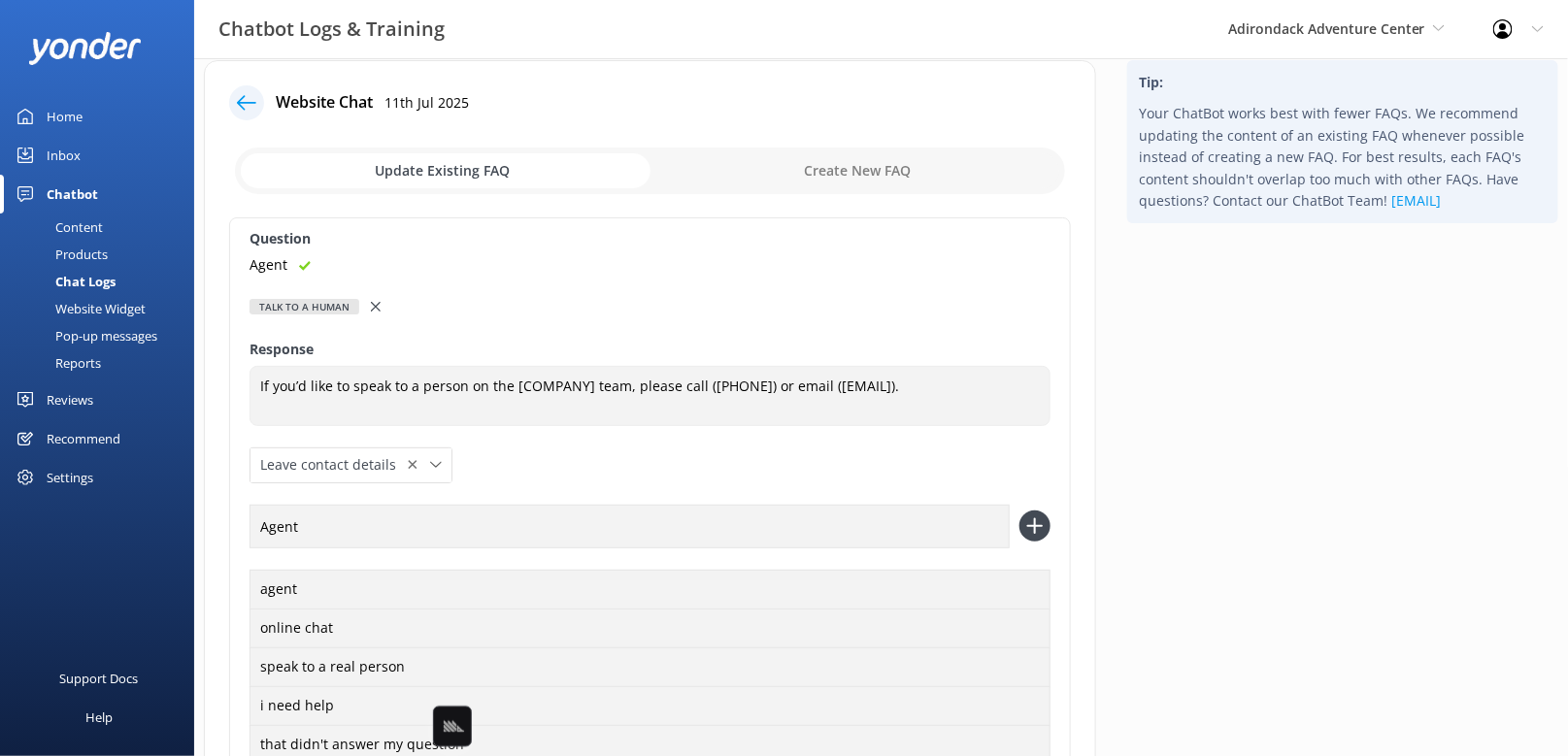 type on "Agent" 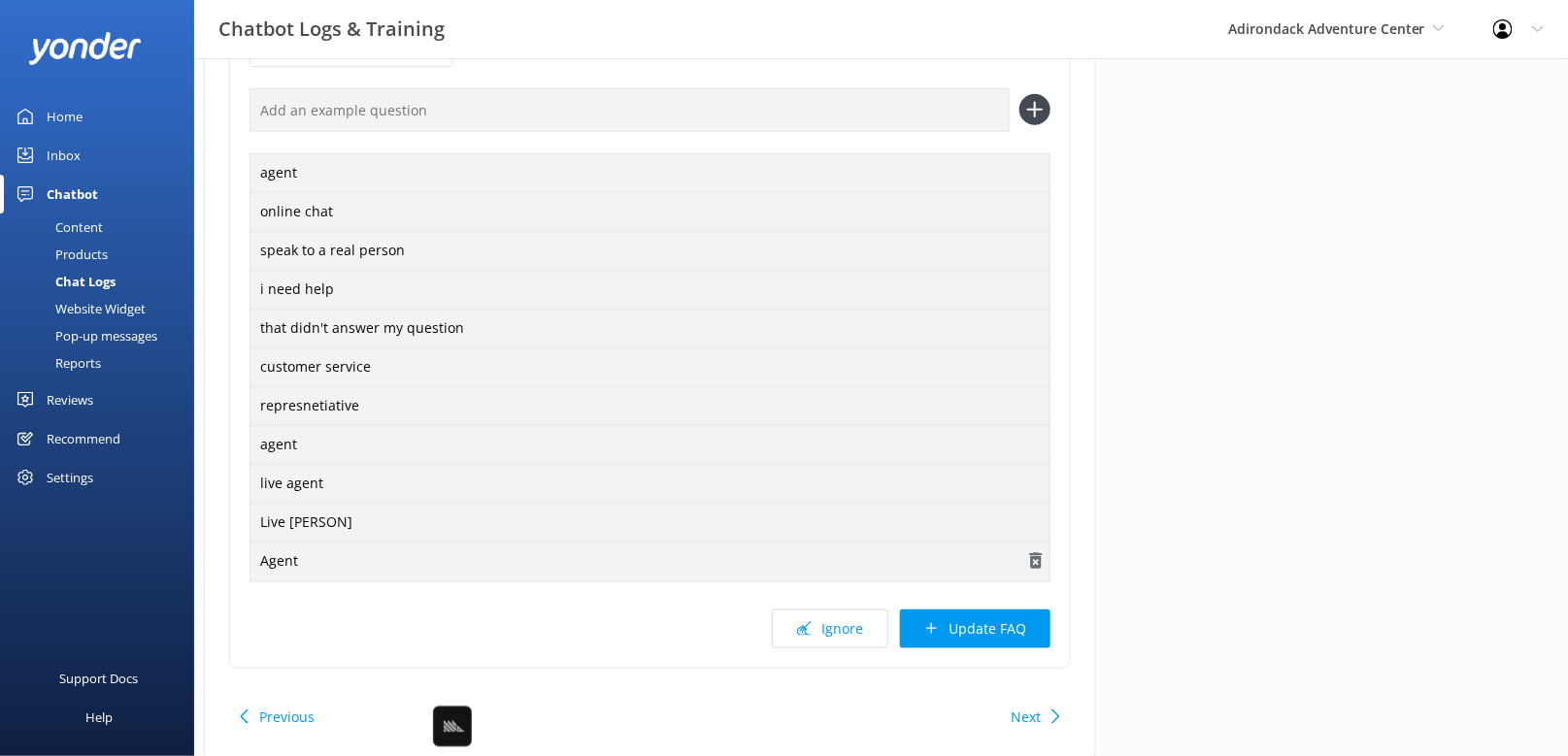 scroll, scrollTop: 510, scrollLeft: 0, axis: vertical 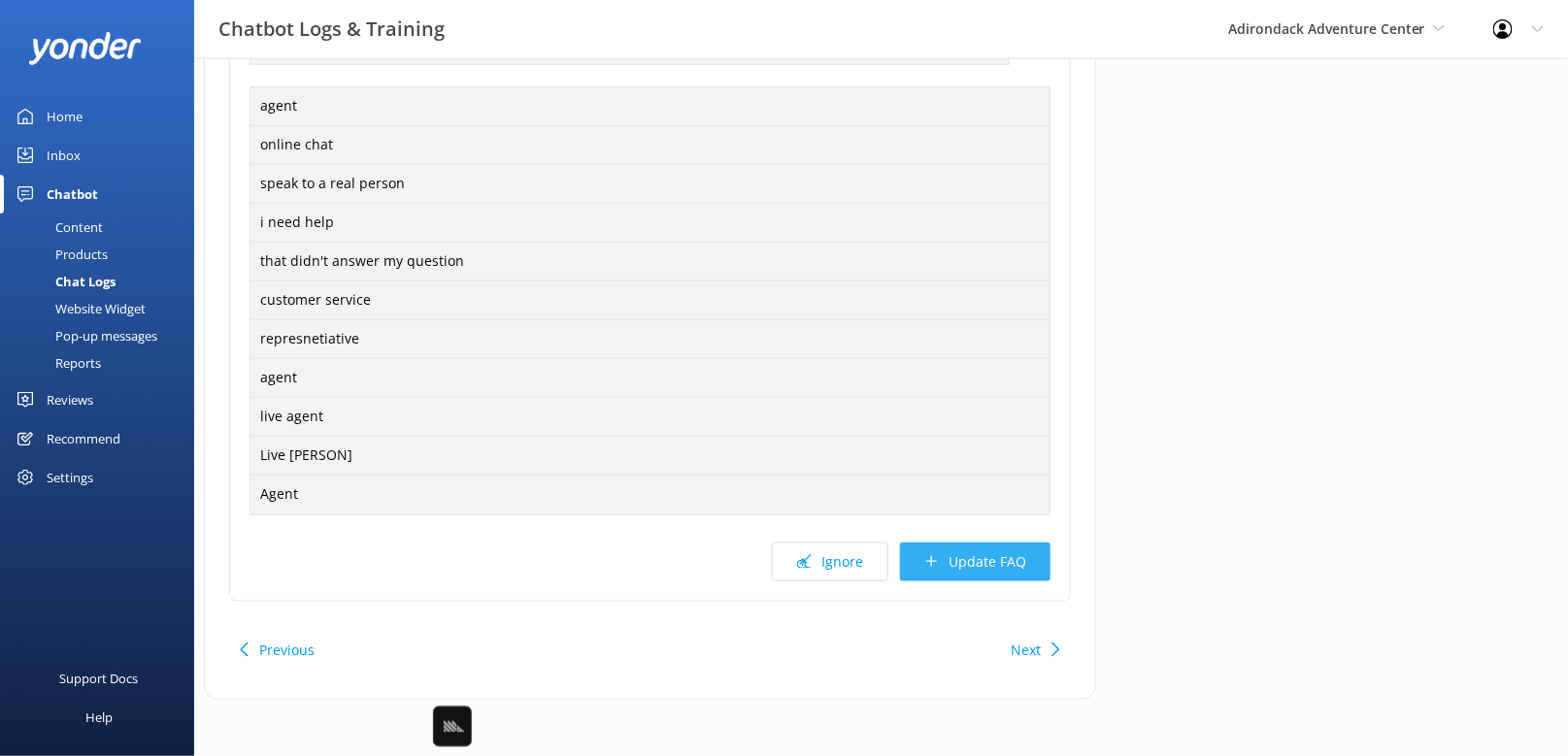 click on "Update FAQ" at bounding box center [975, 562] 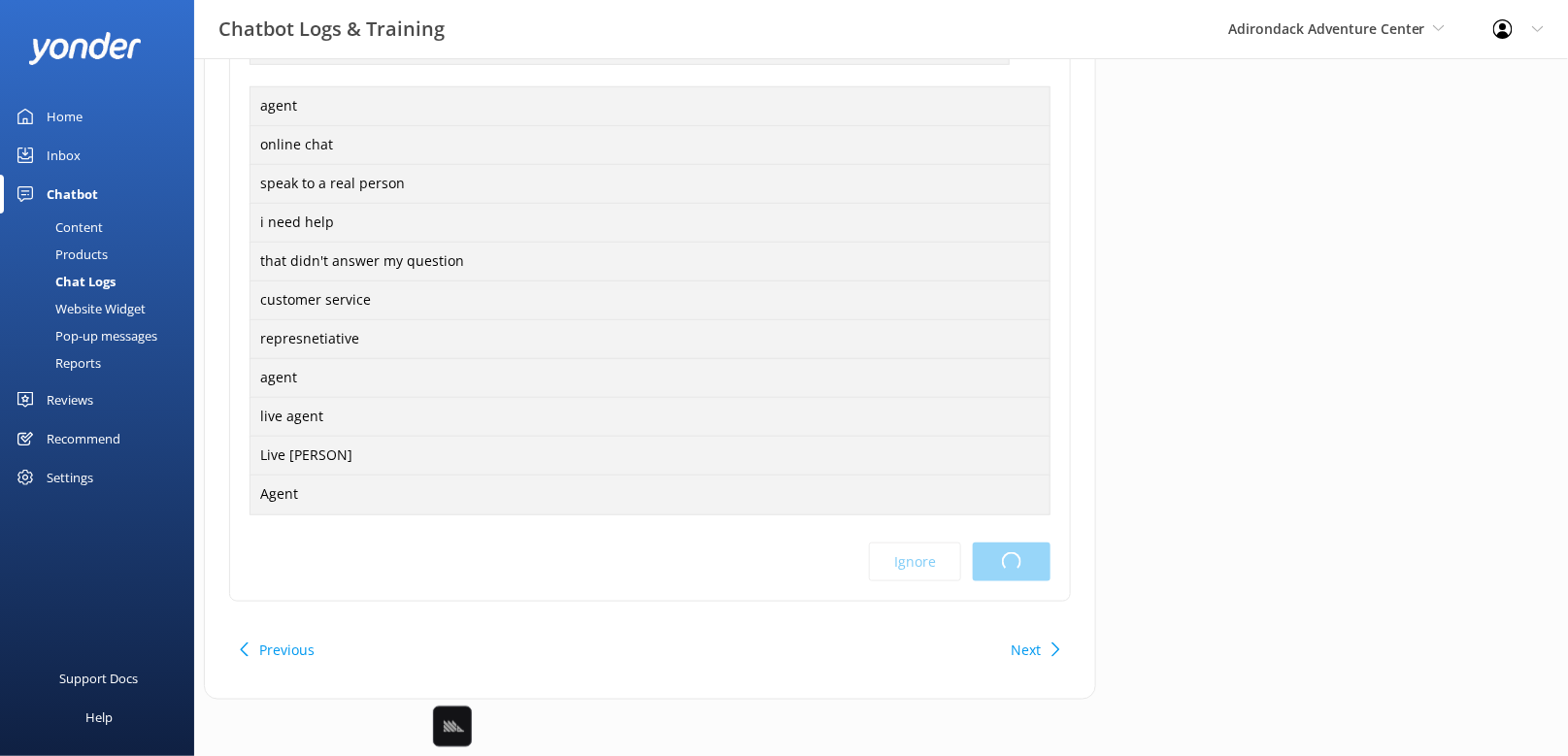 scroll, scrollTop: 0, scrollLeft: 0, axis: both 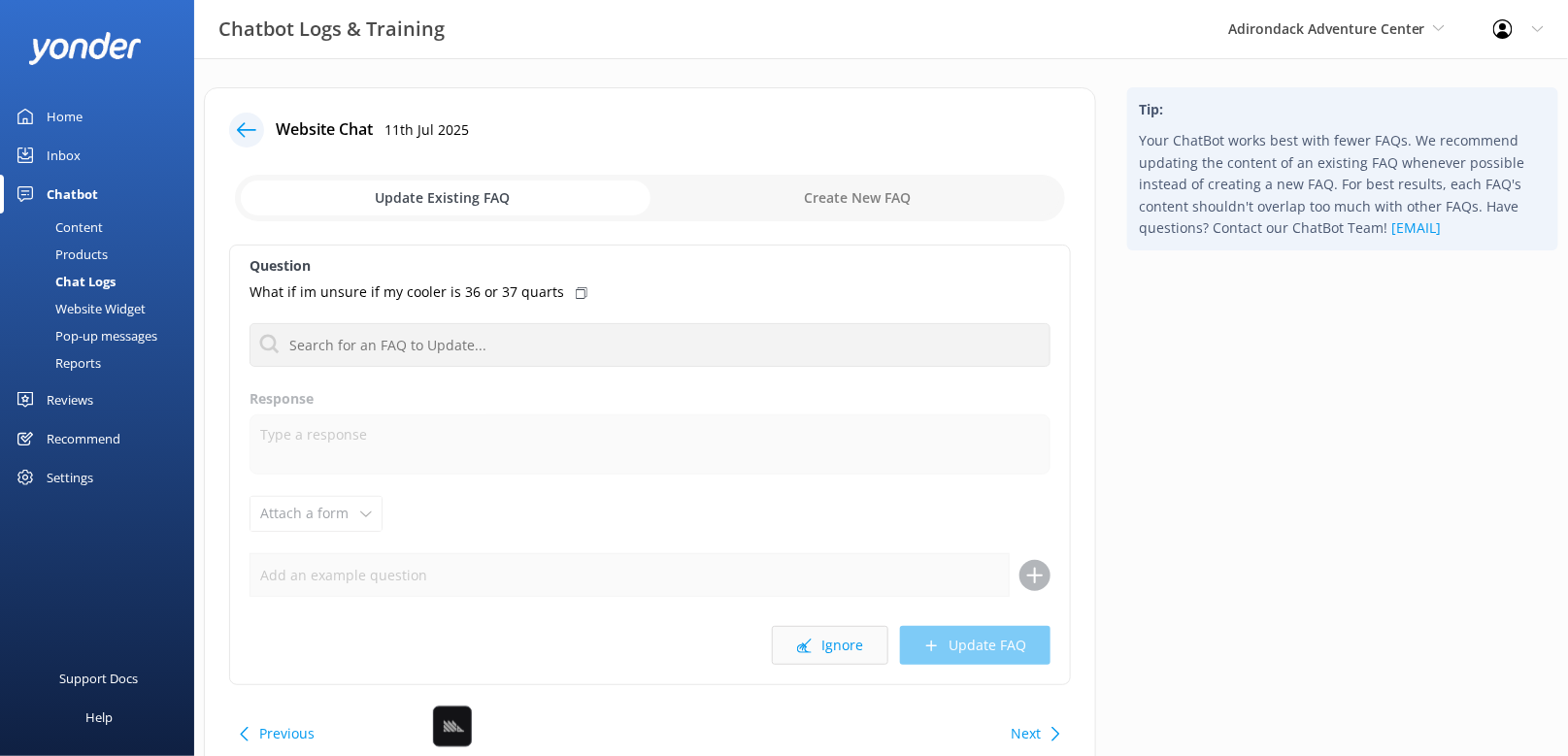 click on "Ignore" at bounding box center [830, 645] 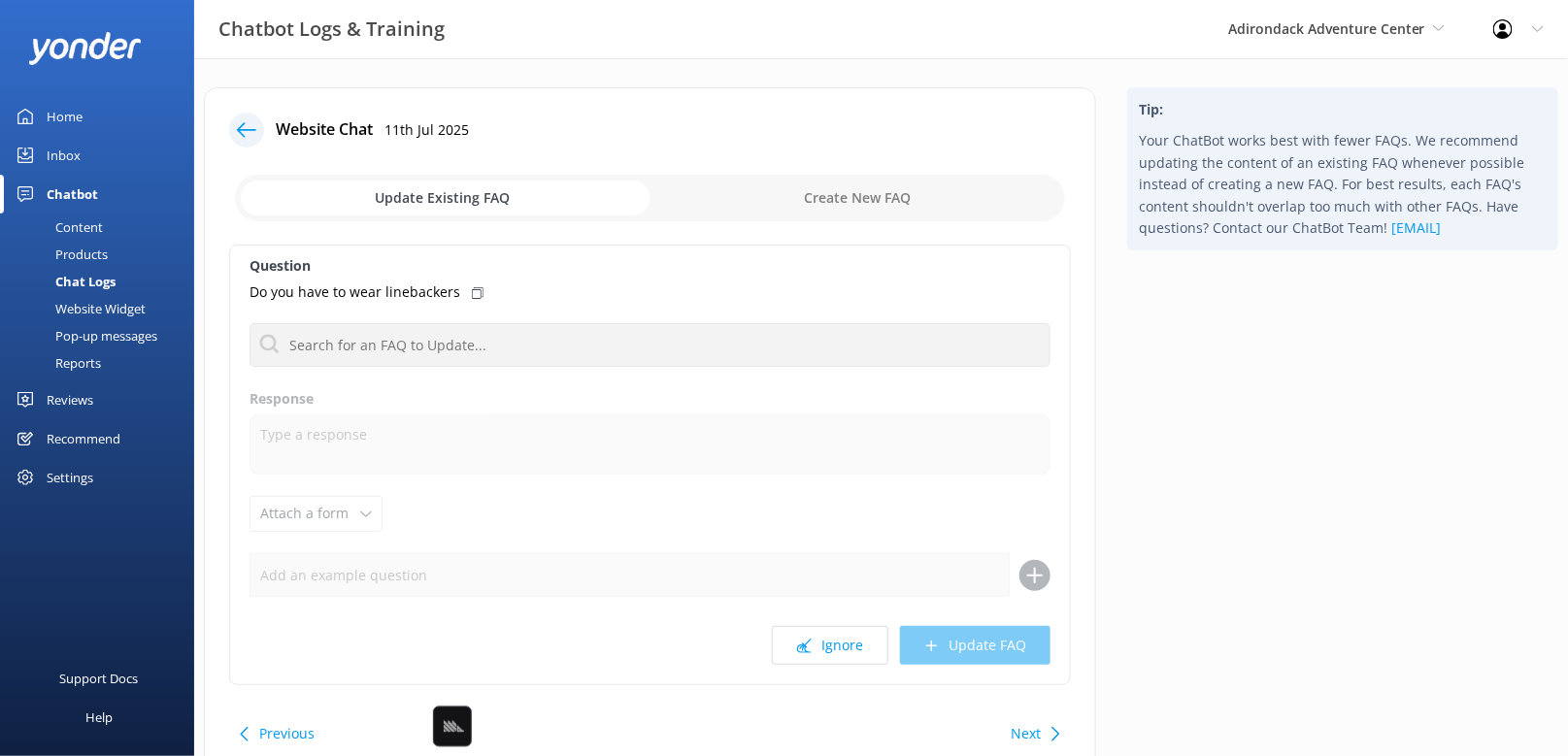 click on "Next" at bounding box center [1025, 734] 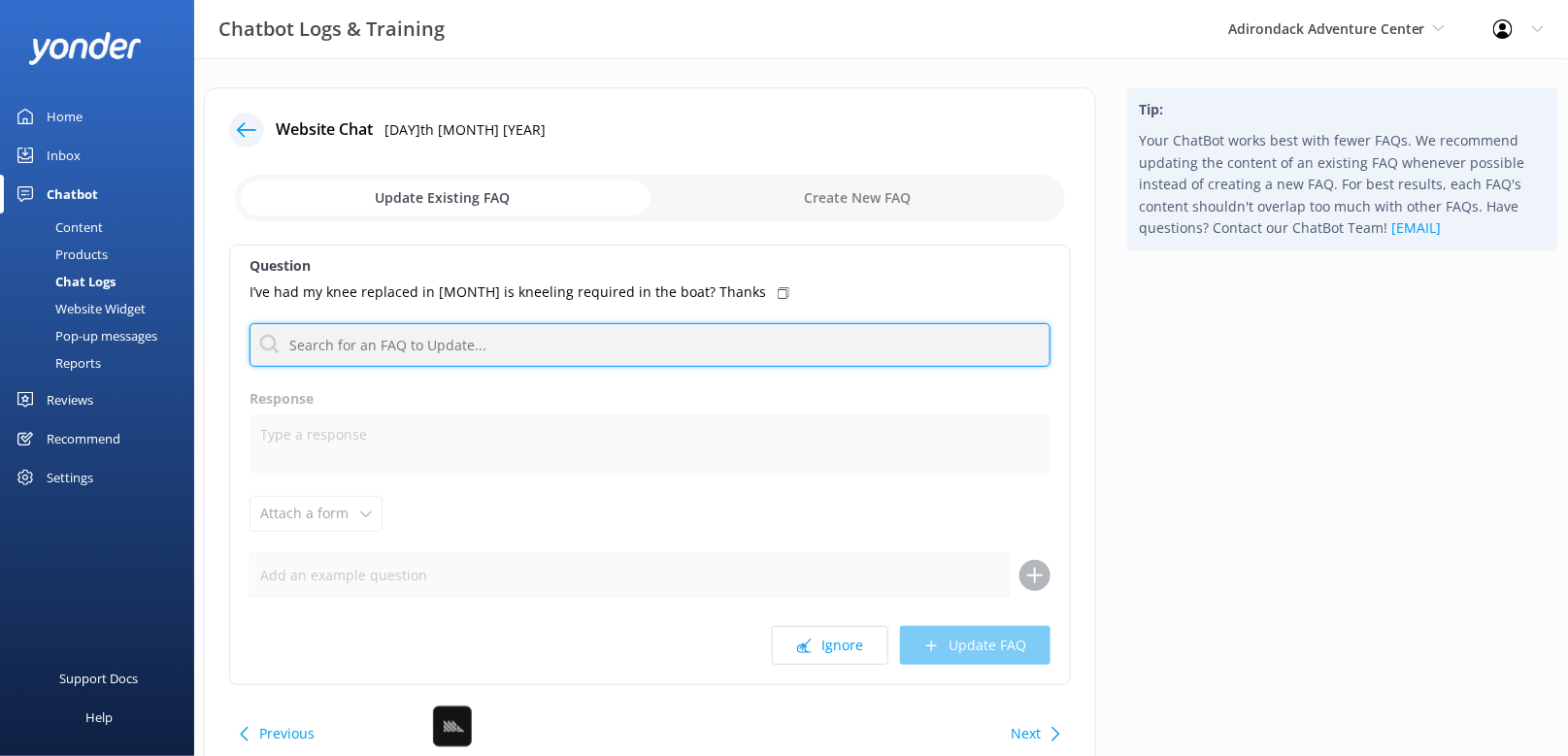 click at bounding box center (650, 345) 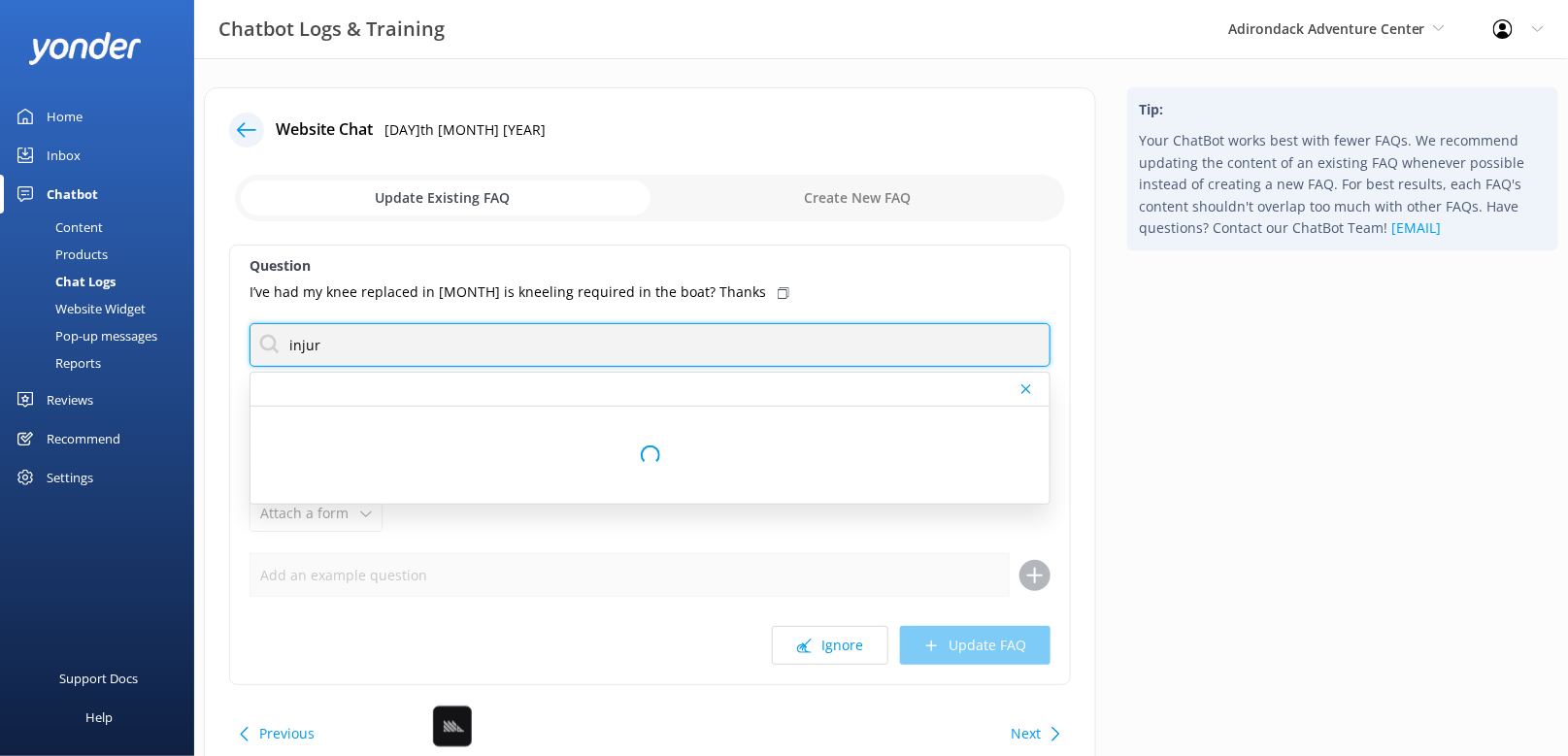 type on "injur" 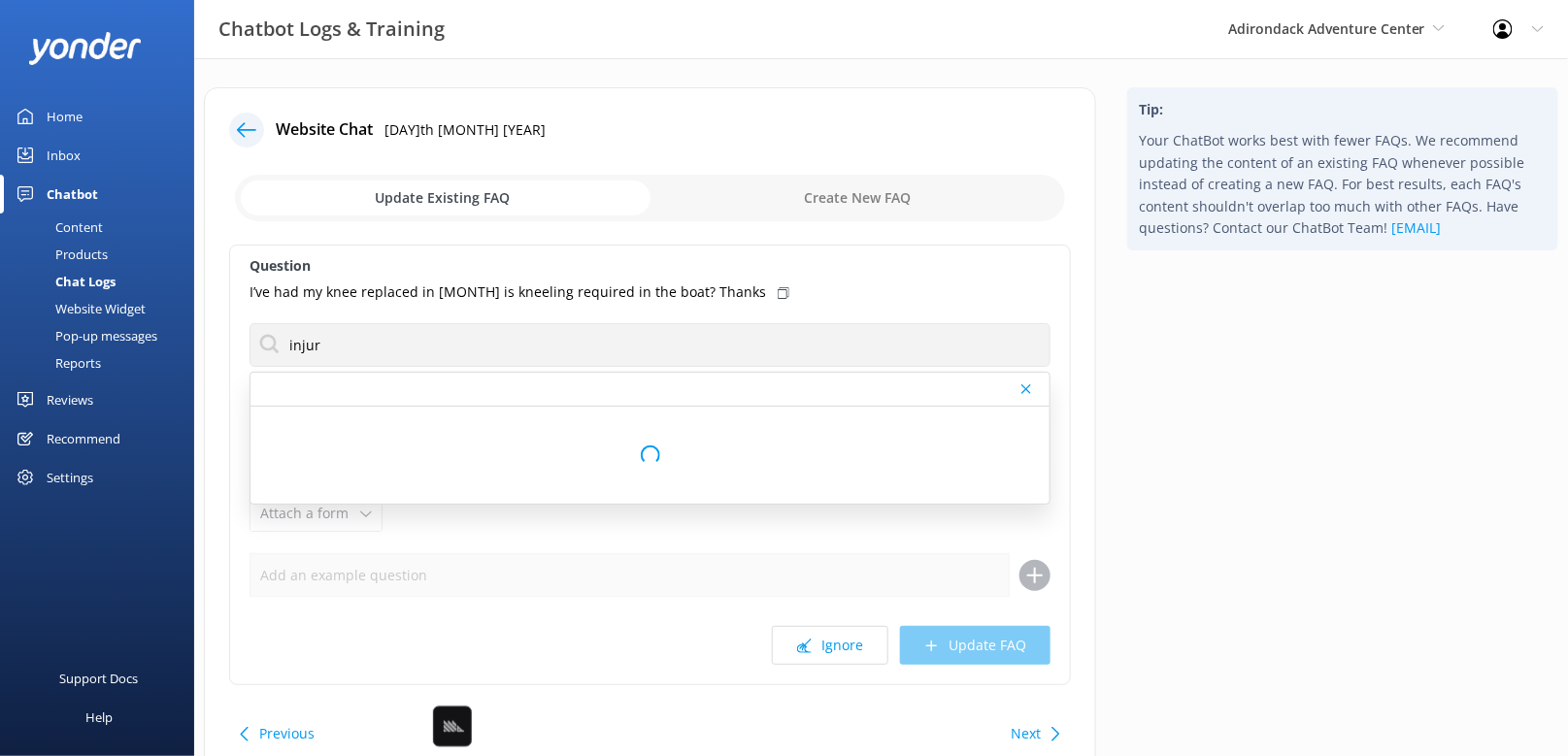 click on "I’ve had my knee replaced in April is kneeling required in the boat?  Thanks" at bounding box center [650, 292] 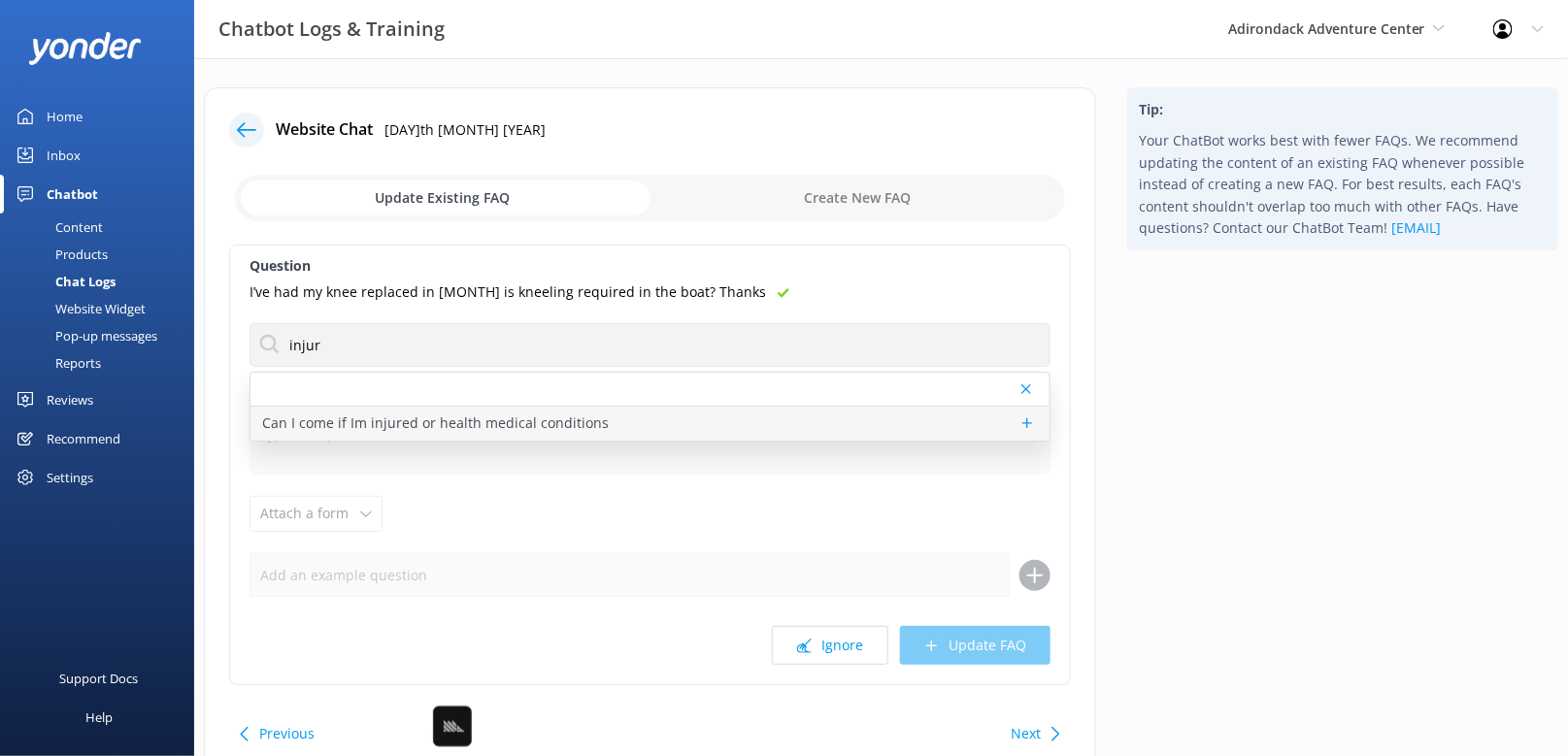 click on "Can I come if Im injured or health medical conditions" at bounding box center (650, 423) 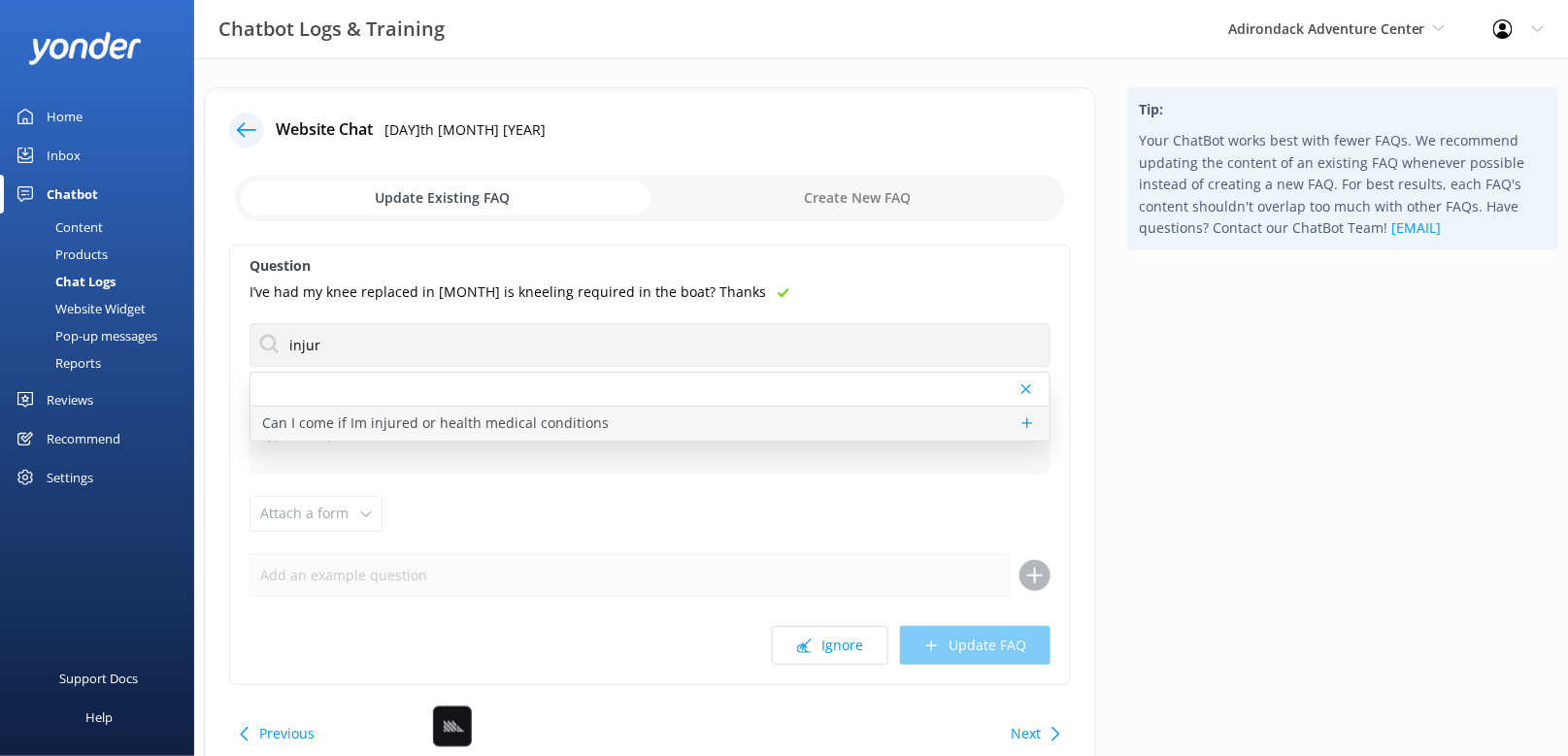 type on "Please consult your doctor if you are injured or have any pre-existing medical conditions." 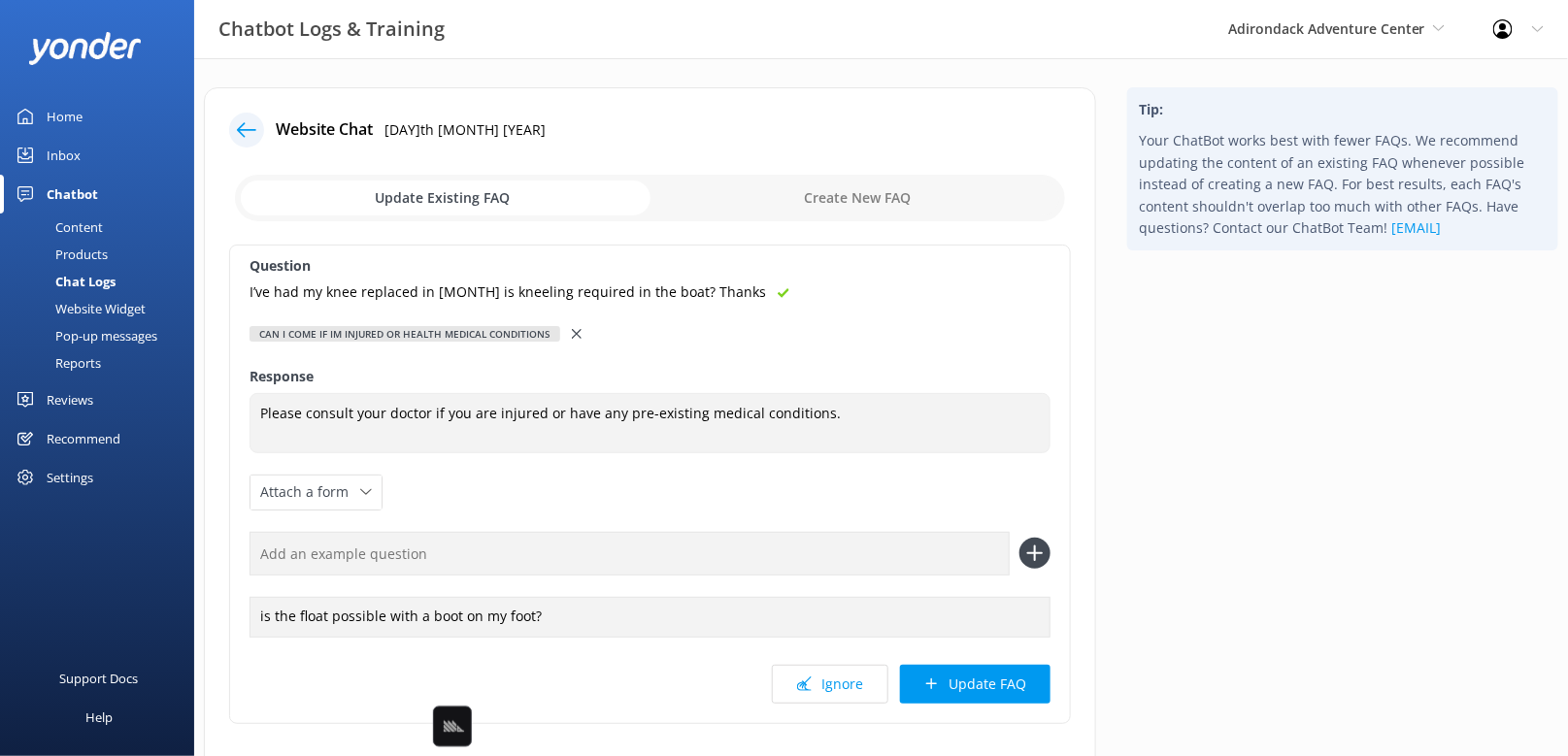 click at bounding box center (629, 553) 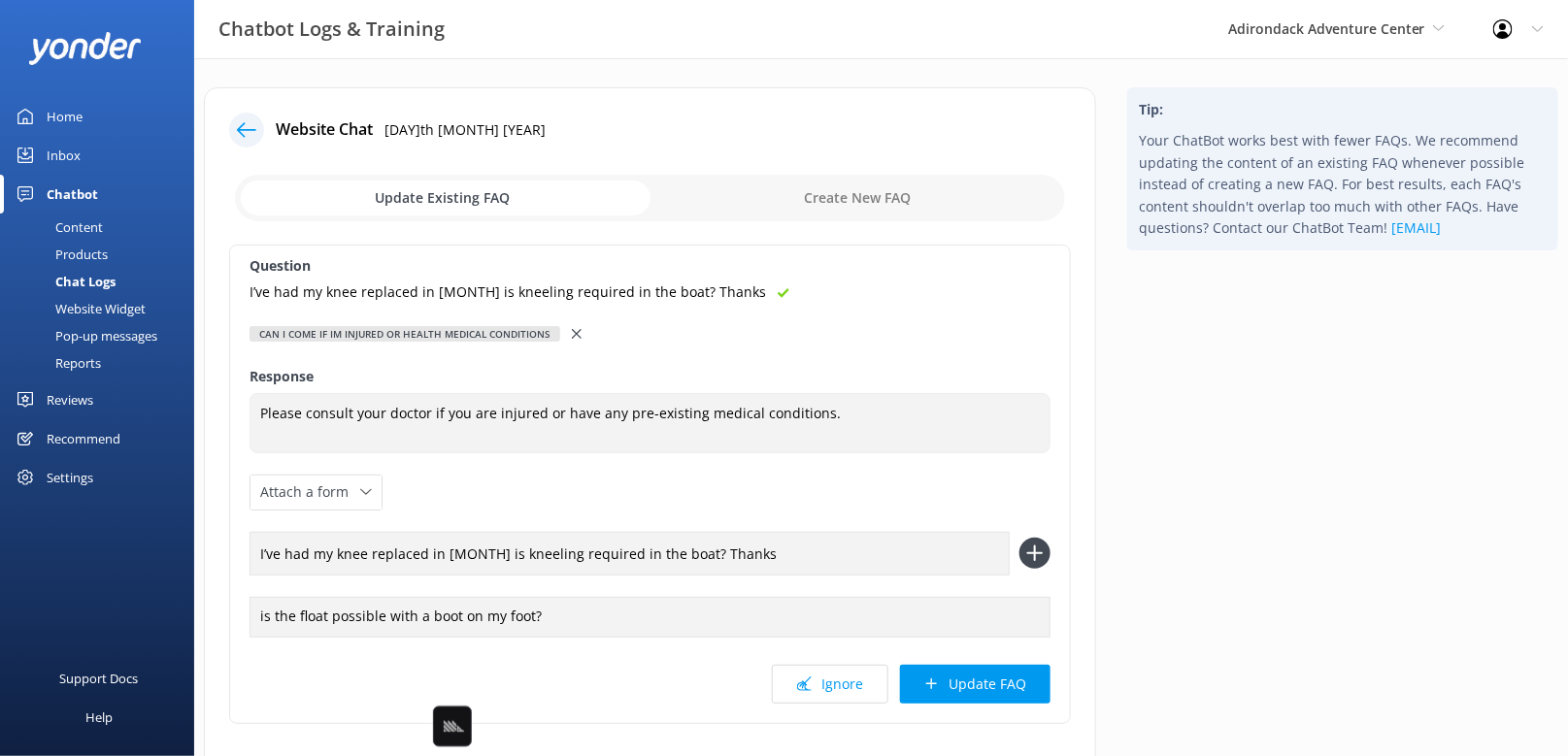 type on "I’ve had my knee replaced in April is kneeling required in the boat?  Thanks" 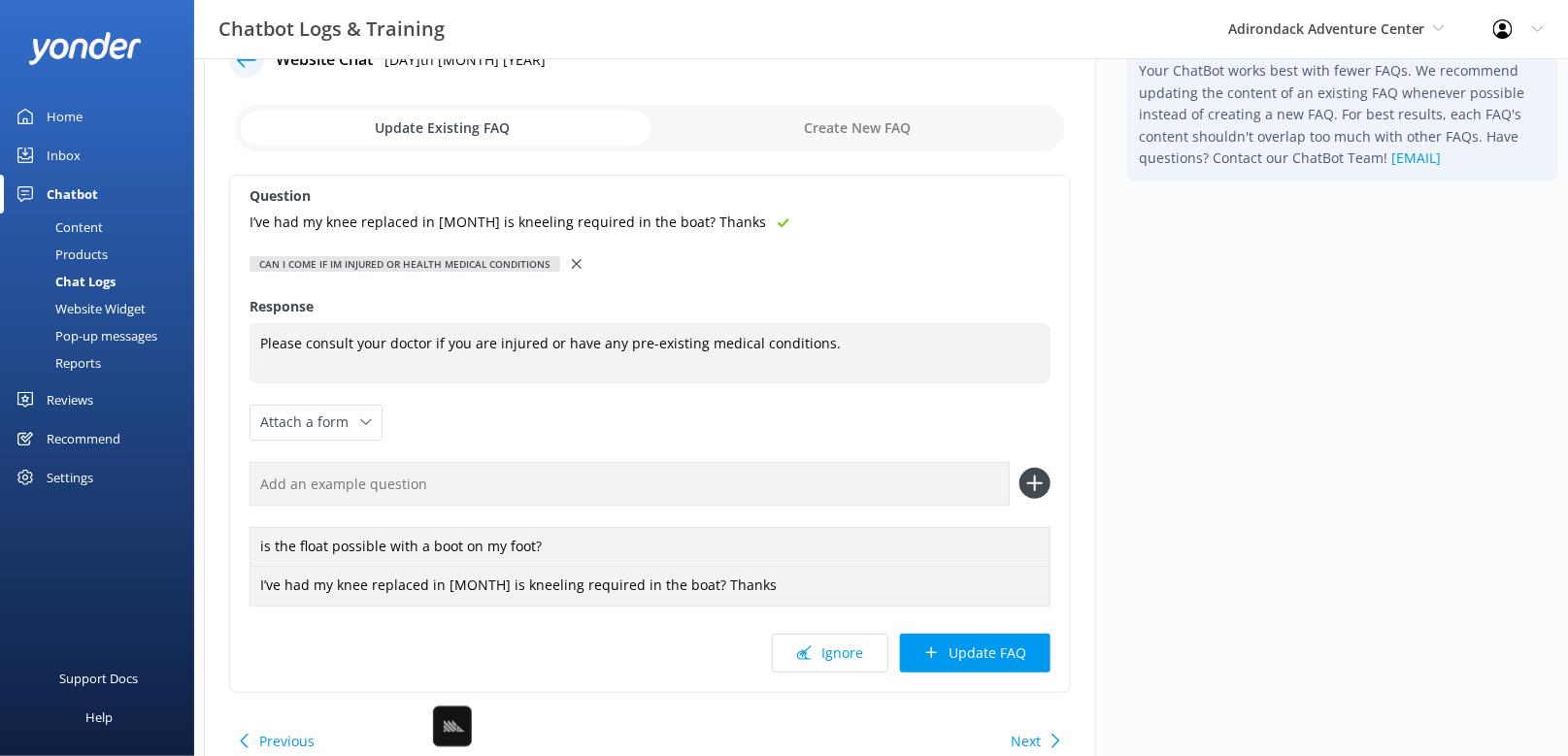 scroll, scrollTop: 81, scrollLeft: 0, axis: vertical 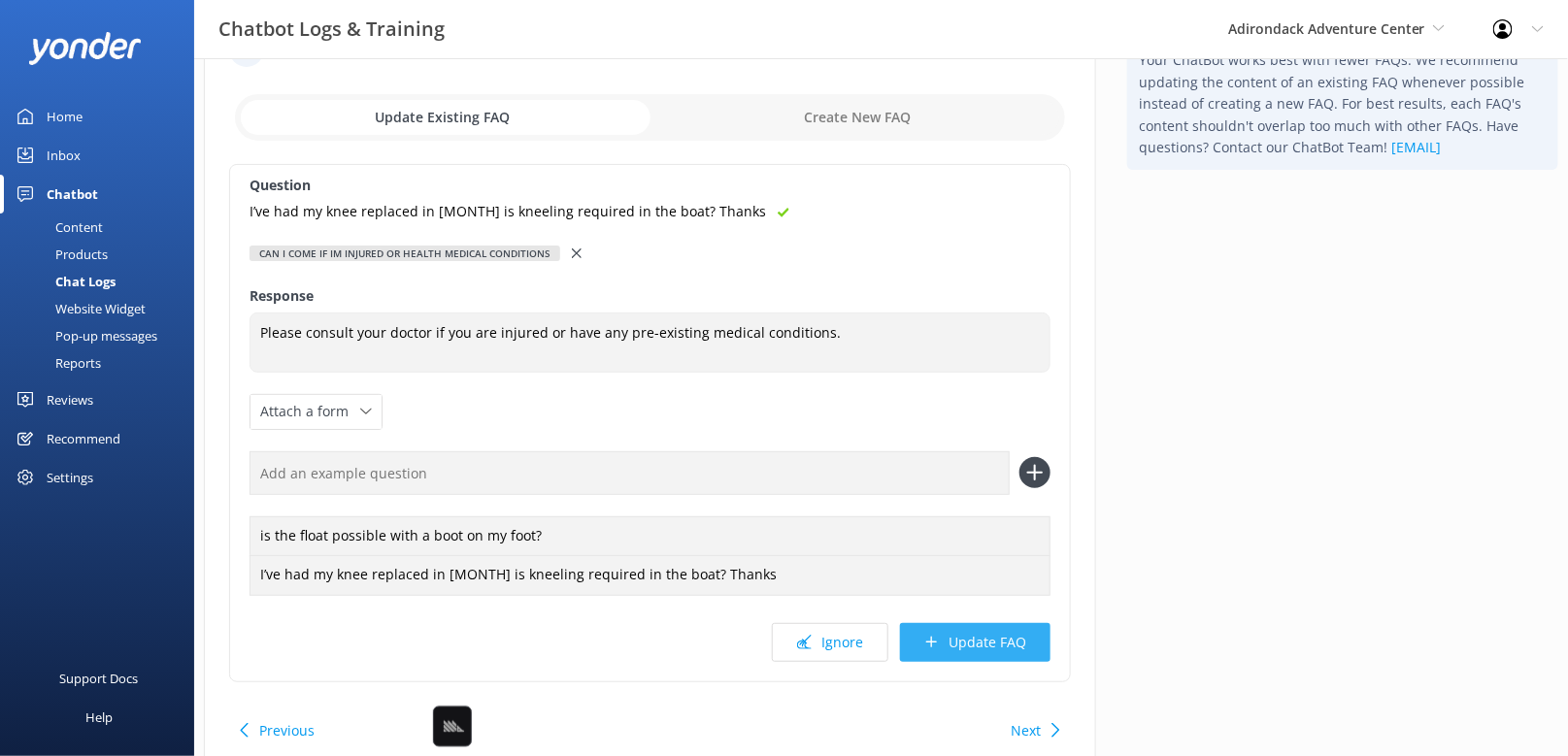 click on "Update FAQ" at bounding box center (975, 642) 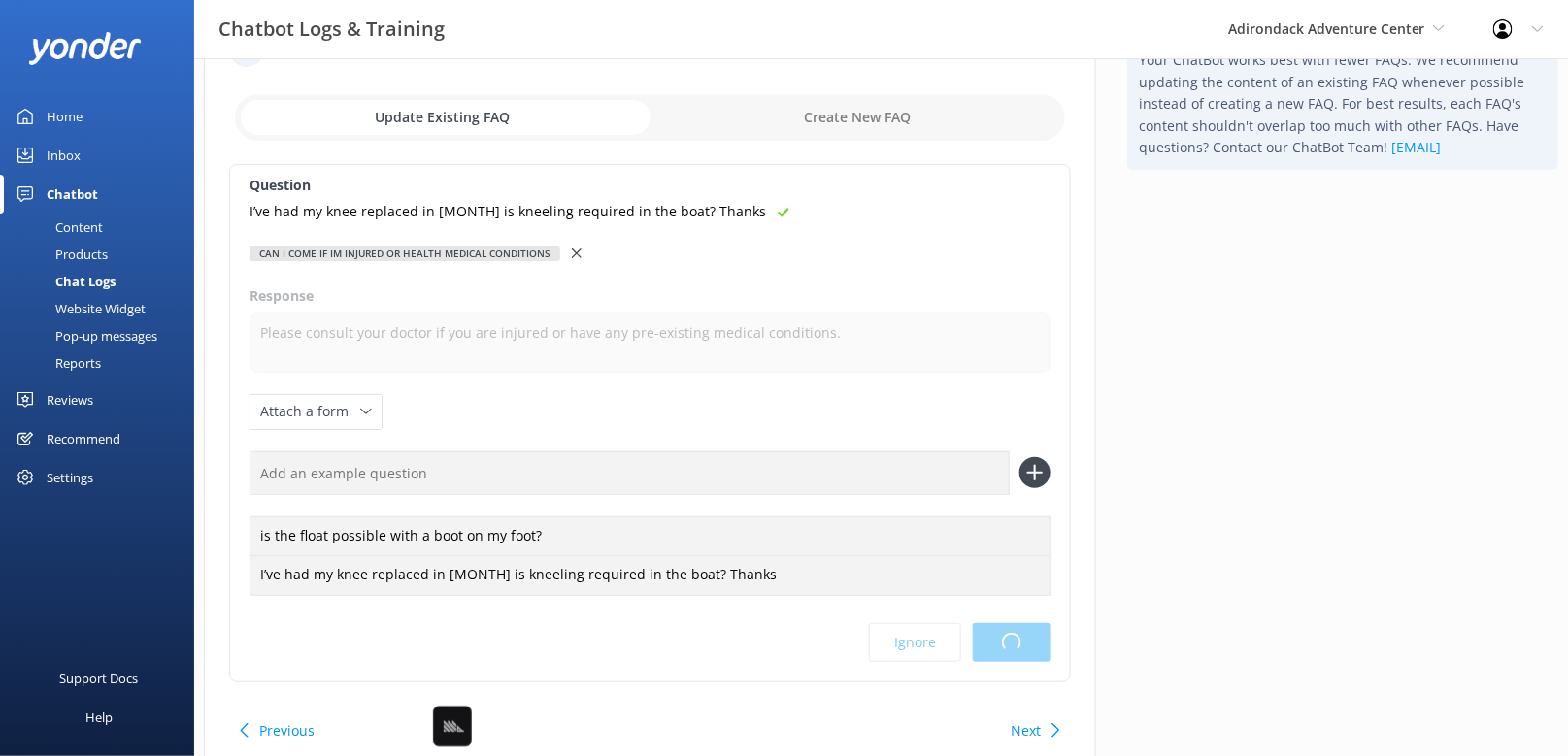 scroll, scrollTop: 0, scrollLeft: 0, axis: both 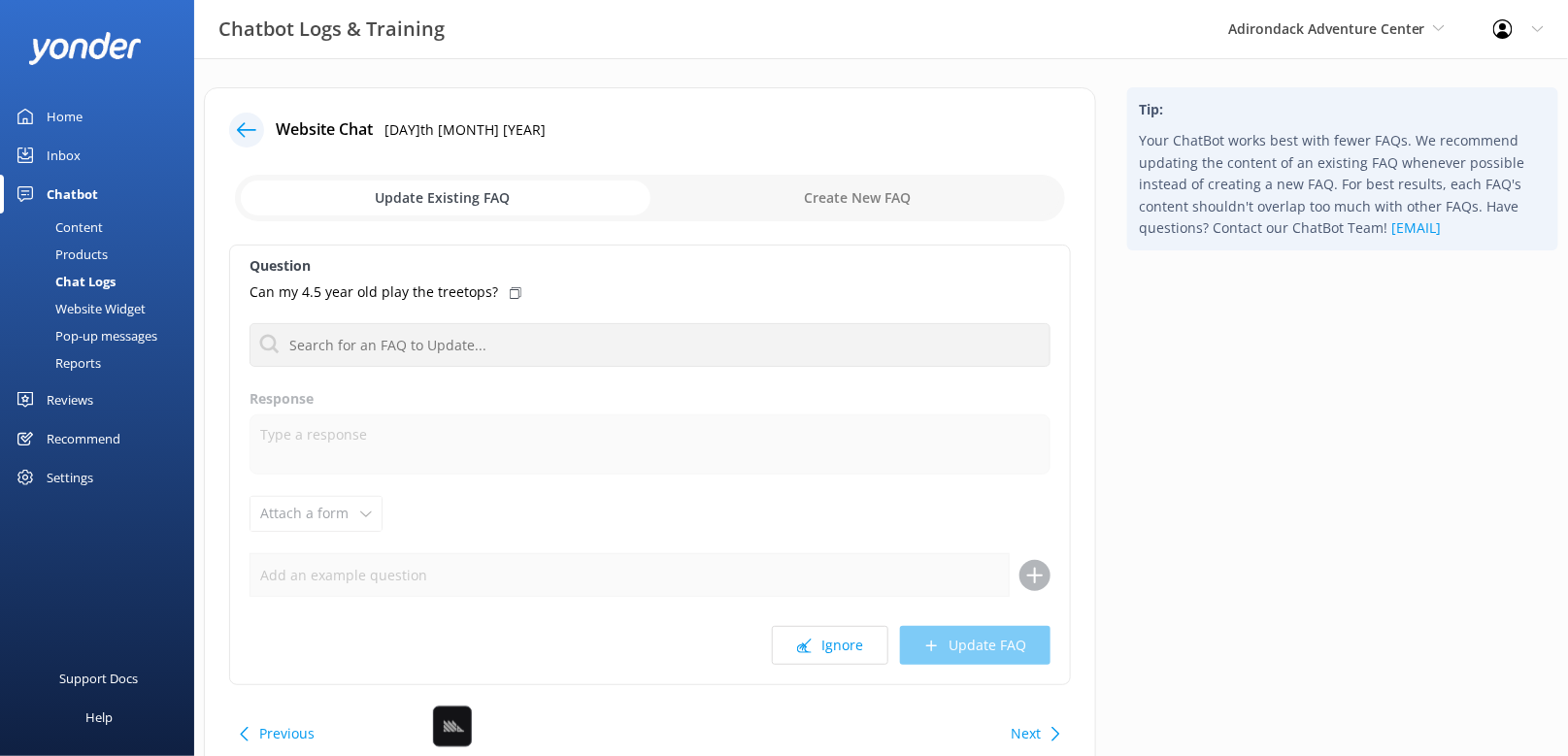 click on "Question Can my 4.5 year old play the treetops? Can I come if Im injured or health medical conditions Response Attach a form Leave contact details Check availability Ignore Update FAQ" at bounding box center (650, 465) 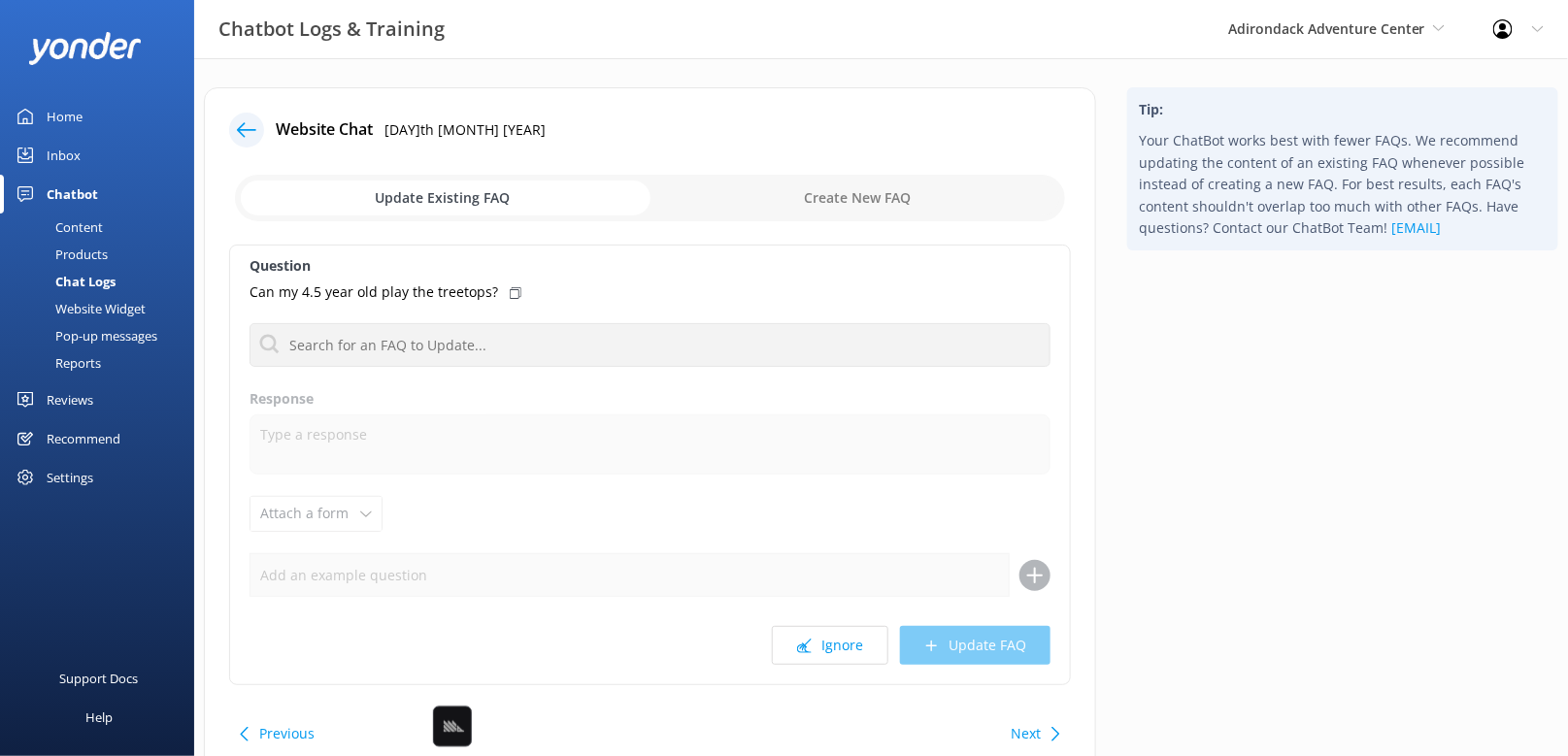 click on "Next" at bounding box center (1025, 734) 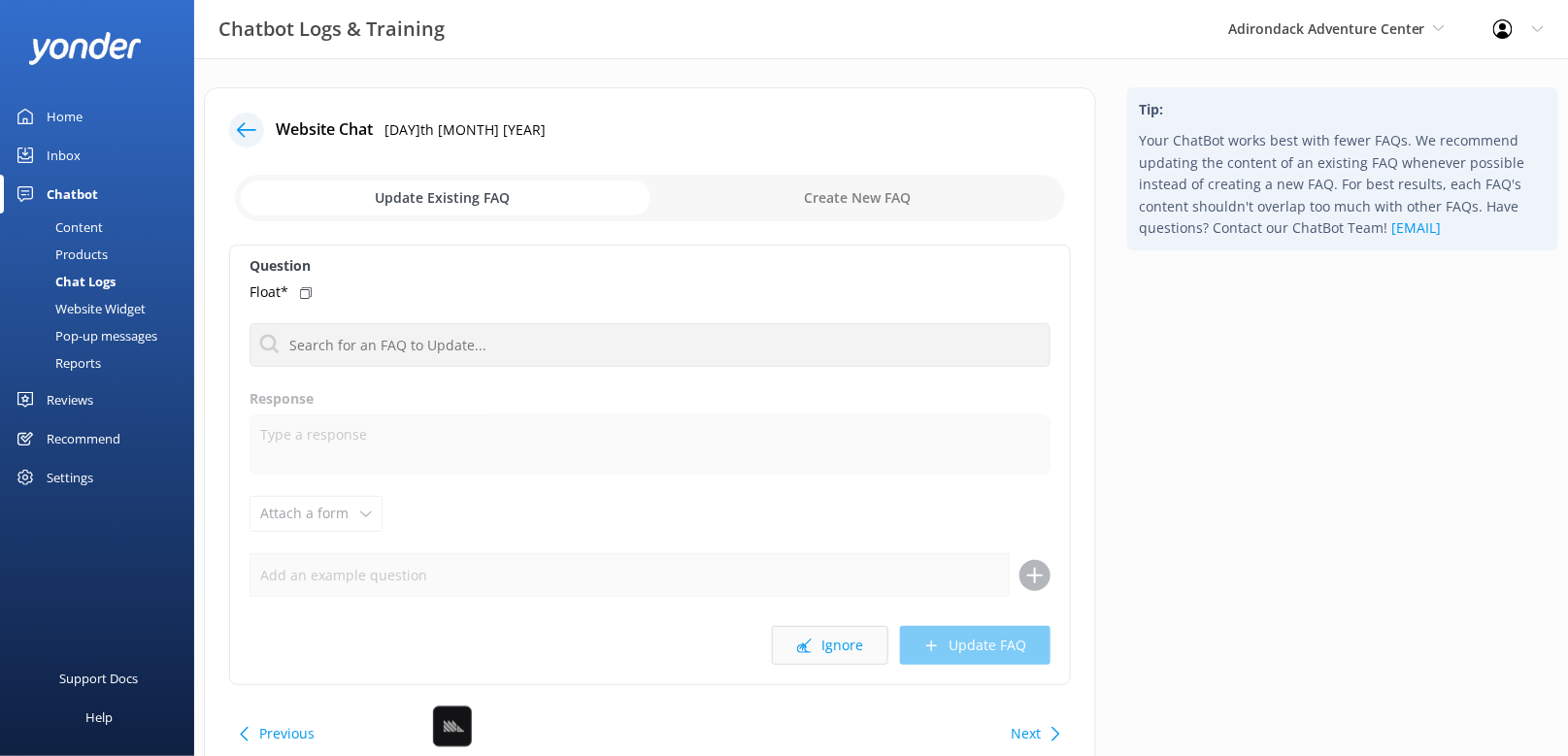 click on "Ignore" at bounding box center [830, 645] 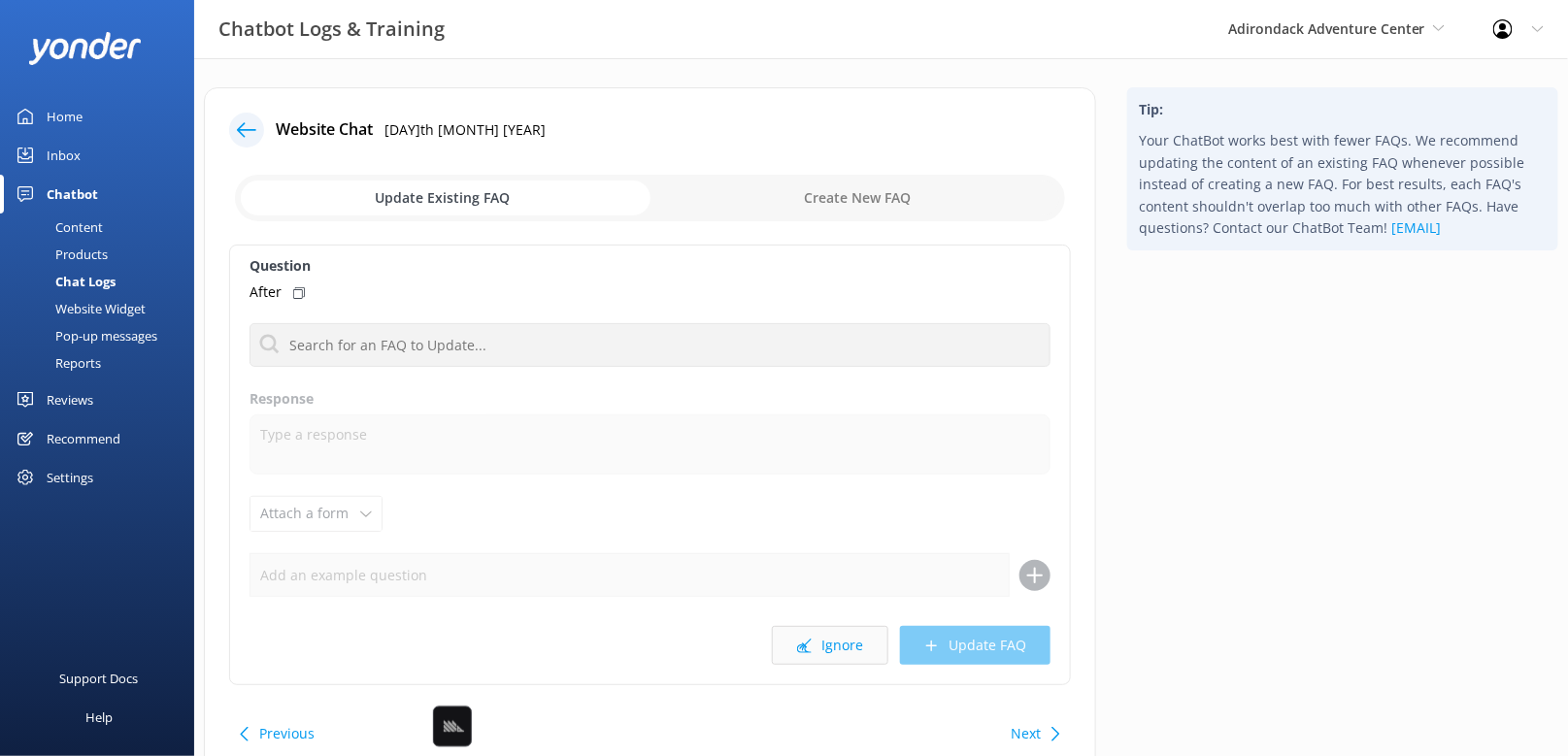 click on "Ignore" at bounding box center [830, 645] 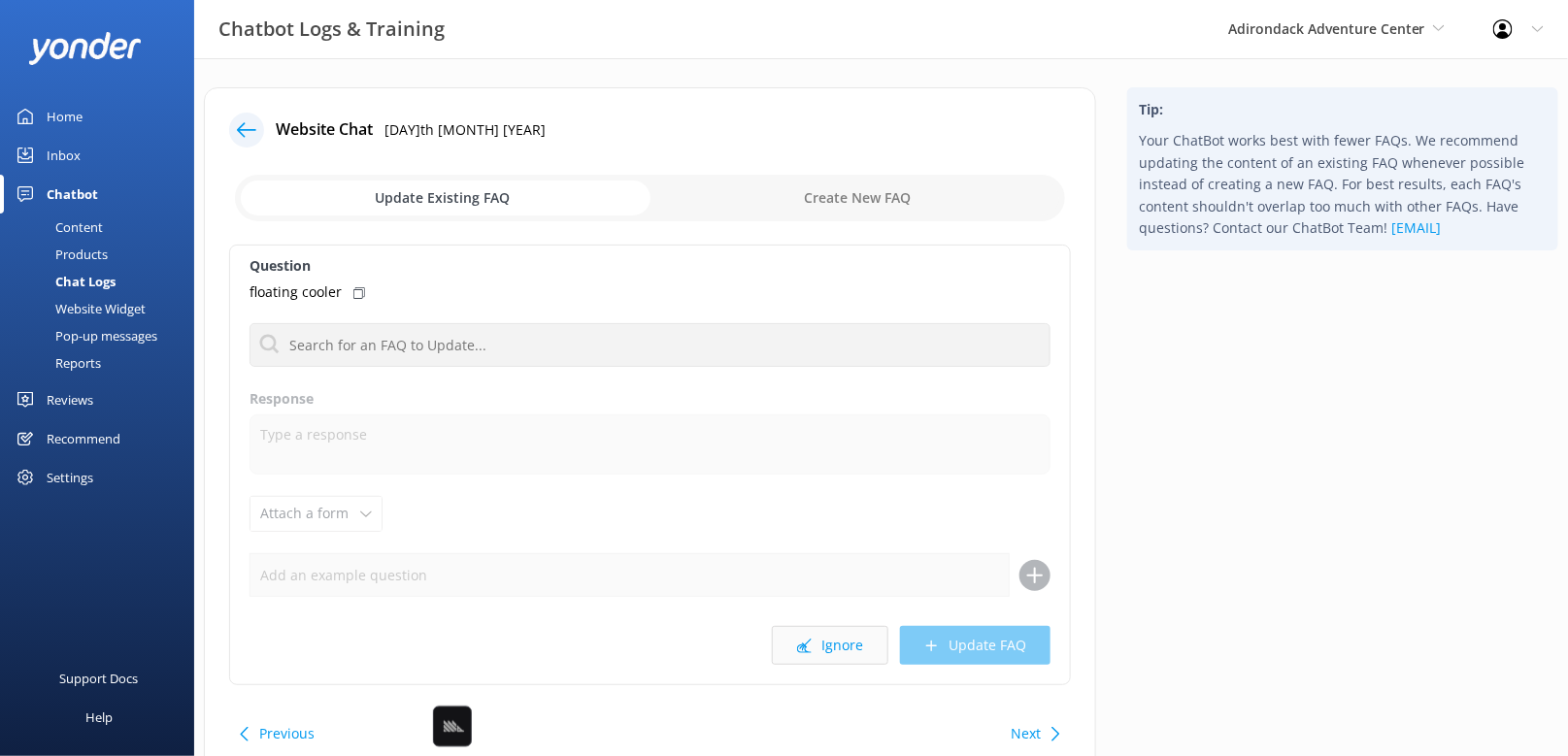 click on "Ignore" at bounding box center (830, 645) 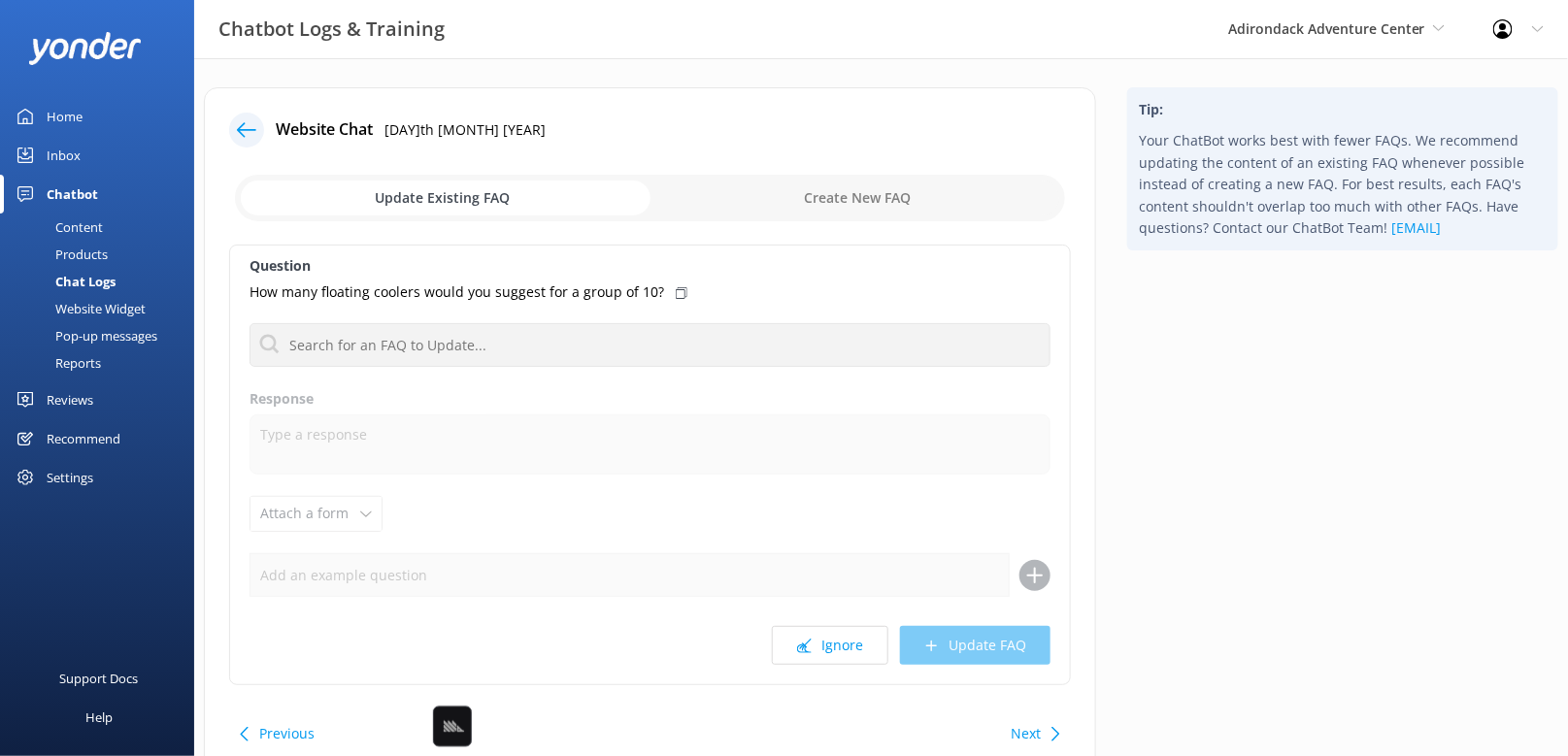 click on "Next" at bounding box center [1025, 734] 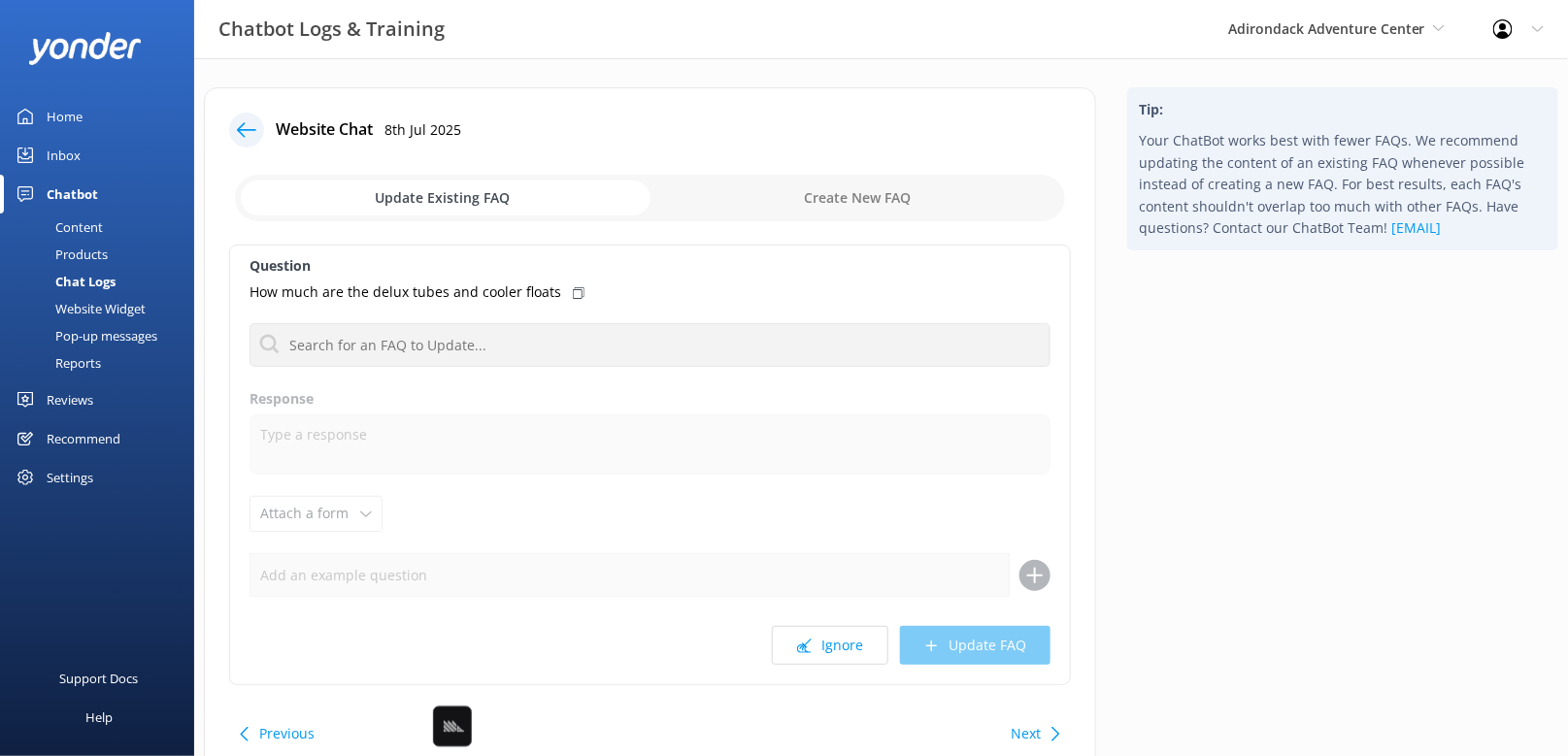click on "Next" at bounding box center (1025, 734) 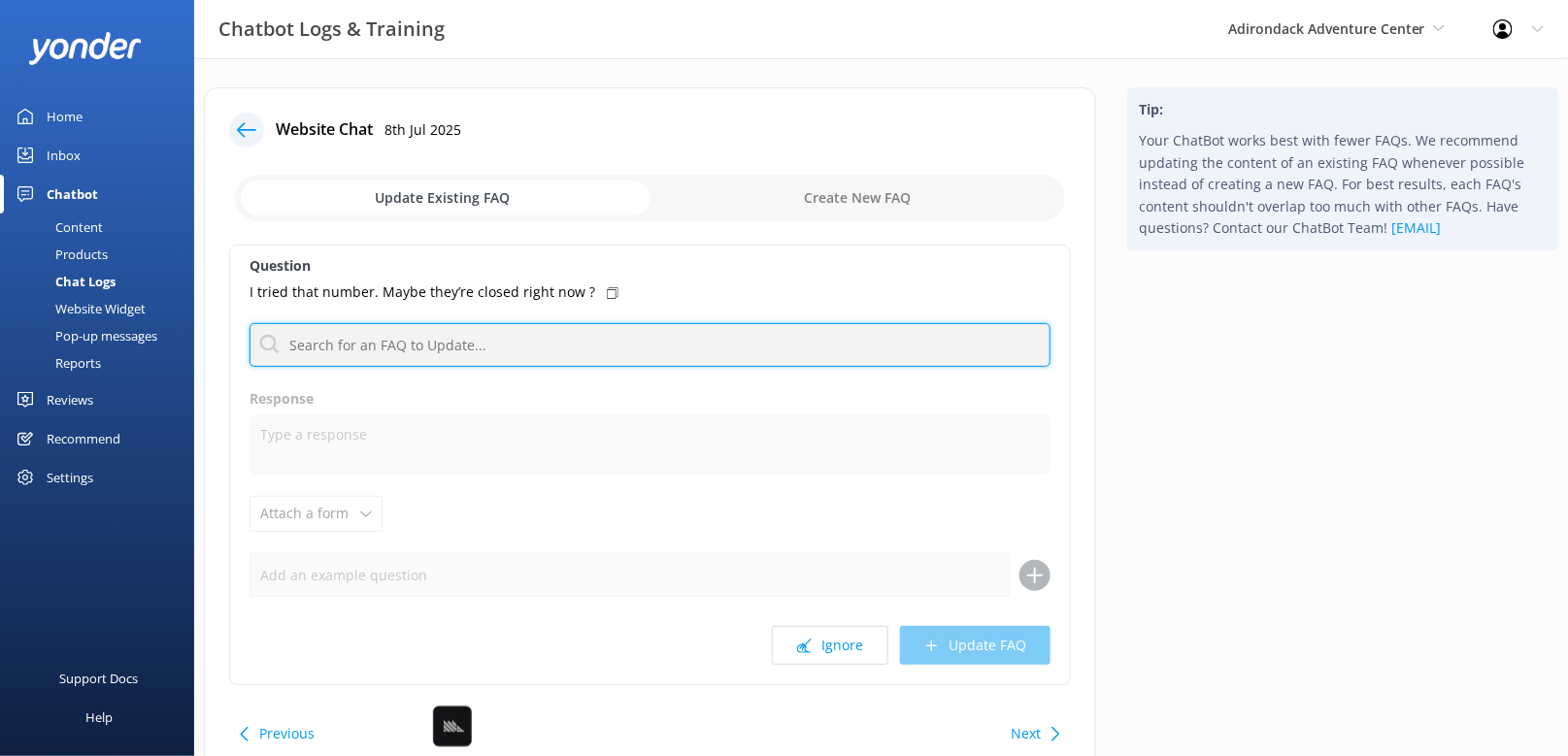 click at bounding box center [650, 345] 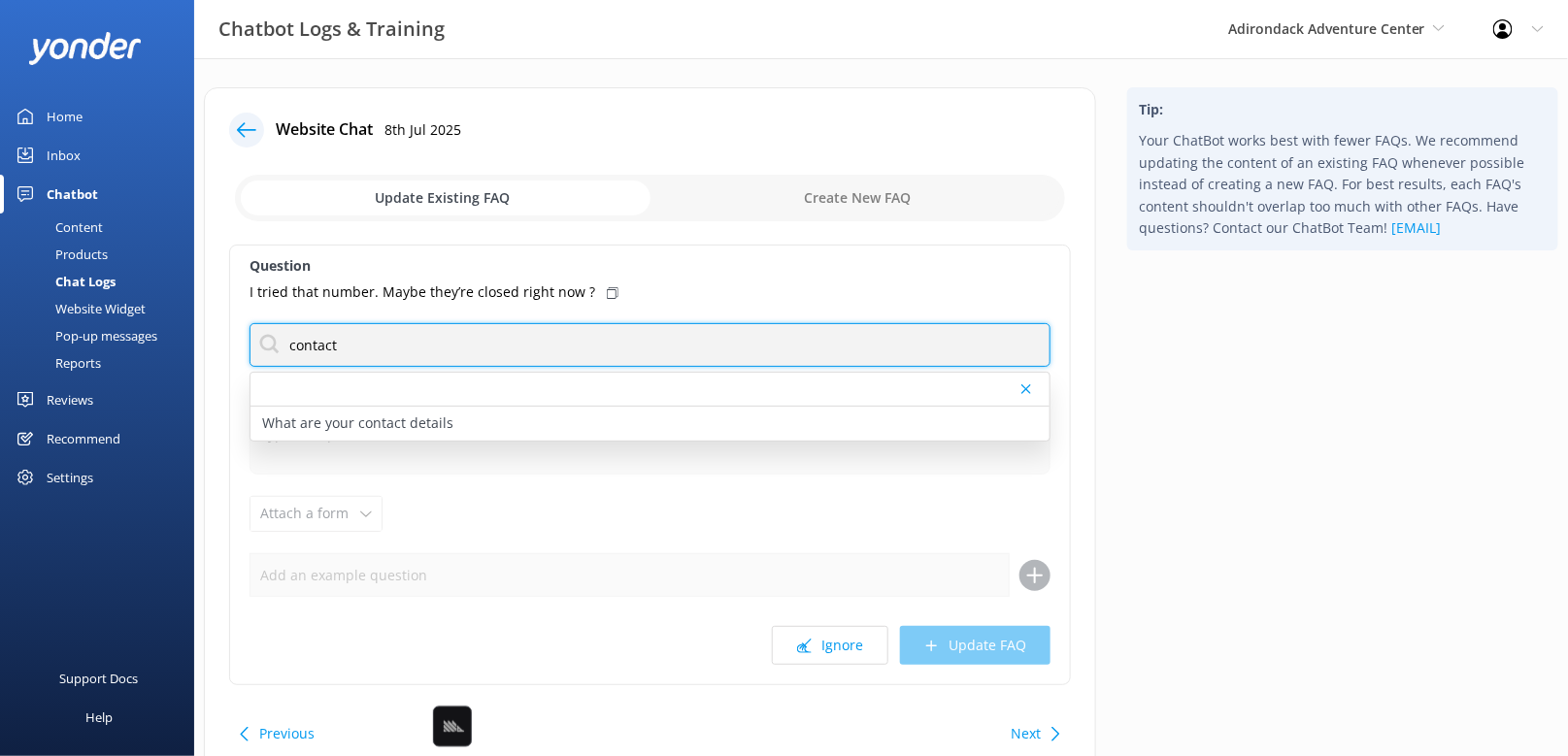 type on "contact" 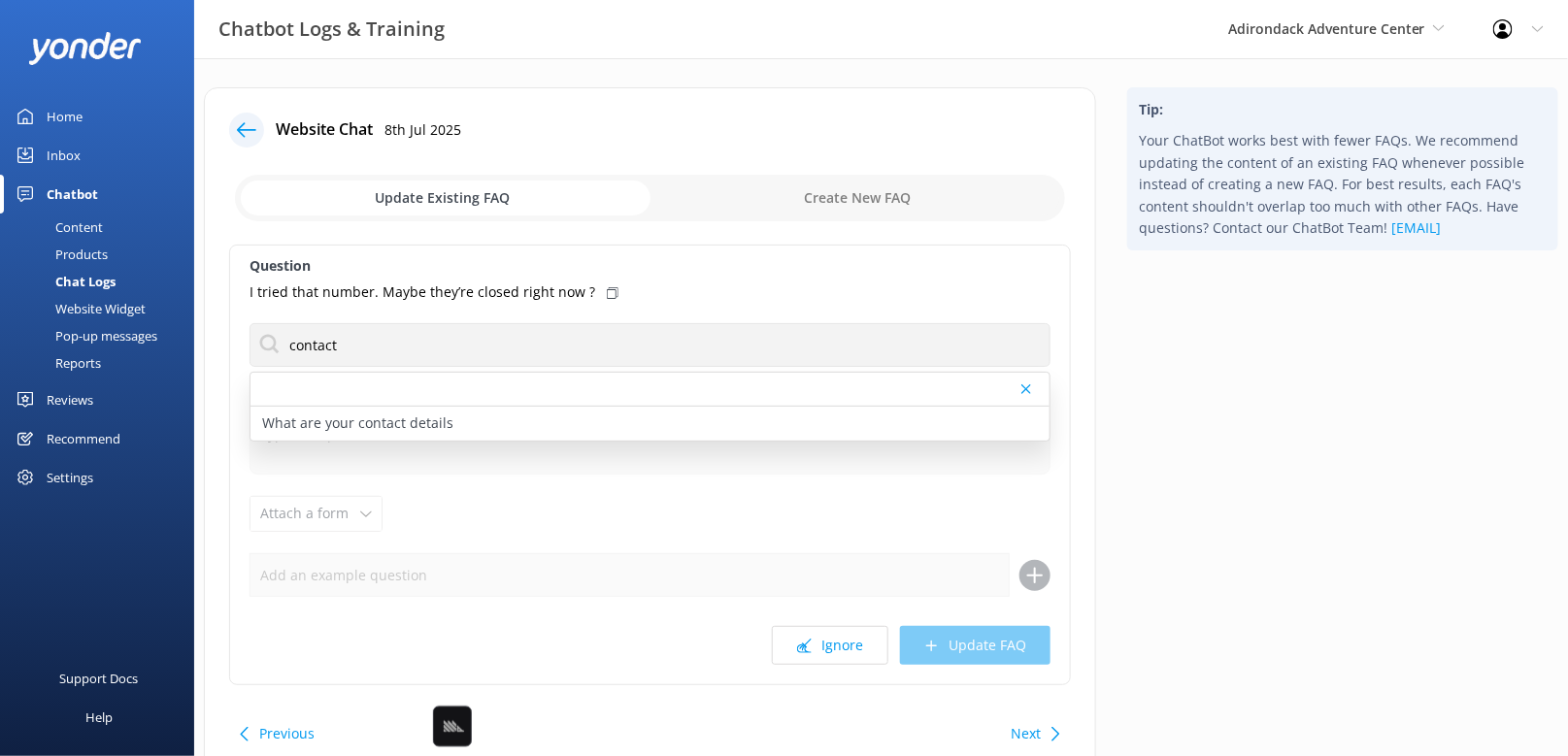 click on "I tried that number. Maybe they’re closed right now ?" at bounding box center [650, 292] 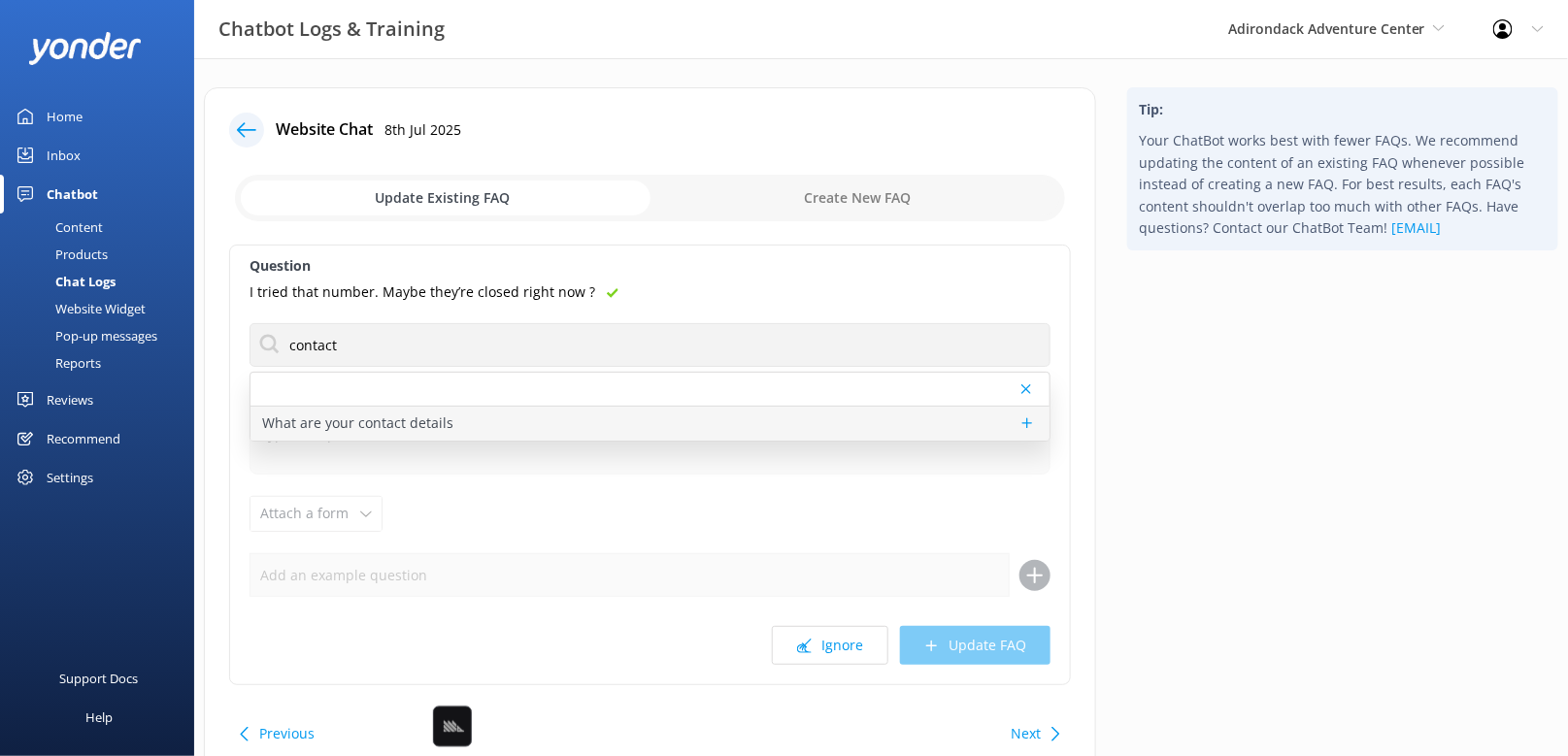 click on "What are your contact details" at bounding box center (650, 423) 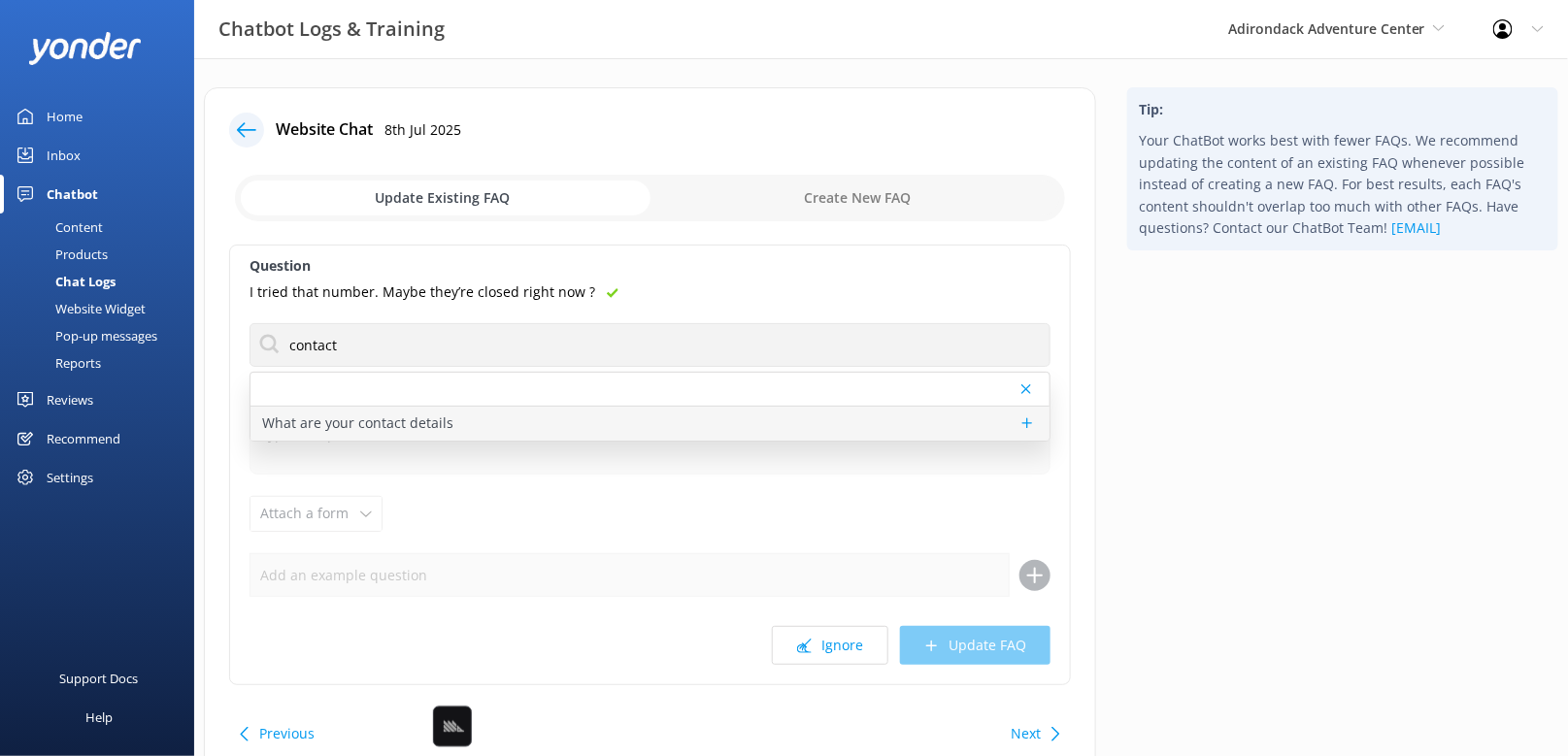 type on "You can contact the Adirondack Adventure Center team at (518) 696-6133, or by emailing Dane@adktubing.com. Visit https://adktubing.com/contact-us/." 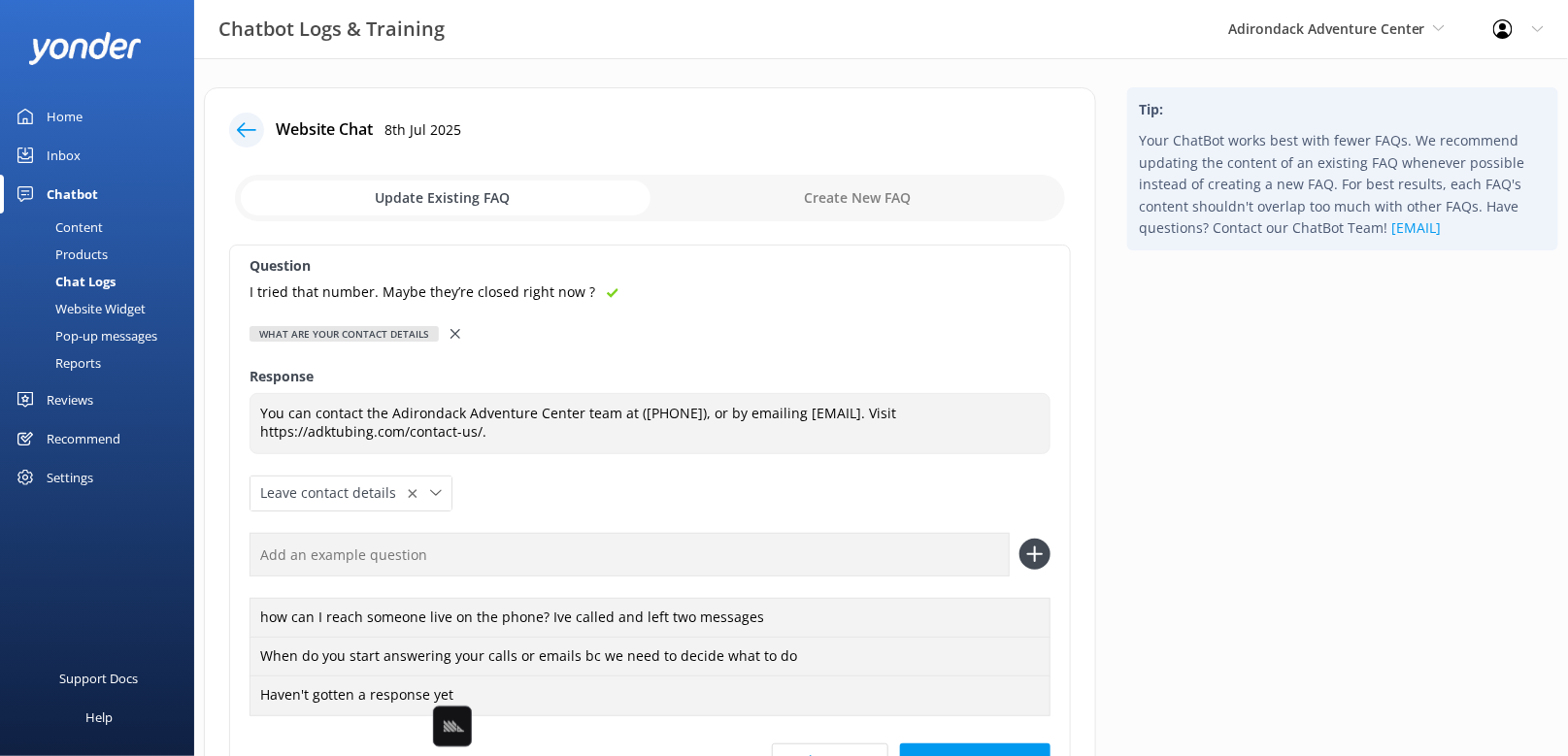 click at bounding box center (629, 554) 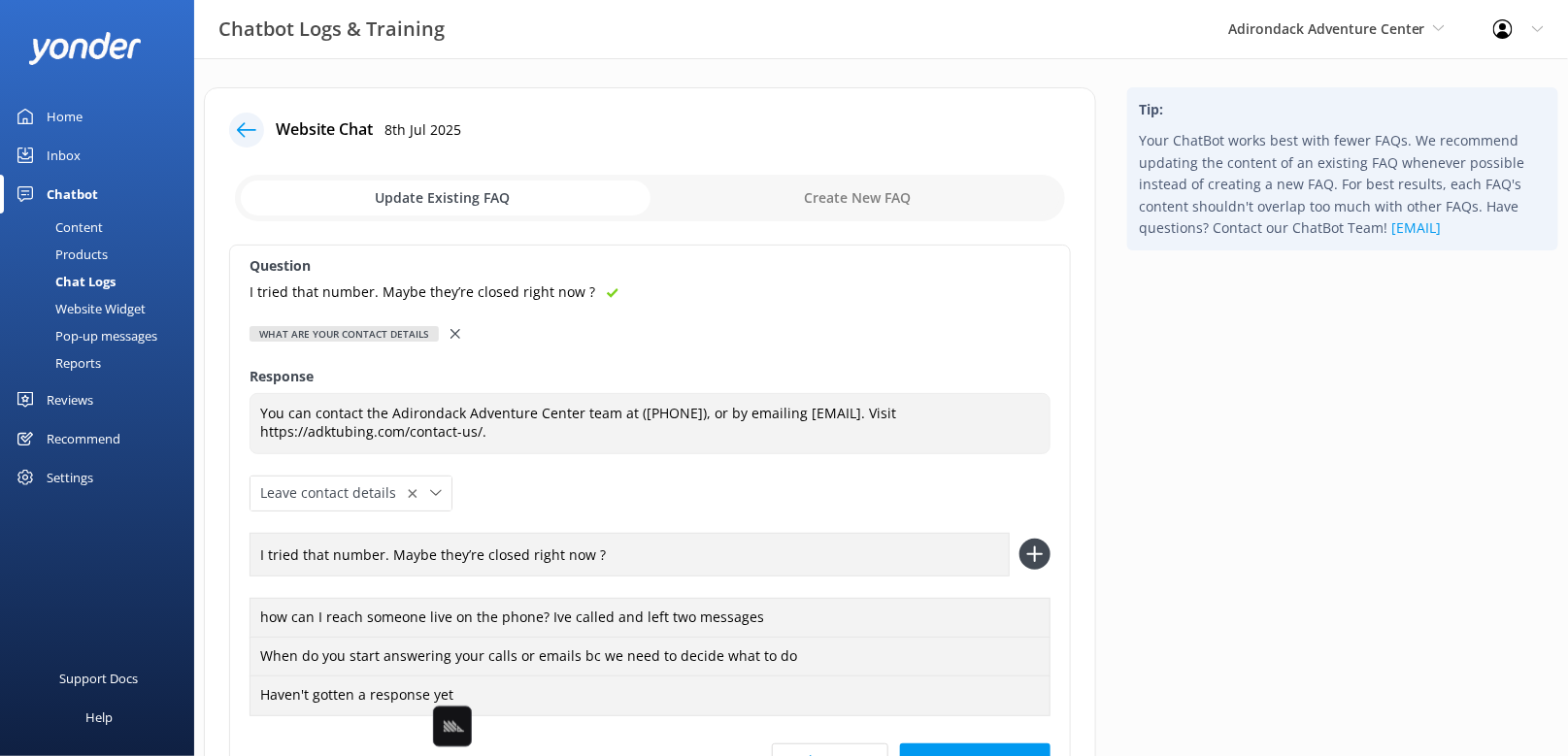 type on "I tried that number. Maybe they’re closed right now ?" 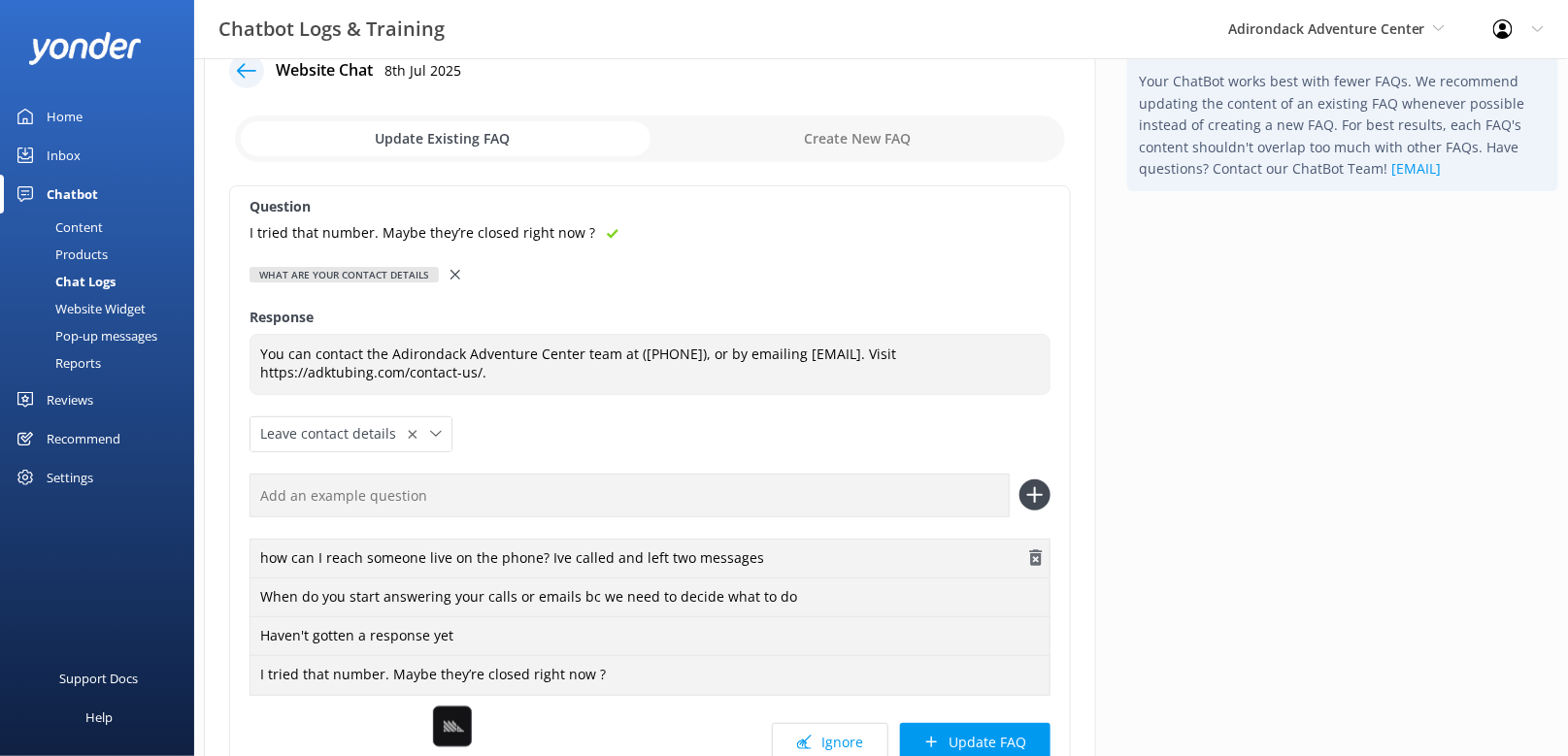 scroll, scrollTop: 66, scrollLeft: 0, axis: vertical 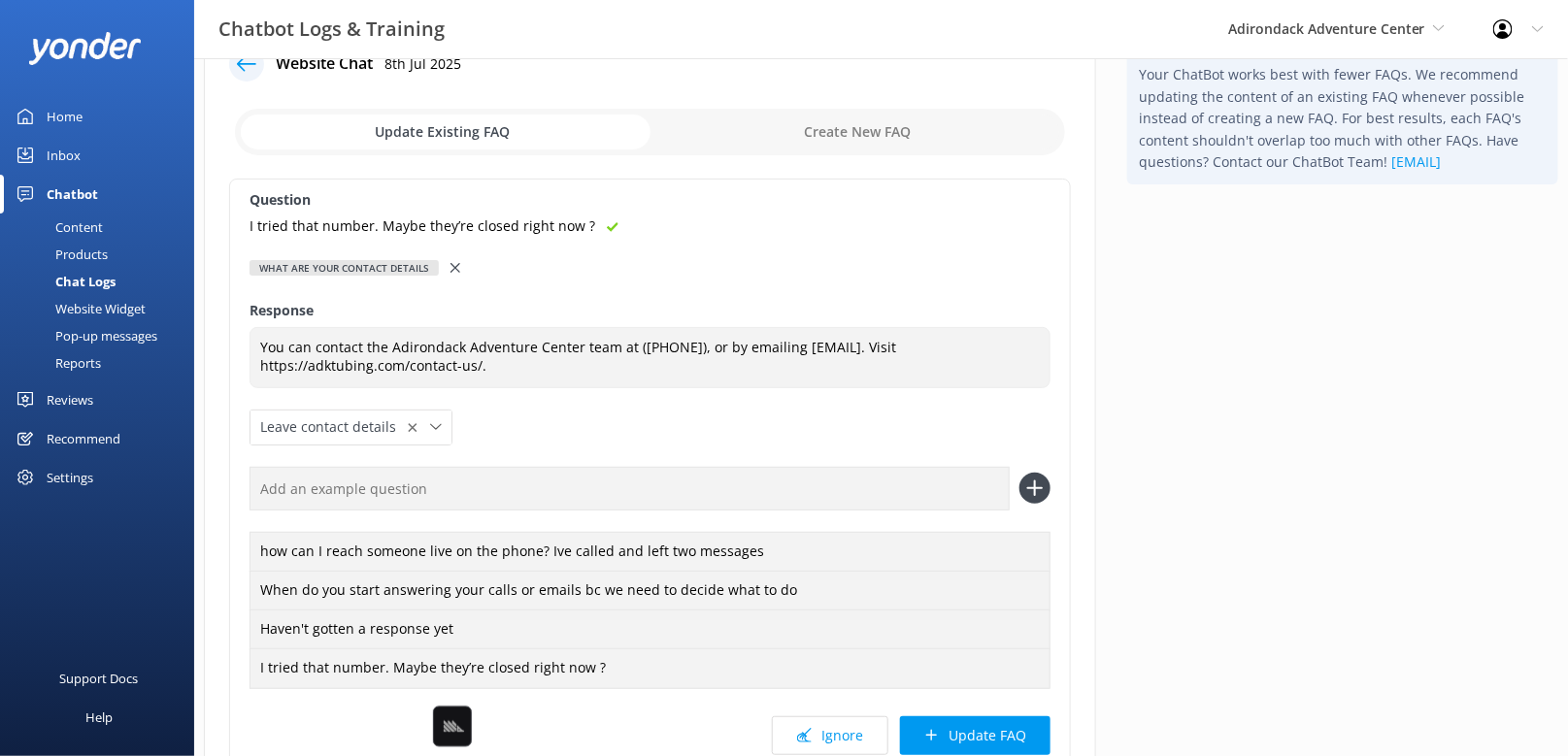 click on "Question I tried that number. Maybe they’re closed right now ?  What are your contact details What are your contact details Response You can contact the Adirondack Adventure Center team at (518) 696-6133, or by emailing Dane@adktubing.com. Visit https://adktubing.com/contact-us/. You can contact the Adirondack Adventure Center team at (518) 696-6133, or by emailing Dane@adktubing.com. Visit https://adktubing.com/contact-us/. Leave contact details ✕ Leave contact details Check availability how can I reach someone live on the phone? Ive called and left two messages When do you start answering your calls or emails bc we need to decide what to do Haven't gotten a response yet I tried that number. Maybe they’re closed right now ?  Ignore Update FAQ" at bounding box center (650, 477) 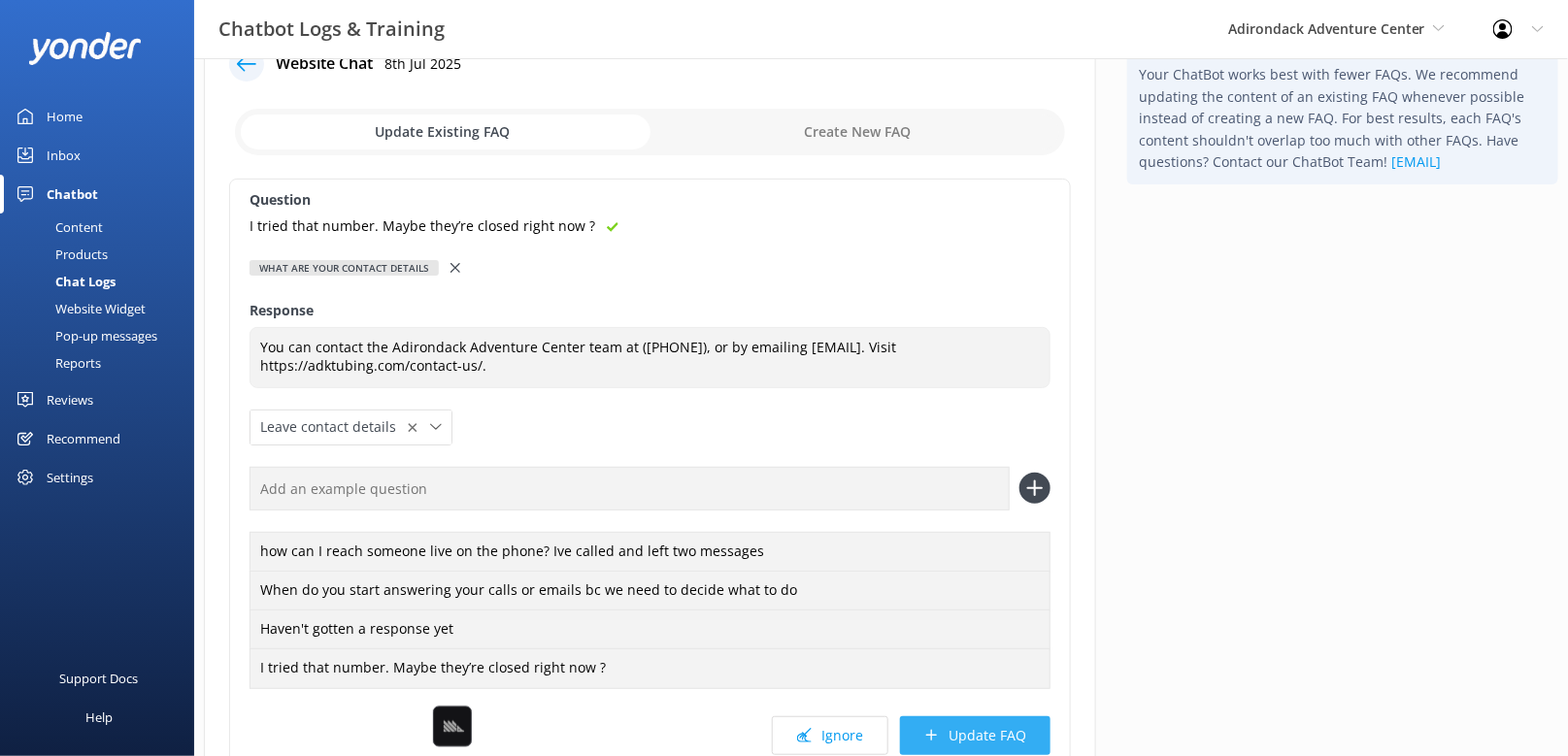 click on "Update FAQ" at bounding box center [975, 736] 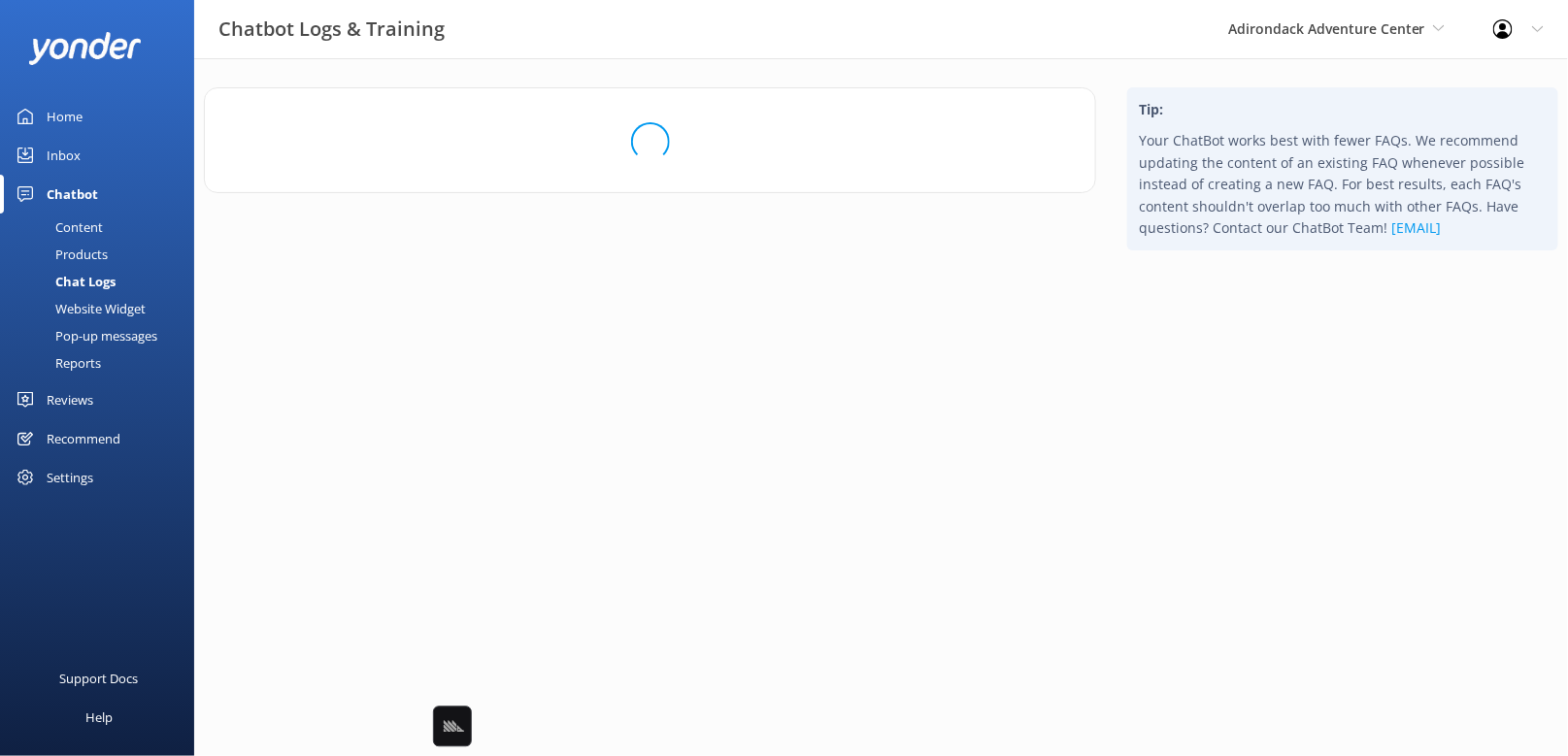 scroll, scrollTop: 0, scrollLeft: 0, axis: both 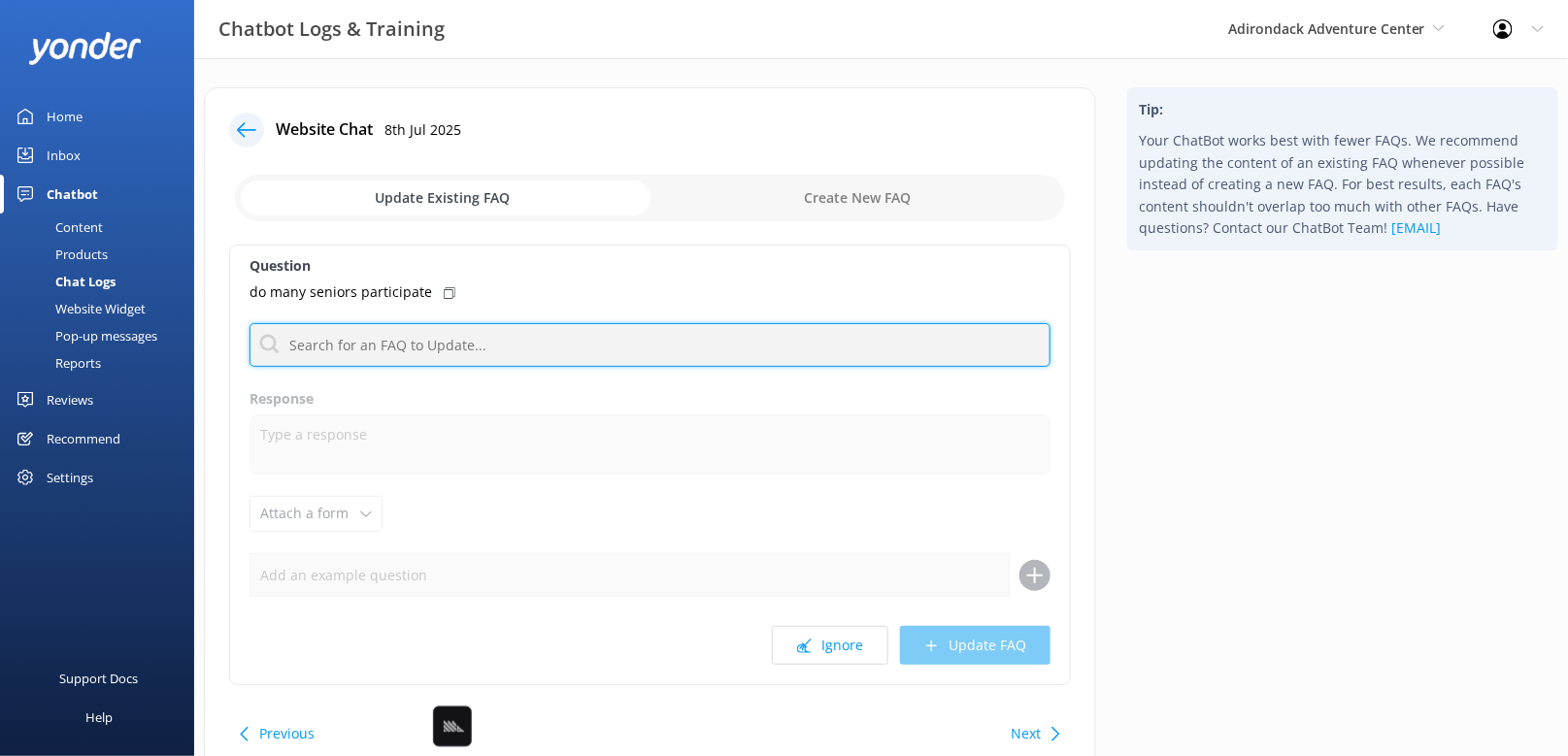 click at bounding box center [650, 345] 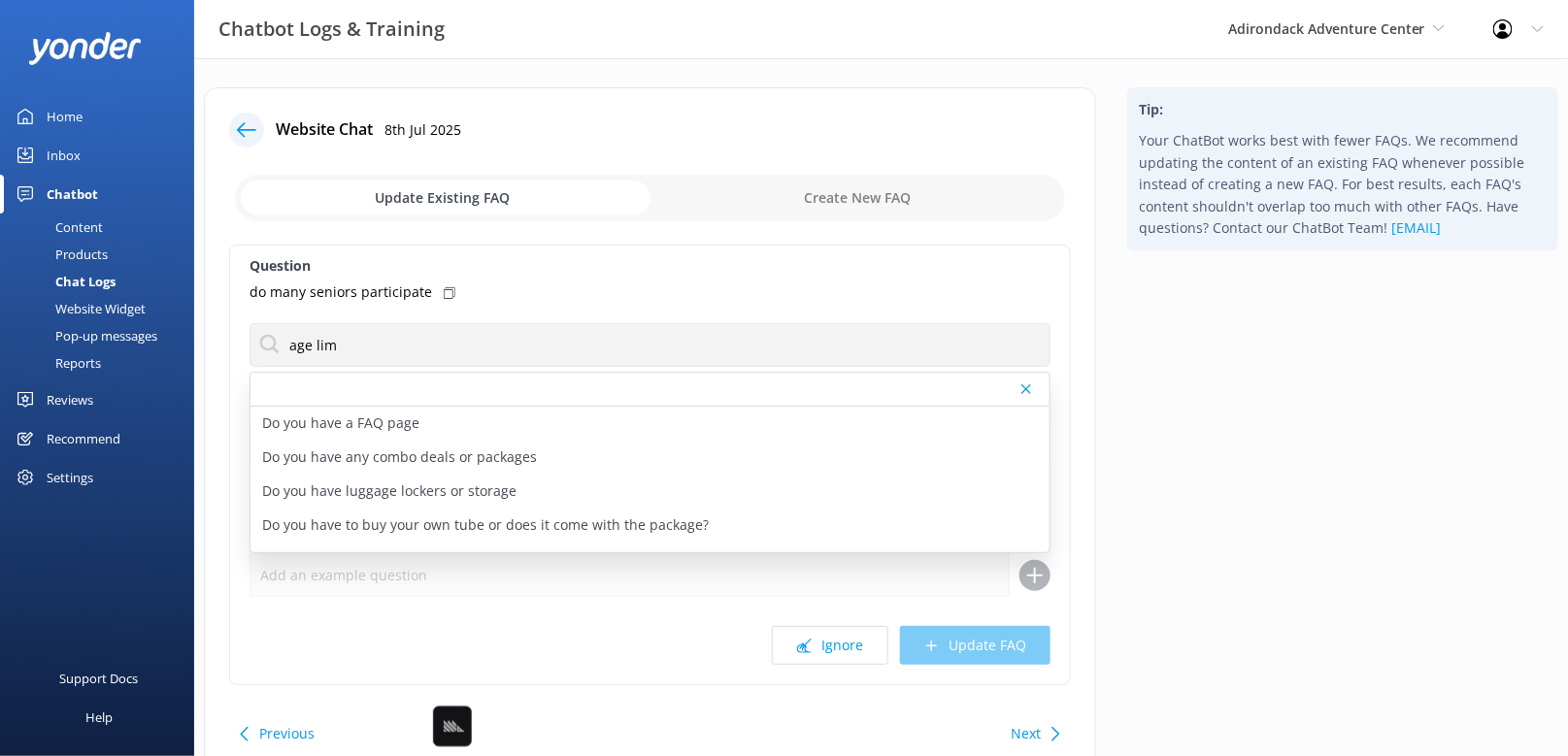 click on "Tip: Your ChatBot works best with fewer FAQs. We recommend updating the content of an existing FAQ whenever possible instead of creating a new FAQ. For best results, each FAQ's content shouldn't overlap too much with other FAQs. Have questions? Contact our ChatBot Team!   support@yonderhq.com" at bounding box center (1343, 444) 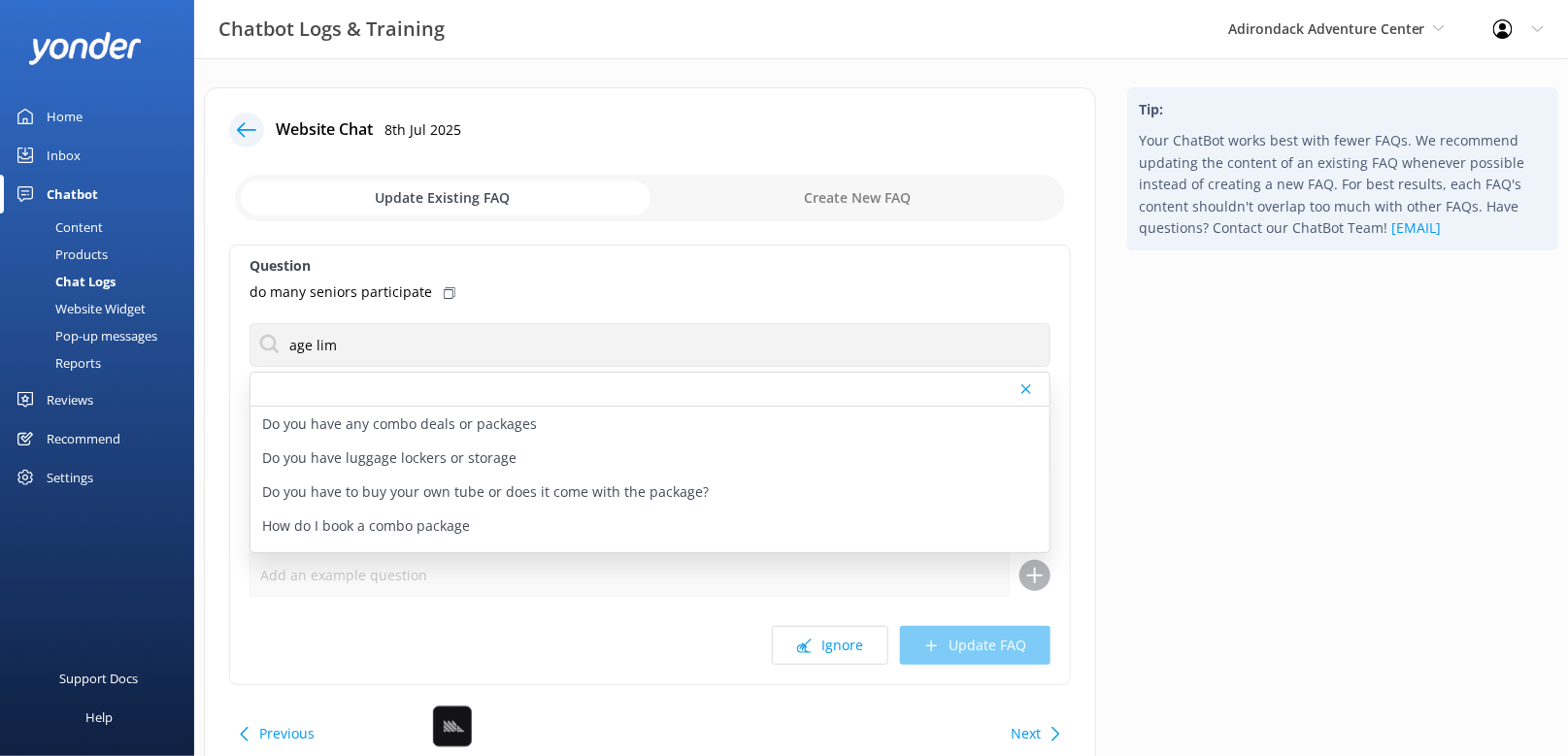 scroll, scrollTop: 0, scrollLeft: 0, axis: both 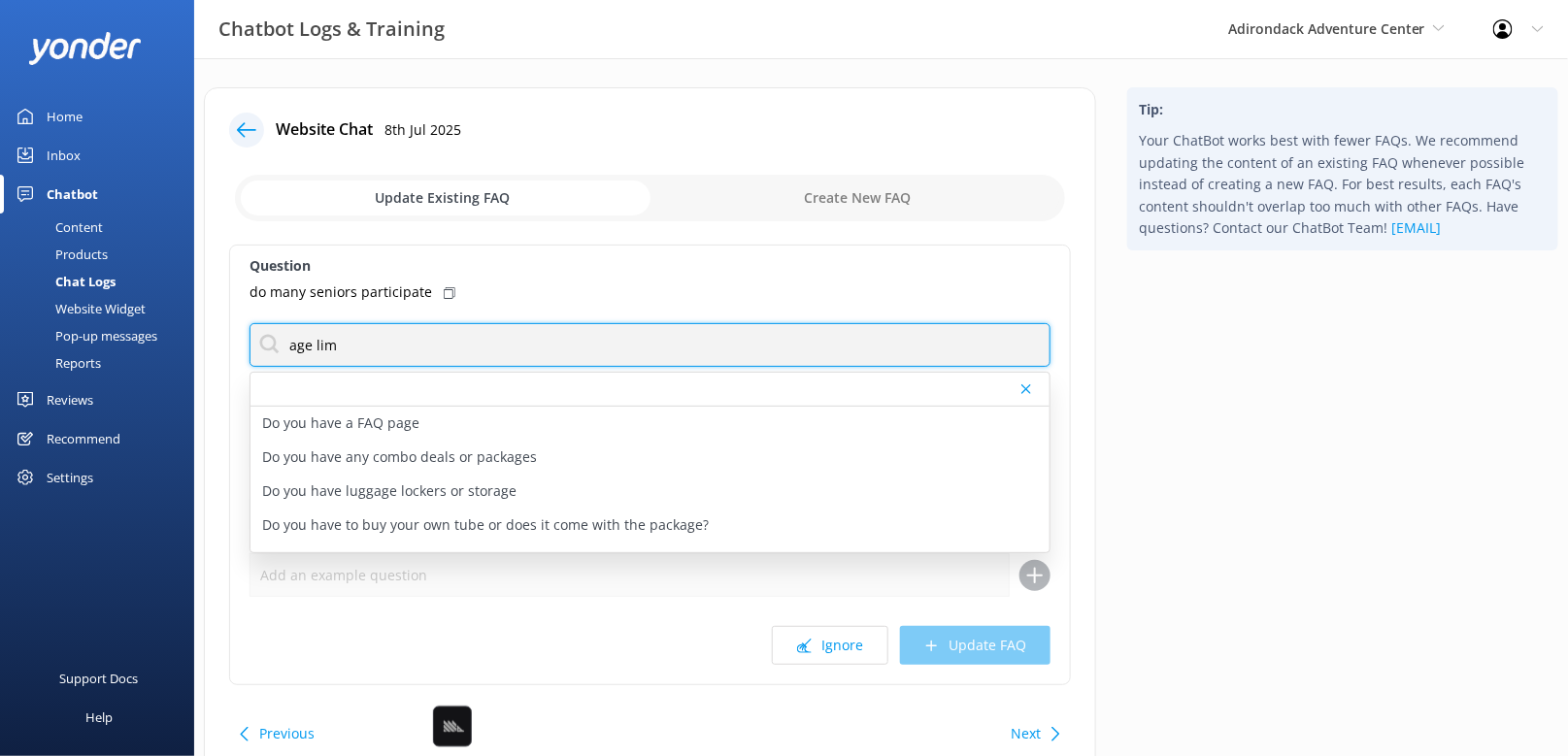 click on "age lim" at bounding box center (650, 345) 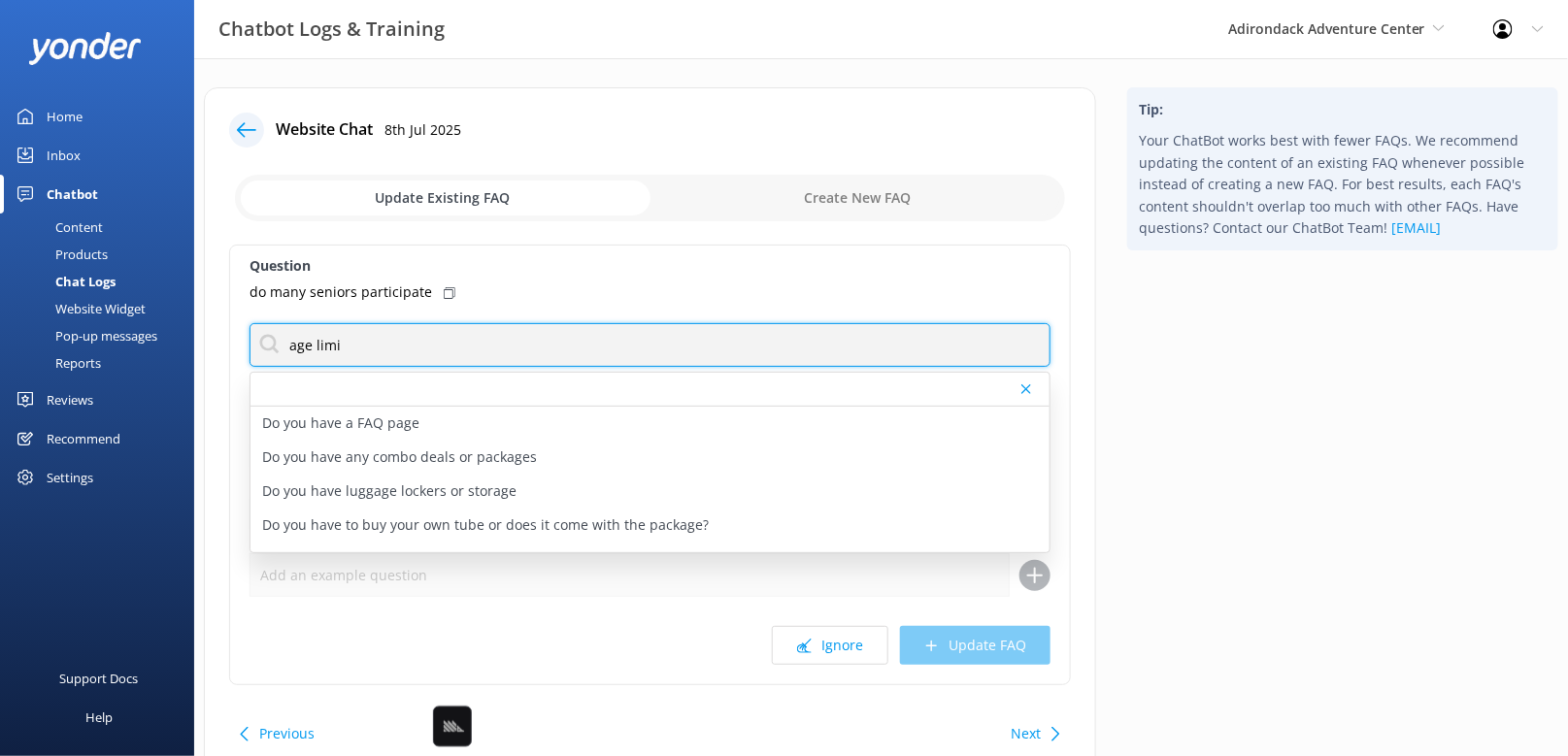 type on "age limit" 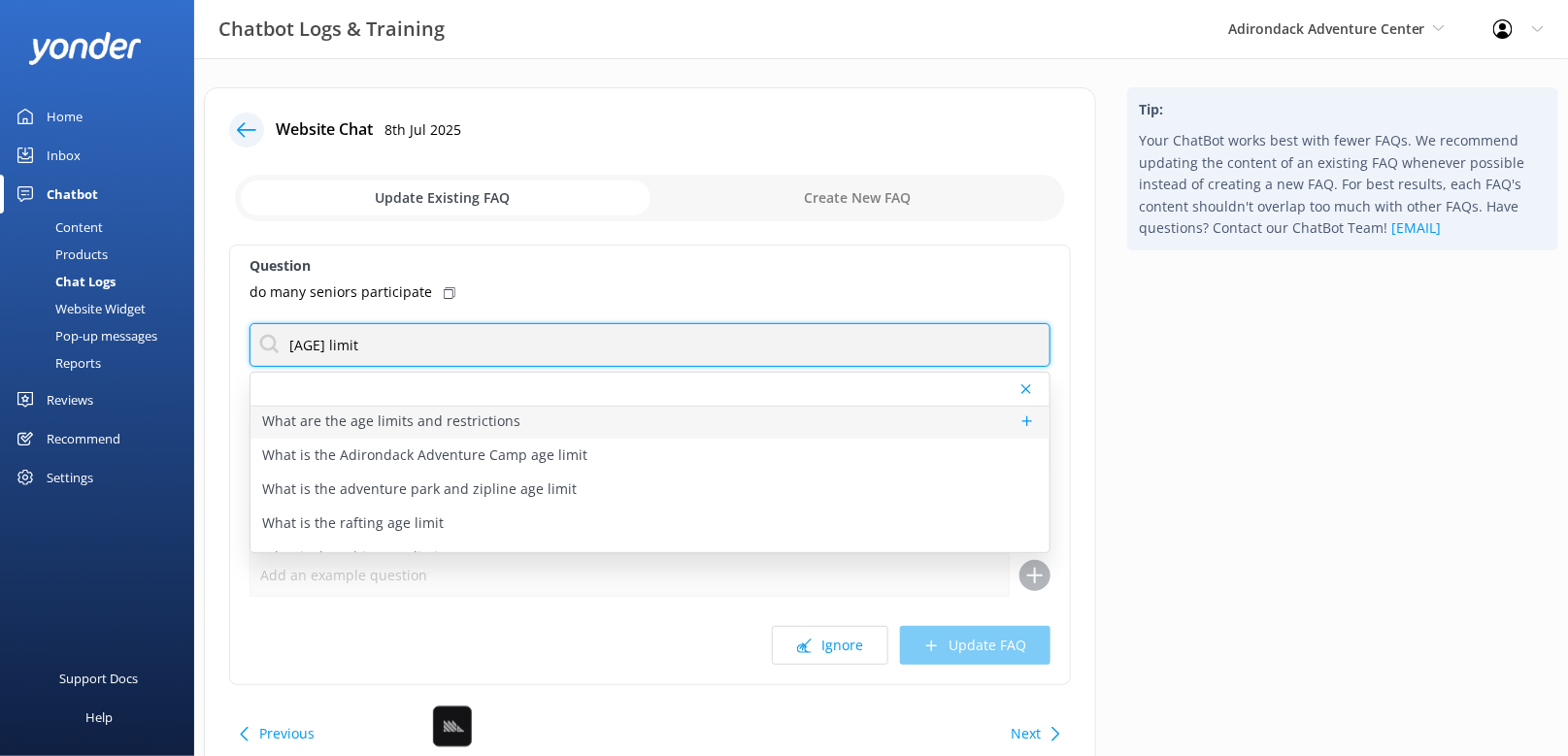 scroll, scrollTop: 0, scrollLeft: 0, axis: both 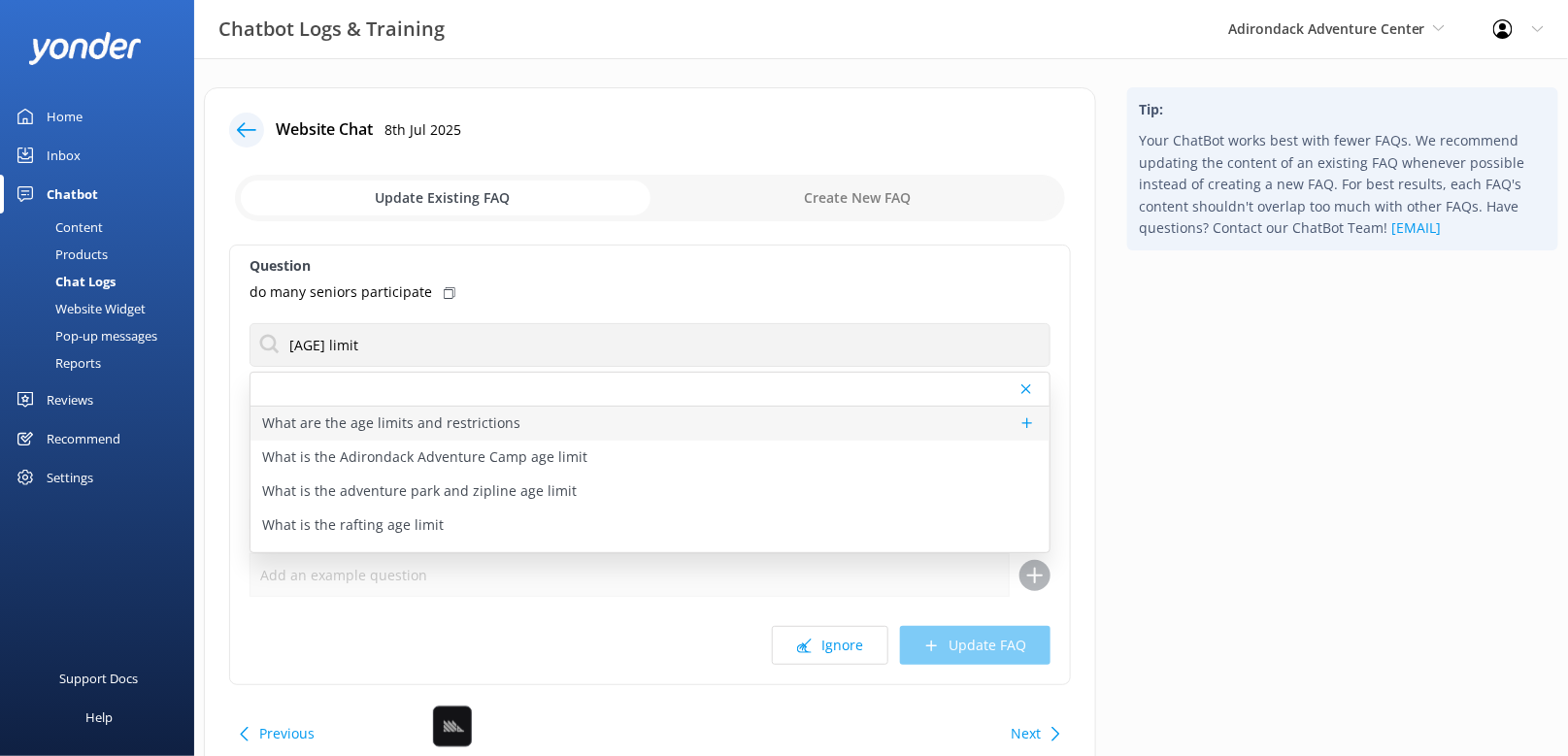 click on "What are the age limits and restrictions" at bounding box center [650, 423] 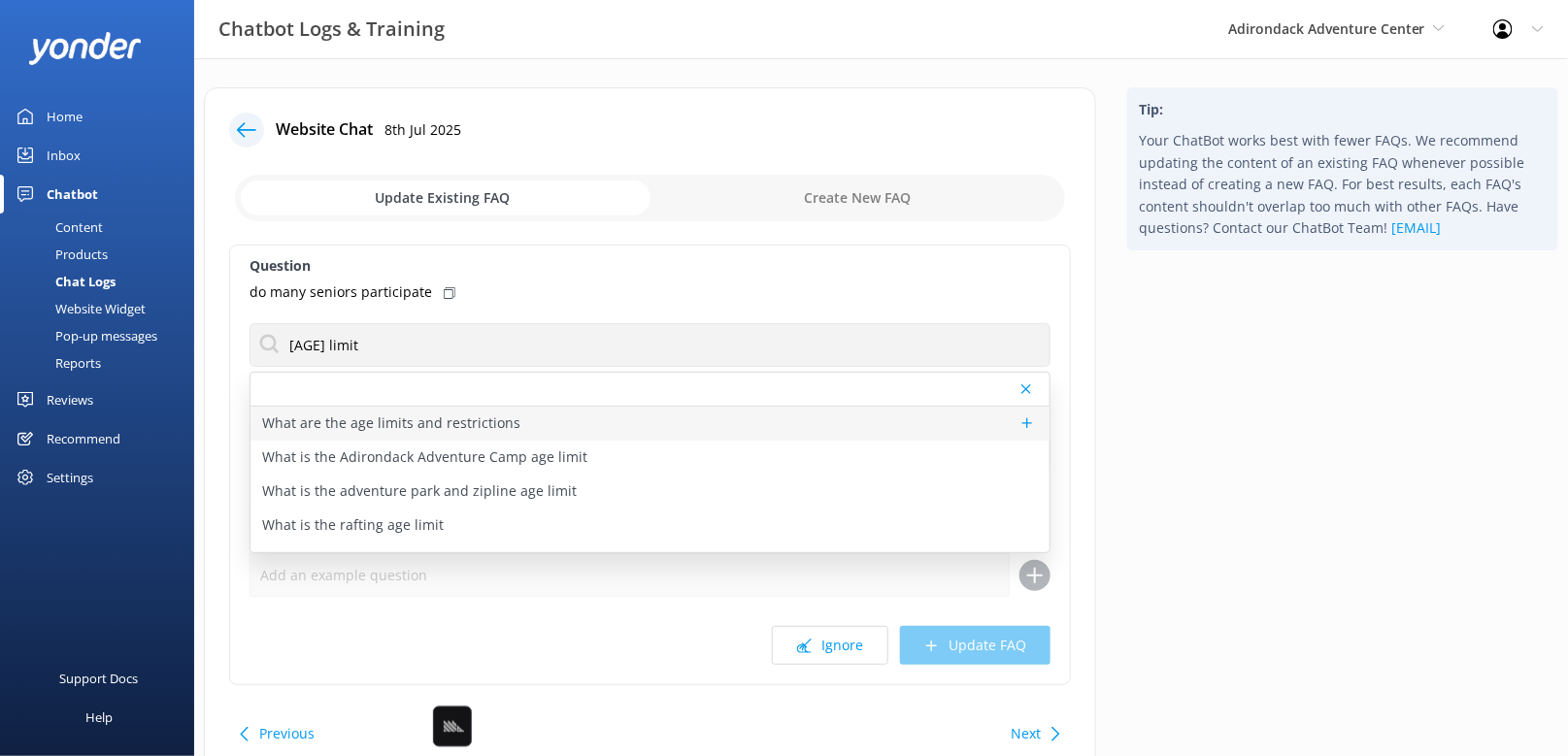 type on "We welcome a range of ages across our experiences! Tubing is available for ages 2 and up, while Whitewater Rafting and the Treetop Adventure Park with ziplines are open to guests ages 5 and up. The Adirondack Adventure Camp is designed for kids ages 6 to 14. Age limits are set for safety, so be sure each participant meets the minimum for their chosen activity." 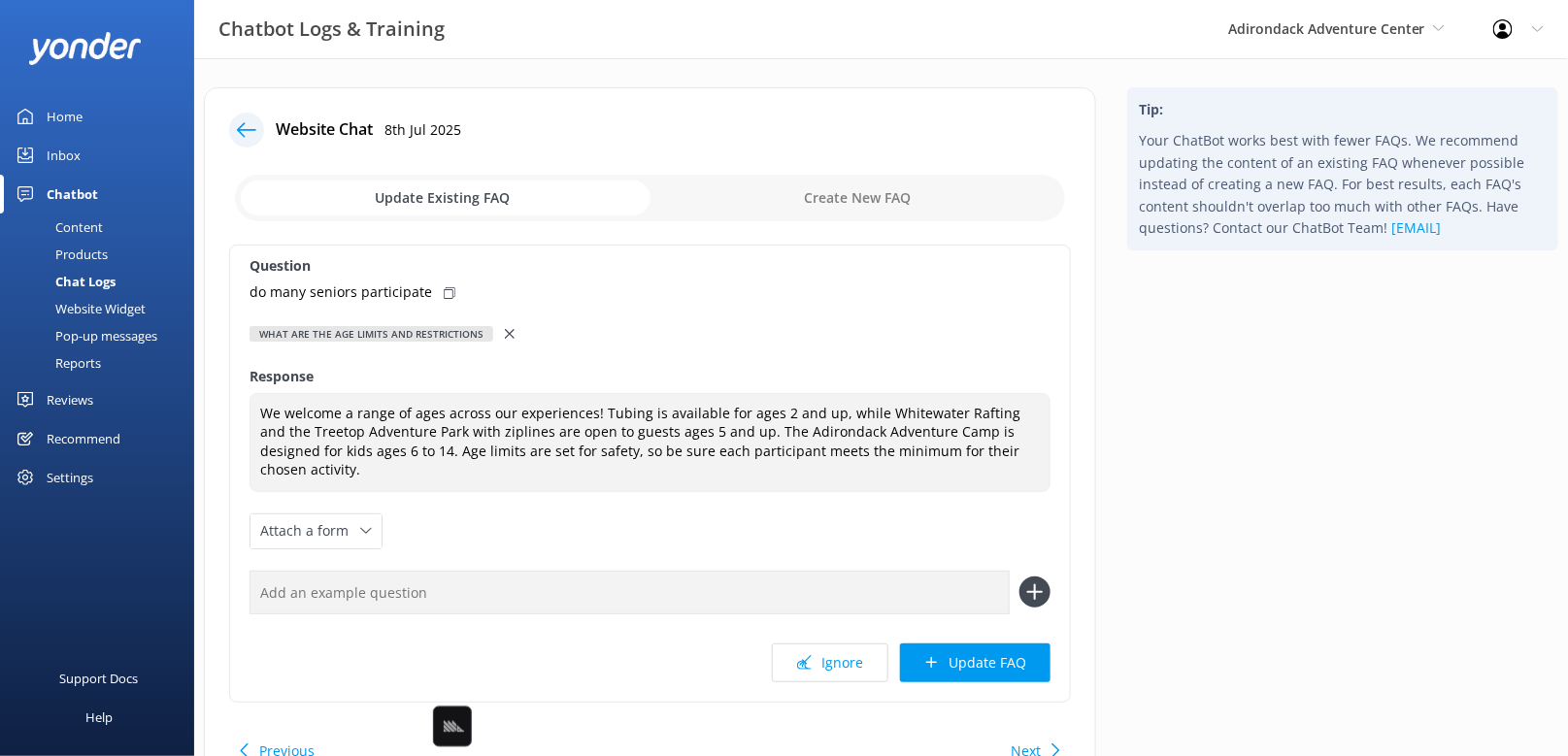 click on "do many seniors participate" at bounding box center (650, 292) 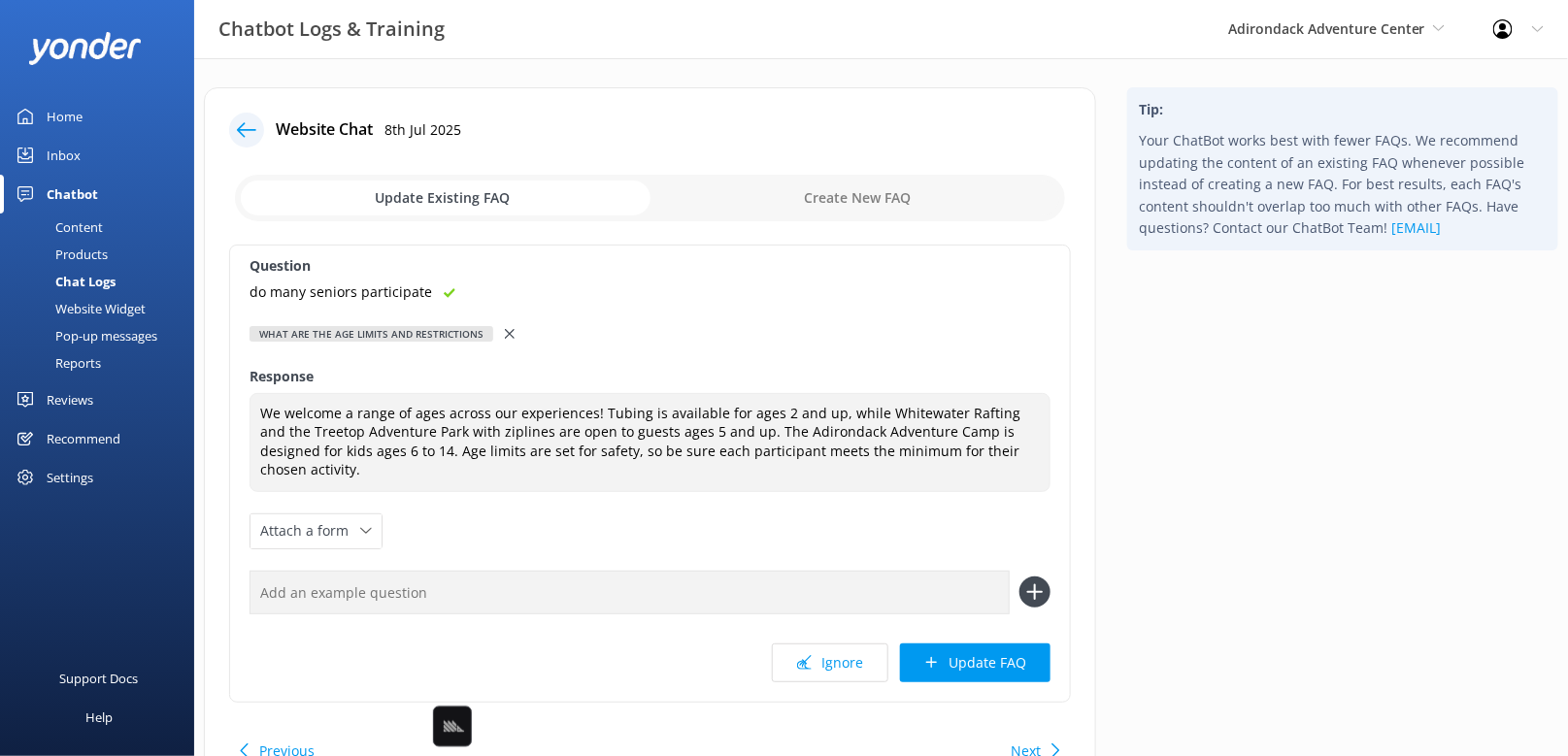 click at bounding box center (629, 592) 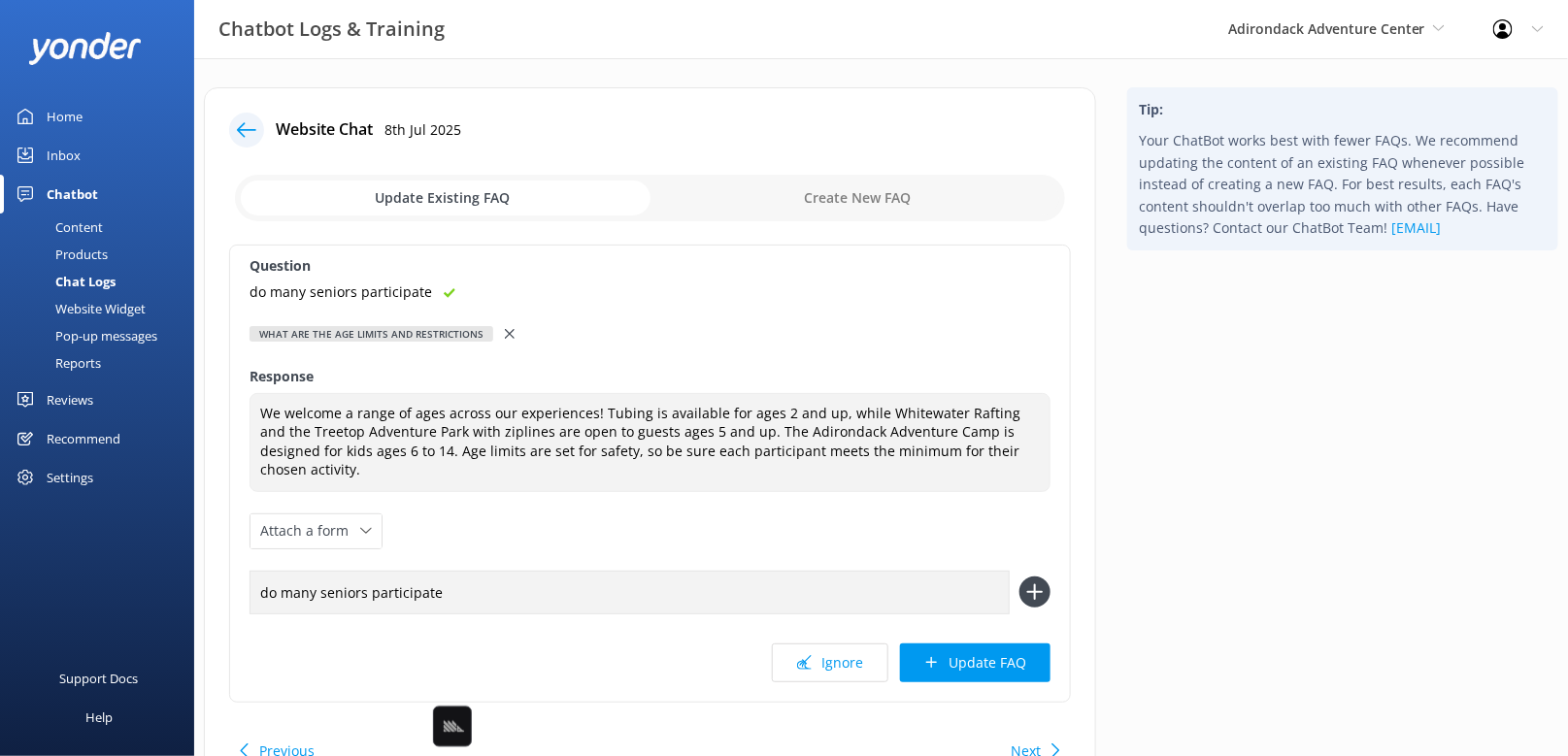 type on "do many seniors participate" 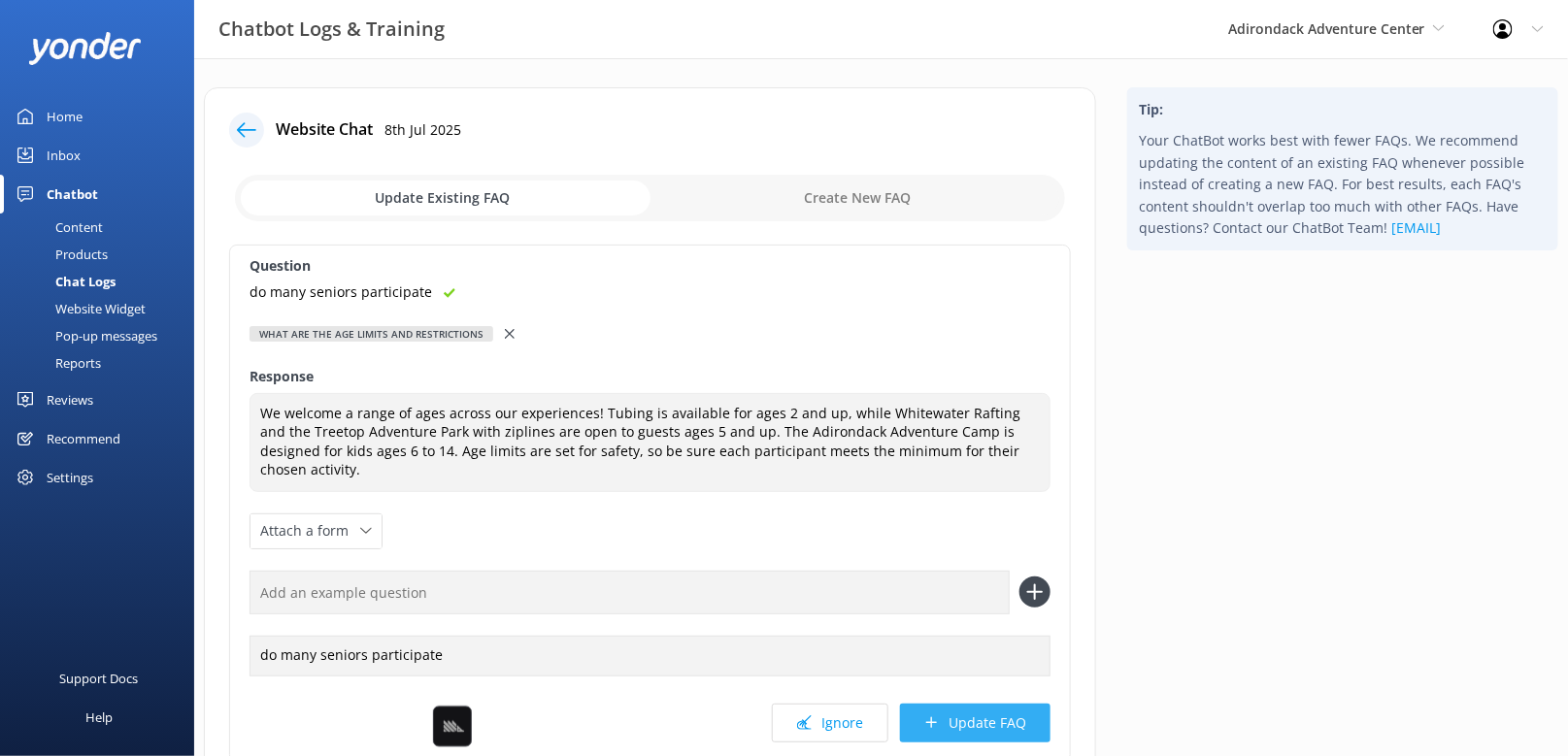 click on "Update FAQ" at bounding box center (975, 723) 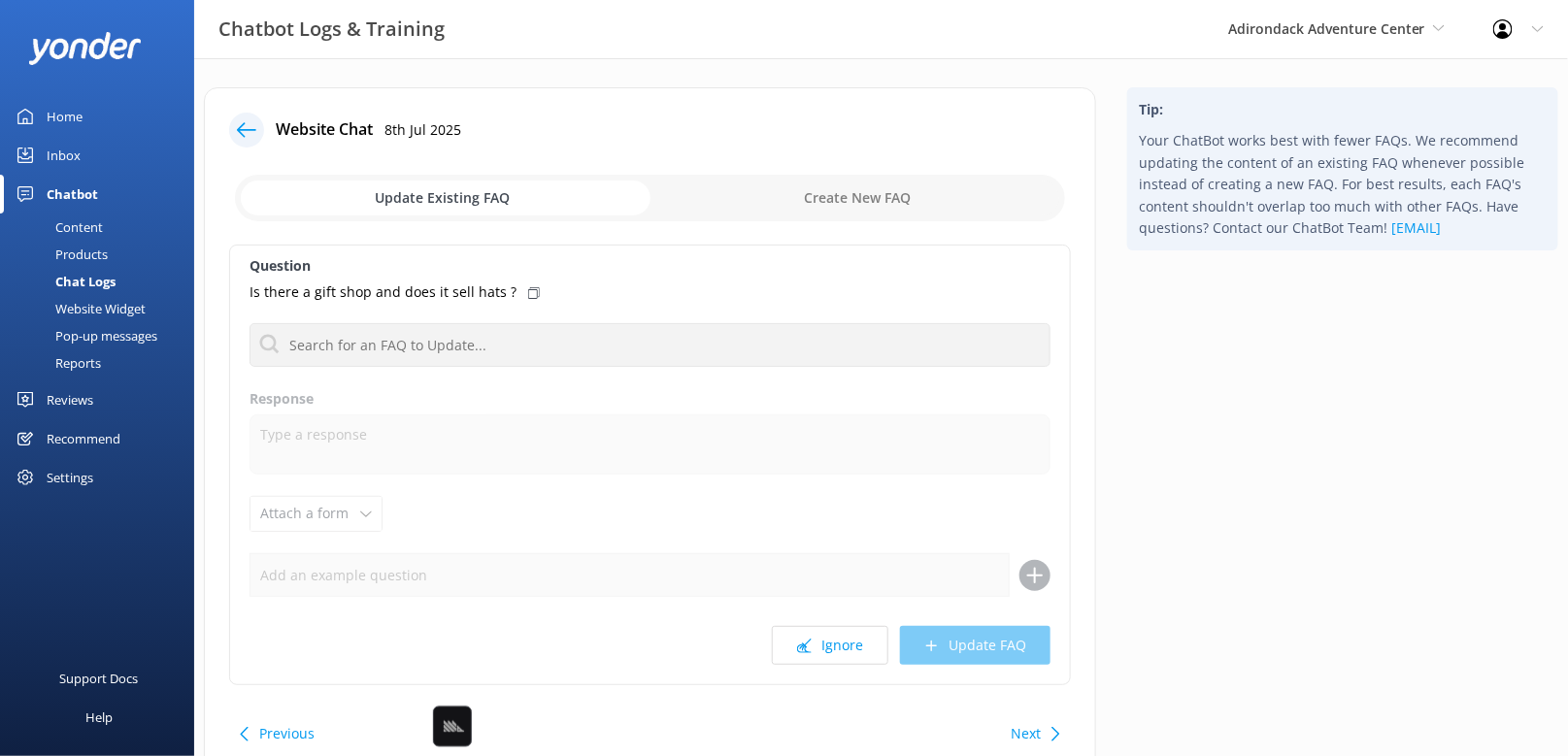 click on "Next" at bounding box center (1025, 734) 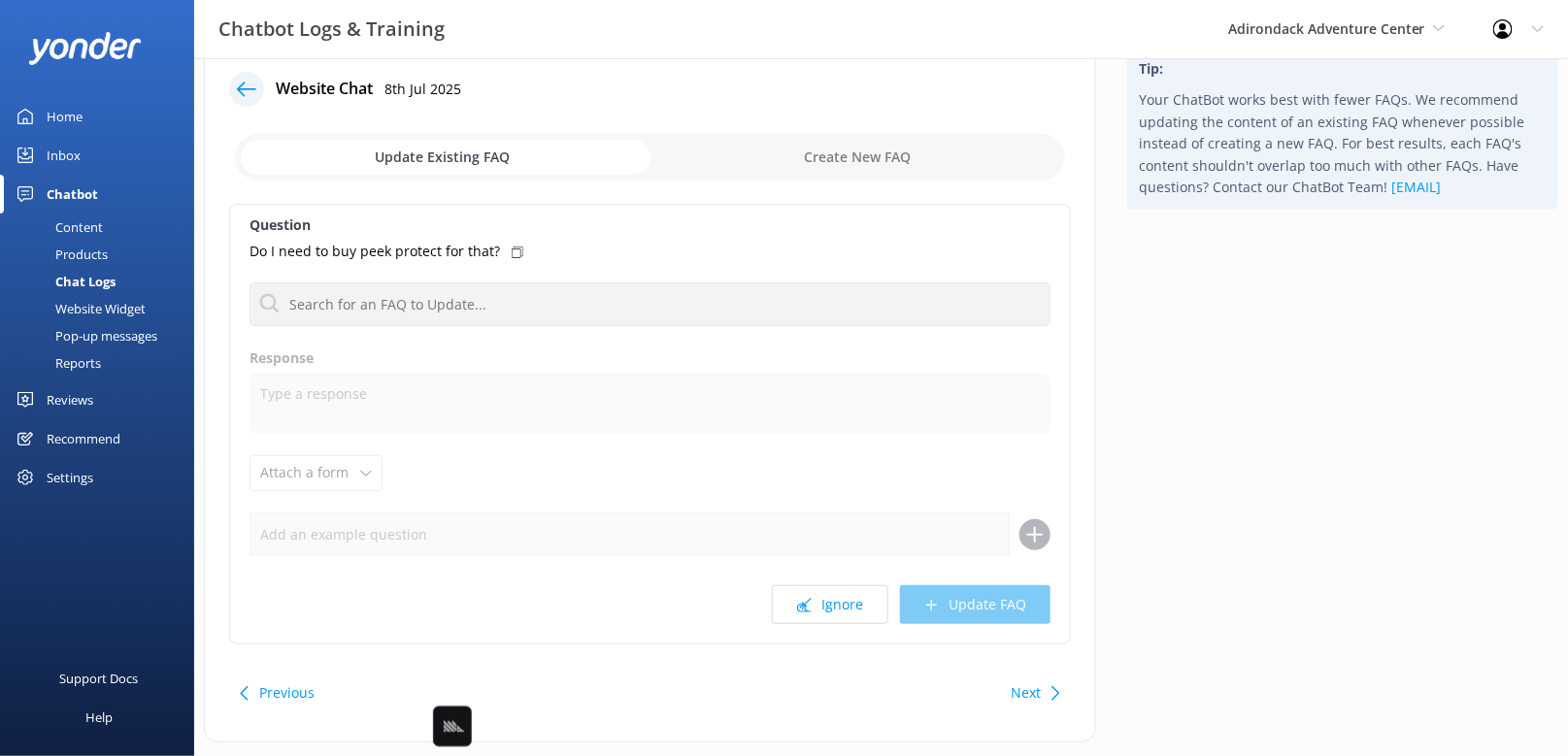 scroll, scrollTop: 43, scrollLeft: 0, axis: vertical 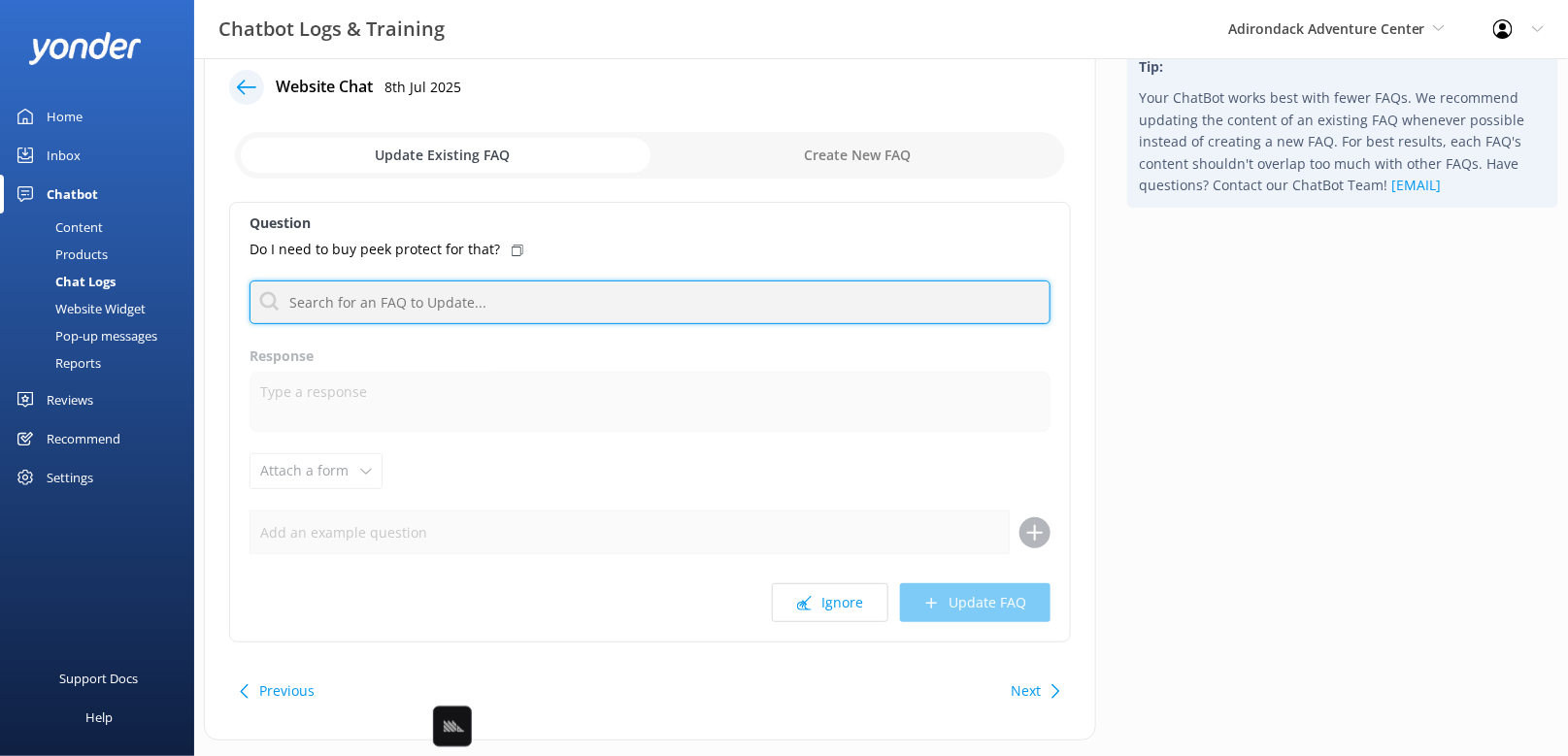 click at bounding box center [650, 302] 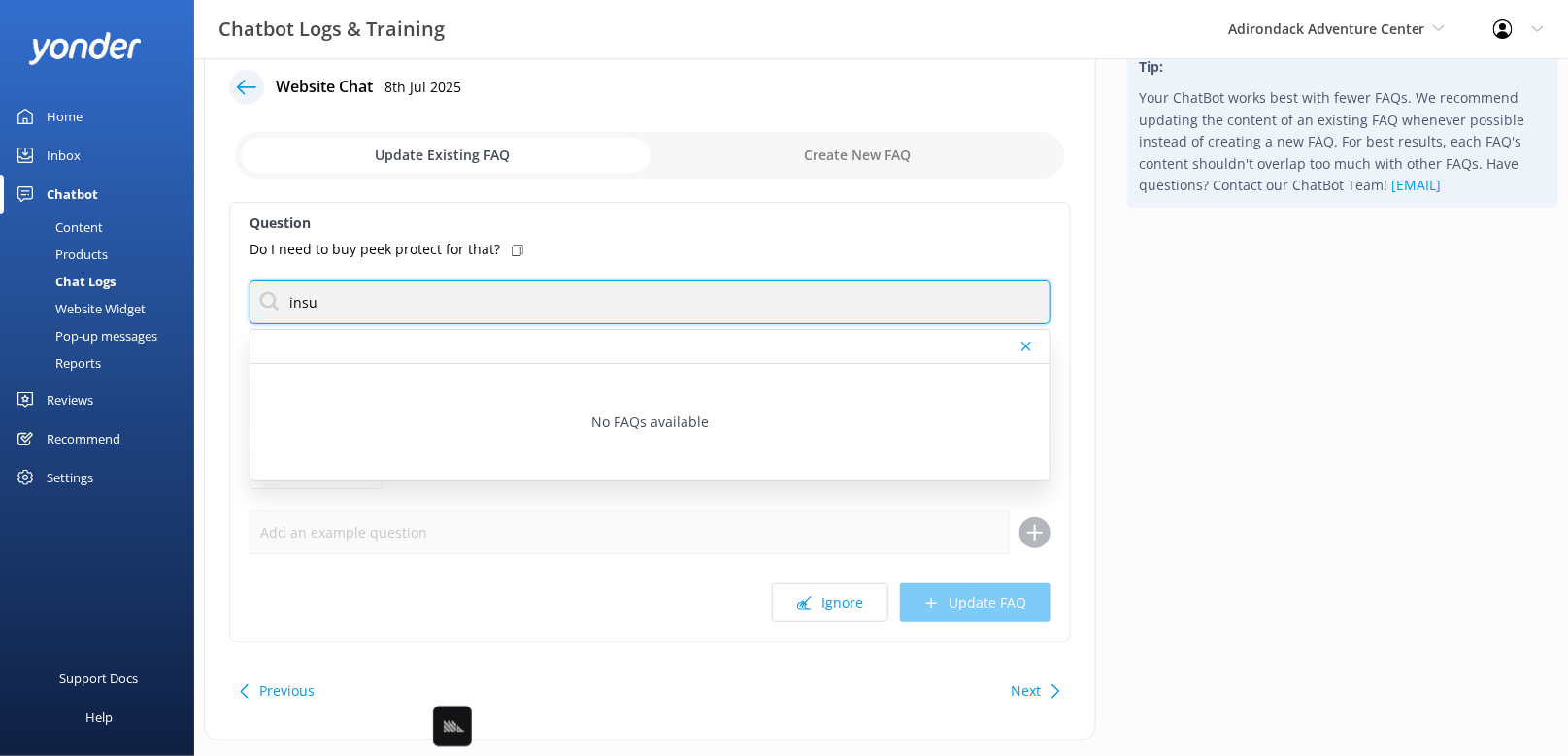 type on "insur" 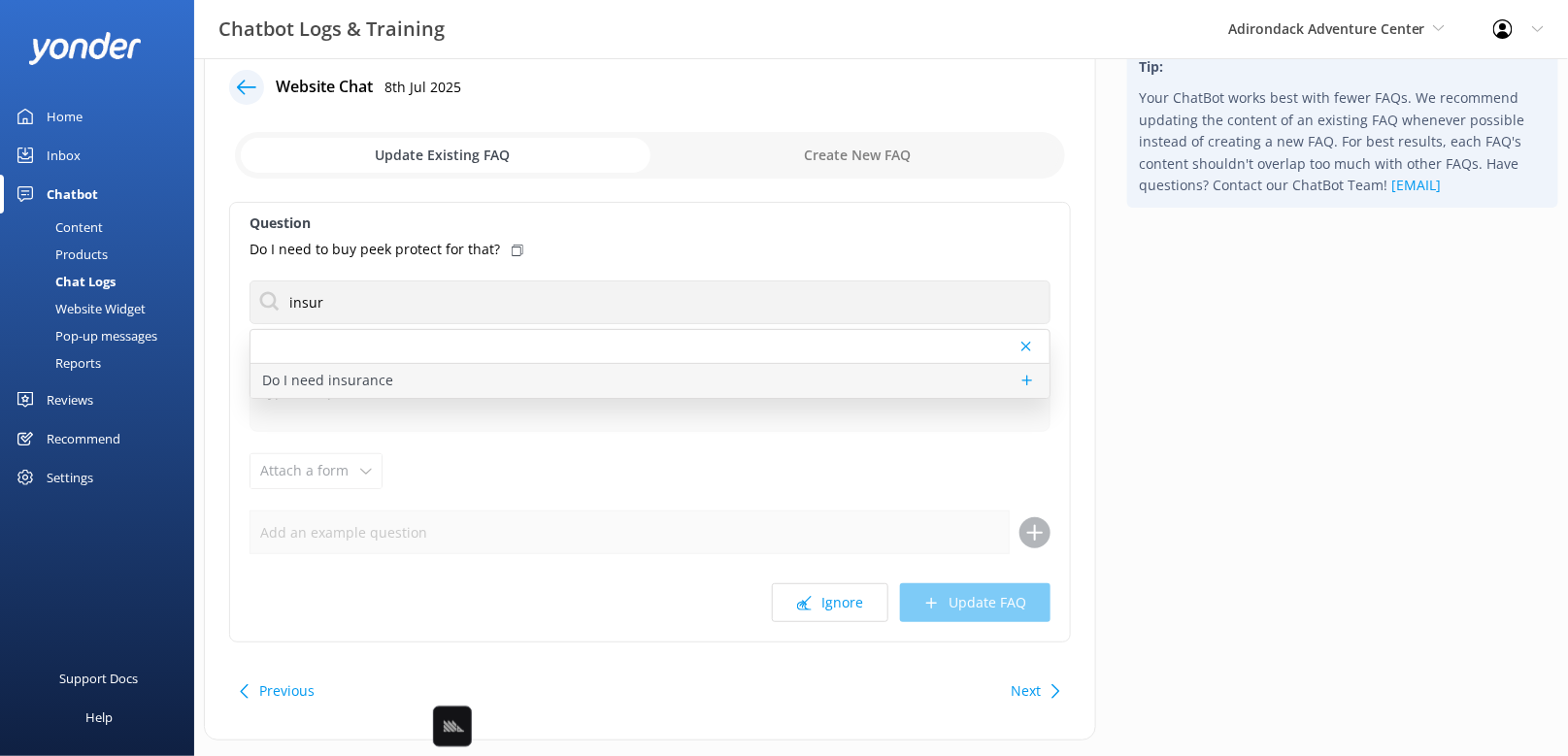 click on "Do I need insurance" at bounding box center [650, 380] 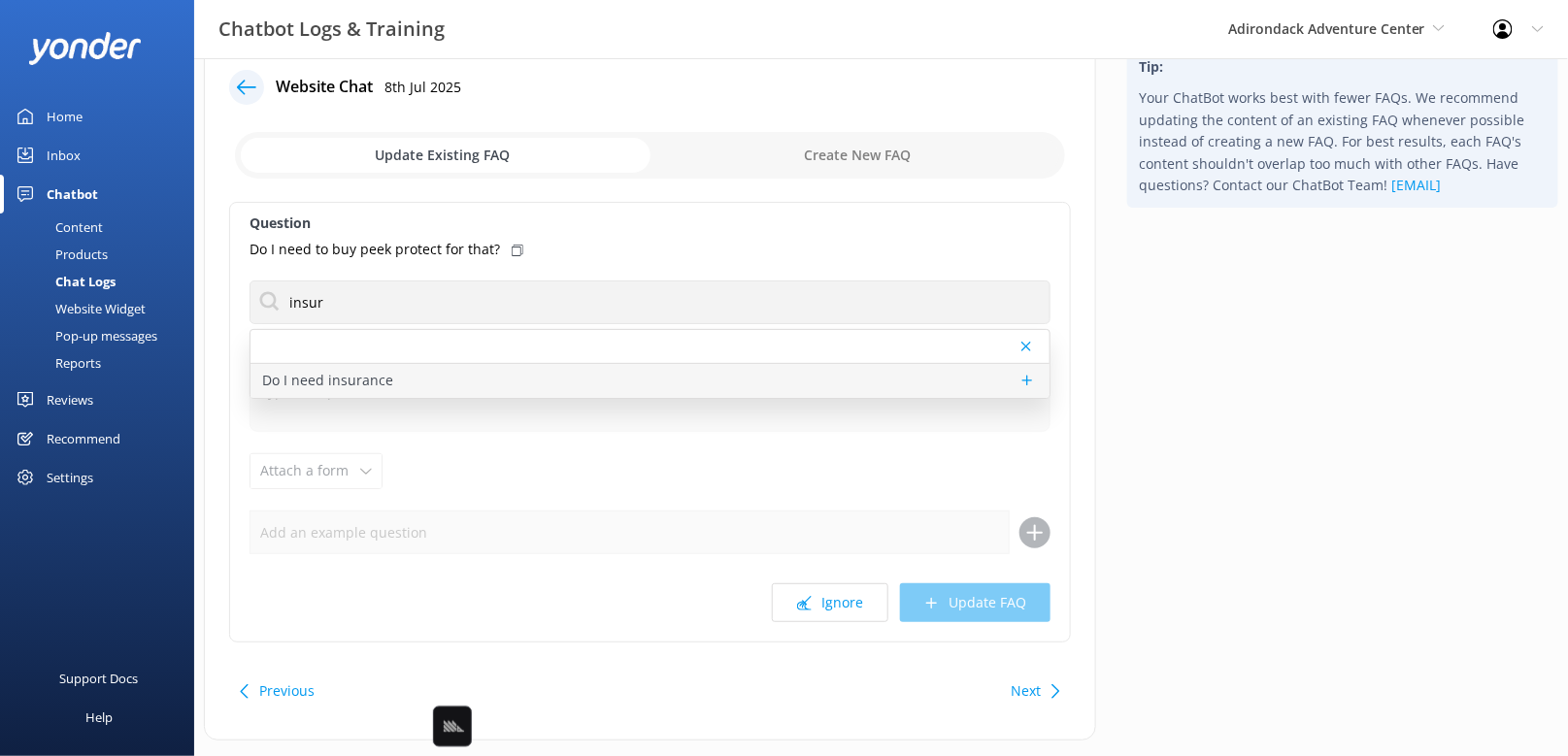 type on "Insurance is not required." 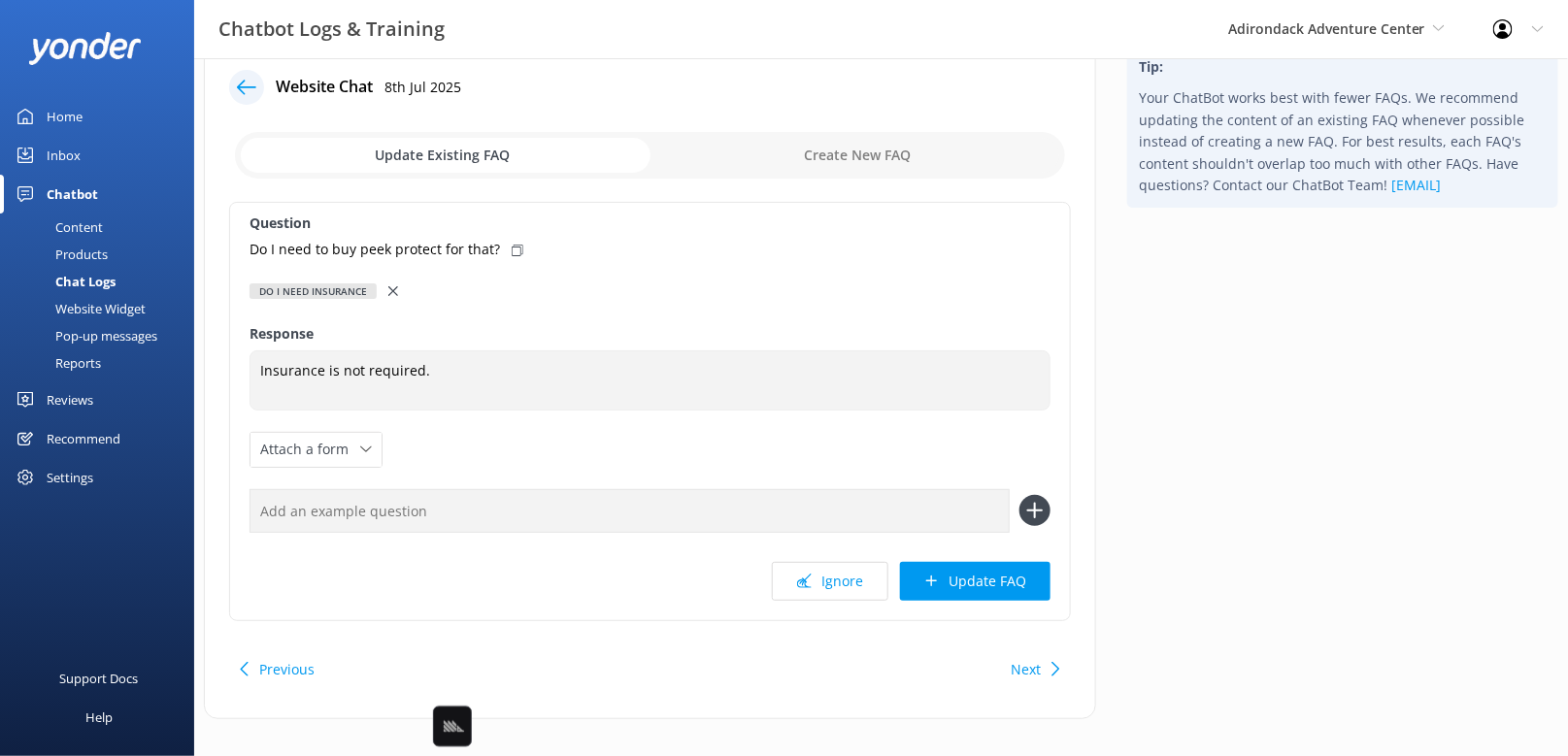 click on "Next" at bounding box center (1025, 670) 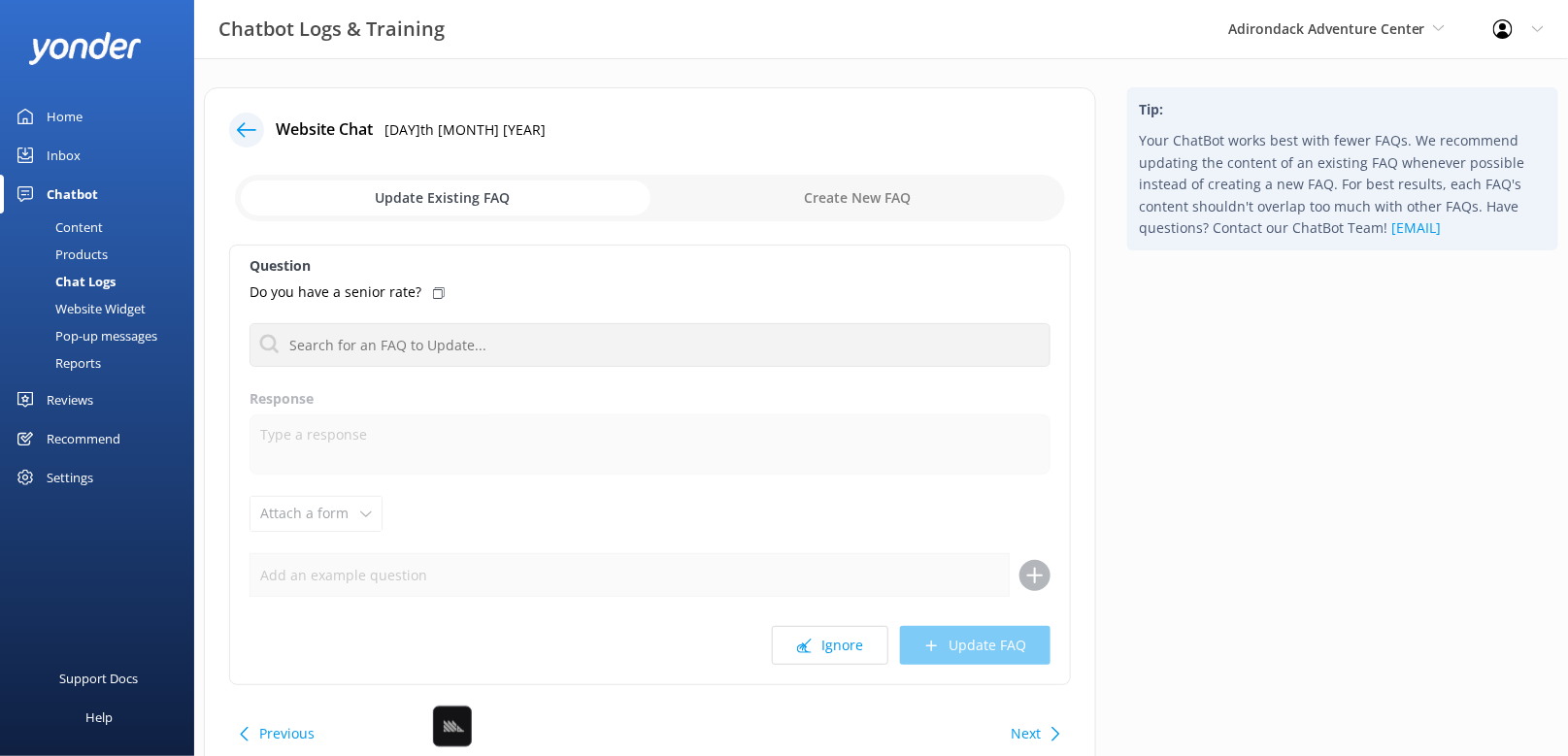 click on "Next" at bounding box center [1025, 734] 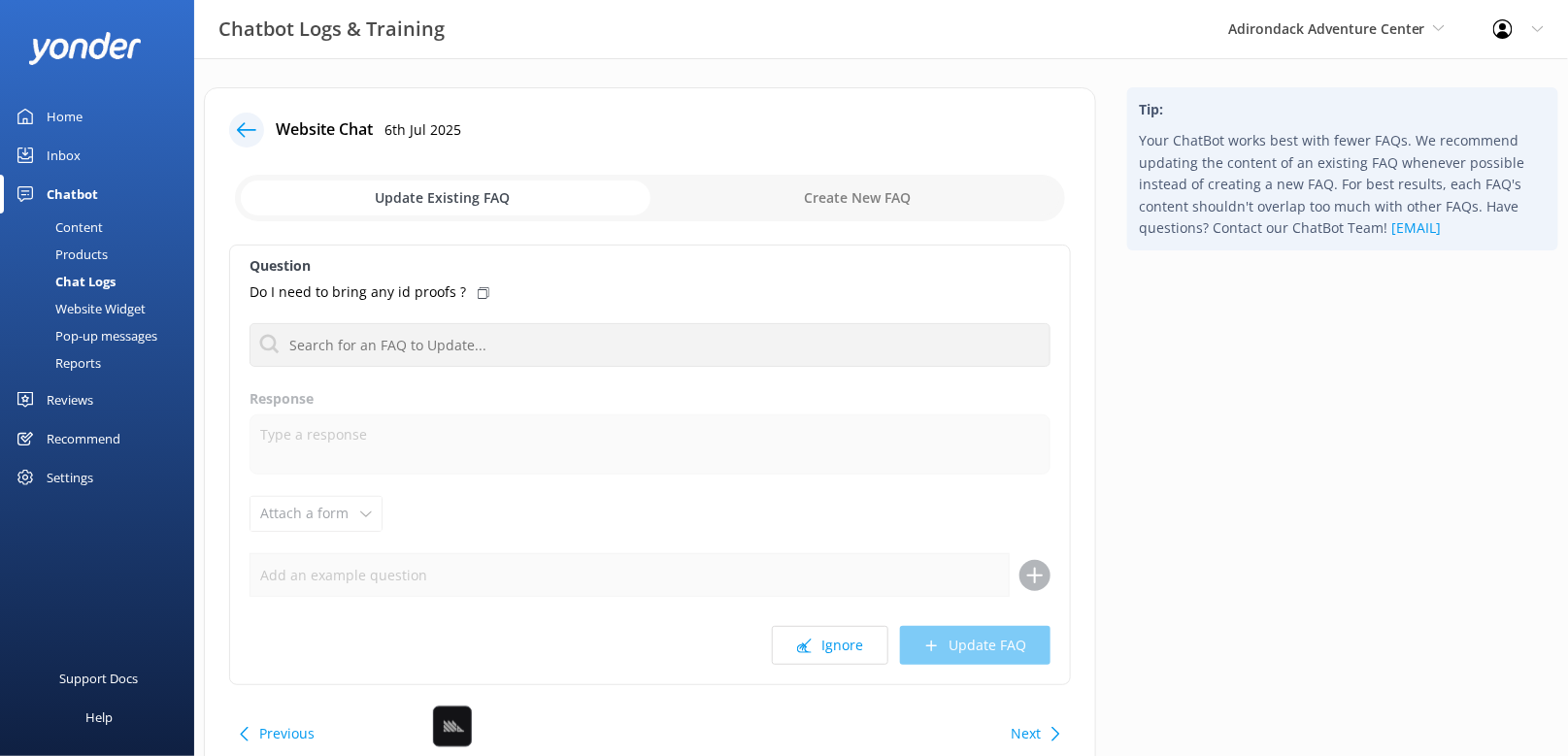 click on "Next" at bounding box center (1025, 734) 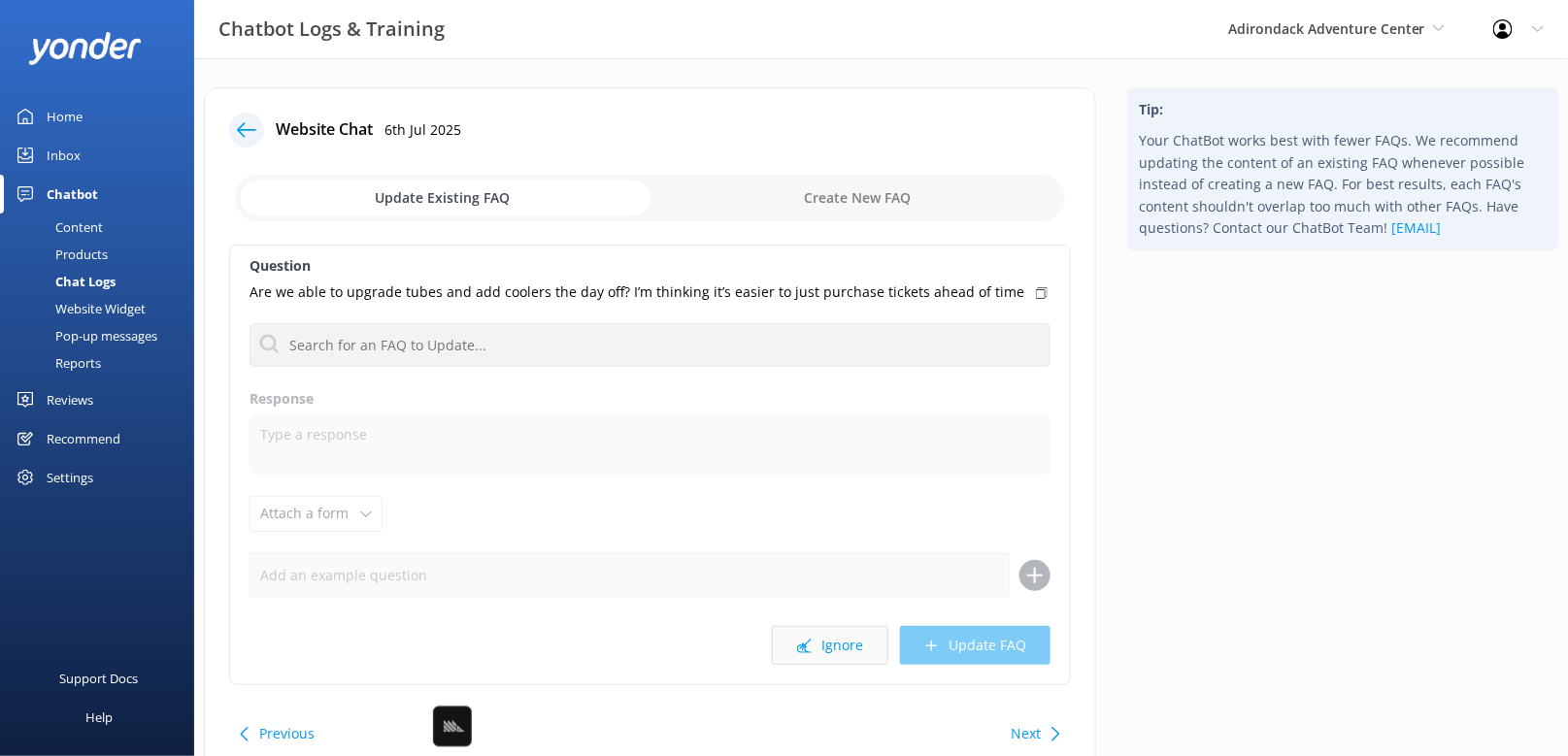 click on "Ignore" at bounding box center (830, 645) 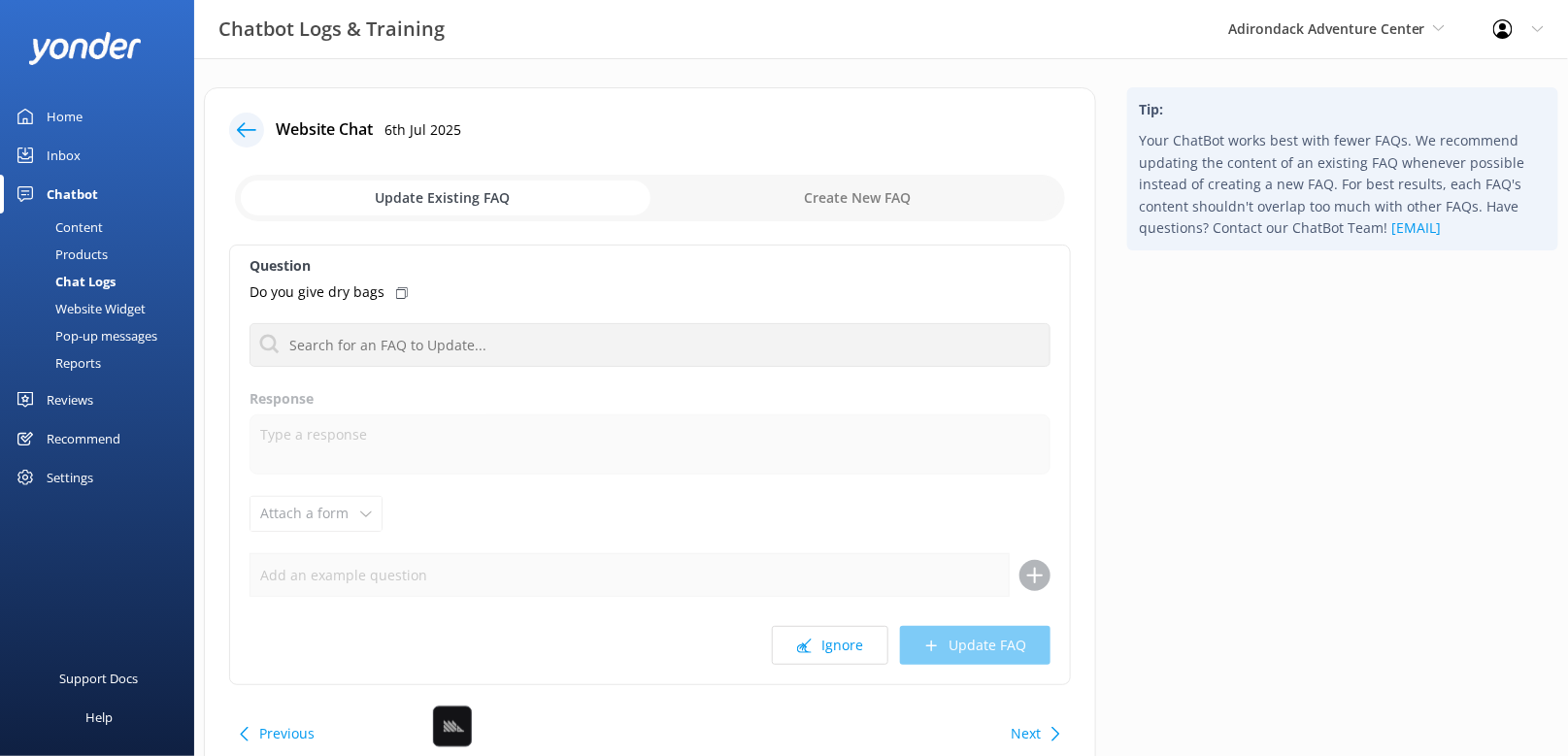 click on "Next" at bounding box center [1025, 734] 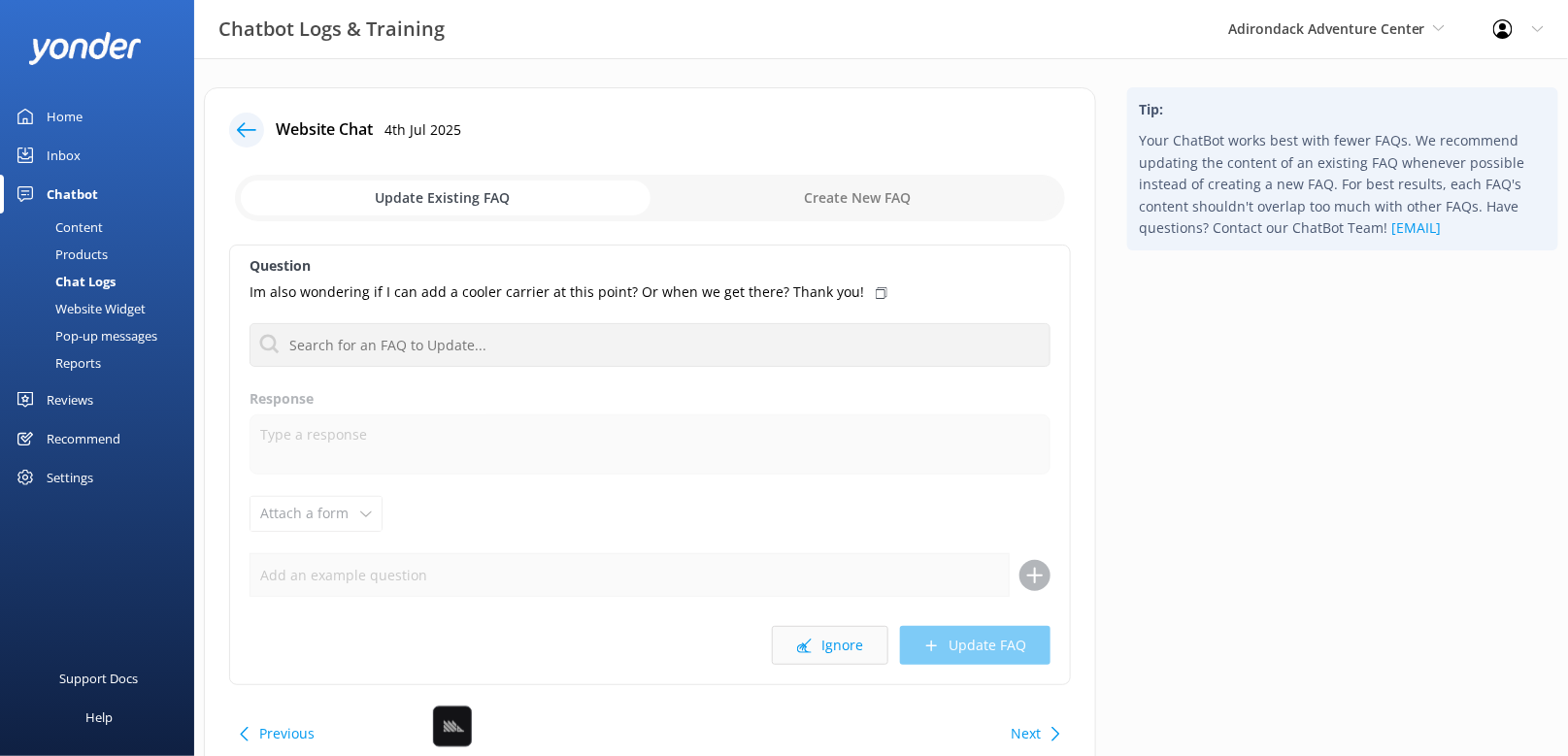 click on "Ignore" at bounding box center [830, 645] 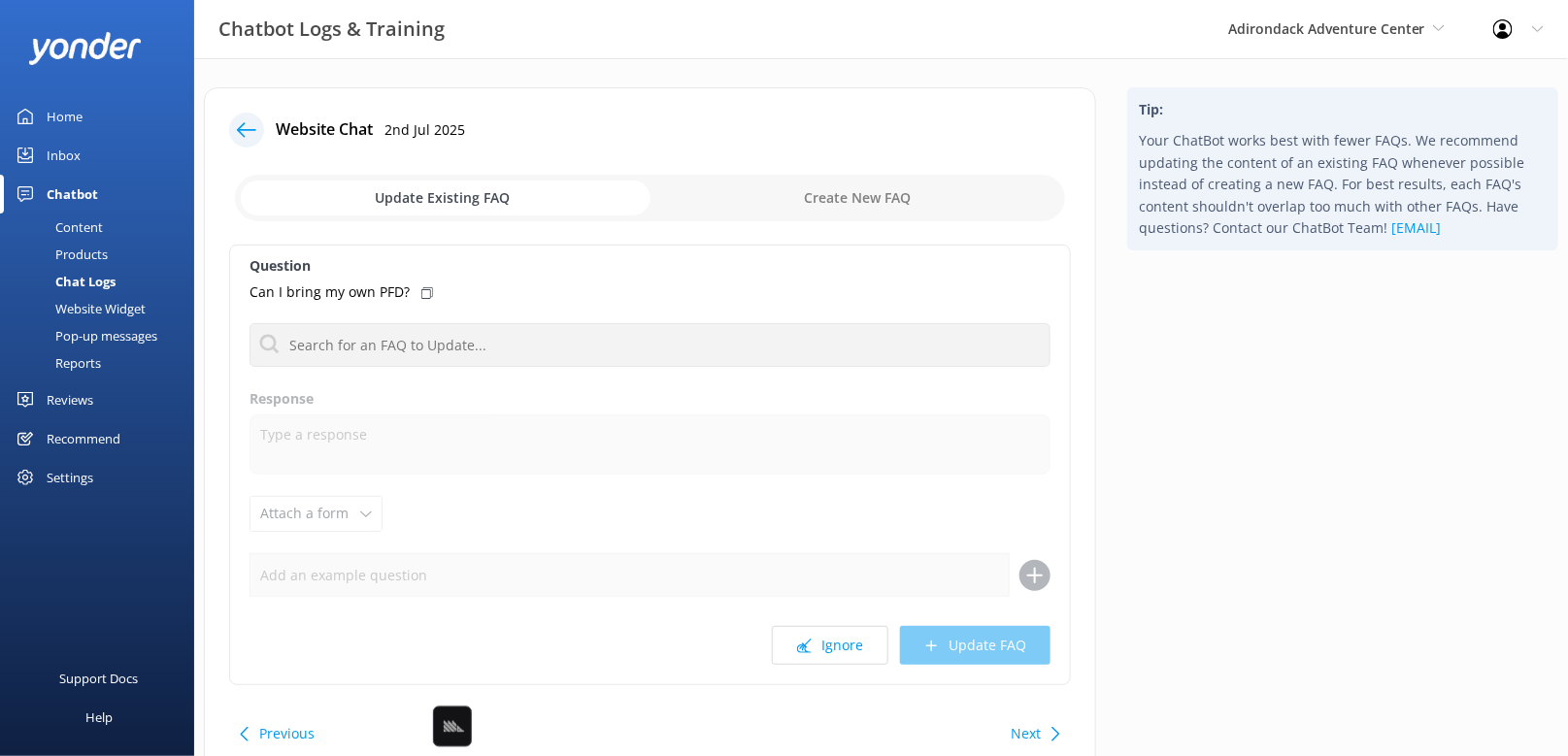 click on "Next" at bounding box center [1025, 734] 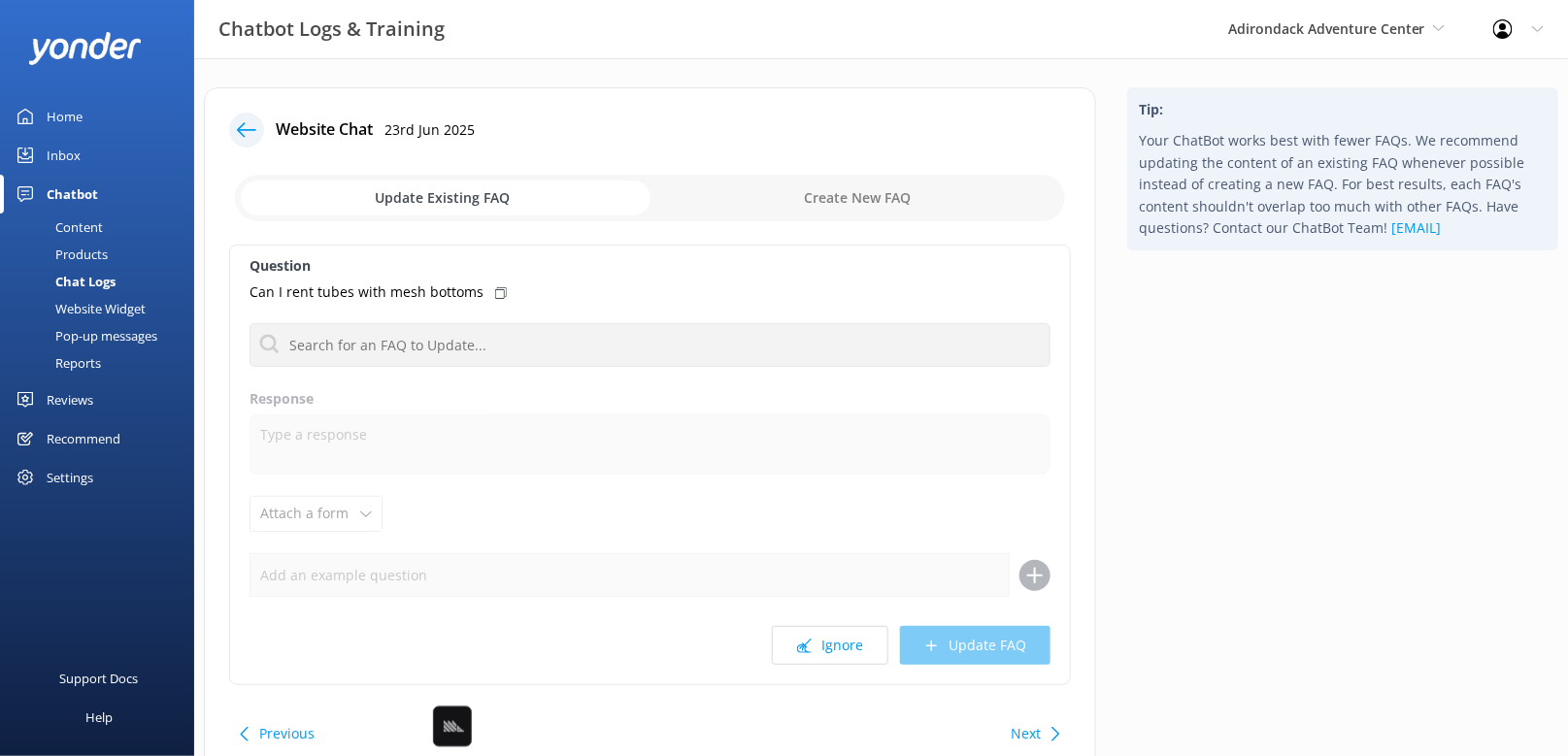 click on "Next" at bounding box center [1025, 734] 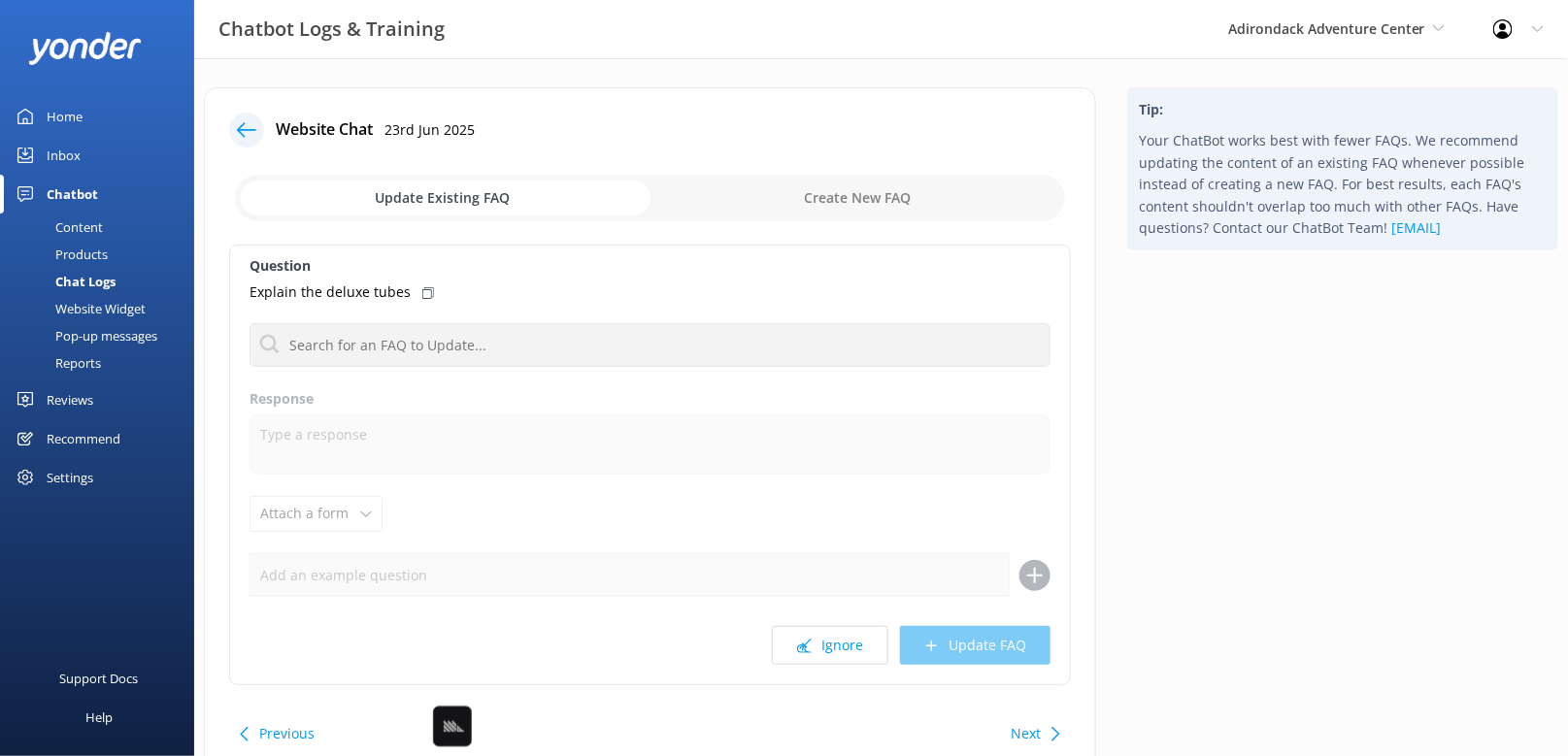 click on "Next" at bounding box center (1025, 734) 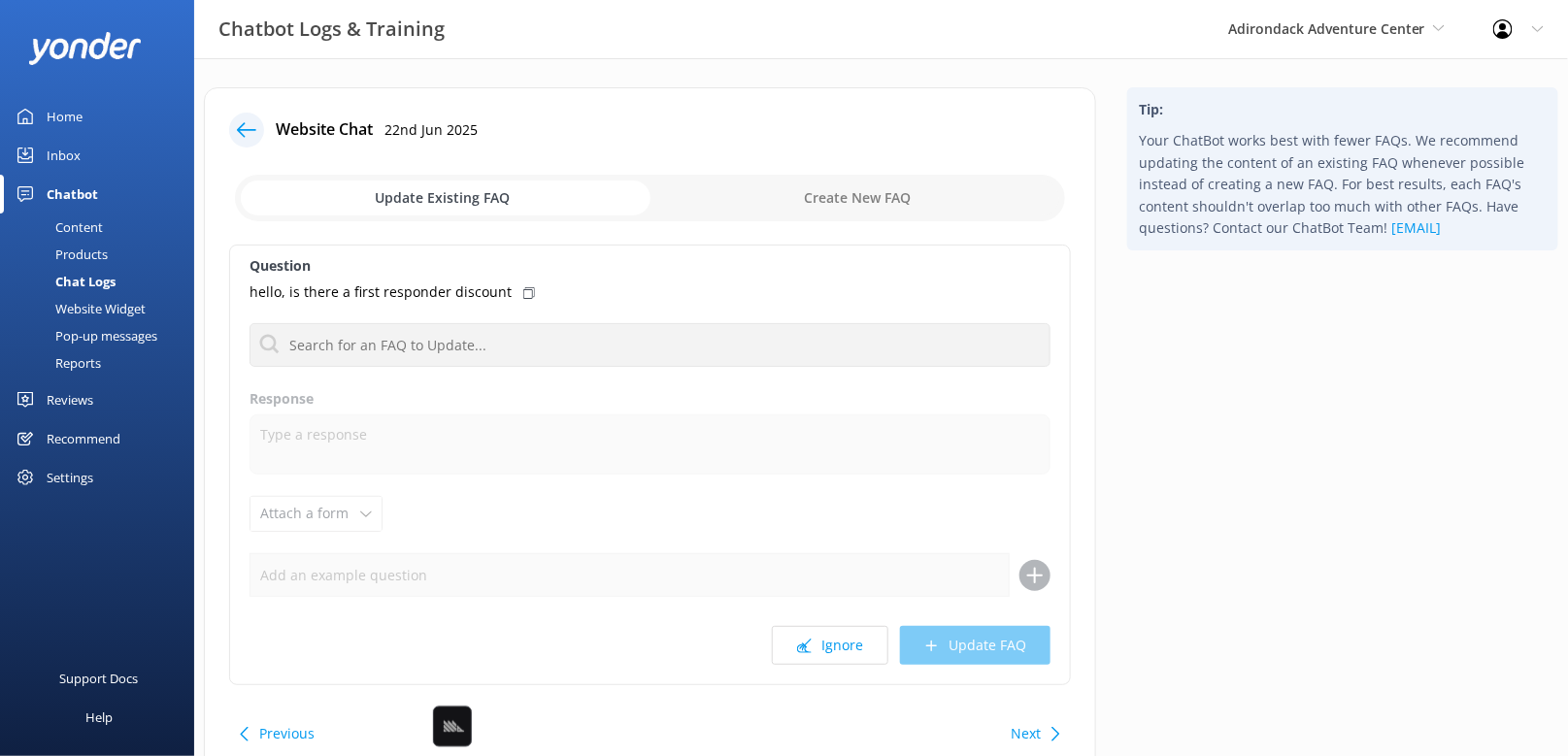 click on "Next" at bounding box center [1025, 734] 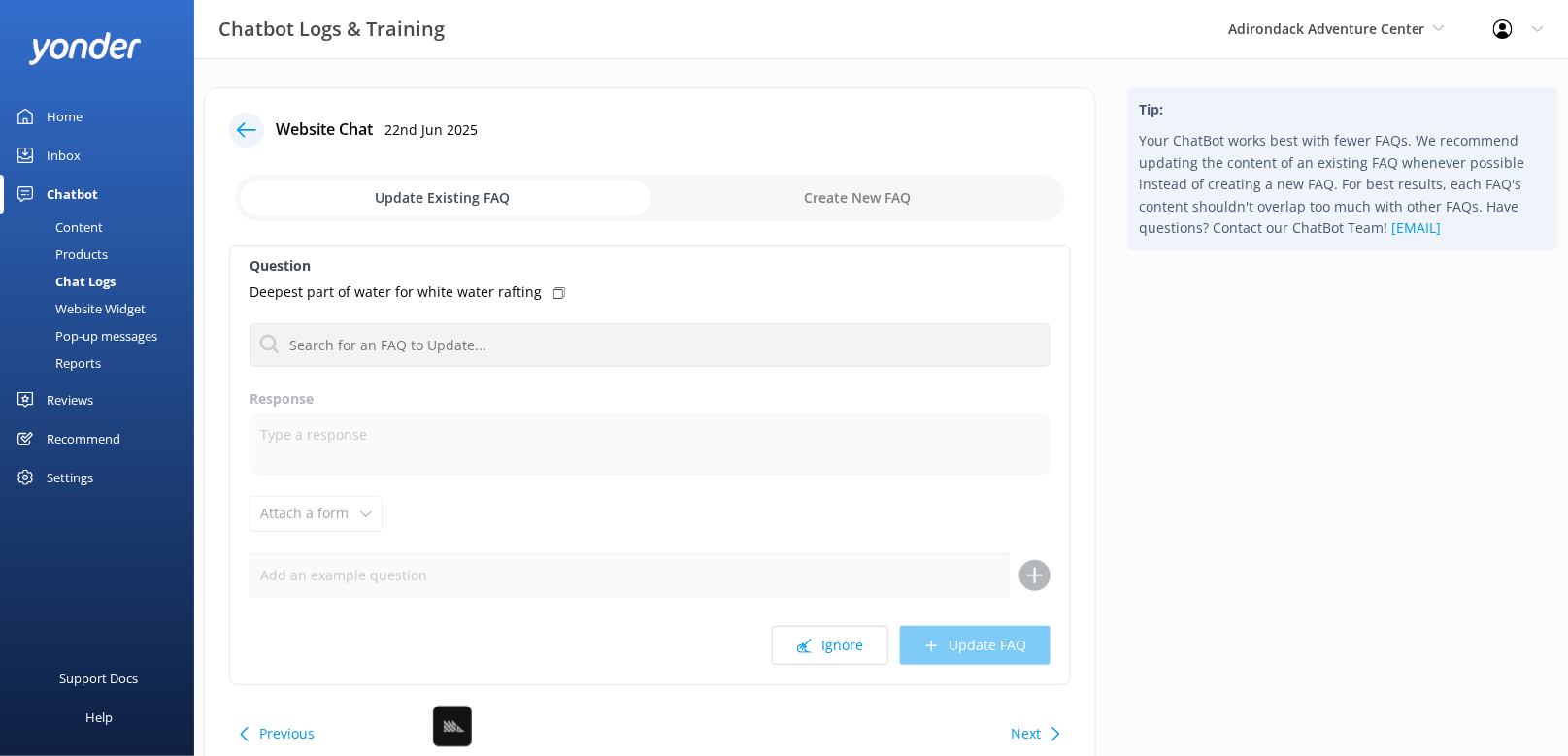 click on "Next" at bounding box center [1025, 734] 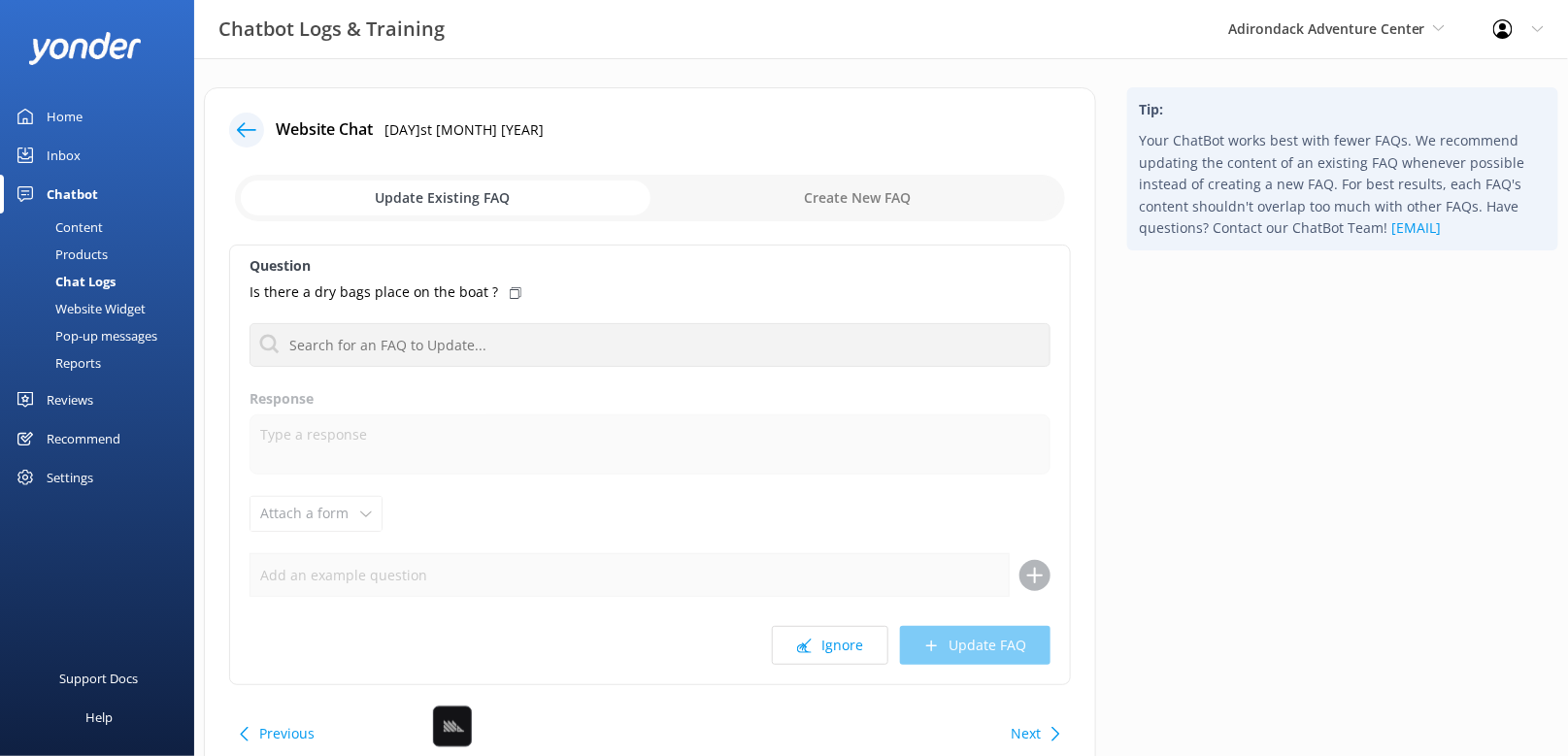 click on "Next" at bounding box center [1025, 734] 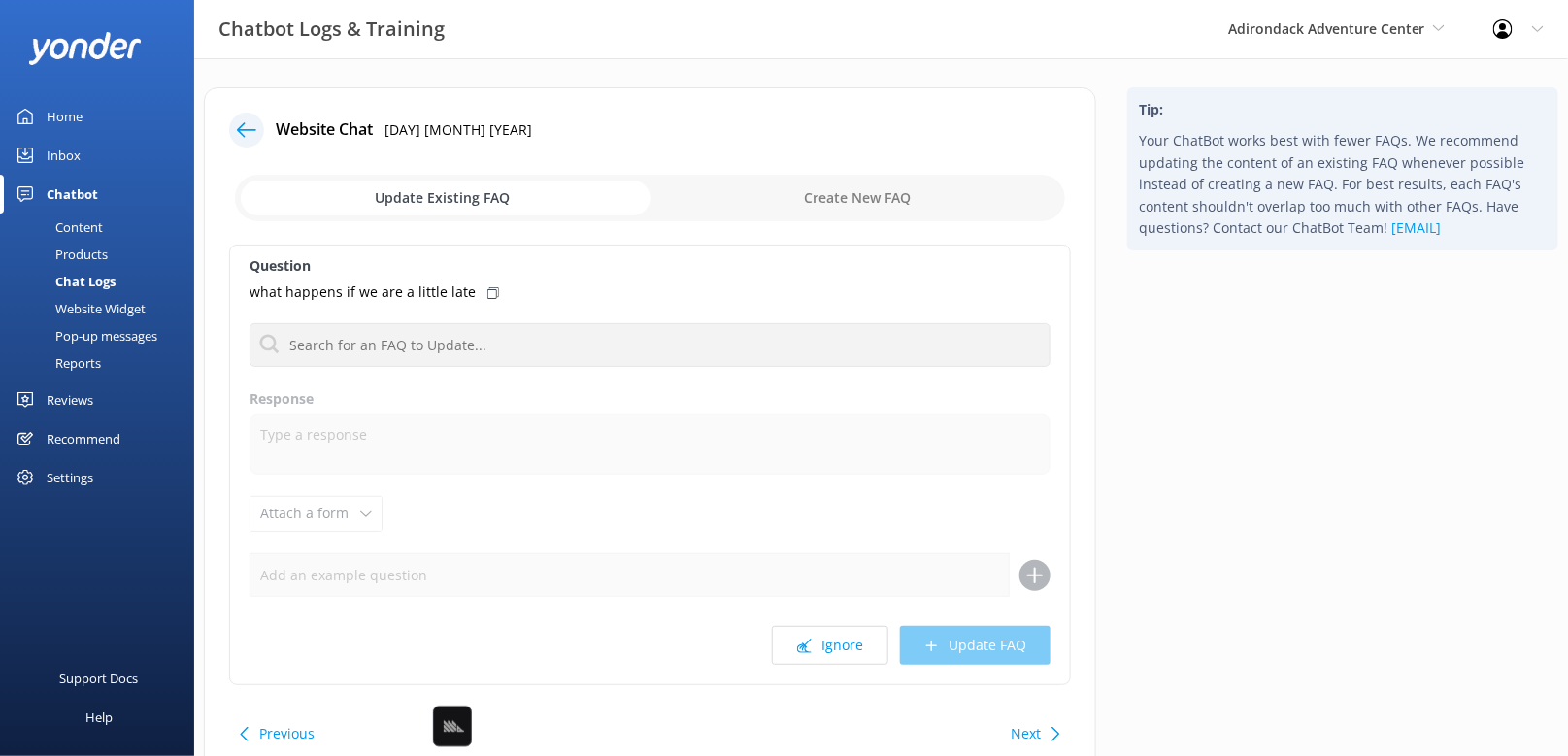 click on "Next" at bounding box center [1025, 734] 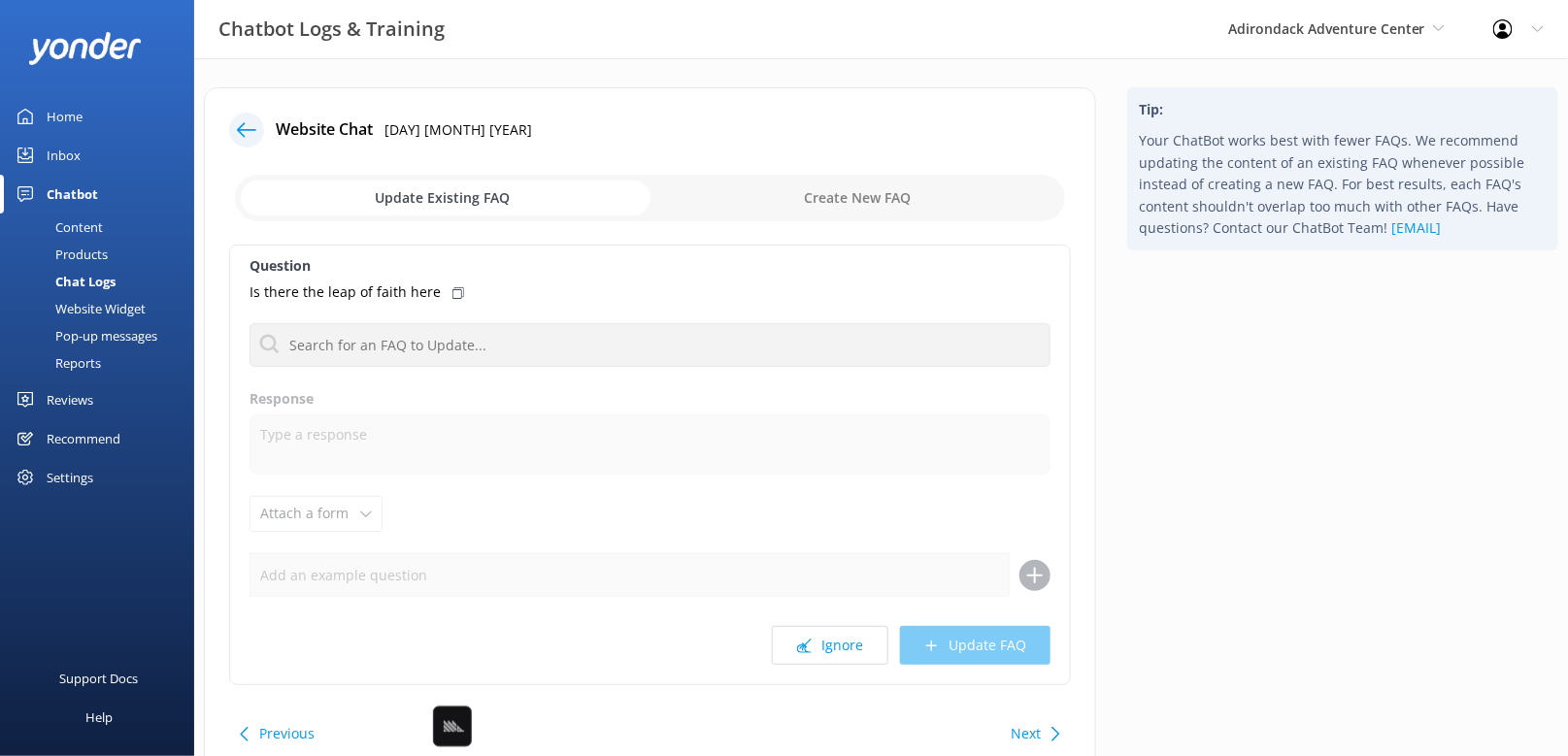 click on "Next" at bounding box center (1025, 734) 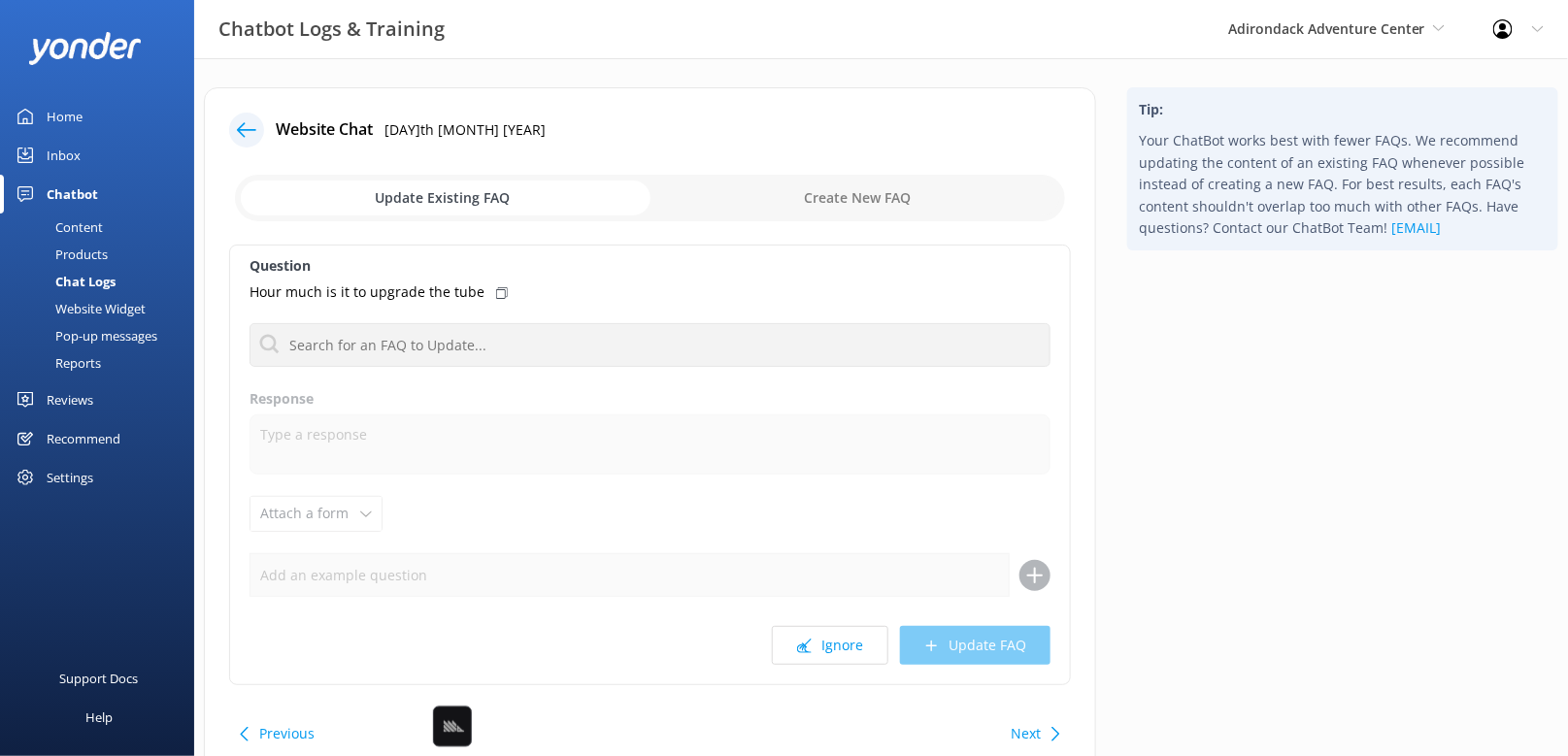 click on "Next" at bounding box center [1033, 734] 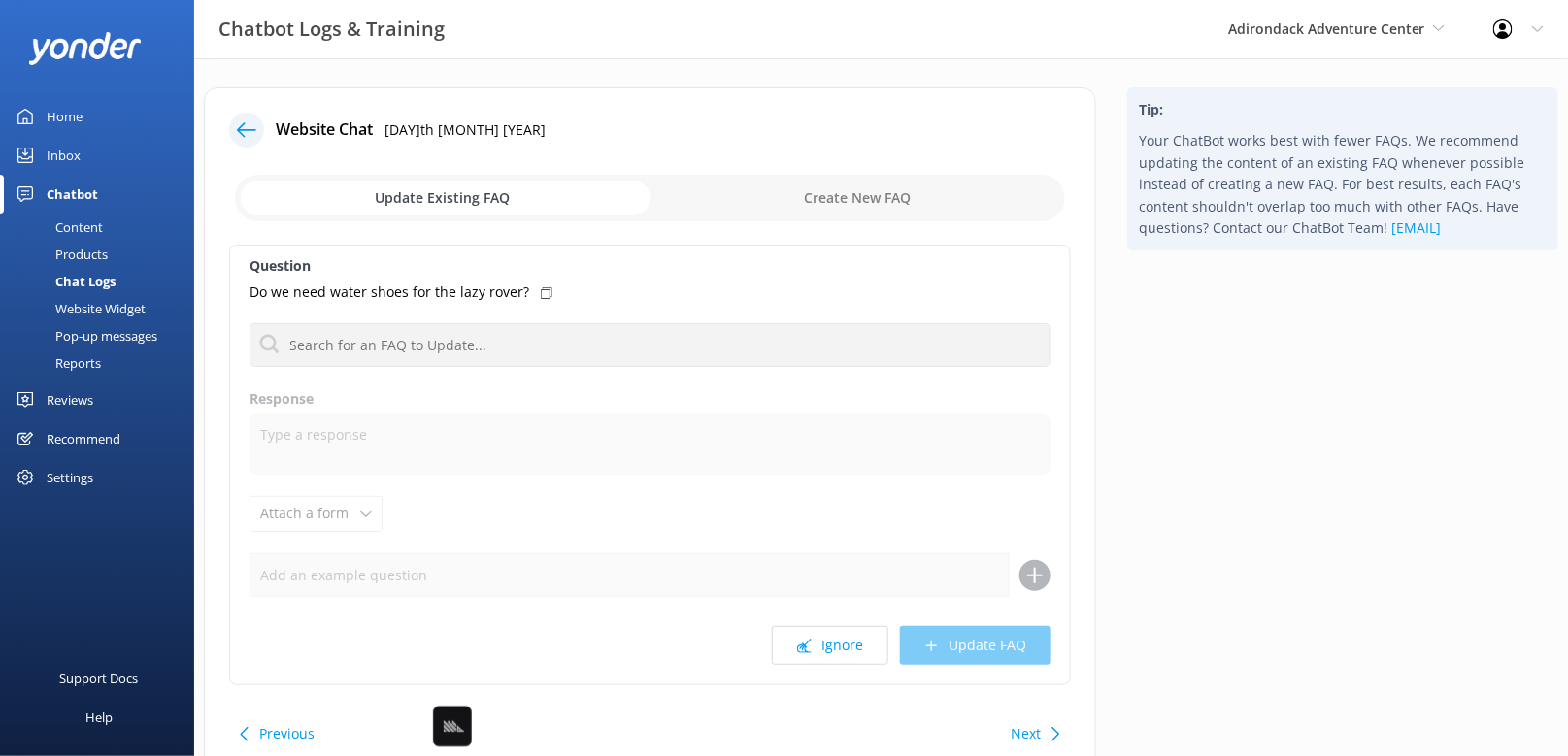 click on "Next" at bounding box center [1033, 734] 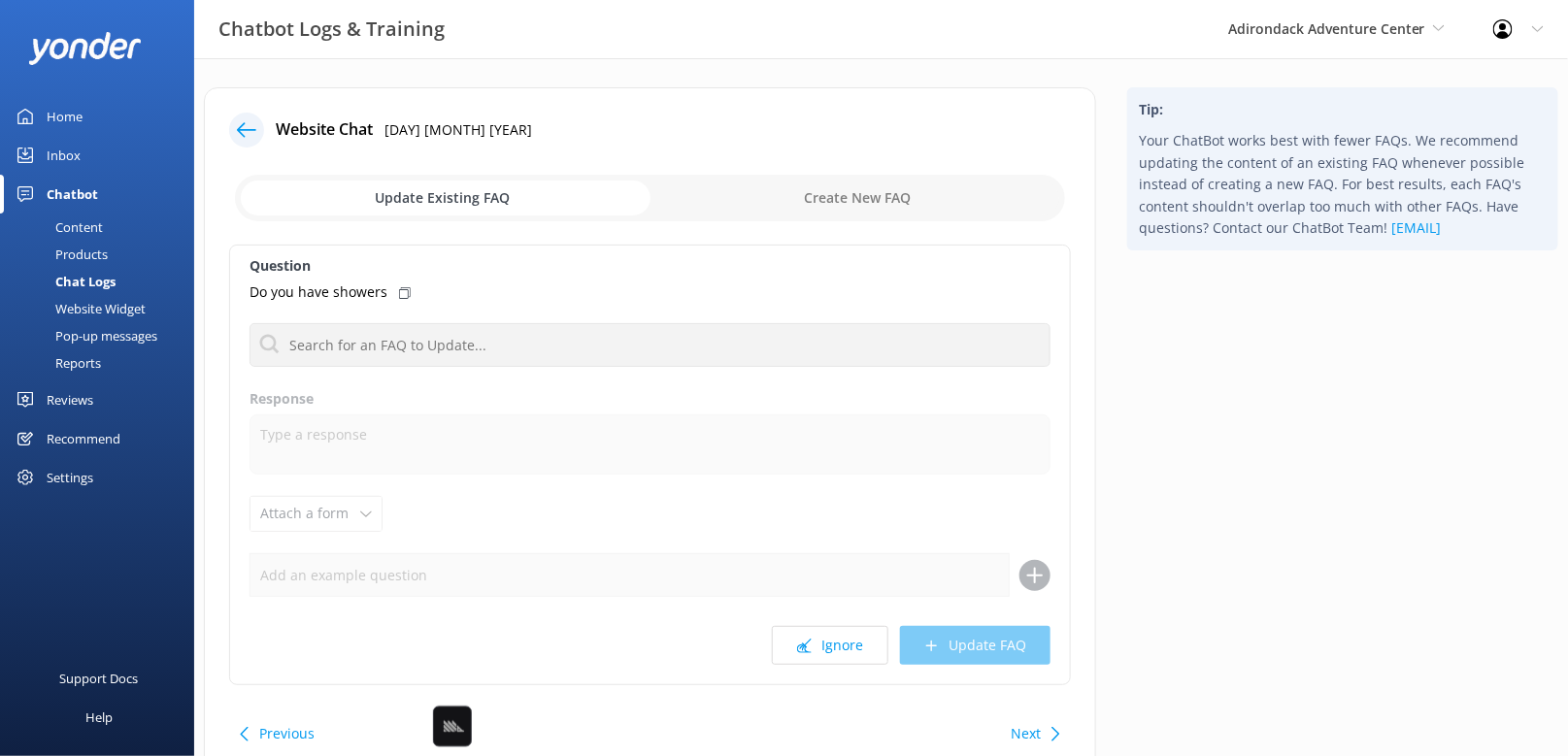 click on "Next" at bounding box center [1033, 734] 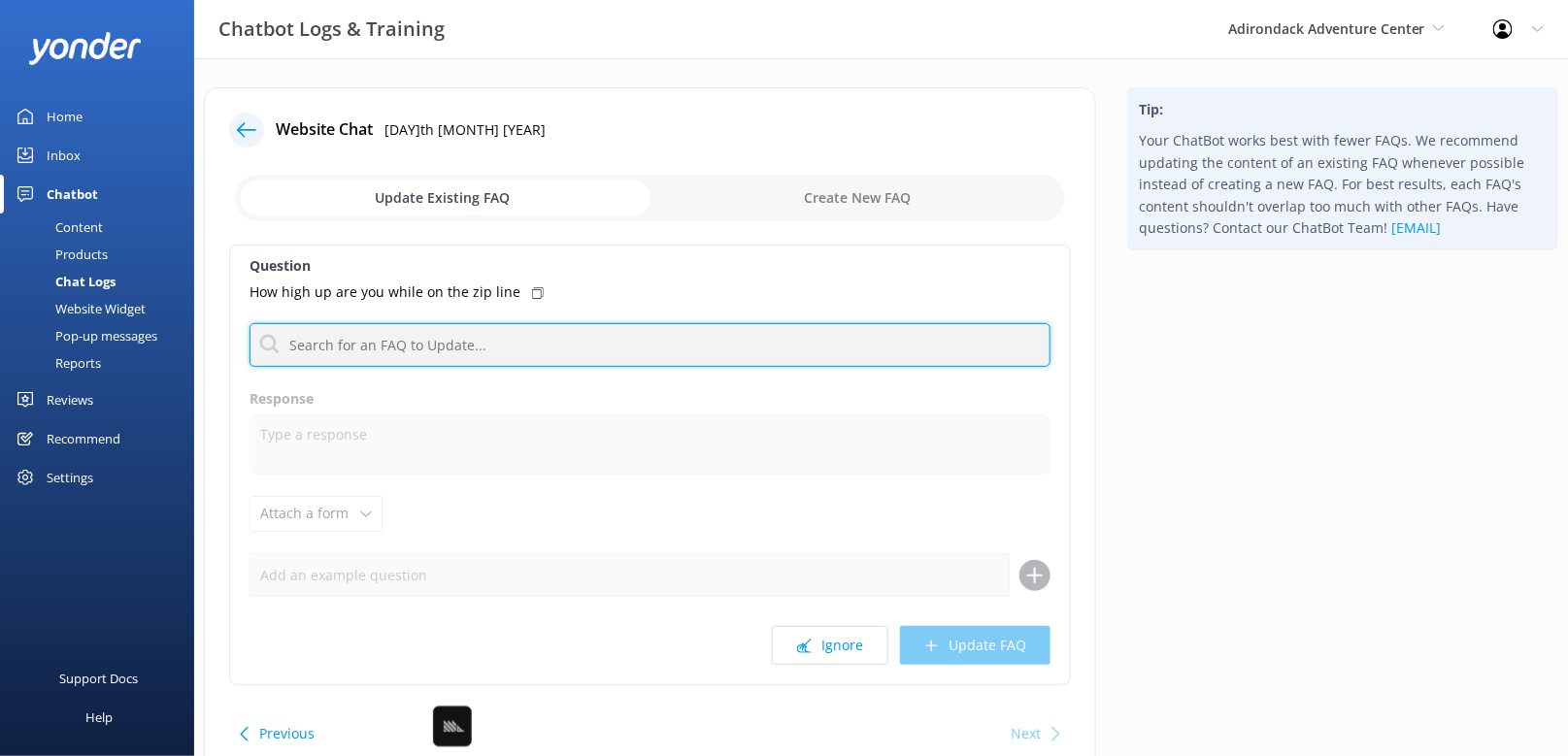 click at bounding box center [650, 345] 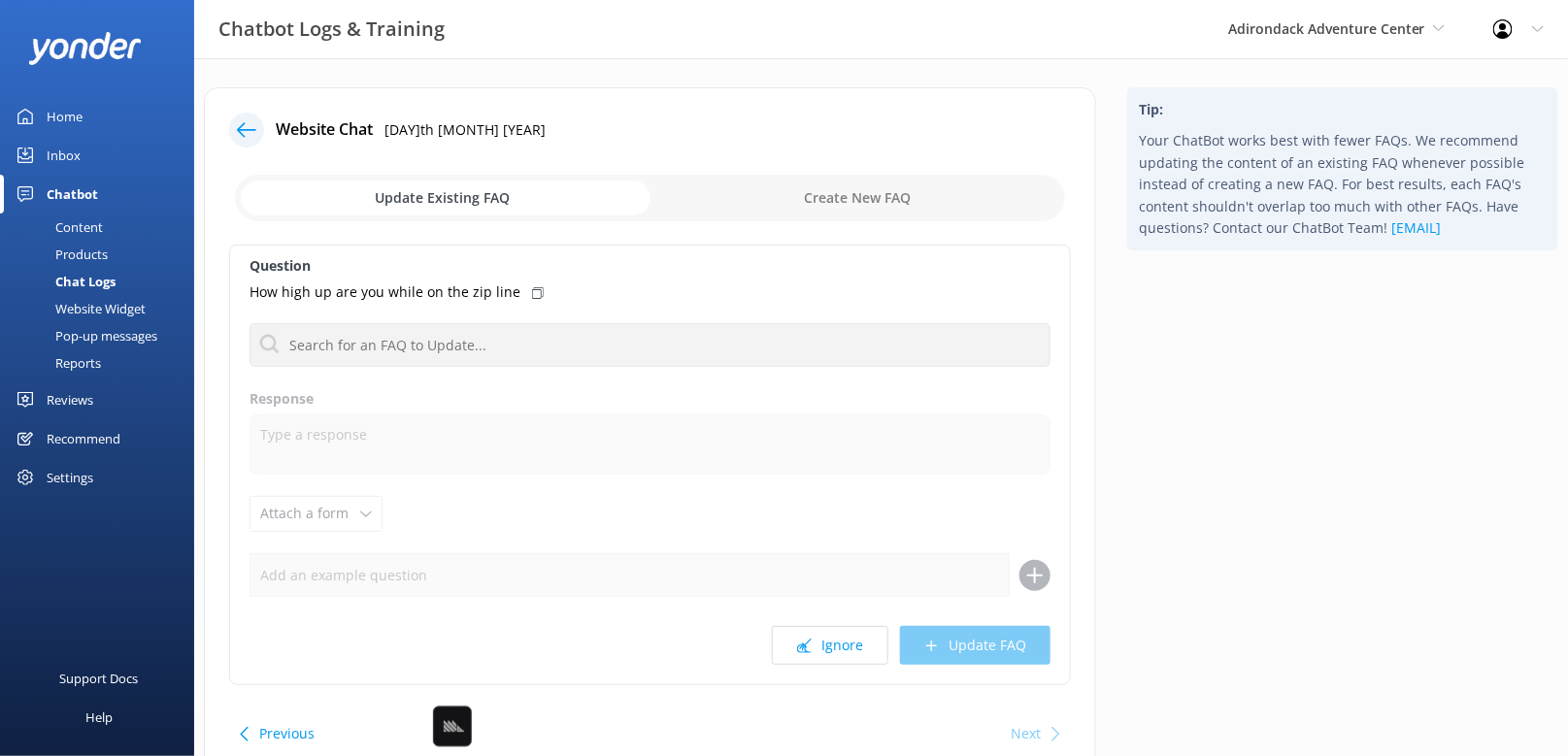 click 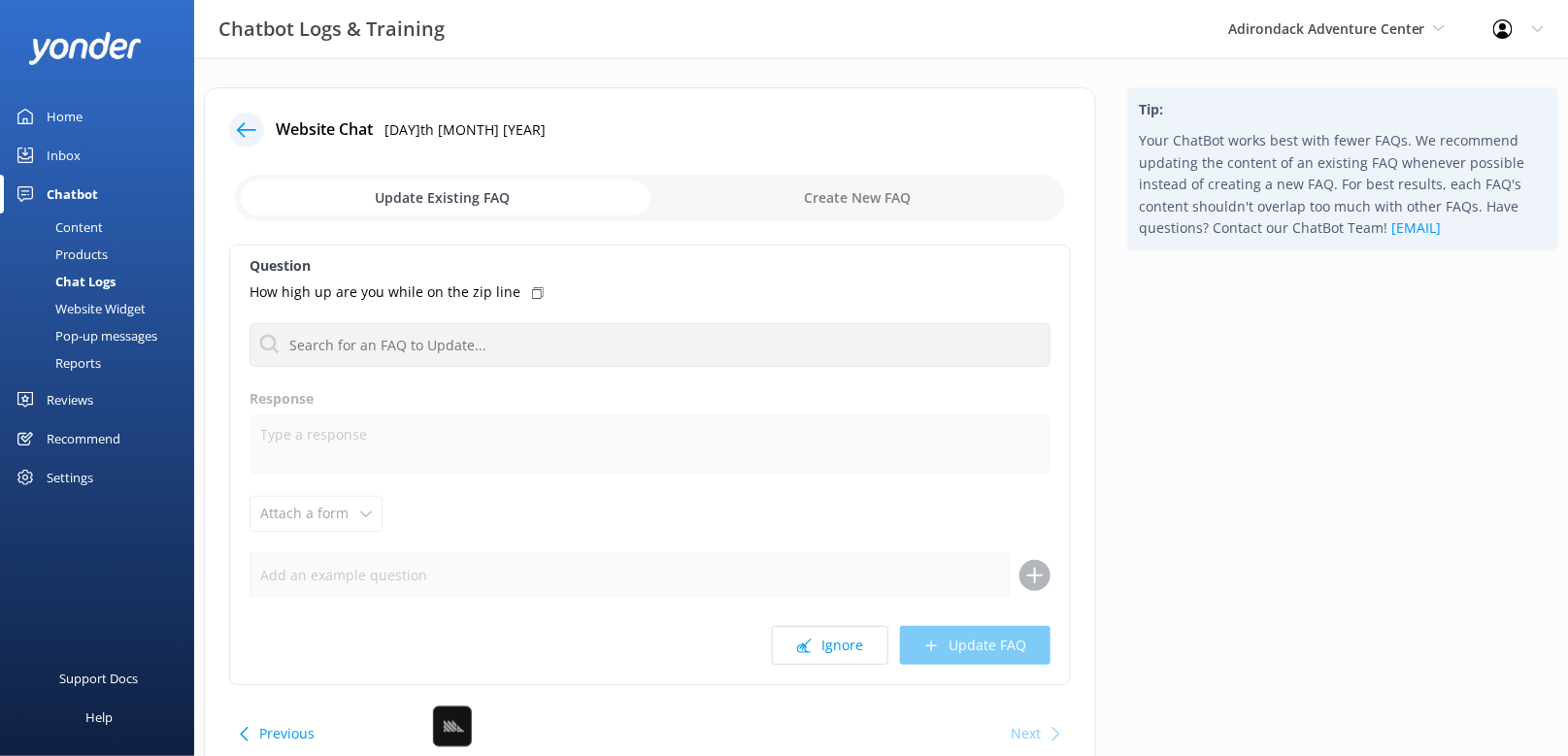 click on "Tip: Your ChatBot works best with fewer FAQs. We recommend updating the content of an existing FAQ whenever possible instead of creating a new FAQ. For best results, each FAQ's content shouldn't overlap too much with other FAQs. Have questions? Contact our ChatBot Team!   support@yonderhq.com" at bounding box center (1343, 444) 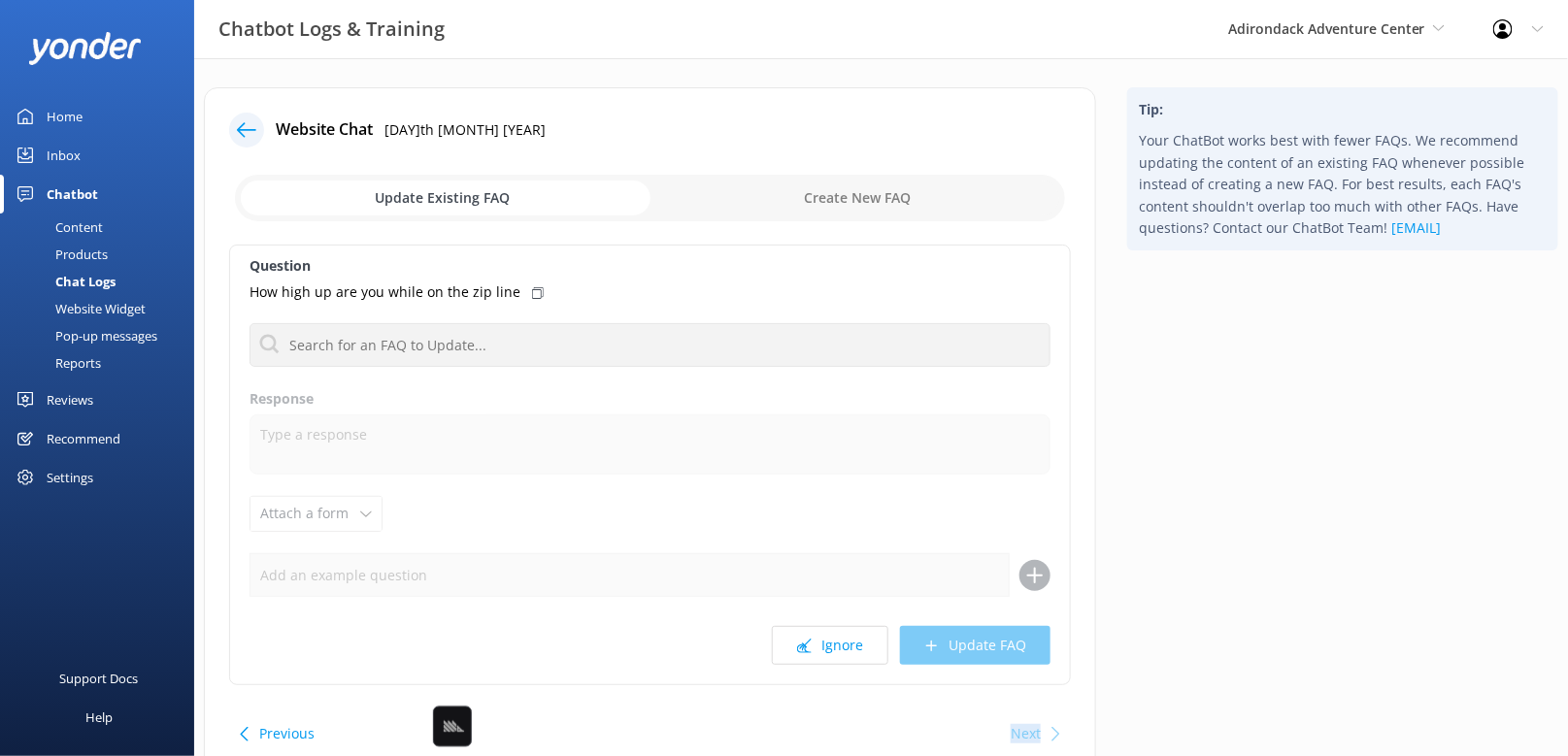 click on "Next" at bounding box center (1033, 734) 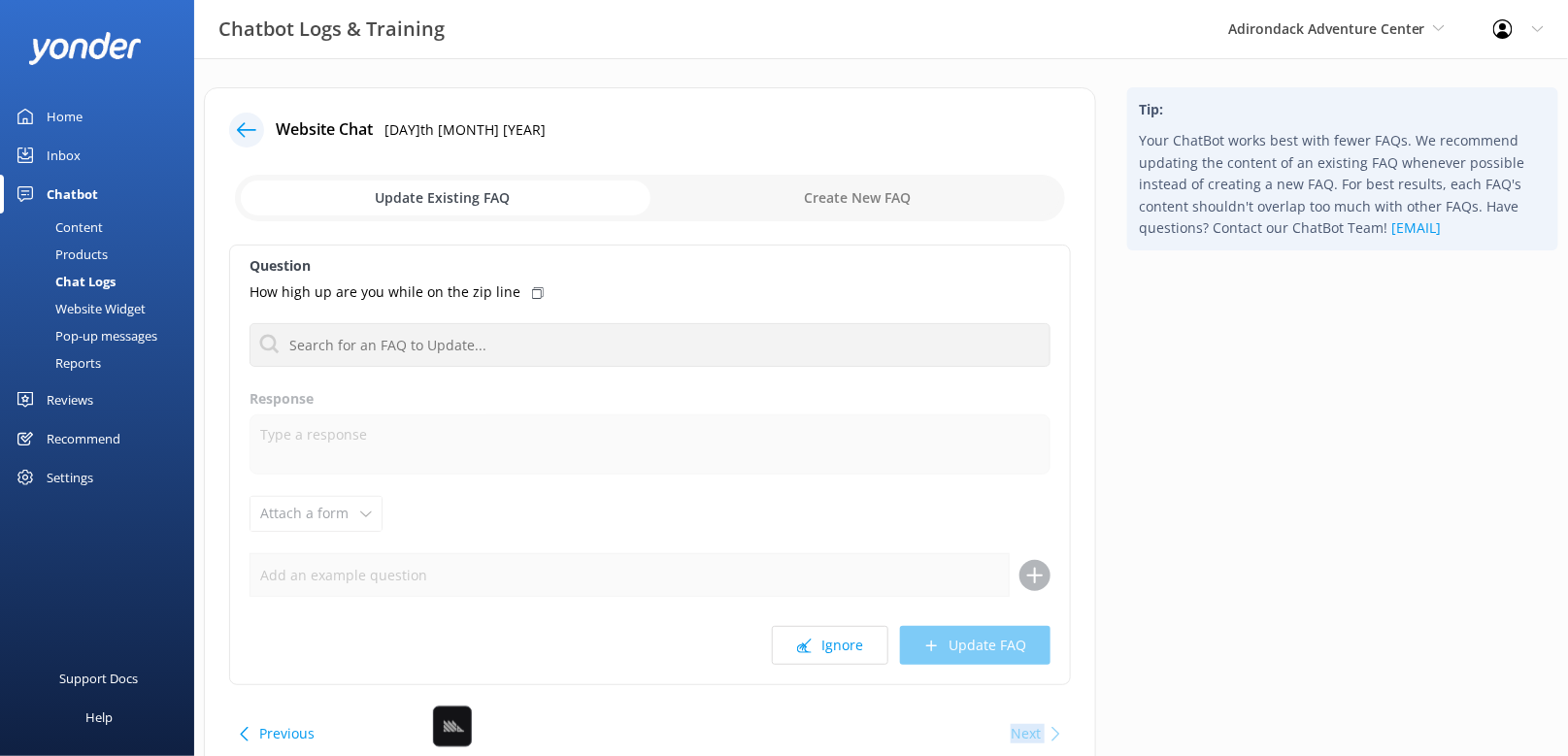 click on "Next" at bounding box center (1033, 734) 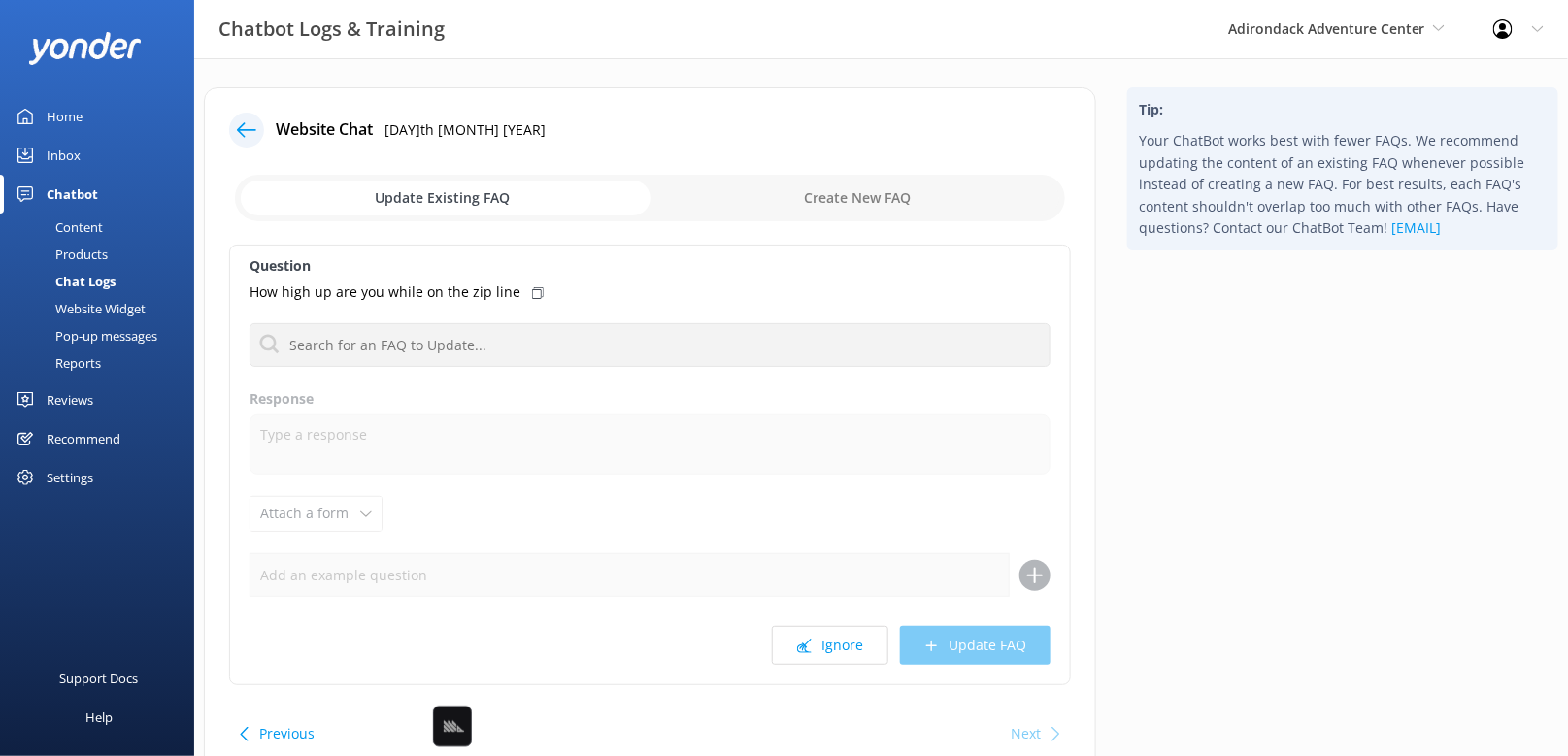 click 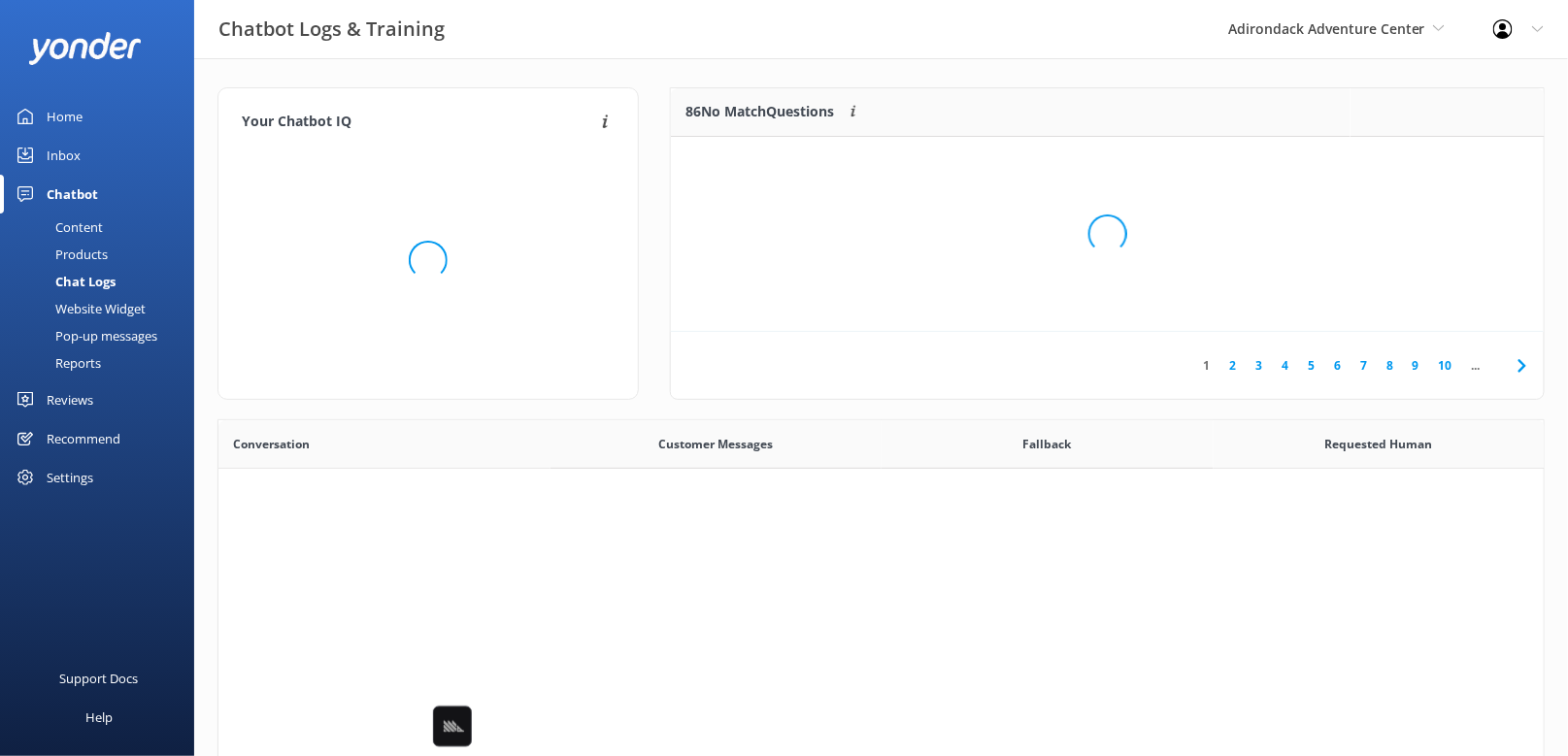 scroll, scrollTop: 1, scrollLeft: 1, axis: both 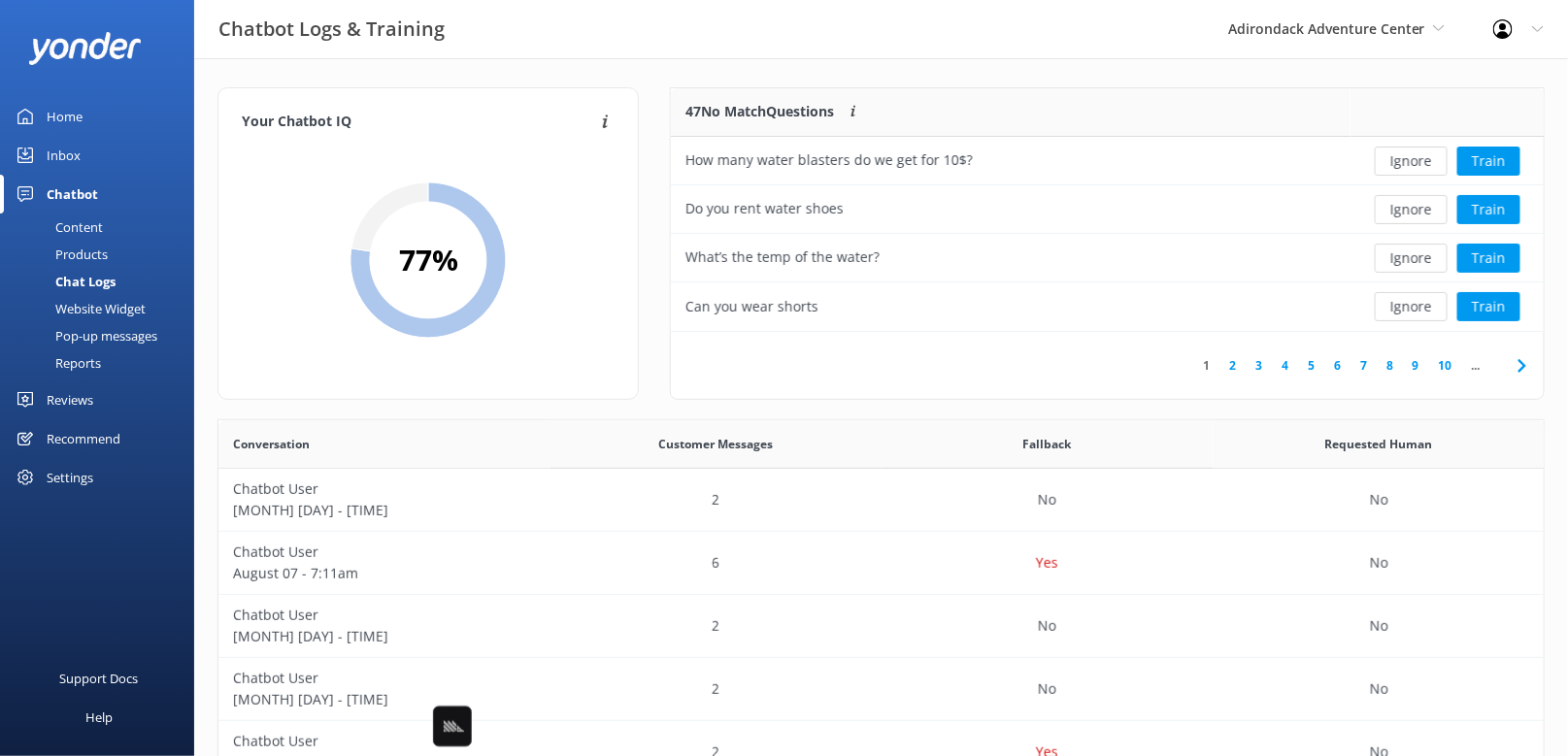 click on "Your Chatbot IQ Your Chatbot IQ is the percentage of trained FAQs against untrained FAQs 77 %" at bounding box center (428, 244) 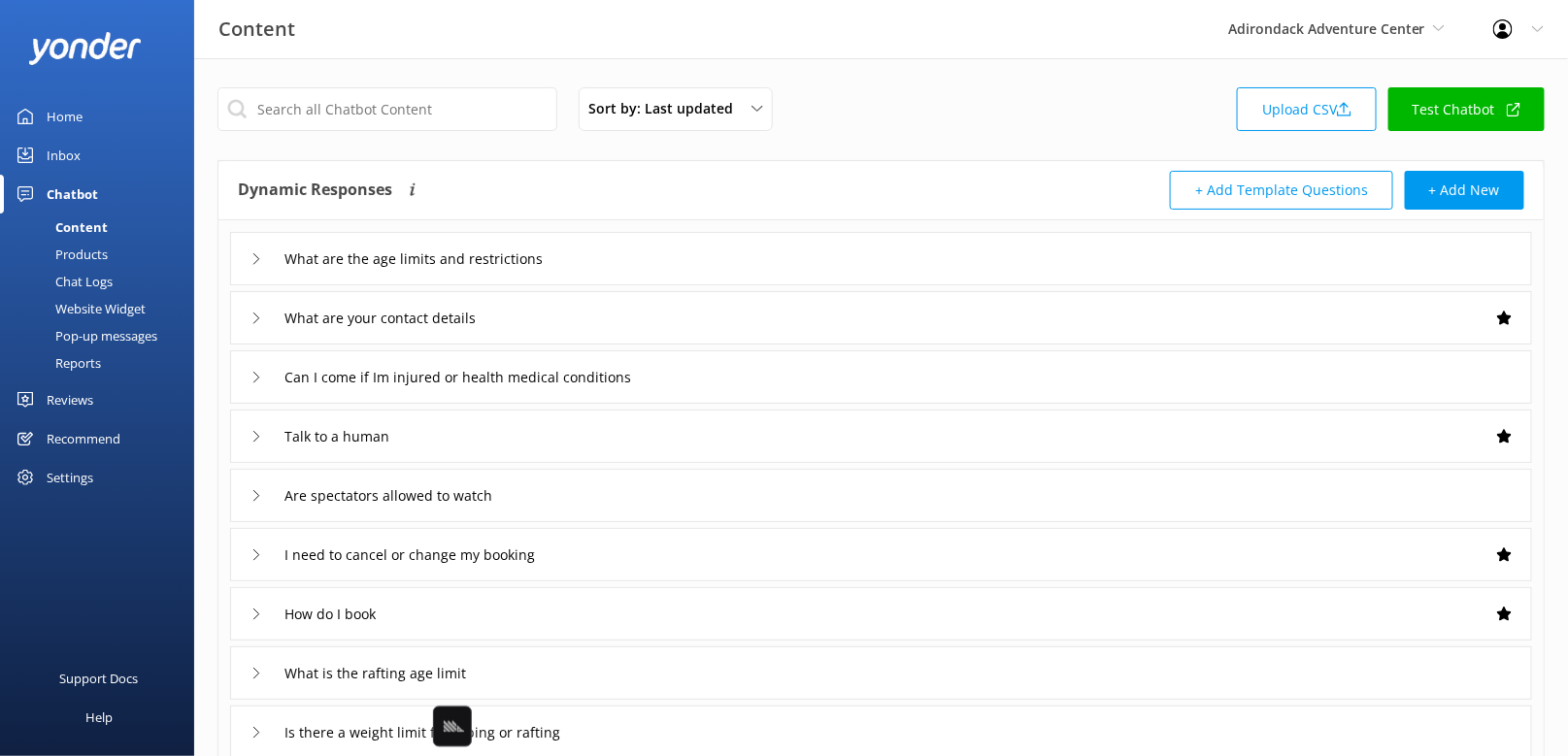 click on "Products" at bounding box center (59, 254) 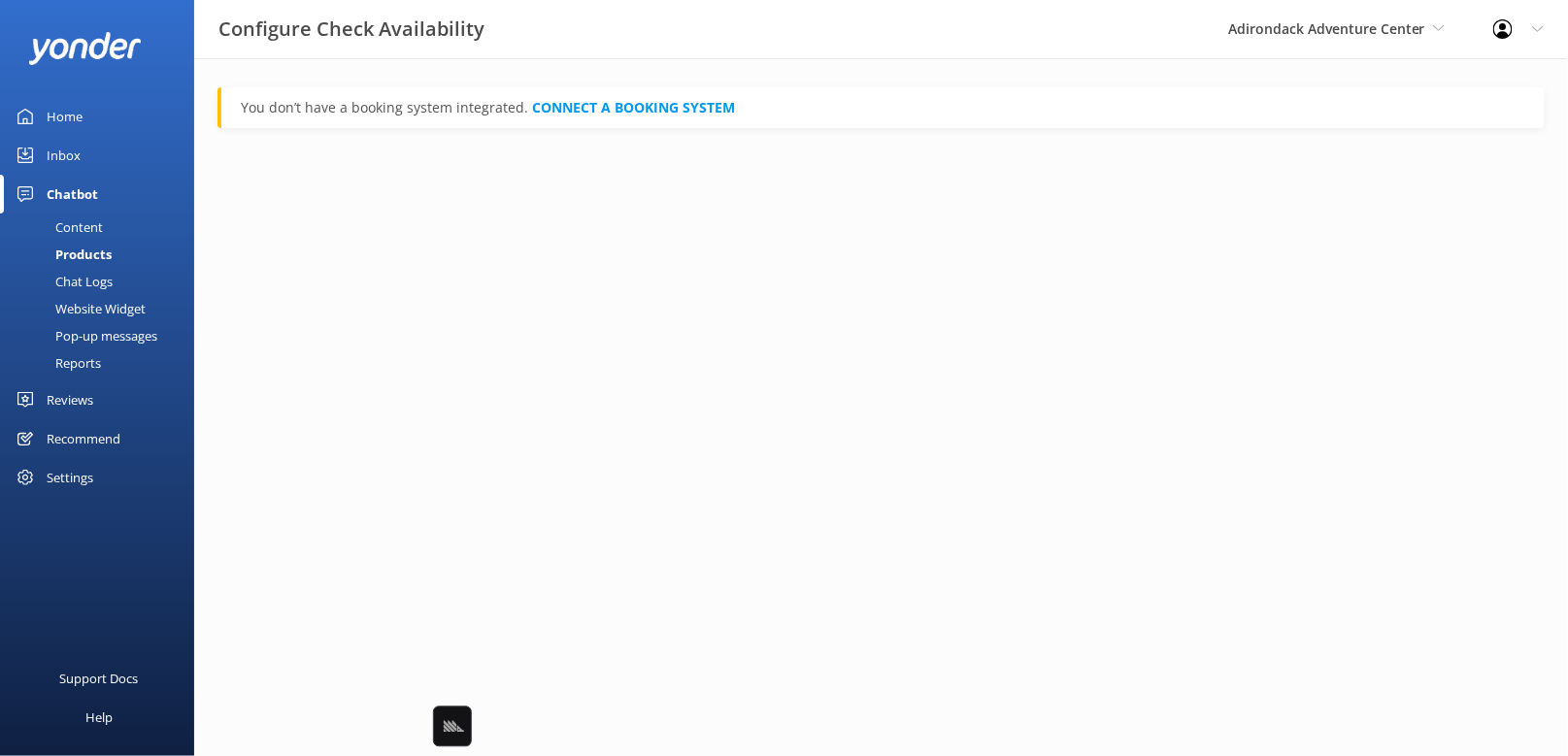 click on "Home" at bounding box center (97, 116) 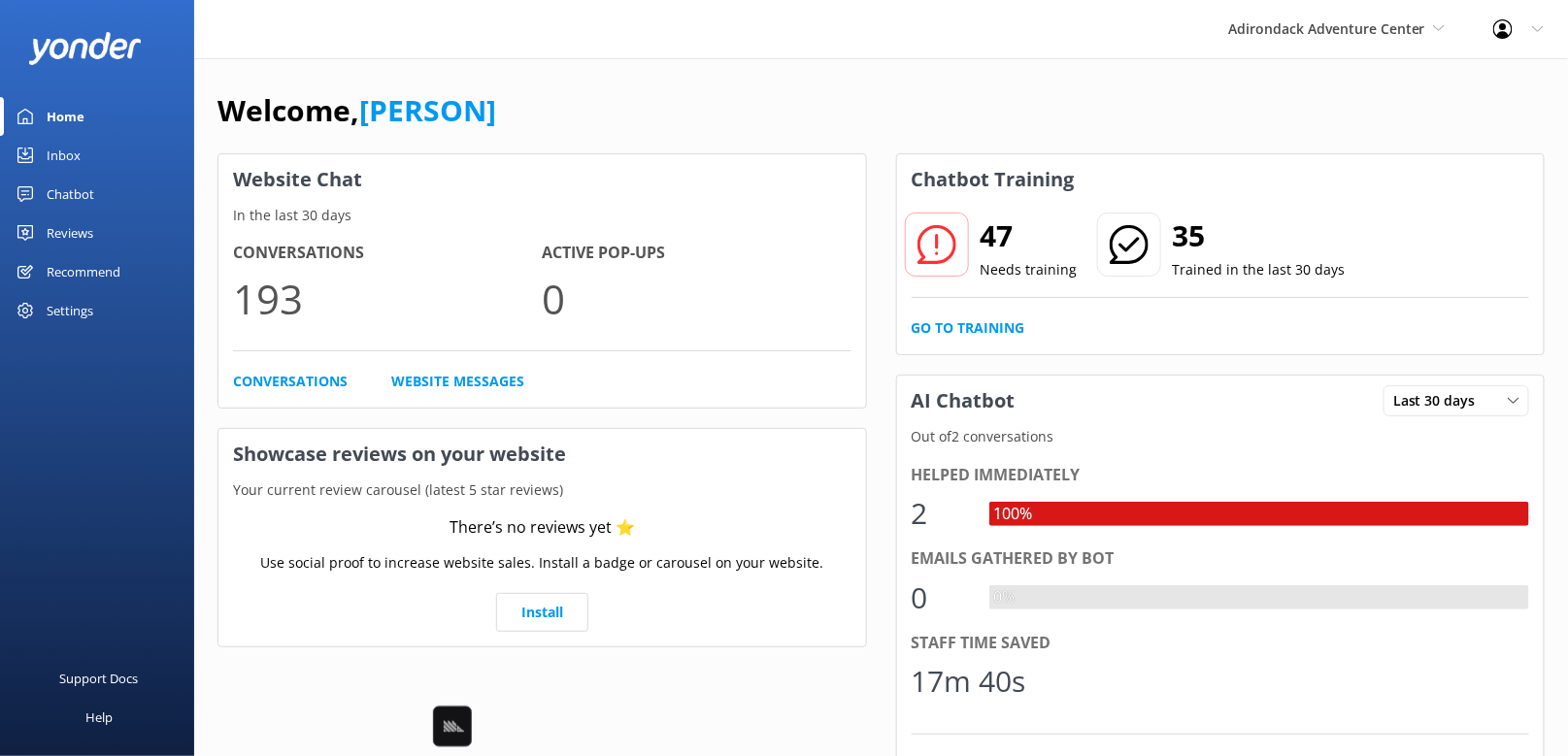 click on "Welcome, [FIRST]" at bounding box center (881, 120) 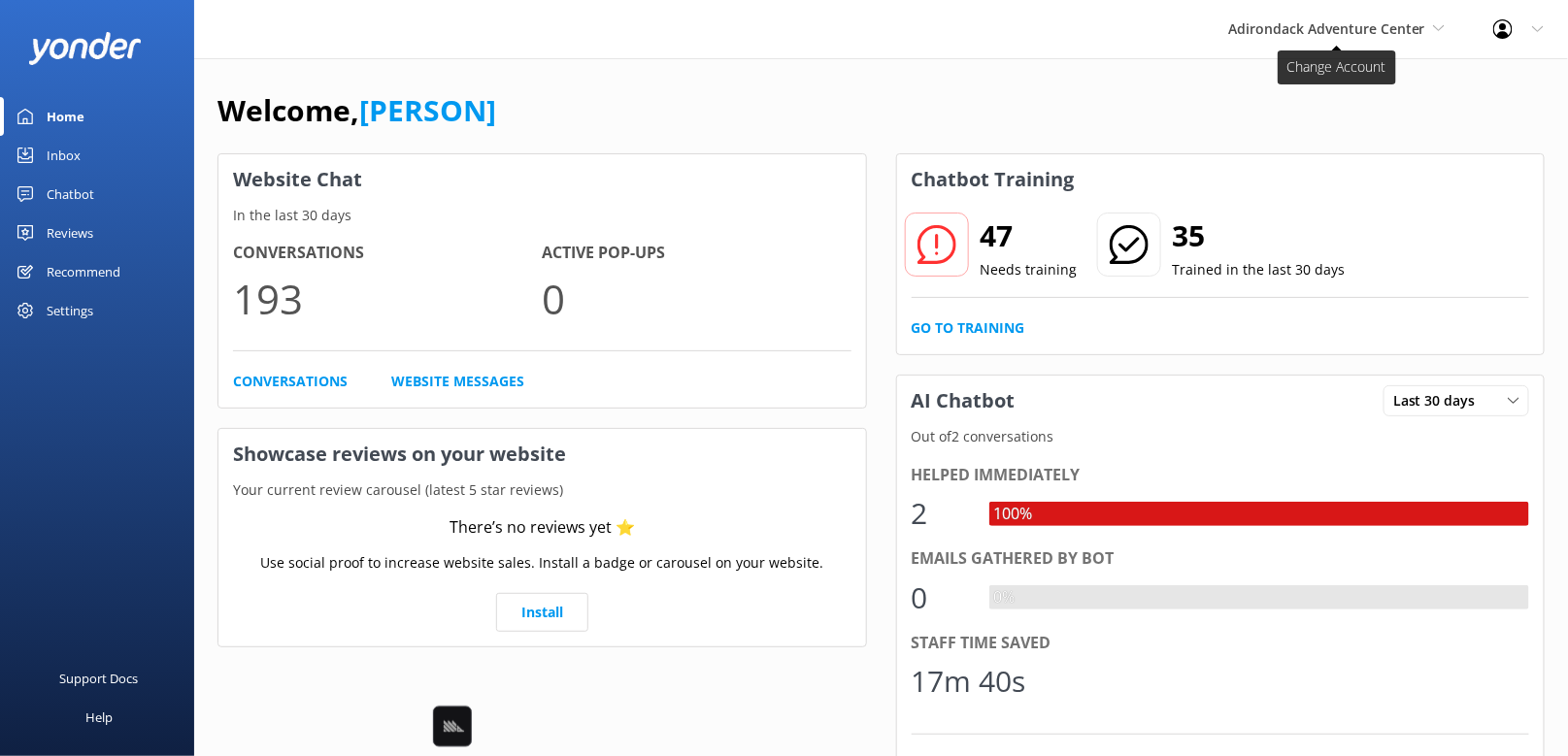 click on "Adirondack Adventure Center" at bounding box center (1326, 28) 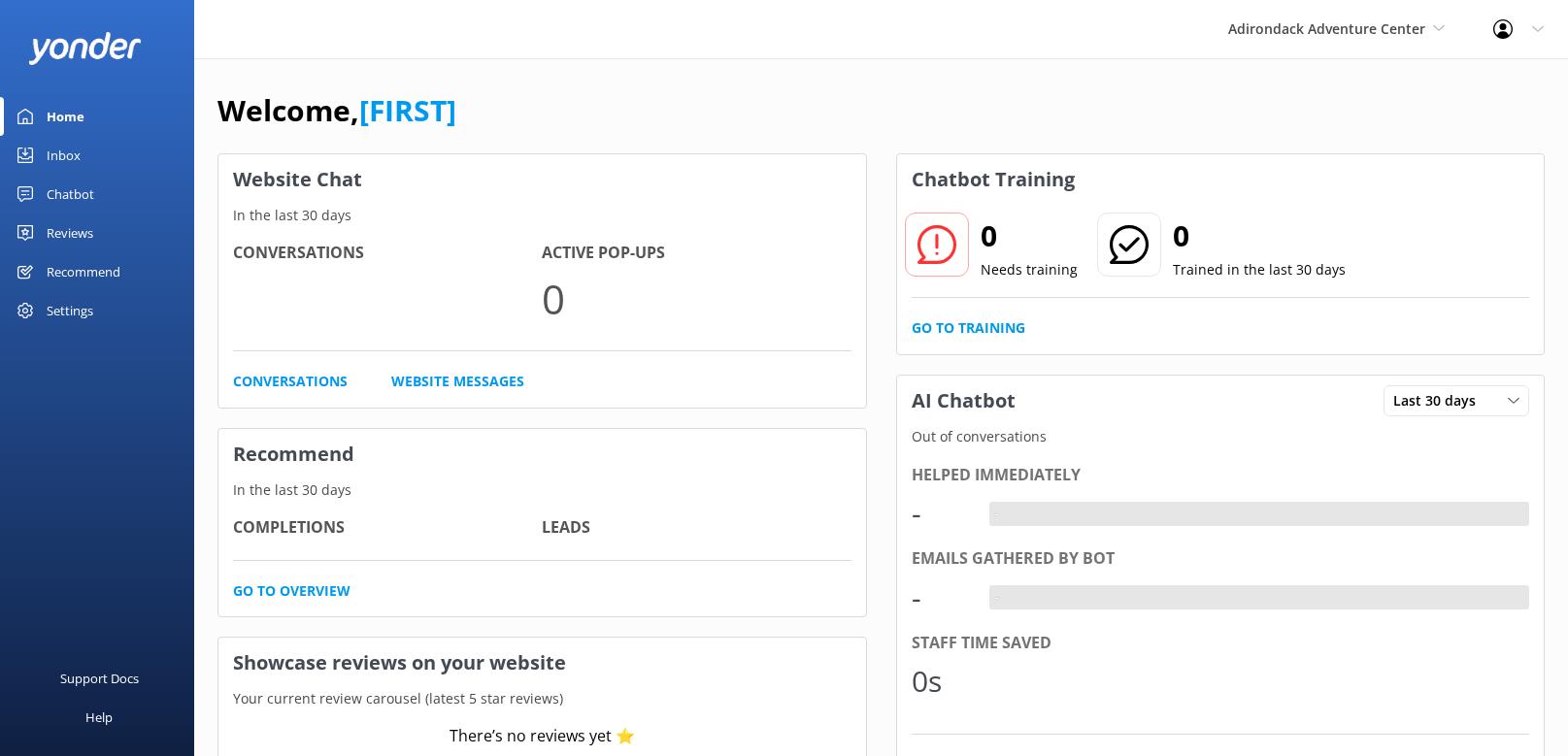 scroll, scrollTop: 0, scrollLeft: 0, axis: both 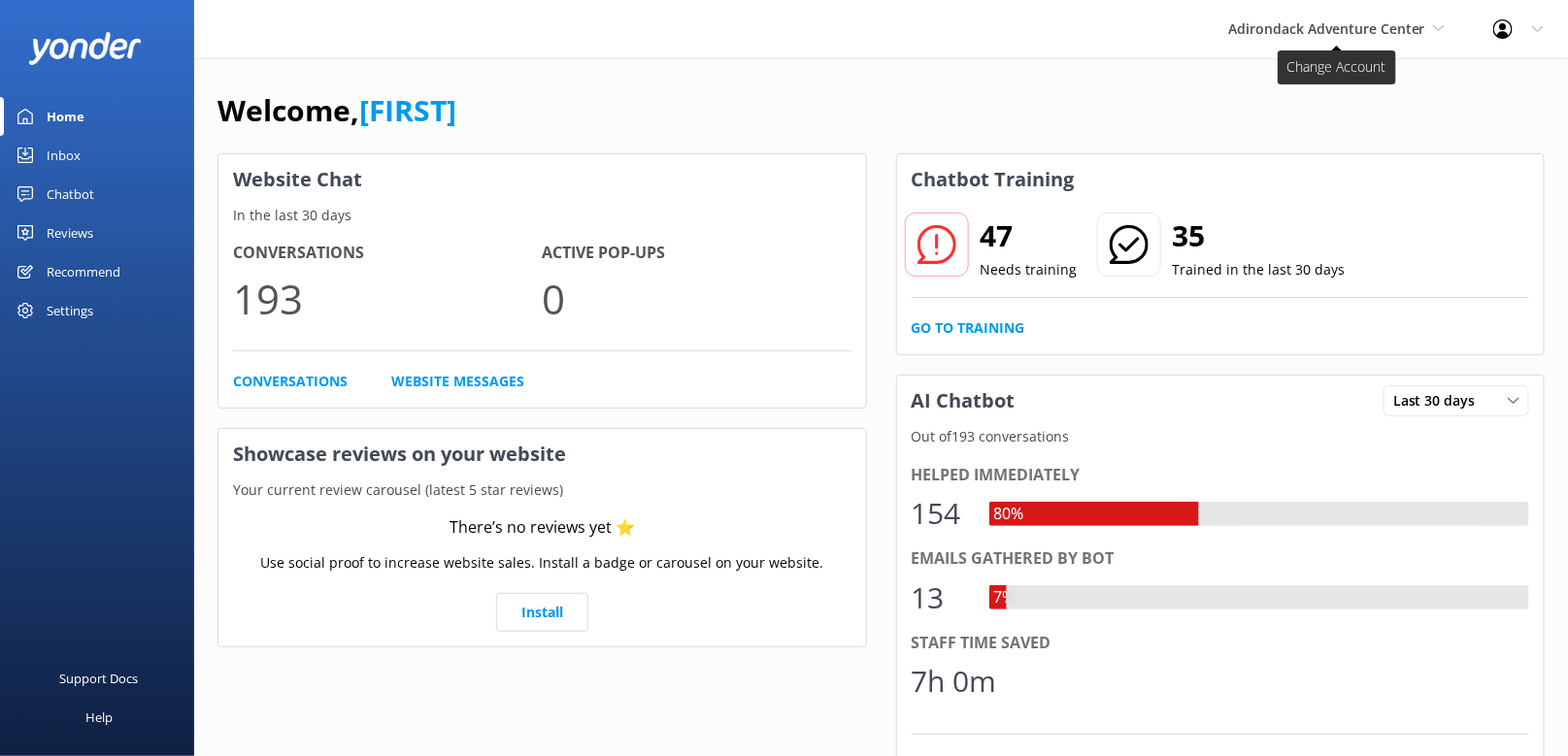 click on "Adirondack Adventure Center" at bounding box center [1326, 28] 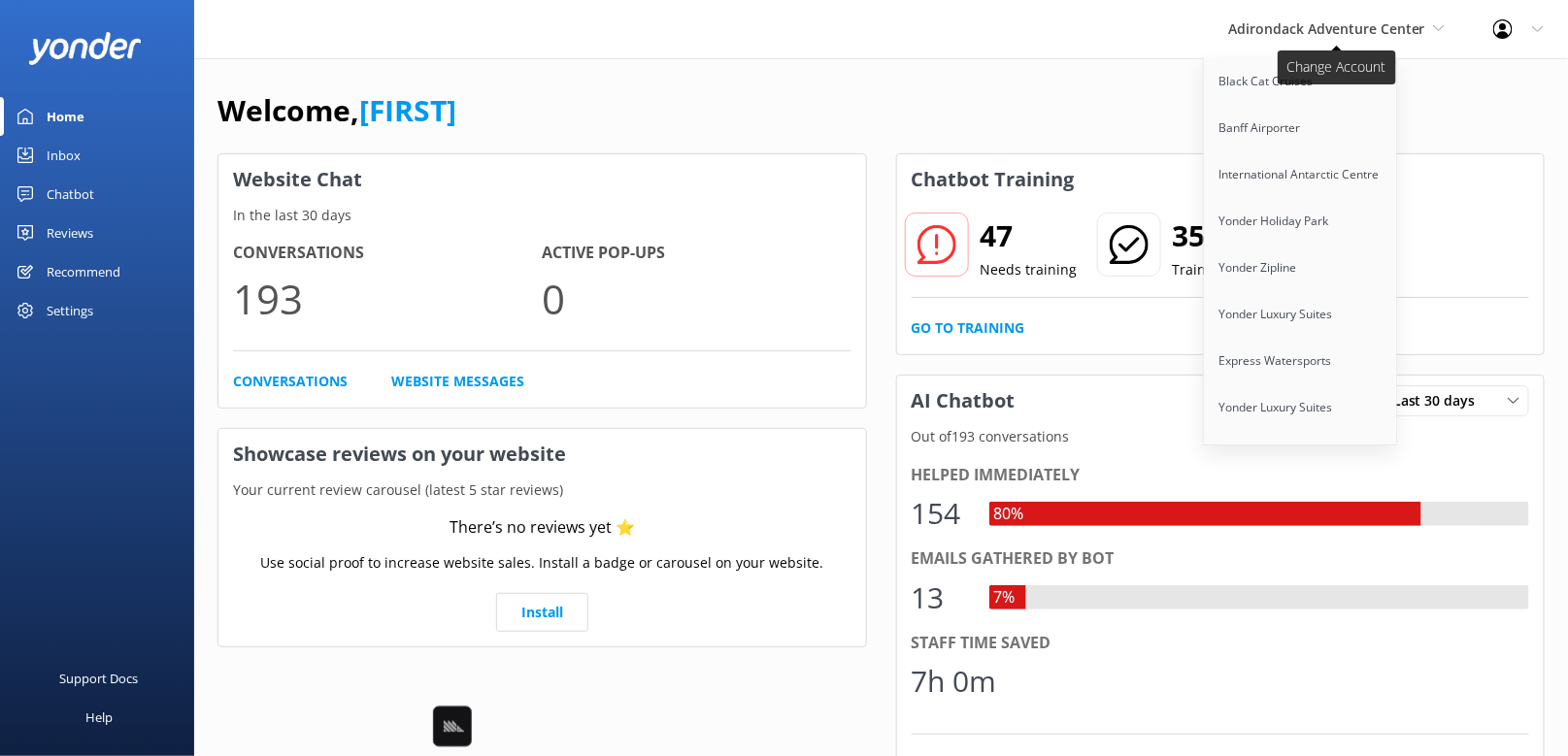 scroll, scrollTop: 1180, scrollLeft: 0, axis: vertical 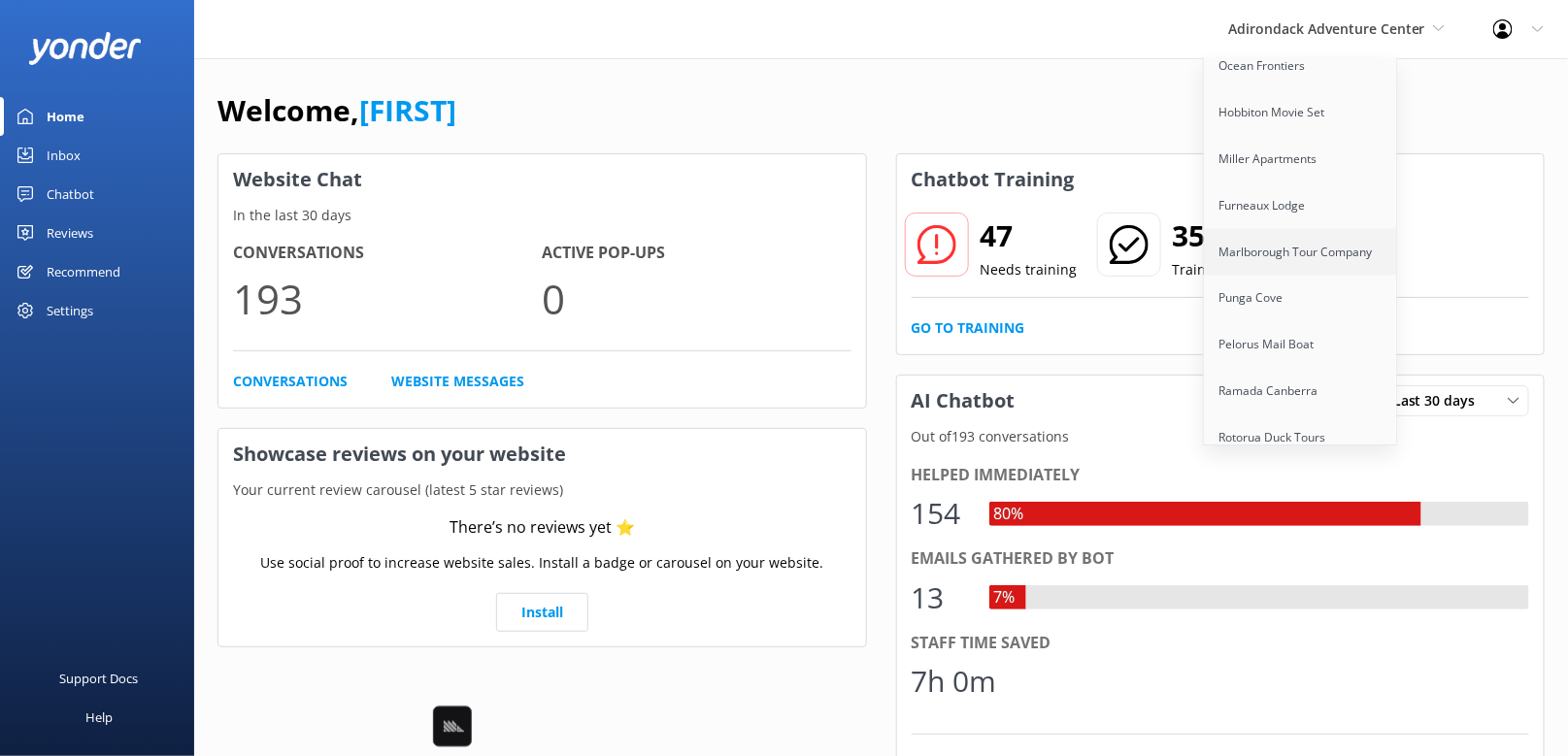 click on "Marlborough Tour Company" at bounding box center [1301, 252] 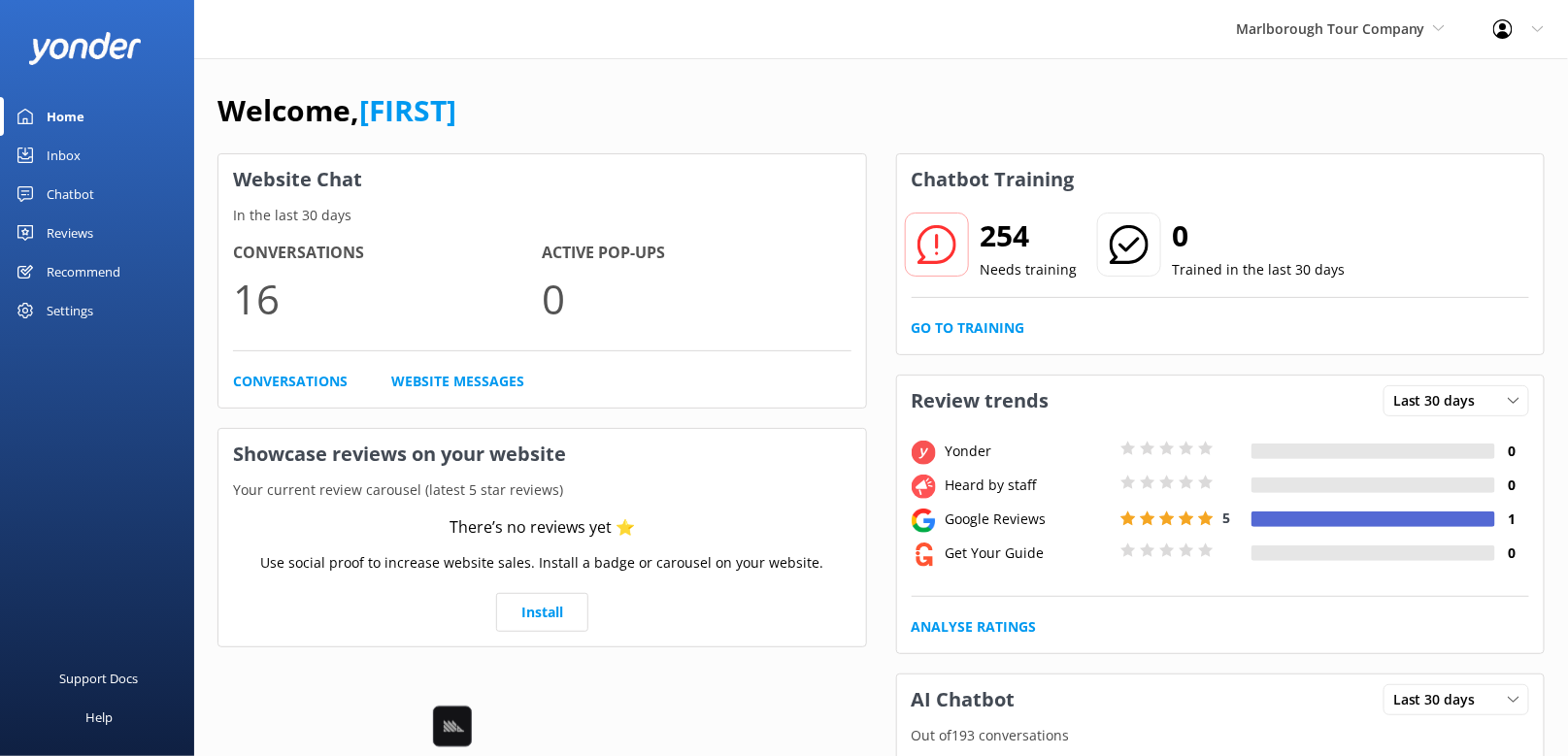 click on "Chatbot" at bounding box center [70, 194] 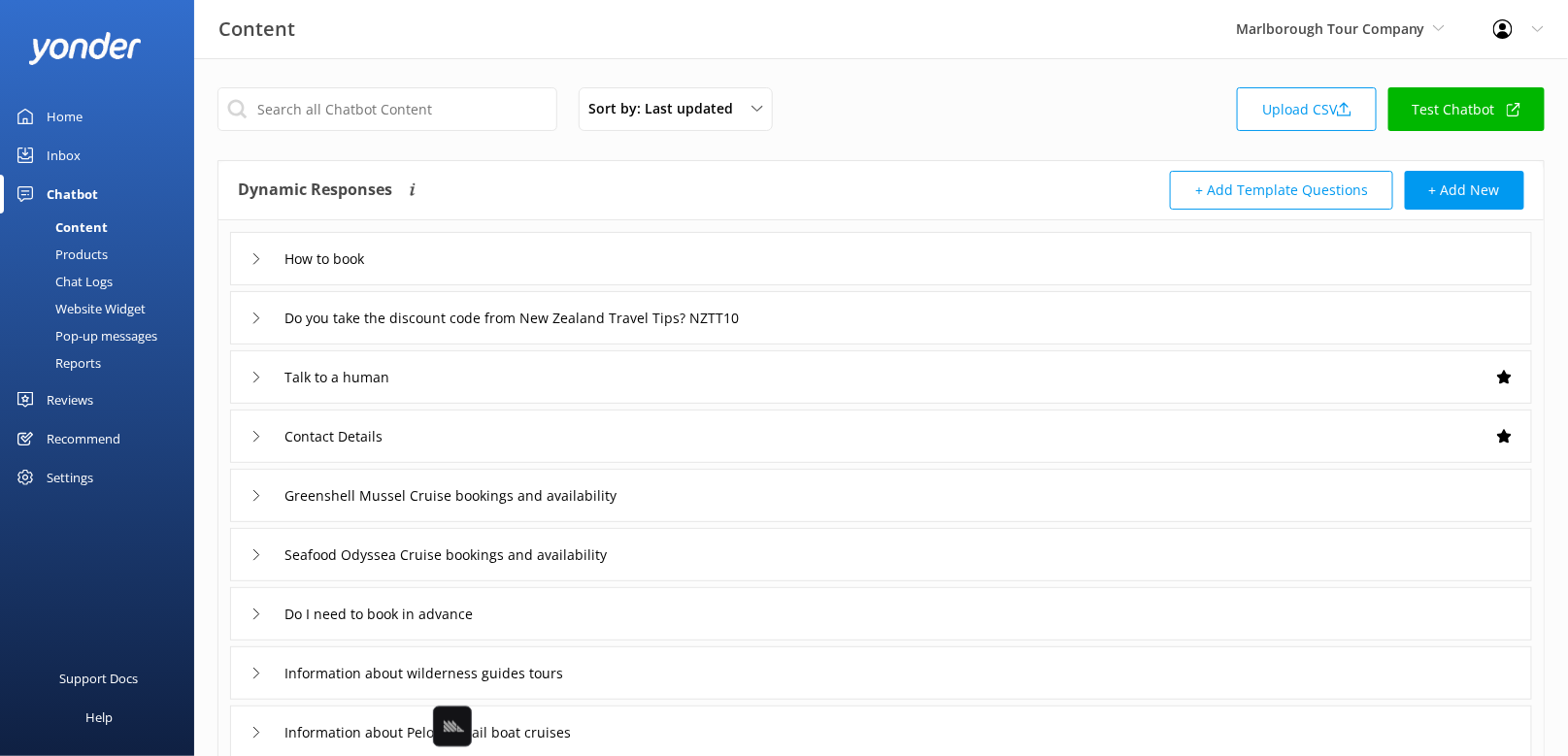 click on "Chat Logs" at bounding box center (62, 281) 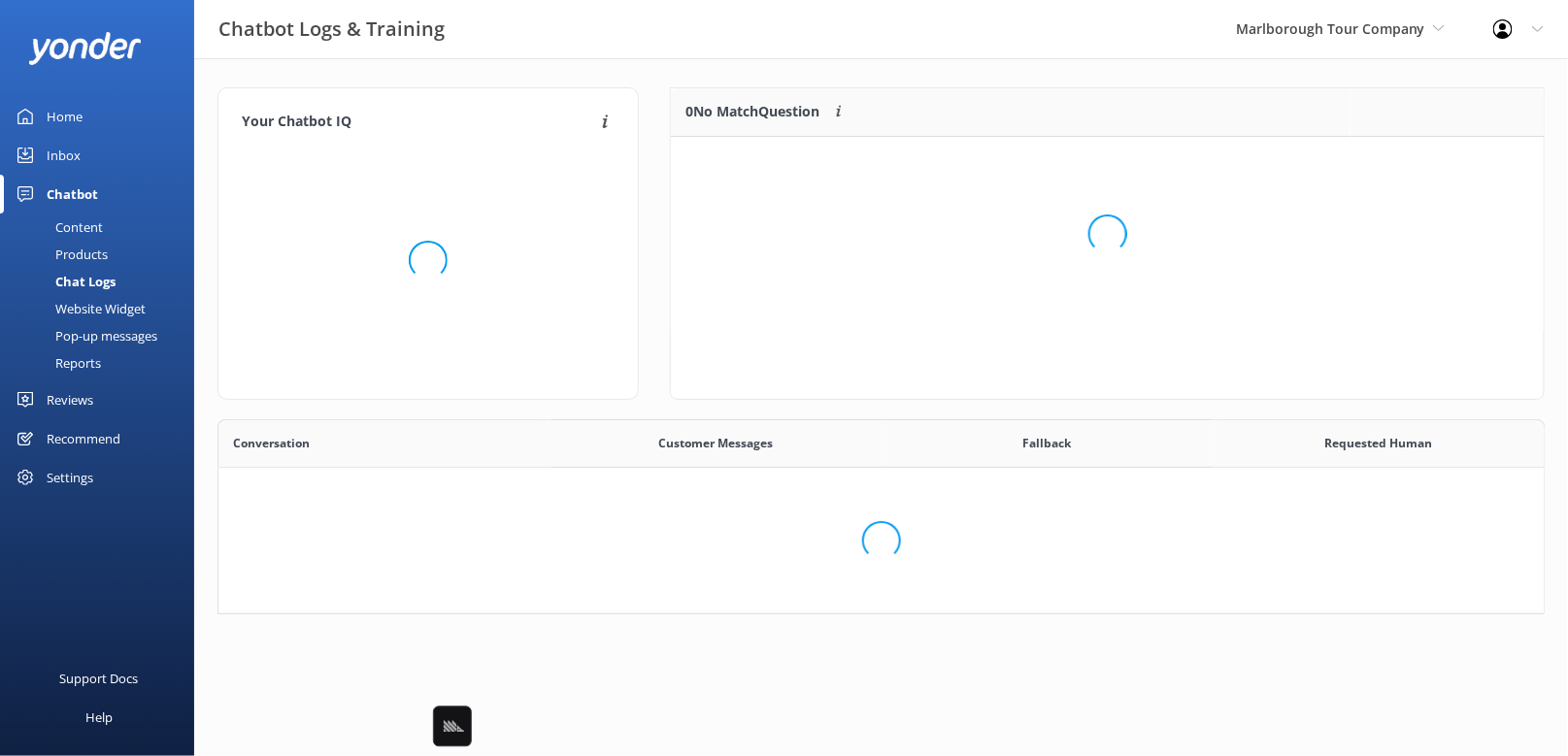 scroll, scrollTop: 1, scrollLeft: 1, axis: both 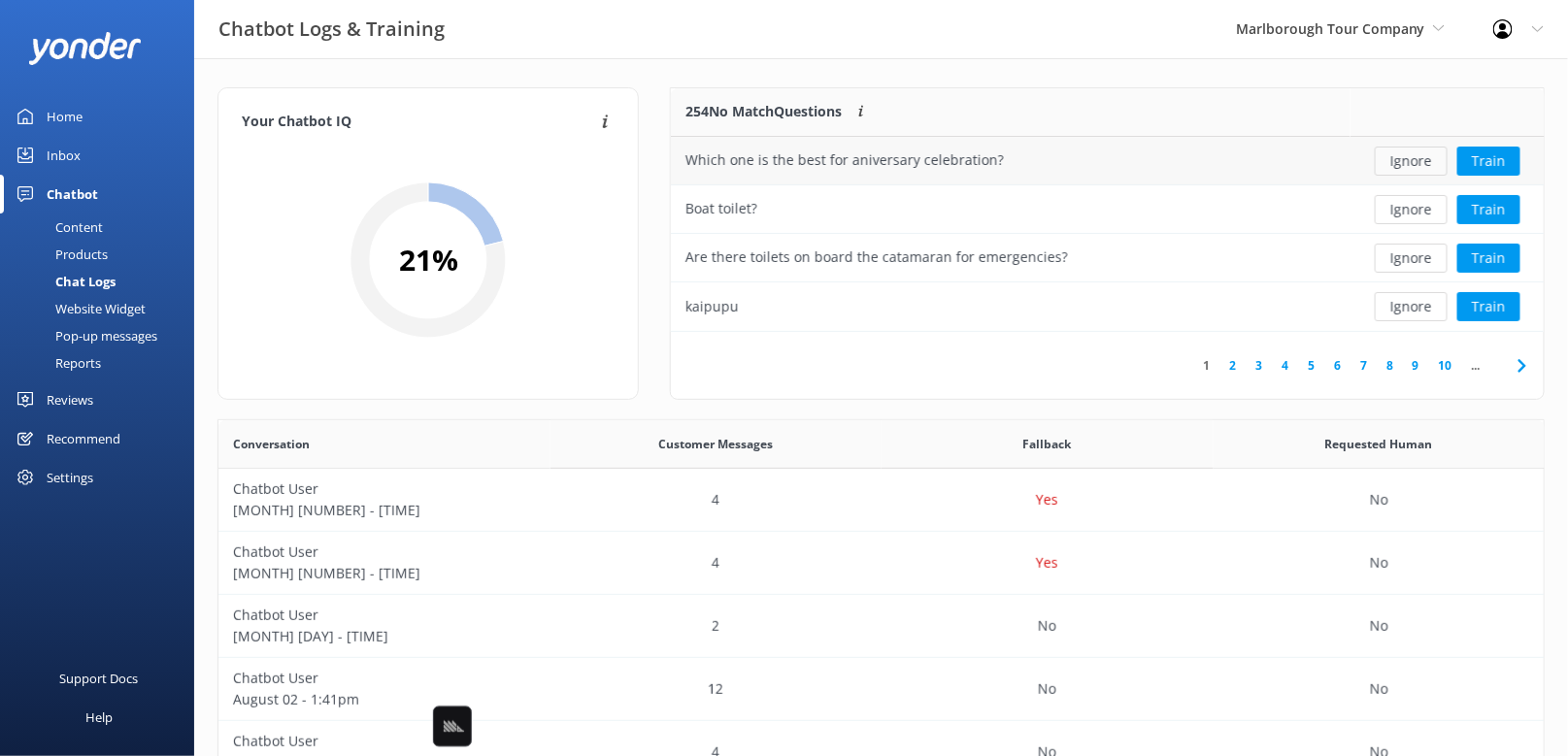 click on "Ignore" at bounding box center (1411, 161) 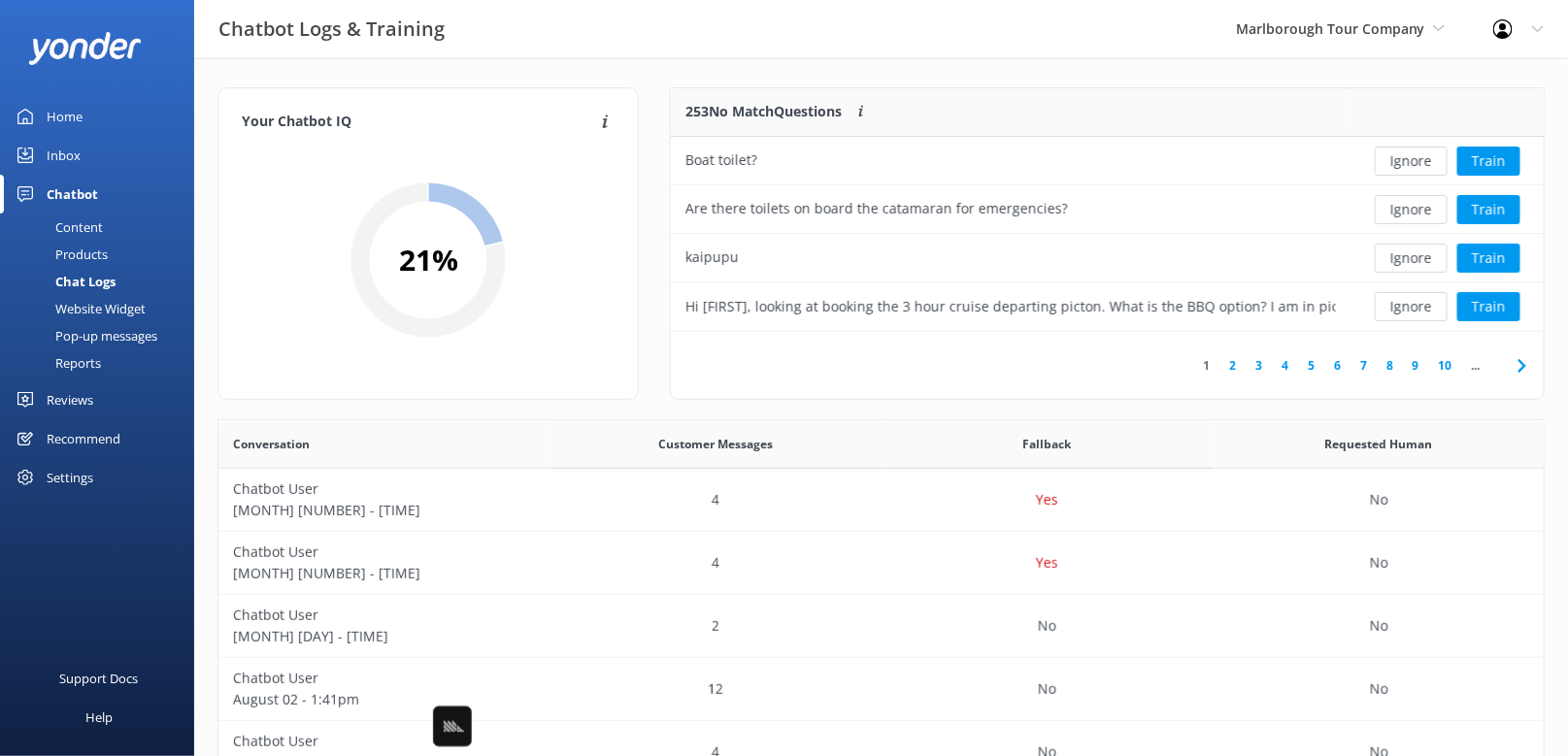click on "Ignore" at bounding box center [1411, 161] 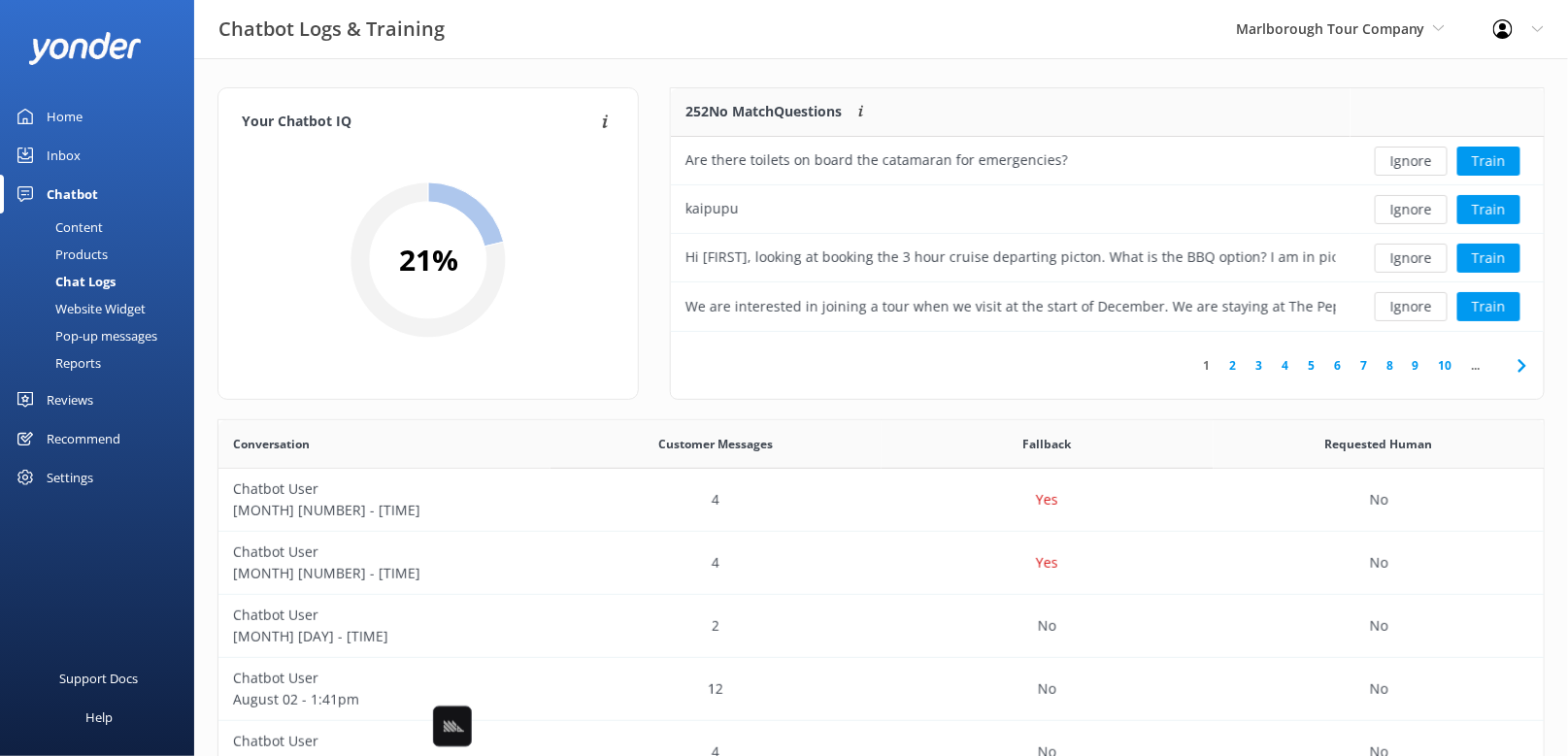 click on "Ignore" at bounding box center [1411, 161] 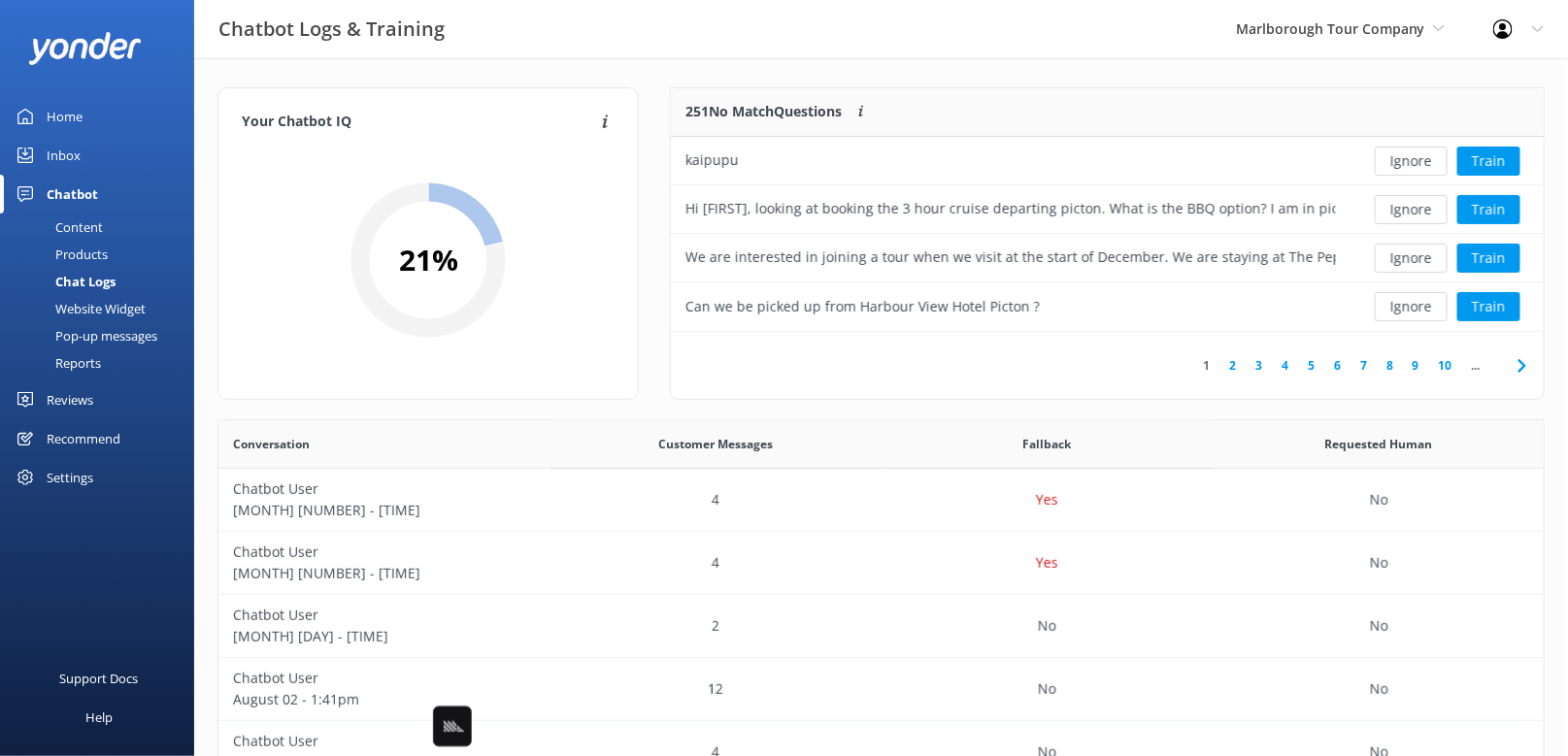click on "Ignore" at bounding box center (1411, 161) 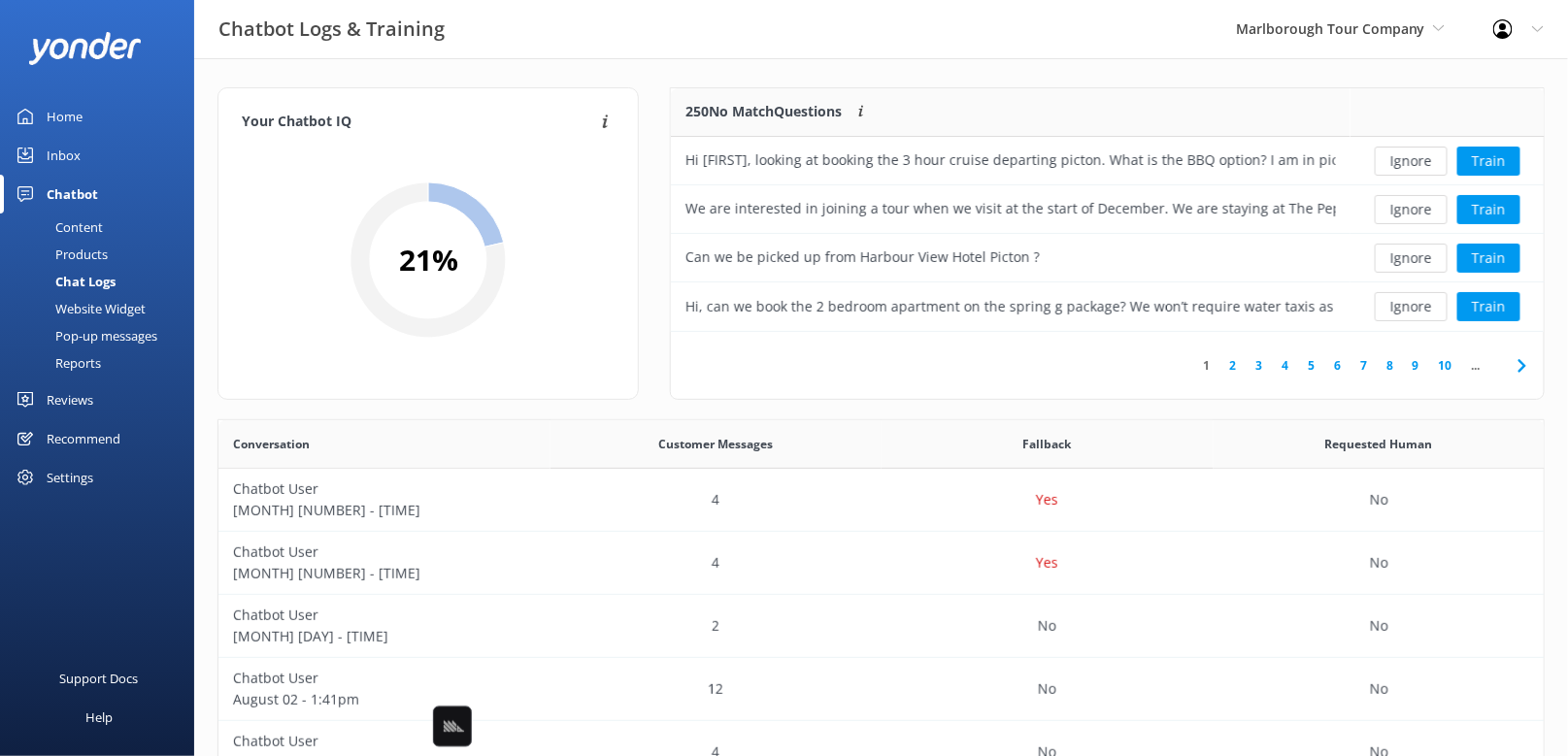 click on "Inbox" at bounding box center [97, 155] 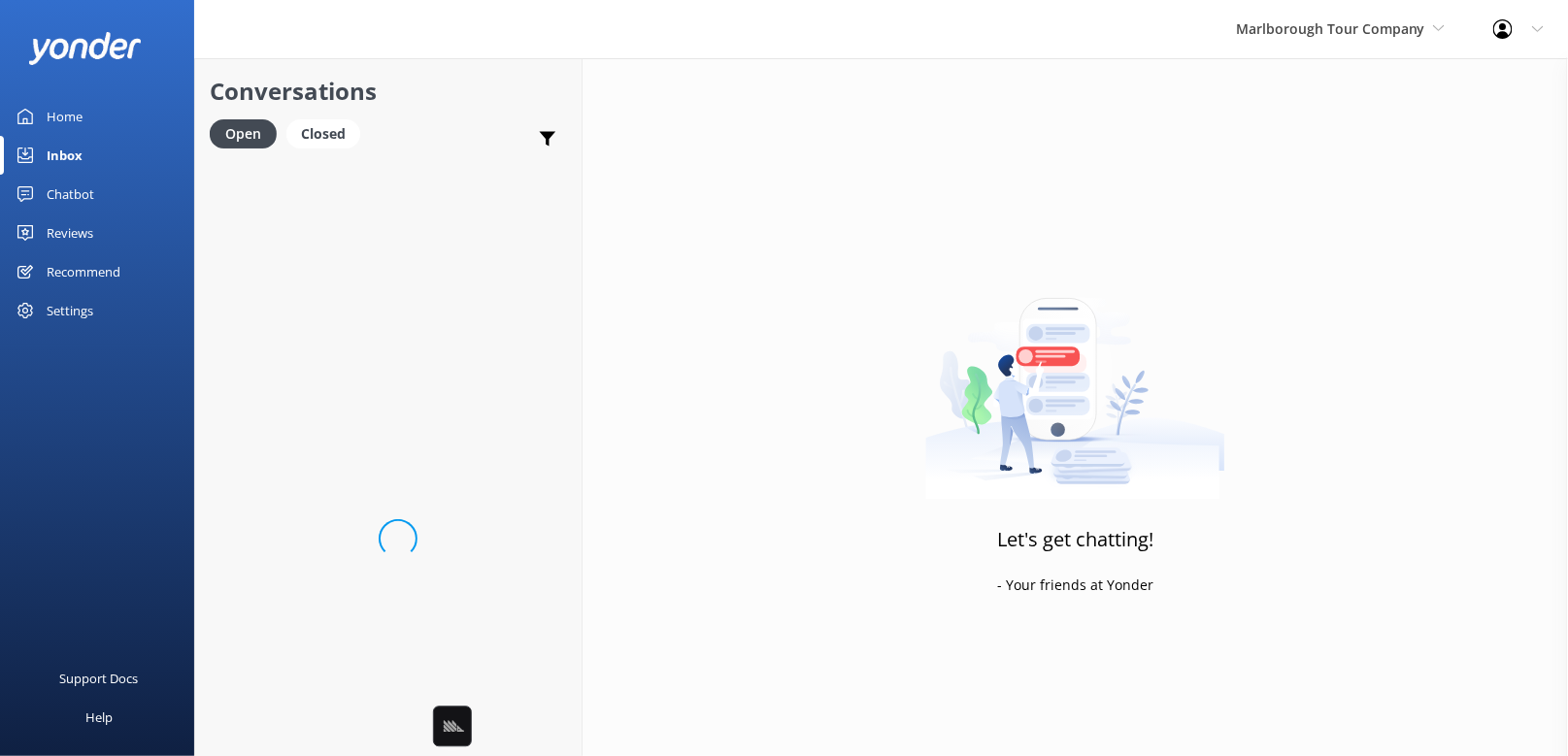 click on "Home" at bounding box center (64, 116) 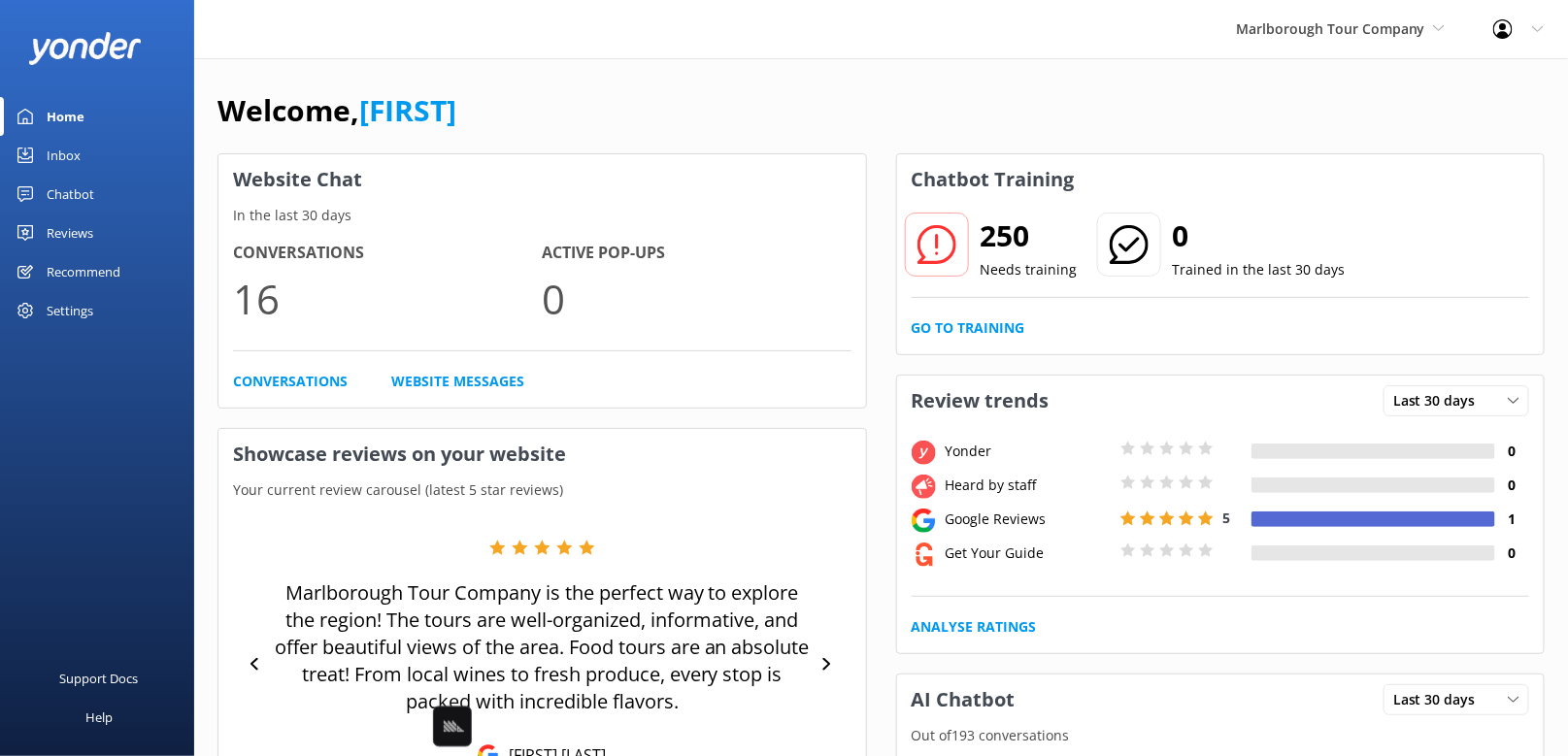 click on "Chatbot Training 250 Needs training 0 Trained in the last 30 days Go to Training" at bounding box center (1220, 254) 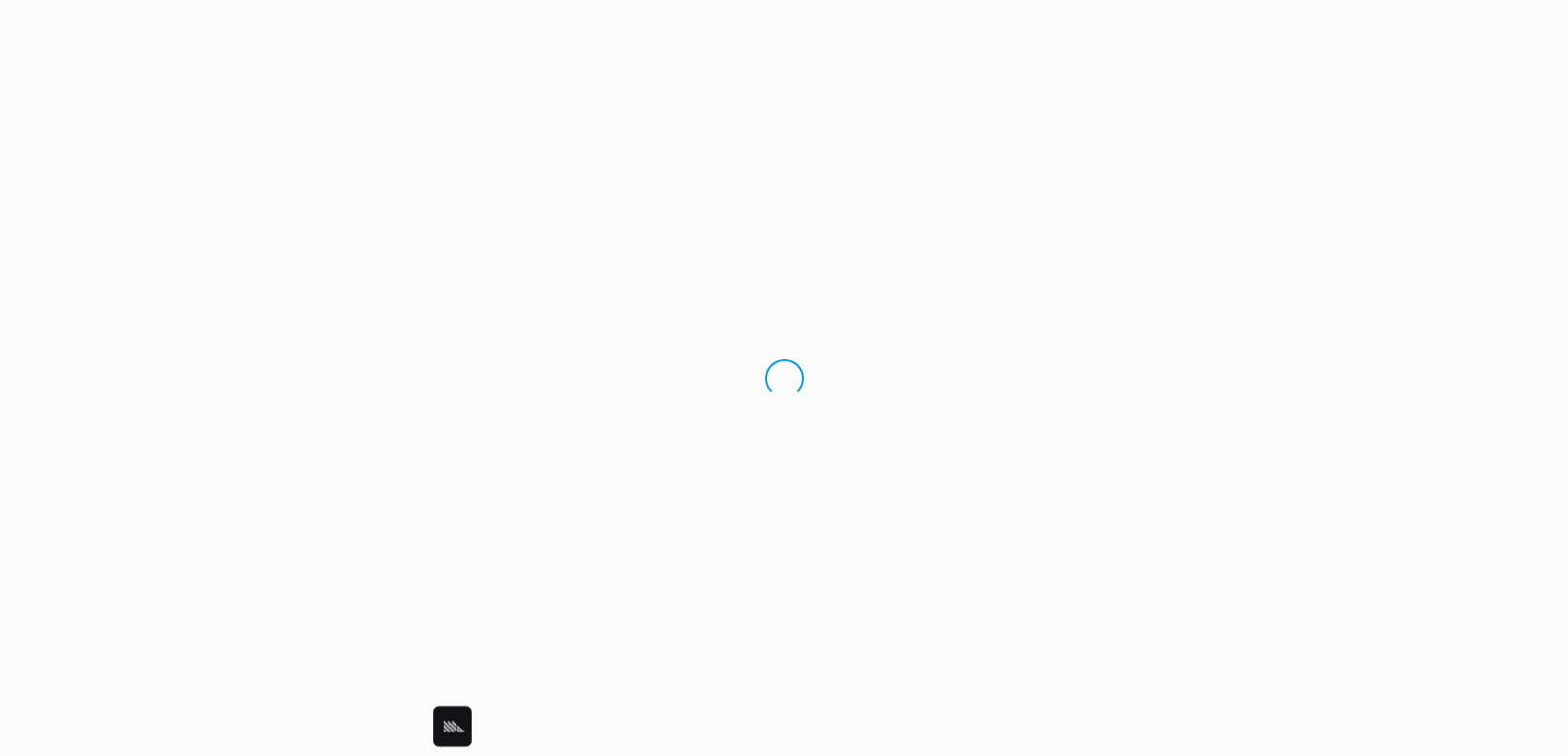 scroll, scrollTop: 0, scrollLeft: 0, axis: both 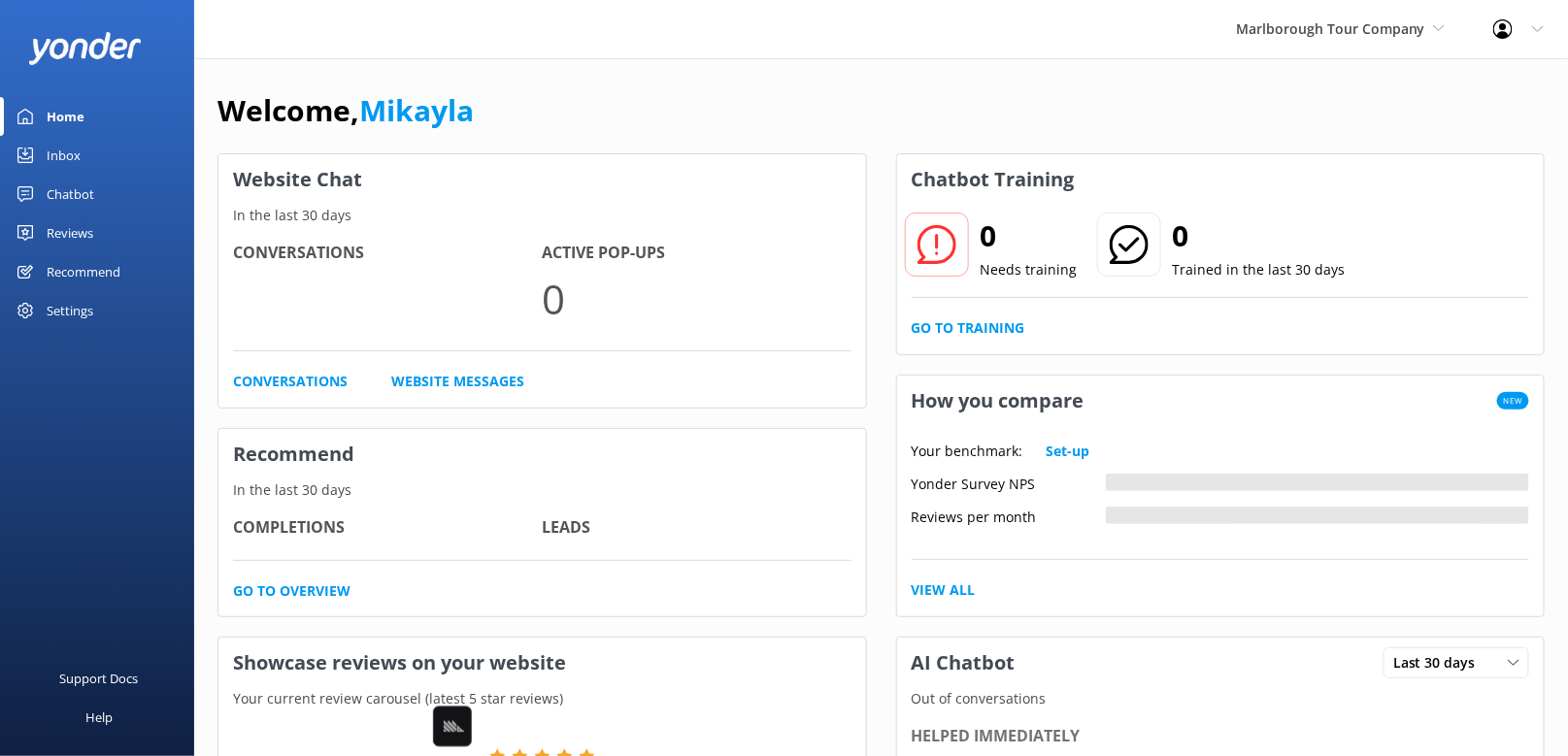 click on "Marlborough Tour Company Black Cat Cruises Banff Airporter International Antarctic Centre Yonder Holiday Park Yonder Zipline Yonder Luxury Suites Express Watersports Yonder Luxury Suites Avenue Hotel Canberra Charleston Culinary Tours The Rarotongan Beach Resort Skydive Tecumseh Rocket Skydive Dvorak Expeditions Deco Hotel The George The Blues Train Pure Milford Yonder Rotorua Duck Tours Real NZ Great Private Tours Pavilion on Northbourne Aotearoa Surf Cougar Line Water Taxi Ocean Frontiers Hobbiton Movie Set Miller Apartments Furneaux Lodge Marlborough Tour Company Punga Cove Pelorus Mail Boat Ramada Canberra Rotorua Duck Tours South Sea Cruises Blue Lagoon Cruises Malamala Beach Club Queenstown Airport ZORB Barefoot Chat Bot 👣⛵😎 Over The Top Rotorua Duck Tours Driver in Italy Hell's Gate Geothermal Reserve & Mud Spa De Palm Island mi-pad Queenstown Taupo Tandem Skydiving Wētā Workshop Rotorua Canopy Tours Wētā Workshop Unleashed Hotel Armitage and Conference Centre Carlingford Adventure Centre" at bounding box center (1340, 29) 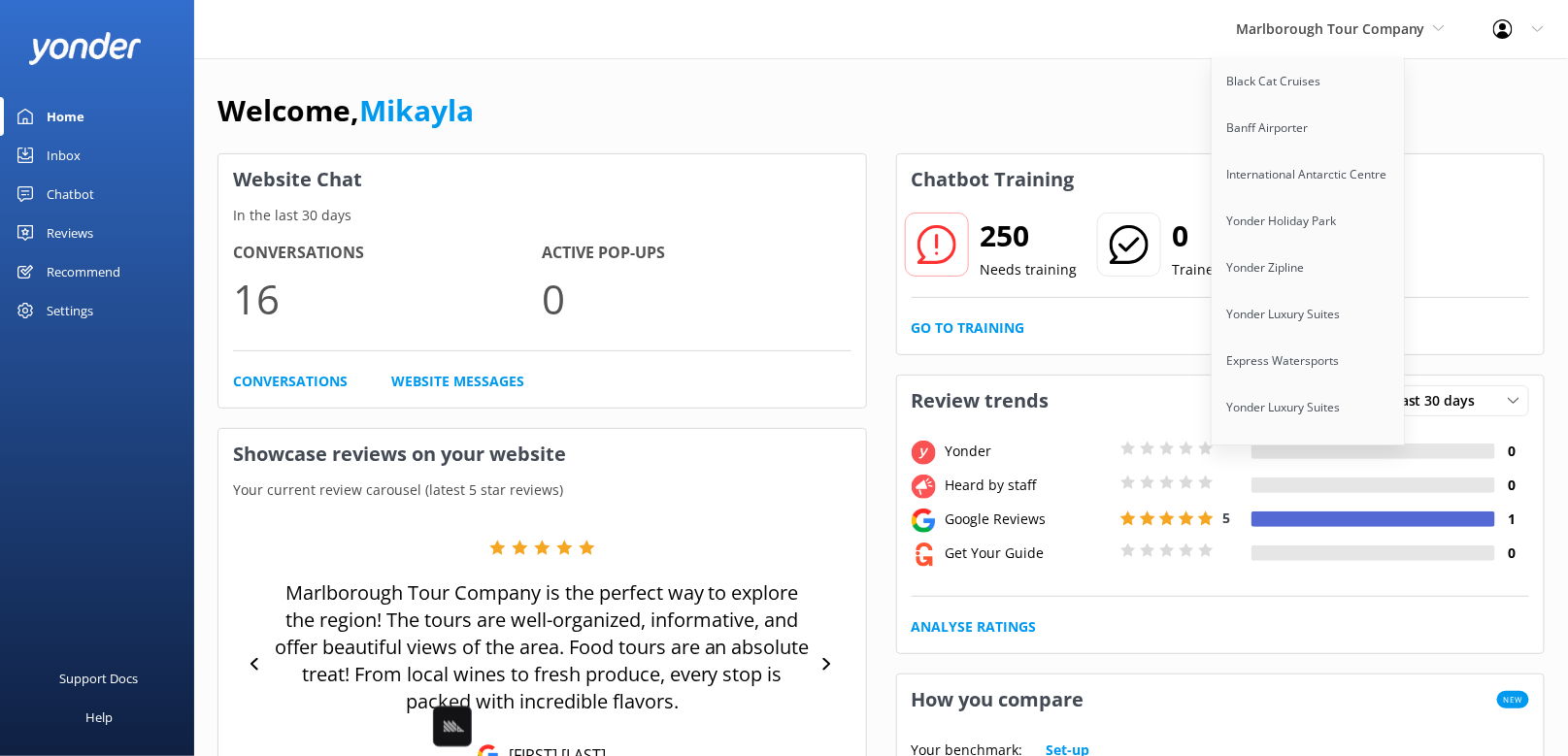 scroll, scrollTop: 1599, scrollLeft: 0, axis: vertical 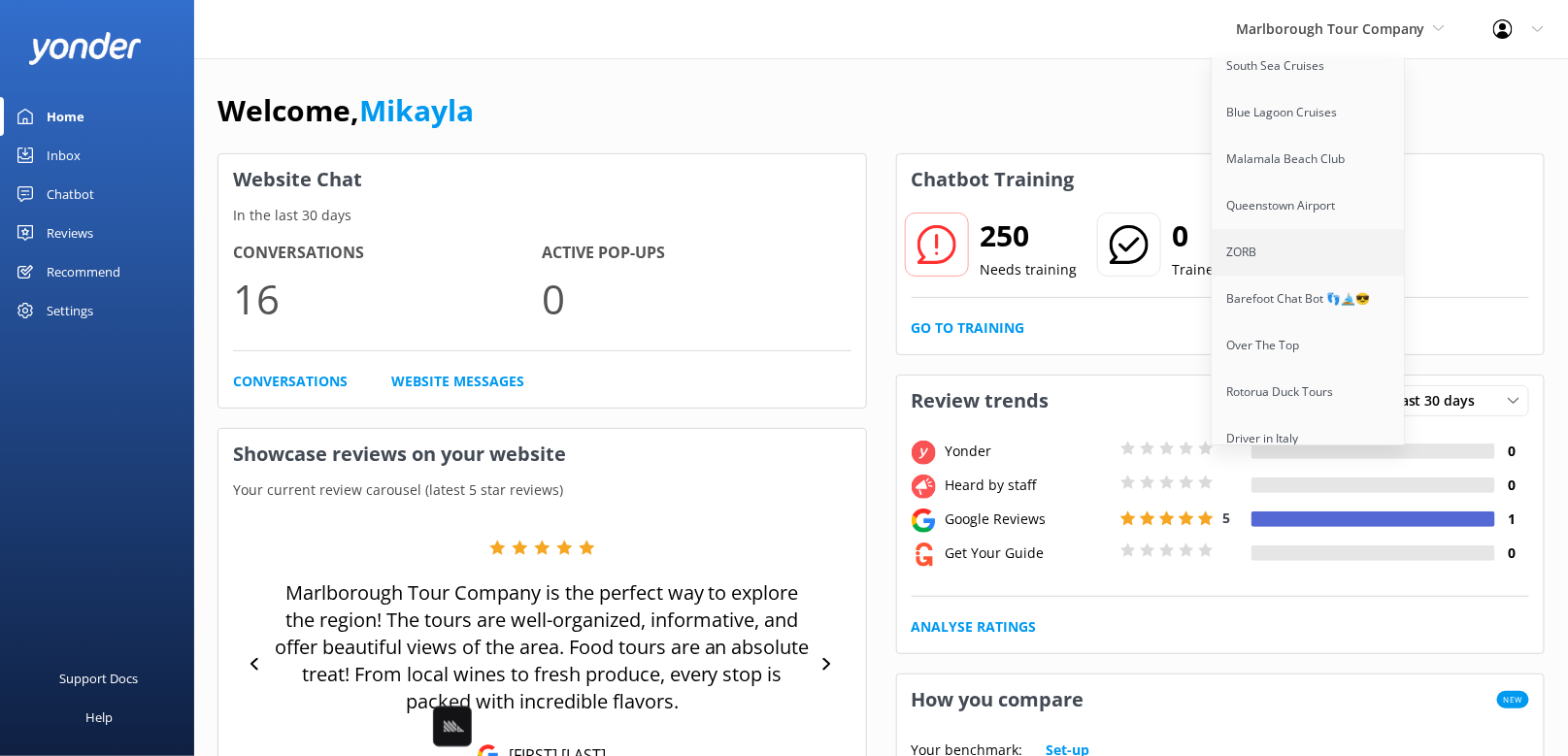 click on "ZORB" at bounding box center [1309, 252] 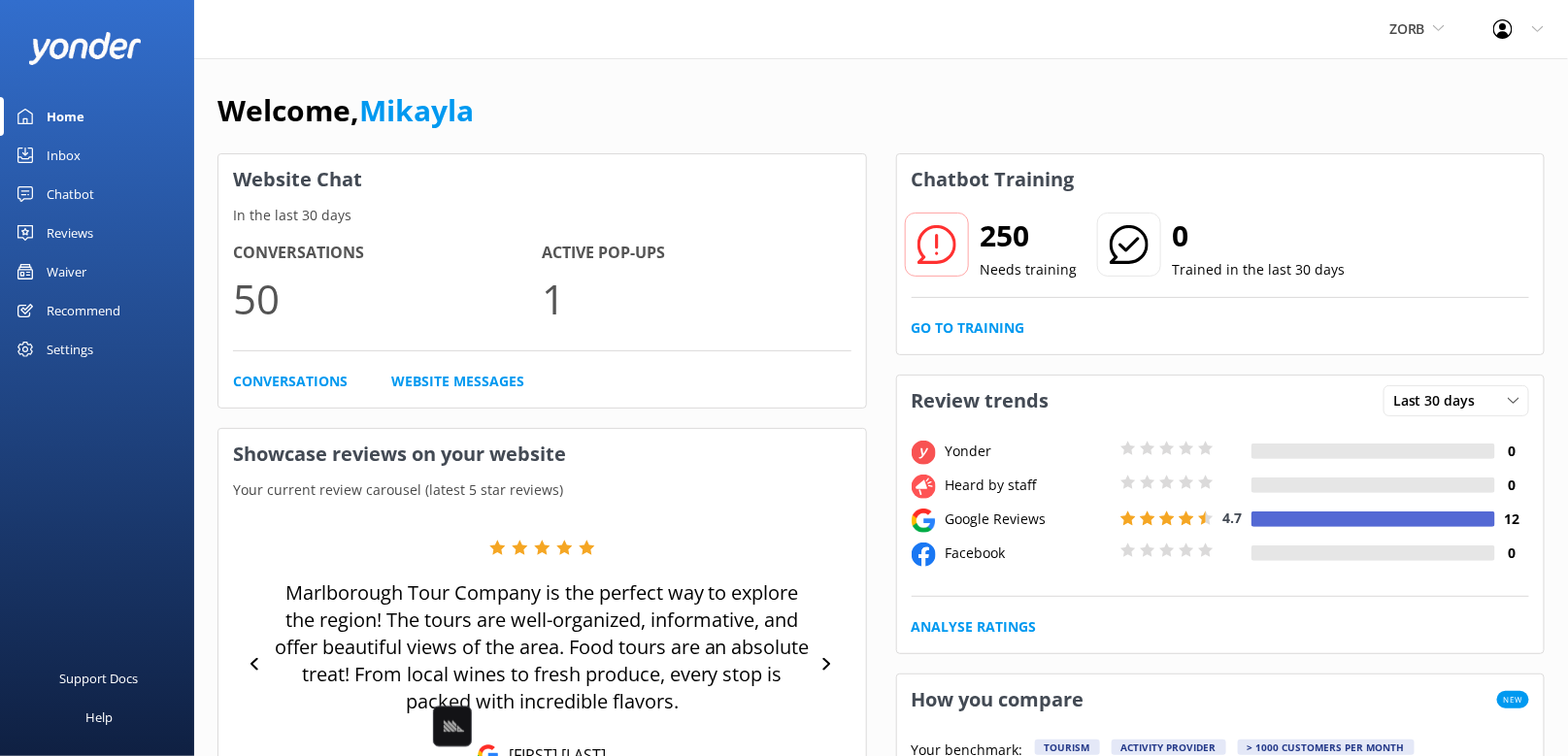click on "ZORB Black Cat Cruises Banff Airporter International Antarctic Centre Yonder Holiday Park Yonder Zipline Yonder Luxury Suites Express Watersports Yonder Luxury Suites Avenue Hotel Canberra Charleston Culinary Tours The Rarotongan Beach Resort Skydive Tecumseh Rocket Skydive Dvorak Expeditions Deco Hotel The George The Blues Train Pure Milford Yonder Rotorua Duck Tours Real NZ Great Private Tours Pavilion on Northbourne Aotearoa Surf Cougar Line Water Taxi Ocean Frontiers Hobbiton Movie Set Miller Apartments Furneaux Lodge Marlborough Tour Company Punga Cove Pelorus Mail Boat Ramada Canberra Rotorua Duck Tours South Sea Cruises Blue Lagoon Cruises Malamala Beach Club Queenstown Airport ZORB Barefoot Chat Bot 👣⛵😎 Over The Top Rotorua Duck Tours Driver in Italy Hell's Gate Geothermal Reserve & Mud Spa De Palm Island mi-pad Queenstown Taupo Tandem Skydiving Wētā Workshop Rotorua Canopy Tours Wētā Workshop Unleashed Hotel Armitage and Conference Centre Carlingford Adventure Centre Ziptrek Ecotours Bea" at bounding box center [784, 29] 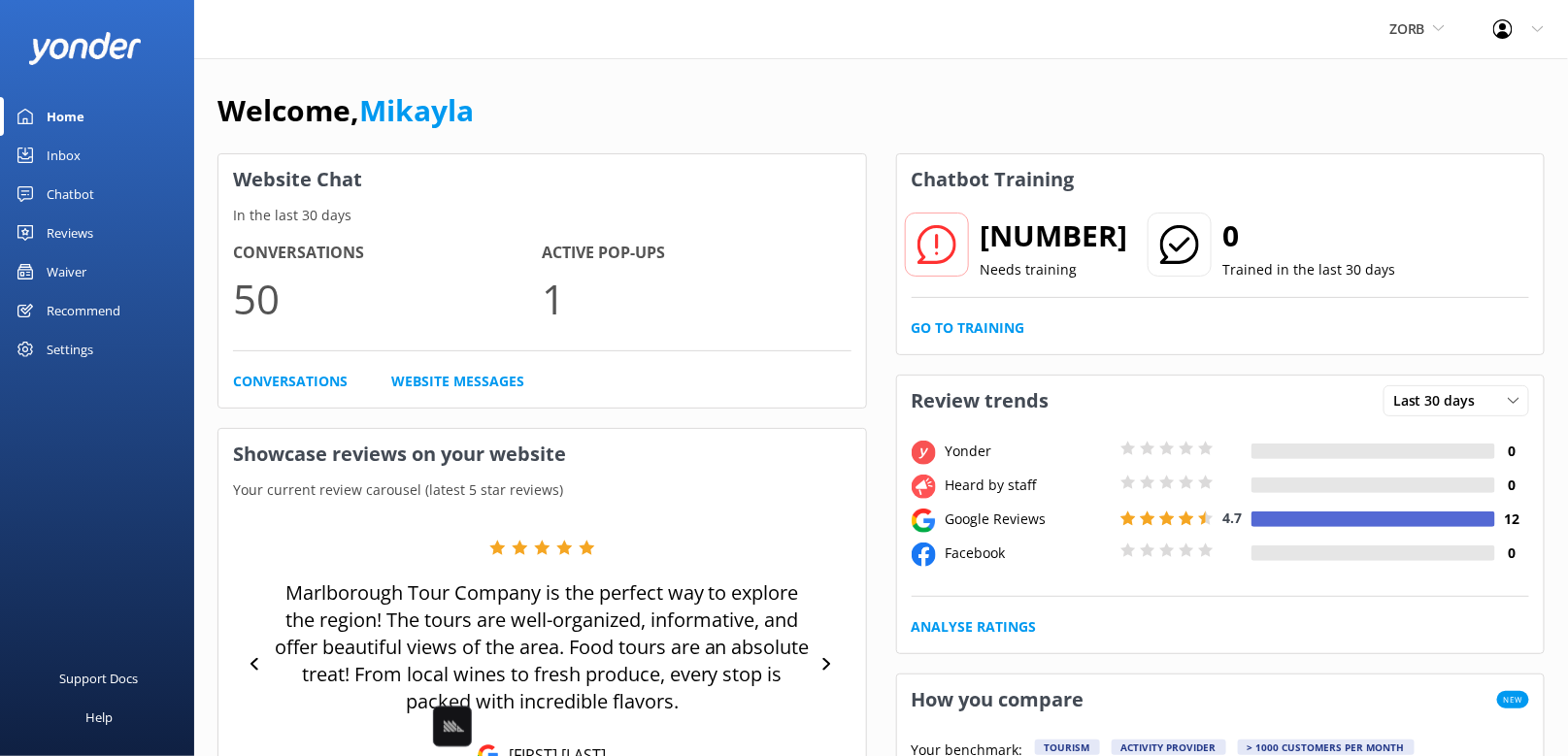 click on "Welcome, [FIRST]" at bounding box center [881, 120] 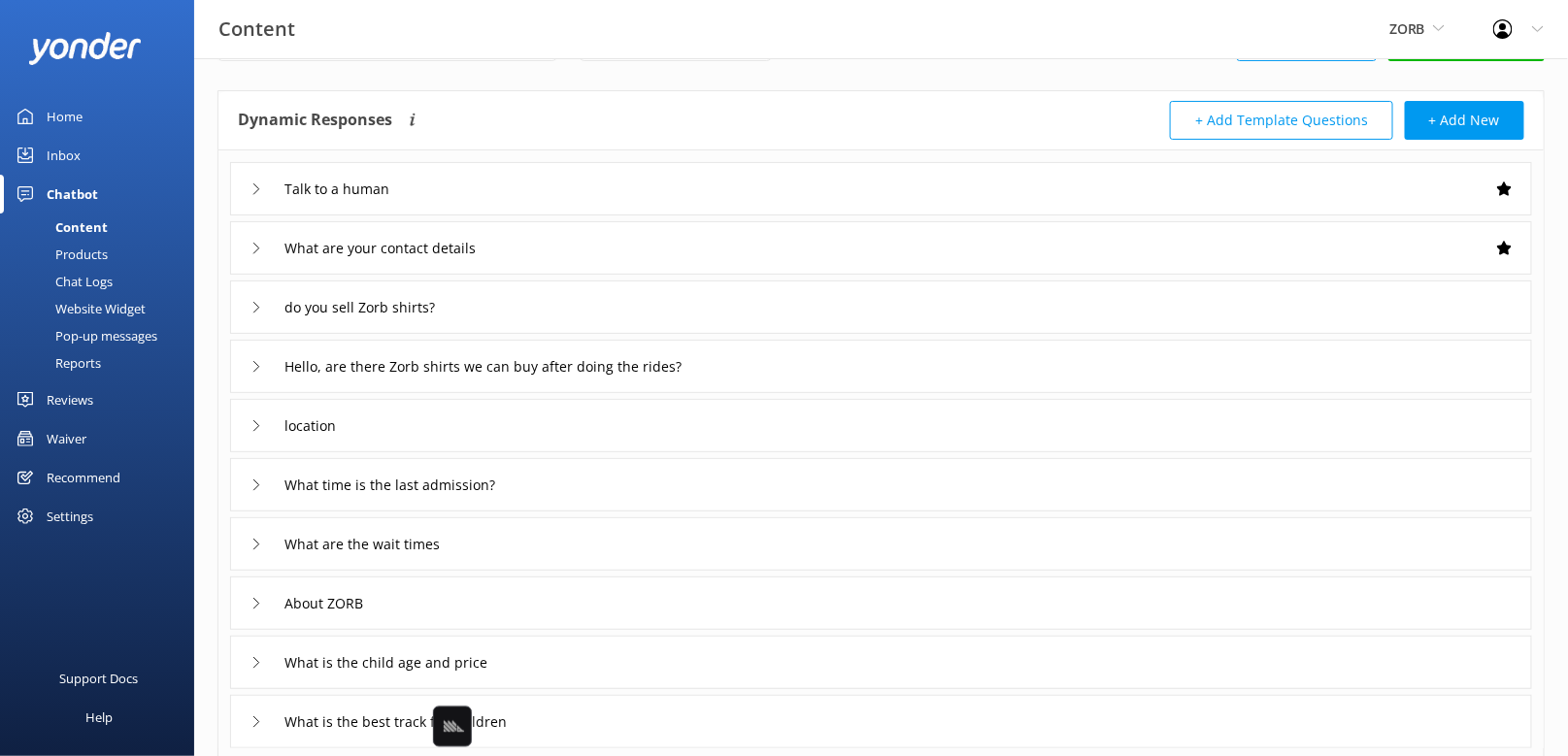scroll, scrollTop: 74, scrollLeft: 0, axis: vertical 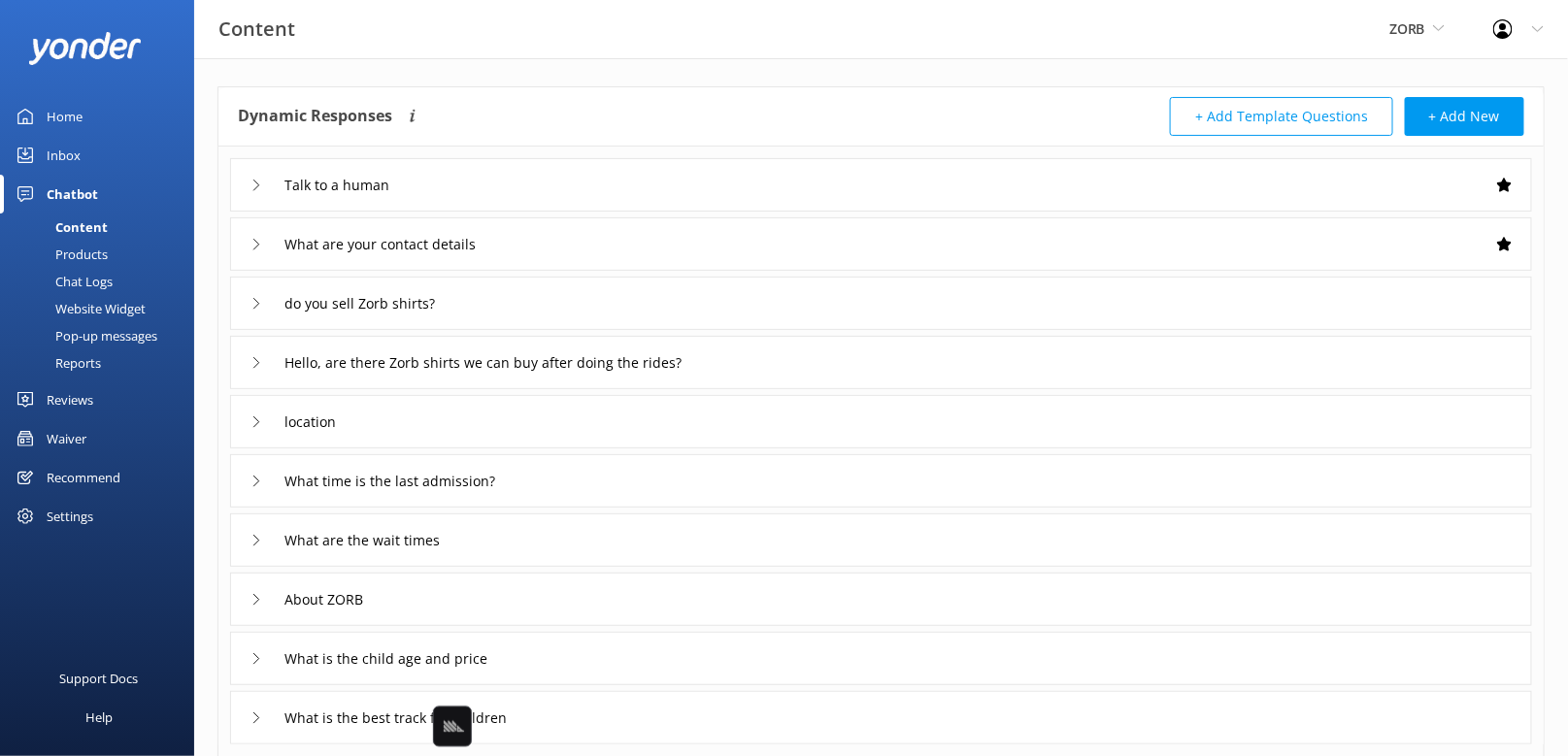 click on "Hello, are there Zorb shirts we can buy after doing the rides?" at bounding box center [881, 362] 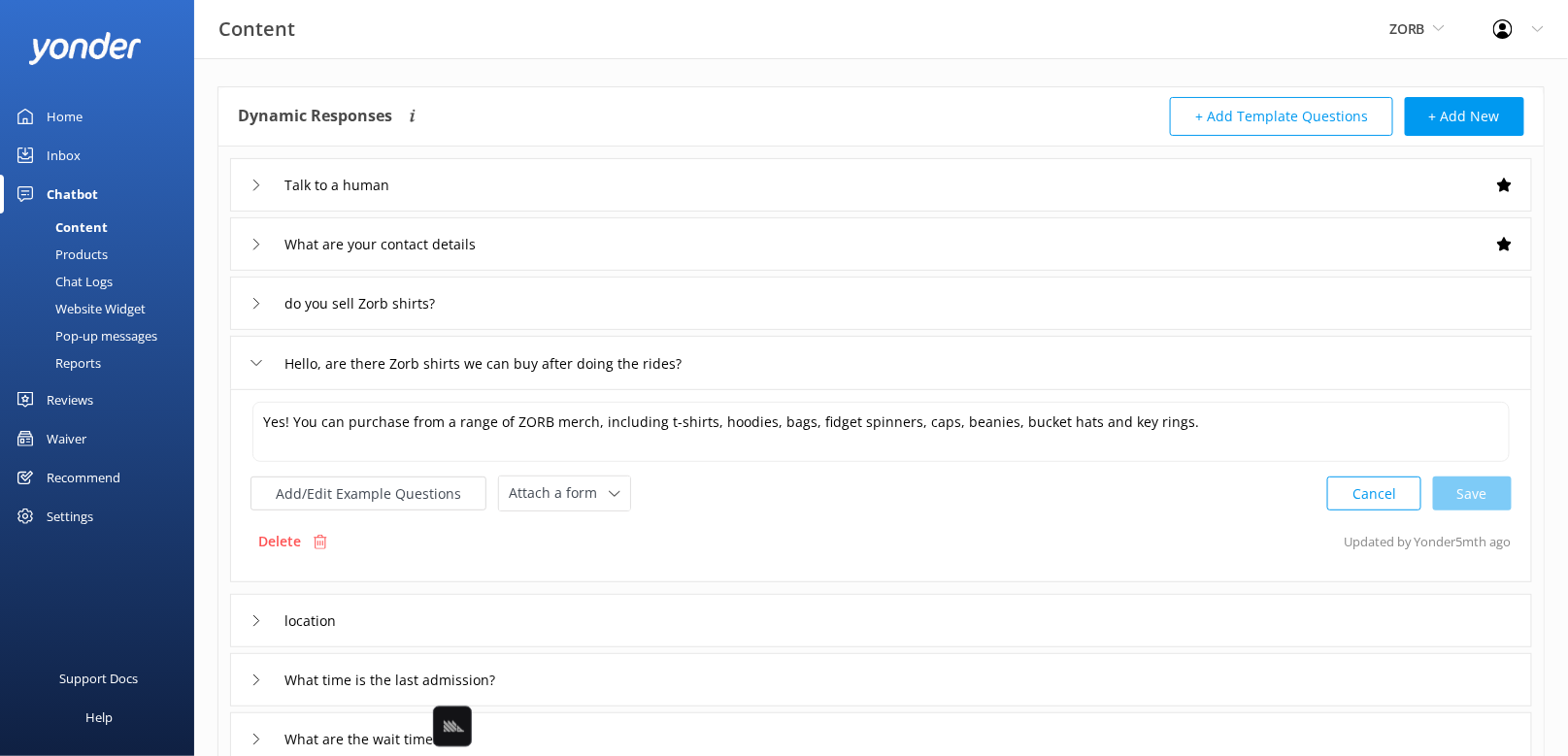 click on "do you sell Zorb shirts?" at bounding box center (881, 303) 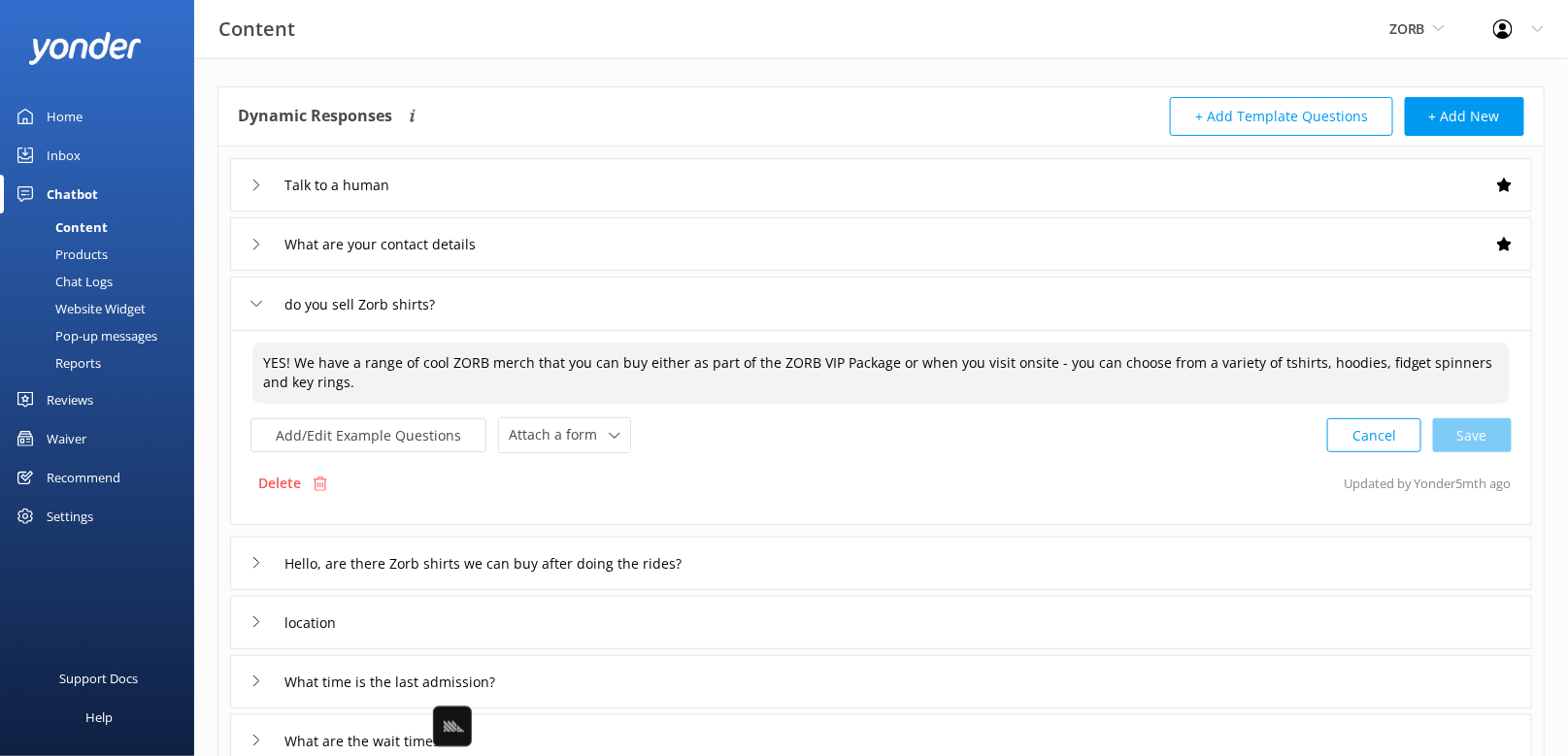 drag, startPoint x: 287, startPoint y: 359, endPoint x: 258, endPoint y: 359, distance: 29 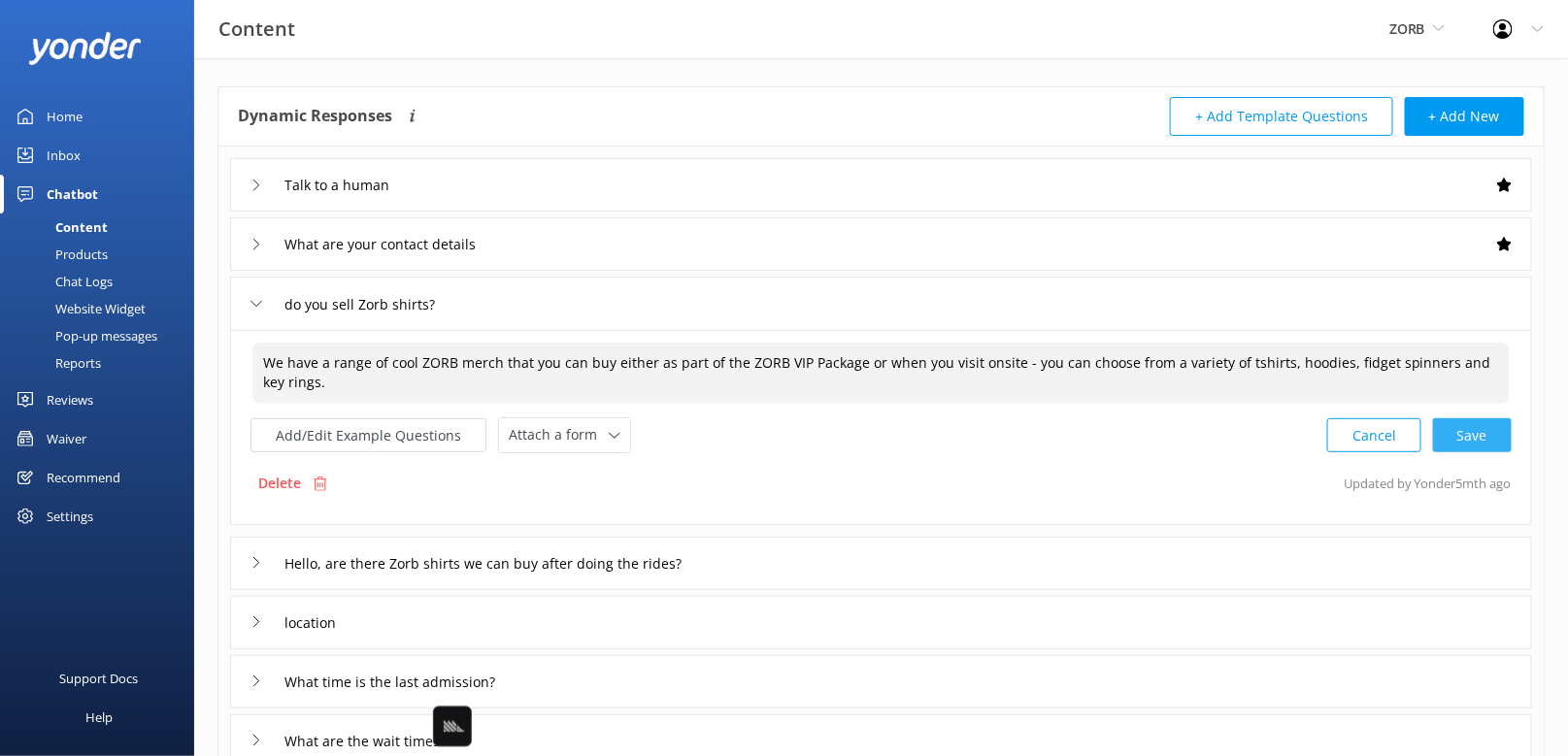 click on "Cancel Save" at bounding box center (1419, 435) 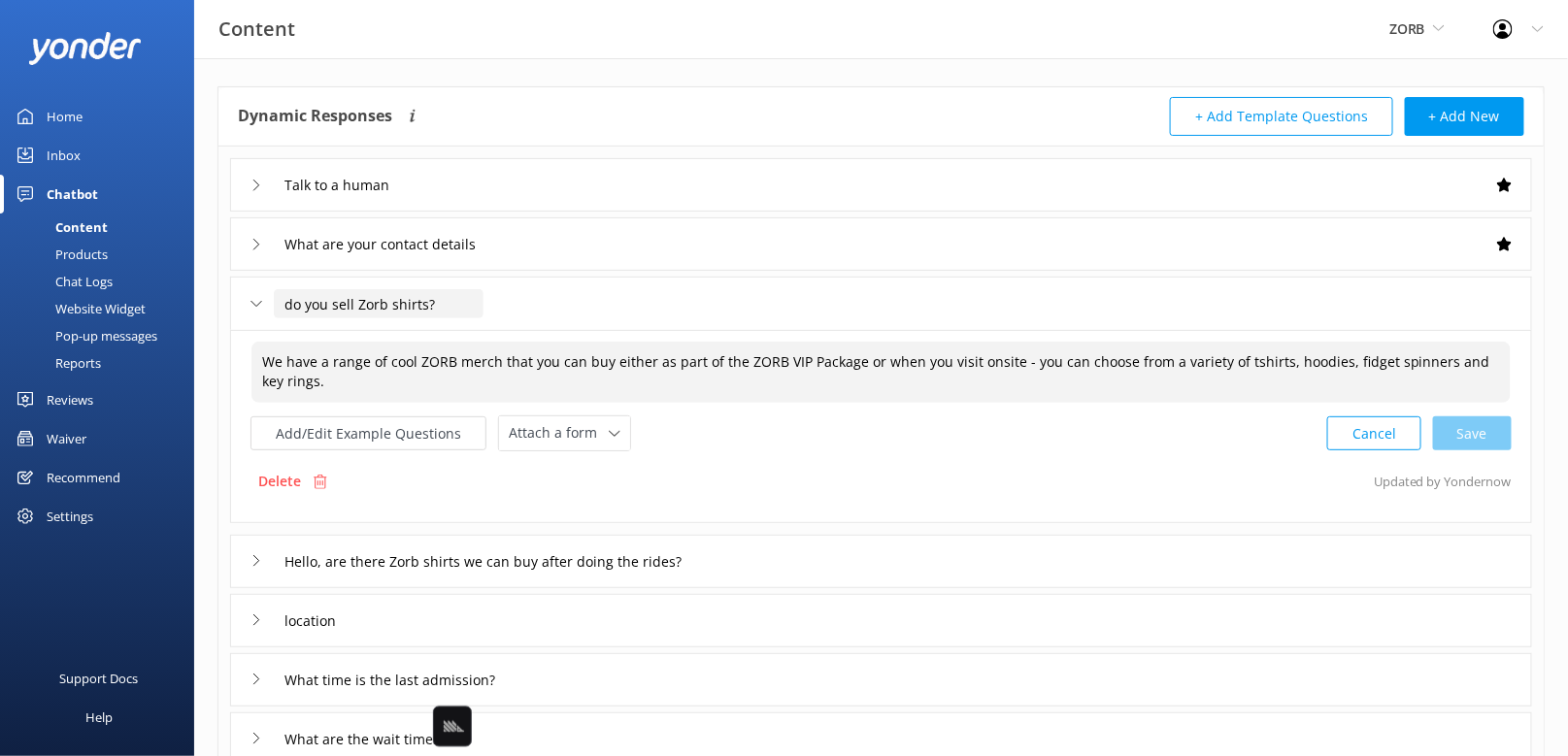type on "We have a range of cool ZORB merch that you can buy either as part of the ZORB VIP Package or when you visit onsite - you can choose from a variety of tshirts, hoodies, fidget spinners and key rings." 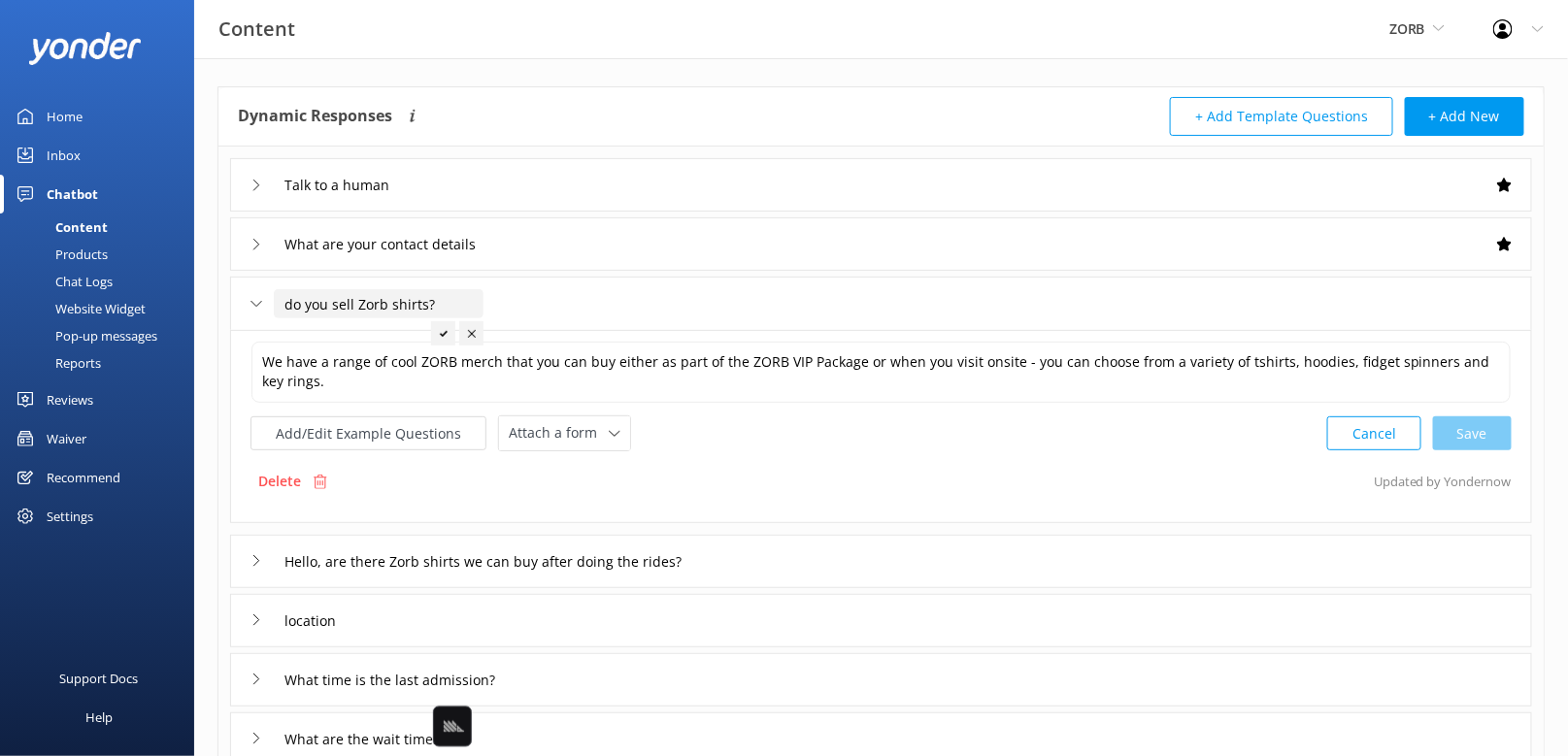 click on "do you sell Zorb shirts?" at bounding box center (379, 304) 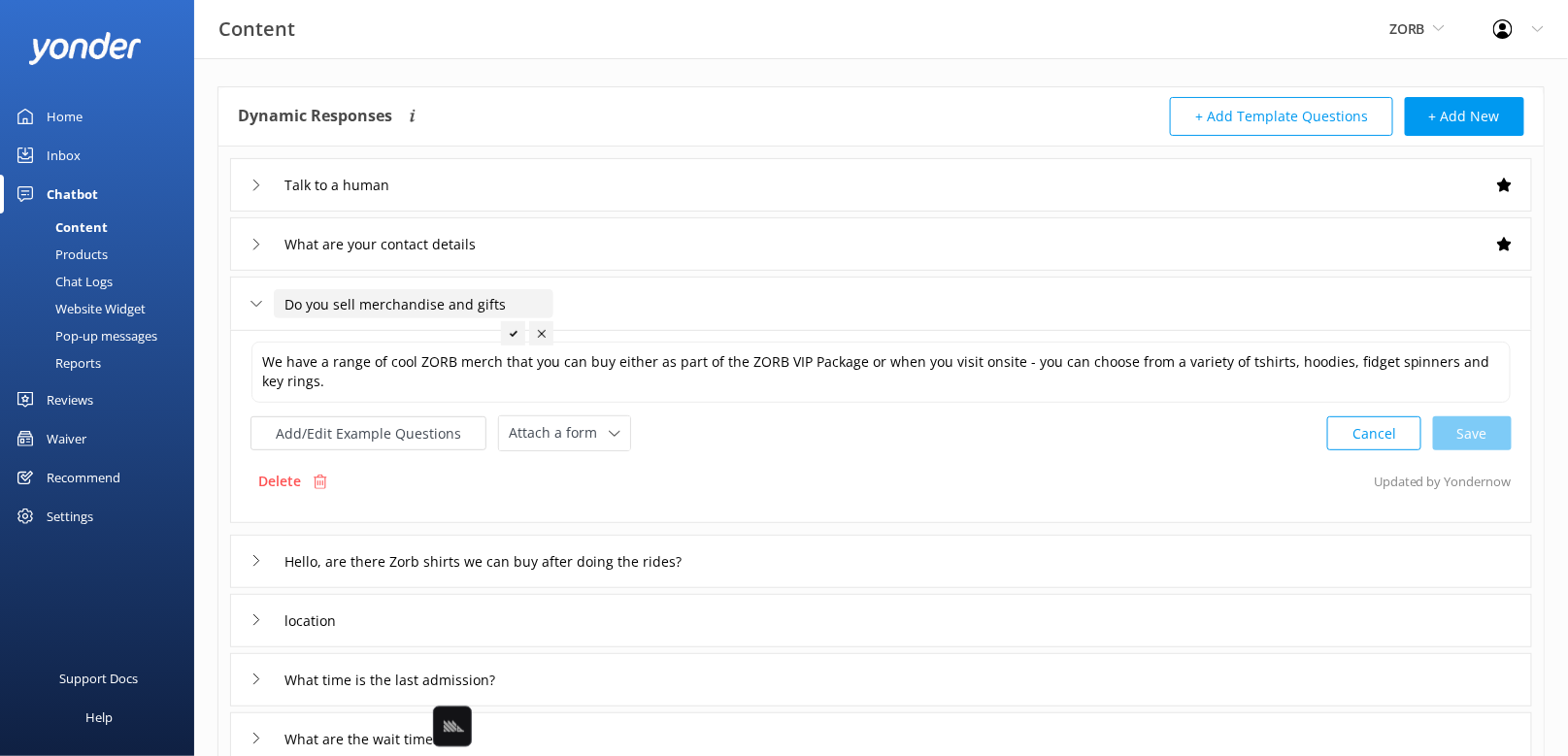 type on "Do you sell merchandise and gifts" 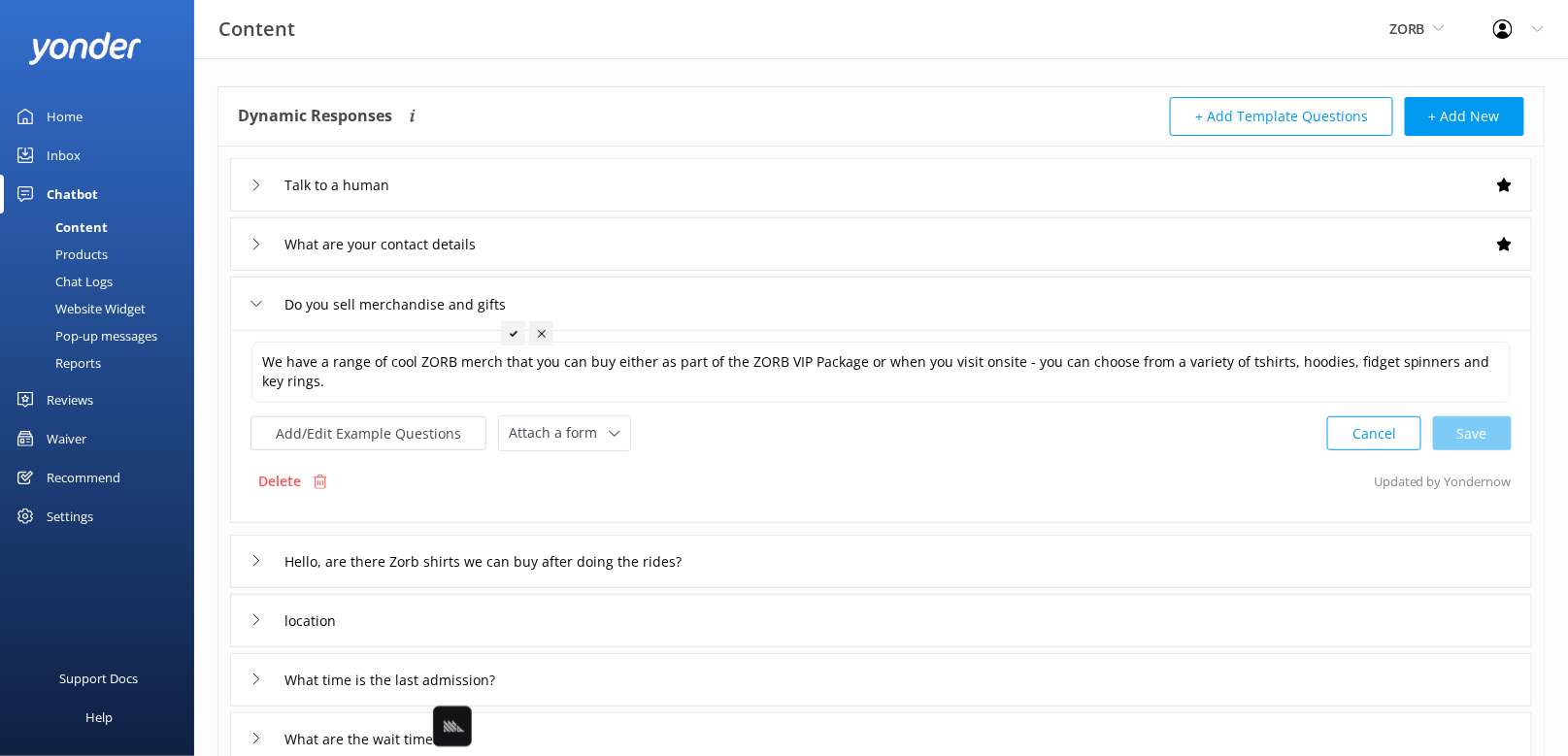 click 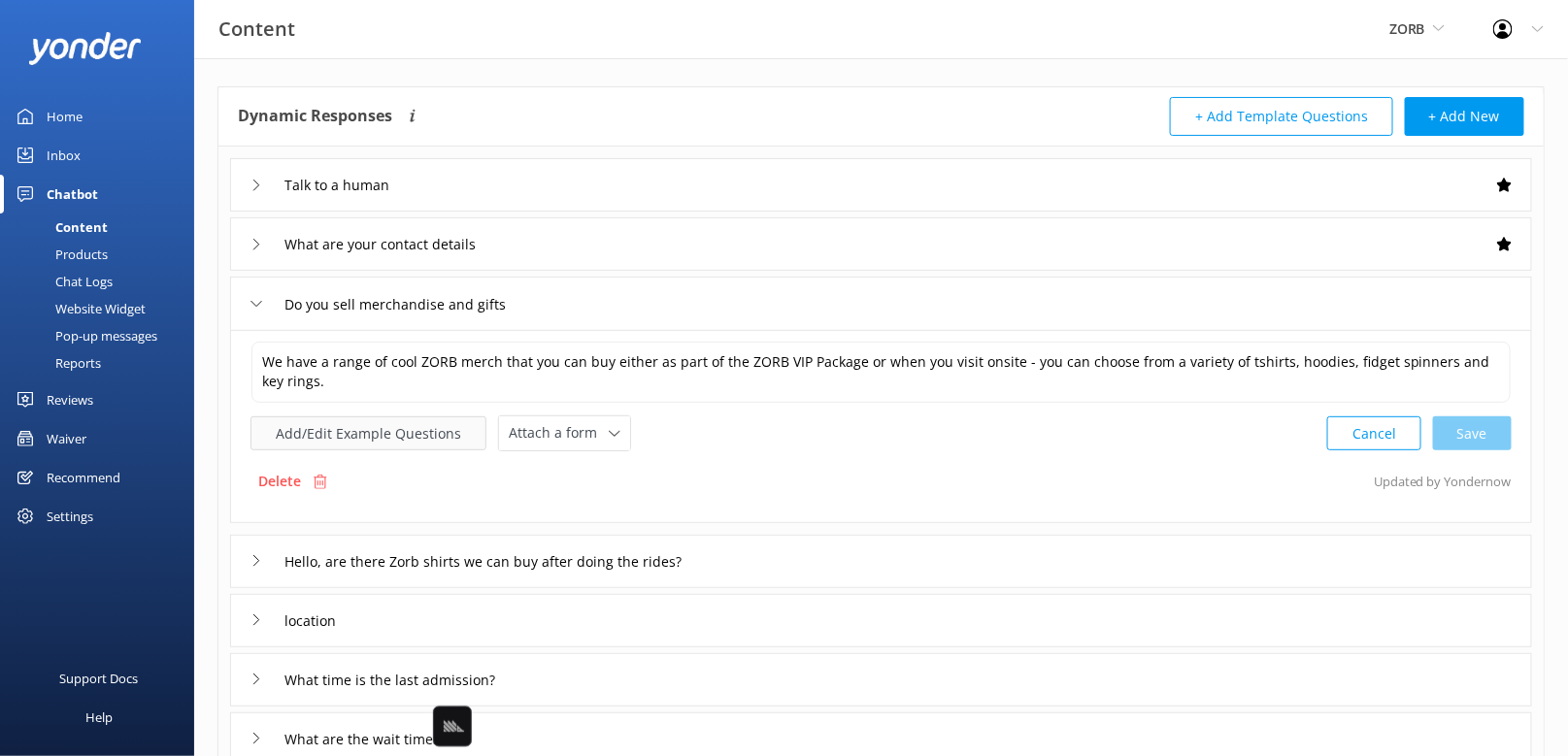 click on "Add/Edit Example Questions" at bounding box center [368, 433] 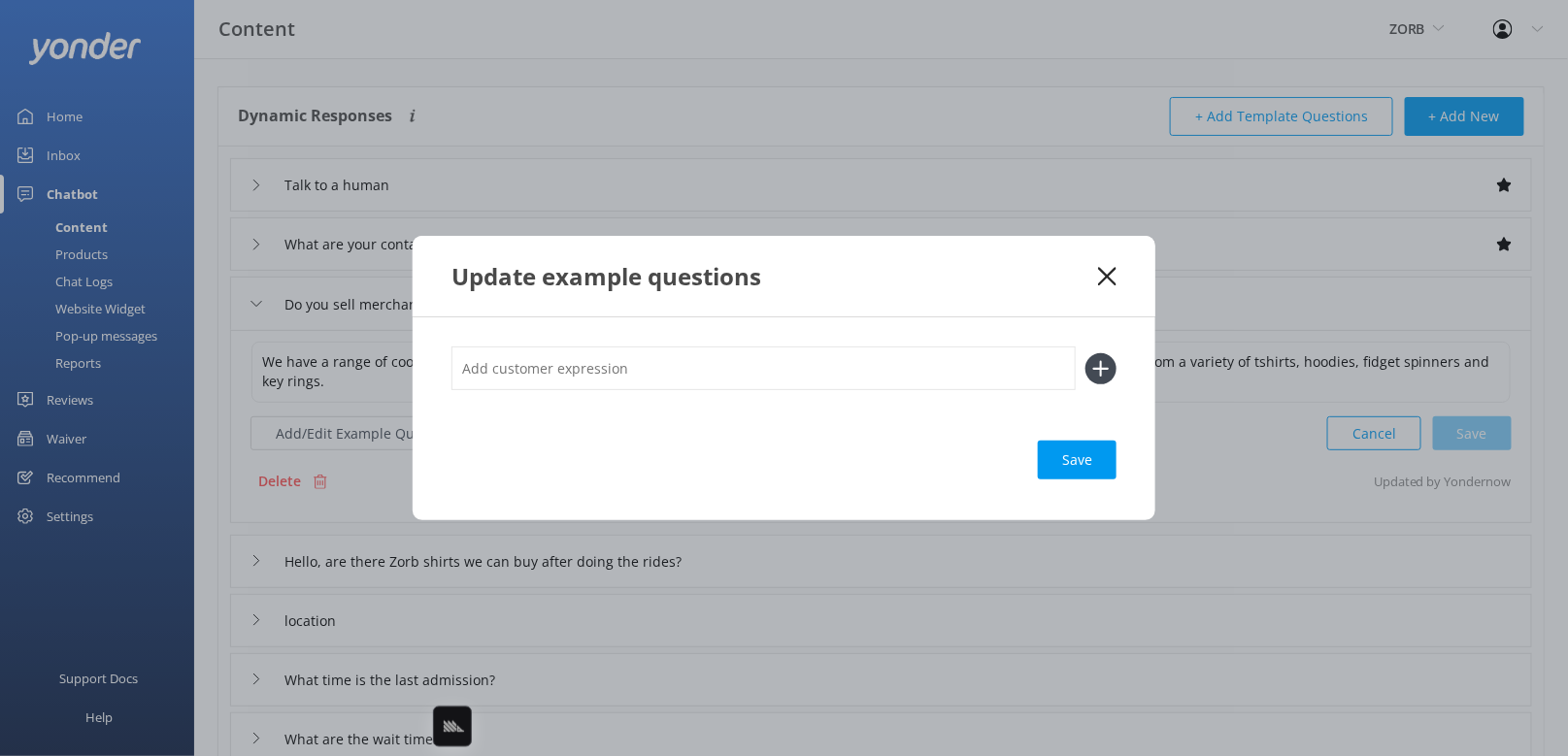 click at bounding box center [763, 368] 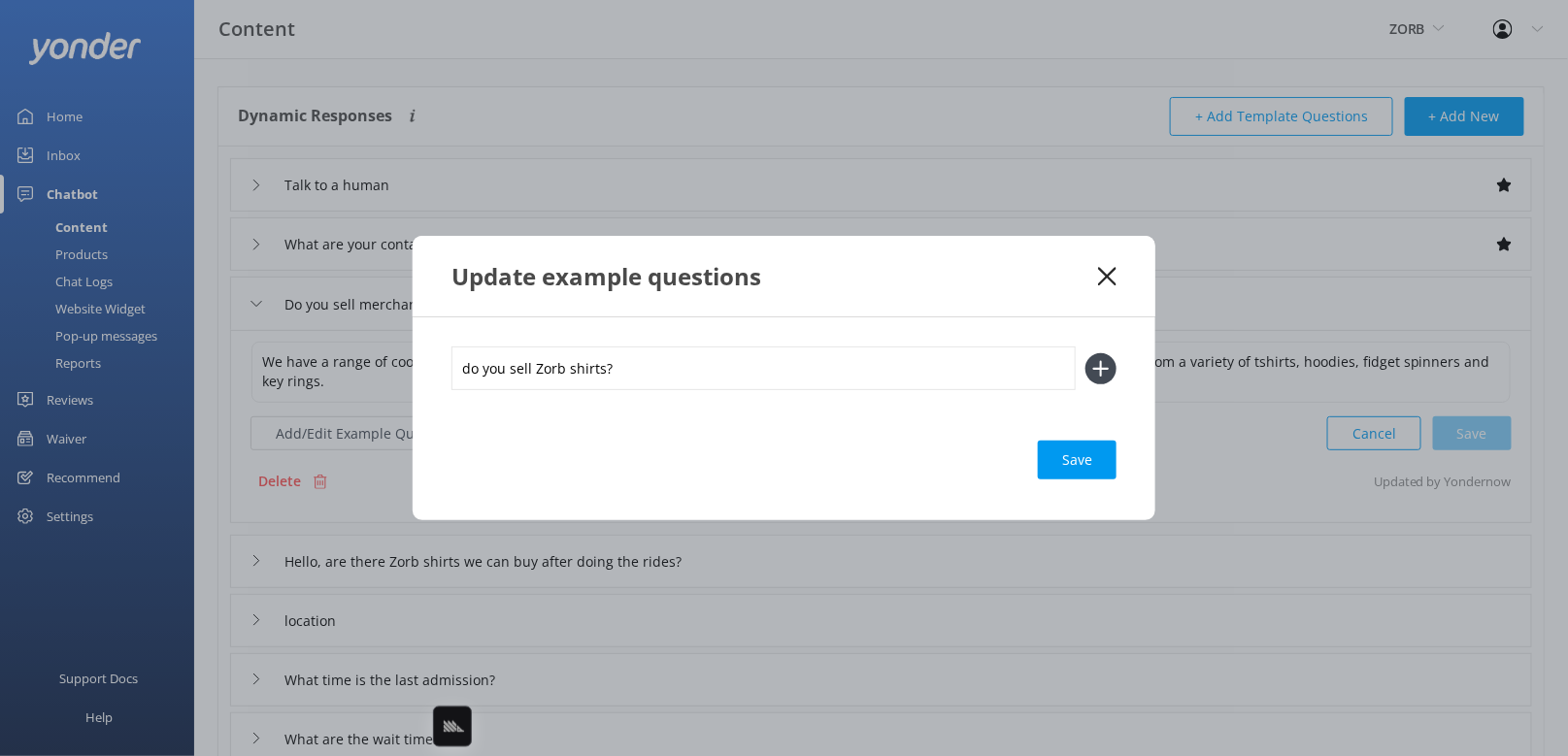 type on "do you sell Zorb shirts?" 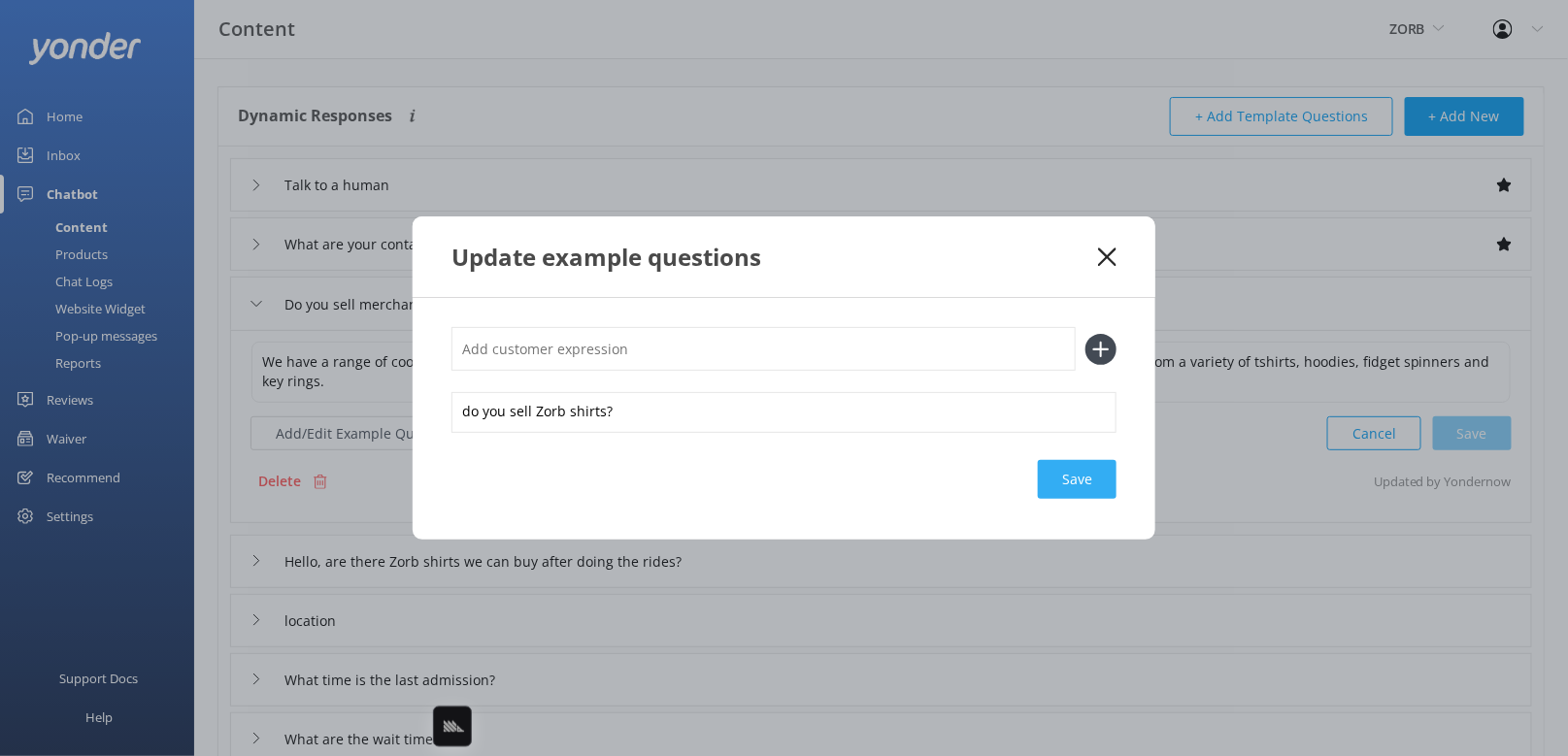click on "Save" at bounding box center (1077, 479) 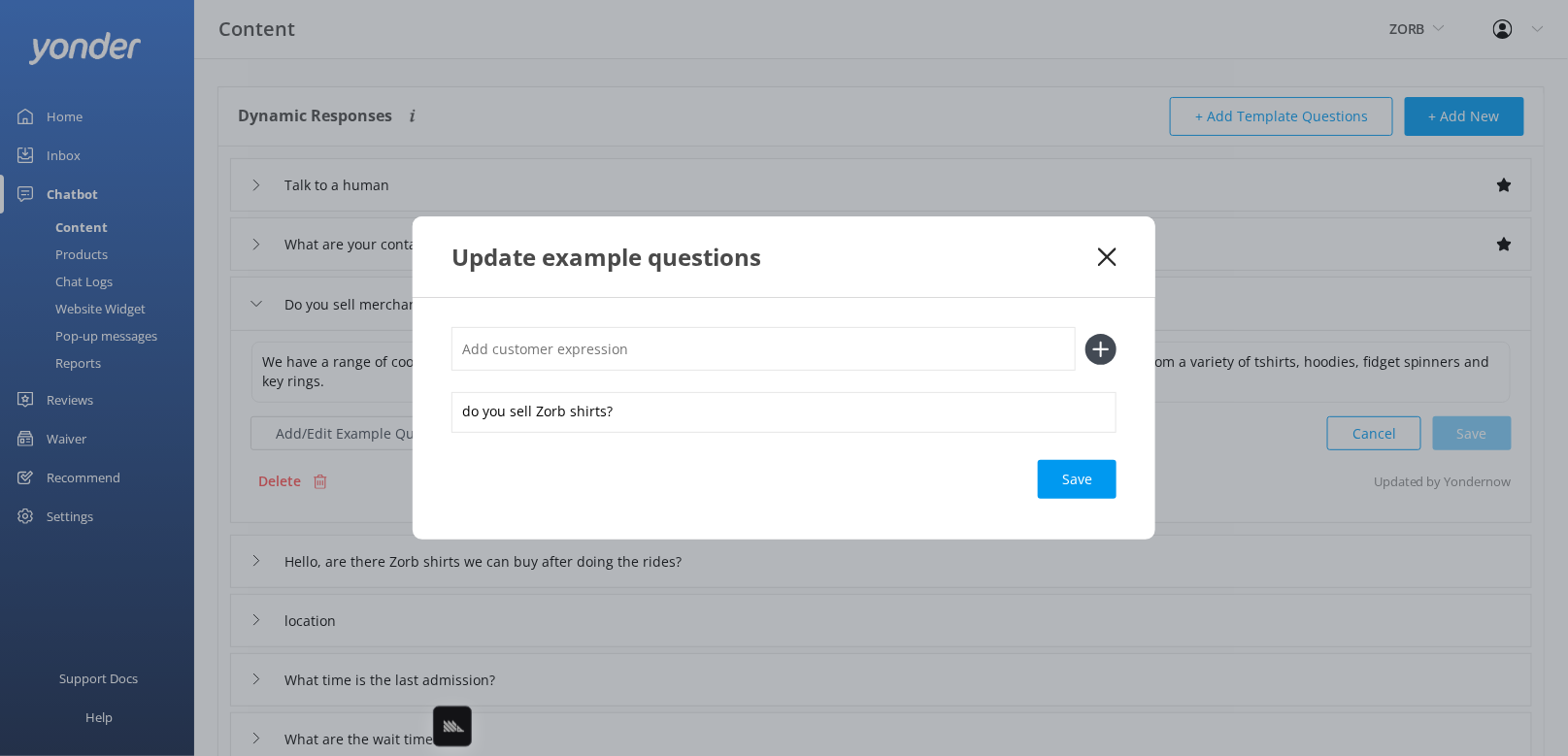 click 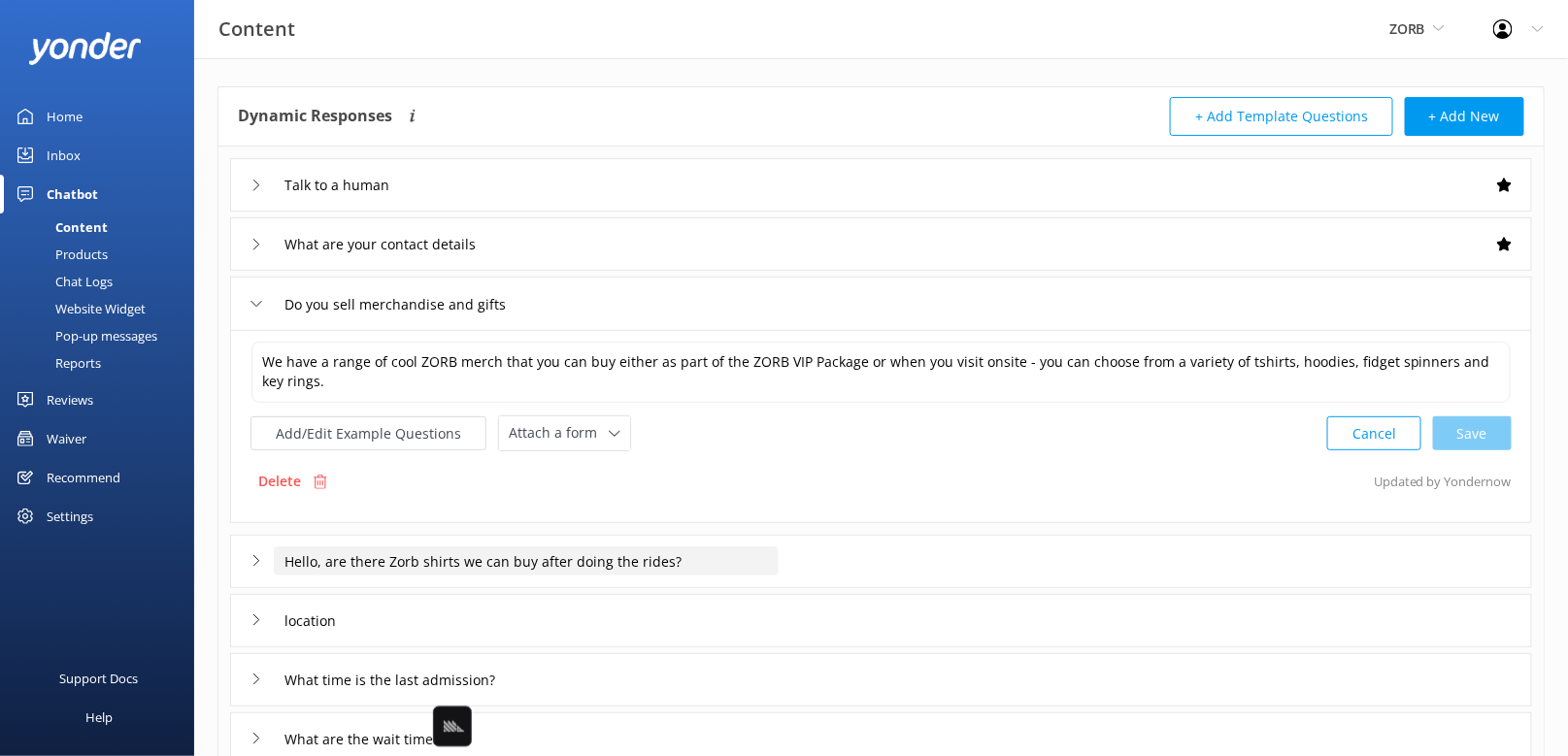 click on "Hello, are there Zorb shirts we can buy after doing the rides?" at bounding box center (348, 185) 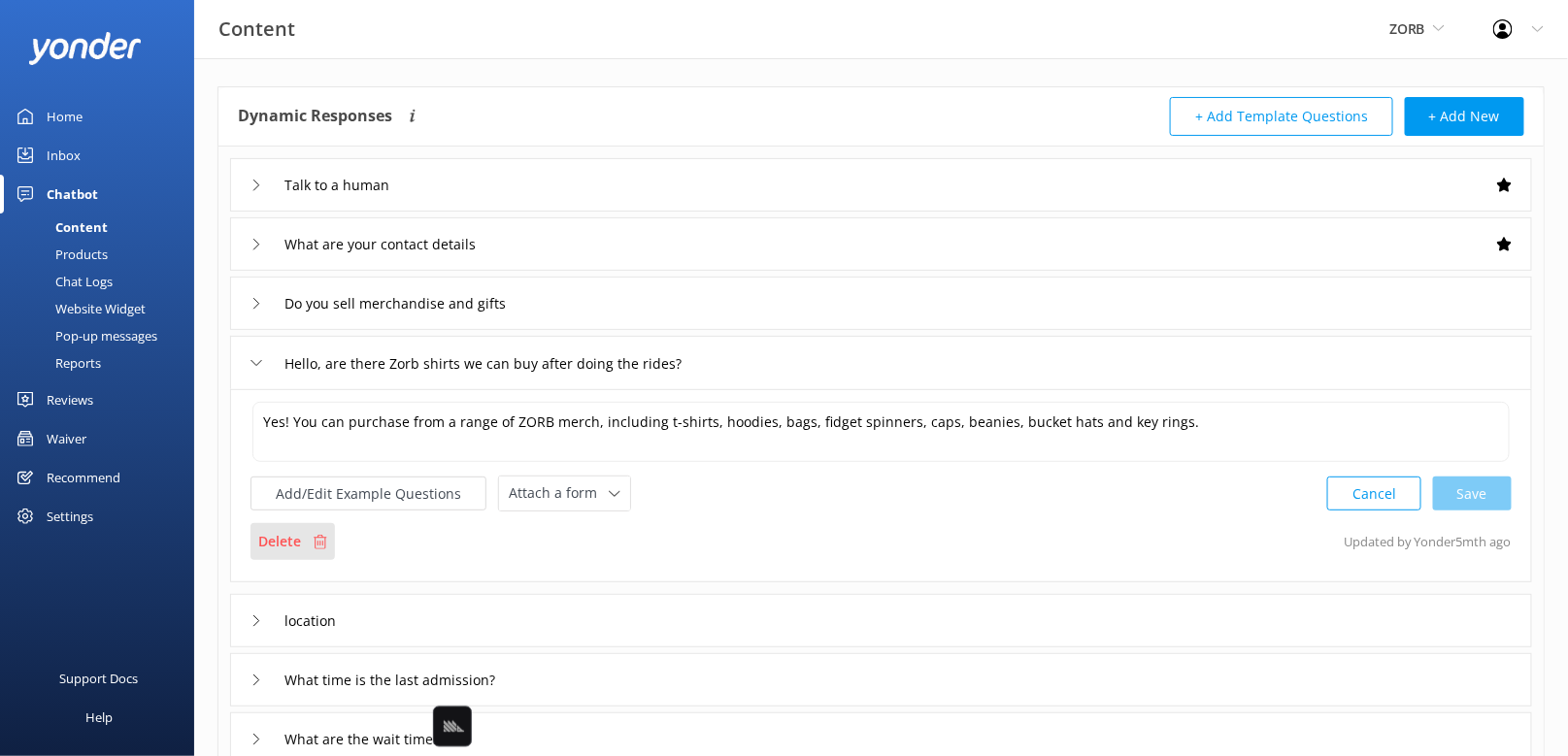 click on "Delete" at bounding box center (280, 542) 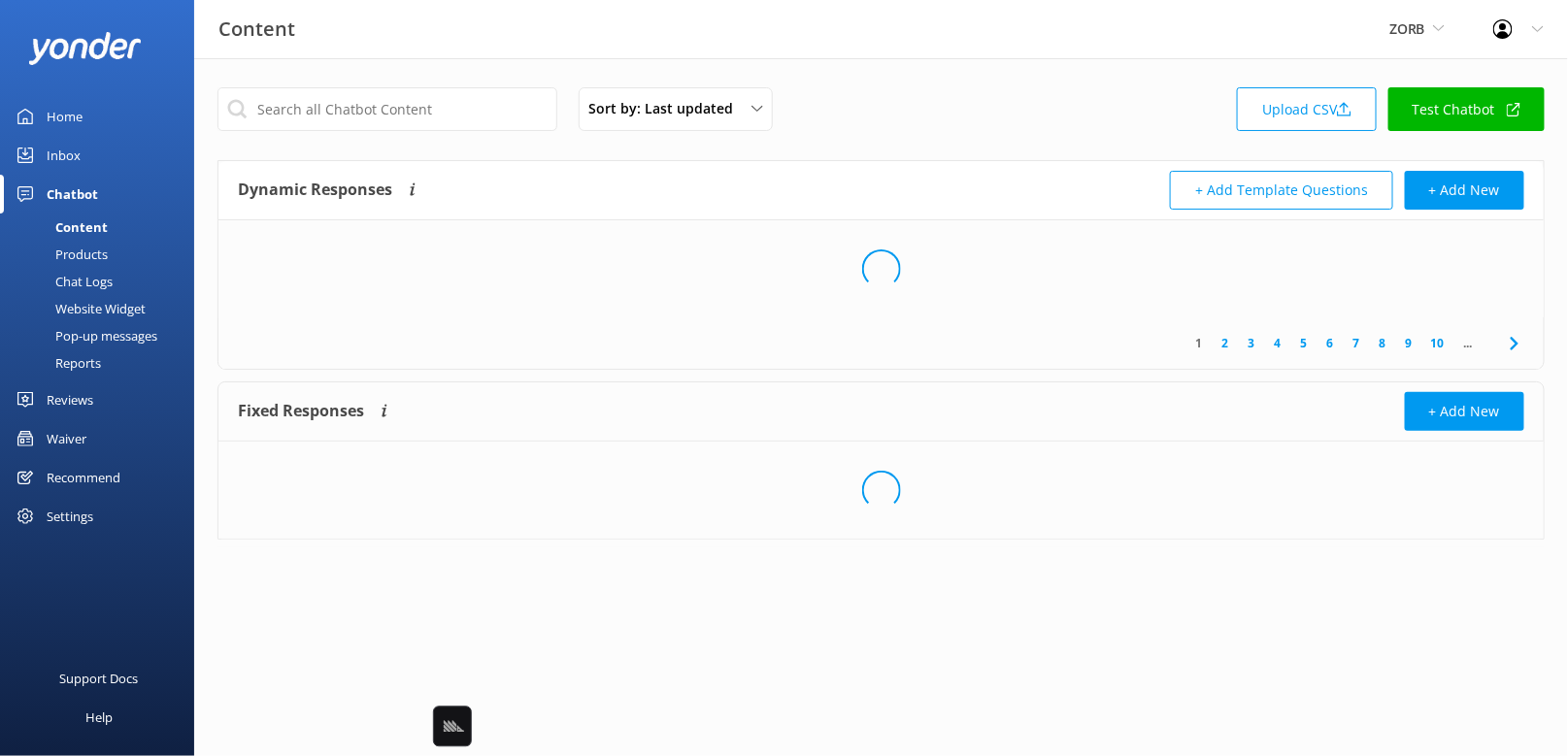 scroll, scrollTop: 0, scrollLeft: 0, axis: both 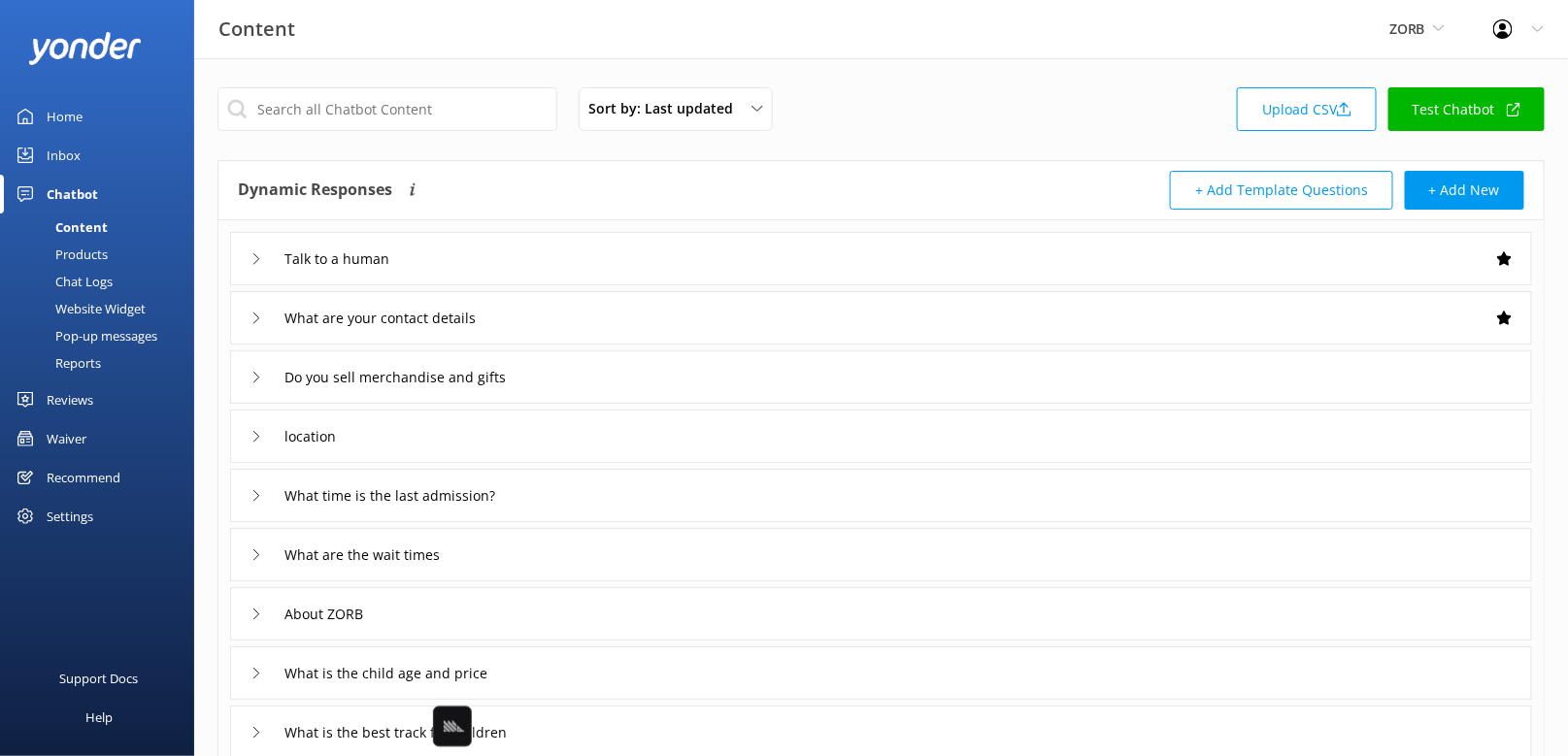 click on "Do you sell merchandise and gifts" at bounding box center (881, 377) 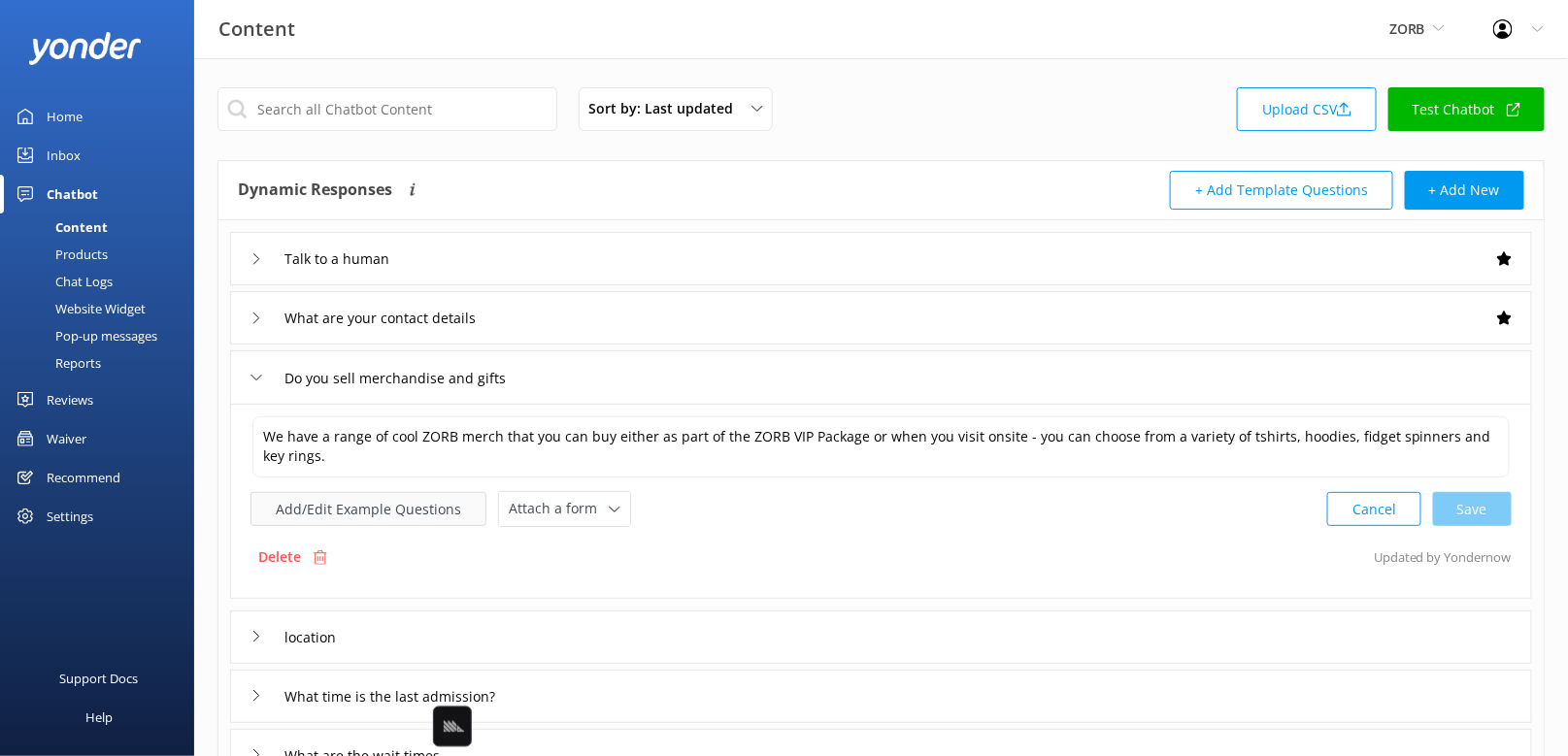 click on "Add/Edit Example Questions" at bounding box center (368, 509) 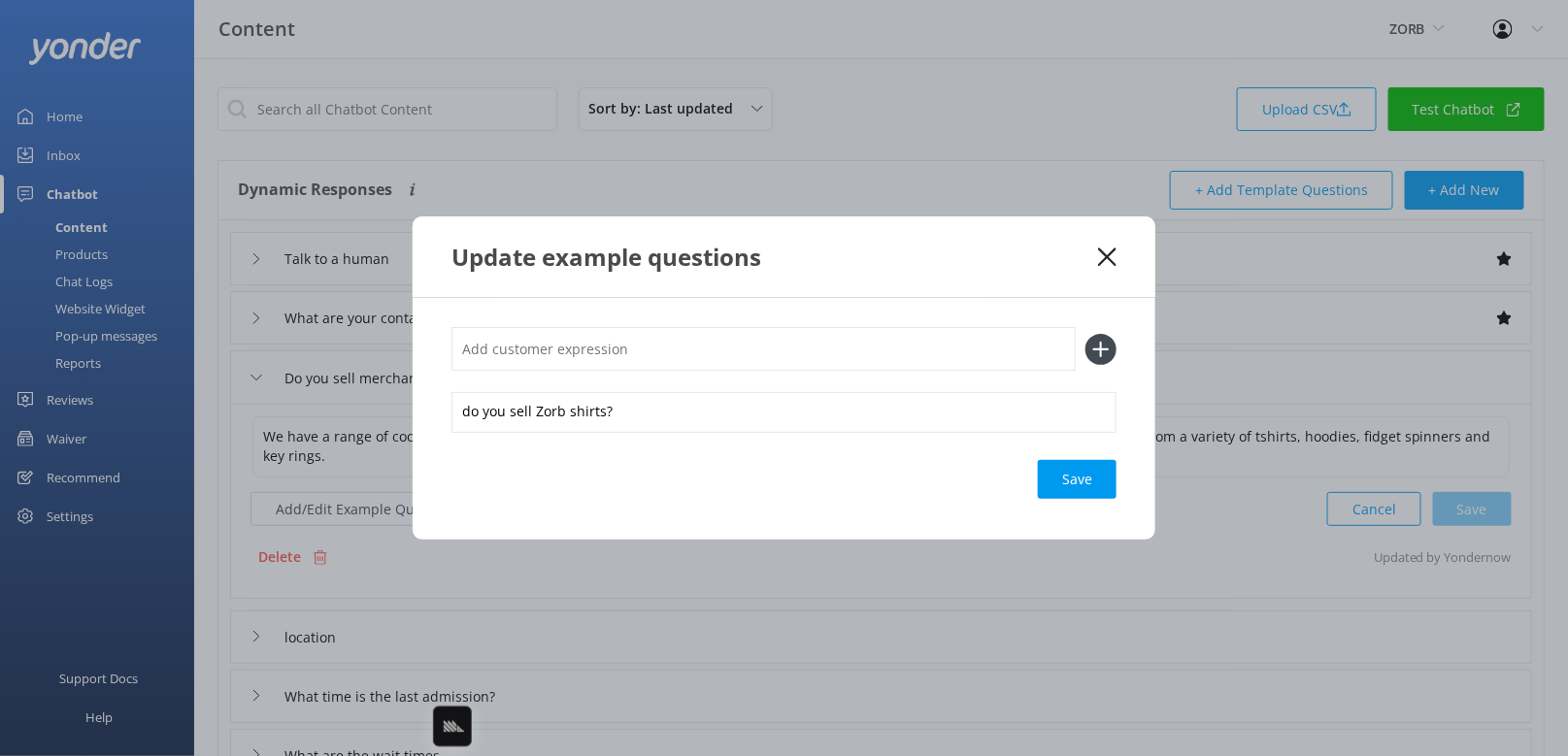 click at bounding box center (763, 348) 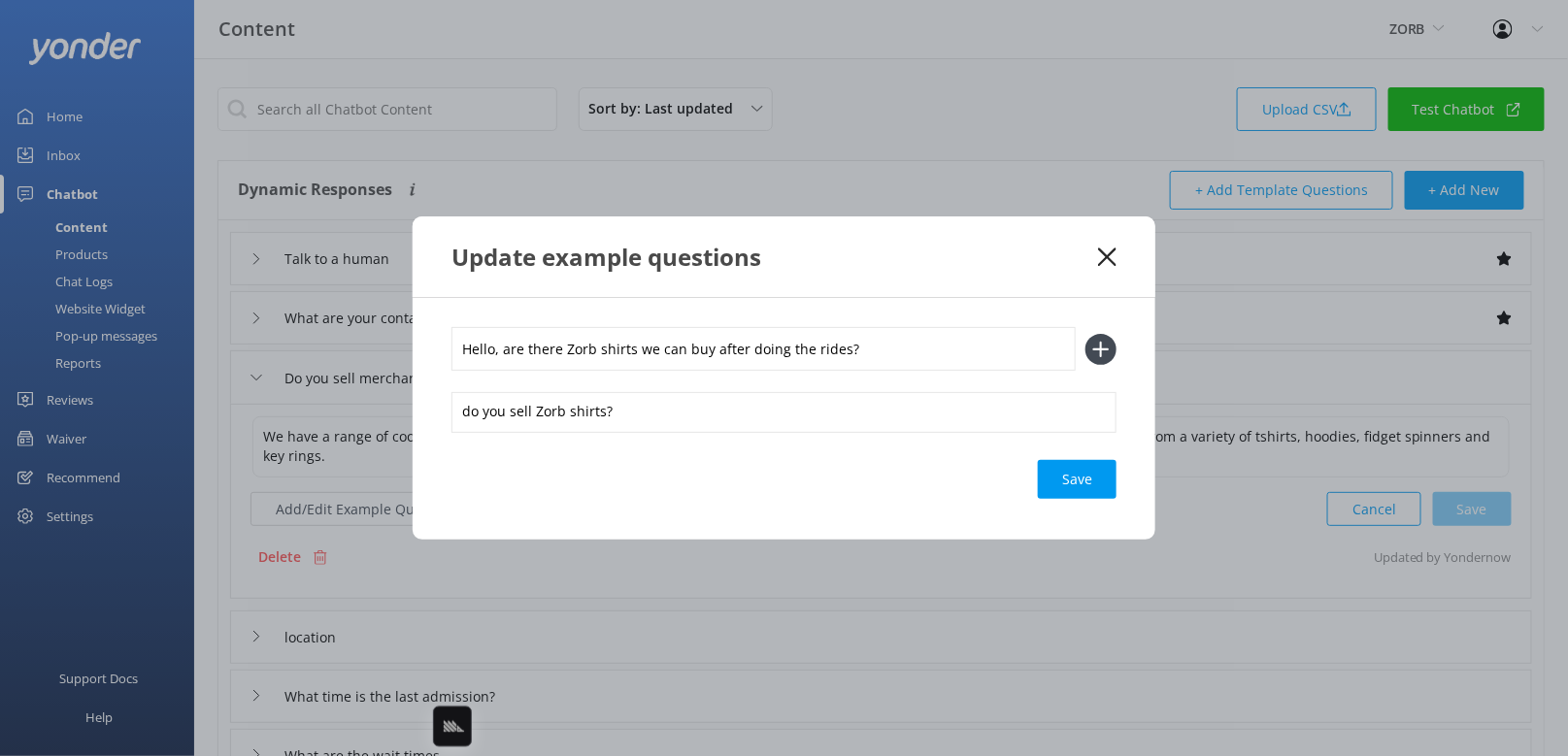type on "Hello, are there Zorb shirts we can buy after doing the rides?" 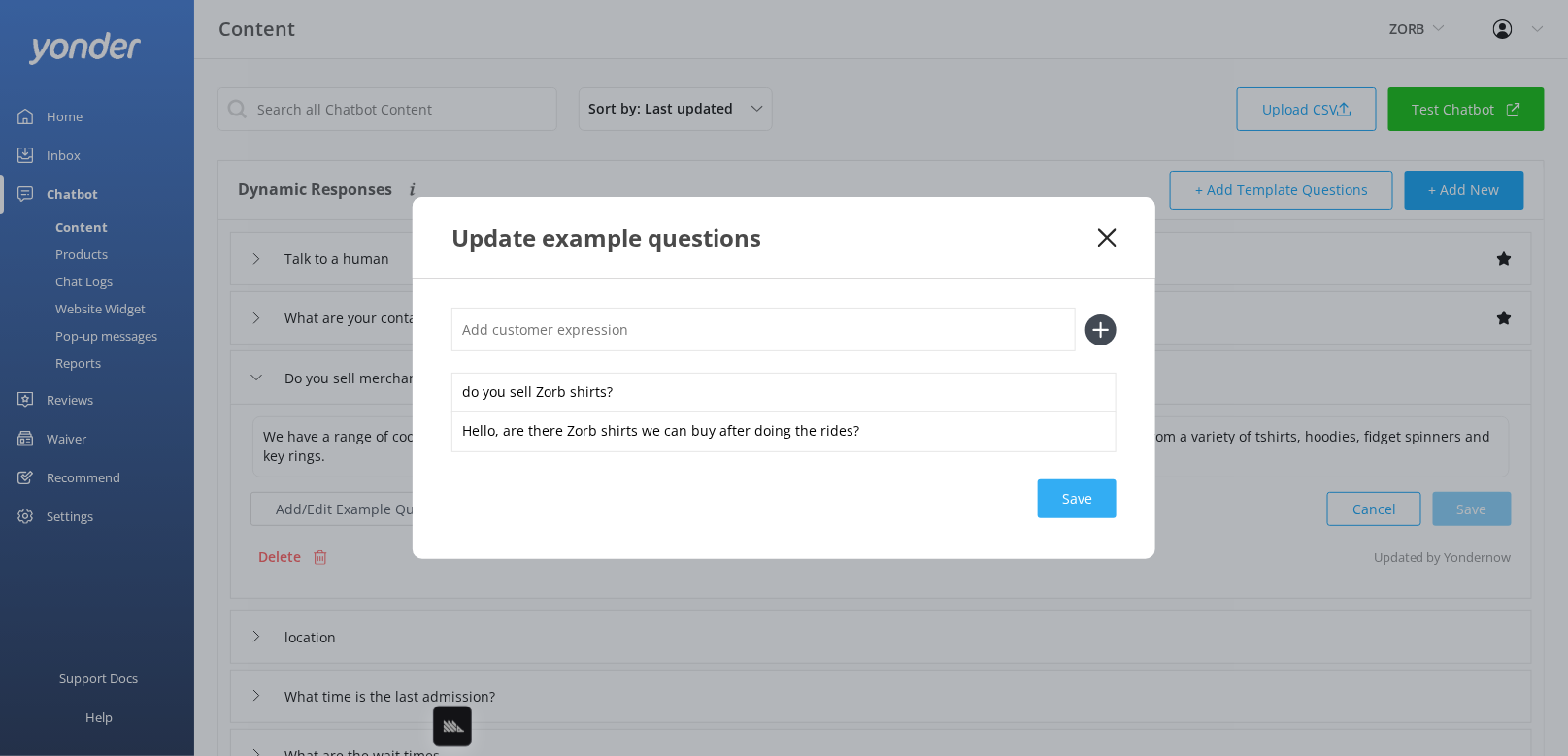 click on "Save" at bounding box center [1077, 499] 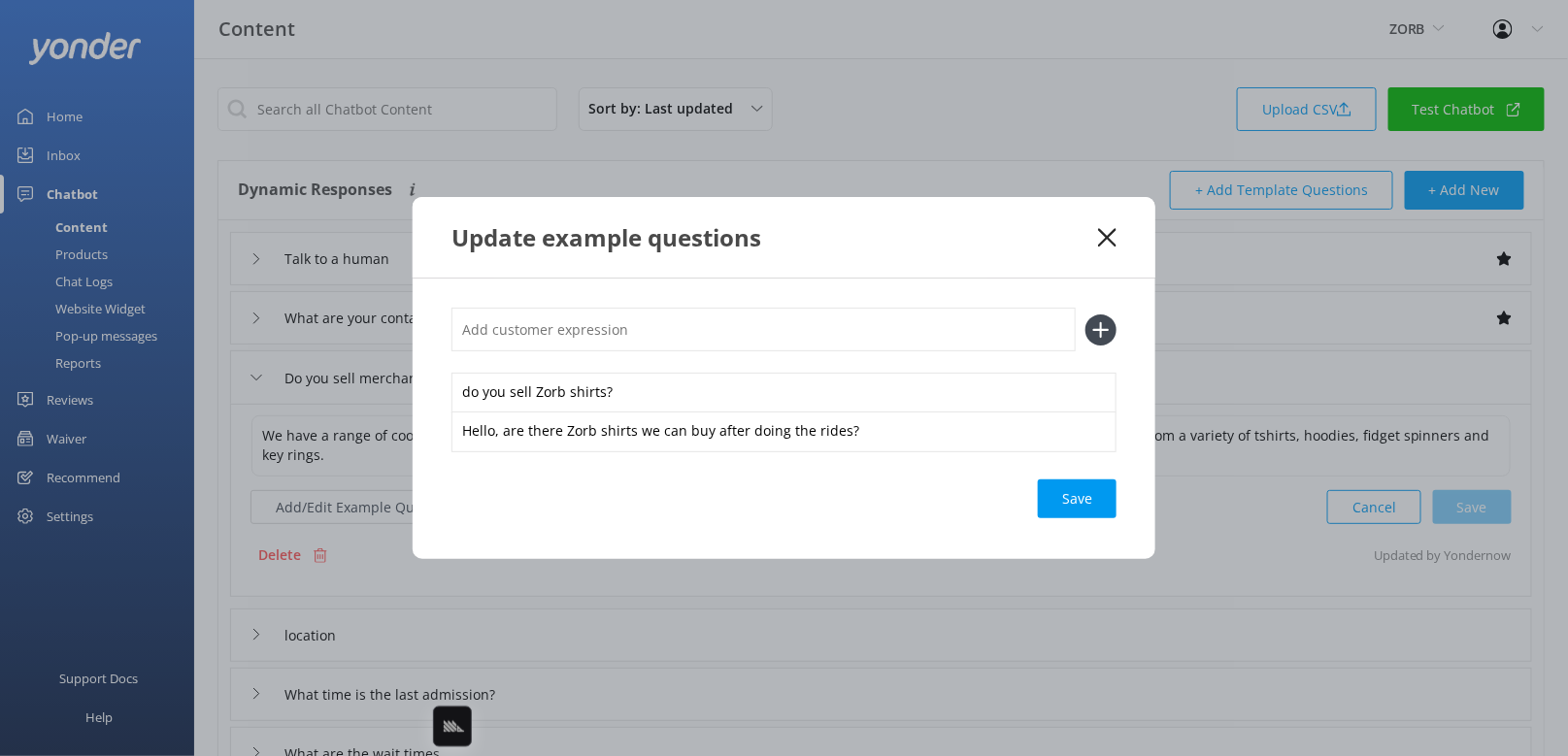 click 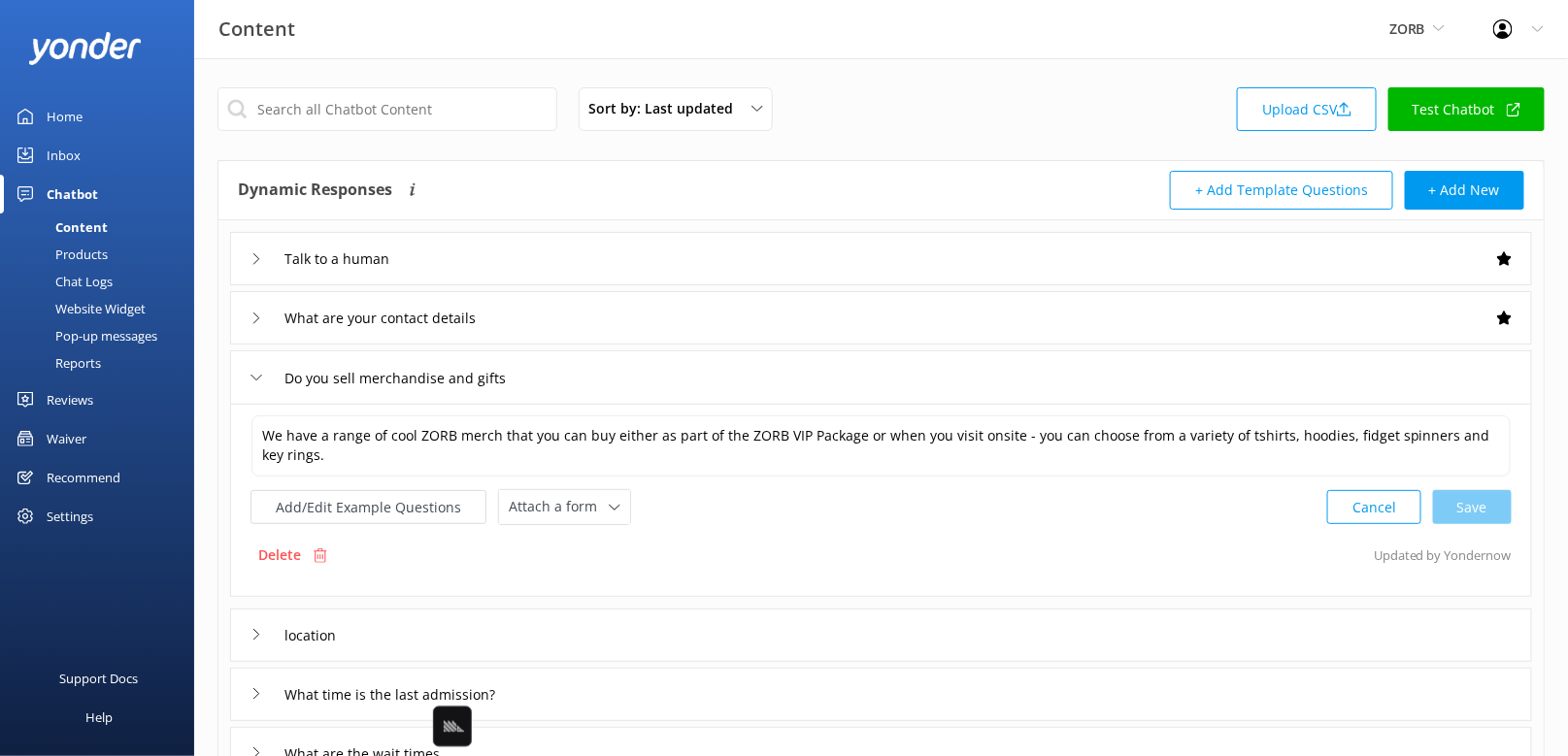 click on "location" at bounding box center (881, 635) 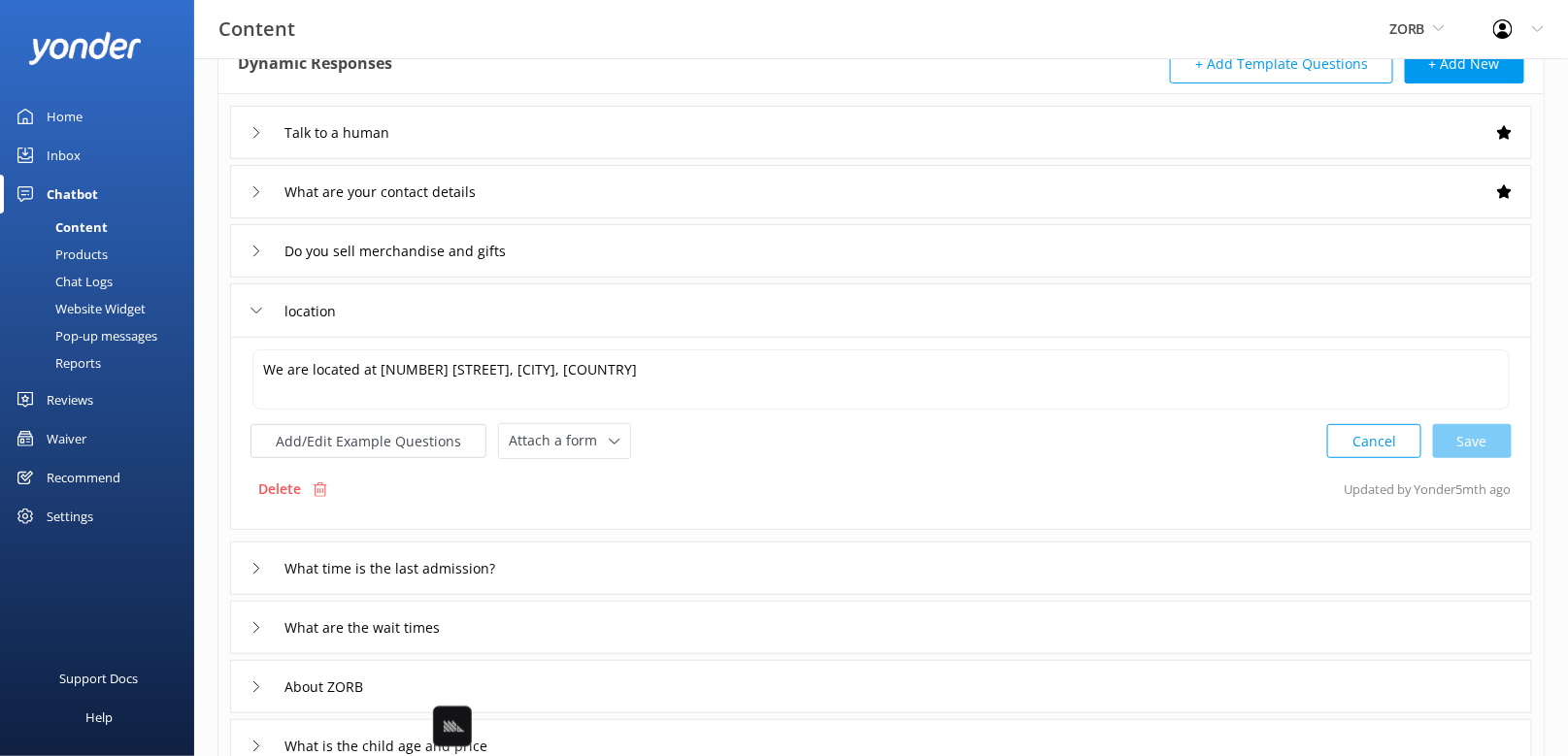 scroll, scrollTop: 153, scrollLeft: 0, axis: vertical 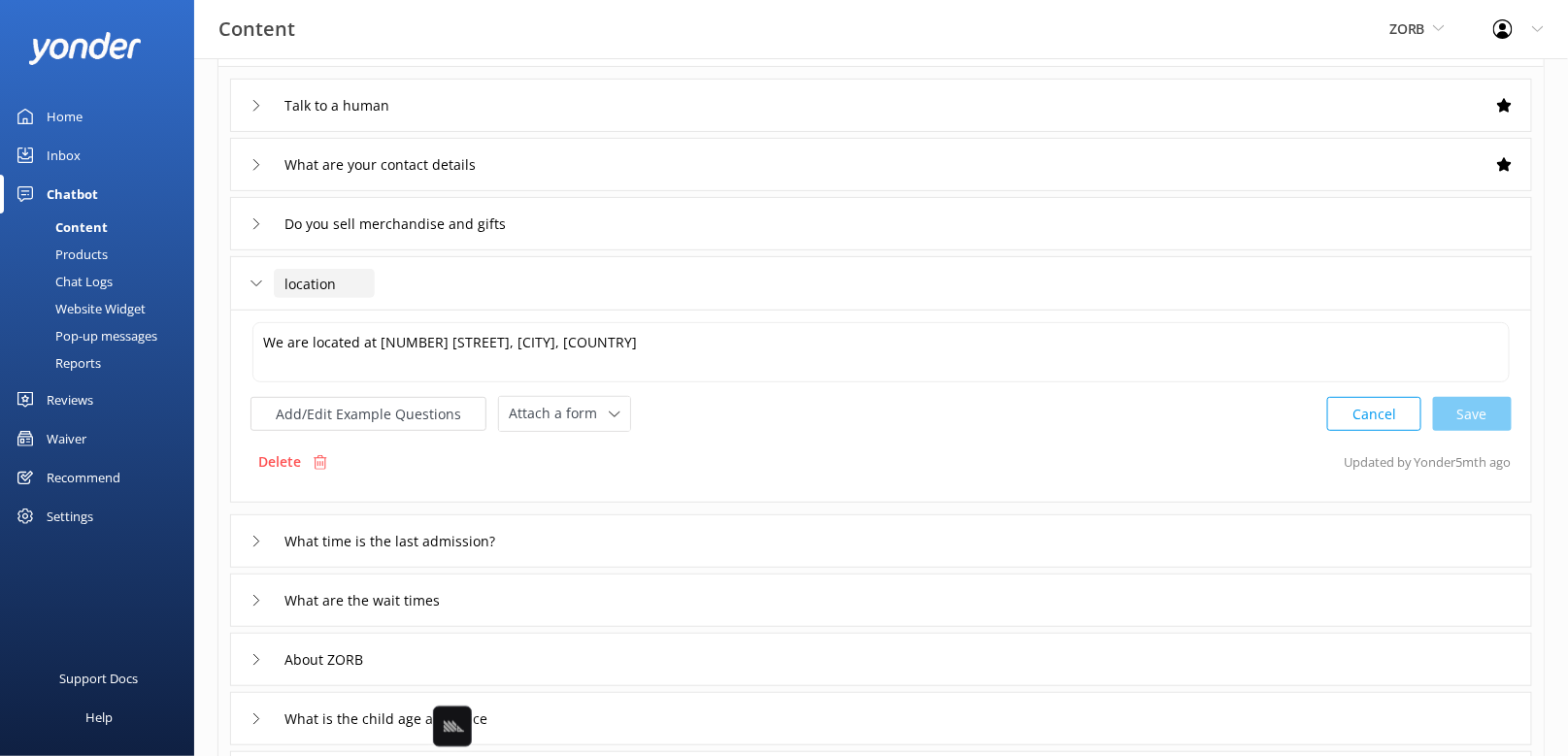 click on "location" at bounding box center (324, 283) 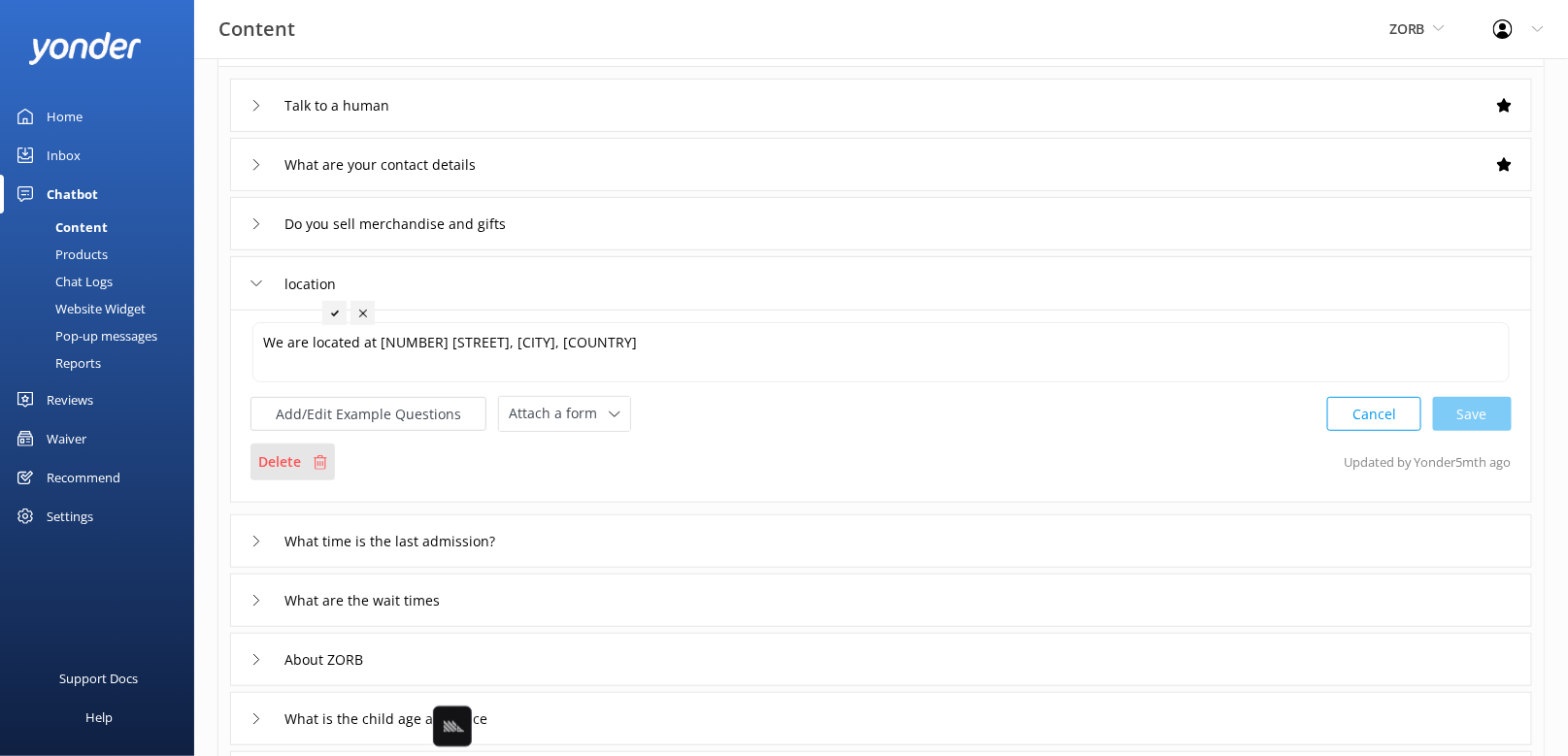 click on "Delete" at bounding box center (280, 462) 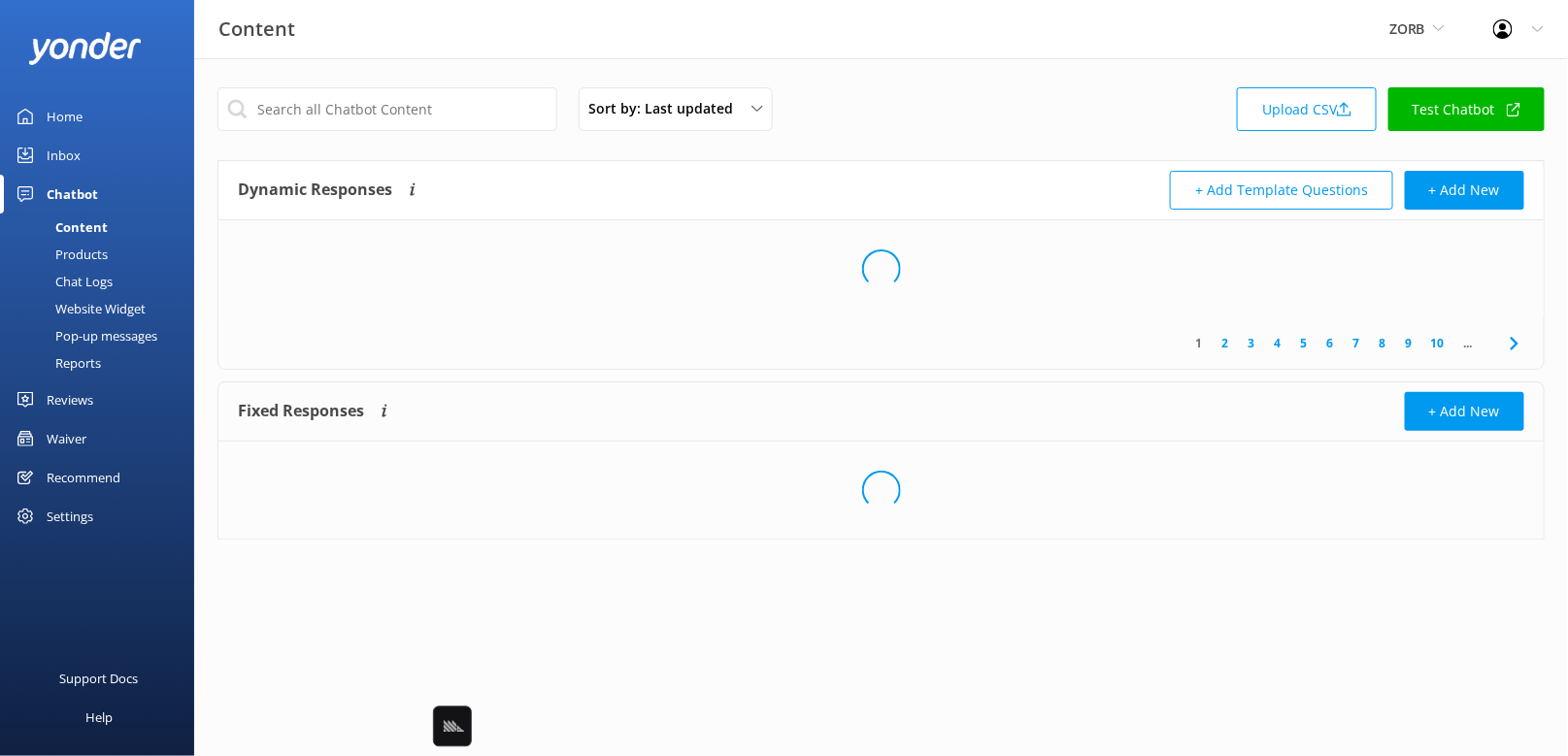 scroll, scrollTop: 0, scrollLeft: 0, axis: both 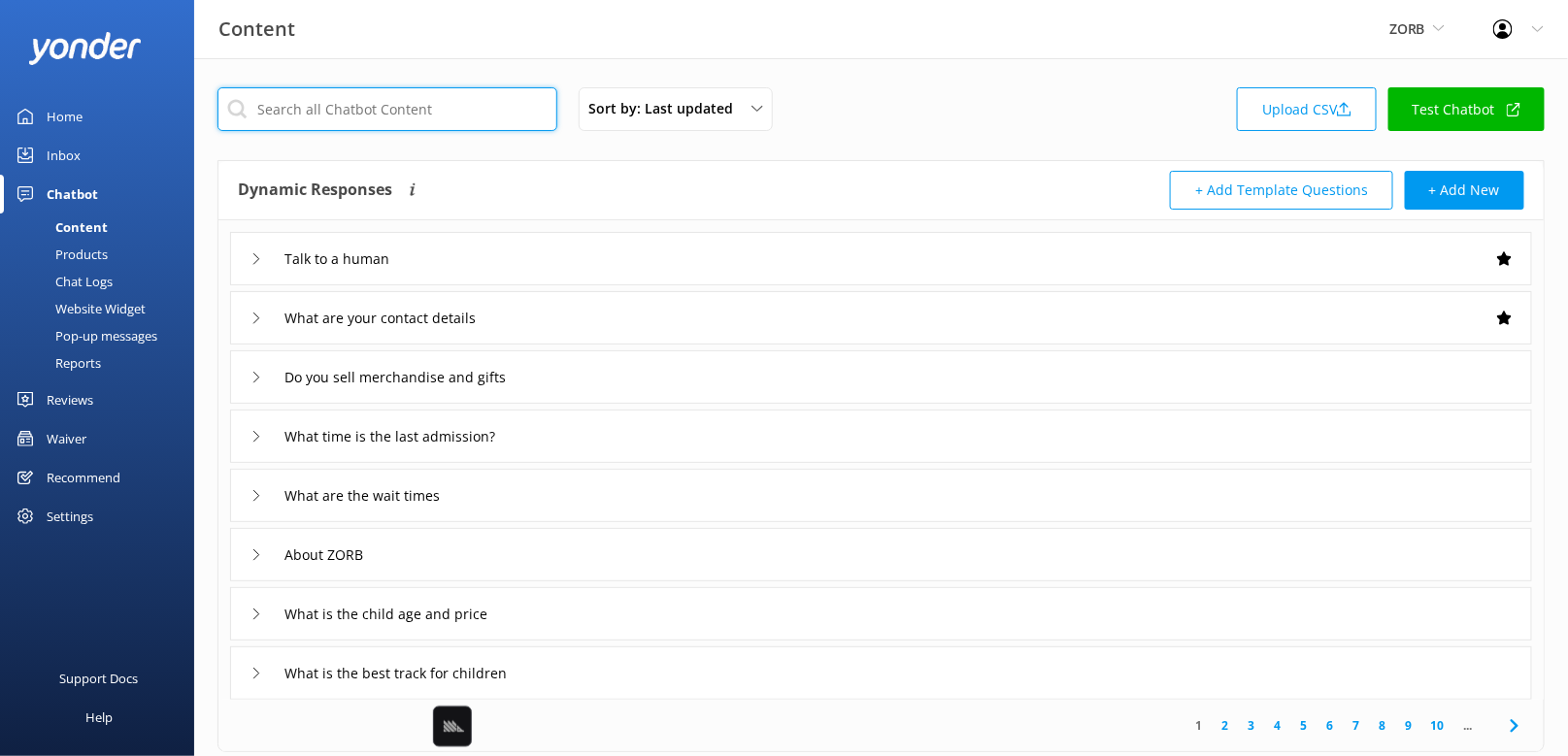 click at bounding box center [387, 109] 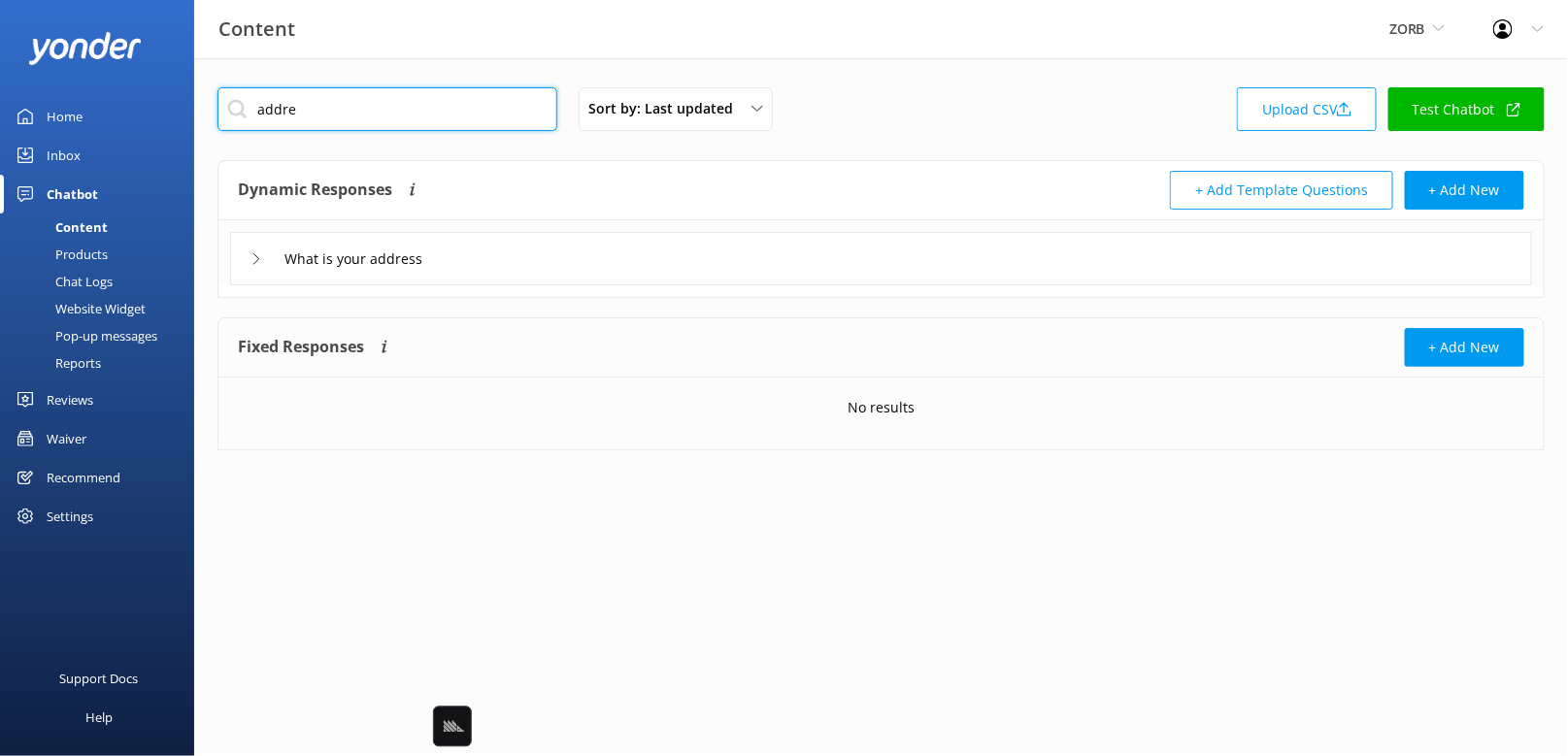 type on "addre" 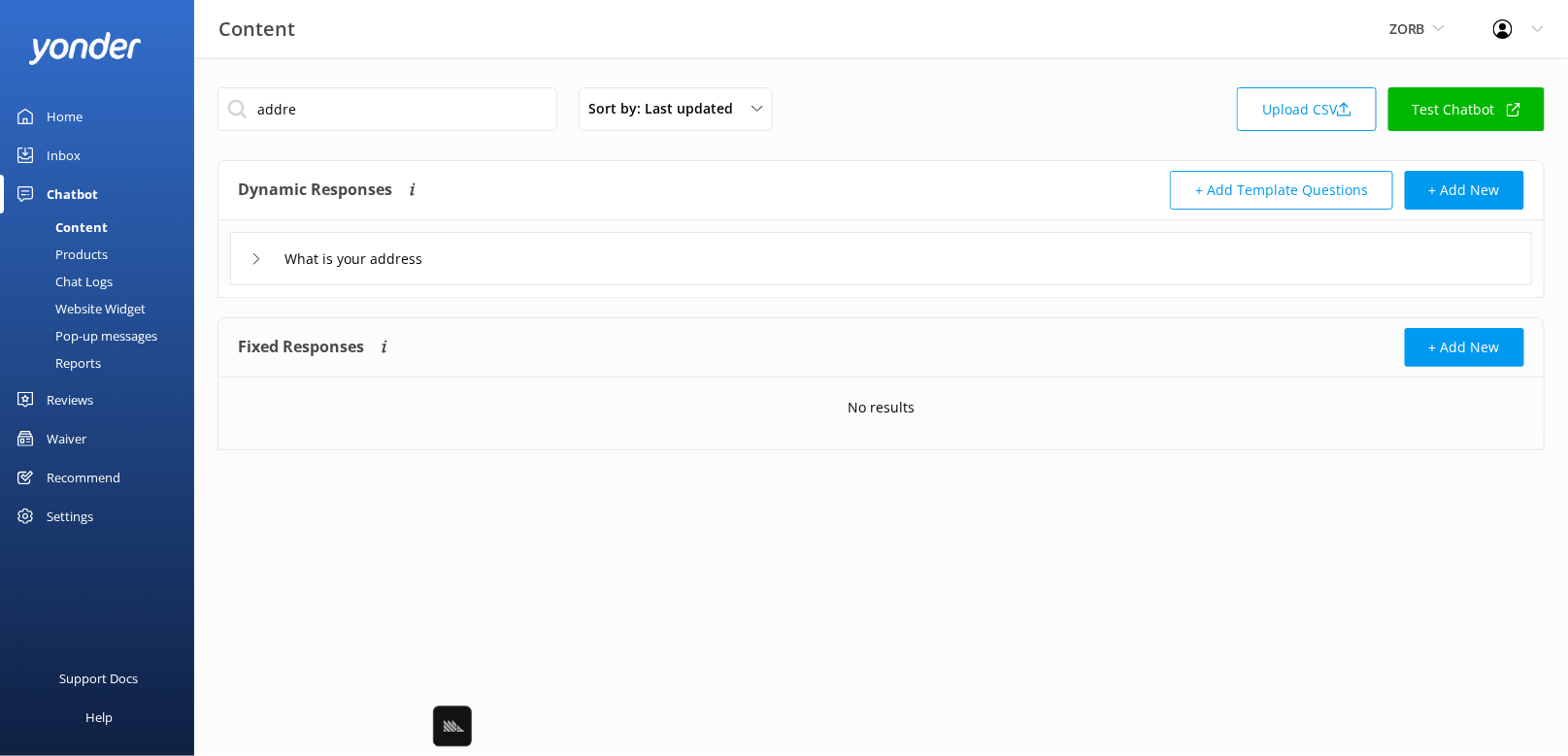 click on "What is your address" at bounding box center [881, 258] 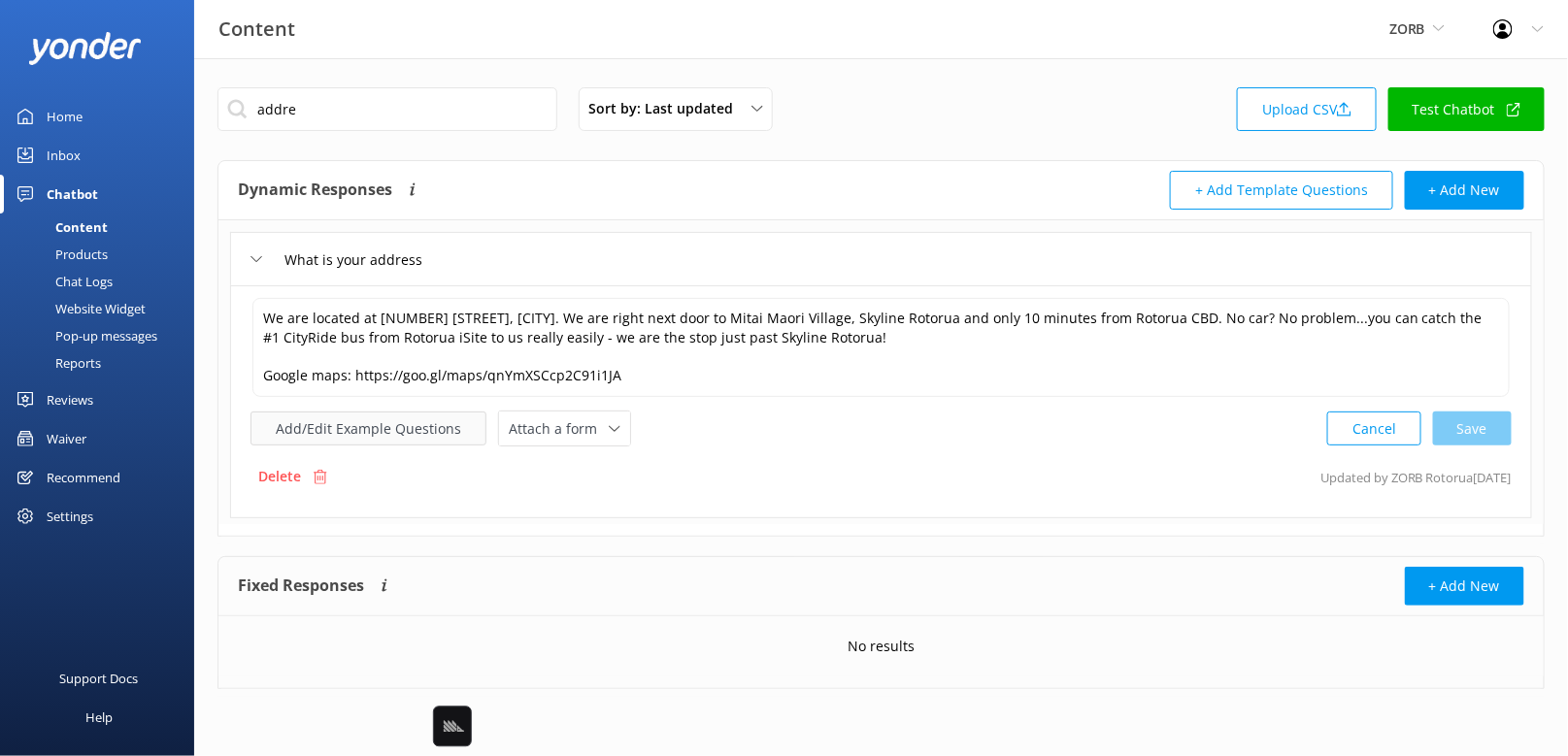 click on "Add/Edit Example Questions" at bounding box center (368, 428) 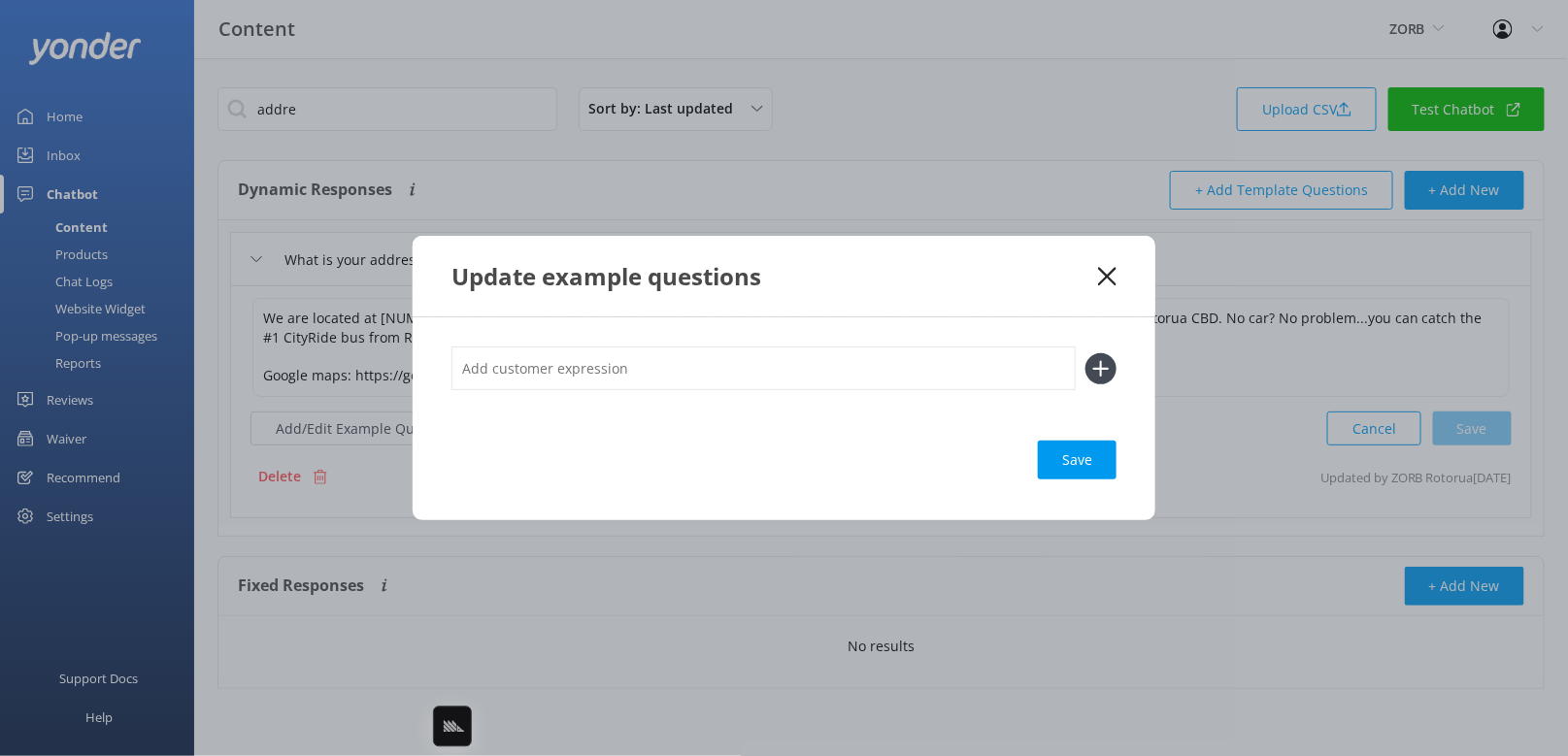 click at bounding box center [763, 368] 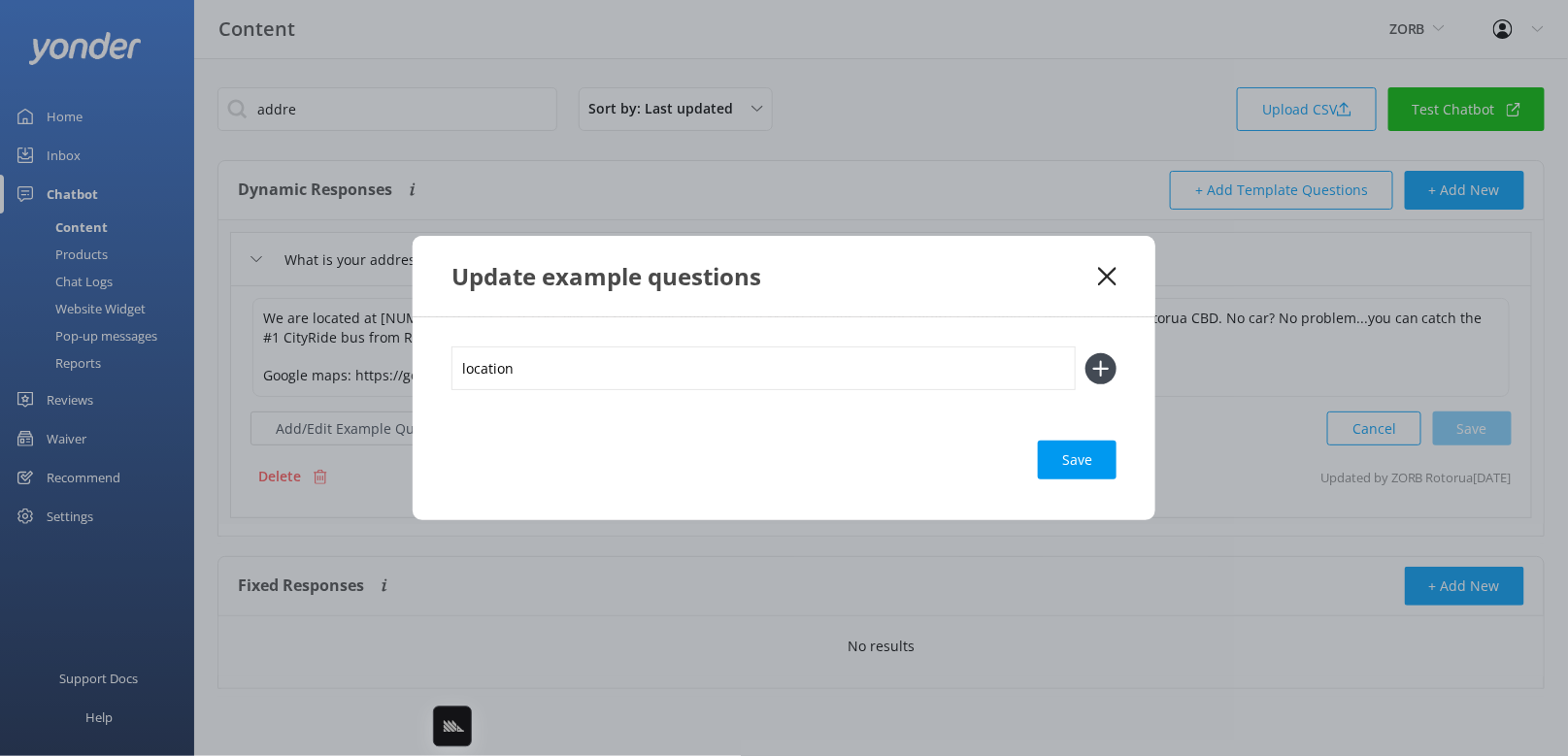 type on "location" 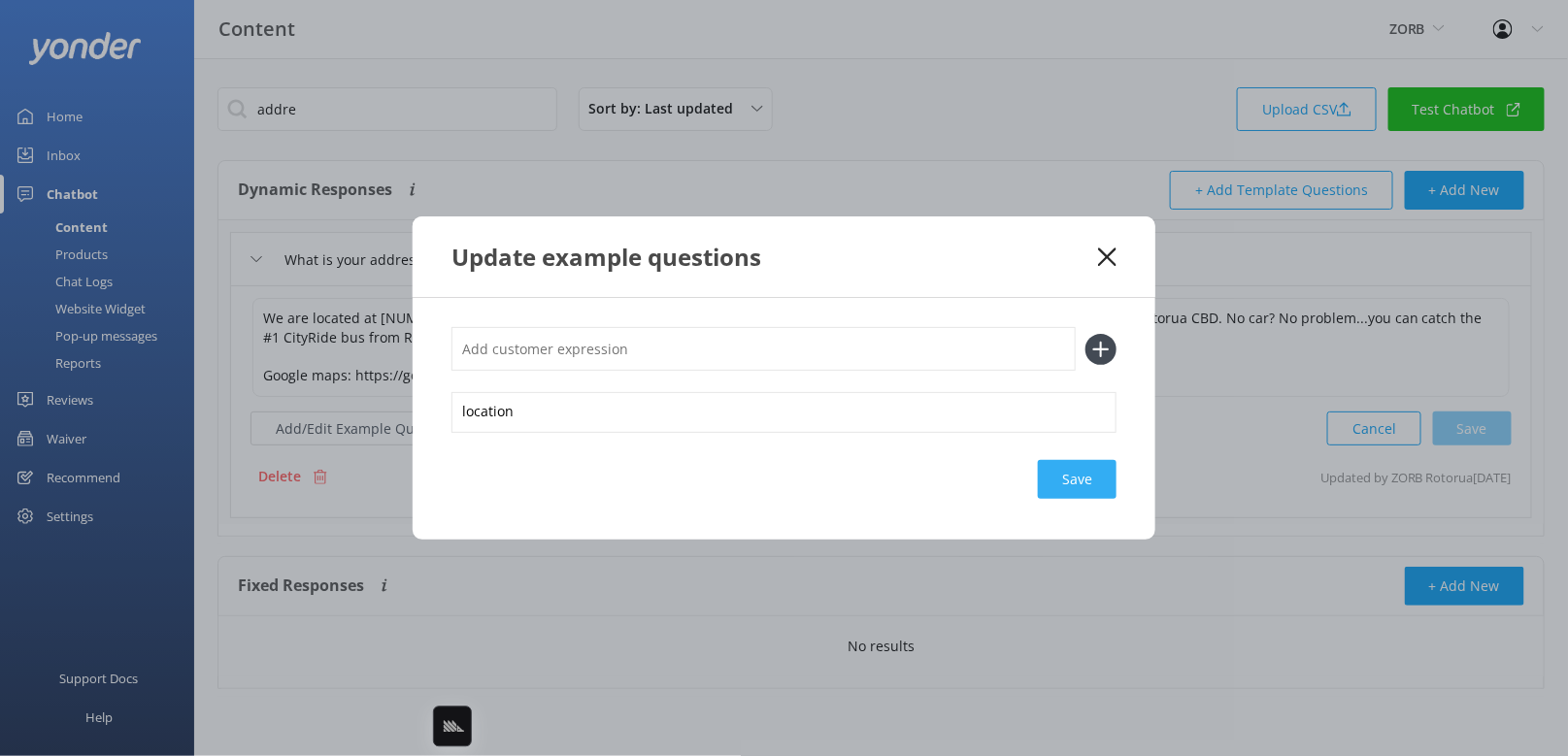 click on "Save" at bounding box center (1077, 479) 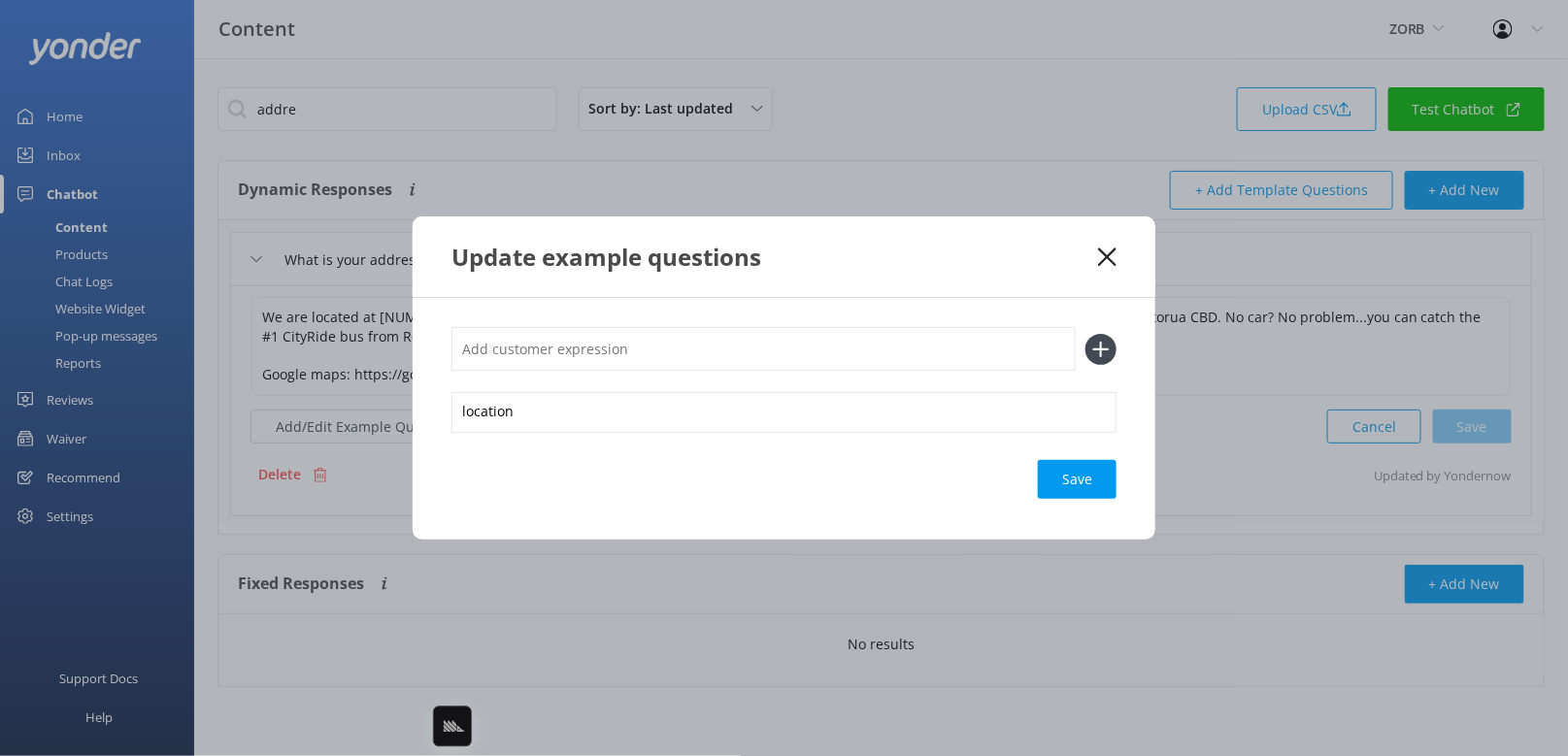 click 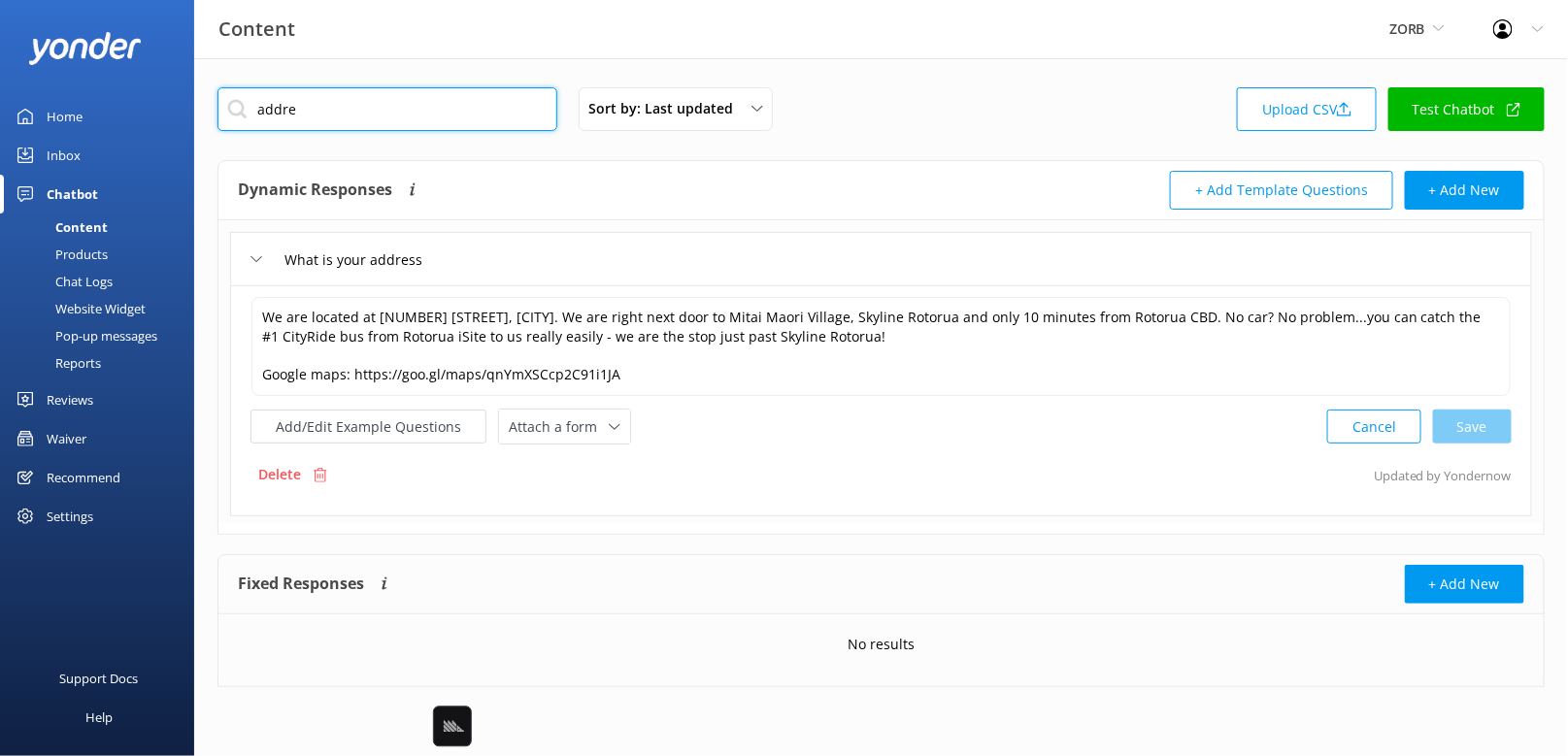 click on "addre" at bounding box center (387, 109) 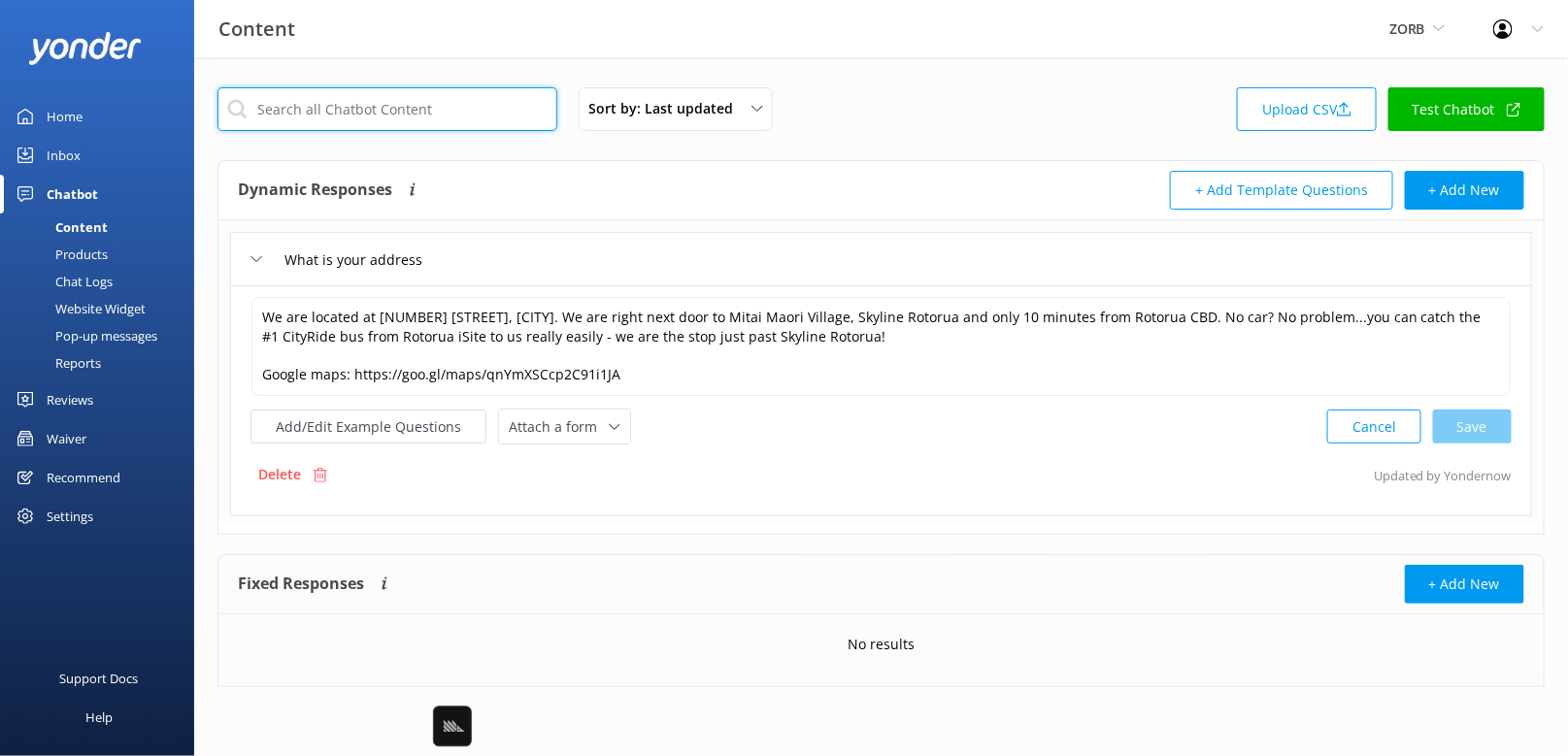type 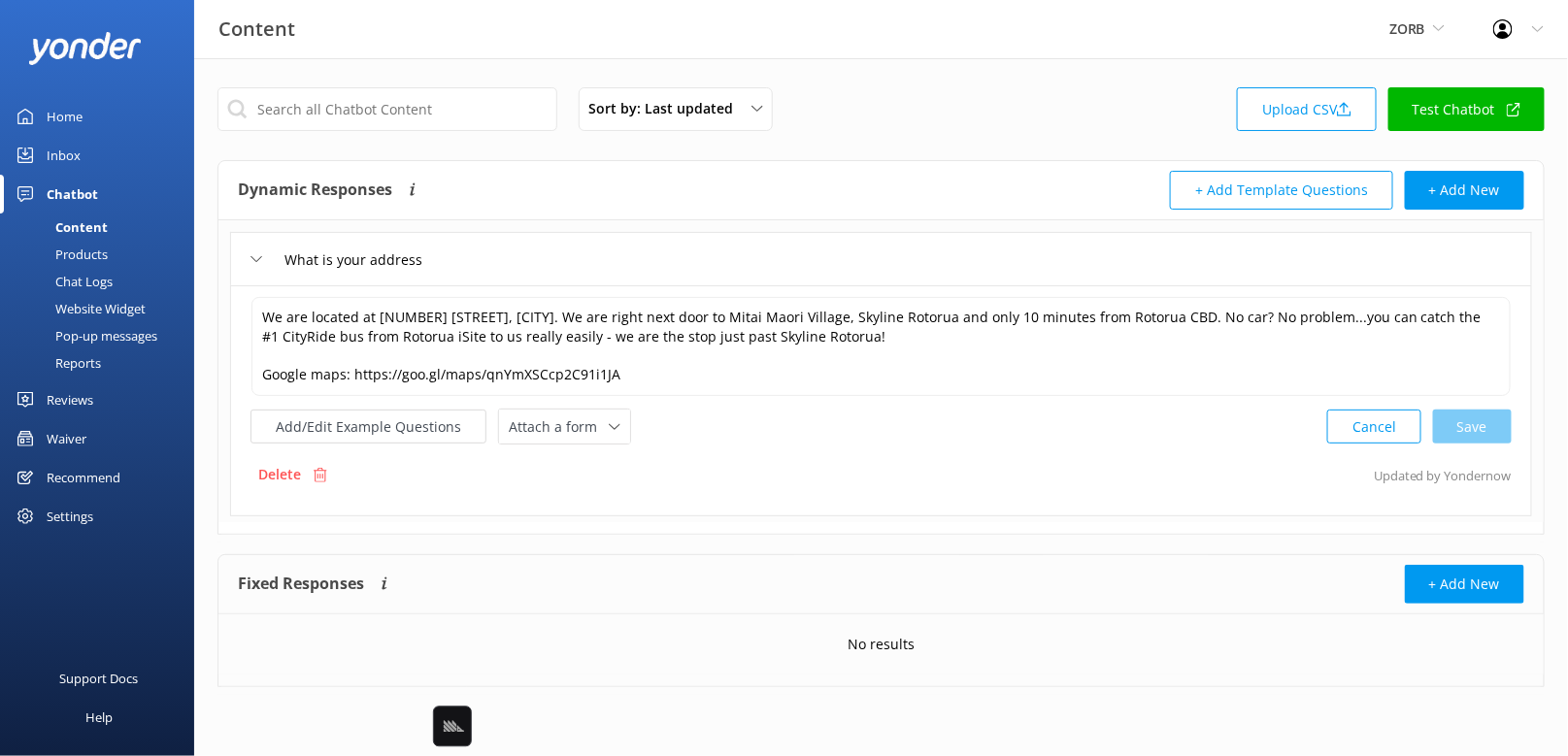 click on "Sort by: Last updated Title Last updated Upload CSV Test Chatbot Dynamic Responses Dynamic responses rely on the Large Language Model to create the most-relevant response to a user's question by referencing all of the information provided. + Add Template Questions + Add New What is your address We are located at [NUMBER] [STREET], [CITY]. We are right next door to Mitai Maori Village, Skyline Rotorua and only 10 minutes from Rotorua CBD. No car? No problem...you can catch the #1 CityRide bus from Rotorua iSite to us really easily - we are the stop just past Skyline Rotorua!
Google maps: https://goo.gl/maps/qnYmXSCcp2C91i1JA We are located at [NUMBER] [STREET], [CITY]. We are right next door to Mitai Maori Village, Skyline Rotorua and only 10 minutes from Rotorua CBD. No car? No problem...you can catch the #1 CityRide bus from Rotorua iSite to us really easily - we are the stop just past Skyline Rotorua!
Google maps: https://goo.gl/maps/qnYmXSCcp2C91i1JA Add/Edit Example Questions Attach a form now" at bounding box center [881, 402] 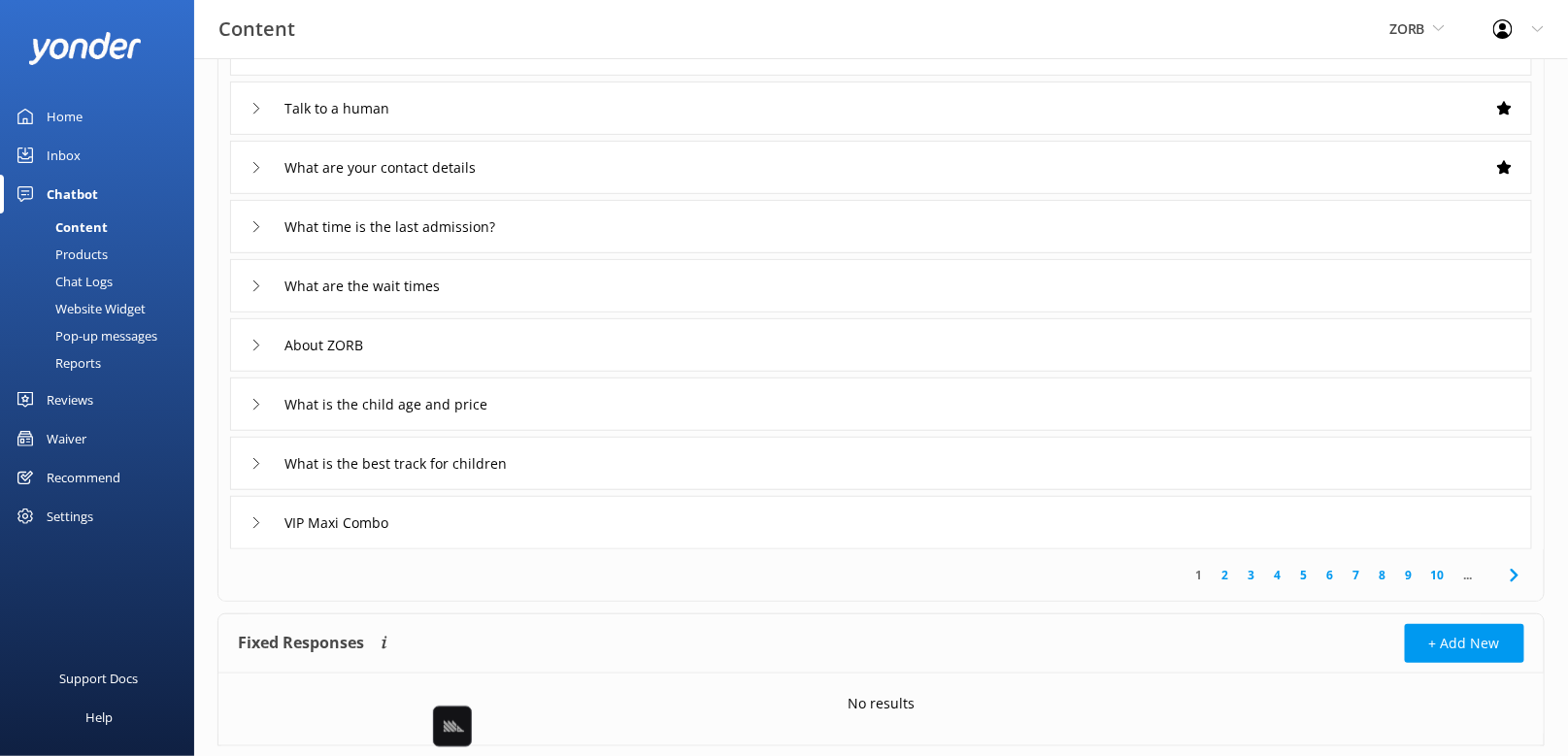 scroll, scrollTop: 291, scrollLeft: 0, axis: vertical 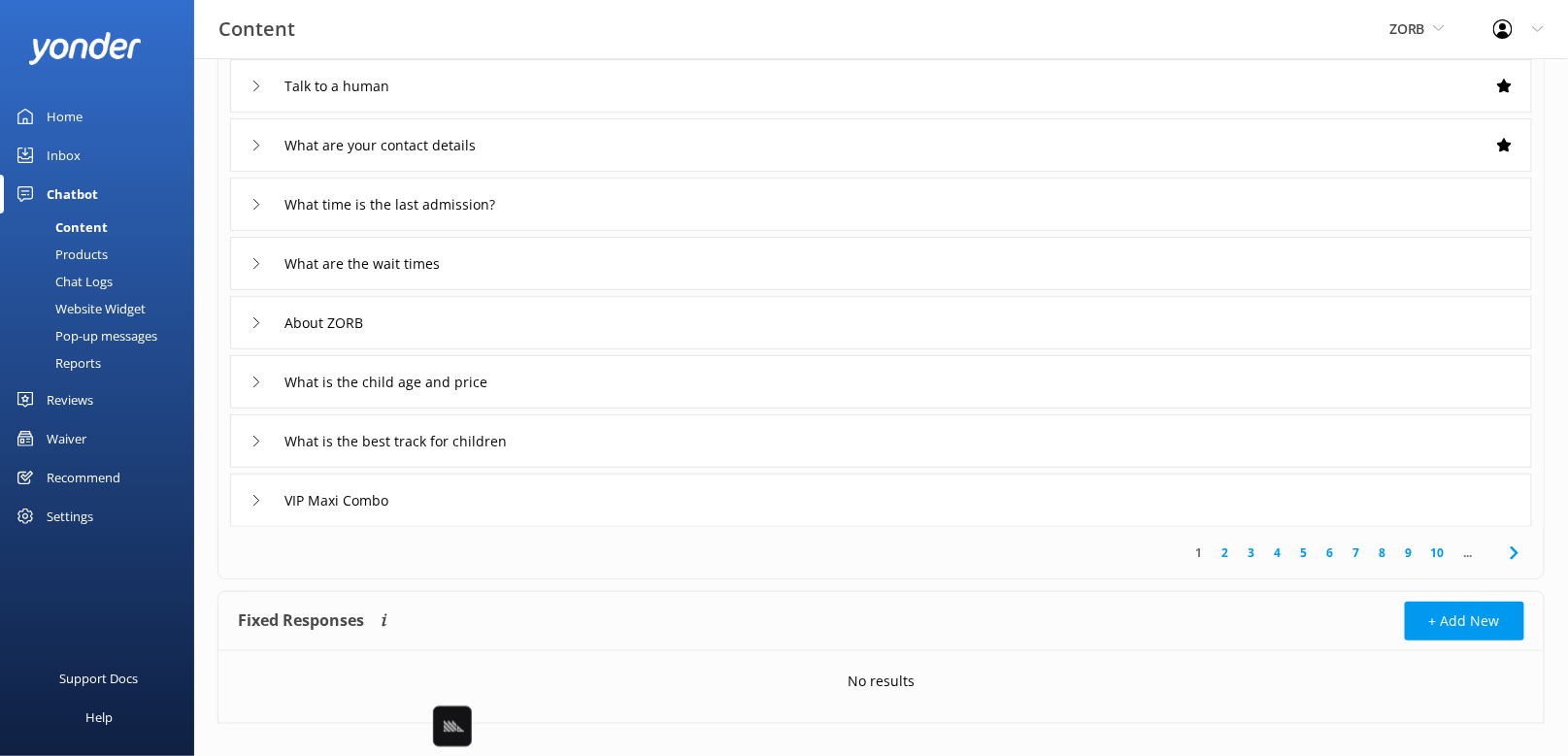 click on "2" at bounding box center (1224, 552) 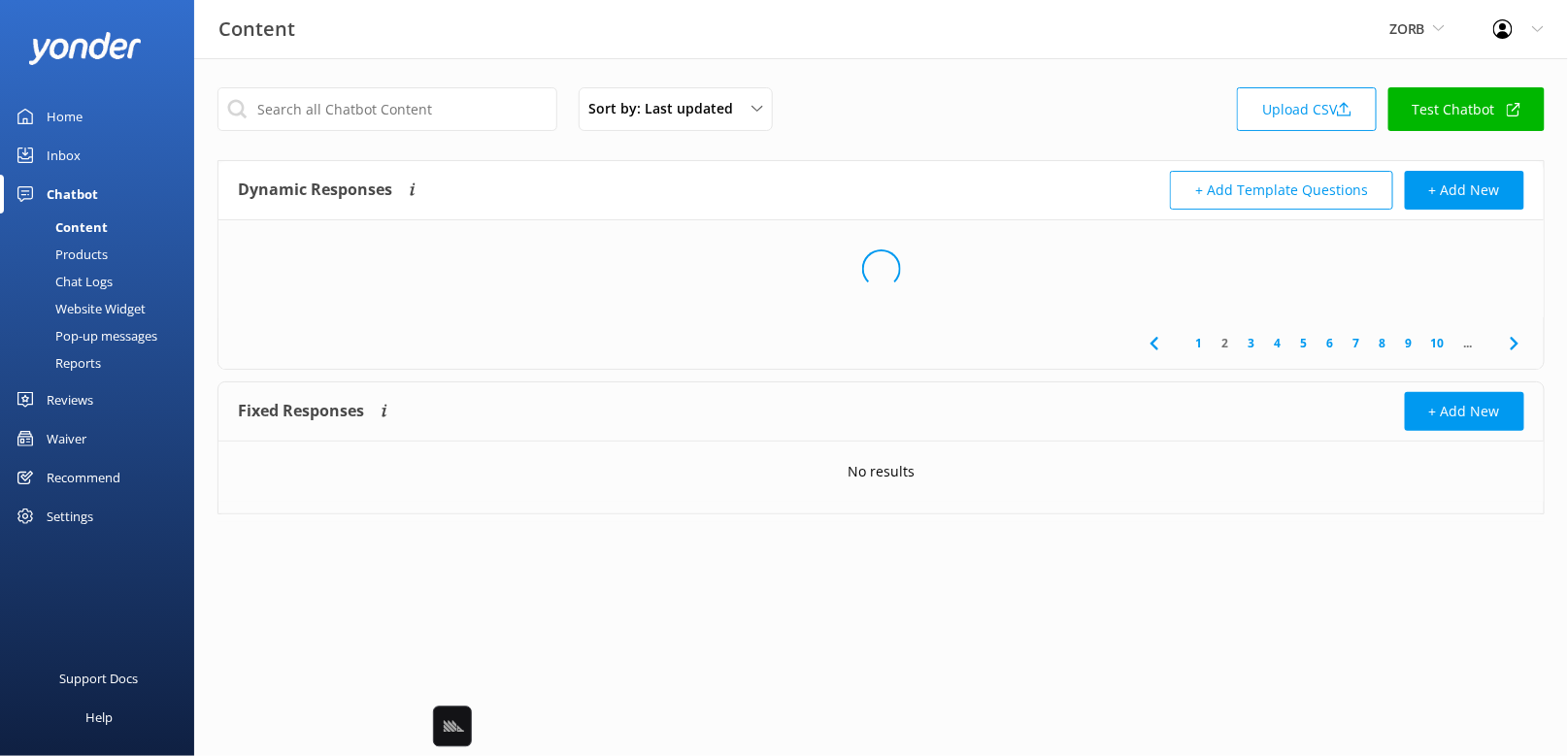 scroll, scrollTop: 0, scrollLeft: 0, axis: both 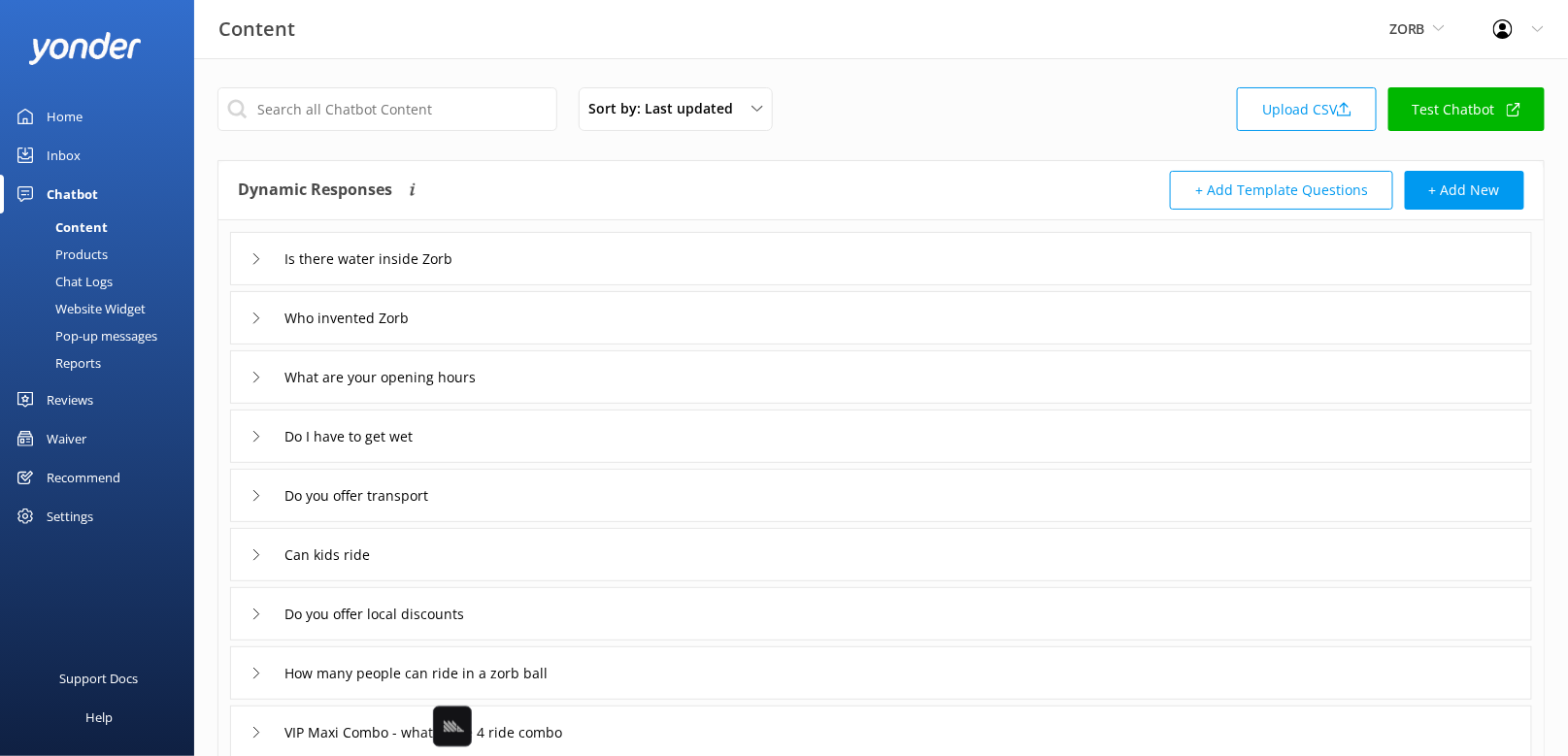 click on "Products" at bounding box center (59, 254) 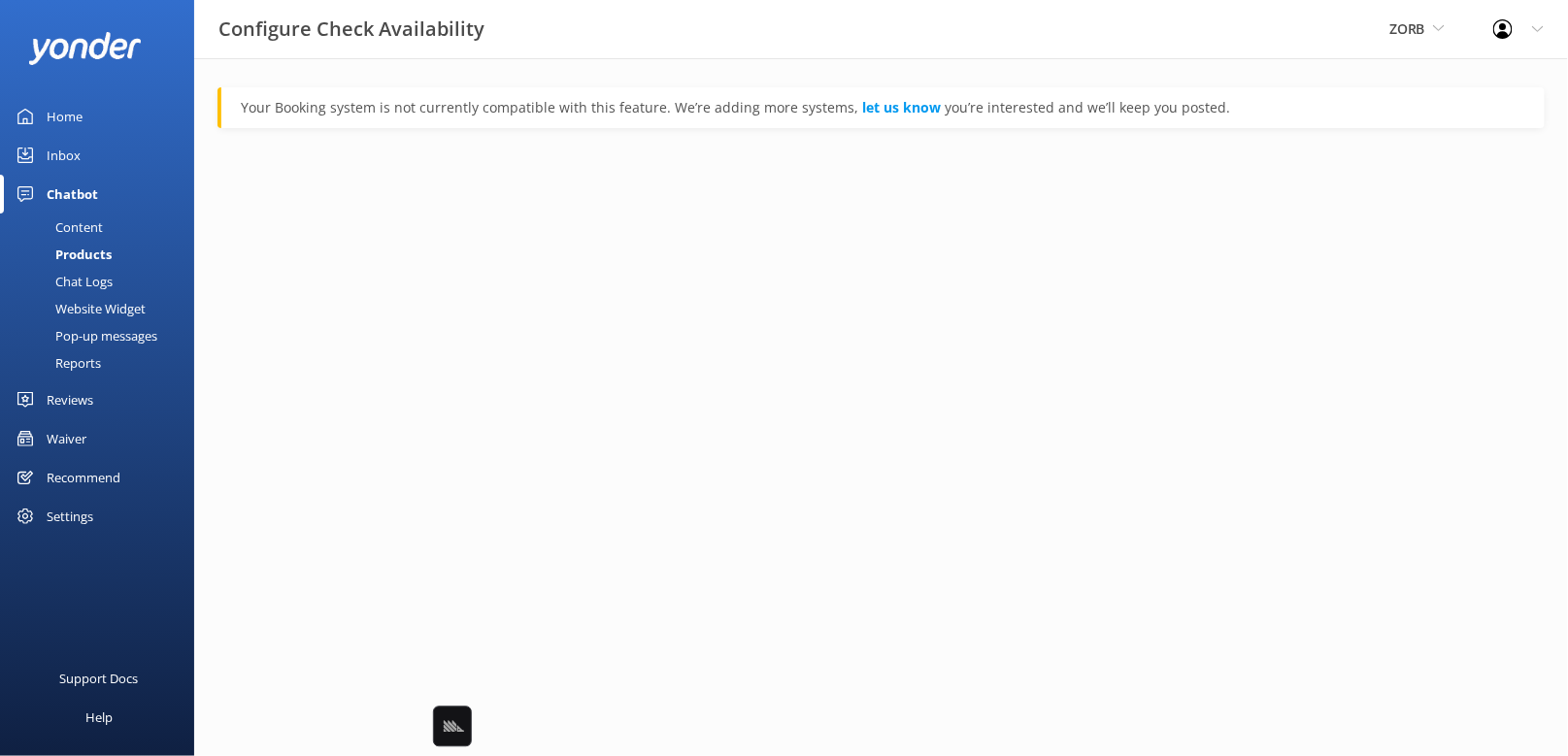 click on "Home" at bounding box center (64, 116) 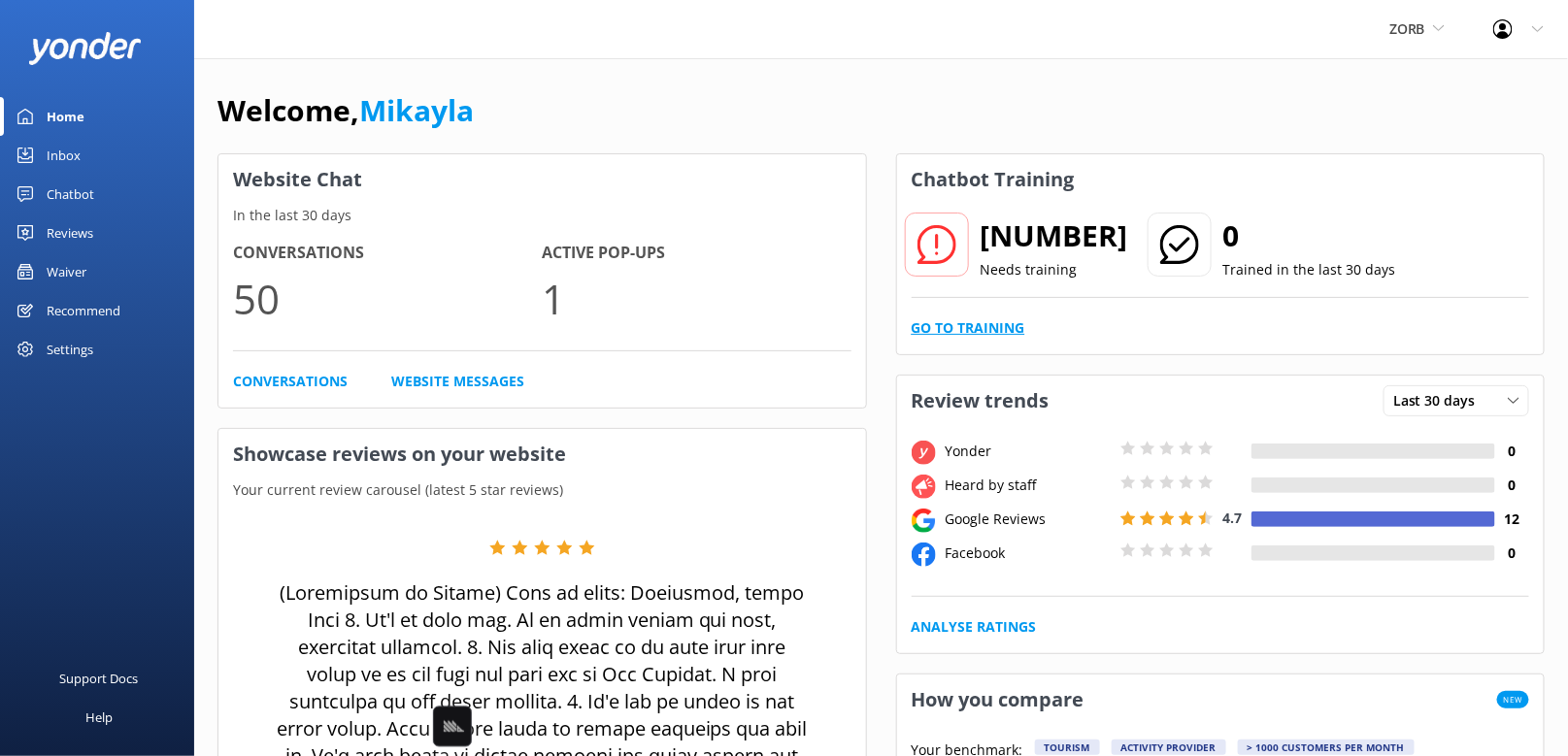 click on "Go to Training" at bounding box center [968, 328] 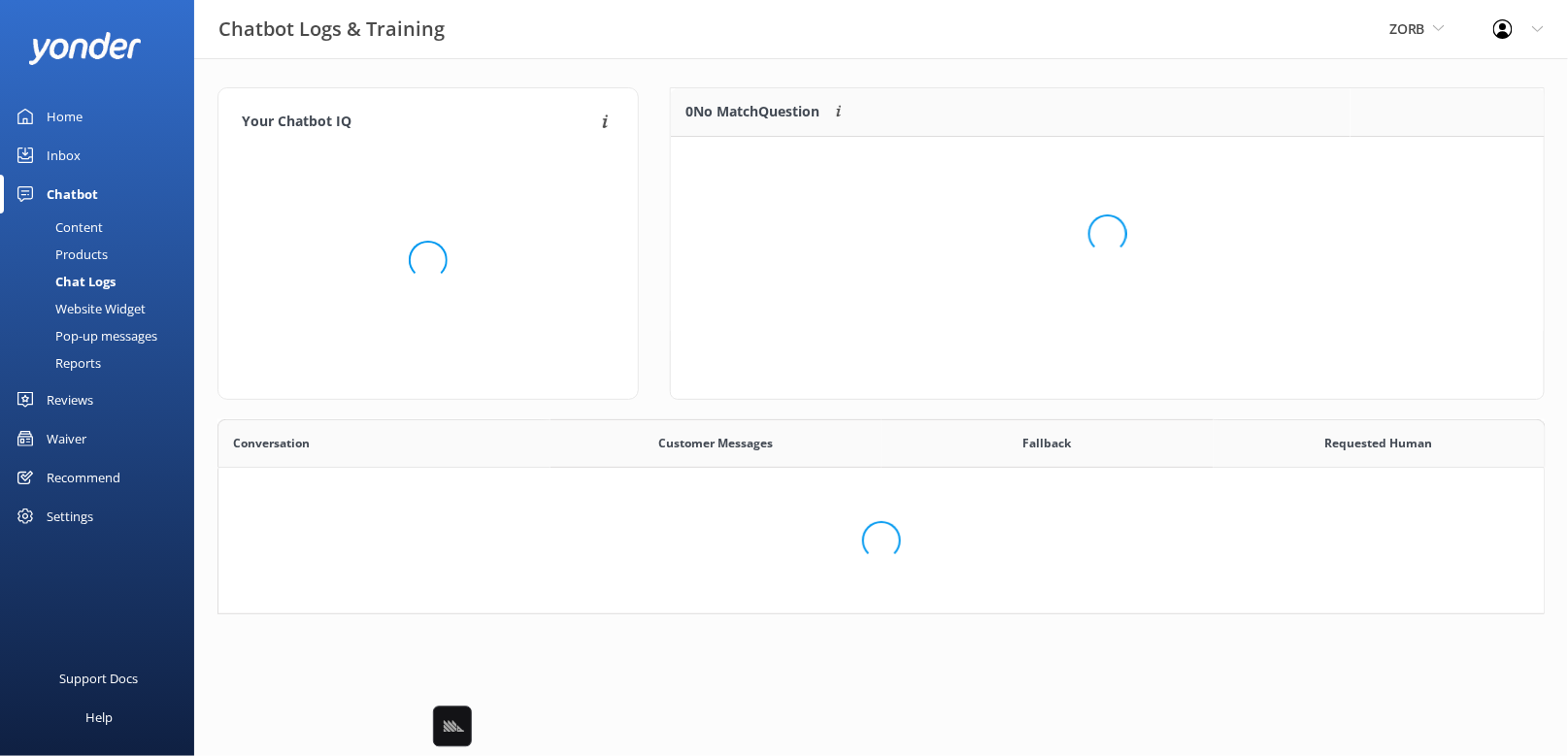 scroll, scrollTop: 1, scrollLeft: 1, axis: both 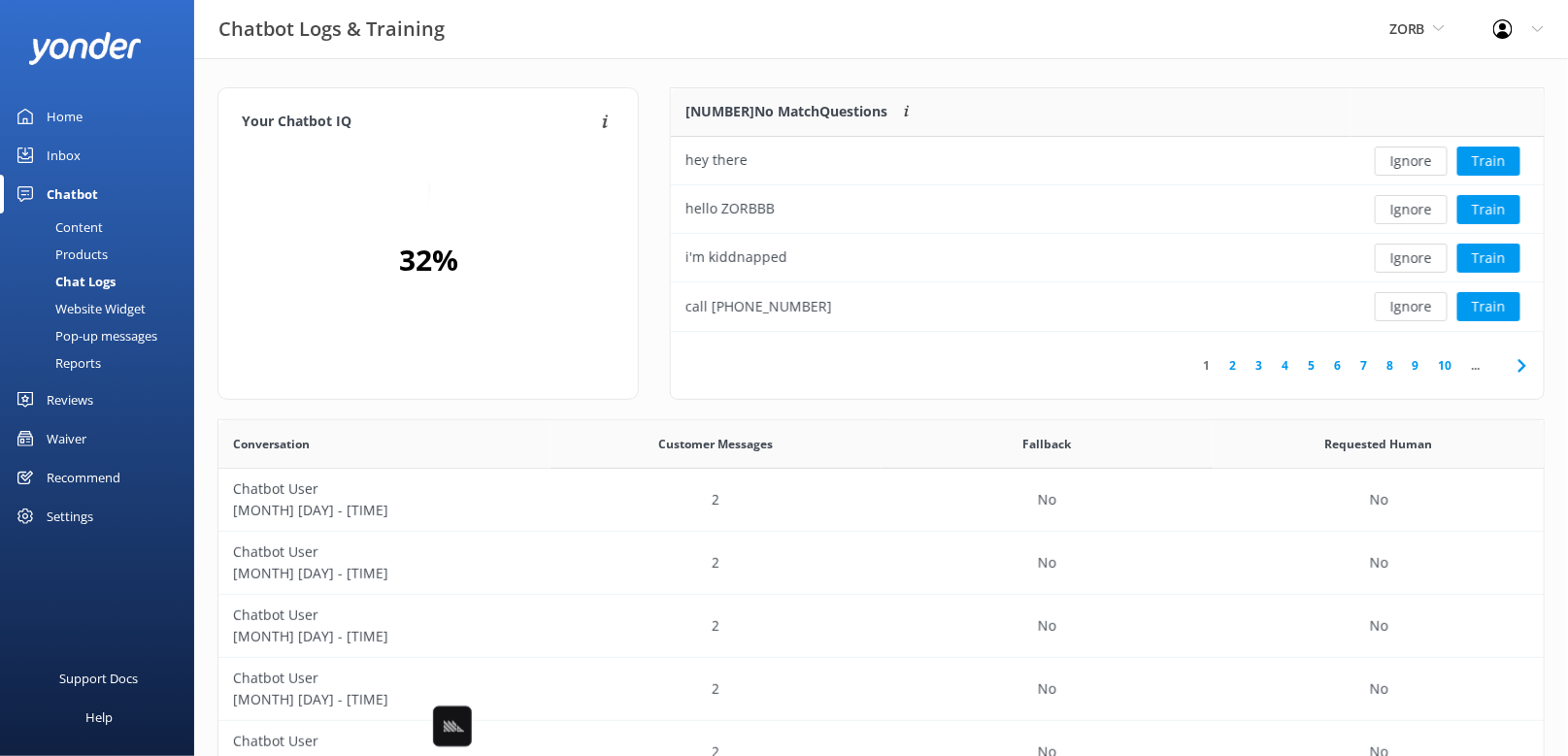 click on "Your Chatbot IQ Your Chatbot IQ is the percentage of trained FAQs against untrained FAQs 32 % 336  No Match Questions Customers sometimes ask questions that don't fully match an existing FAQ. These questions require training to enhance the chatbot's accuracy. hey there  Ignore Train hello ZORBBB Ignore Train i'm kiddnapped Ignore Train call 911 Ignore Train 1 2 3 4 5 6 7 8 9 10 ... Conversation Customer Messages Fallback Requested Human Chatbot User August 05 - 9:04pm 2 No No Chatbot User August 05 - 6:28pm 2 No No Chatbot User August 04 - 3:25pm 2 No No Chatbot User August 04 - 1:13pm 2 No No Chatbot User August 04 - 12:56pm 2 No No Chatbot User August 04 - 9:31am 14 No No Chatbot User August 04 - 9:30am 24 Yes No Chatbot User August 02 - 12:20pm 4 No No Chatbot User July 31 - 8:05pm 2 No No Chatbot User July 31 - 2:14pm 4 Yes No 1 2 3 4 5 6 7 8 9 10 ..." at bounding box center [881, 633] 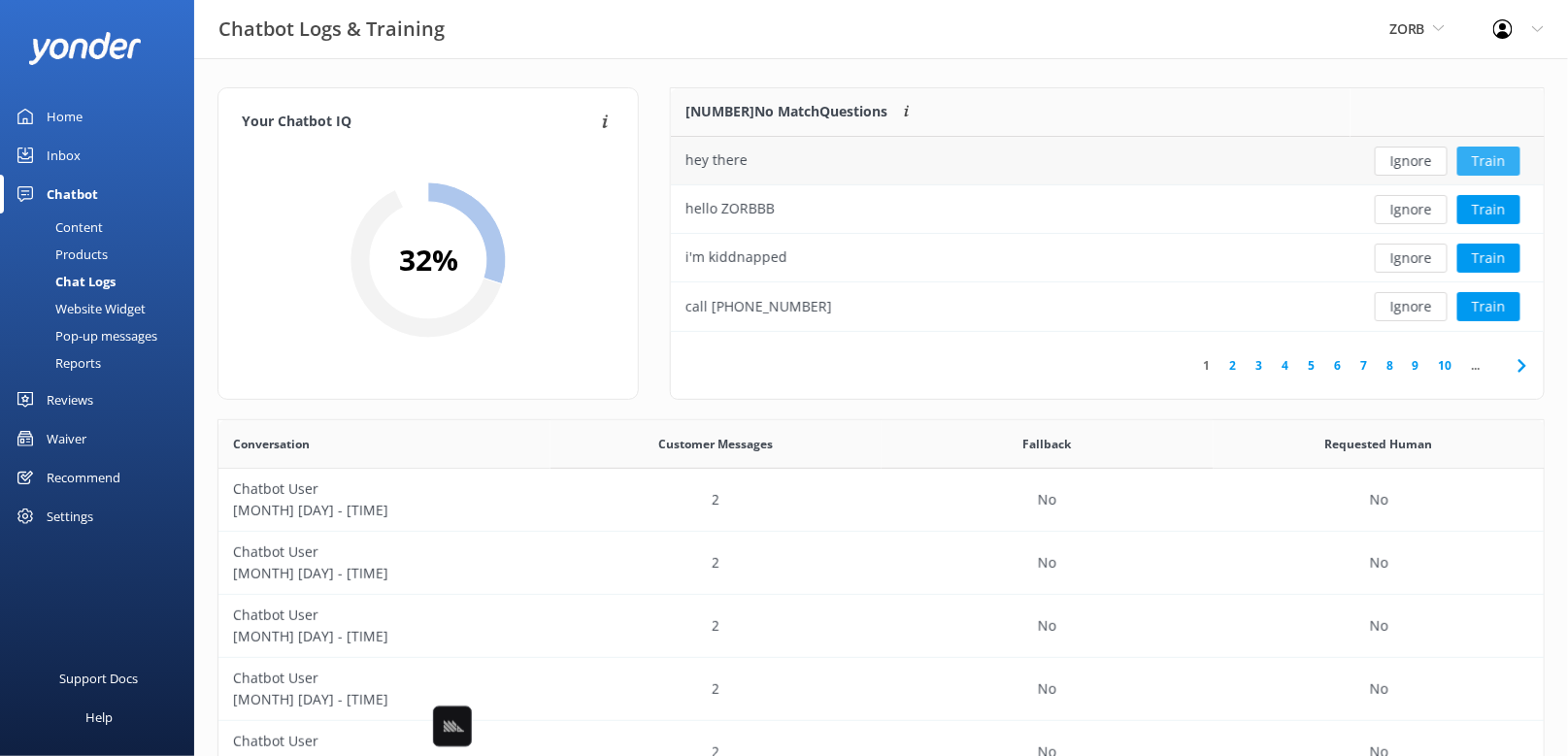 click on "Train" at bounding box center [1488, 161] 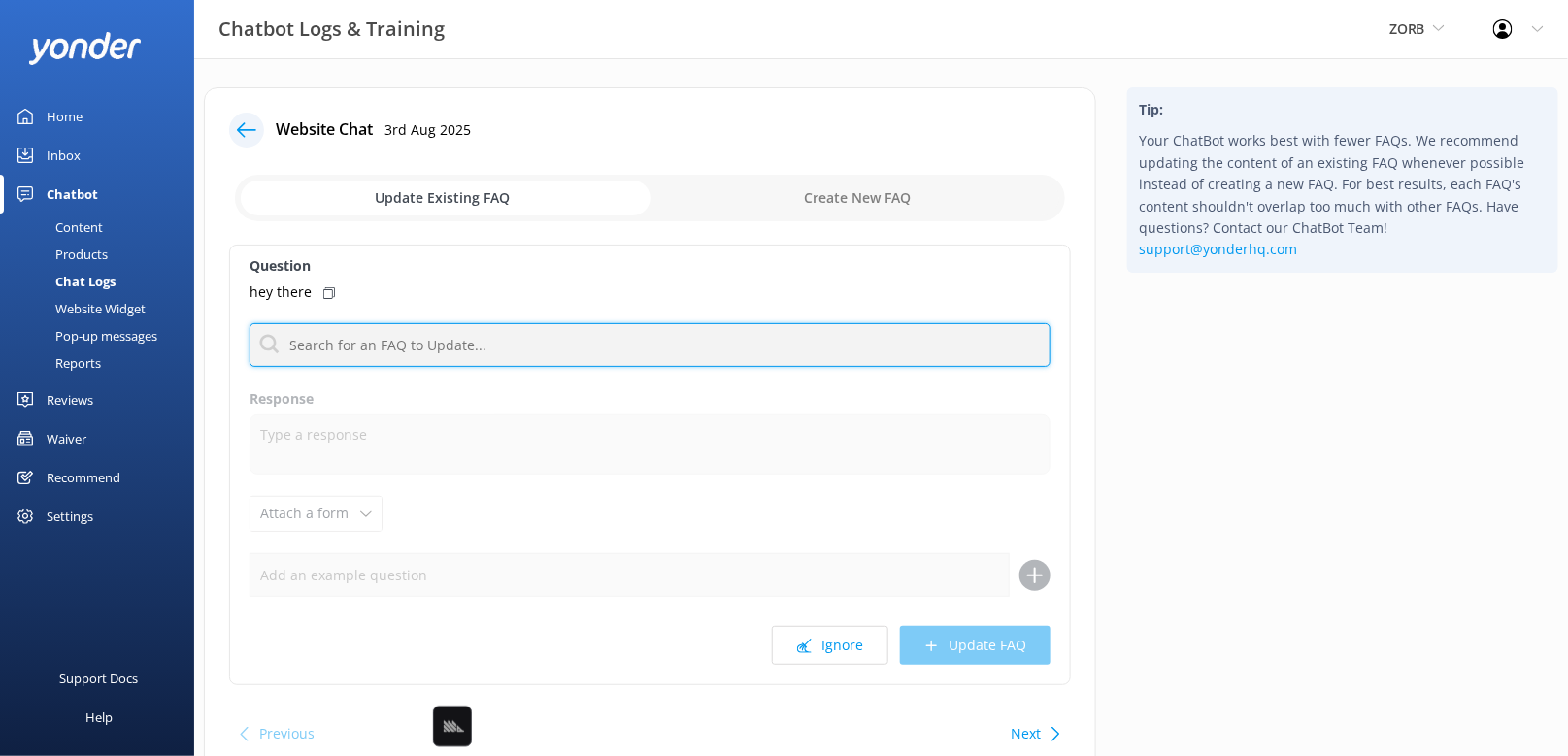 click at bounding box center [650, 345] 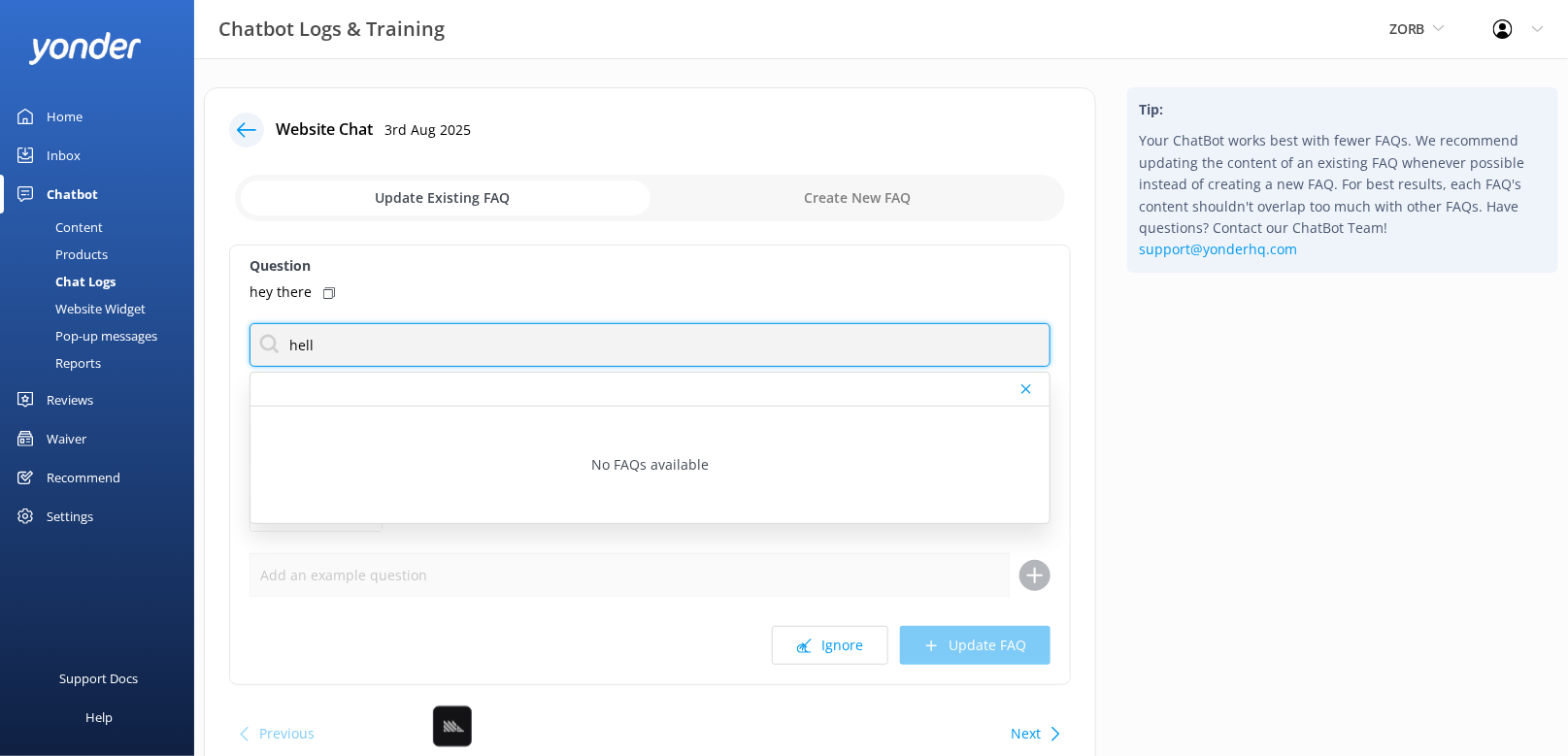 type on "hello" 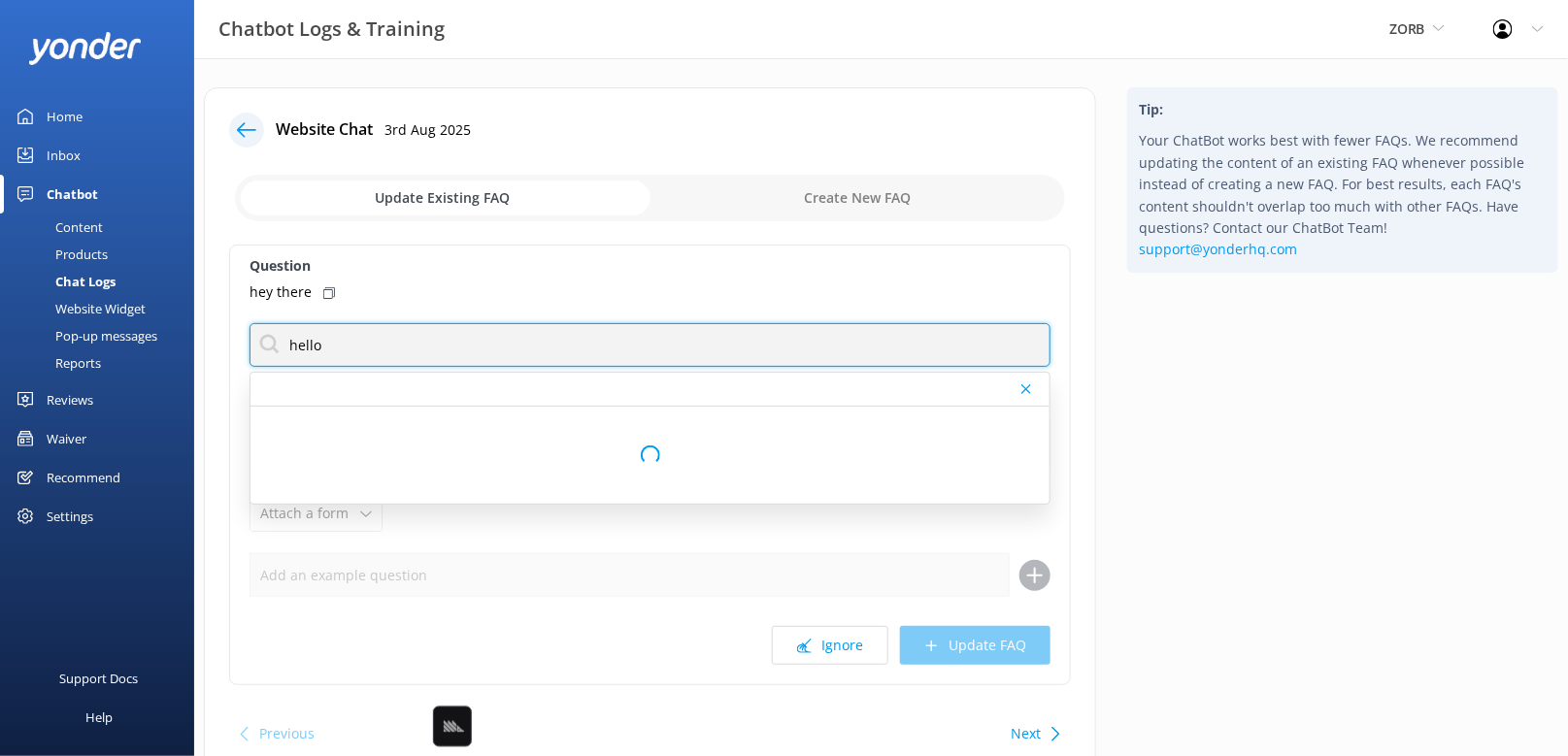 type 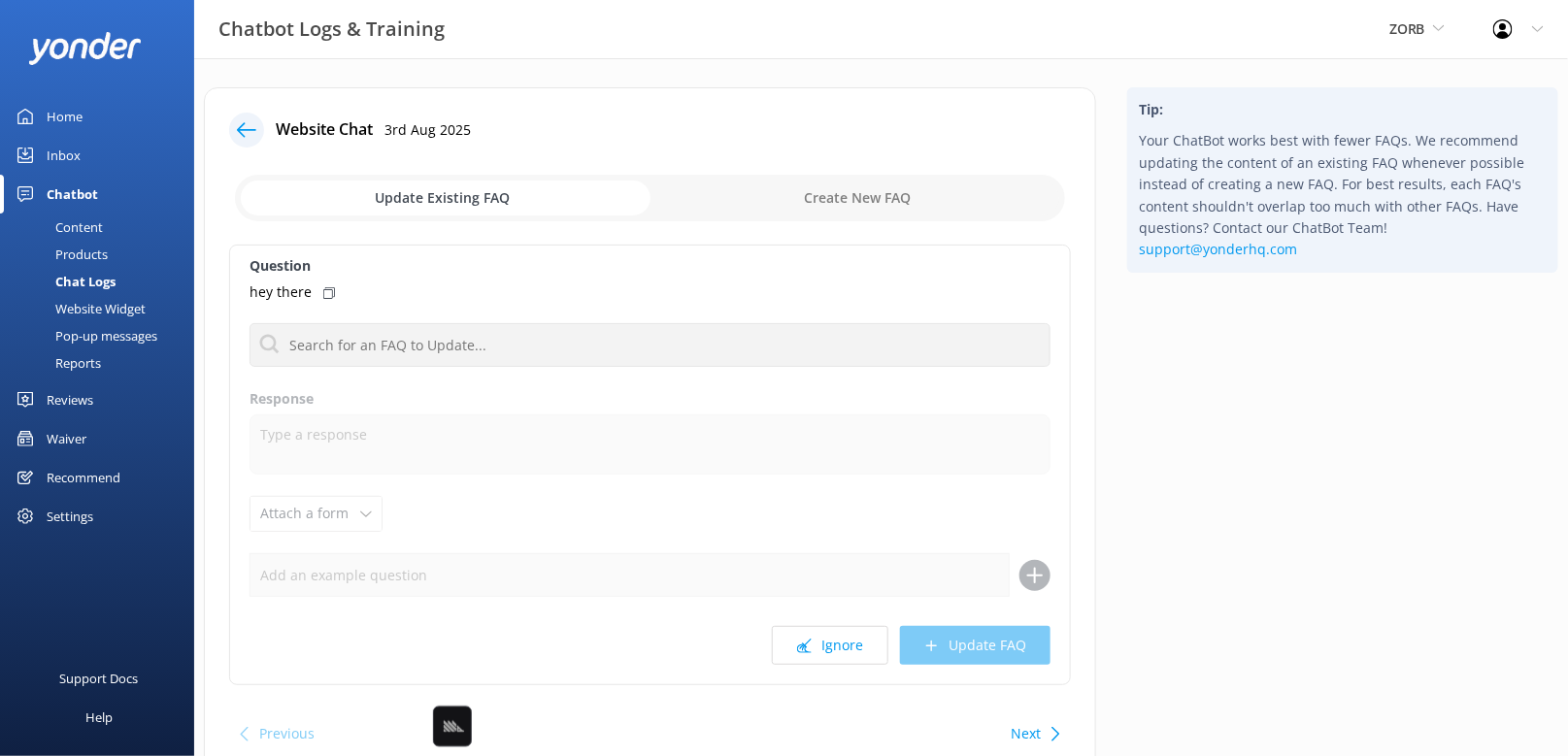 click on "Tip: Your ChatBot works best with fewer FAQs. We recommend updating the content of an existing FAQ whenever possible instead of creating a new FAQ. For best results, each FAQ's content shouldn't overlap too much with other FAQs. Have questions? Contact our ChatBot Team!   support@yonderhq.com" at bounding box center (1343, 444) 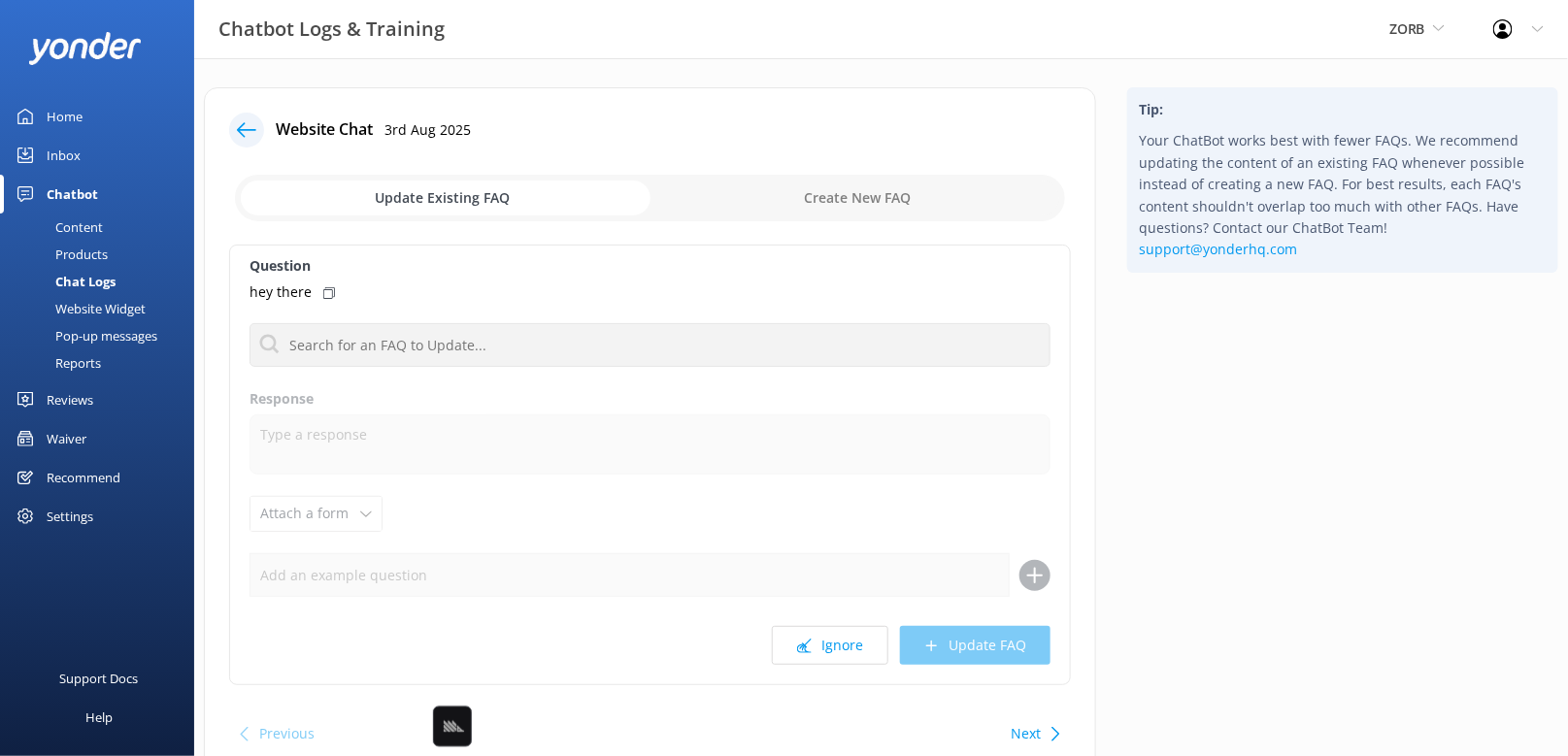 click at bounding box center (650, 198) 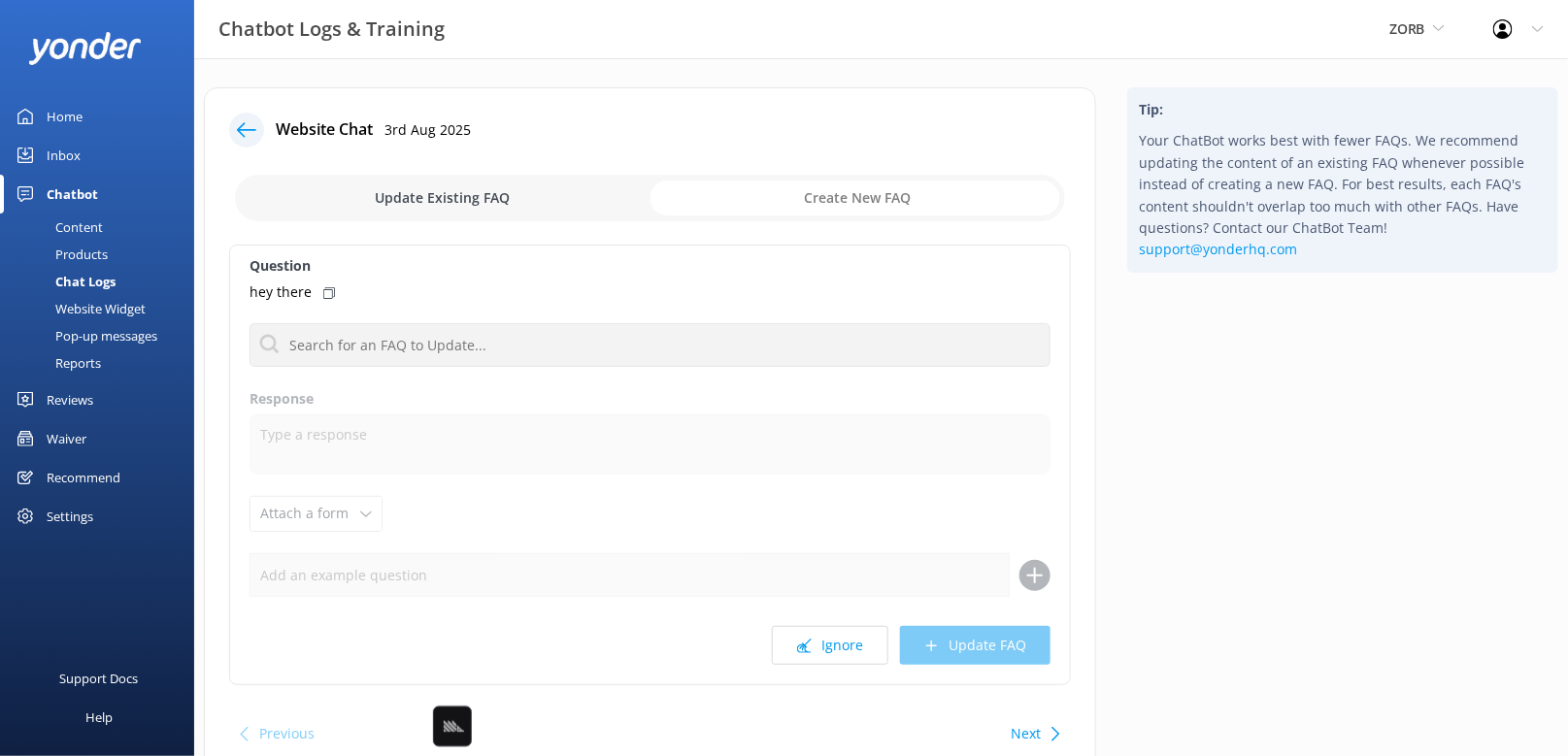 checkbox on "true" 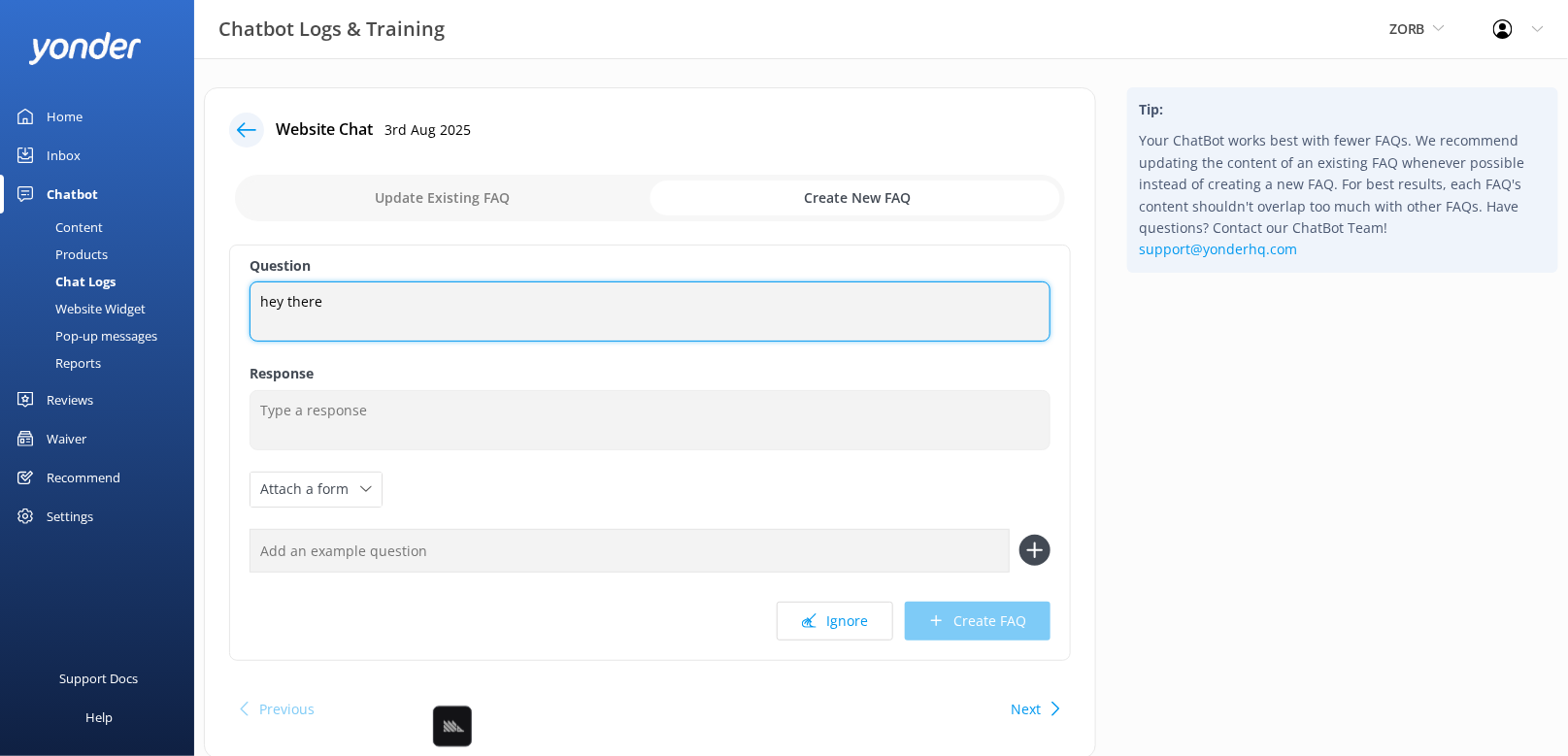 click on "hey there" at bounding box center (650, 312) 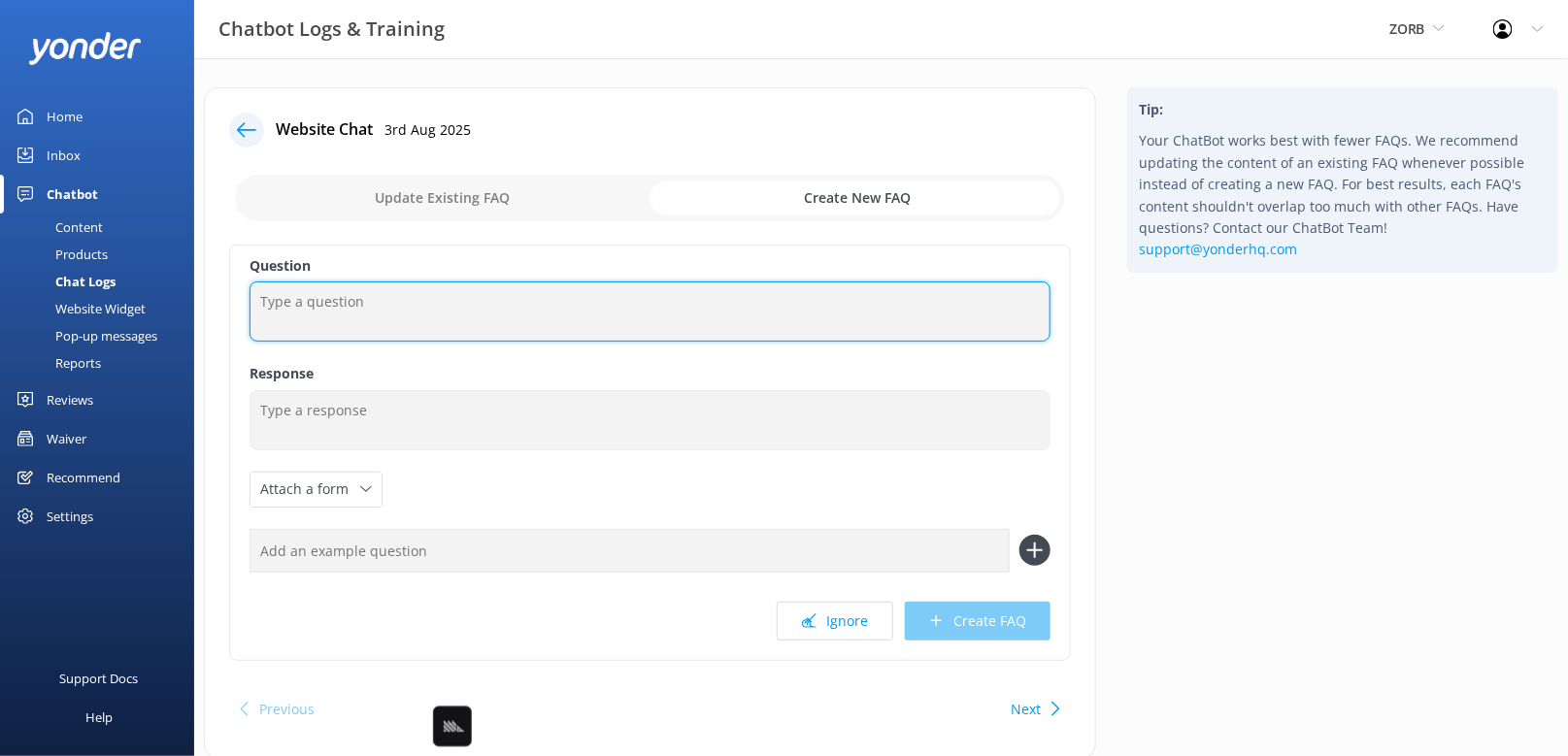 paste on "hey there" 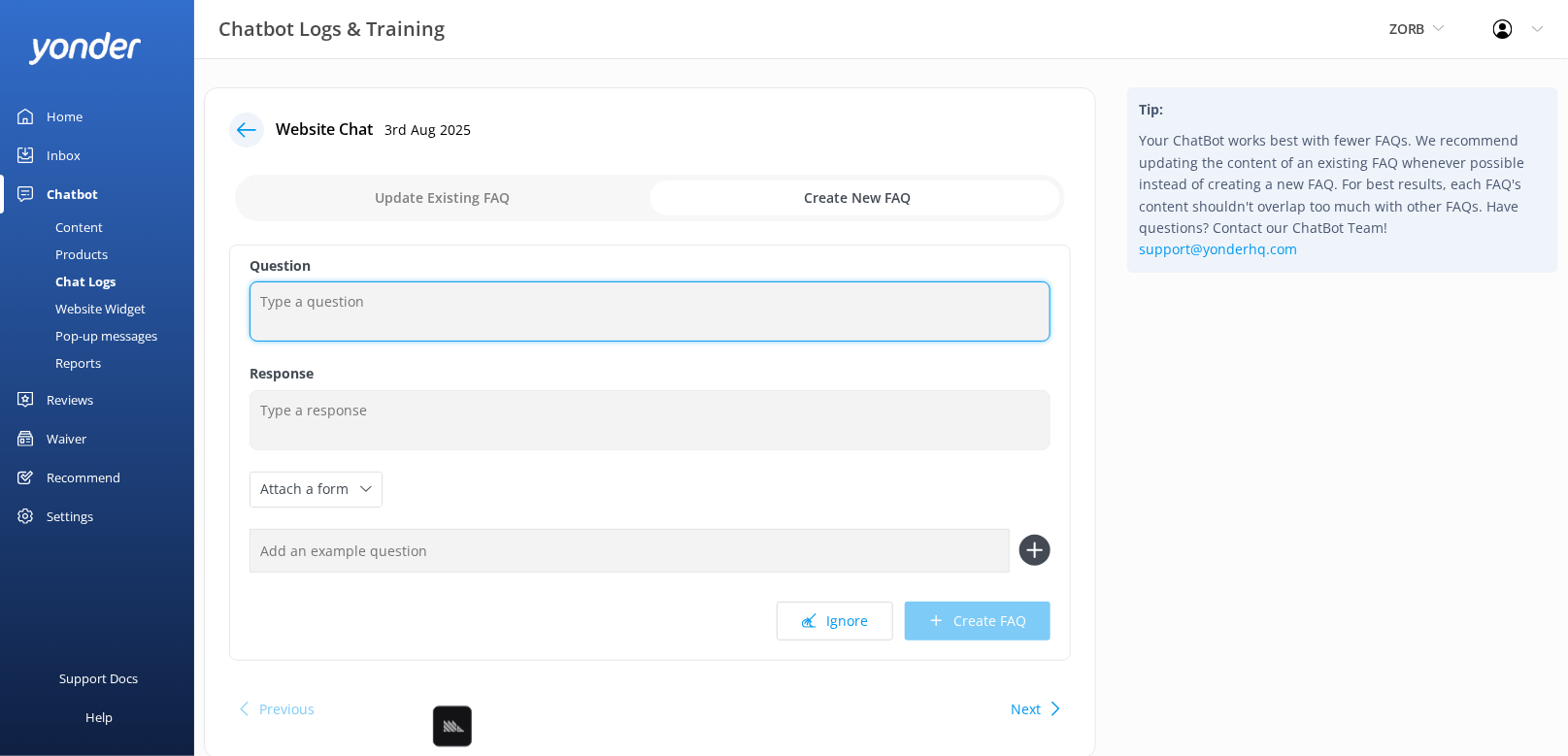 type on "hey there" 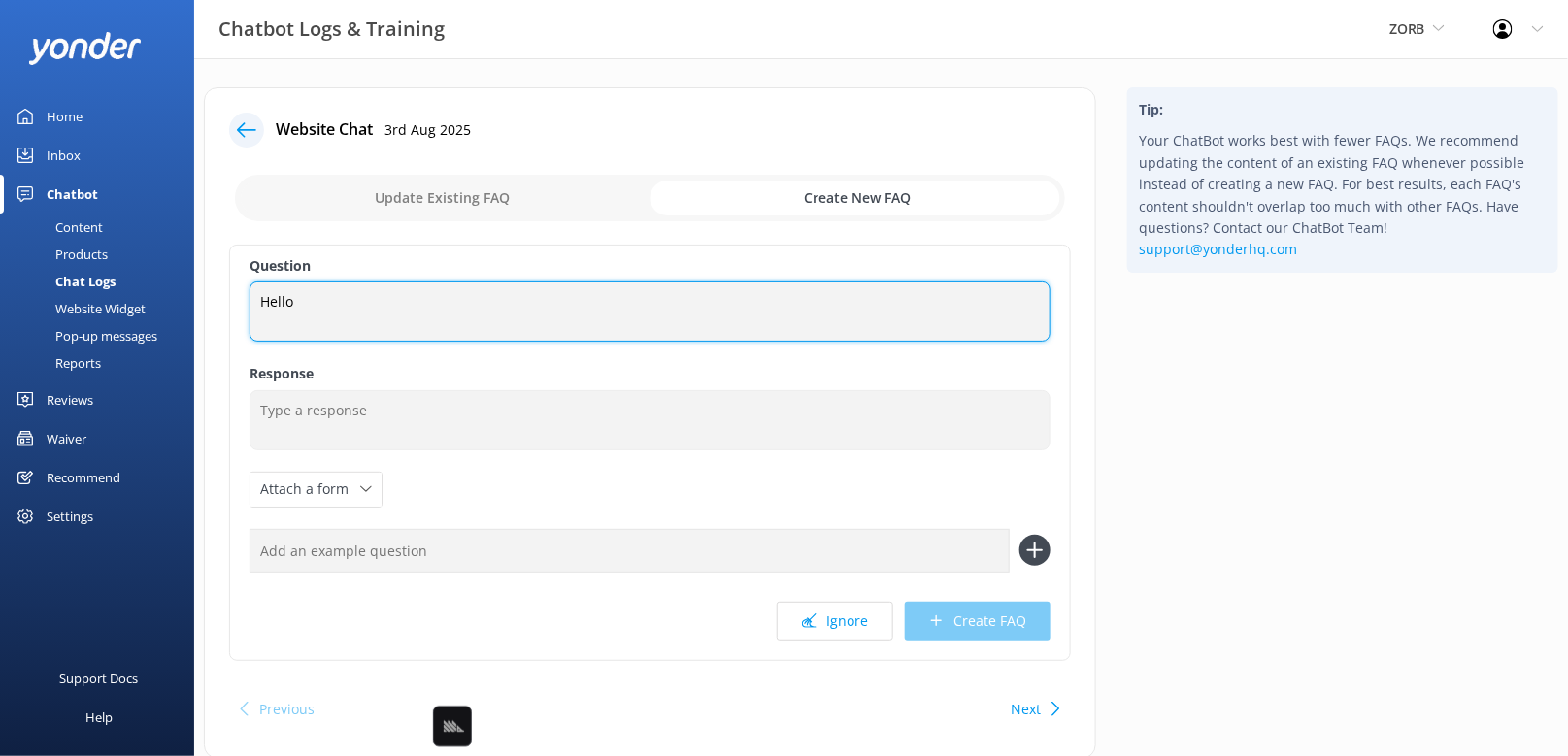 type on "Hello" 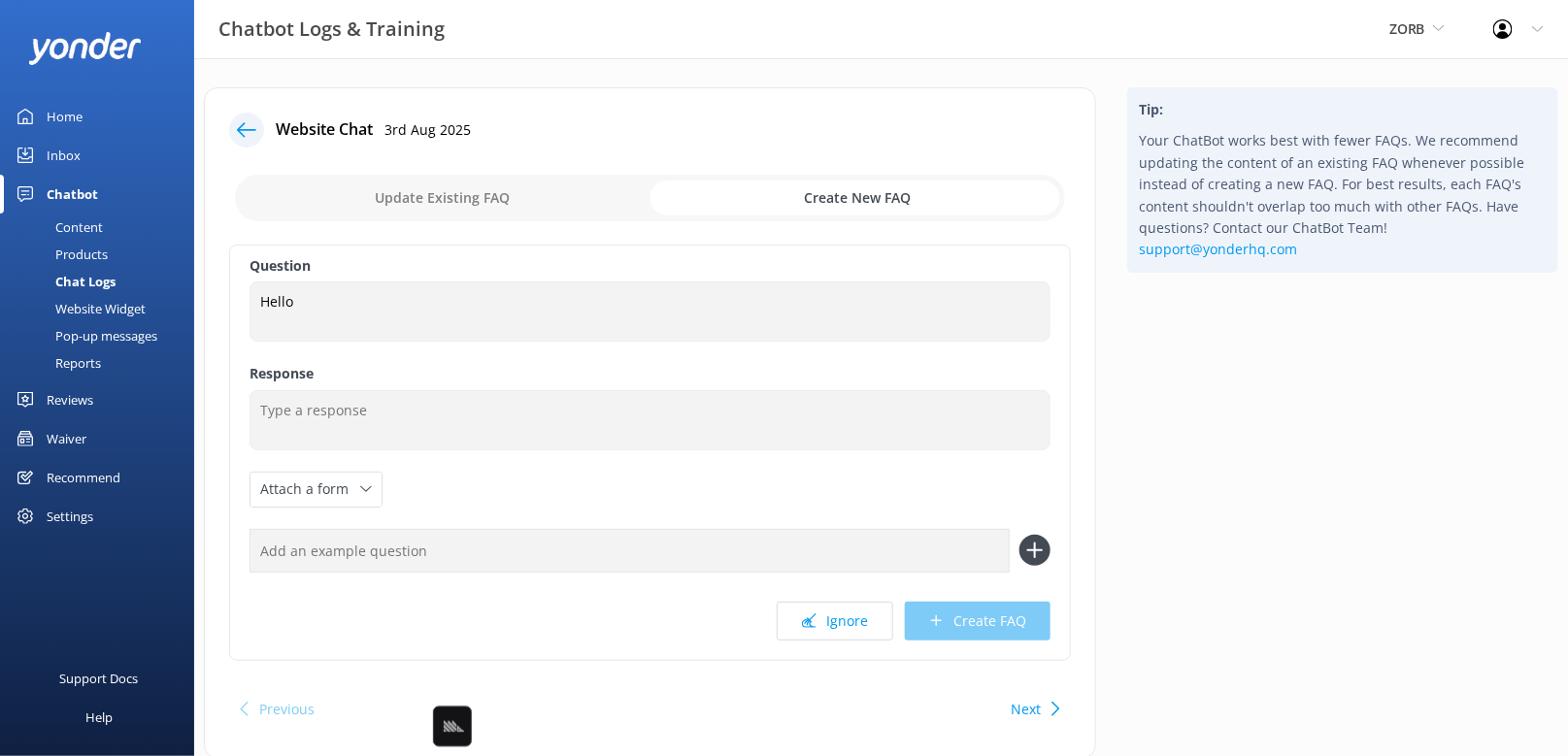 click at bounding box center [629, 550] 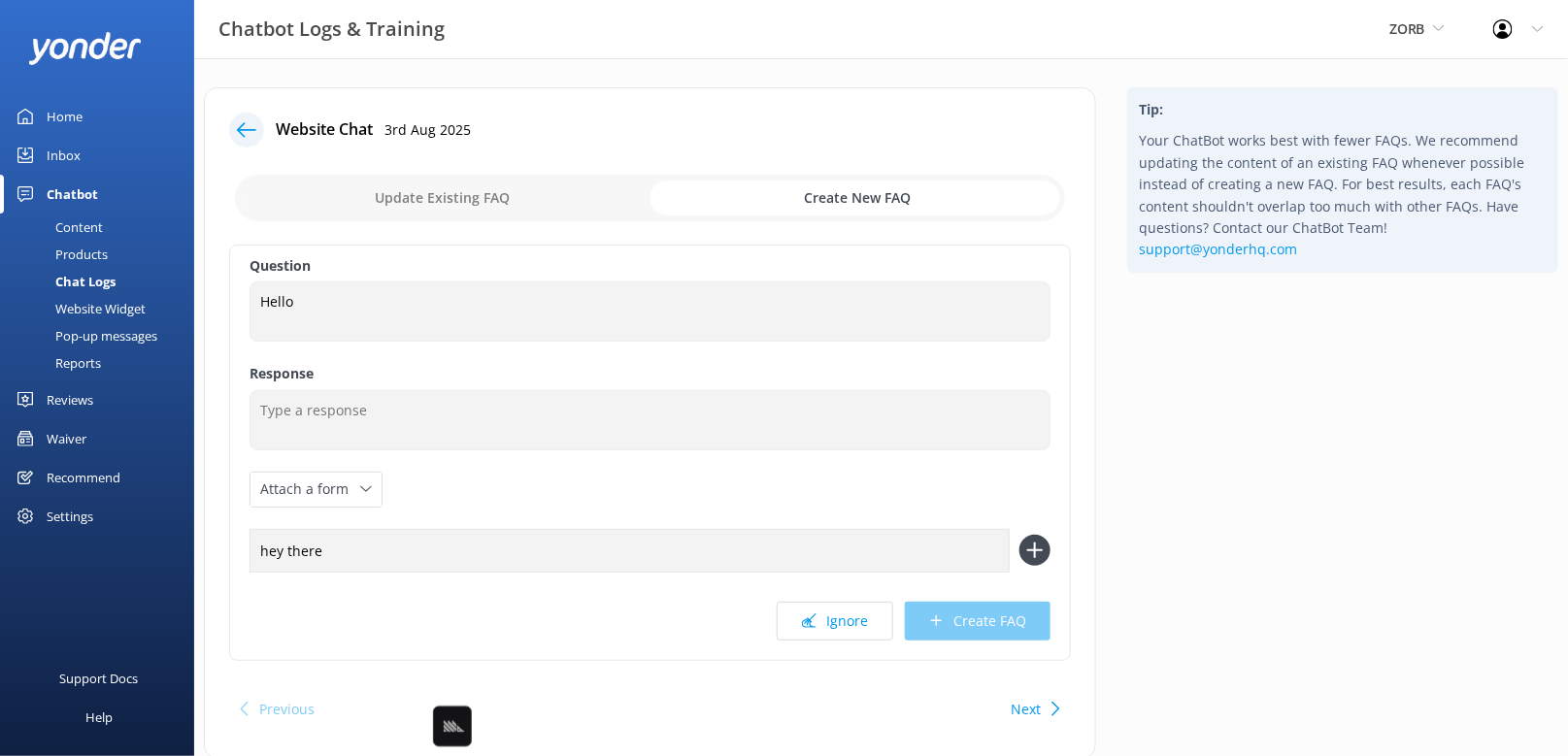 type on "hey there" 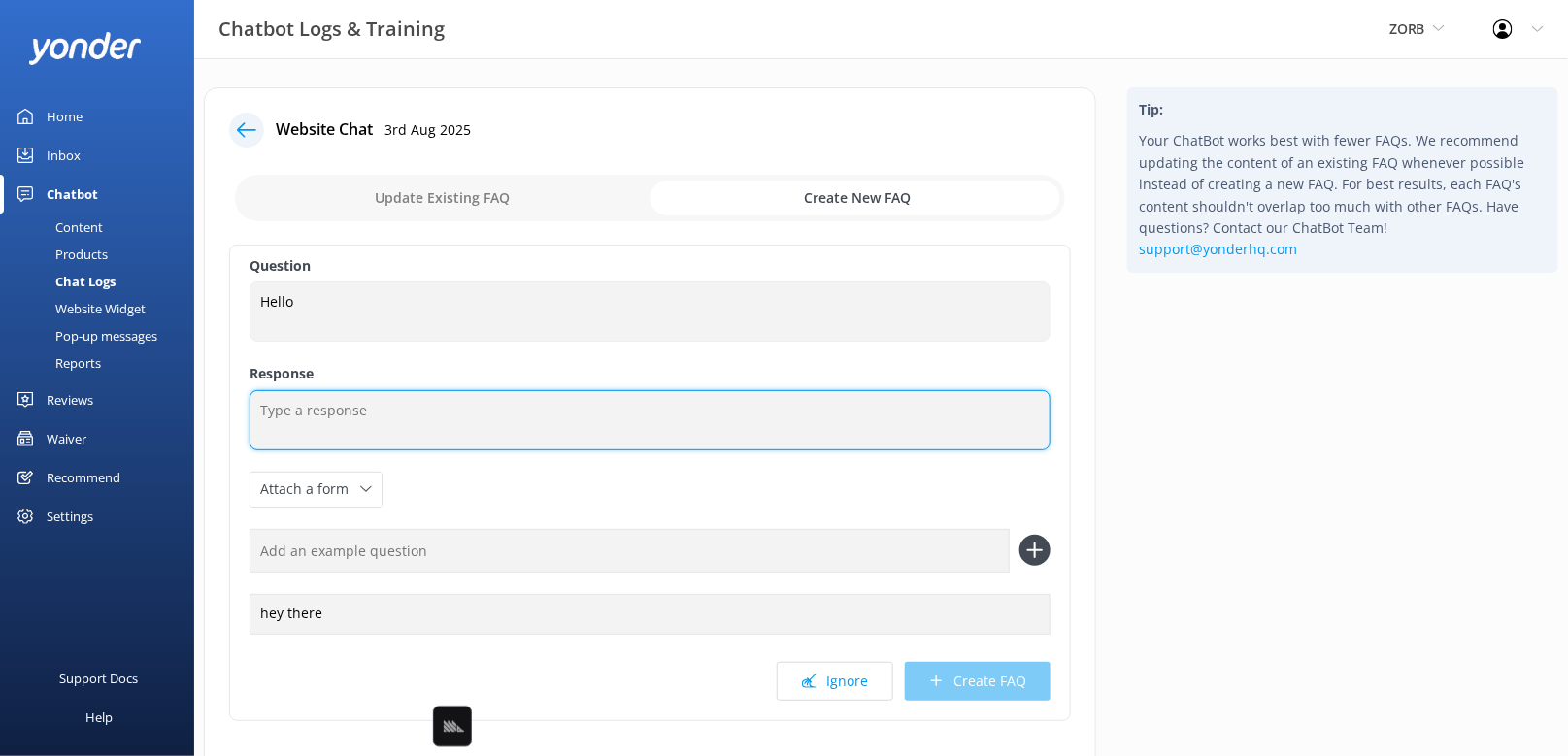 click at bounding box center [650, 420] 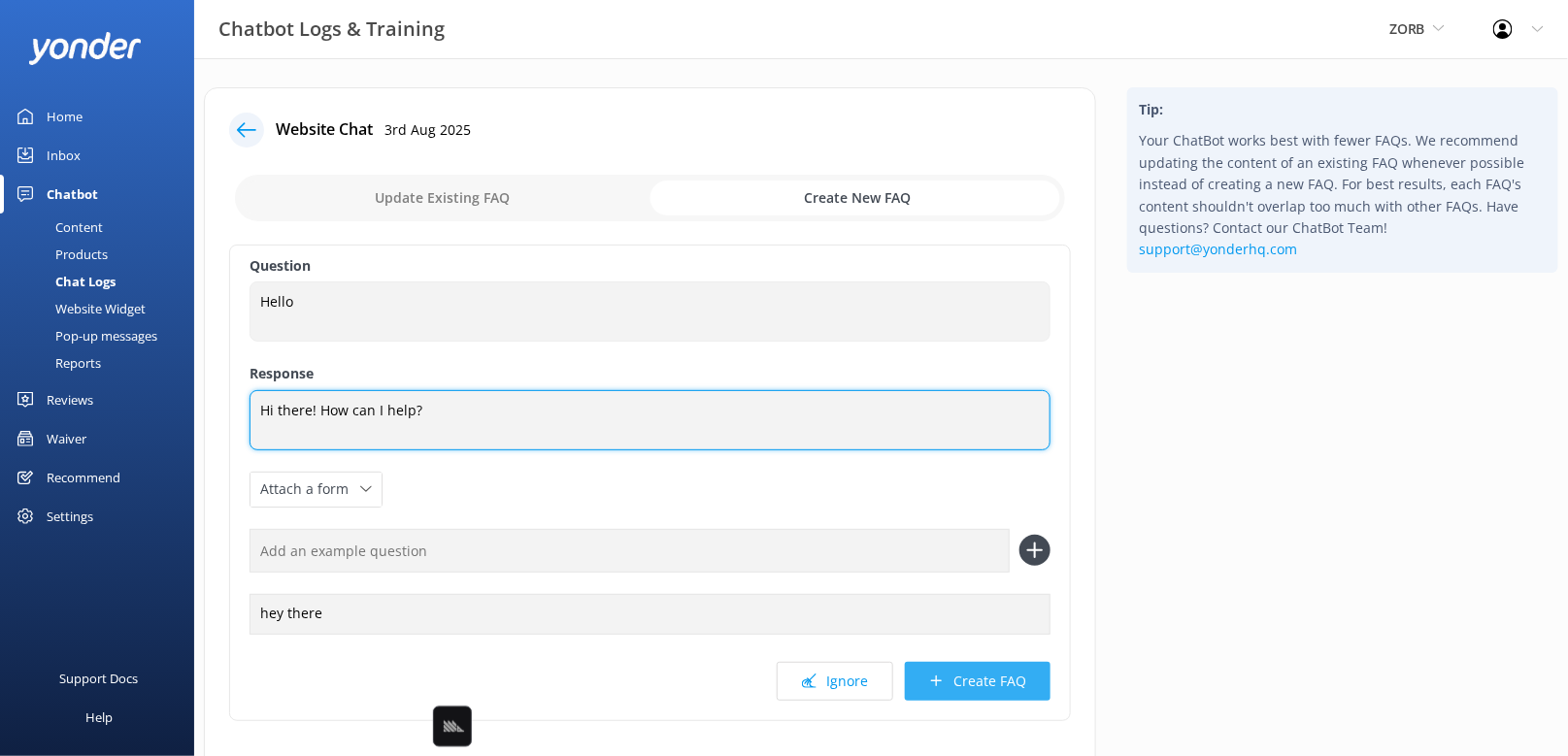 type on "Hi there! How can I help?" 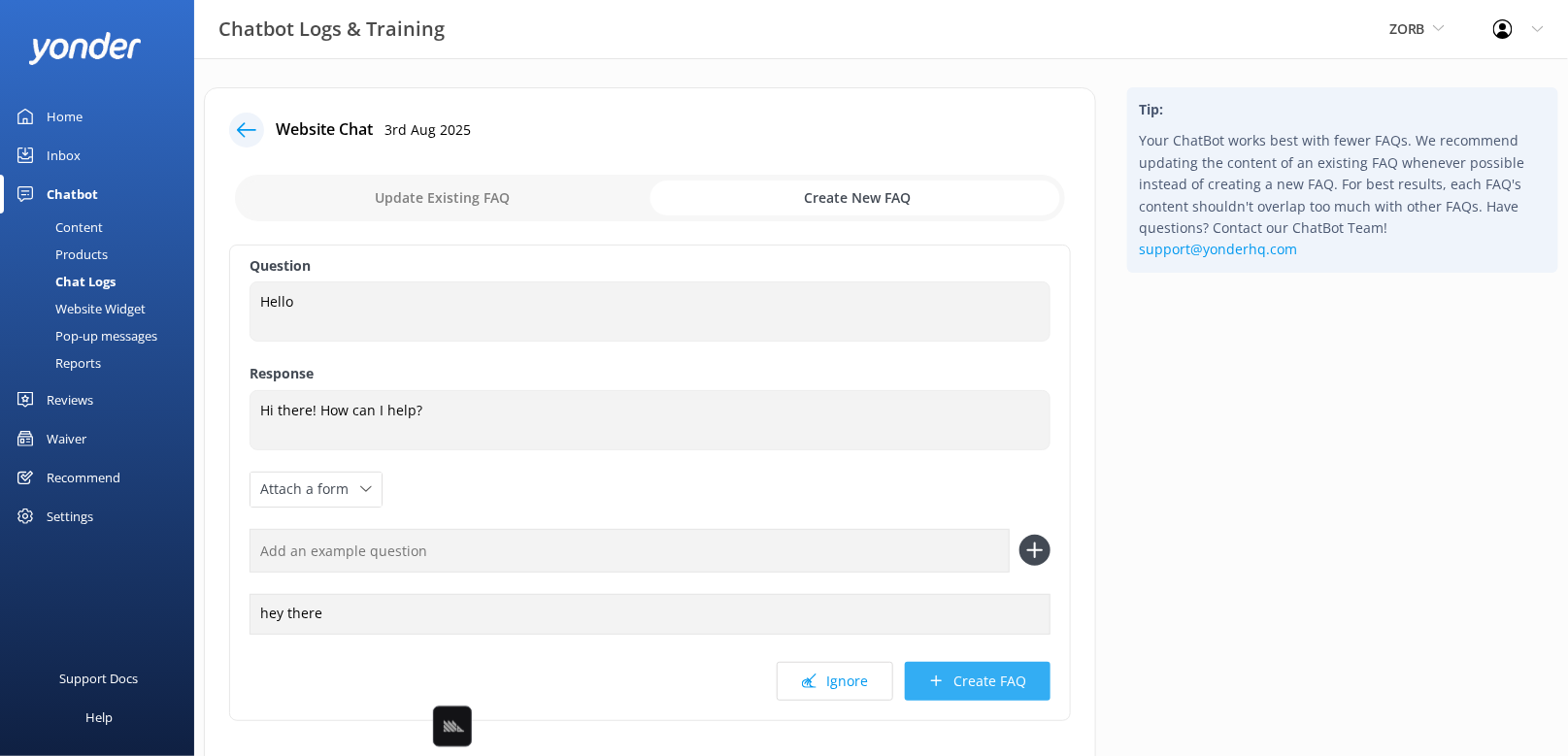 click on "Create FAQ" at bounding box center (978, 681) 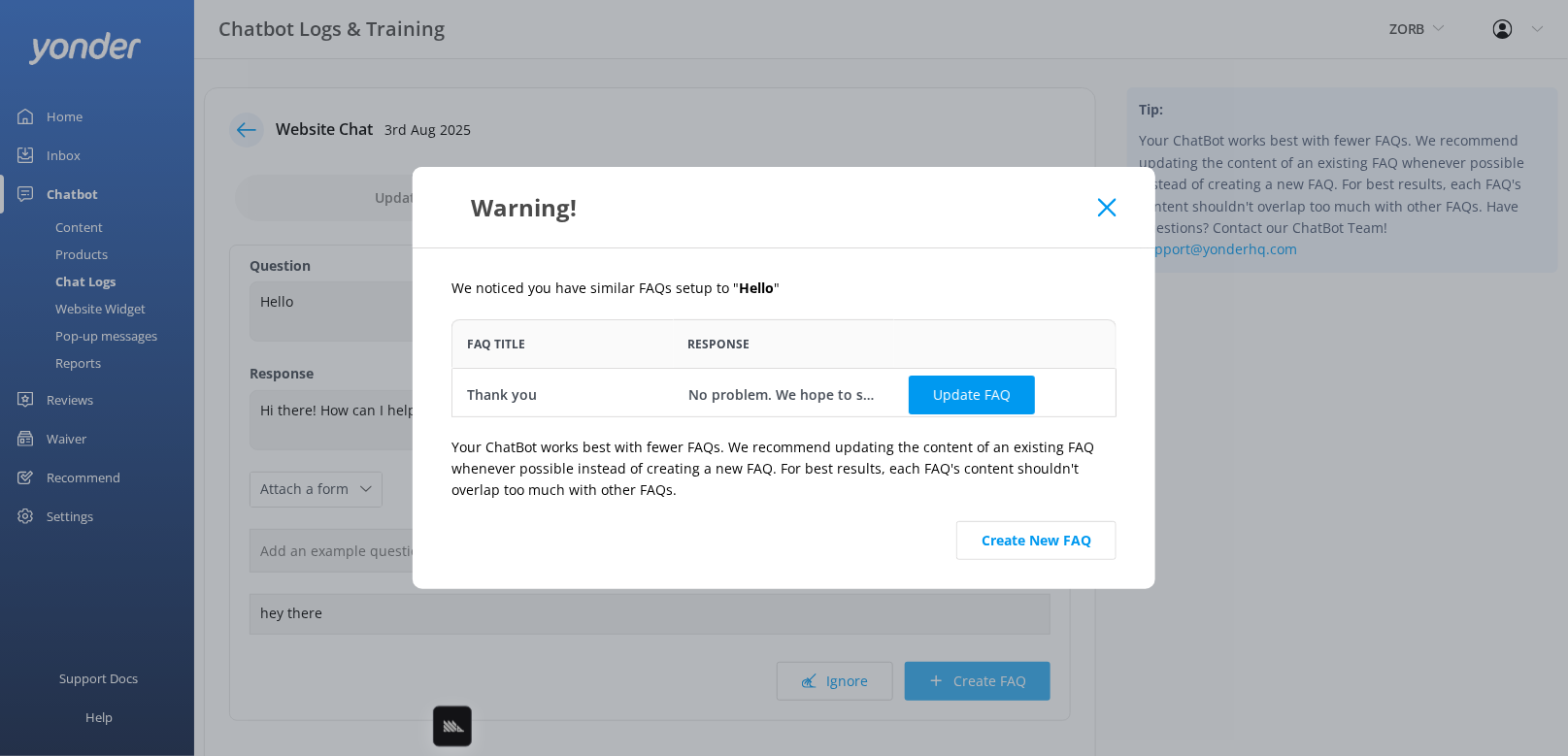 scroll, scrollTop: 1, scrollLeft: 1, axis: both 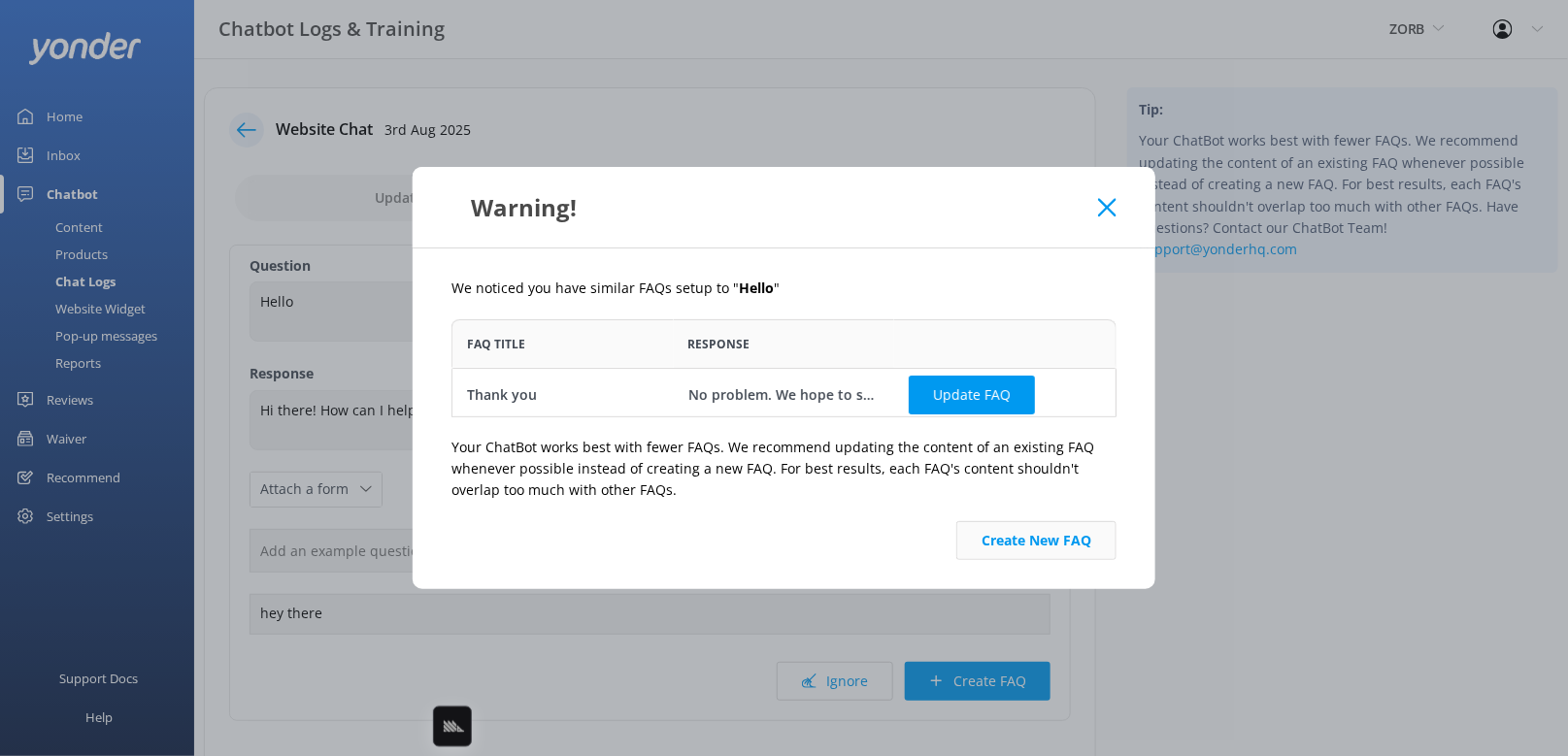 click on "Create New FAQ" at bounding box center (1036, 541) 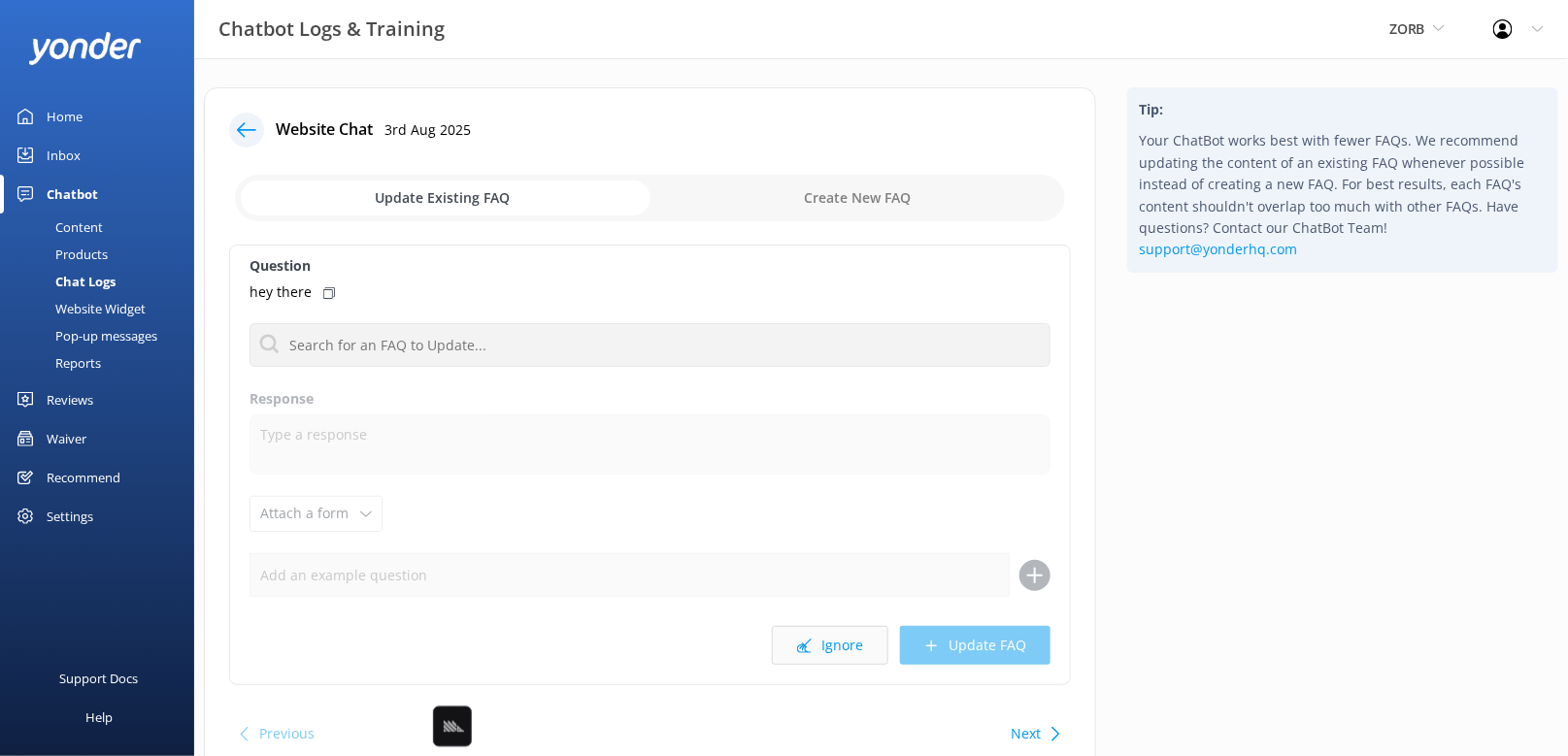 click on "Ignore" at bounding box center [830, 645] 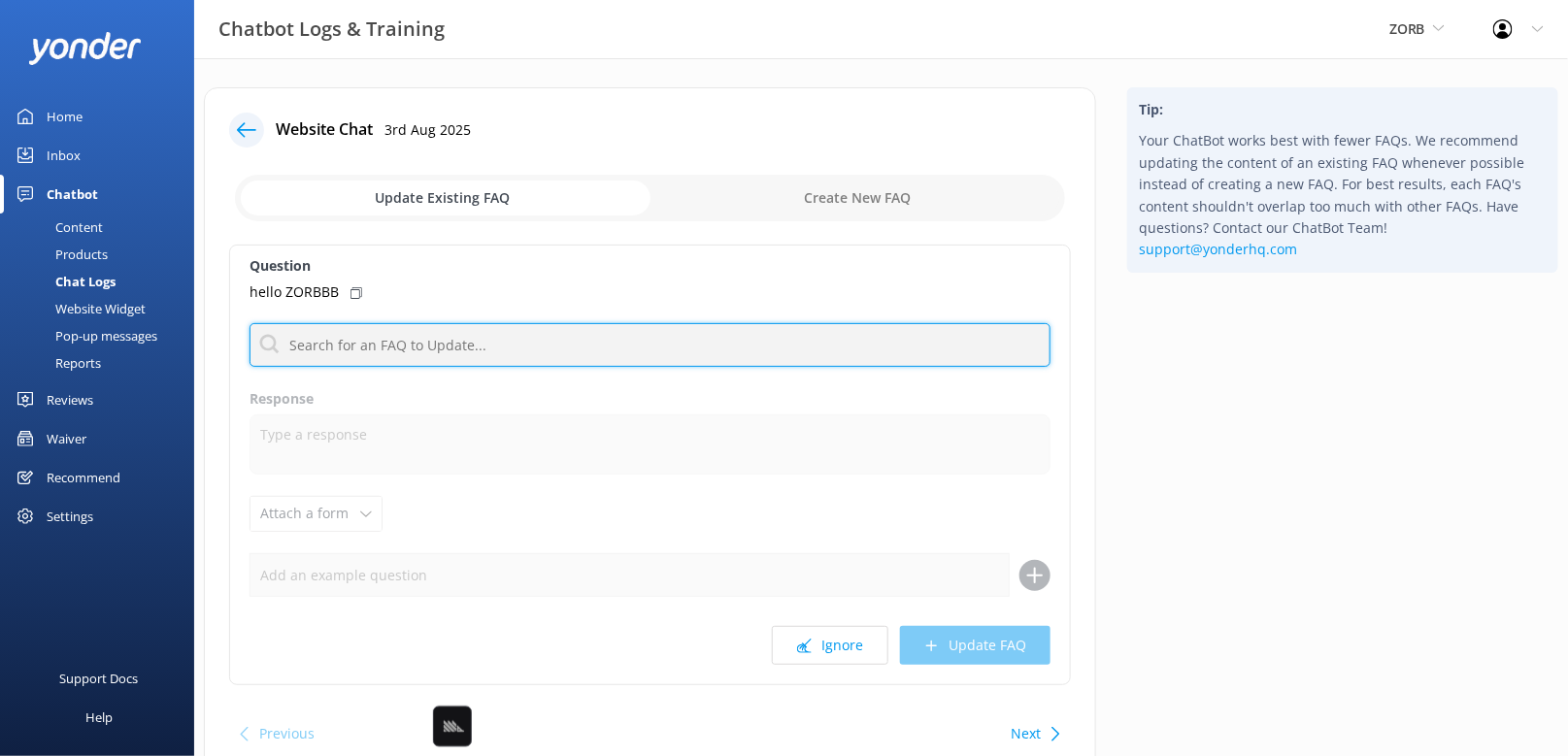 click at bounding box center (650, 345) 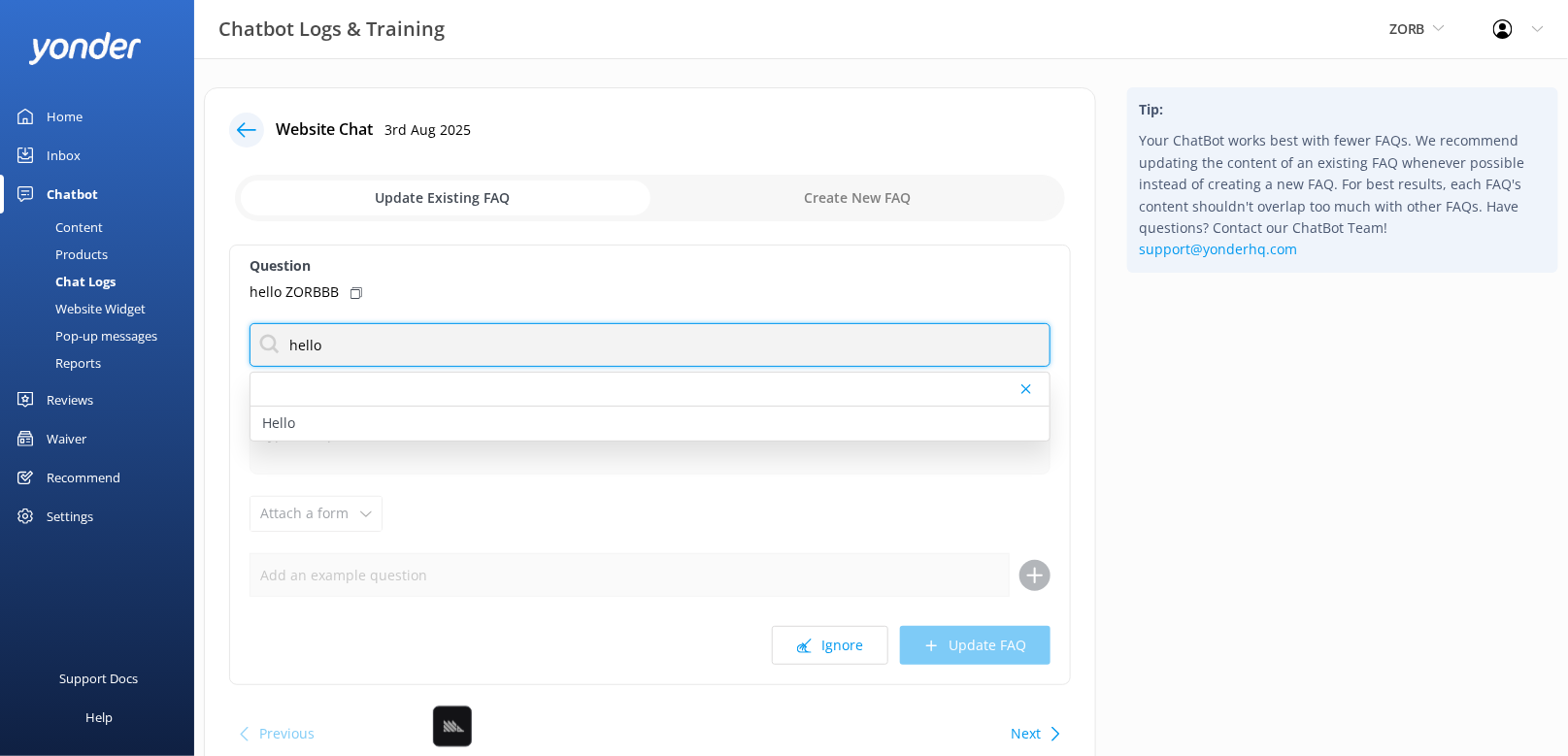 type on "hello" 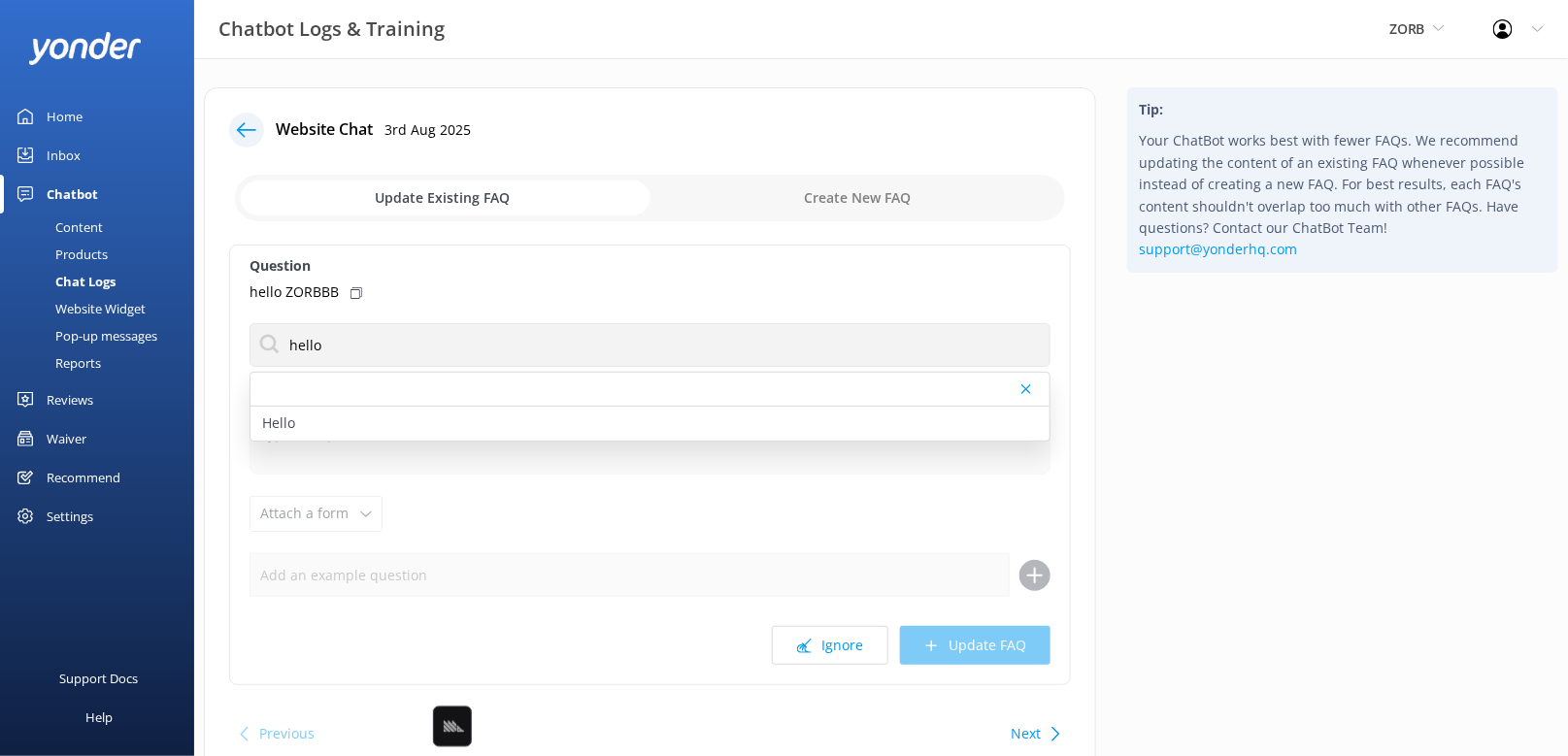 click 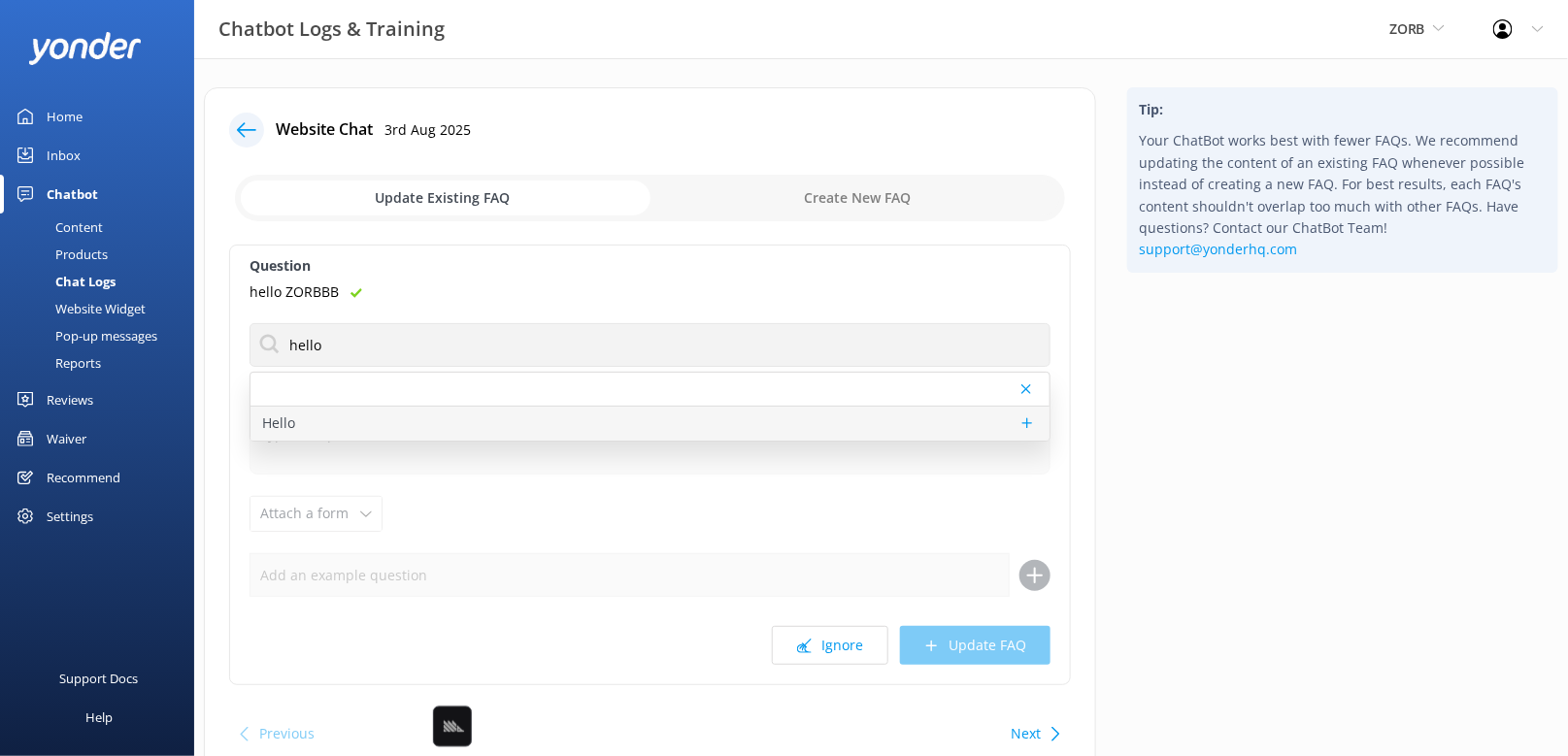 click on "Hello" at bounding box center [650, 423] 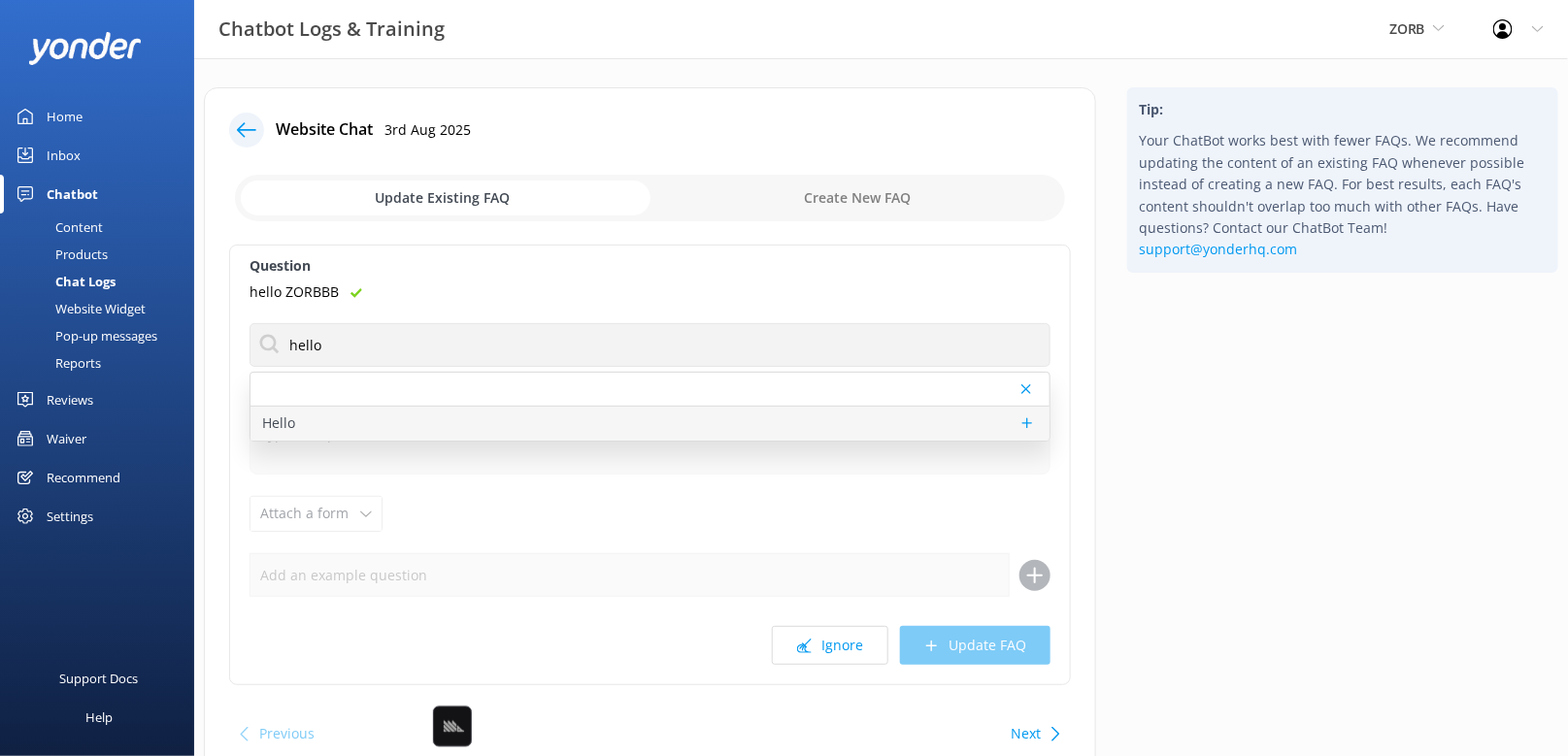 type on "Hi there! How can I help?" 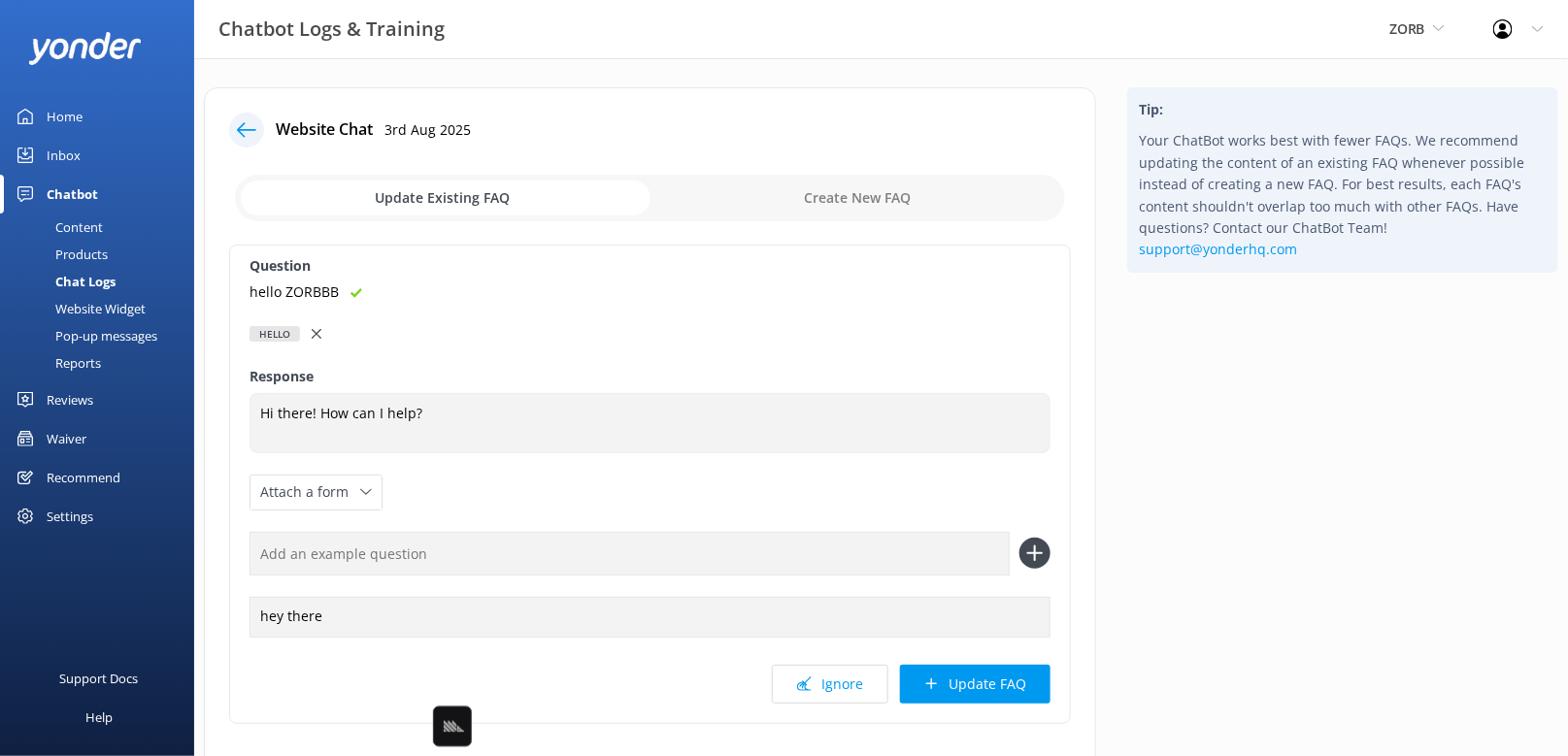 click at bounding box center [629, 553] 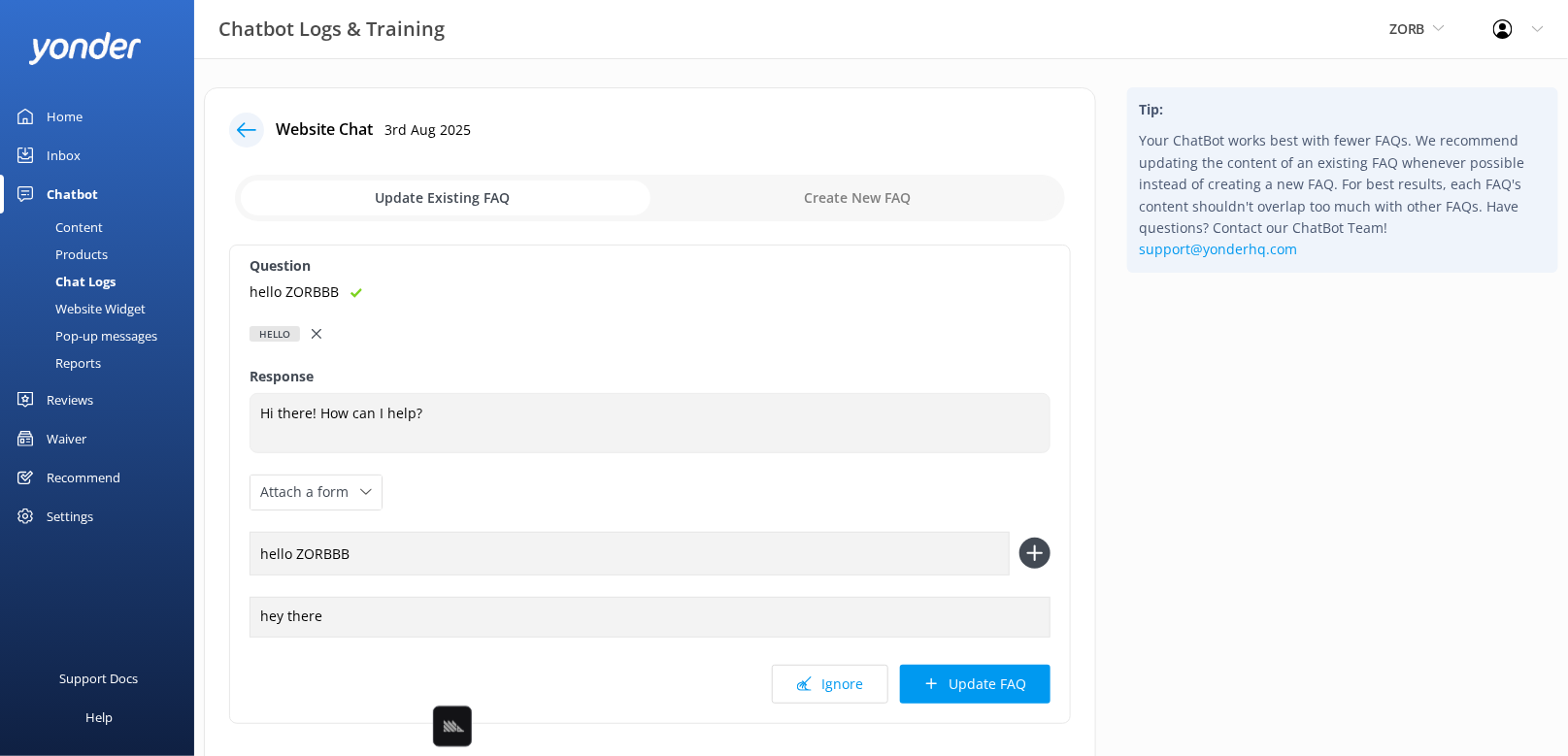 type on "hello ZORBBB" 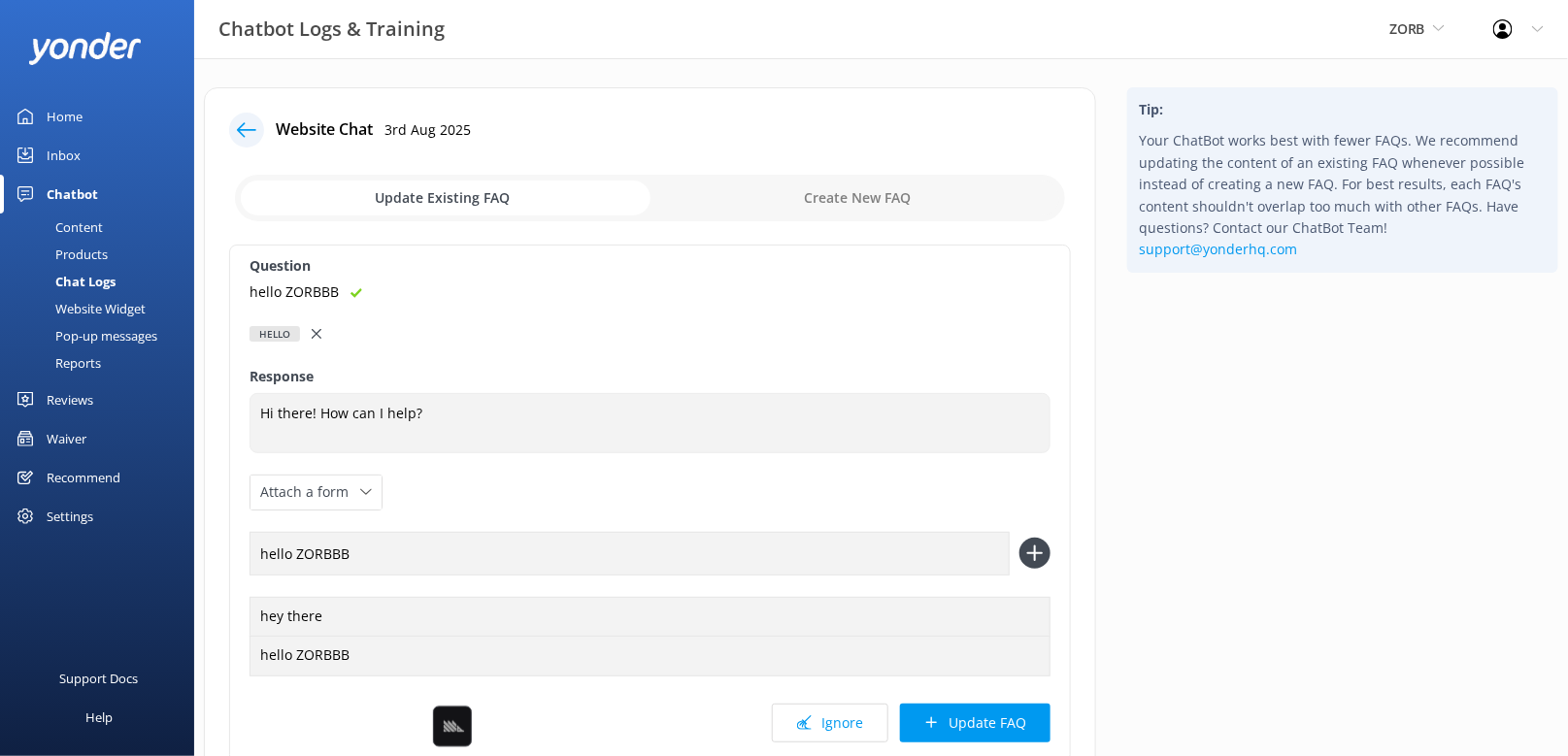 type 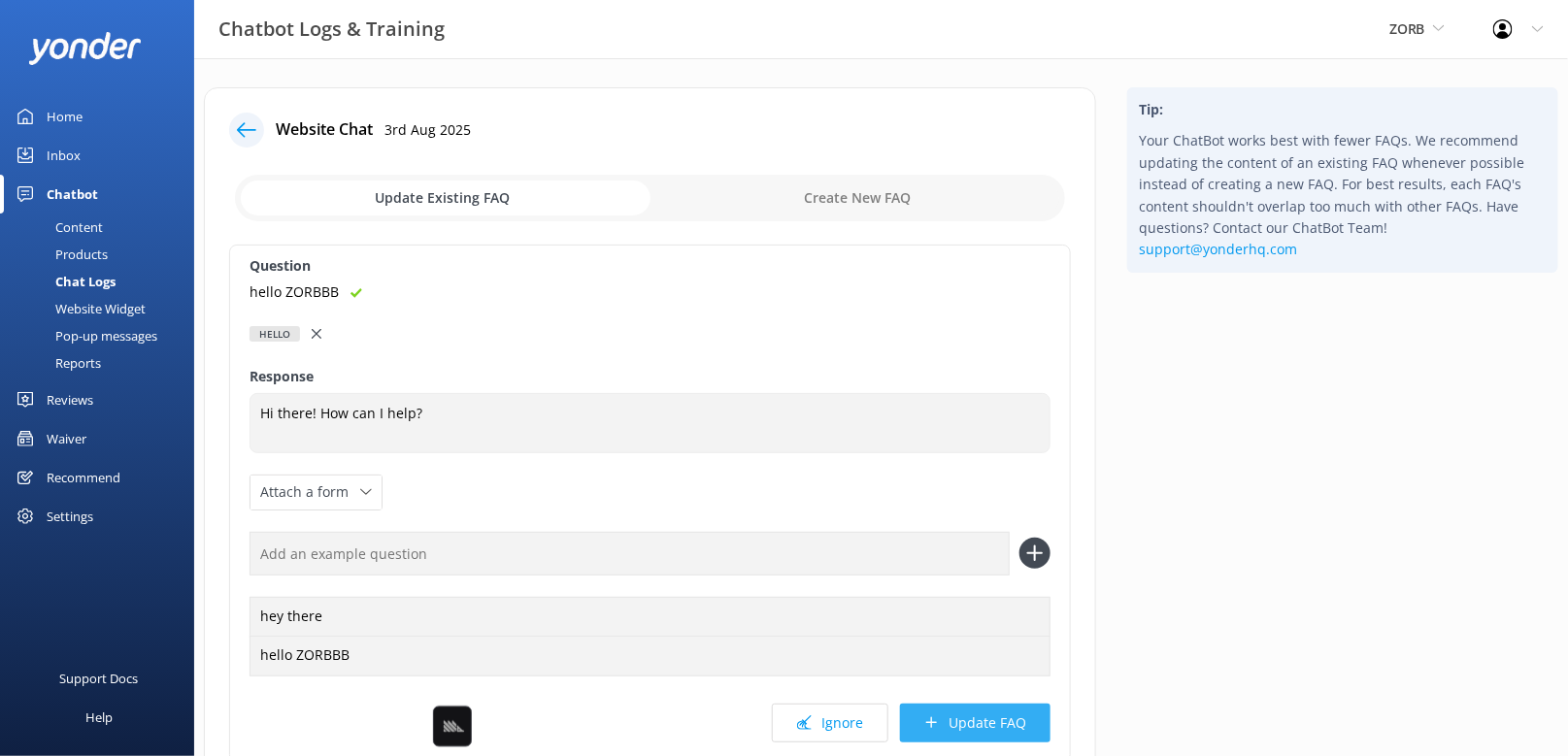 click on "Update FAQ" at bounding box center [975, 723] 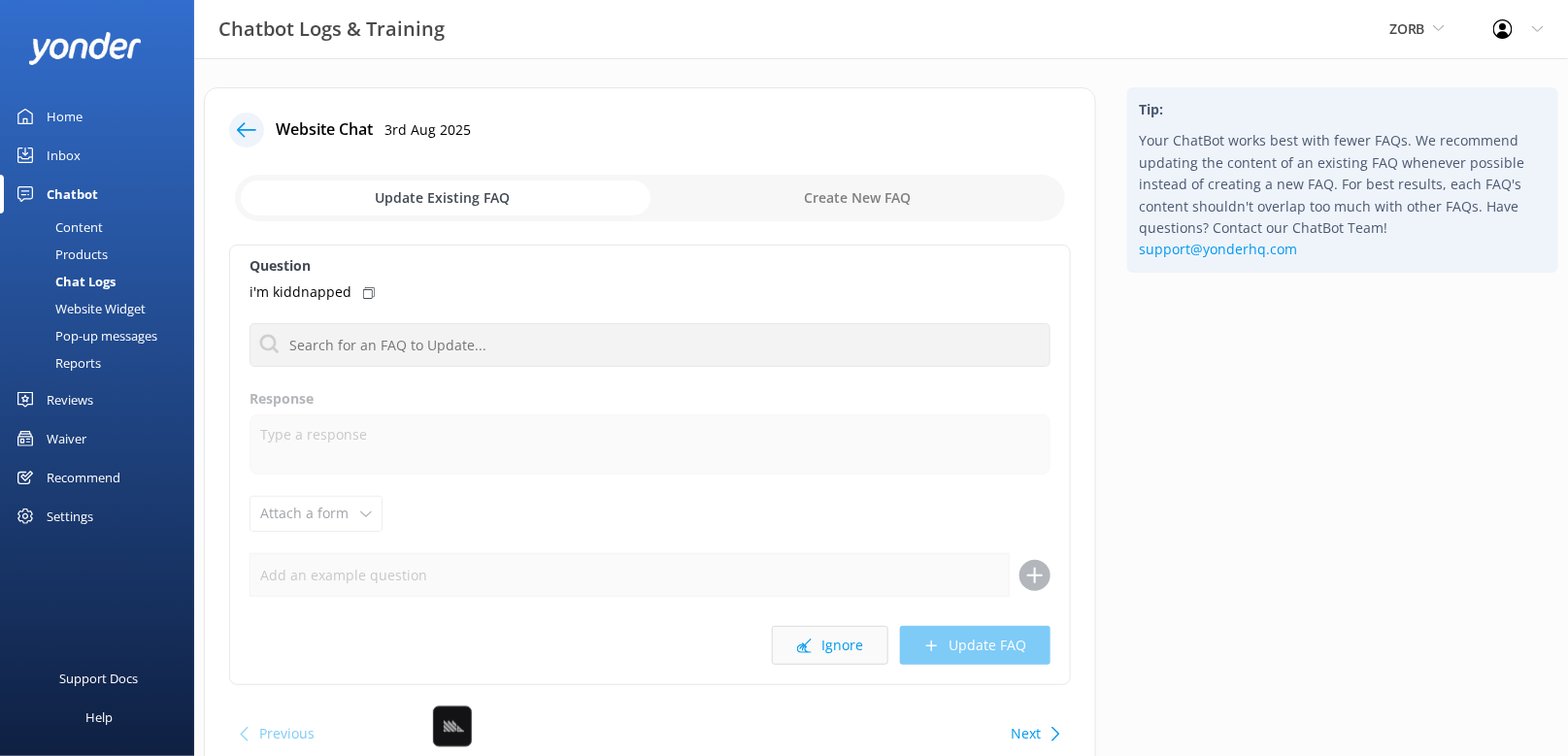 click 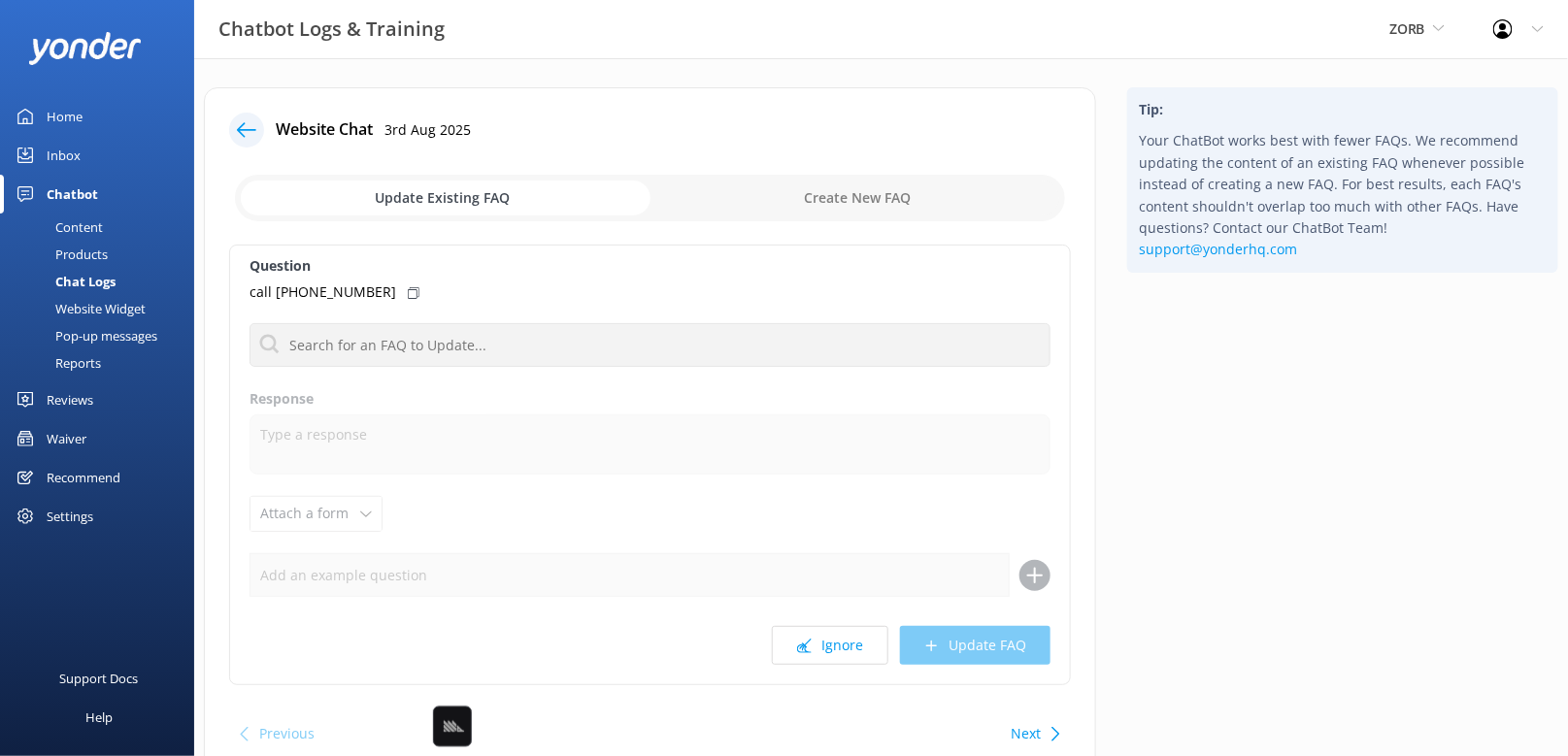 click 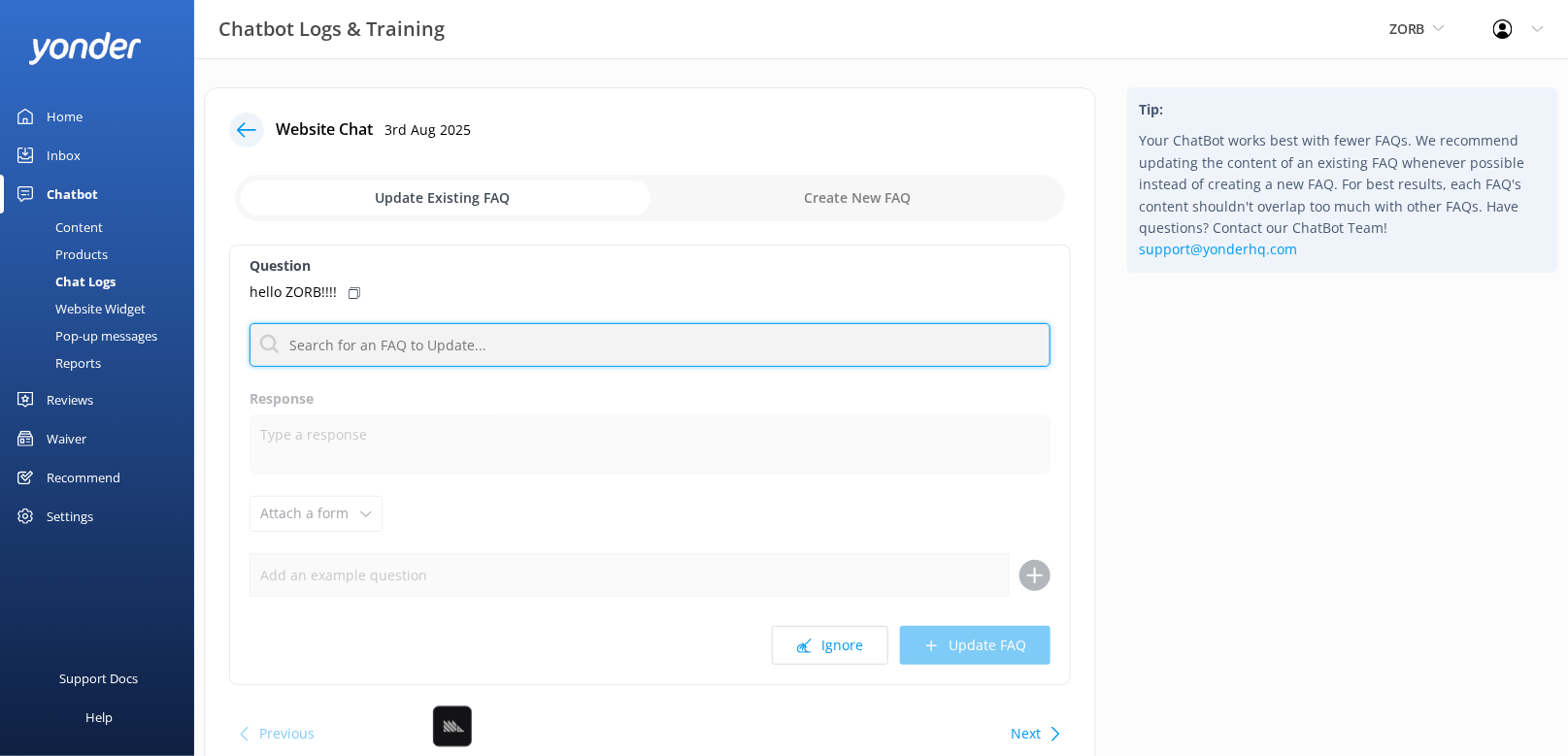 click at bounding box center (650, 345) 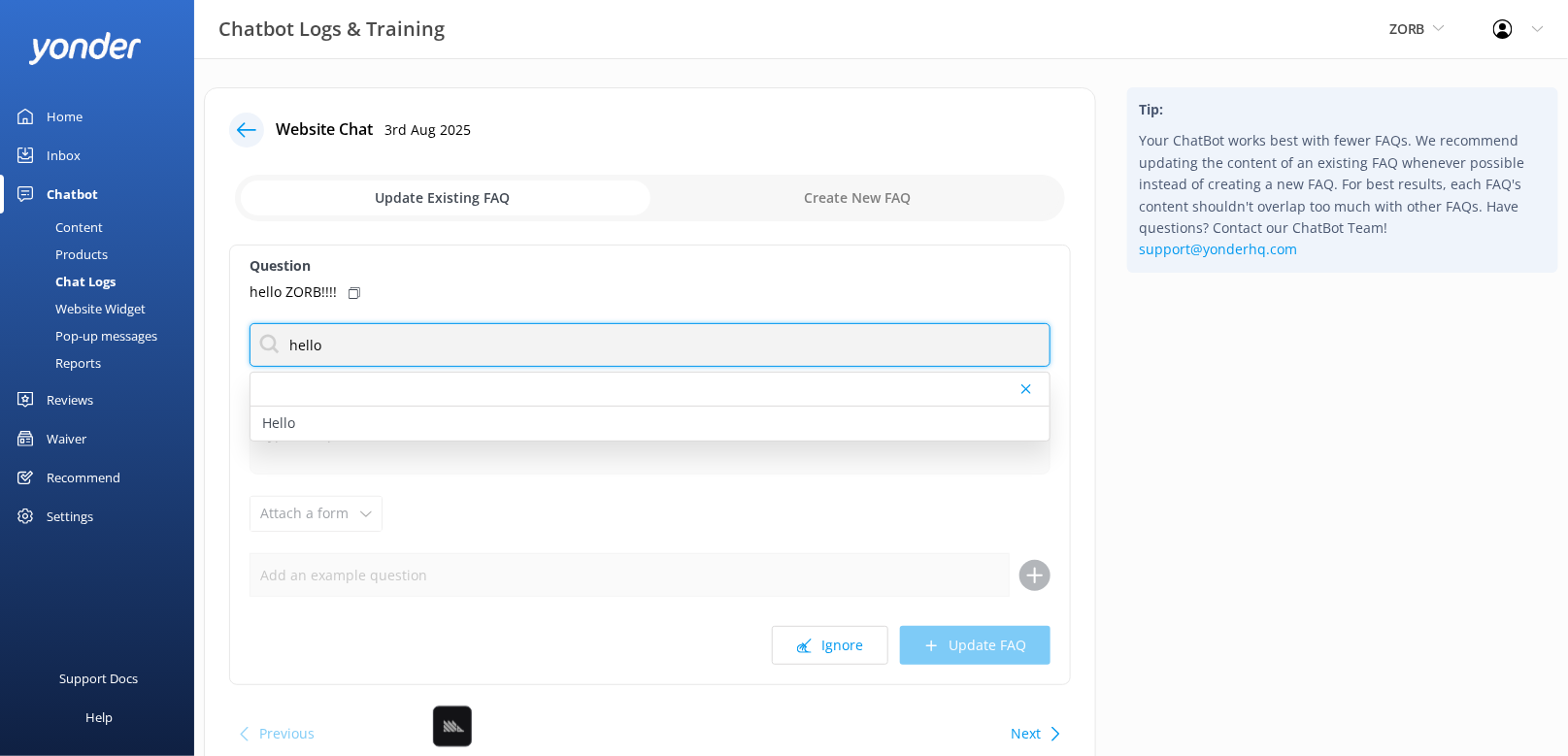 type on "hello" 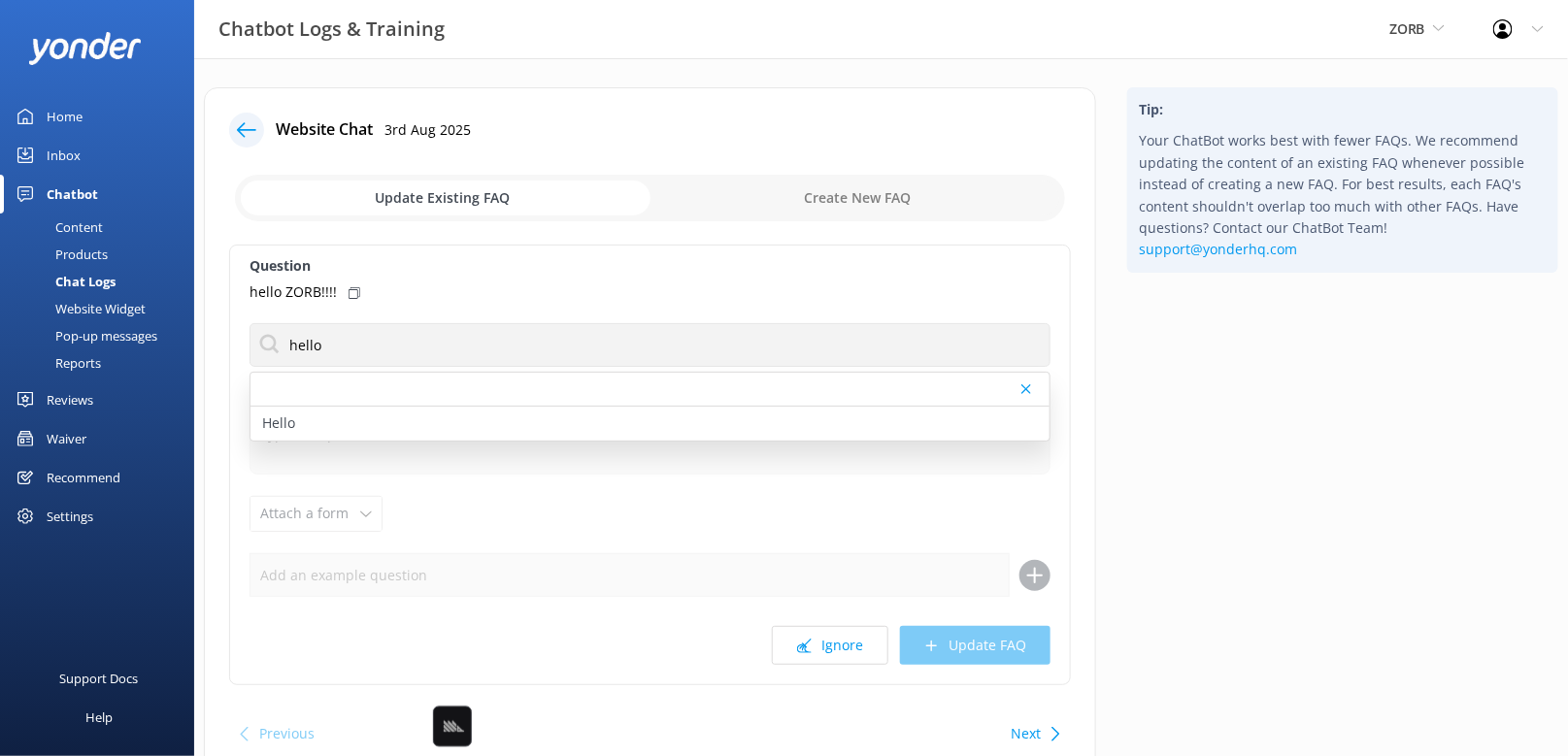 click 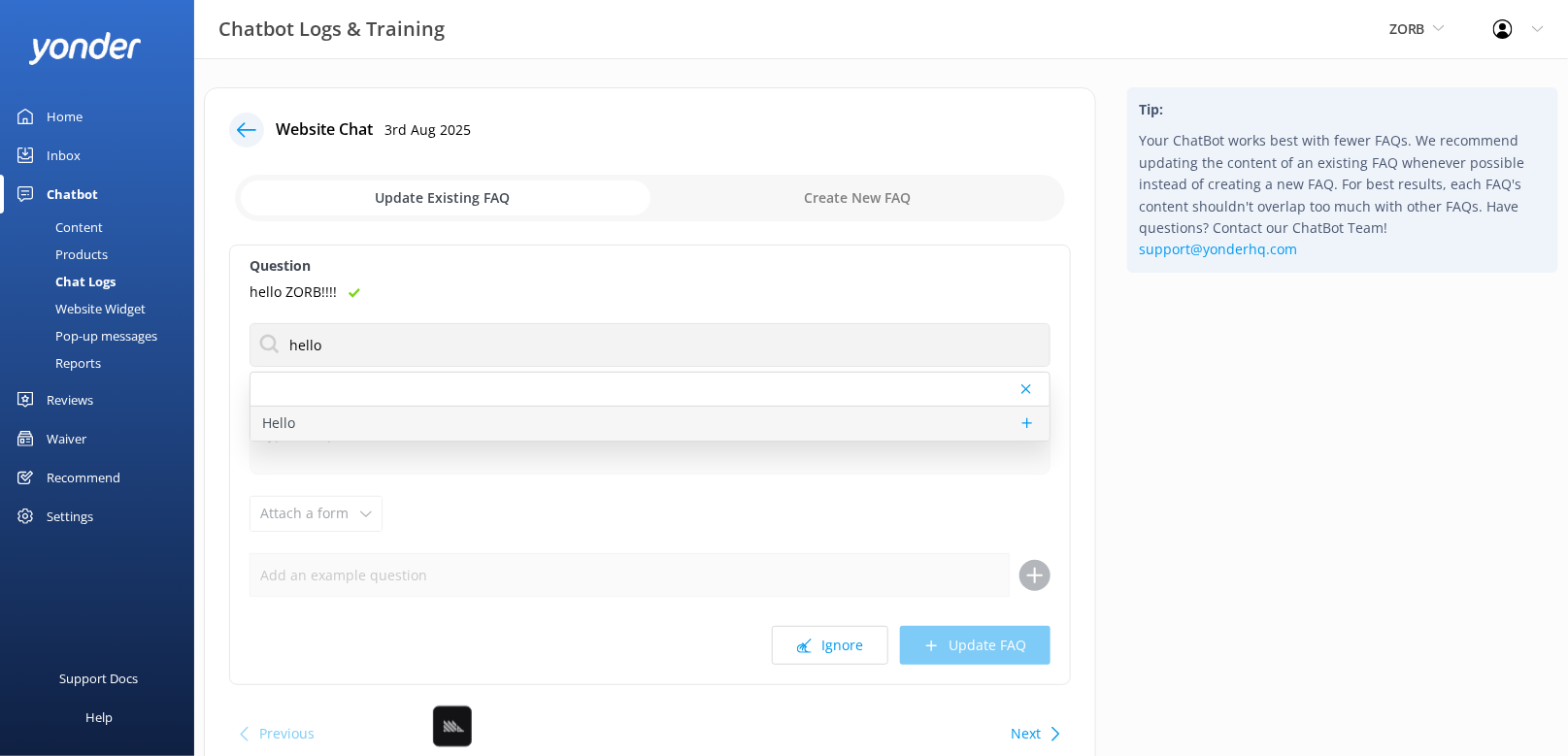 click on "Hello" at bounding box center (650, 423) 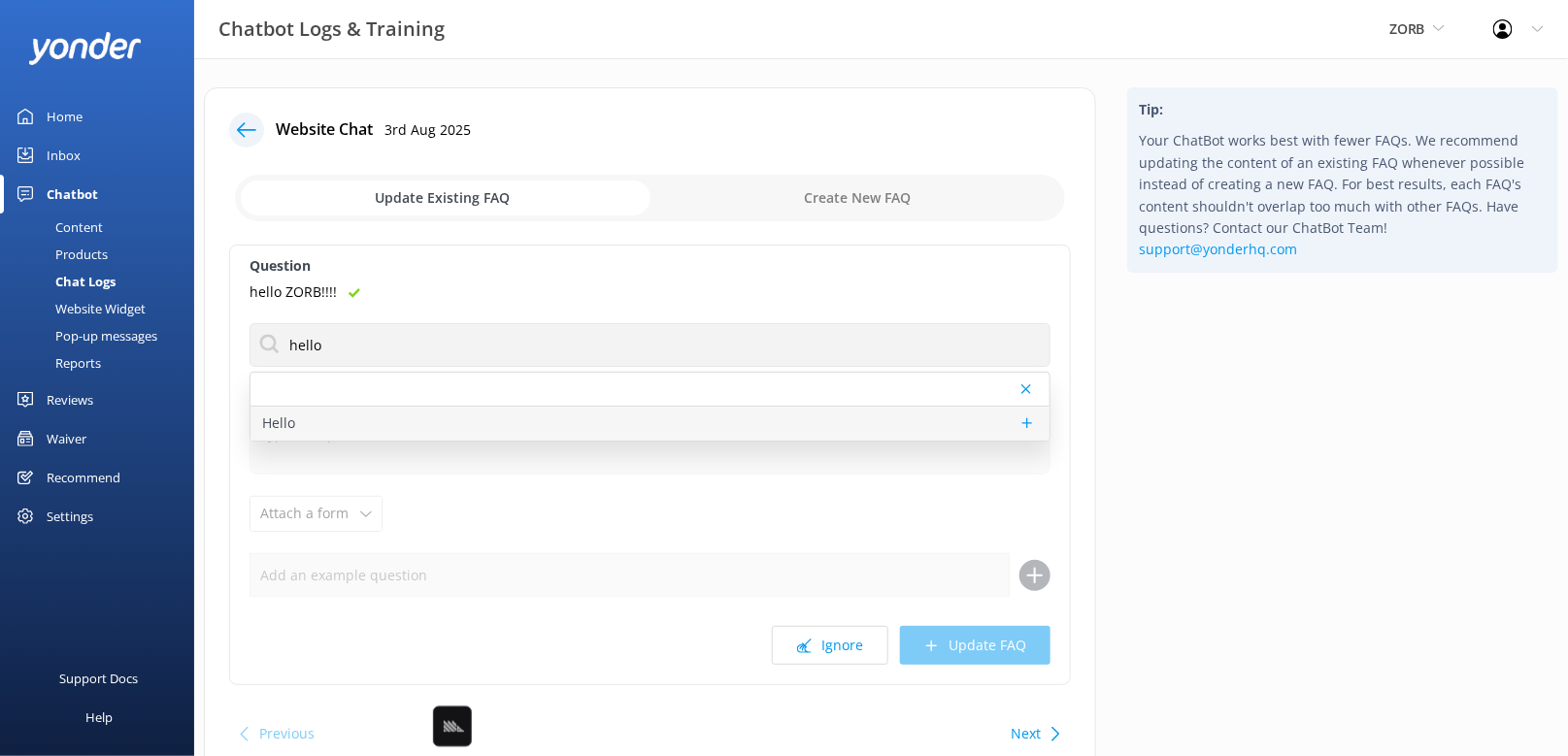 type on "Hi there! How can I help?" 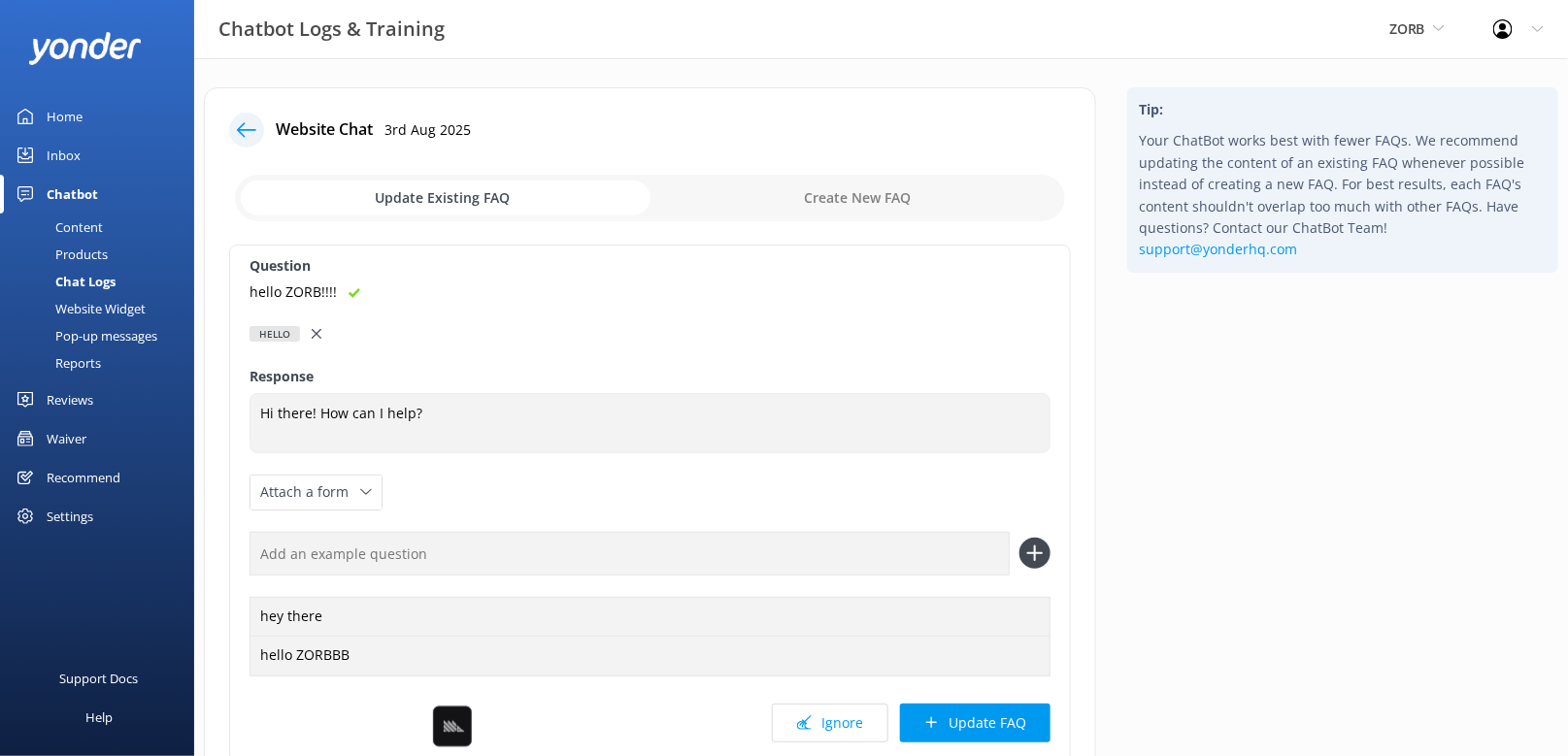 click at bounding box center [629, 553] 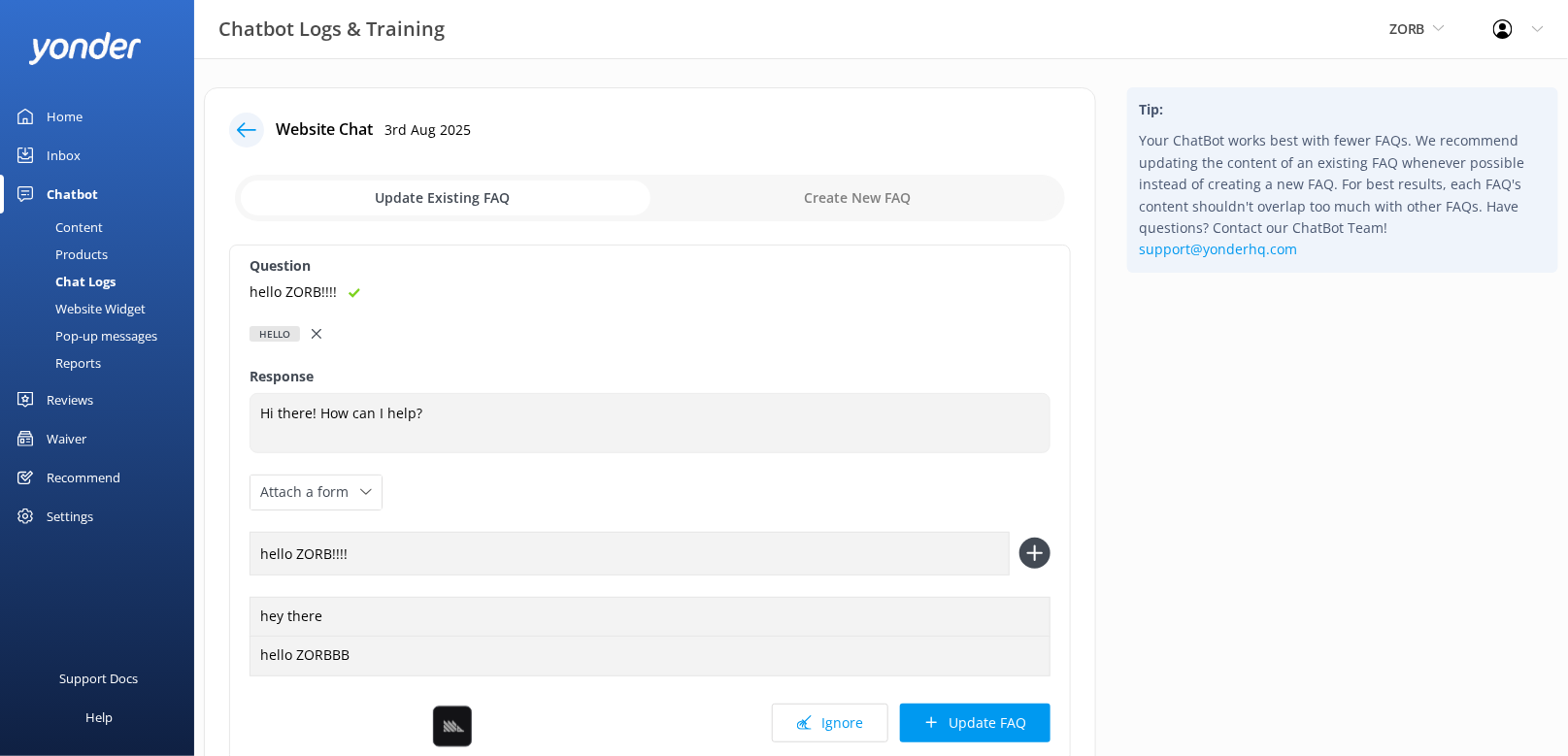 type on "hello ZORB!!!!" 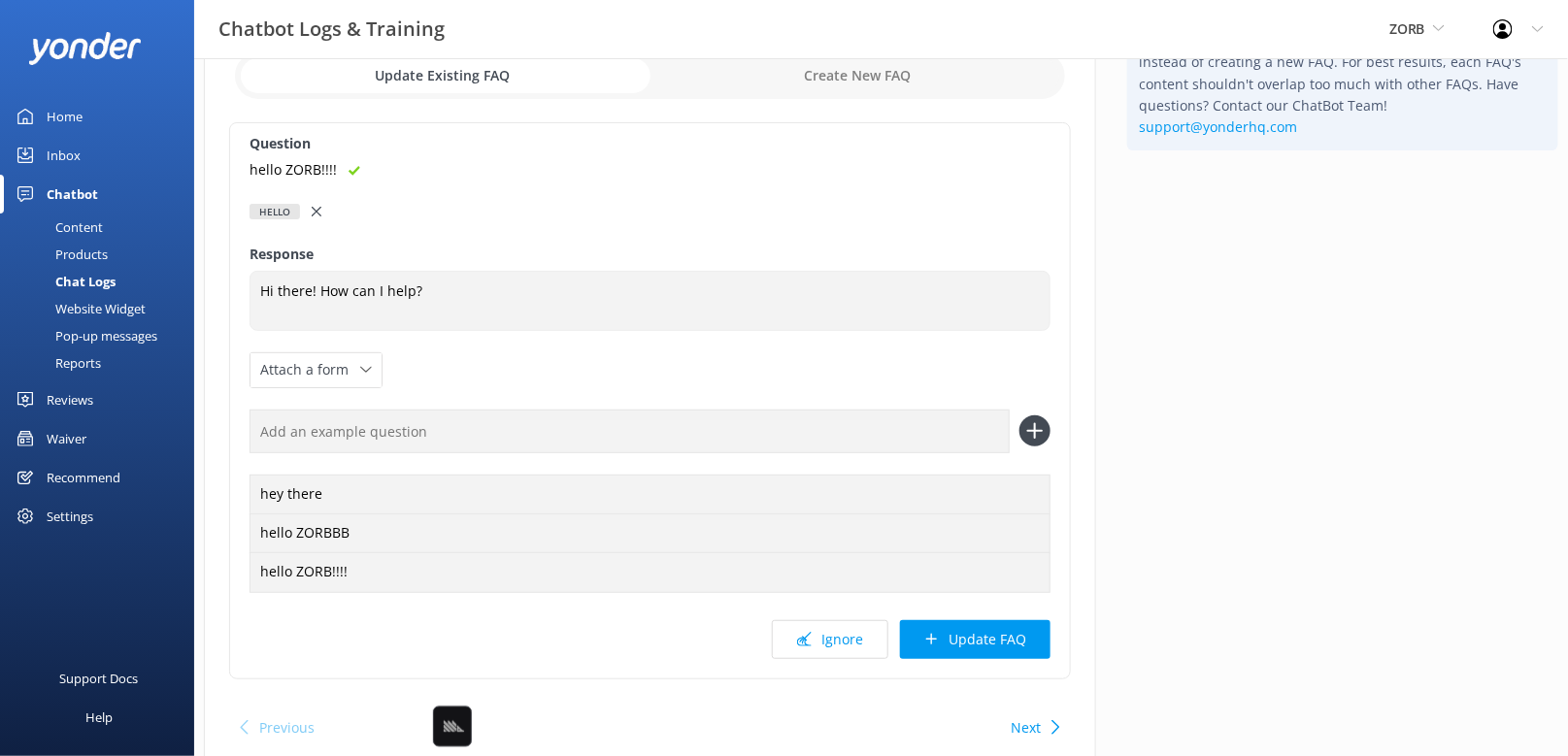 scroll, scrollTop: 160, scrollLeft: 0, axis: vertical 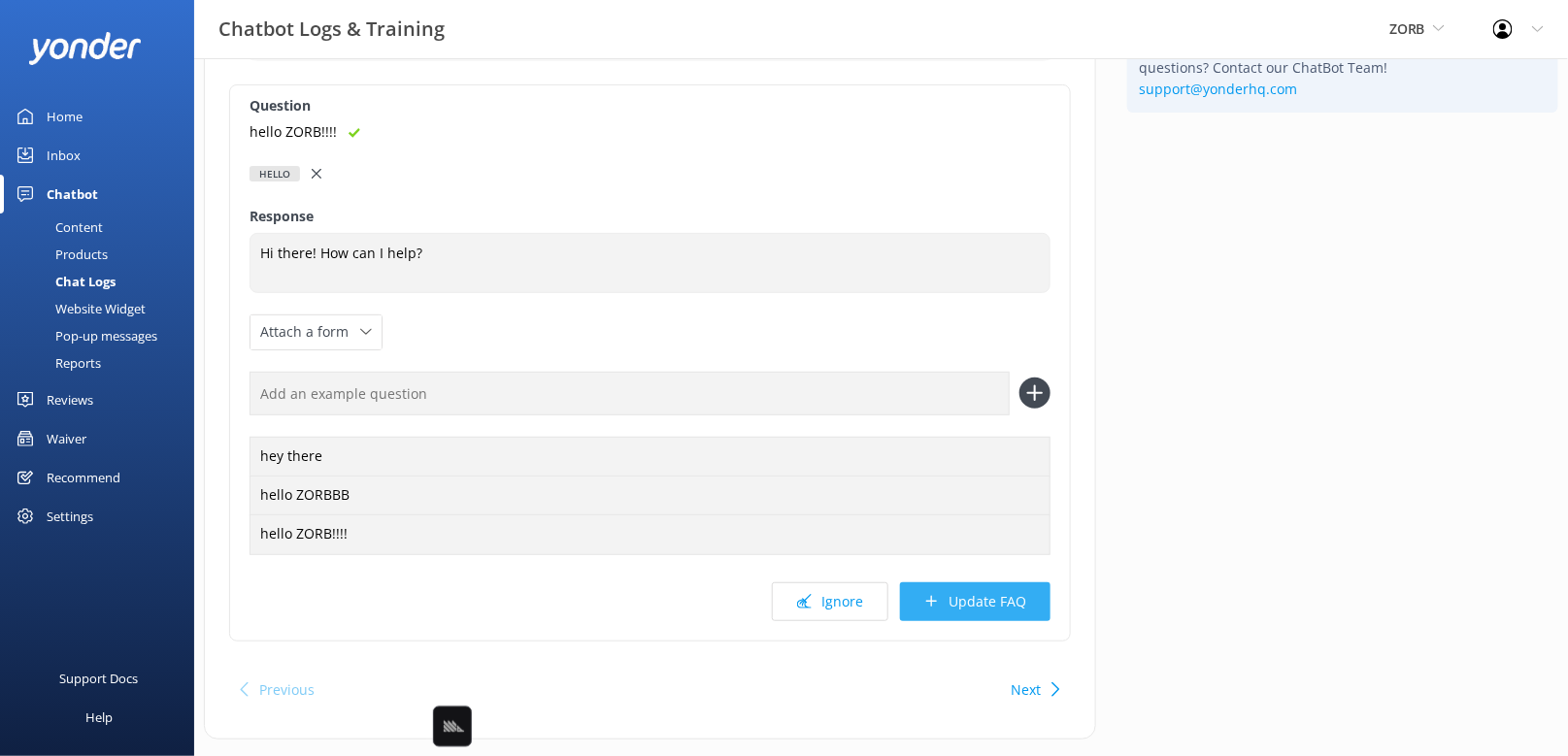 click on "Update FAQ" at bounding box center [975, 602] 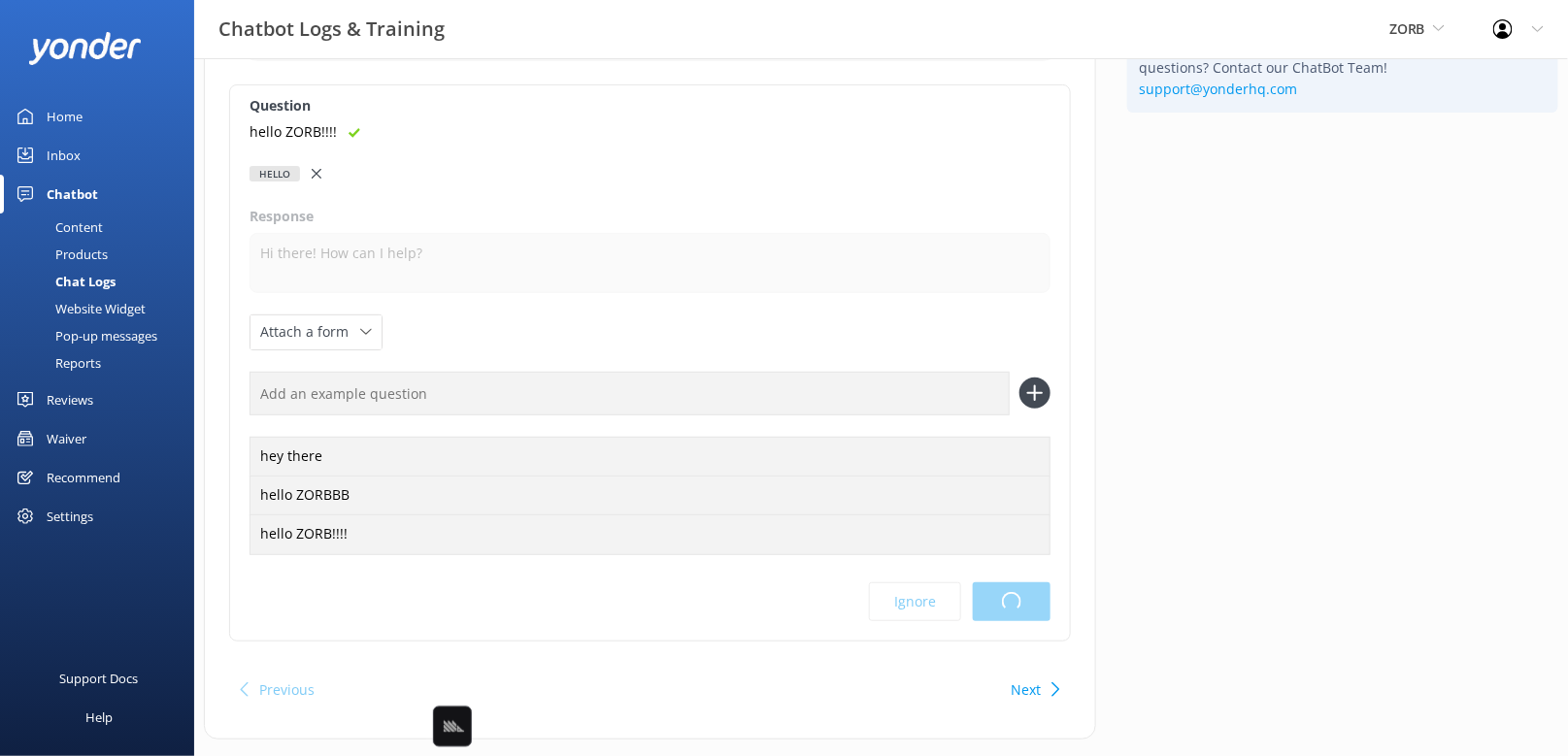 scroll, scrollTop: 0, scrollLeft: 0, axis: both 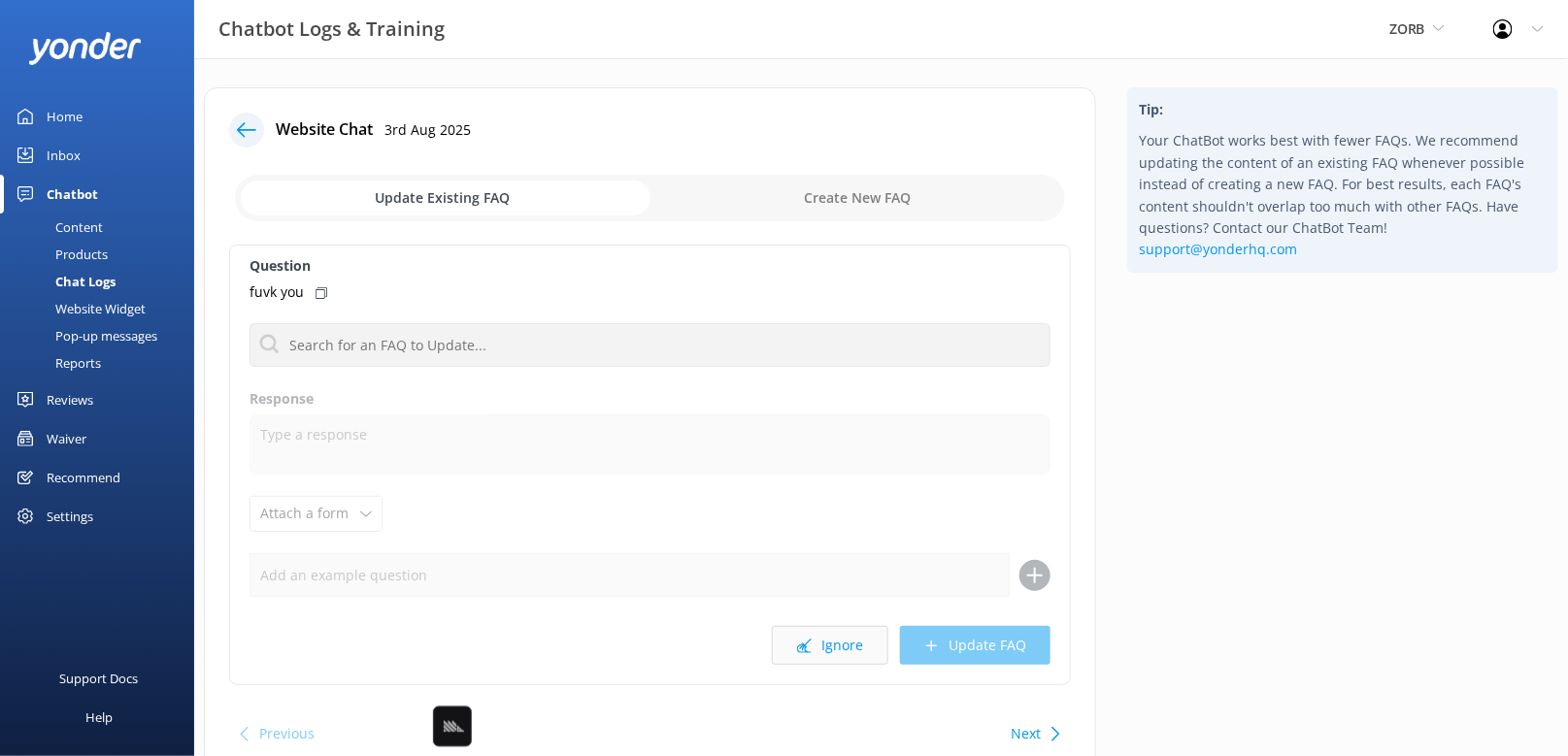 click on "Ignore" at bounding box center [830, 645] 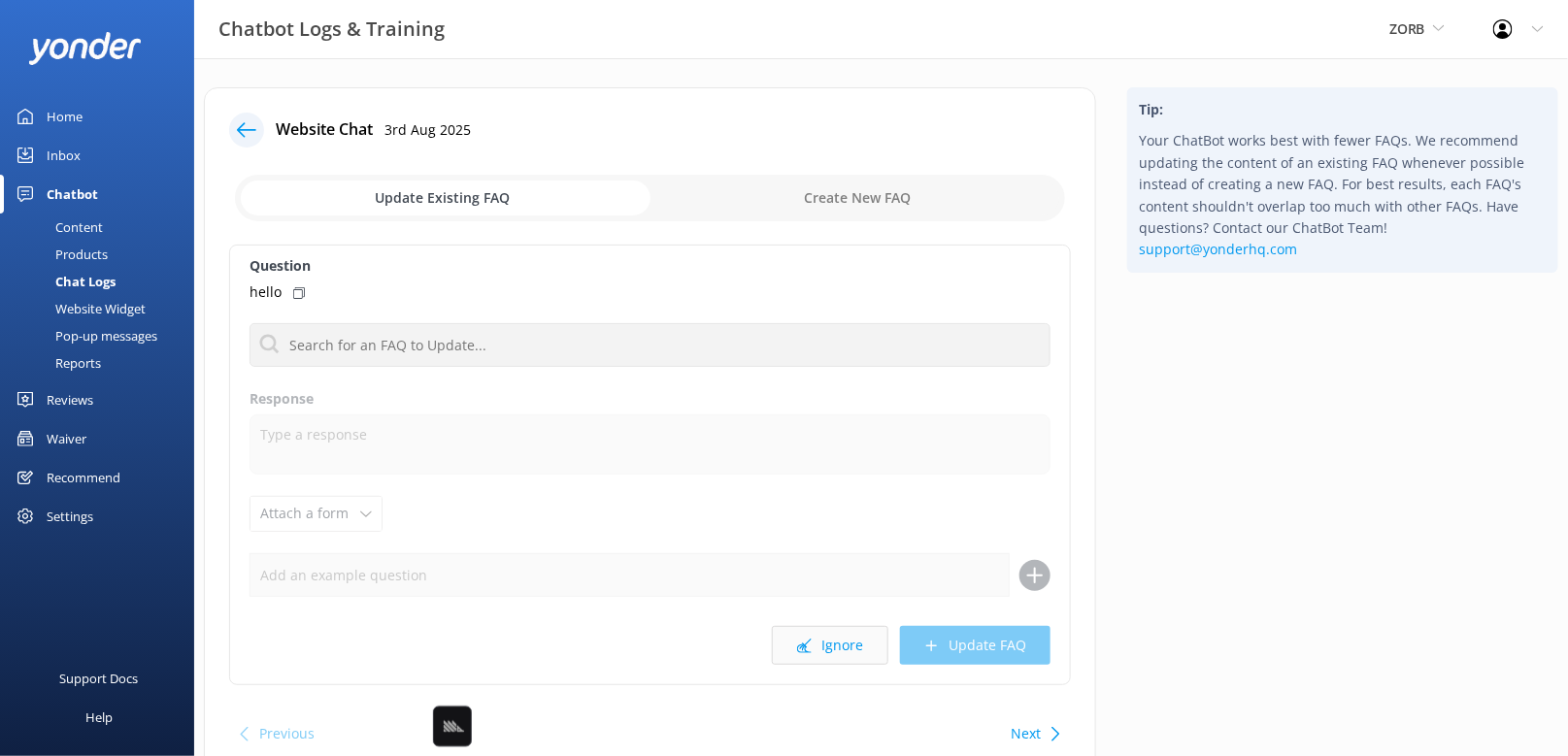 click on "Ignore" at bounding box center (830, 645) 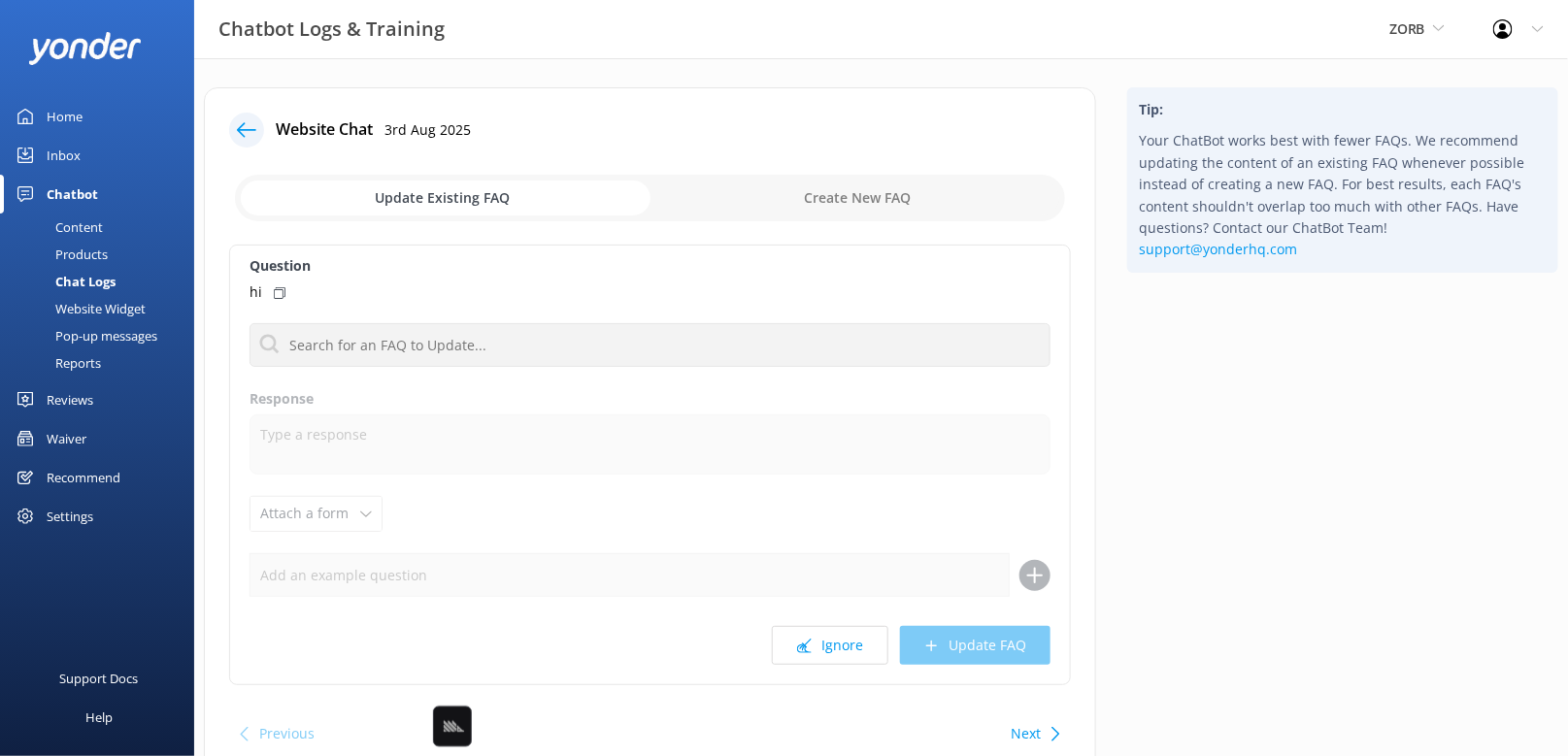 click on "Ignore" at bounding box center (830, 645) 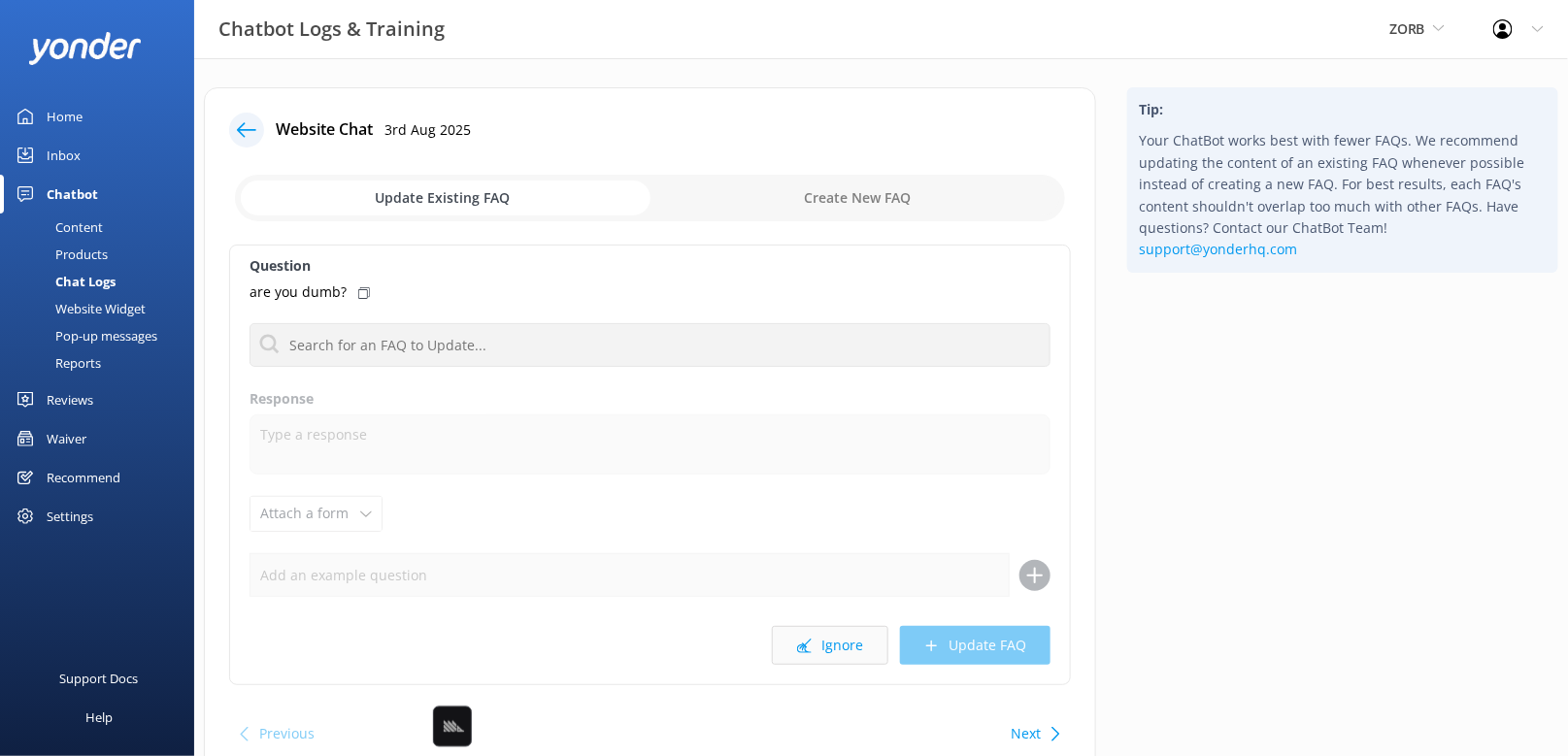 click on "Ignore" at bounding box center (830, 645) 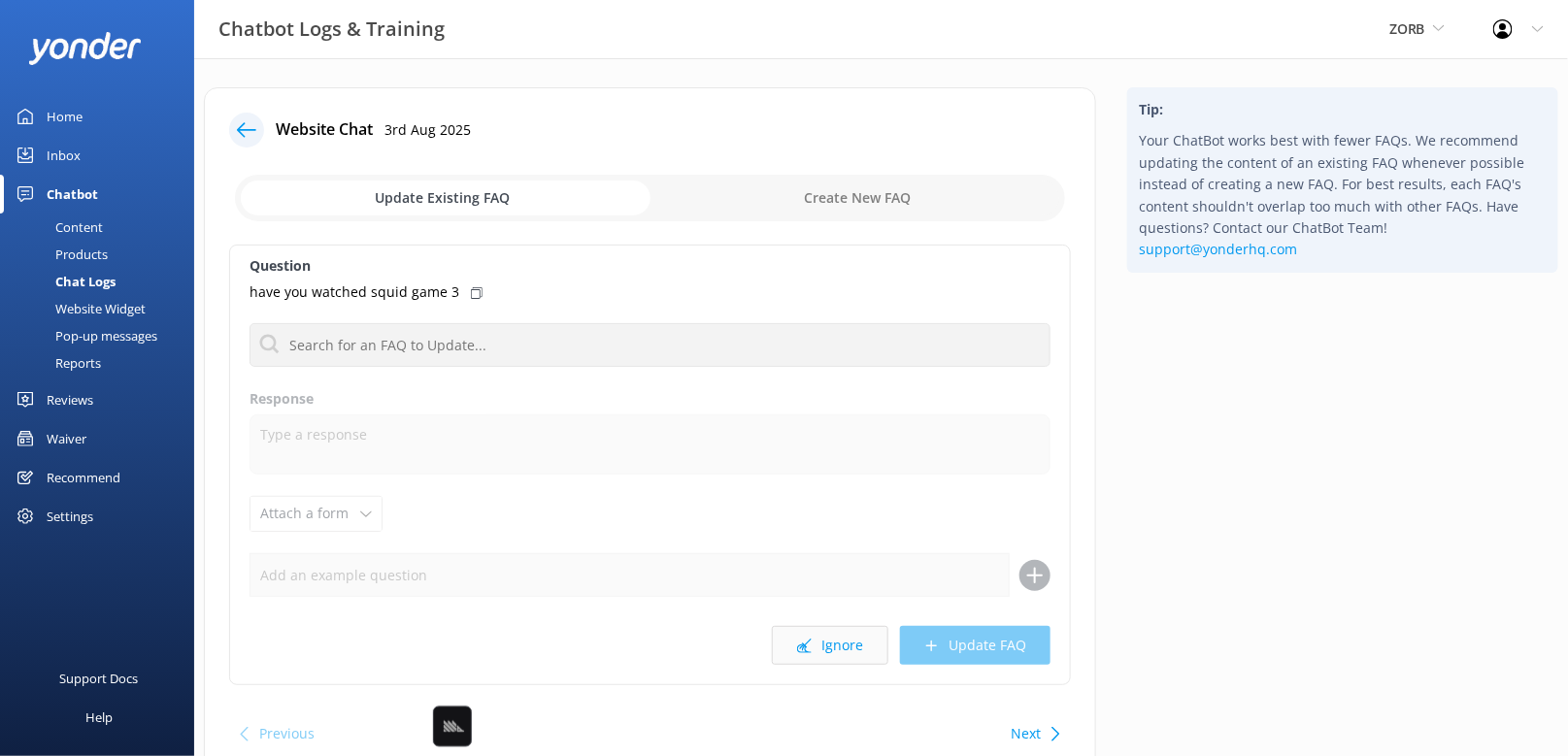 click on "Ignore" at bounding box center (830, 645) 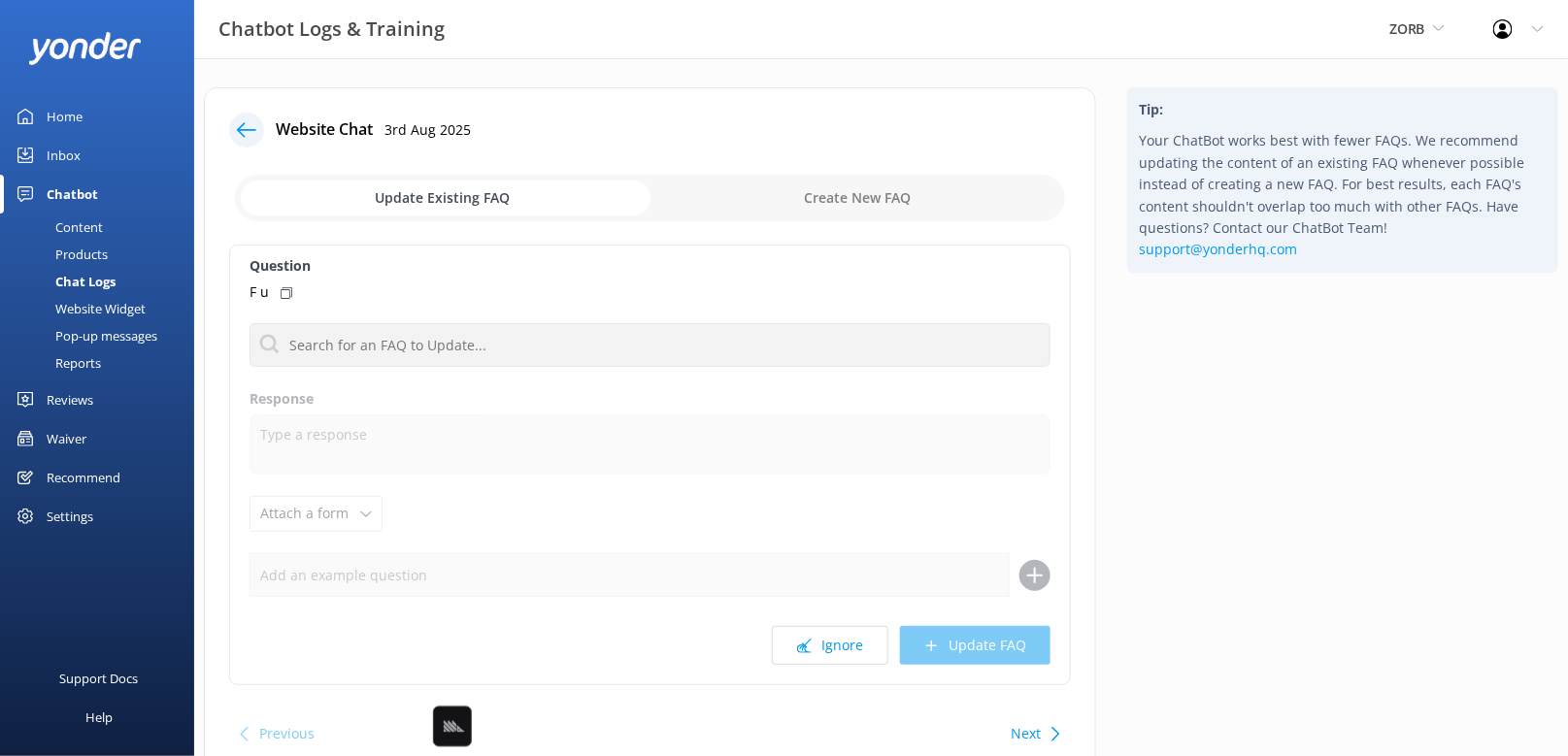 click on "Ignore" at bounding box center [830, 645] 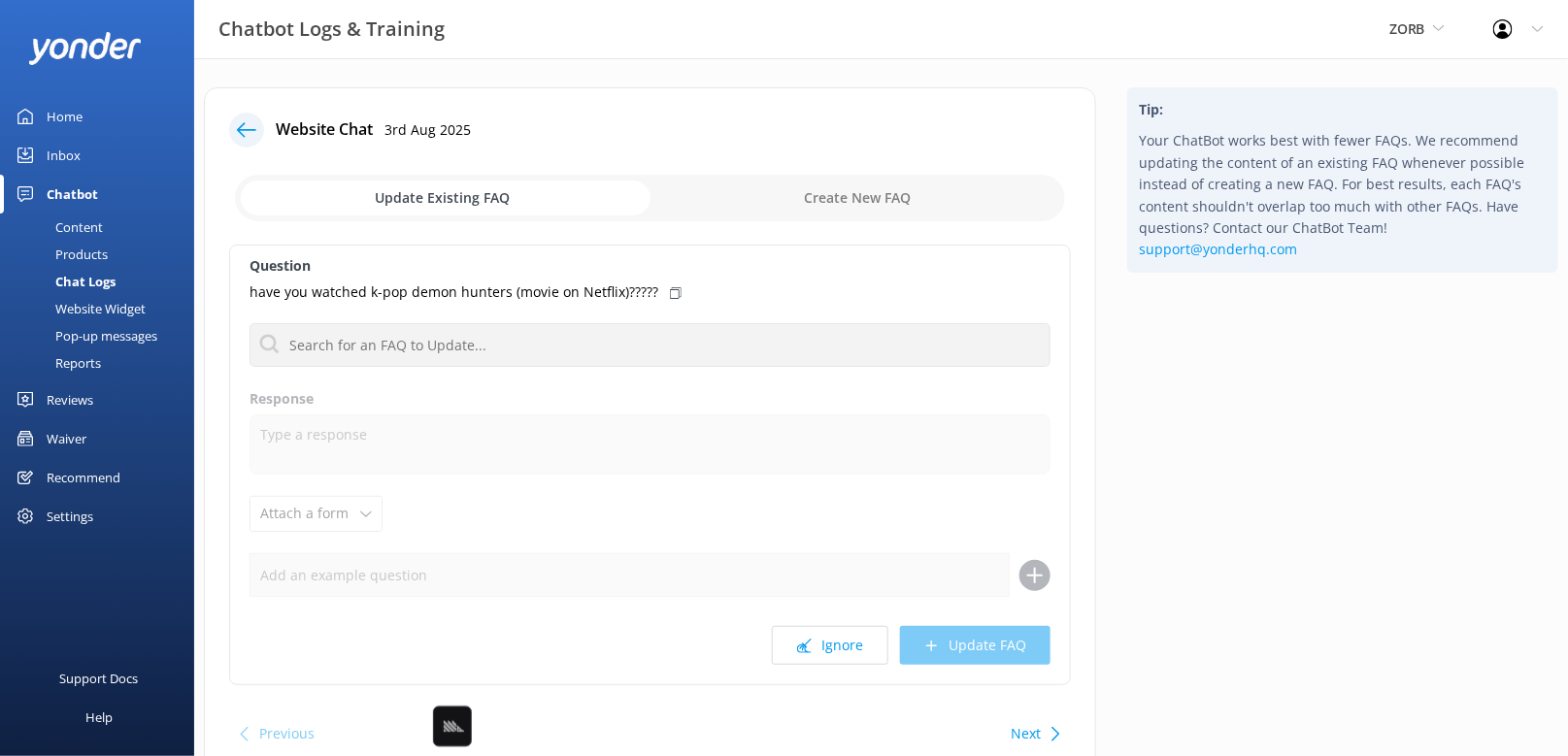 click on "Ignore" at bounding box center (830, 645) 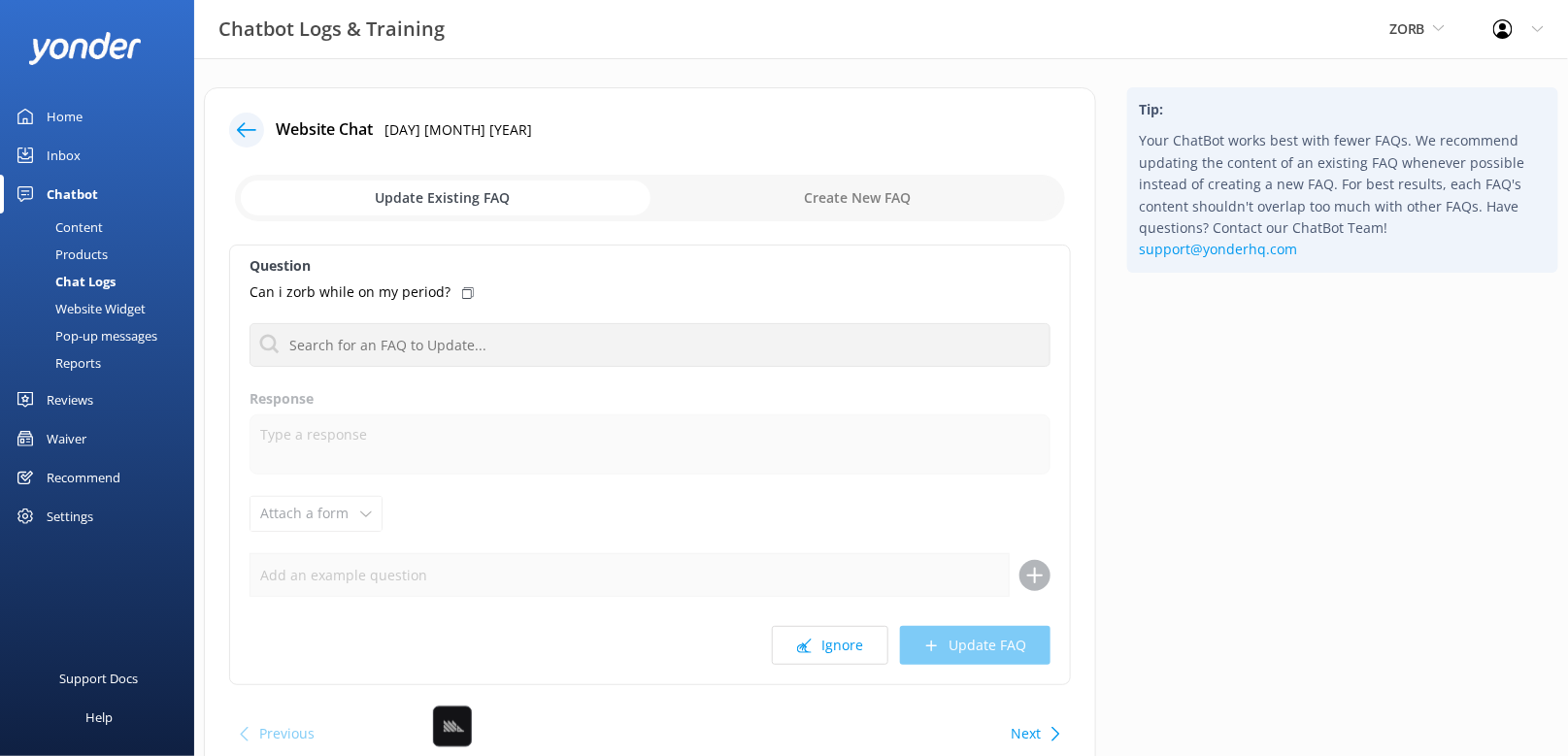 click on "Next" at bounding box center (1033, 734) 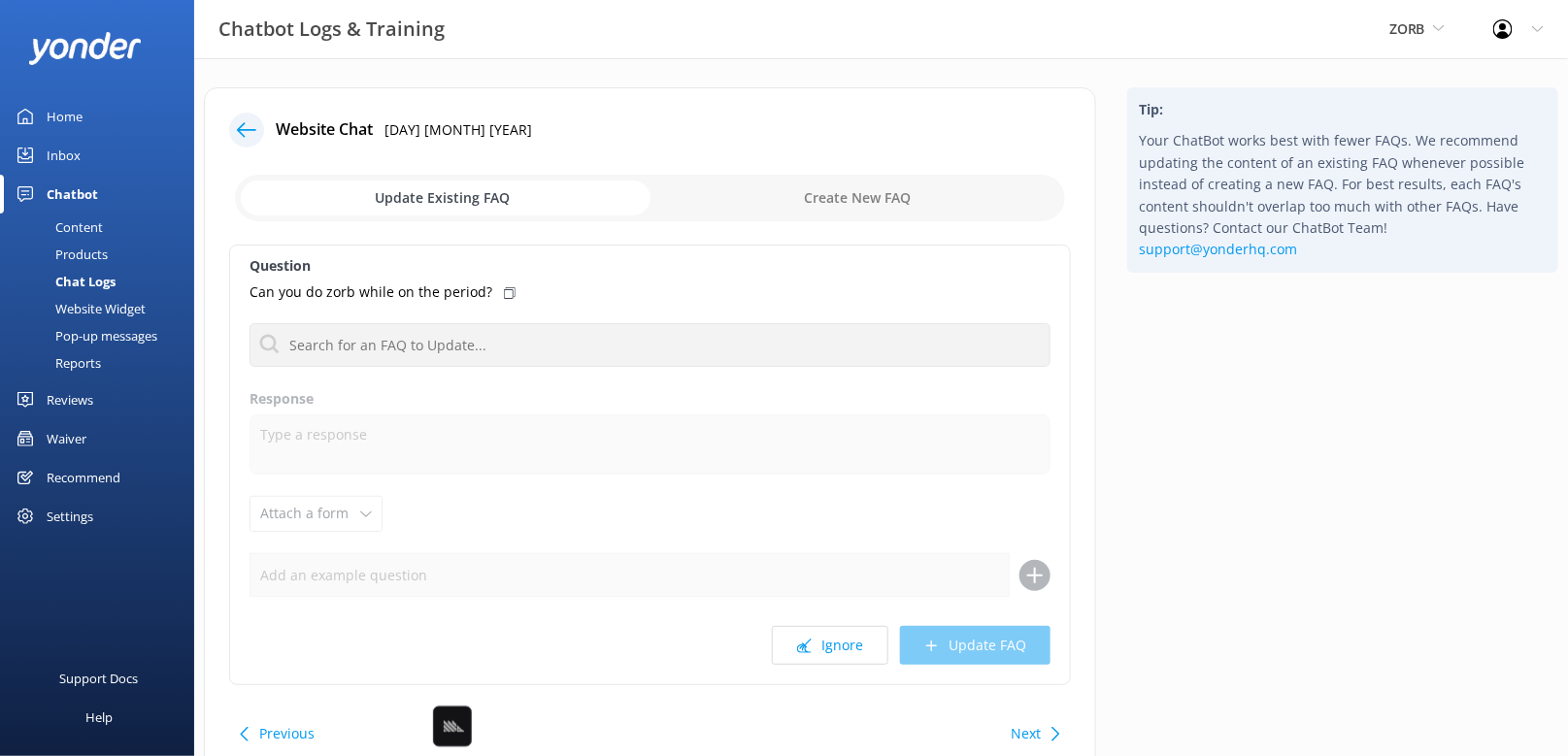 click on "Next" at bounding box center [1033, 734] 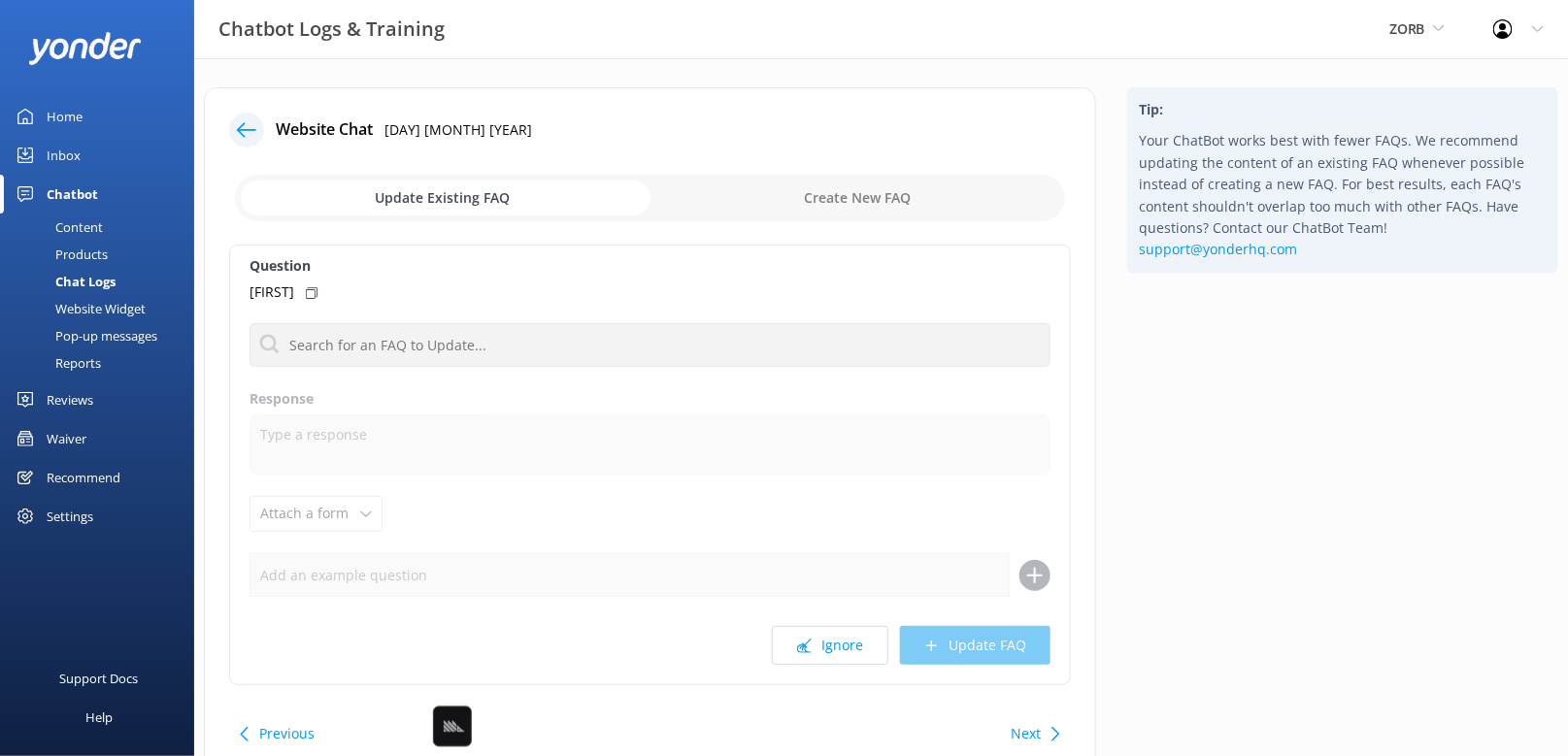 click on "Previous" at bounding box center [286, 734] 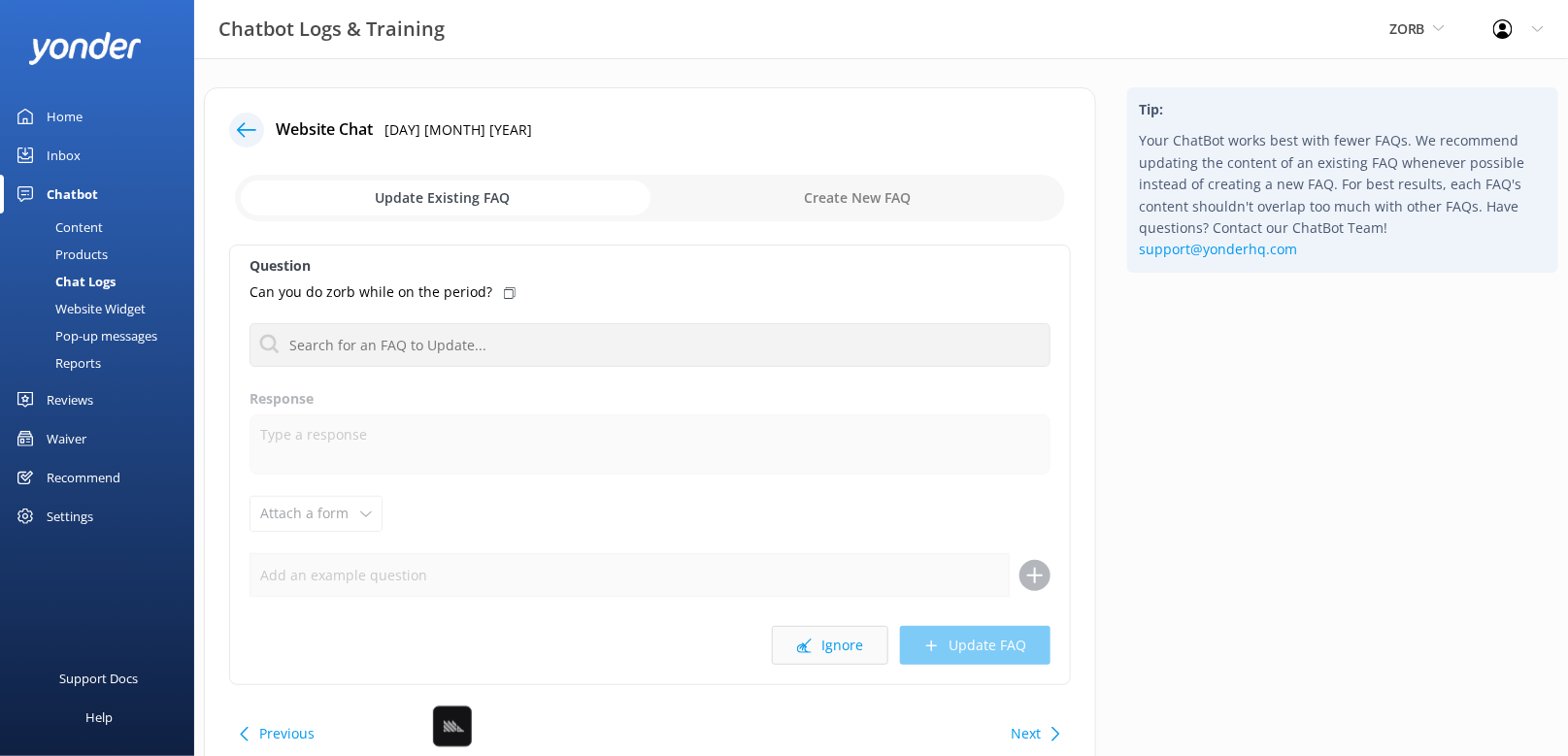 click on "Ignore" at bounding box center [830, 645] 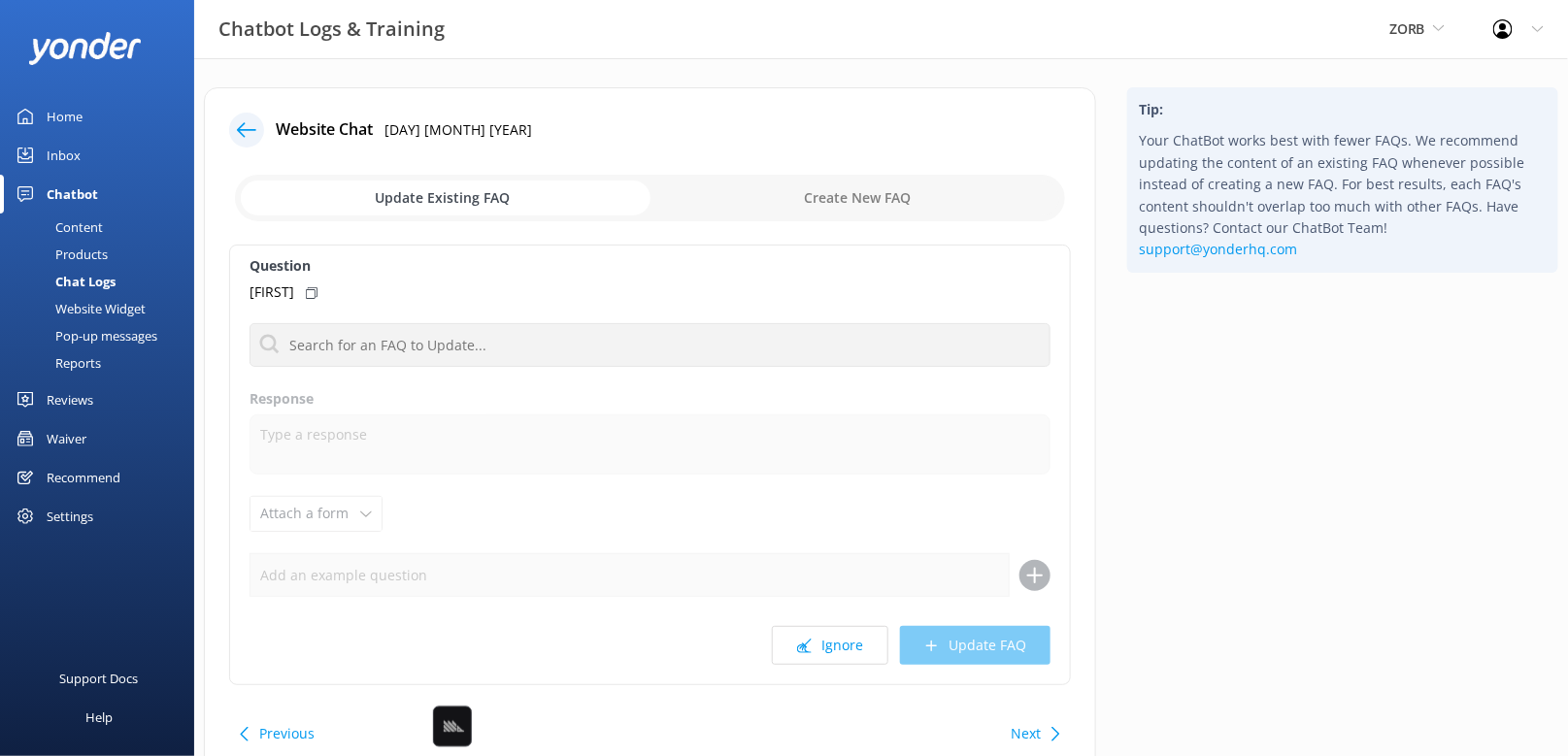 click on "Ignore" at bounding box center (830, 645) 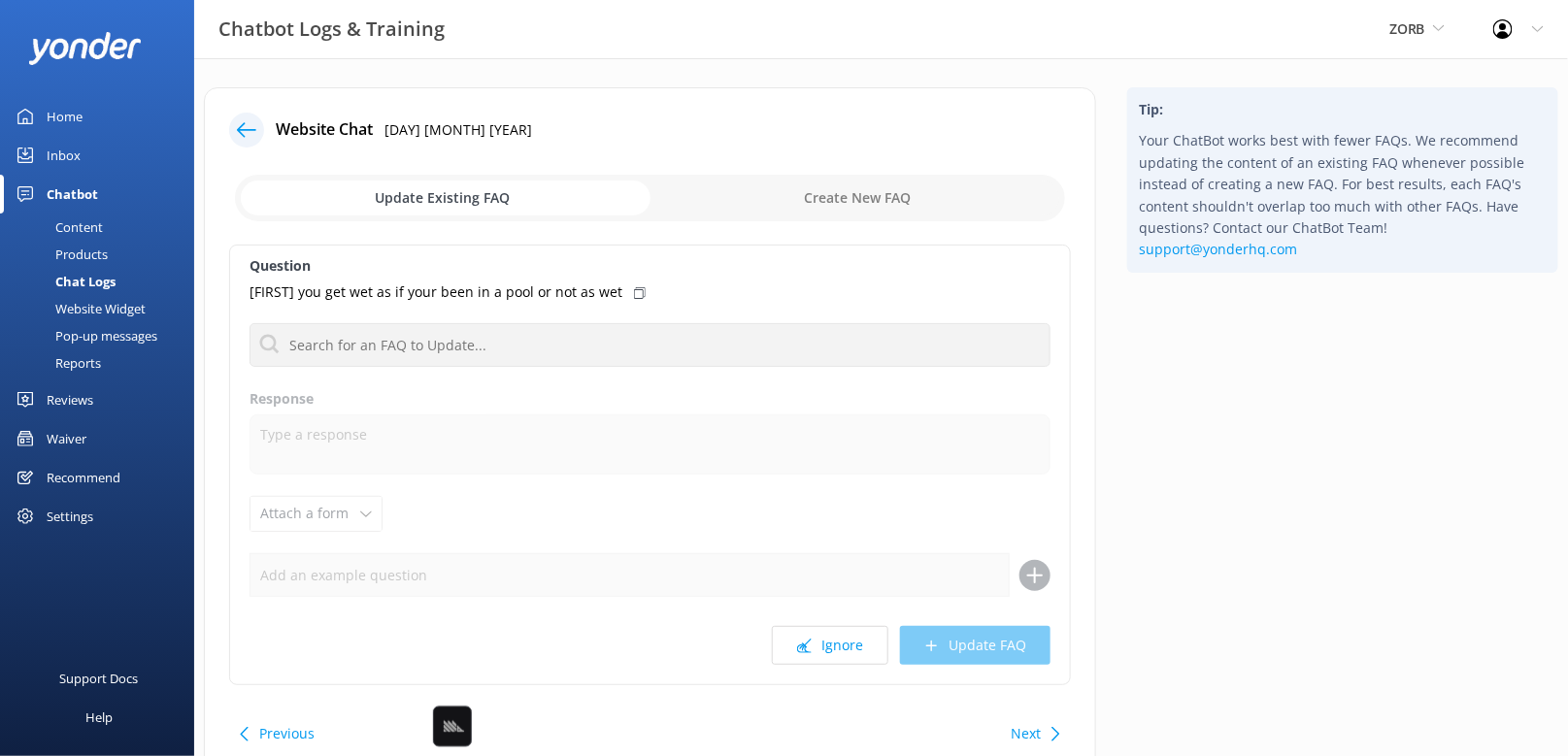 click on "Ignore" at bounding box center [830, 645] 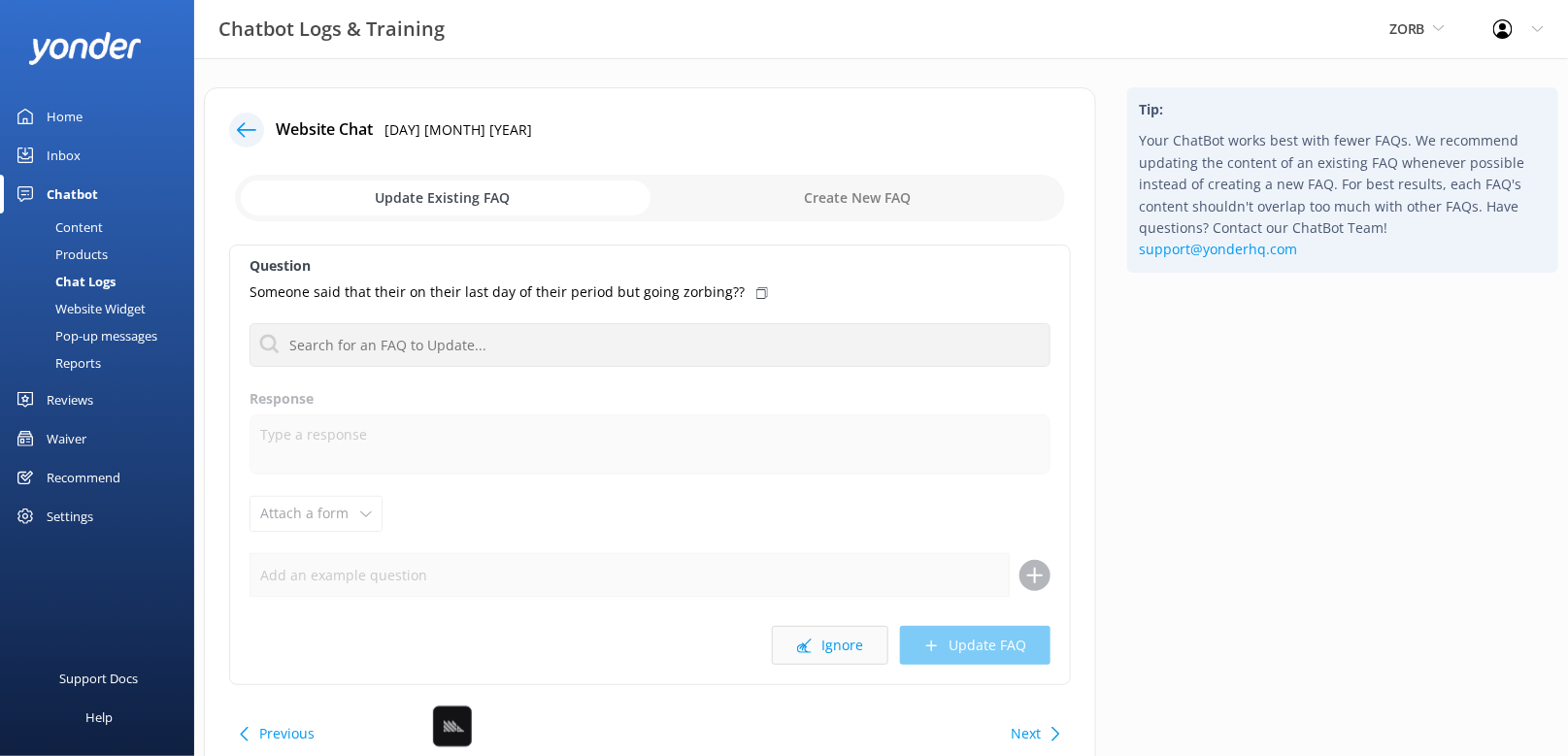 click on "Ignore" at bounding box center [830, 645] 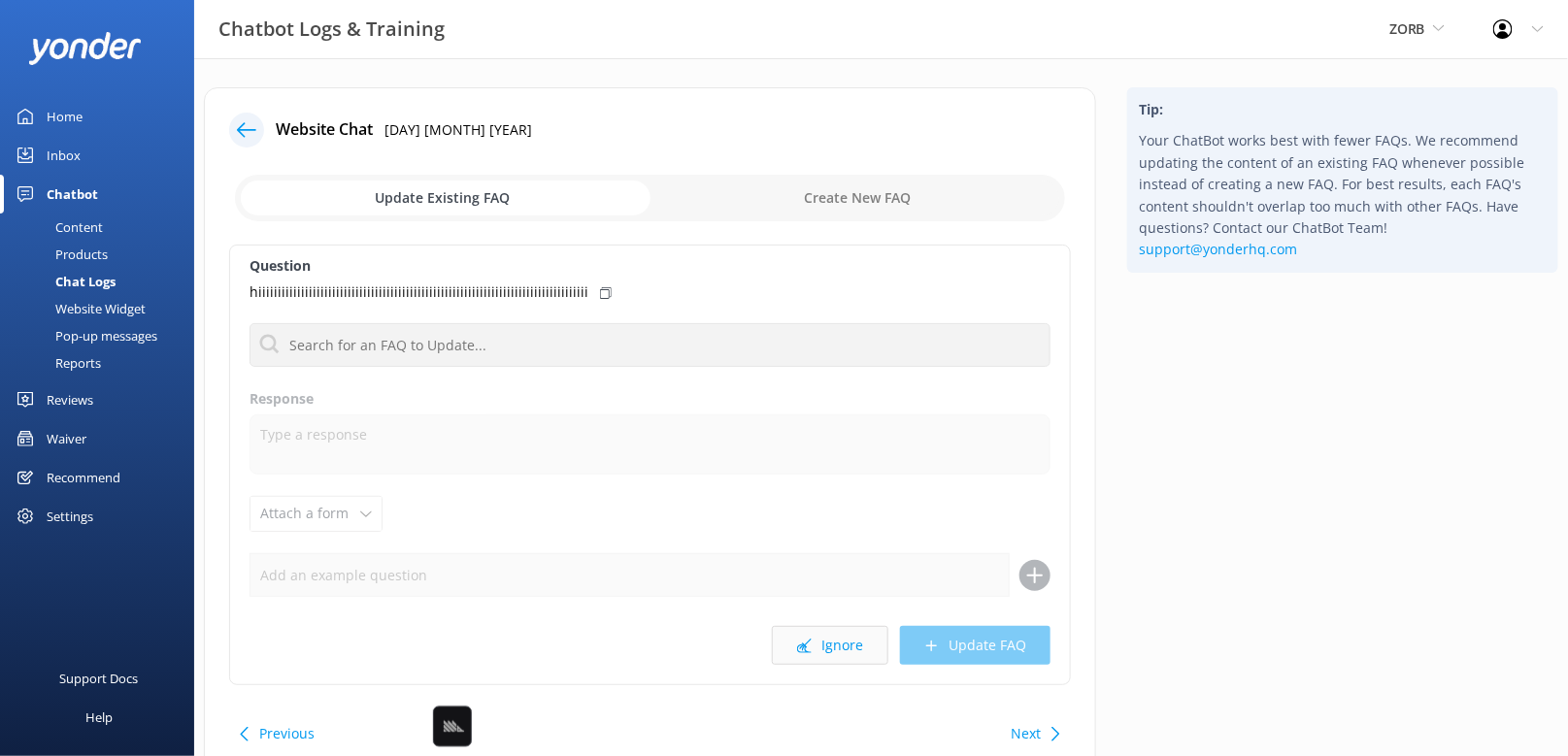 click on "Ignore" at bounding box center (830, 645) 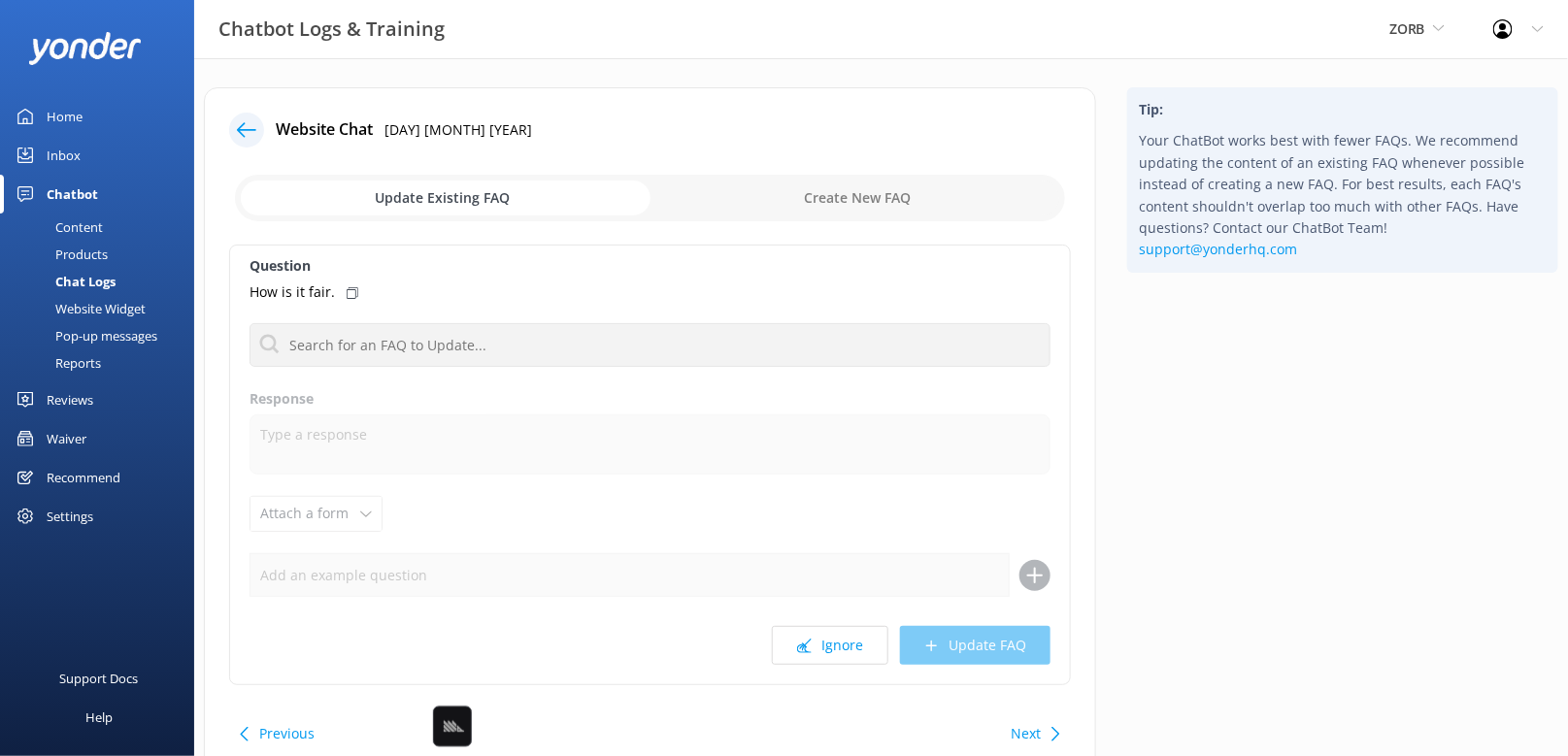 click on "Ignore" at bounding box center [830, 645] 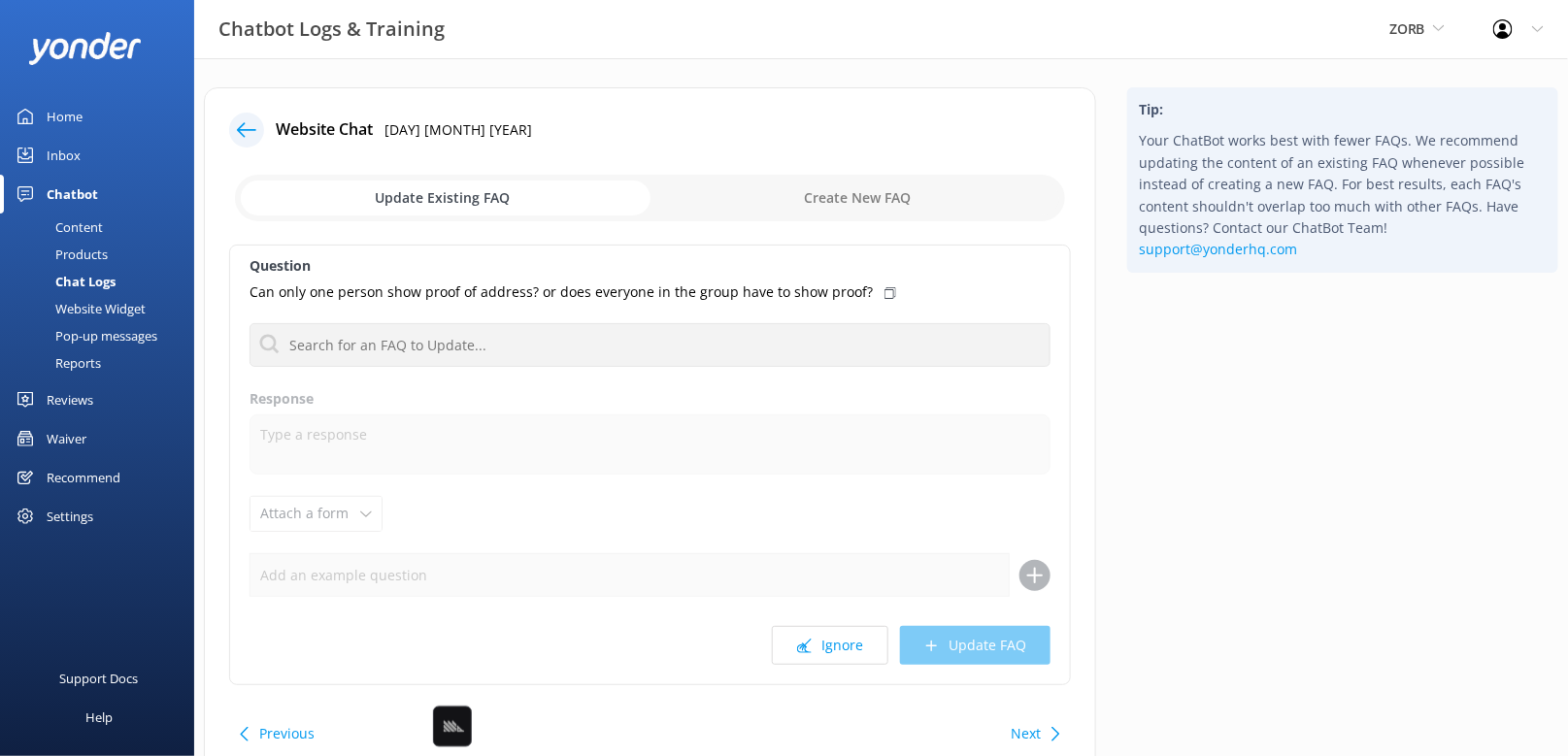 click on "Next" at bounding box center (1025, 734) 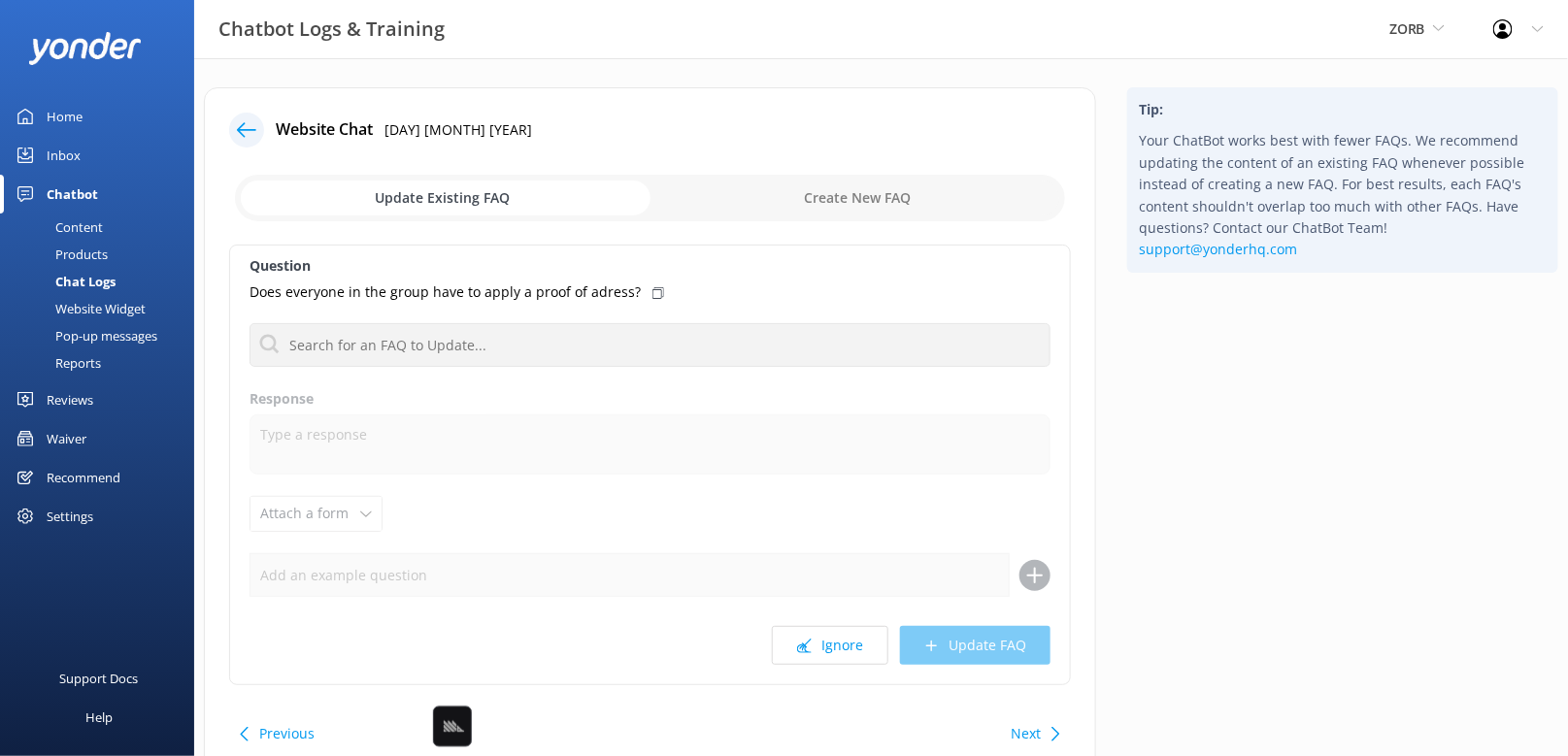 click on "Previous" at bounding box center (286, 734) 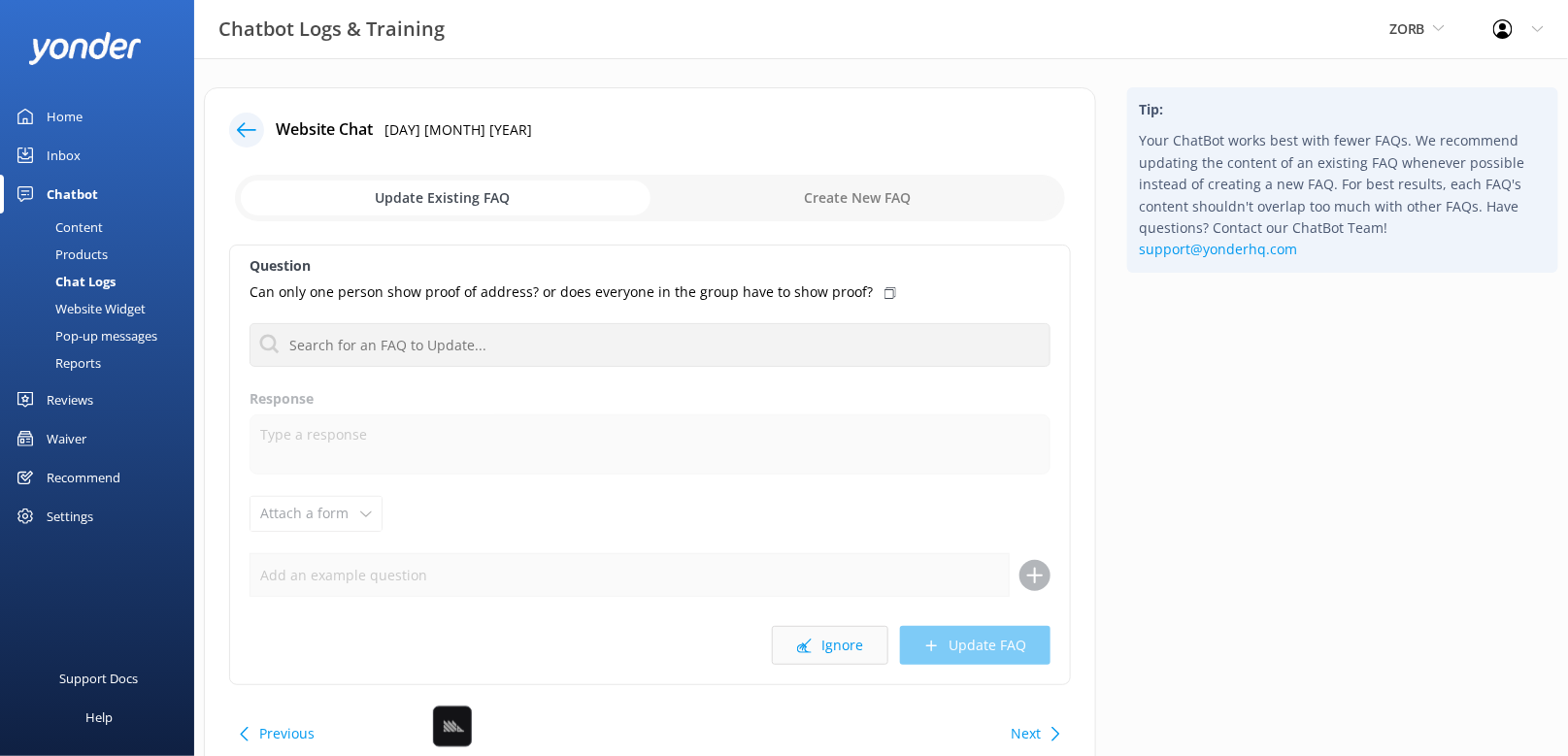click on "Ignore" at bounding box center [830, 645] 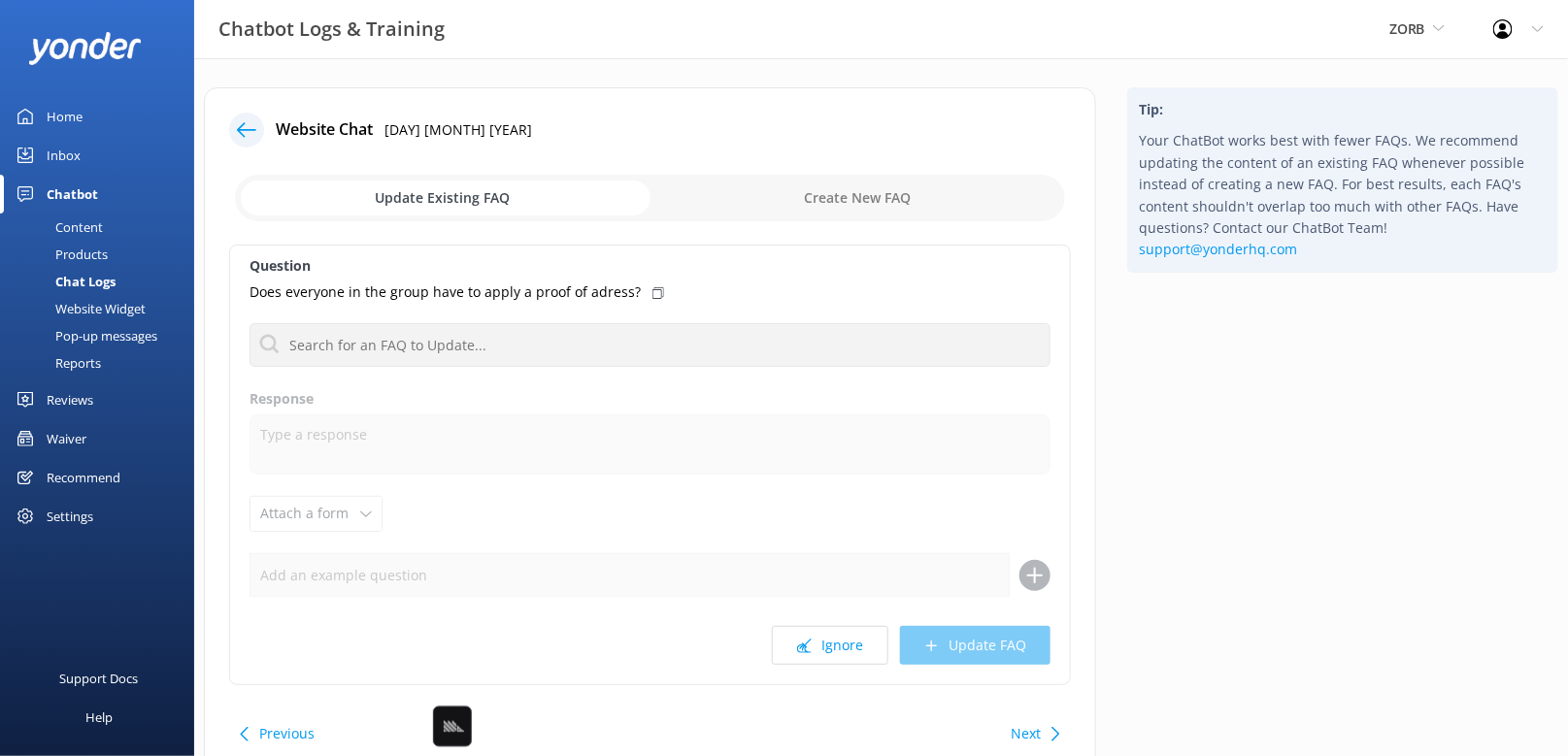 click 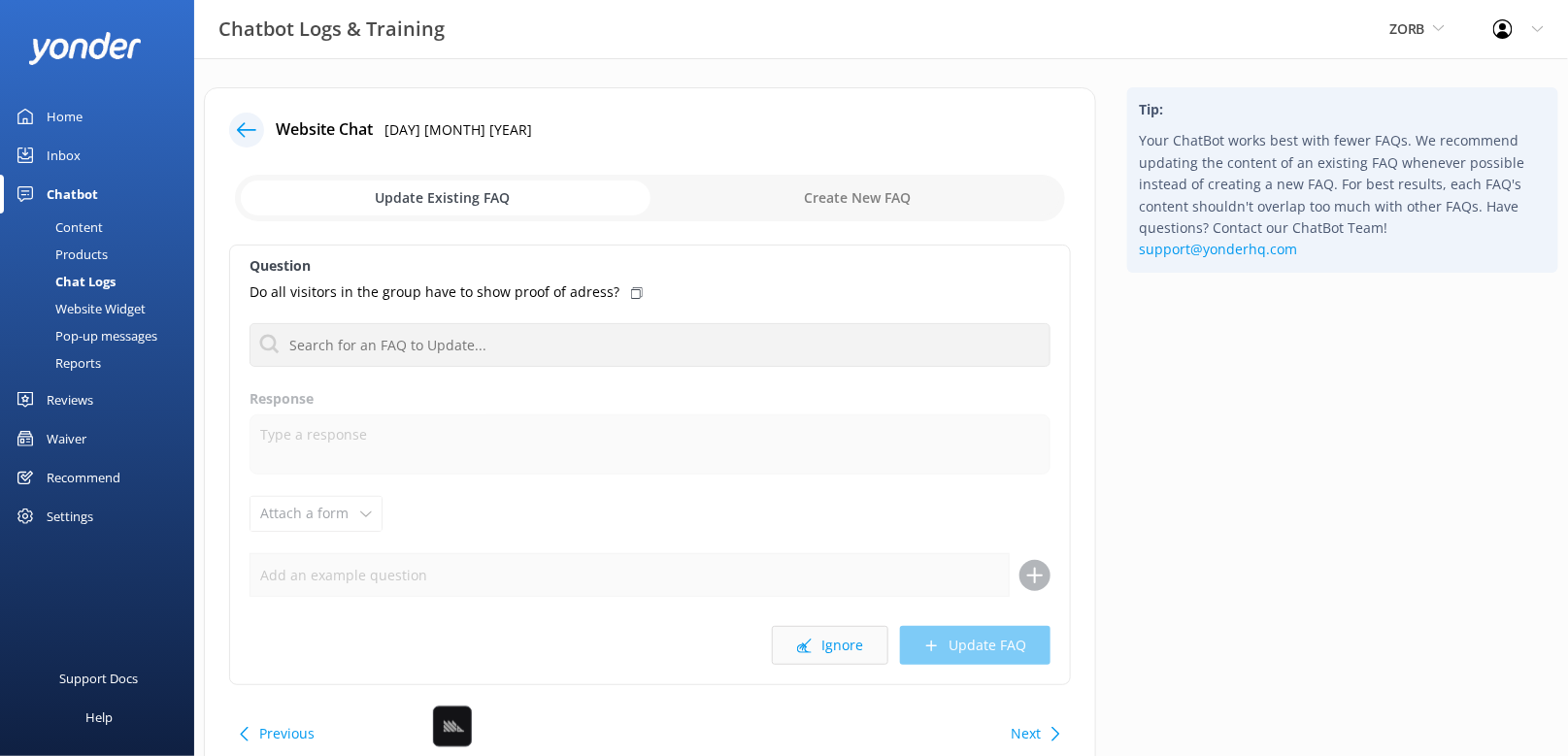 click on "Ignore" at bounding box center [830, 645] 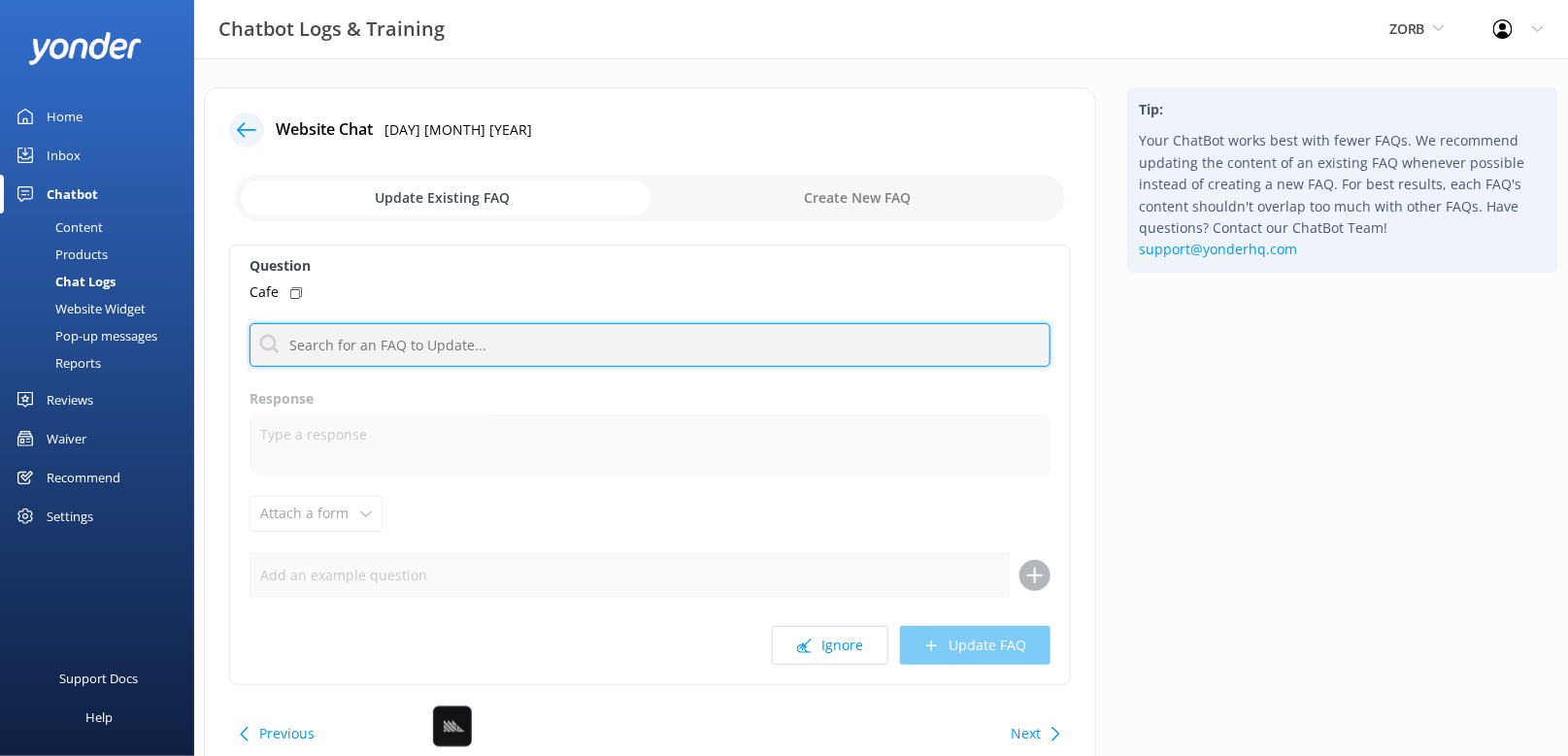 click at bounding box center (650, 345) 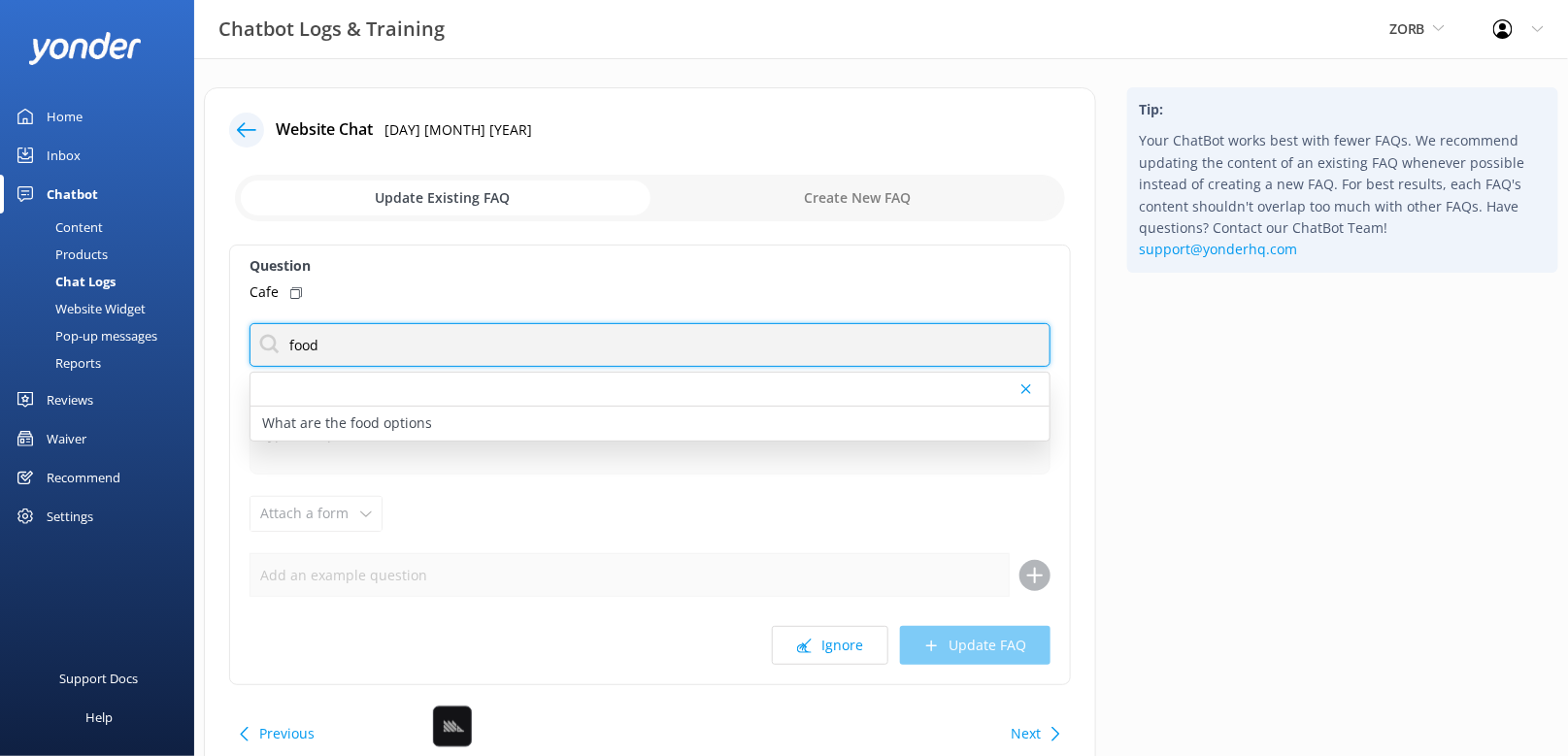 type on "food" 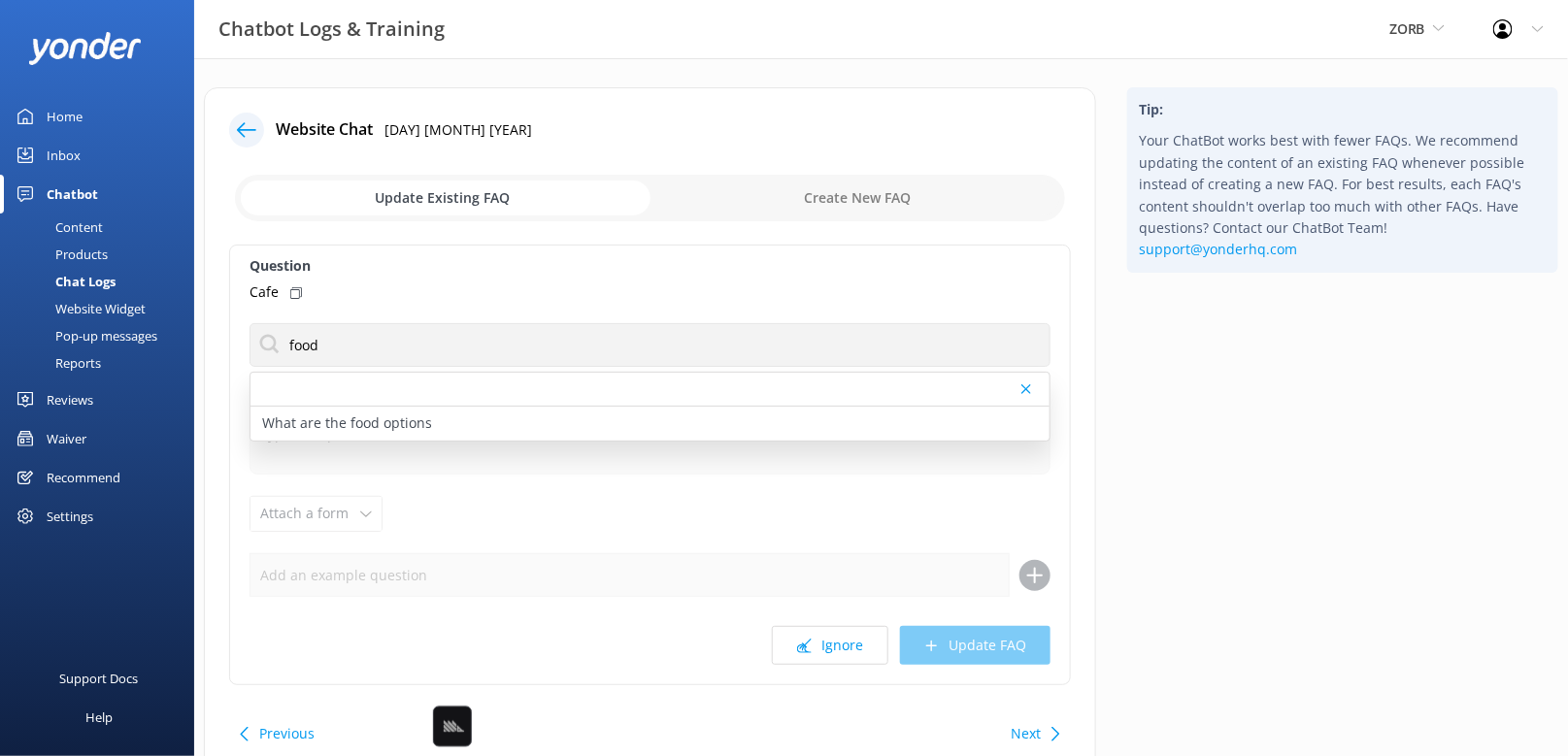 click on "Tip: Your ChatBot works best with fewer FAQs. We recommend updating the content of an existing FAQ whenever possible instead of creating a new FAQ. For best results, each FAQ's content shouldn't overlap too much with other FAQs. Have questions? Contact our ChatBot Team!   support@yonderhq.com" at bounding box center (1343, 444) 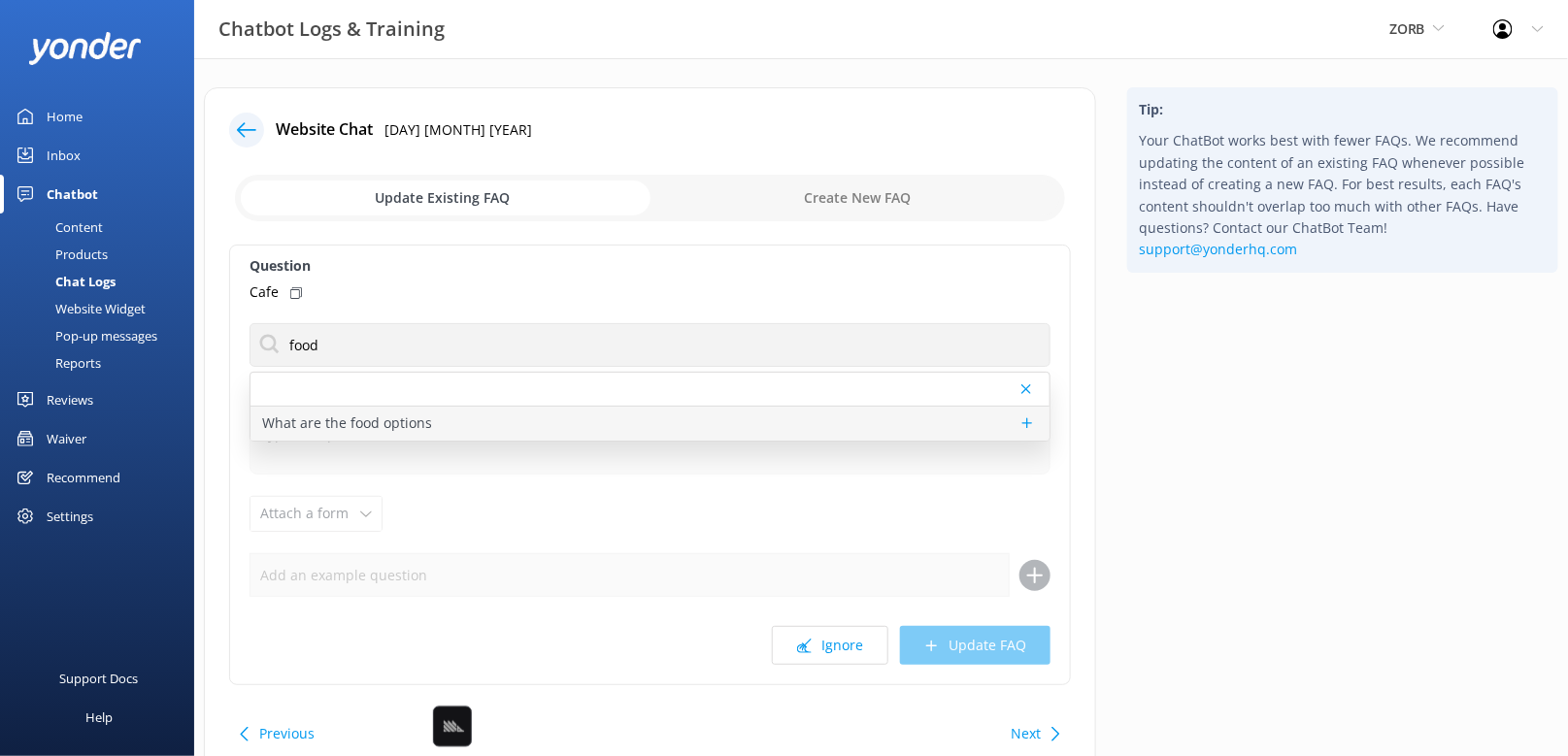 click on "What are the food options" at bounding box center [650, 423] 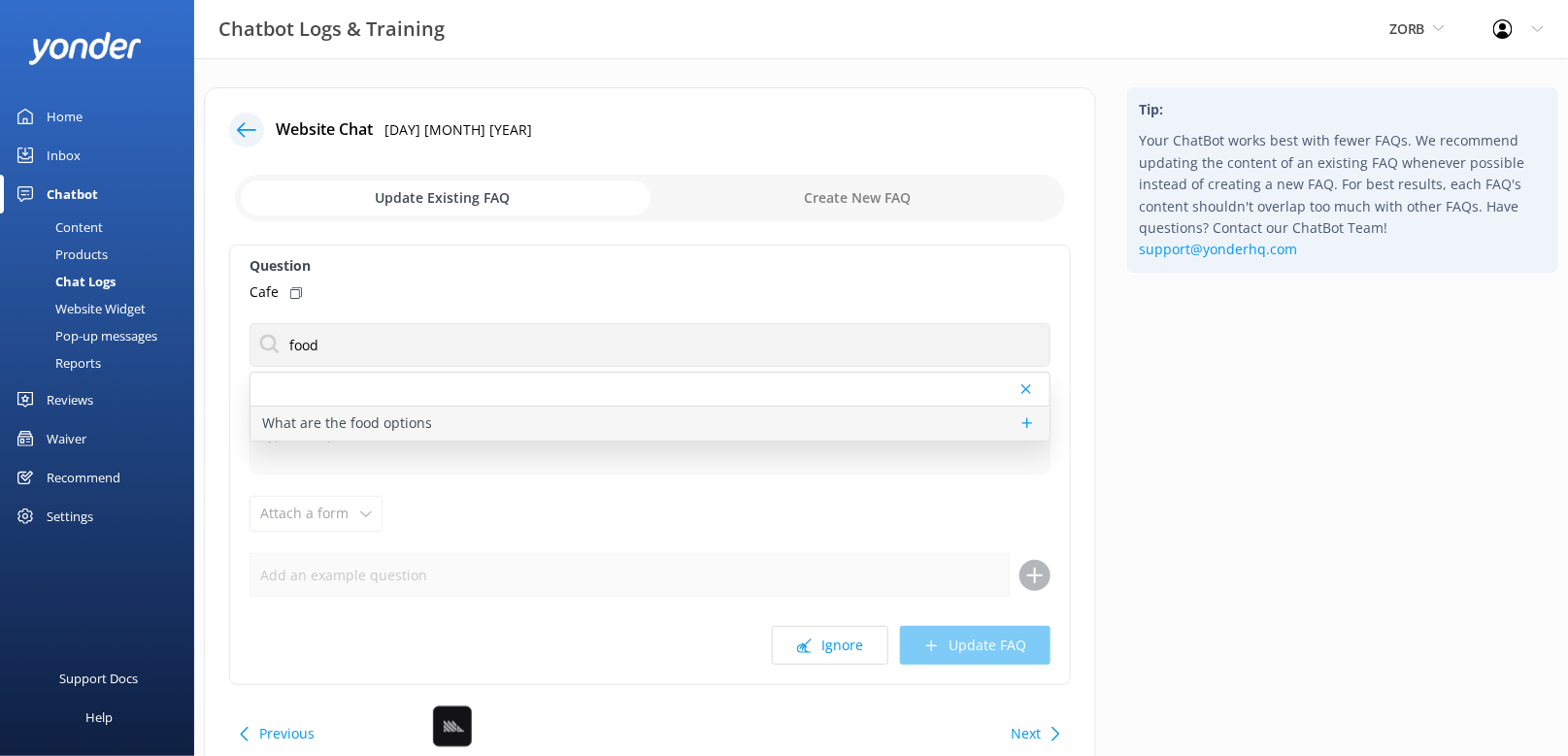type on "We have an amazing barista coffee station onsite for your caffeination, and we also stock a range of soft drinks, water, ice creams and snacks. You are also free to bring your own picnic food with you if you like." 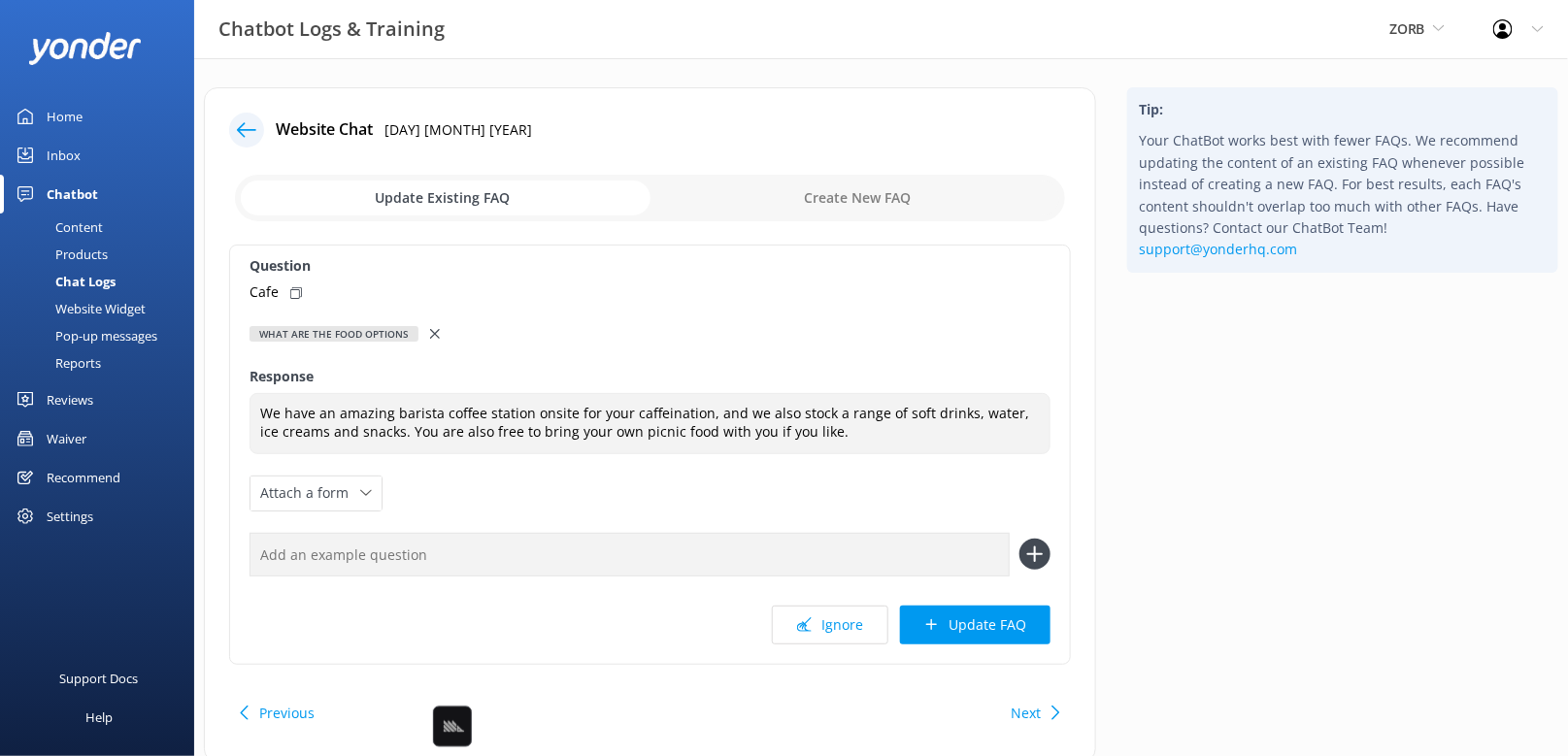 click on "Cafe" at bounding box center (650, 292) 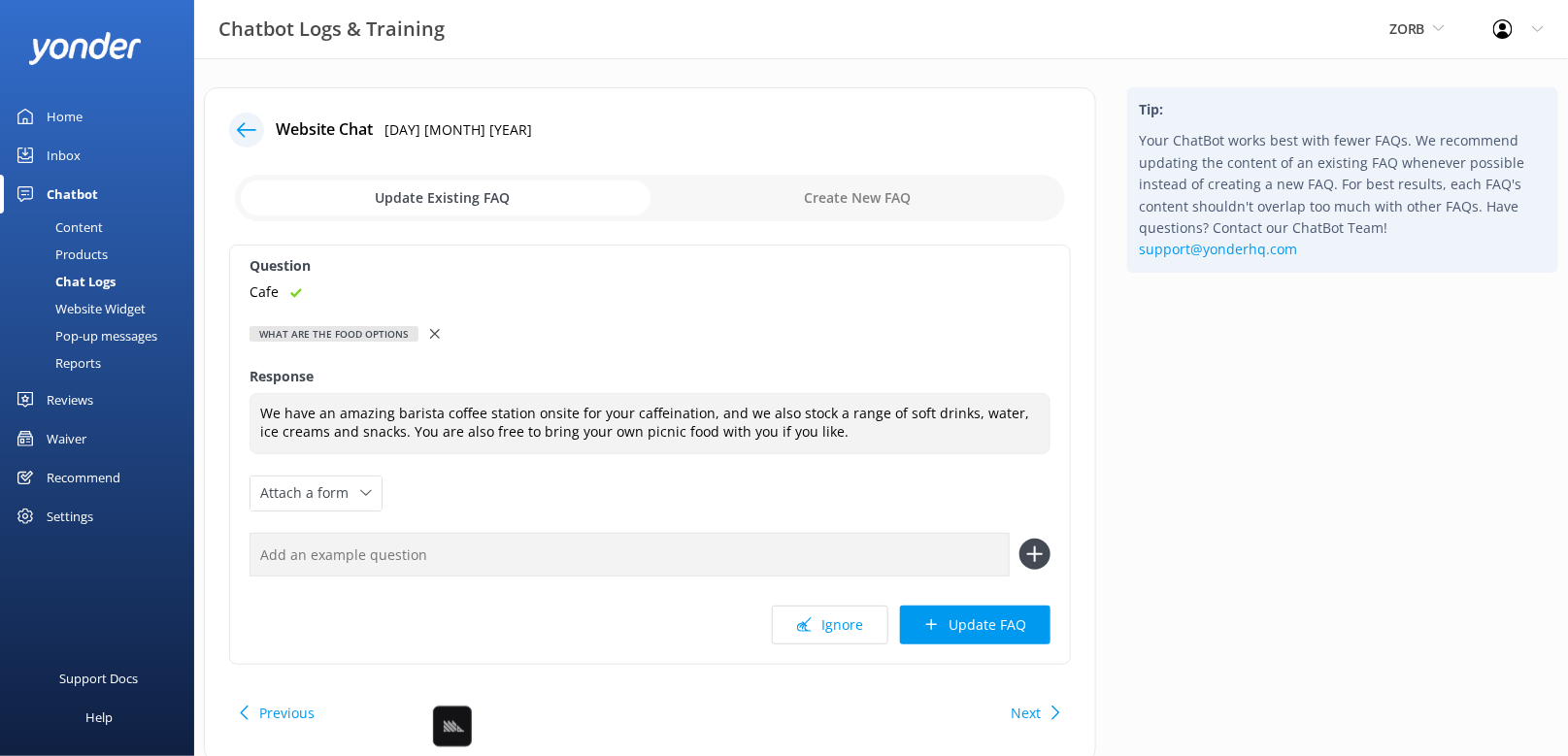 click at bounding box center (629, 554) 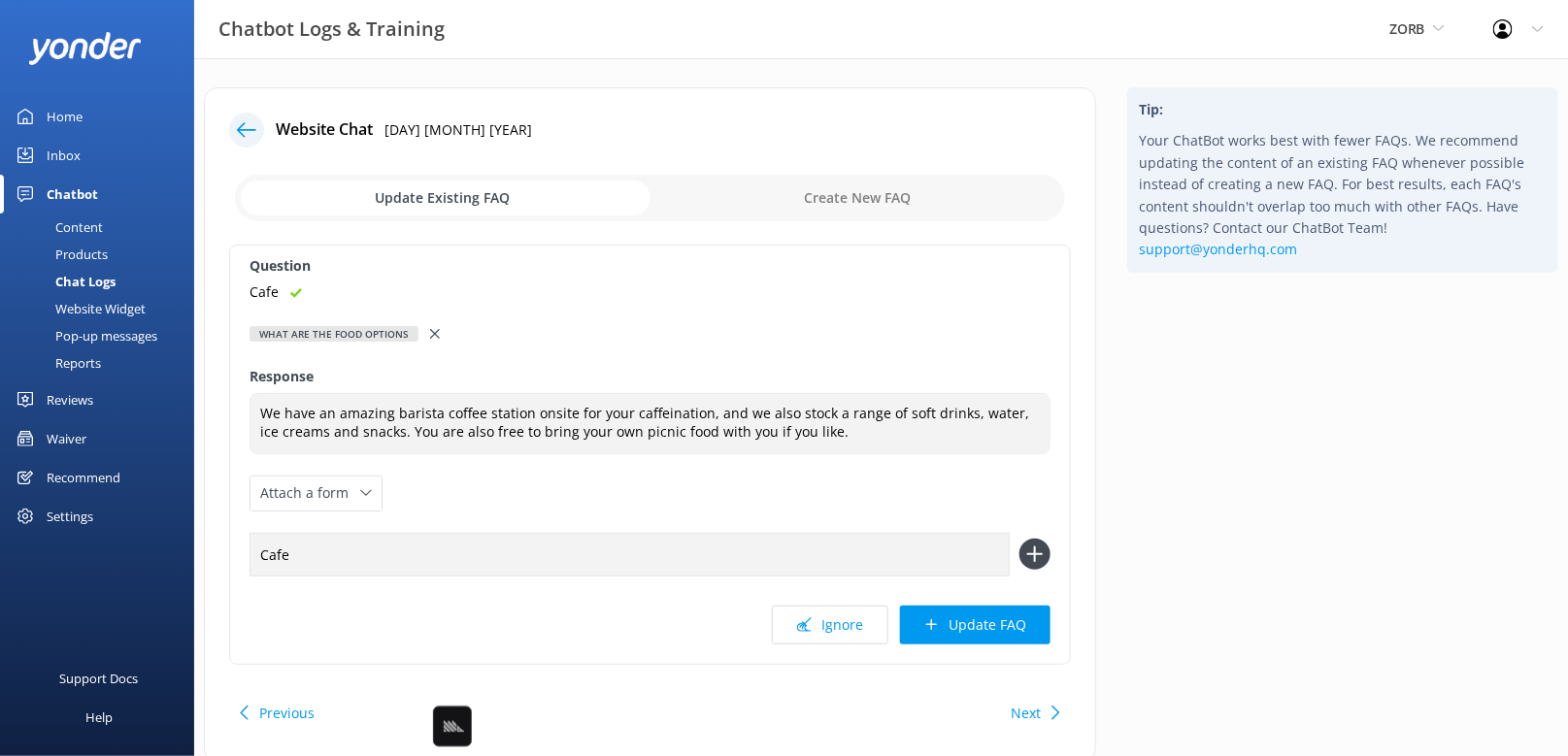 type on "Cafe" 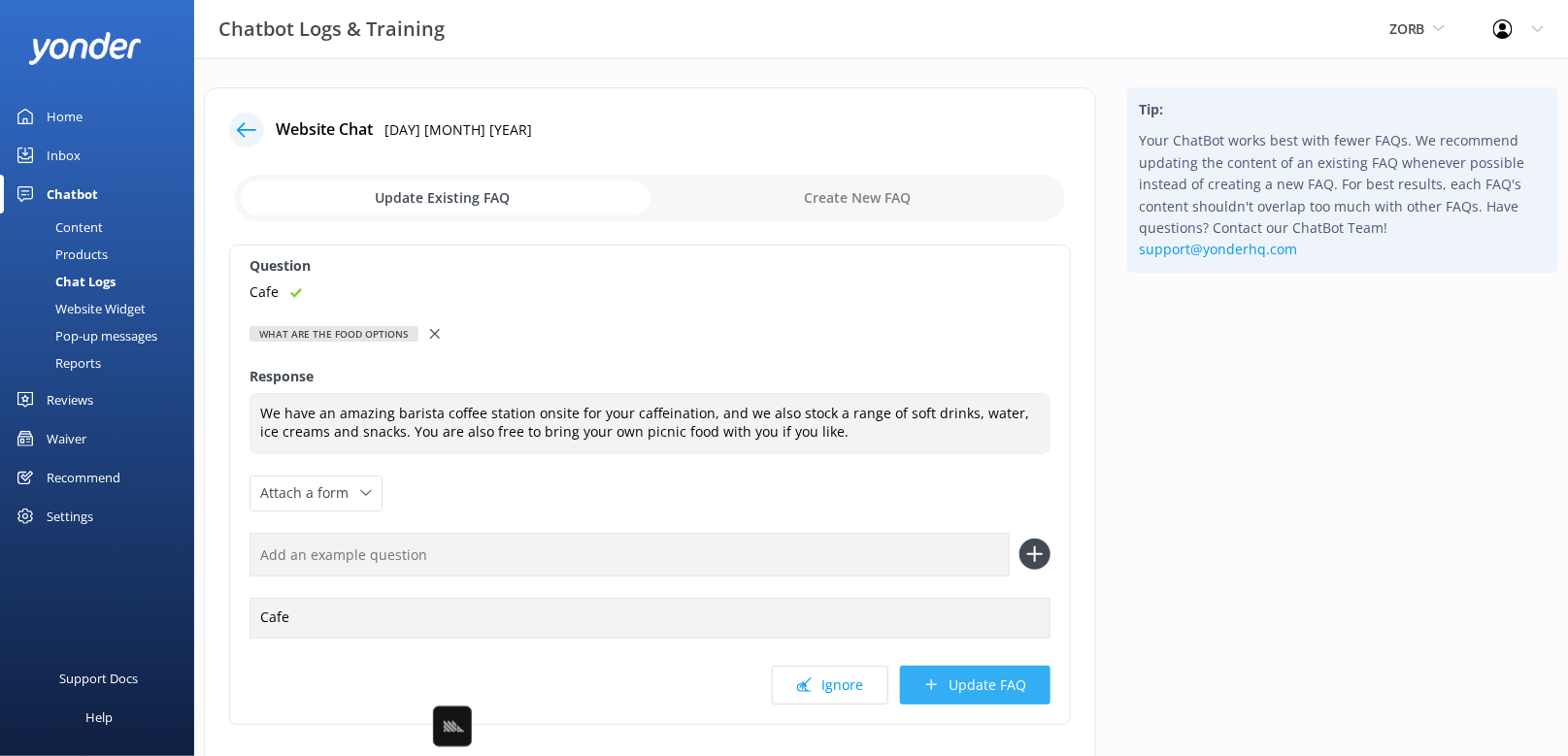 click on "Update FAQ" at bounding box center [975, 685] 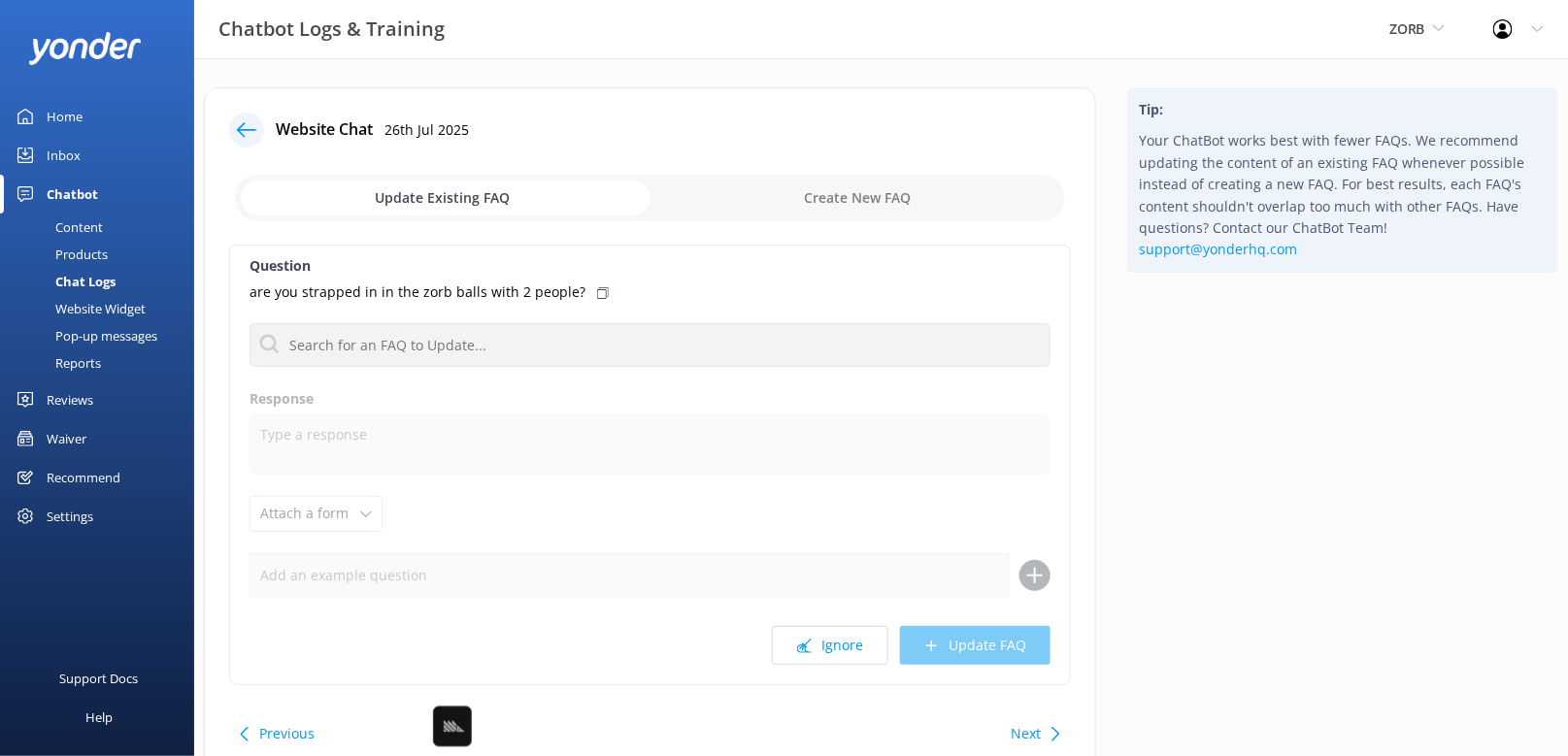 click on "Next" at bounding box center (1025, 734) 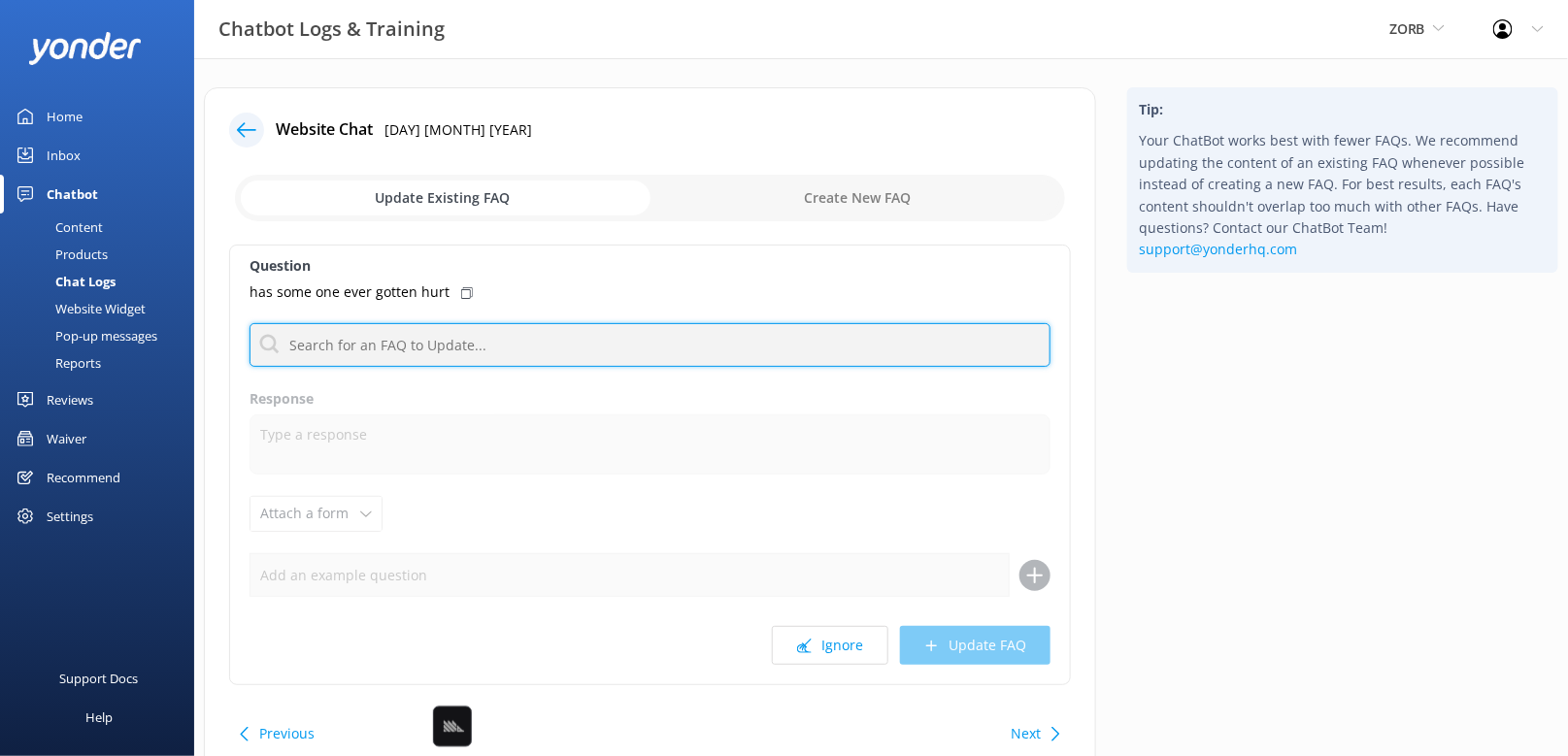 click at bounding box center (650, 345) 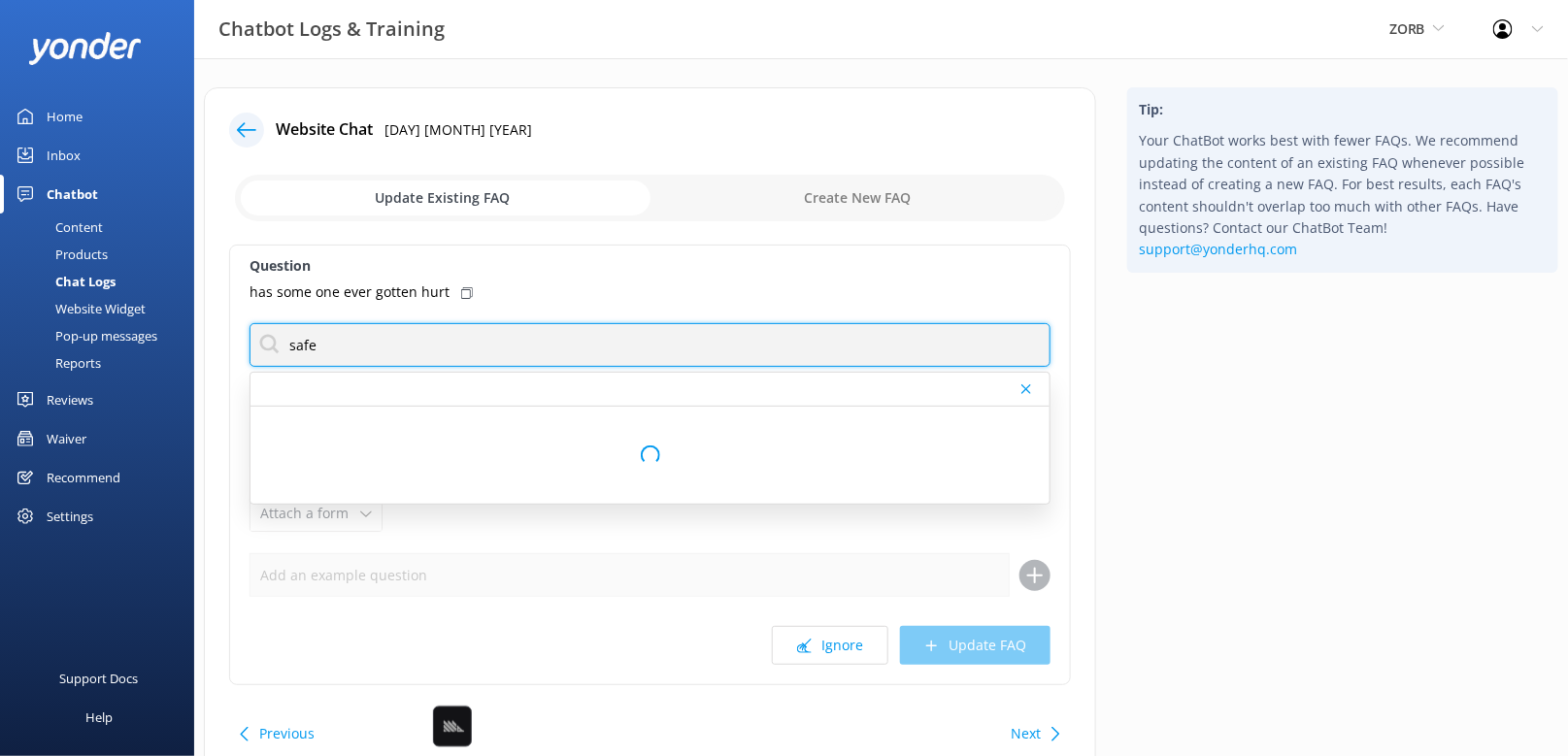 type on "safe" 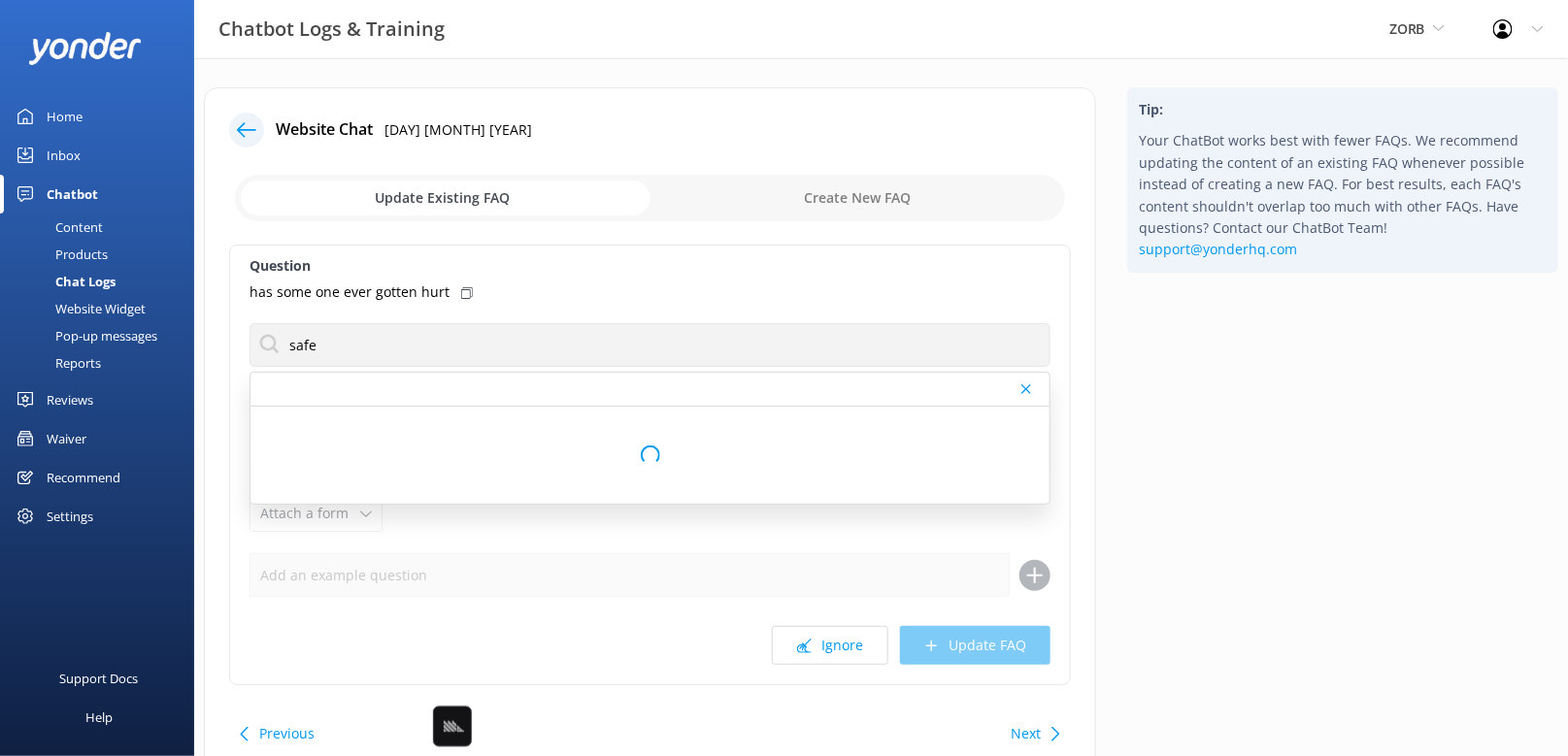 click on "Tip: Your ChatBot works best with fewer FAQs. We recommend updating the content of an existing FAQ whenever possible instead of creating a new FAQ. For best results, each FAQ's content shouldn't overlap too much with other FAQs. Have questions? Contact our ChatBot Team!   support@yonderhq.com" at bounding box center (1343, 444) 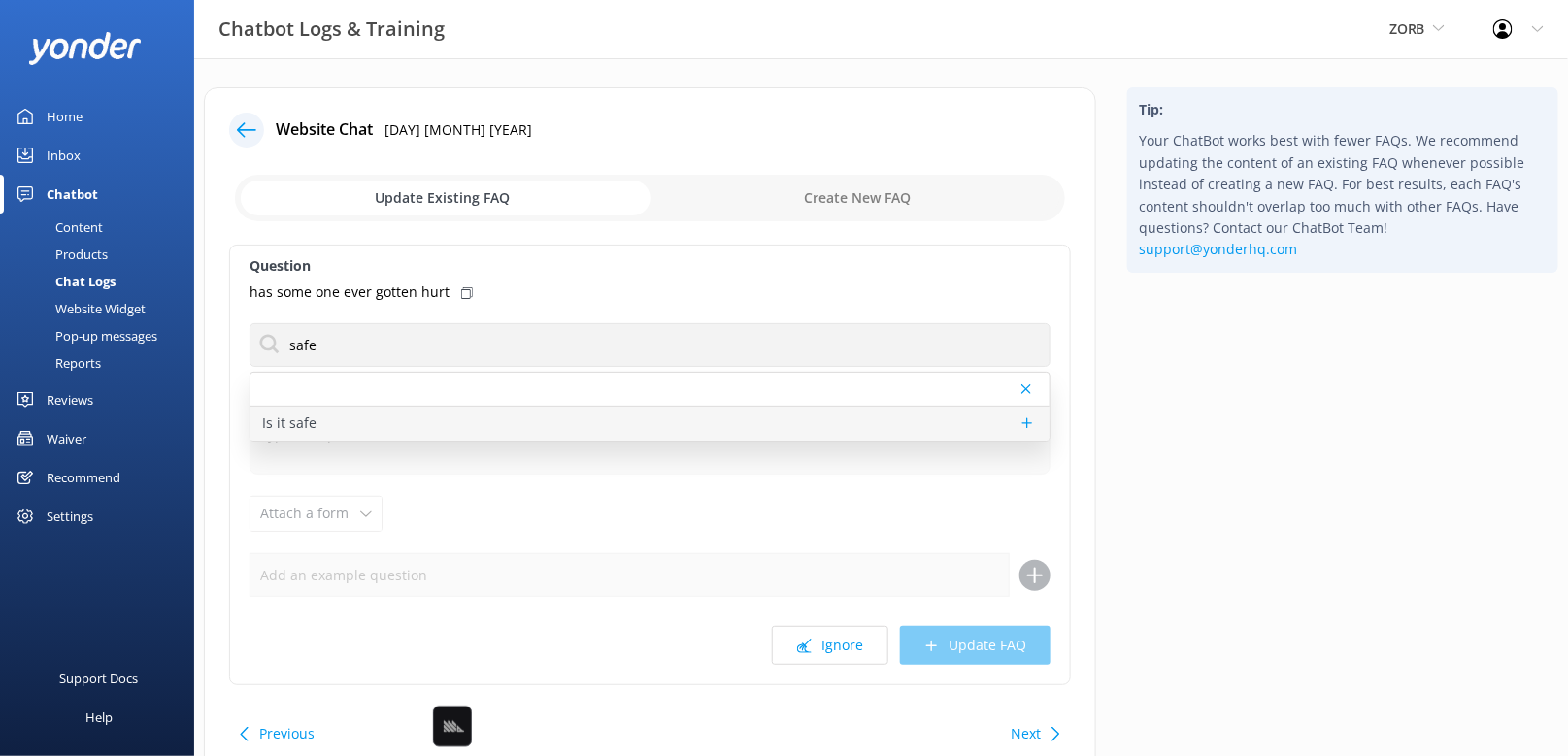 click on "Is it safe" at bounding box center [650, 423] 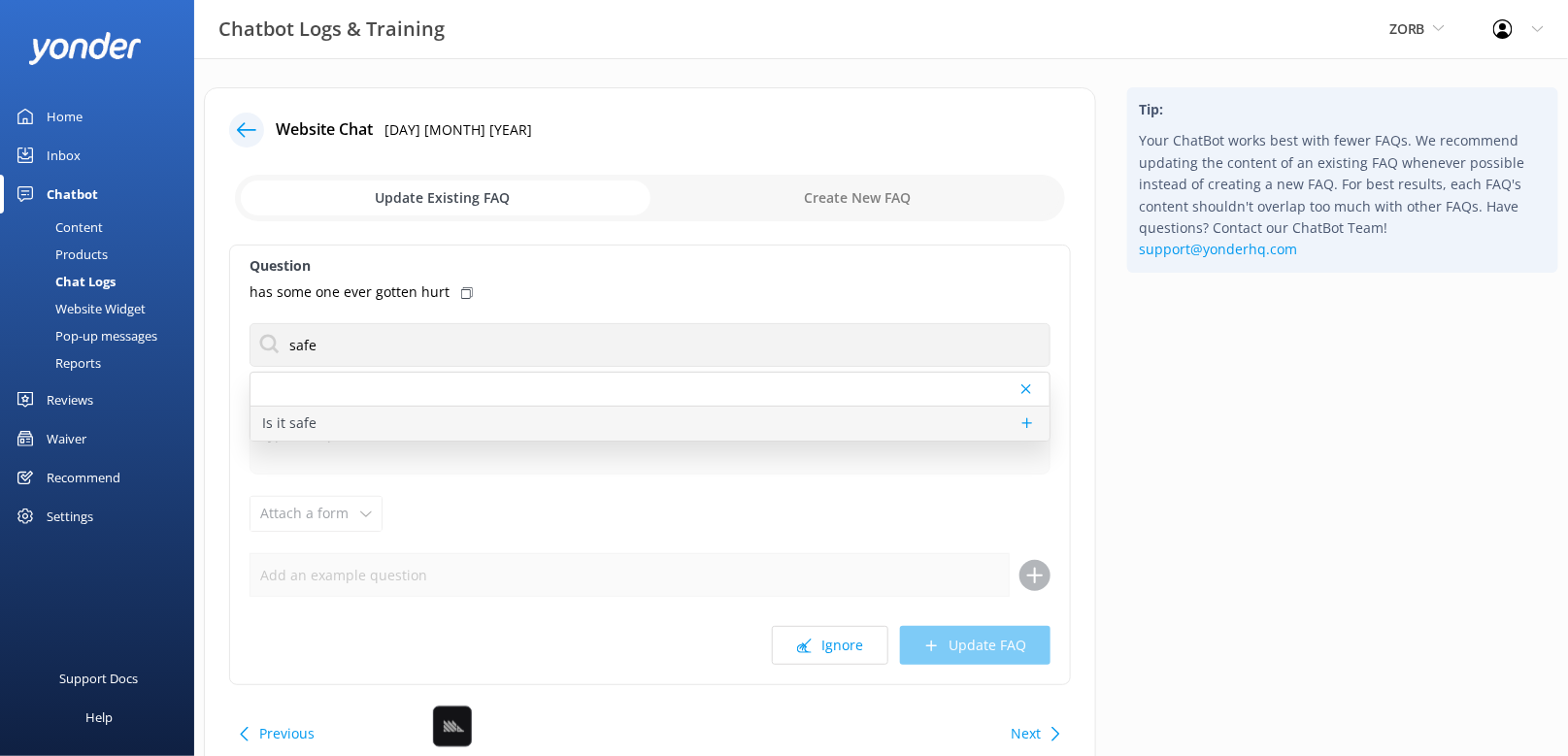 type on "The rides at ZORB are potentially hazardous activities which should only be attempted by physically fit people who are within our rider limits. The rides at ZORB are not suitable to be ridden by persons with any form of health or medical conditions that could be made worse by the risks associated with acceleration, side to side motion, sliding and jumping.
However, ZORB is Worksafe and Adventure Activity Safety audit certified. ZORB has been a certified adventure operator since the register began in November 2014 as the first ball rolling operator to be registered. It’s ethically and legally mandatory that responsible adventure tourism operators have robust safety systems in place. It is our guarantee that we will keep leading the ball rolling industry in customer care and safety." 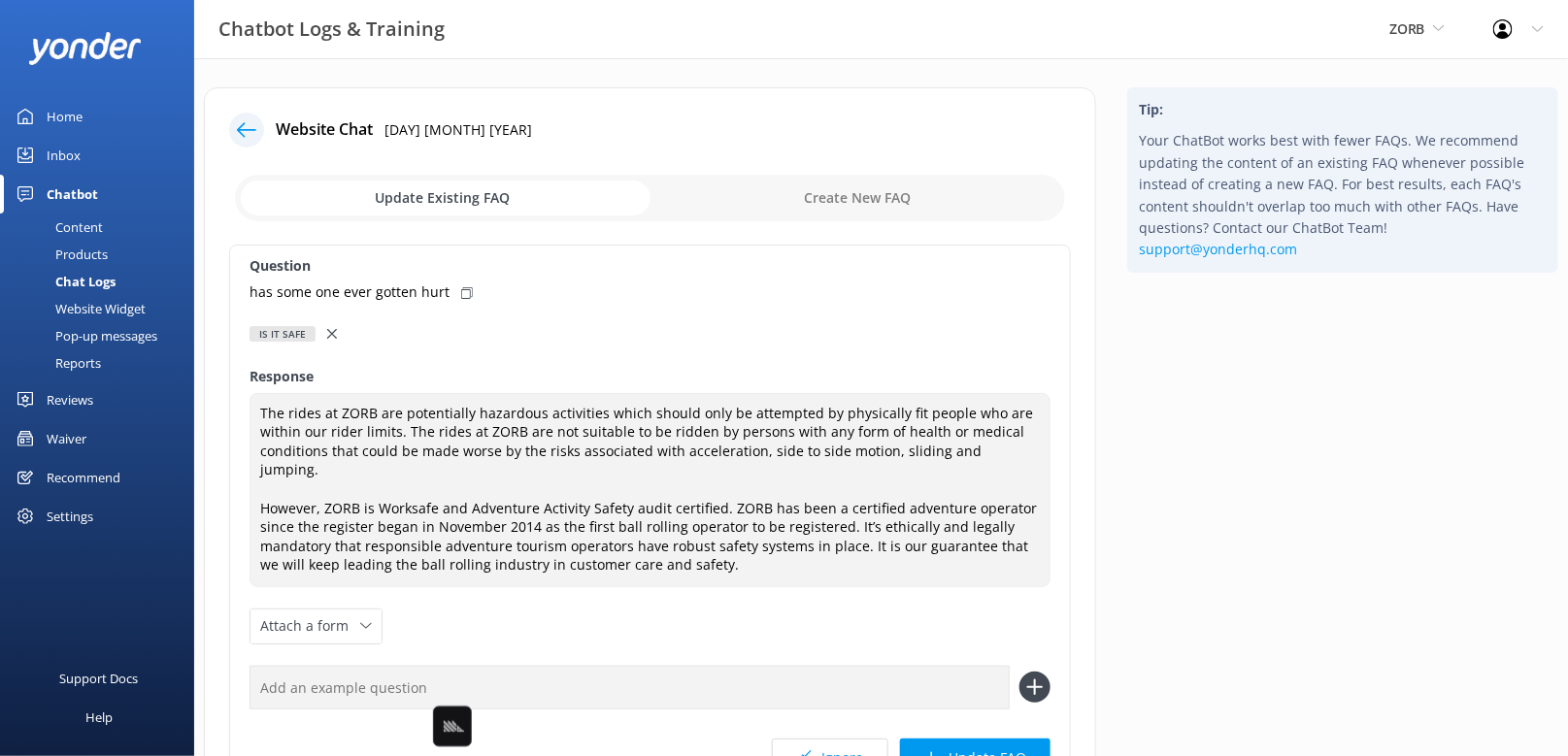 click 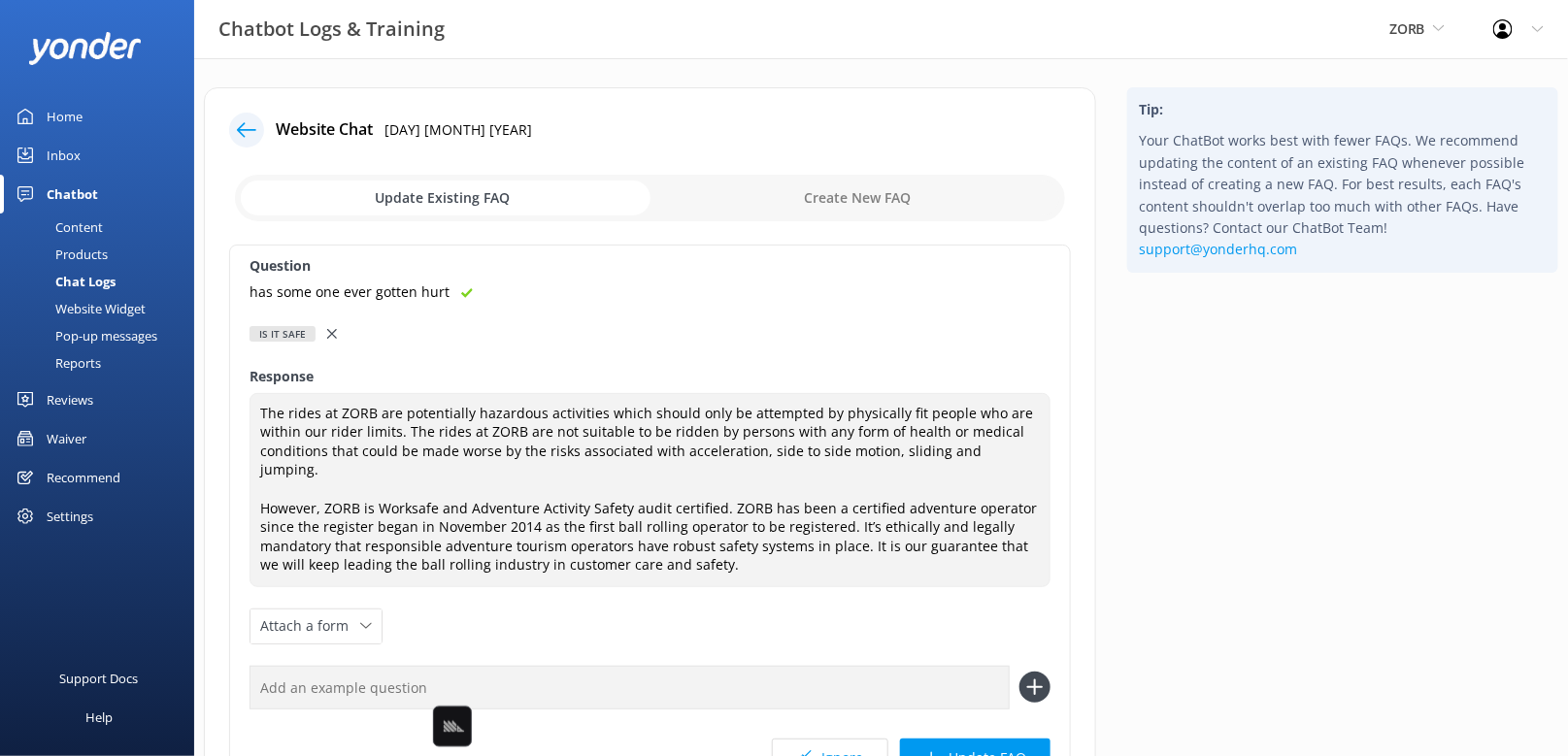 click at bounding box center (629, 687) 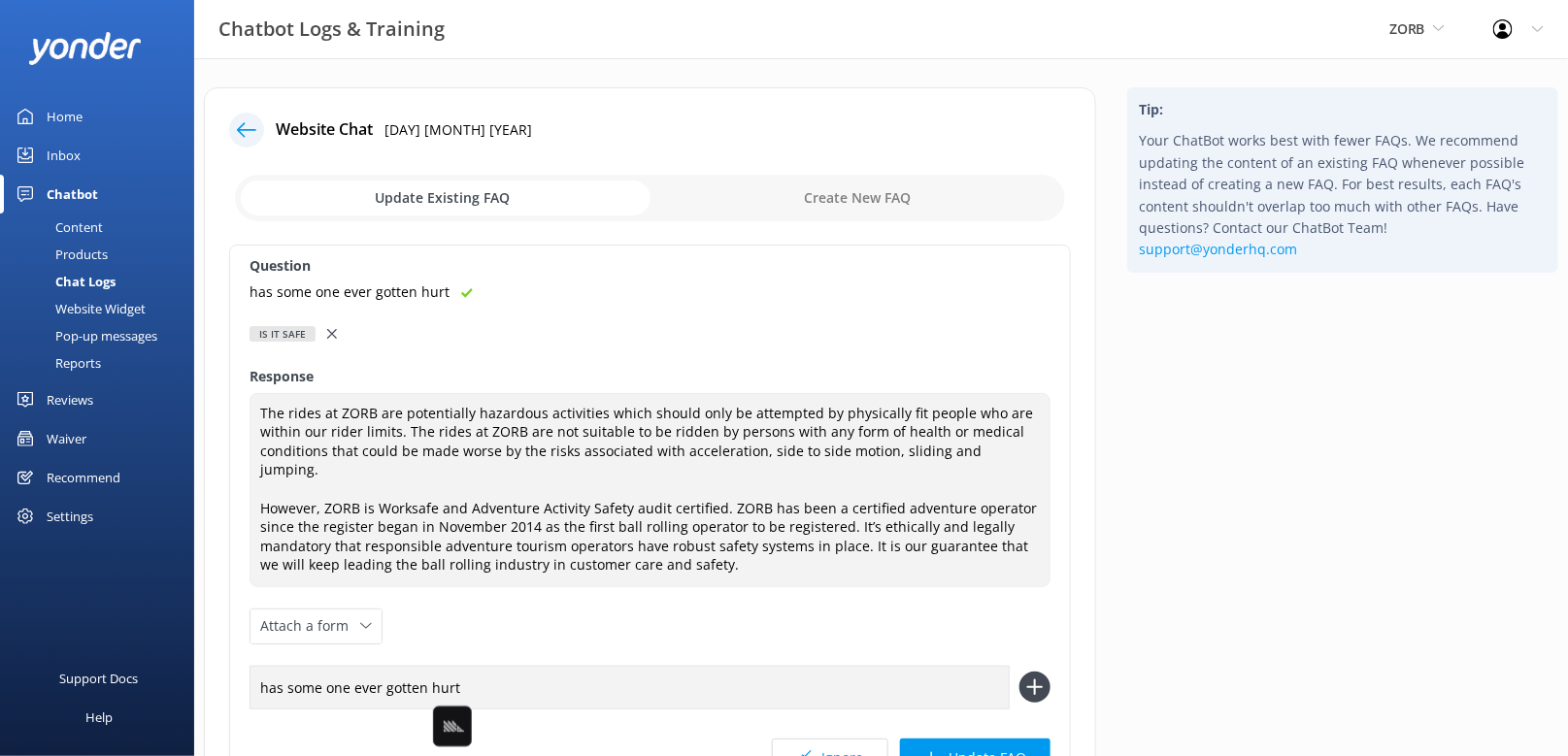 type on "has some one ever gotten hurt" 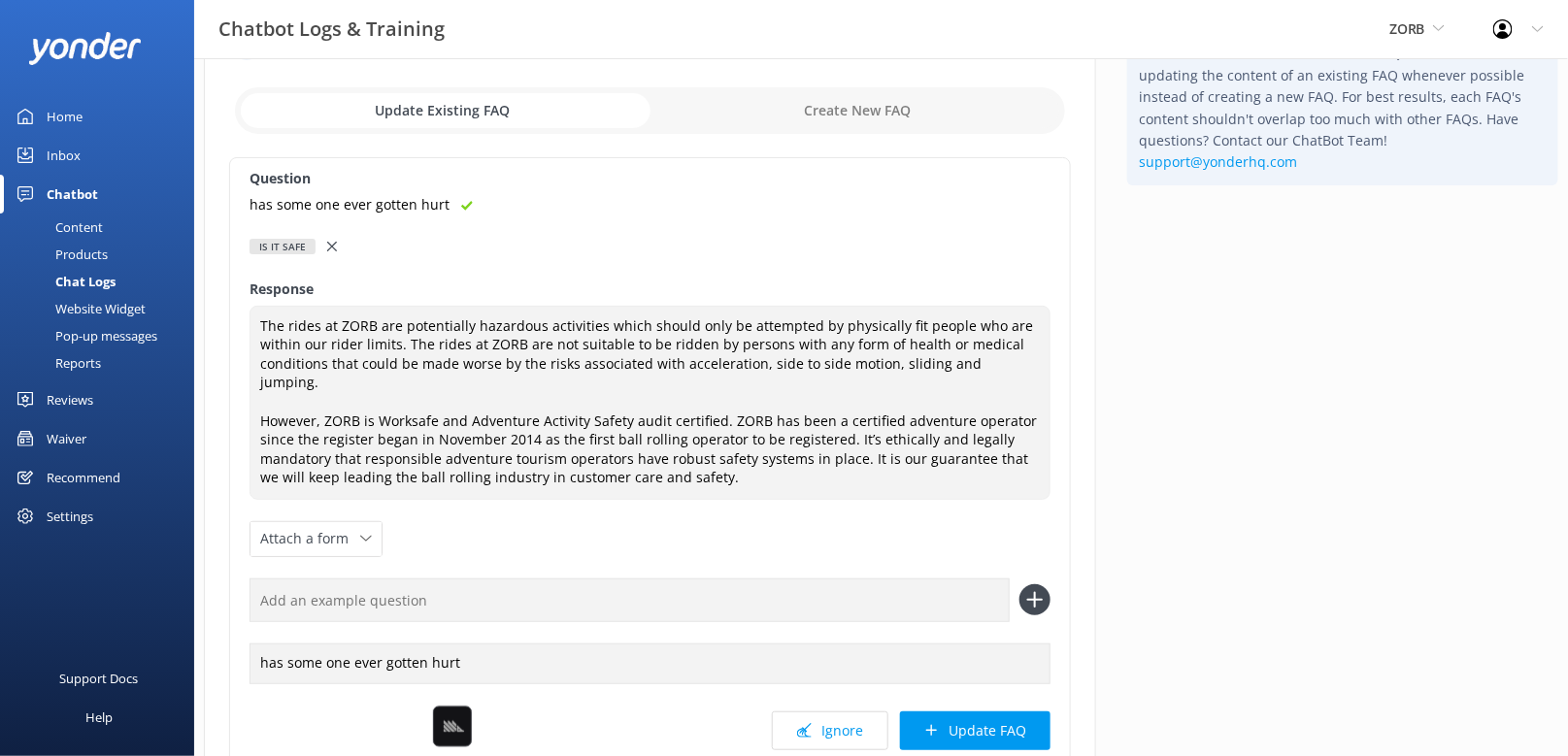 scroll, scrollTop: 129, scrollLeft: 0, axis: vertical 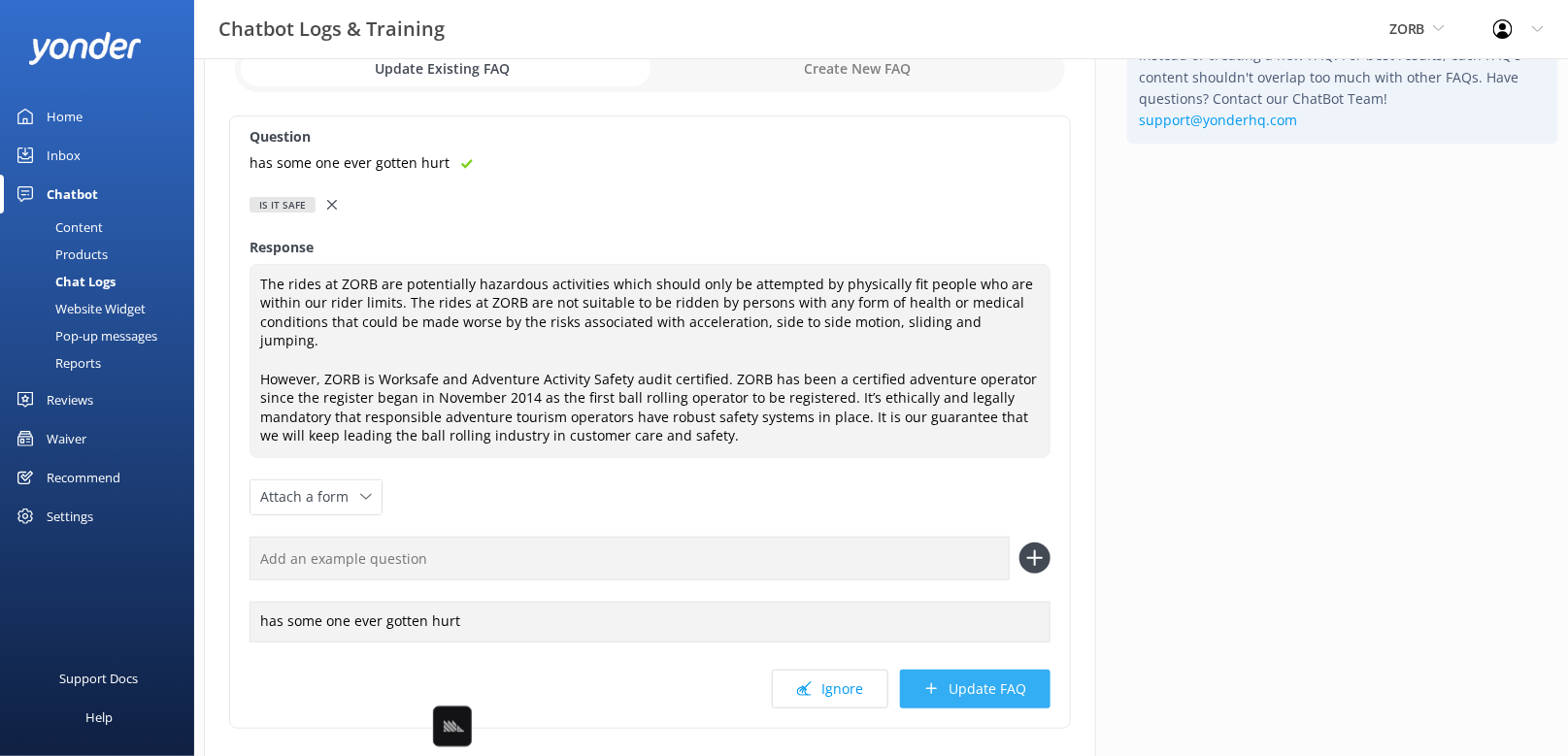 click on "Update FAQ" at bounding box center (975, 689) 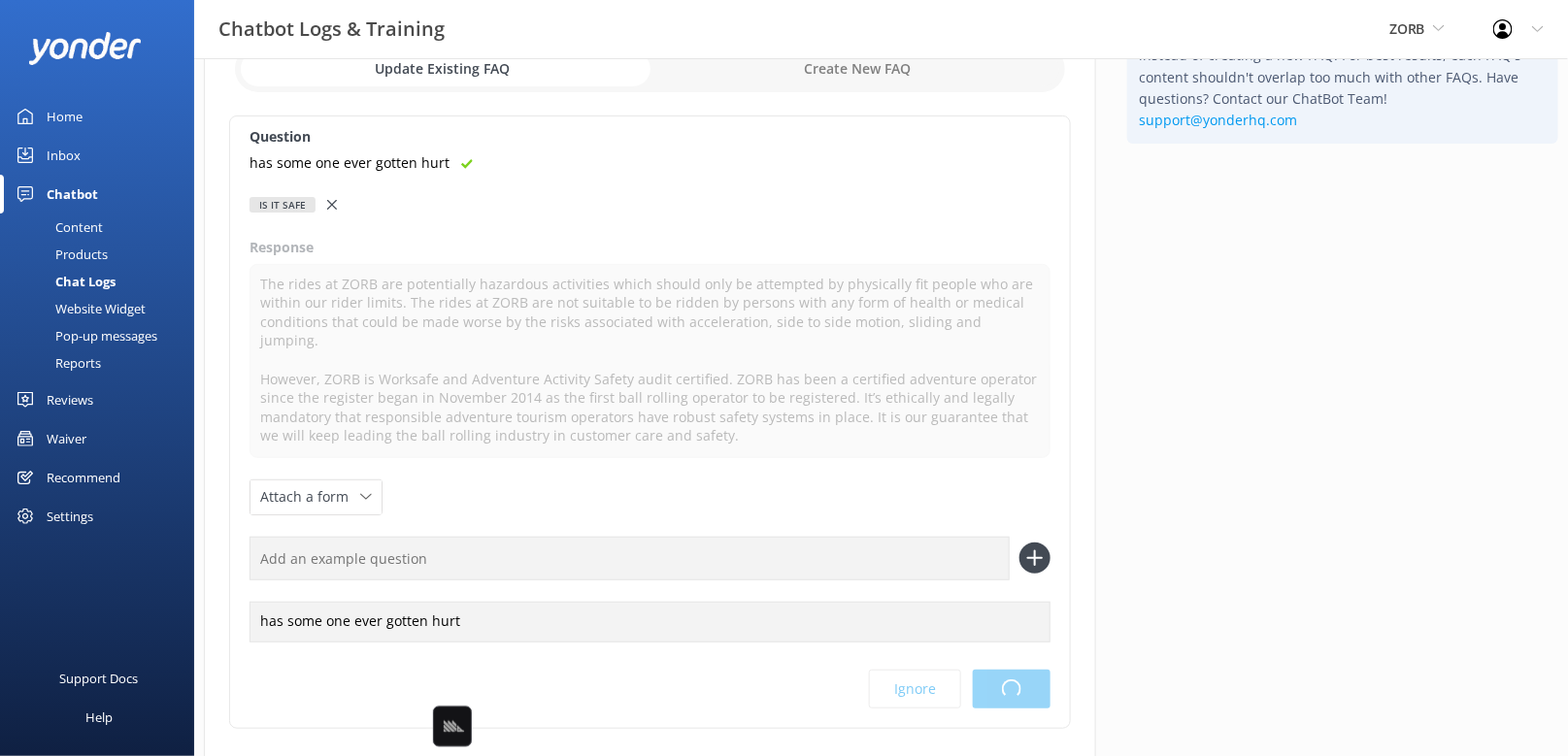 scroll, scrollTop: 0, scrollLeft: 0, axis: both 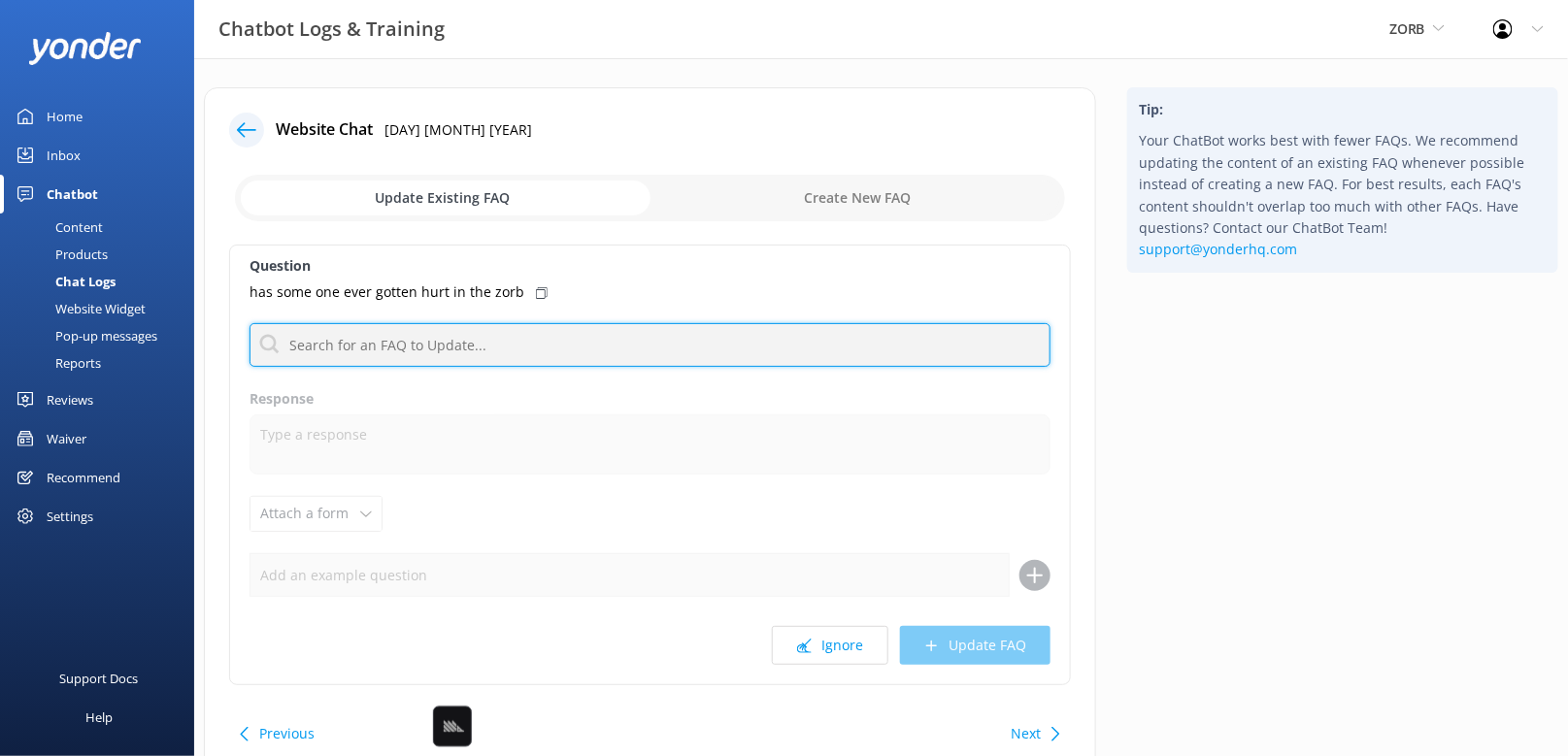click at bounding box center (650, 345) 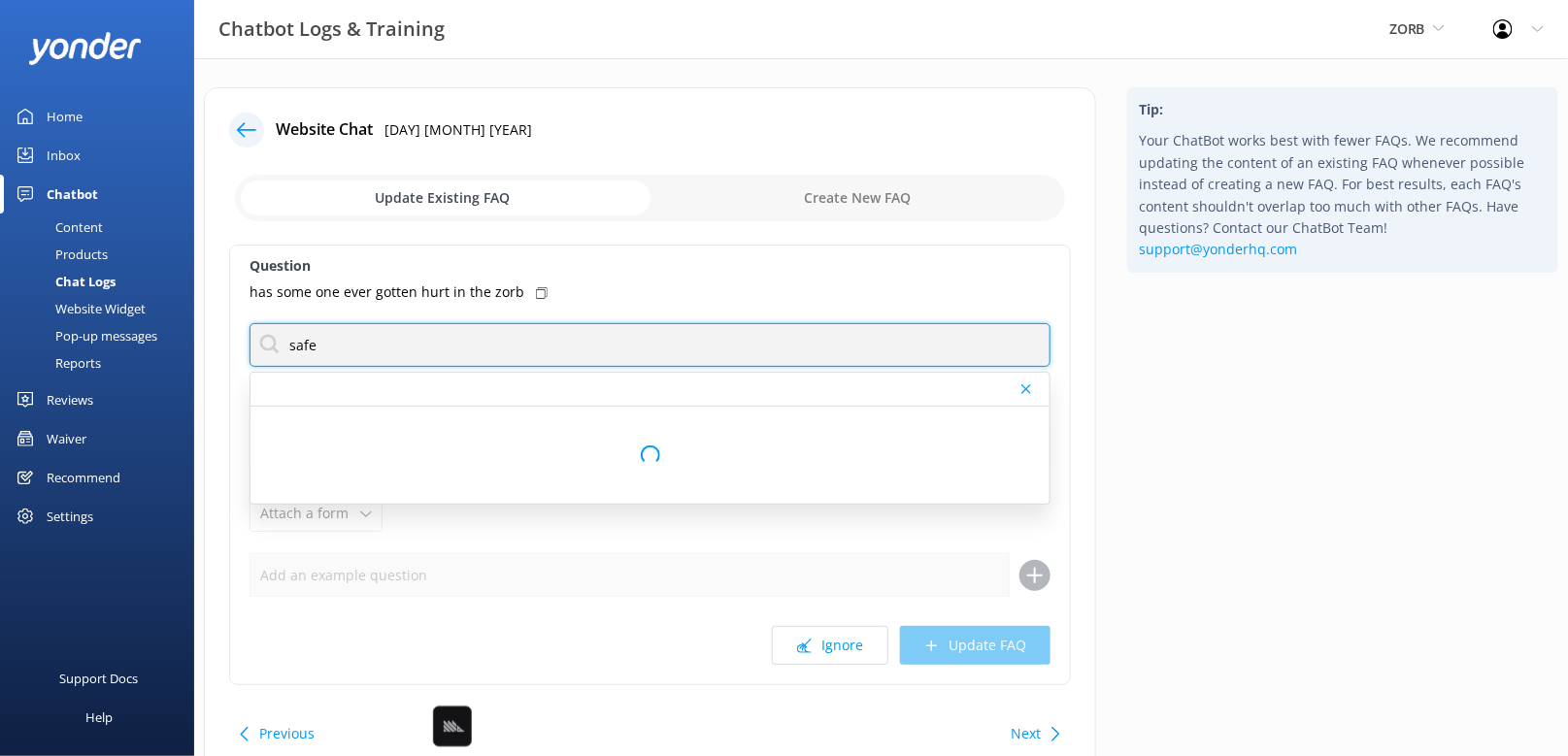type on "safe" 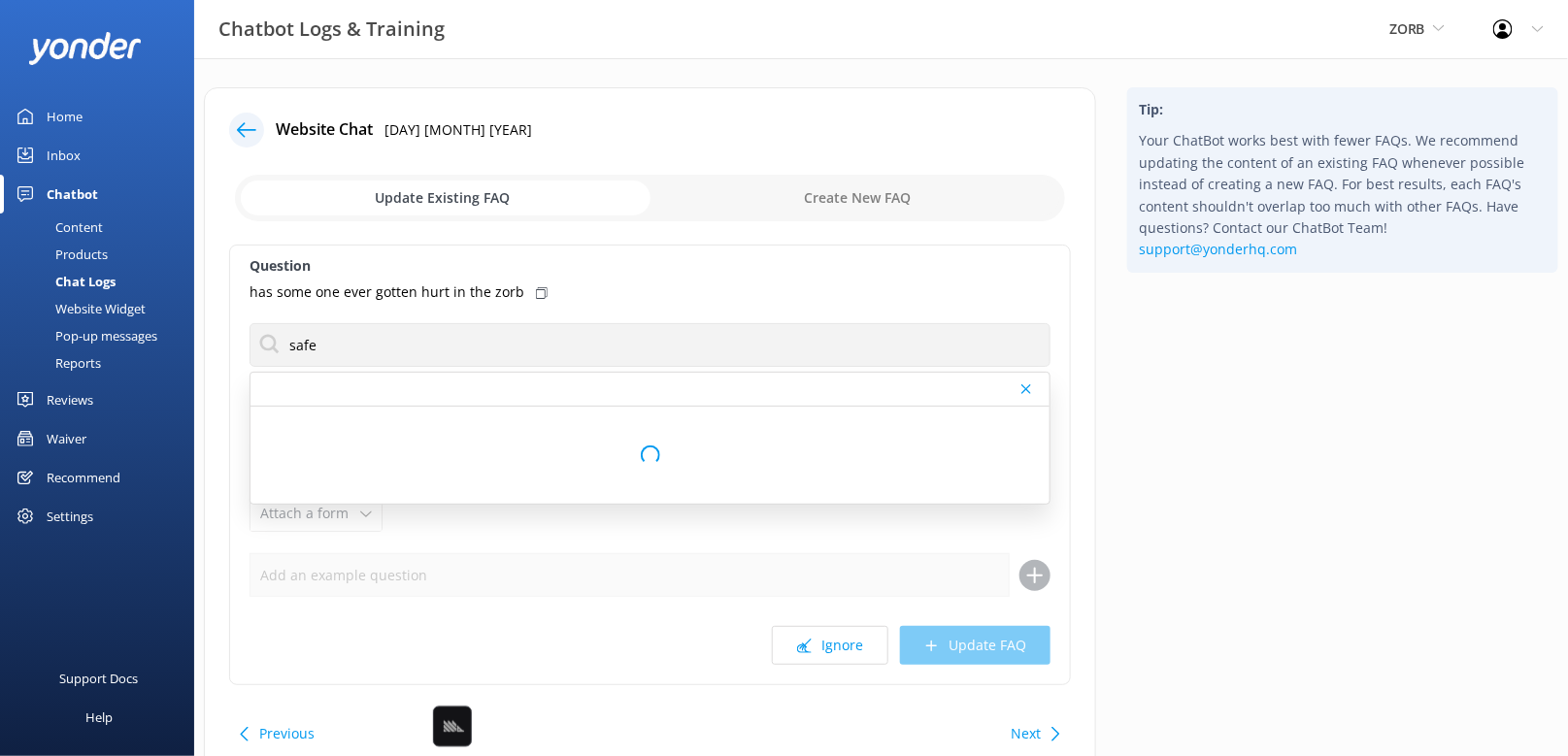 click 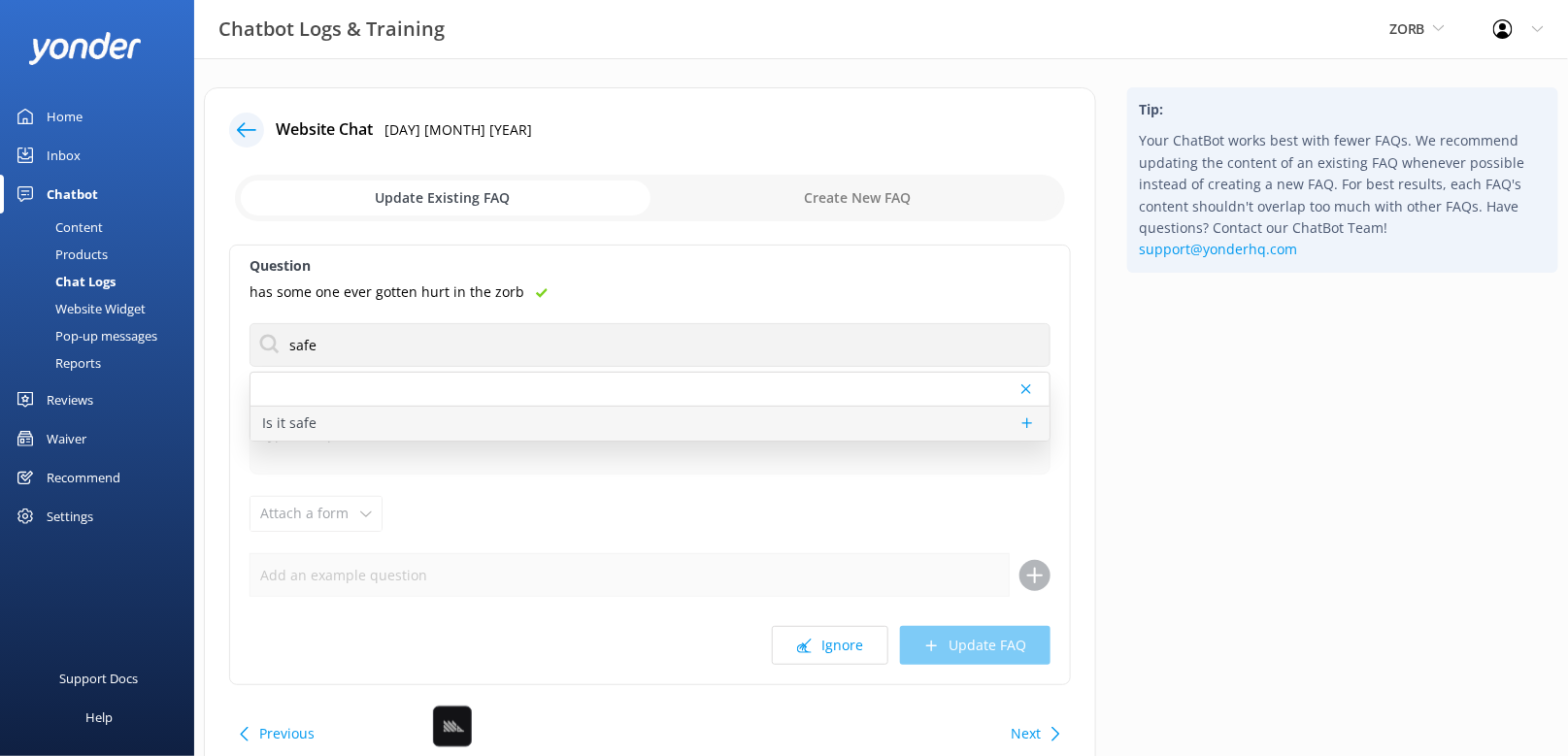 click on "Is it safe" at bounding box center [650, 423] 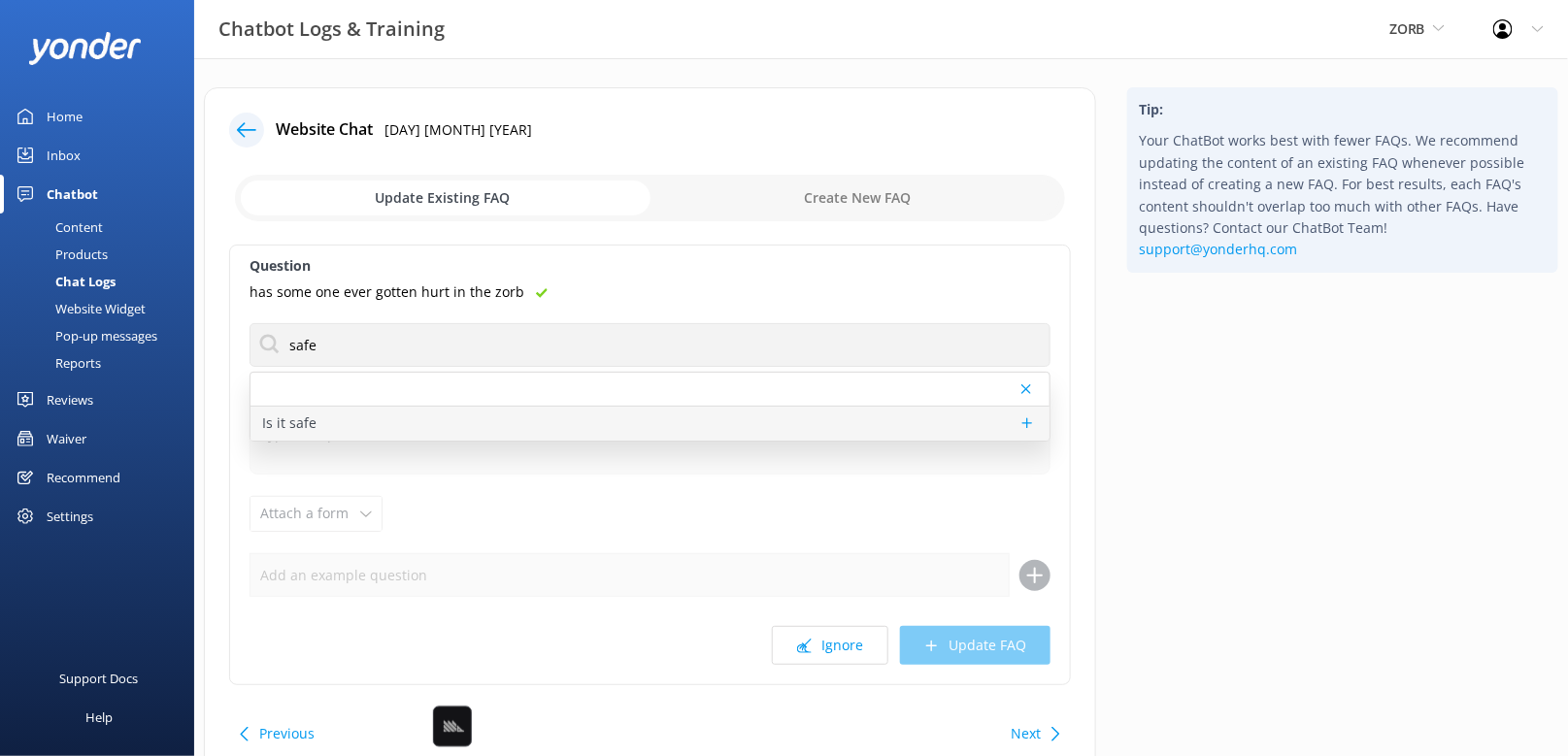 type on "The rides at ZORB are potentially hazardous activities which should only be attempted by physically fit people who are within our rider limits. The rides at ZORB are not suitable to be ridden by persons with any form of health or medical conditions that could be made worse by the risks associated with acceleration, side to side motion, sliding and jumping.
However, ZORB is Worksafe and Adventure Activity Safety audit certified. ZORB has been a certified adventure operator since the register began in November 2014 as the first ball rolling operator to be registered. It’s ethically and legally mandatory that responsible adventure tourism operators have robust safety systems in place. It is our guarantee that we will keep leading the ball rolling industry in customer care and safety." 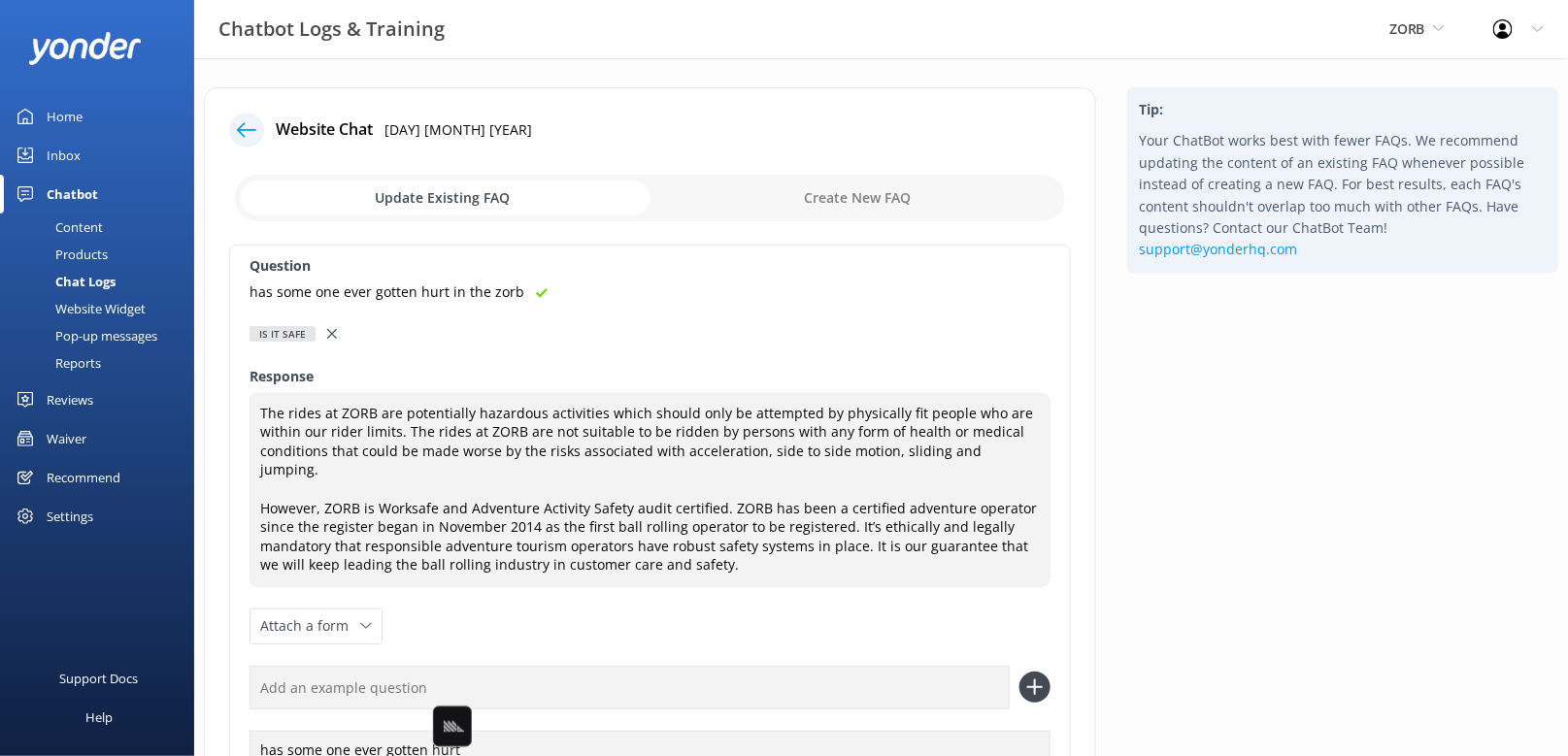 click at bounding box center [629, 687] 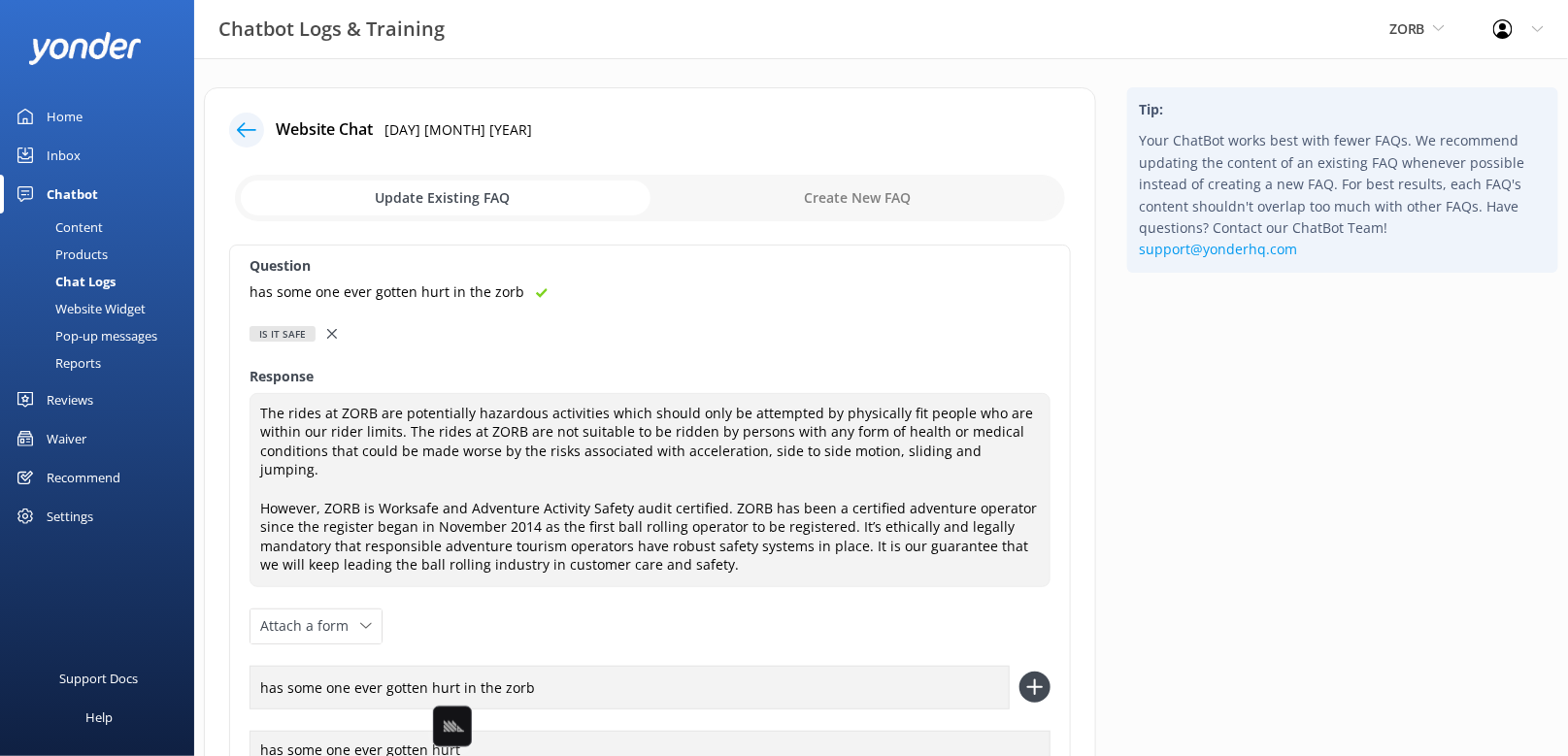 type on "has some one ever gotten hurt in the zorb" 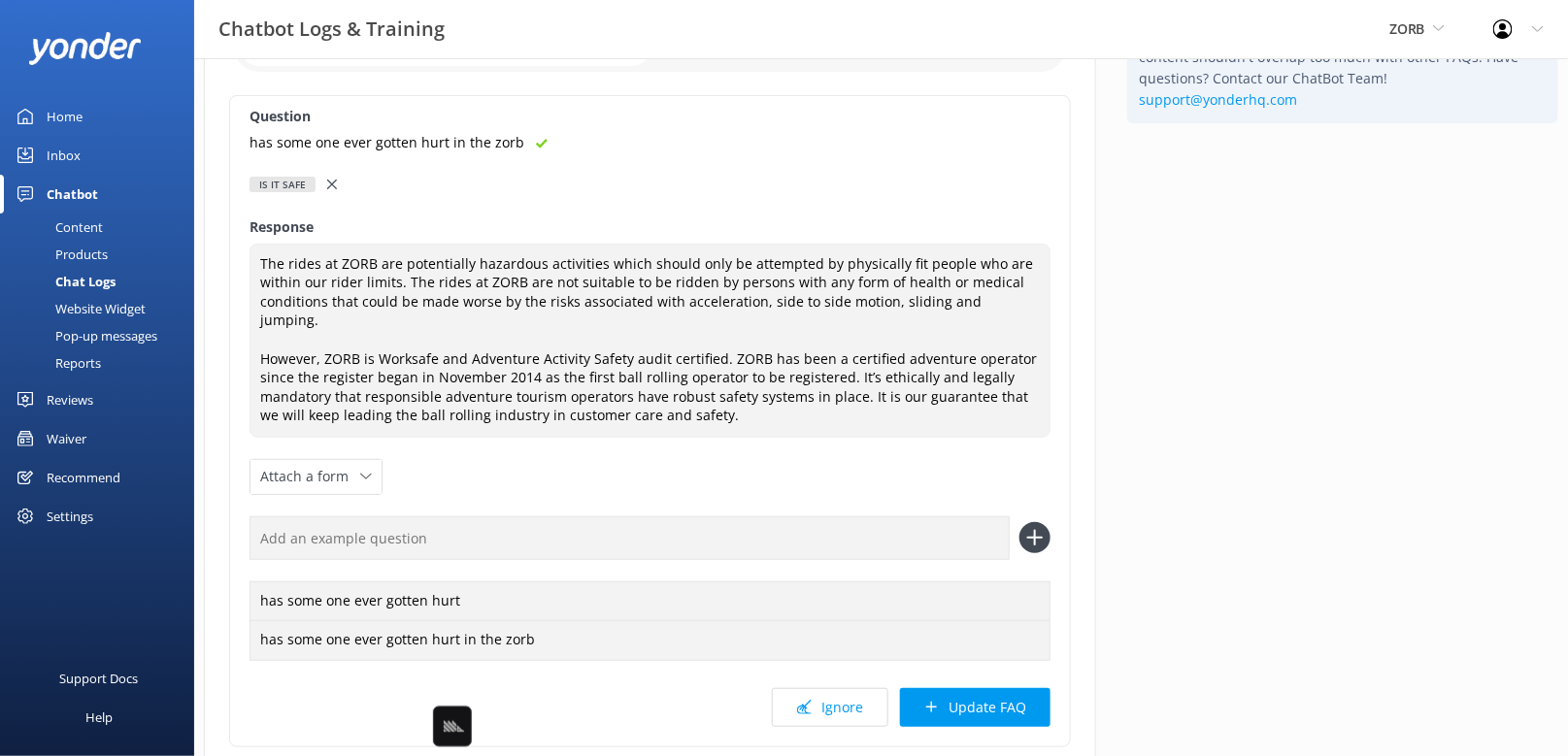 scroll, scrollTop: 275, scrollLeft: 0, axis: vertical 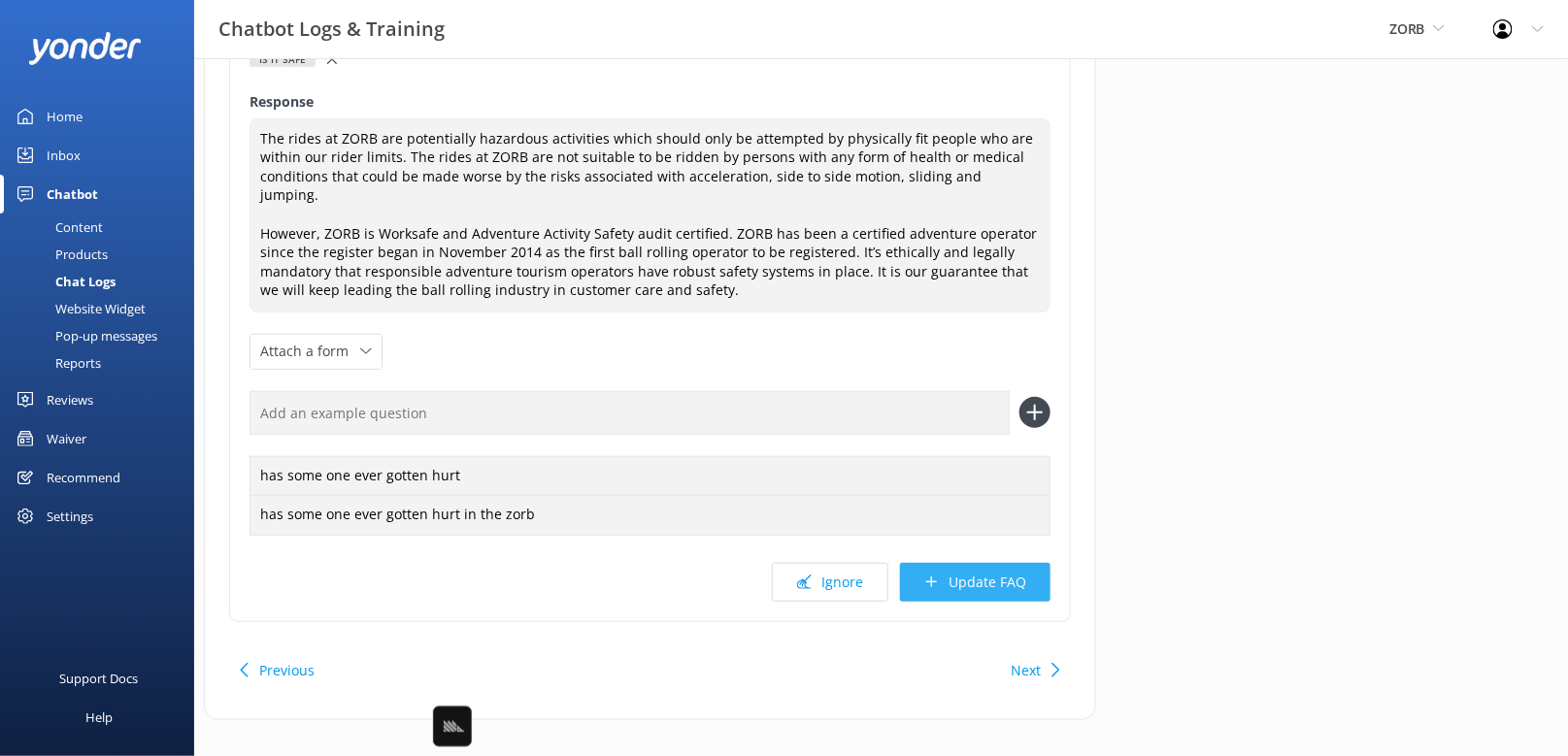 click on "Update FAQ" at bounding box center (975, 582) 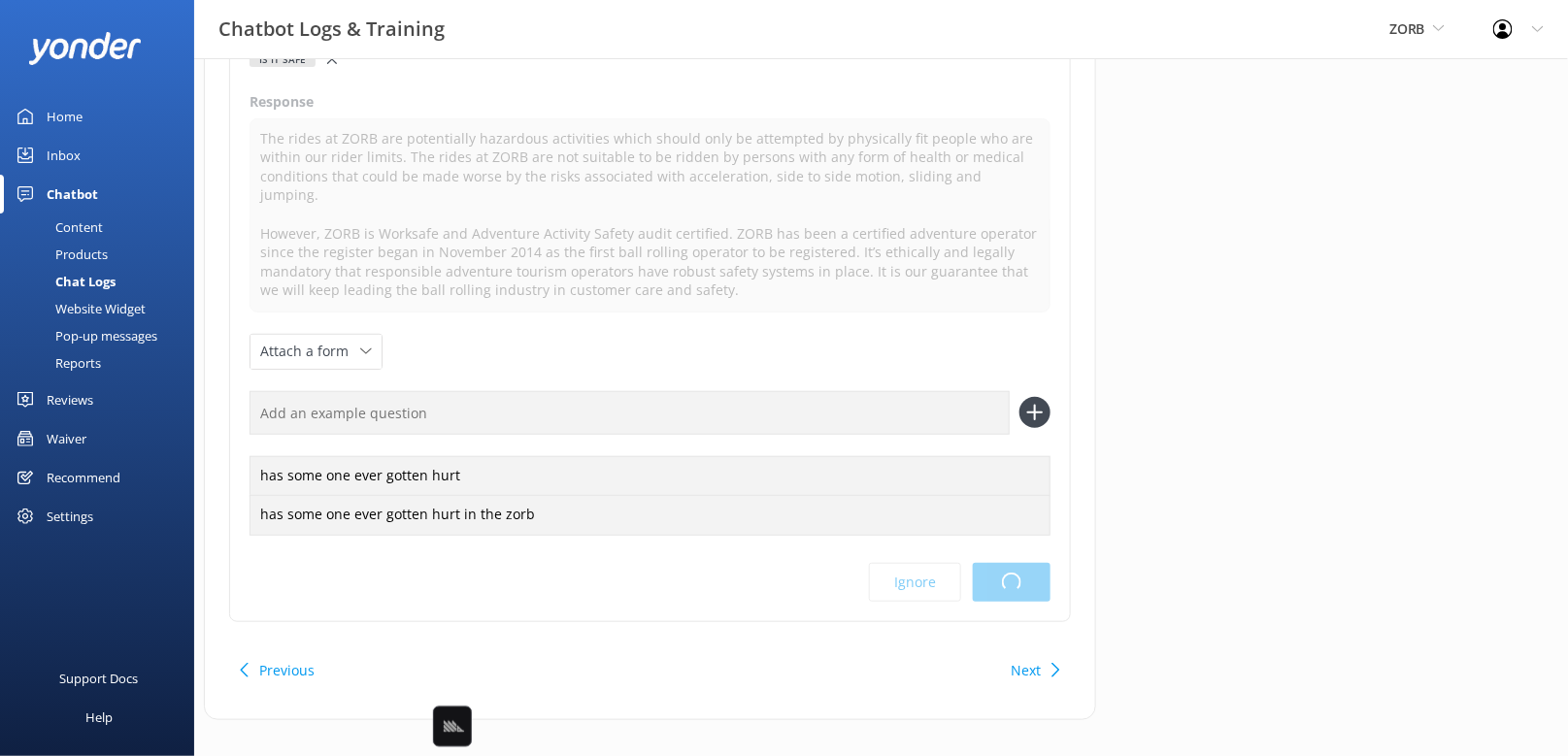 scroll, scrollTop: 0, scrollLeft: 0, axis: both 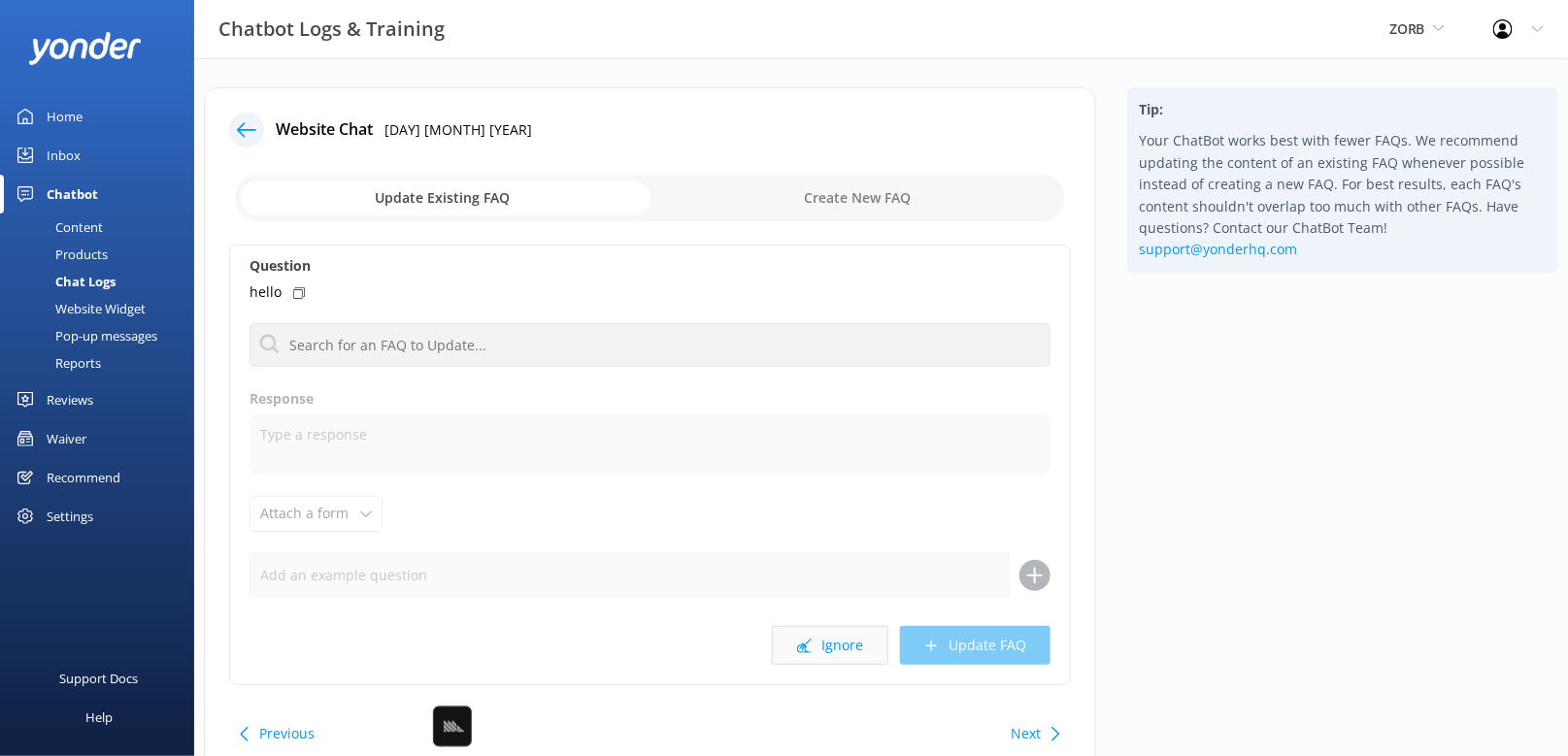 click on "Ignore" at bounding box center [830, 645] 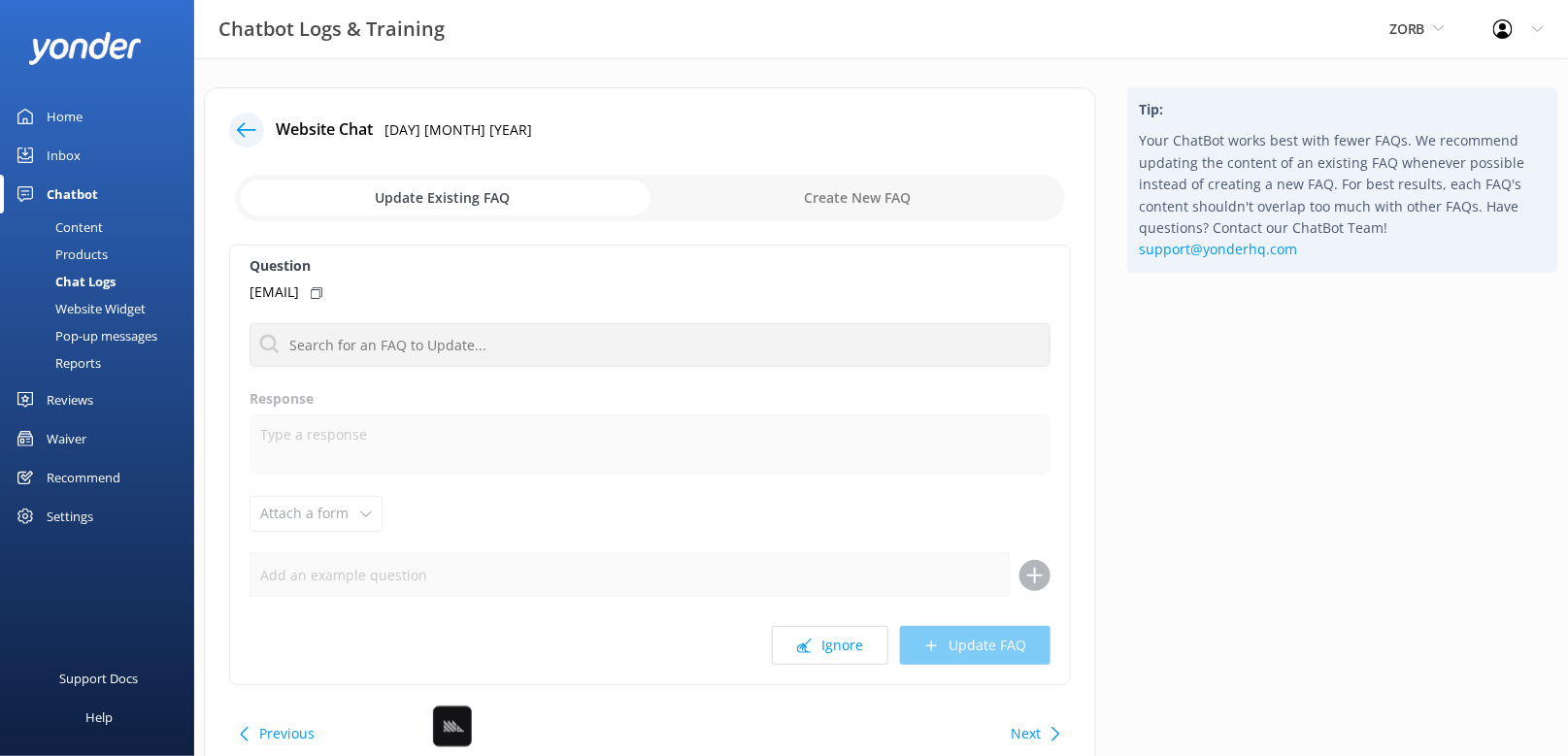 click on "Ignore" at bounding box center [830, 645] 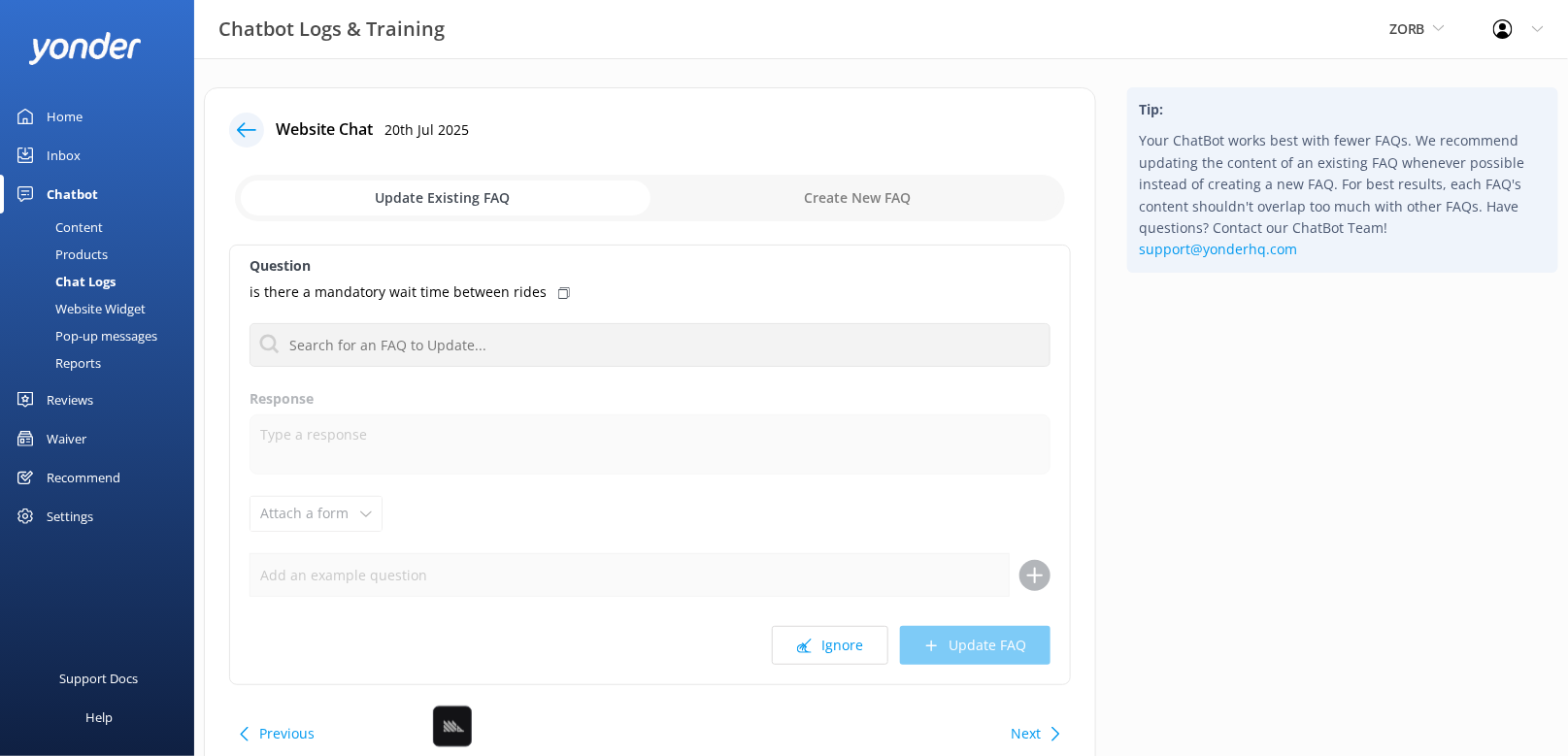 click on "Next" at bounding box center (1025, 734) 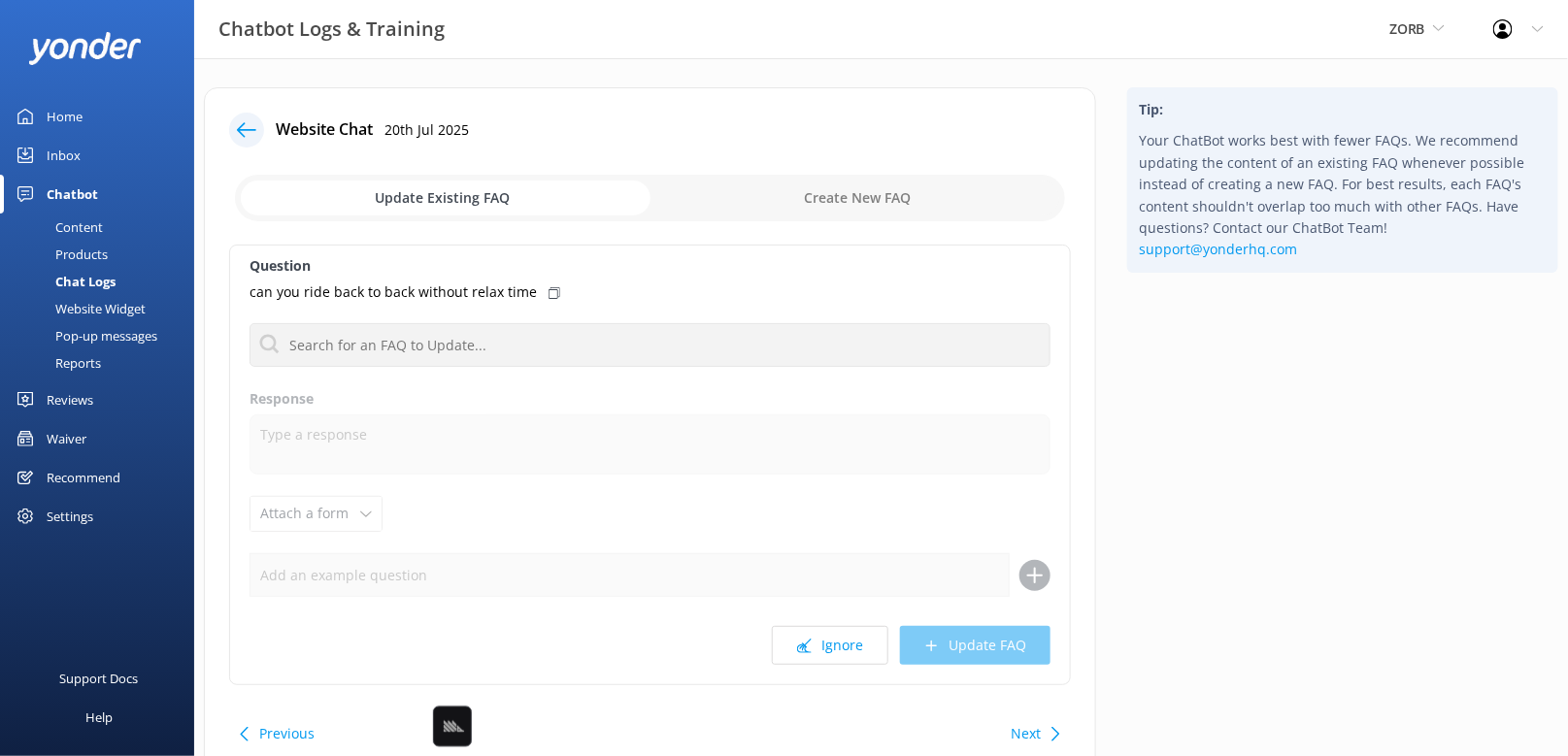 click on "Next" at bounding box center [1025, 734] 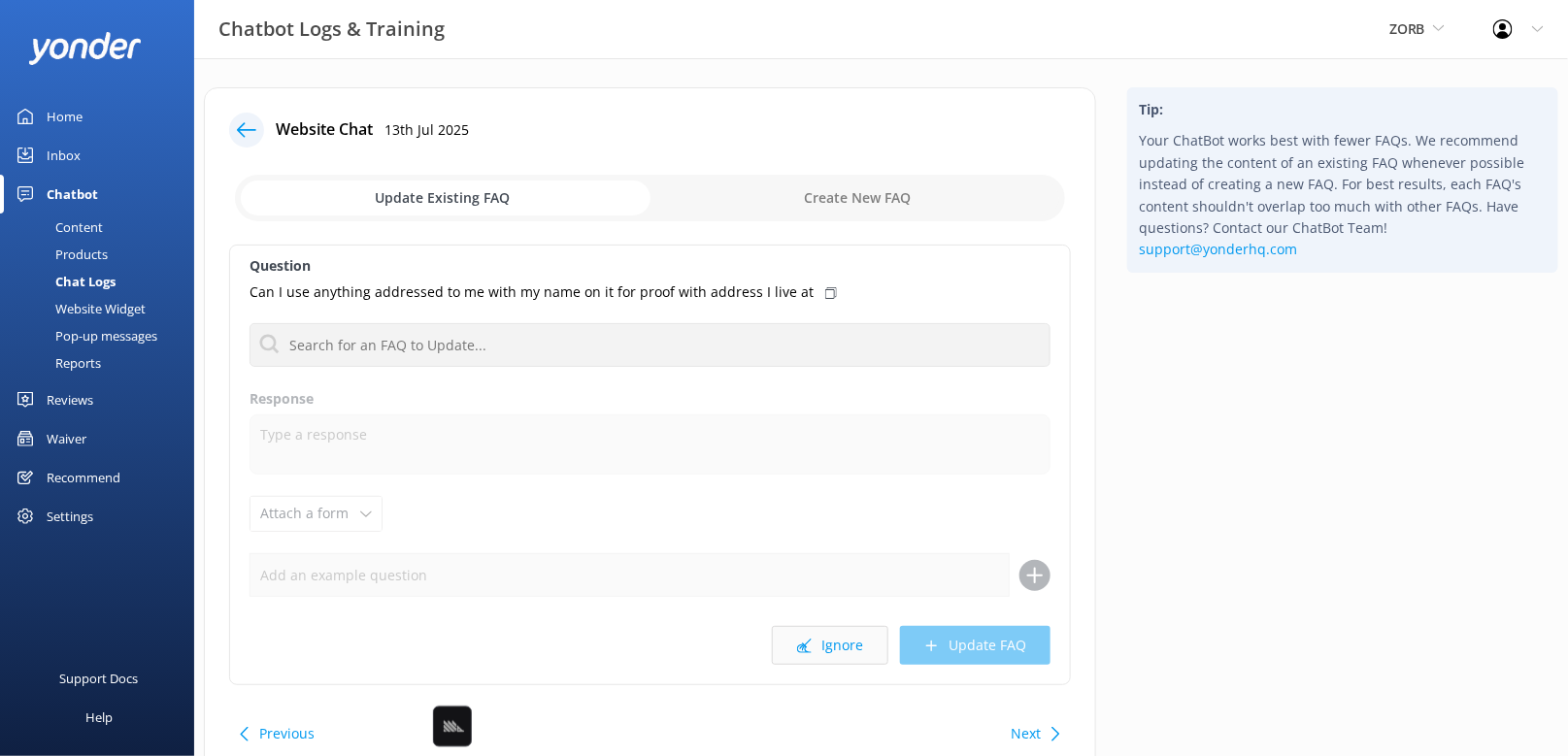 click on "Ignore" at bounding box center (830, 645) 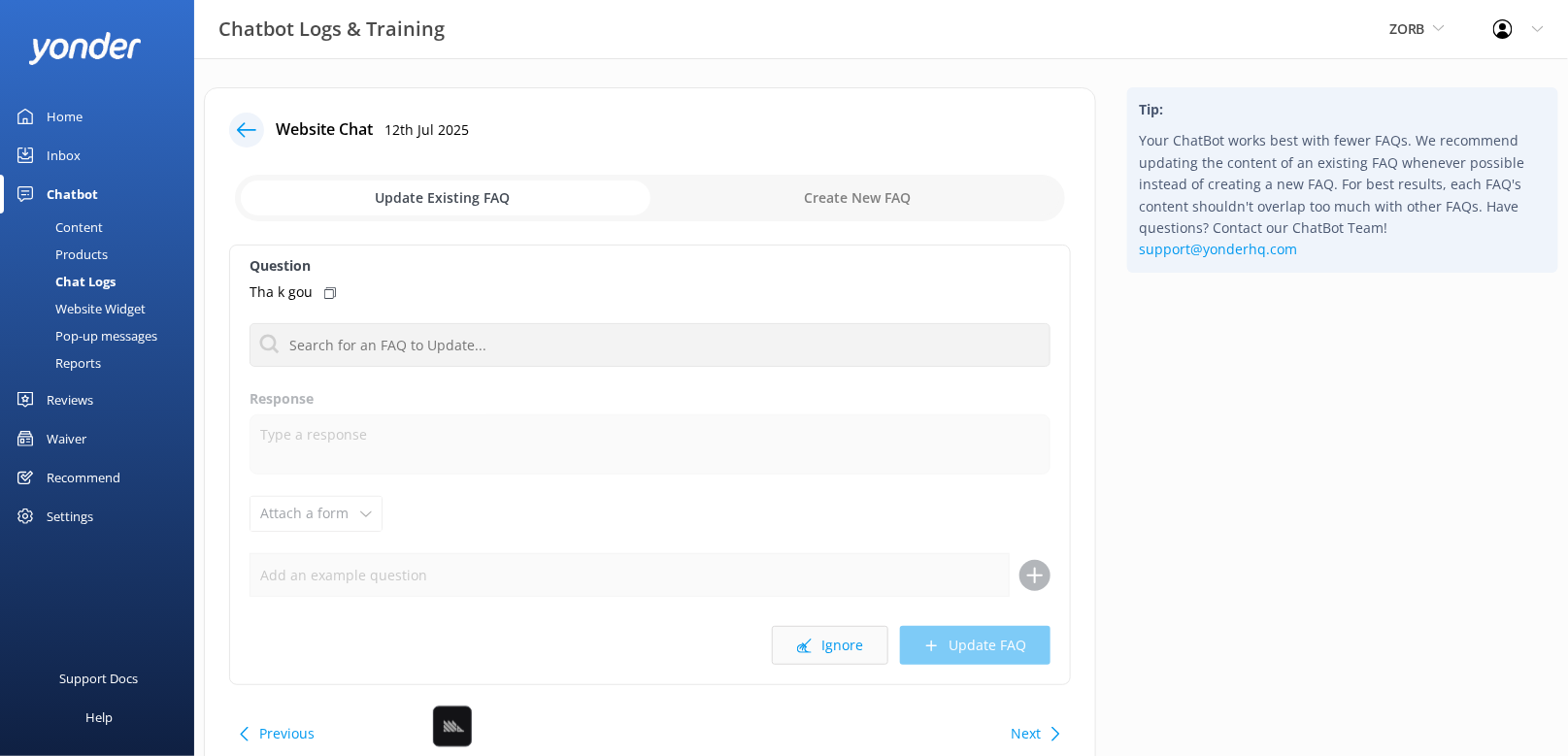 click 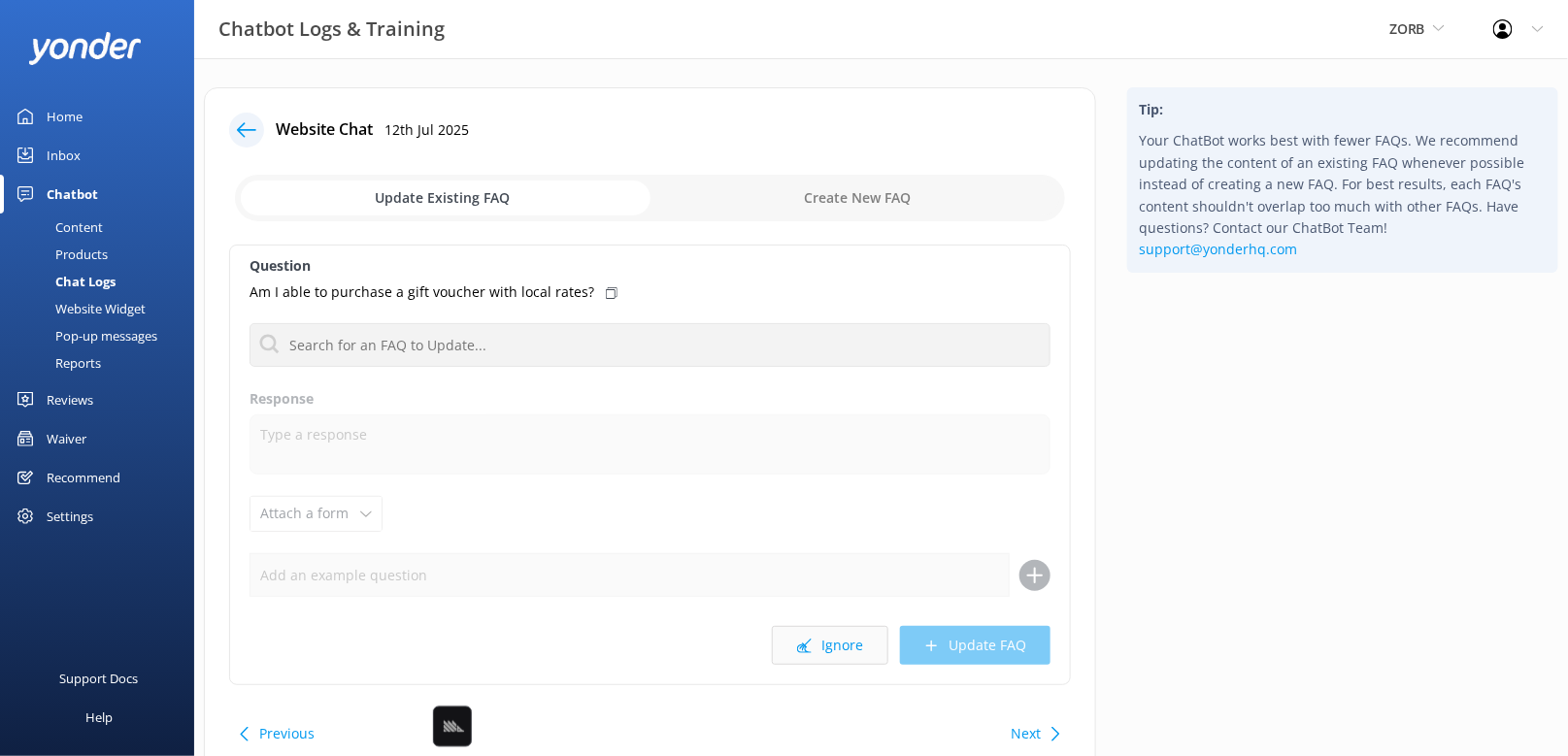 click on "Ignore" at bounding box center (830, 645) 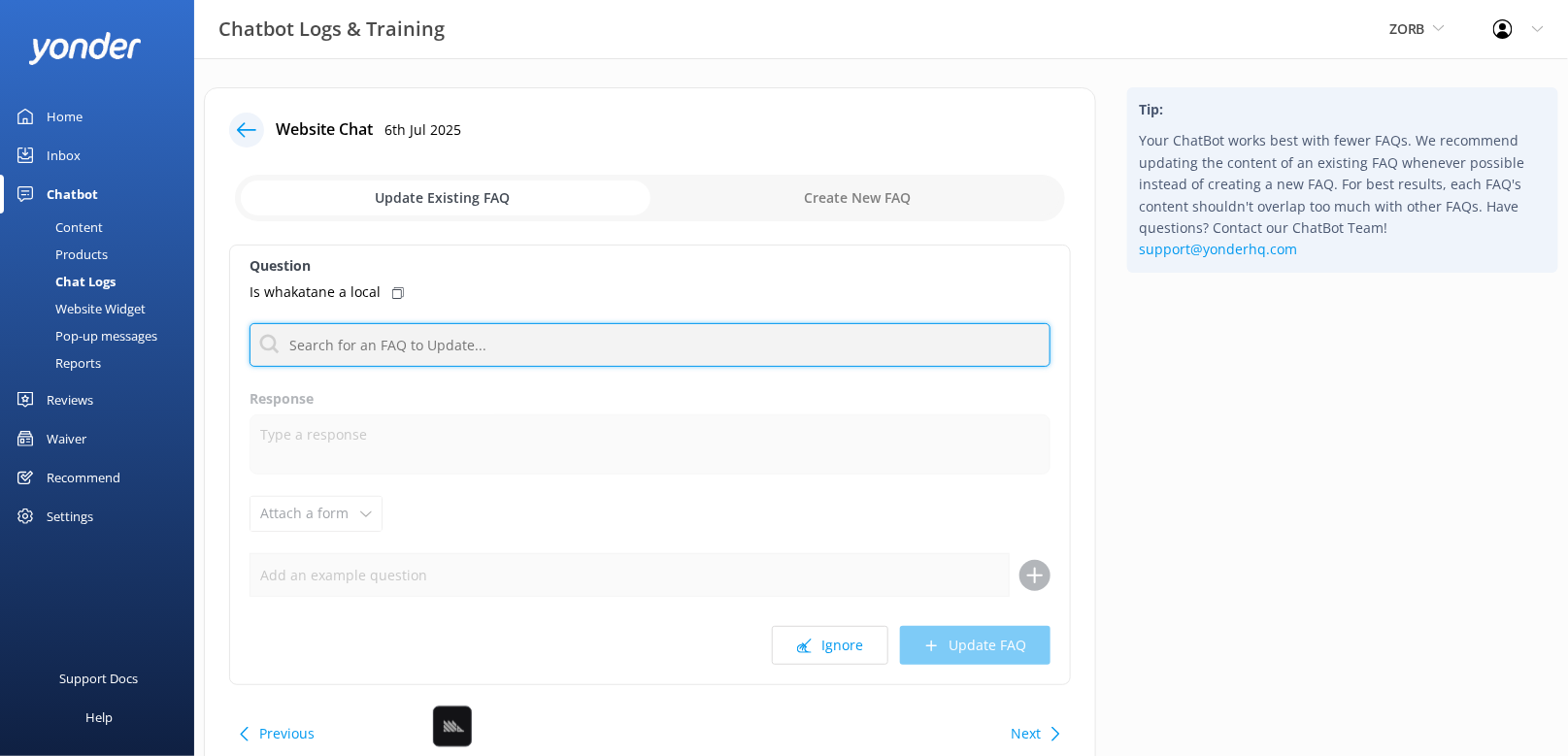click at bounding box center [650, 345] 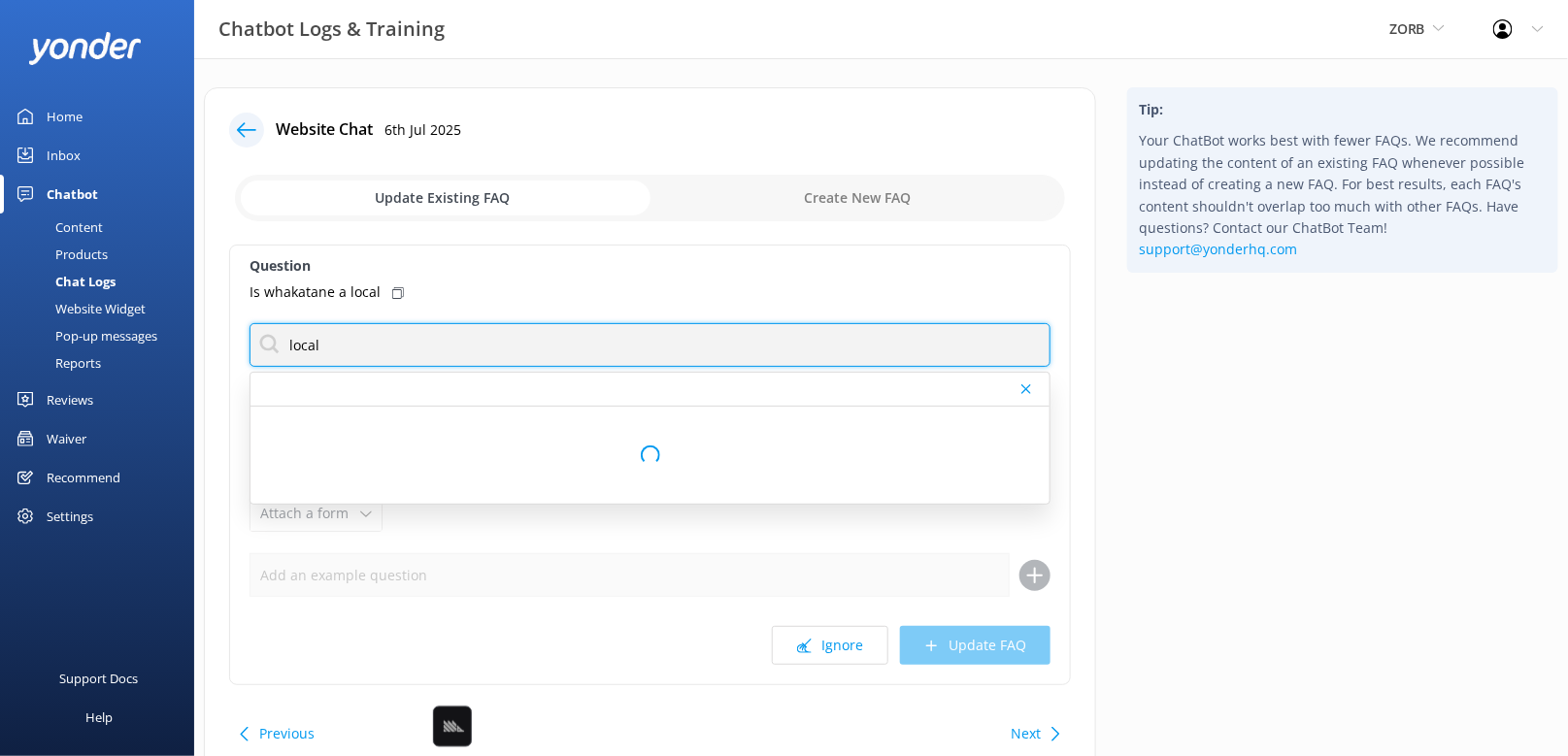 type on "local" 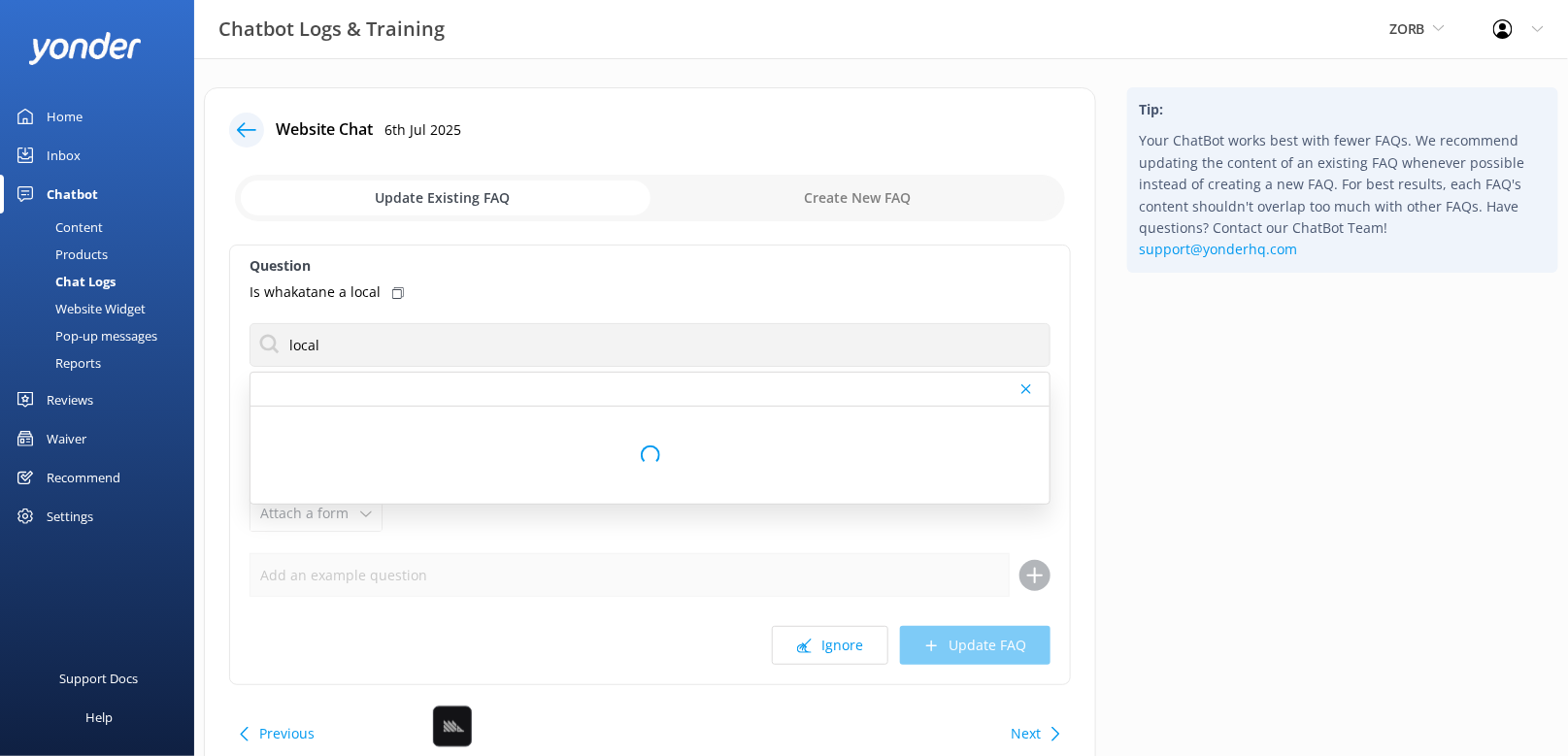 click 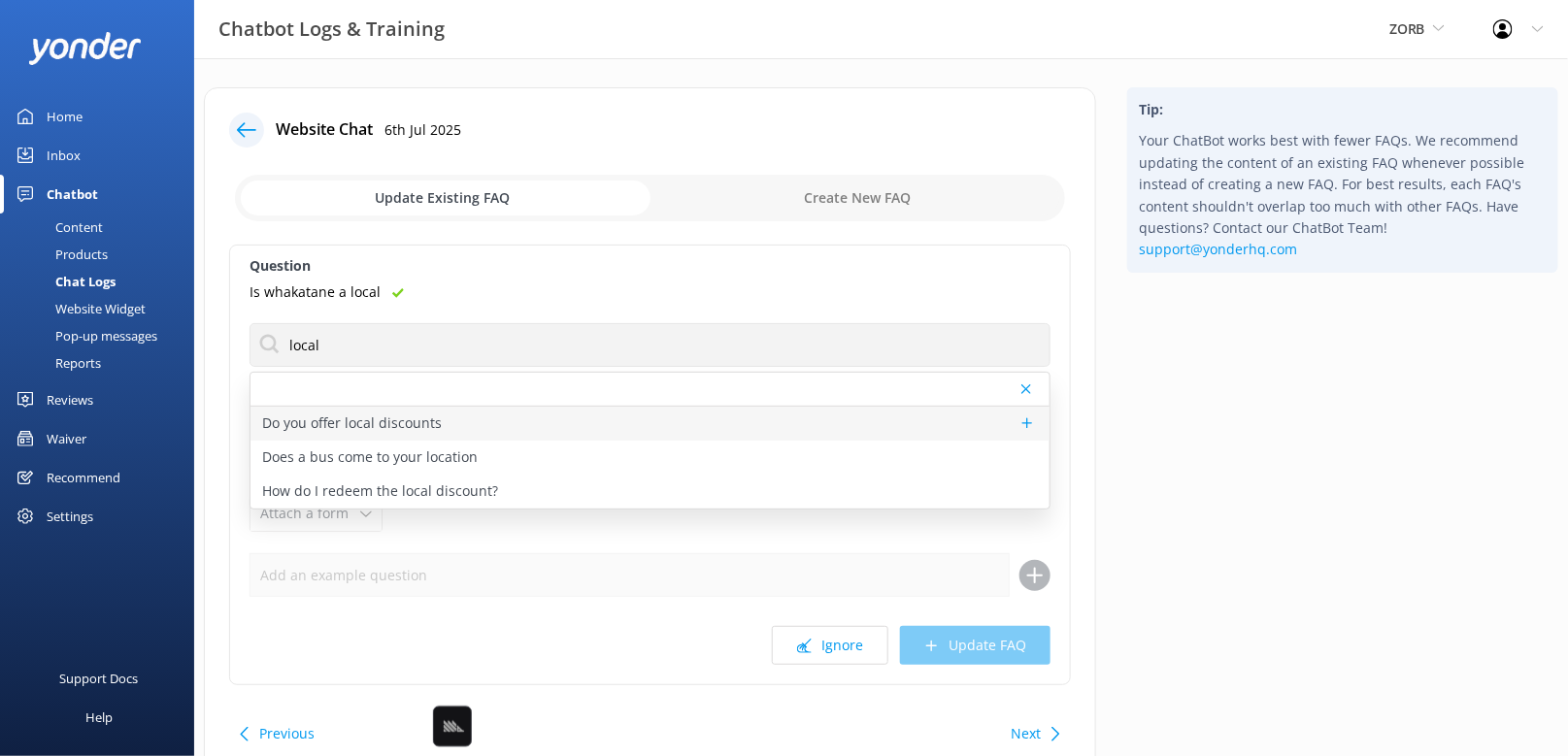 click on "Do you offer local discounts" at bounding box center (650, 423) 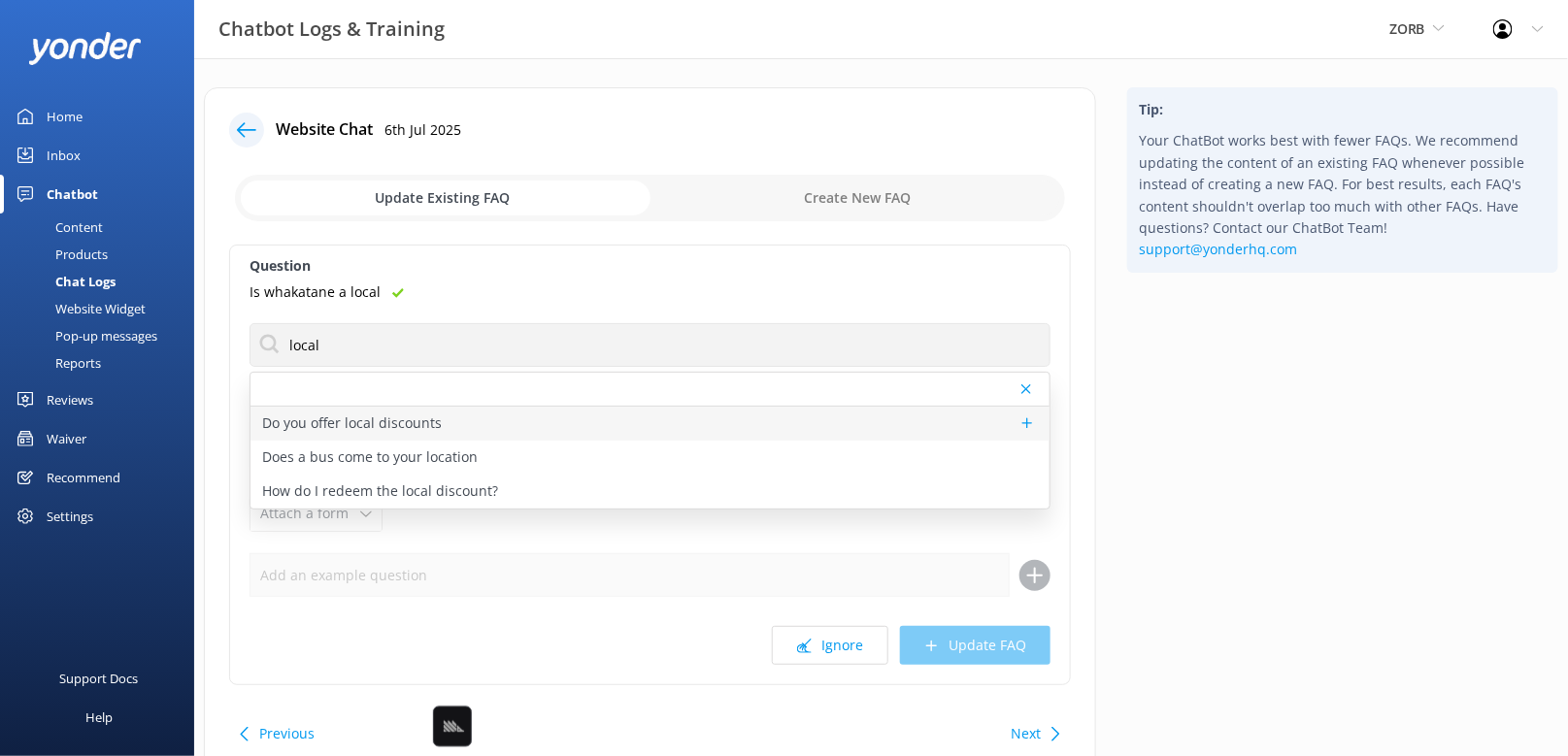 type on "We're pleased to offer a locals deal to residents in Rotorua, it's our way of saying thankyou and supporting the community. All Rotorua locals receive a 50% discount whenever they visit us. You will need to show us proof of address (a bill of some sort, even show us on your phone) when you visit in order to qualify. If want to come at a specific date and time please email us, otherwise just arrive whenever you want, we operate on demand." 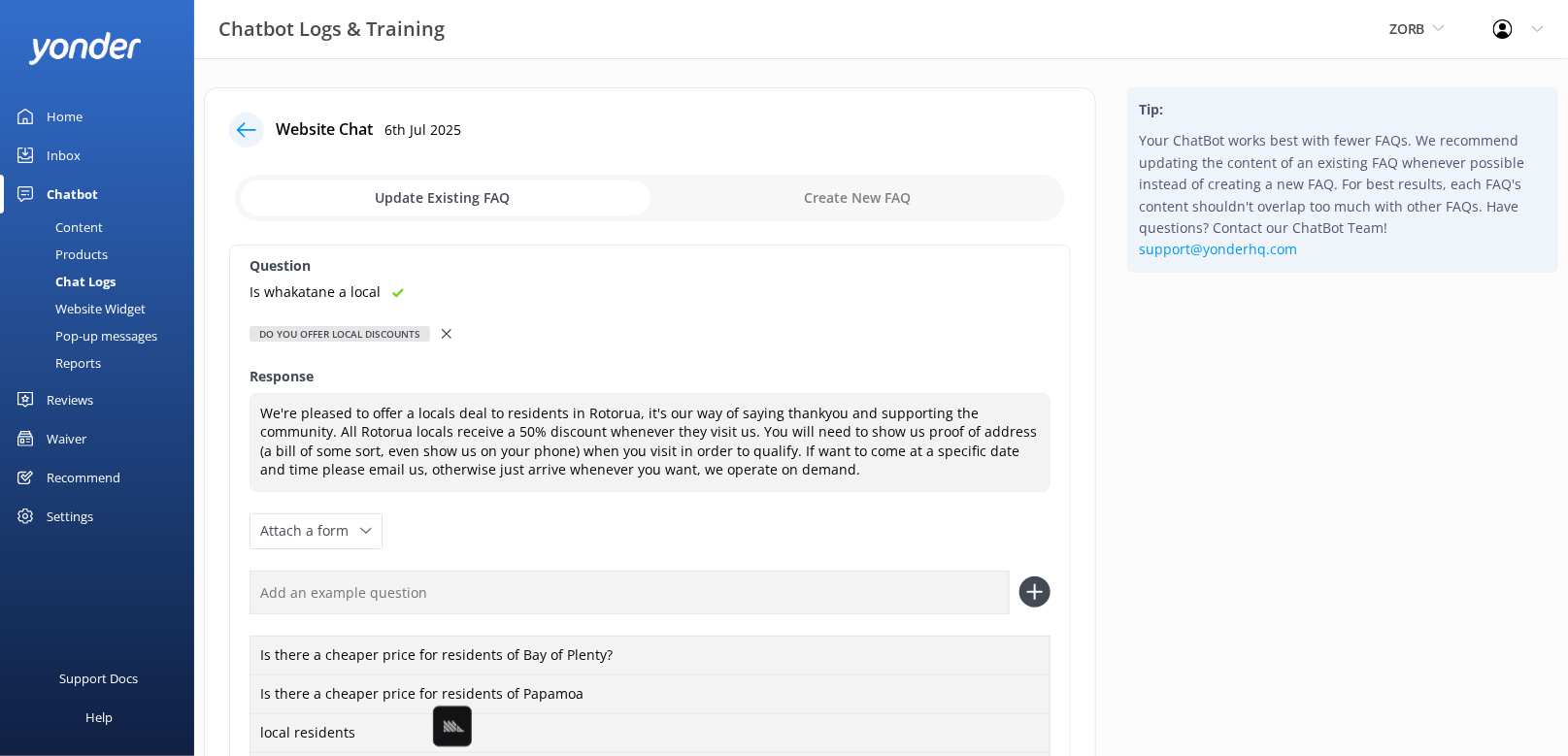 click at bounding box center [629, 592] 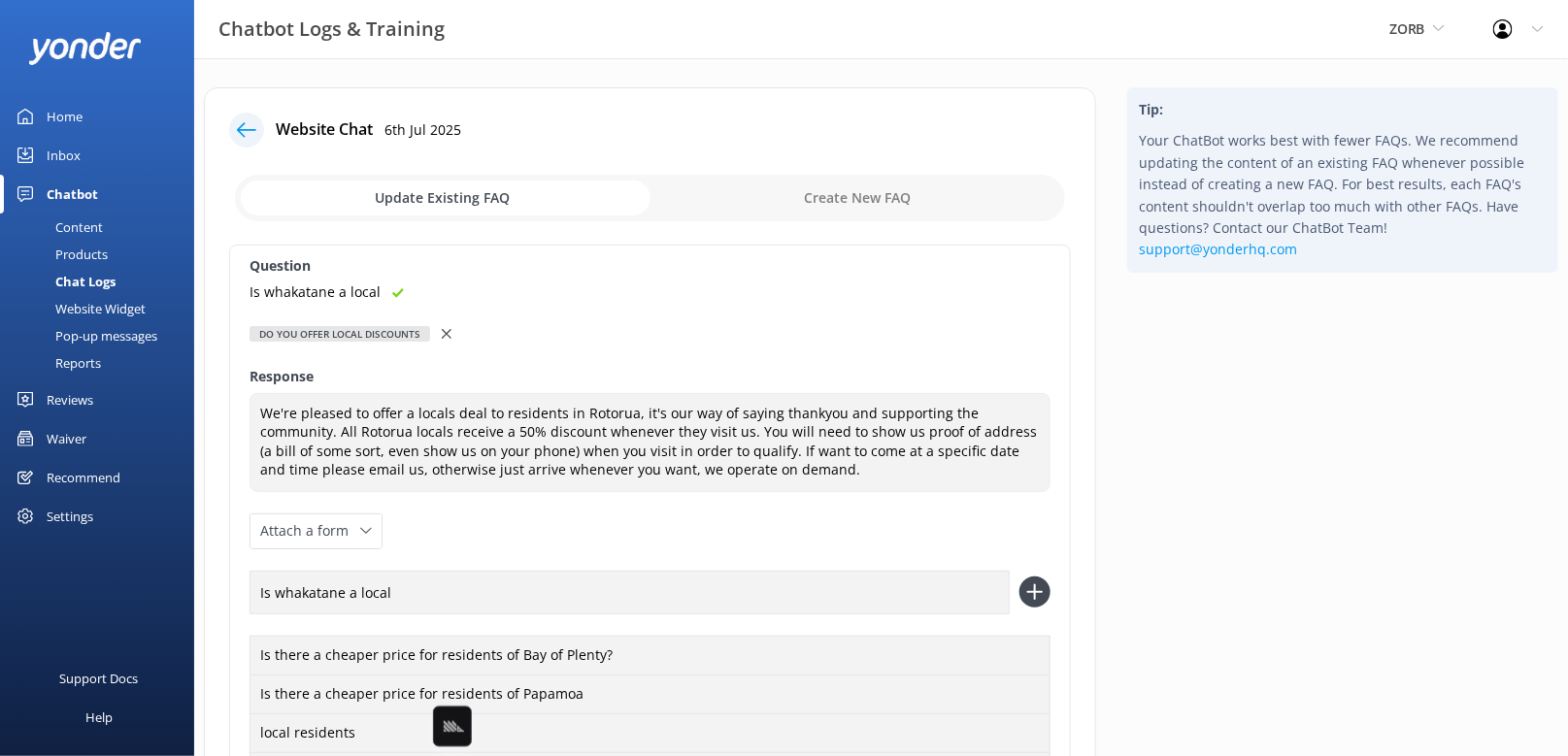 type on "Is whakatane a local" 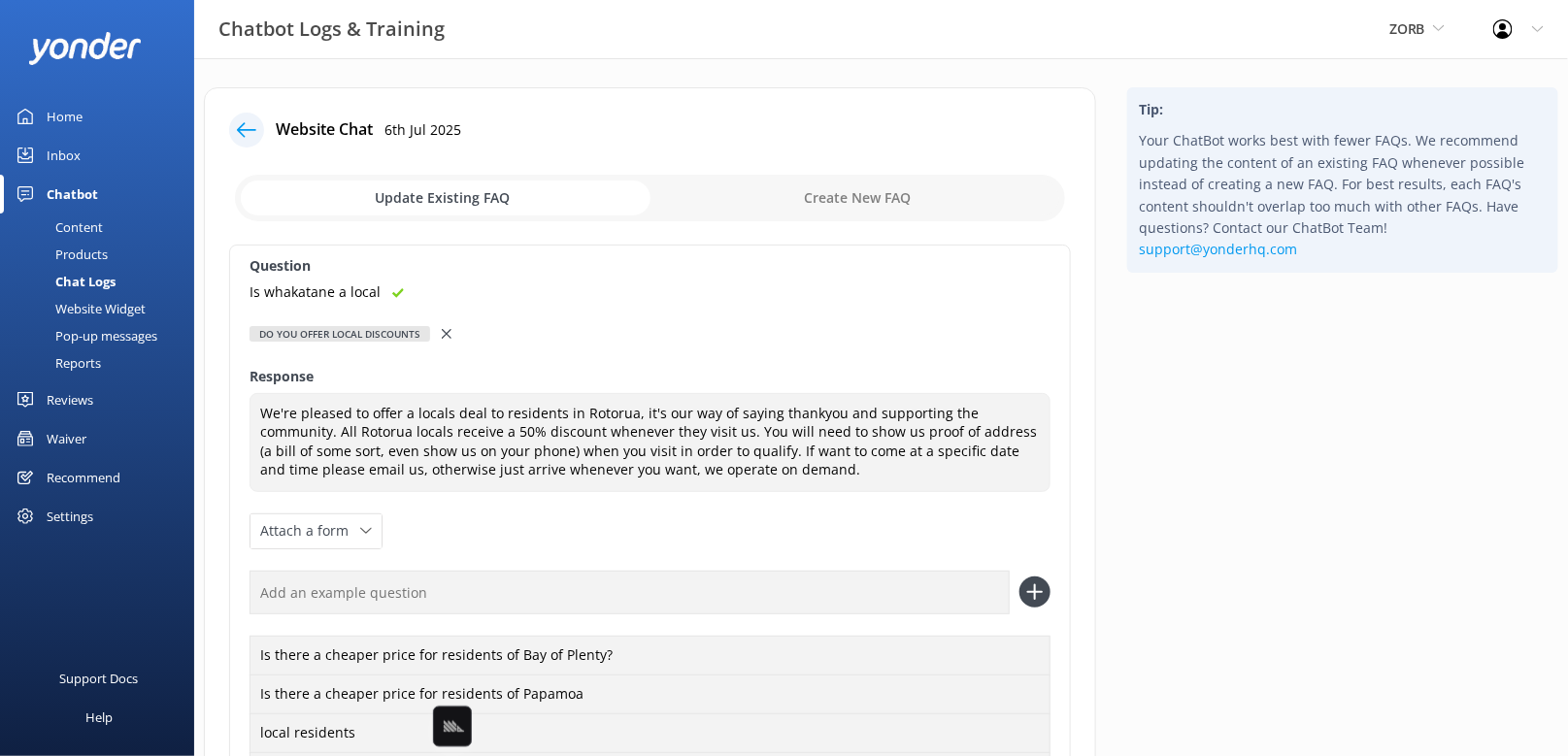 scroll, scrollTop: 315, scrollLeft: 0, axis: vertical 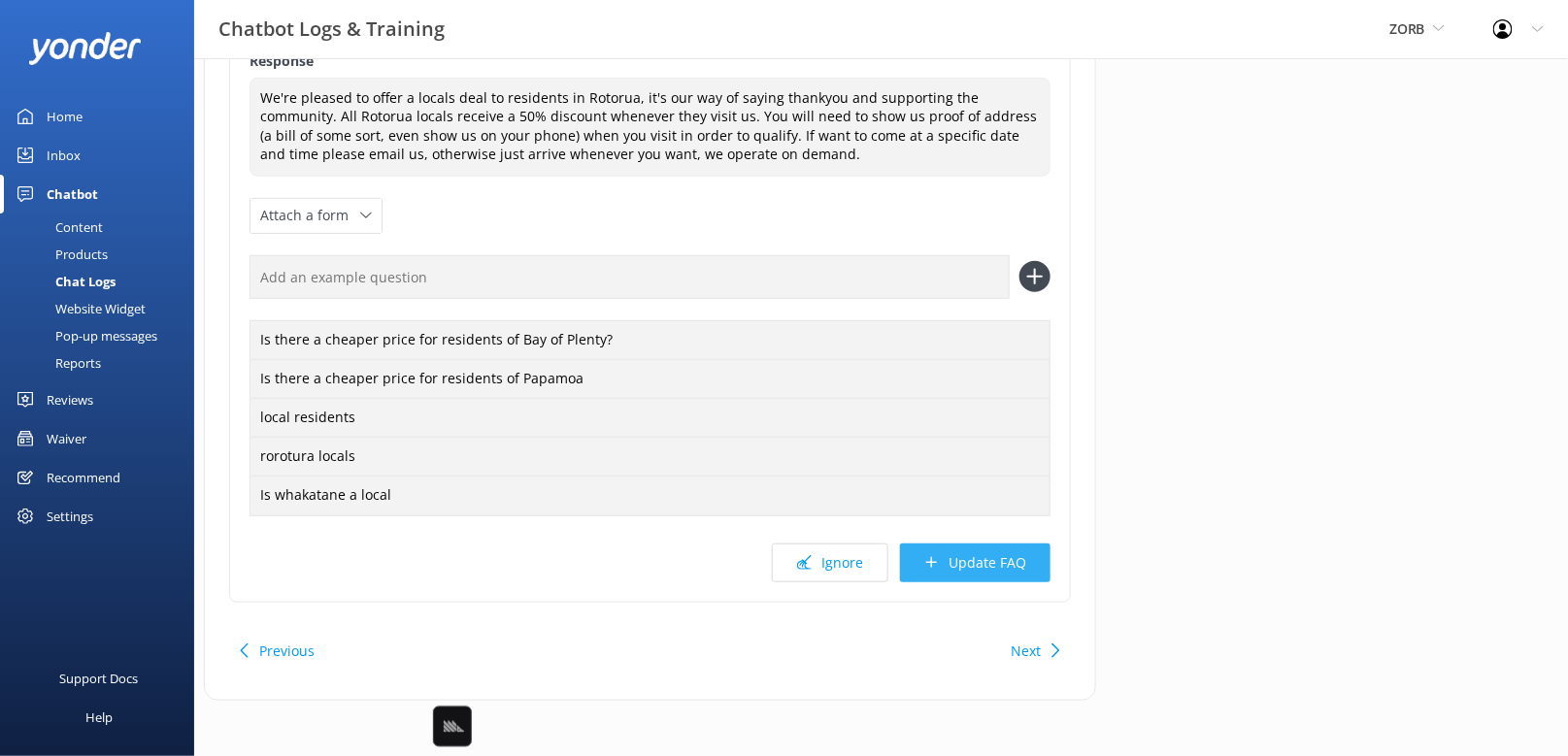 click on "Update FAQ" at bounding box center [975, 563] 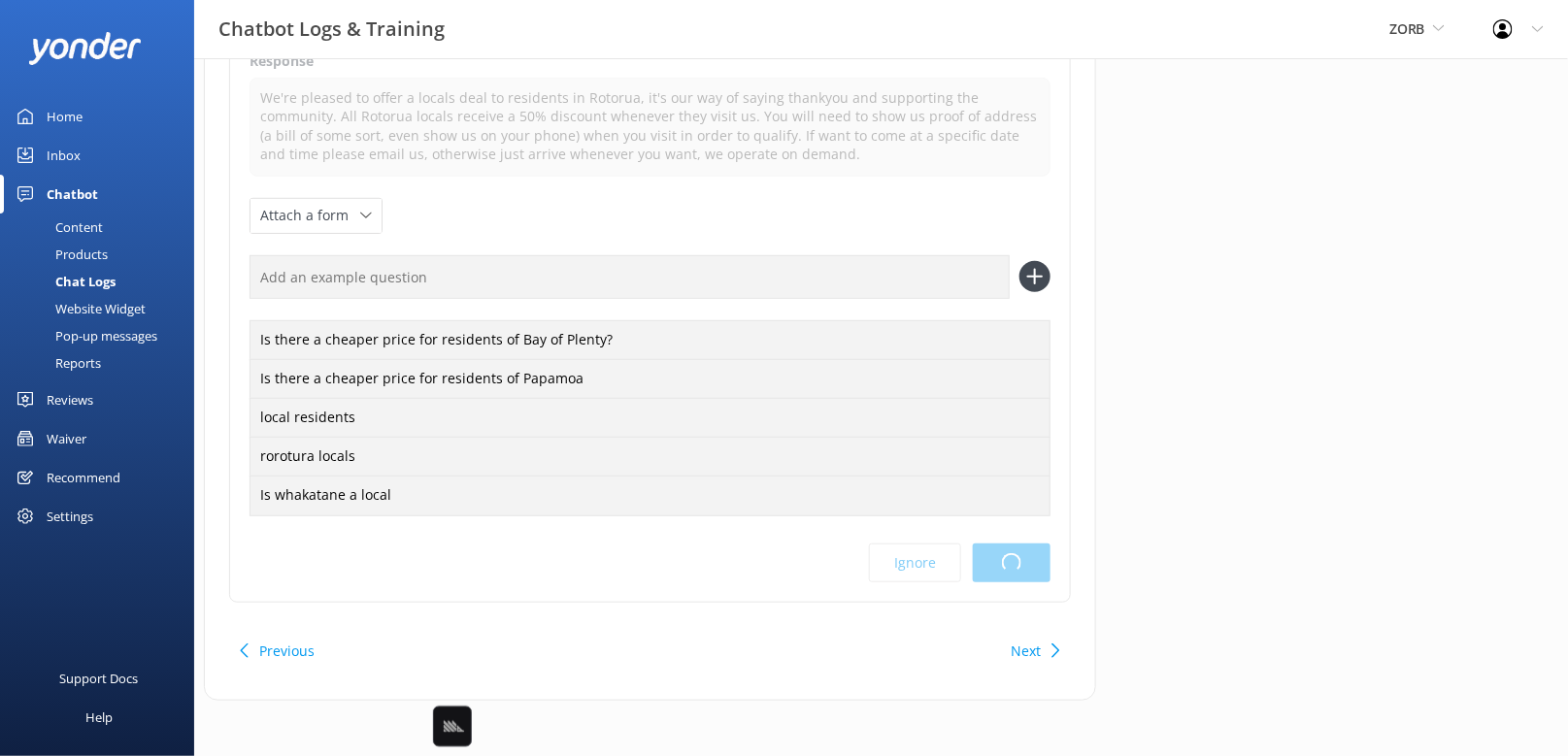 scroll, scrollTop: 0, scrollLeft: 0, axis: both 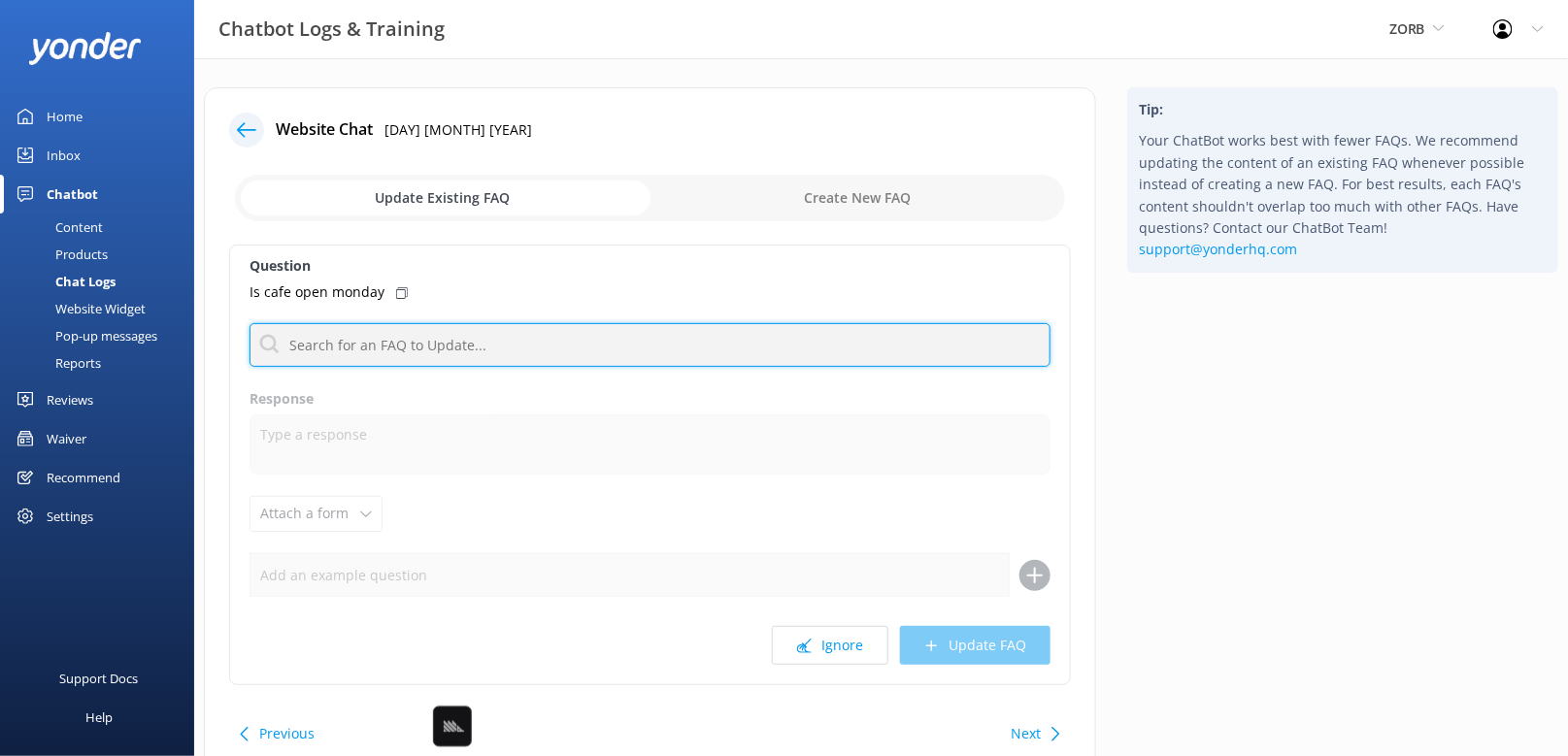 click at bounding box center [650, 345] 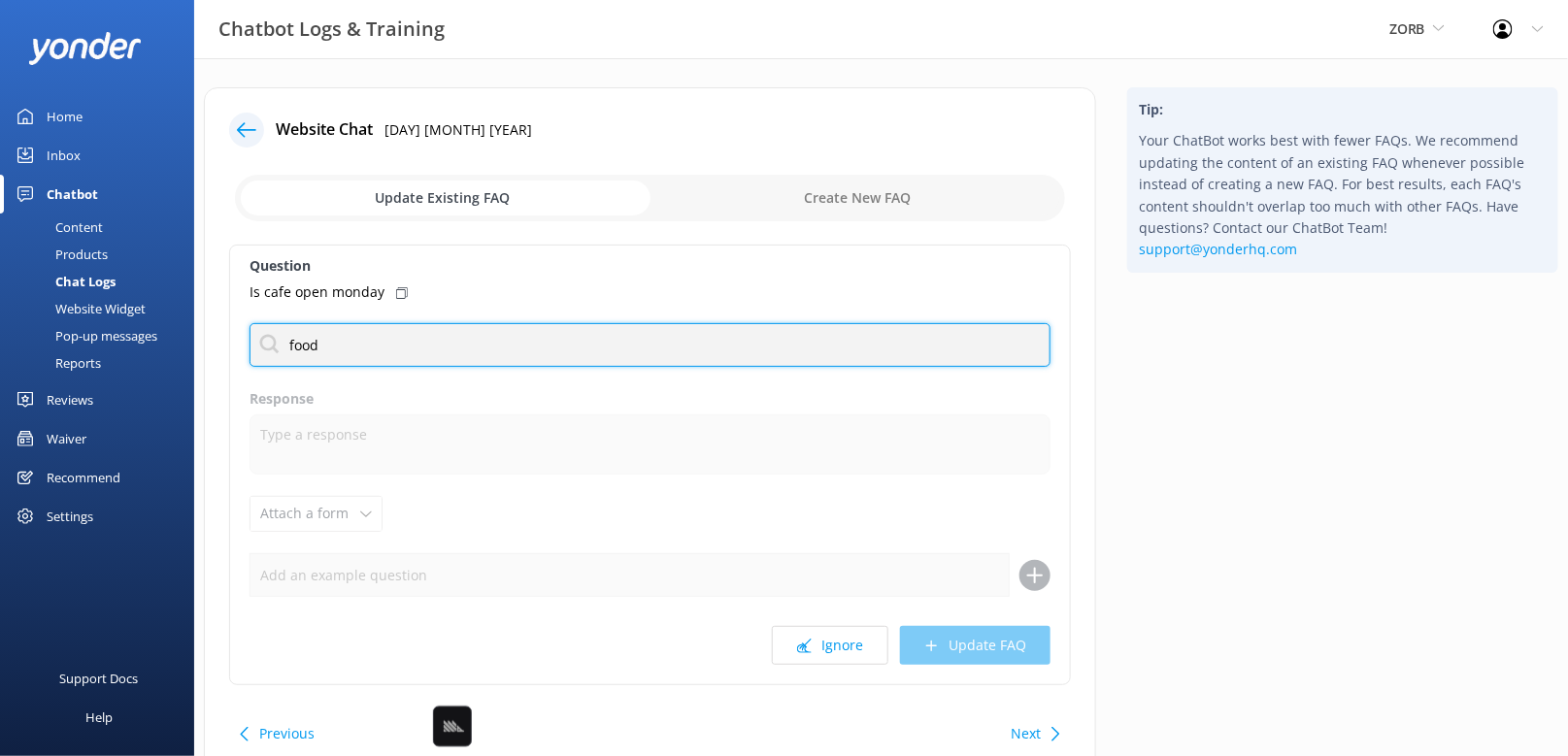type on "food" 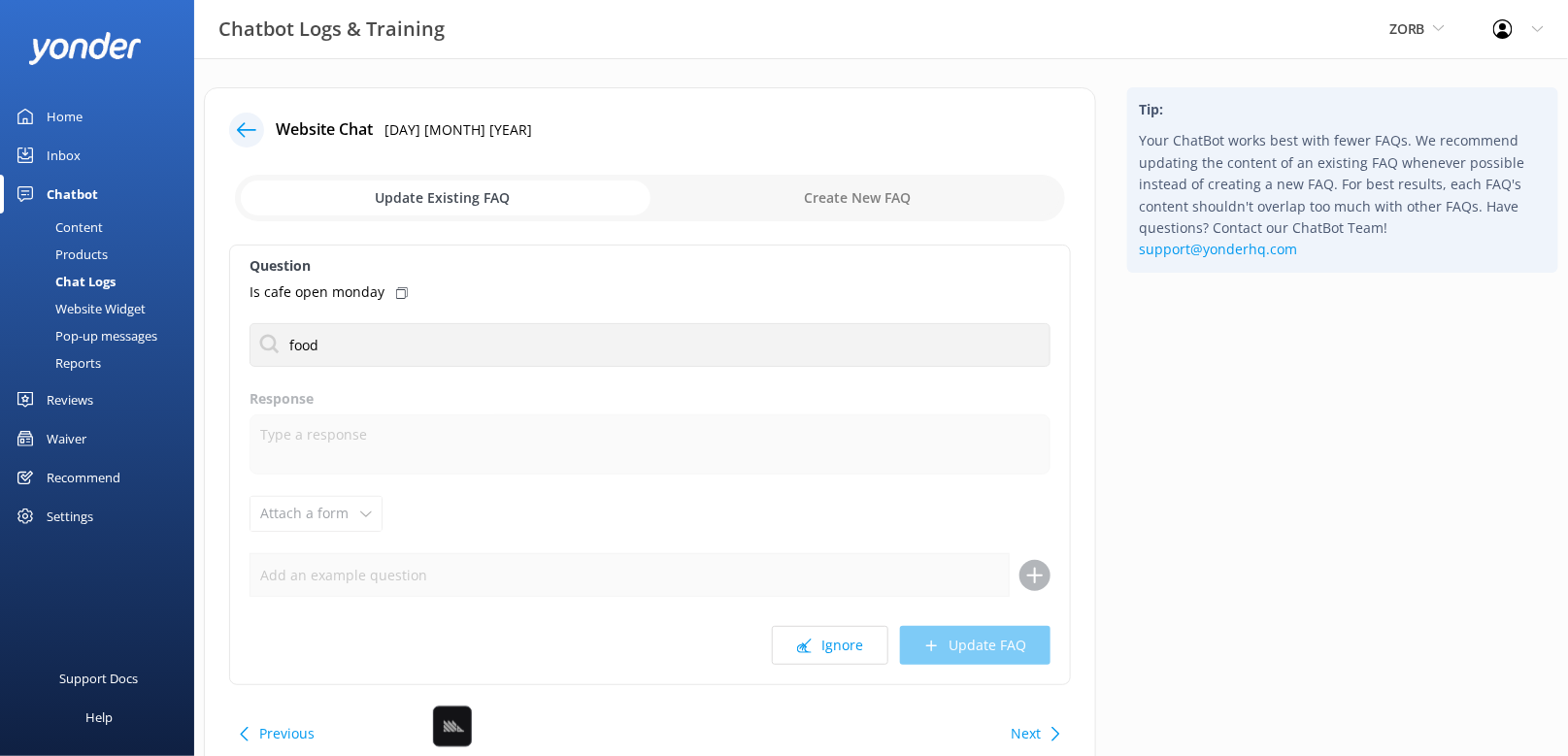 click on "Is cafe open monday" at bounding box center [650, 292] 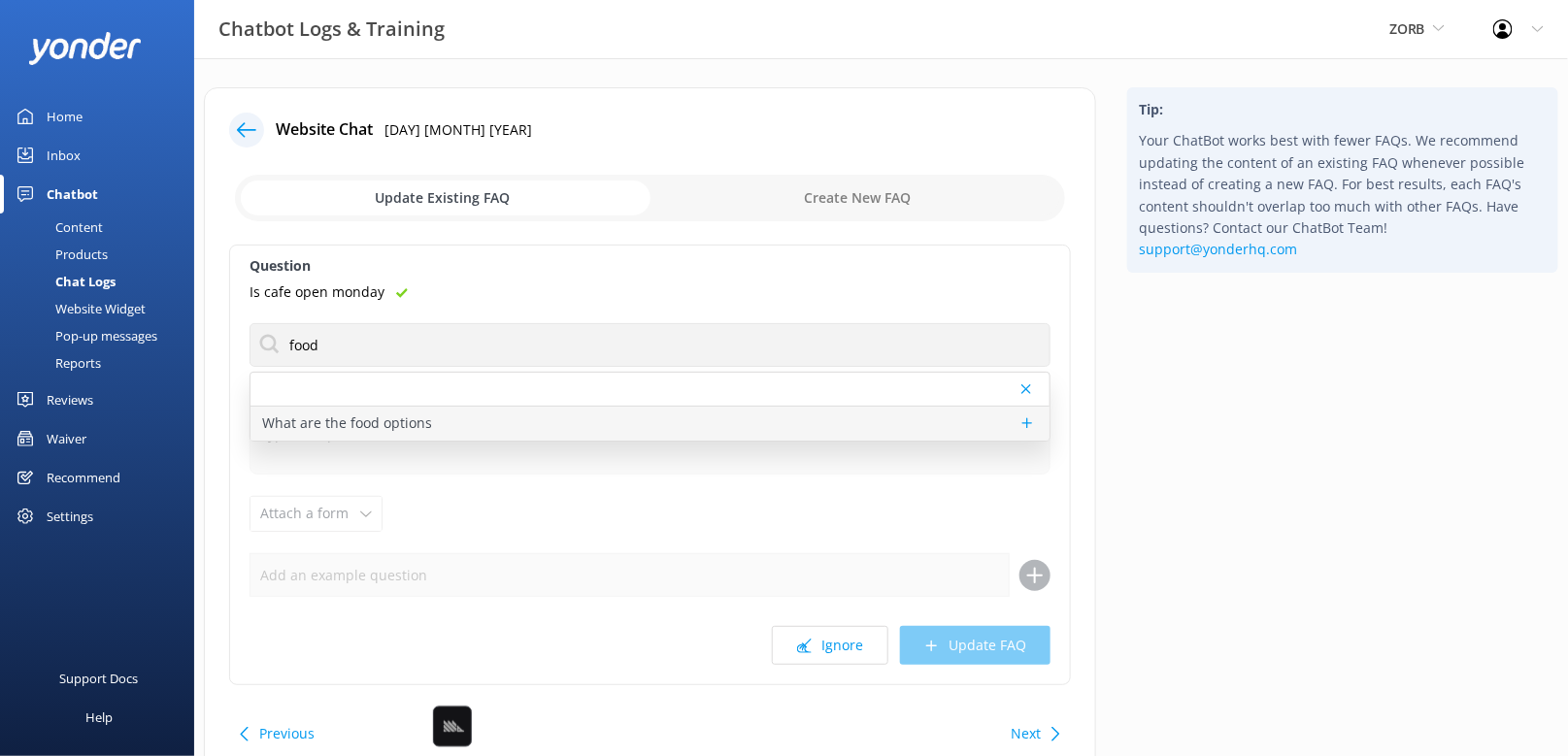 click on "What are the food options" at bounding box center (650, 423) 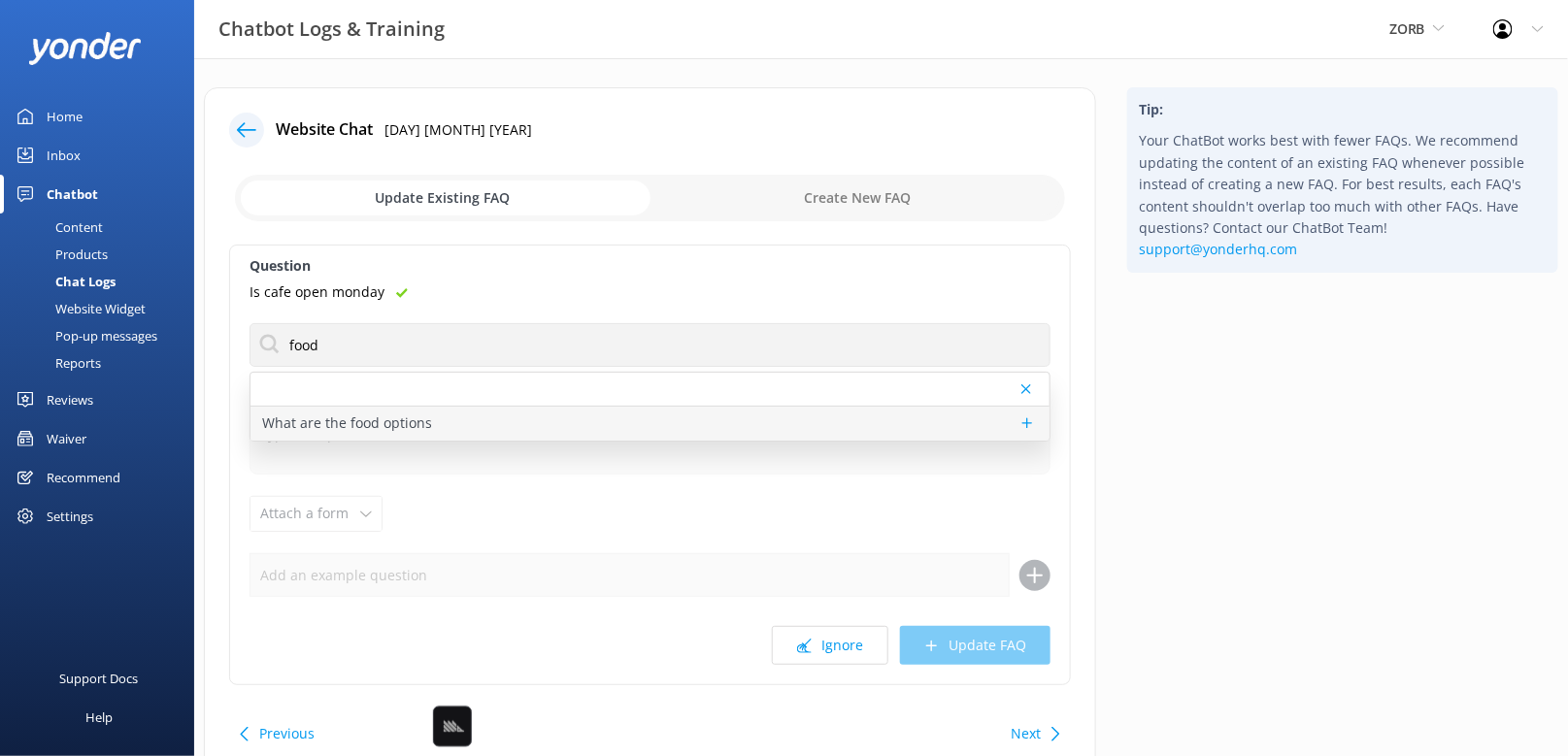 type on "We have an amazing barista coffee station onsite for your caffeination, and we also stock a range of soft drinks, water, ice creams and snacks. You are also free to bring your own picnic food with you if you like." 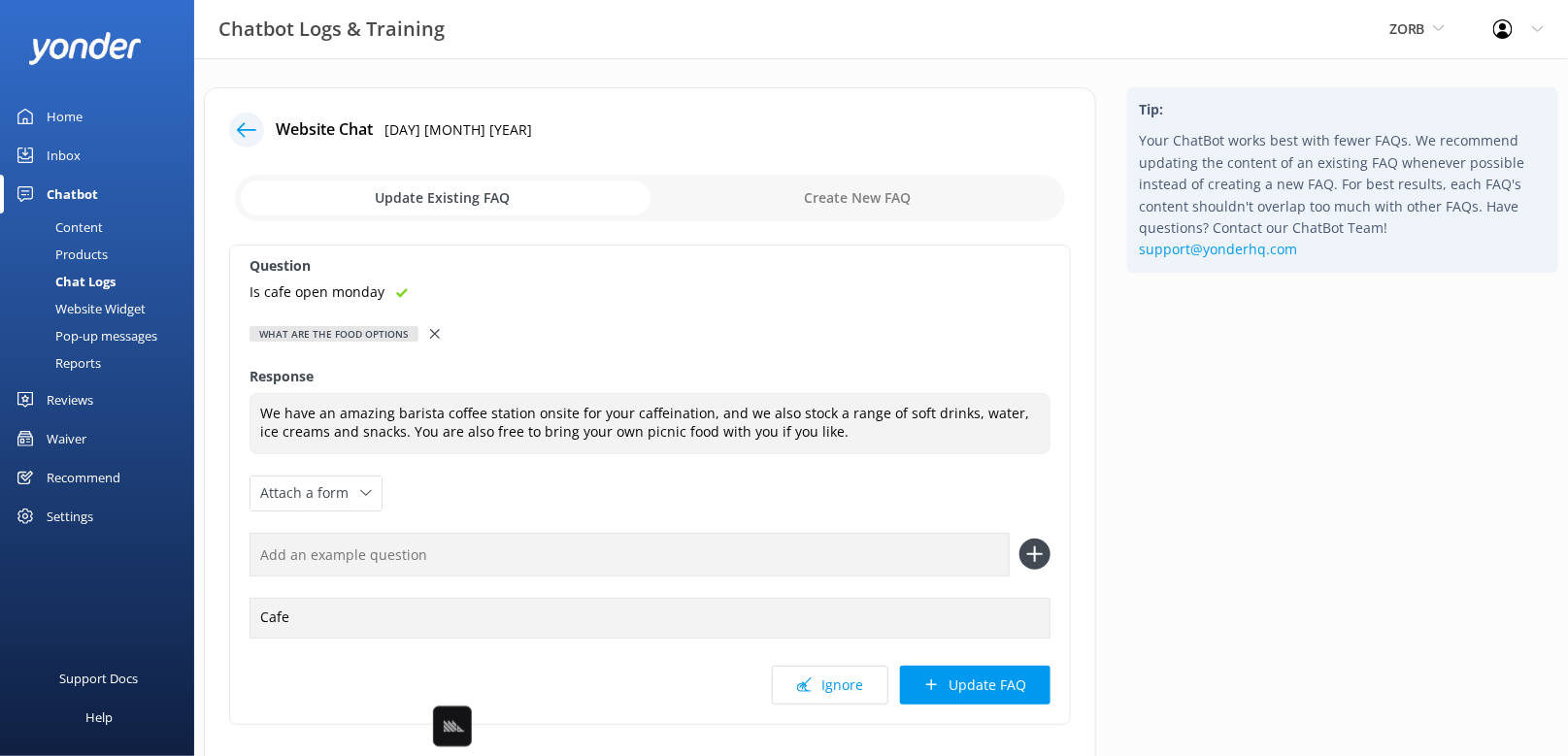 click at bounding box center (629, 554) 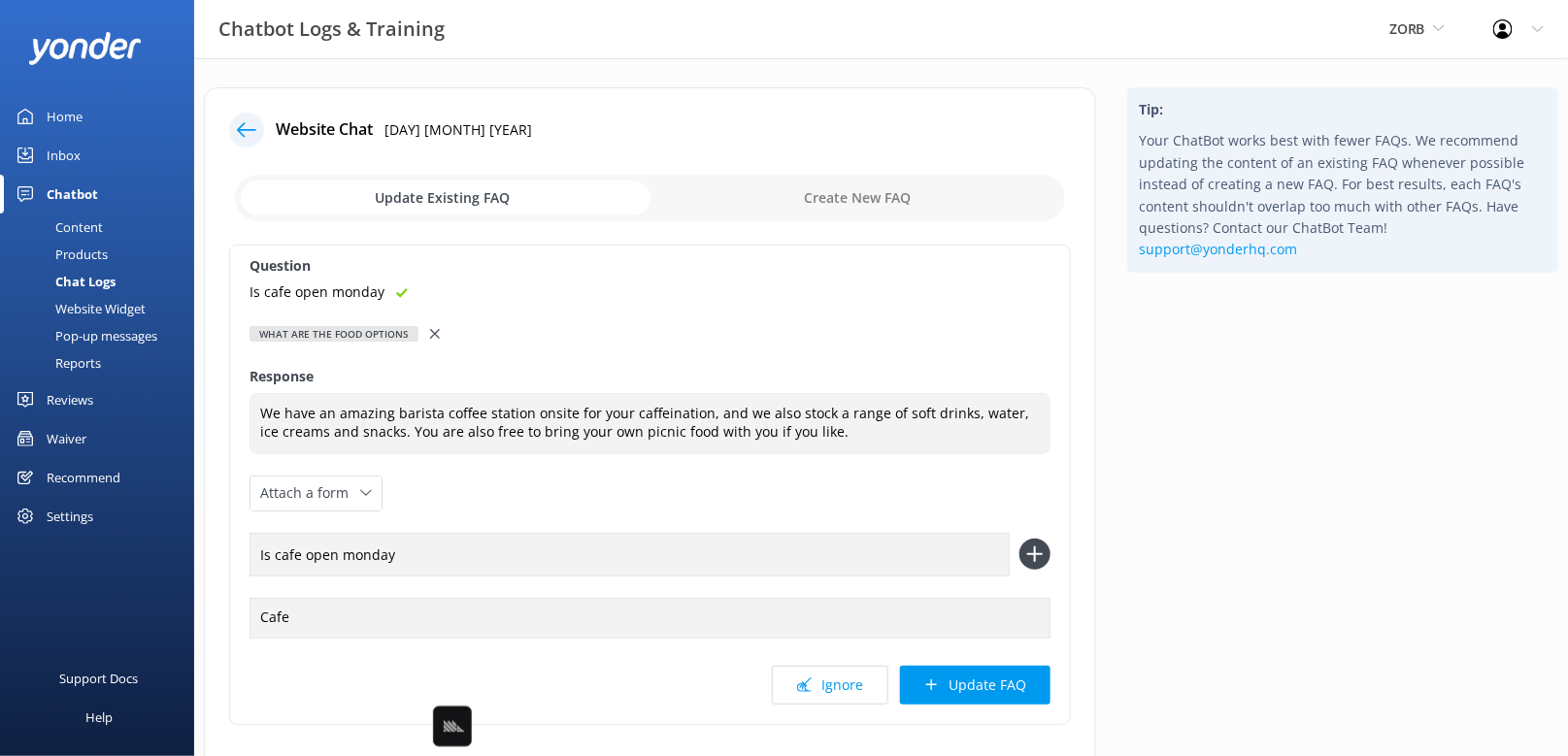 type on "Is cafe open monday" 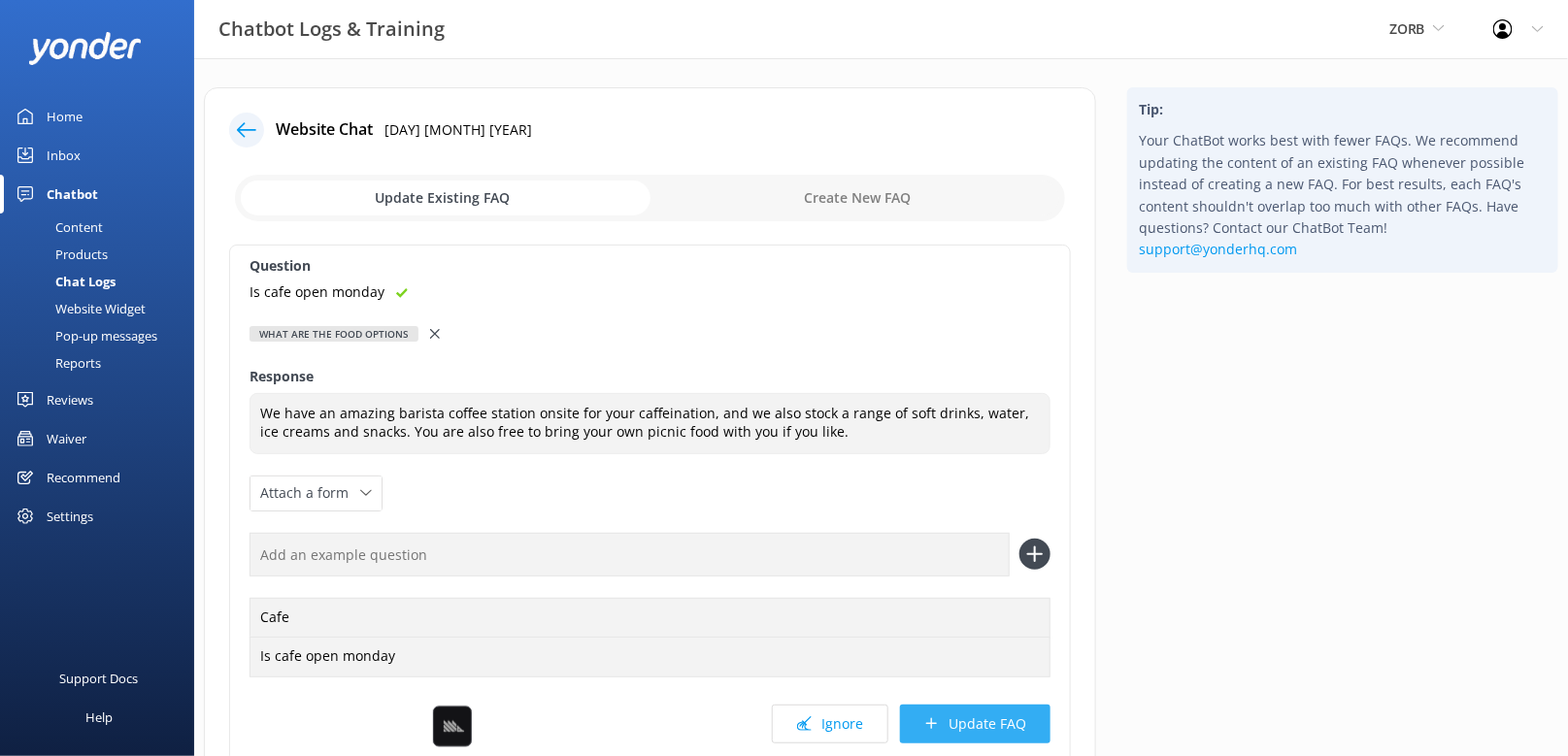 click on "Update FAQ" at bounding box center [975, 724] 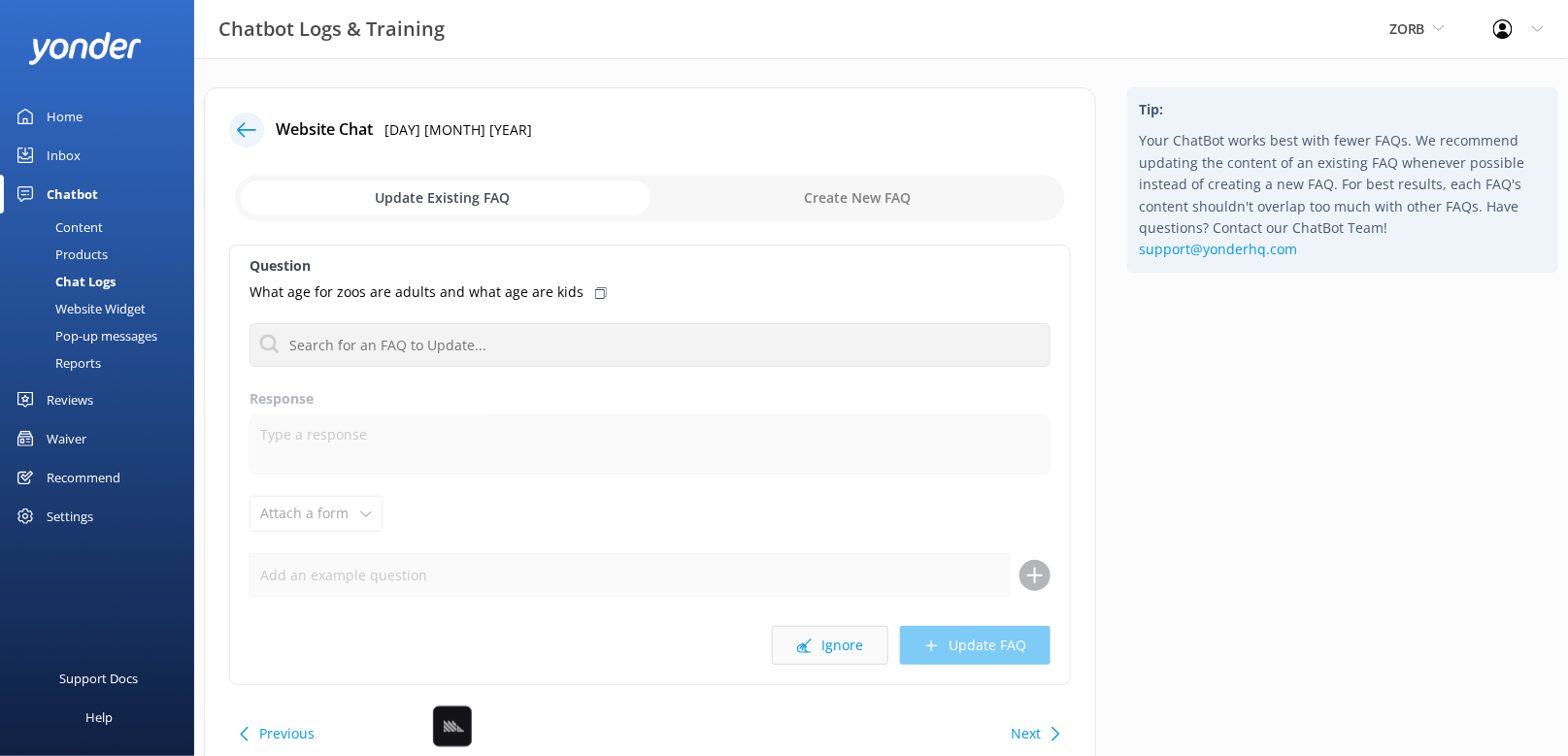 click on "Ignore" at bounding box center [830, 645] 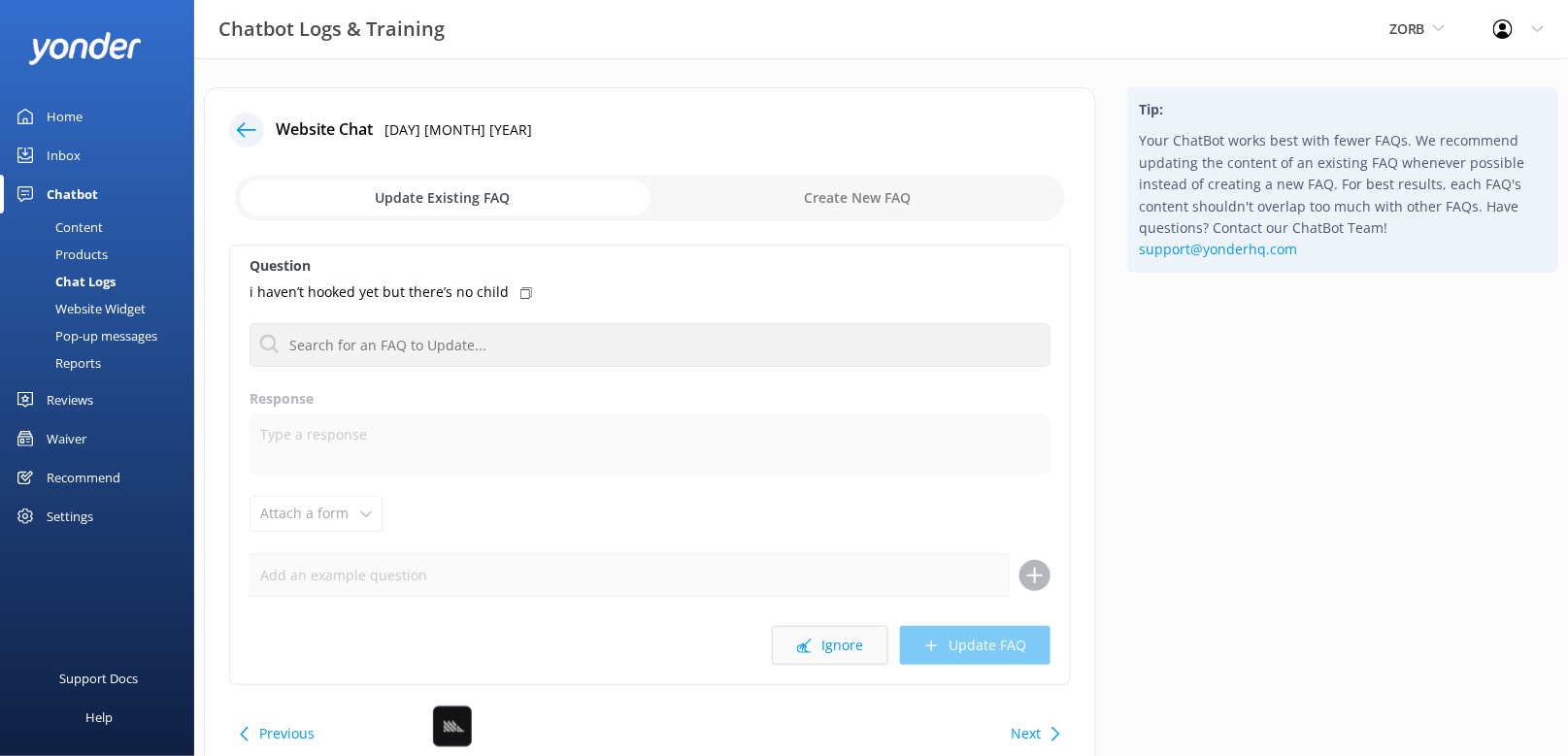 click on "Ignore" at bounding box center (830, 645) 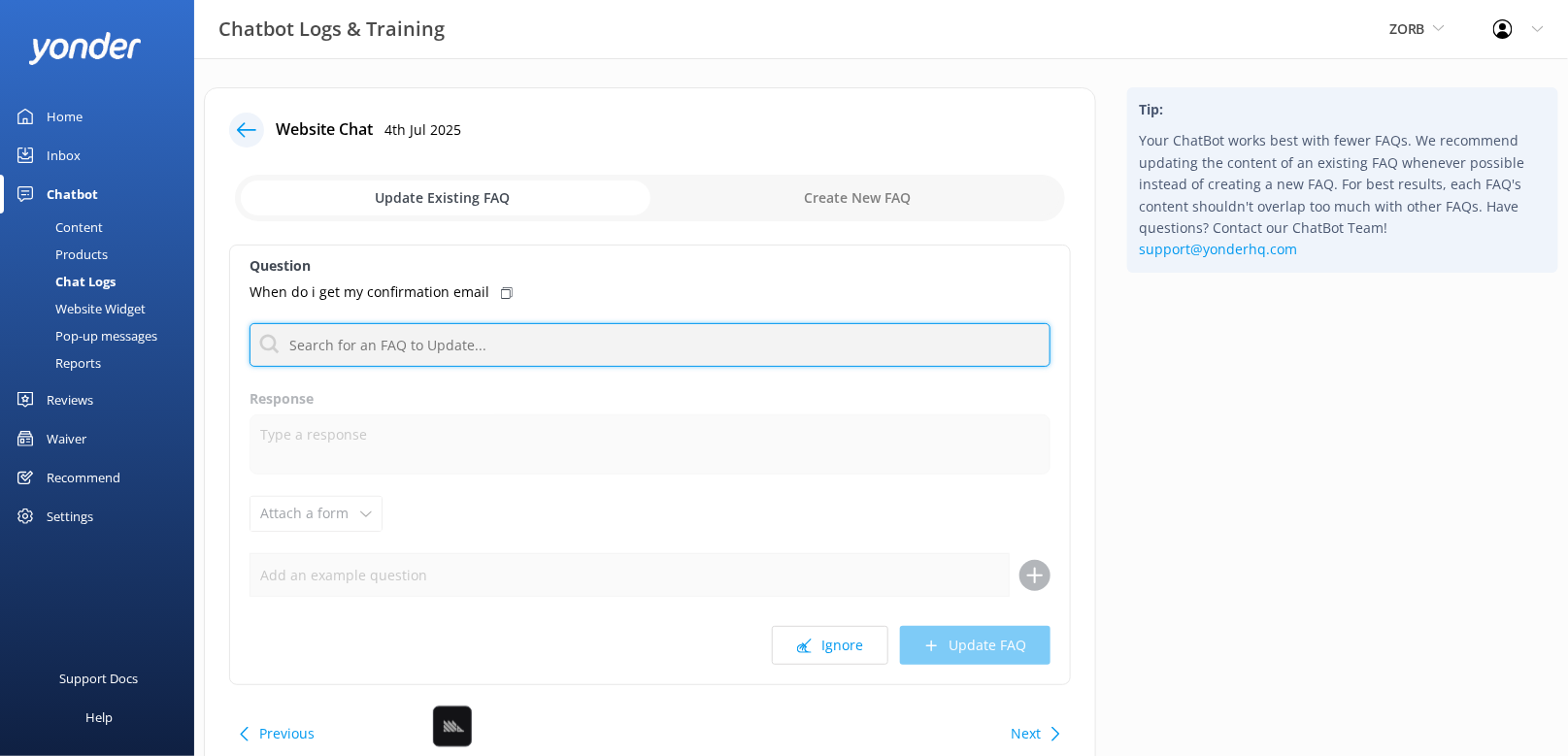 click at bounding box center [650, 345] 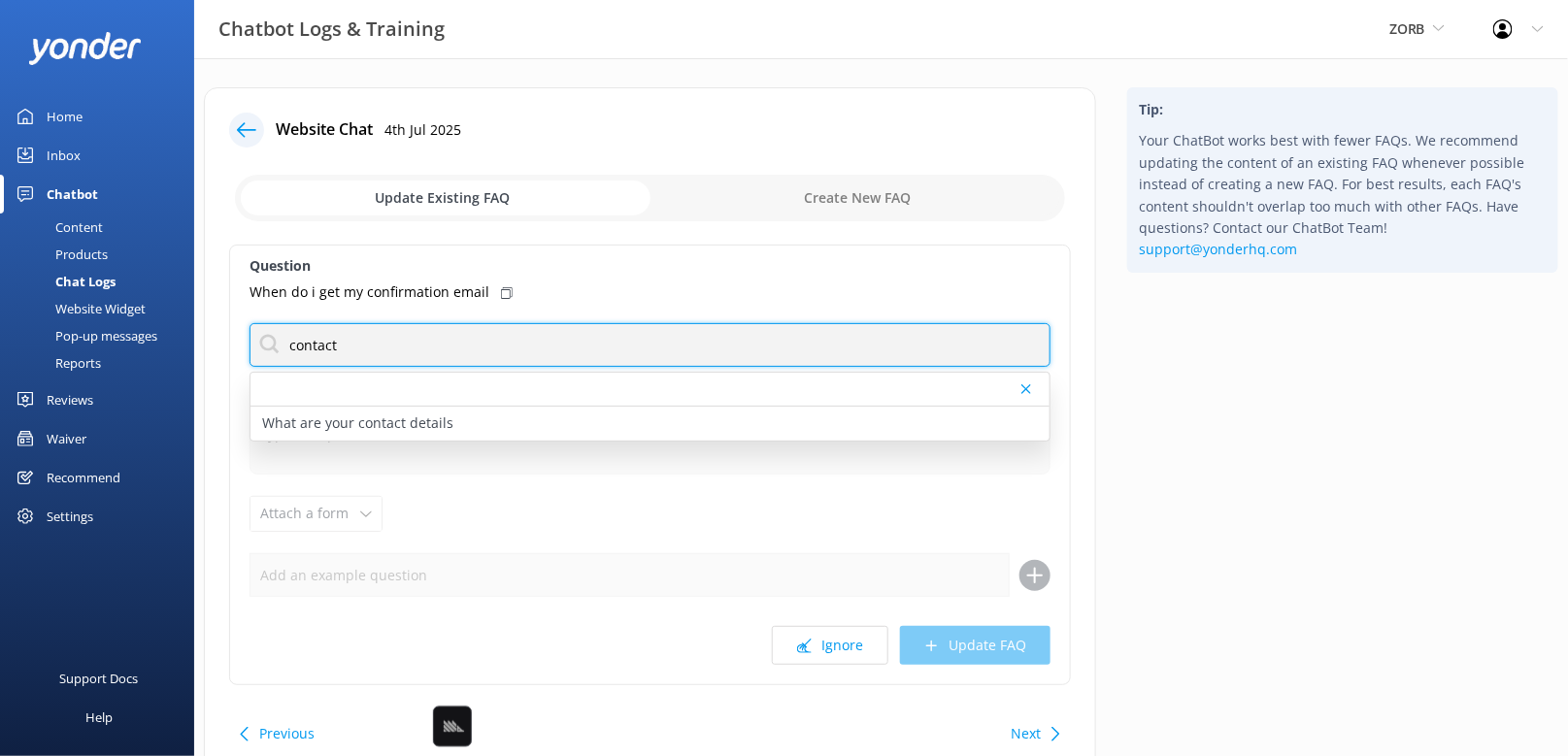 type on "contact" 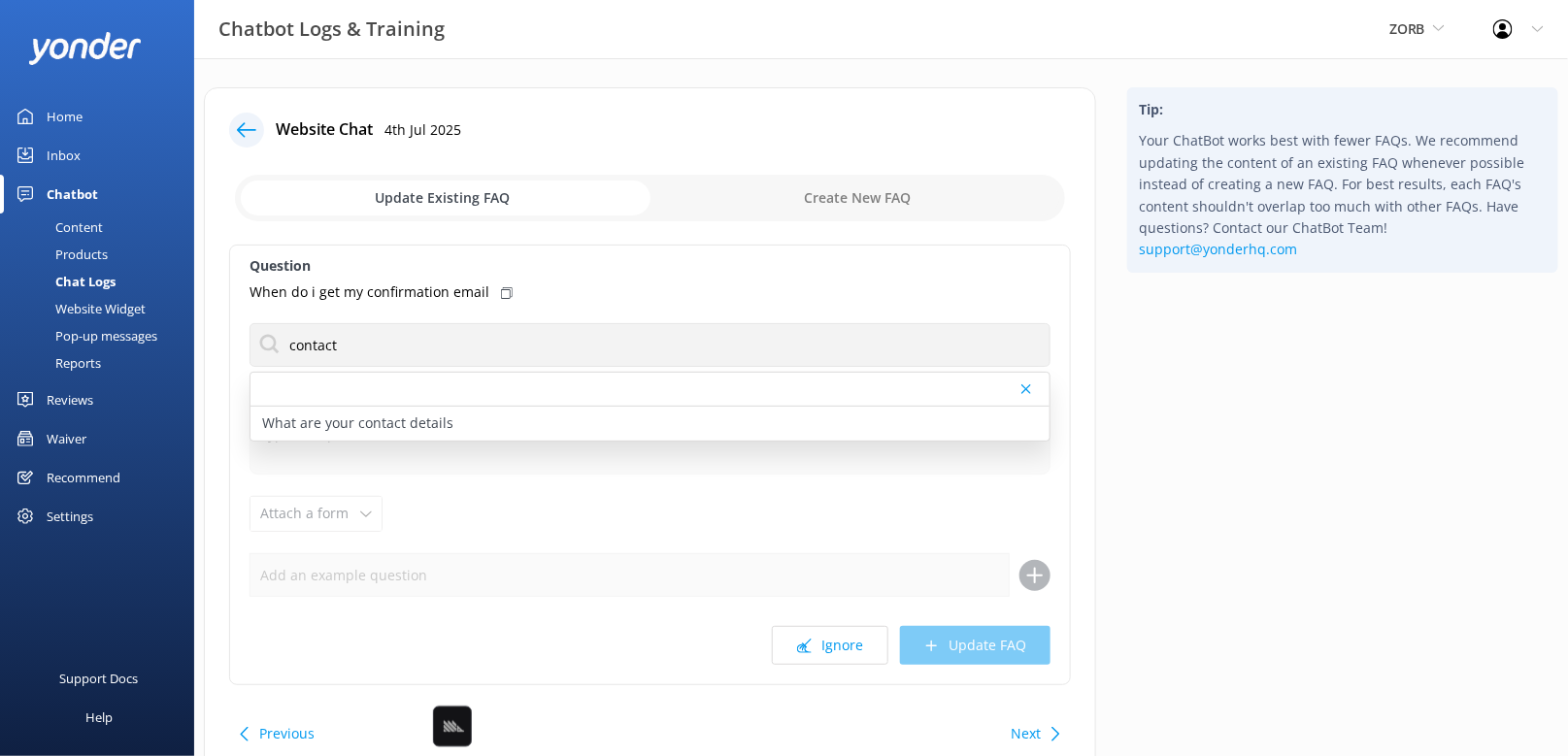 click on "Tip: Your ChatBot works best with fewer FAQs. We recommend updating the content of an existing FAQ whenever possible instead of creating a new FAQ. For best results, each FAQ's content shouldn't overlap too much with other FAQs. Have questions? Contact our ChatBot Team!   support@yonderhq.com" at bounding box center [1343, 444] 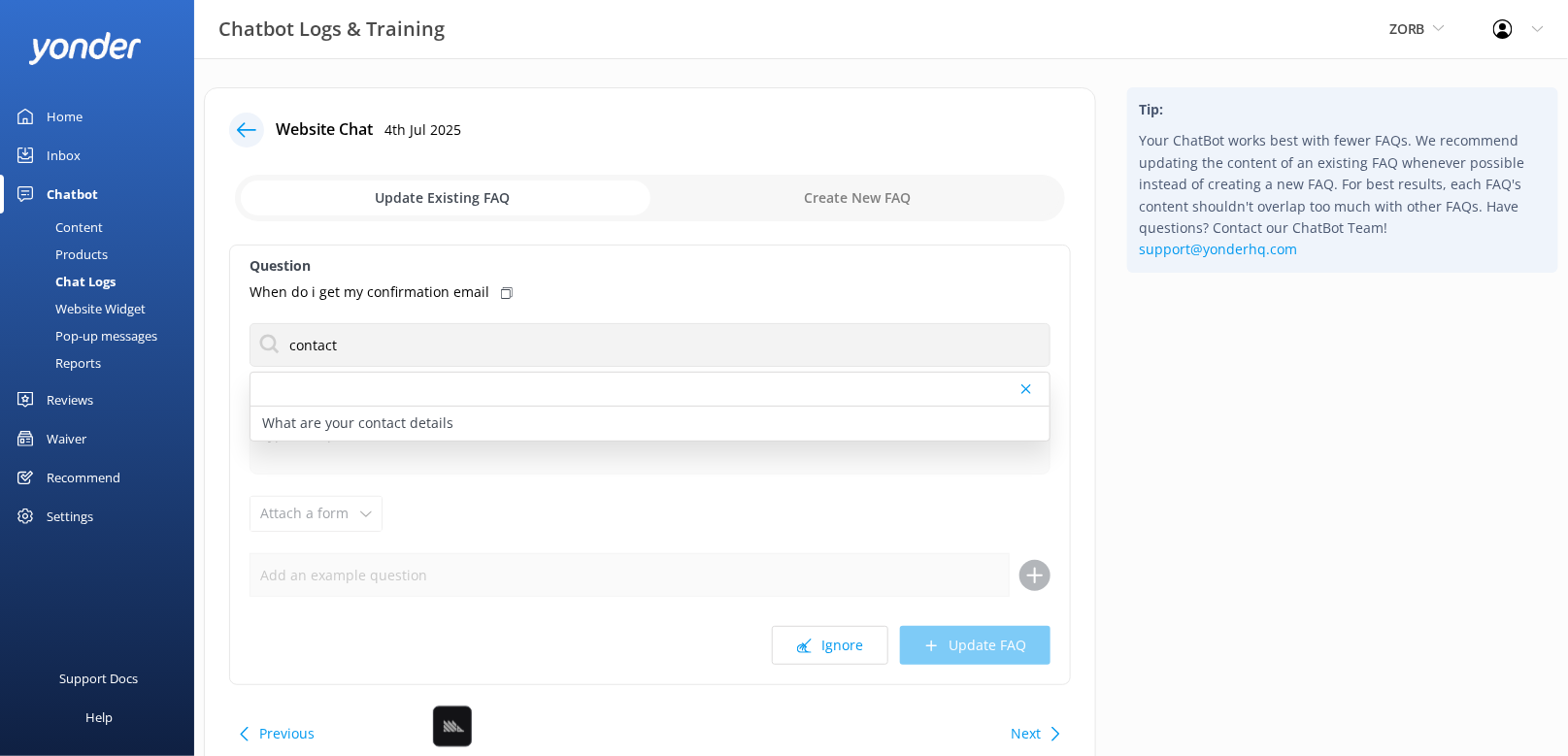 click on "Next" at bounding box center (1025, 734) 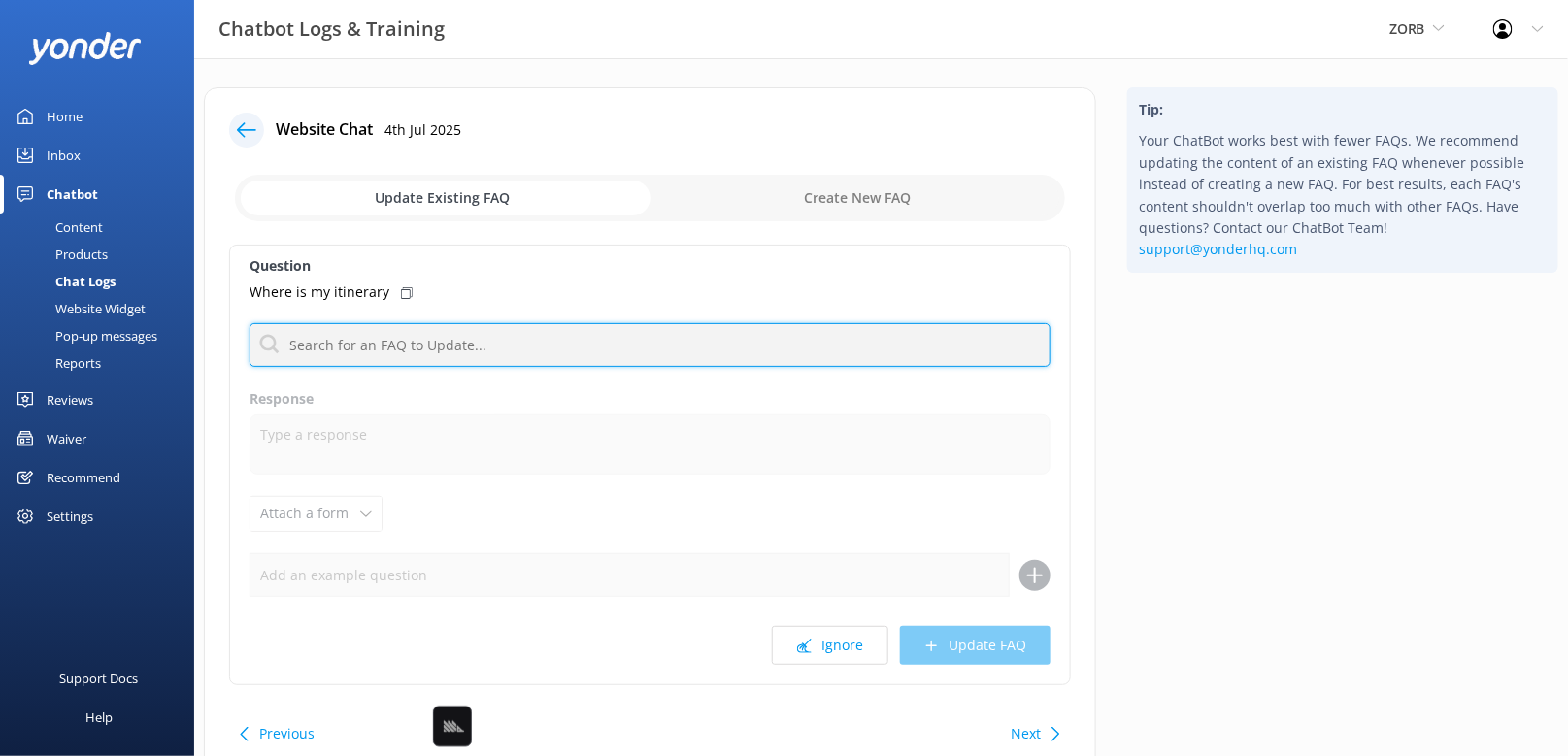 click at bounding box center (650, 345) 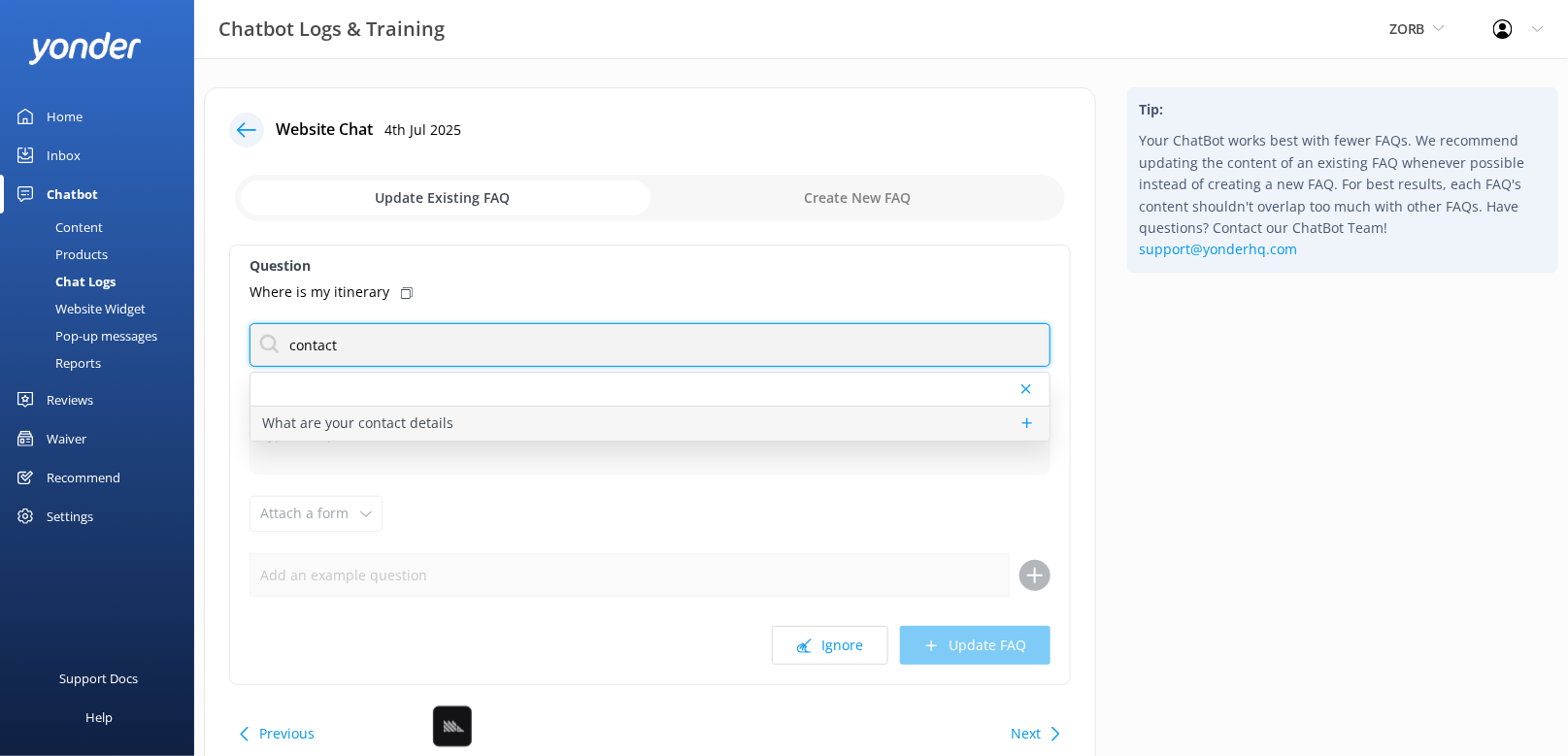 type on "contact" 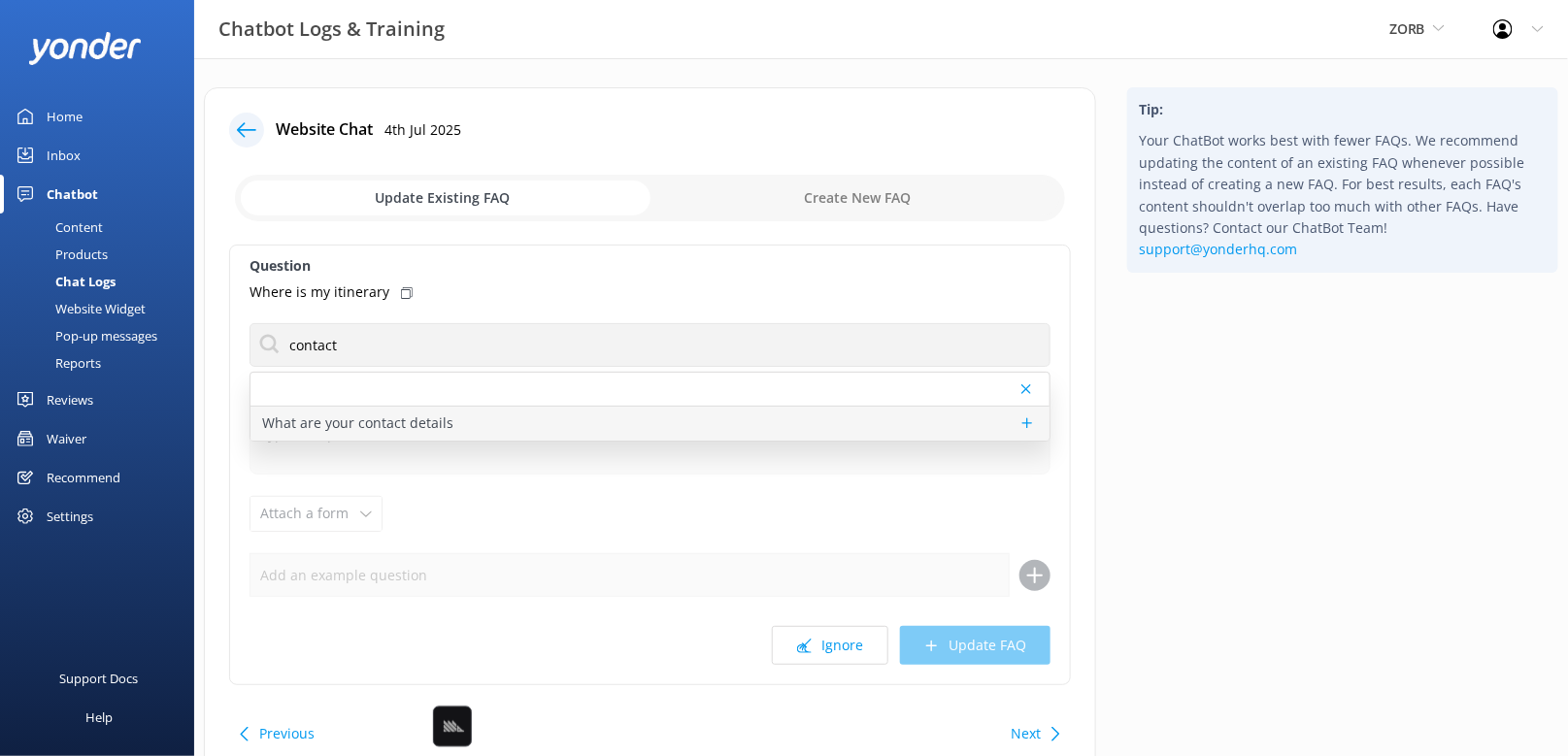 click on "What are your contact details" at bounding box center [650, 423] 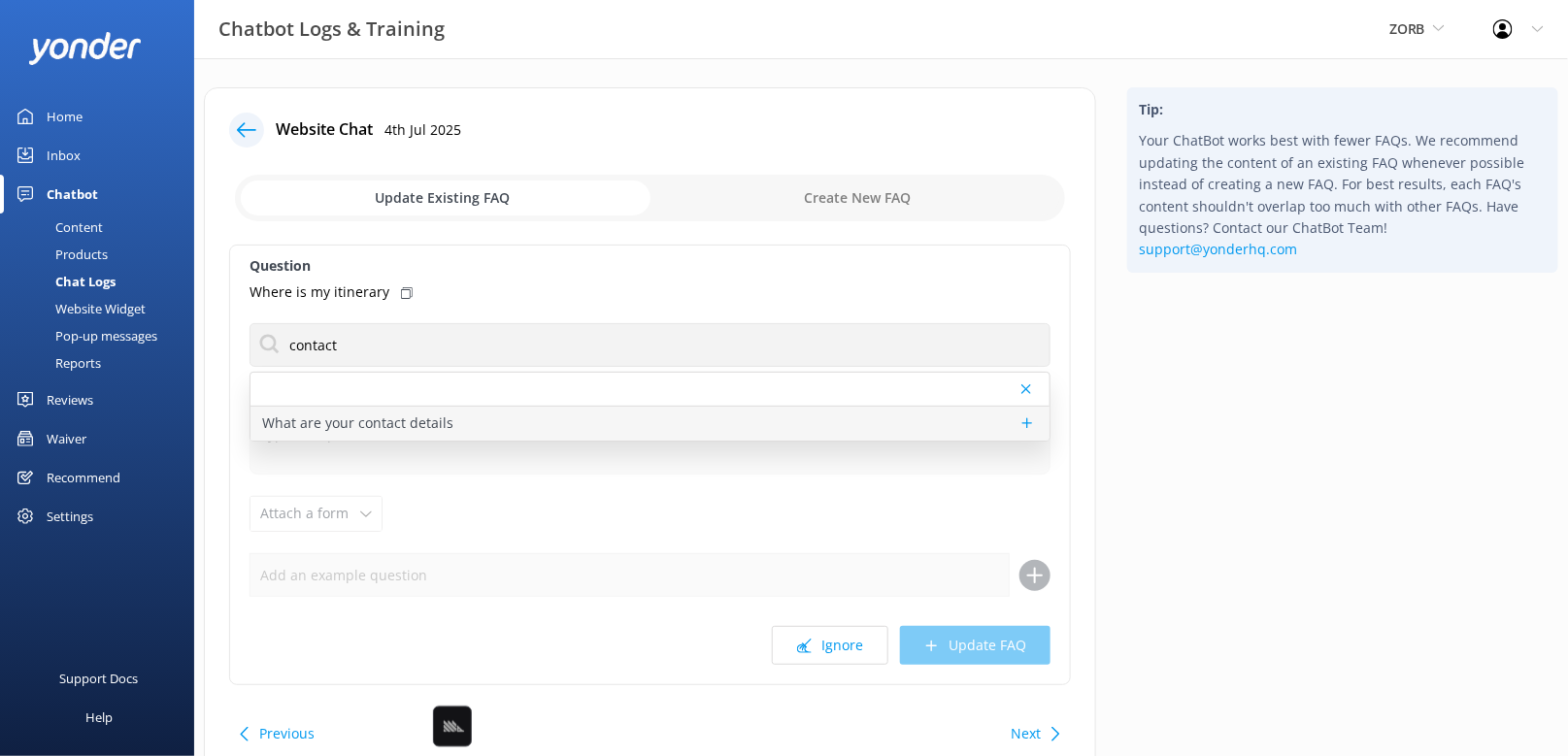 type on "You can contact the ZORB team, at ([PHONE]), or by emailing [EMAIL]." 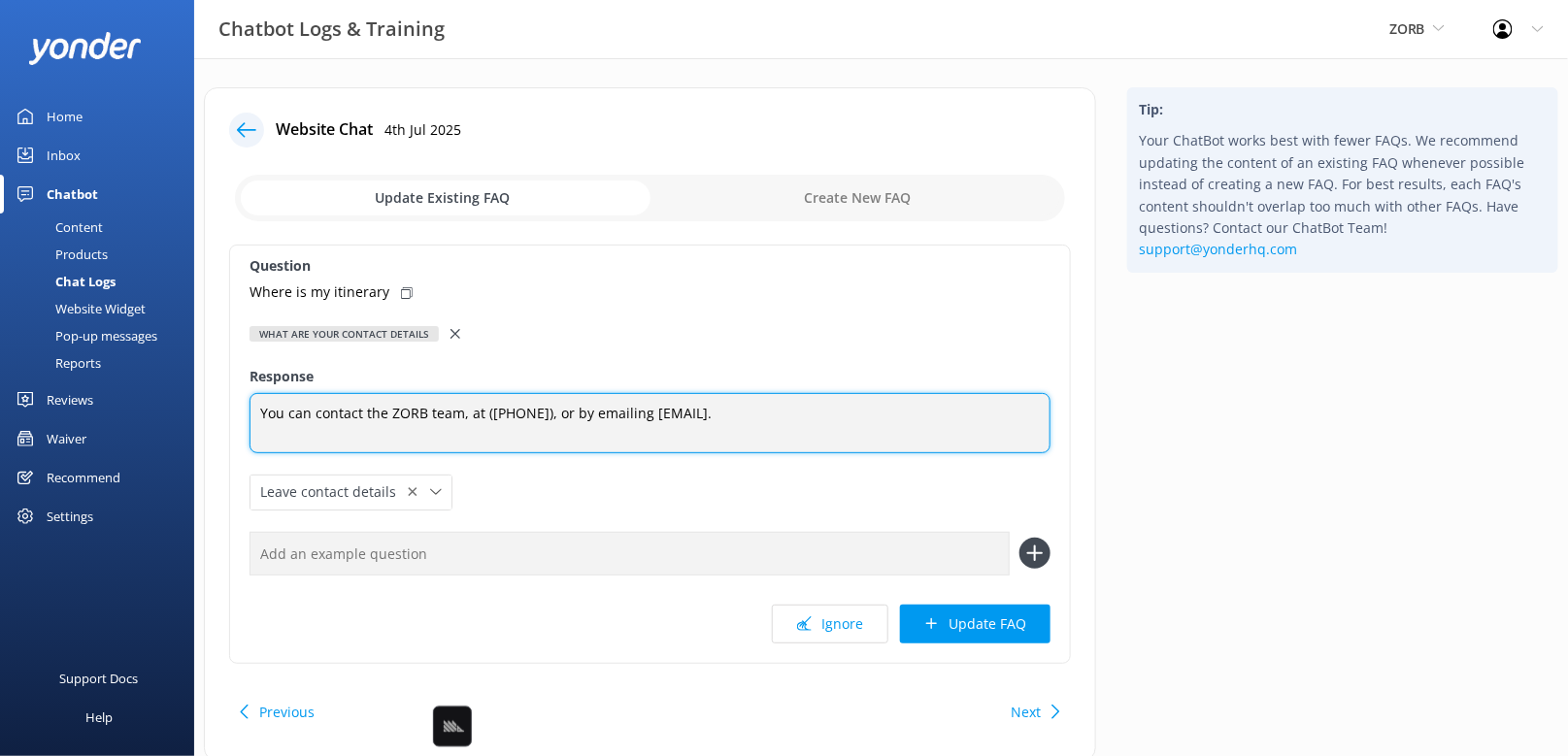 click on "You can contact the ZORB team, at ([PHONE]), or by emailing [EMAIL]." at bounding box center (650, 423) 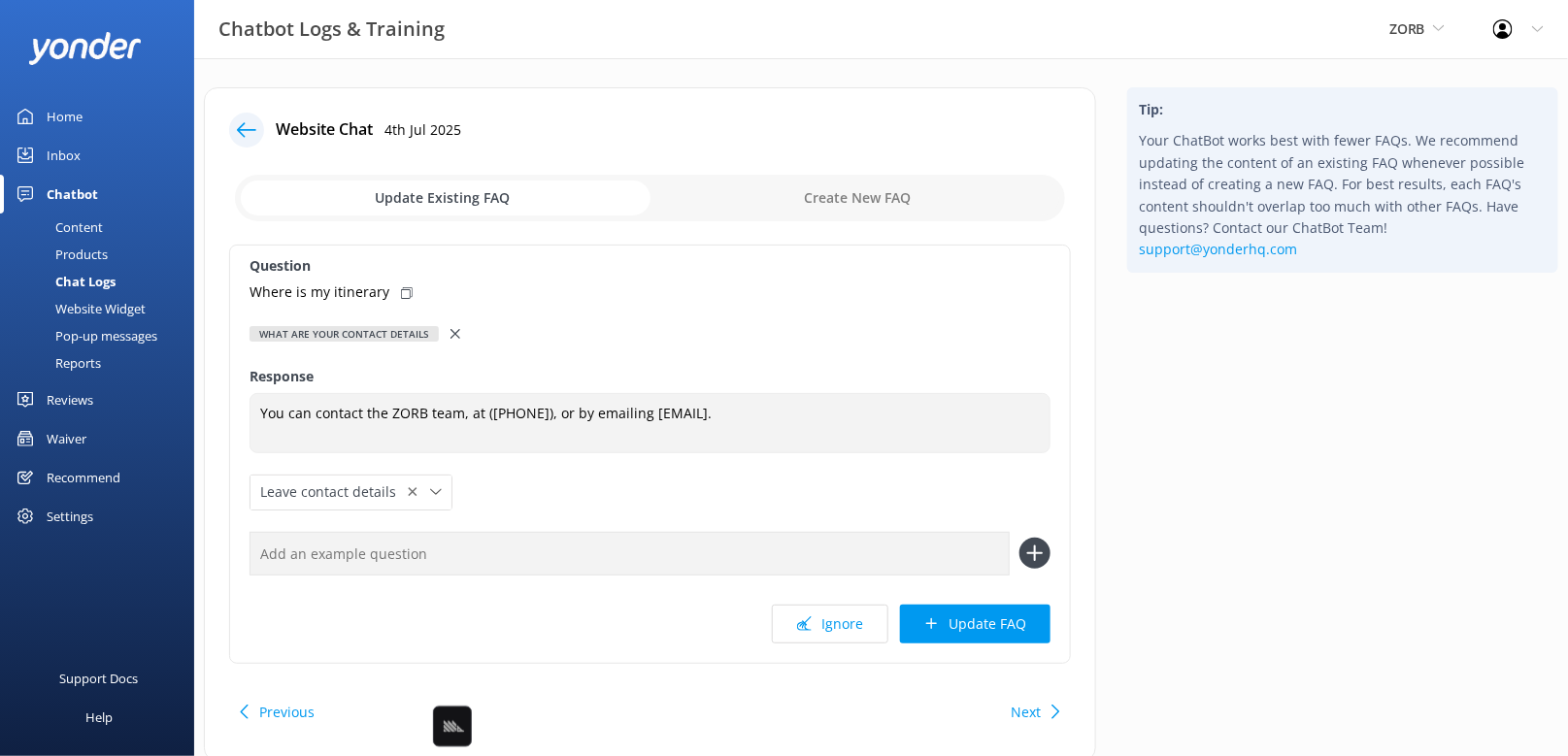 click 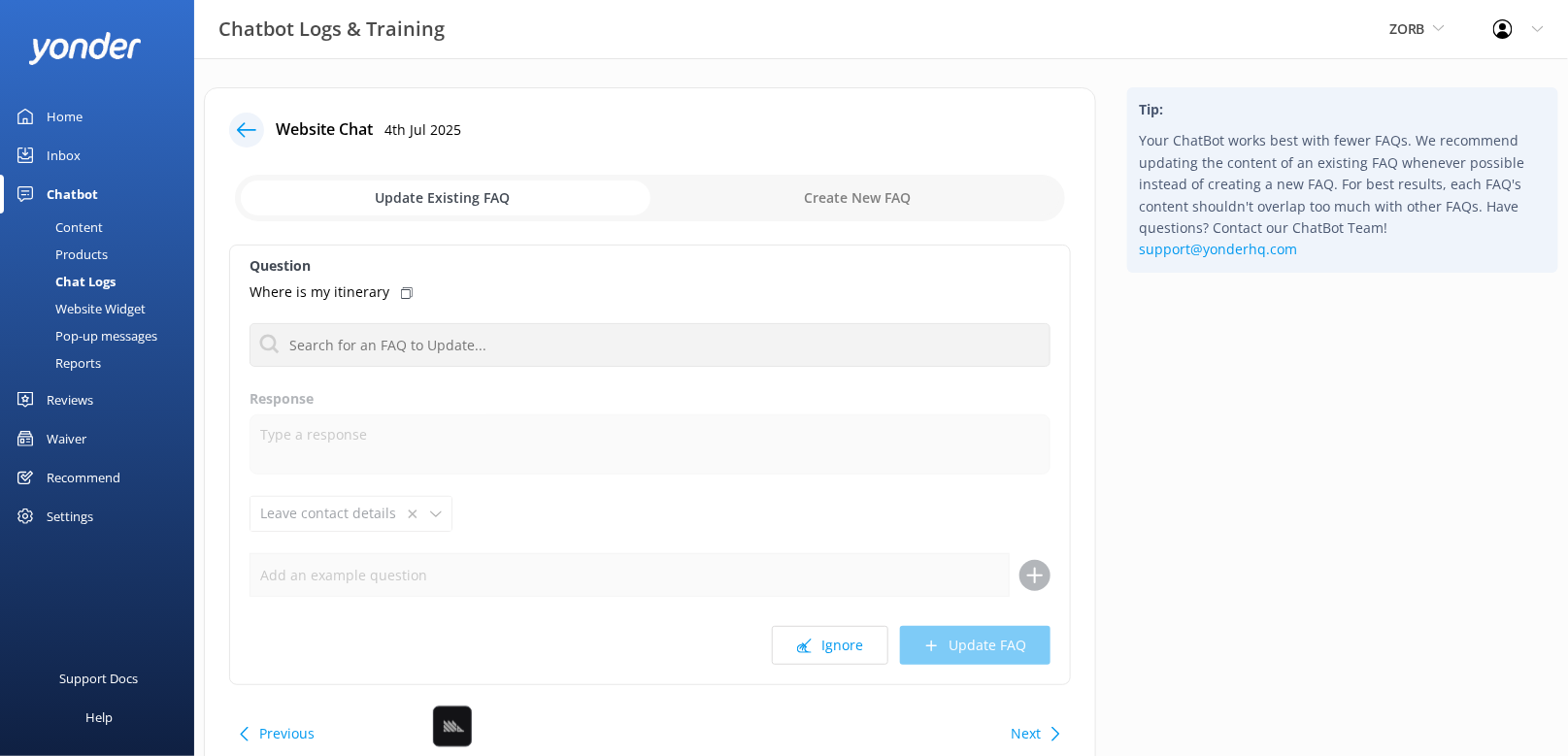 click at bounding box center [650, 198] 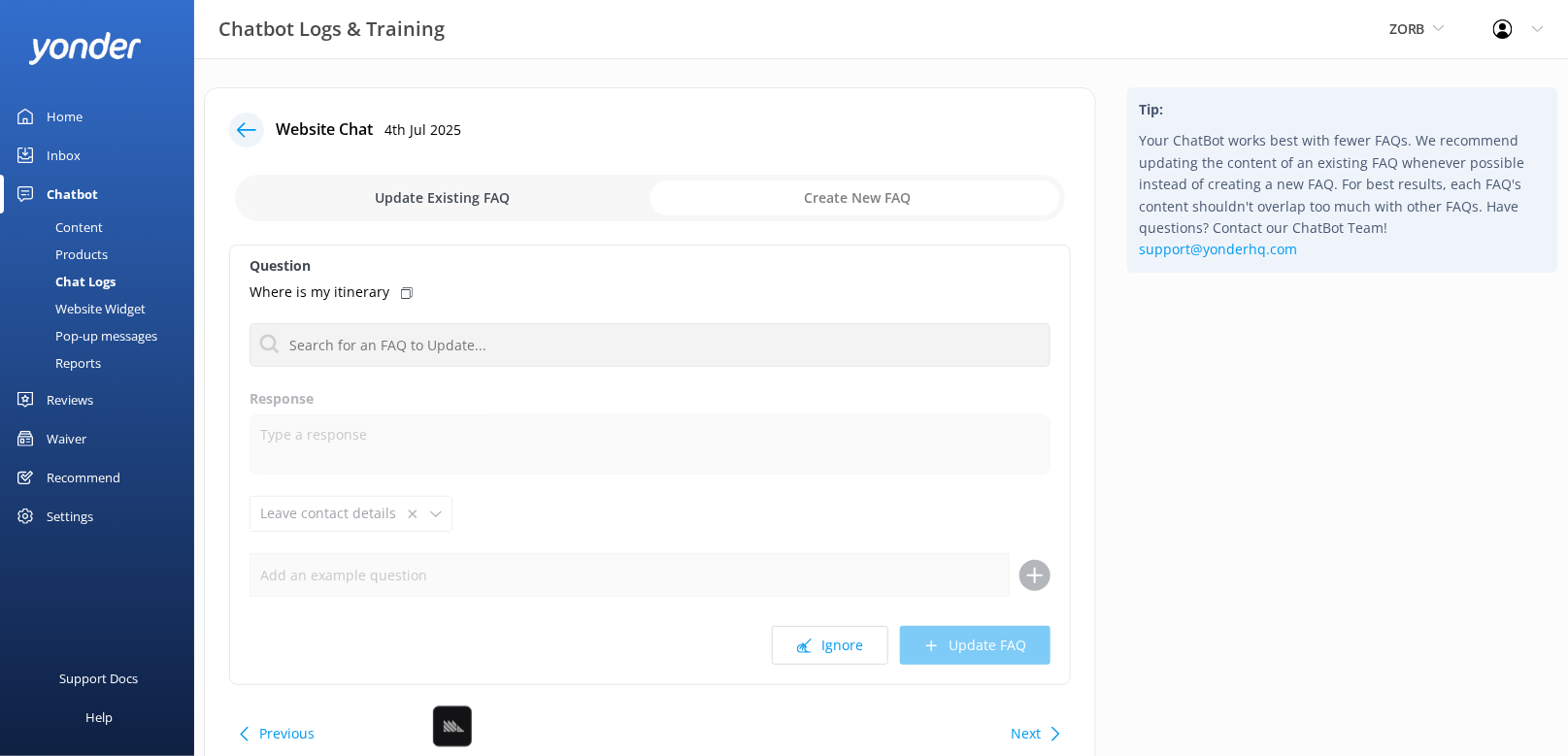checkbox on "true" 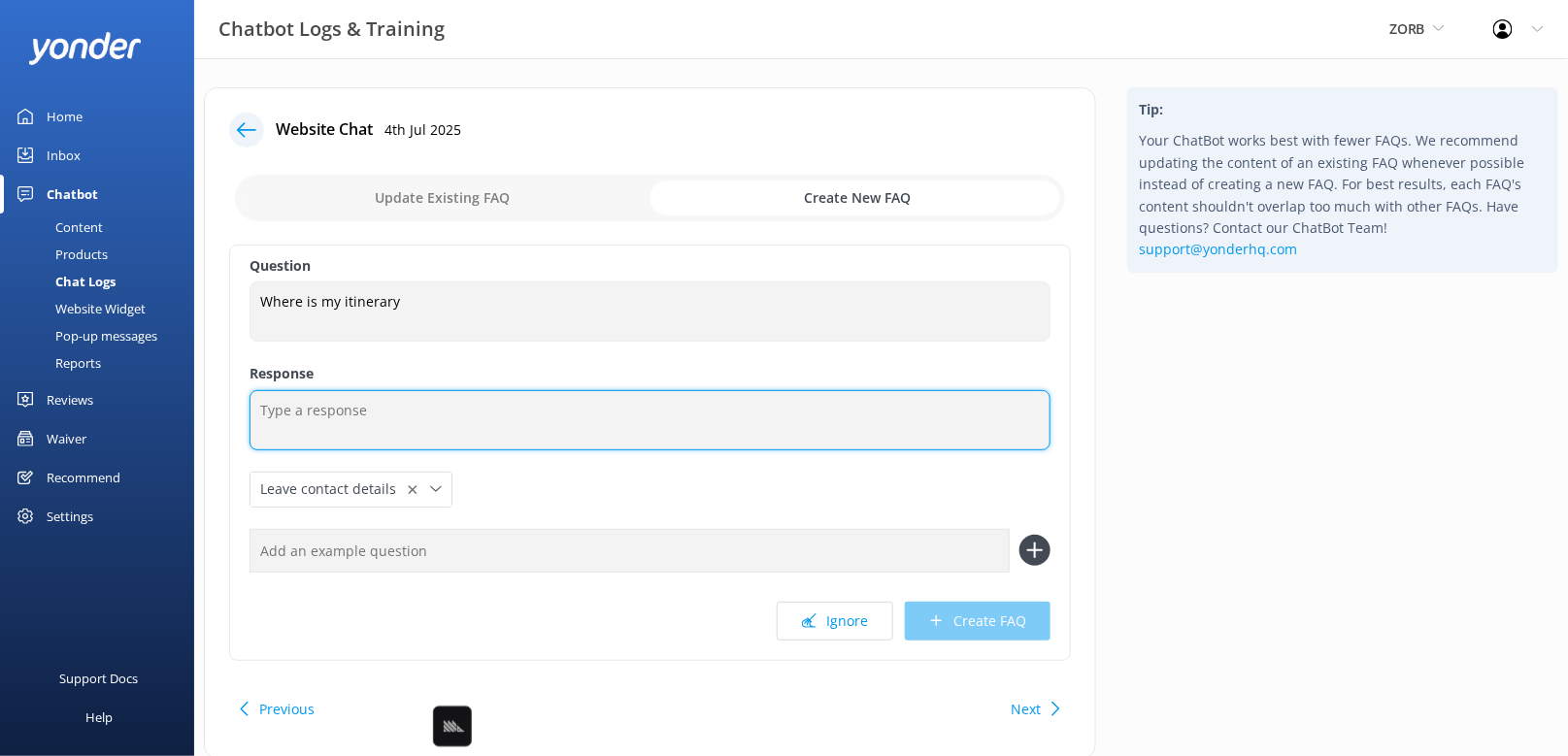 click at bounding box center [650, 420] 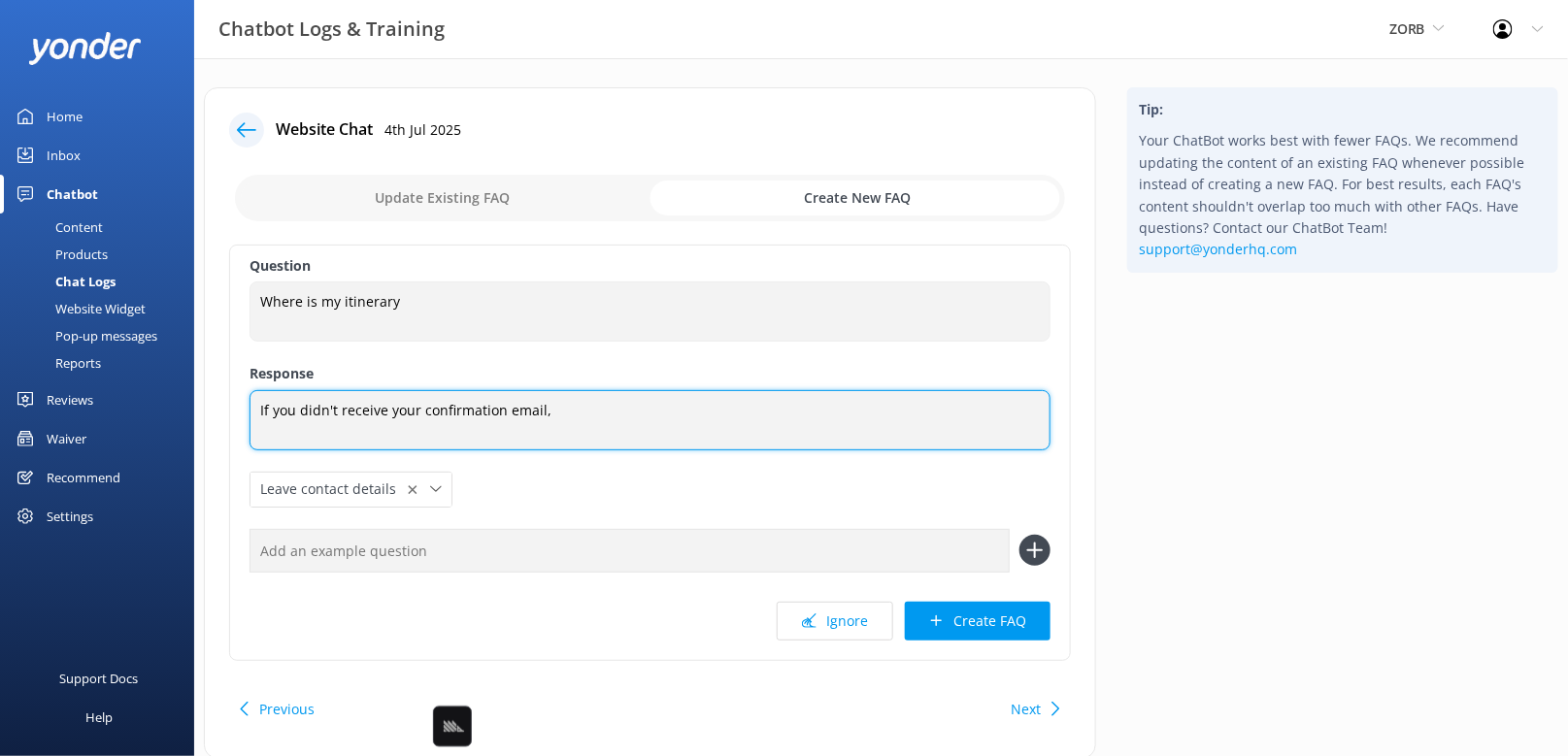 paste on "You can contact the ZORB team, at ([PHONE]), or by emailing [EMAIL]." 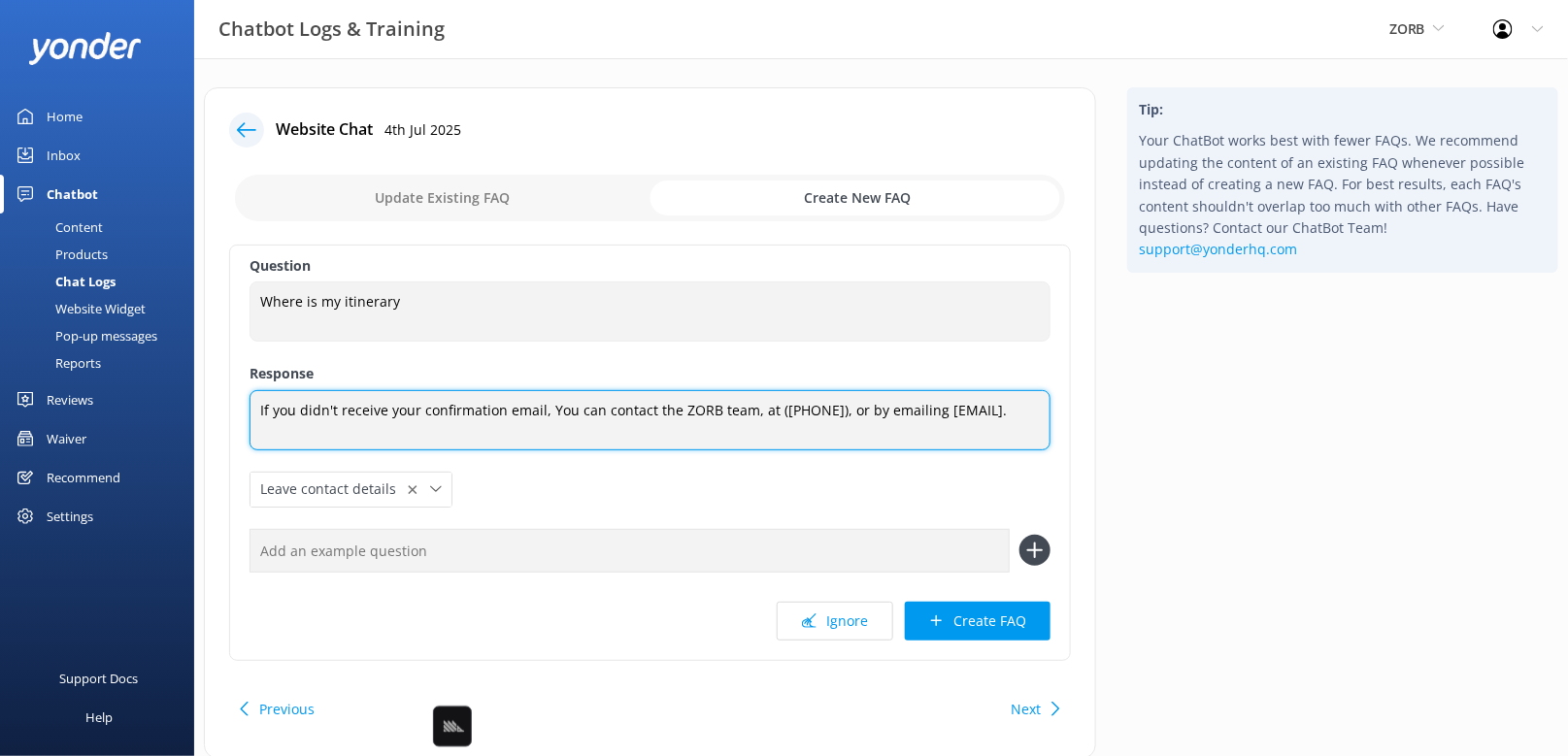 drag, startPoint x: 598, startPoint y: 409, endPoint x: 550, endPoint y: 408, distance: 48.010416 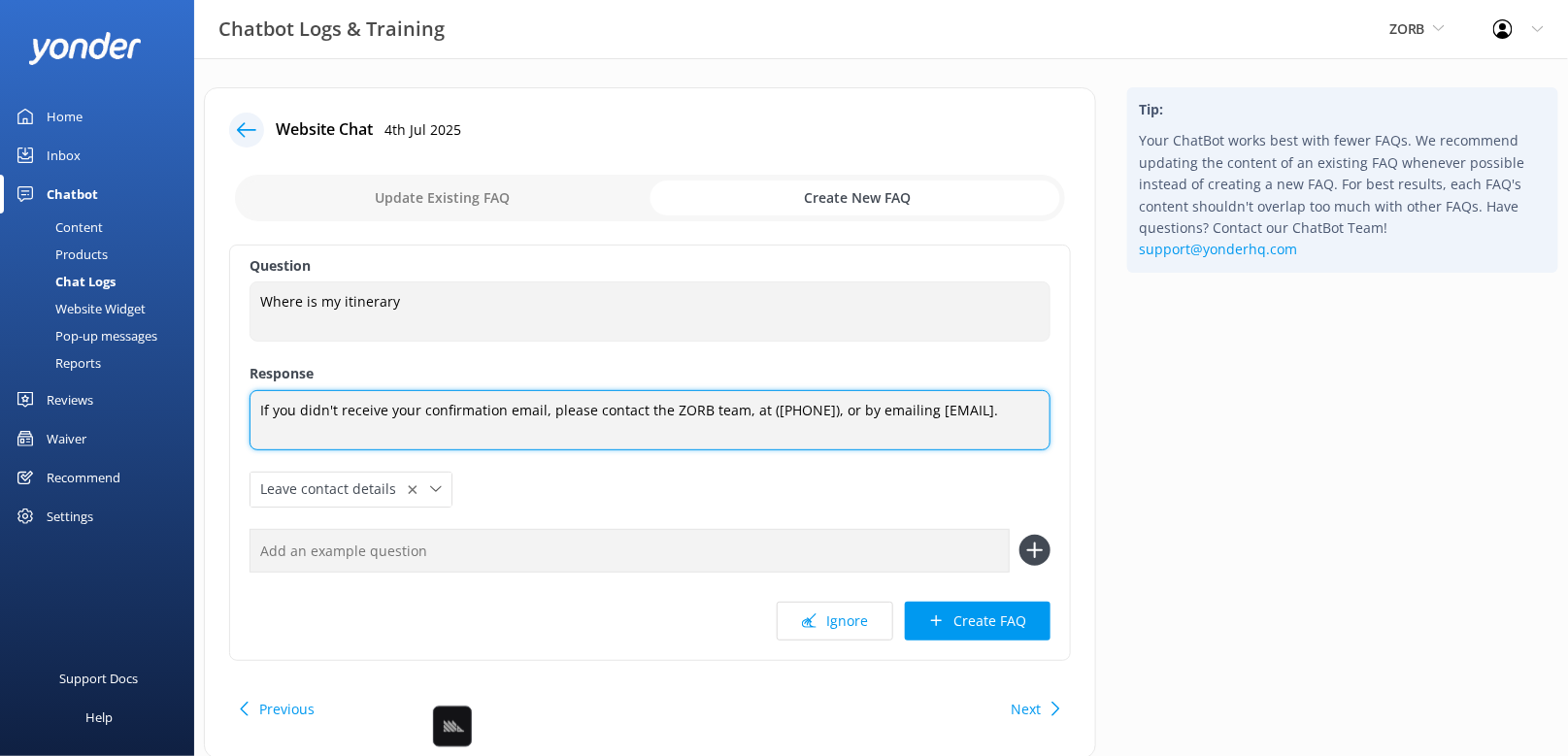 click on "If you didn't receive your confirmation email, please contact the ZORB team, at ([PHONE]), or by emailing [EMAIL]." at bounding box center [650, 420] 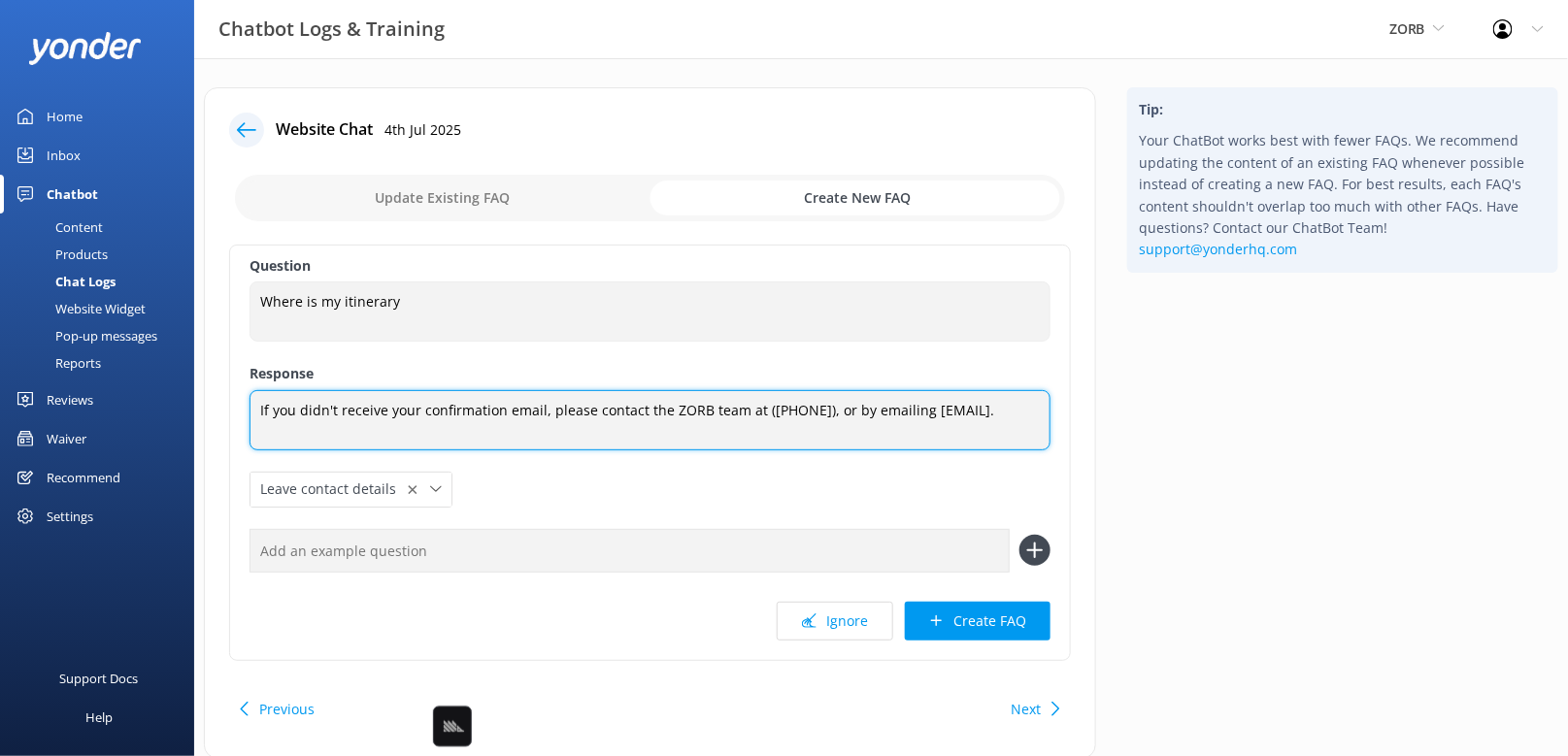 drag, startPoint x: 754, startPoint y: 412, endPoint x: 929, endPoint y: 410, distance: 175.011 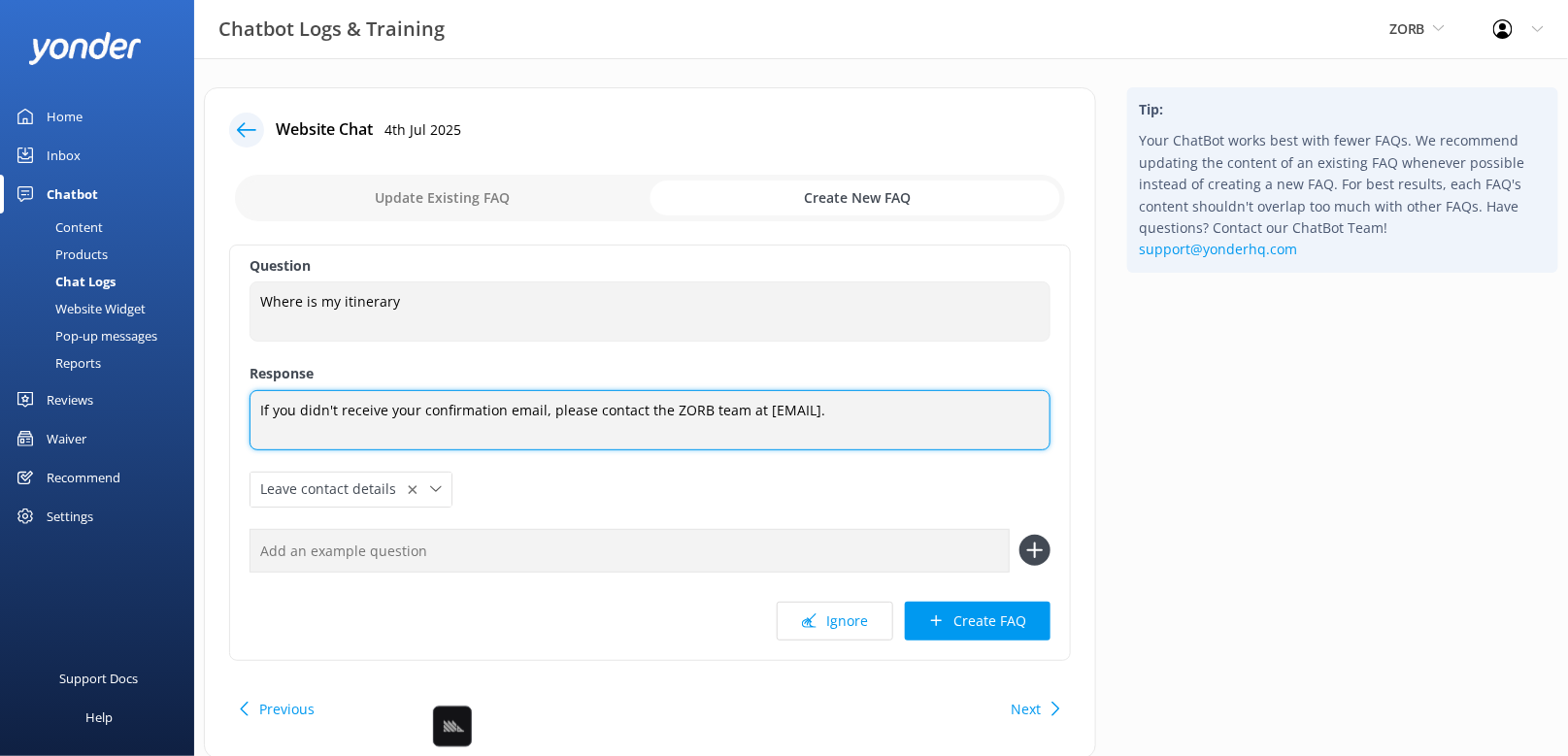 click on "If you didn't receive your confirmation email, please contact the ZORB team at [EMAIL]." at bounding box center (650, 420) 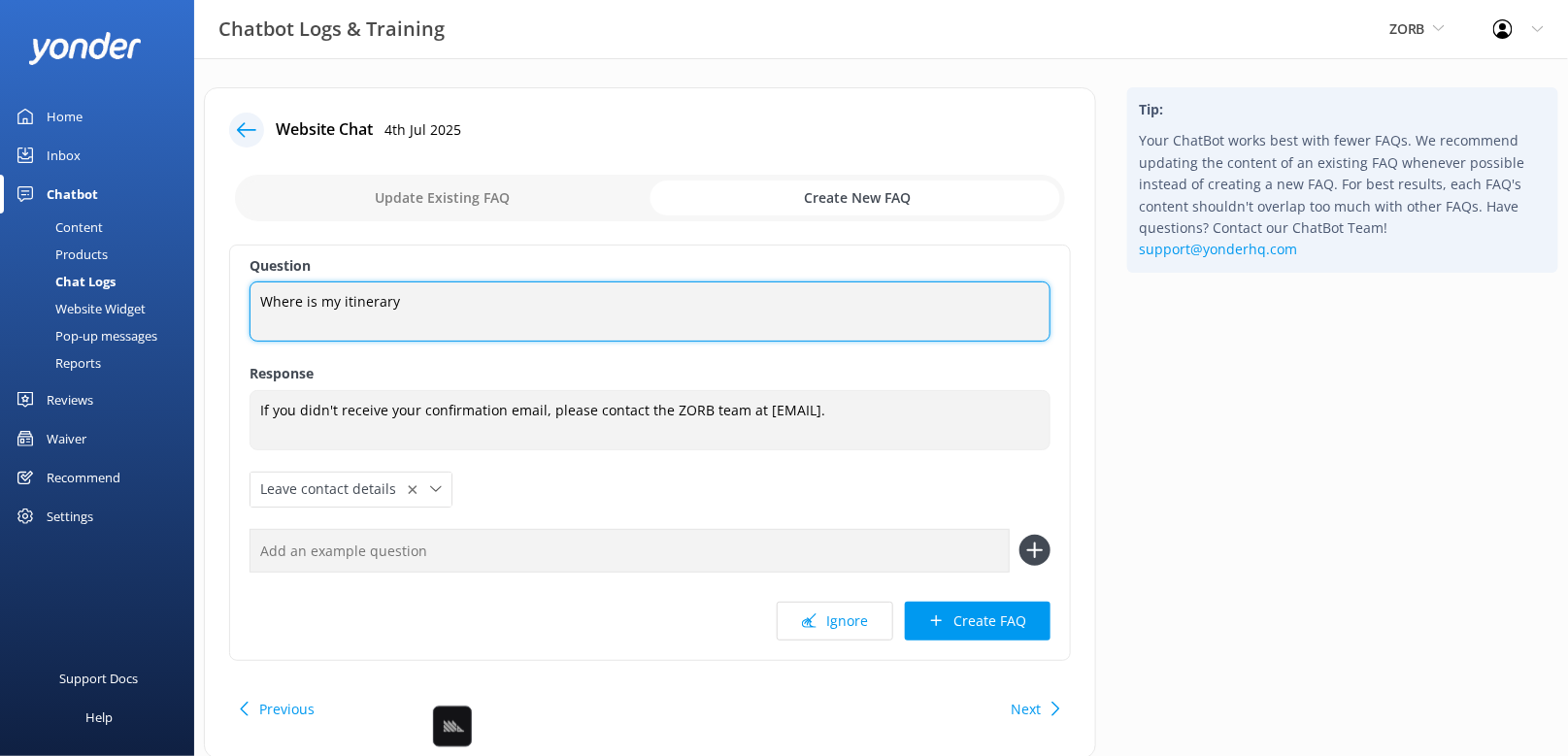 click on "Where is my itinerary" at bounding box center [650, 312] 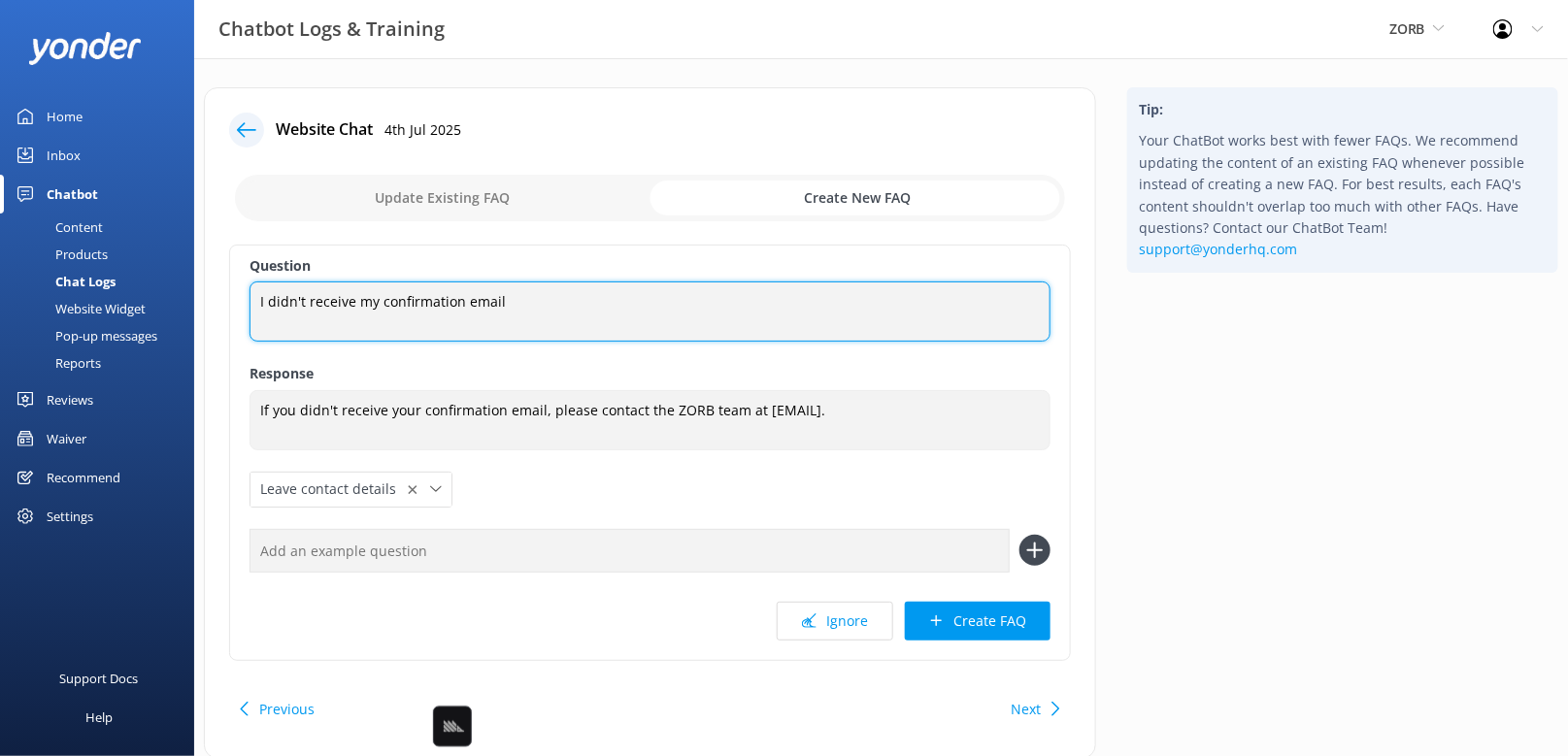 paste on "Where is my itinerary" 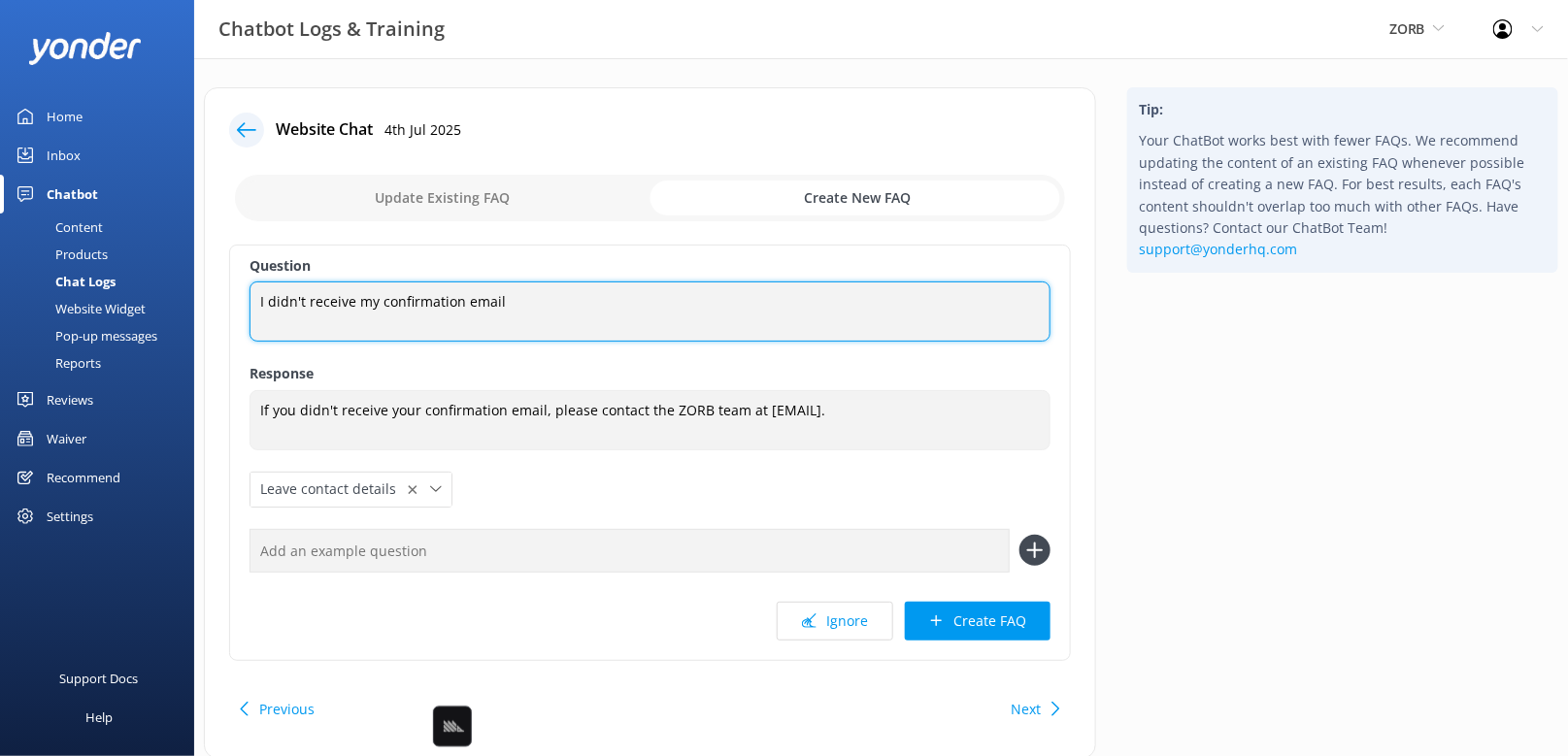 type on "I didn't receive my confirmation email" 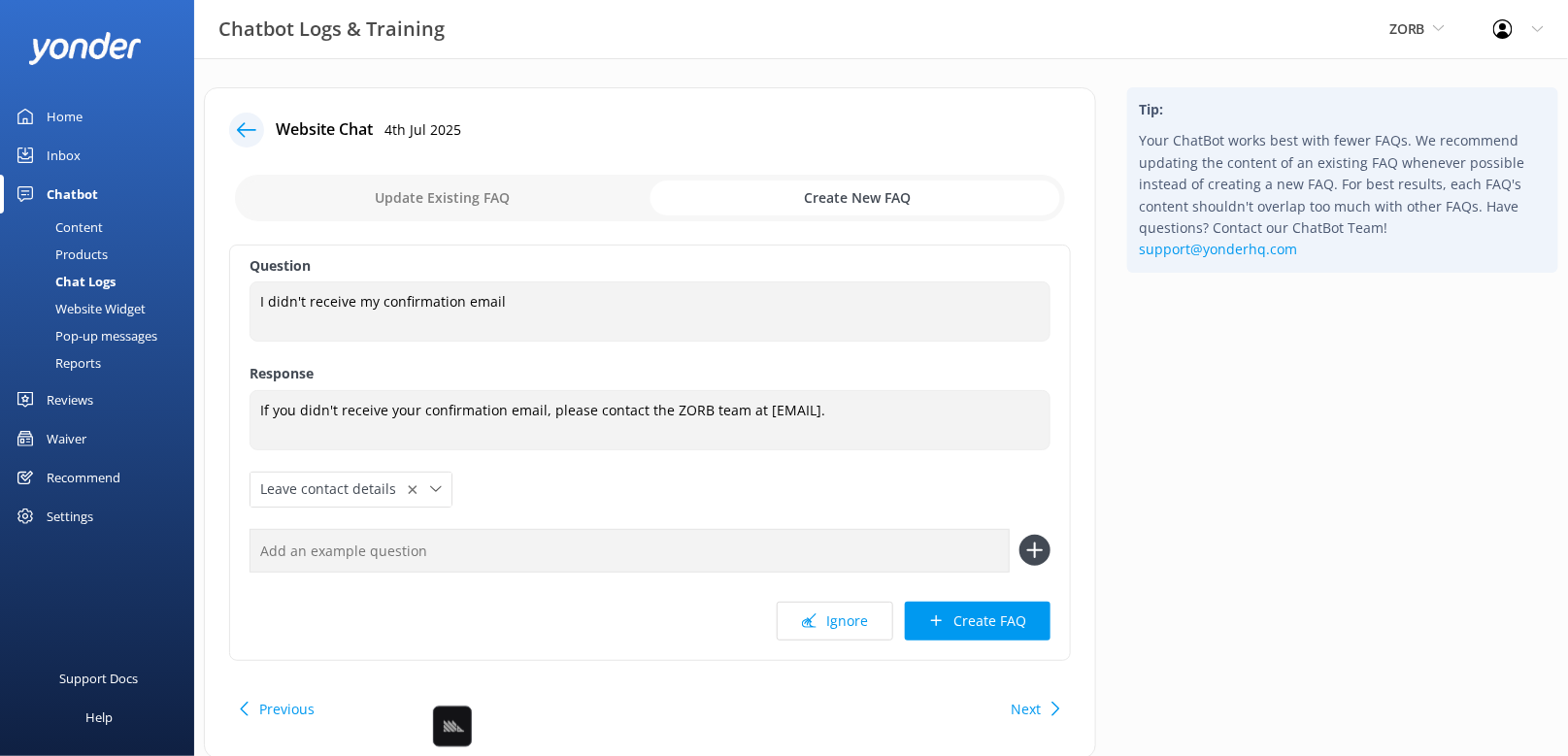 click at bounding box center [629, 550] 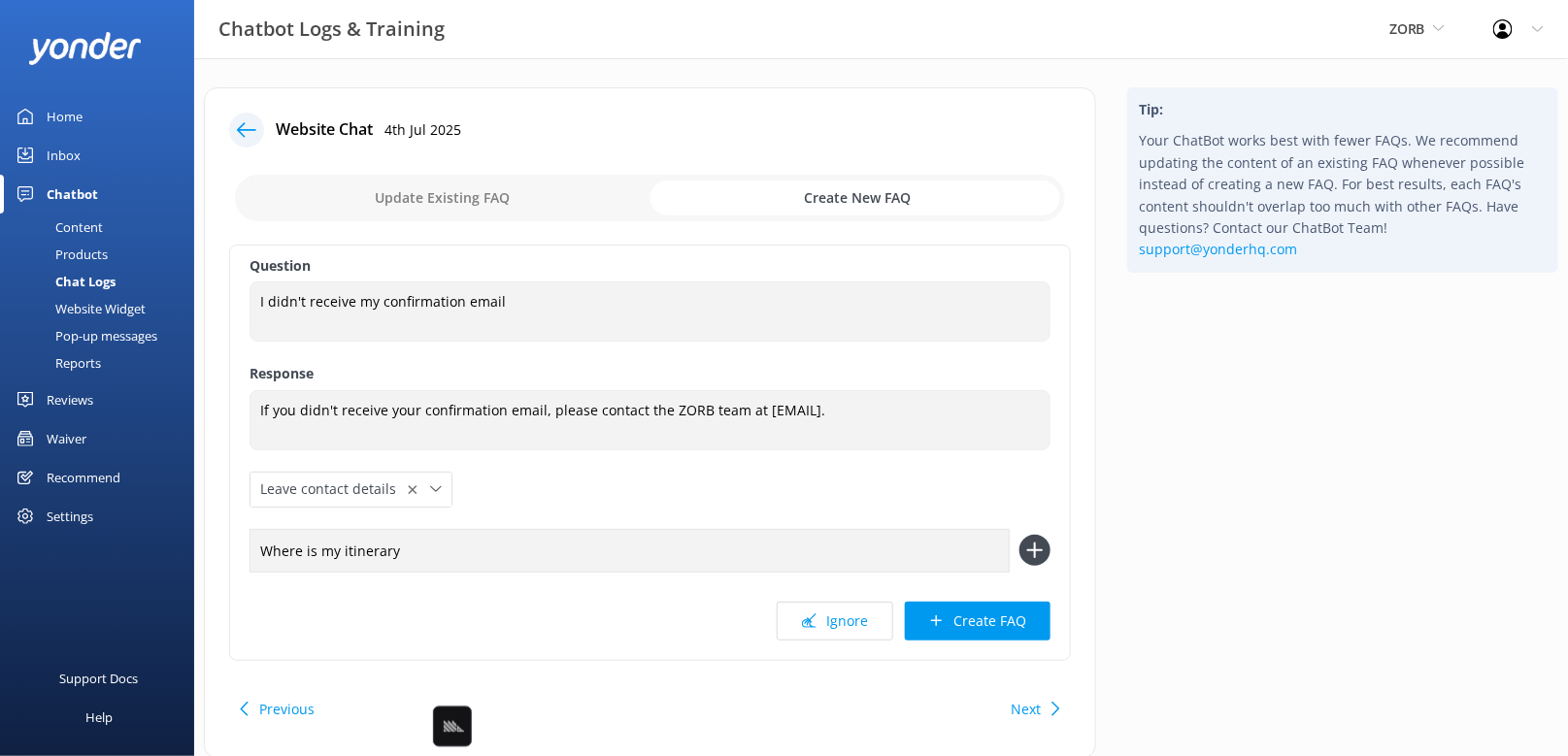 type on "Where is my itinerary" 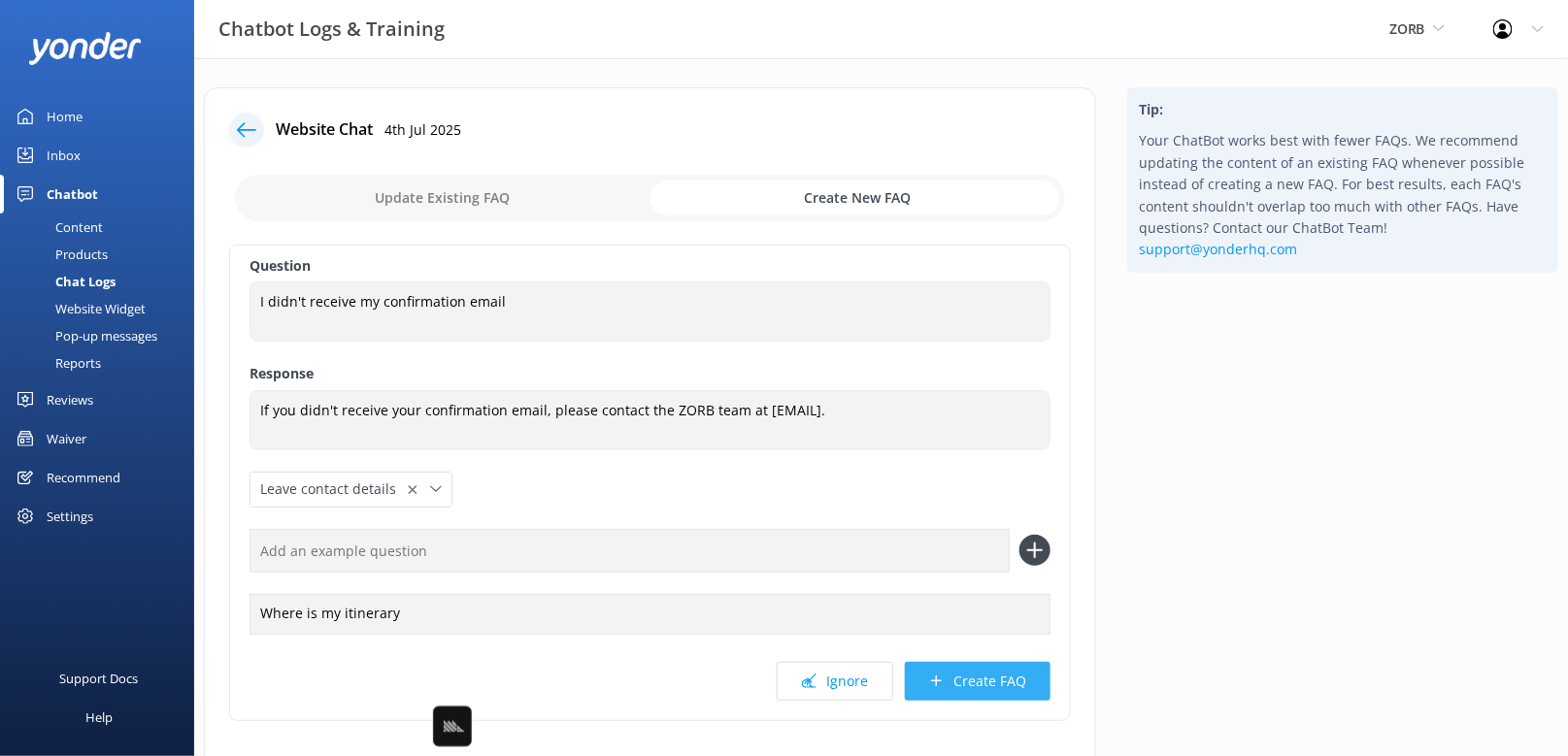 click on "Create FAQ" at bounding box center (978, 681) 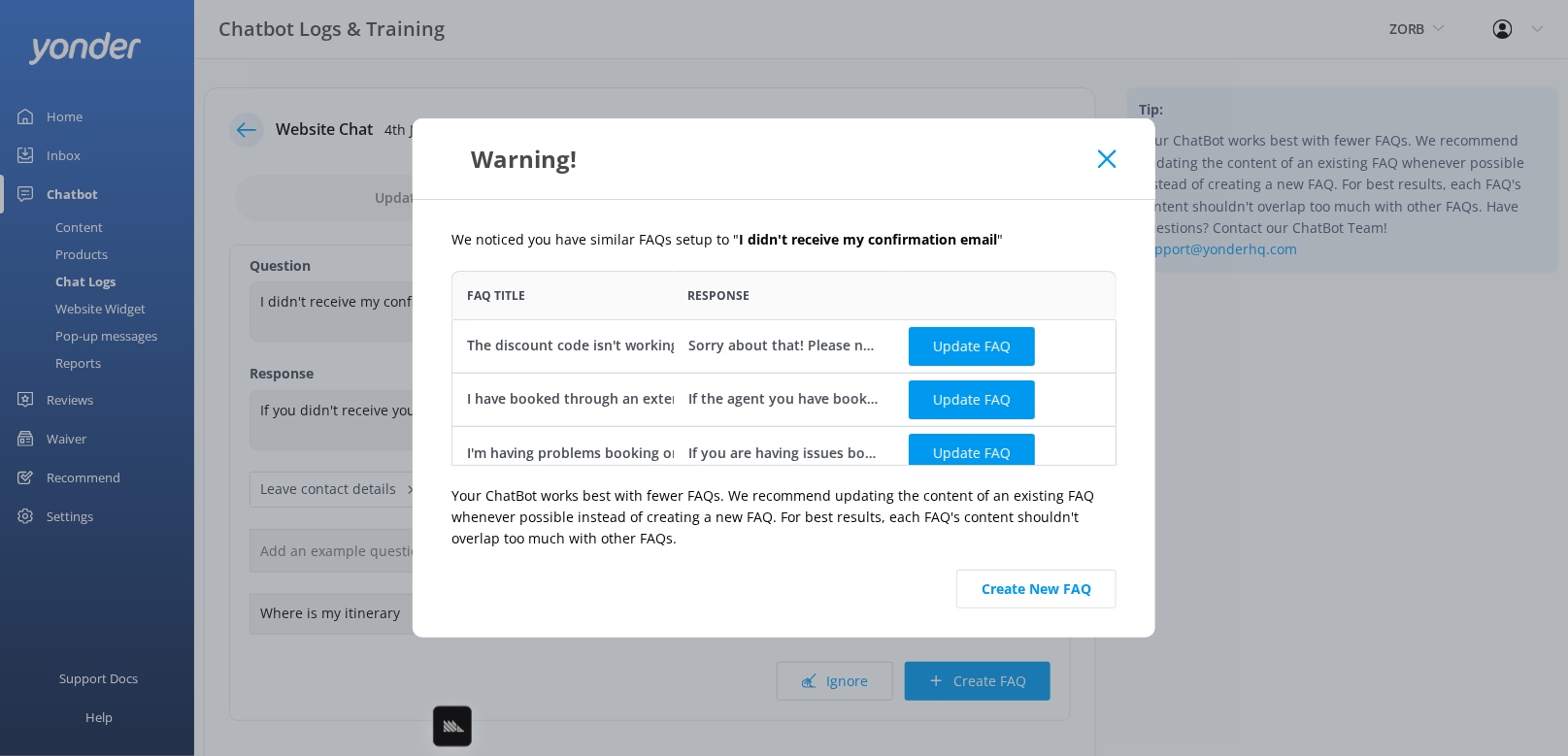 scroll, scrollTop: 1, scrollLeft: 1, axis: both 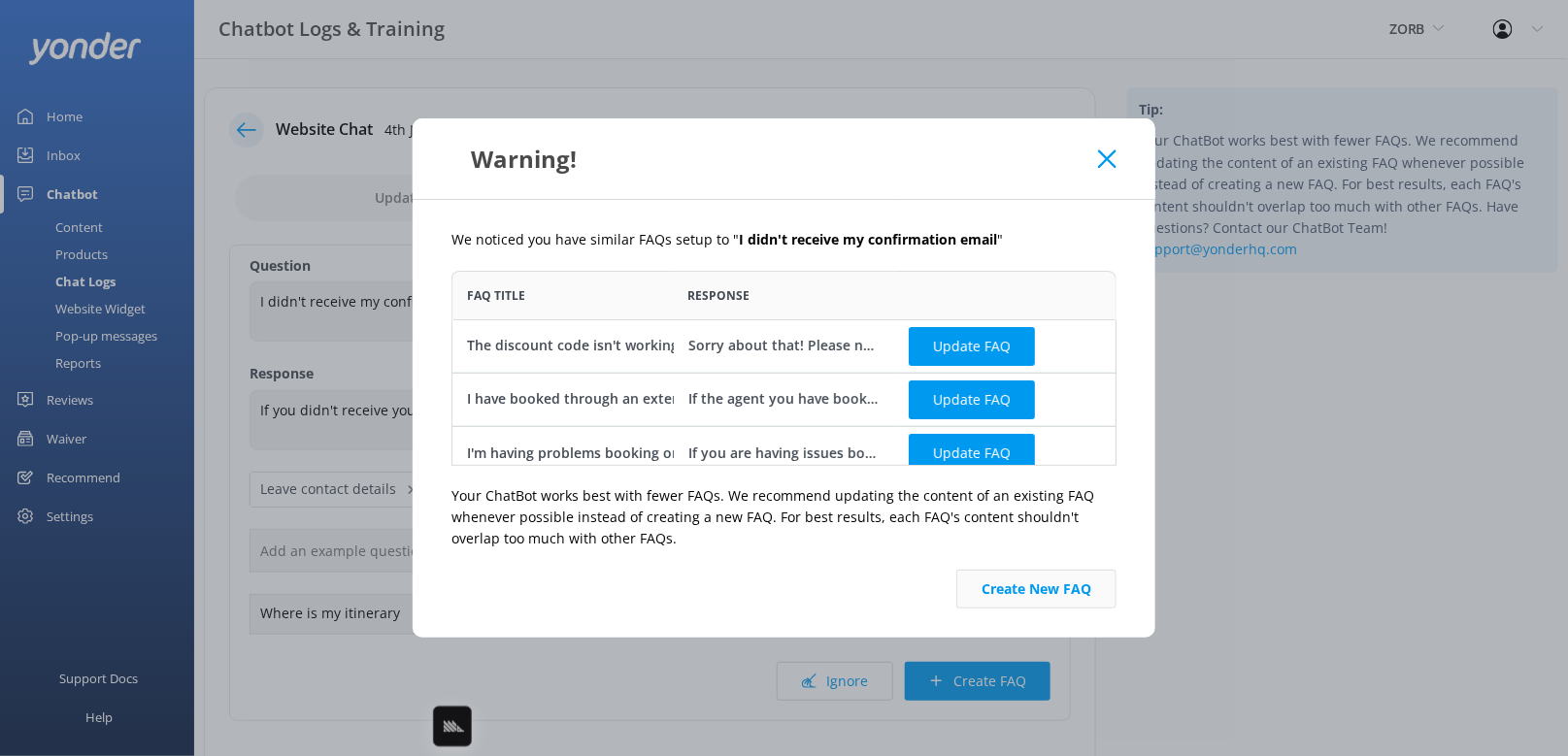 click on "Create New FAQ" at bounding box center [1036, 589] 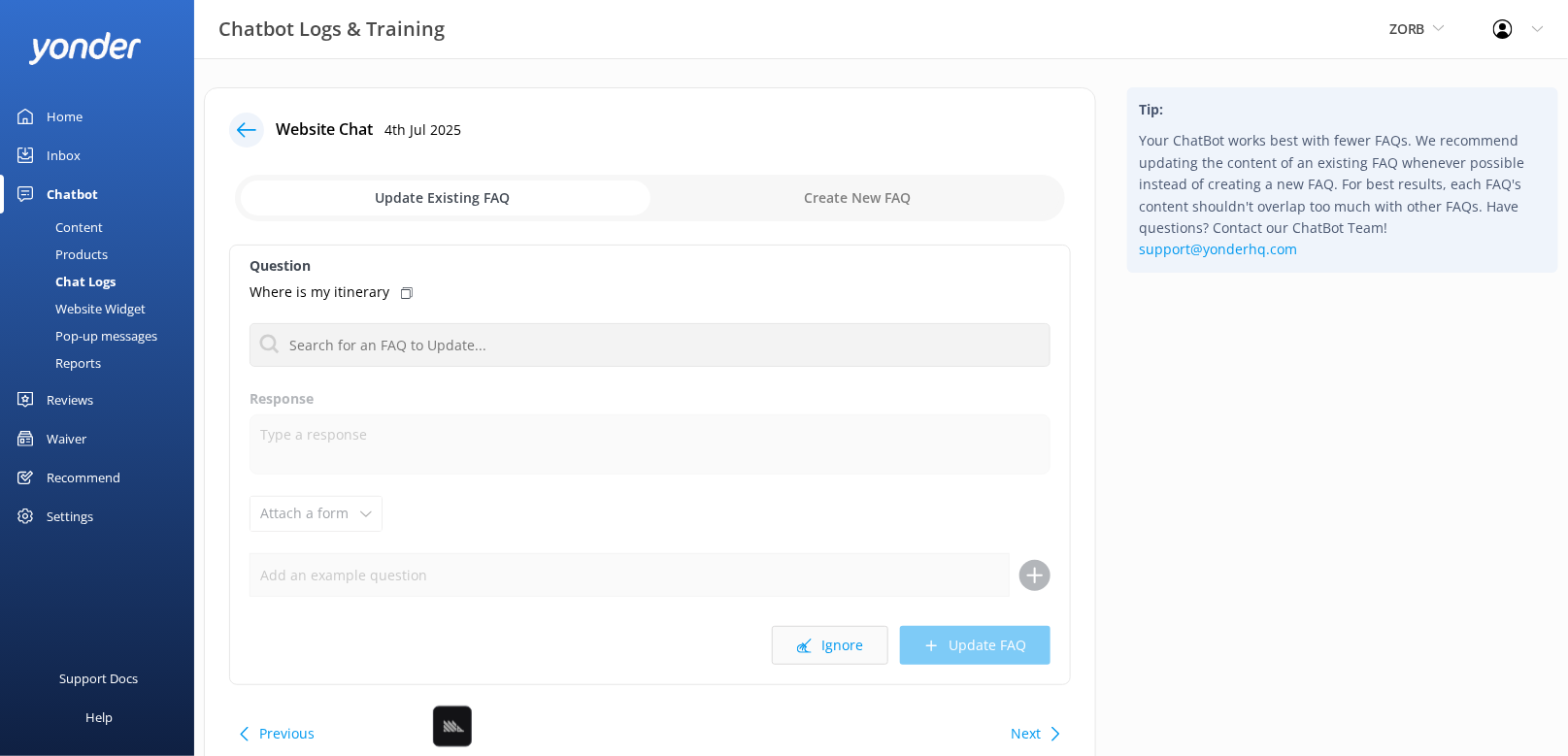 click on "Ignore" at bounding box center [830, 645] 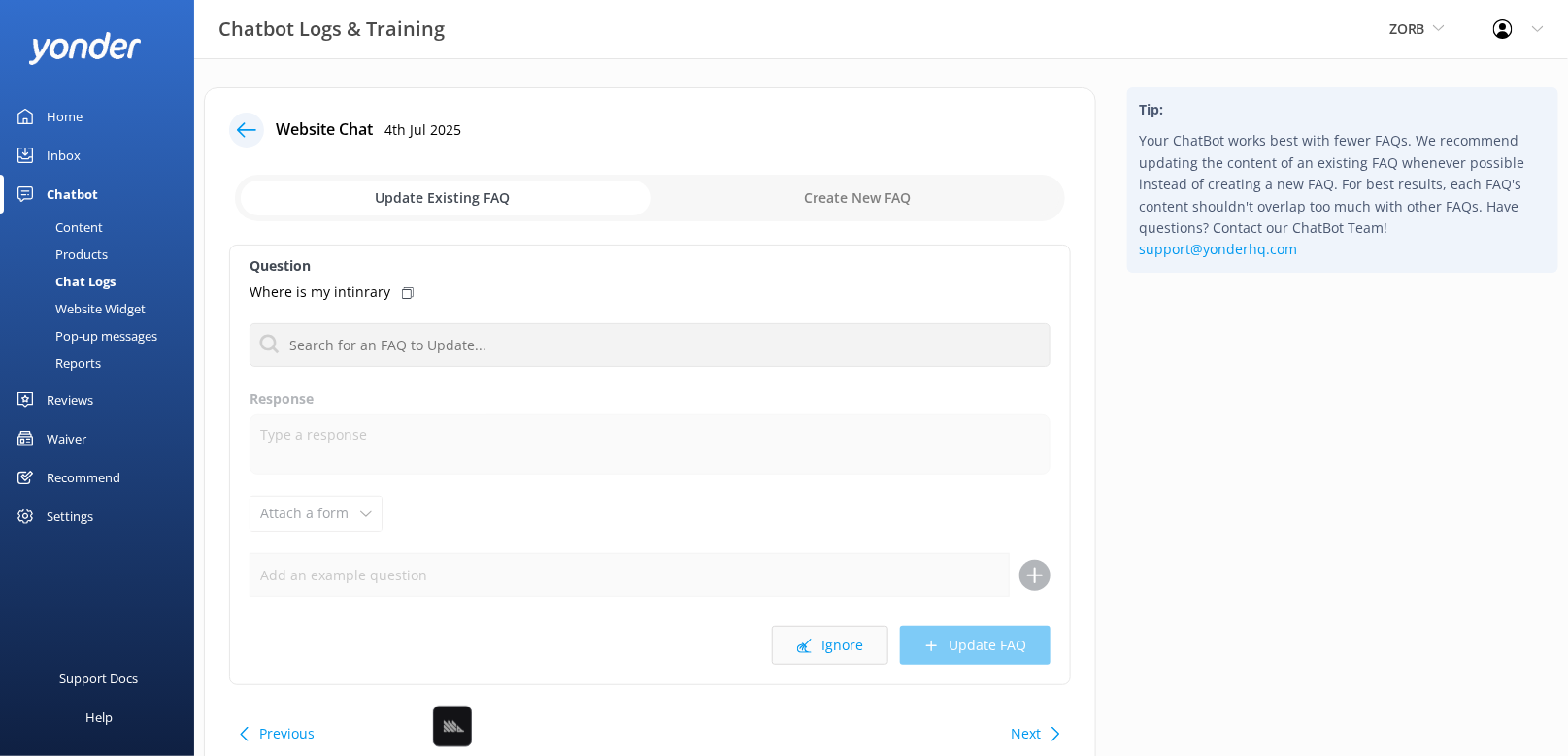 click on "Ignore" at bounding box center (830, 645) 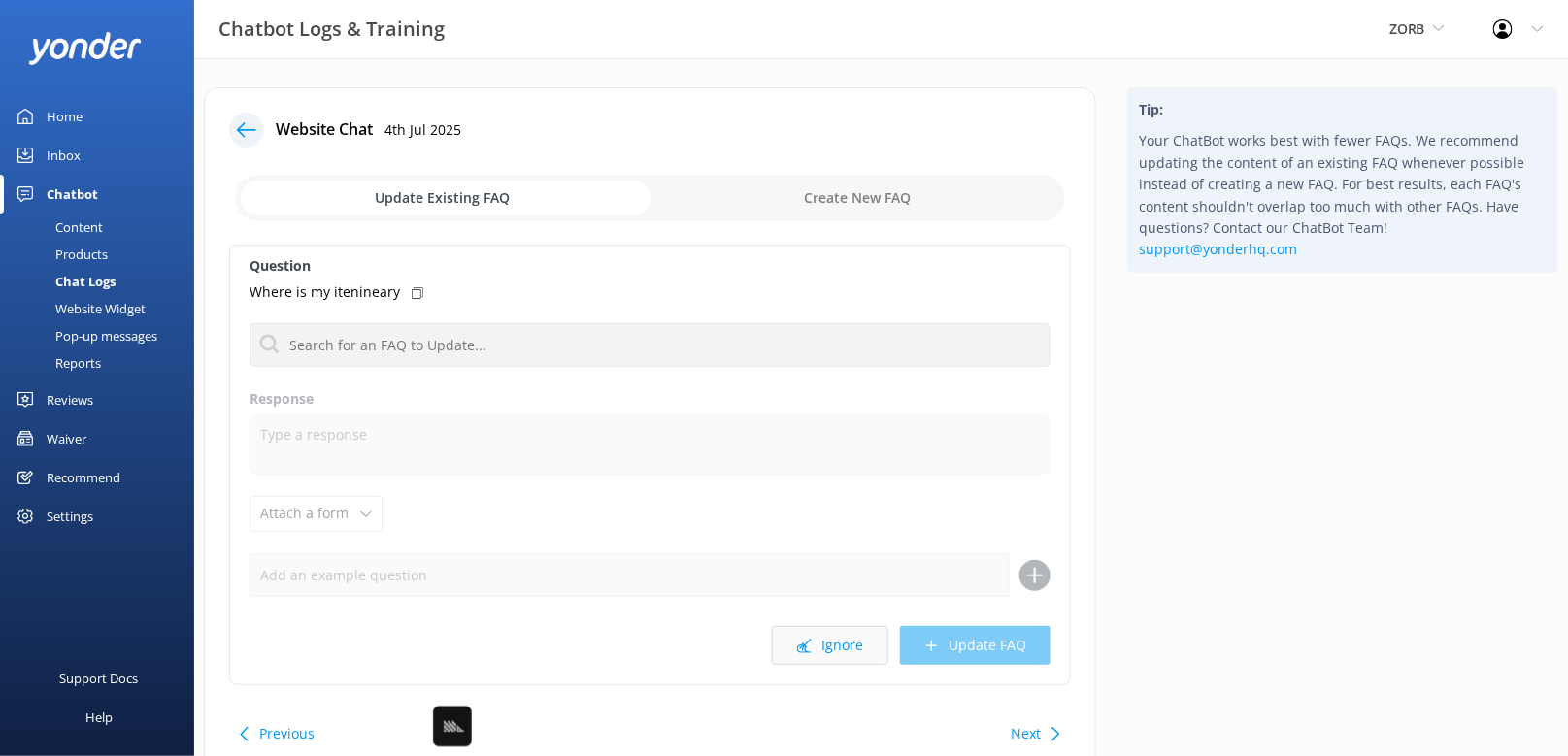 click on "Ignore" at bounding box center [830, 645] 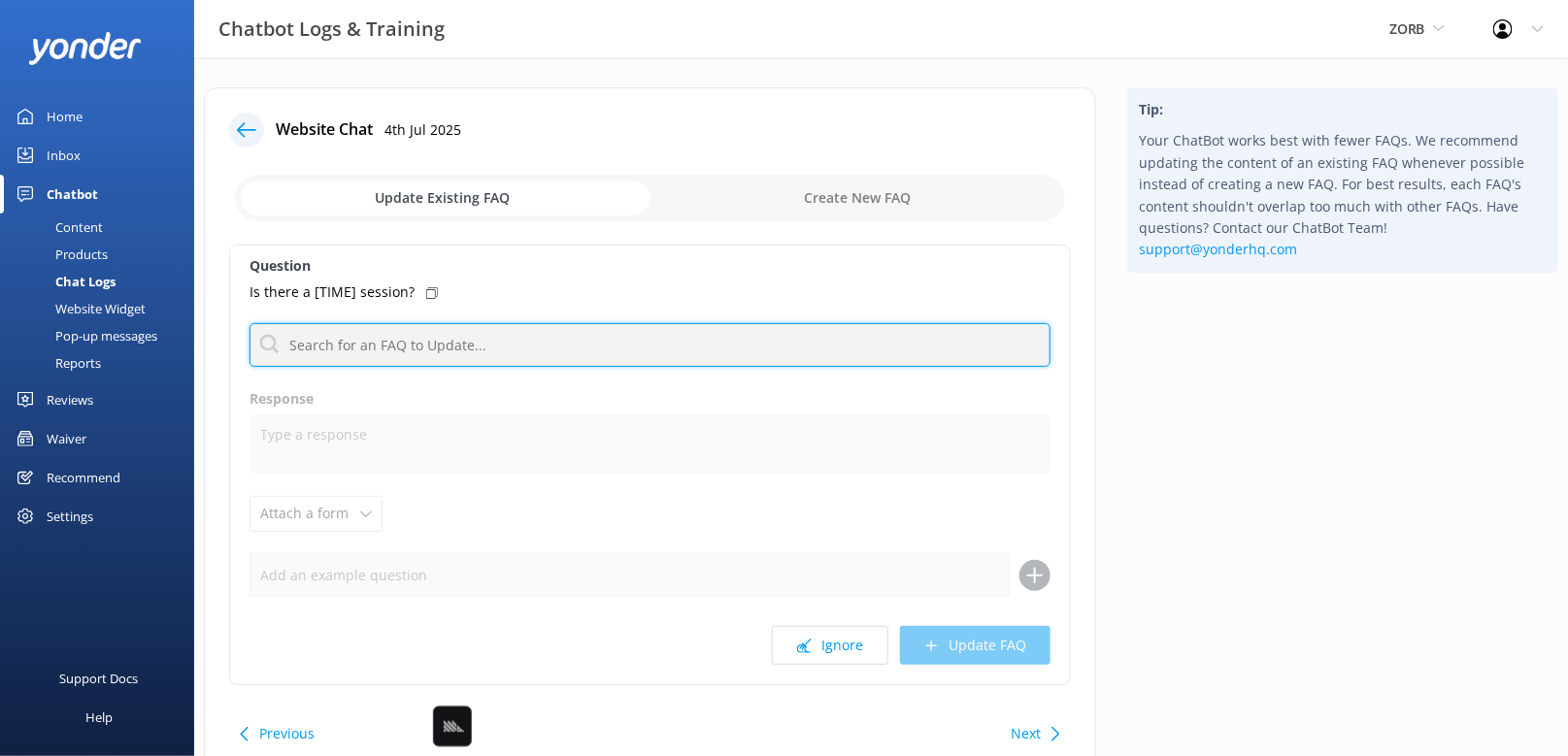 click at bounding box center (650, 345) 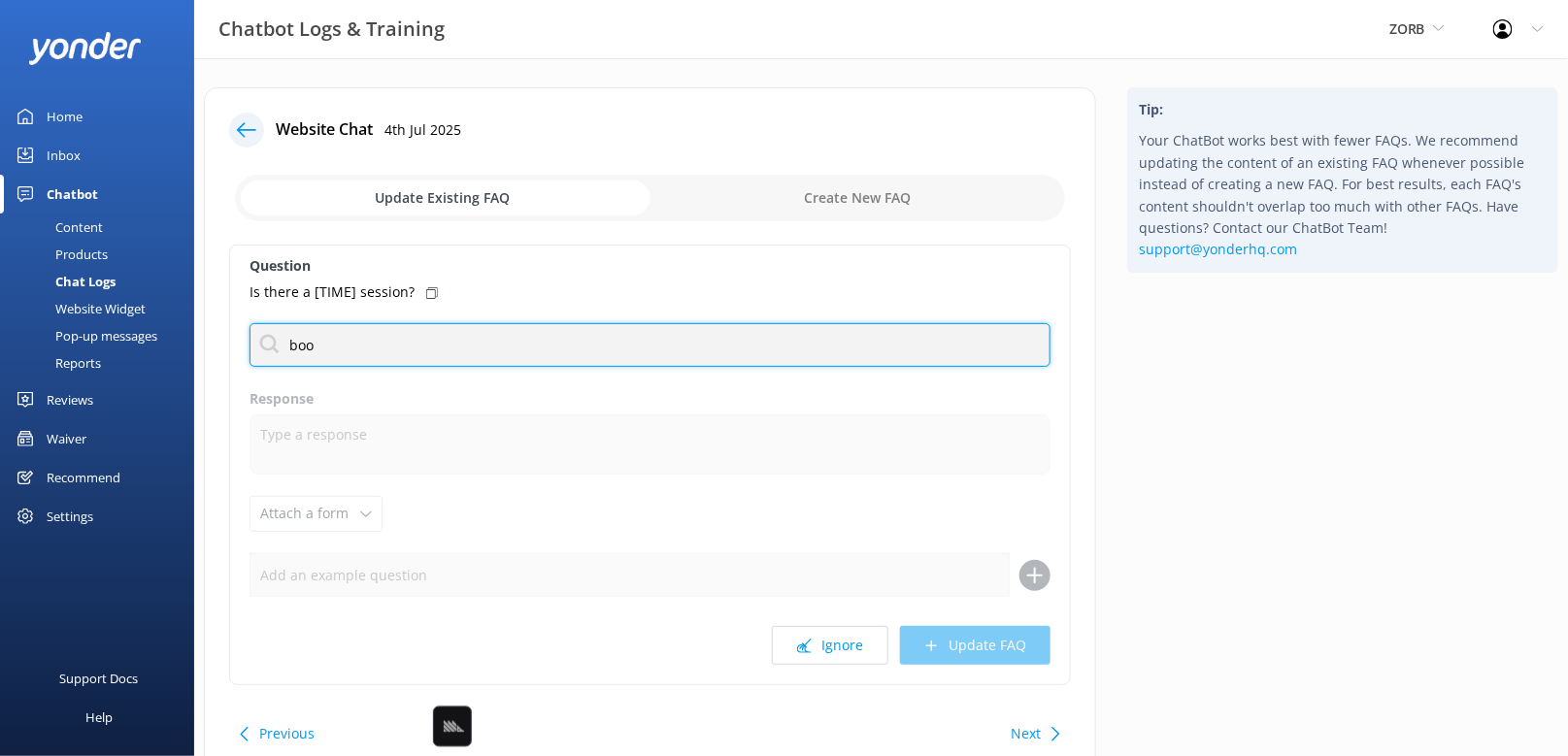 type on "book" 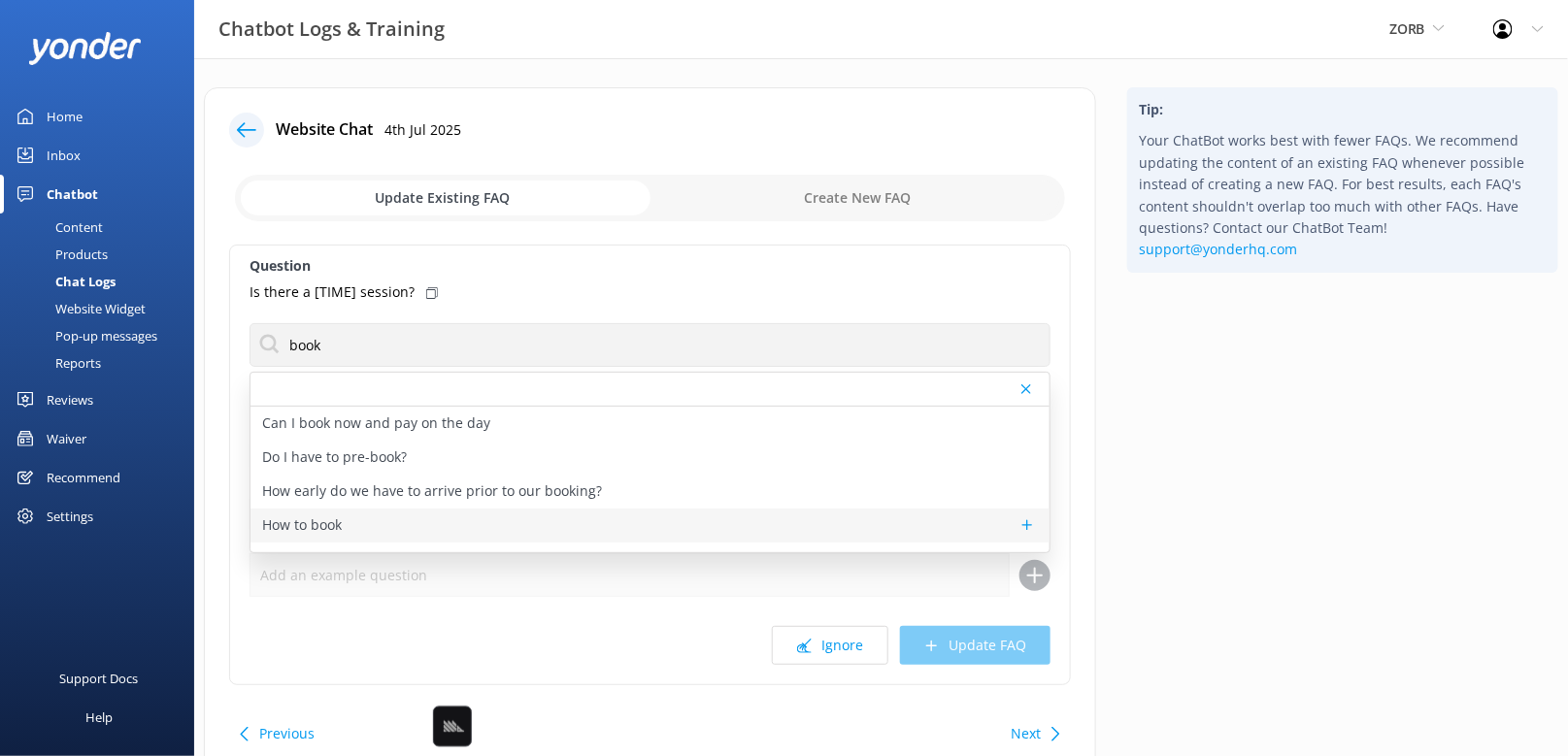 click on "How to book" at bounding box center [650, 525] 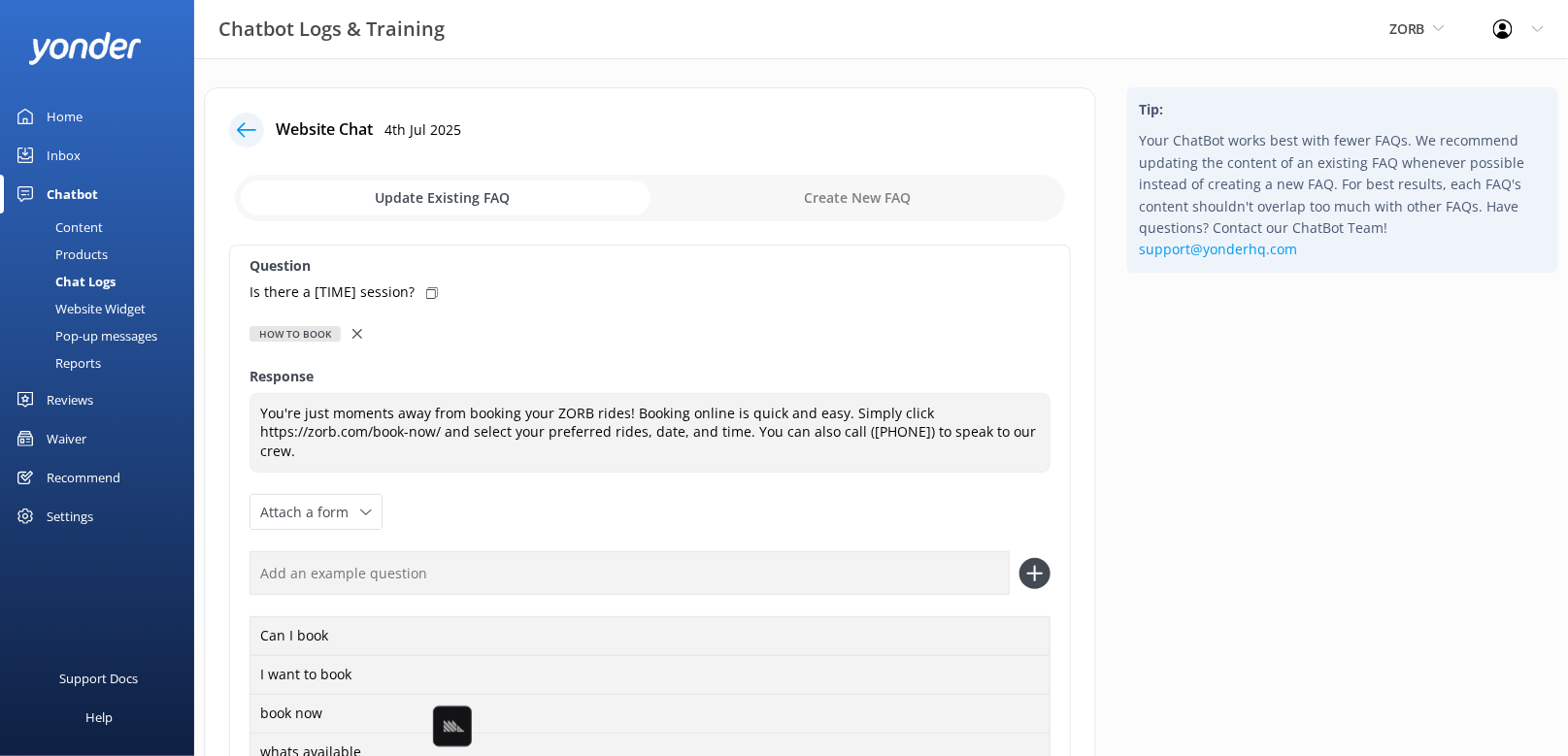 click on "Is there a [TIME] session?" at bounding box center (650, 292) 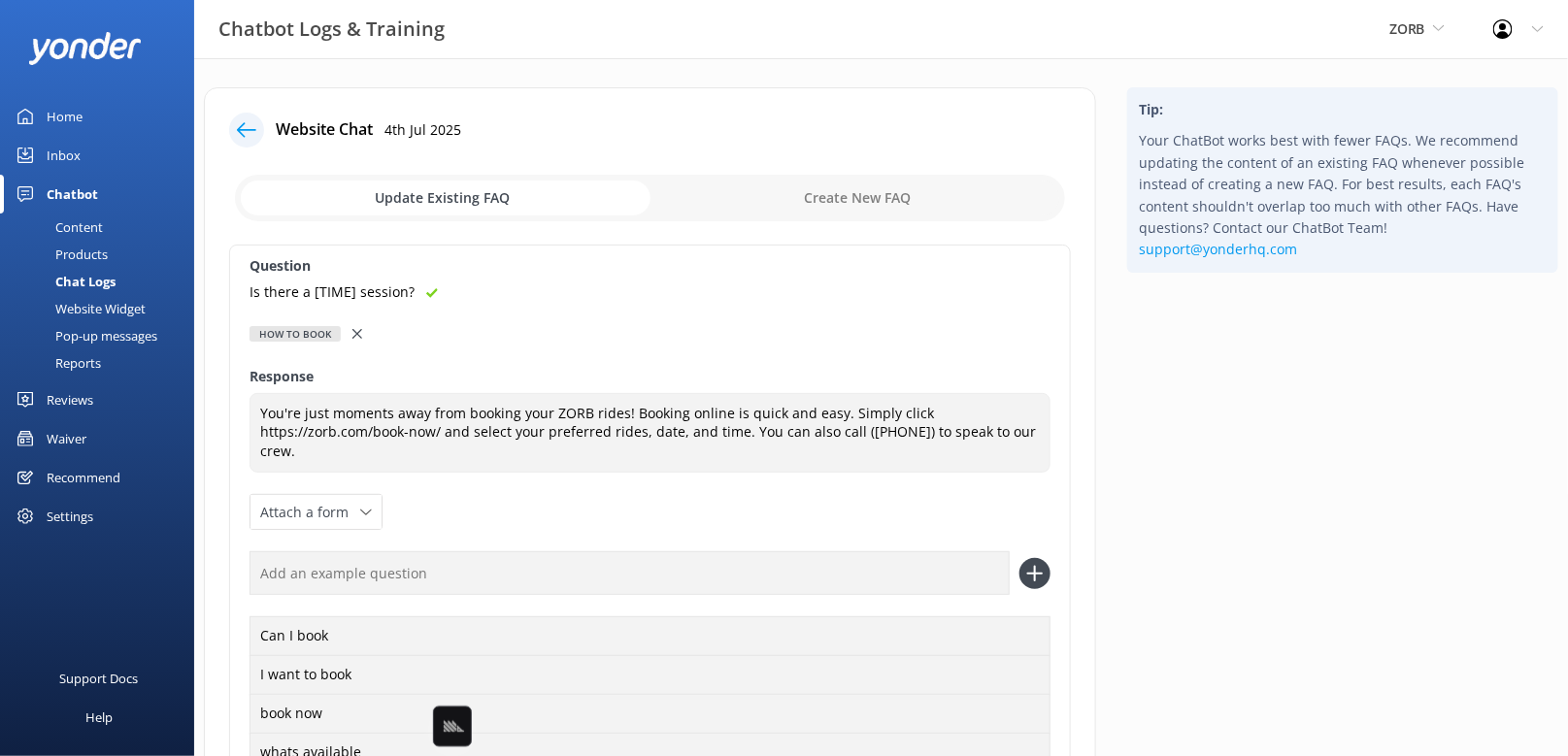 click at bounding box center [629, 573] 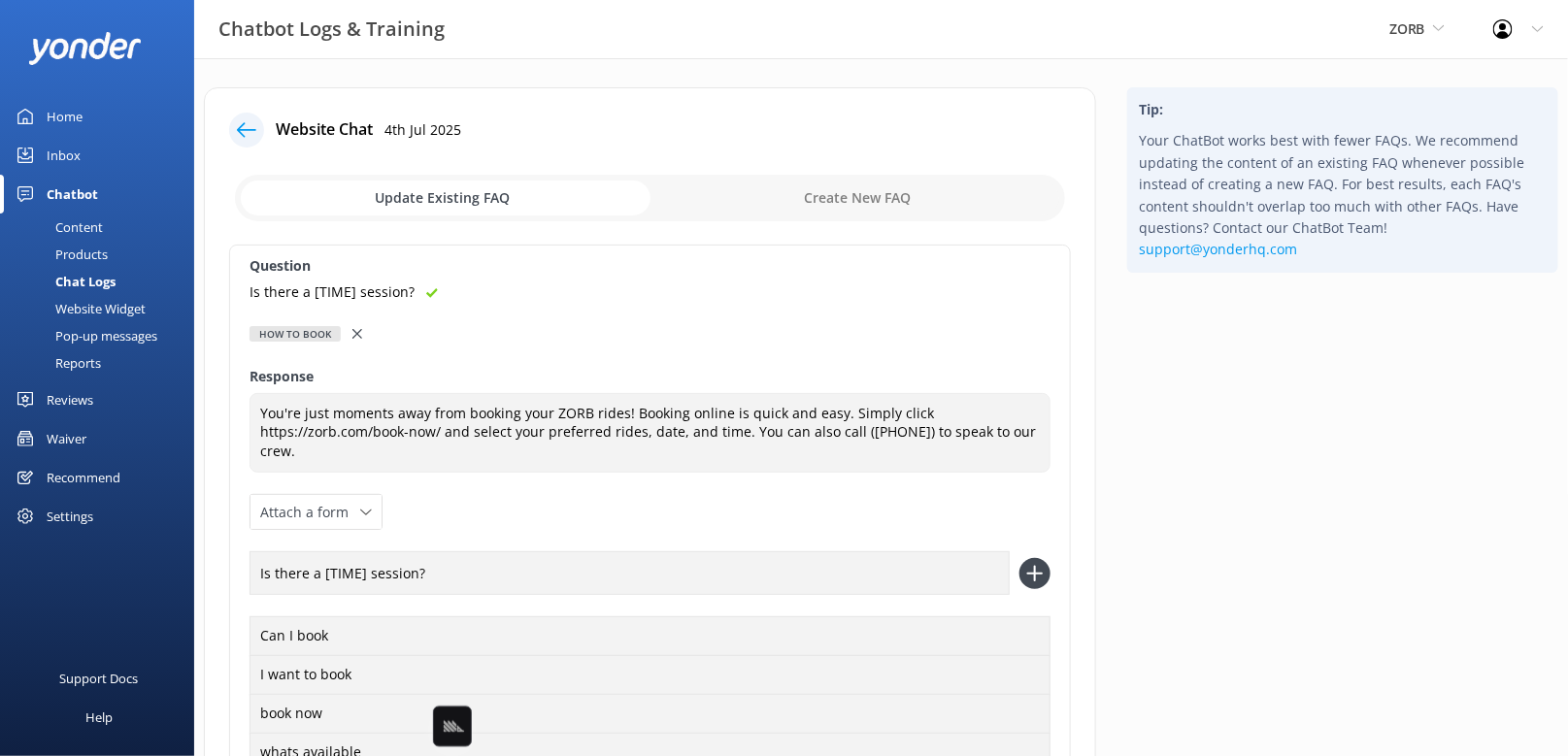 type on "Is there a [TIME] session?" 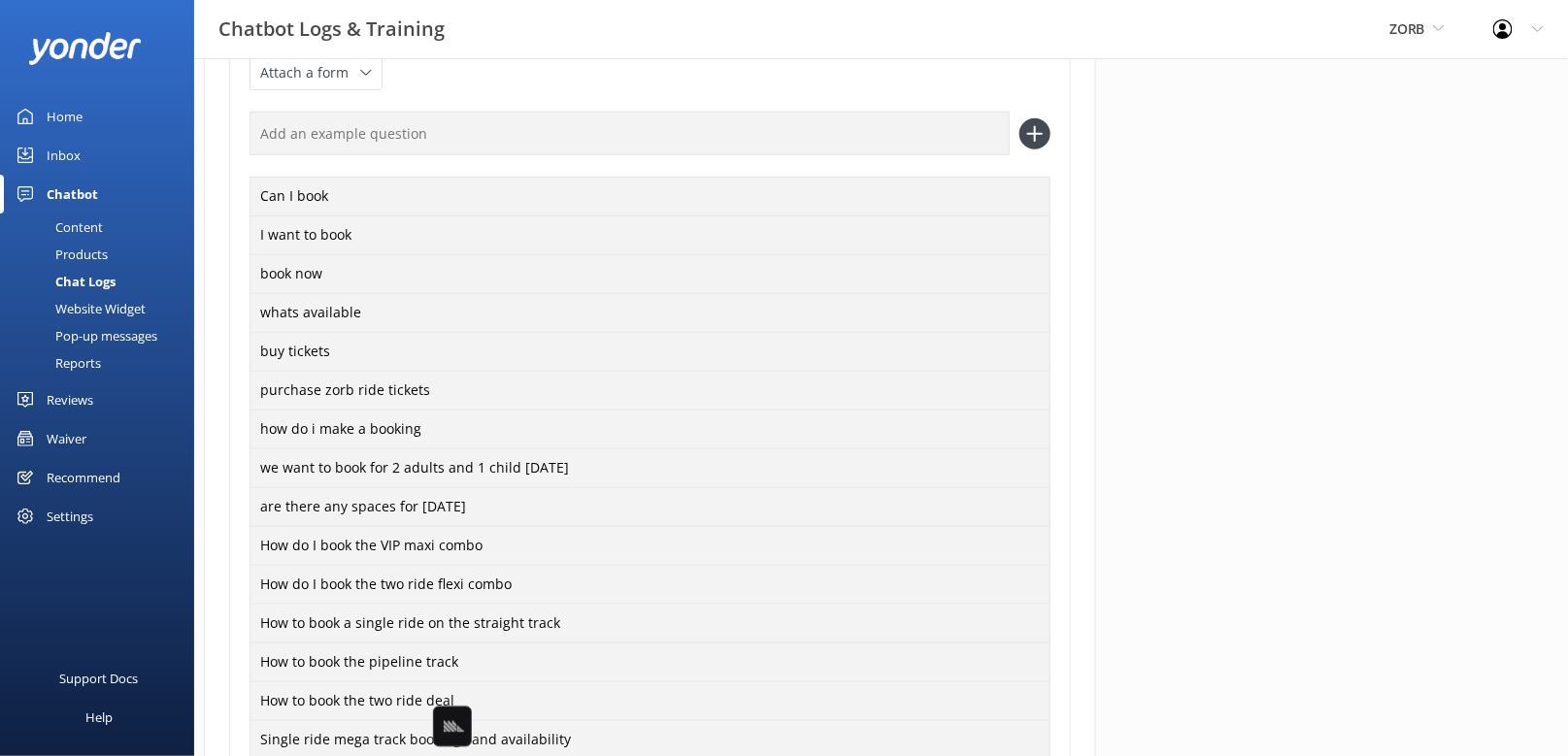 scroll, scrollTop: 685, scrollLeft: 0, axis: vertical 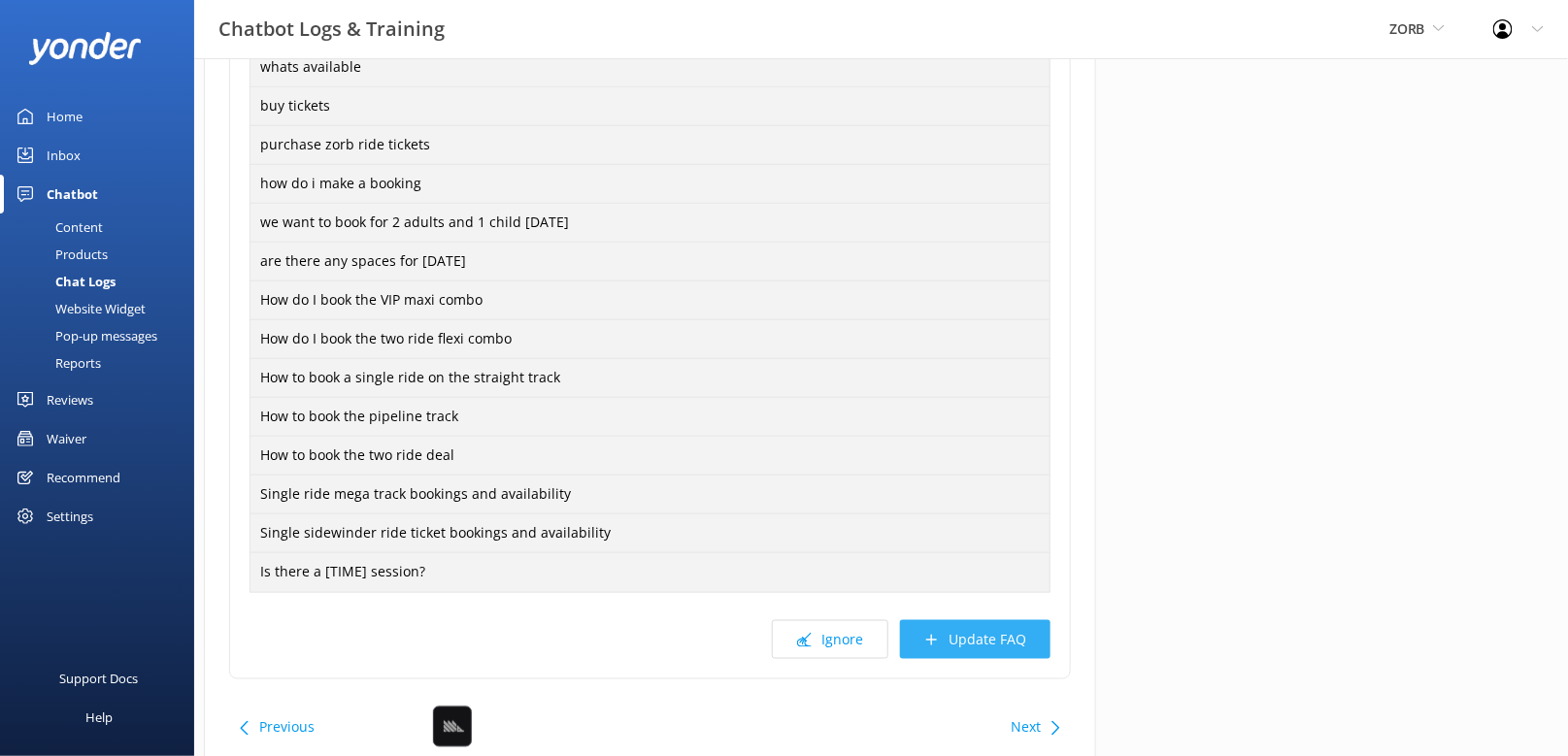 click on "Update FAQ" at bounding box center [975, 640] 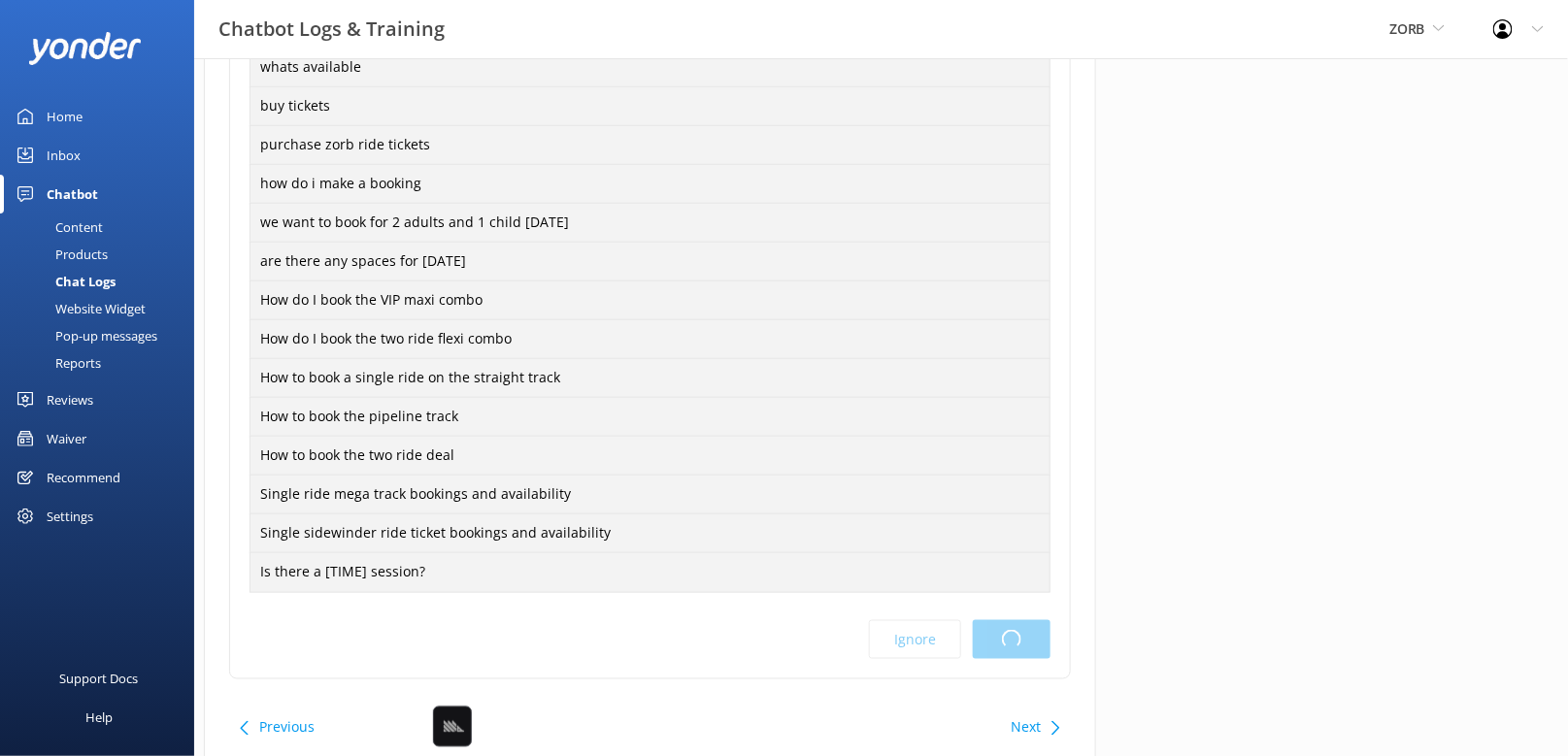 scroll, scrollTop: 0, scrollLeft: 0, axis: both 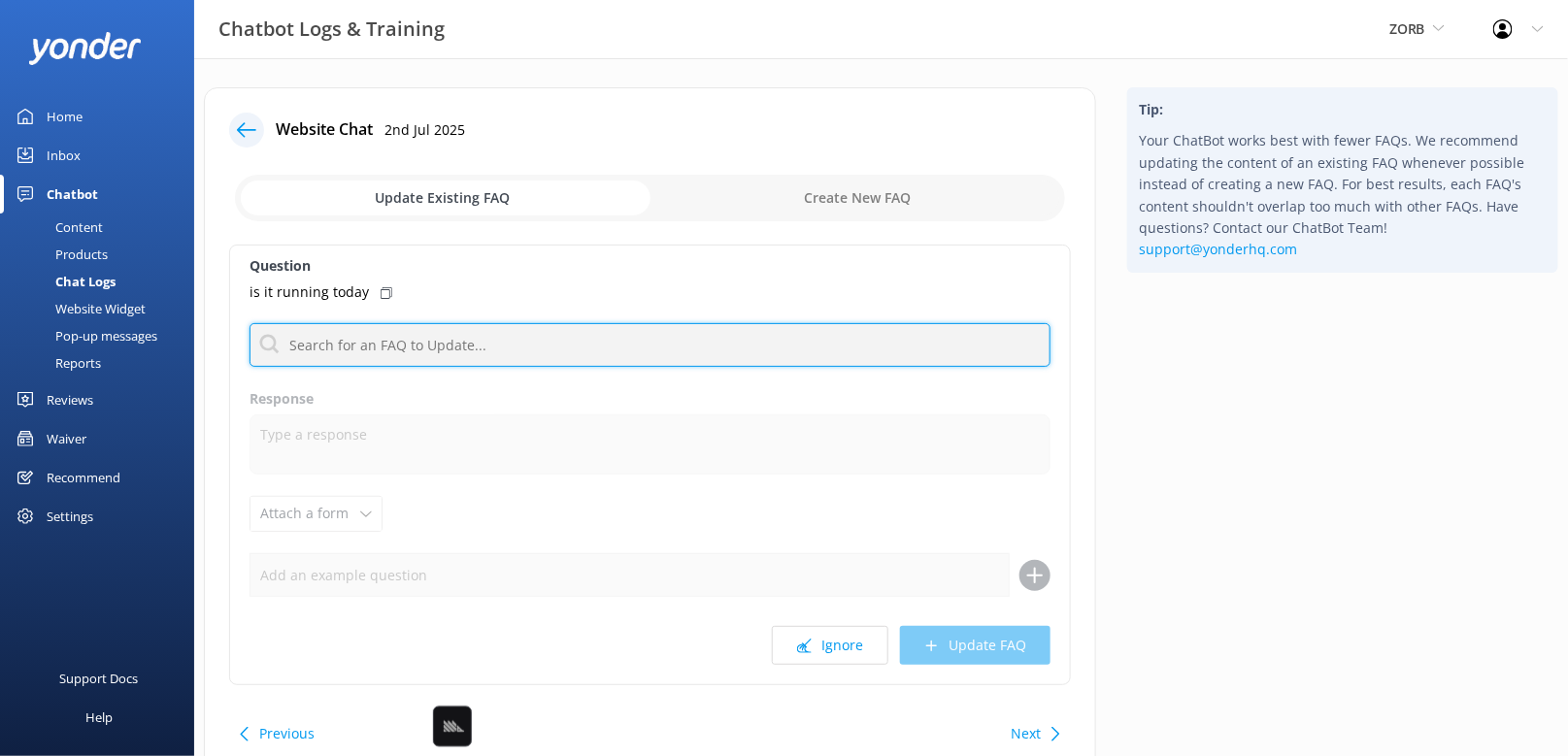 click at bounding box center (650, 345) 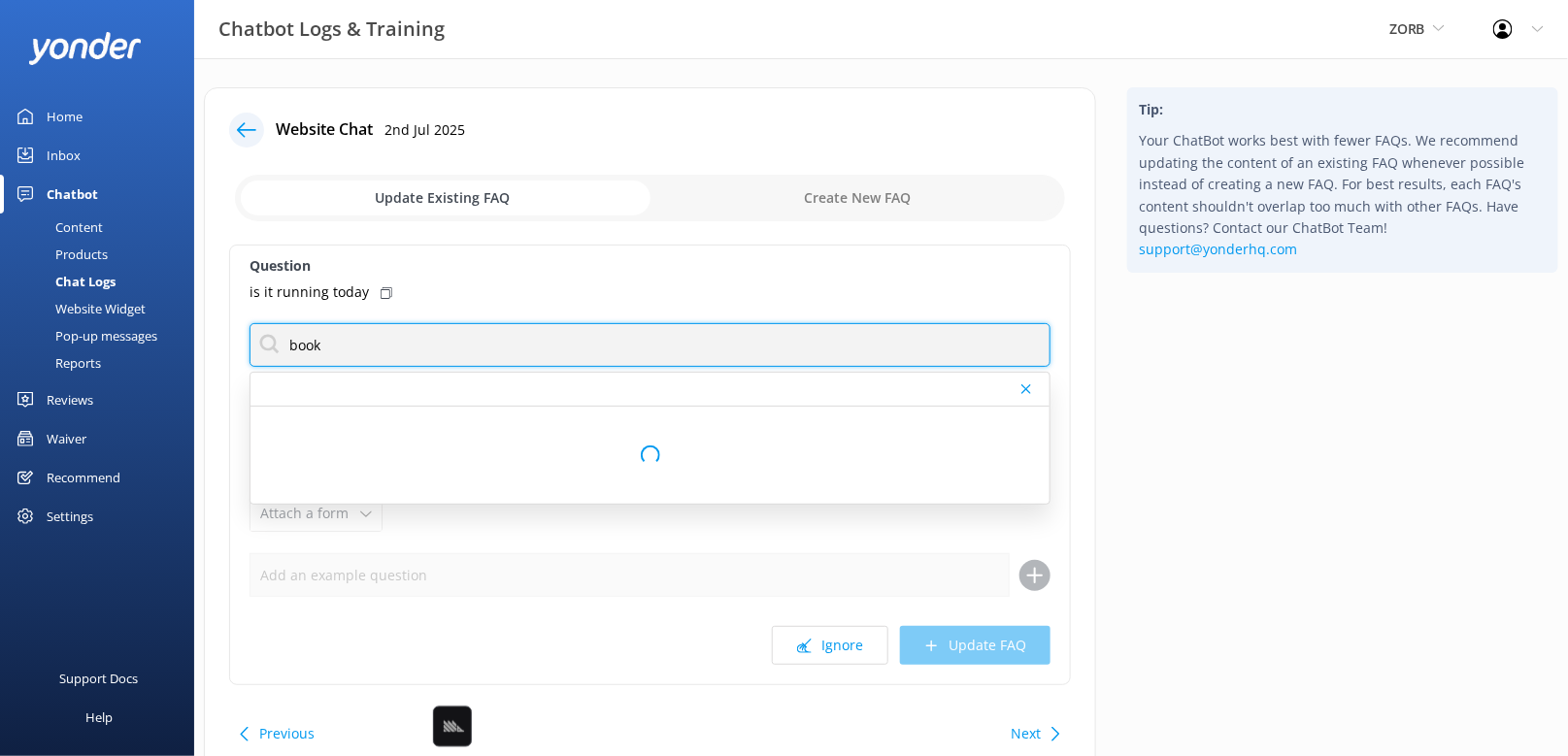type on "book" 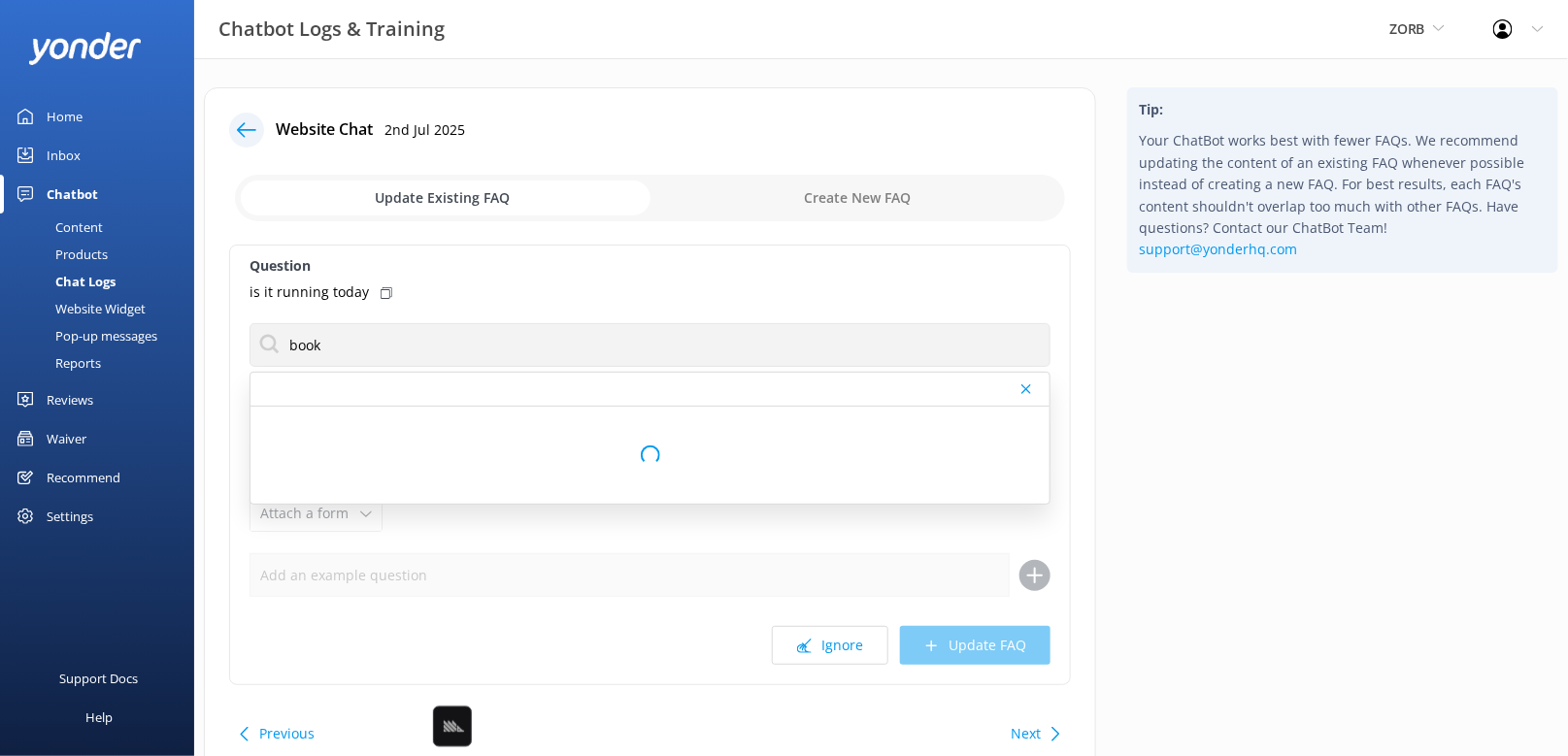 click 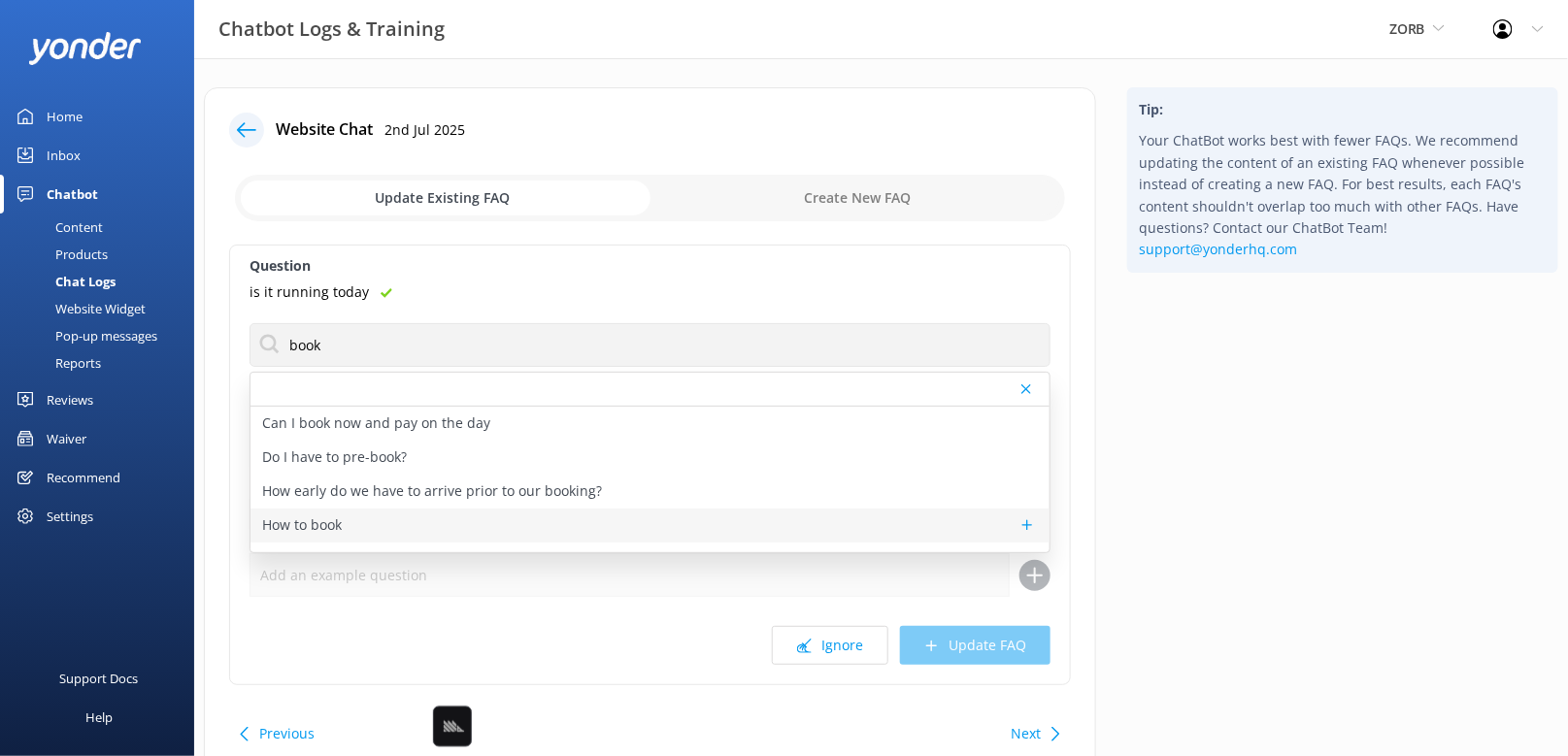 click on "How to book" at bounding box center [650, 525] 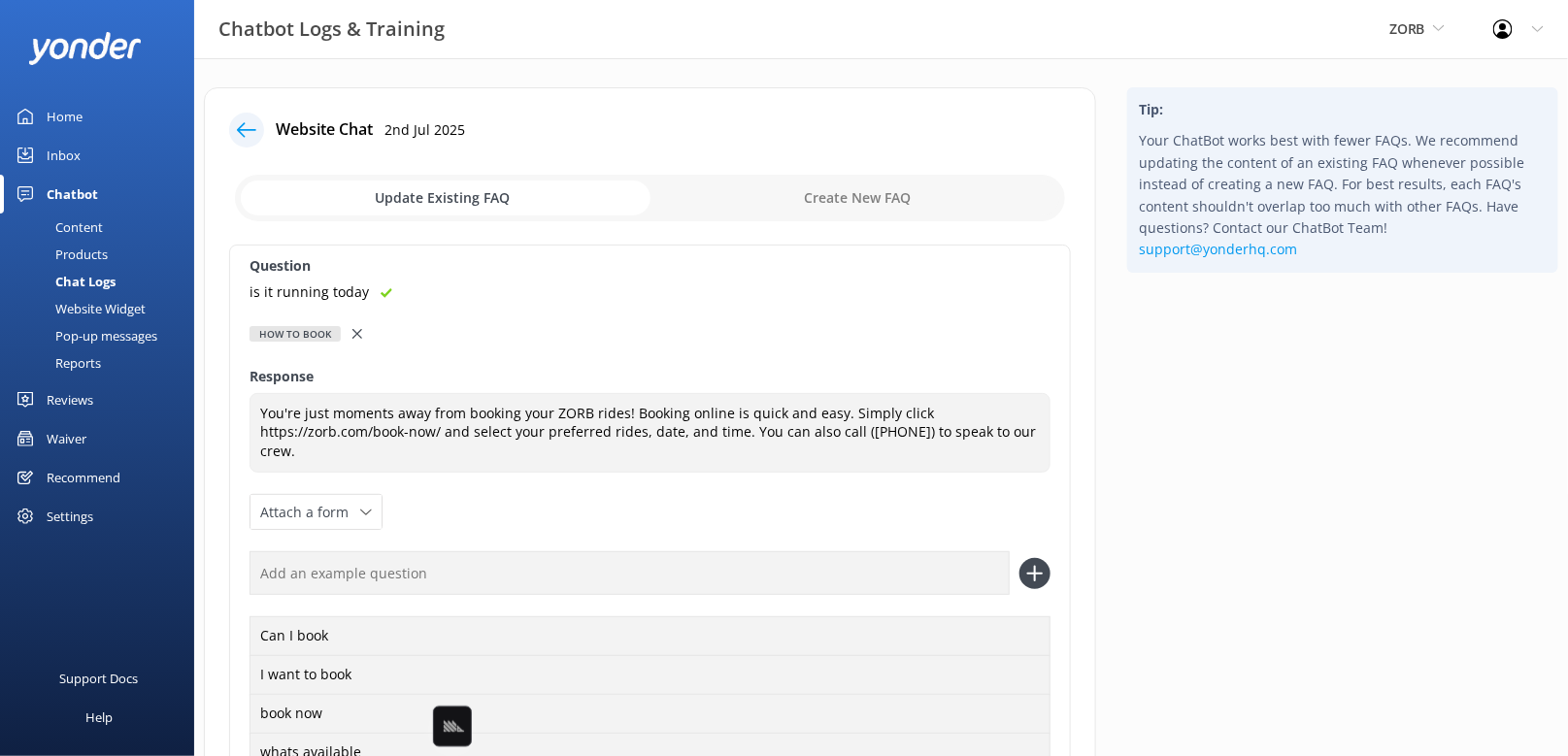 click at bounding box center (629, 573) 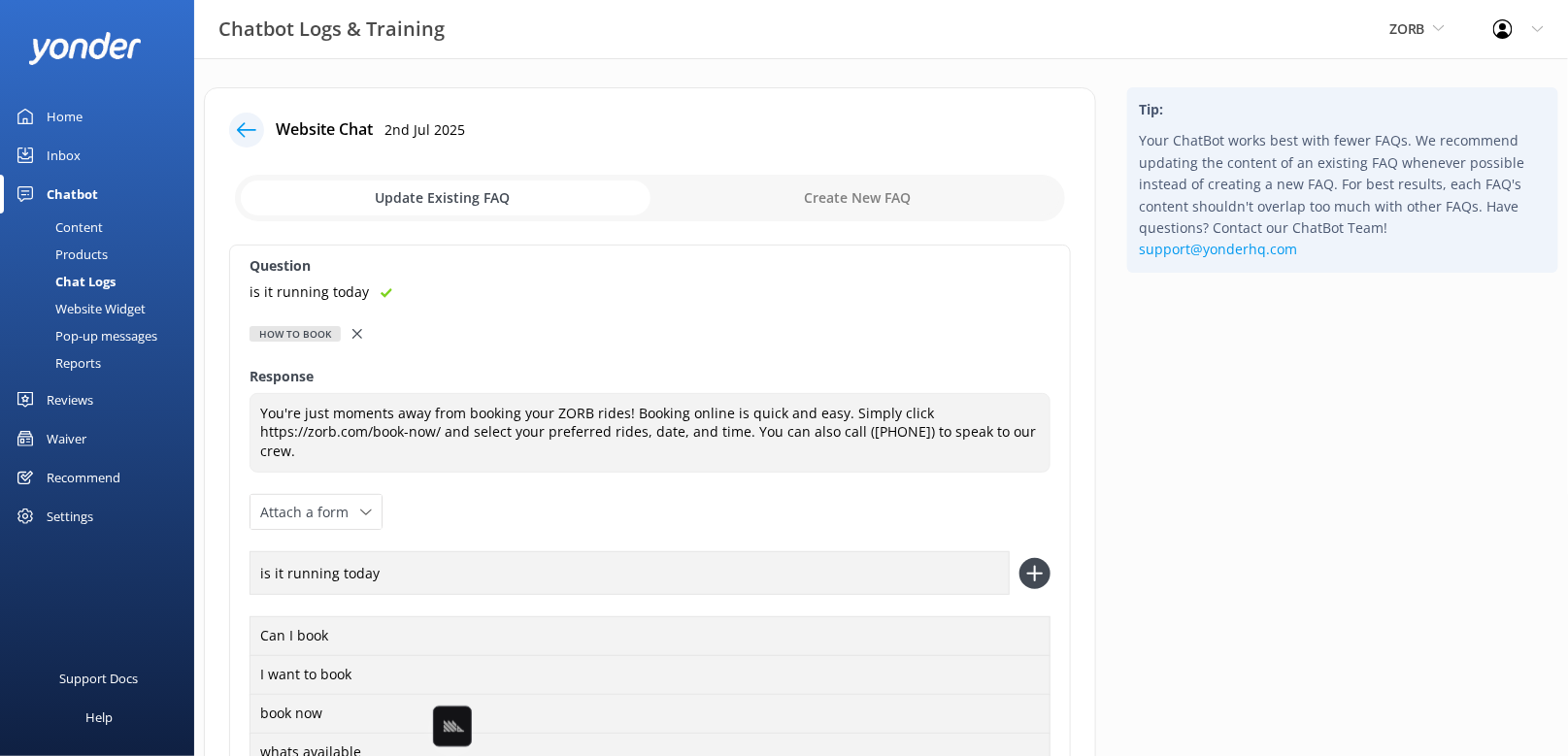 type on "is it running today" 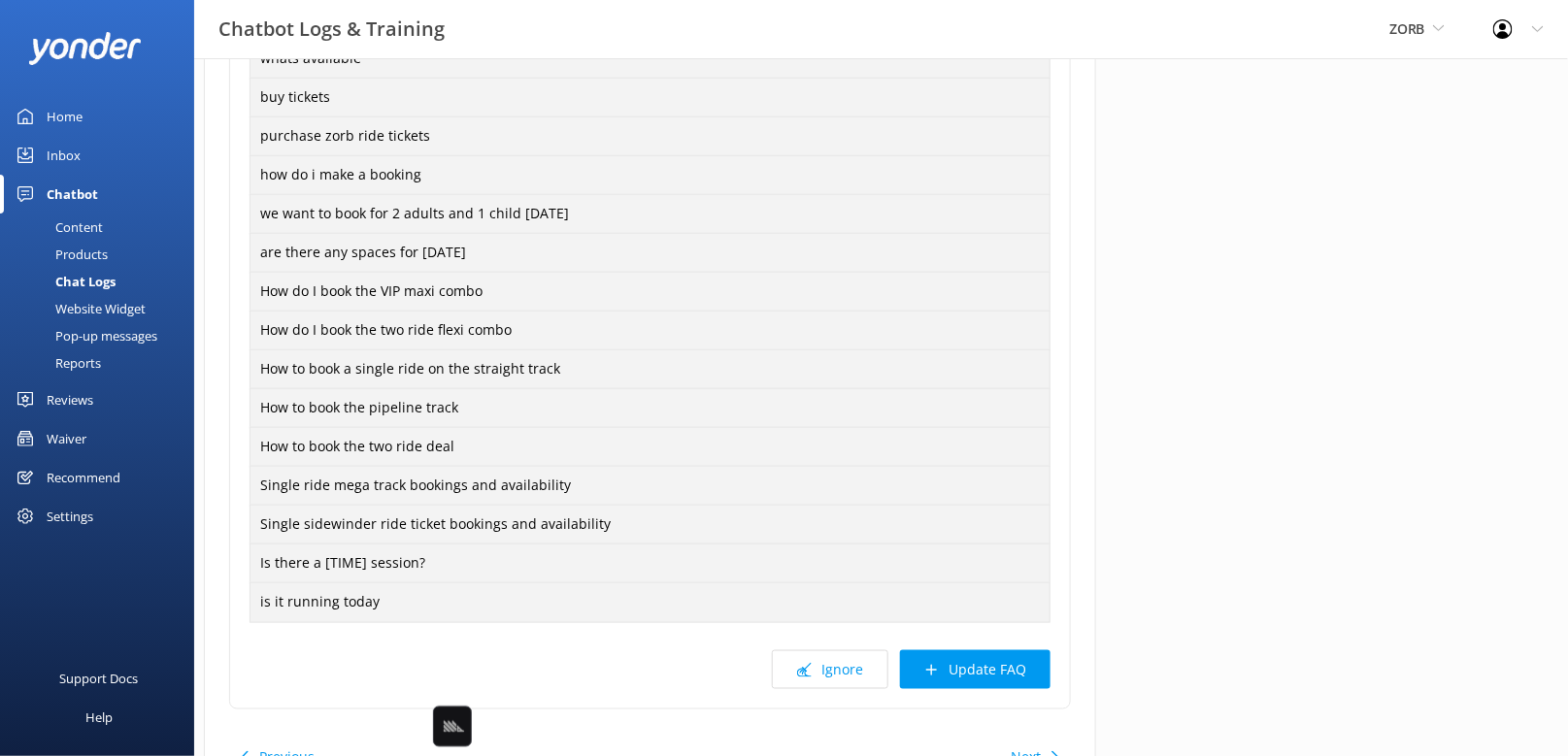 scroll, scrollTop: 767, scrollLeft: 0, axis: vertical 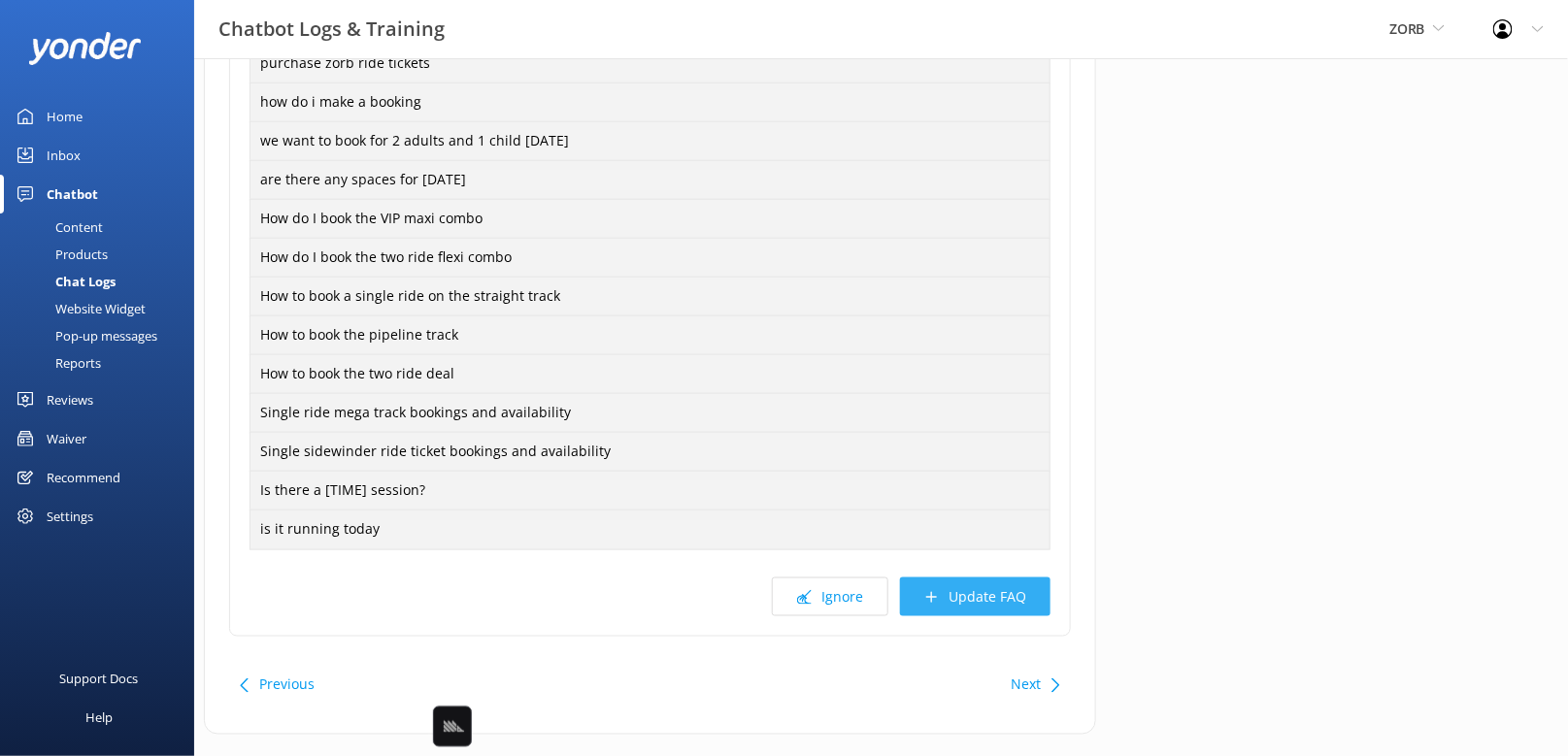 click on "Update FAQ" at bounding box center (975, 597) 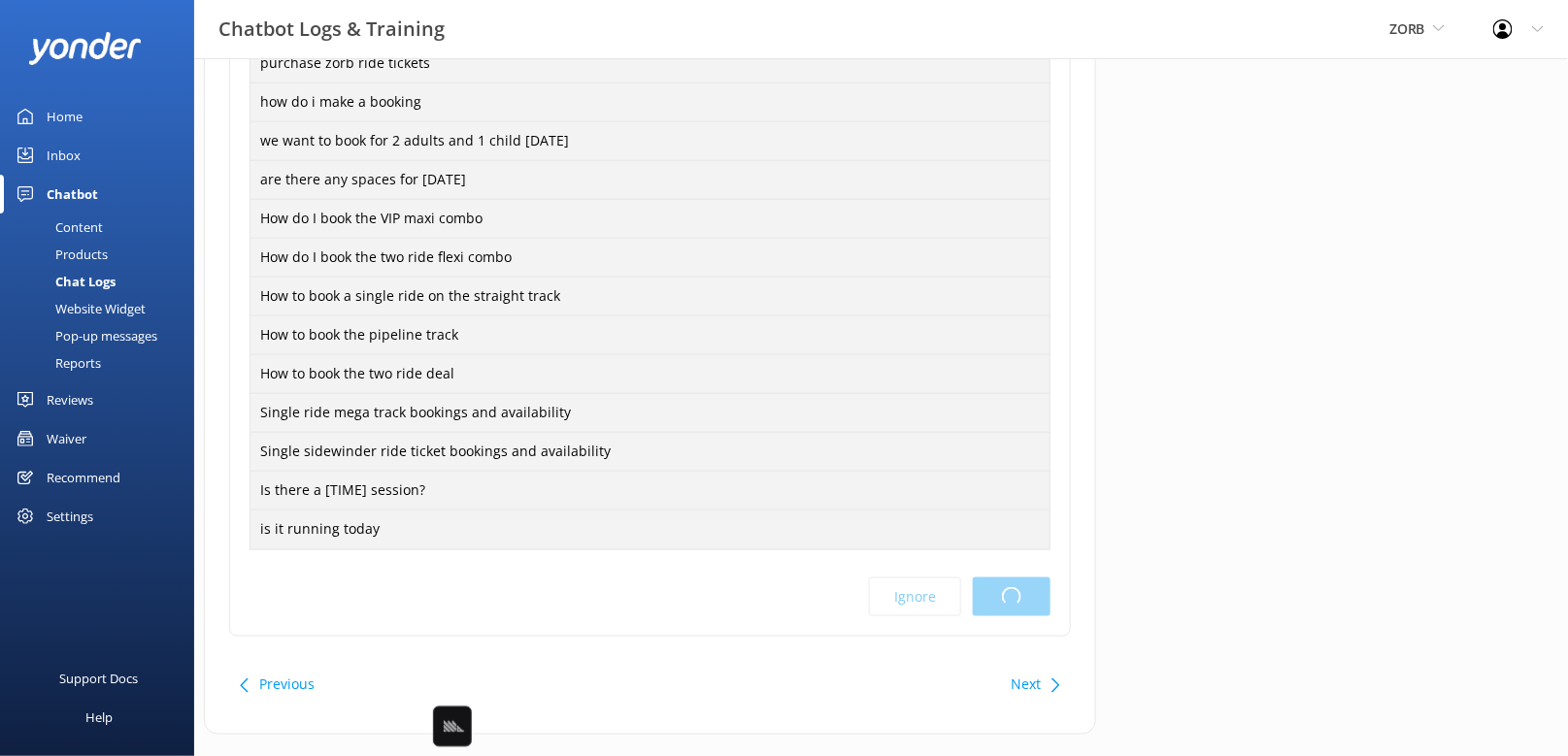 scroll, scrollTop: 0, scrollLeft: 0, axis: both 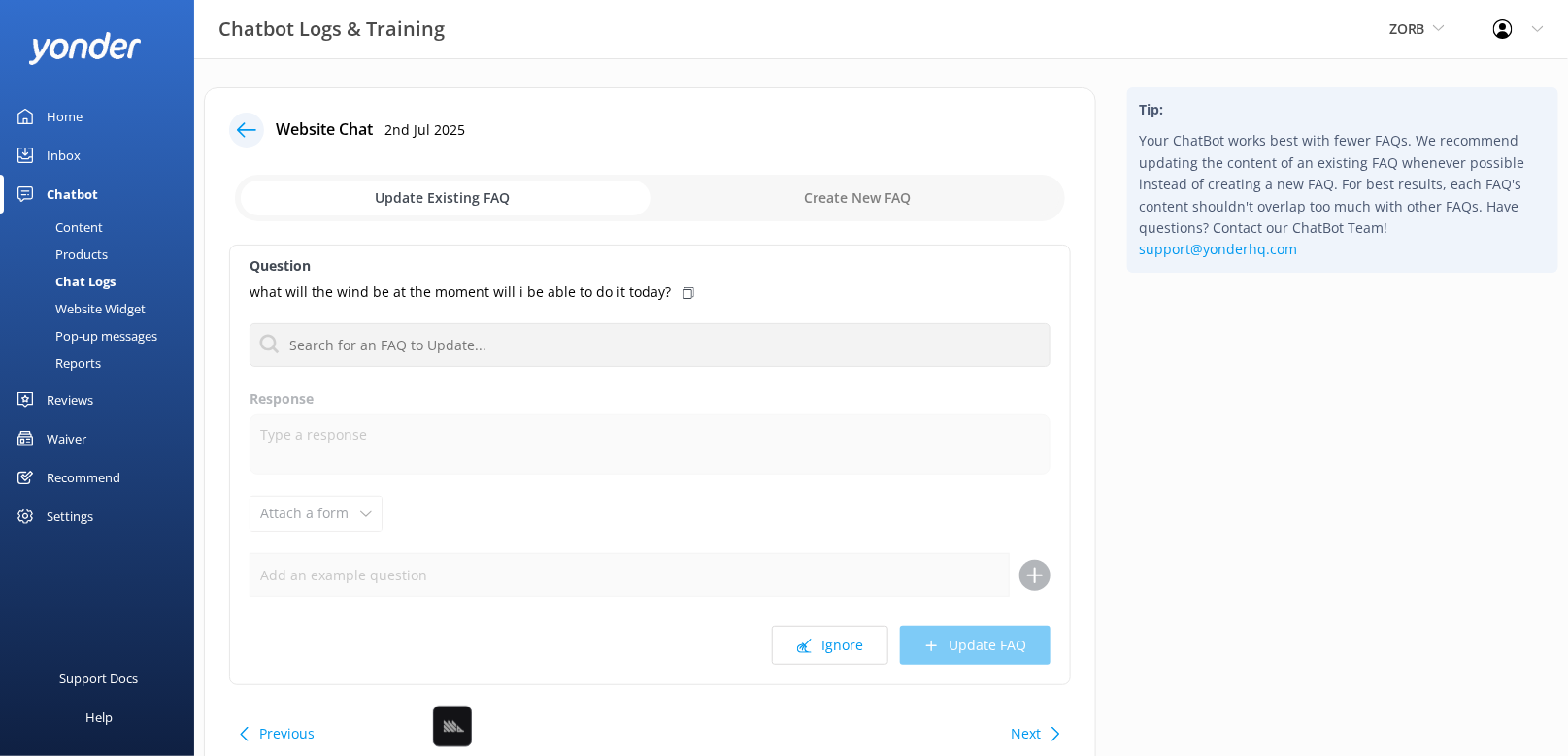 click at bounding box center [252, 130] 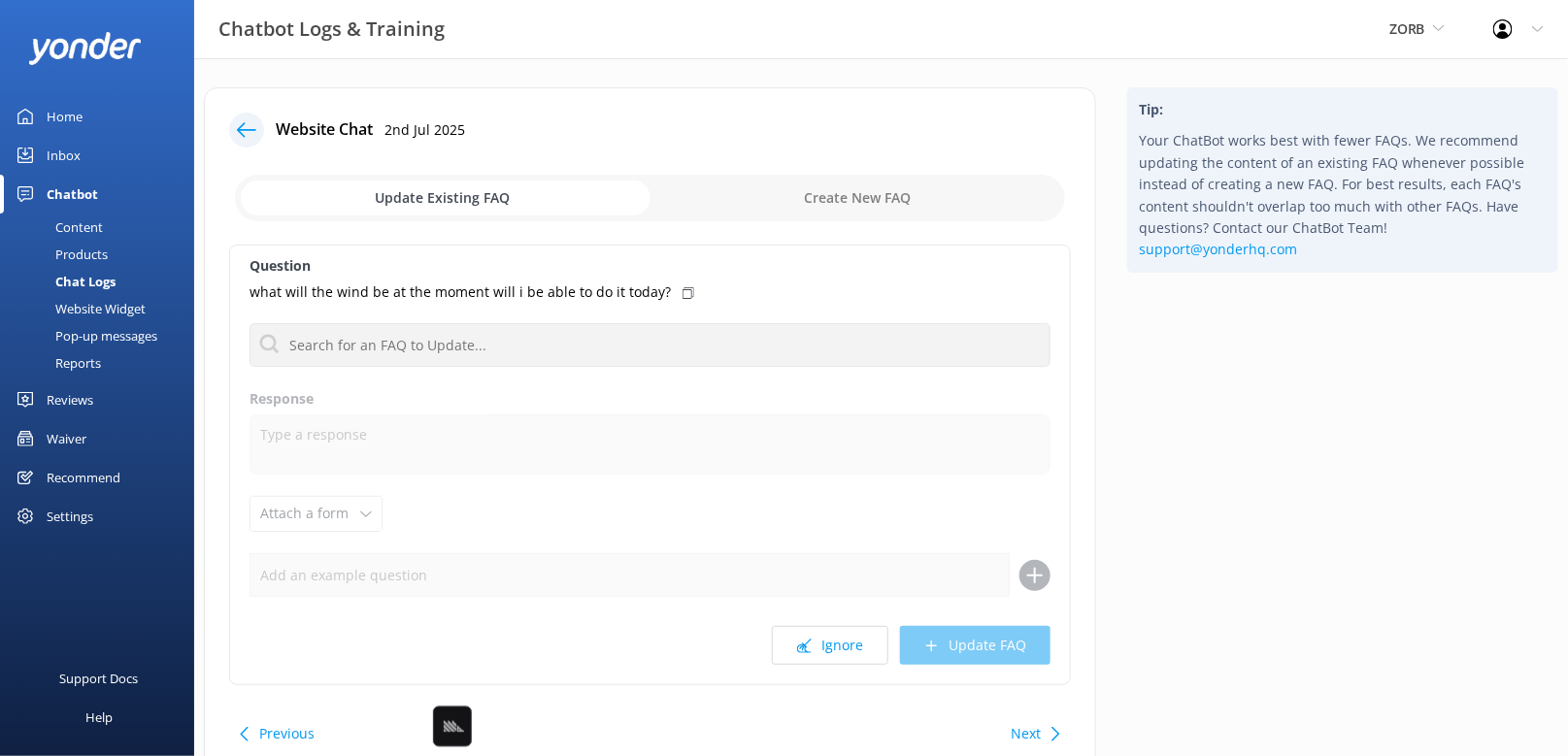 click 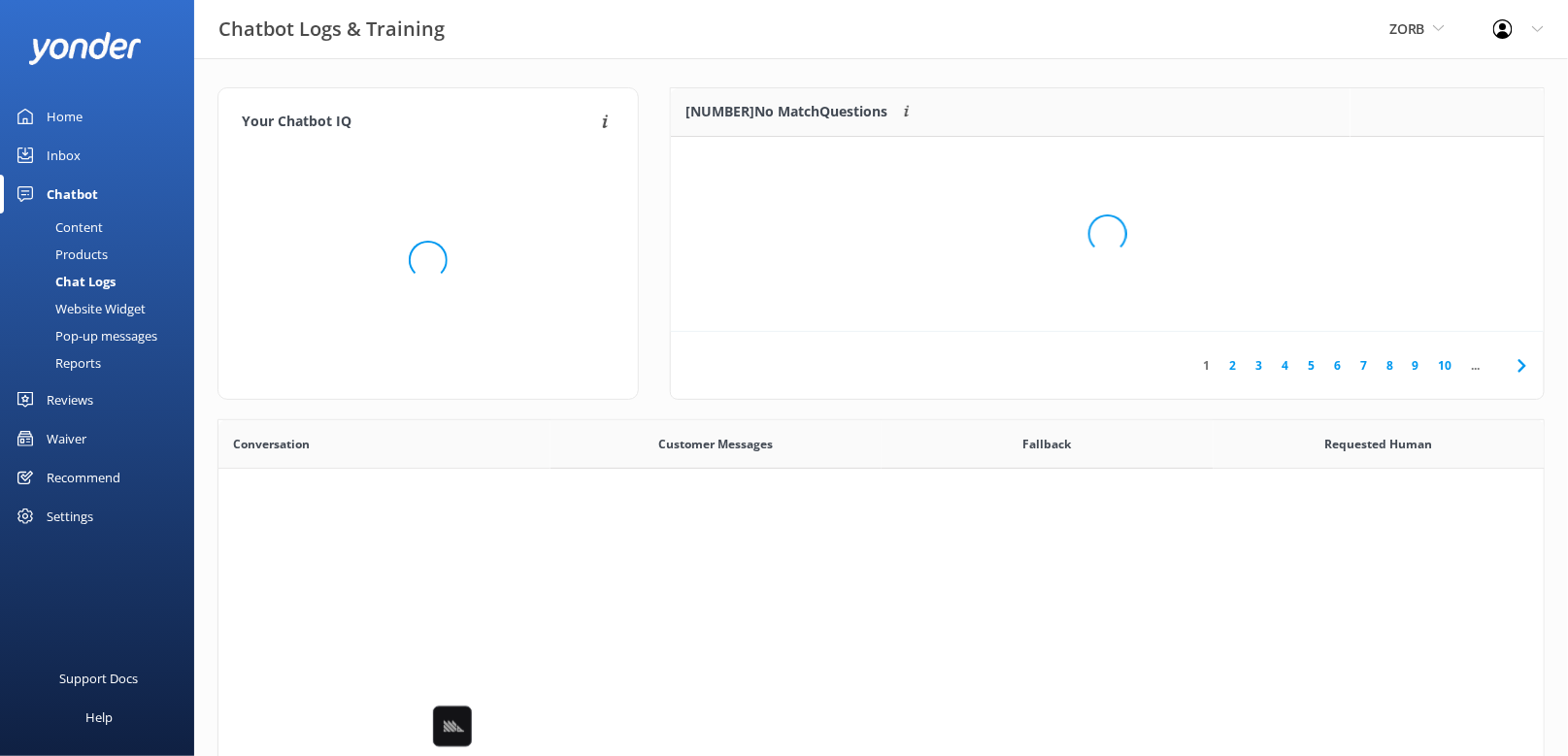 scroll, scrollTop: 1, scrollLeft: 1, axis: both 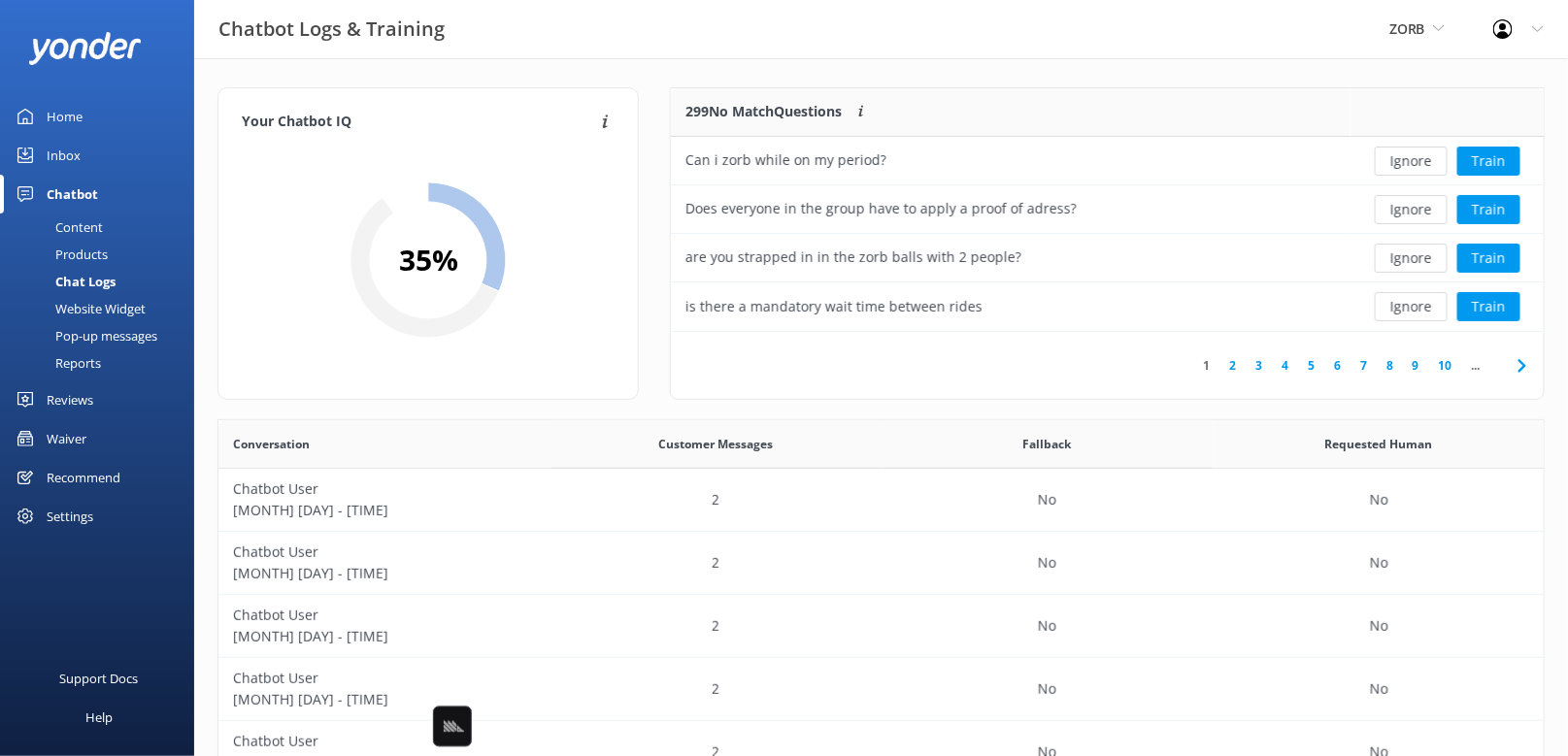 click on "Home" at bounding box center (64, 116) 